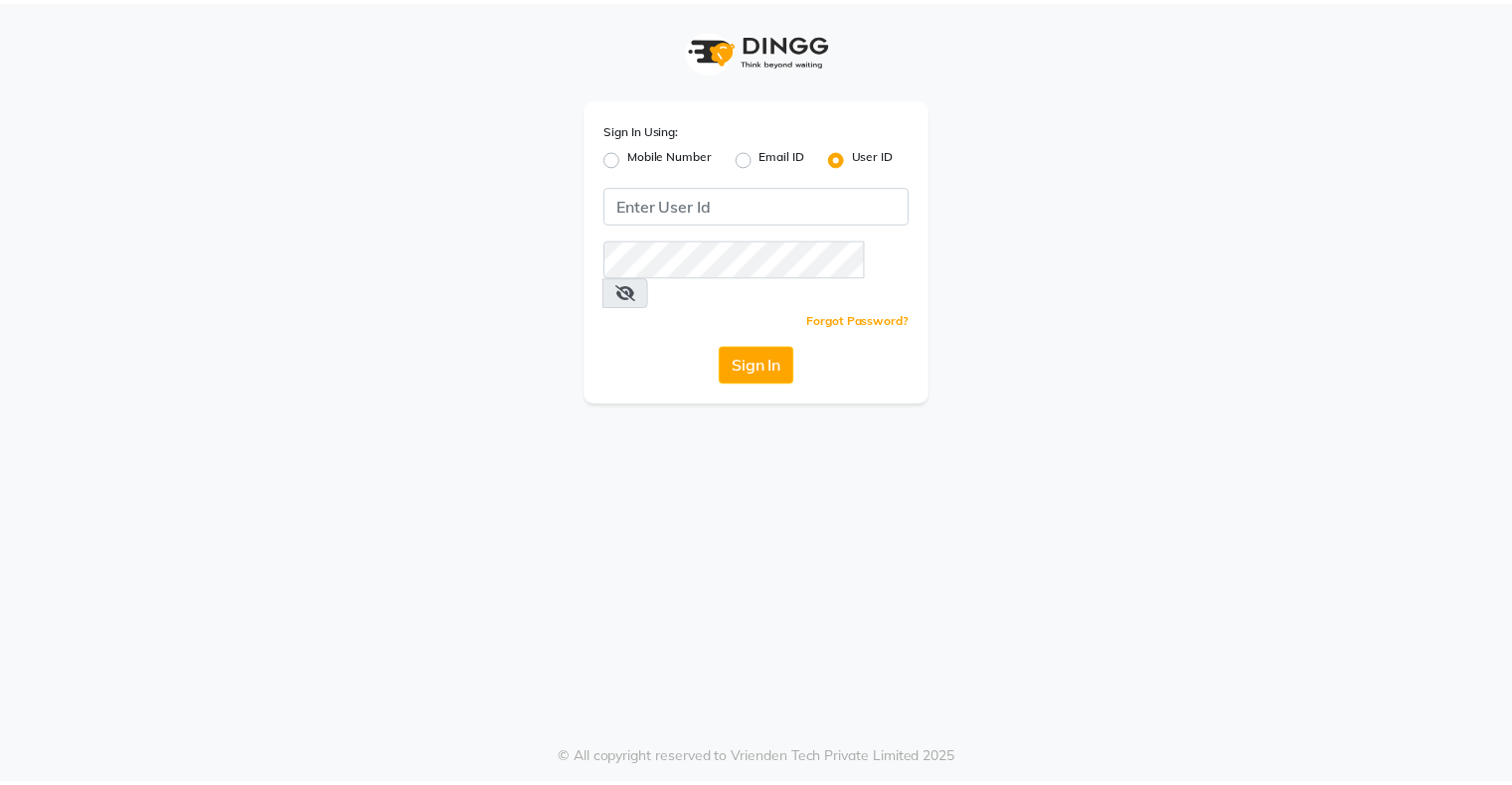scroll, scrollTop: 0, scrollLeft: 0, axis: both 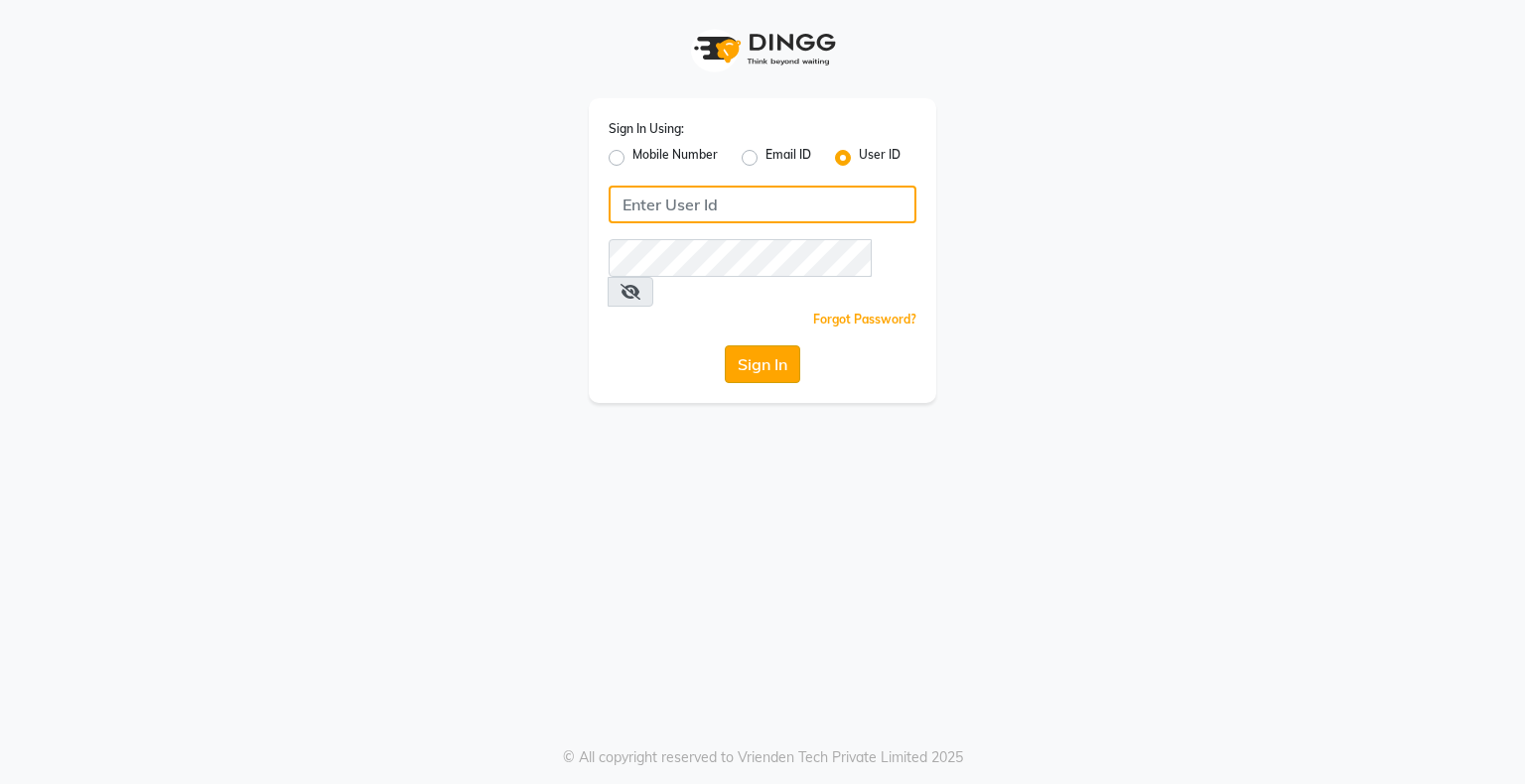 type on "bhavika1" 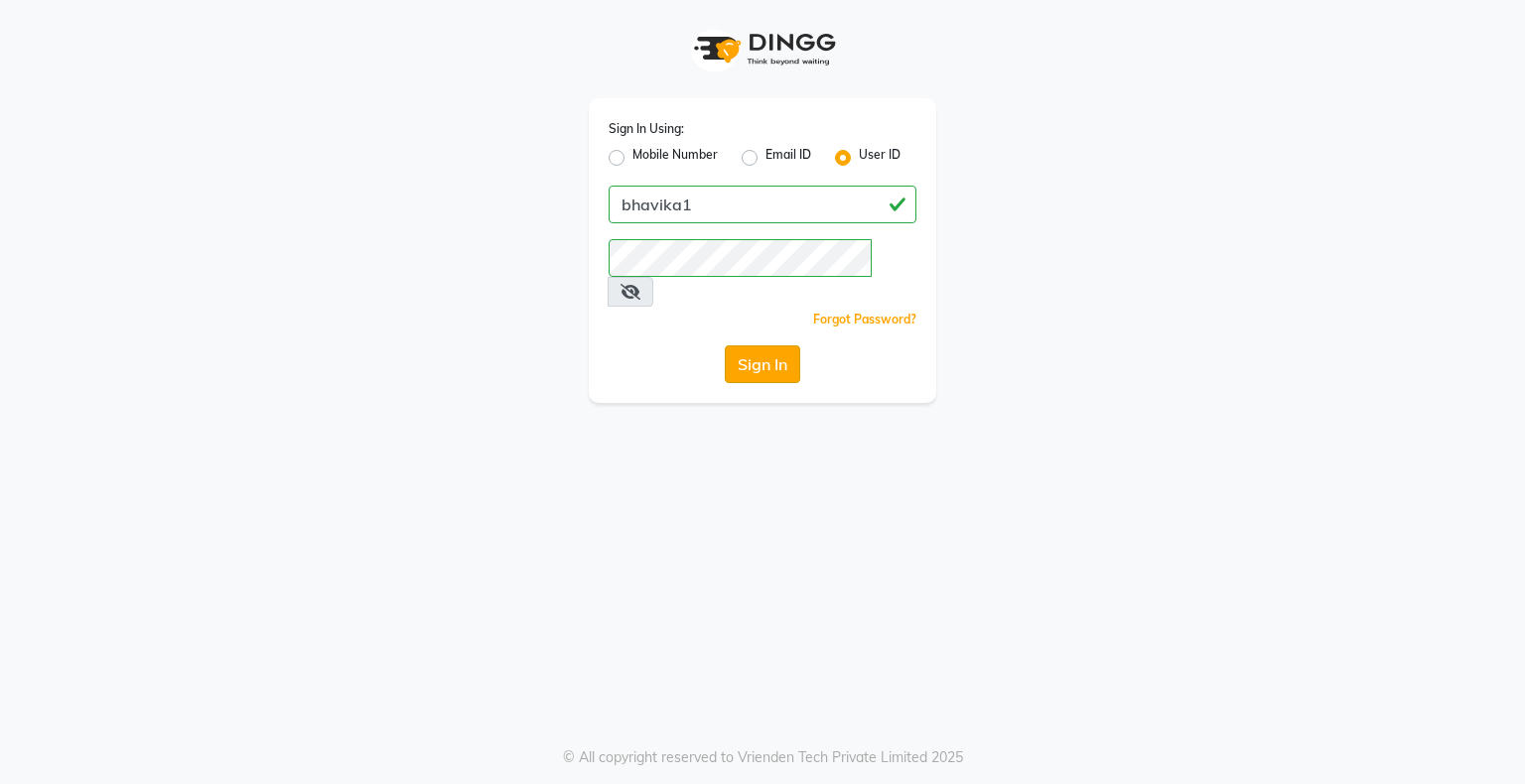 click on "Sign In" 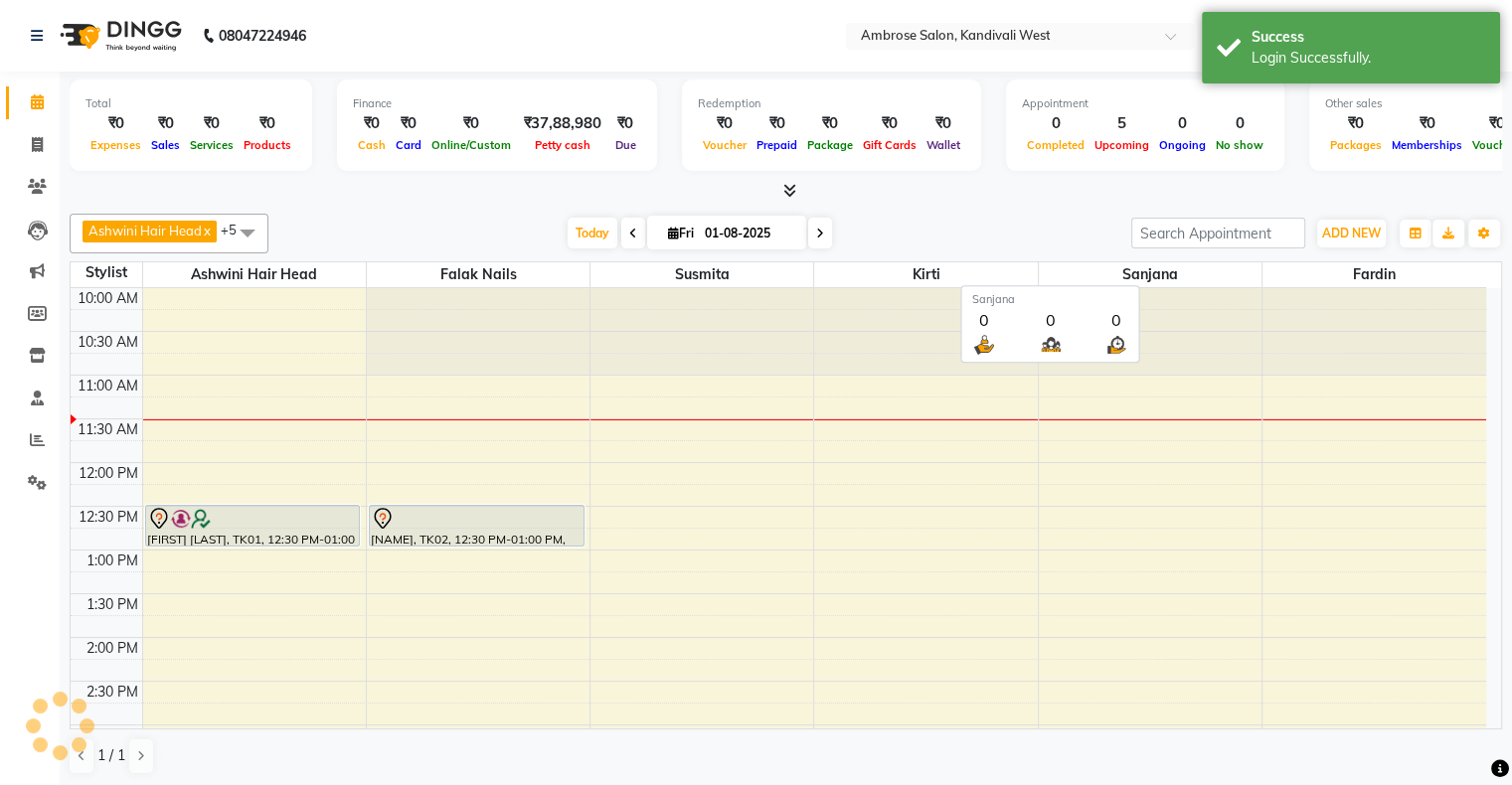 scroll, scrollTop: 0, scrollLeft: 0, axis: both 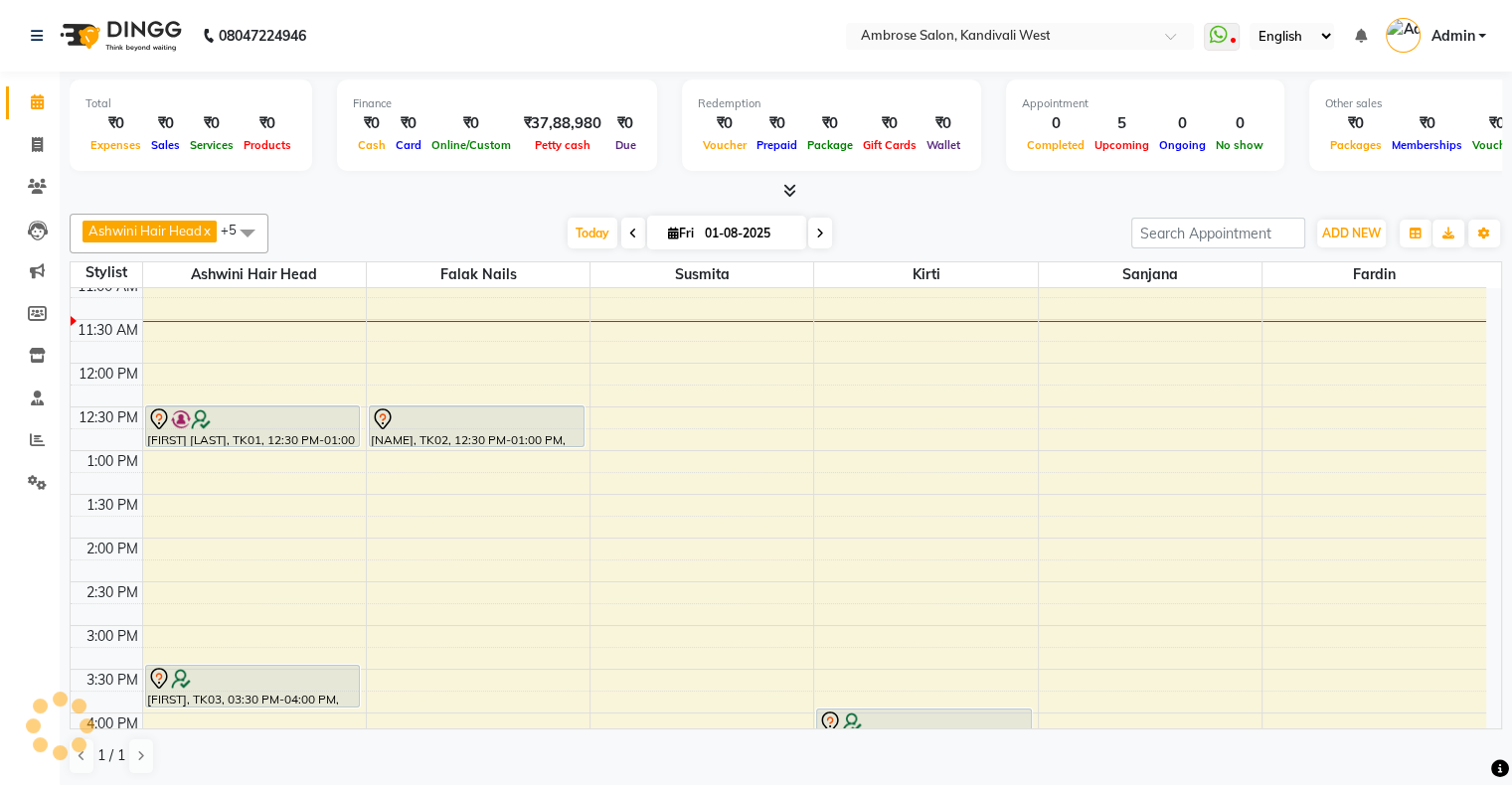 click on "Appointment  0 Completed 5 Upcoming 0 Ongoing 0 No show" at bounding box center [1145, 125] 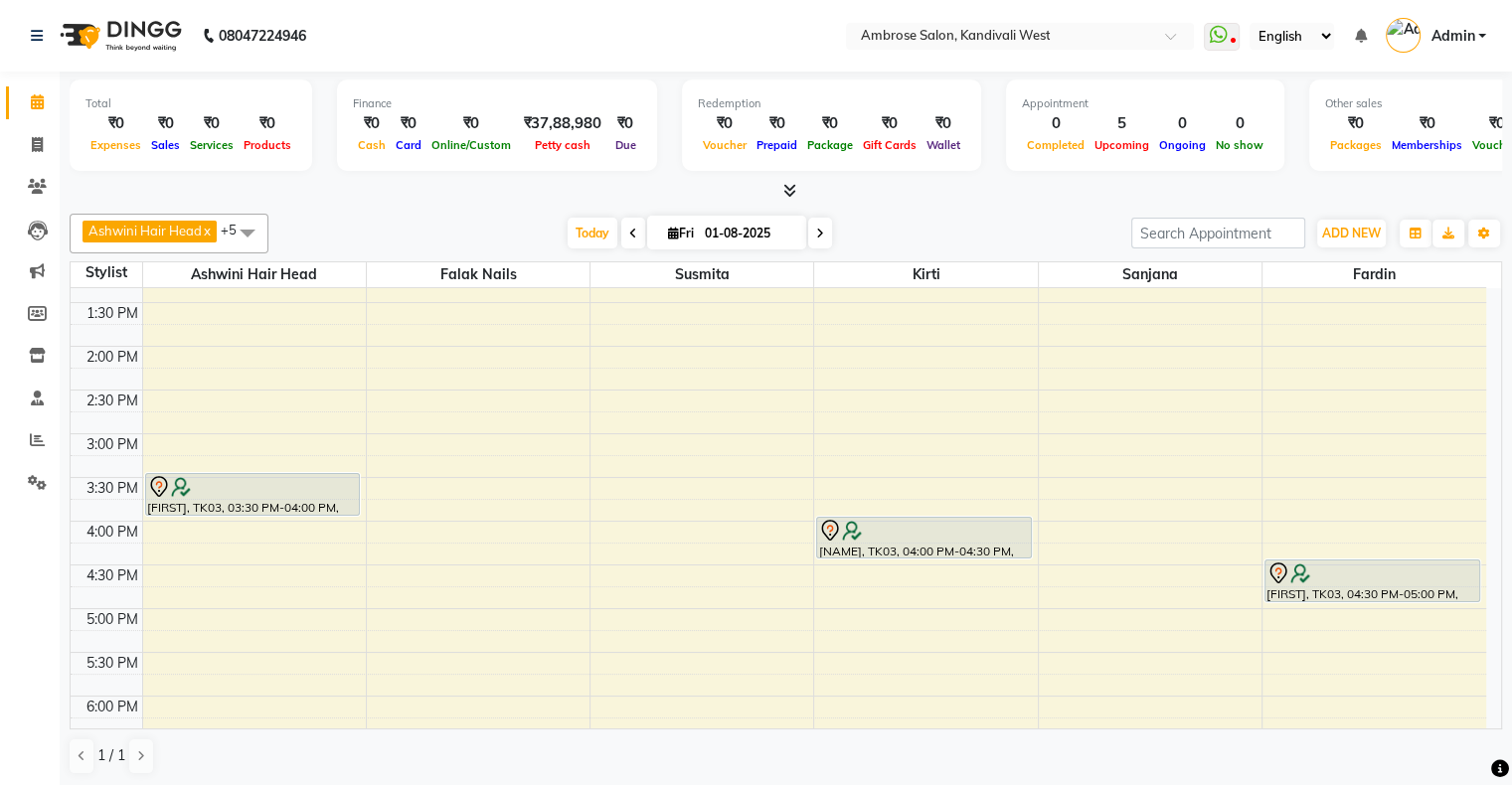 scroll, scrollTop: 397, scrollLeft: 0, axis: vertical 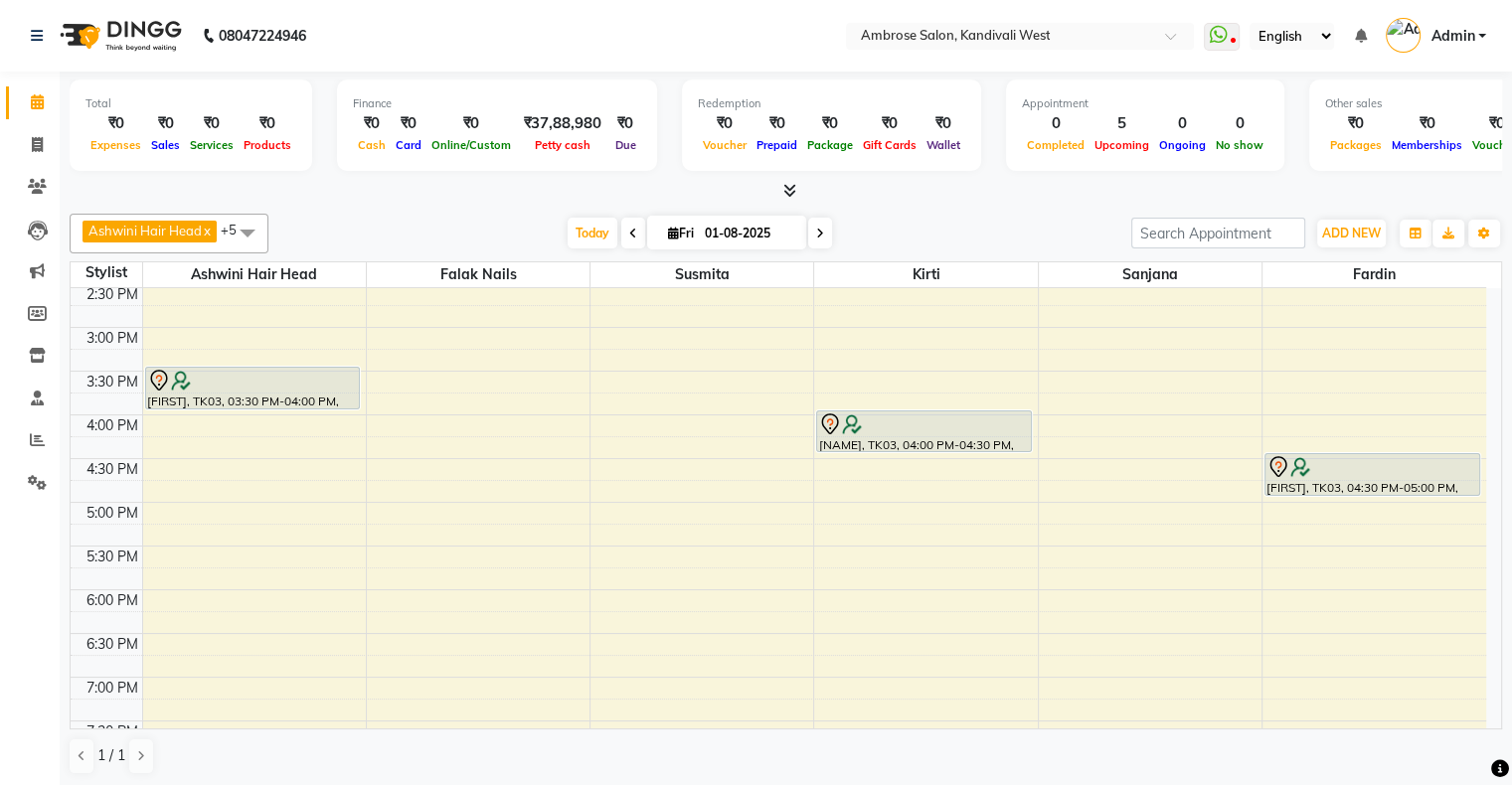 click on "10:00 AM 10:30 AM 11:00 AM 11:30 AM 12:00 PM 12:30 PM 1:00 PM 1:30 PM 2:00 PM 2:30 PM 3:00 PM 3:30 PM 4:00 PM 4:30 PM 5:00 PM 5:30 PM 6:00 PM 6:30 PM 7:00 PM 7:30 PM 8:00 PM 8:30 PM 9:00 PM 9:30 PM 10:00 PM 10:30 PM [FIRST] [LAST], TK01, 12:30 PM-01:00 PM, Colouring - Global Hair Colour Below Shoulder - New [FIRST], TK03, 03:30 PM-04:00 PM, Hair Spa - Revive Hair Ritual - New [NAME], TK02, 12:30 PM-01:00 PM, Nails - Acrylic Nails - New [FIRST], TK03, 04:00 PM-04:30 PM, Facials - Hydra Boost Facial - New [FIRST], TK03, 04:30 PM-05:00 PM, Hair Cut - Female Haircut (Includes Haircut & Blowdry) - New" at bounding box center [778, 458] 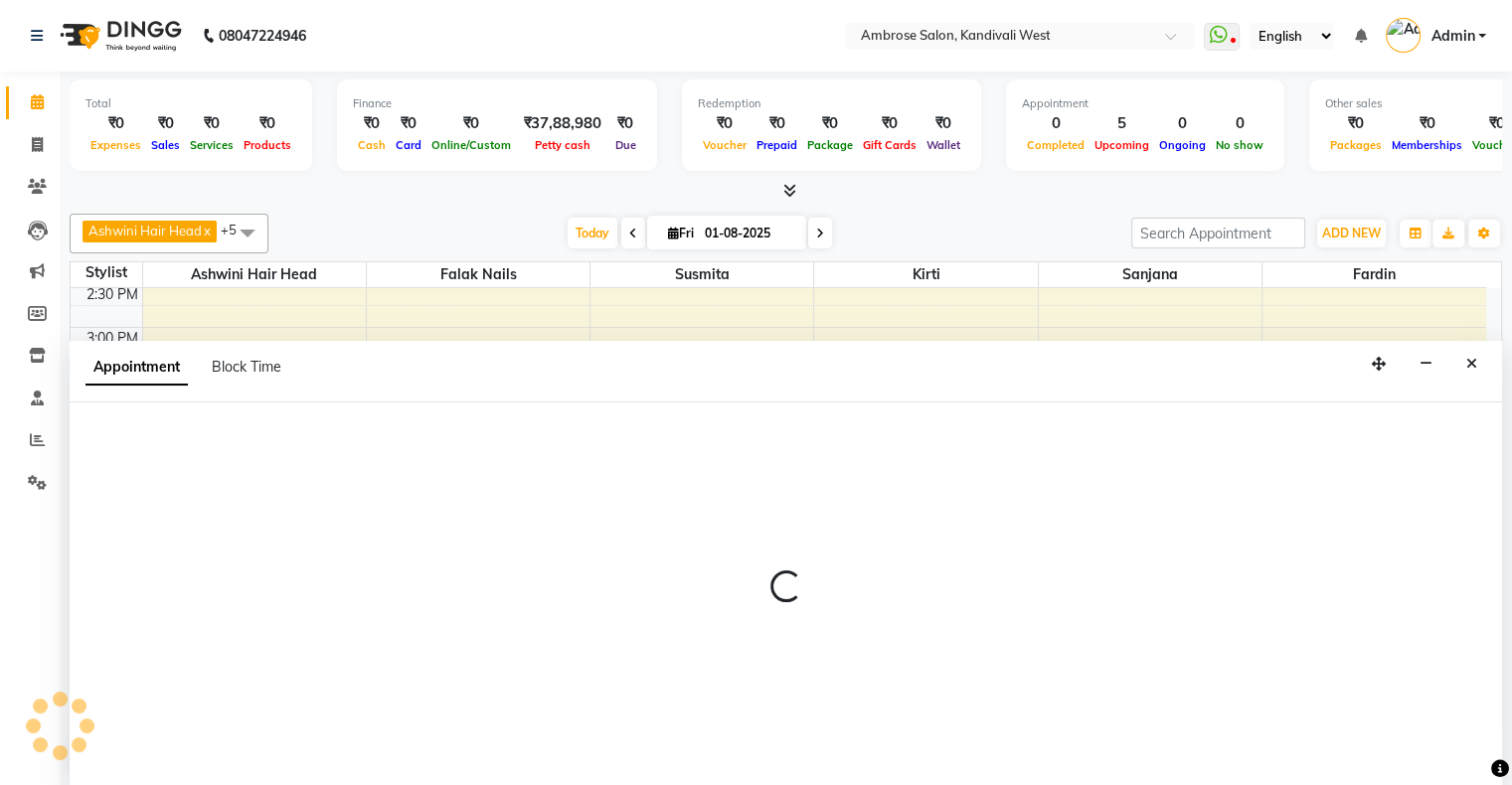 scroll, scrollTop: 0, scrollLeft: 0, axis: both 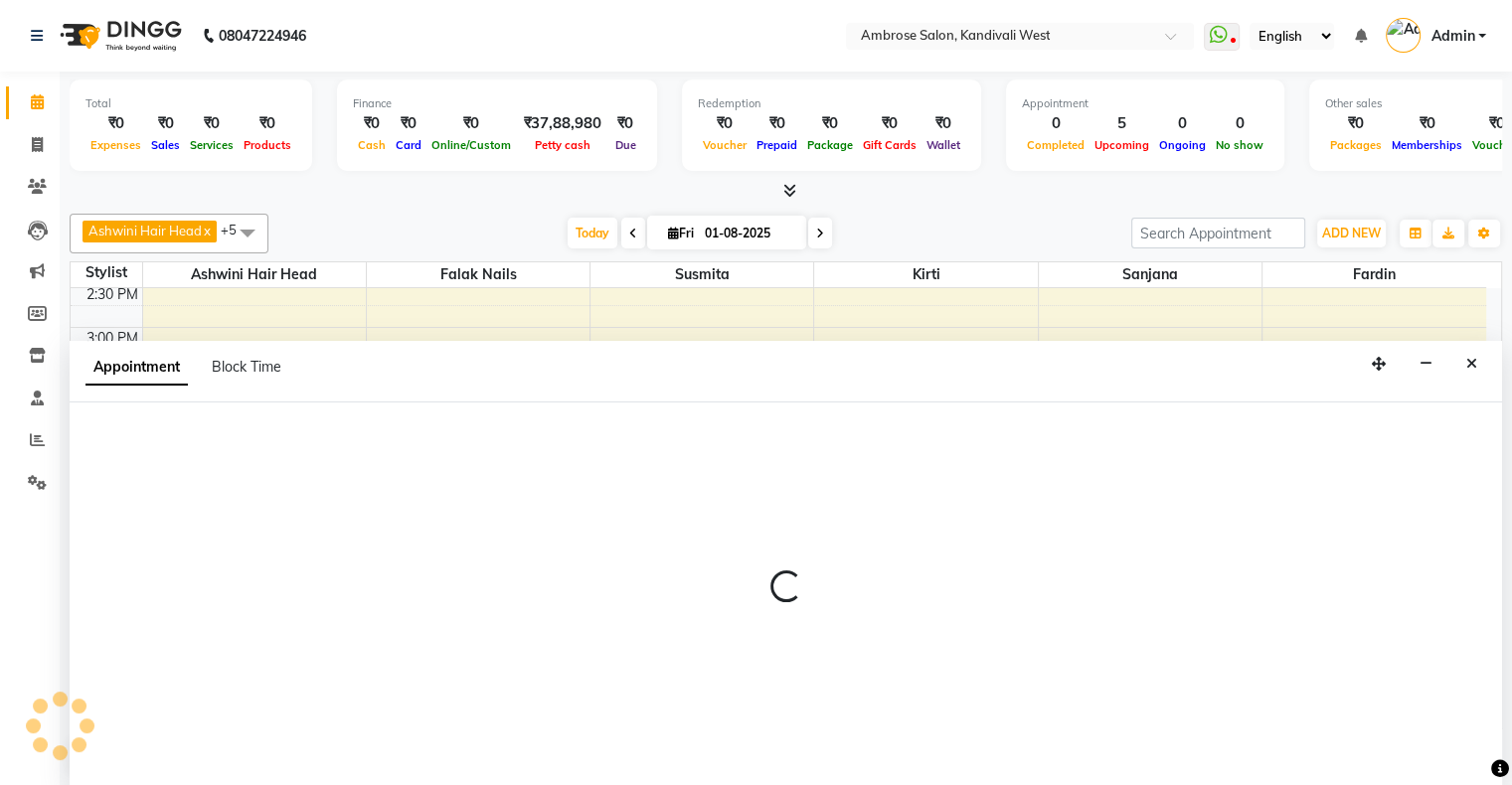 select on "82272" 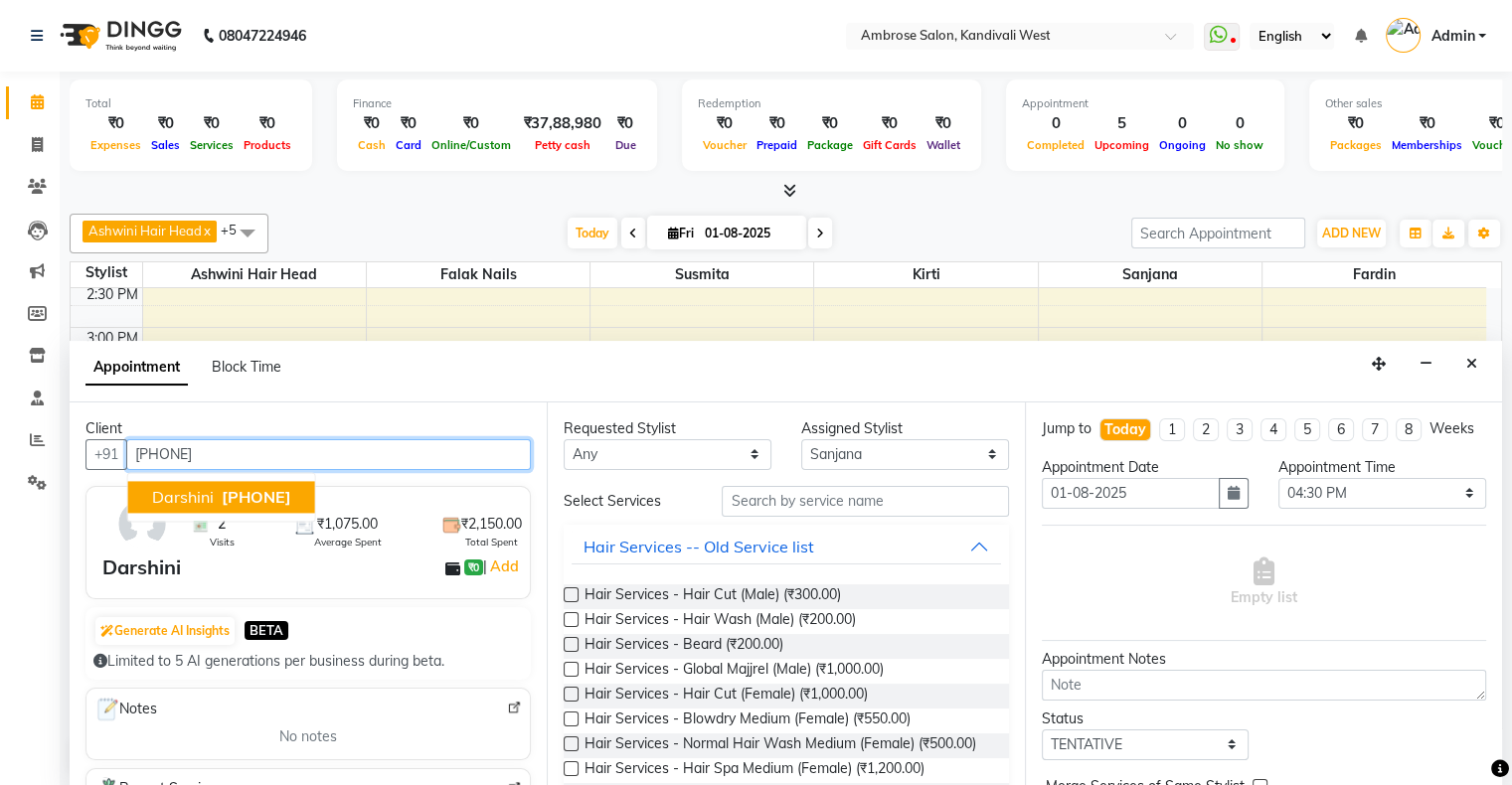 click on "Darshini" at bounding box center [183, 497] 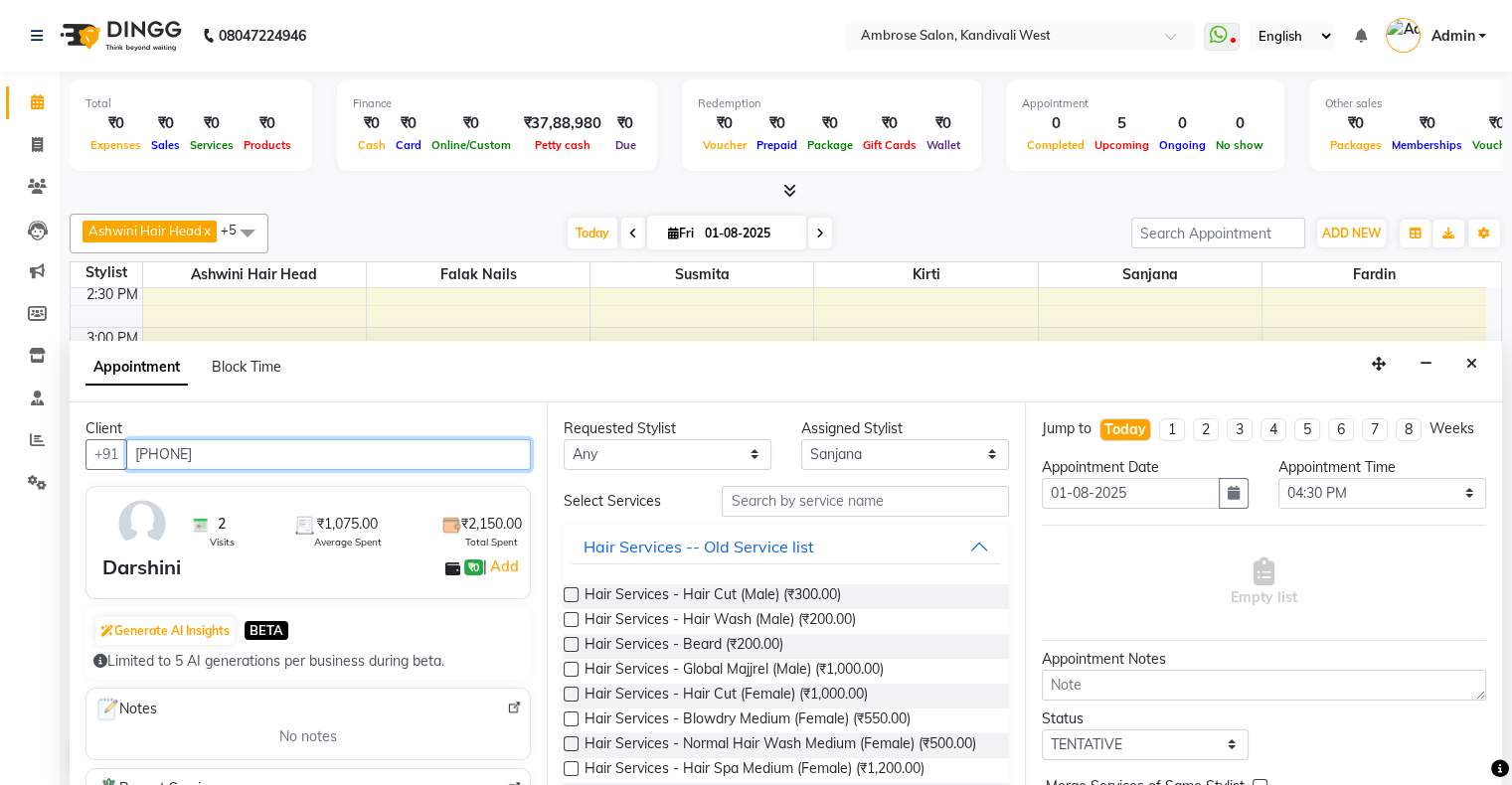 type on "[PHONE]" 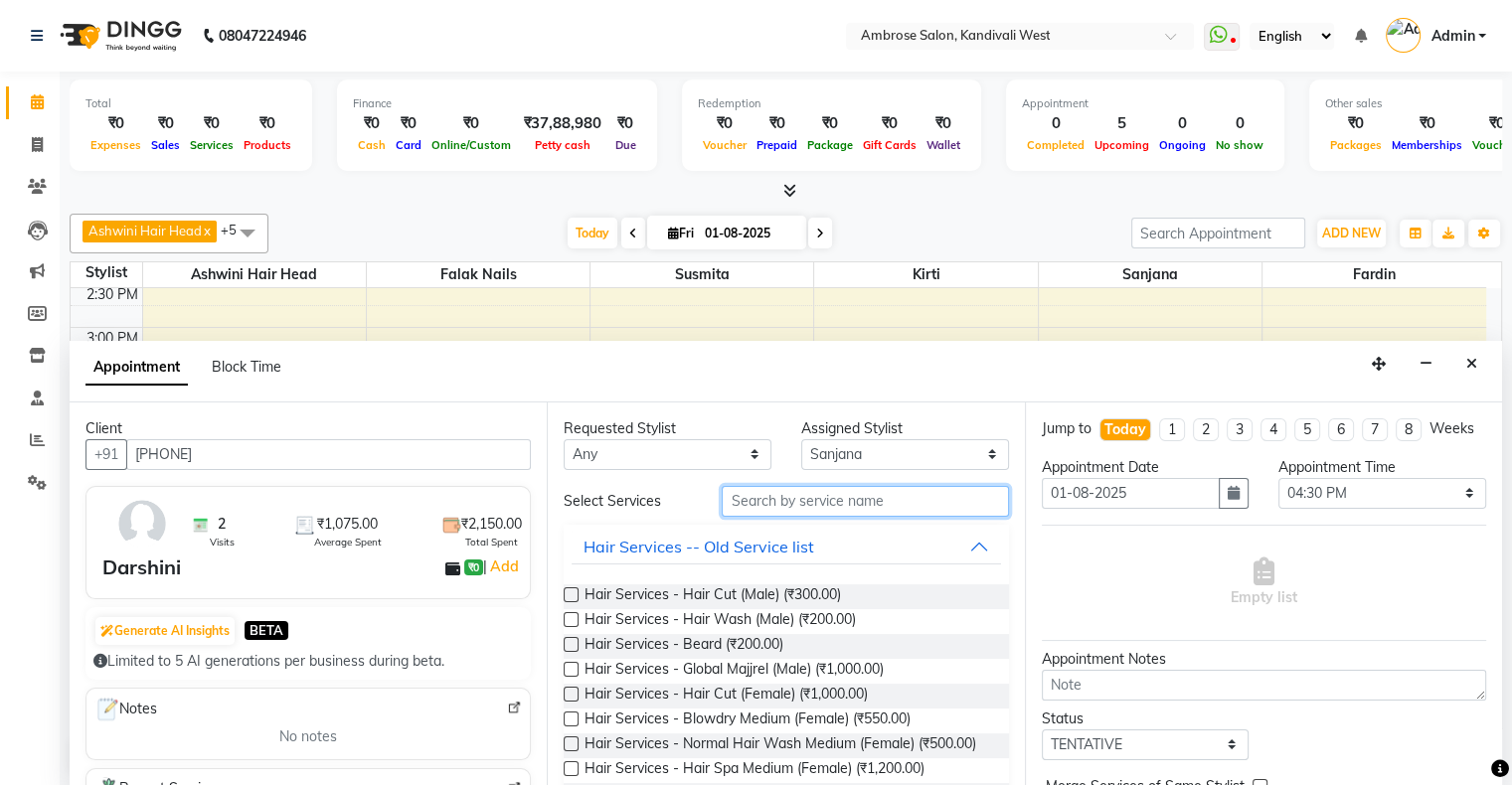 click at bounding box center [865, 501] 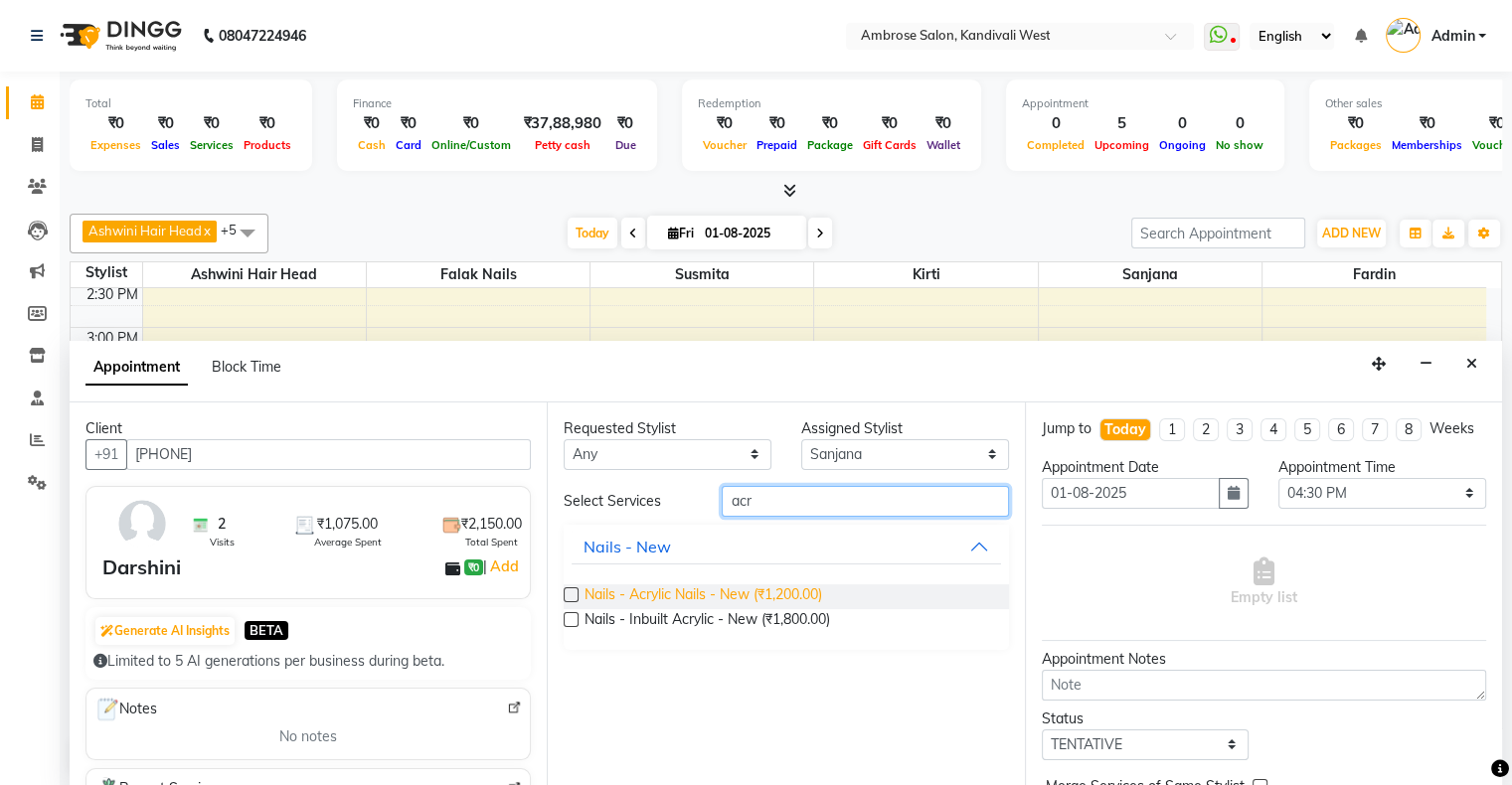 type on "acr" 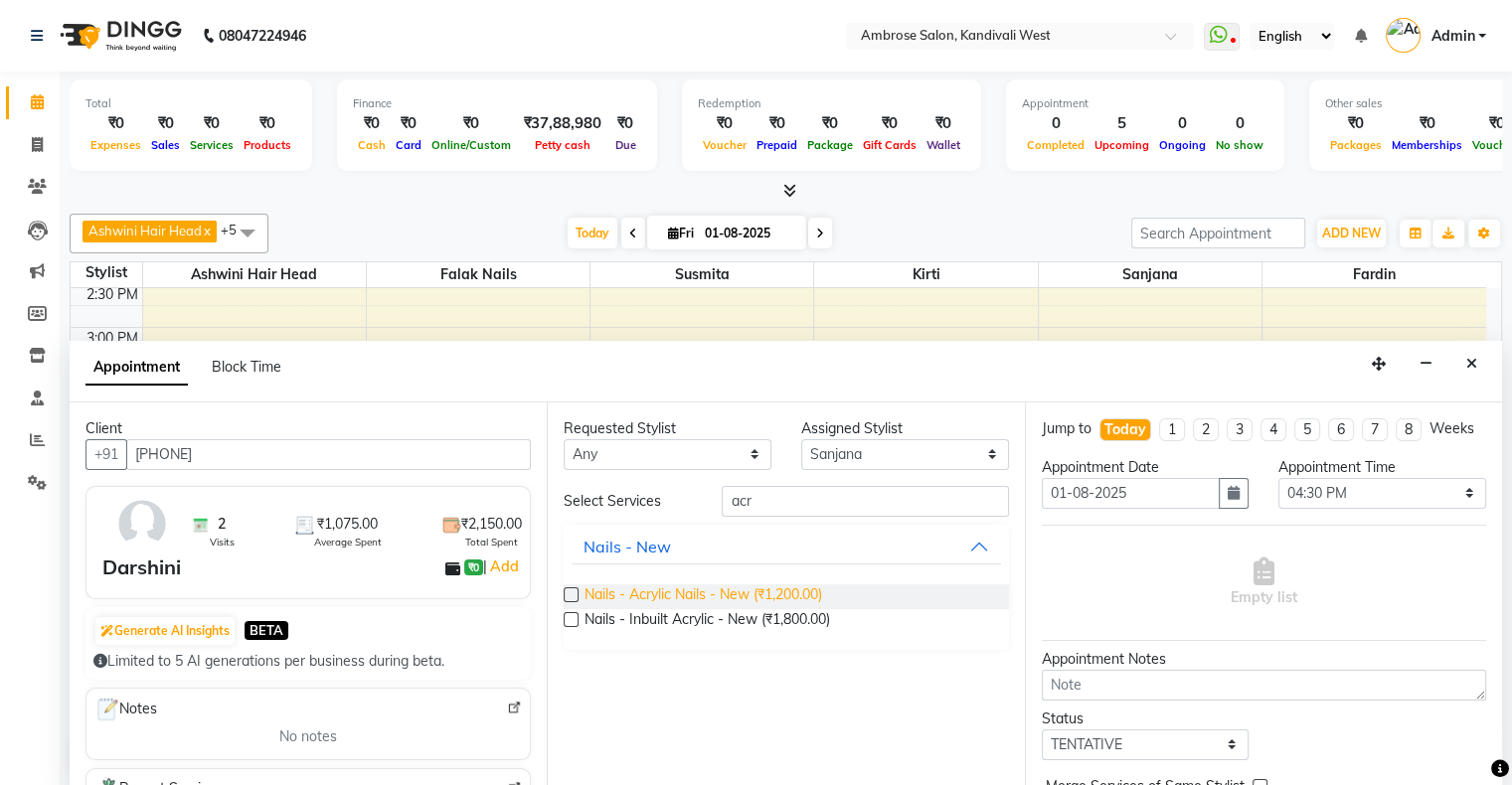 click on "Nails - Acrylic Nails - New (₹1,200.00)" at bounding box center [703, 596] 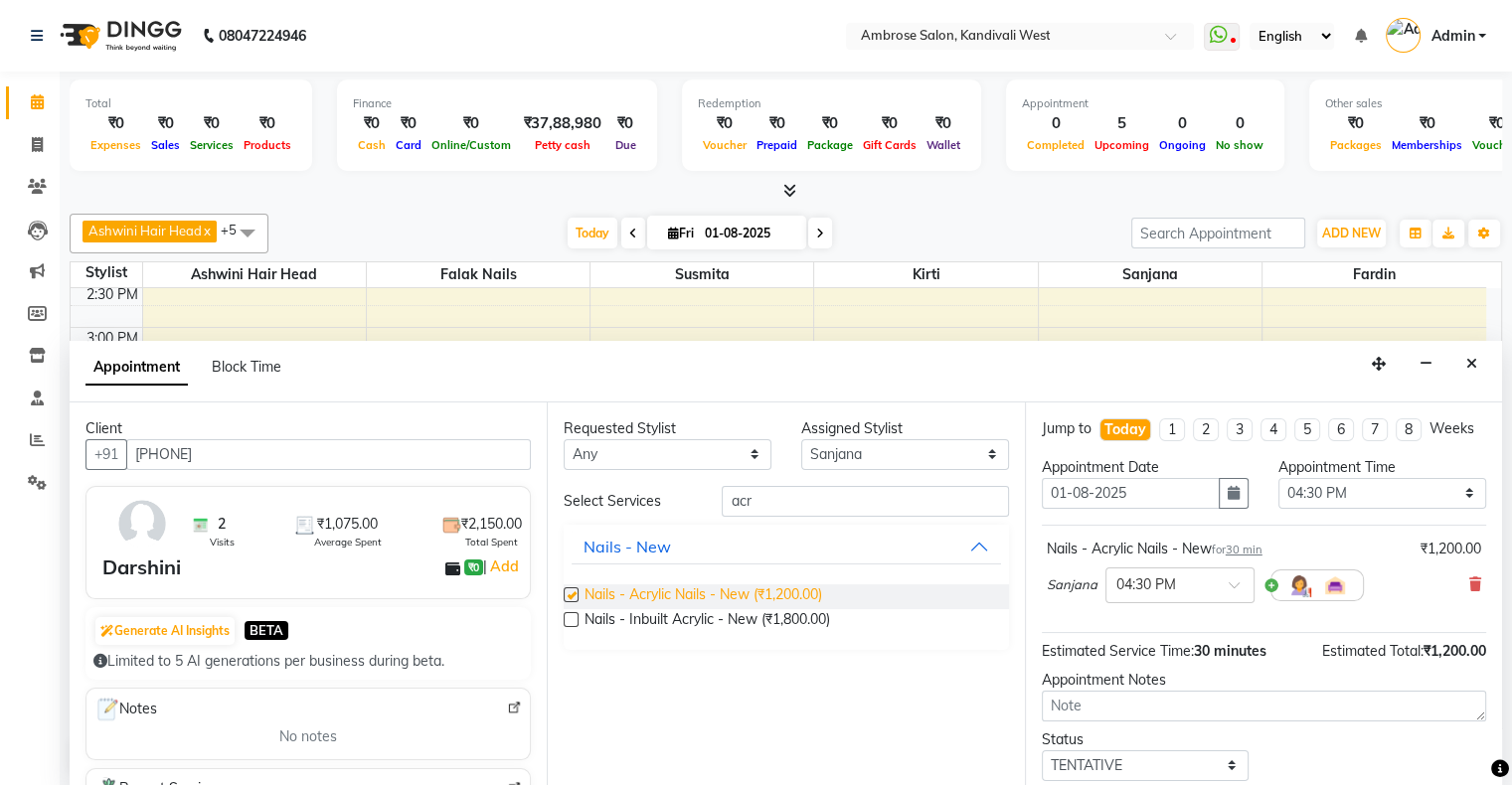 checkbox on "false" 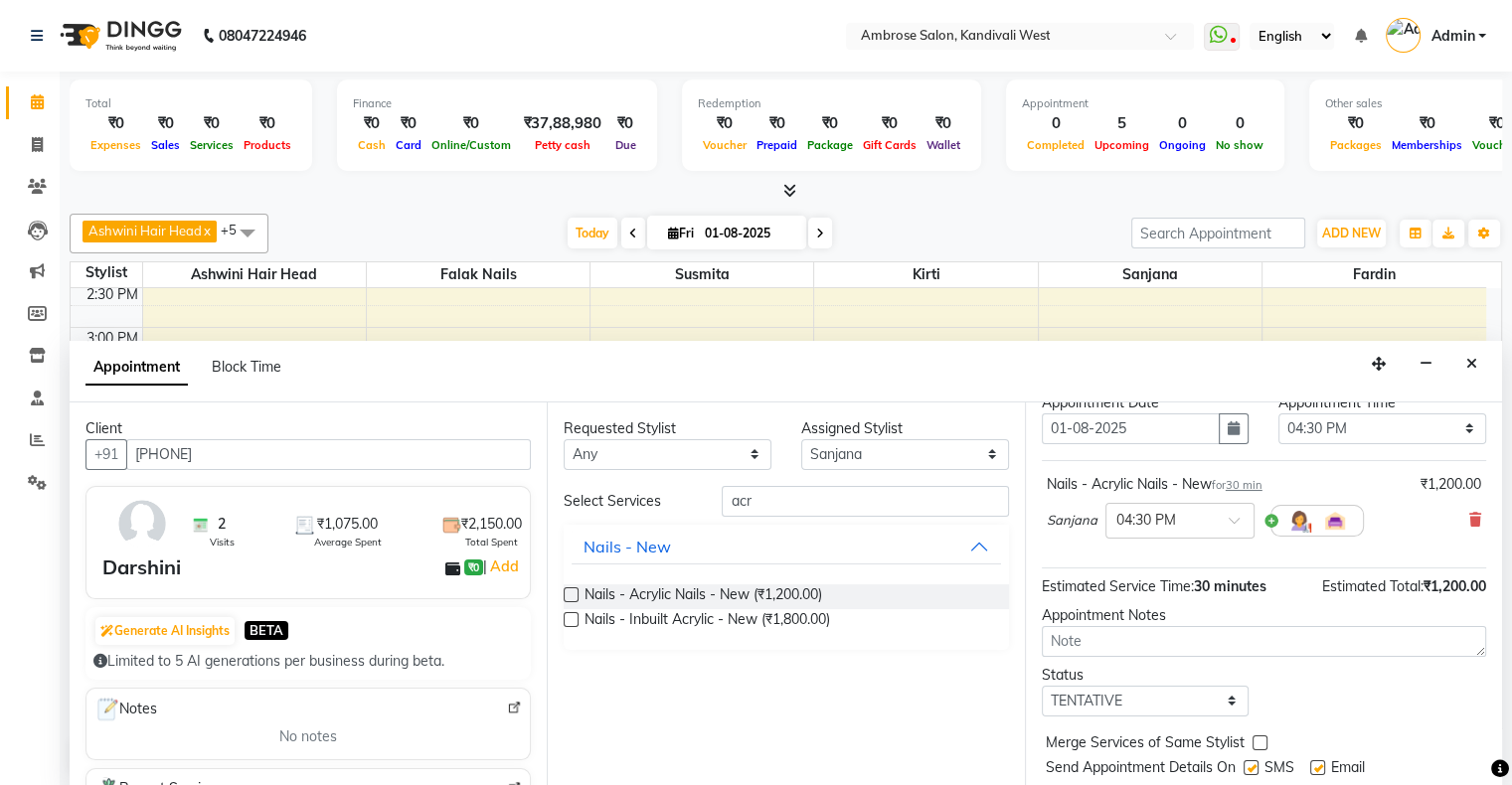 scroll, scrollTop: 136, scrollLeft: 0, axis: vertical 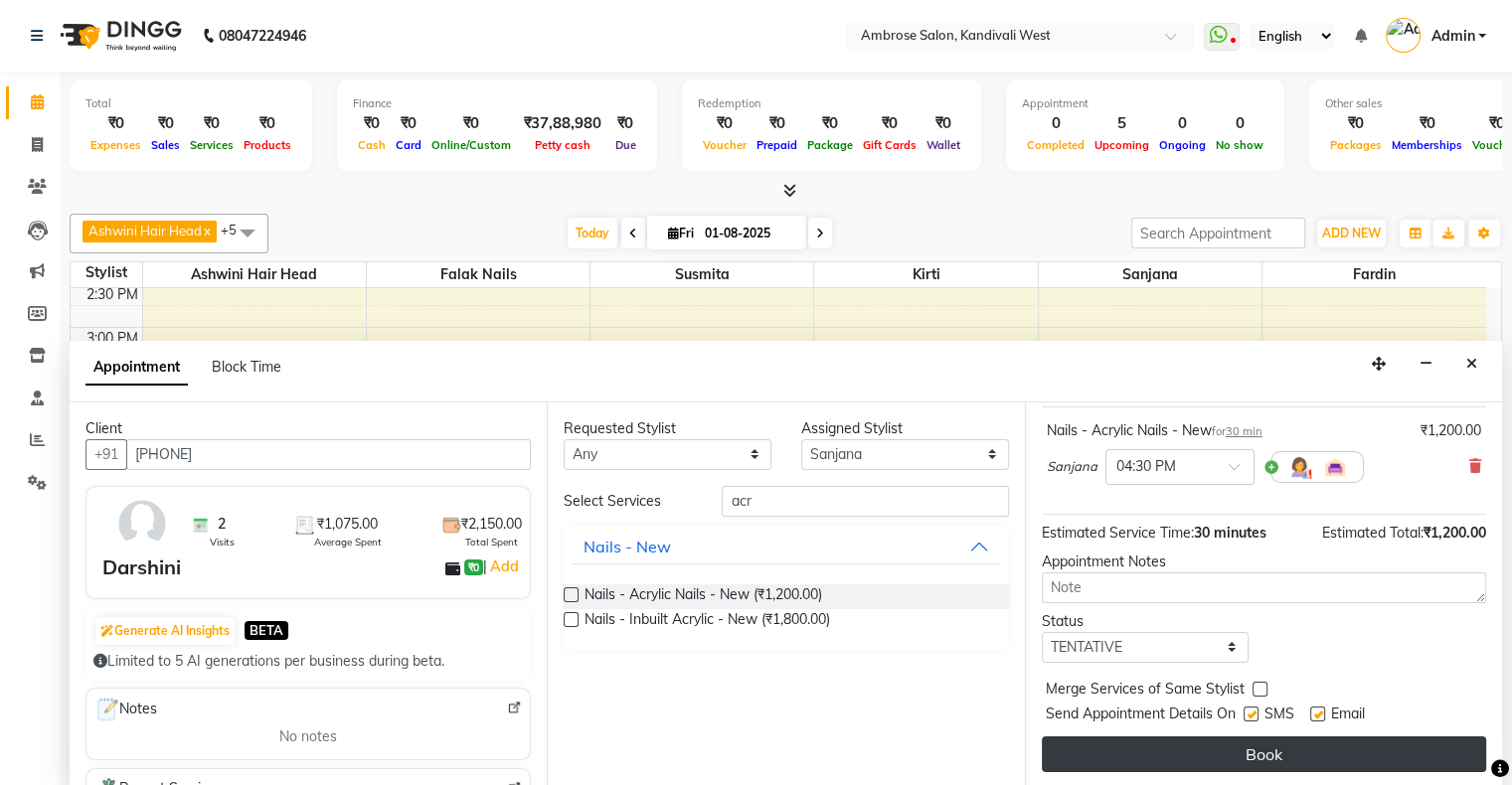 click on "Book" at bounding box center (1263, 754) 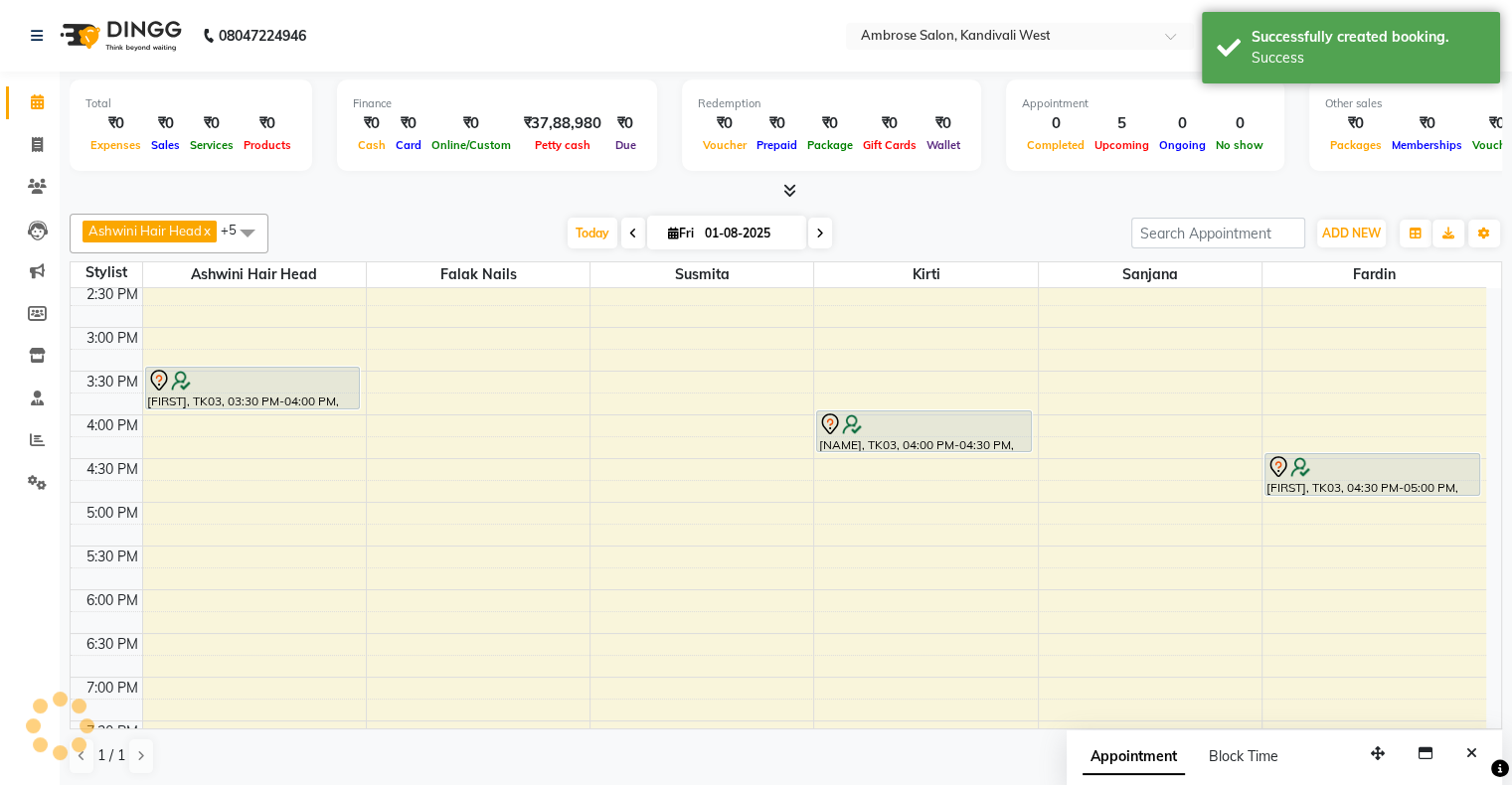 scroll, scrollTop: 0, scrollLeft: 0, axis: both 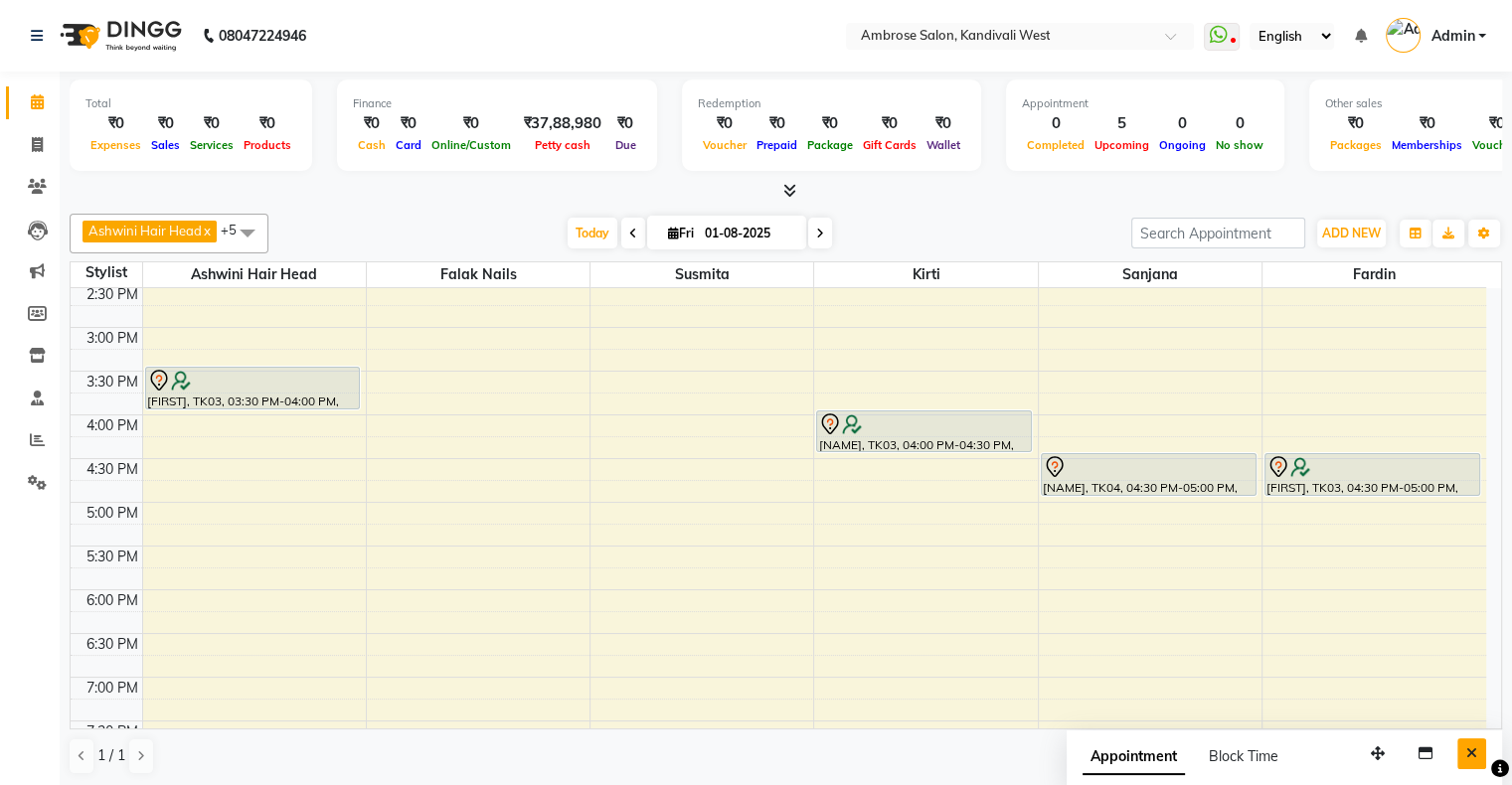 click at bounding box center [1471, 753] 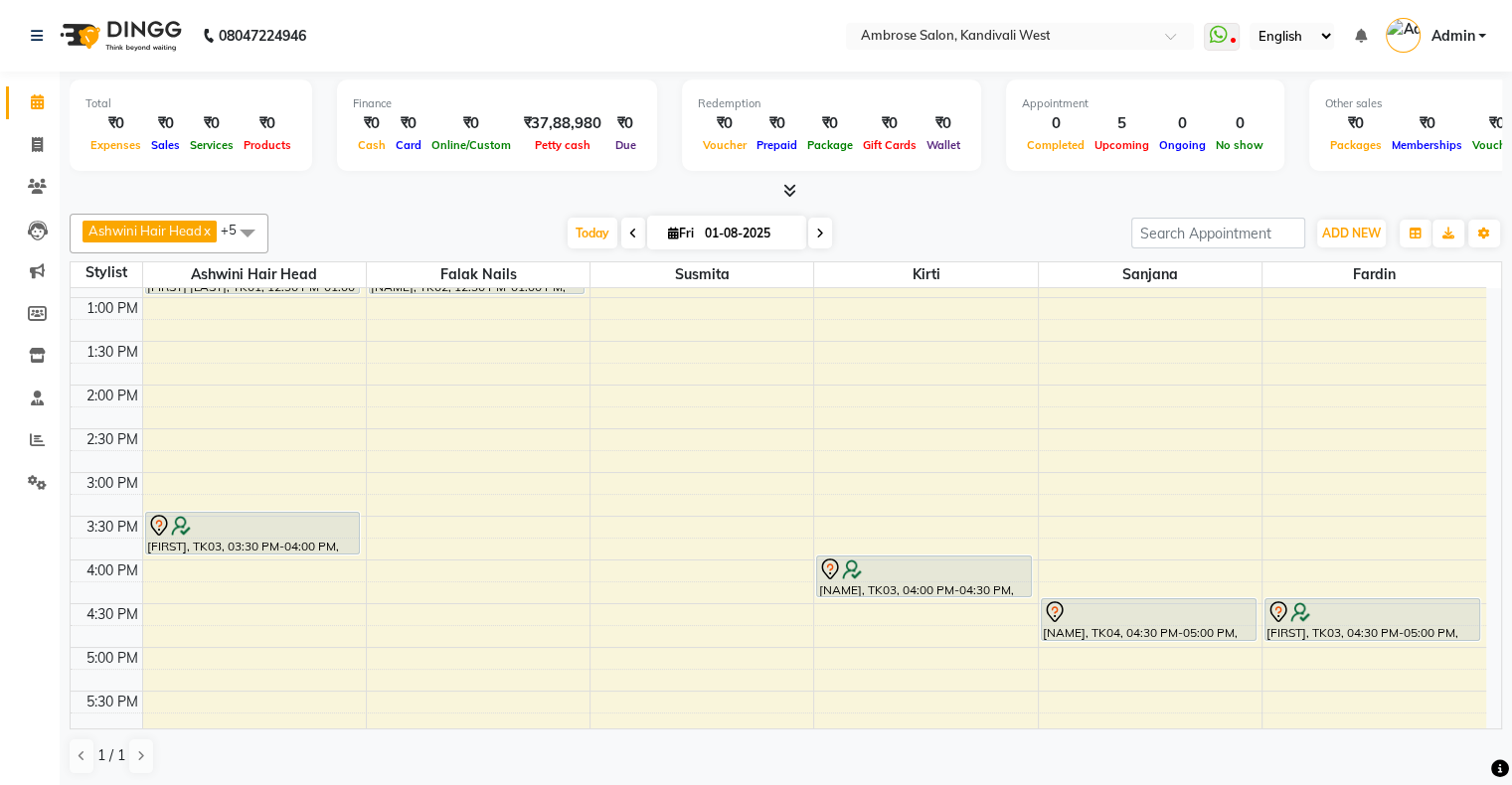 scroll, scrollTop: 298, scrollLeft: 0, axis: vertical 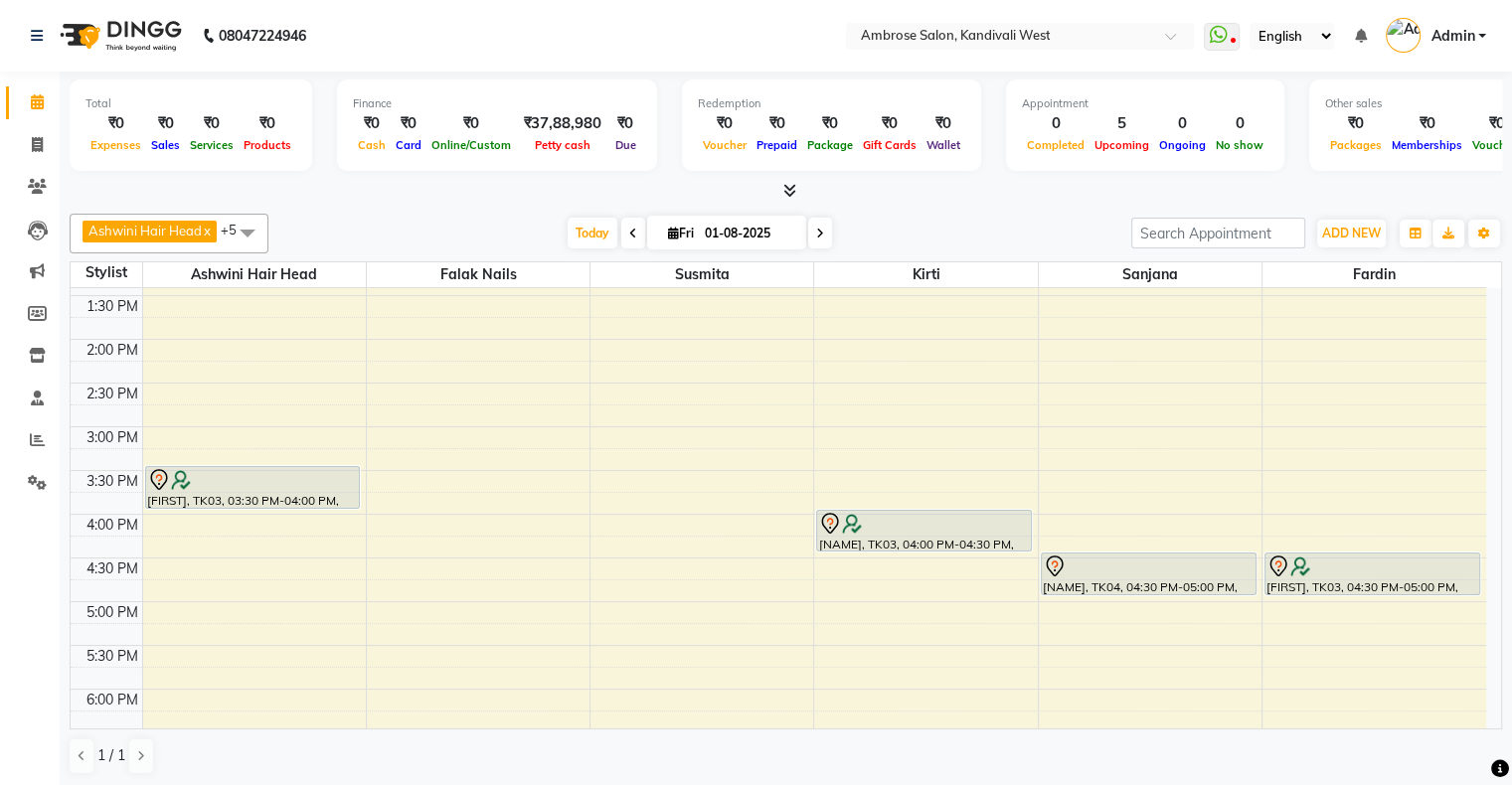 click on "10:00 AM 10:30 AM 11:00 AM 11:30 AM 12:00 PM 12:30 PM 1:00 PM 1:30 PM 2:00 PM 2:30 PM 3:00 PM 3:30 PM 4:00 PM 4:30 PM 5:00 PM 5:30 PM 6:00 PM 6:30 PM 7:00 PM 7:30 PM 8:00 PM 8:30 PM 9:00 PM 9:30 PM 10:00 PM 10:30 PM [FIRST] [LAST], TK01, 12:30 PM-01:00 PM, Colouring - Global Hair Colour Below Shoulder - New [FIRST], TK03, 03:30 PM-04:00 PM, Hair Spa - Revive Hair Ritual - New [NAME], TK02, 12:30 PM-01:00 PM, Nails - Acrylic Nails - New [FIRST], TK03, 04:00 PM-04:30 PM, Facials - Hydra Boost Facial - New [NAME], TK04, 04:30 PM-05:00 PM, Nails - Acrylic Nails - New [FIRST], TK03, 04:30 PM-05:00 PM, Hair Cut - Female Haircut (Includes Haircut & Blowdry) - New" at bounding box center (778, 557) 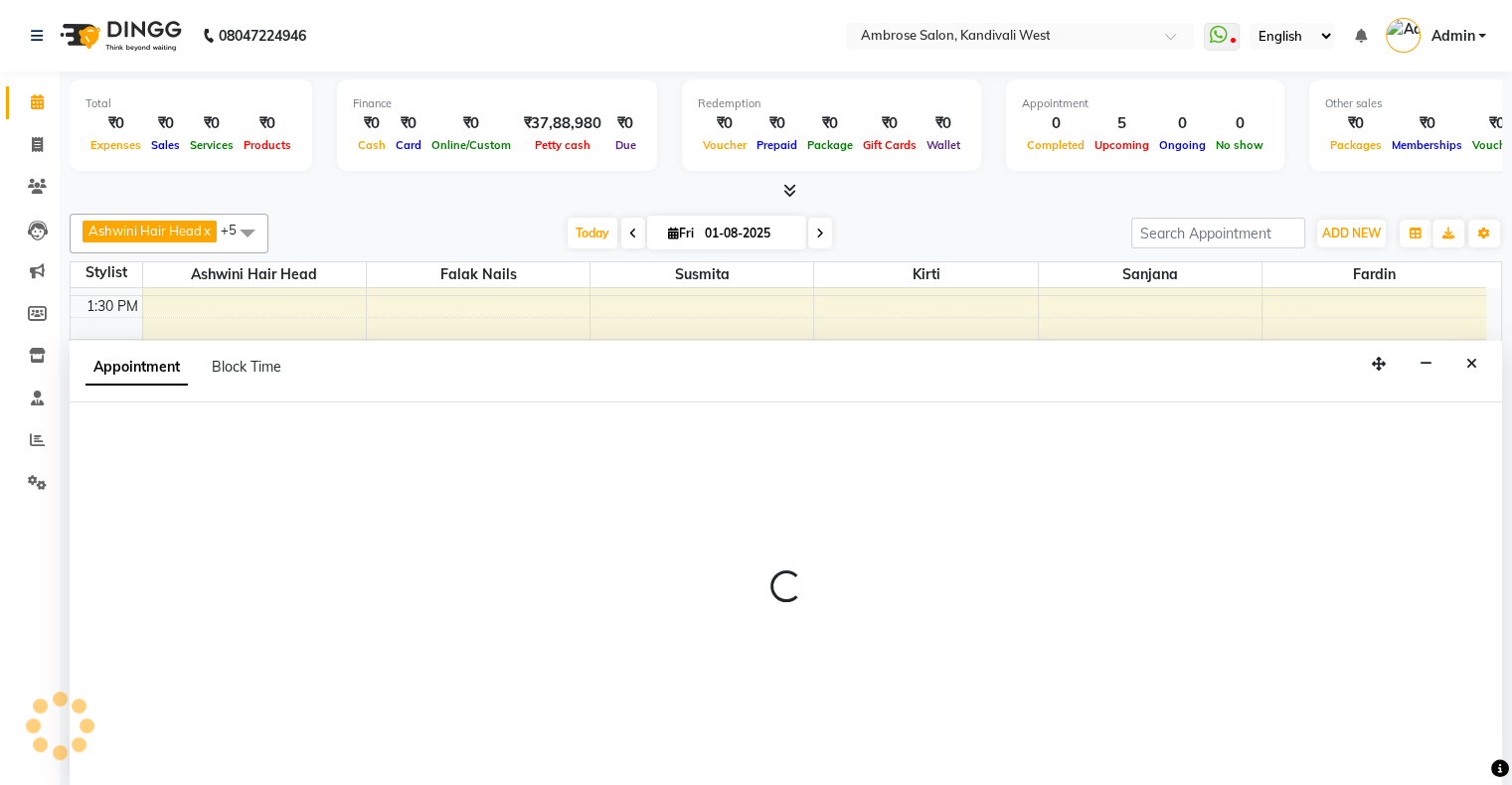scroll, scrollTop: 0, scrollLeft: 0, axis: both 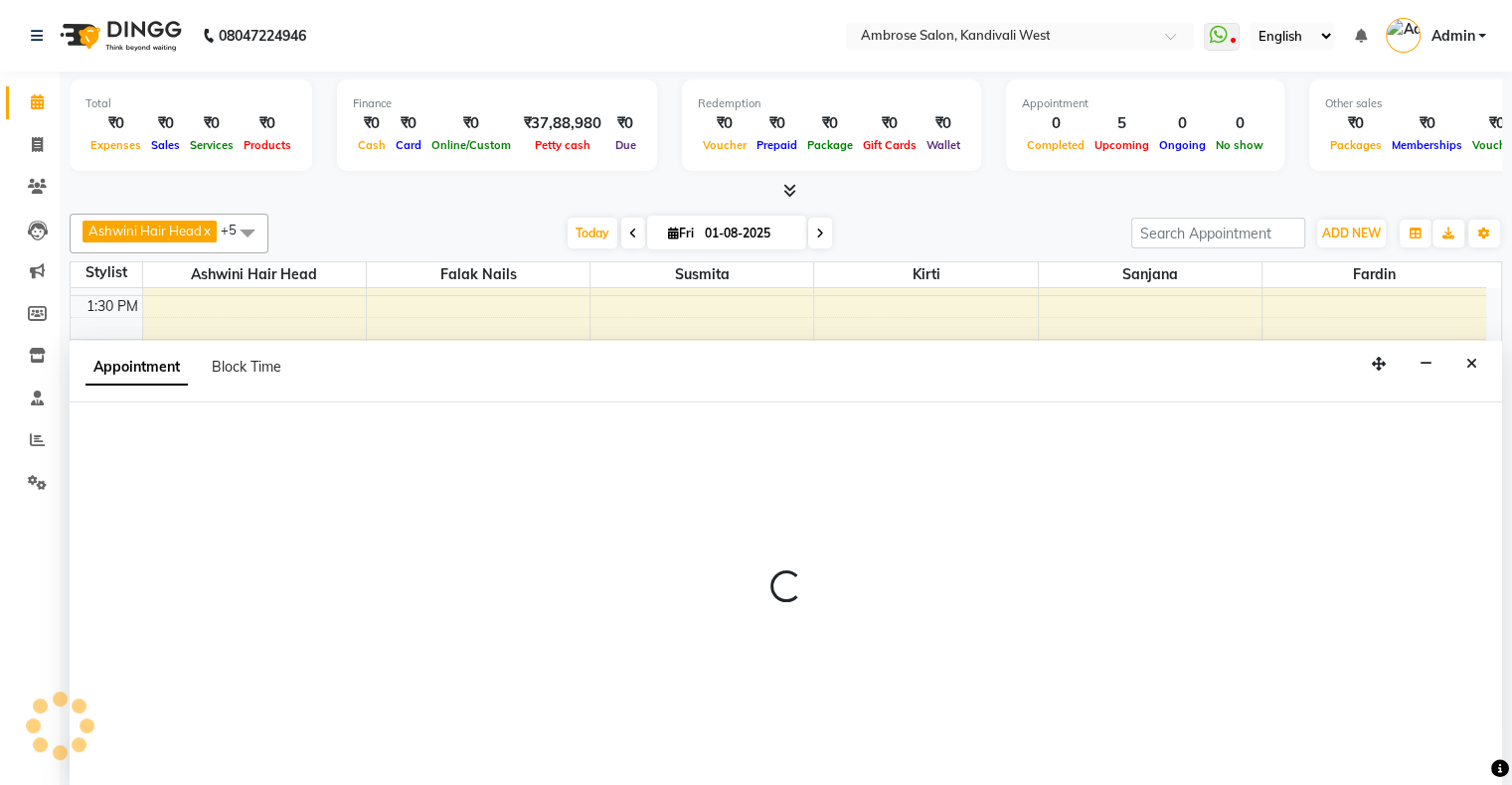 select on "54023" 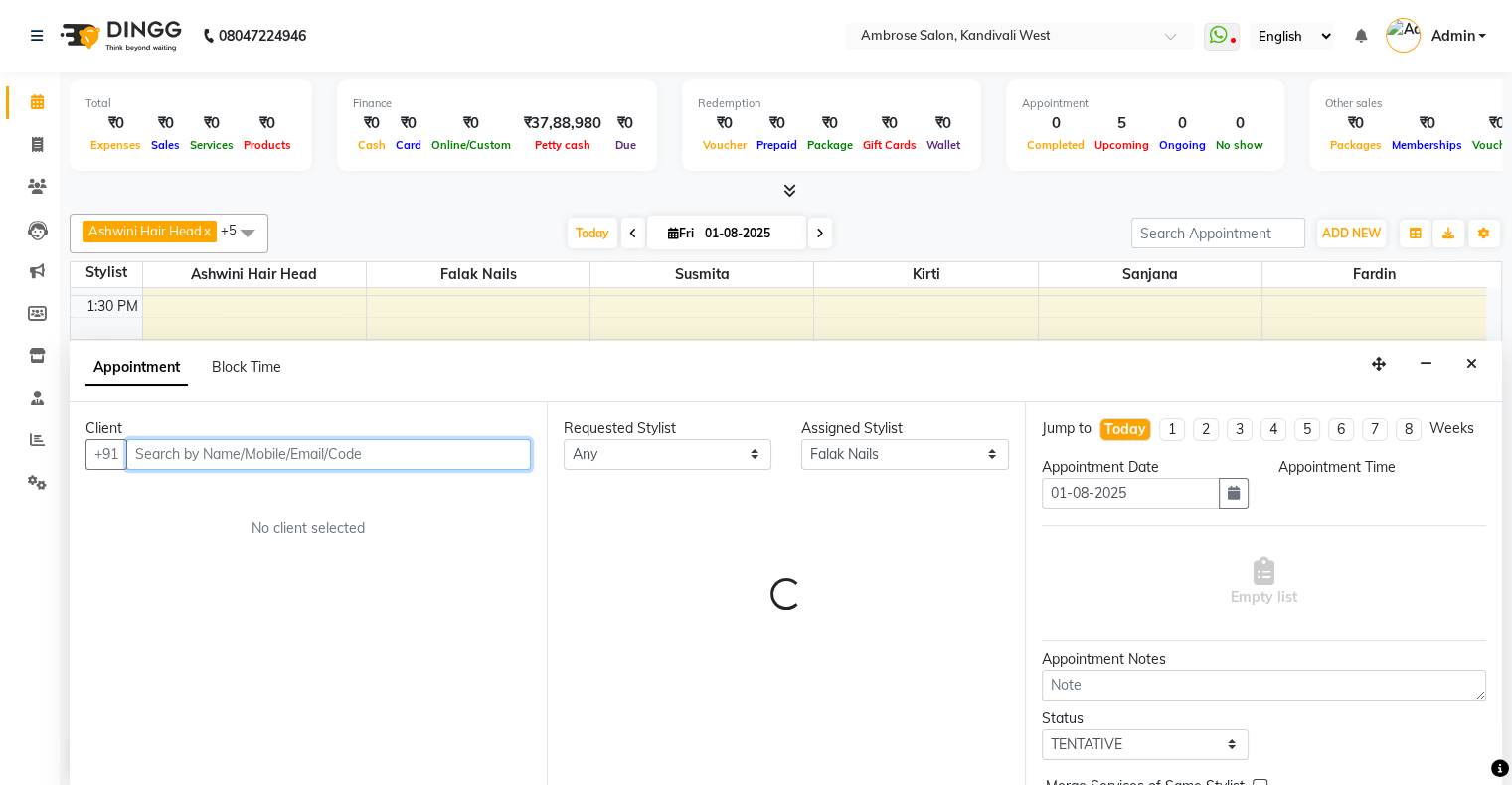 select on "930" 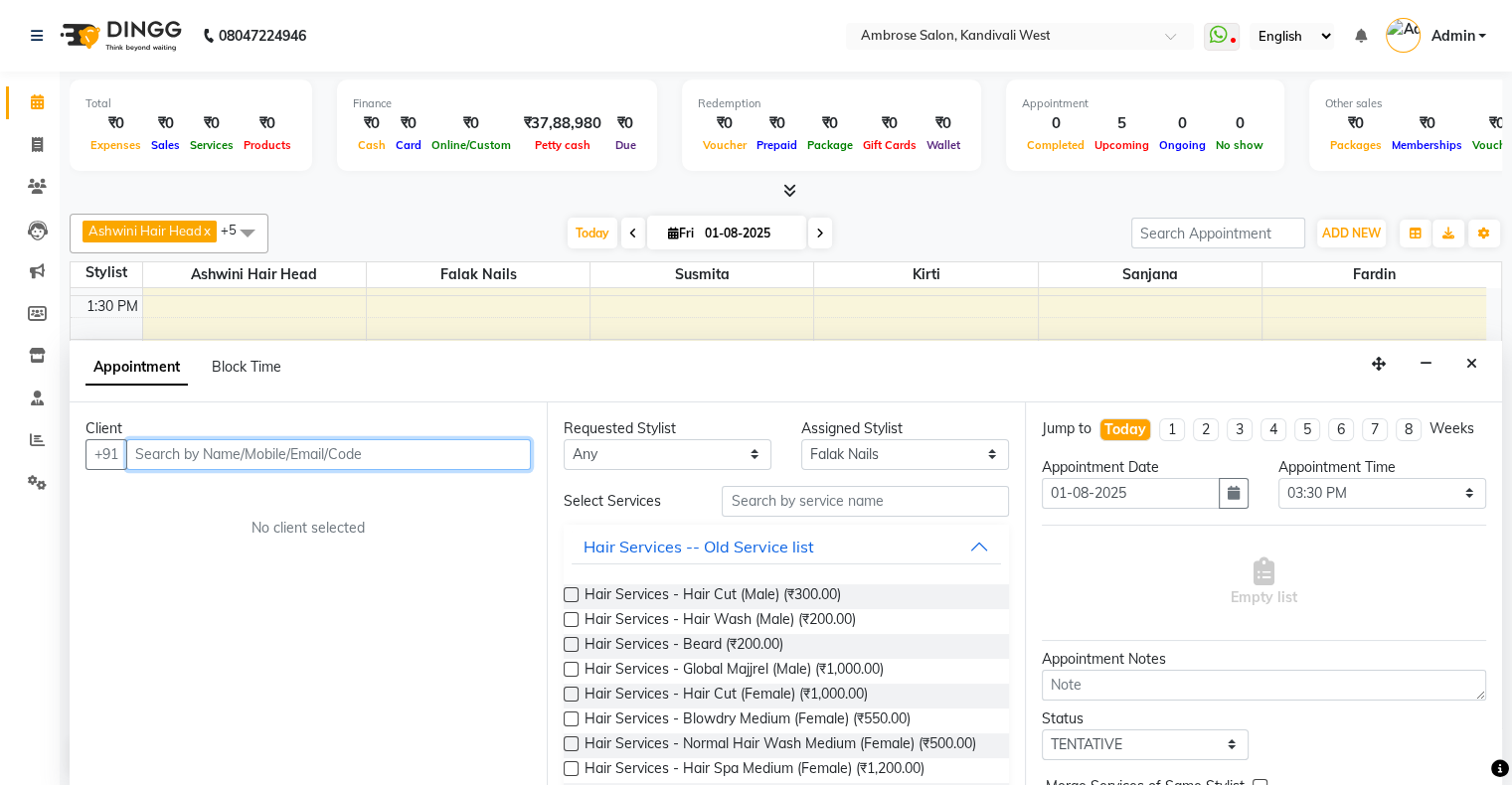 click at bounding box center (328, 454) 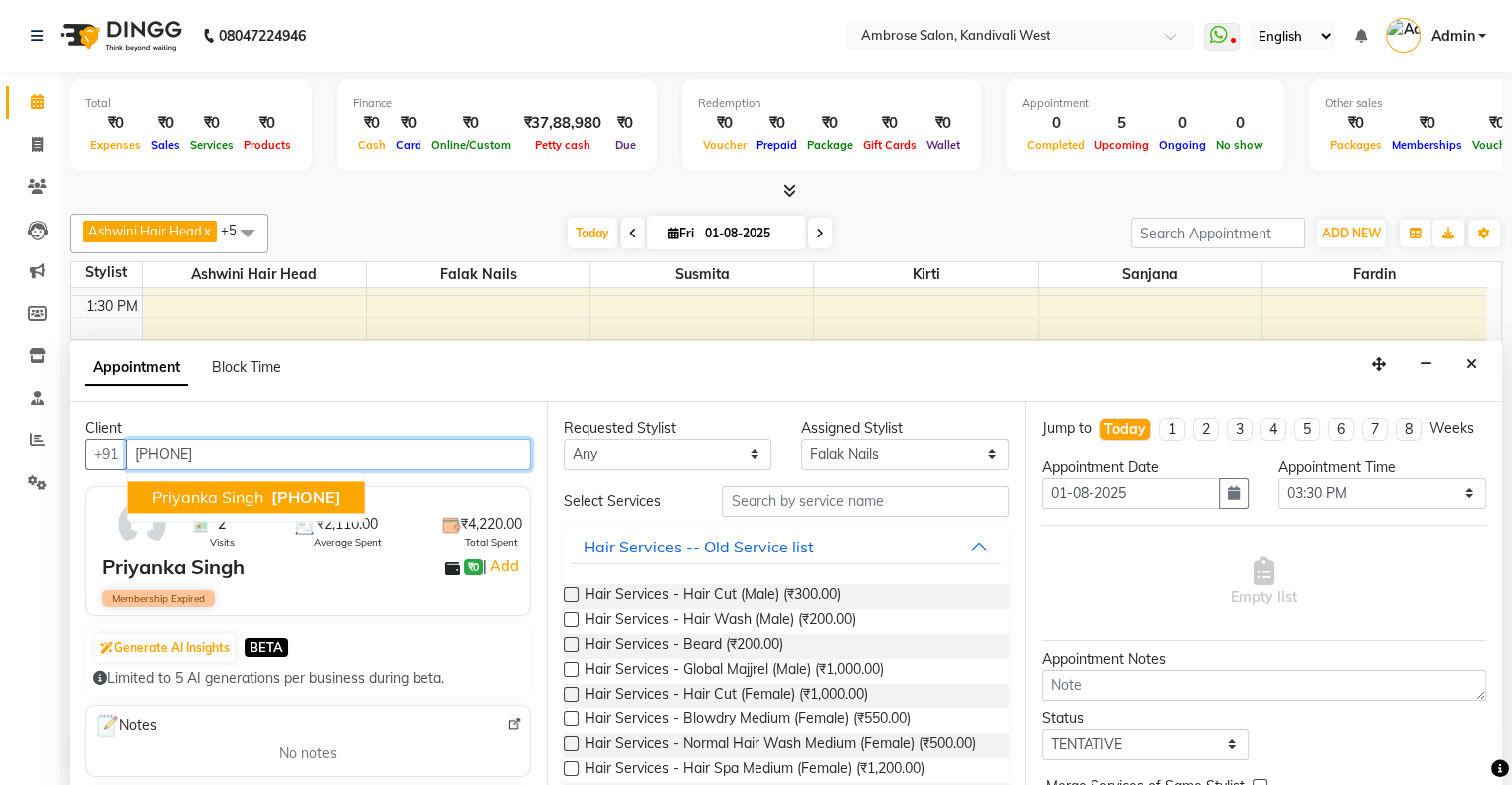 click on "[PHONE]" at bounding box center [306, 497] 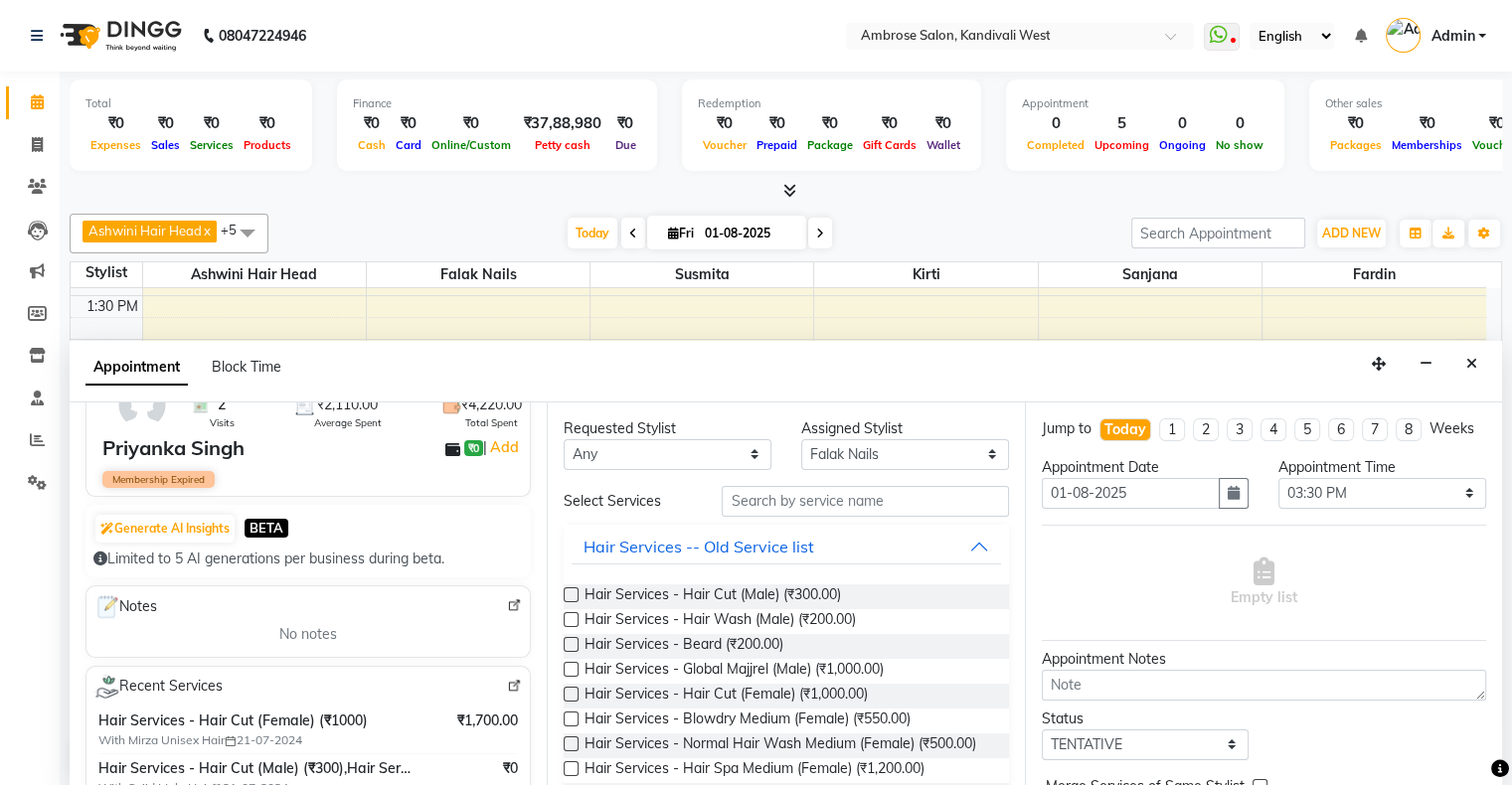 scroll, scrollTop: 99, scrollLeft: 0, axis: vertical 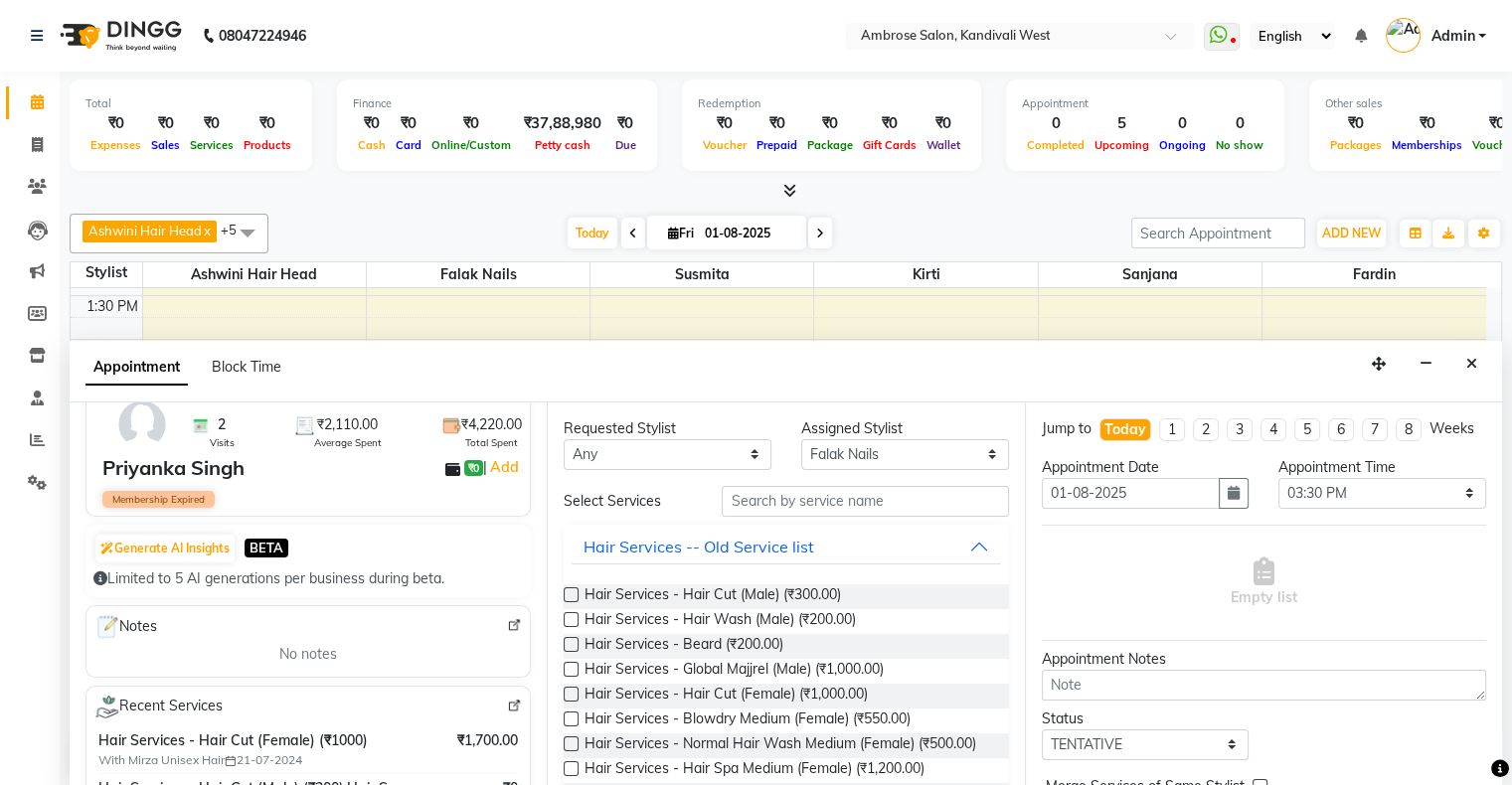 type on "[PHONE]" 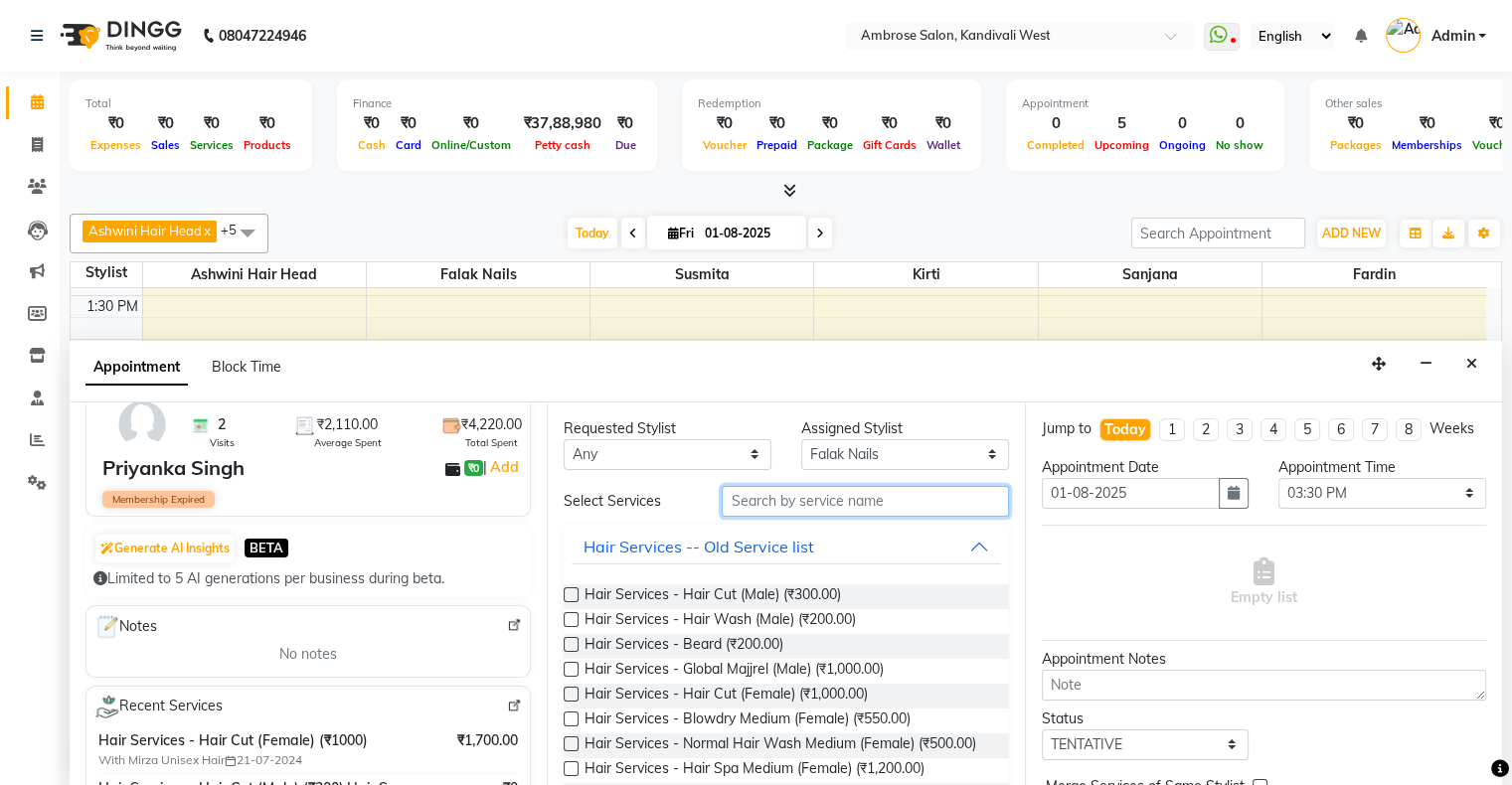 click at bounding box center (865, 501) 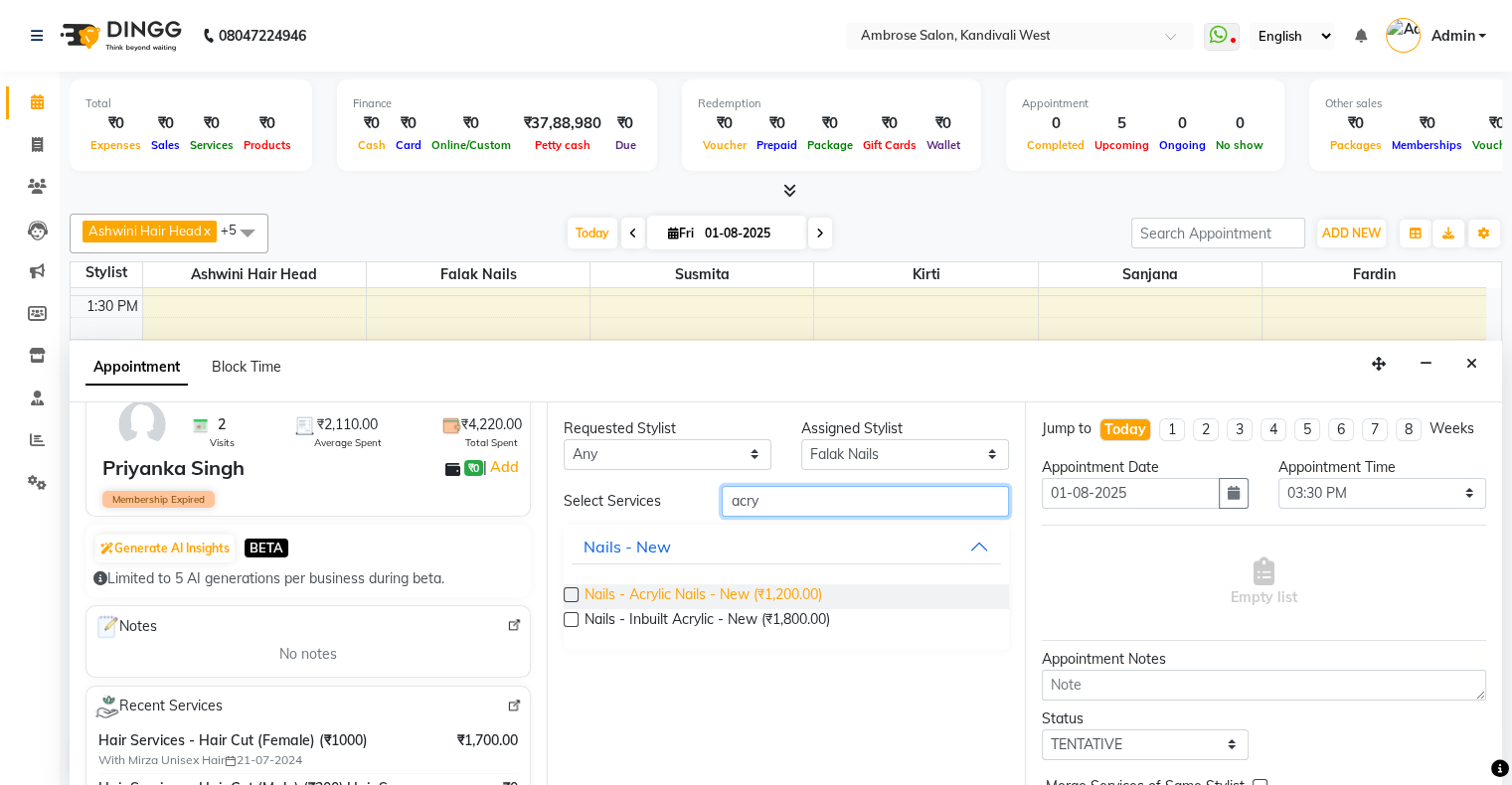 type on "acry" 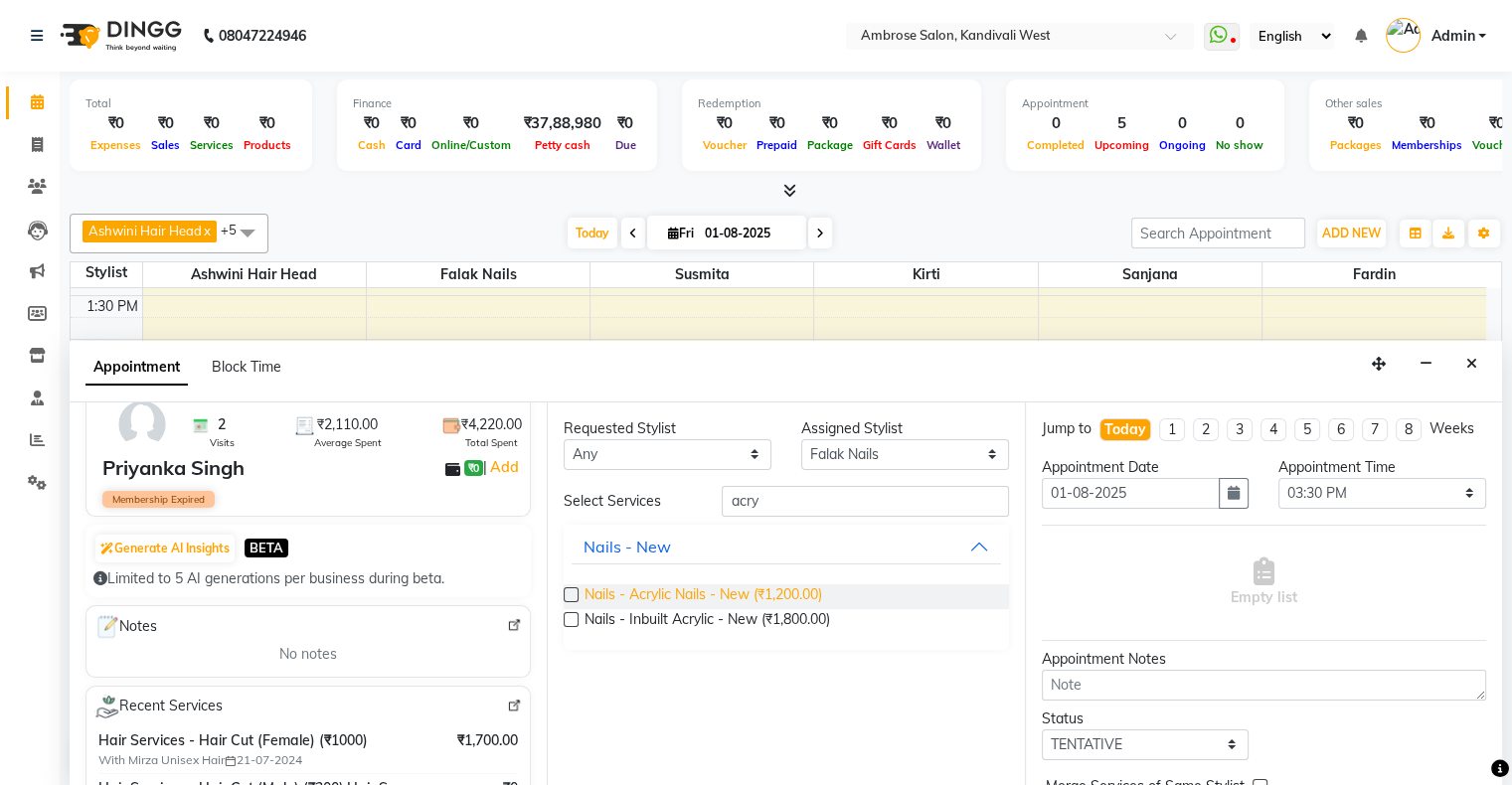 click on "Nails - Acrylic Nails - New (₹1,200.00)" at bounding box center [703, 596] 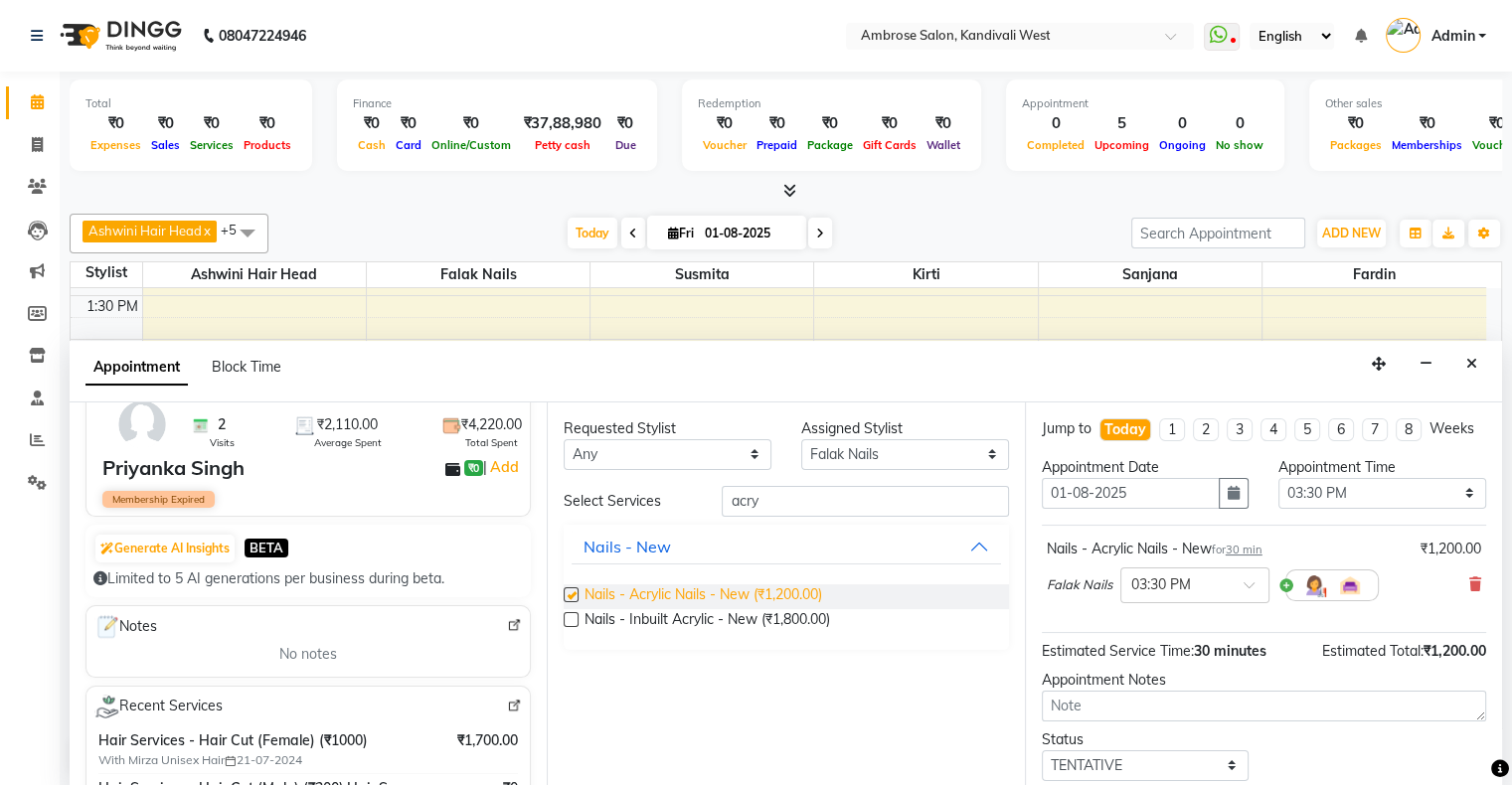 checkbox on "false" 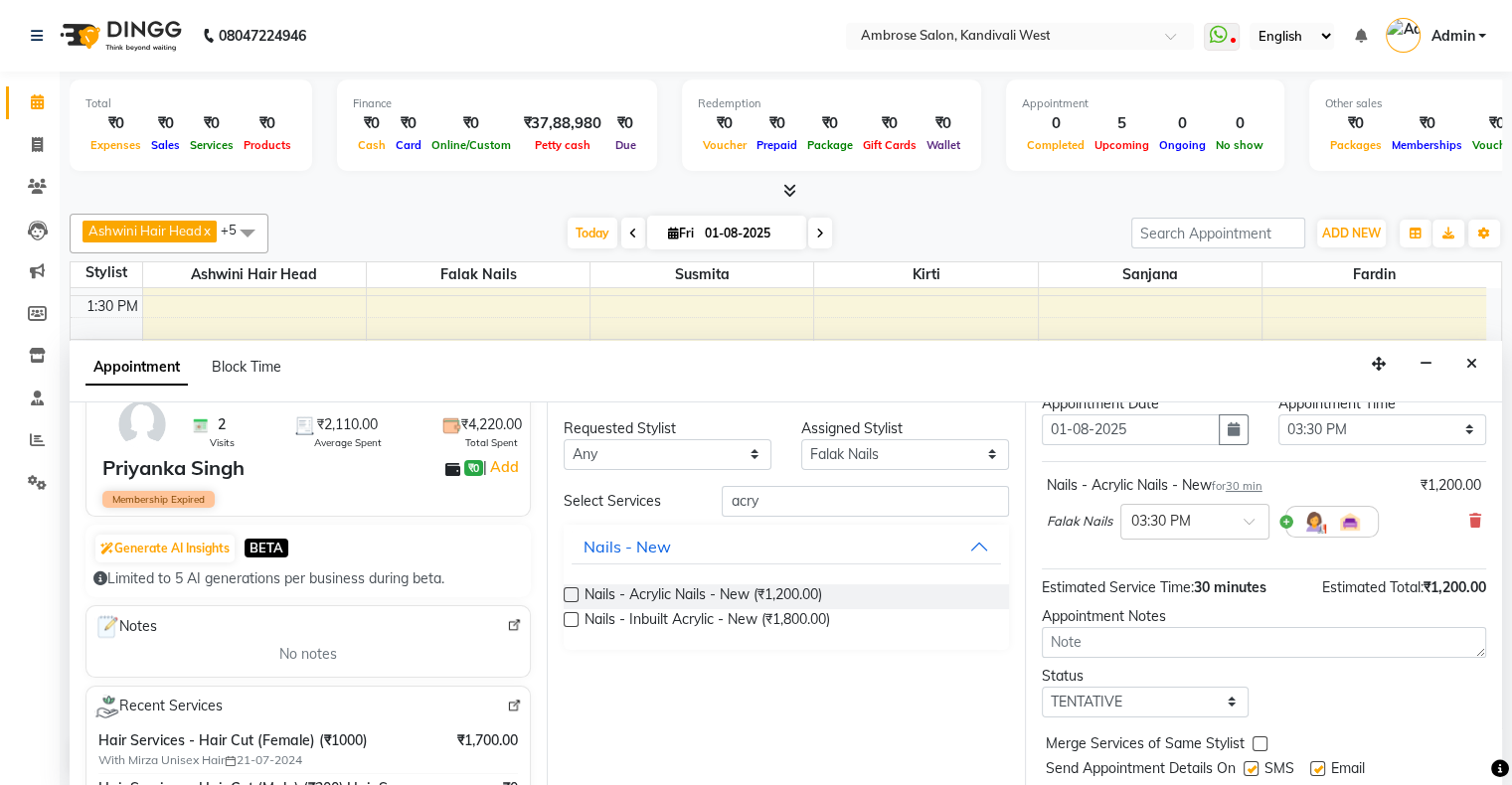 scroll, scrollTop: 136, scrollLeft: 0, axis: vertical 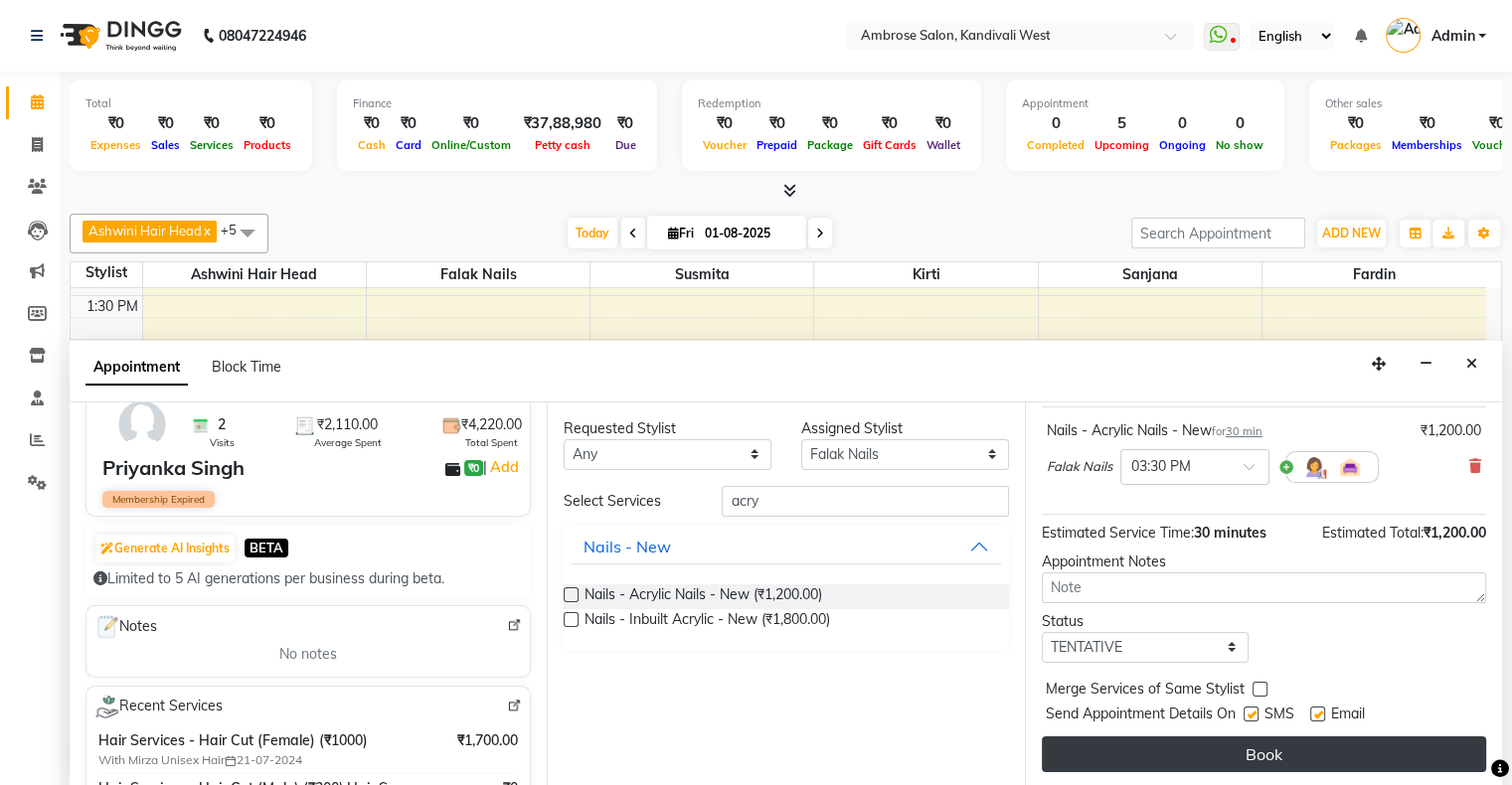 click on "Book" at bounding box center (1263, 754) 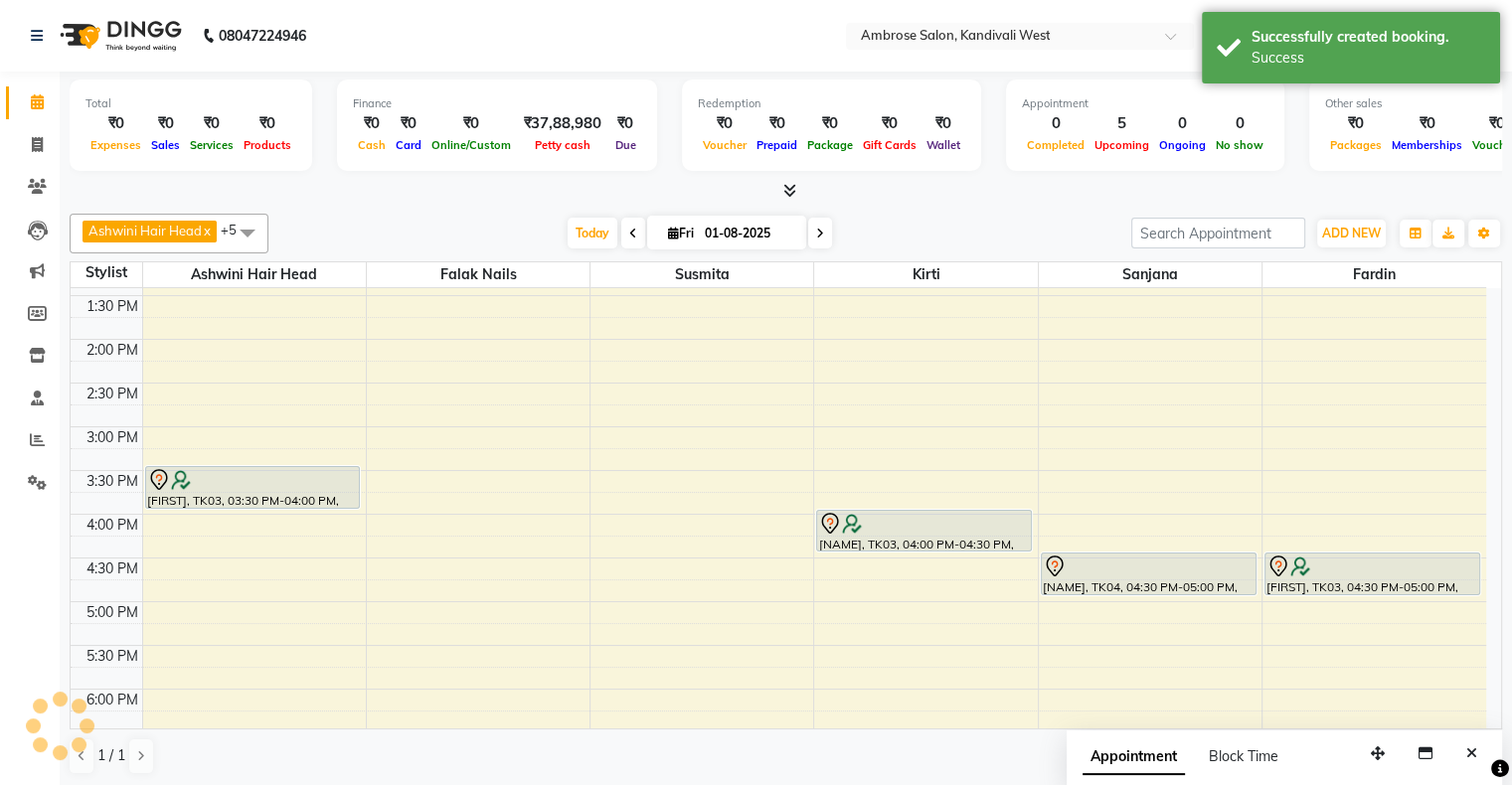 scroll, scrollTop: 0, scrollLeft: 0, axis: both 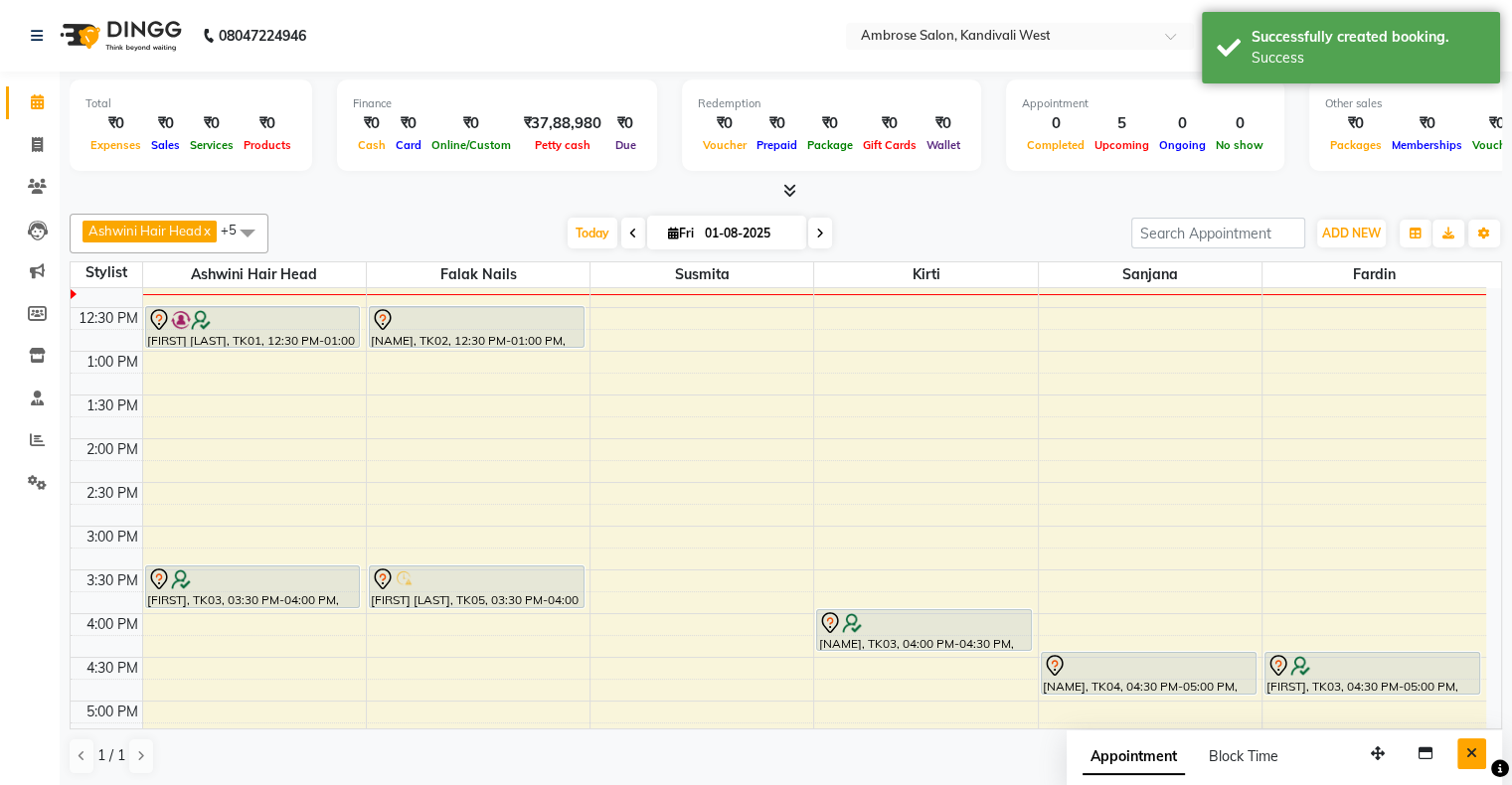 click at bounding box center [1471, 753] 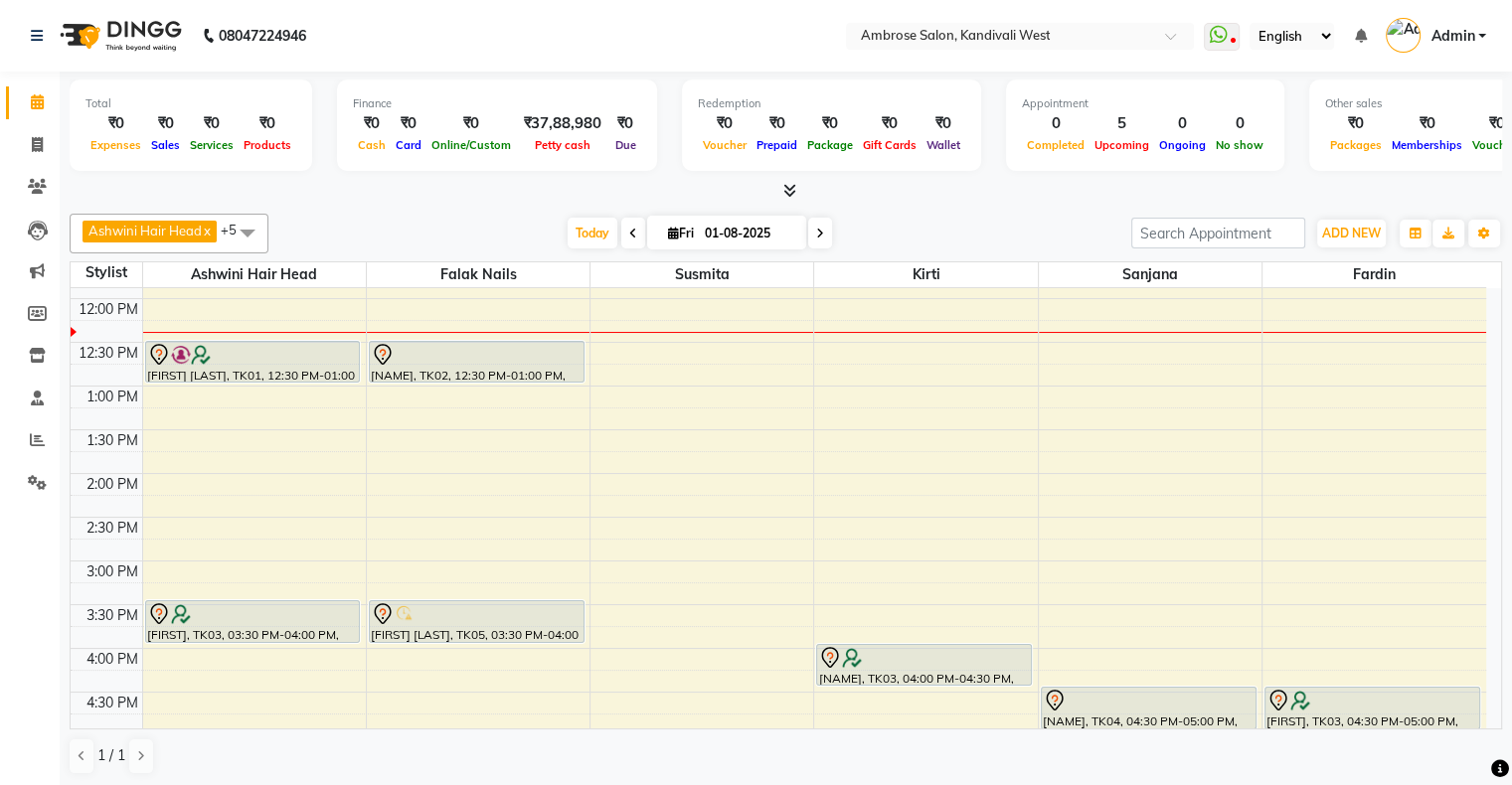 scroll, scrollTop: 199, scrollLeft: 0, axis: vertical 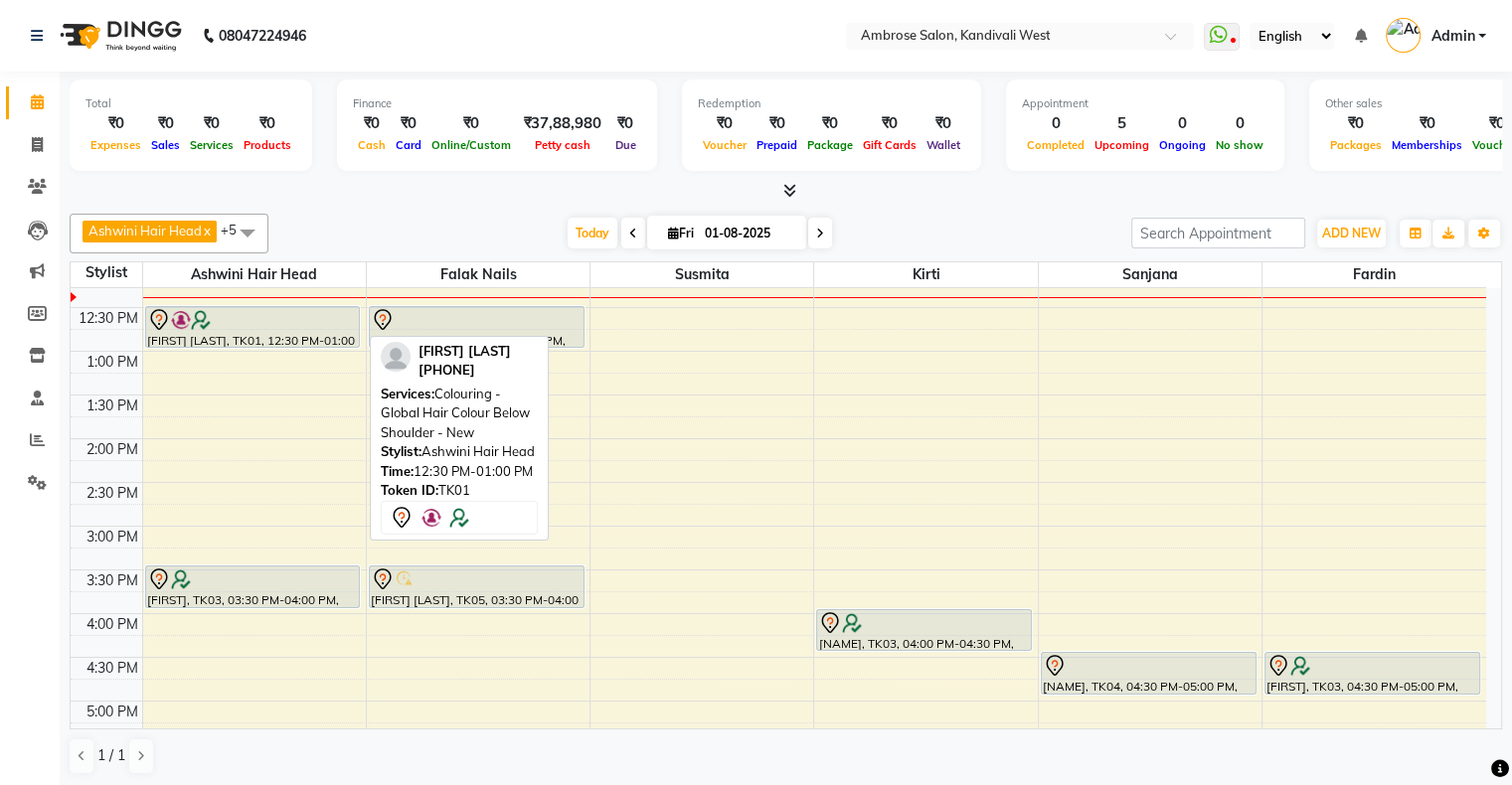 click at bounding box center (252, 347) 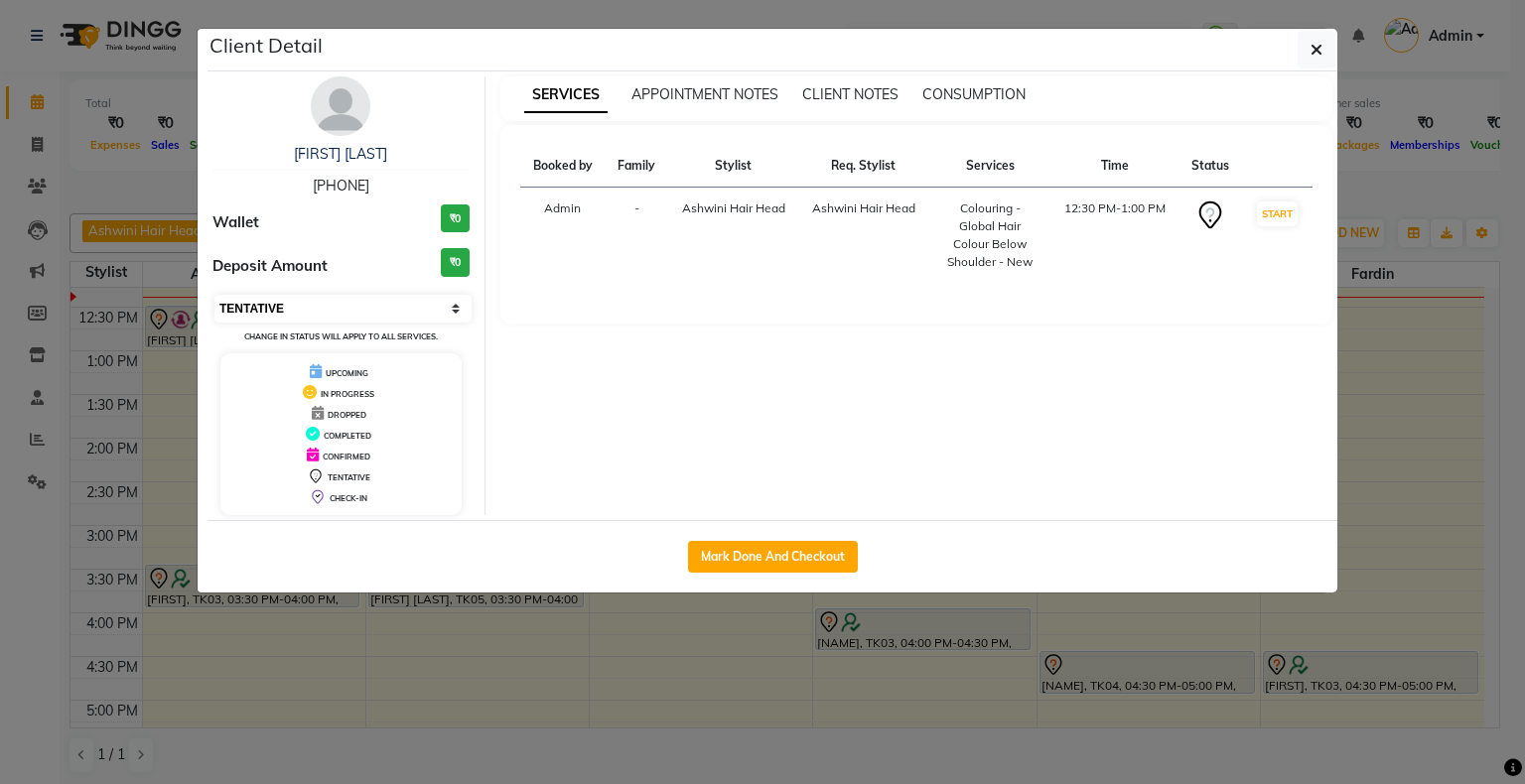 click on "Select IN SERVICE CONFIRMED TENTATIVE CHECK IN MARK DONE DROPPED UPCOMING" at bounding box center (343, 309) 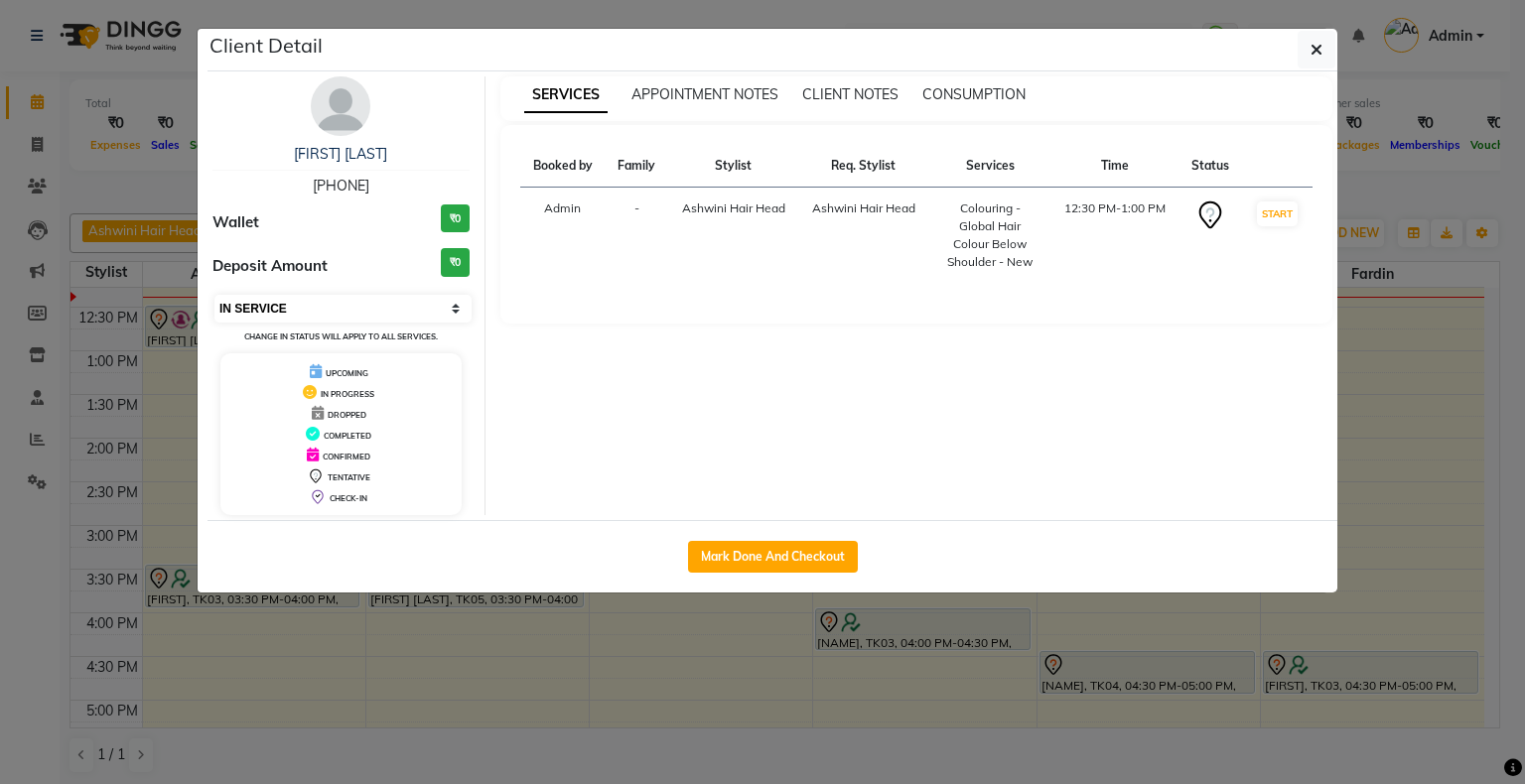 click on "Select IN SERVICE CONFIRMED TENTATIVE CHECK IN MARK DONE DROPPED UPCOMING" at bounding box center (343, 309) 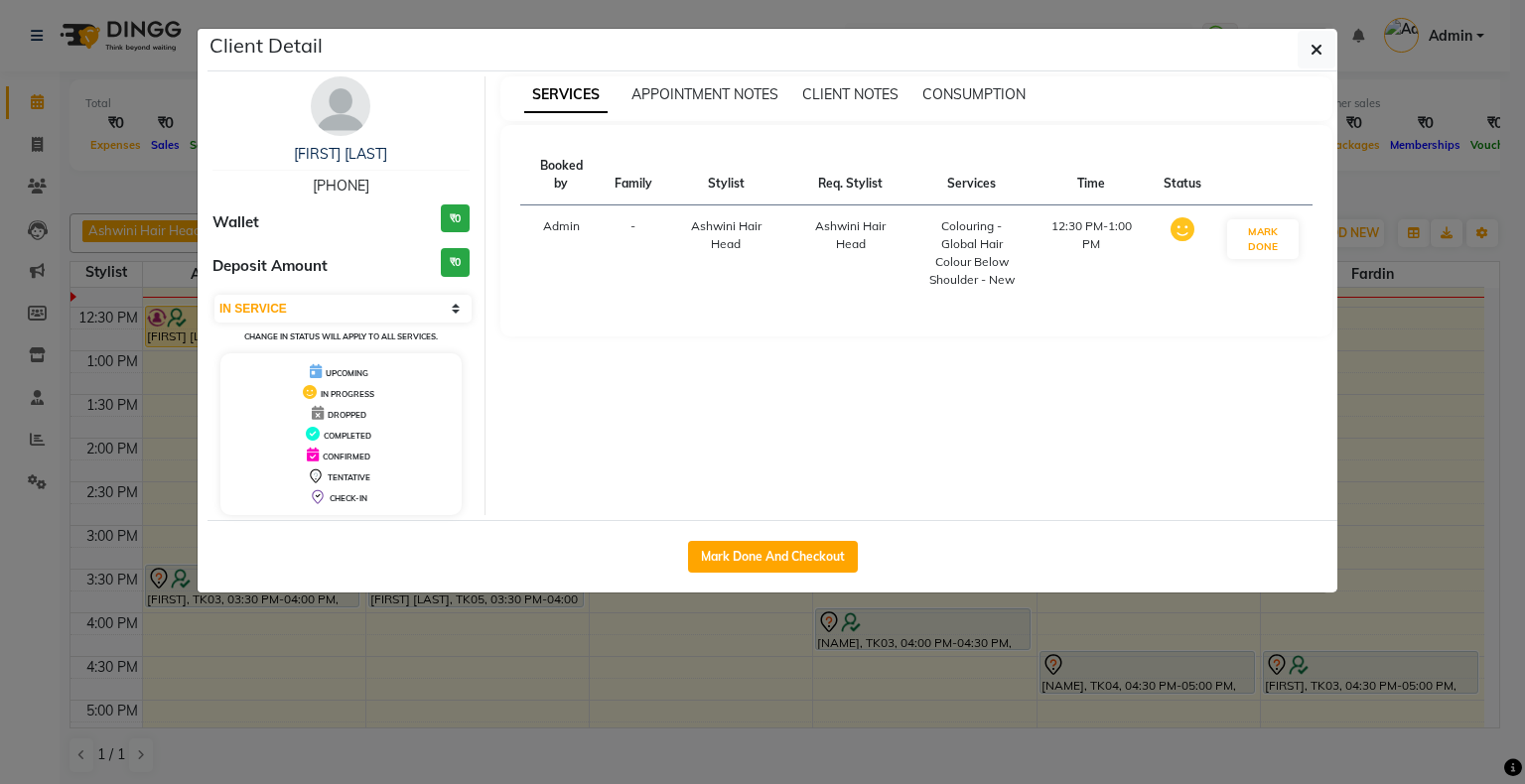 click on "Client Detail  [FIRST] [LAST]   [PHONE] Wallet ₹0 Deposit Amount  ₹0  Select IN SERVICE CONFIRMED TENTATIVE CHECK IN MARK DONE DROPPED UPCOMING Change in status will apply to all services. UPCOMING IN PROGRESS DROPPED COMPLETED CONFIRMED TENTATIVE CHECK-IN SERVICES APPOINTMENT NOTES CLIENT NOTES CONSUMPTION Booked by Family Stylist Req. Stylist Services Time Status  Admin  - [FIRST] [LAST] [FIRST] [LAST]  Colouring  - Global Hair Colour Below Shoulder - New   12:30 PM-1:00 PM   MARK DONE   Mark Done And Checkout" 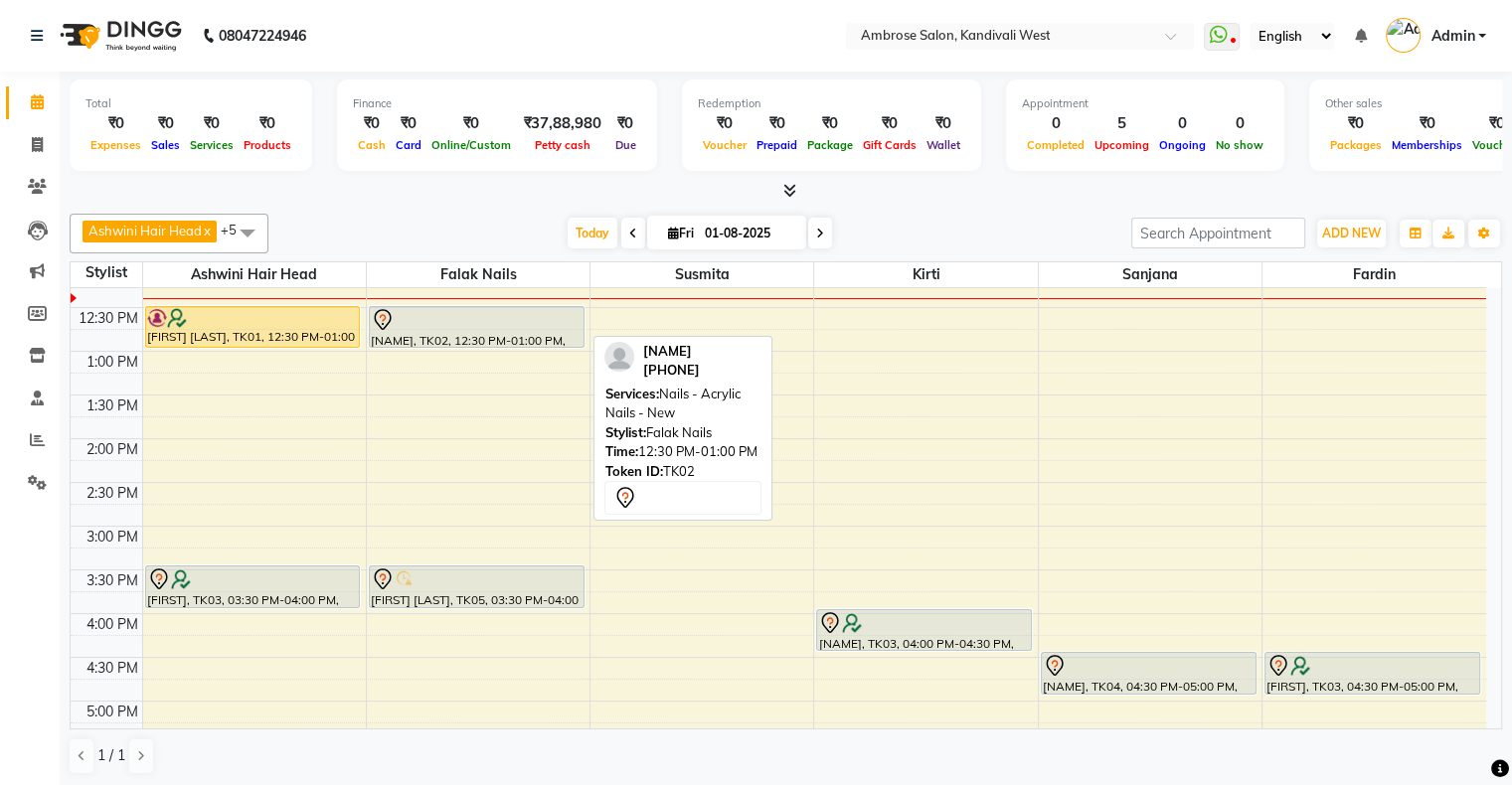 click at bounding box center [476, 320] 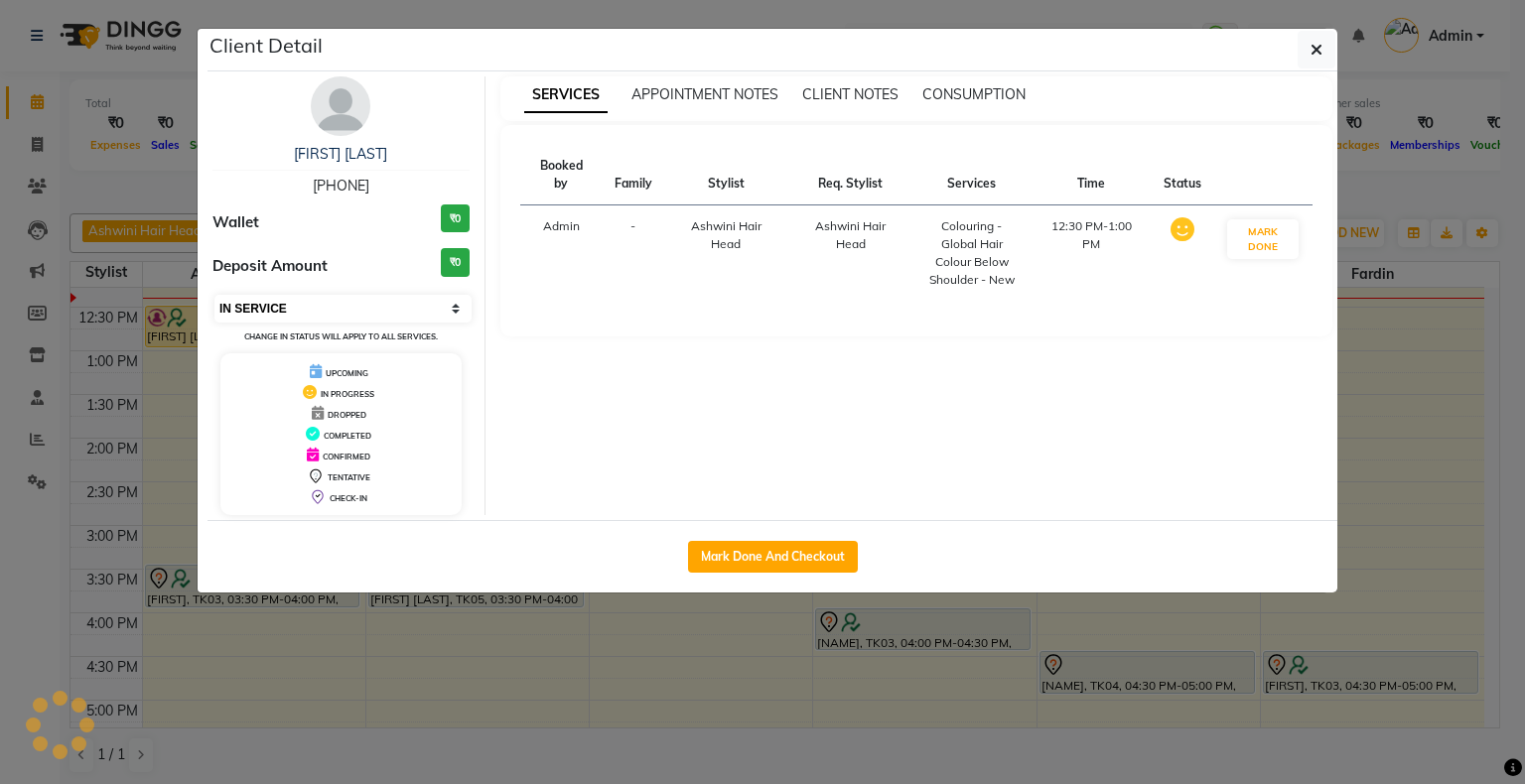 click on "Select IN SERVICE CONFIRMED TENTATIVE CHECK IN MARK DONE DROPPED UPCOMING" at bounding box center [343, 309] 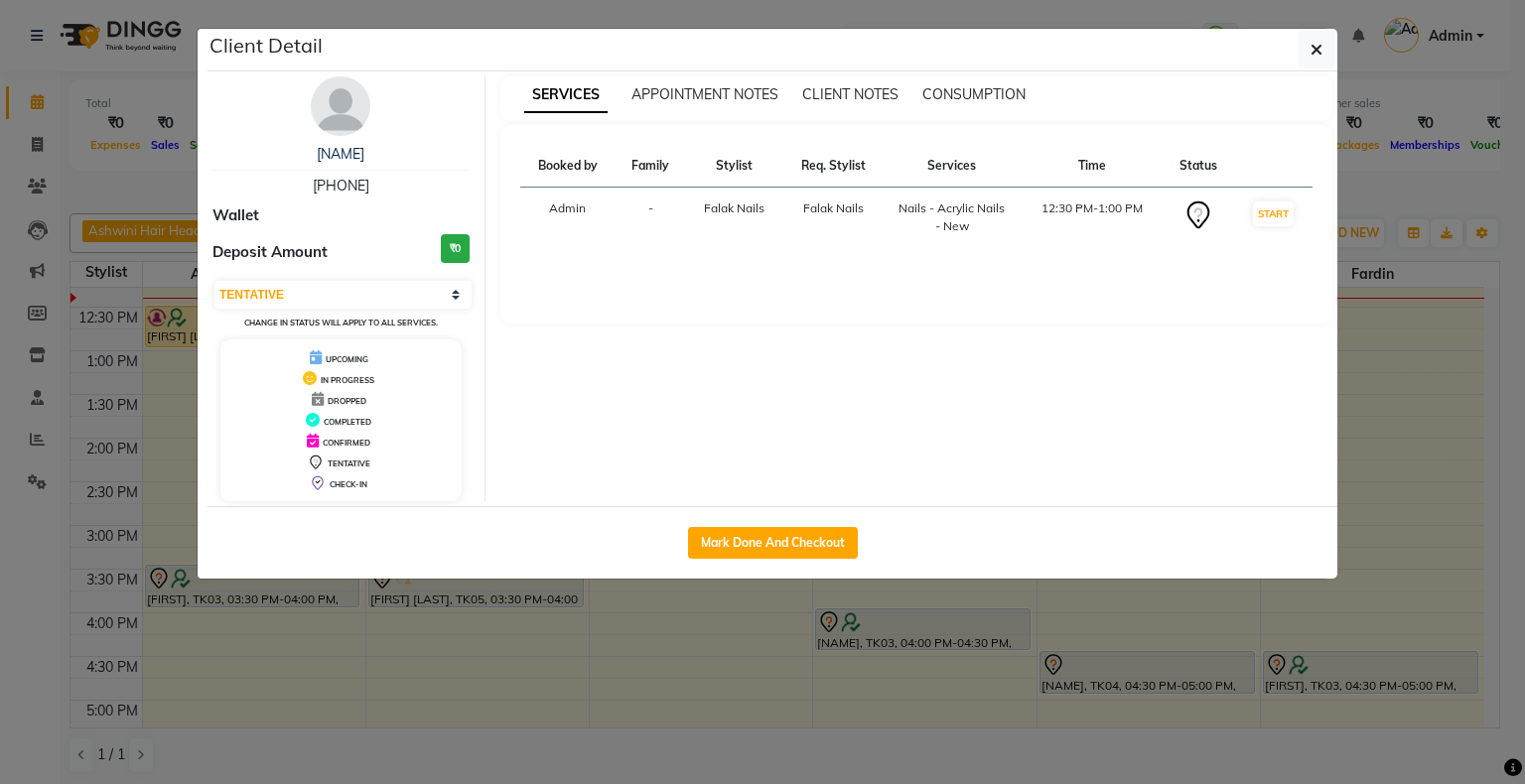 select on "1" 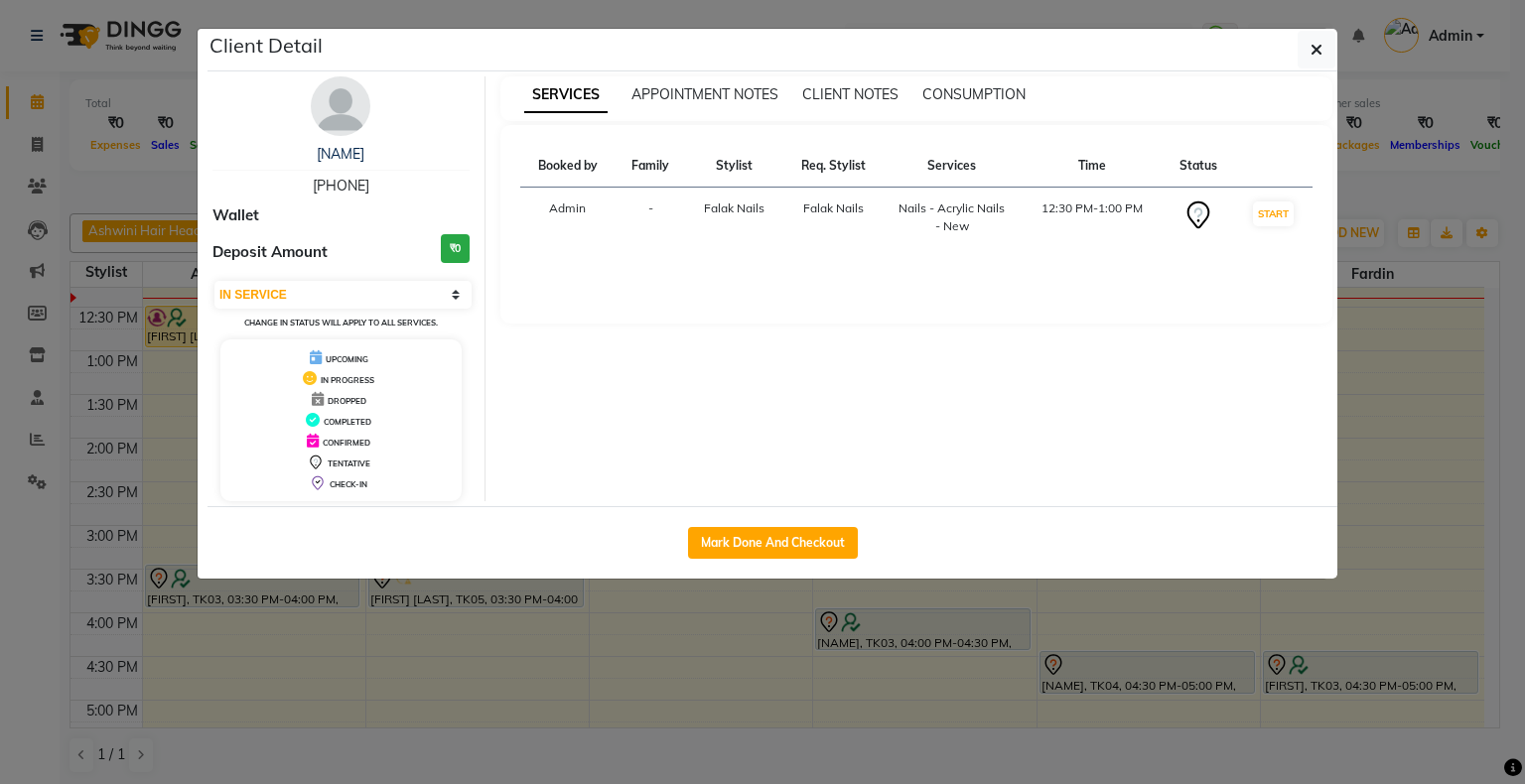click on "Select IN SERVICE CONFIRMED TENTATIVE CHECK IN MARK DONE DROPPED UPCOMING" at bounding box center (343, 295) 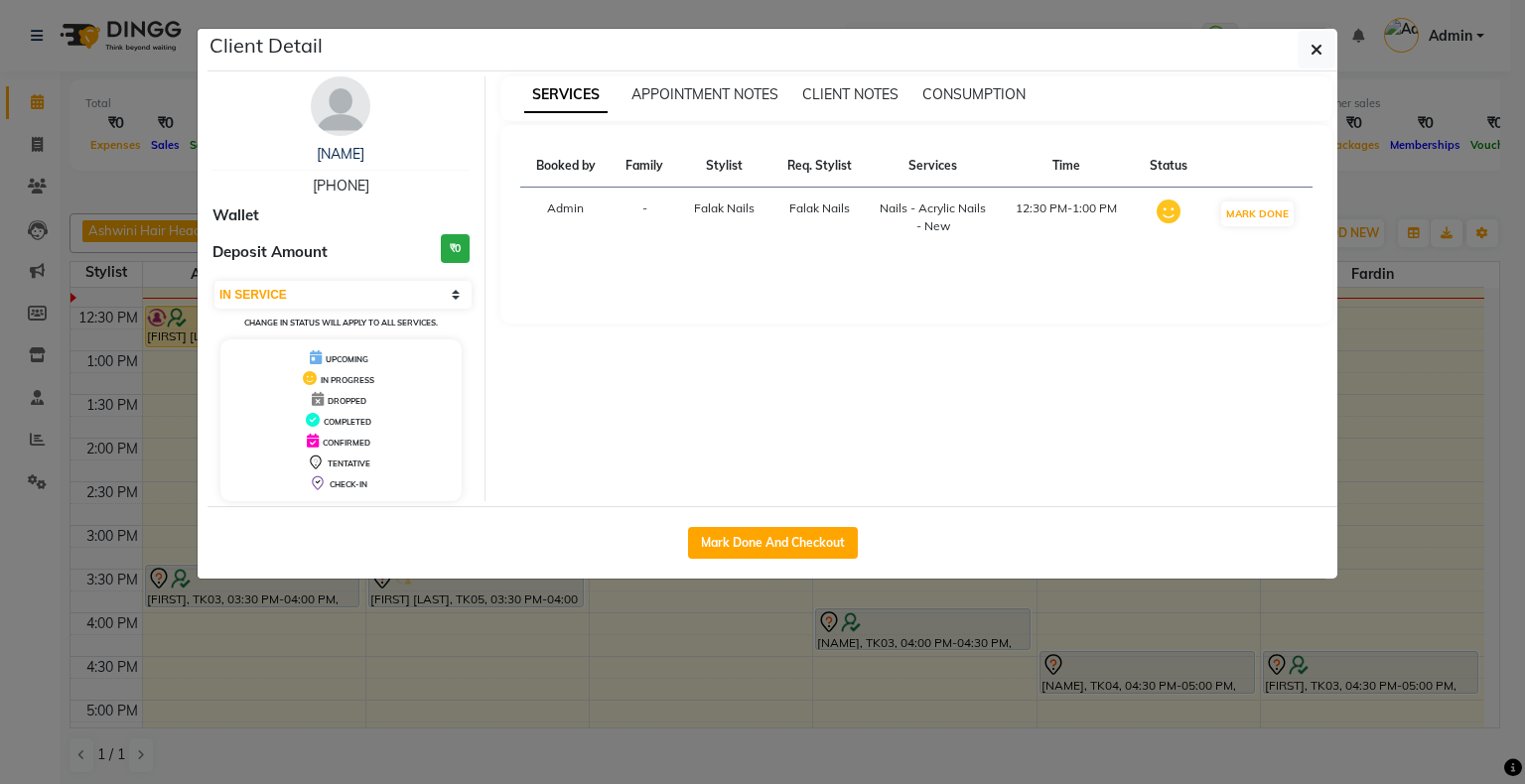 click on "Client Detail  [FIRST] [LAST]    [PHONE] Wallet Deposit Amount  ₹0  Select IN SERVICE CONFIRMED TENTATIVE CHECK IN MARK DONE DROPPED UPCOMING Change in status will apply to all services. UPCOMING IN PROGRESS DROPPED COMPLETED CONFIRMED TENTATIVE CHECK-IN SERVICES APPOINTMENT NOTES CLIENT NOTES CONSUMPTION Booked by Family Stylist Req. Stylist Services Time Status  Admin  - [FIRST] [LAST] [FIRST] [LAST]  Nails - Acrylic Nails - New   12:30 PM-1:00 PM   MARK DONE   Mark Done And Checkout" 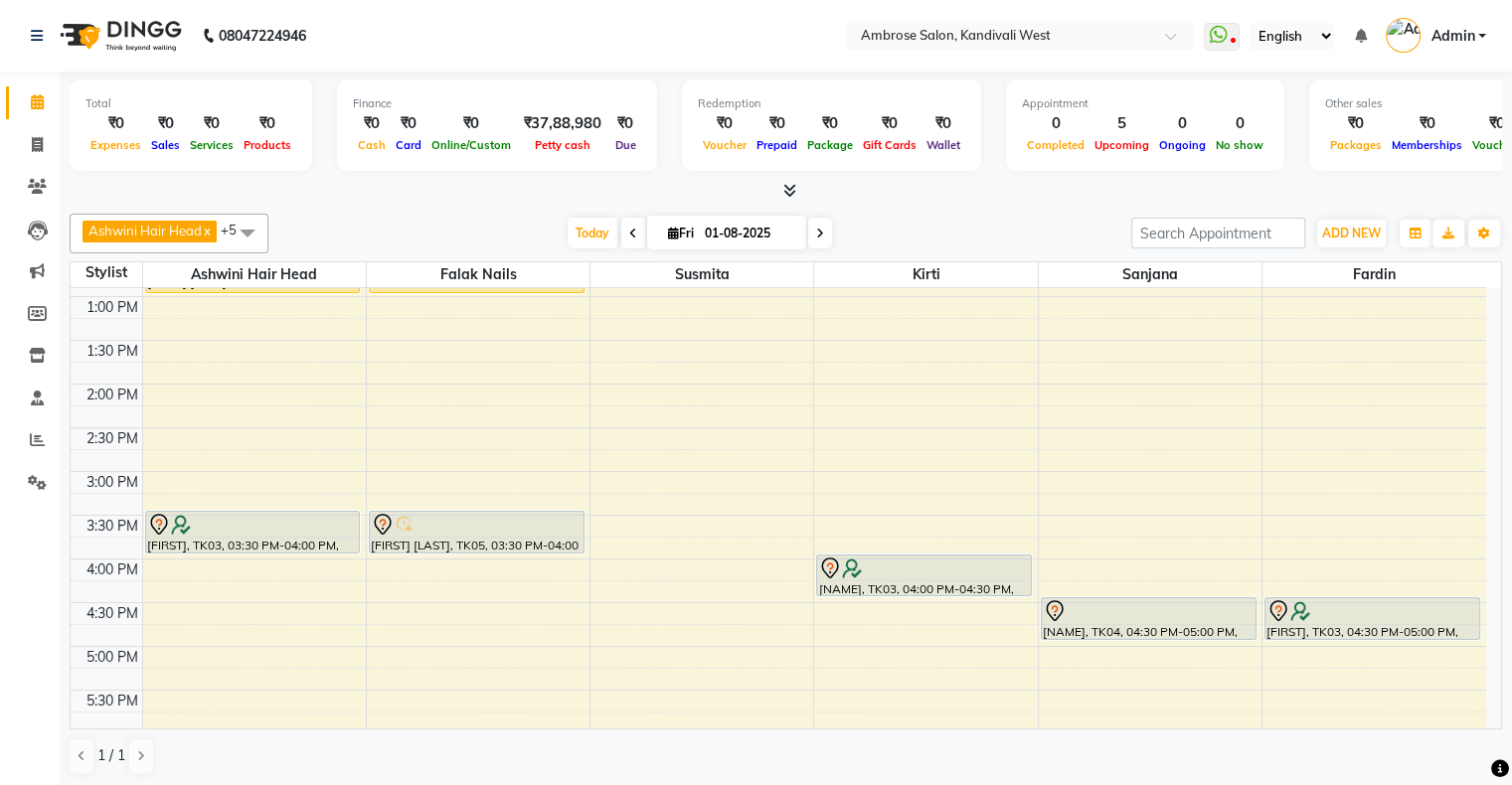 scroll, scrollTop: 397, scrollLeft: 0, axis: vertical 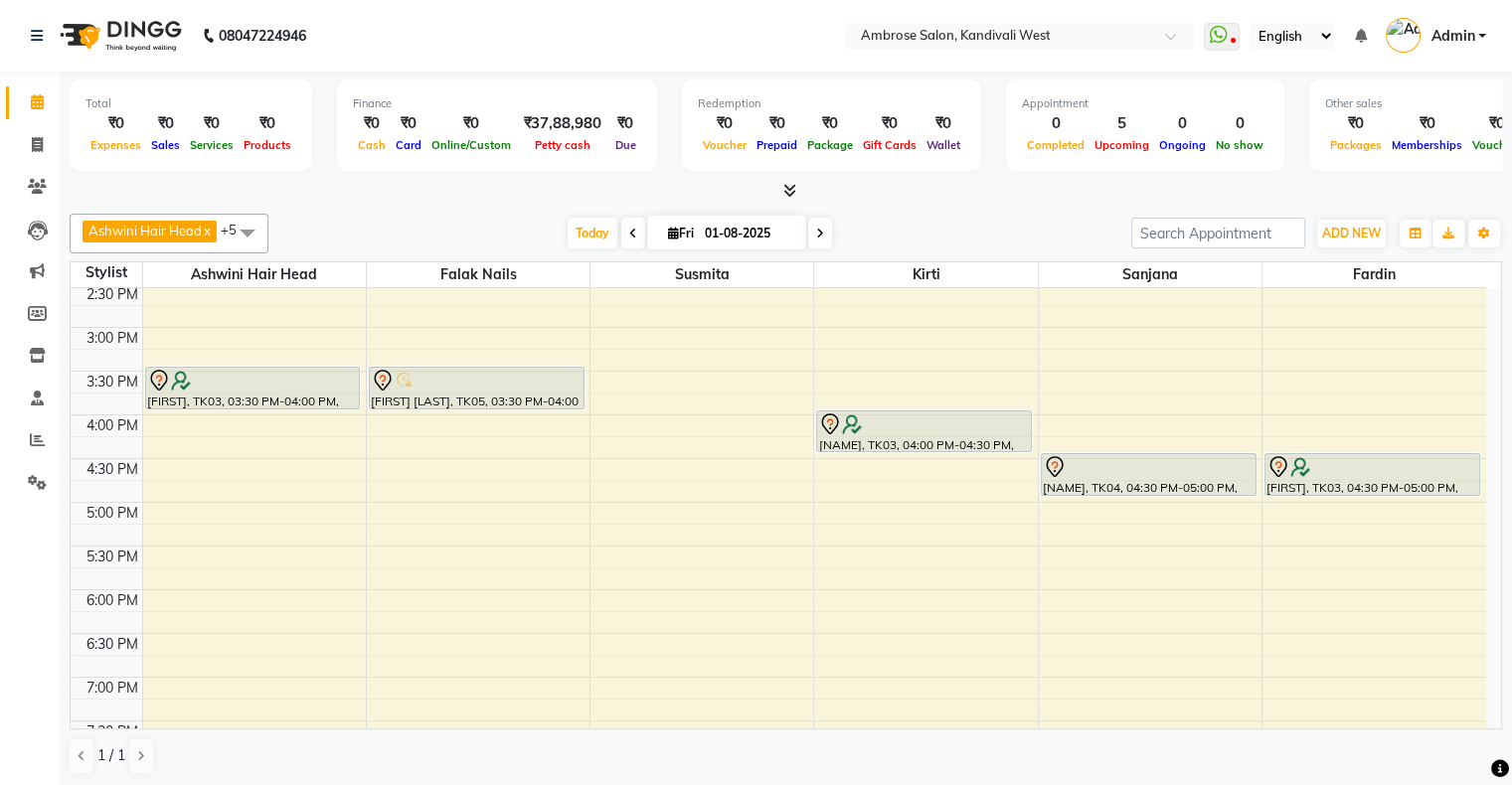 click at bounding box center [673, 233] 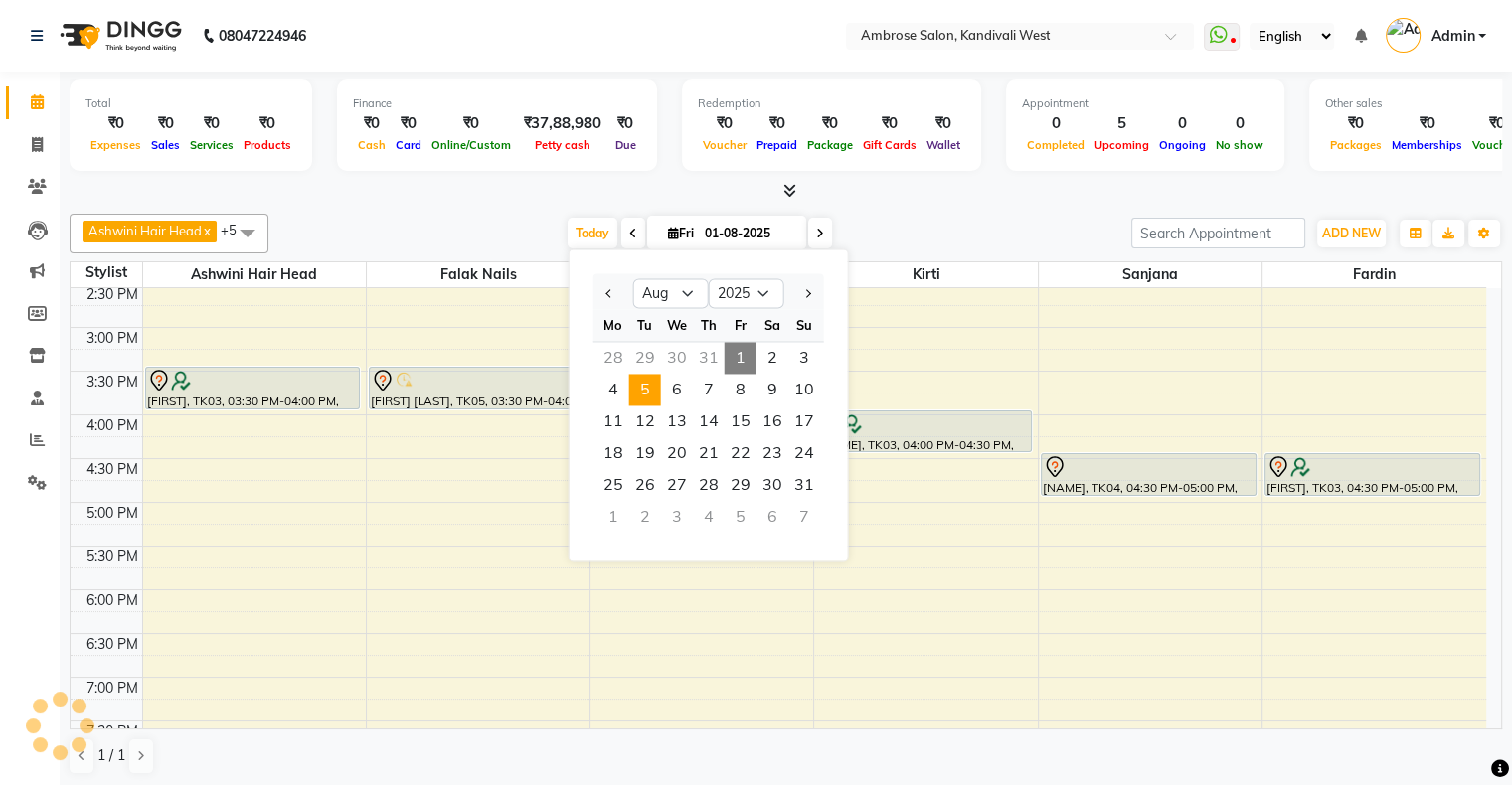 click on "5" at bounding box center [645, 390] 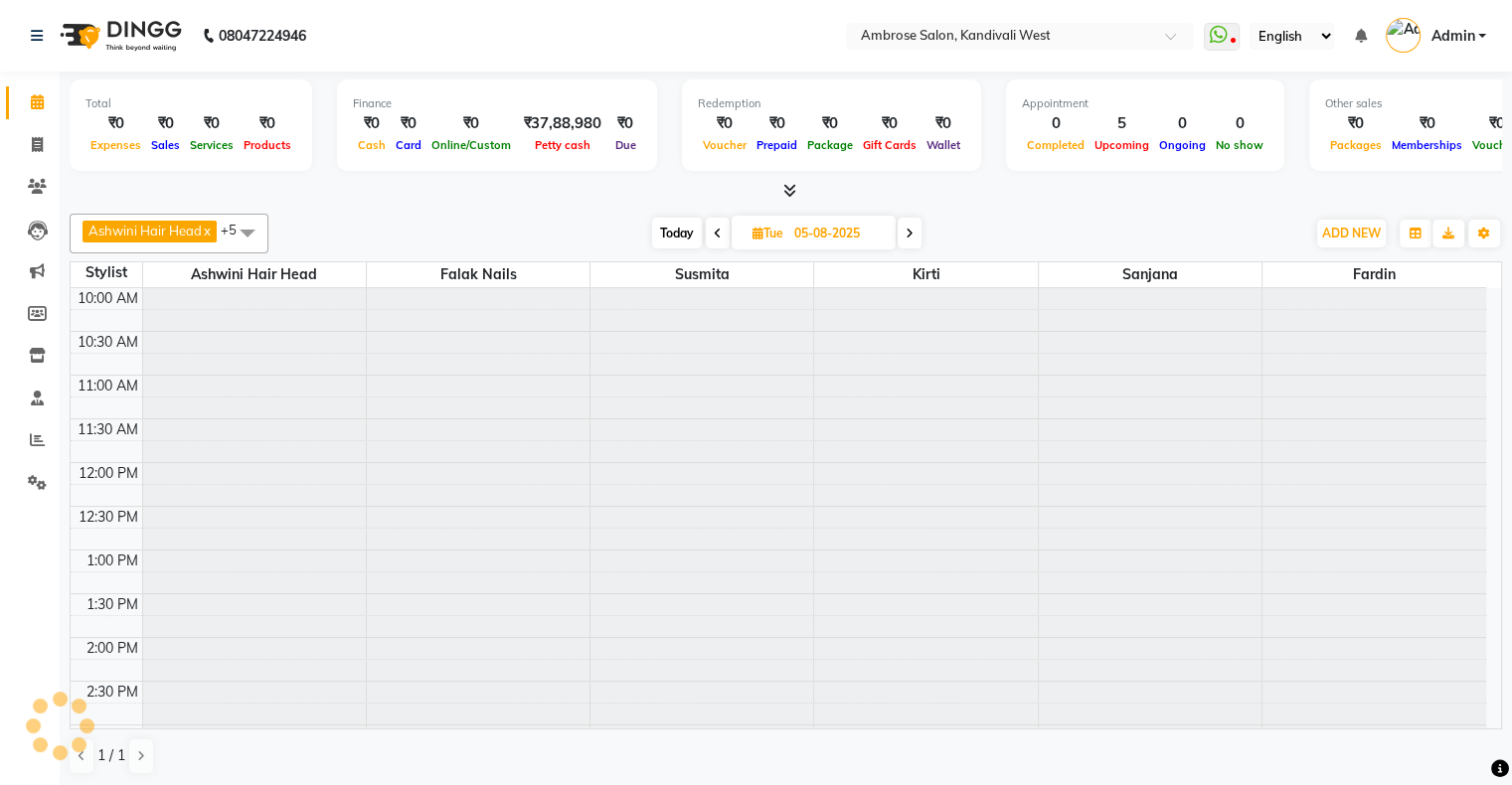 scroll, scrollTop: 175, scrollLeft: 0, axis: vertical 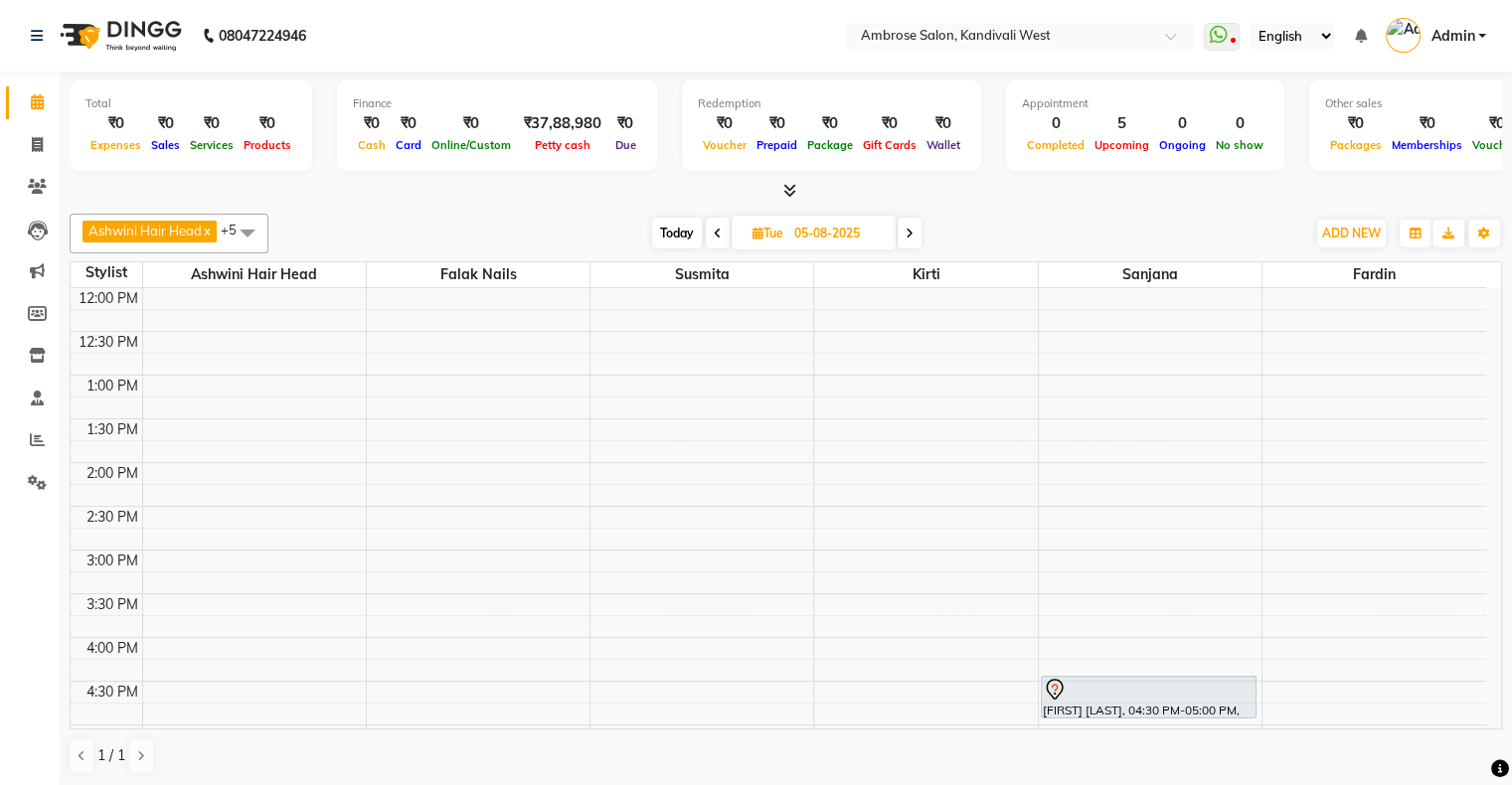 click on "Tue" at bounding box center (767, 233) 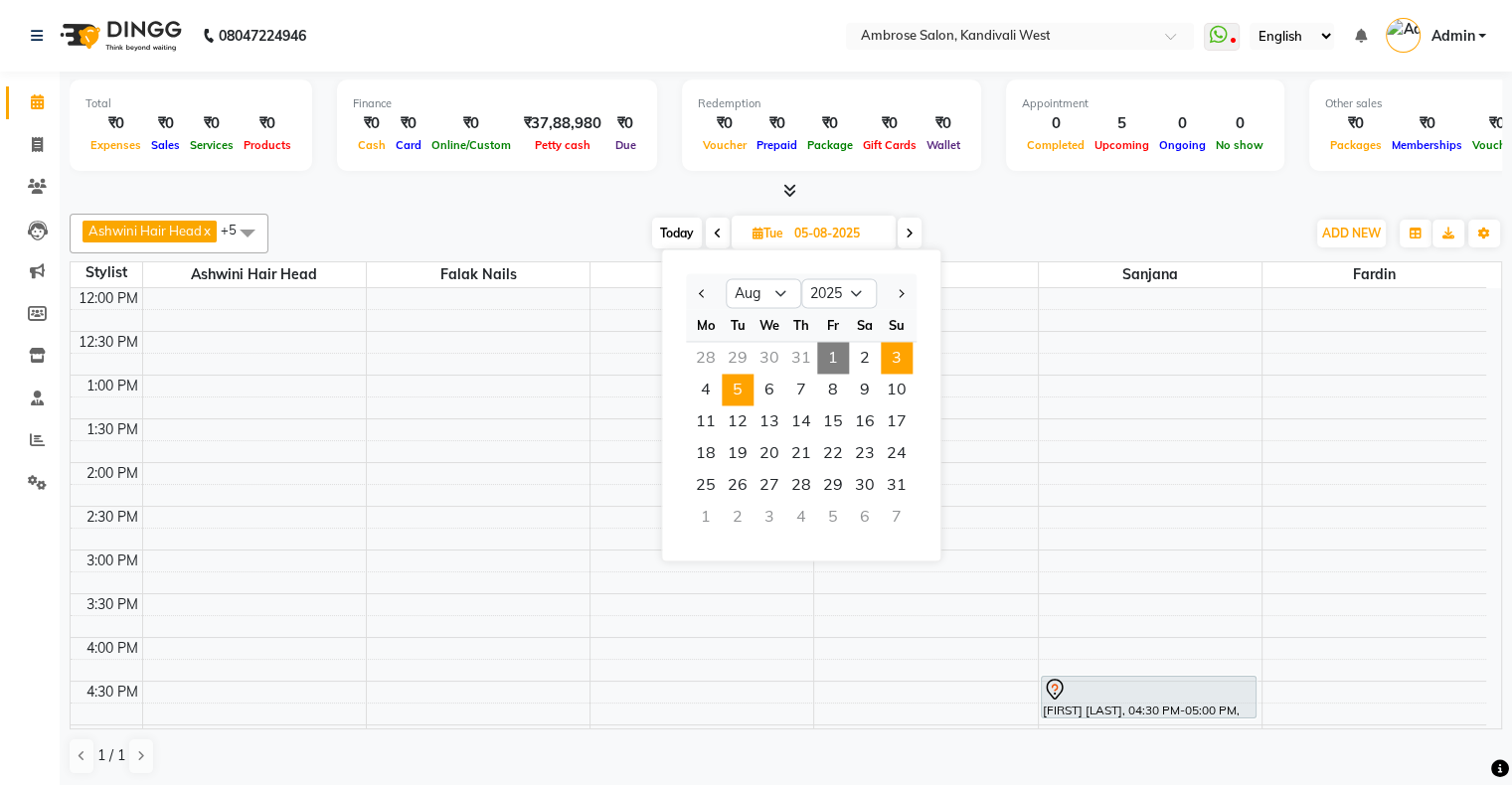 click on "3" at bounding box center (897, 358) 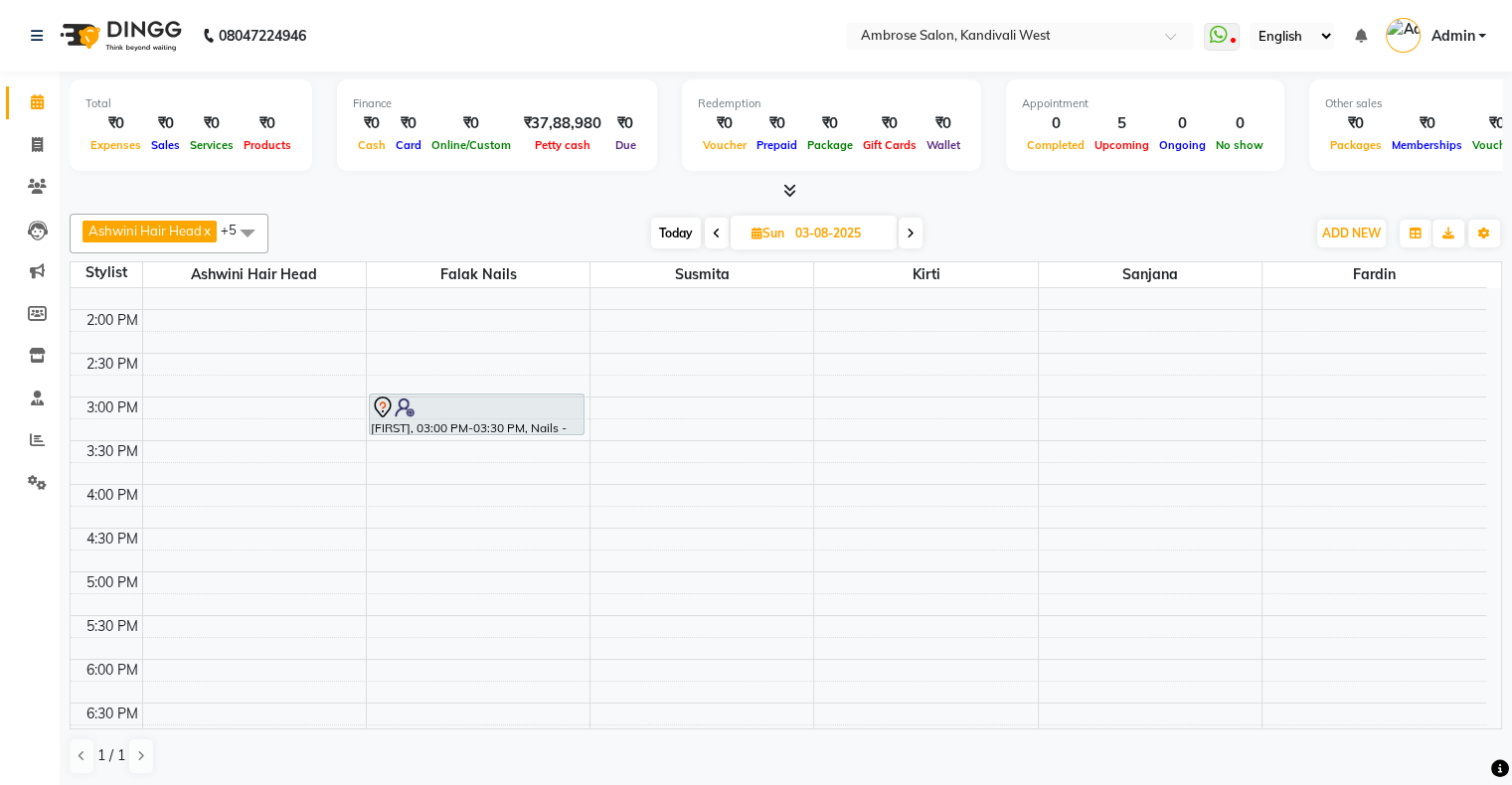 scroll, scrollTop: 397, scrollLeft: 0, axis: vertical 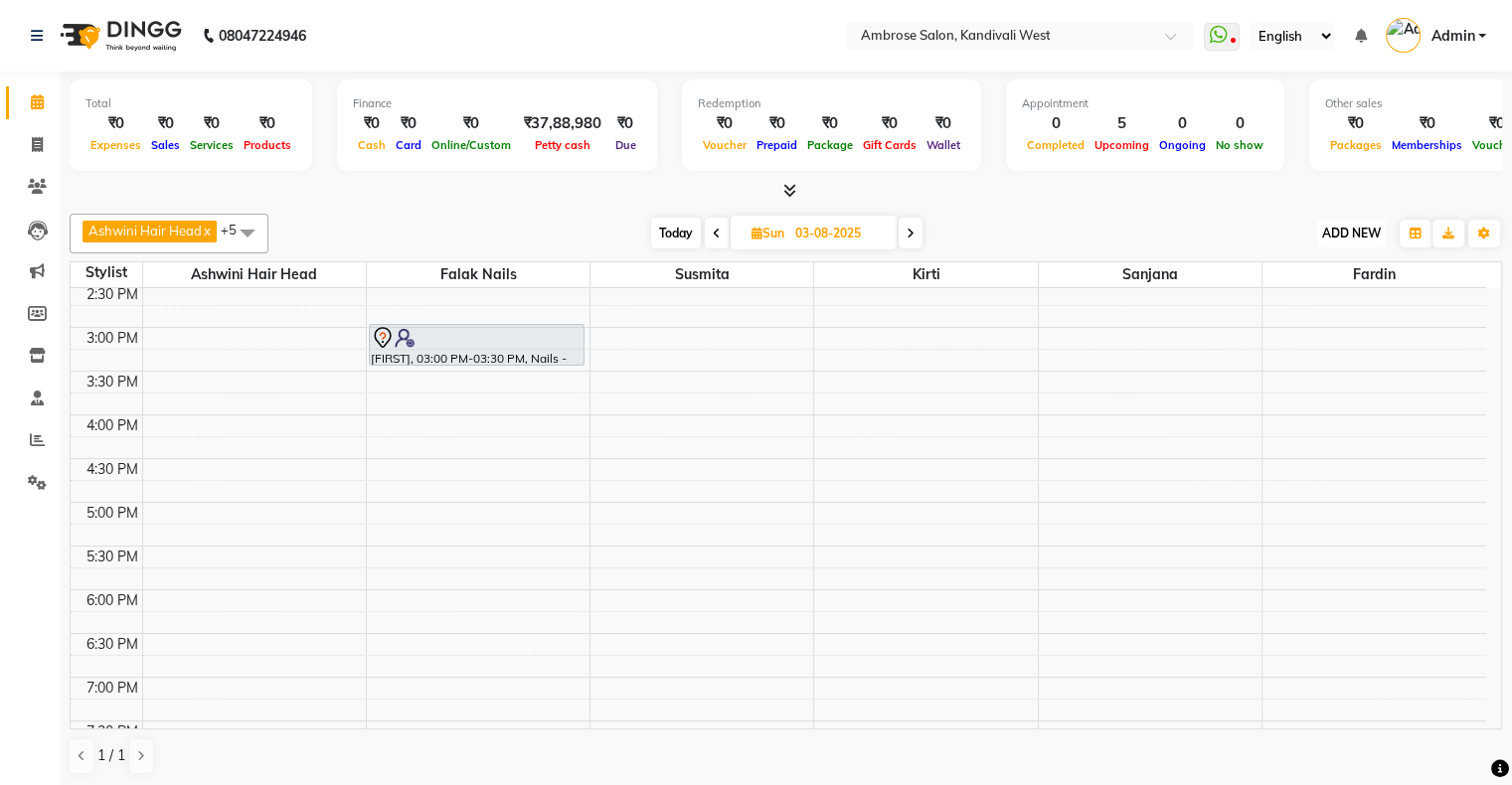 click on "ADD NEW Toggle Dropdown" at bounding box center [1351, 234] 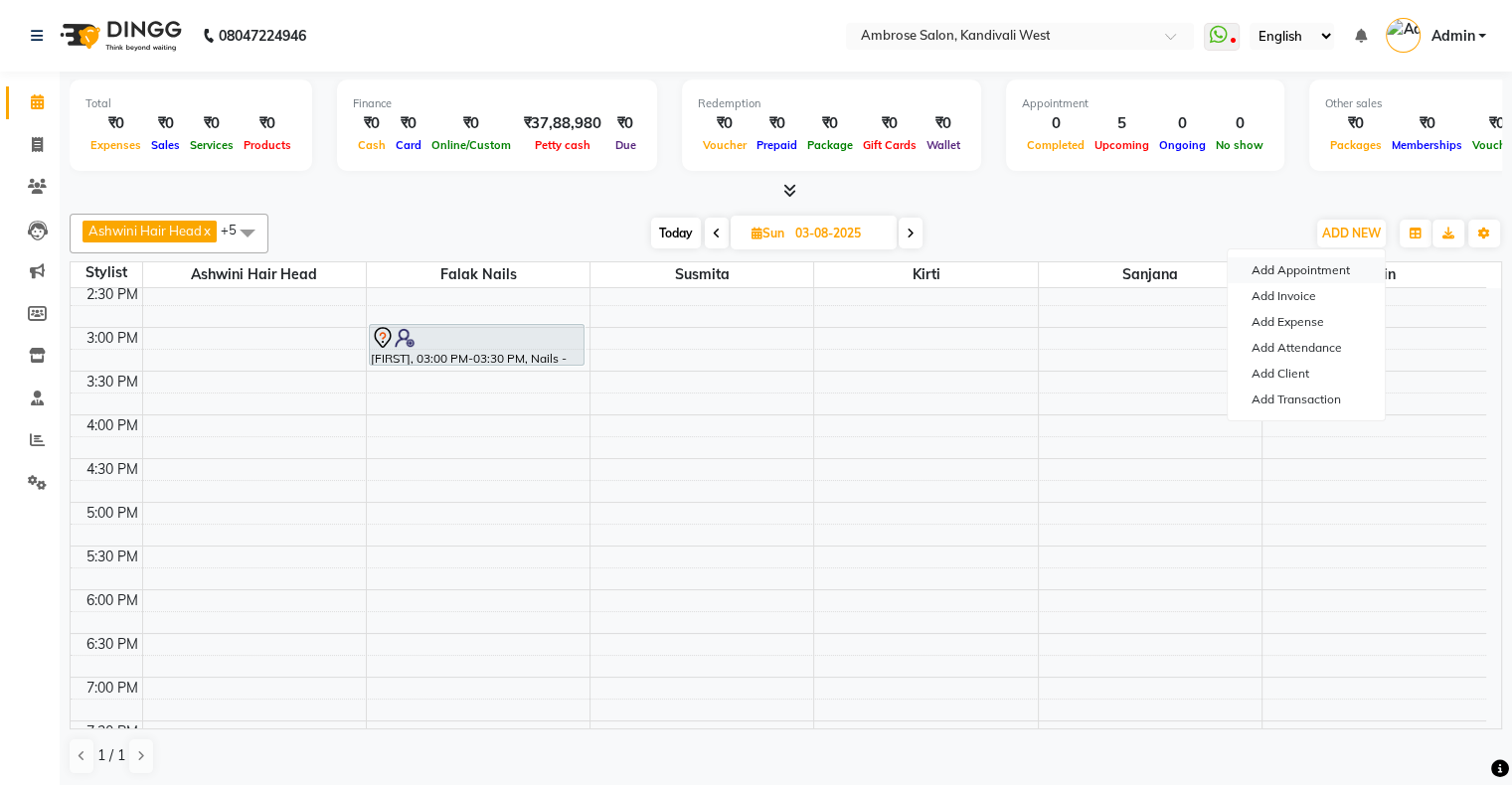 click on "Add Appointment" at bounding box center (1306, 270) 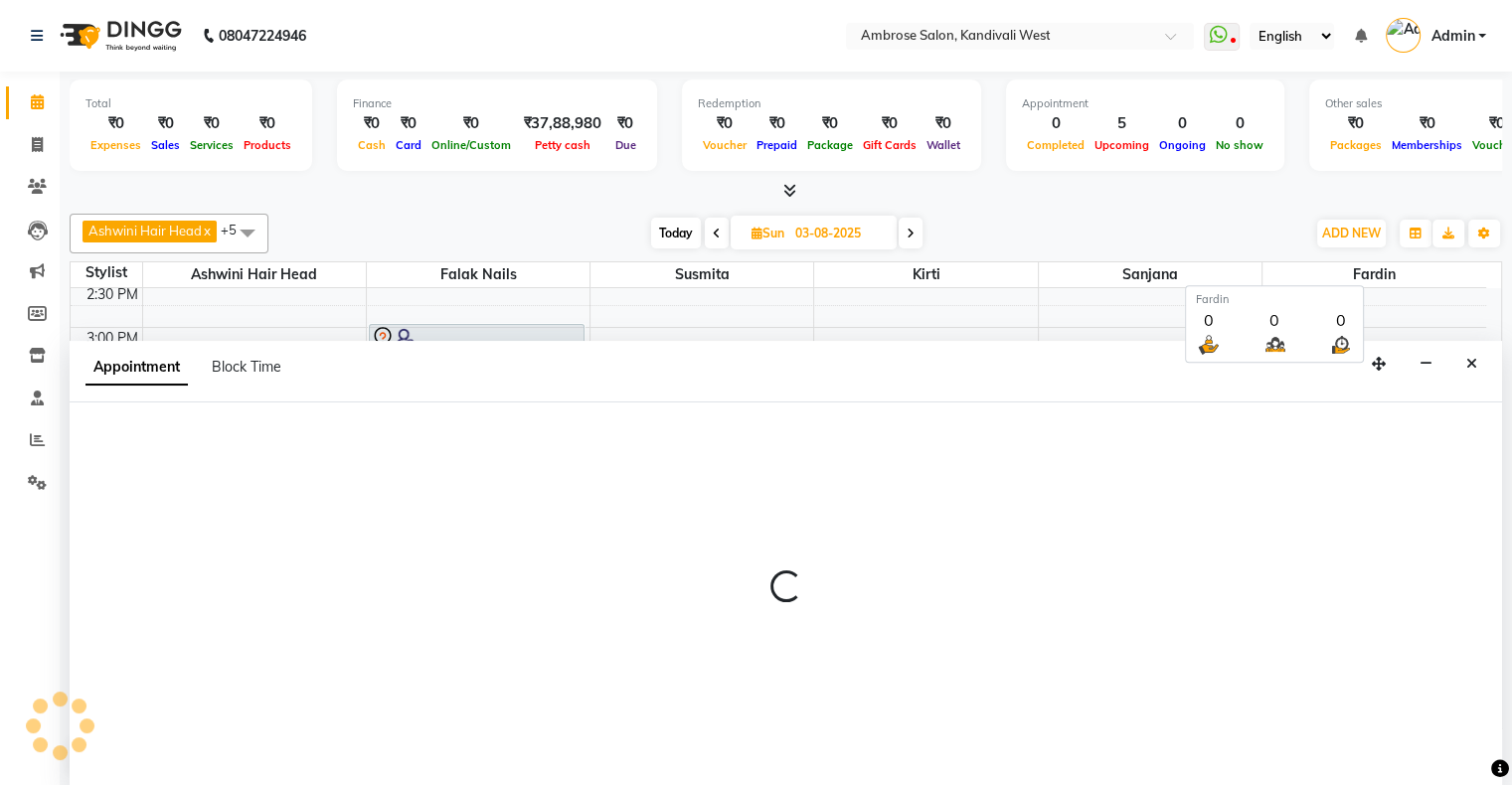 scroll, scrollTop: 0, scrollLeft: 0, axis: both 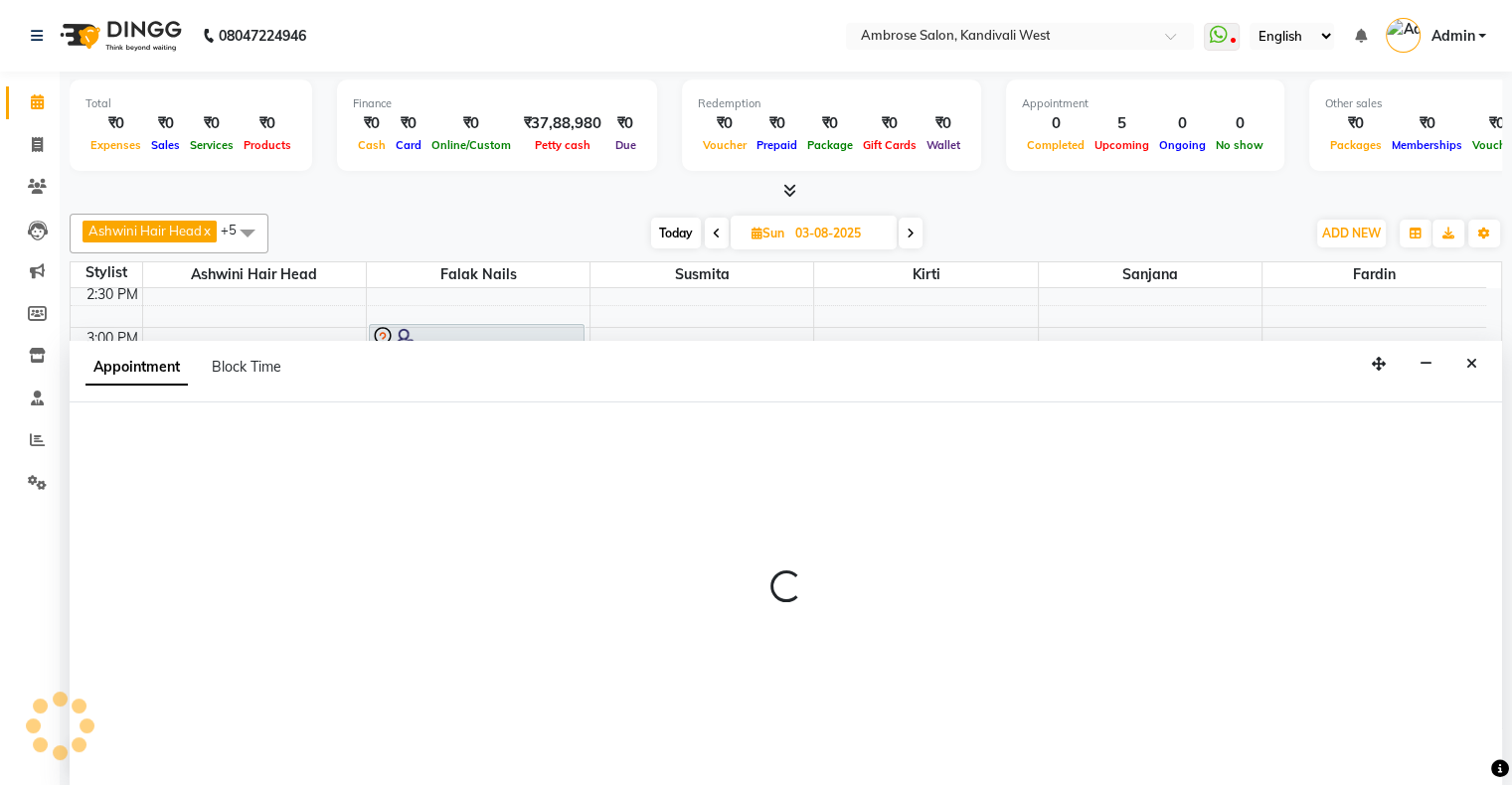 select on "660" 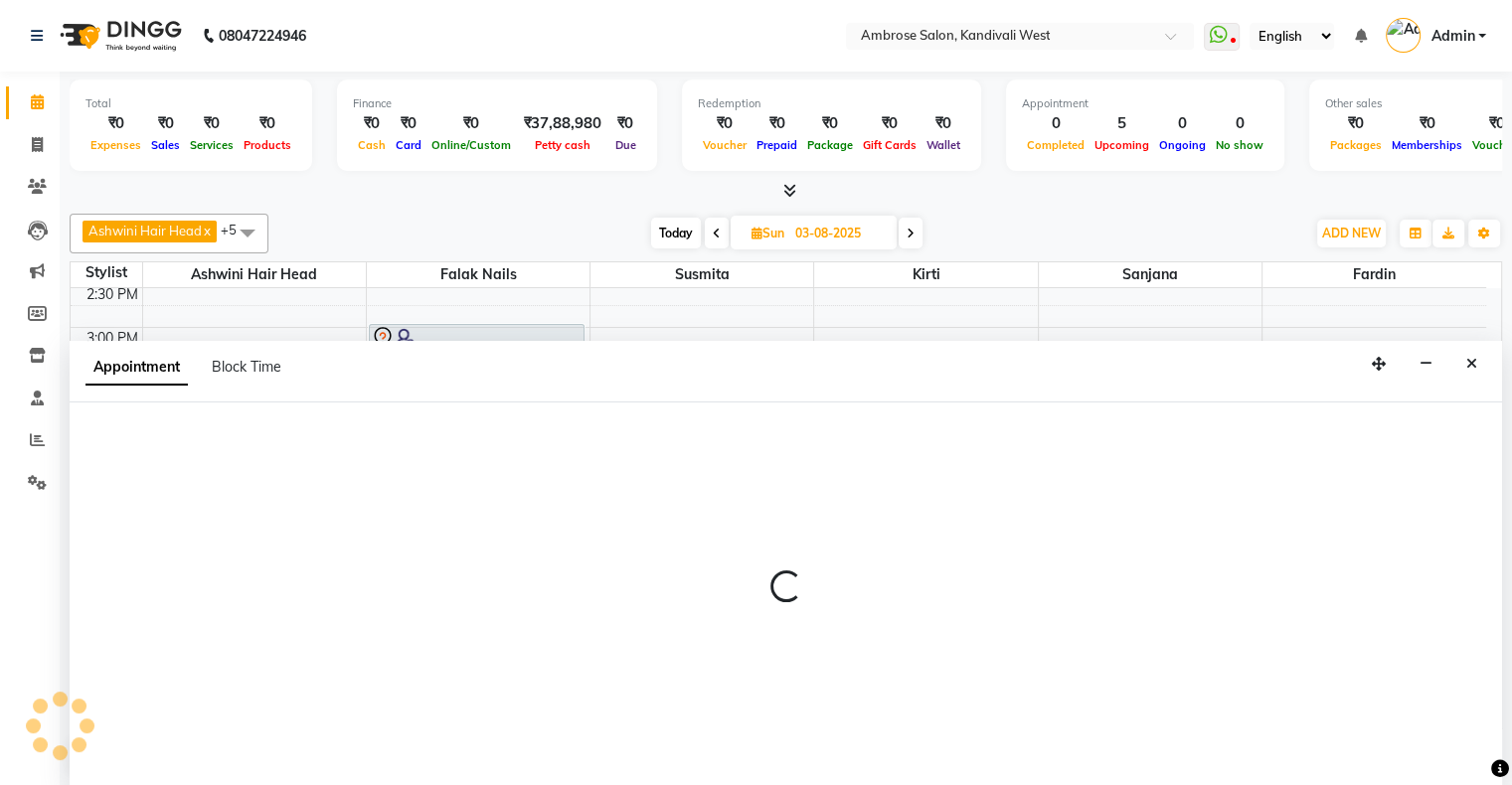 select on "tentative" 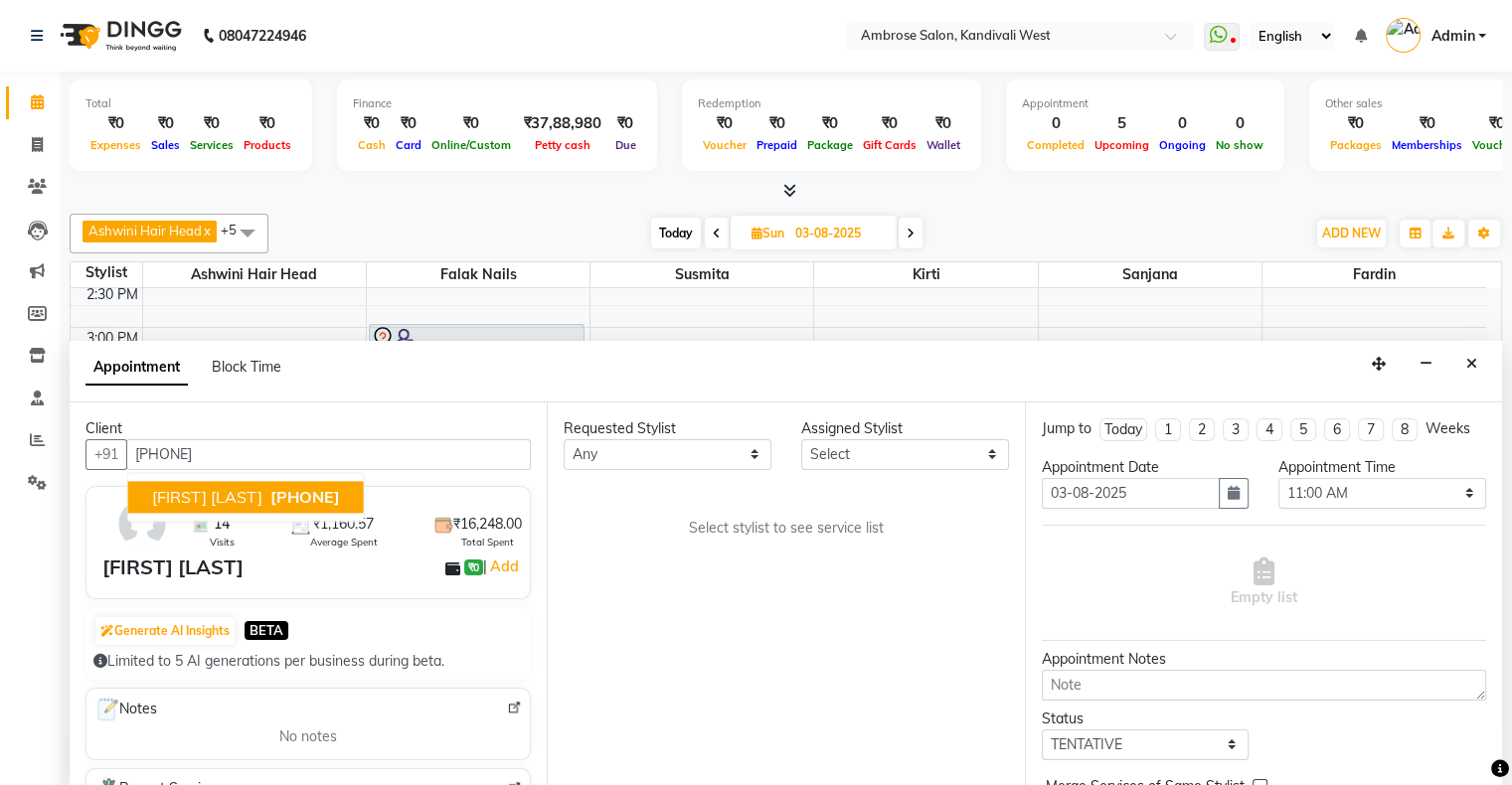 click on "[PHONE]" at bounding box center [305, 497] 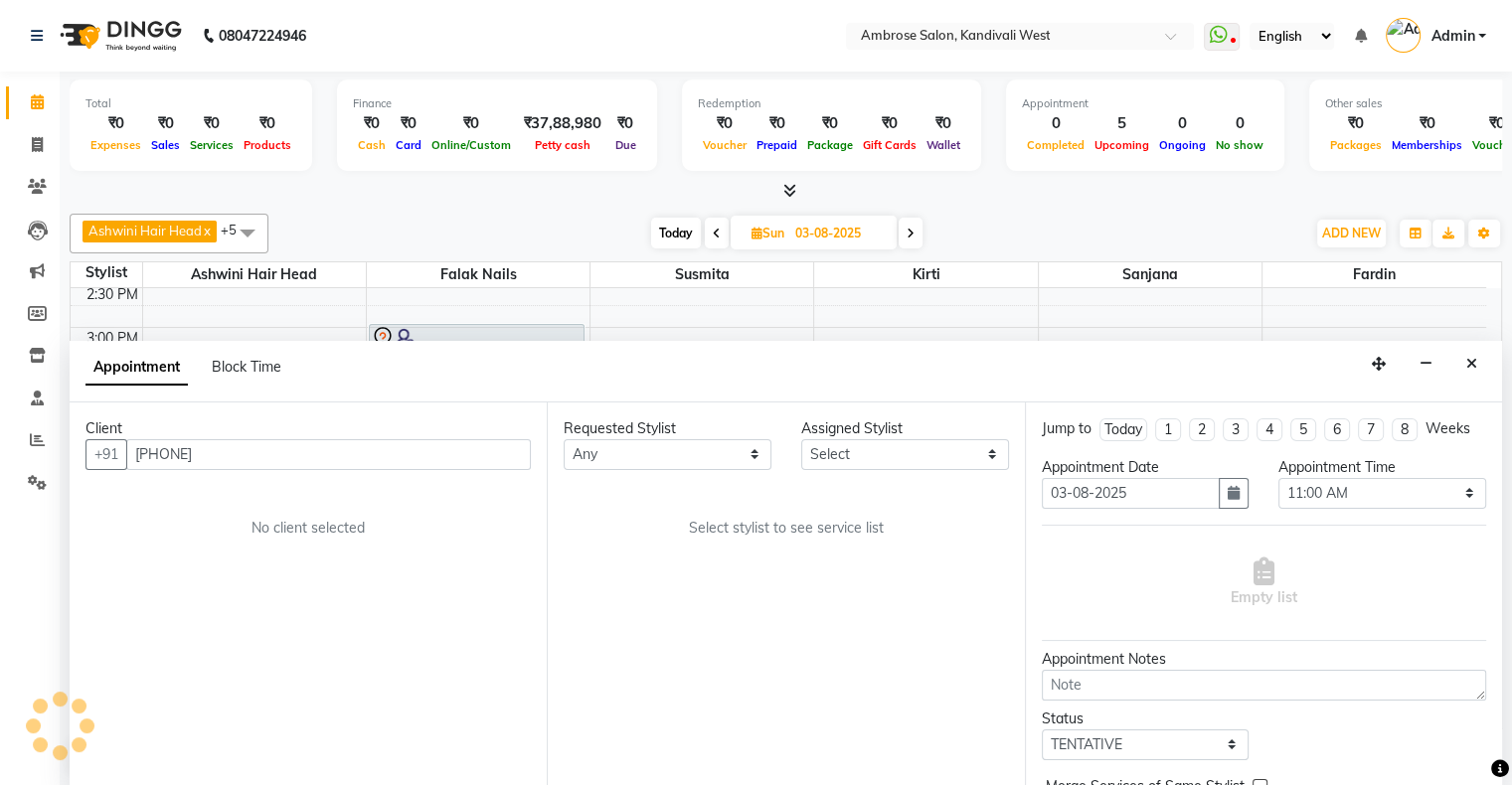 type on "[PHONE]" 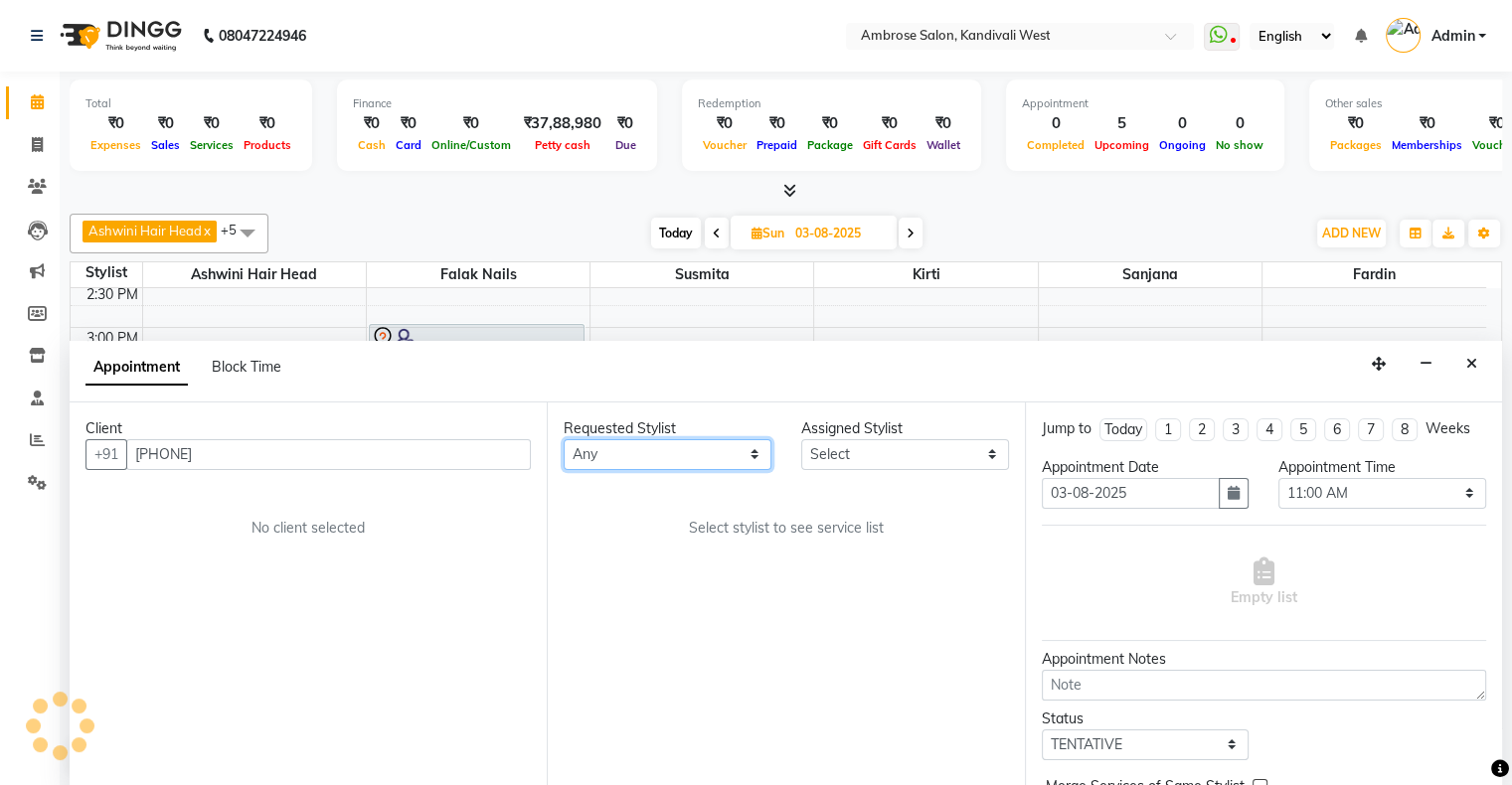 click on "Any [FIRST] [LAST] [FIRST] [LAST] [FIRST] [LAST] [FIRST] [LAST] [FIRST] [LAST] [FIRST] [LAST] [FIRST] [LAST]  [FIRST] [LAST] [FIRST] [LAST] [FIRST] [LAST] [FIRST] [LAST] [FIRST] [LAST]" at bounding box center (667, 454) 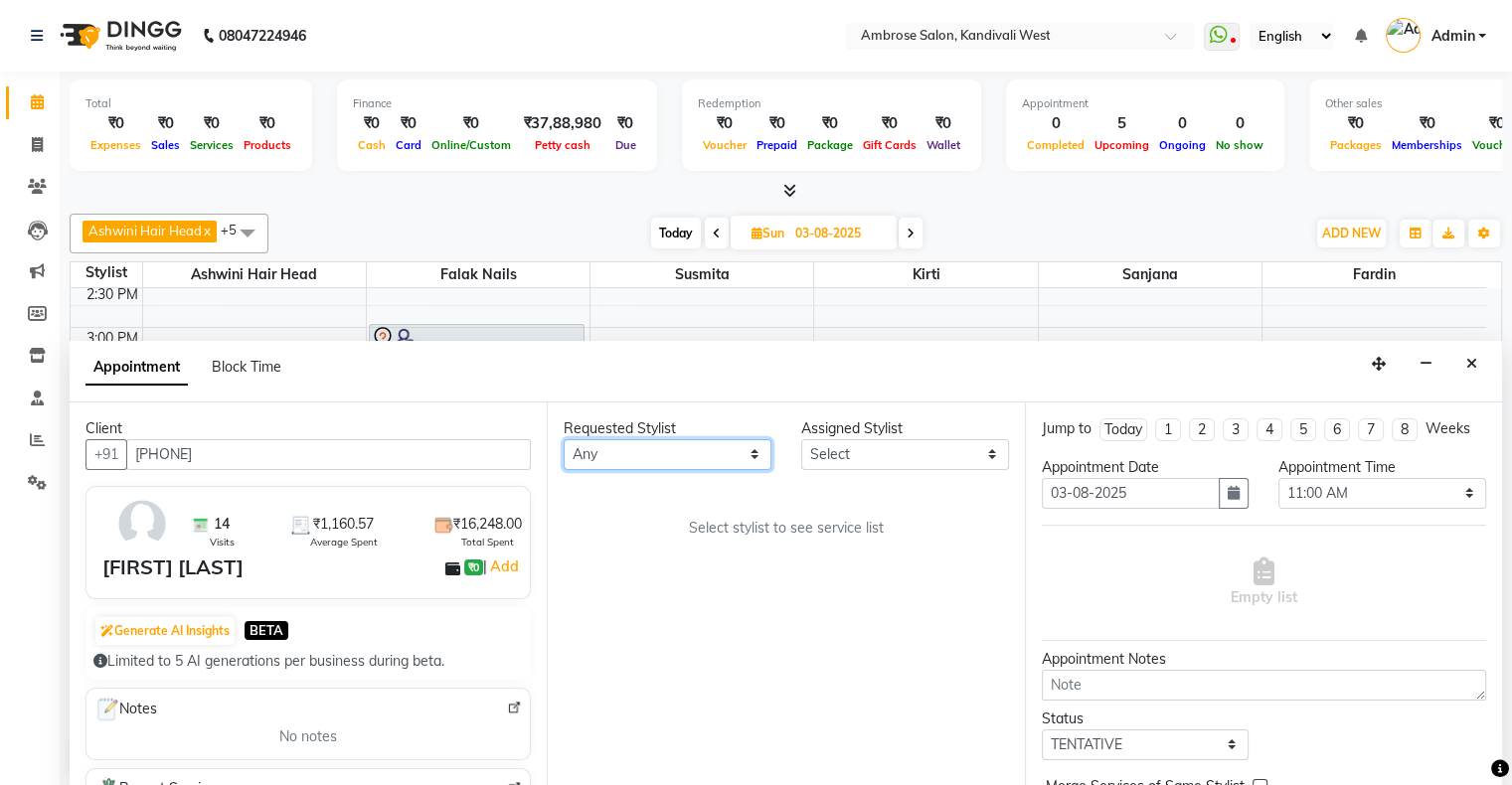 select on "82272" 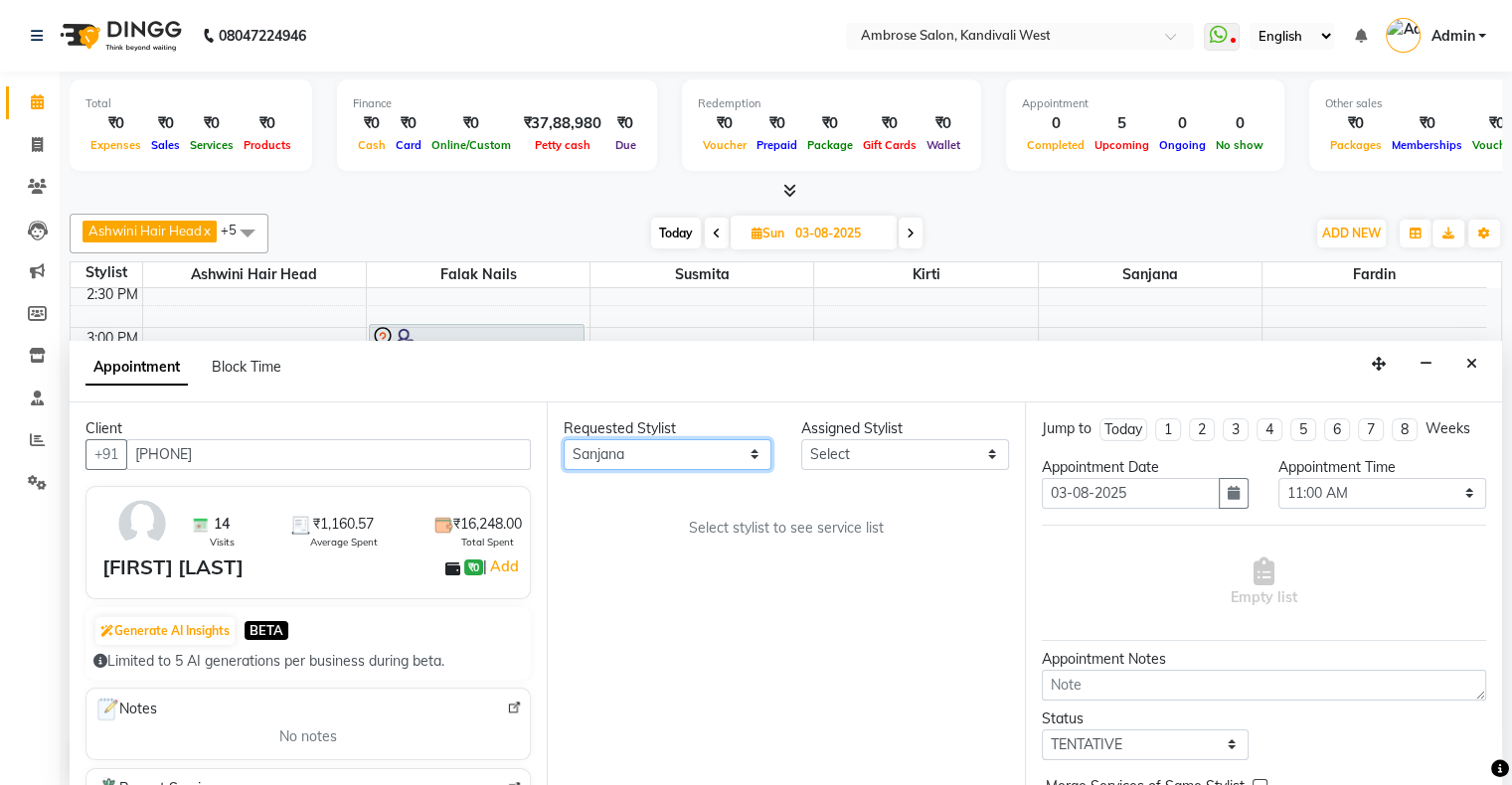 click on "Any [FIRST] [LAST] [FIRST] [LAST] [FIRST] [LAST] [FIRST] [LAST] [FIRST] [LAST] [FIRST] [LAST] [FIRST] [LAST]  [FIRST] [LAST] [FIRST] [LAST] [FIRST] [LAST] [FIRST] [LAST] [FIRST] [LAST]" at bounding box center (667, 454) 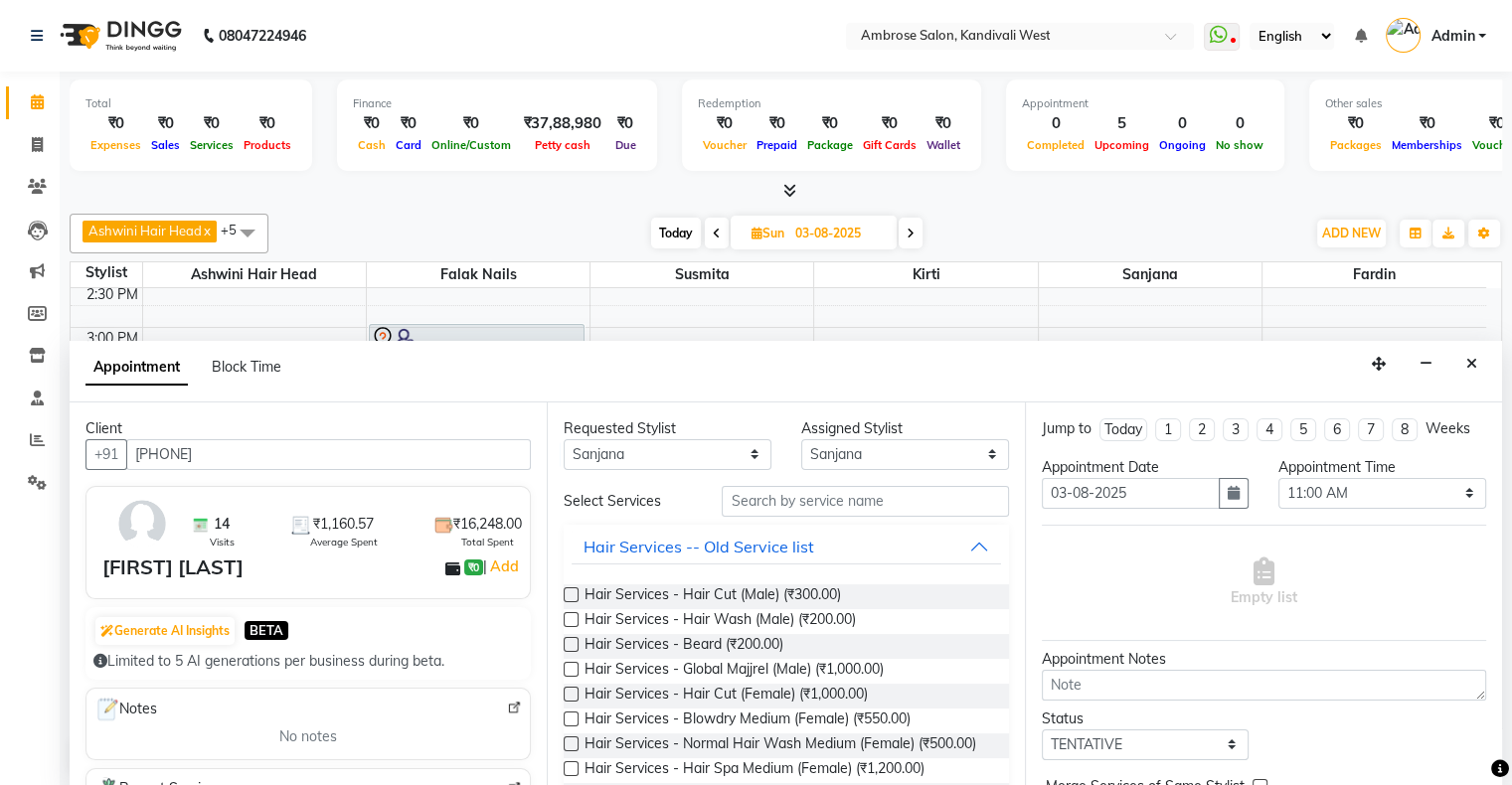 click on "Requested Stylist Any Ashwini Hair Head Falak Nails Fardin Kirti Nida FD Pradip Vaishnav Sanjana  Shubhada Susmita Vidhi Veera Vivek Unisex hair Assigned Stylist Select Ashwini Hair Head Falak Nails Fardin Kirti Nida FD Pradip Vaishnav Sanjana  Shubhada Susmita Vidhi Veera Vivek Unisex hair Select Services    Hair Services -- Old Service list Hair Services - Hair Cut (Male) (₹300.00) Hair Services - Hair Wash (Male) (₹200.00) Hair Services - Beard (₹200.00) Hair Services - Global Majjrel (Male) (₹1,000.00) Hair Services - Hair Cut (Female) (₹1,000.00) Hair Services - Blowdry Medium (Female) (₹550.00) Hair Services - Normal Hair Wash Medium (Female) (₹500.00) Hair Services - Hair Spa Medium (Female) (₹1,200.00) Threading-Full Face Threading (Female) (₹299.00) Honey wax Half Legs (Male) (₹1,000.00) Flavoured Wax Underarms (Male) (₹499.00) Honey wax Half Arms (Female) (₹200.00) Honey wax Half Legs (Female) (₹400.00) Adult Hair Cut - Male Senior Stylist (₹600.00)" at bounding box center [785, 595] 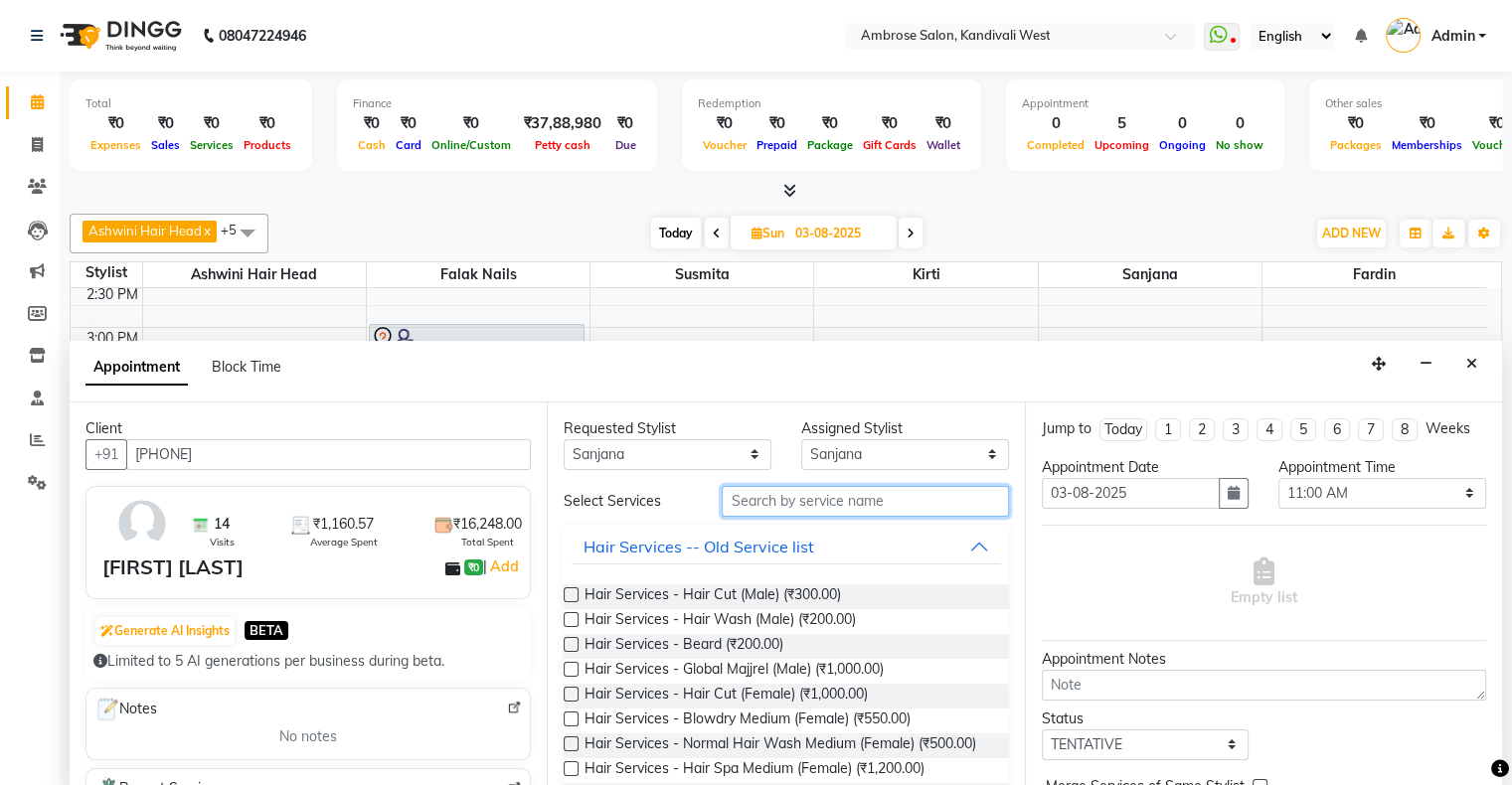 click at bounding box center (865, 501) 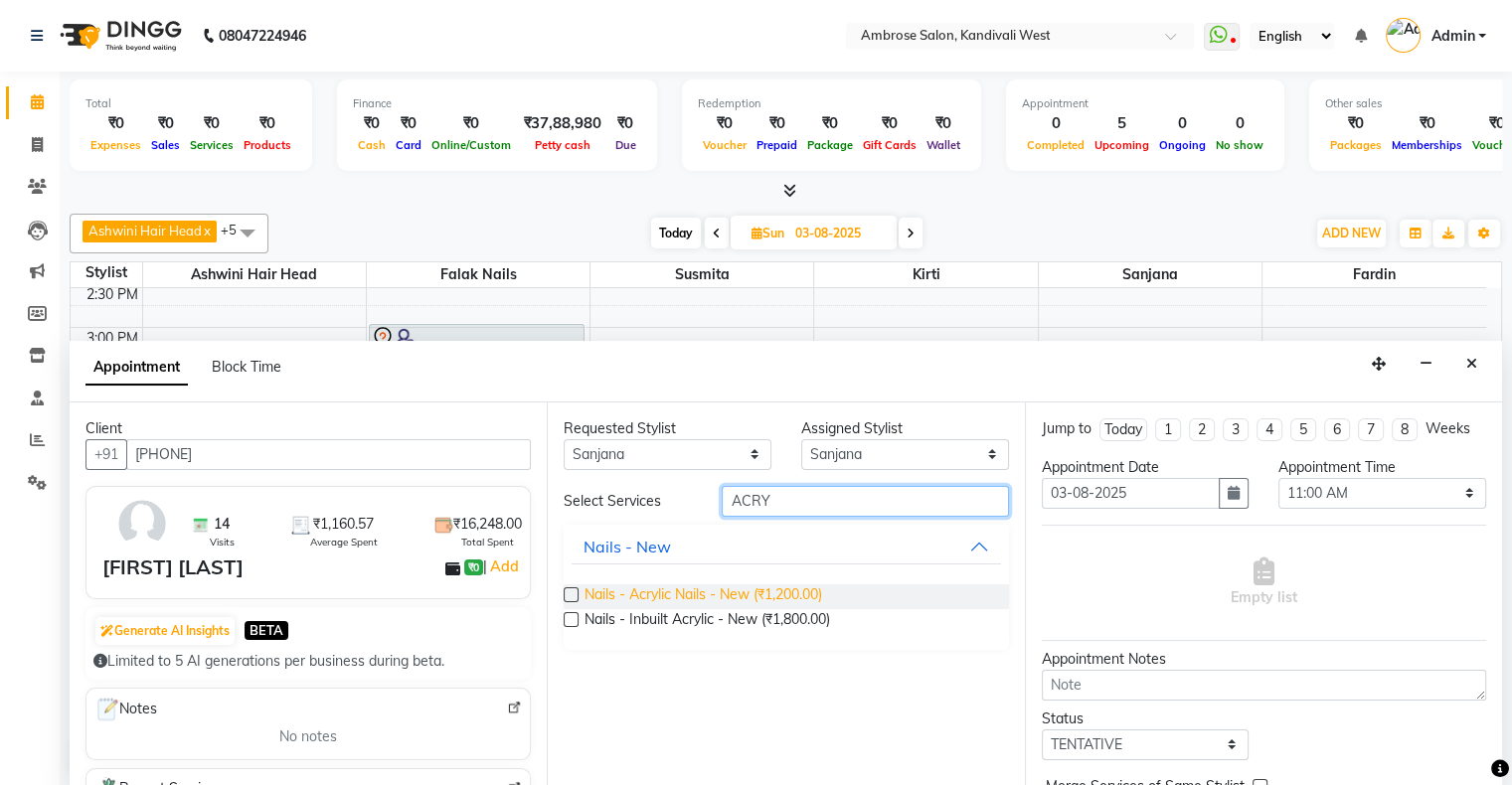 type on "ACRY" 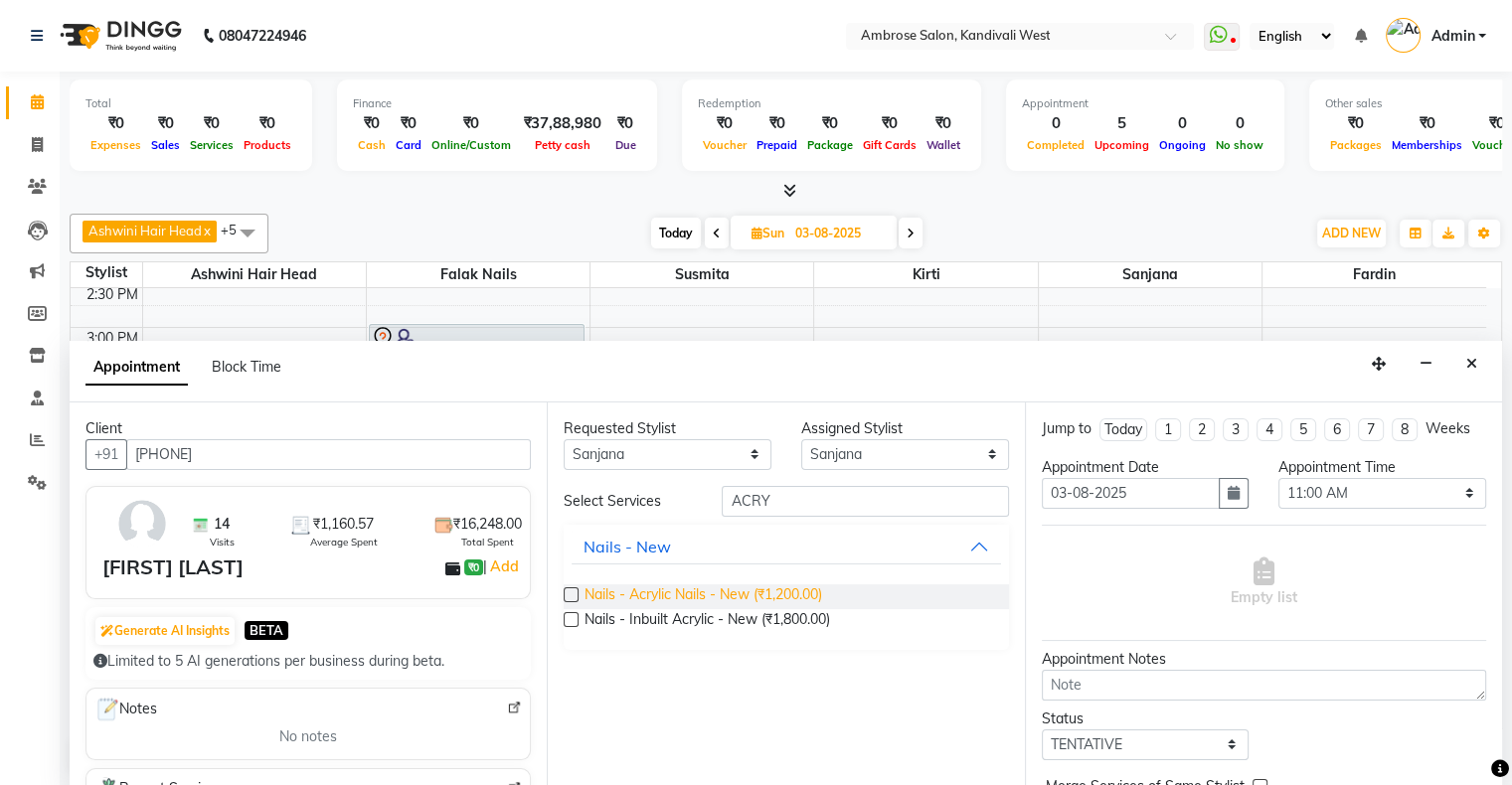 click on "Nails - Acrylic Nails - New (₹1,200.00)" at bounding box center [703, 596] 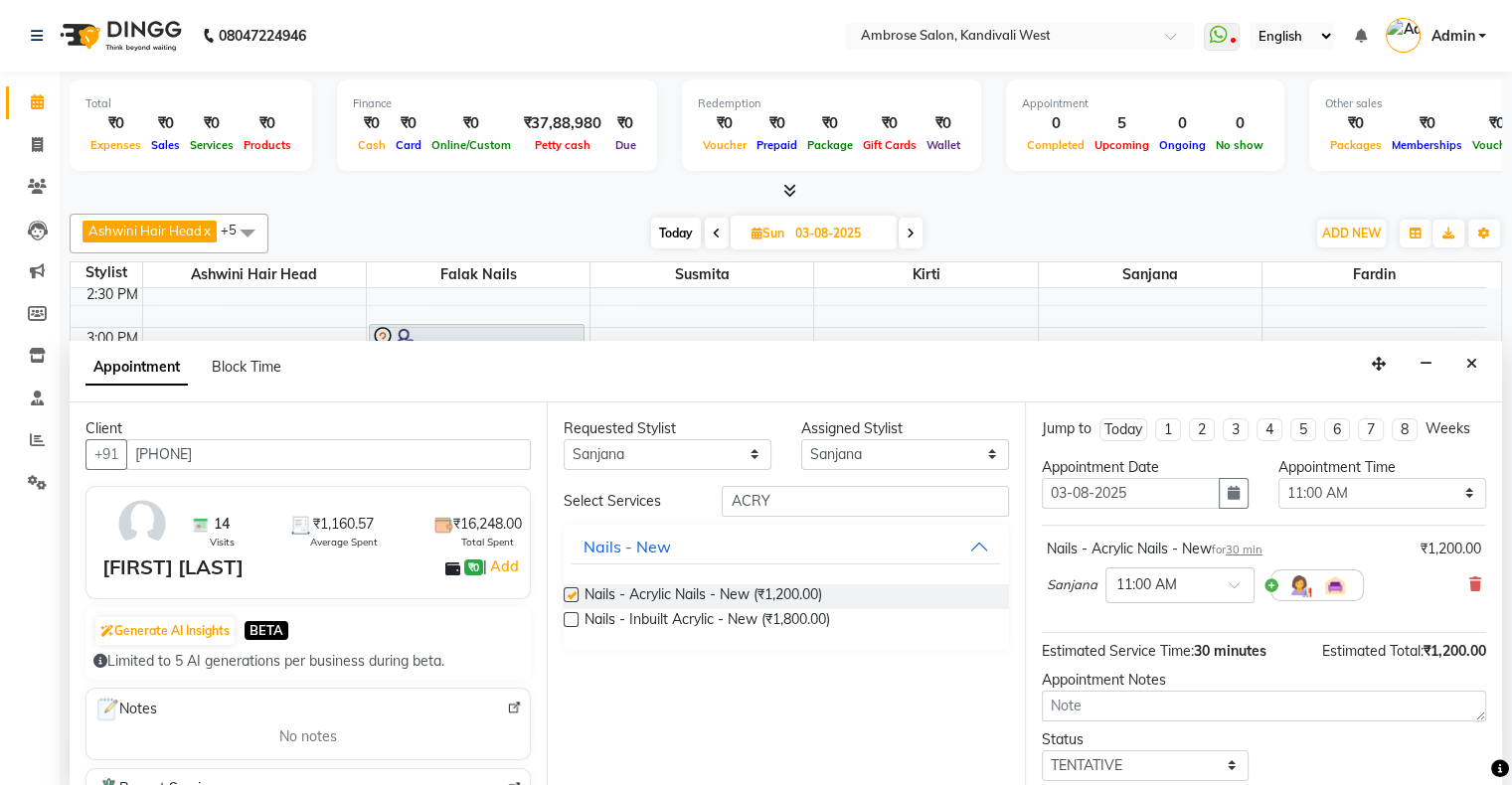 checkbox on "false" 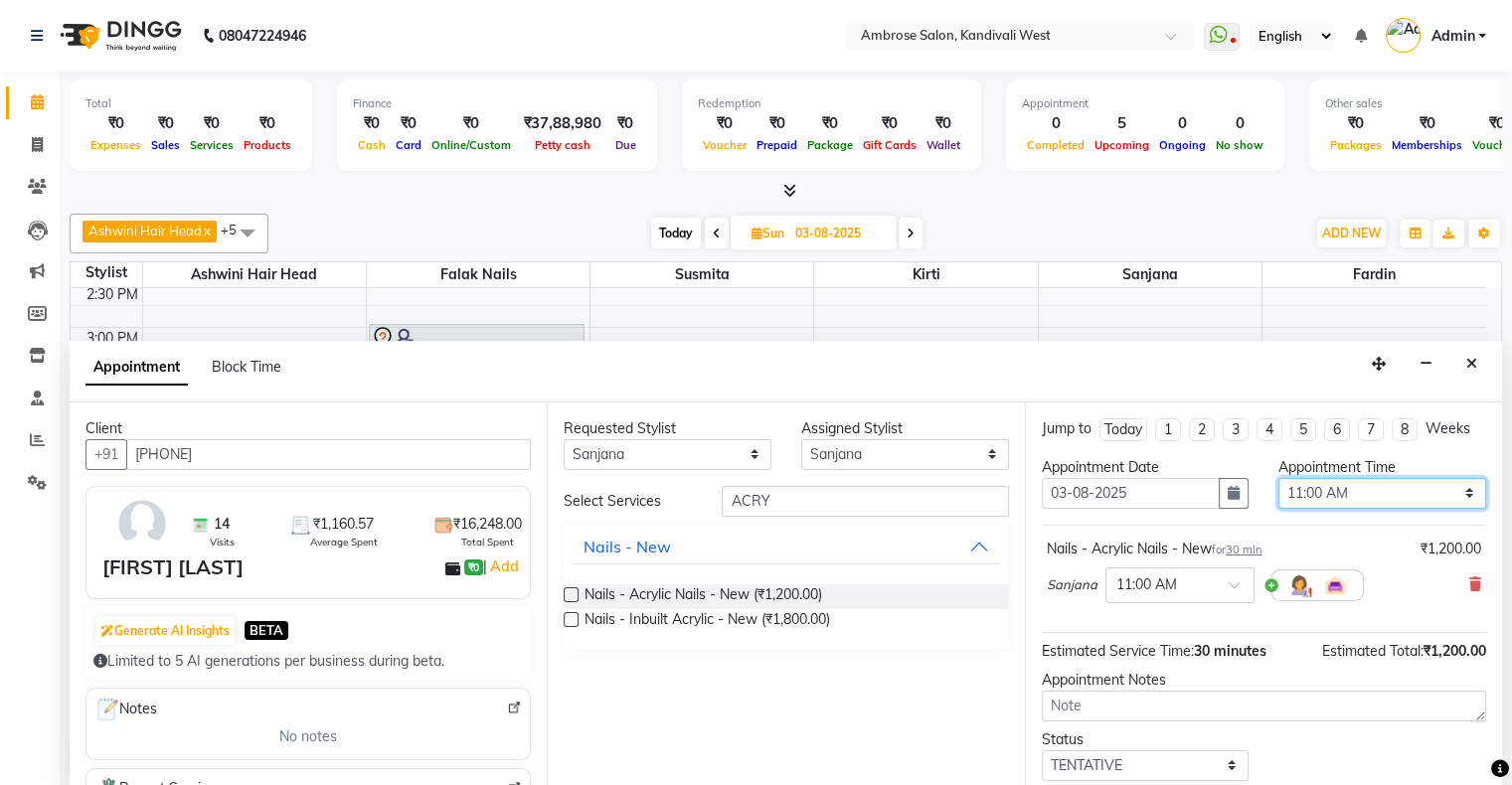 click on "Select 11:00 AM 11:15 AM 11:30 AM 11:45 AM 12:00 PM 12:15 PM 12:30 PM 12:45 PM 01:00 PM 01:15 PM 01:30 PM 01:45 PM 02:00 PM 02:15 PM 02:30 PM 02:45 PM 03:00 PM 03:15 PM 03:30 PM 03:45 PM 04:00 PM 04:15 PM 04:30 PM 04:45 PM 05:00 PM 05:15 PM 05:30 PM 05:45 PM 06:00 PM 06:15 PM 06:30 PM 06:45 PM 07:00 PM 07:15 PM 07:30 PM 07:45 PM 08:00 PM 08:15 PM 08:30 PM 08:45 PM 09:00 PM 09:15 PM 09:30 PM 09:45 PM 10:00 PM" at bounding box center (1382, 493) 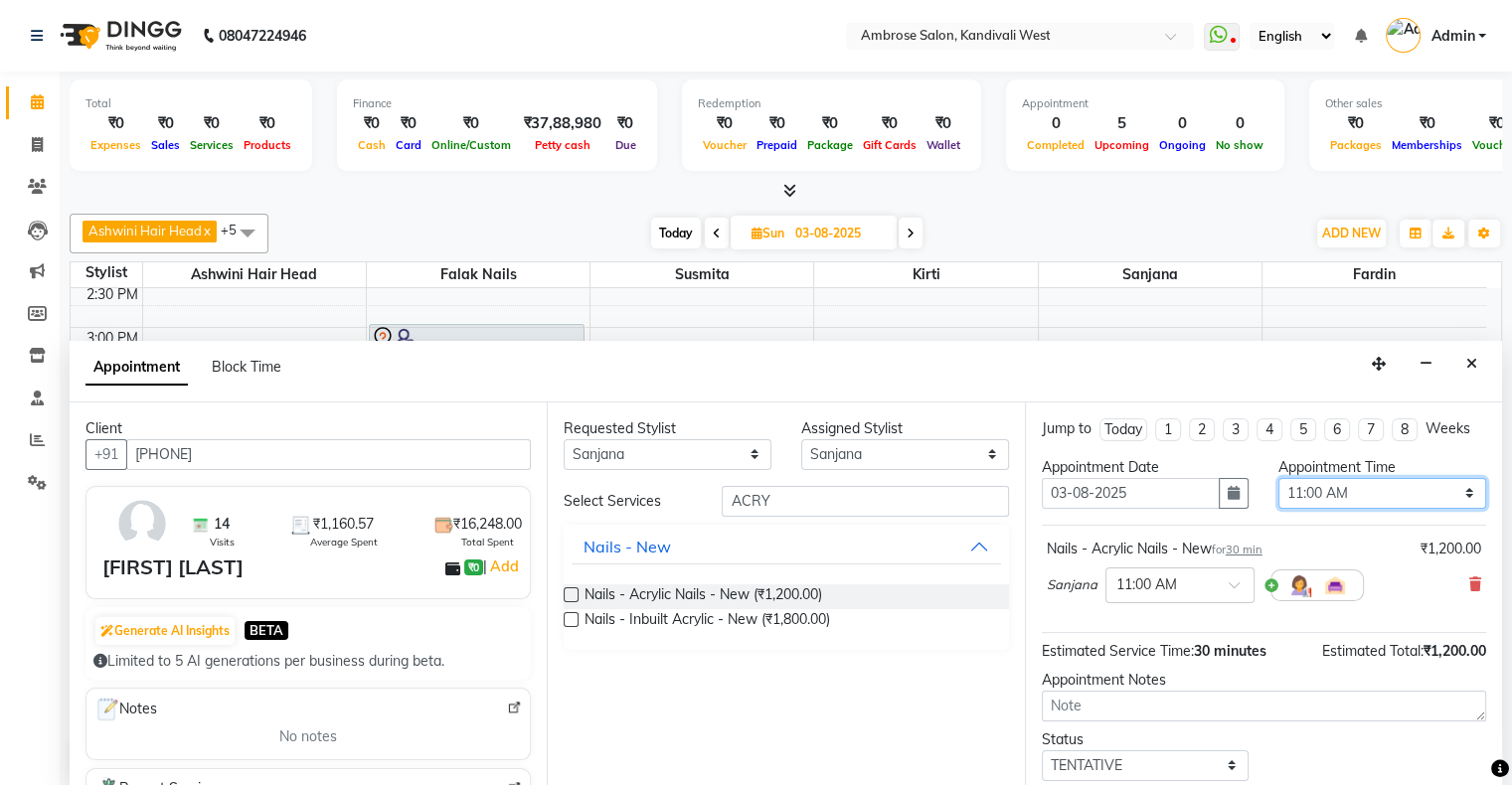 select on "1020" 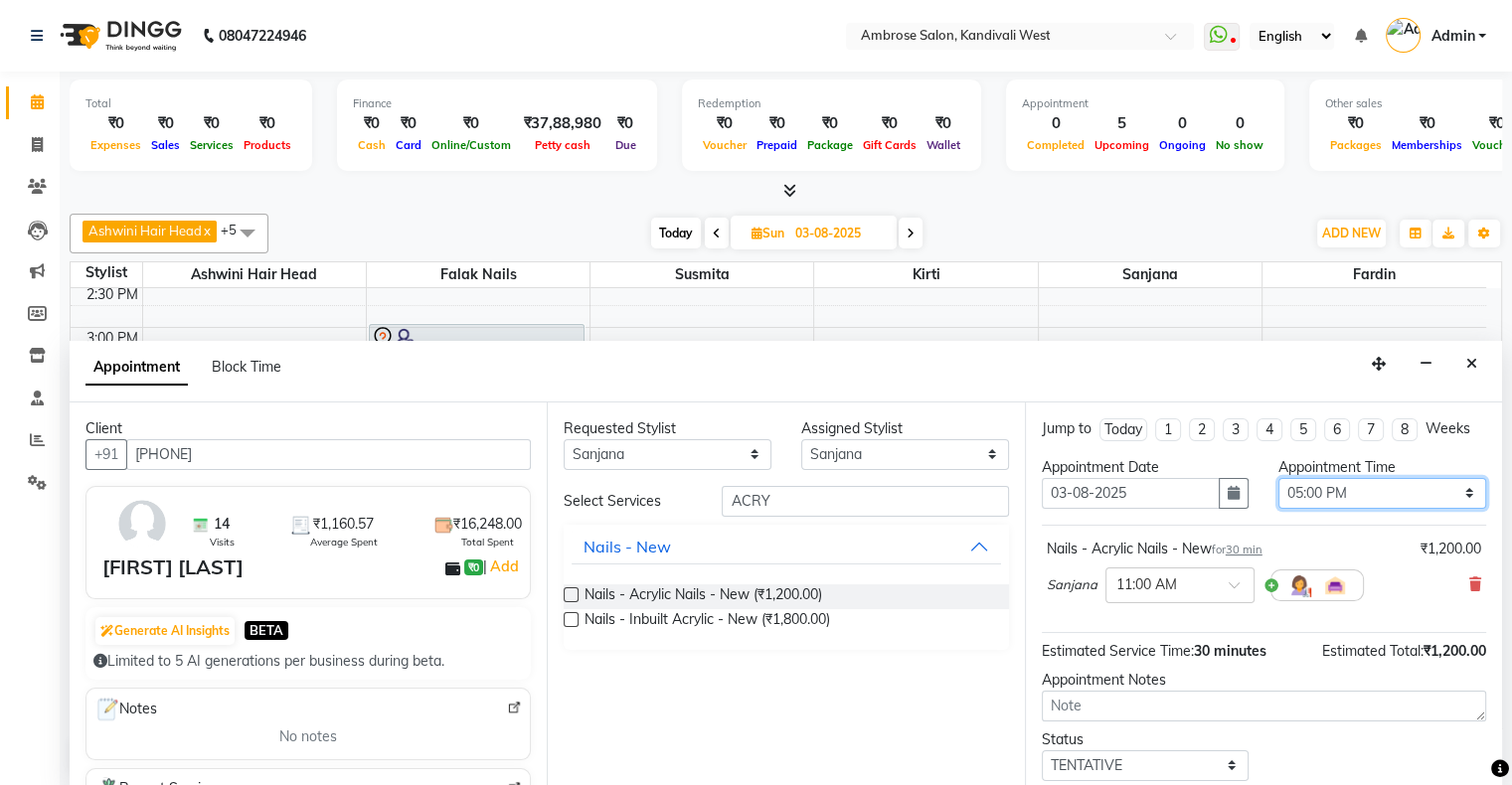 click on "Select 11:00 AM 11:15 AM 11:30 AM 11:45 AM 12:00 PM 12:15 PM 12:30 PM 12:45 PM 01:00 PM 01:15 PM 01:30 PM 01:45 PM 02:00 PM 02:15 PM 02:30 PM 02:45 PM 03:00 PM 03:15 PM 03:30 PM 03:45 PM 04:00 PM 04:15 PM 04:30 PM 04:45 PM 05:00 PM 05:15 PM 05:30 PM 05:45 PM 06:00 PM 06:15 PM 06:30 PM 06:45 PM 07:00 PM 07:15 PM 07:30 PM 07:45 PM 08:00 PM 08:15 PM 08:30 PM 08:45 PM 09:00 PM 09:15 PM 09:30 PM 09:45 PM 10:00 PM" at bounding box center (1382, 493) 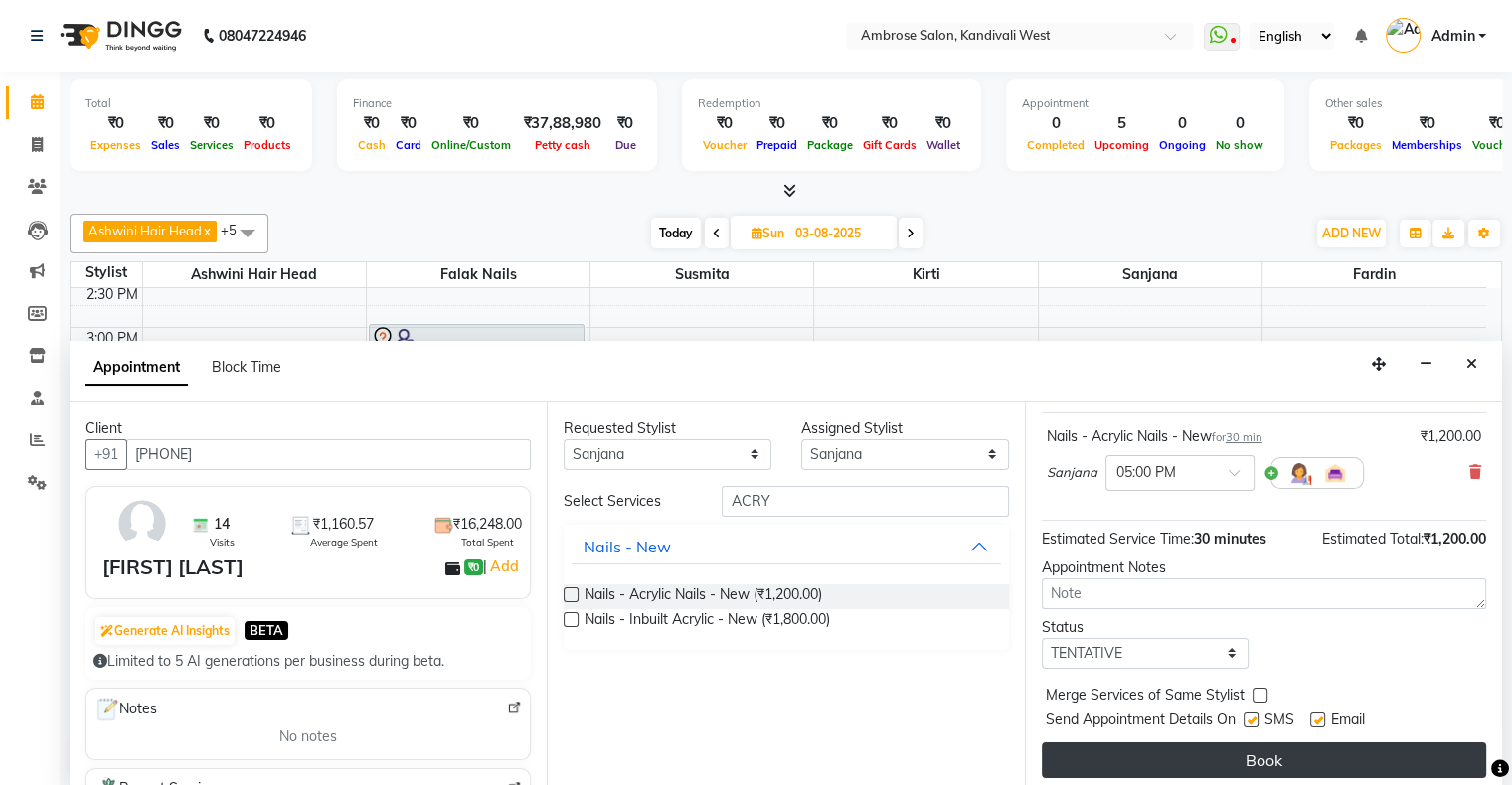 scroll, scrollTop: 116, scrollLeft: 0, axis: vertical 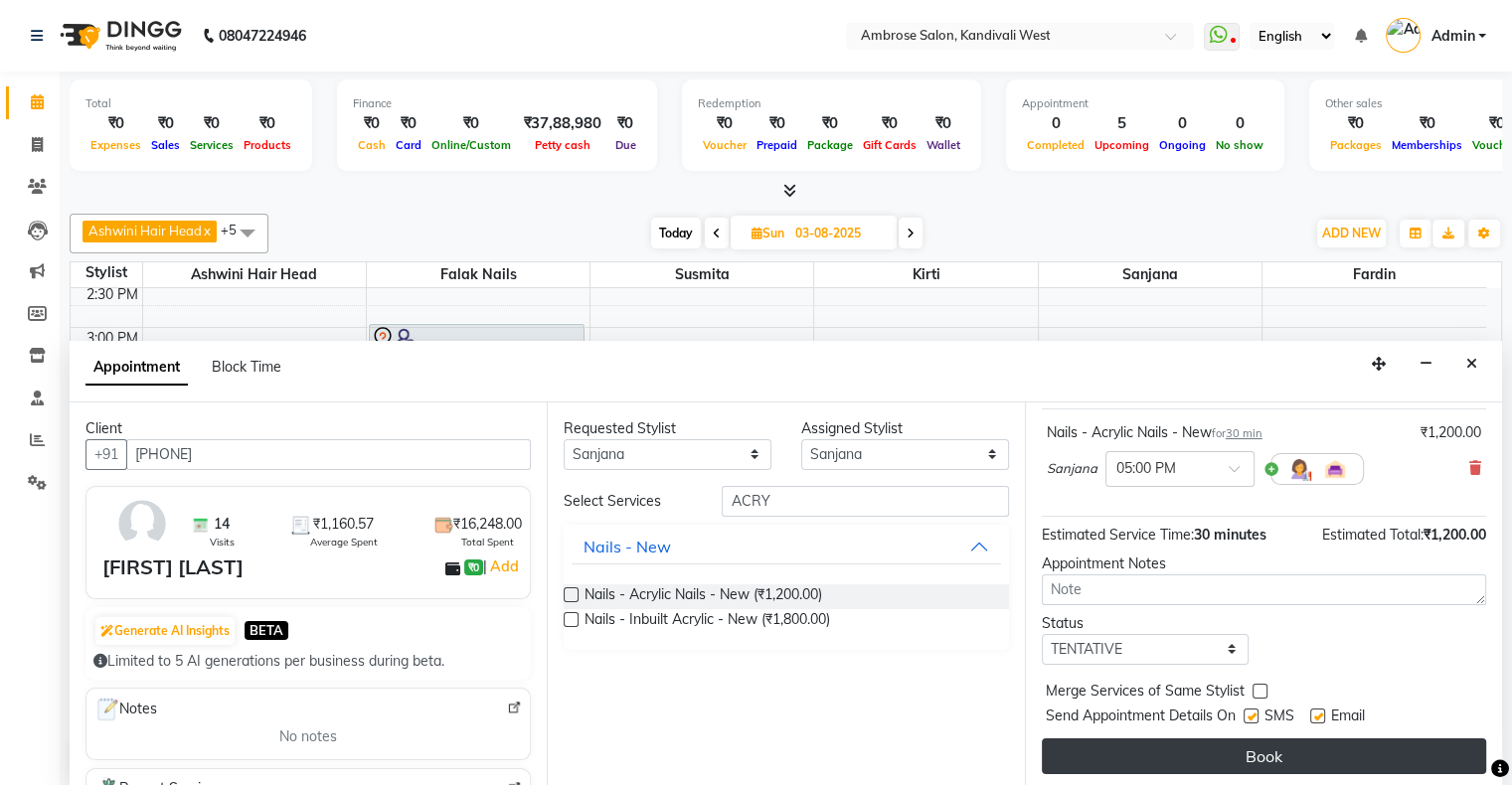 click on "Book" at bounding box center (1263, 756) 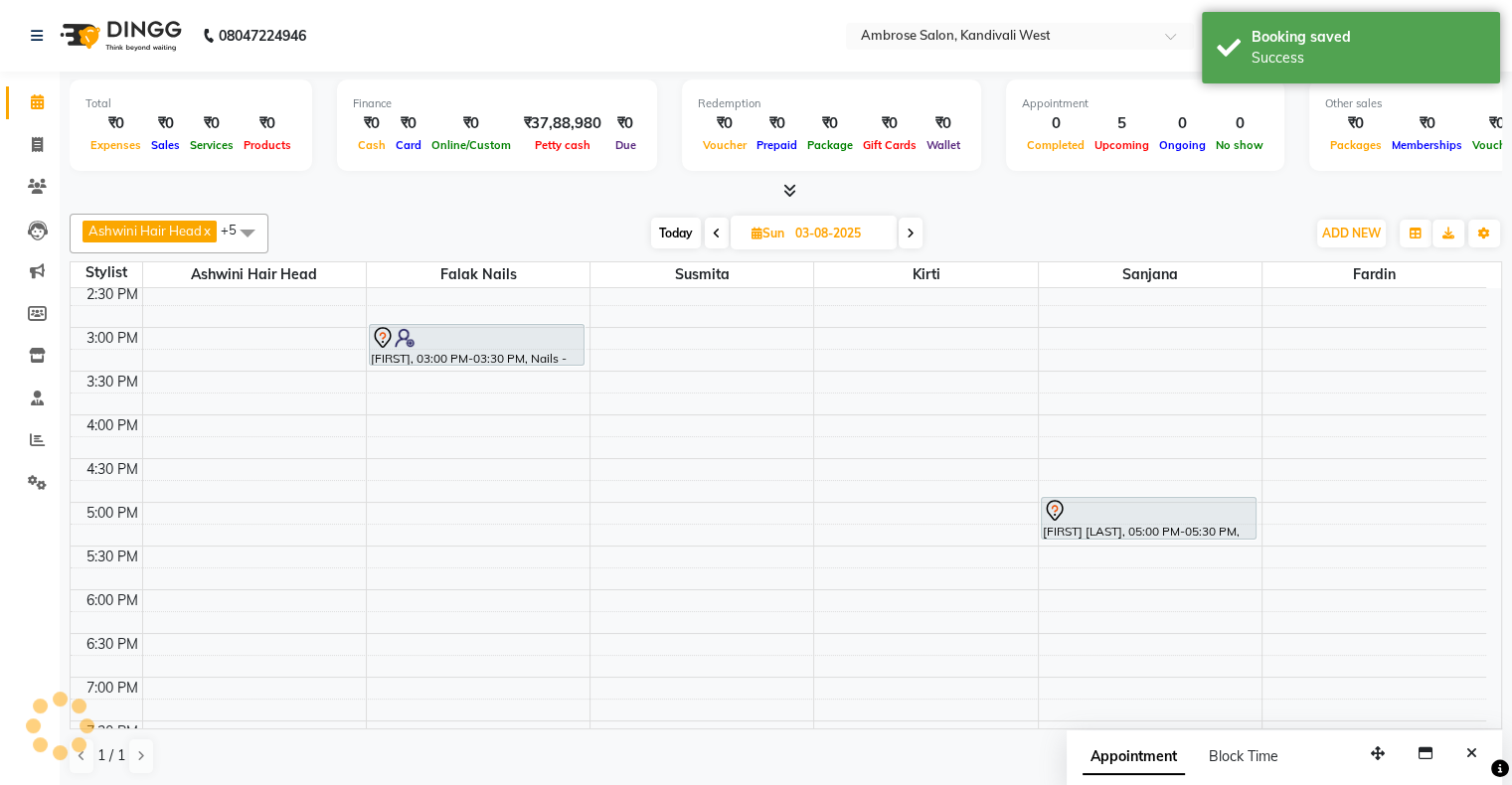 scroll, scrollTop: 0, scrollLeft: 0, axis: both 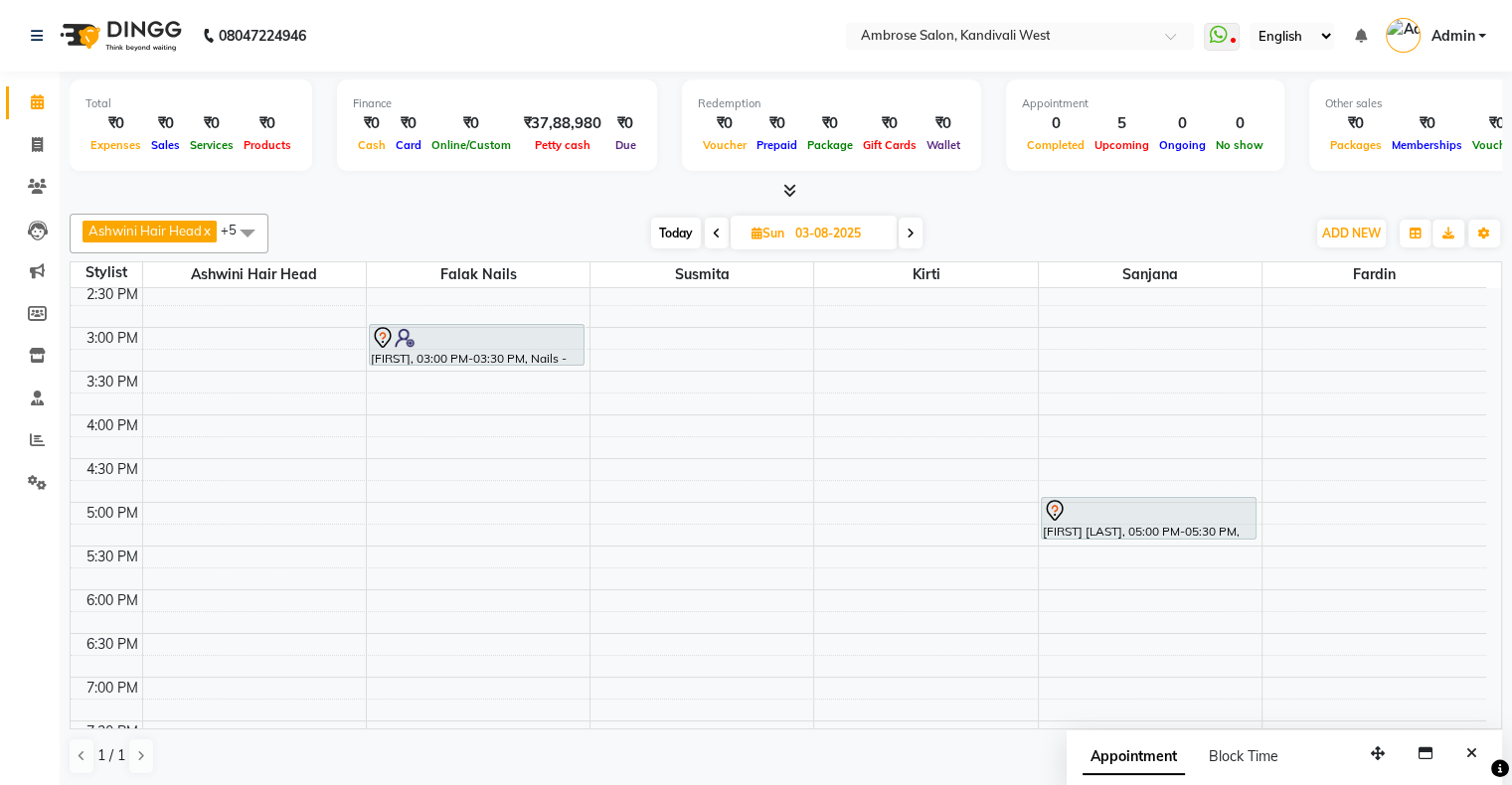 click on "Today" at bounding box center [676, 233] 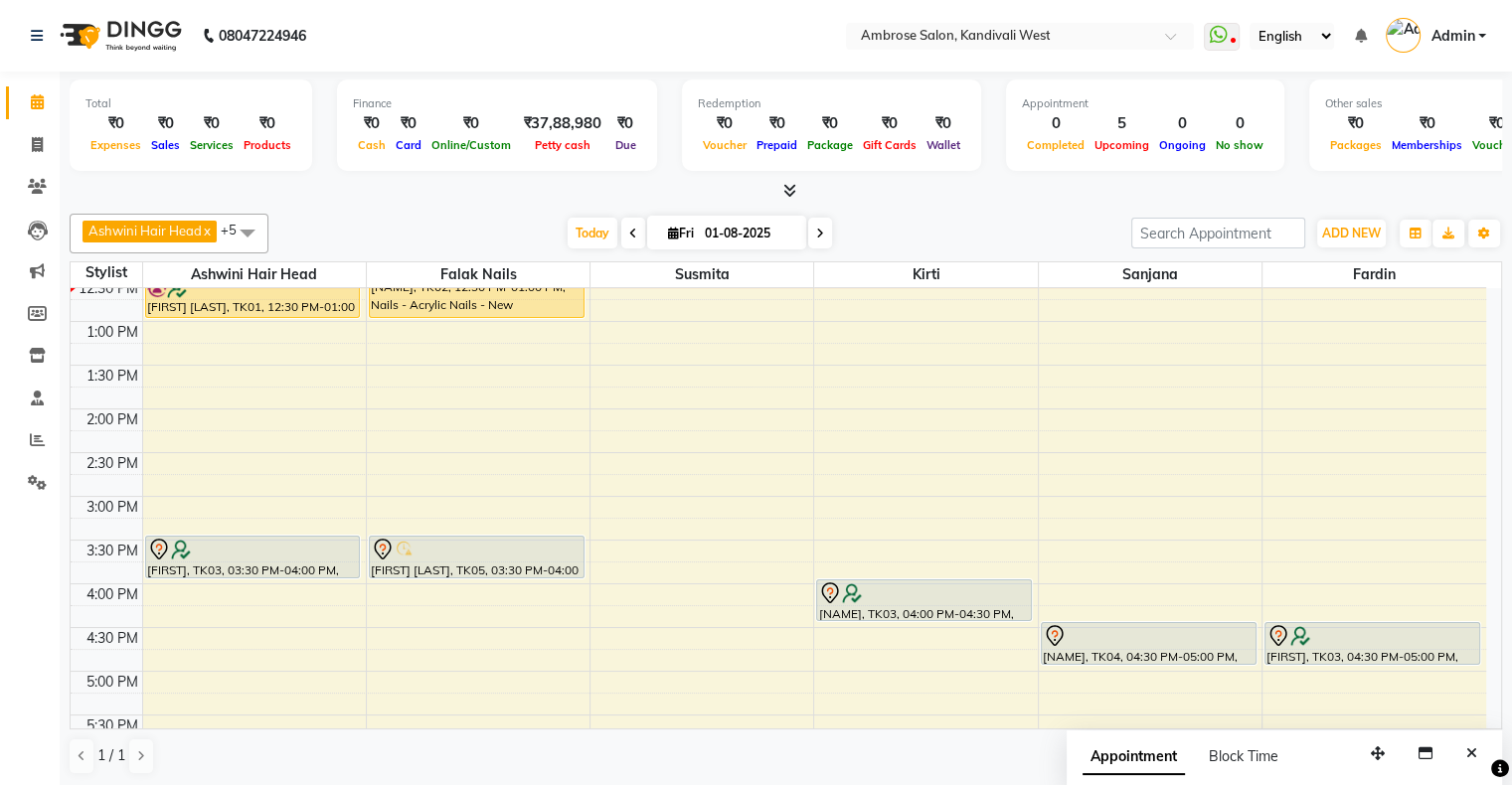 scroll, scrollTop: 374, scrollLeft: 0, axis: vertical 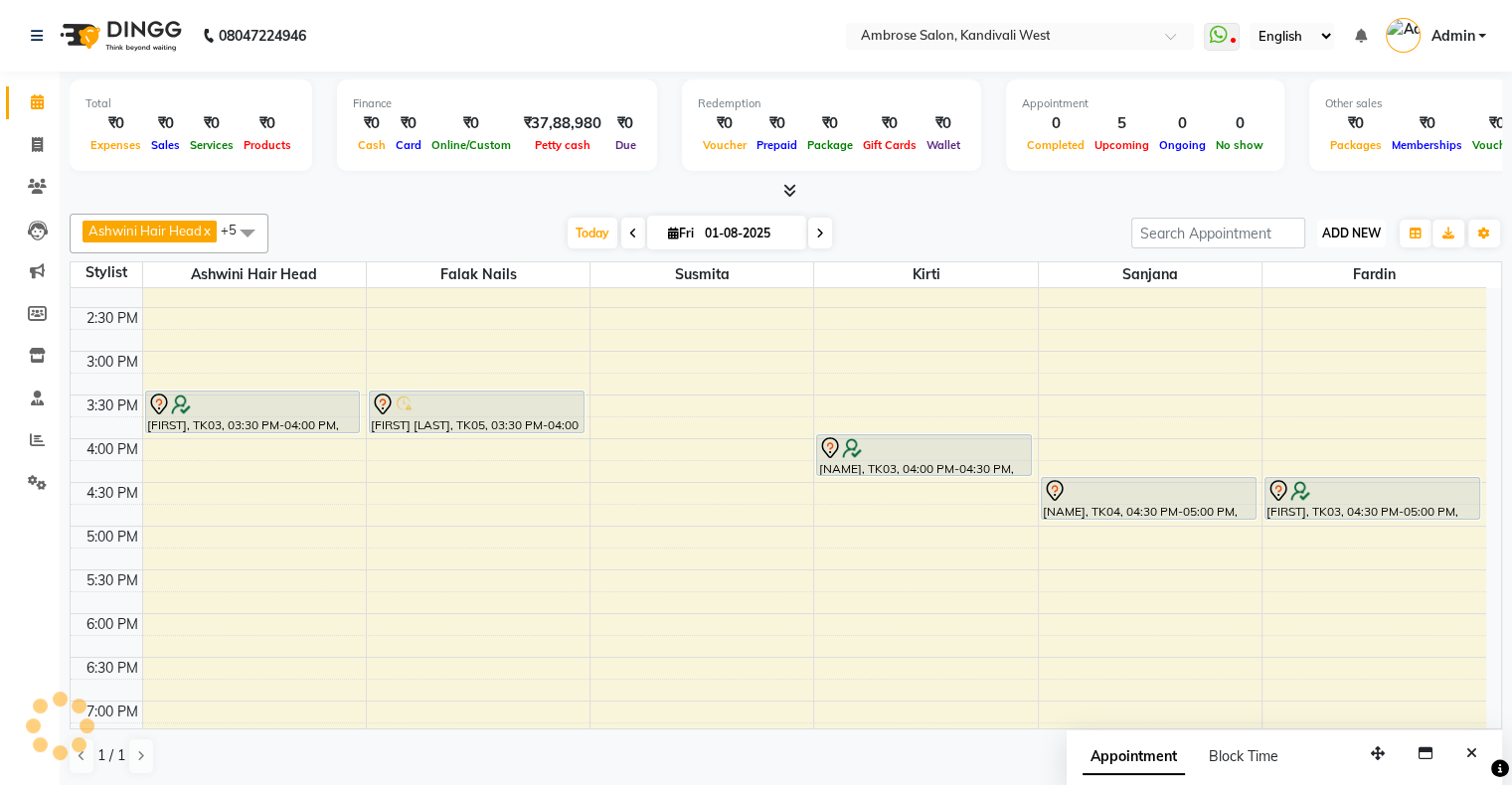 click on "ADD NEW Toggle Dropdown" at bounding box center (1351, 234) 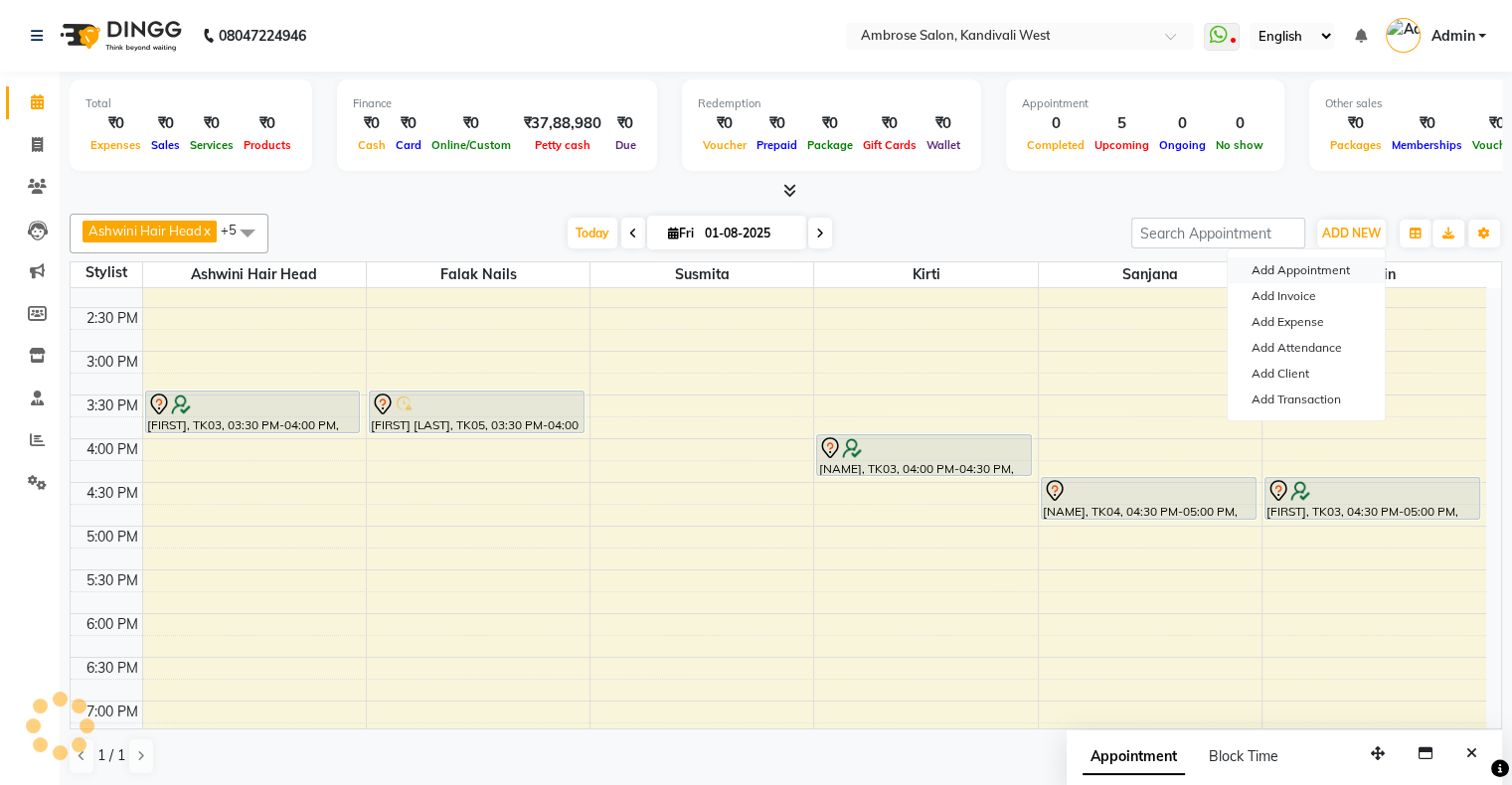click on "Add Appointment" at bounding box center [1306, 270] 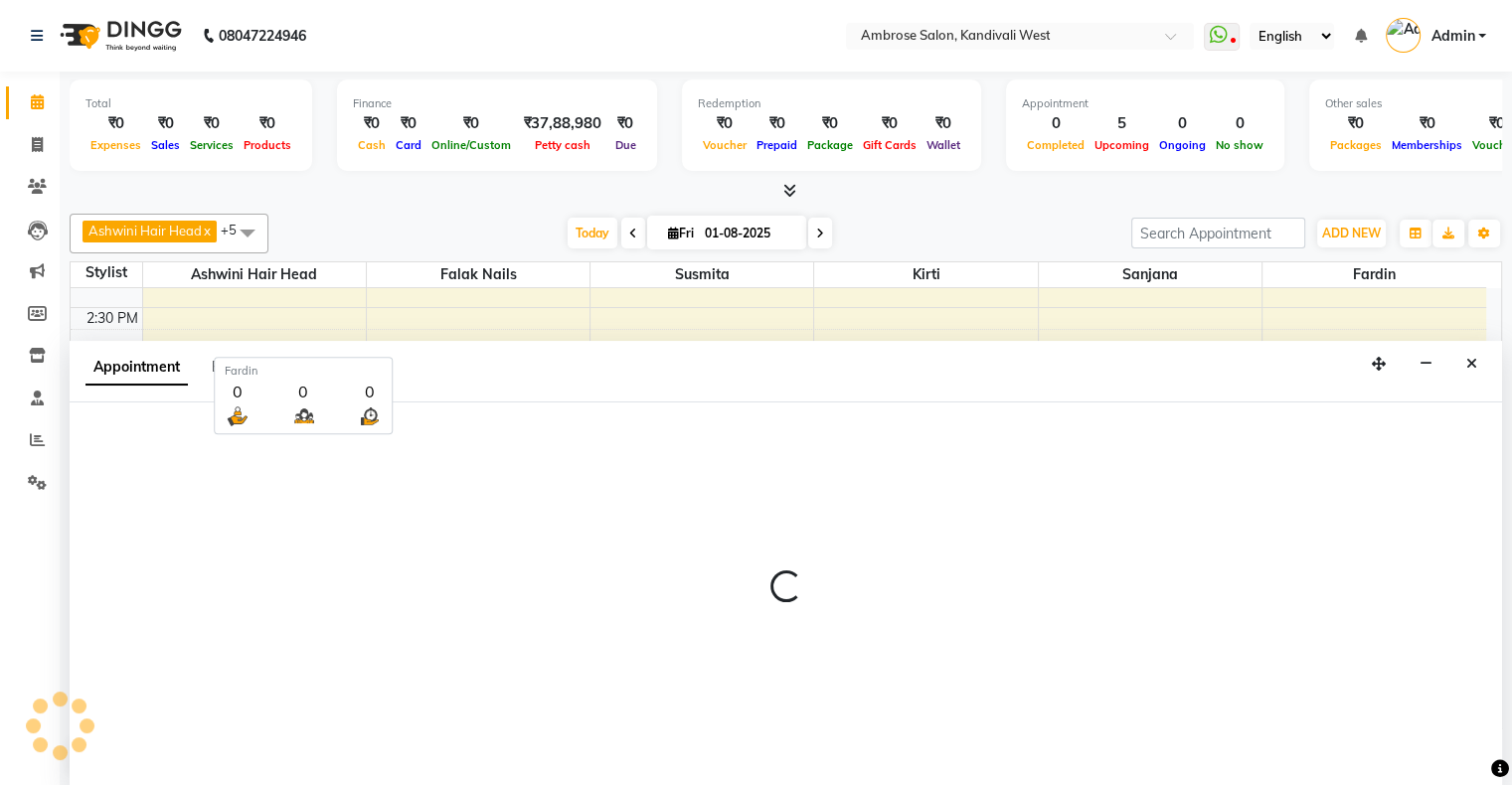 scroll, scrollTop: 0, scrollLeft: 0, axis: both 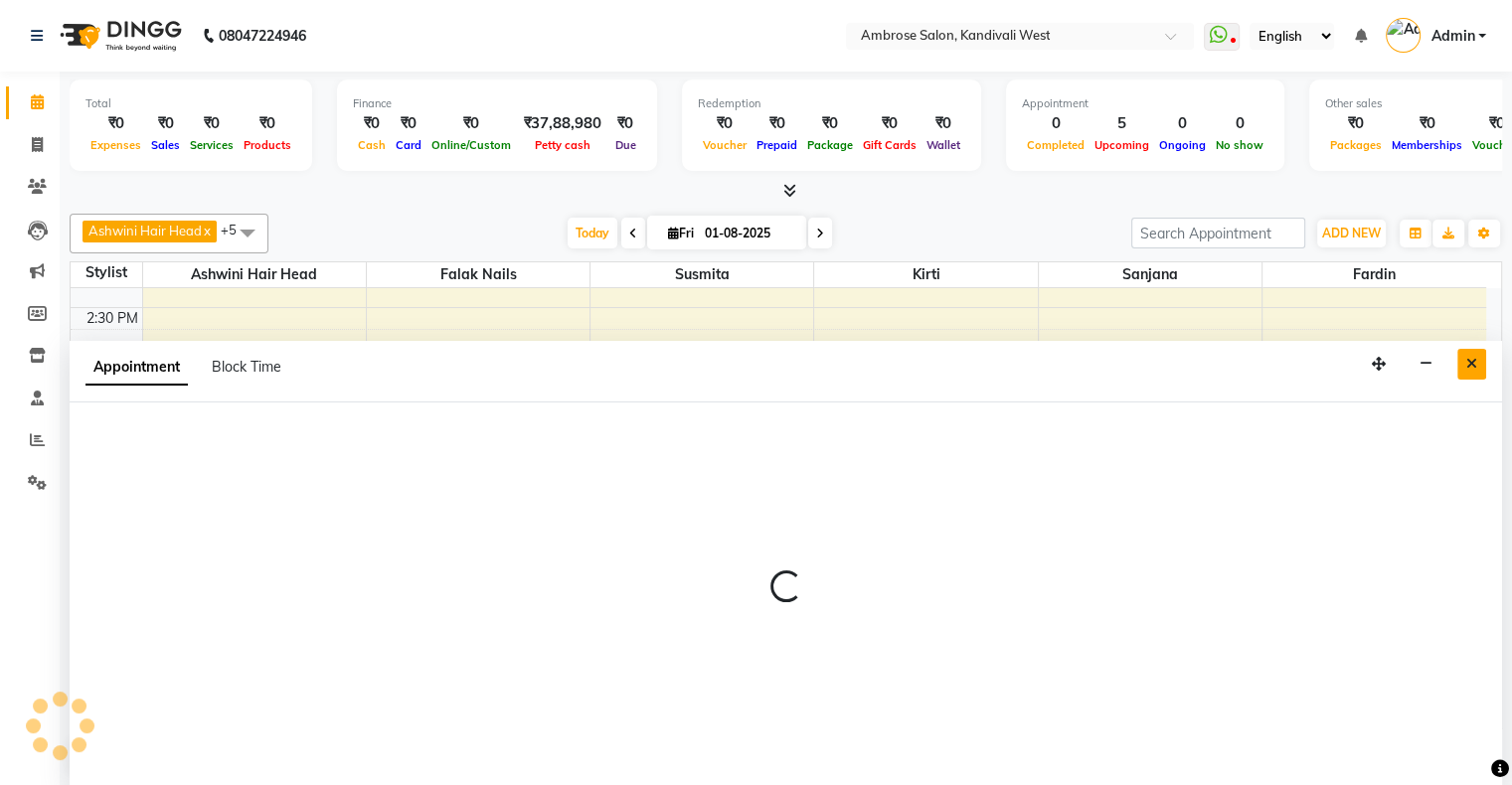 click at bounding box center (1471, 364) 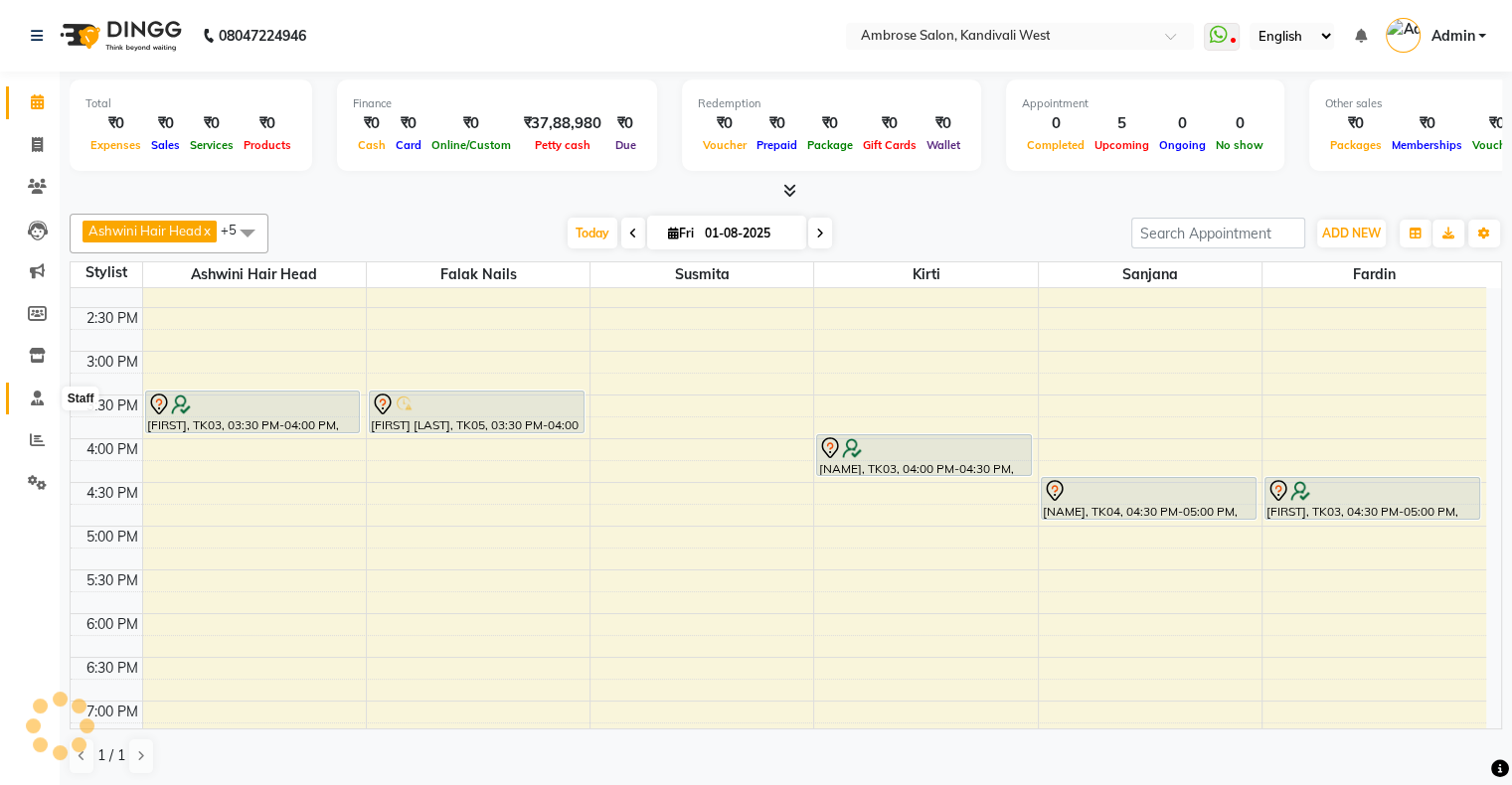 click 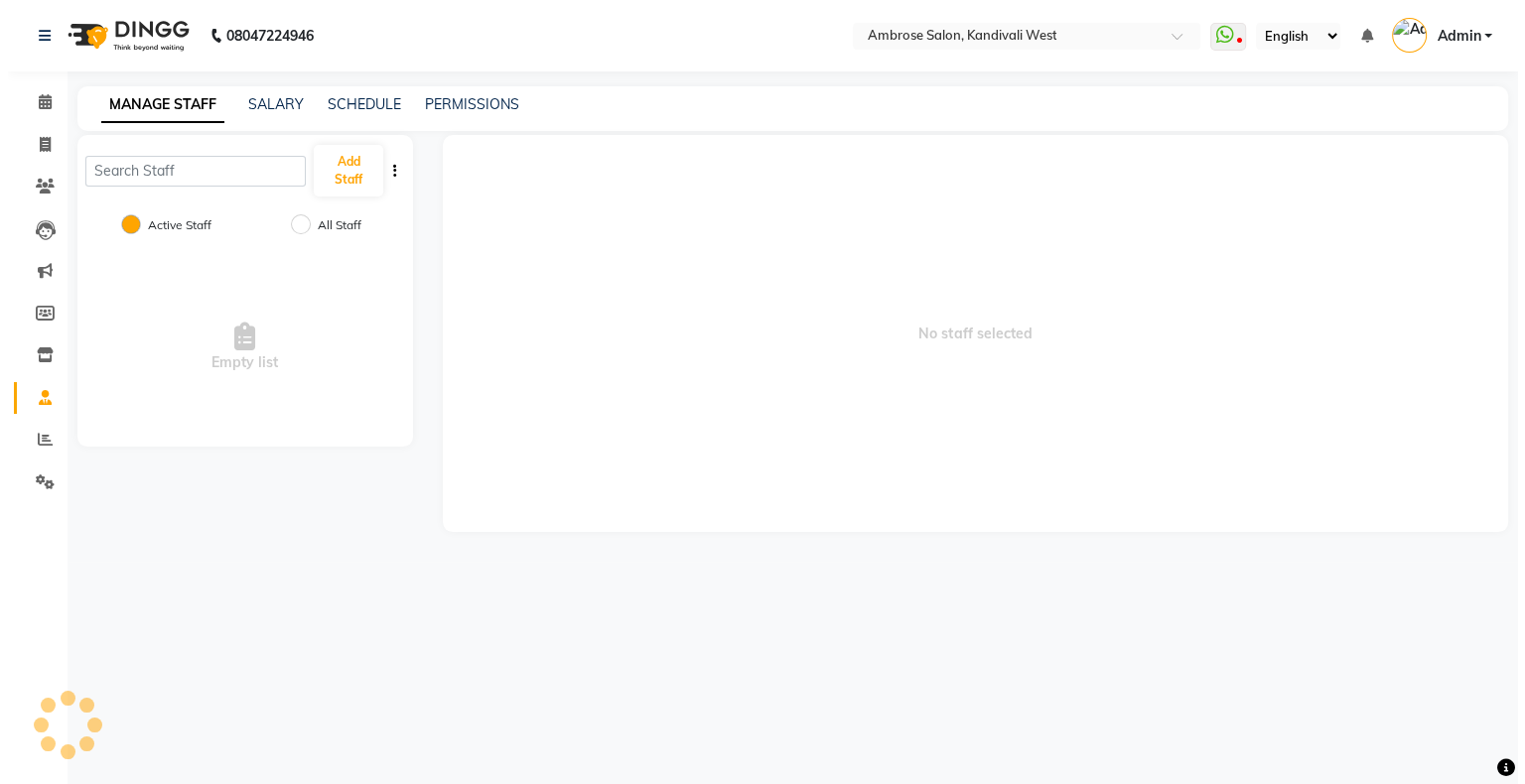 scroll, scrollTop: 0, scrollLeft: 0, axis: both 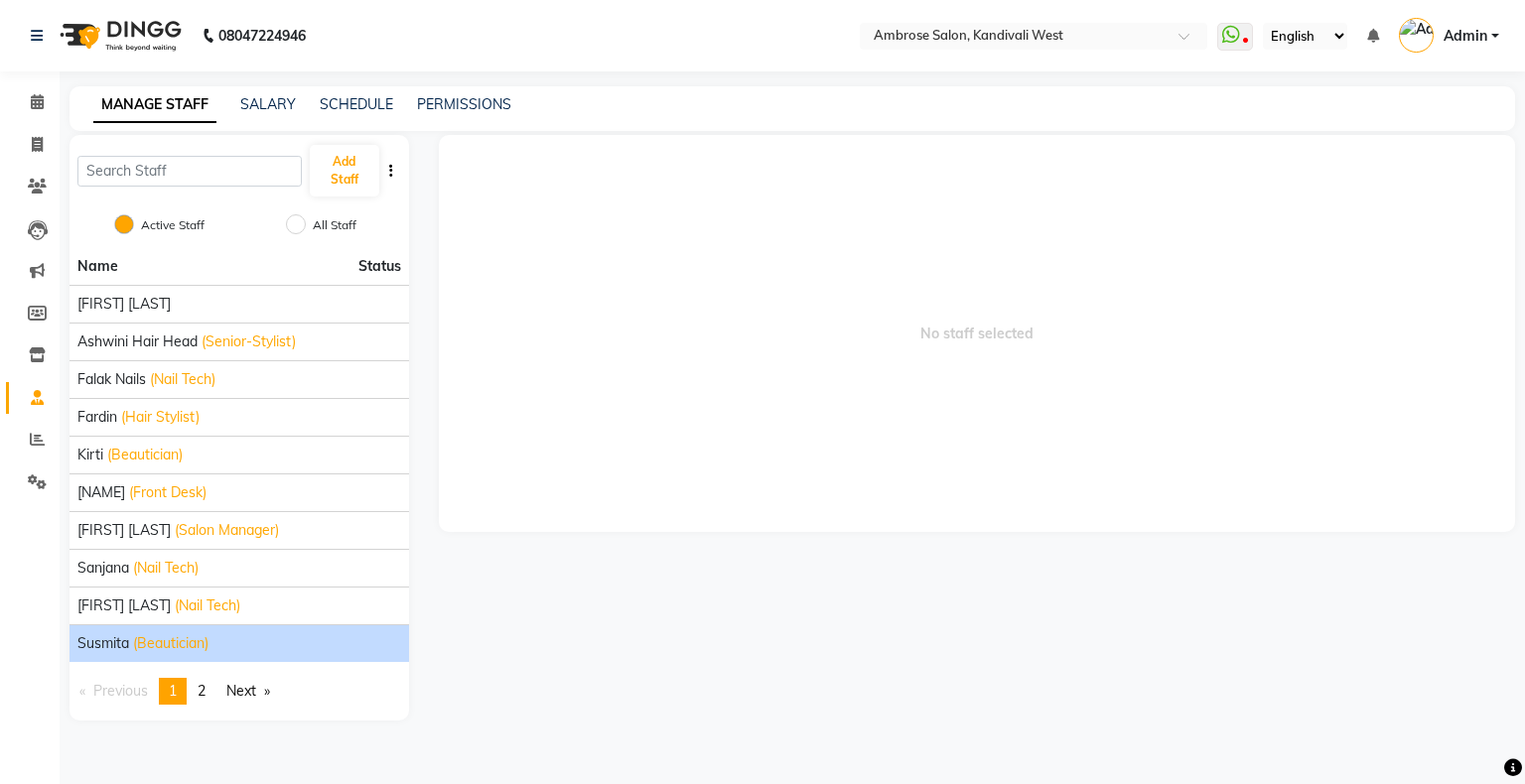 click on "(Beautician)" 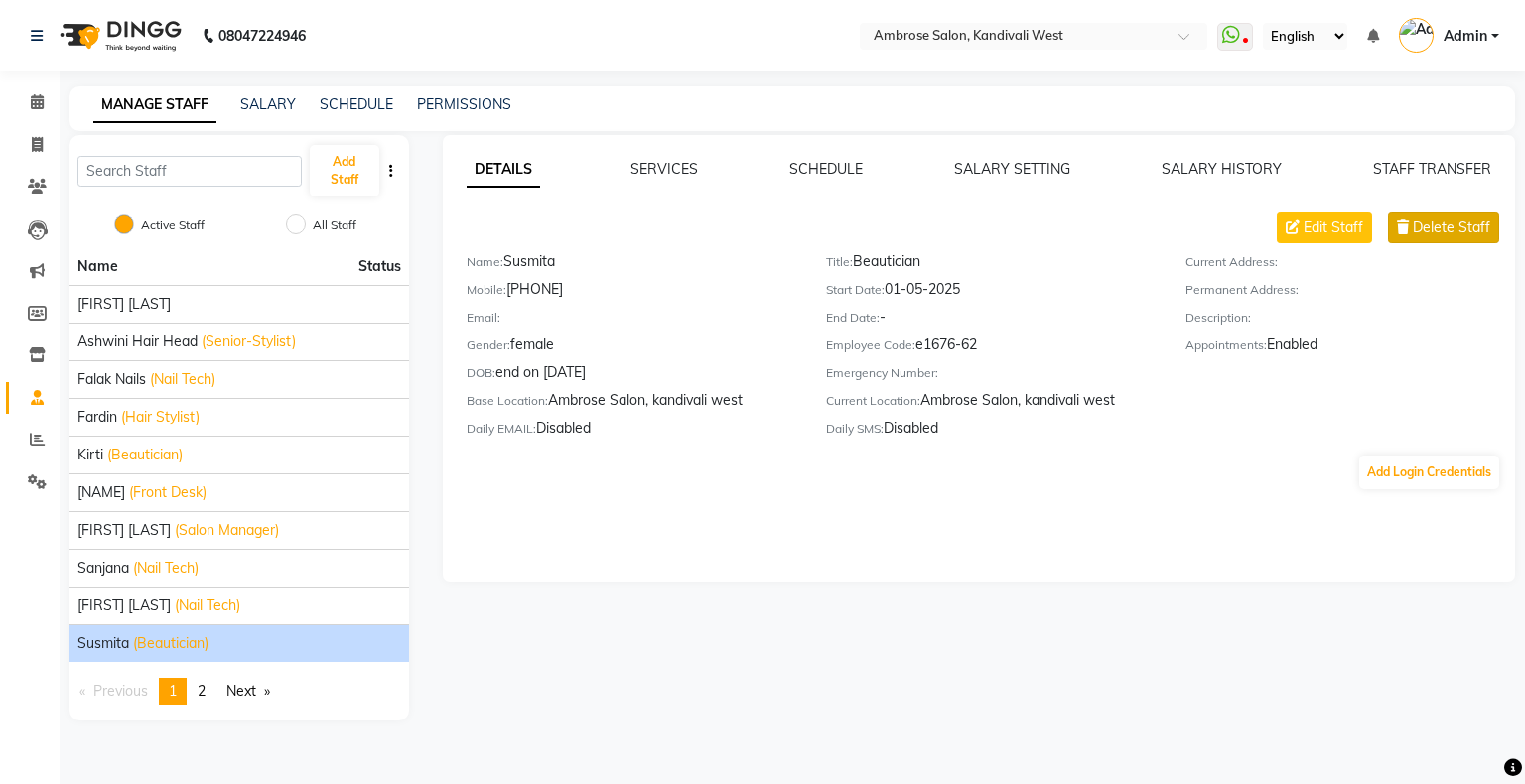 click on "Delete Staff" 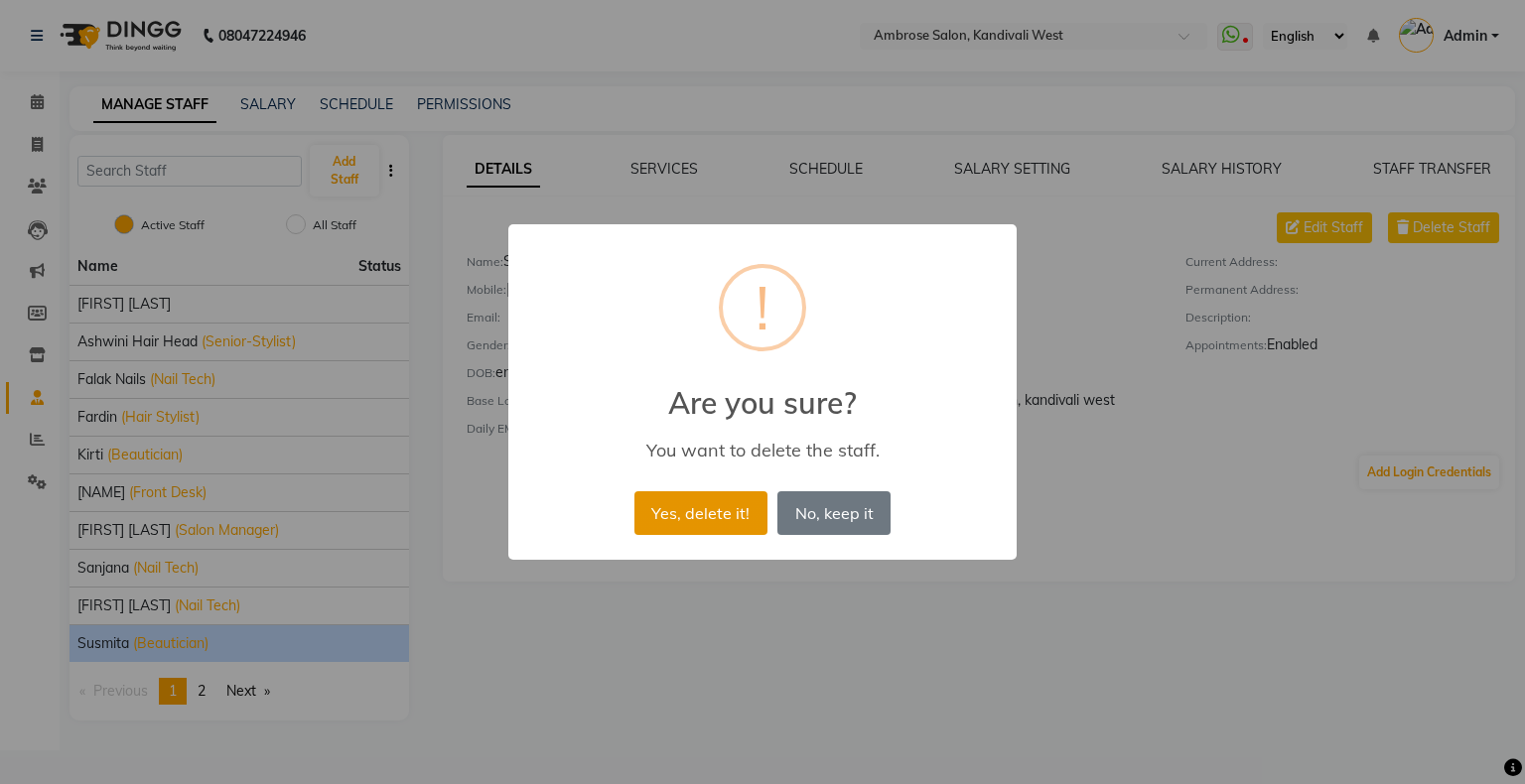 click on "Yes, delete it!" at bounding box center (701, 513) 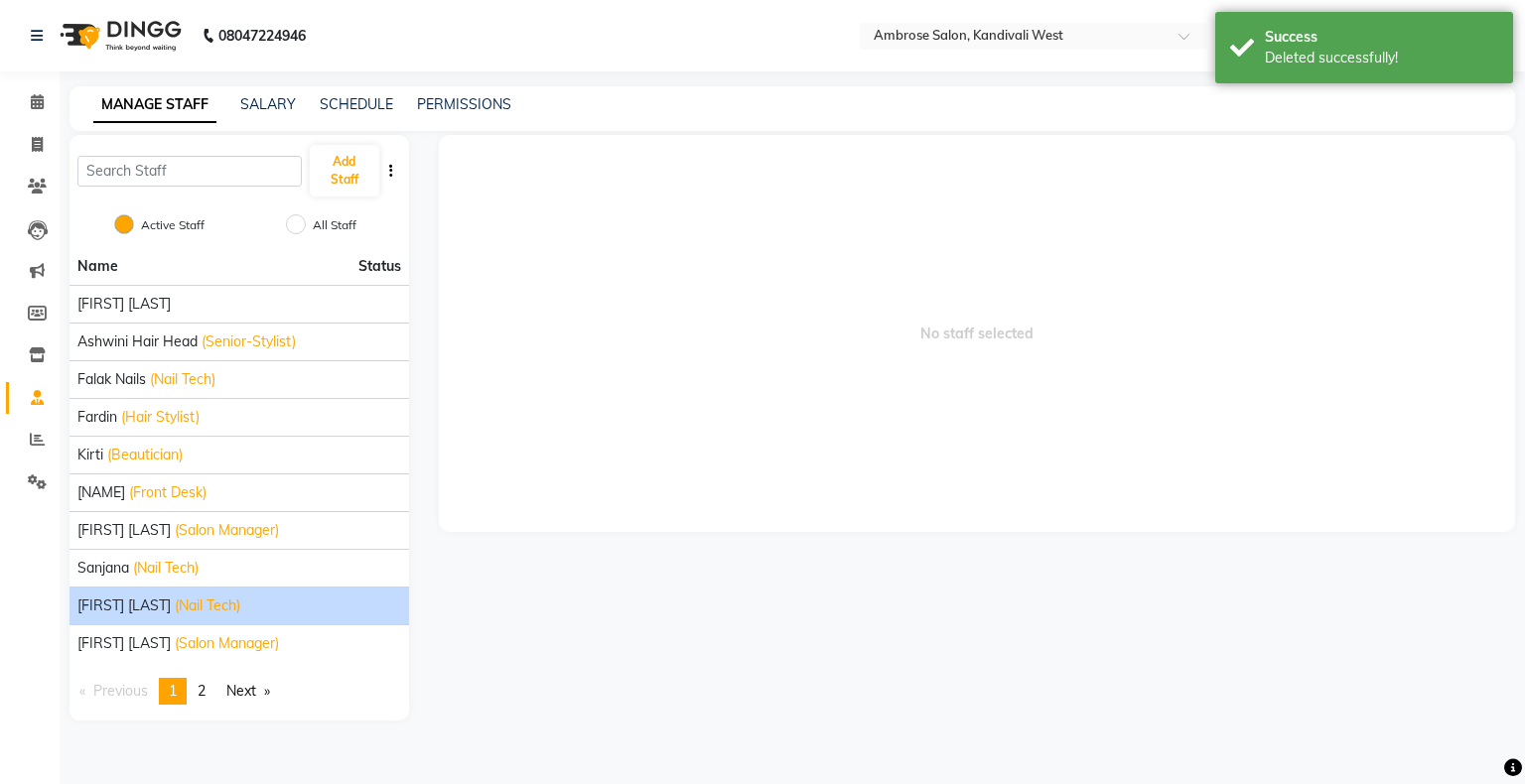 click on "[FIRST] (Nail Tech)" 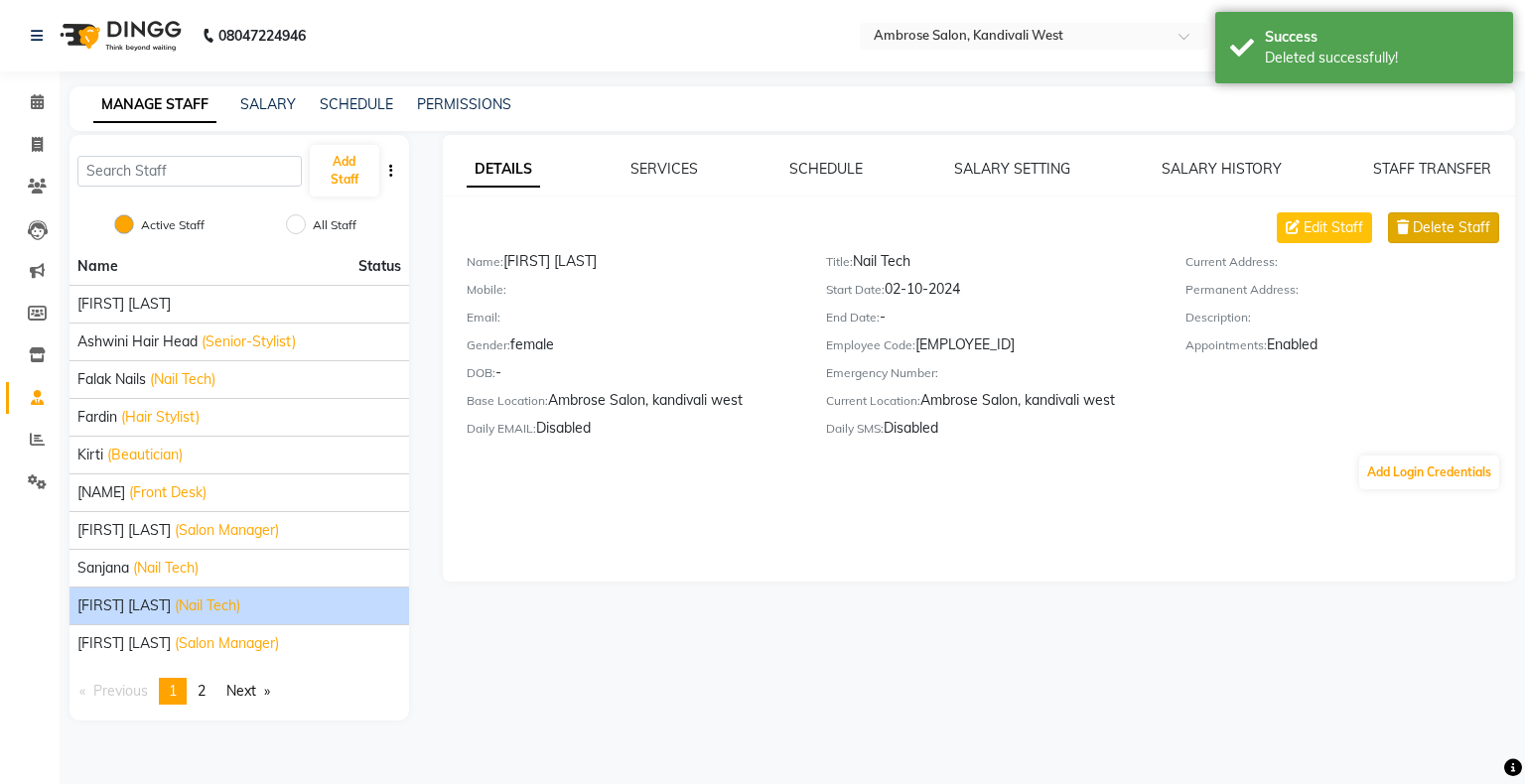 click on "Delete Staff" 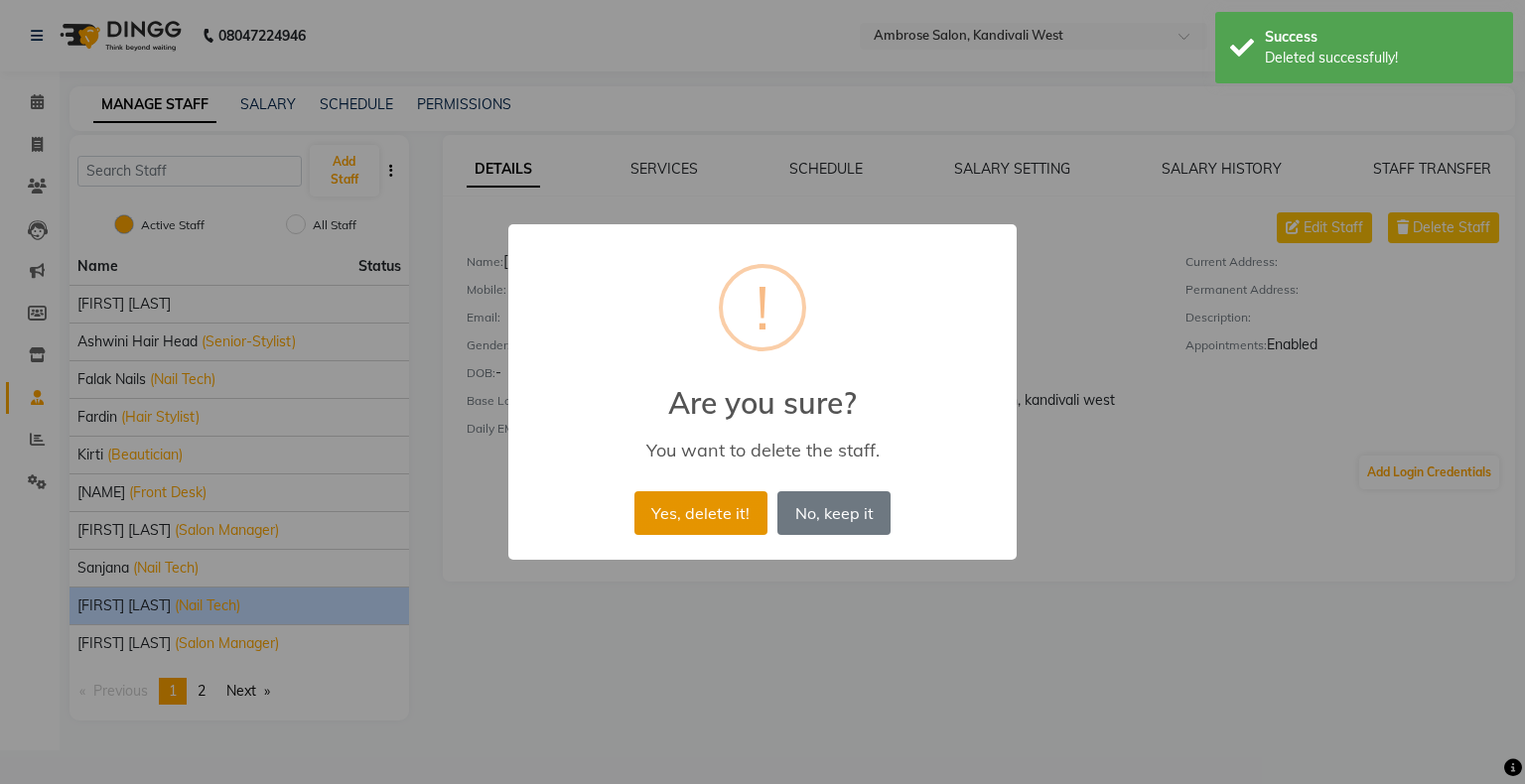 click on "Yes, delete it!" at bounding box center (701, 513) 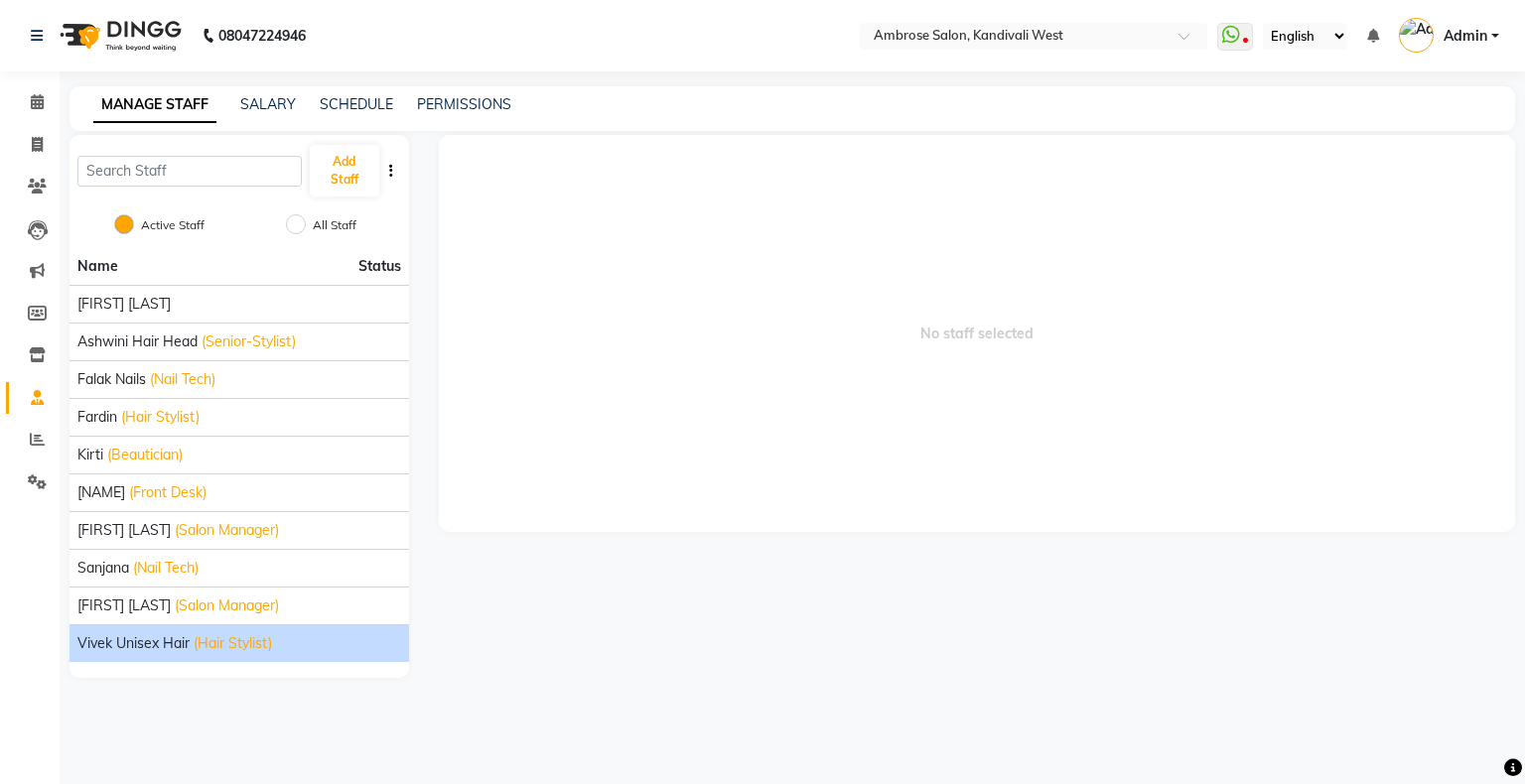click on "(Hair Stylist)" 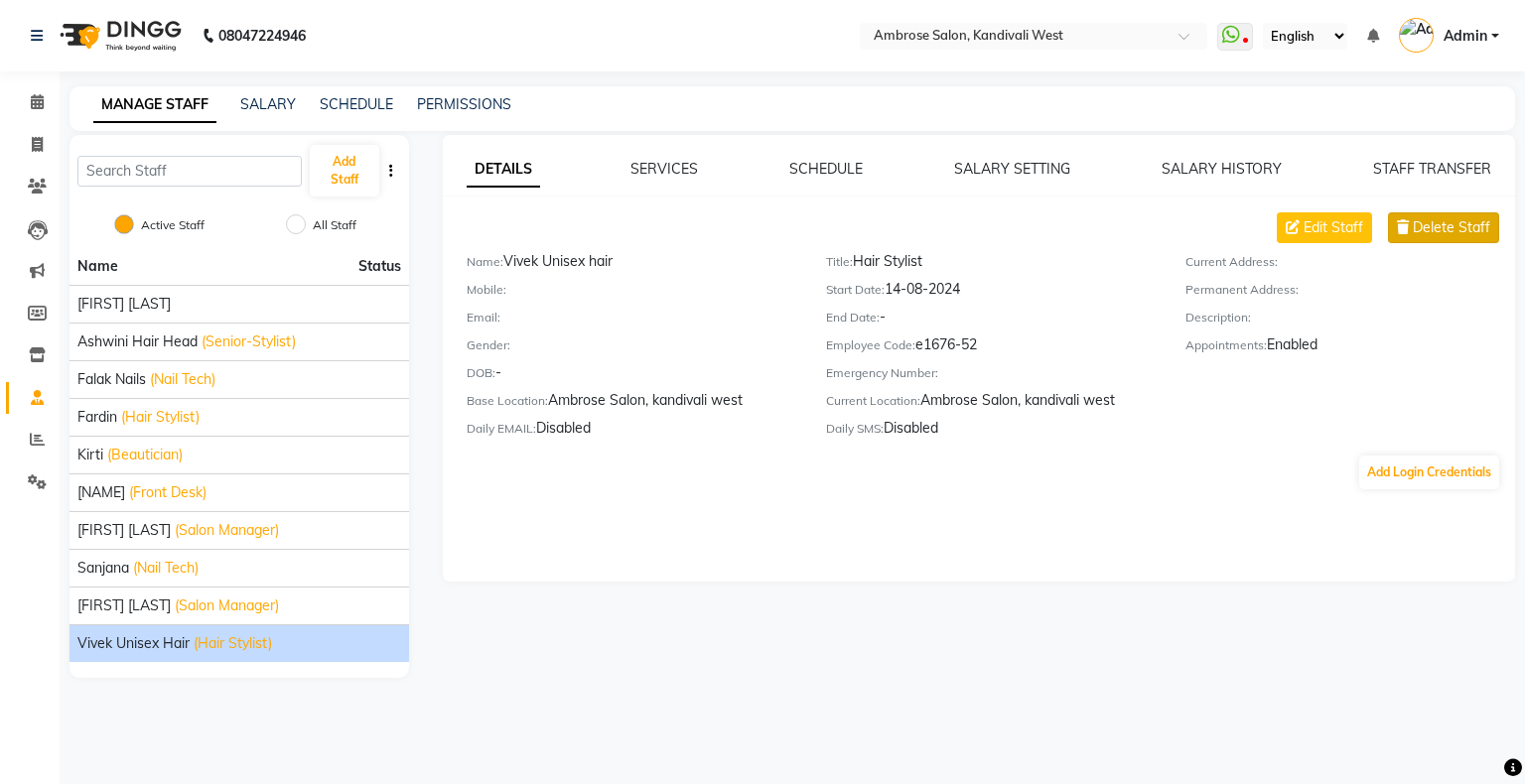 click on "Delete Staff" 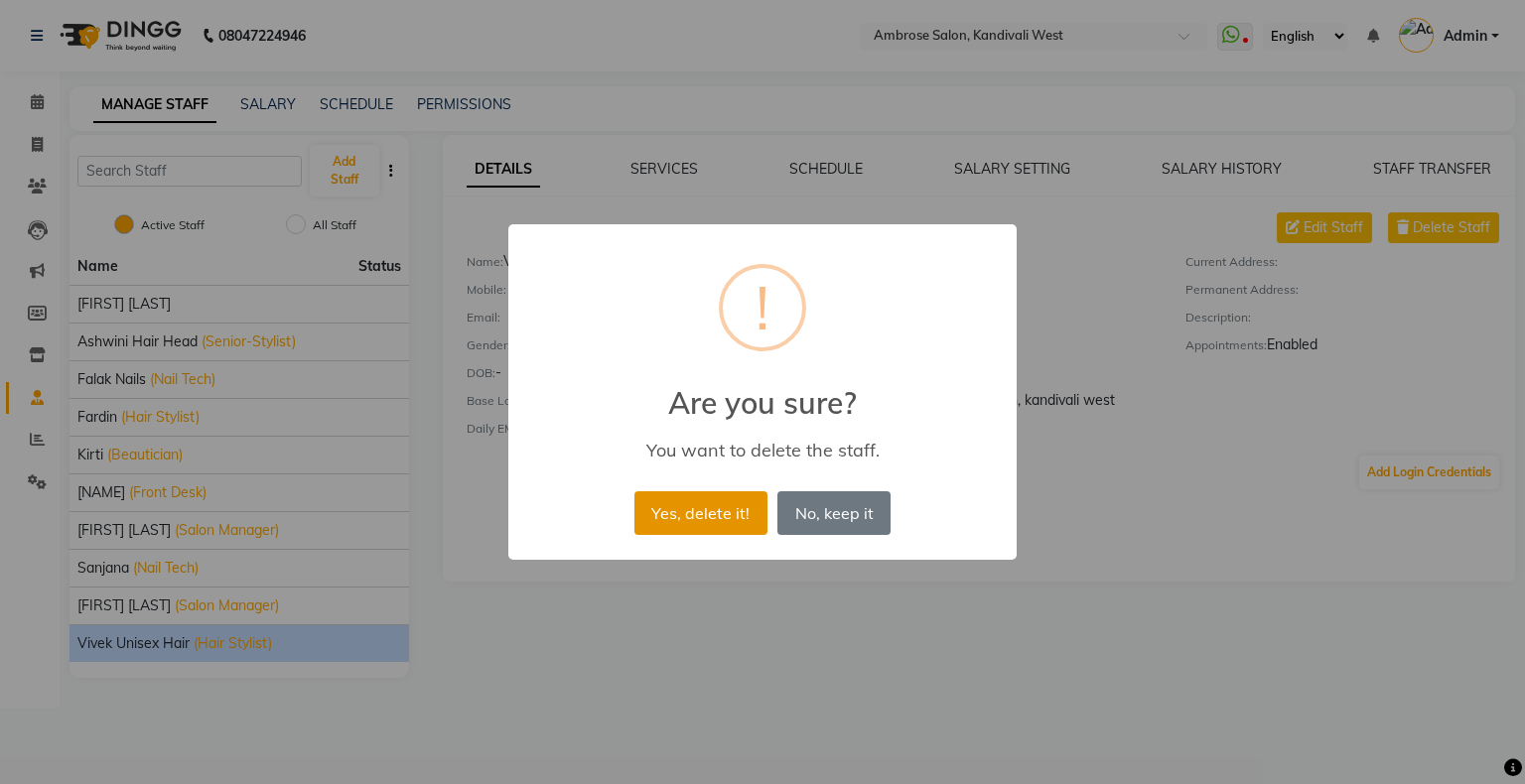 click on "Yes, delete it!" at bounding box center [701, 513] 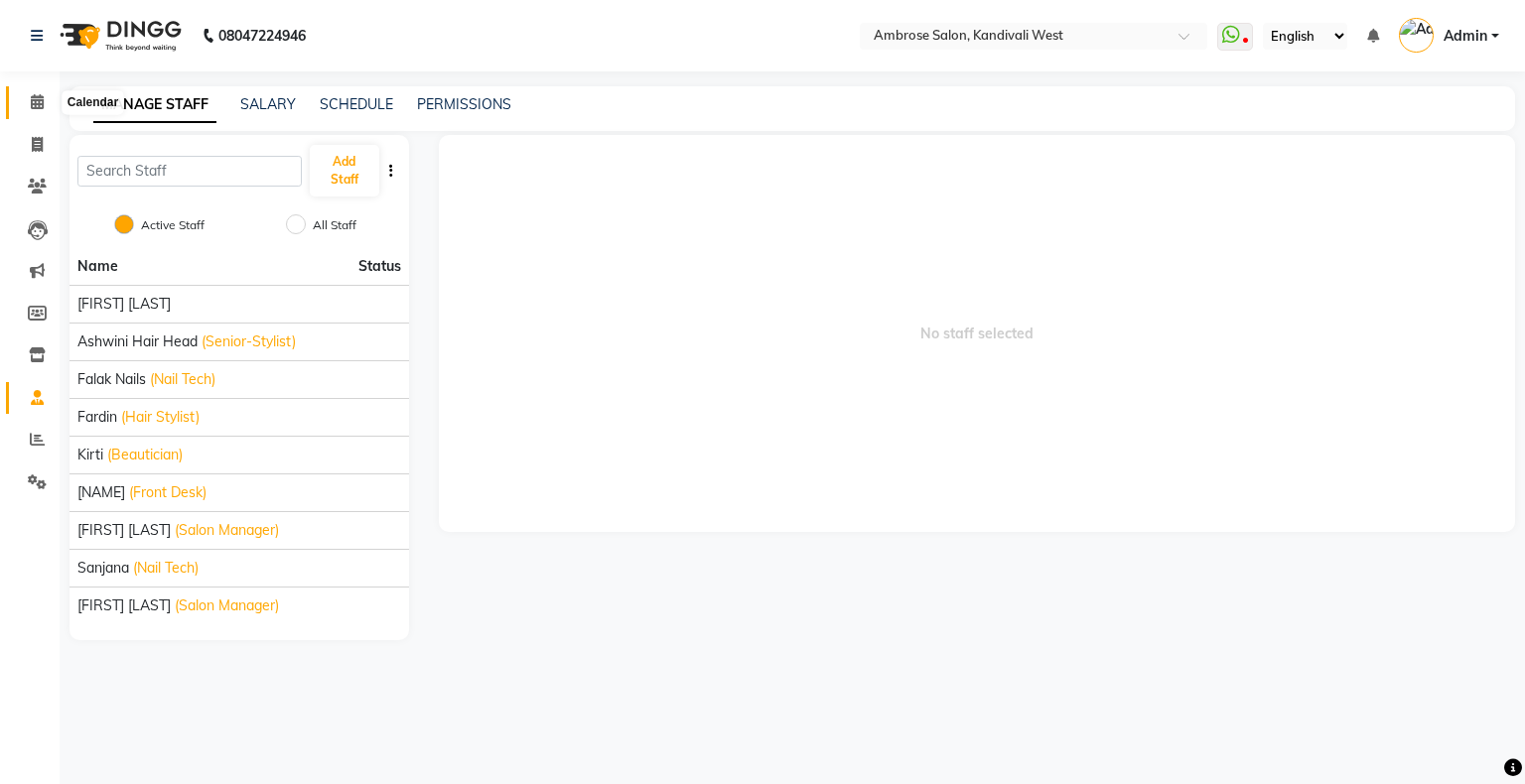 click 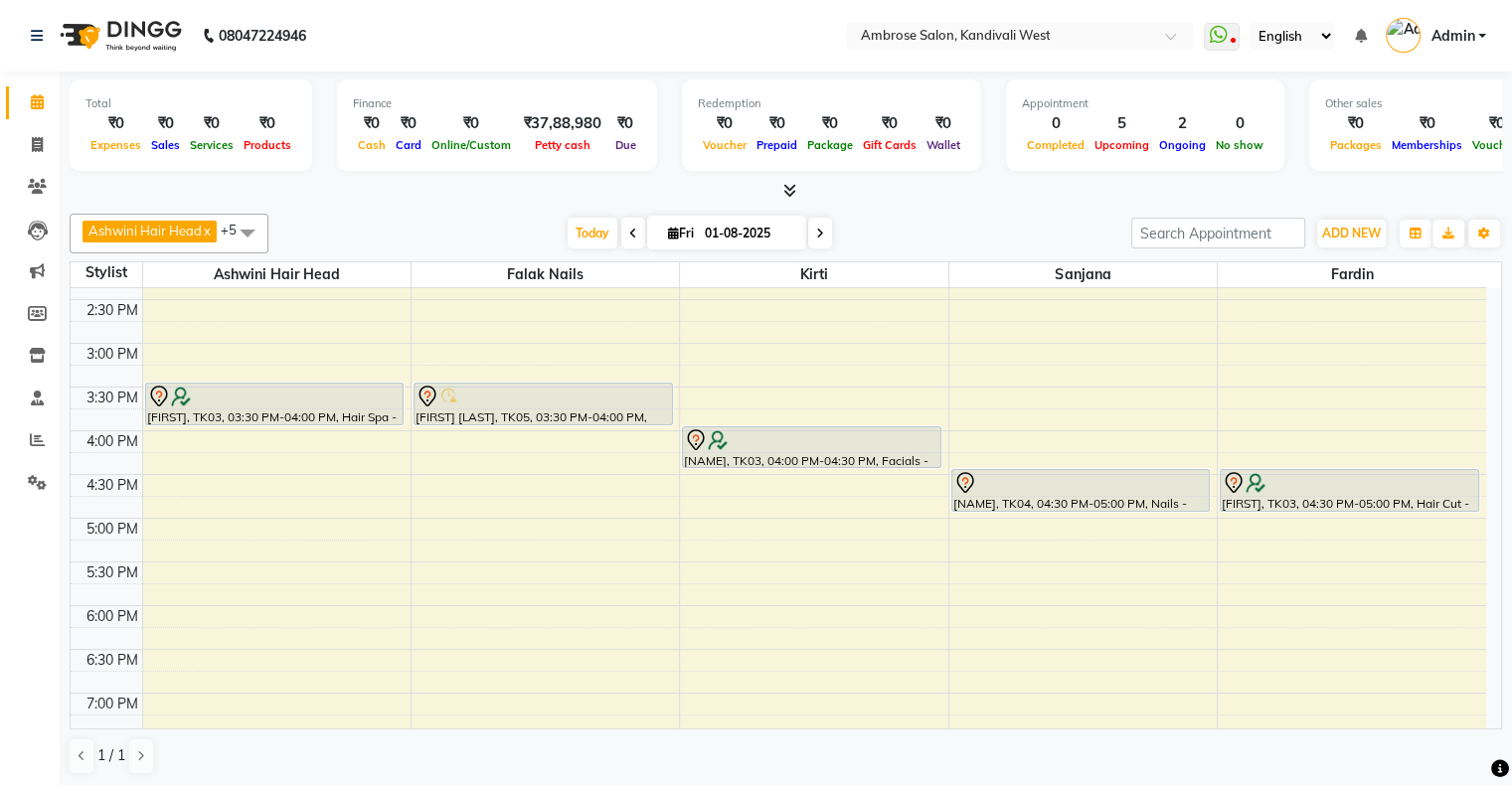scroll, scrollTop: 397, scrollLeft: 0, axis: vertical 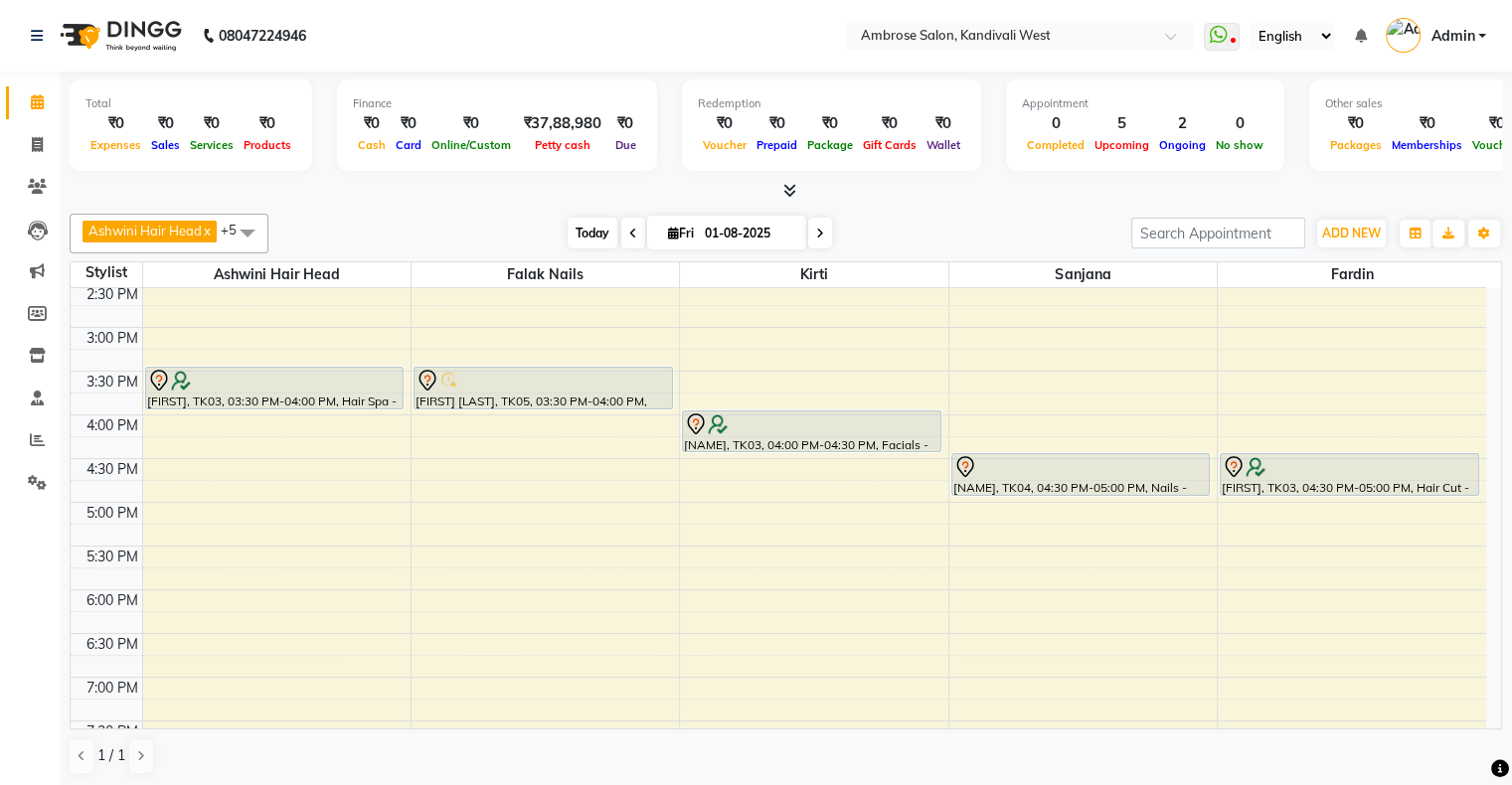 click on "Today" at bounding box center (592, 233) 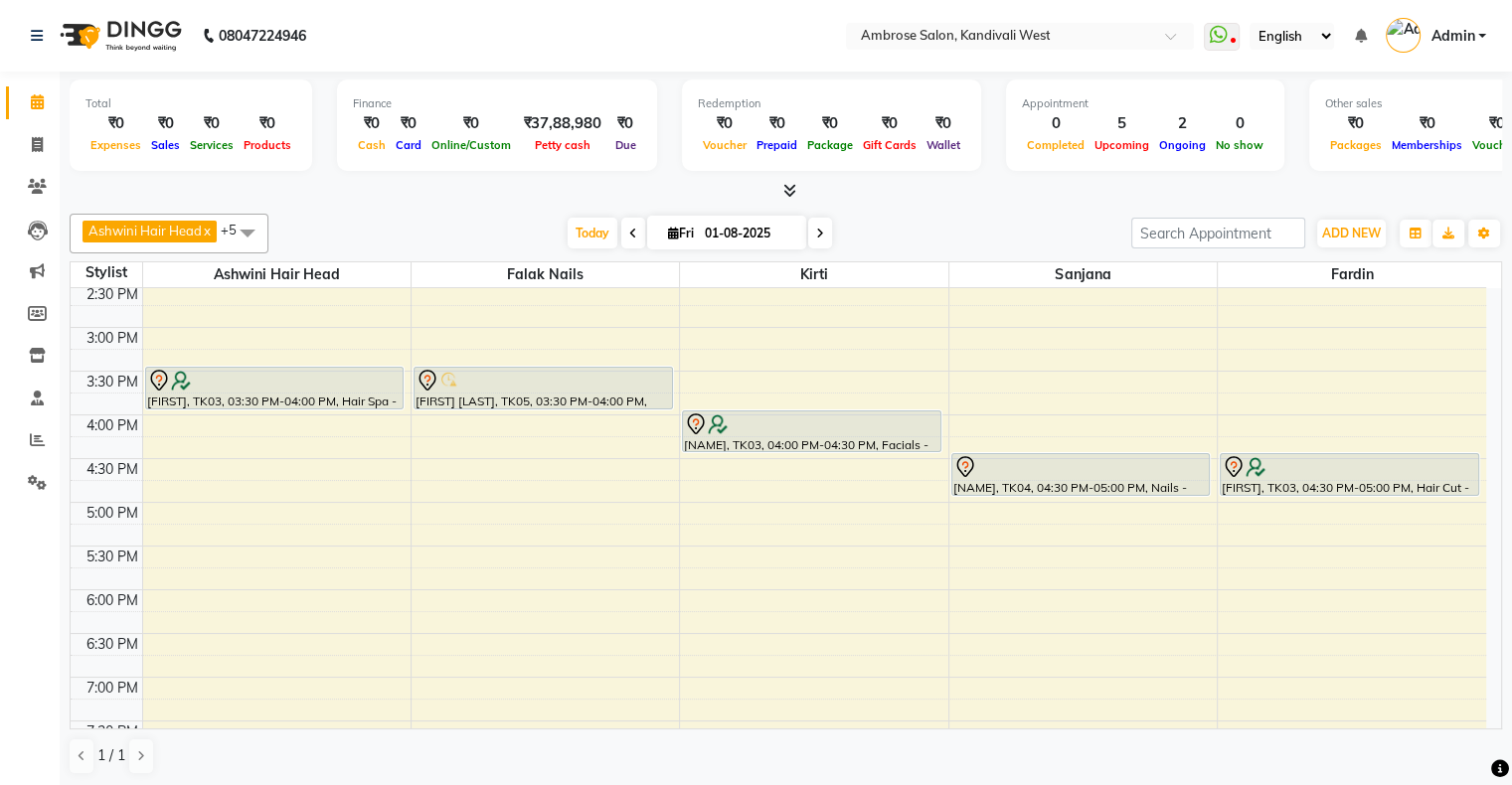 scroll, scrollTop: 175, scrollLeft: 0, axis: vertical 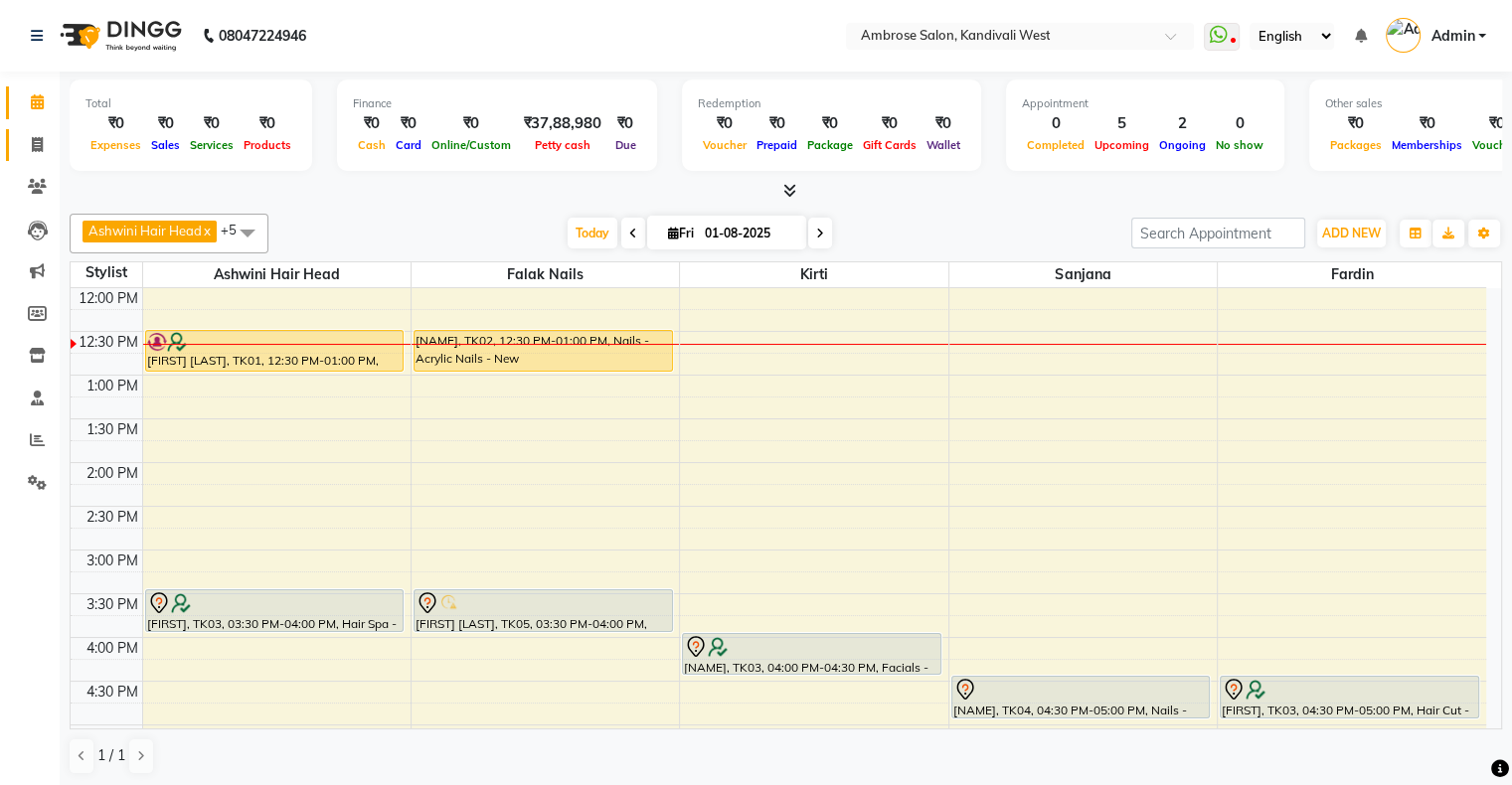 click on "Invoice" 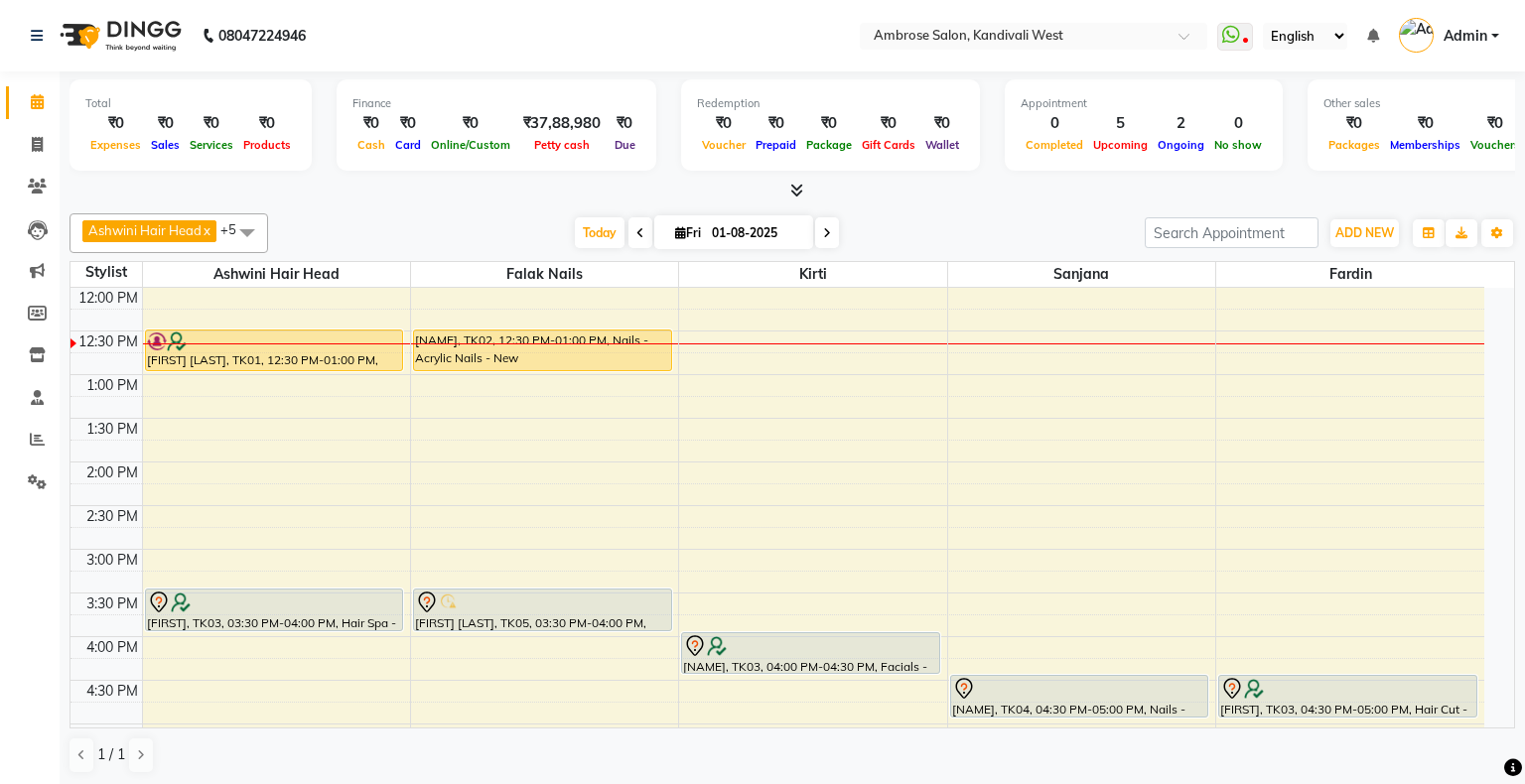 select on "service" 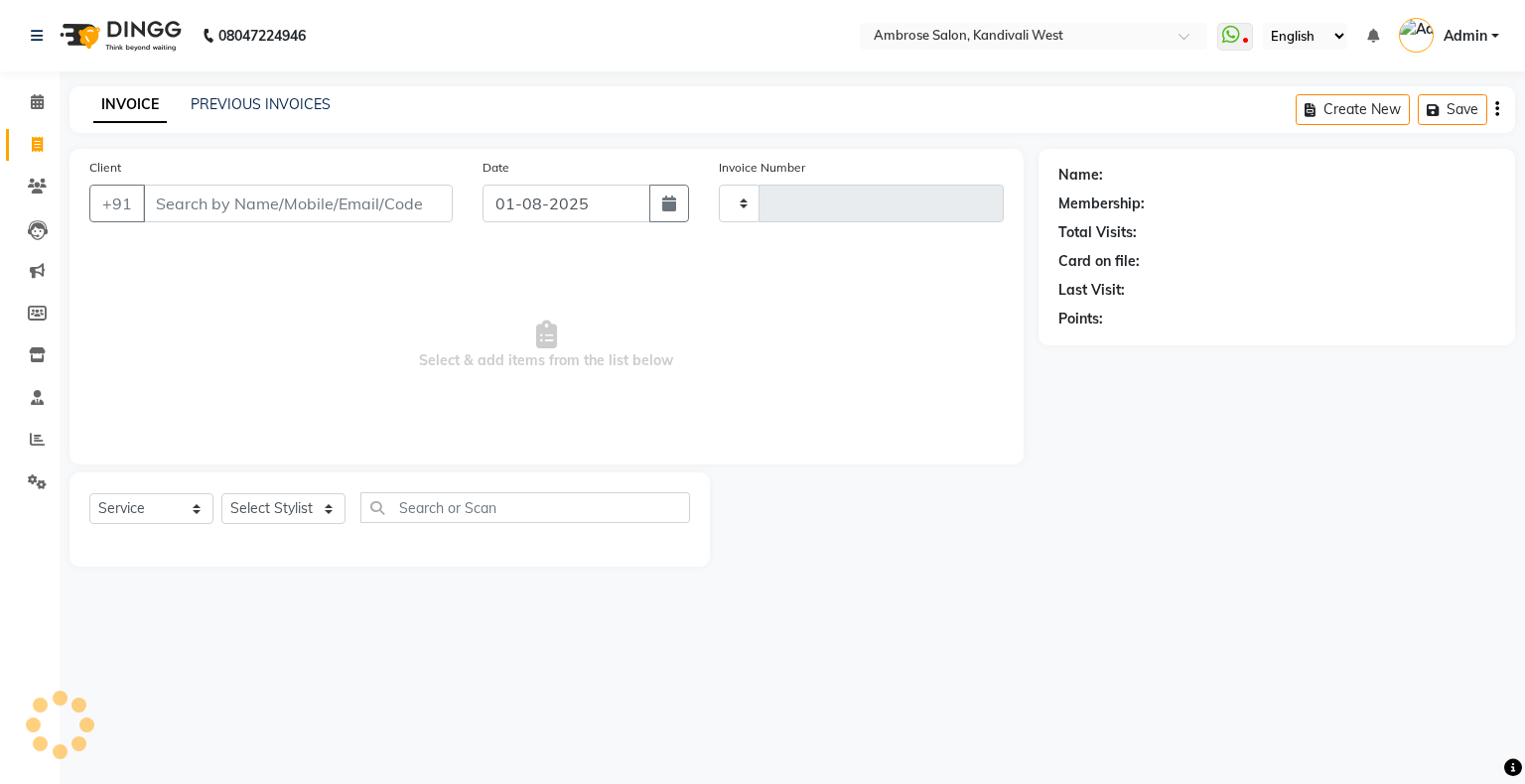 type on "1223" 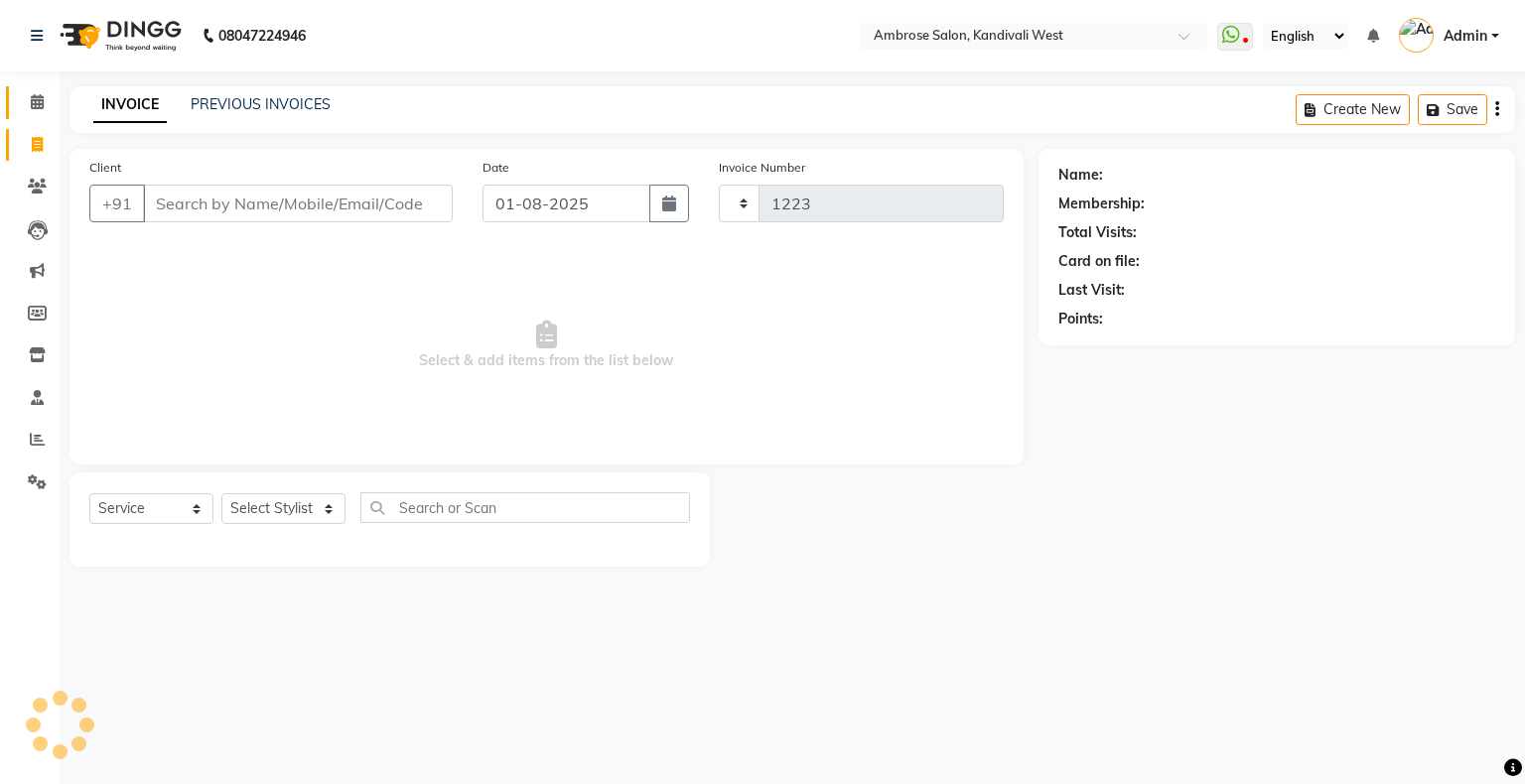 select on "4073" 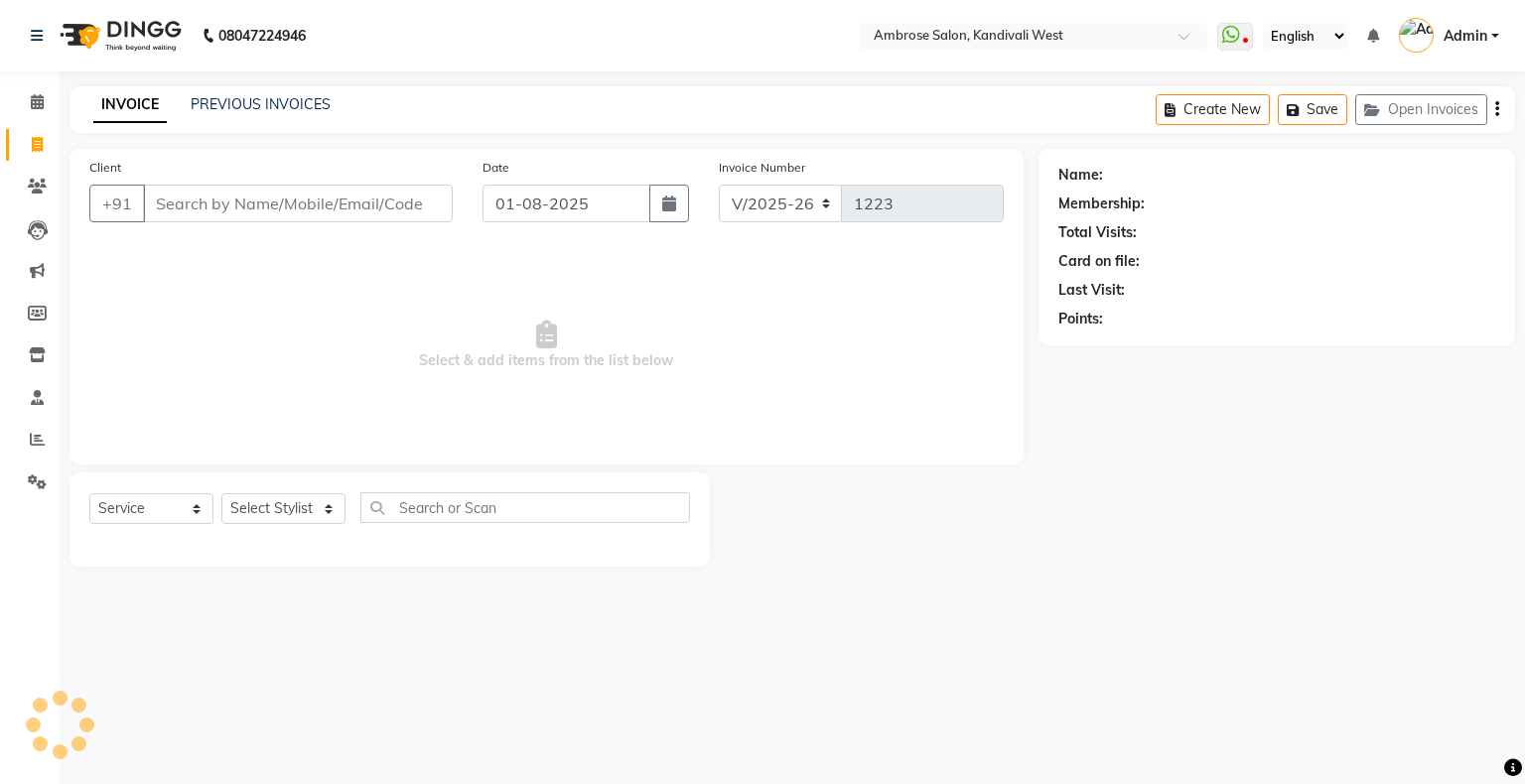 click on "PREVIOUS INVOICES" 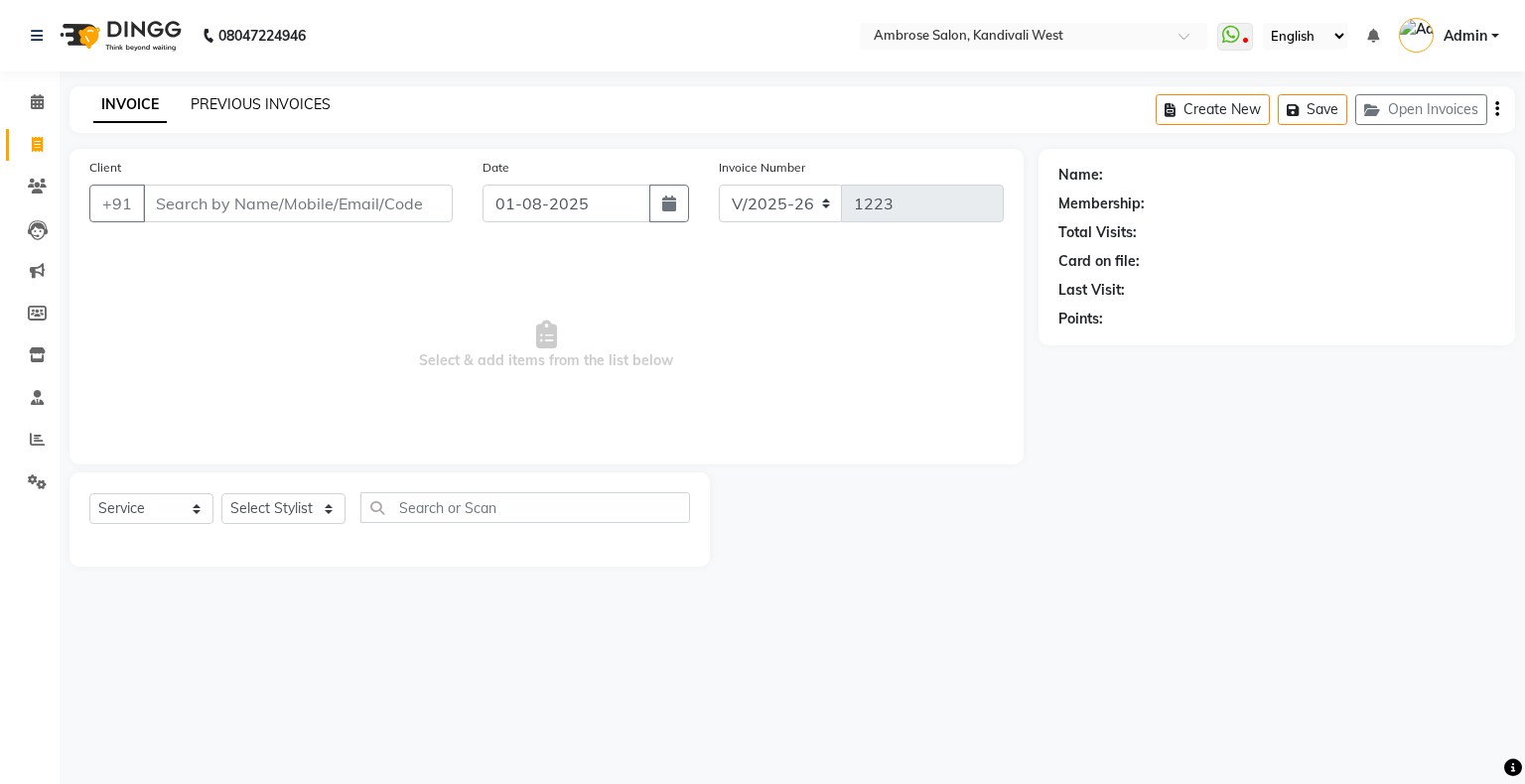 click on "PREVIOUS INVOICES" 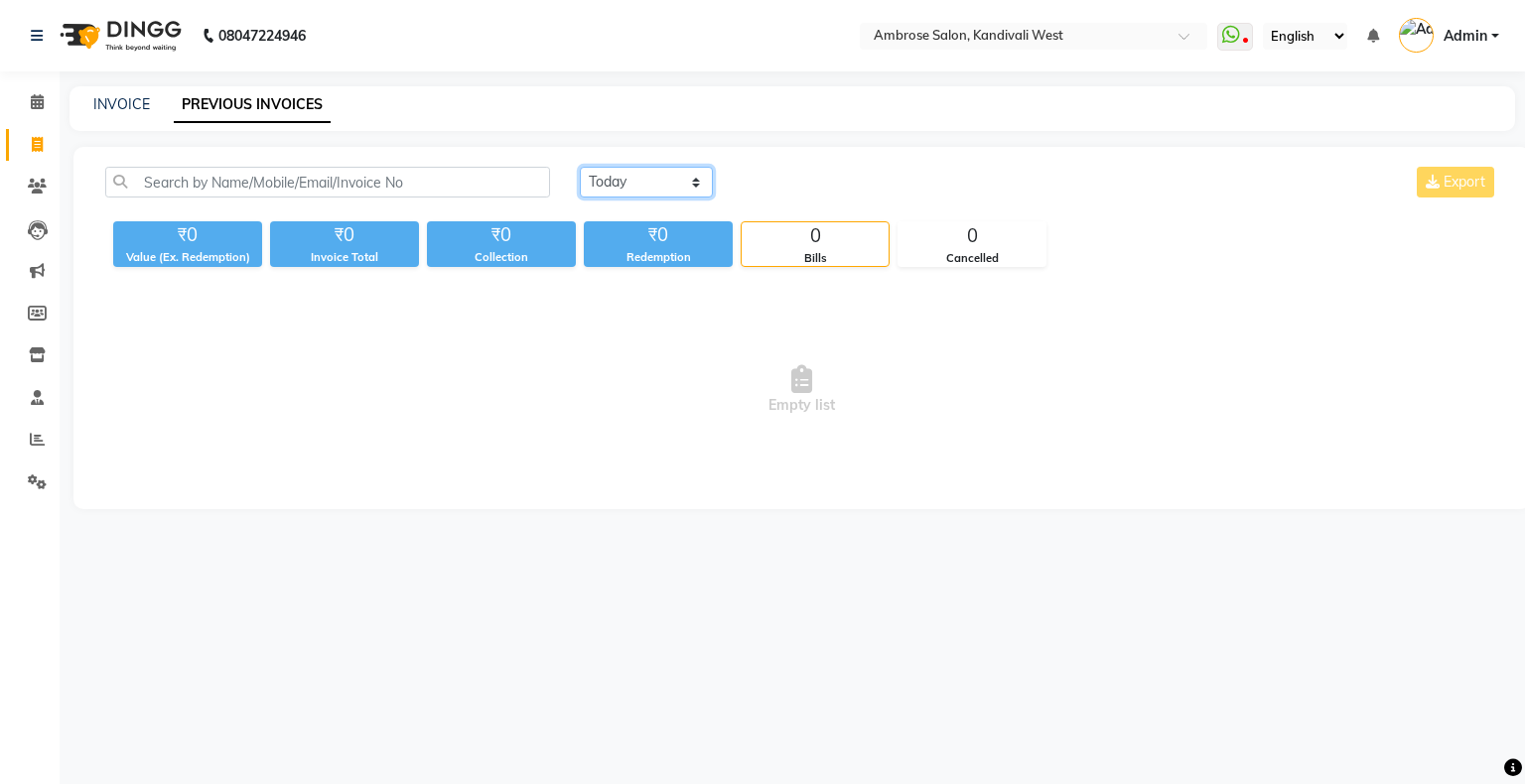 click on "Today Yesterday Custom Range" 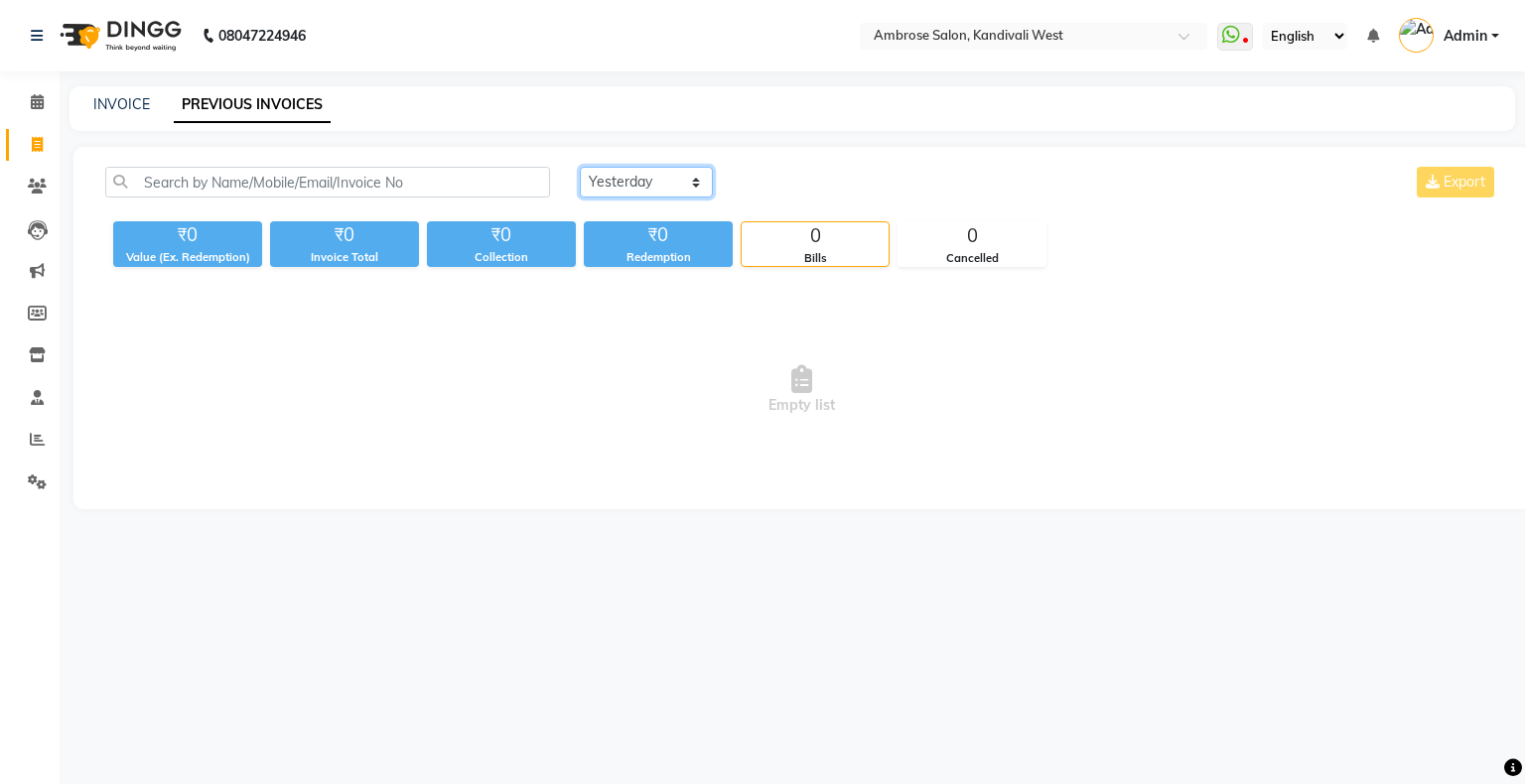 click on "Today Yesterday Custom Range" 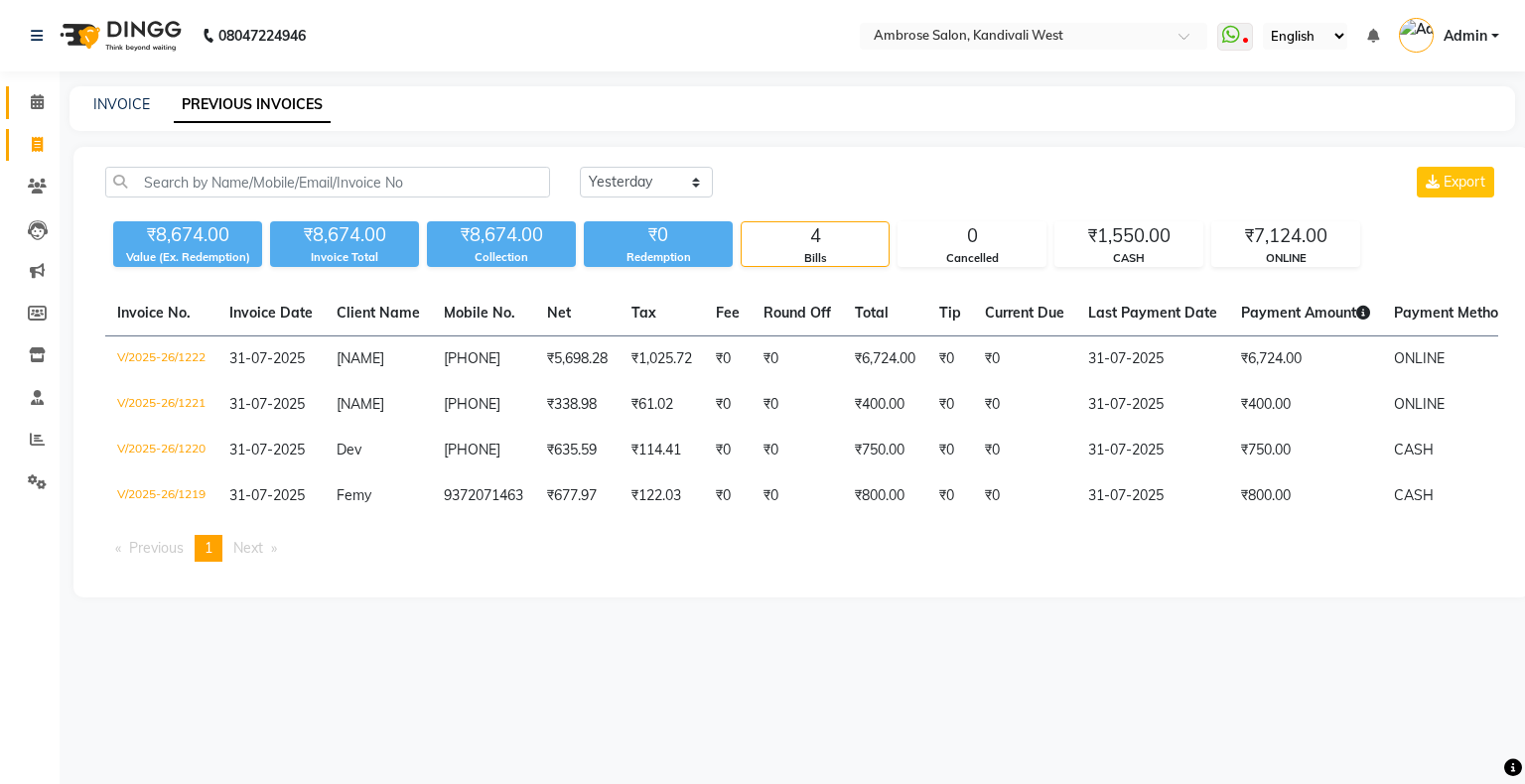 click on "Calendar" 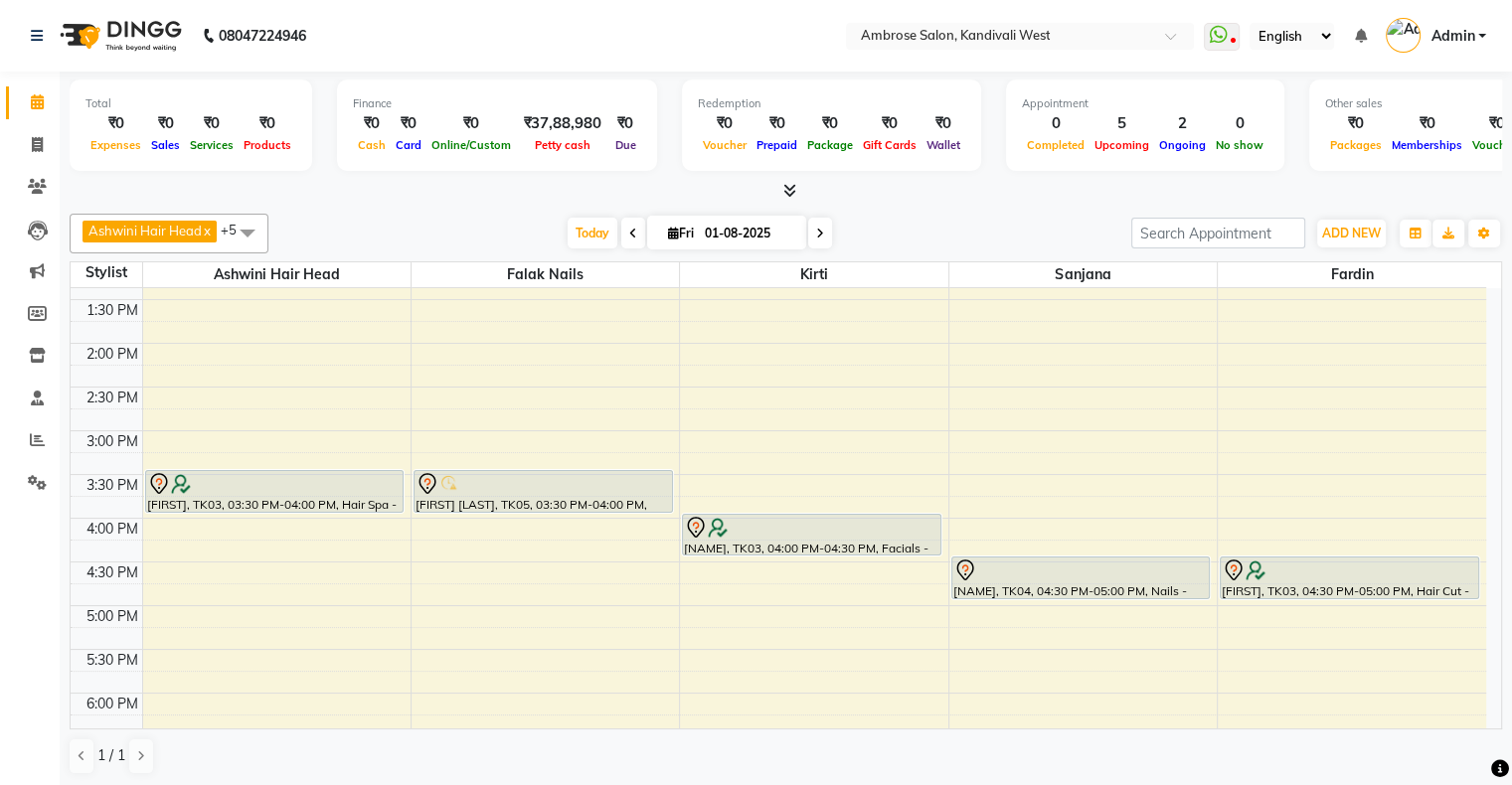 scroll, scrollTop: 298, scrollLeft: 0, axis: vertical 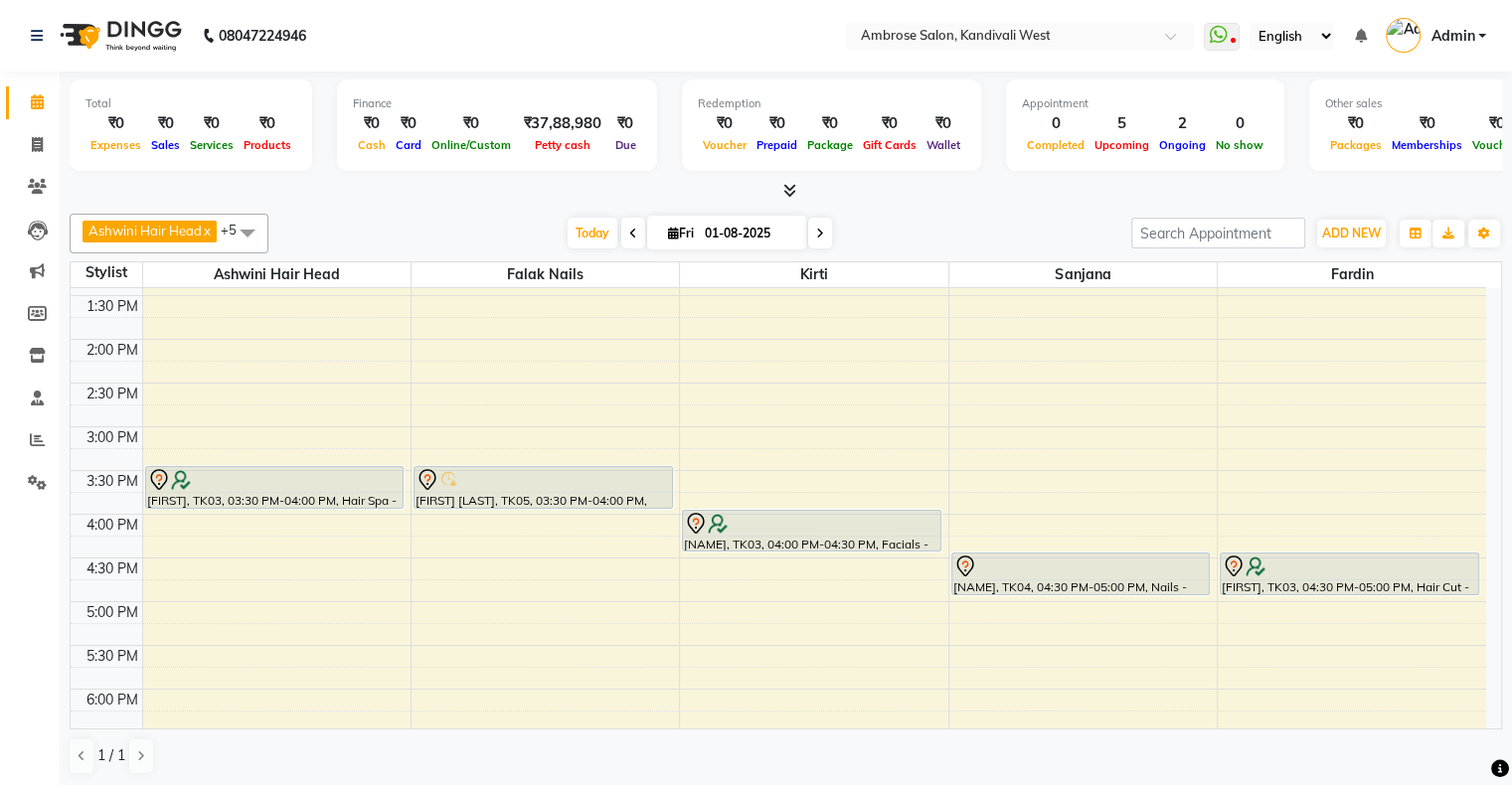 click on "[PHONE] Select Location × Ambrose Salon, Kandivali West  WhatsApp Status  ✕ Status:  Disconnected Most Recent Message: 26-07-2025     12:08 PM Recent Service Activity: 26-07-2025     02:31 PM  [PHONE]Whatsapp Settings English ENGLISH Español العربية मराठी हिंदी ગુજરાતી தமிழ் 中文 Notifications nothing to show Admin Manage Profile Change Password Sign out  Version:3.15.11" 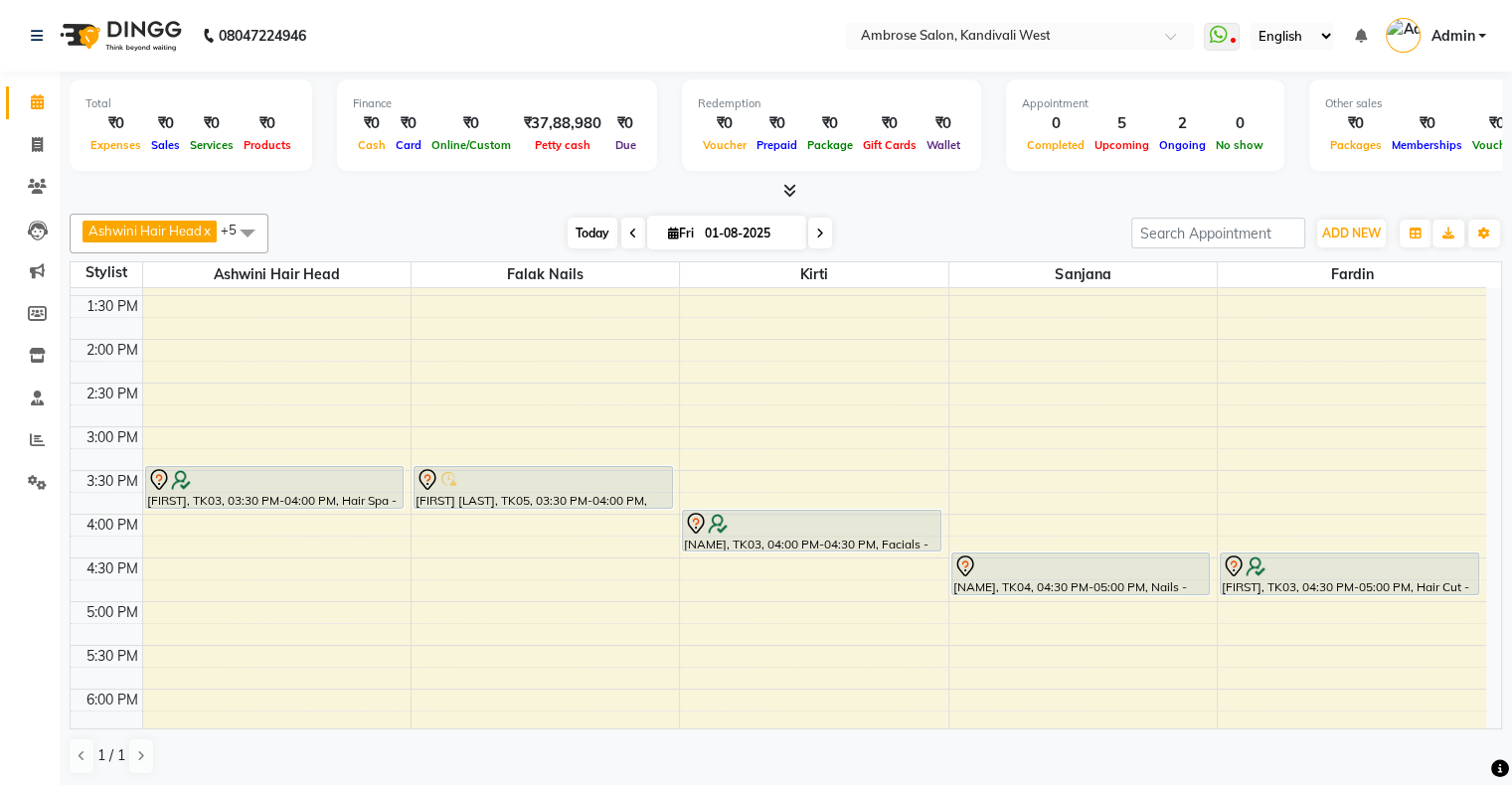 click on "Today" at bounding box center [592, 233] 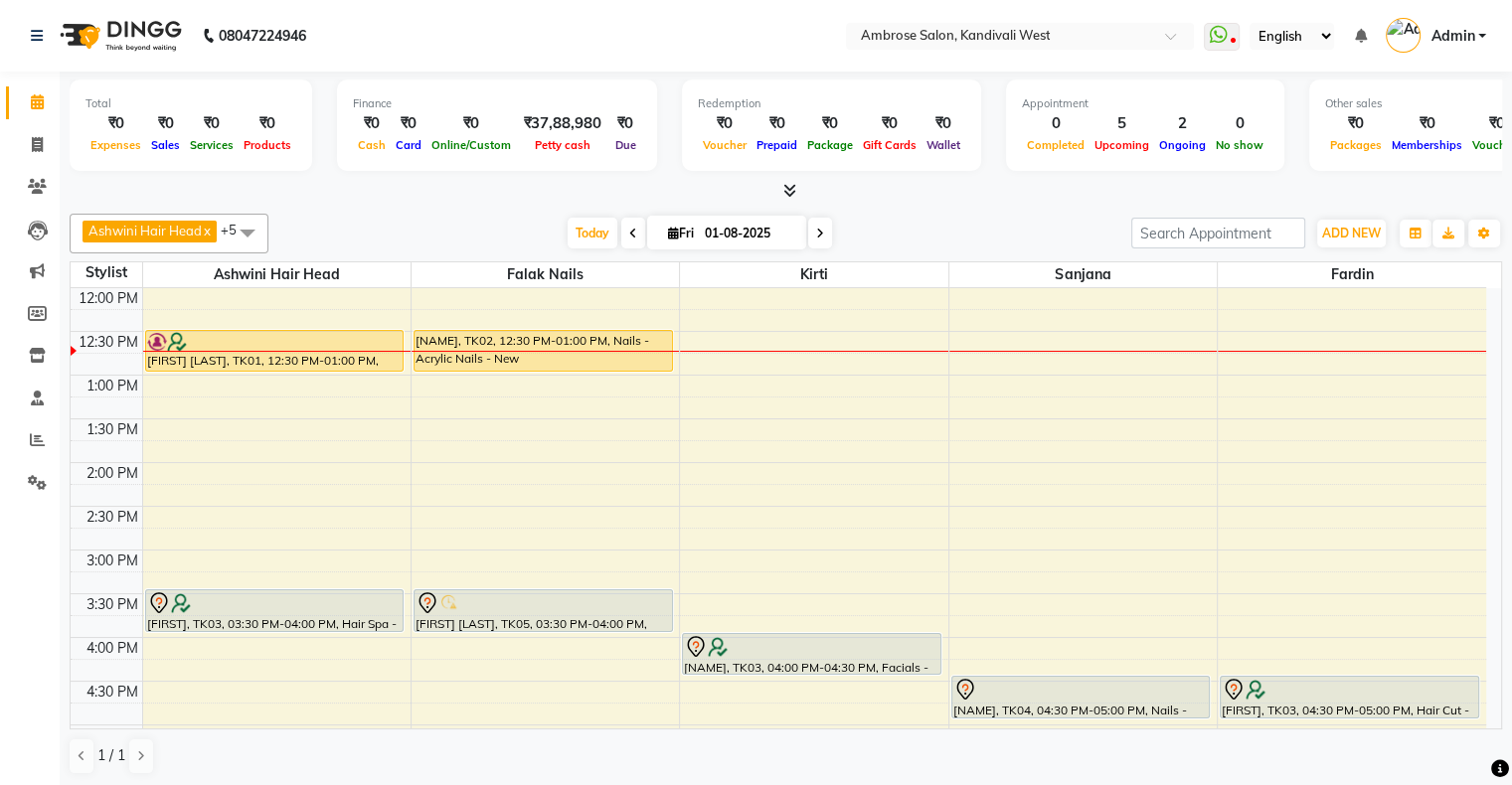 click at bounding box center (633, 234) 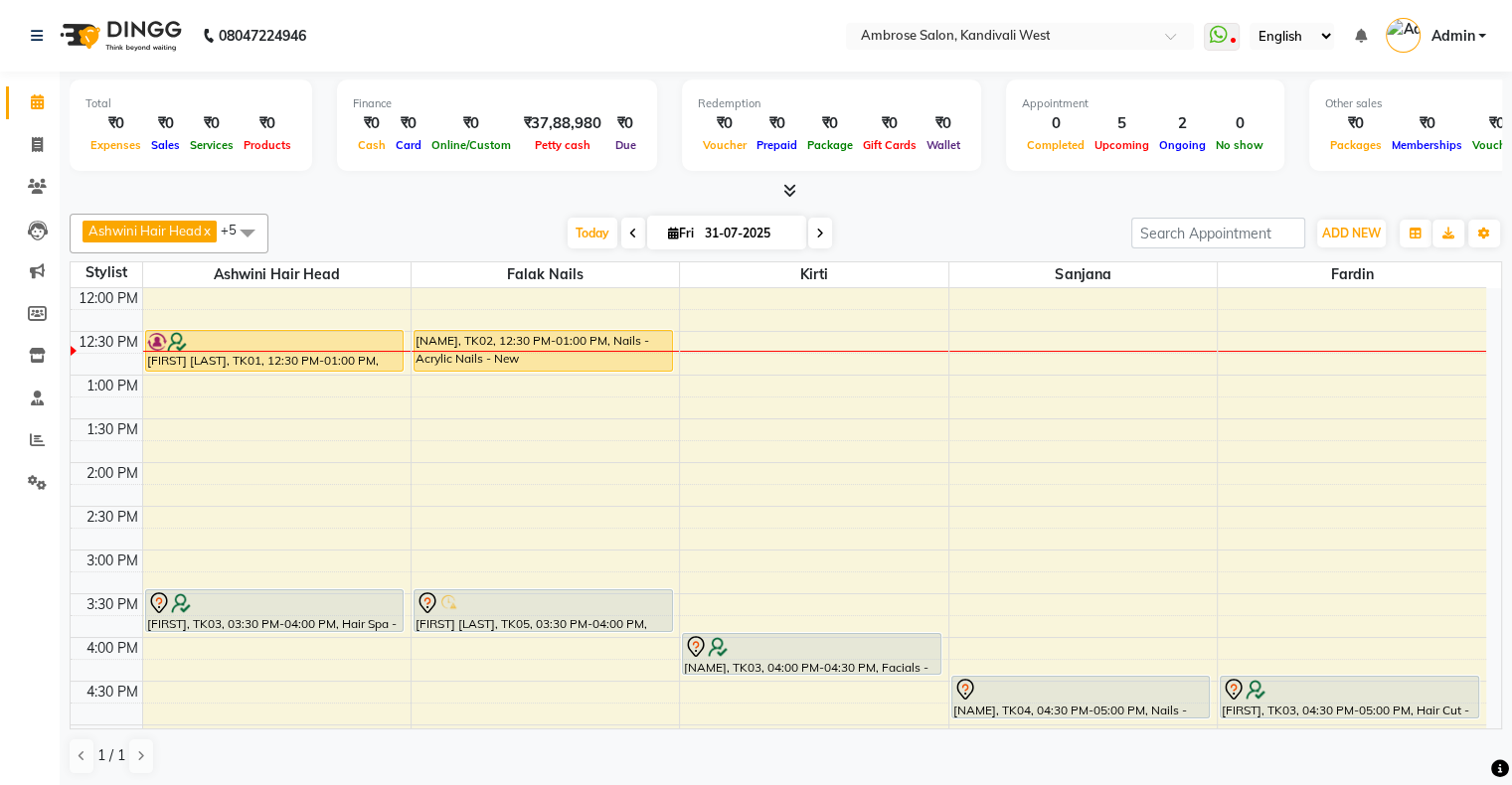 scroll, scrollTop: 0, scrollLeft: 0, axis: both 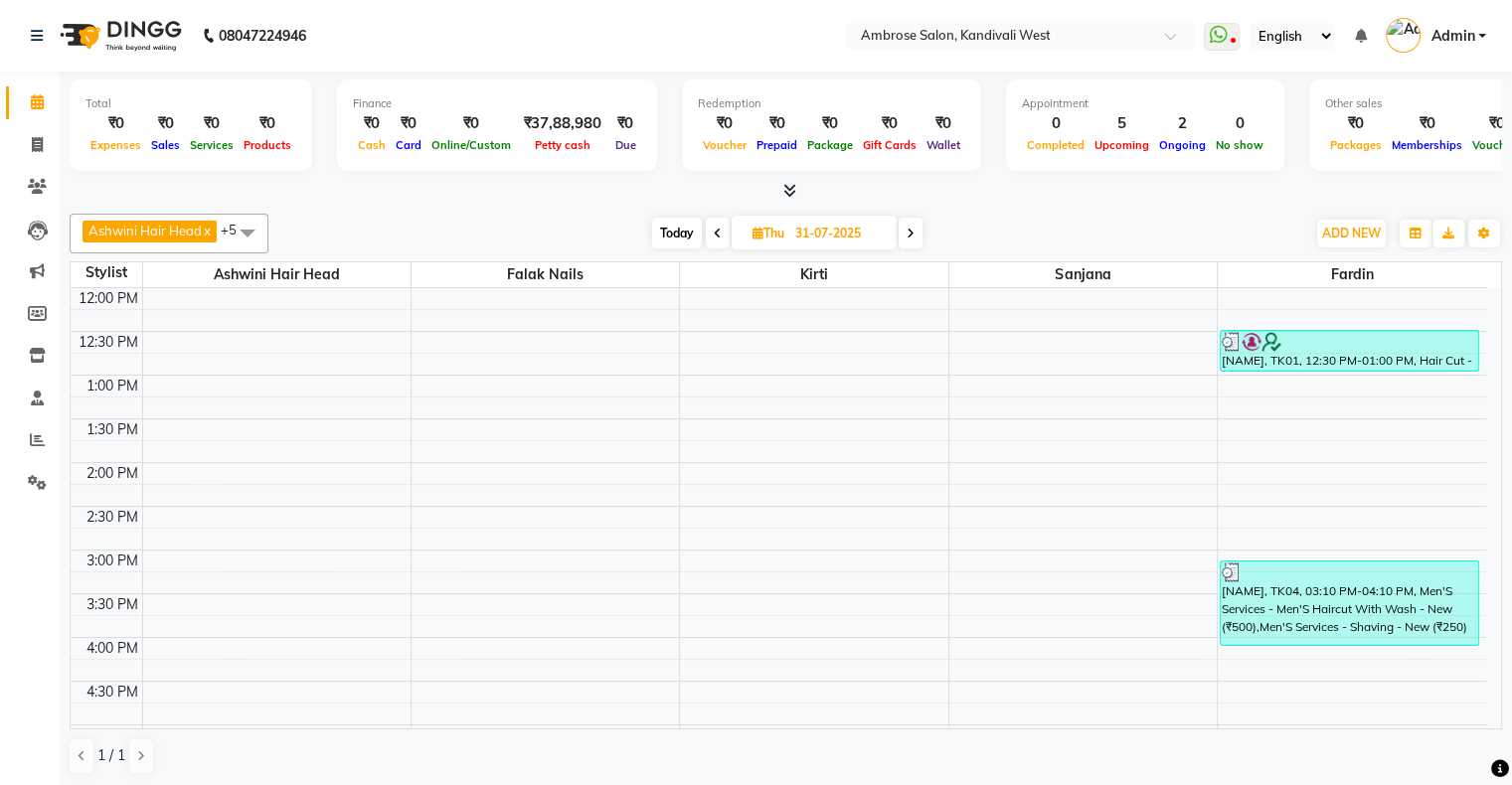 click at bounding box center (718, 234) 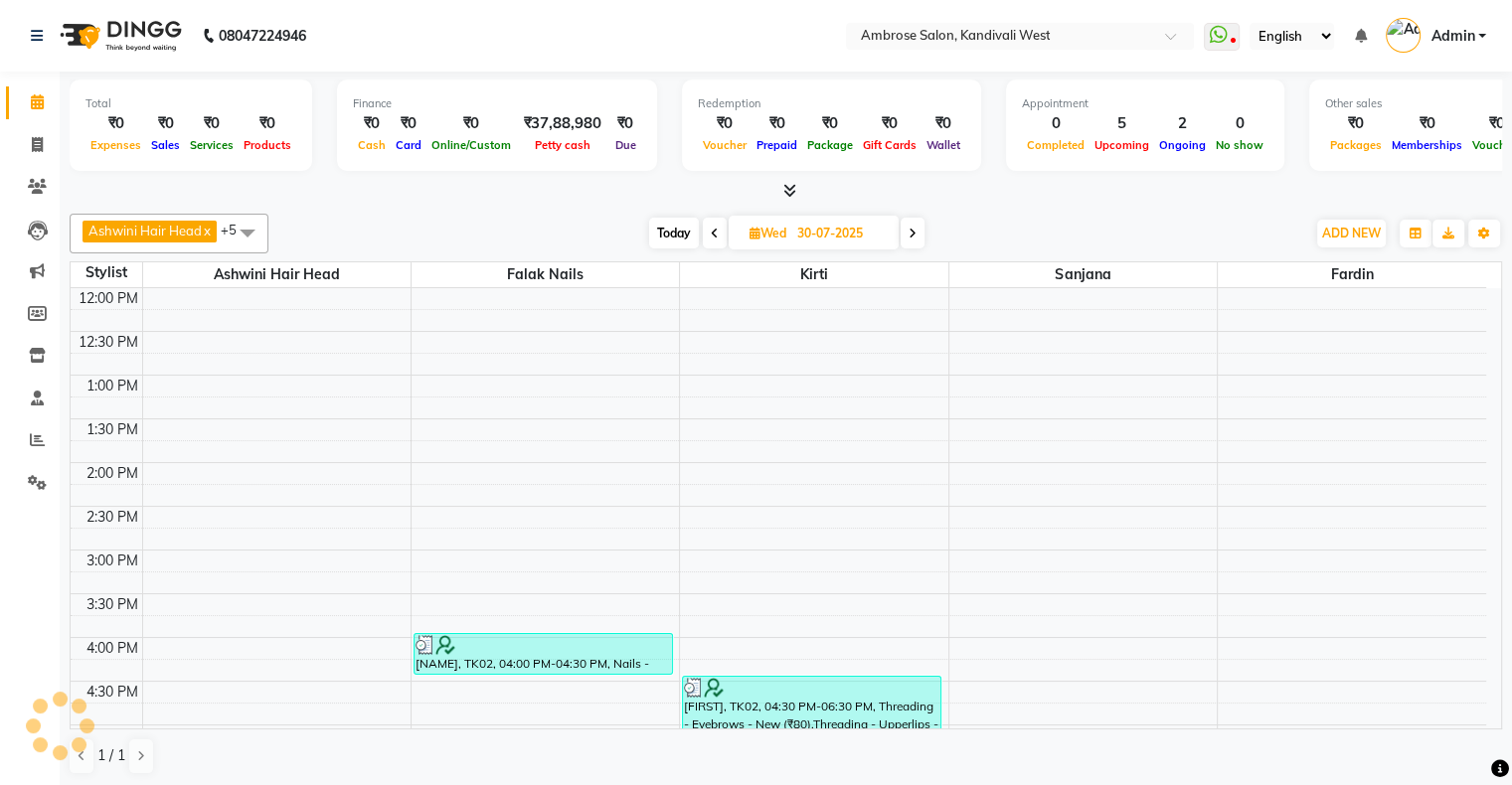 click on "Today" at bounding box center [674, 233] 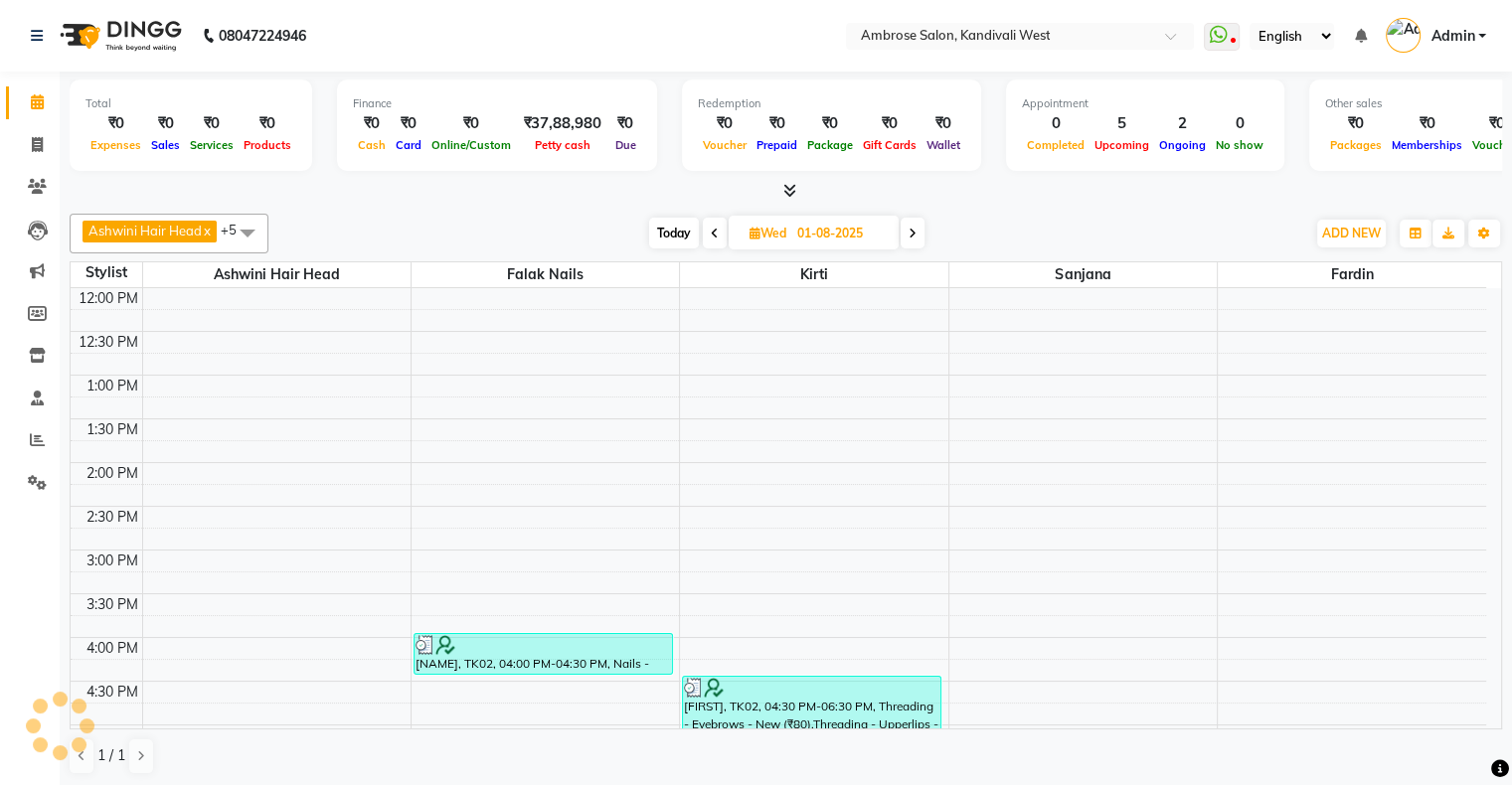 scroll, scrollTop: 175, scrollLeft: 0, axis: vertical 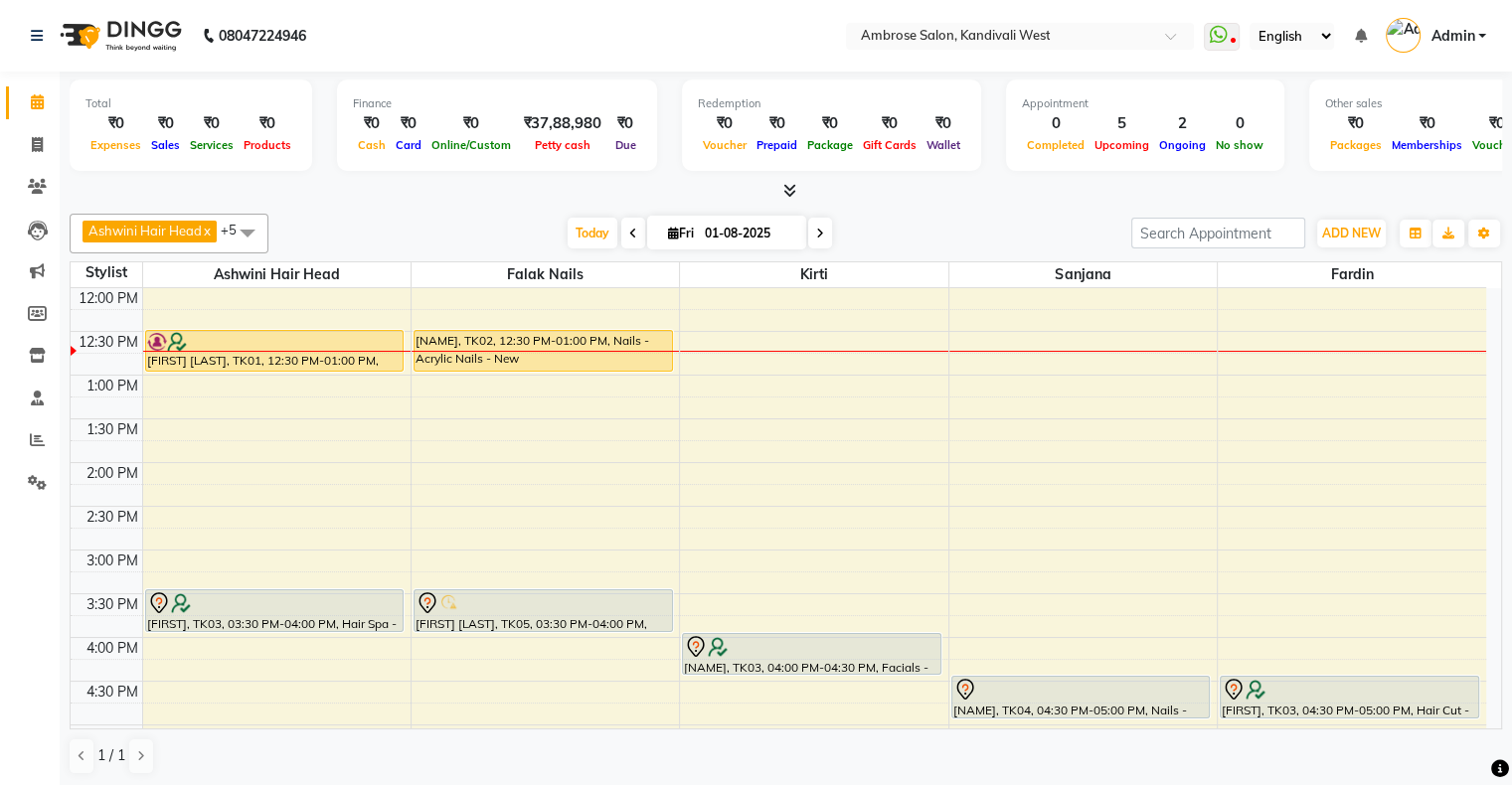 click on "Fri" at bounding box center [681, 233] 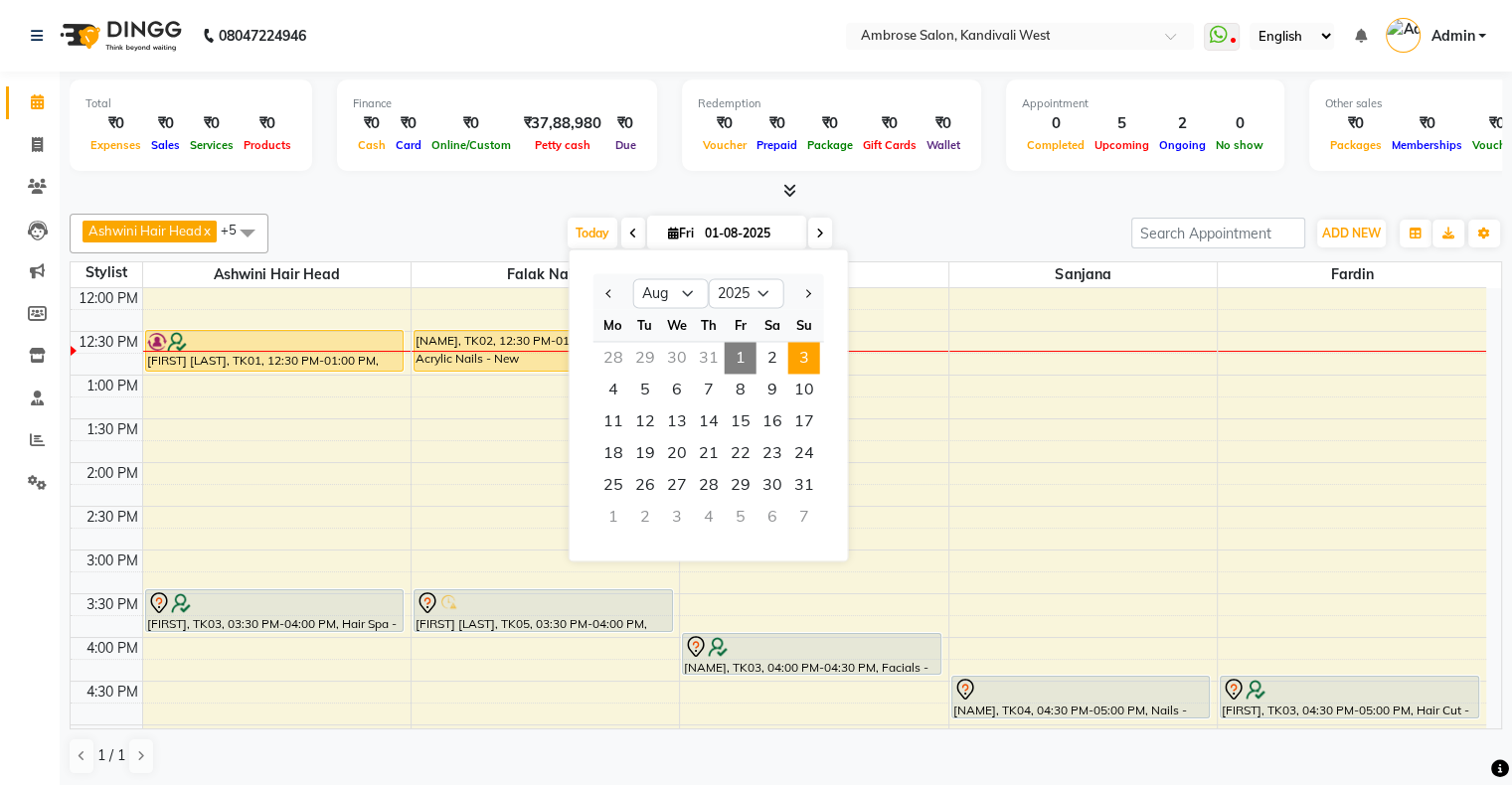 click on "3" at bounding box center (804, 358) 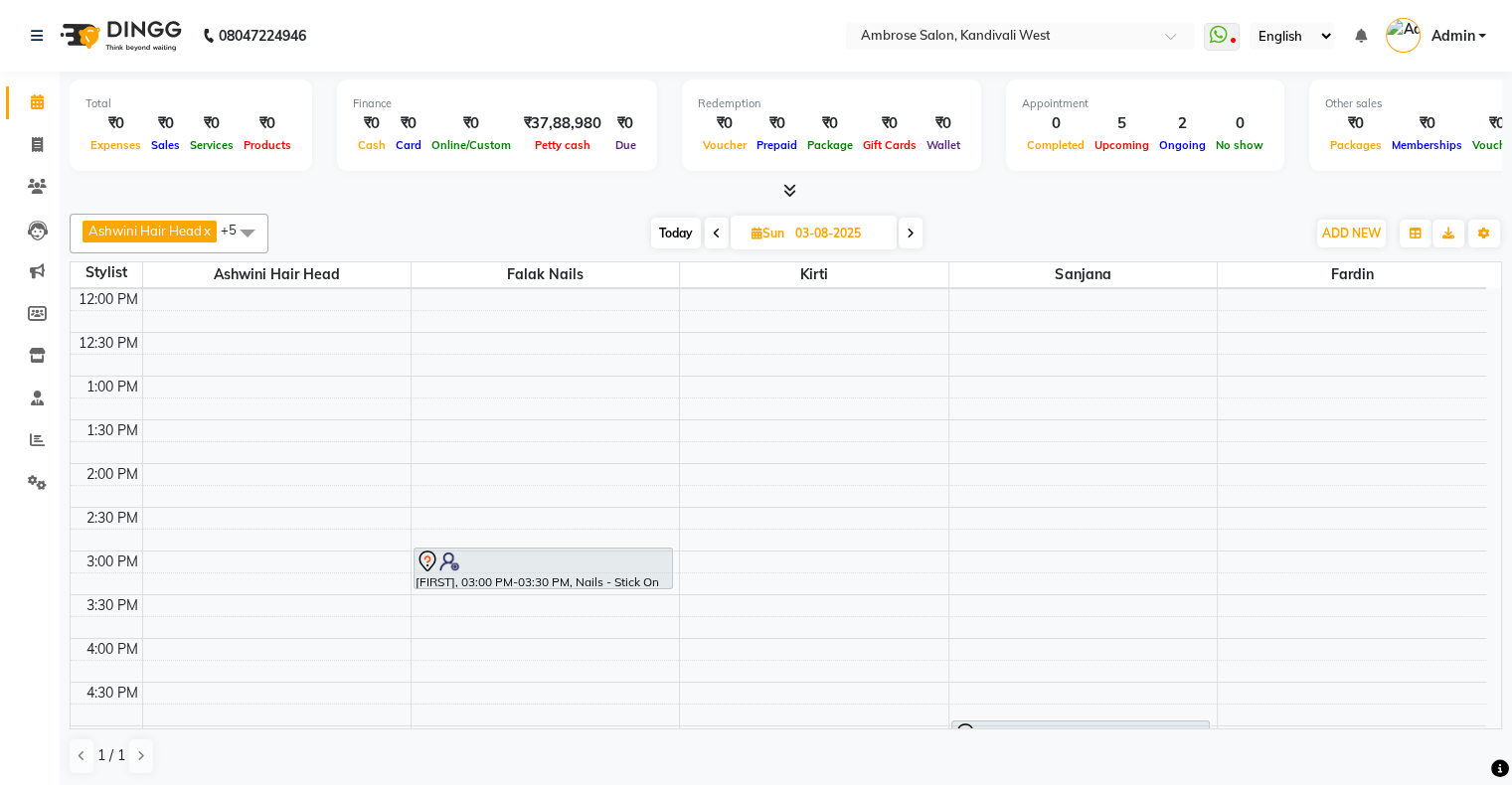 scroll, scrollTop: 175, scrollLeft: 0, axis: vertical 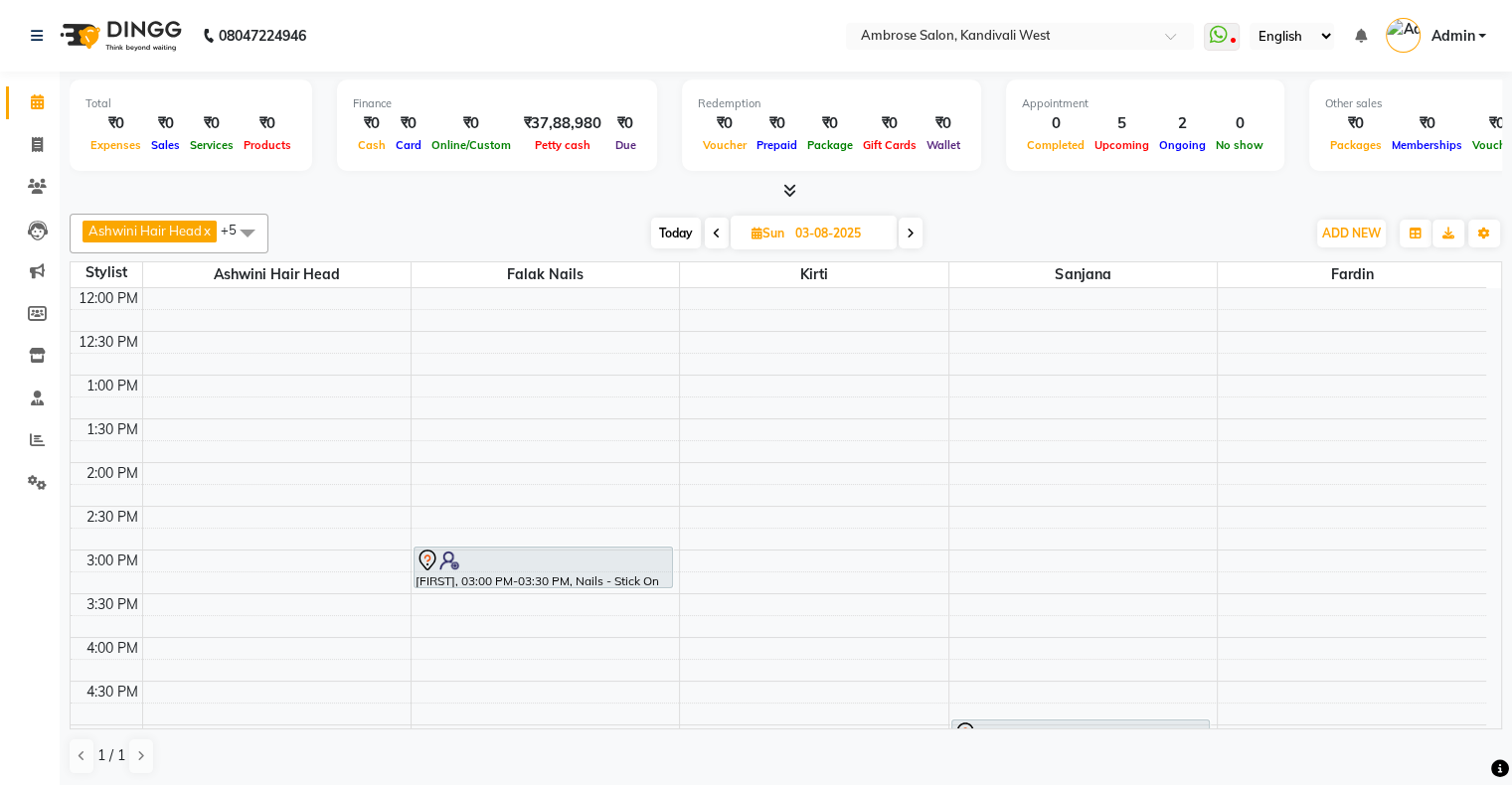 click on "Today  Sun 03-08-2025" at bounding box center (786, 234) 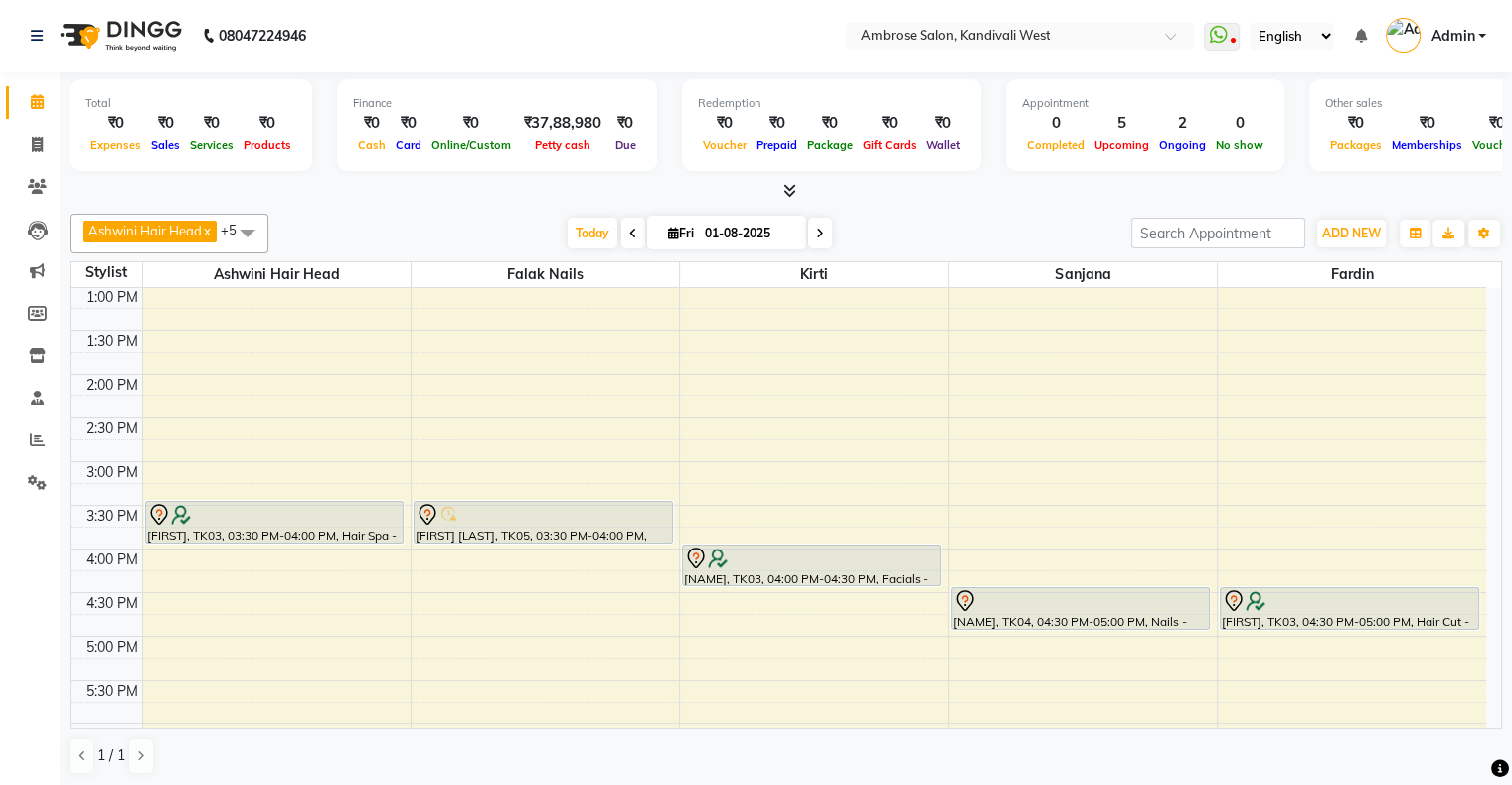 scroll, scrollTop: 298, scrollLeft: 0, axis: vertical 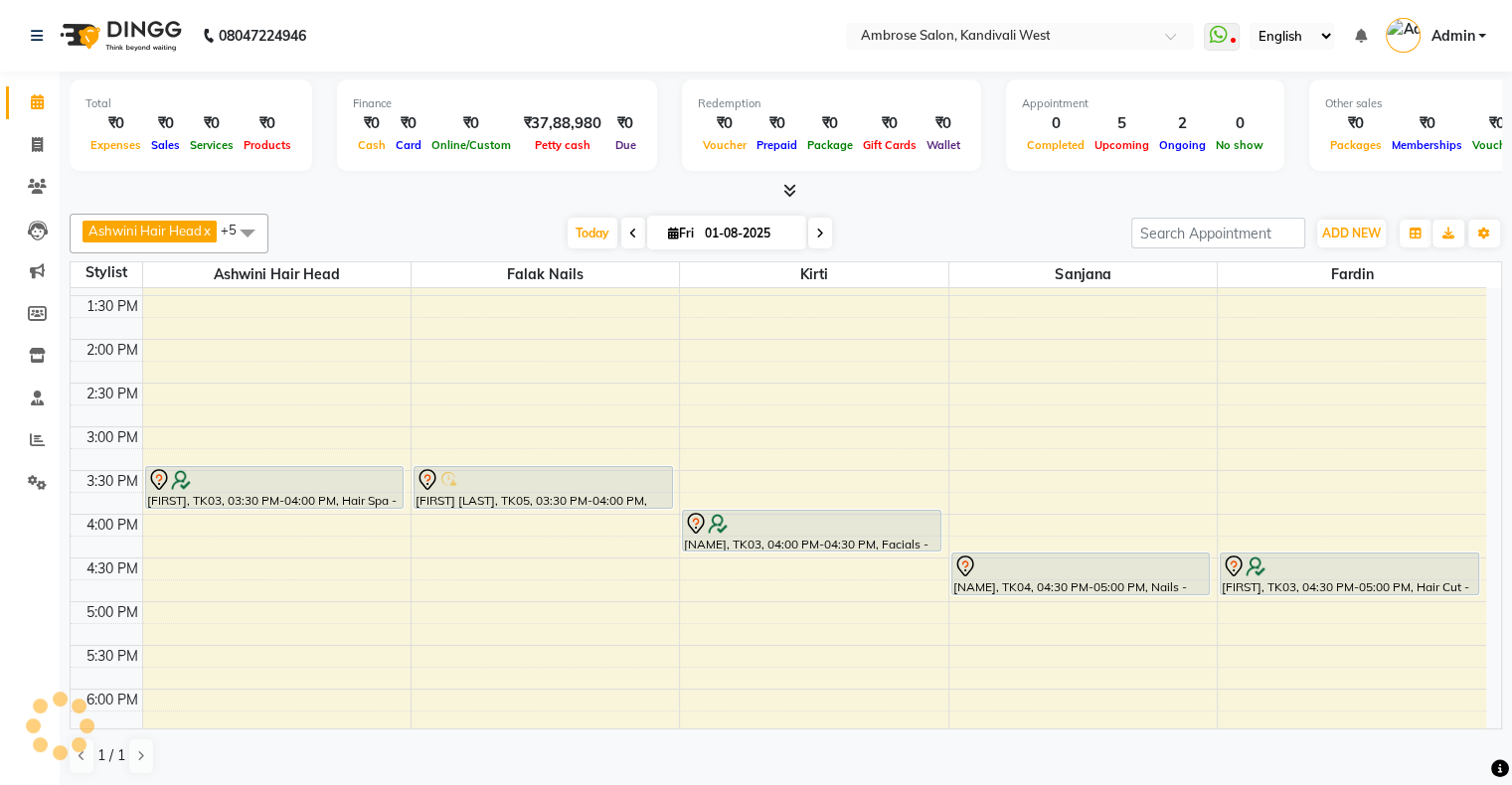 click at bounding box center [673, 233] 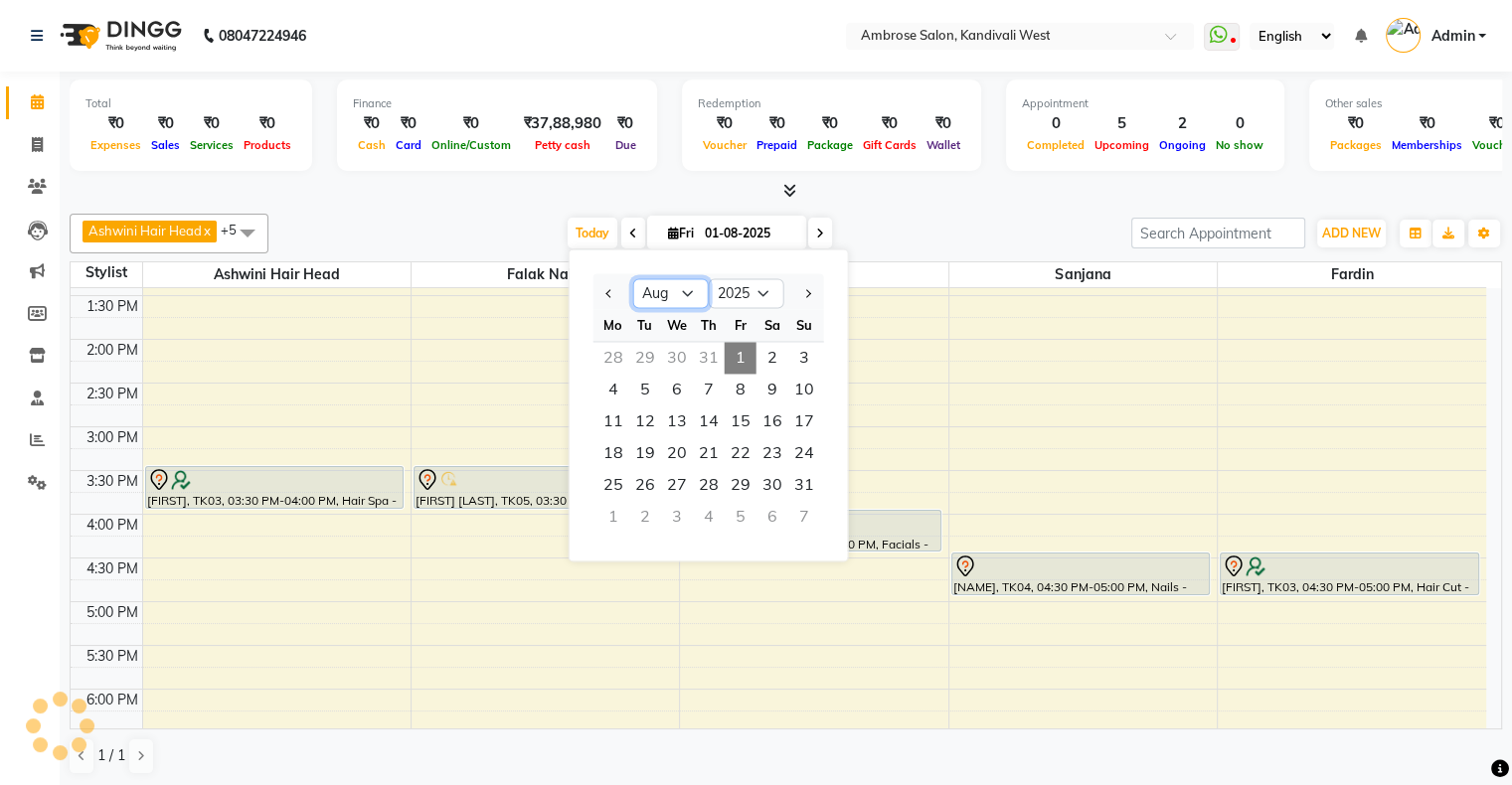 click on "Jan Feb Mar Apr May Jun Jul Aug Sep Oct Nov Dec" at bounding box center [671, 294] 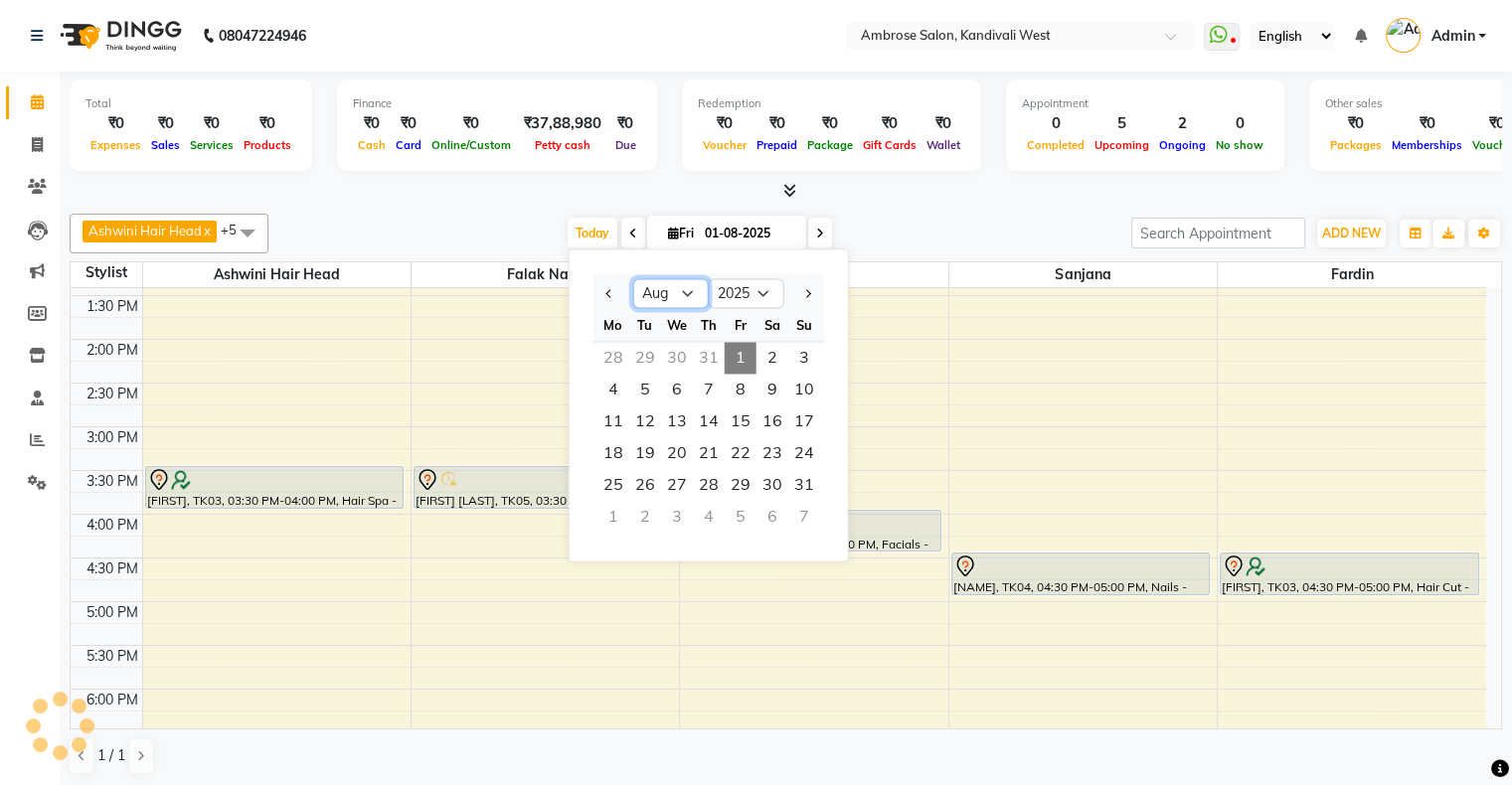 select on "7" 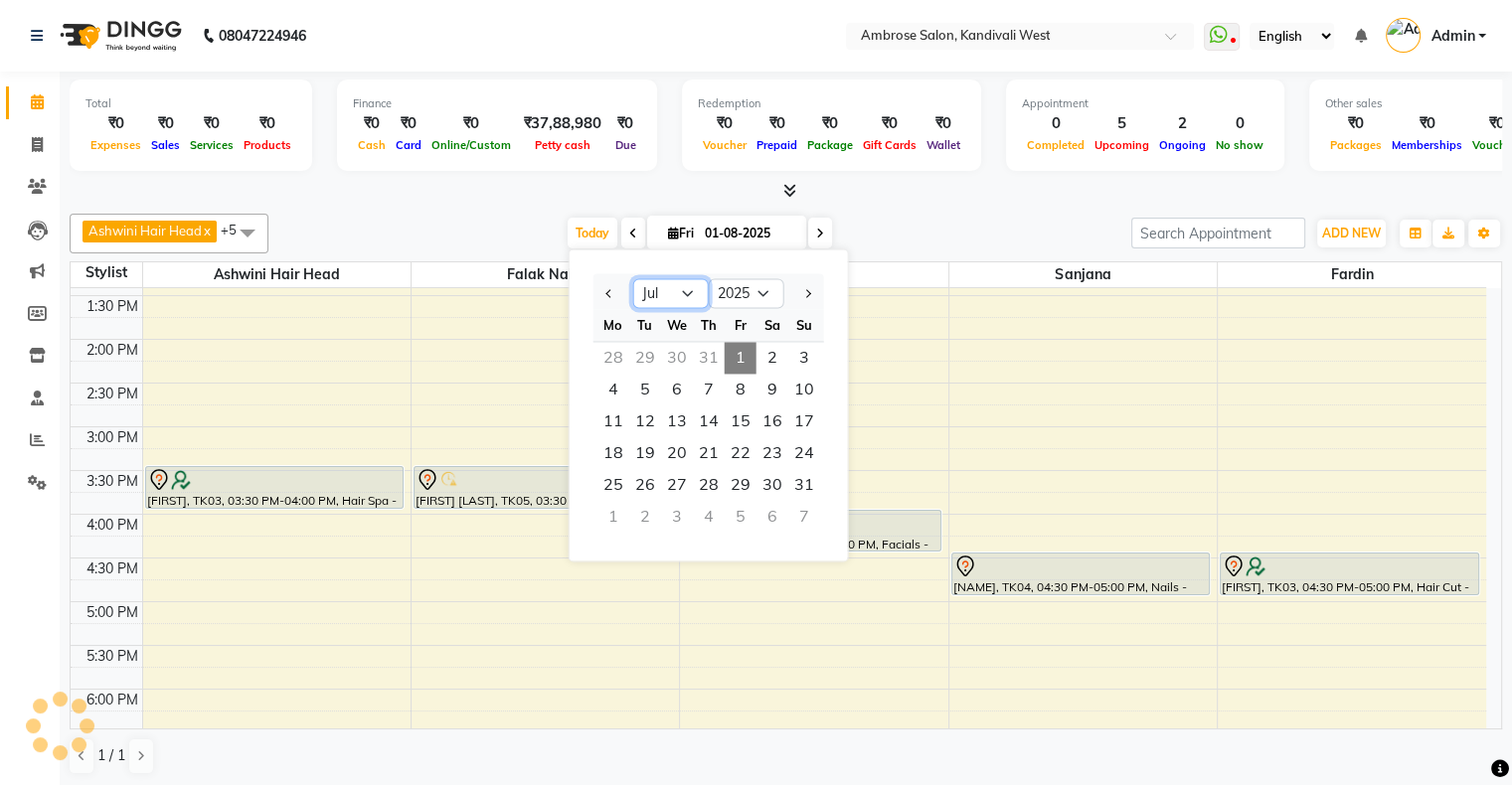 click on "Jan Feb Mar Apr May Jun Jul Aug Sep Oct Nov Dec" at bounding box center (671, 294) 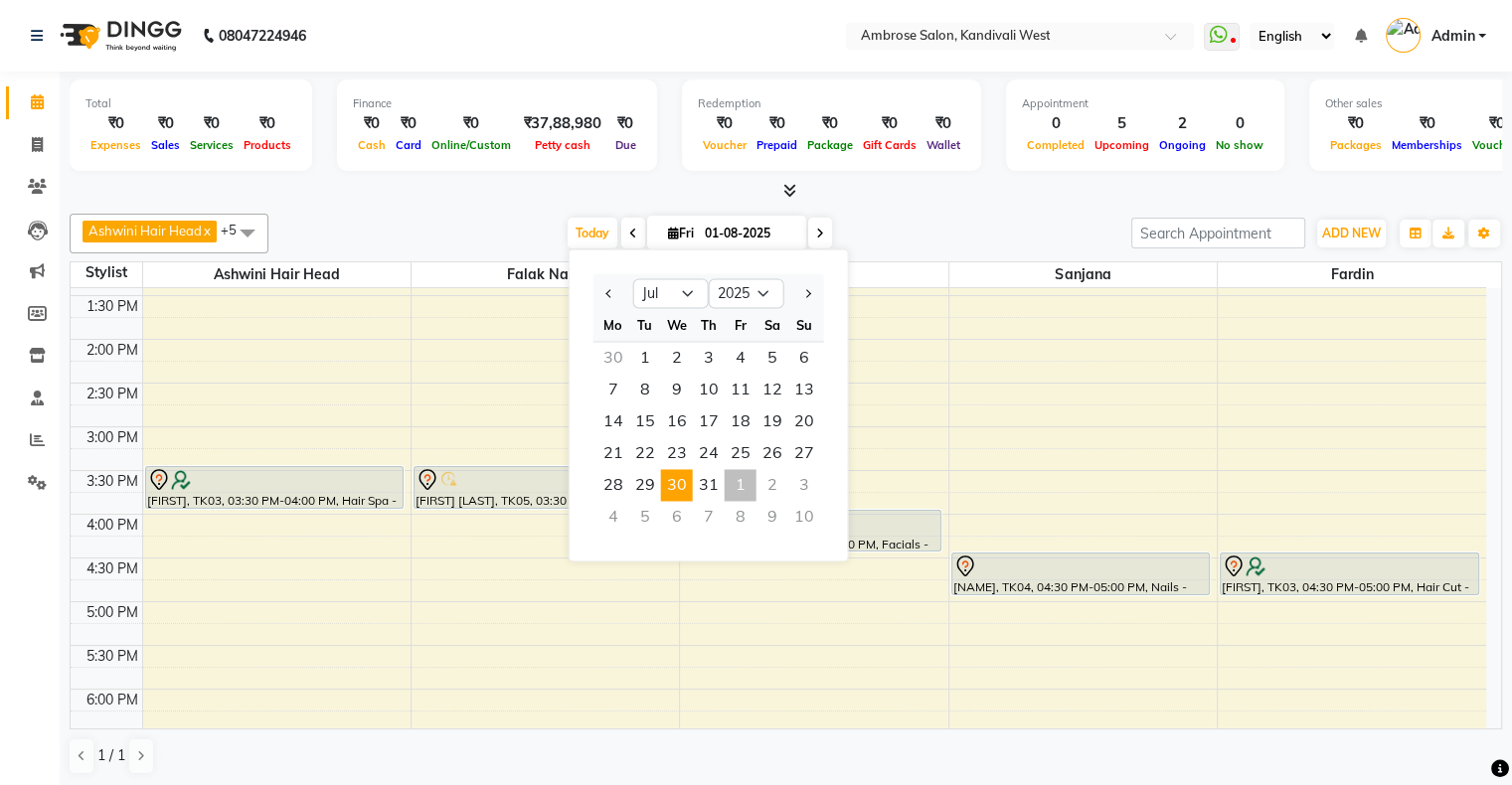 click on "30" at bounding box center (677, 485) 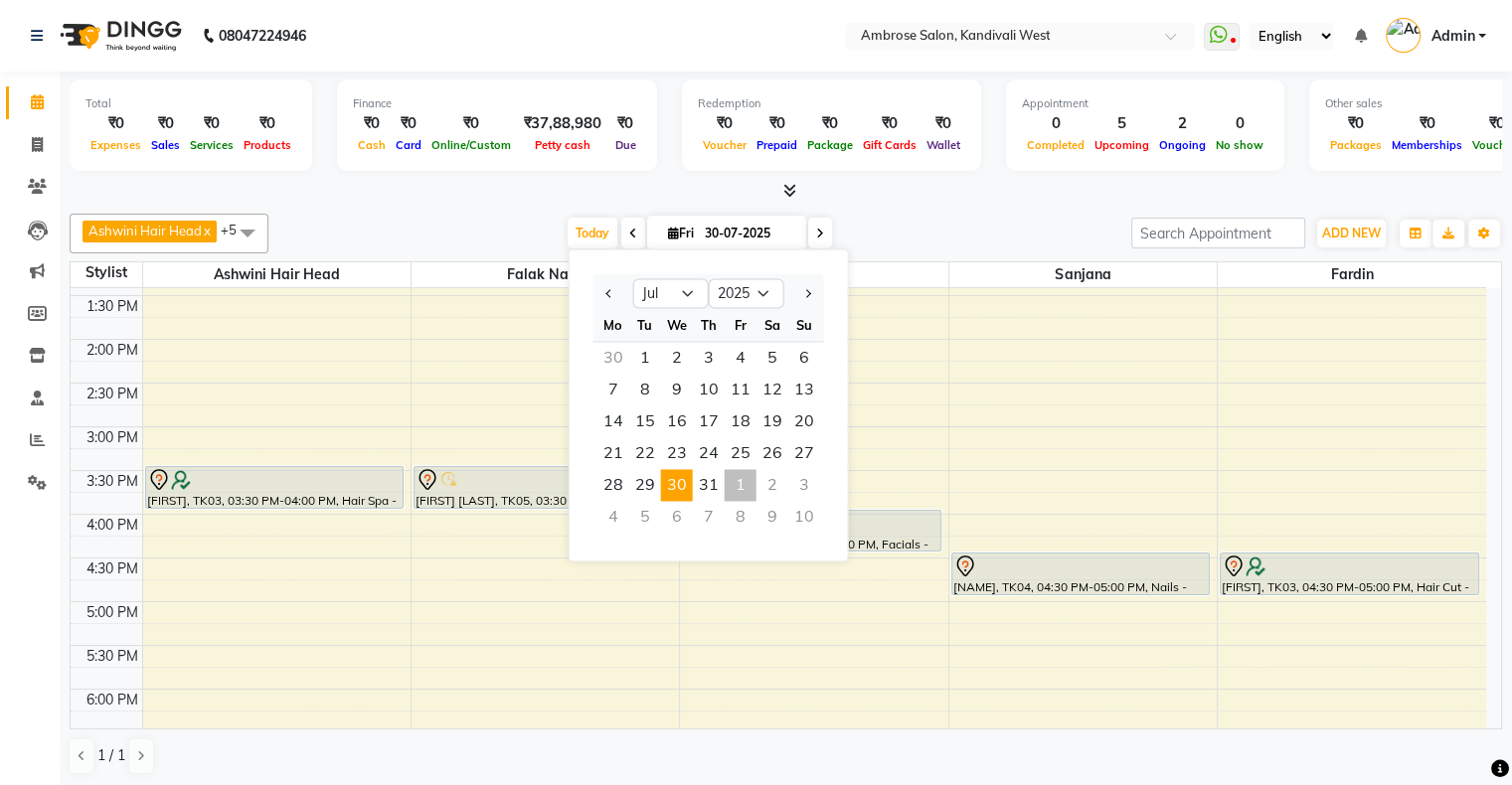 scroll, scrollTop: 0, scrollLeft: 0, axis: both 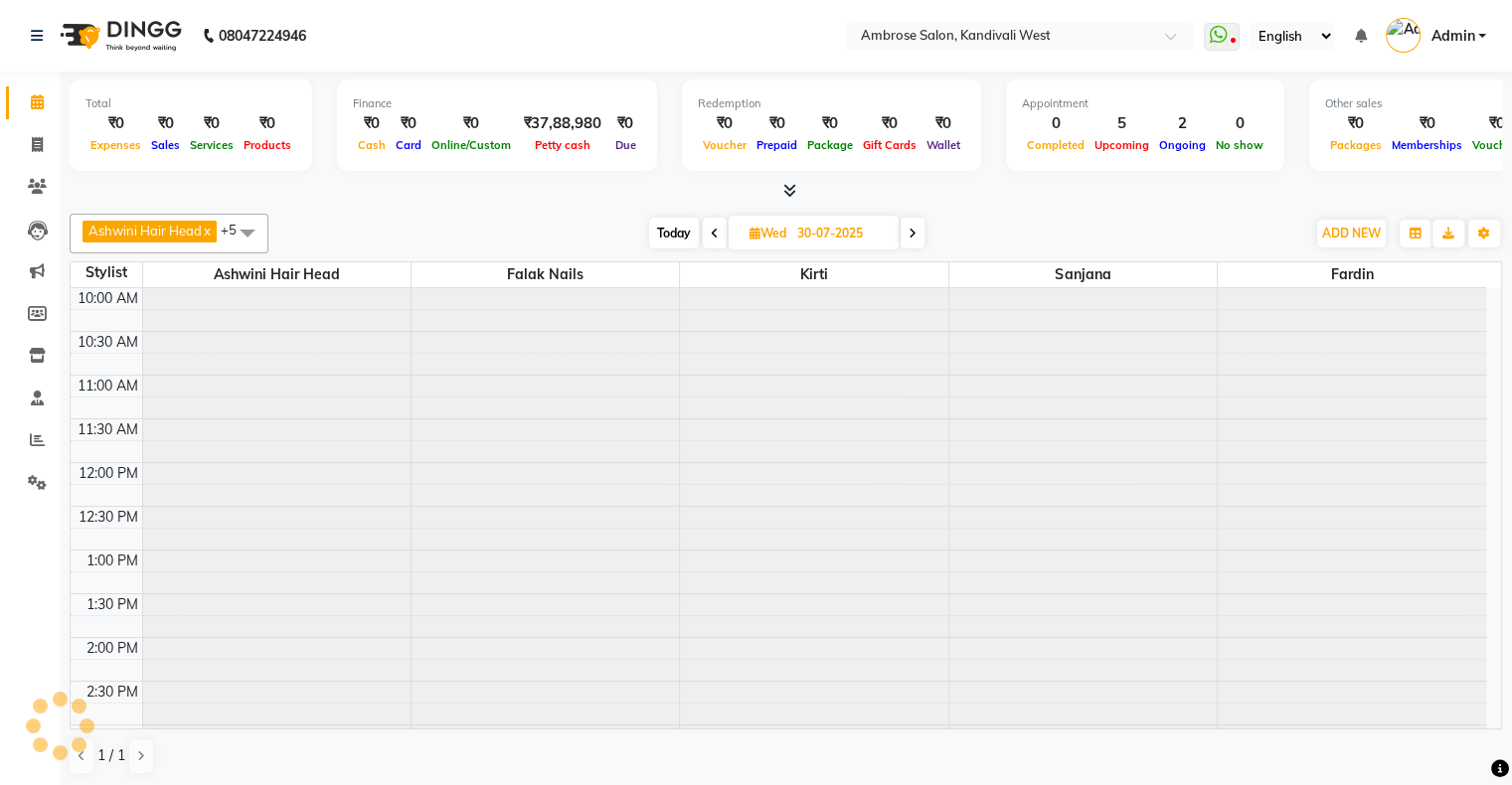 click on "Wed" at bounding box center [767, 233] 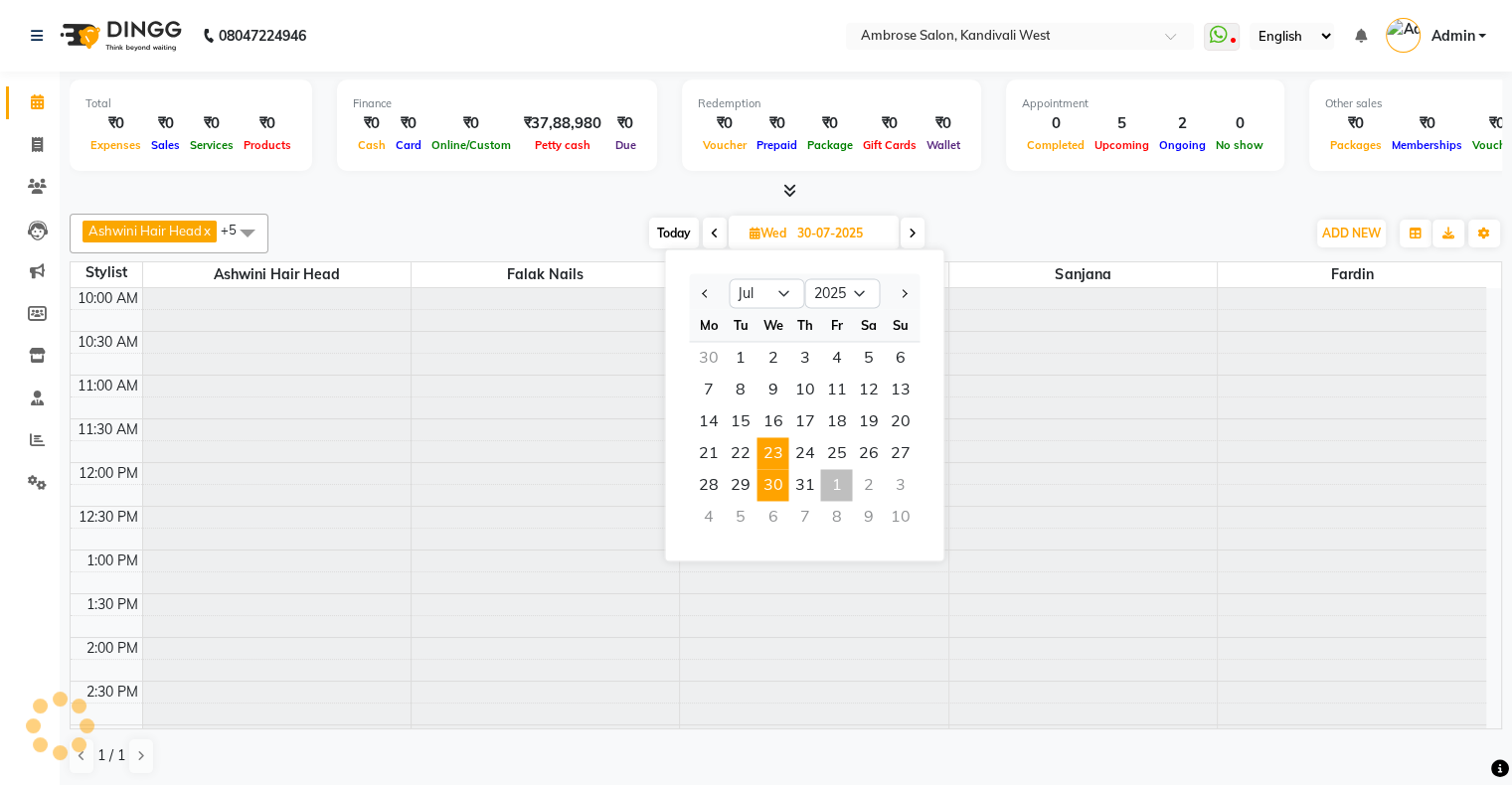 click on "23" at bounding box center [772, 453] 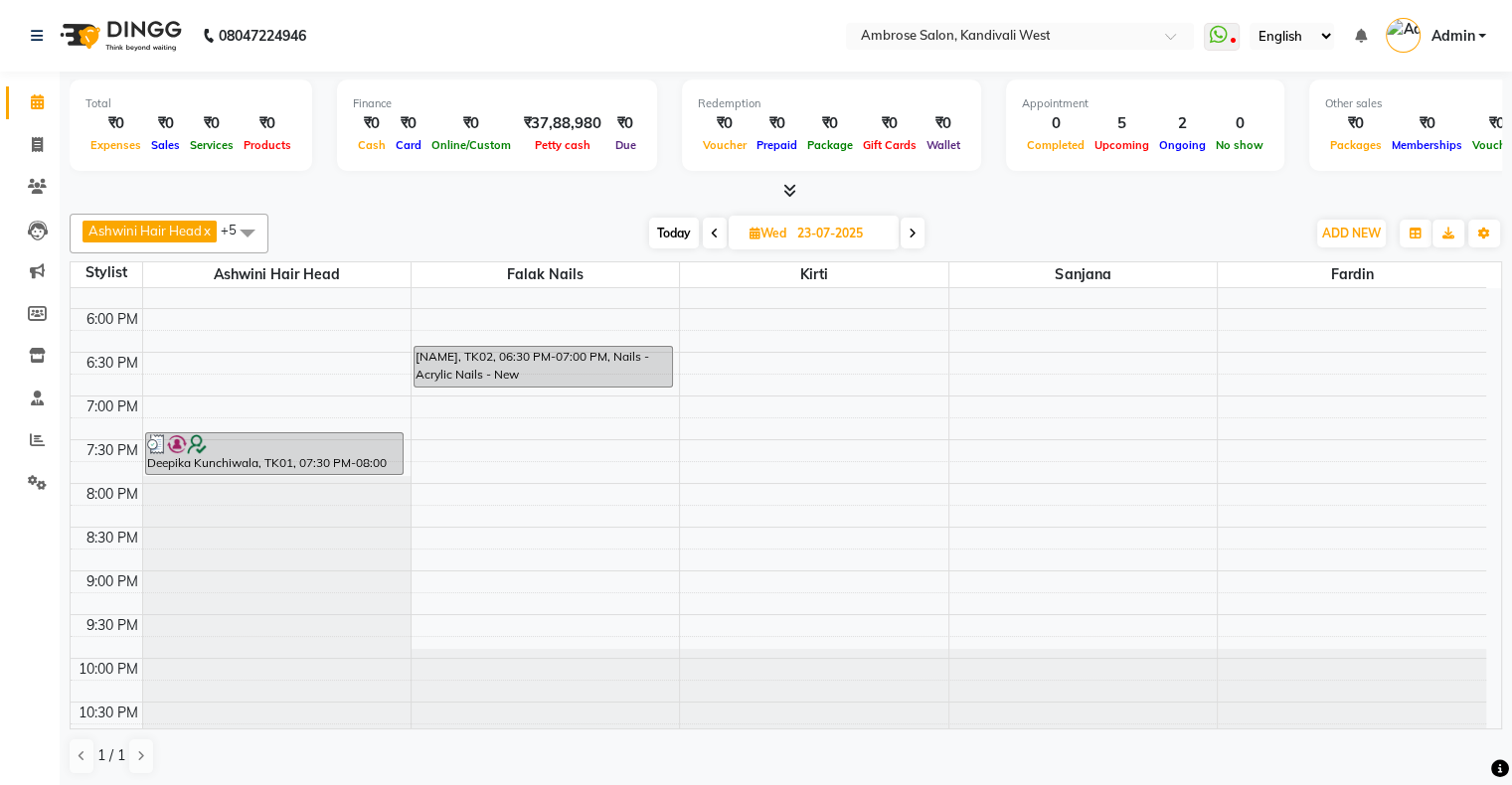 scroll, scrollTop: 685, scrollLeft: 0, axis: vertical 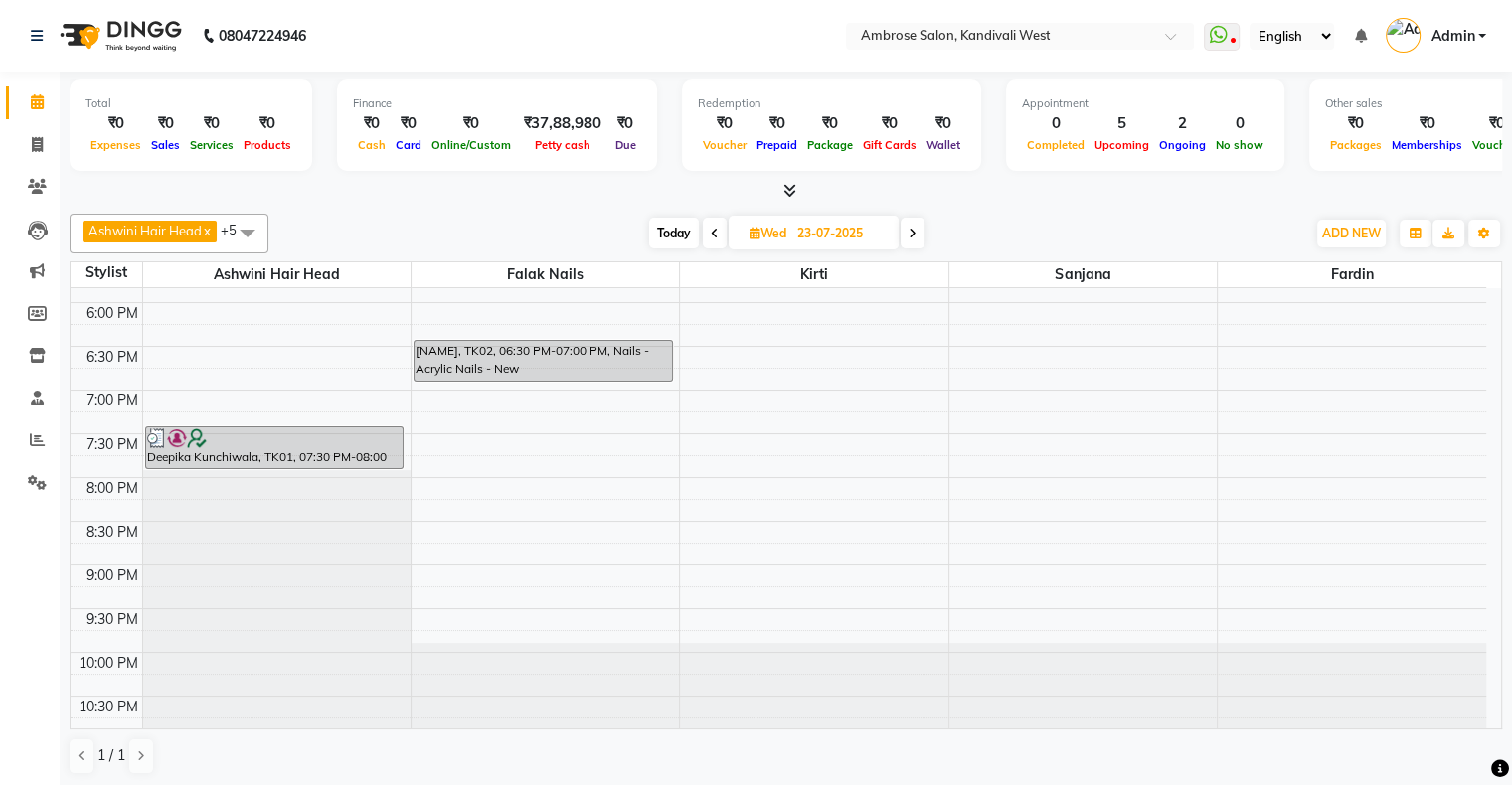 click on "Today" at bounding box center (674, 233) 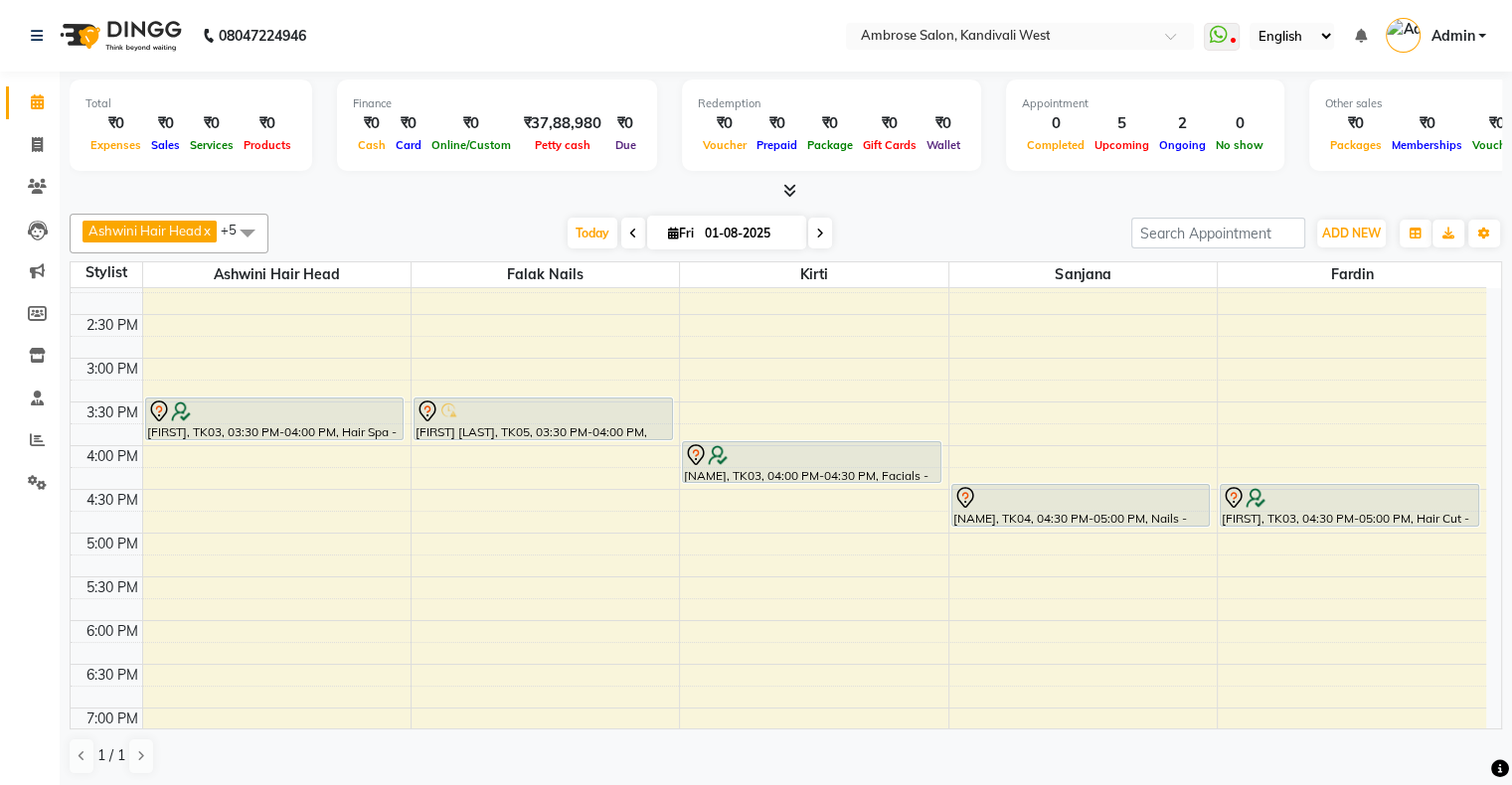 scroll, scrollTop: 397, scrollLeft: 0, axis: vertical 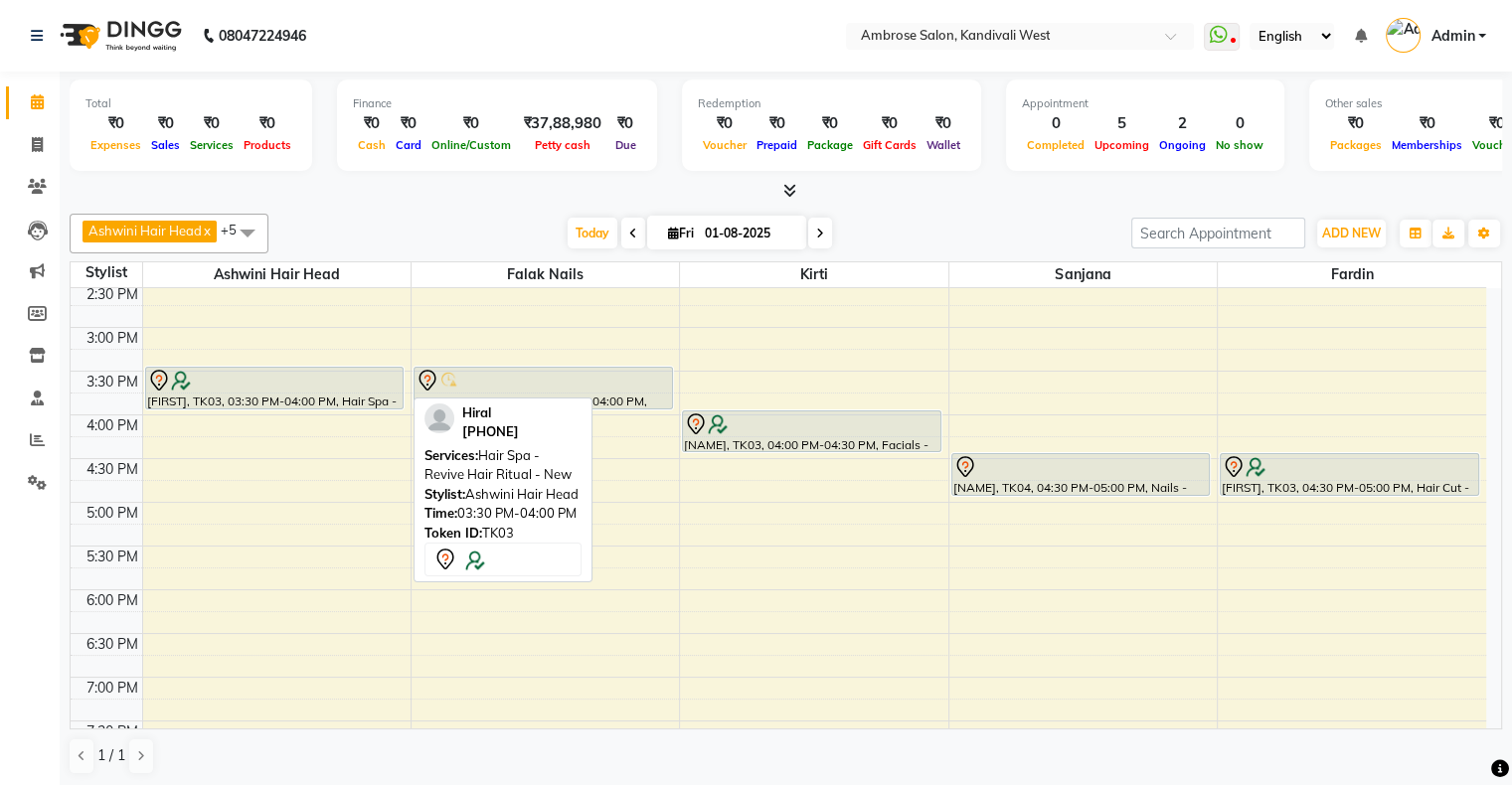 click at bounding box center [274, 381] 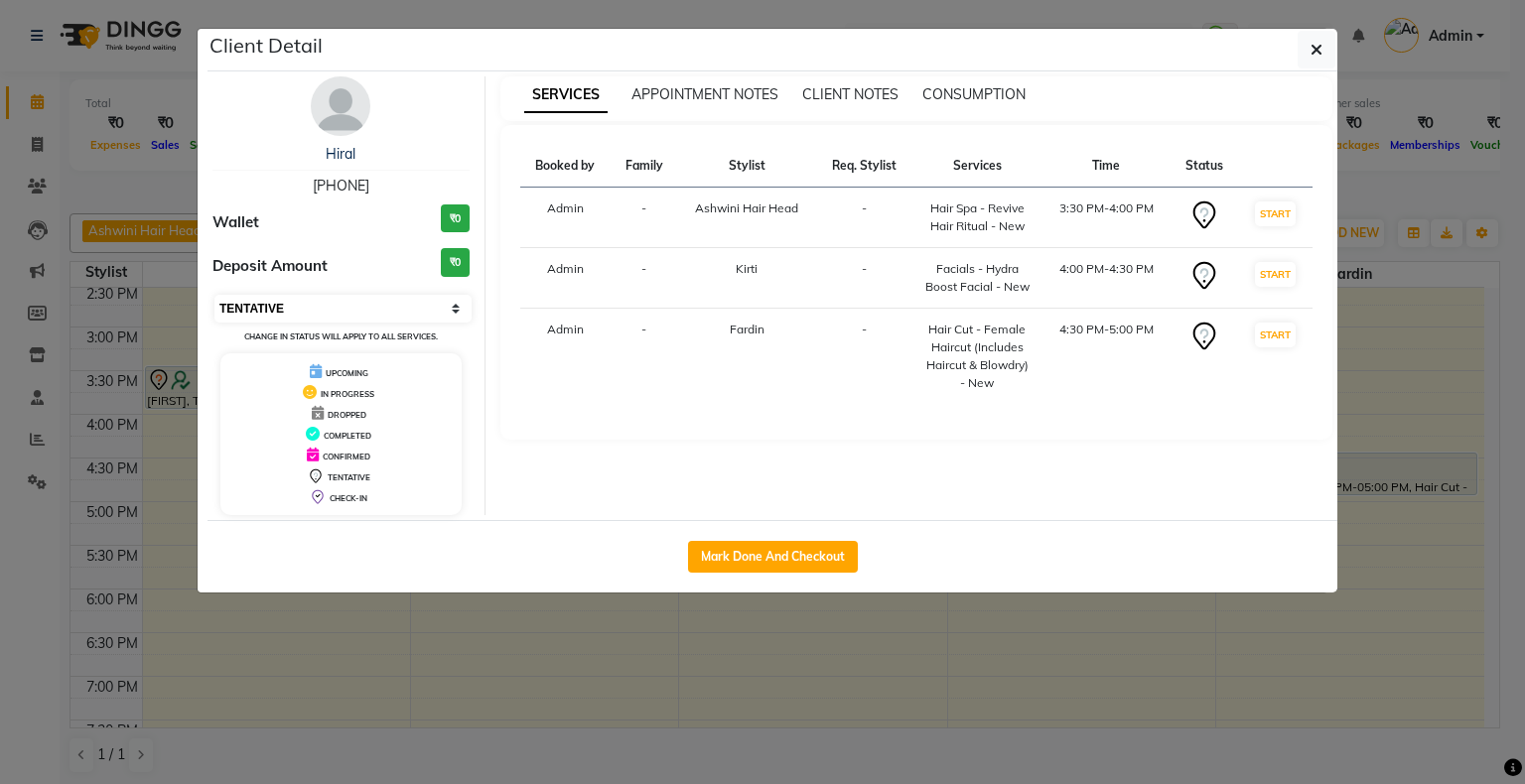 click on "Select IN SERVICE CONFIRMED TENTATIVE CHECK IN MARK DONE DROPPED UPCOMING" at bounding box center [343, 309] 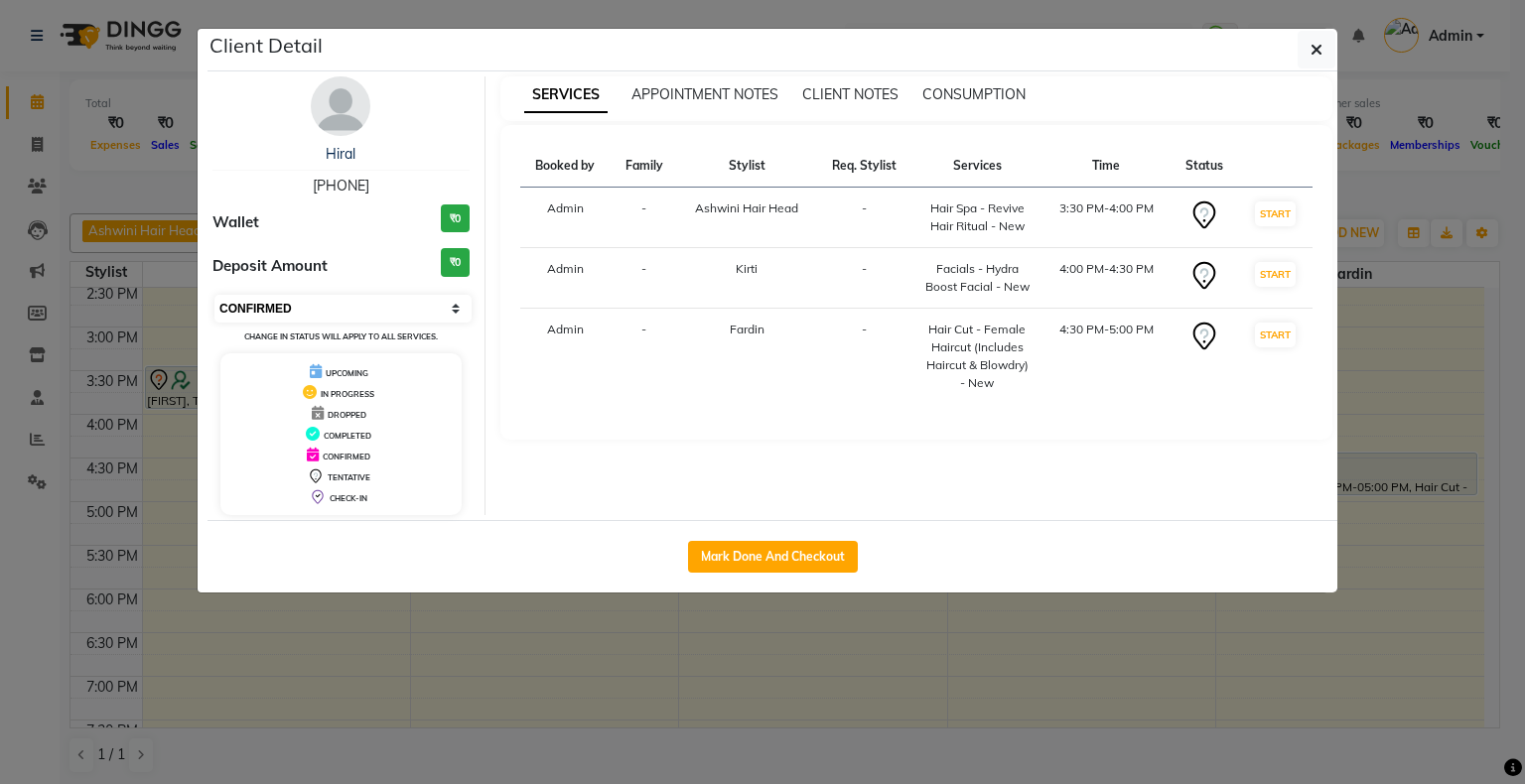 click on "Select IN SERVICE CONFIRMED TENTATIVE CHECK IN MARK DONE DROPPED UPCOMING" at bounding box center (343, 309) 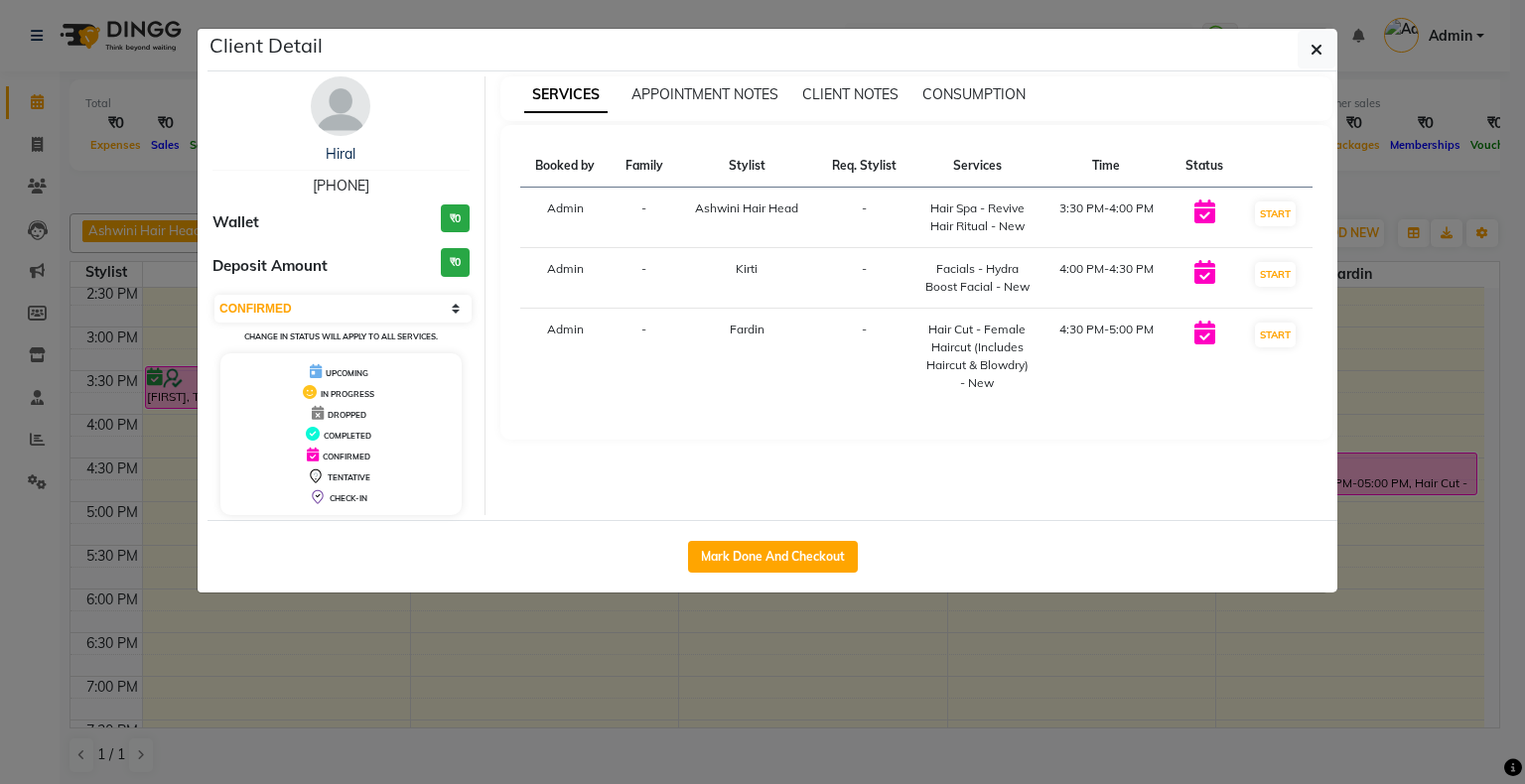 click on "Client Detail [FIRST] [PHONE] Wallet ₹0 Deposit Amount ₹0 Select IN SERVICE CONFIRMED TENTATIVE CHECK IN MARK DONE DROPPED UPCOMING Change in status will apply to all services. UPCOMING IN PROGRESS DROPPED COMPLETED CONFIRMED TENTATIVE CHECK-IN SERVICES APPOINTMENT NOTES CLIENT NOTES CONSUMPTION Booked by Family Stylist Req. Stylist Services Time Status Admin - [FIRST] Hair Head - Hair Spa - Revive Hair Ritual - New 3:30 PM-4:00 PM START Admin - [FIRST] - Facials - Hydra Boost Facial - New 4:00 PM-4:30 PM START Admin - [FIRST] - Hair Cut - Female Haircut (Includes Haircut & Blowdry) - New 4:30 PM-5:00 PM START Mark Done And Checkout" 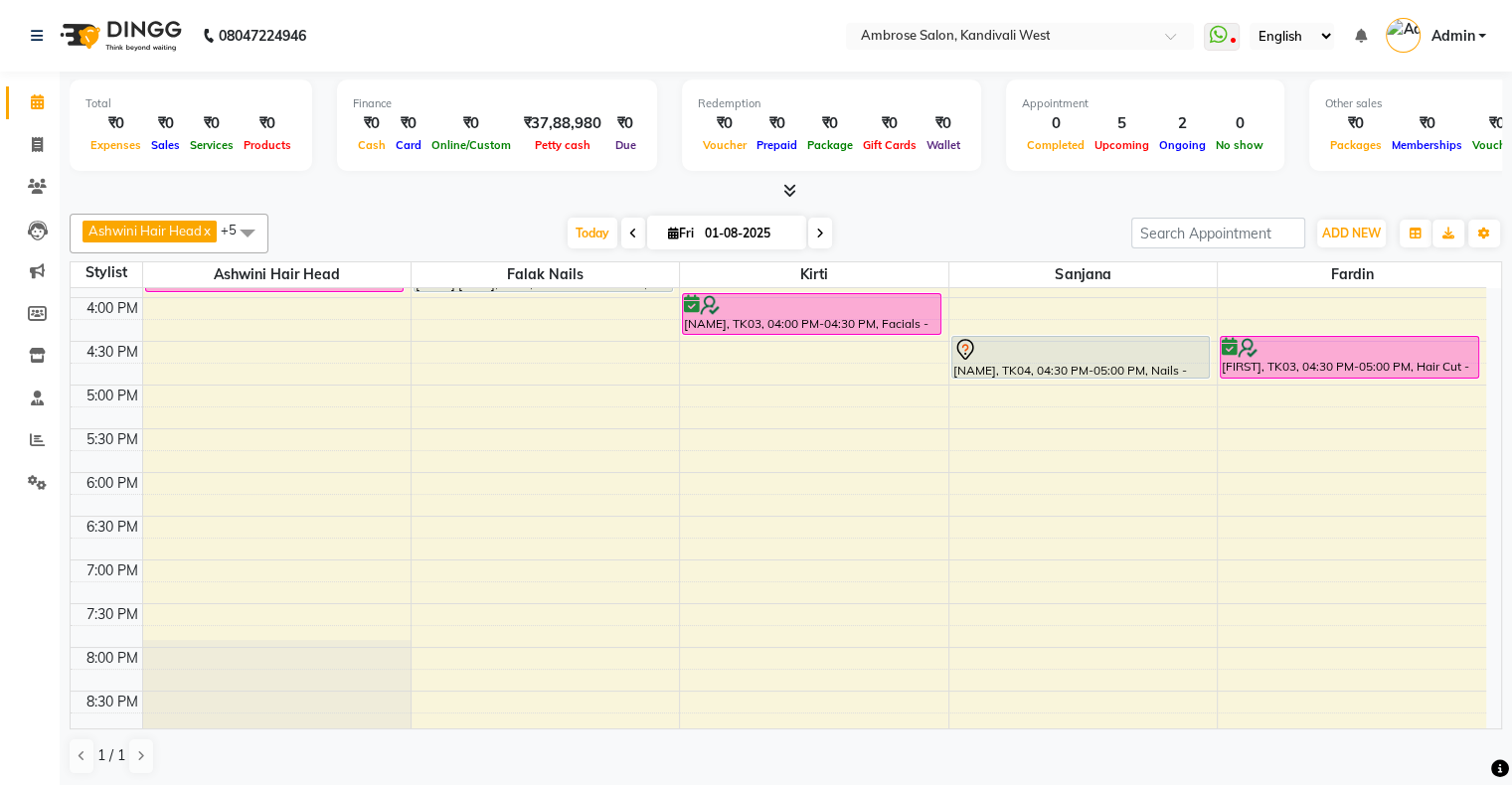 scroll, scrollTop: 397, scrollLeft: 0, axis: vertical 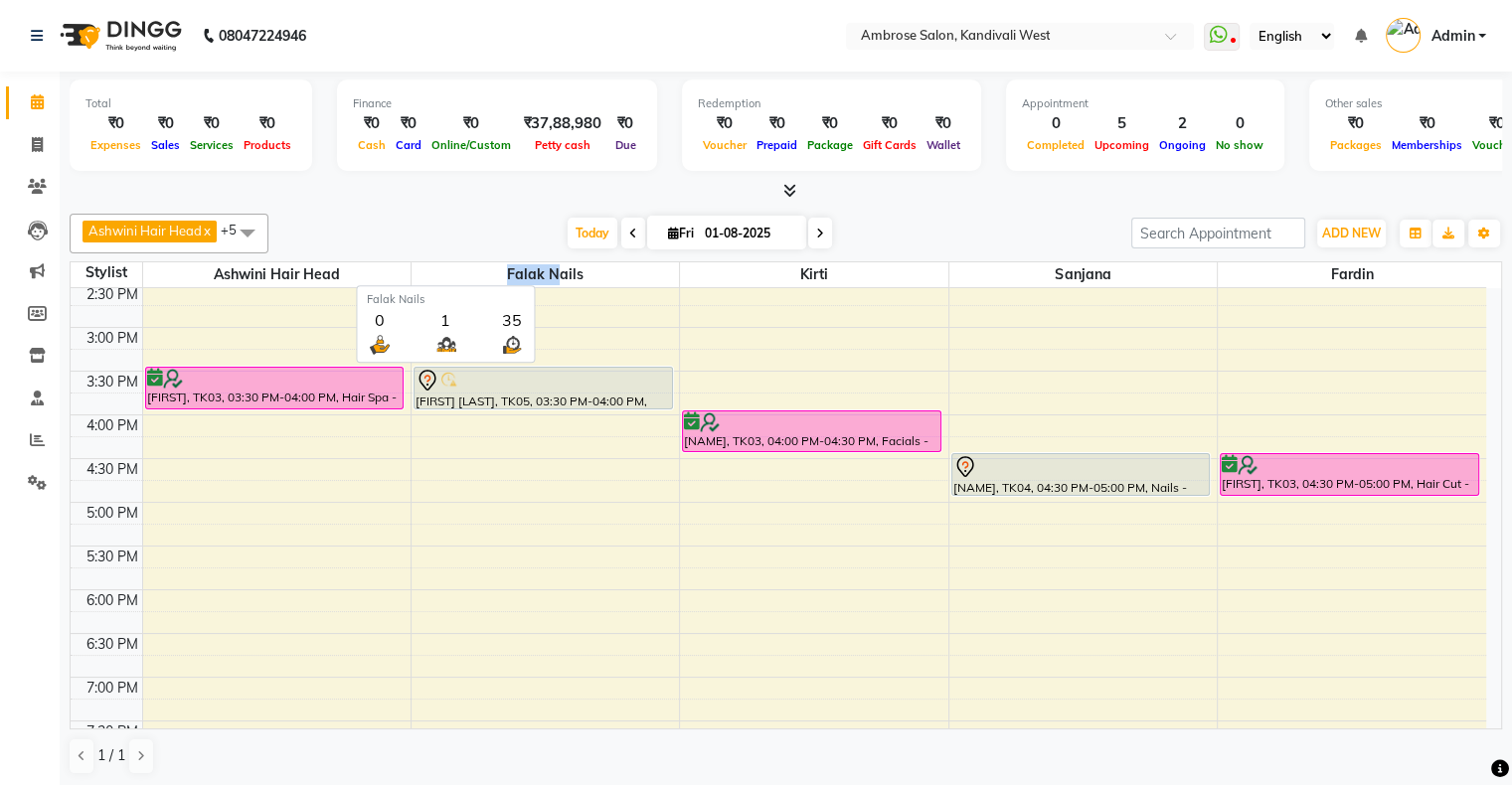 drag, startPoint x: 505, startPoint y: 264, endPoint x: 563, endPoint y: 260, distance: 58.137767 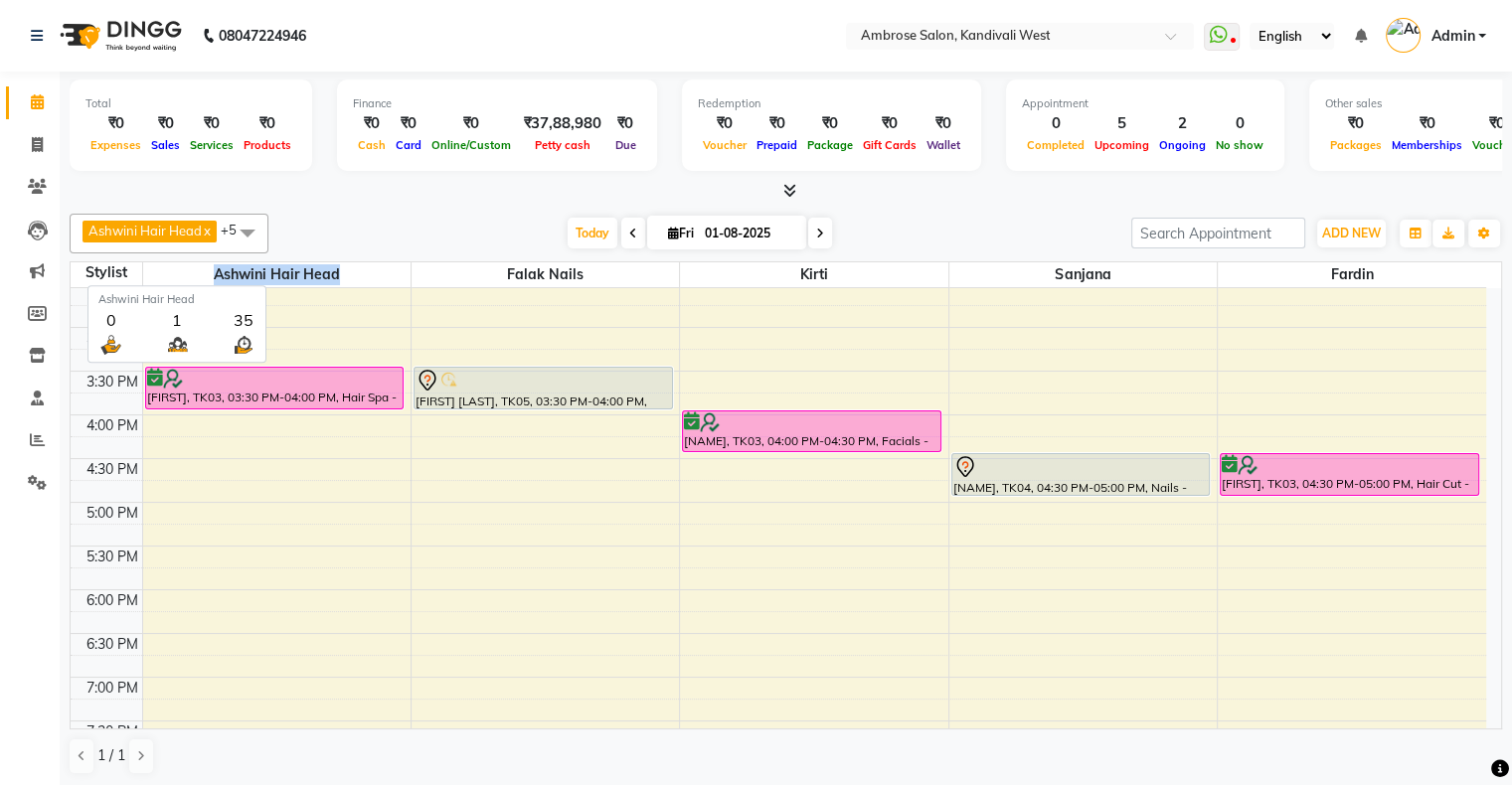 drag, startPoint x: 211, startPoint y: 265, endPoint x: 346, endPoint y: 265, distance: 135 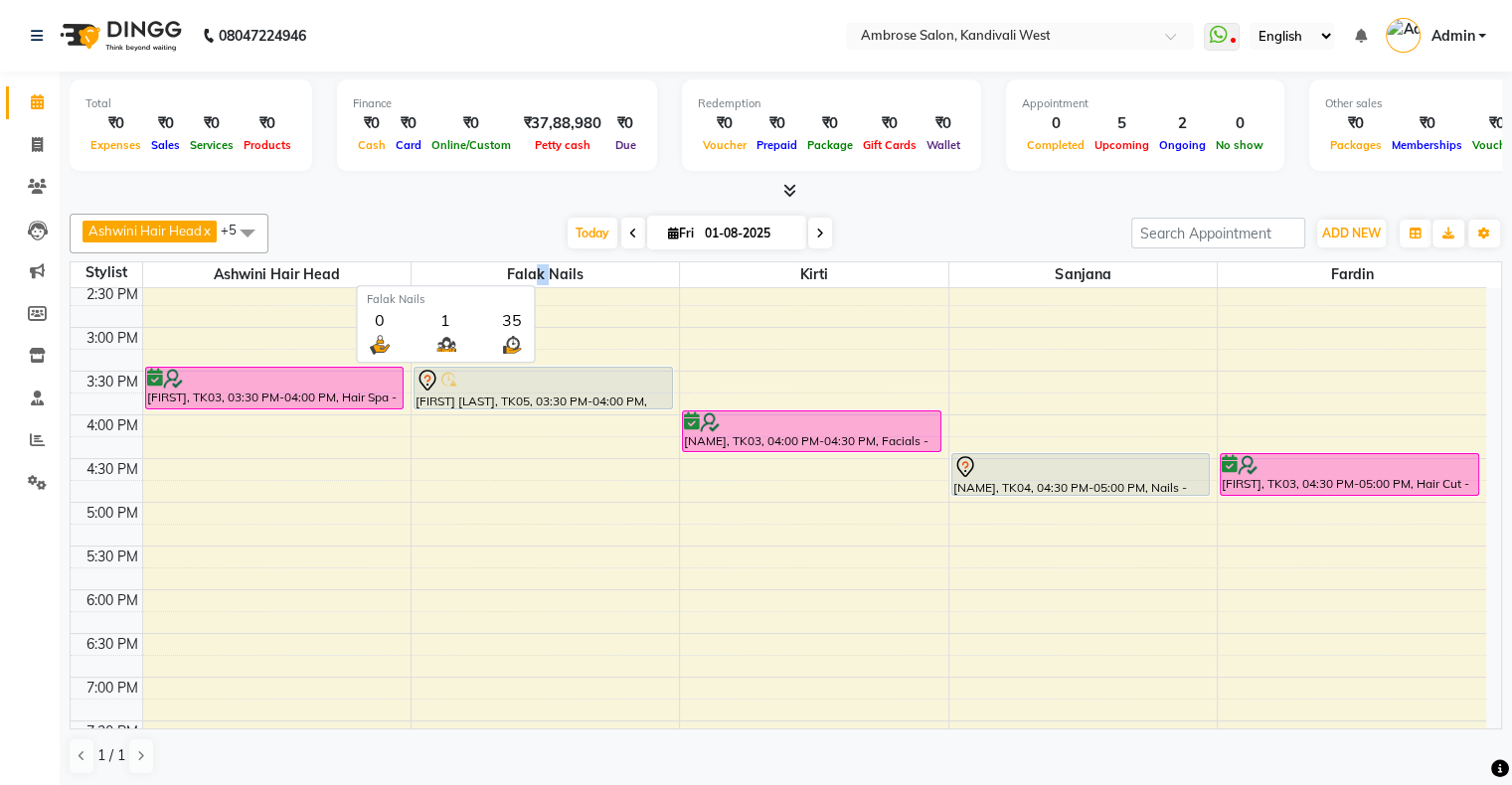 drag, startPoint x: 538, startPoint y: 268, endPoint x: 567, endPoint y: 266, distance: 29.068884 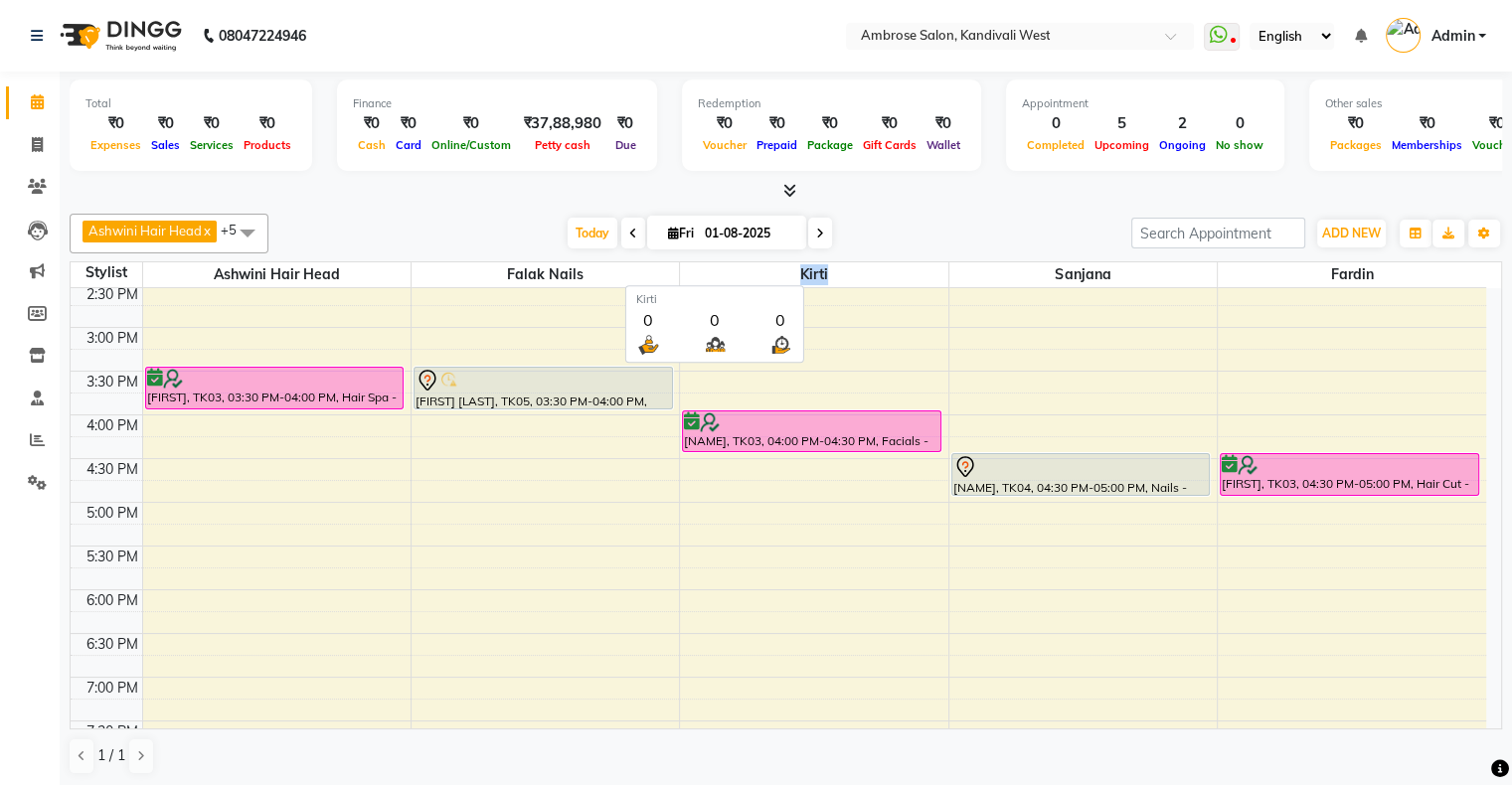 drag, startPoint x: 752, startPoint y: 284, endPoint x: 833, endPoint y: 279, distance: 81.1542 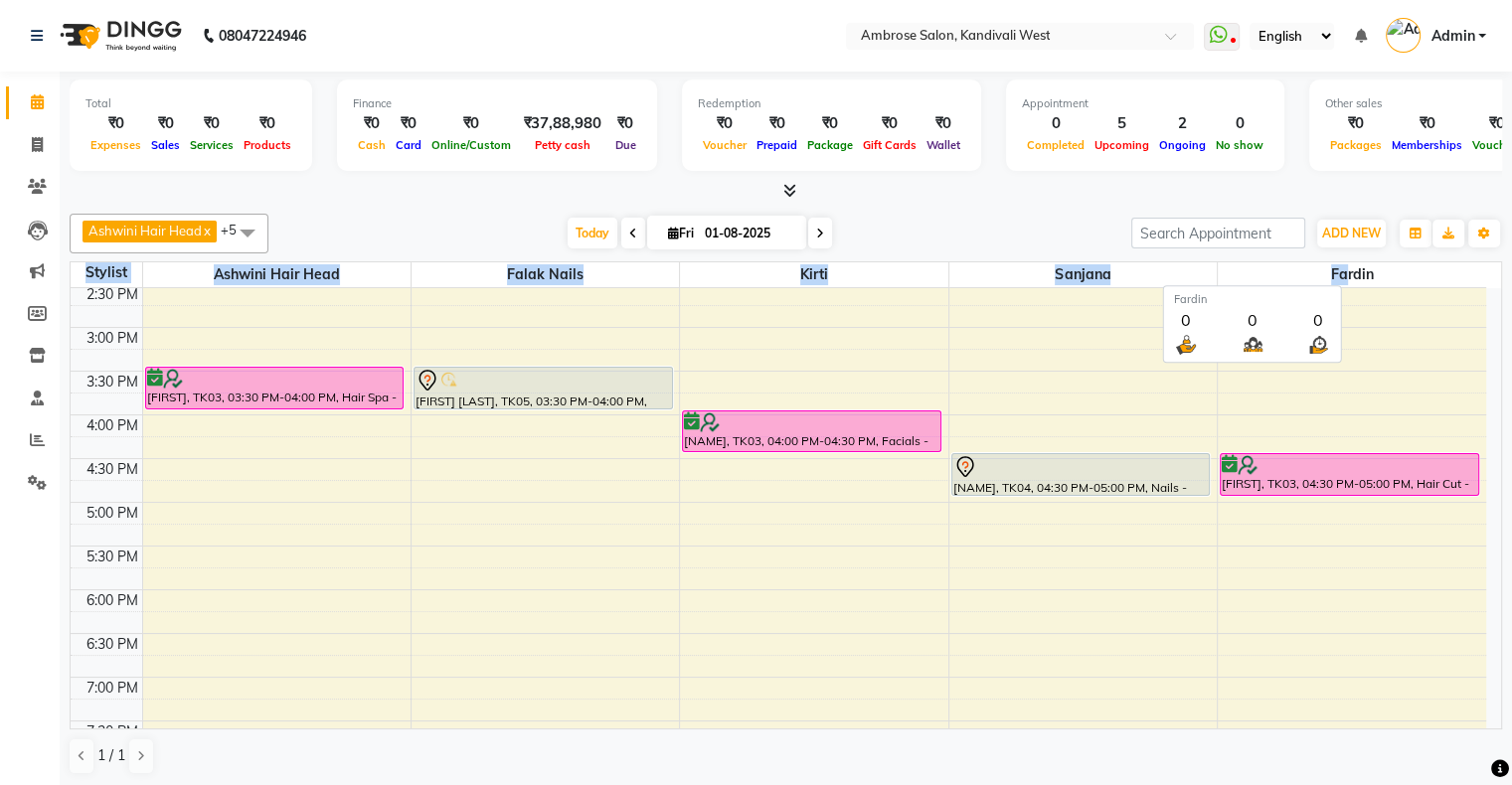 drag, startPoint x: 1352, startPoint y: 264, endPoint x: 1430, endPoint y: 244, distance: 80.52329 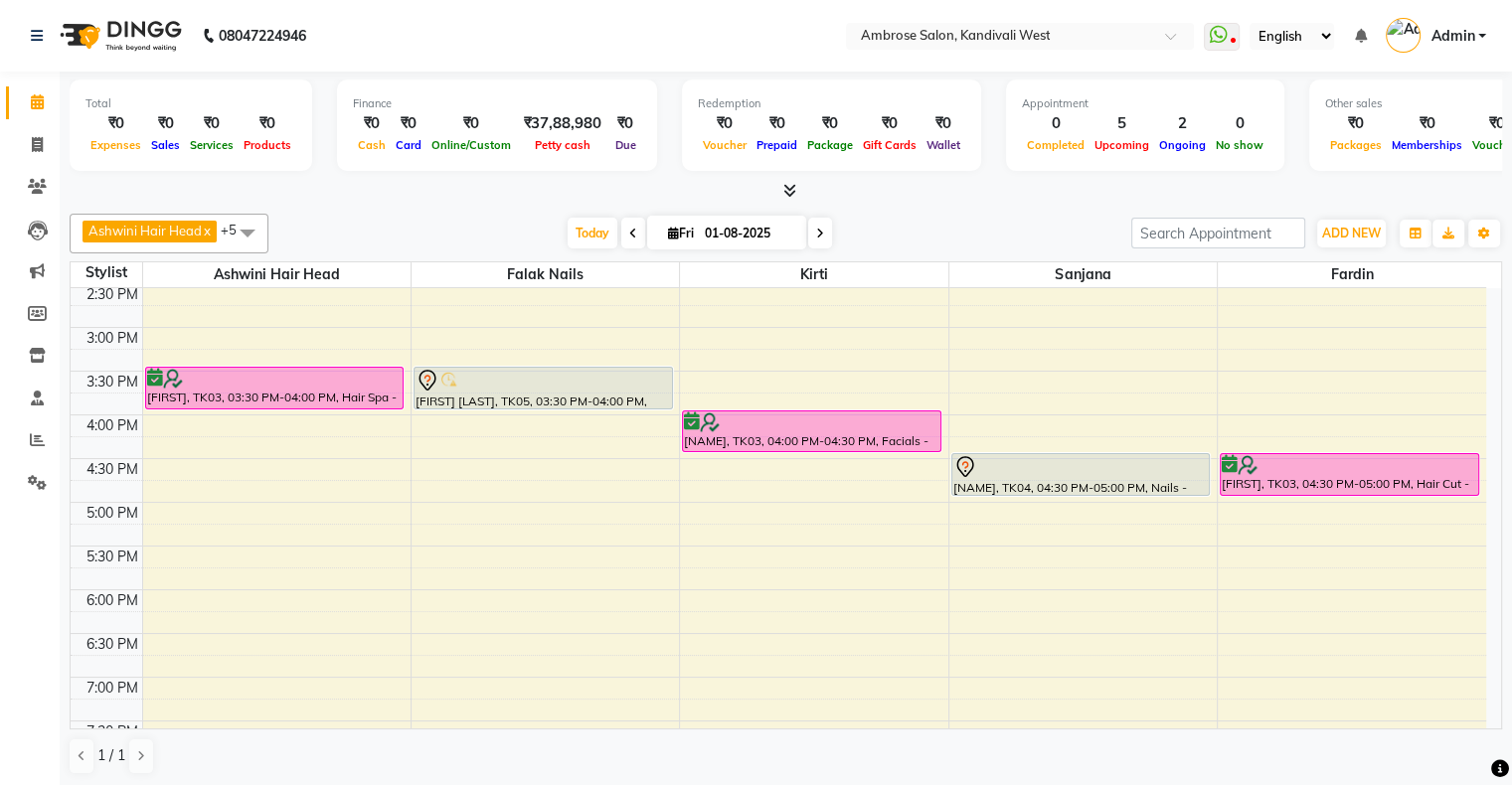 click at bounding box center (785, 191) 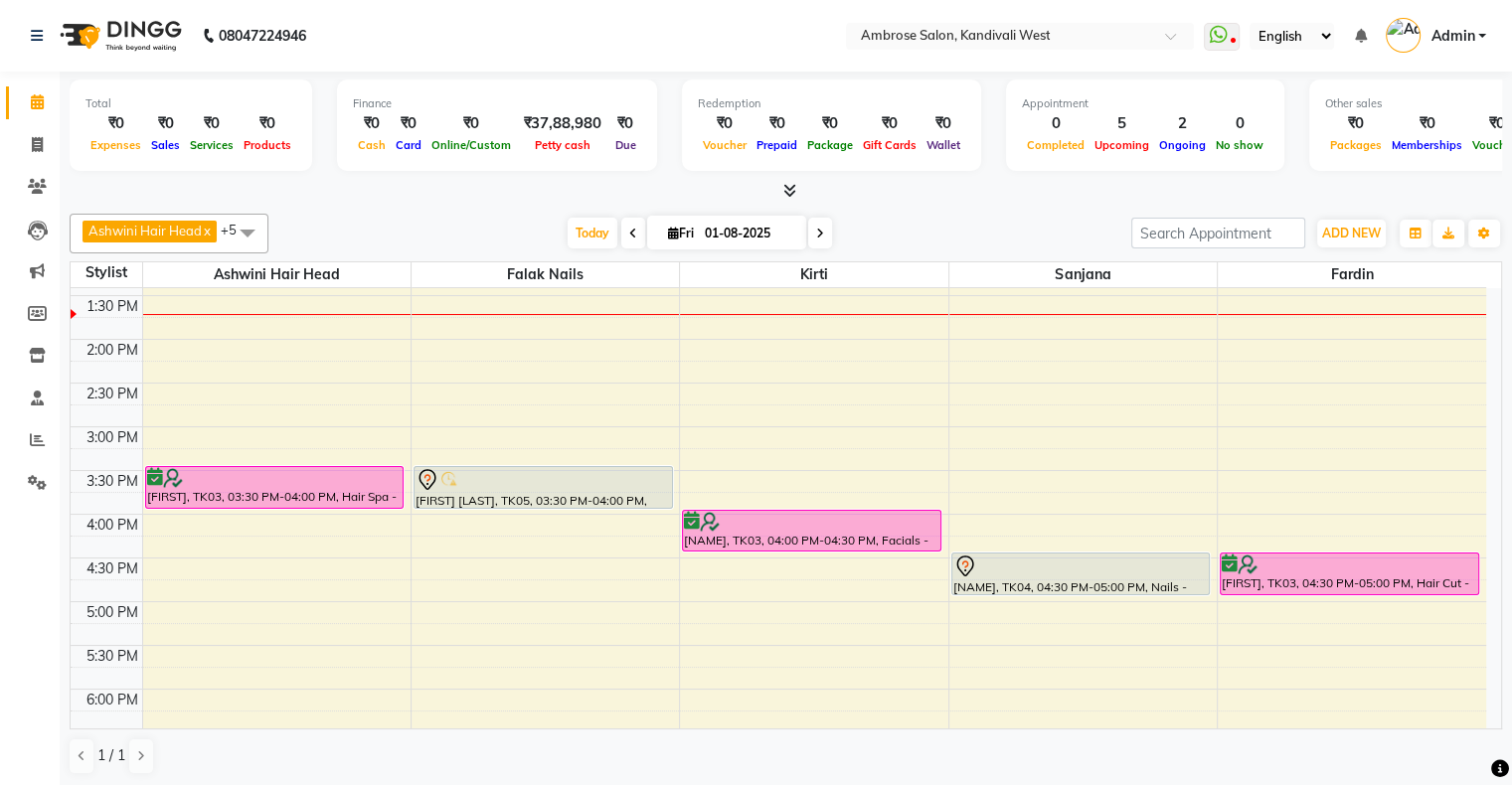 scroll, scrollTop: 199, scrollLeft: 0, axis: vertical 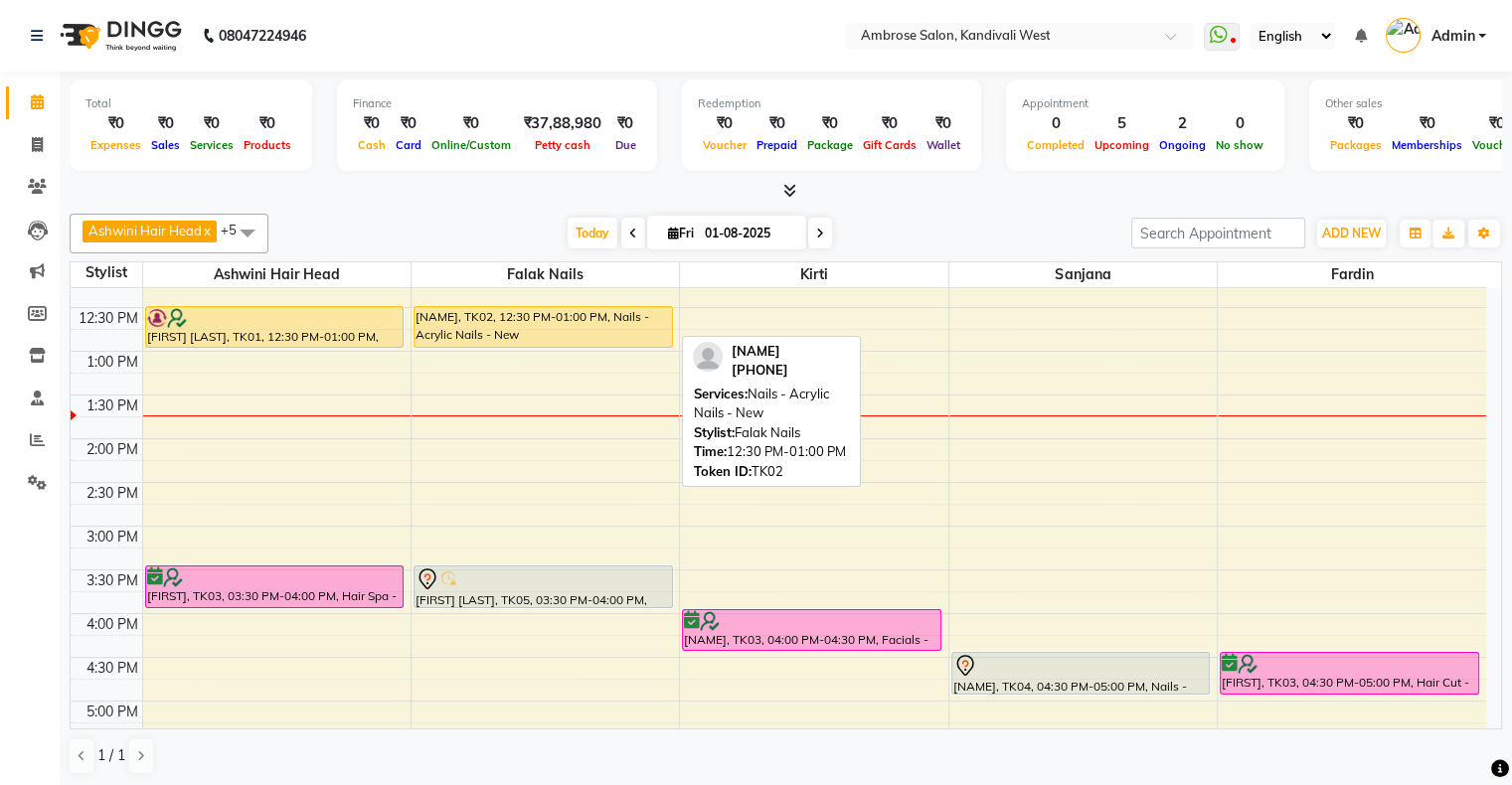 click on "[NAME], TK02, 12:30 PM-01:00 PM, Nails - Acrylic Nails - New" at bounding box center (543, 327) 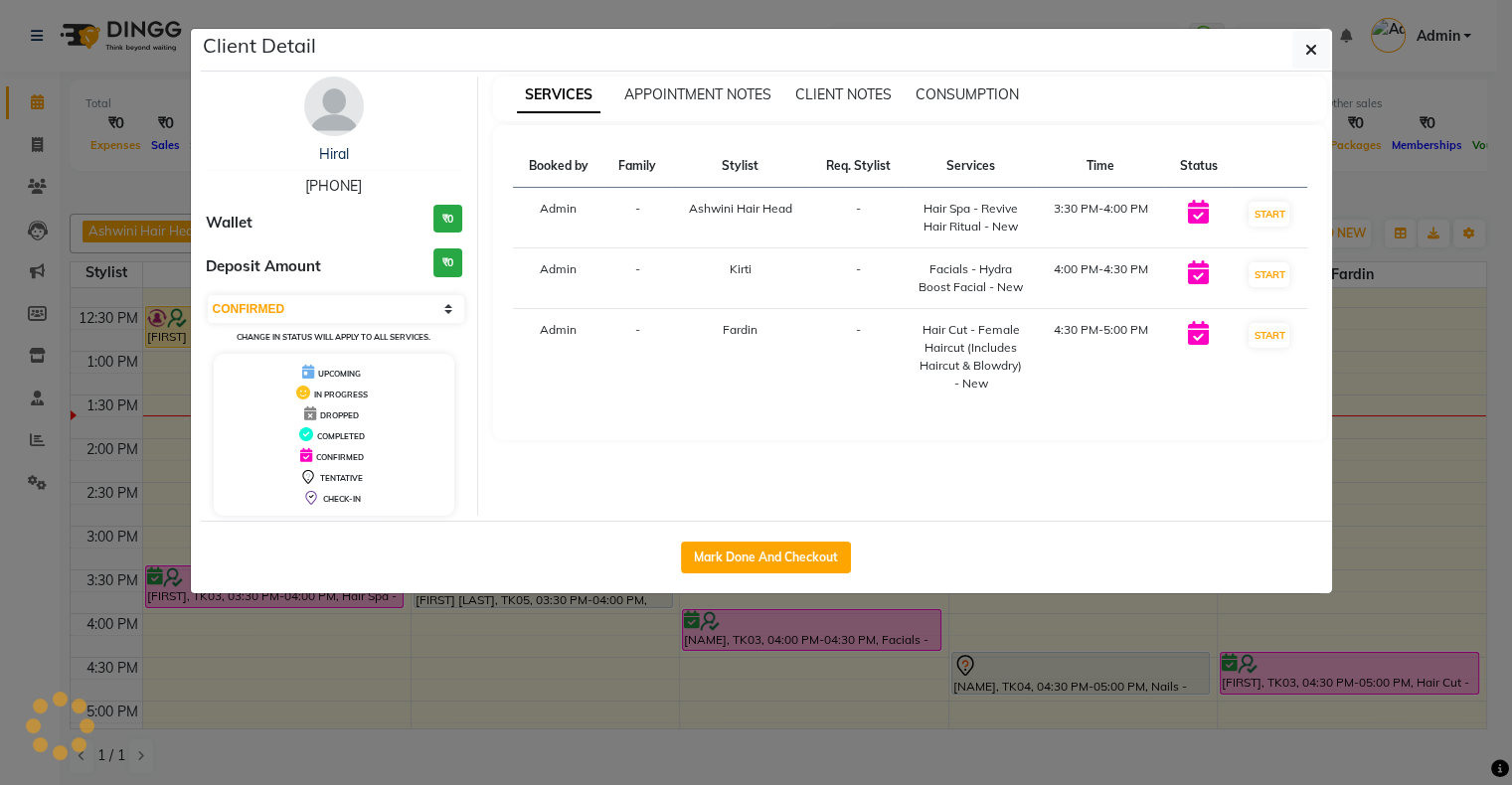 select on "1" 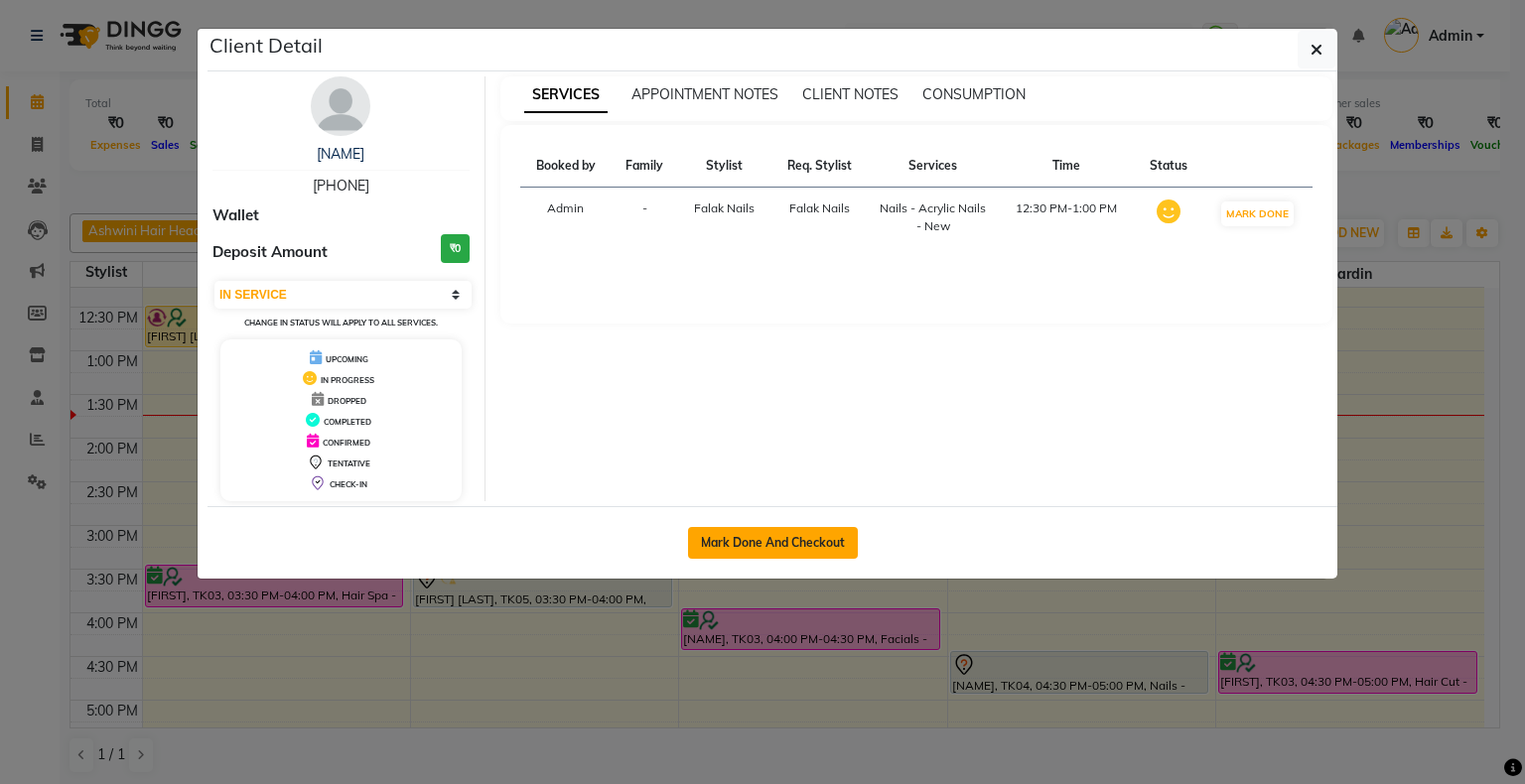 click on "Mark Done And Checkout" 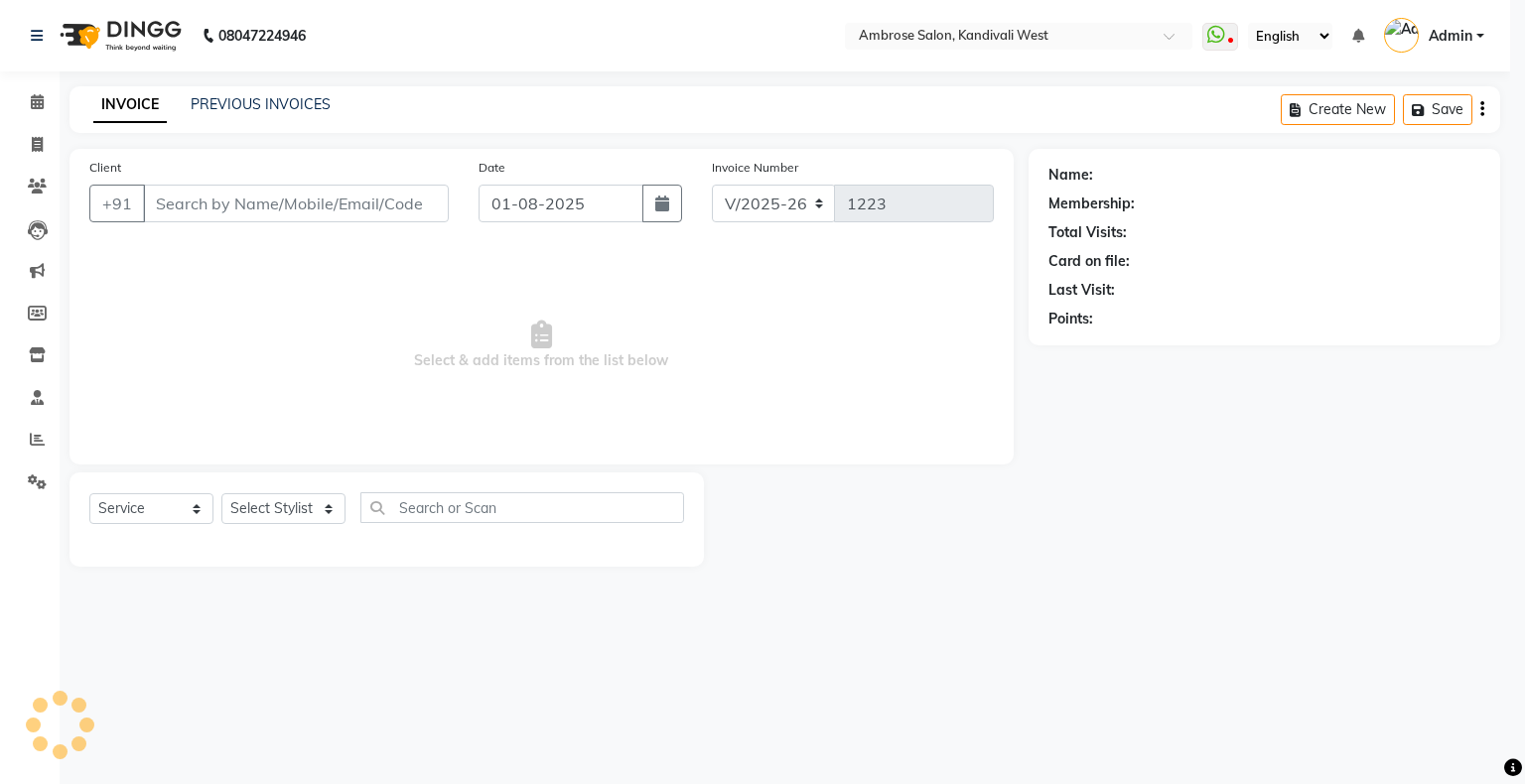 select on "3" 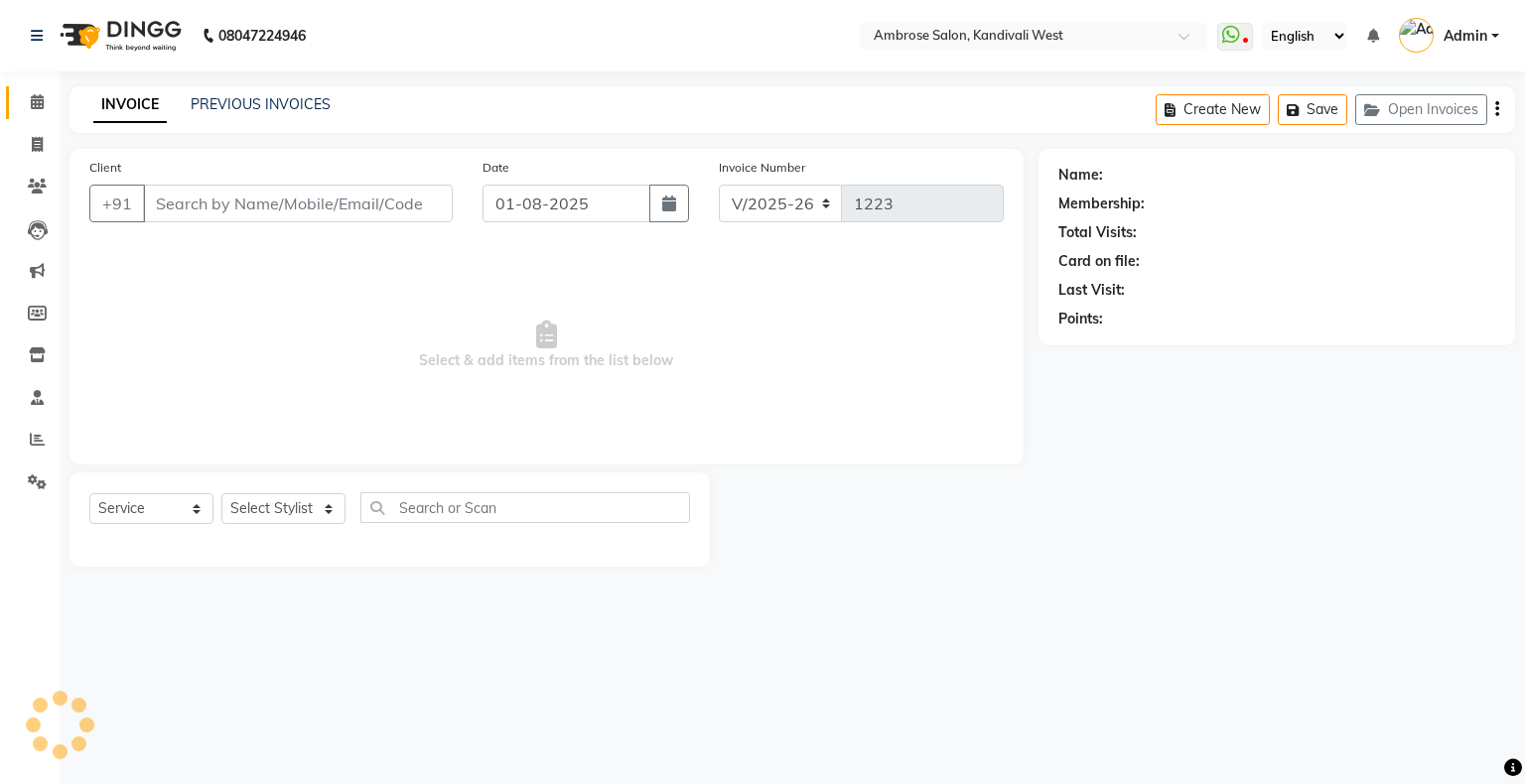 type on "[PHONE]" 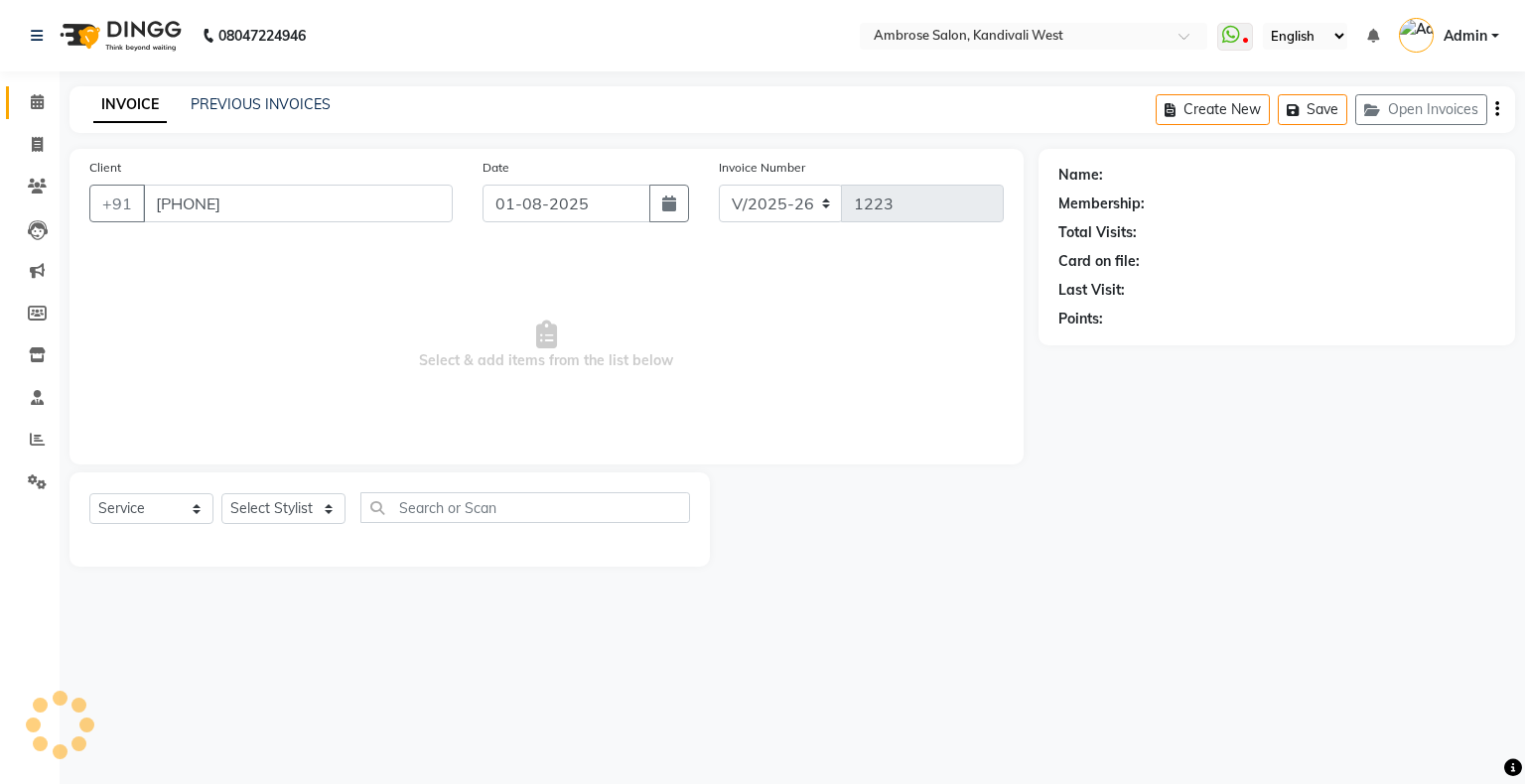 select on "54023" 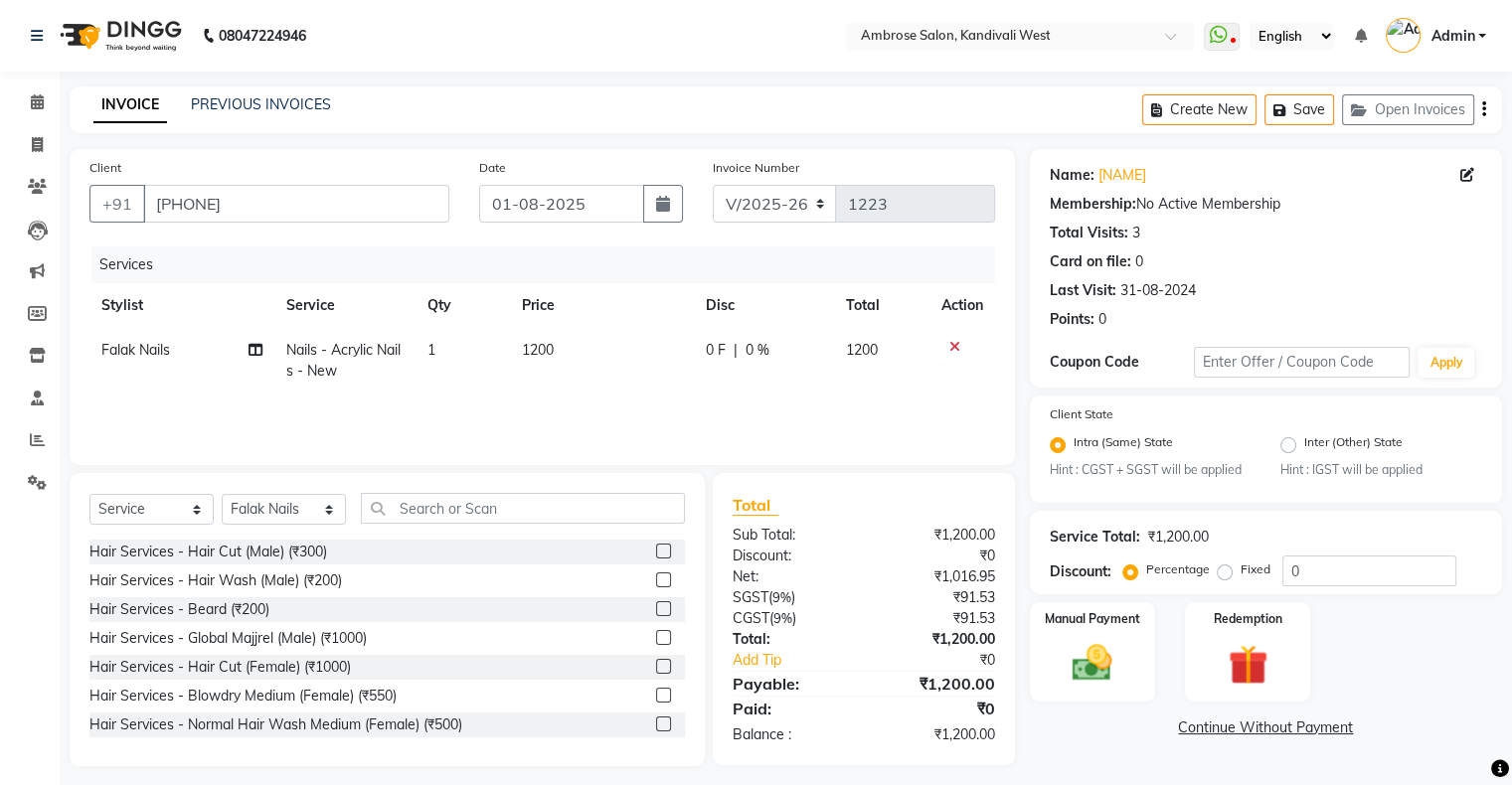 click on "0 F" 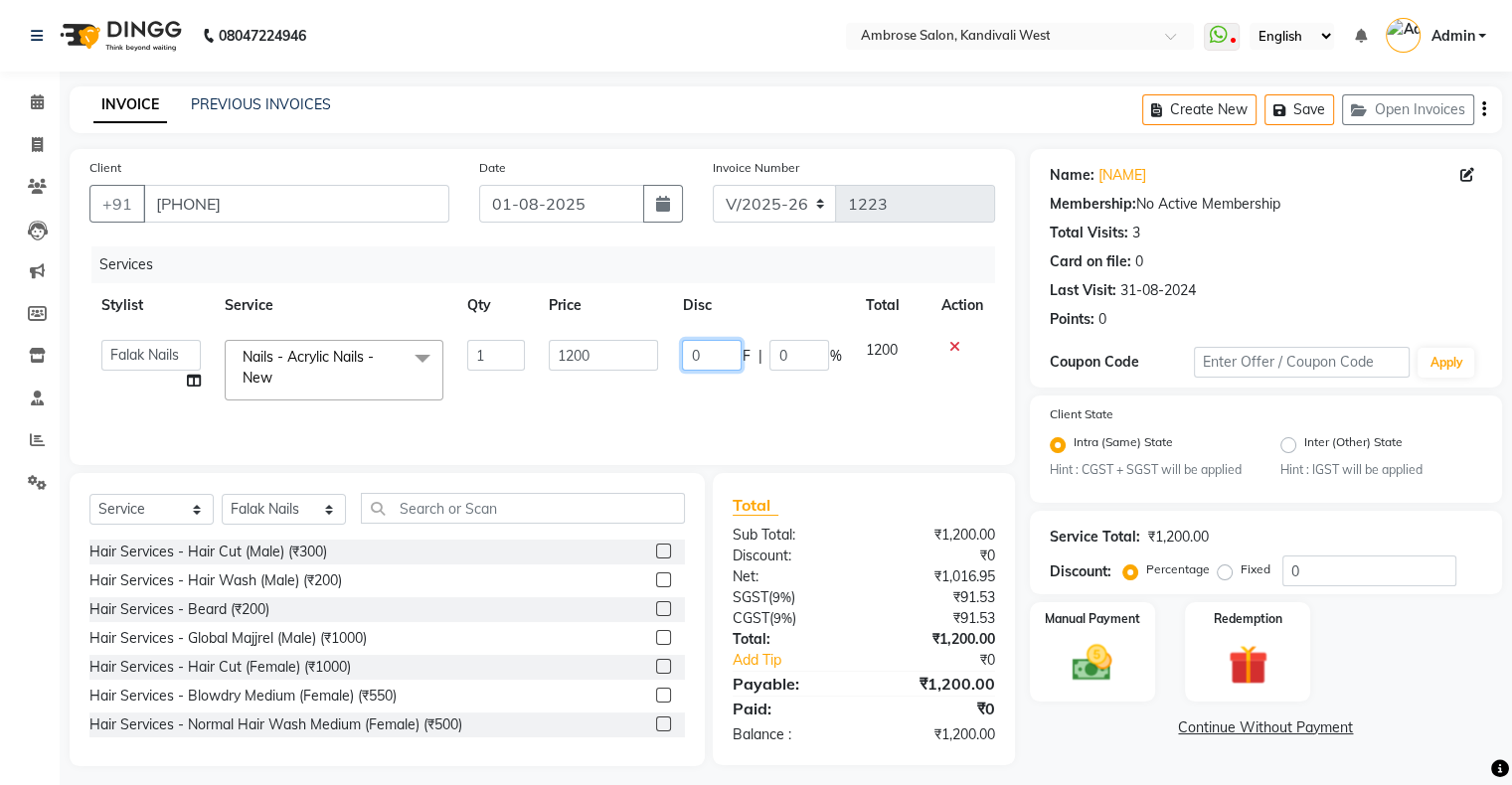 click on "0" 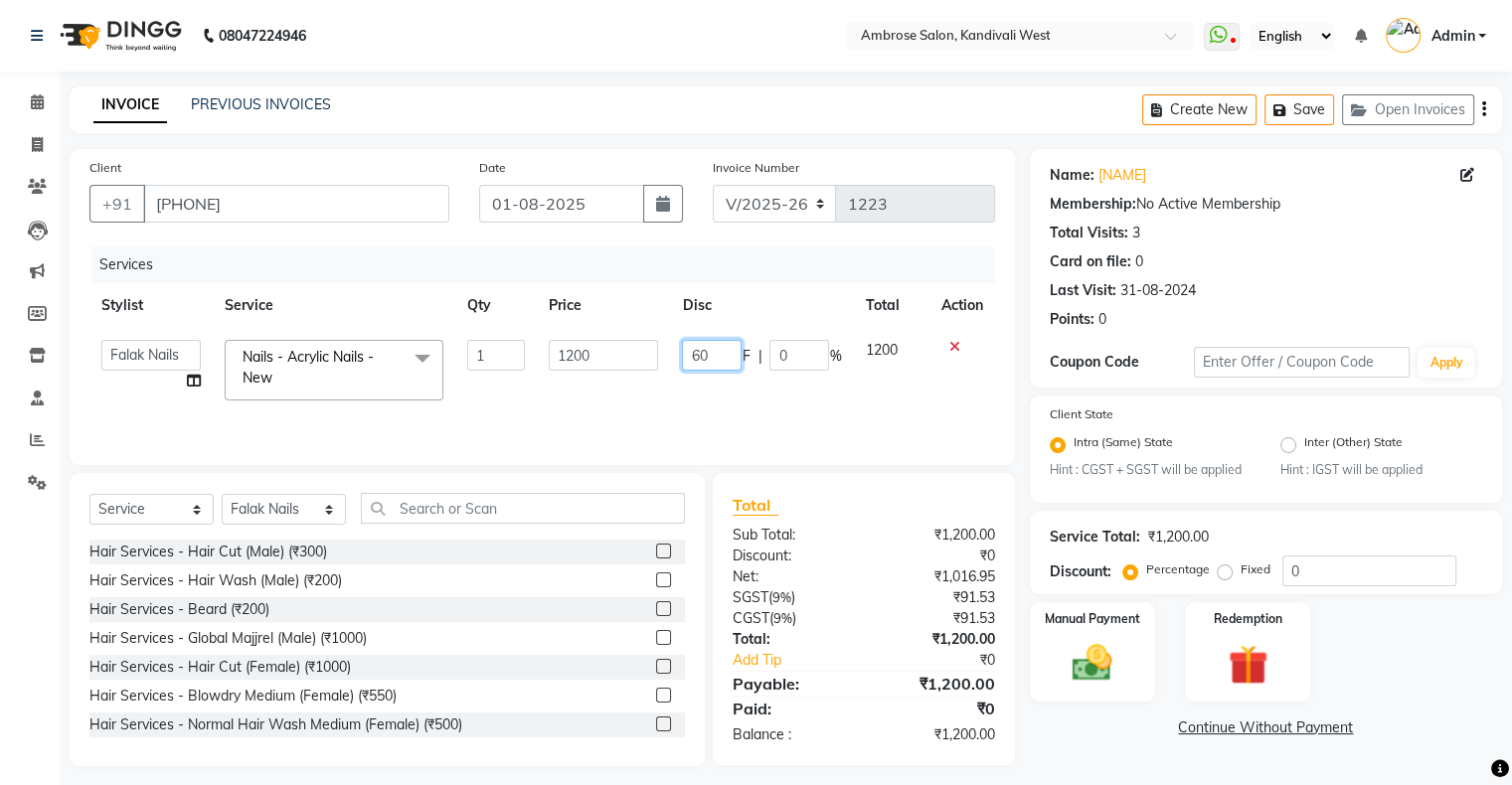 type on "600" 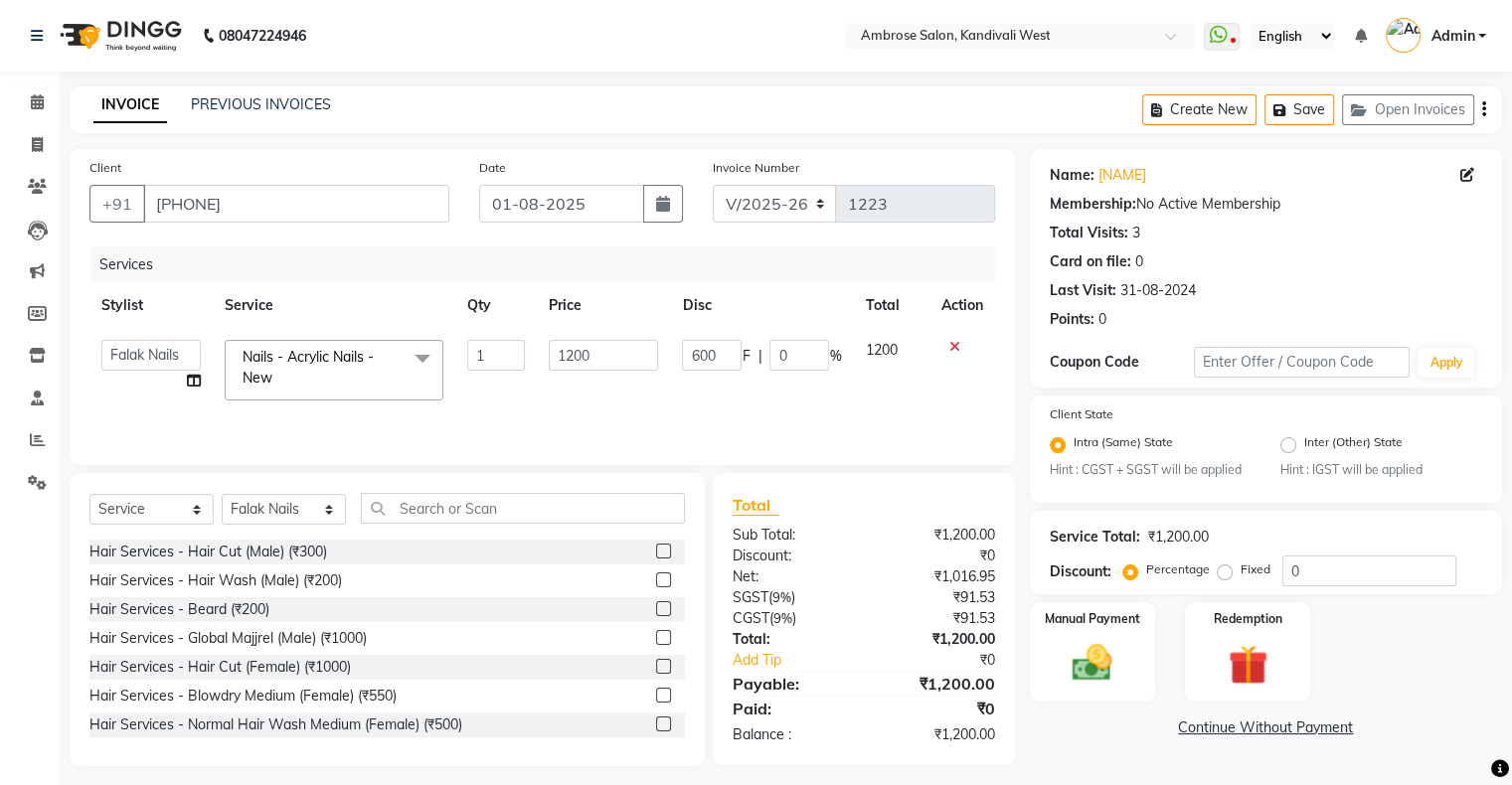 click on "Services Stylist Service Qty Price Disc Total Action [FIRST] [LAST] [FIRST] Hair Head [FIRST] Nails [FIRST] [FIRST] [NAME] FD [FIRST] [LAST] [FIRST] [FIRST] [LAST] Nails - Acrylic Nails - New x Hair Services - Hair Cut (Male) (₹300) Hair Services - Hair Wash (Male) (₹200) Hair Services - Beard (₹200) Hair Services - Global Majjrel (Male) (₹1000) Hair Services - Hair Cut (Female) (₹1000) Hair Services - Blowdry Medium (Female) (₹550) Hair Services - Normal Hair Wash Medium (Female) (₹500) Hair Services - Hair Spa Medium (Female) (₹1200) Threading-Full Face Threading (Female) (₹299) Honey wax Half Legs (Male) (₹1000) Flavoured Wax Underarms (Male) (₹499) Honey wax Half Arms (Female) (₹200) Honey wax Half Legs (Female) (₹400) Adult Hair Cut - Male Senior Stylist (₹600) Beard/Clean Shave - Male (₹250) Basic Styling - Male (₹250) Basic Styling Male - Senior Stylist (₹400) Side locks trim - Male (₹150) Brows Color - Male (₹200) Mustach Color - Male (₹250) 1 1200 F" 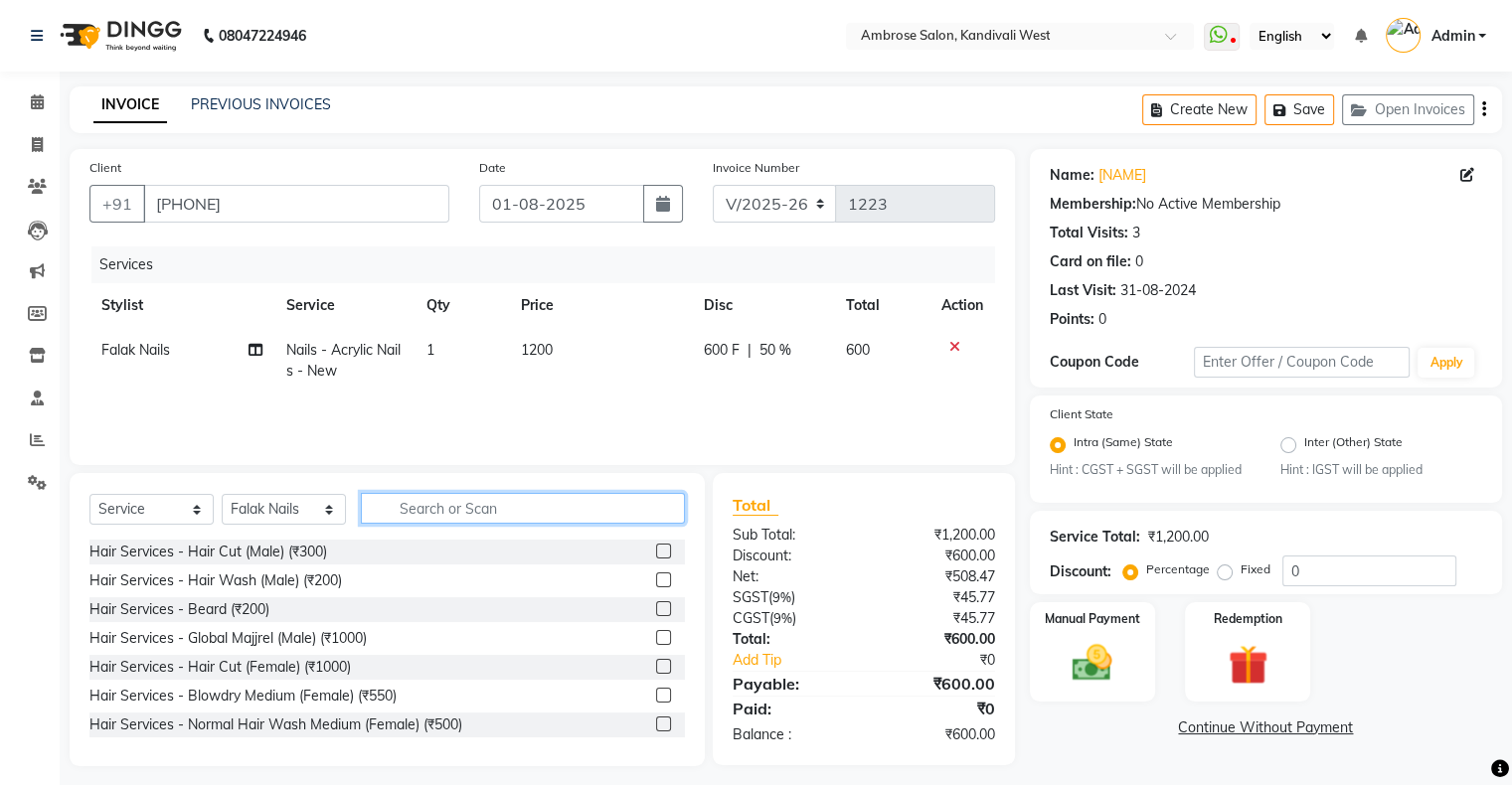 click 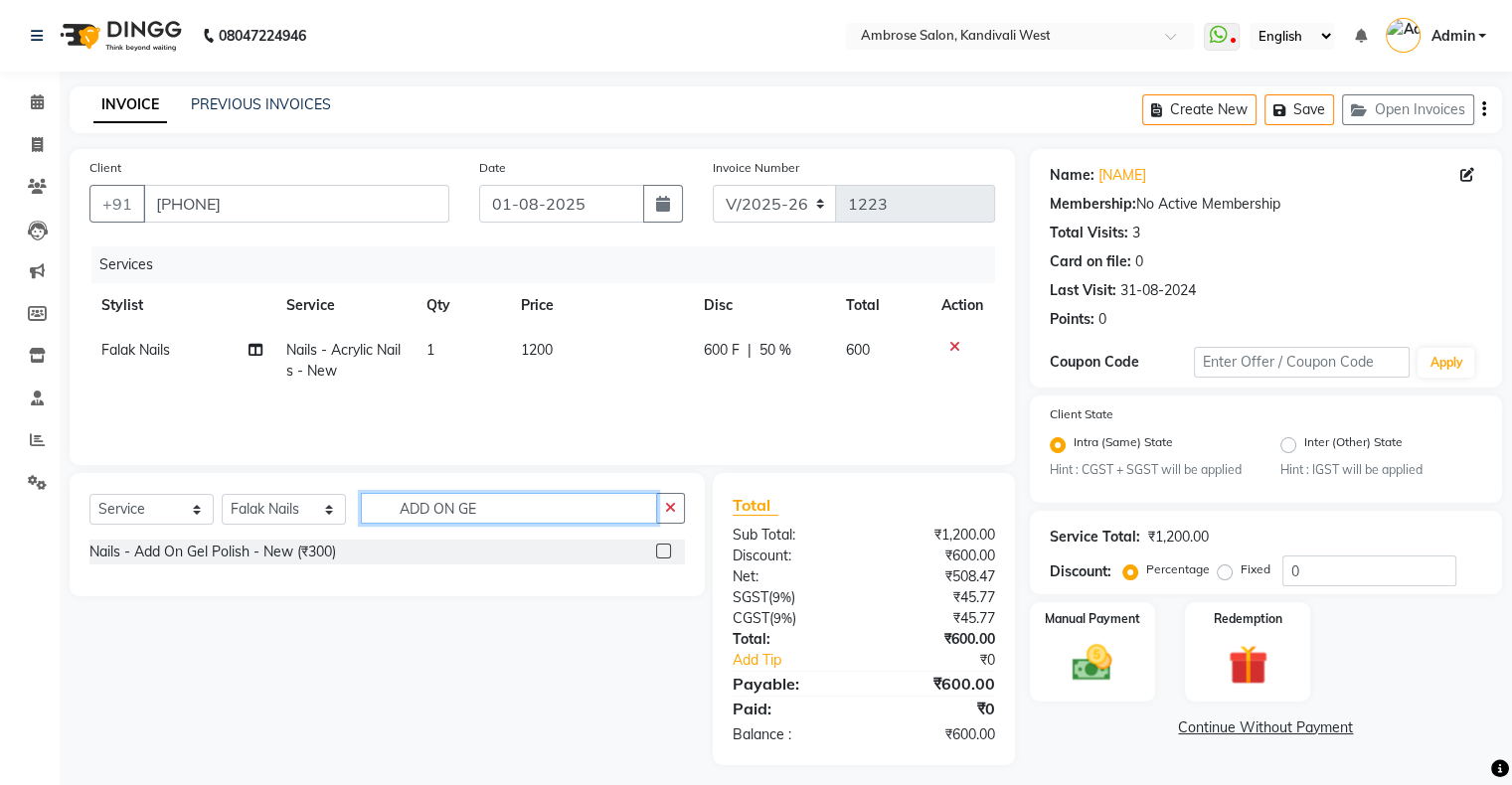 type on "ADD ON GE" 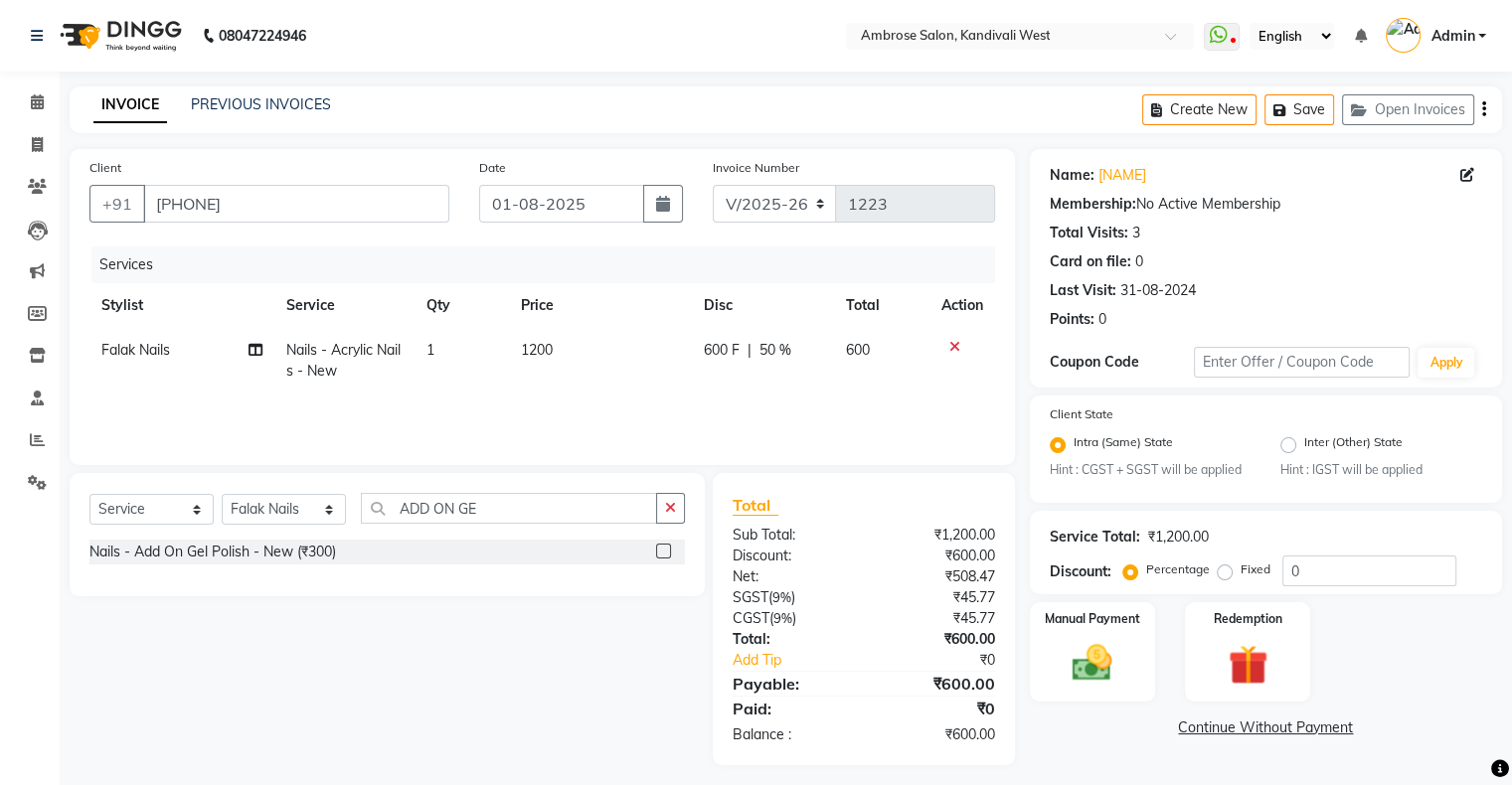 click 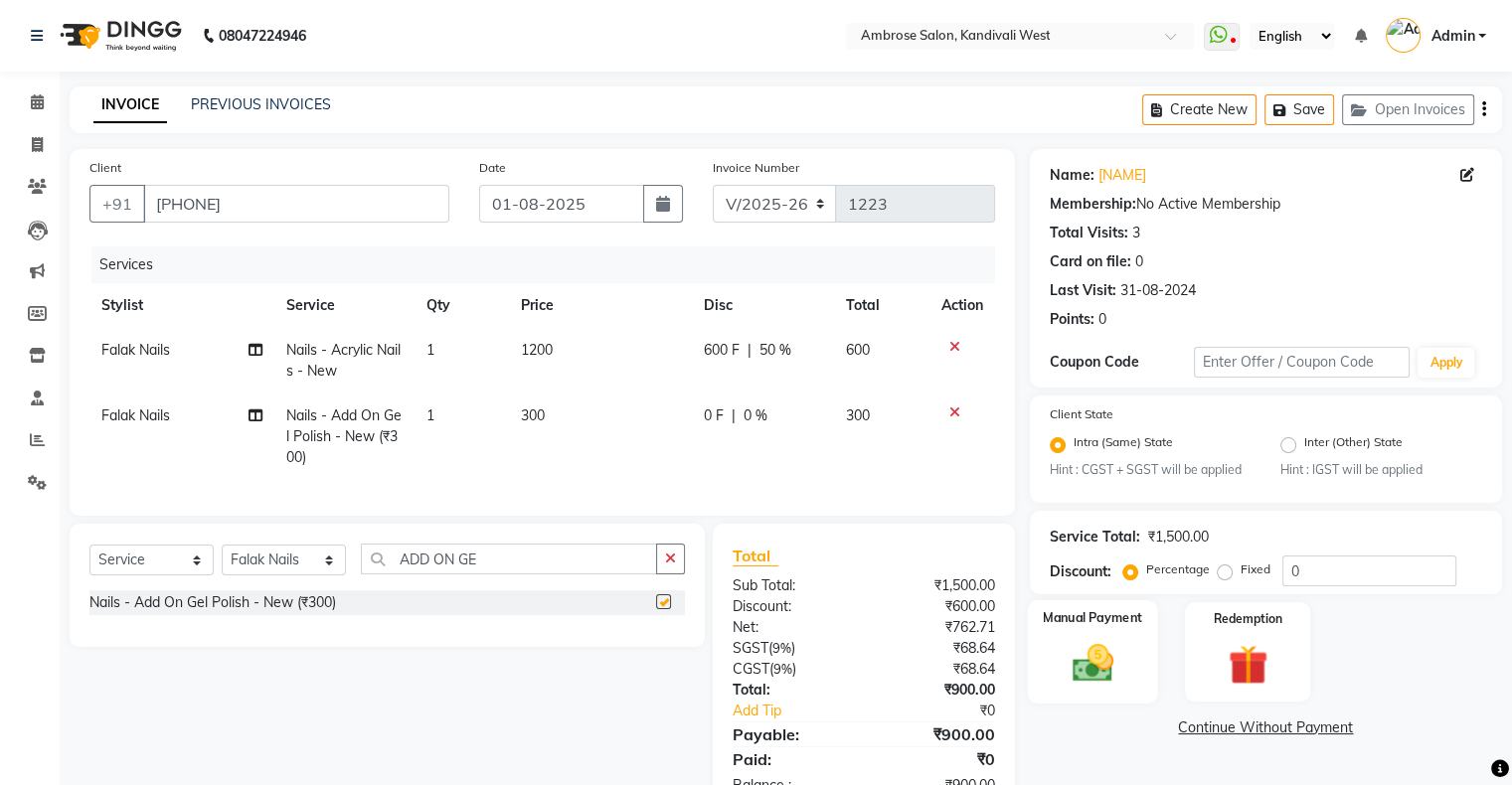 checkbox on "false" 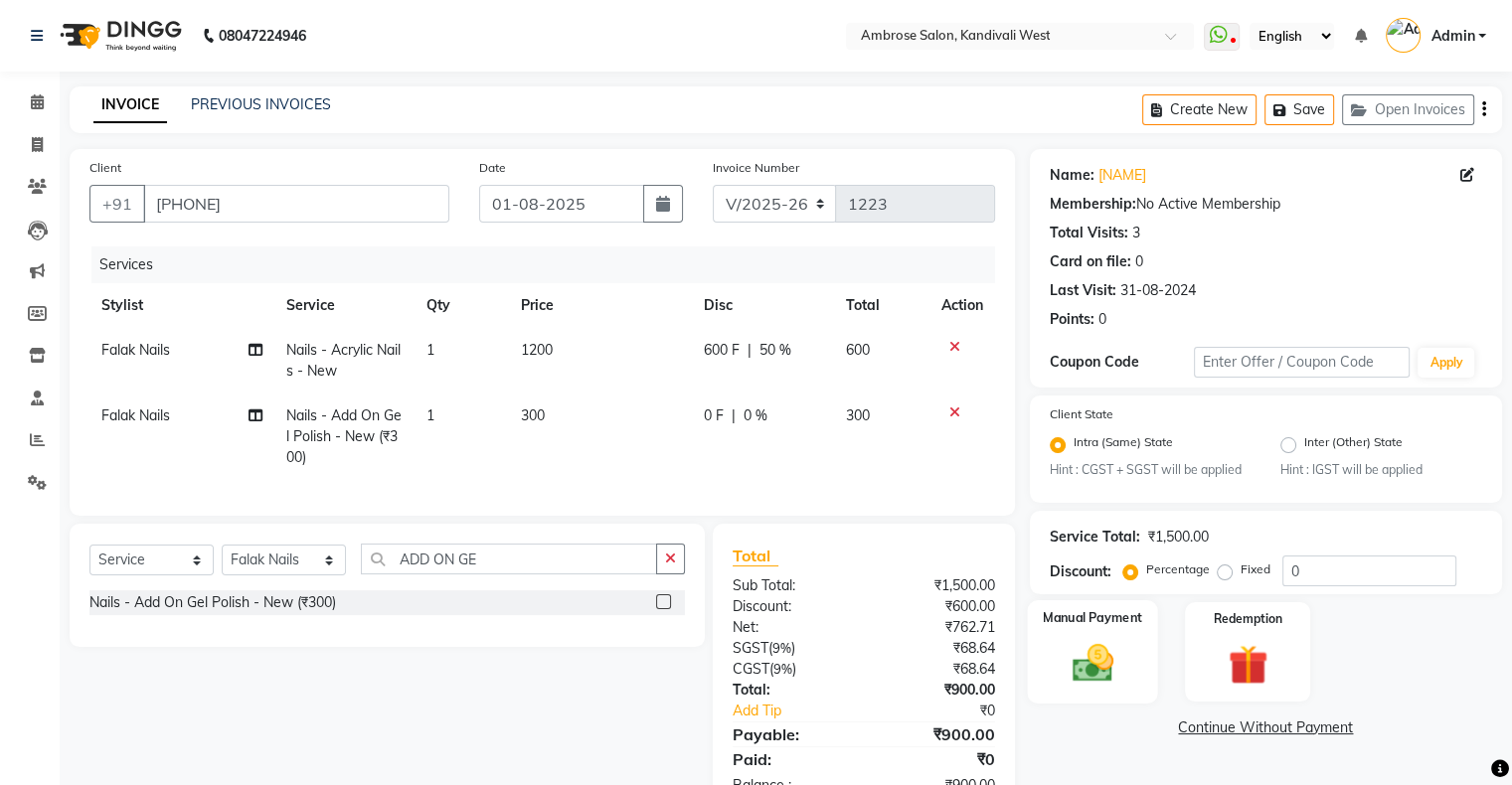 click 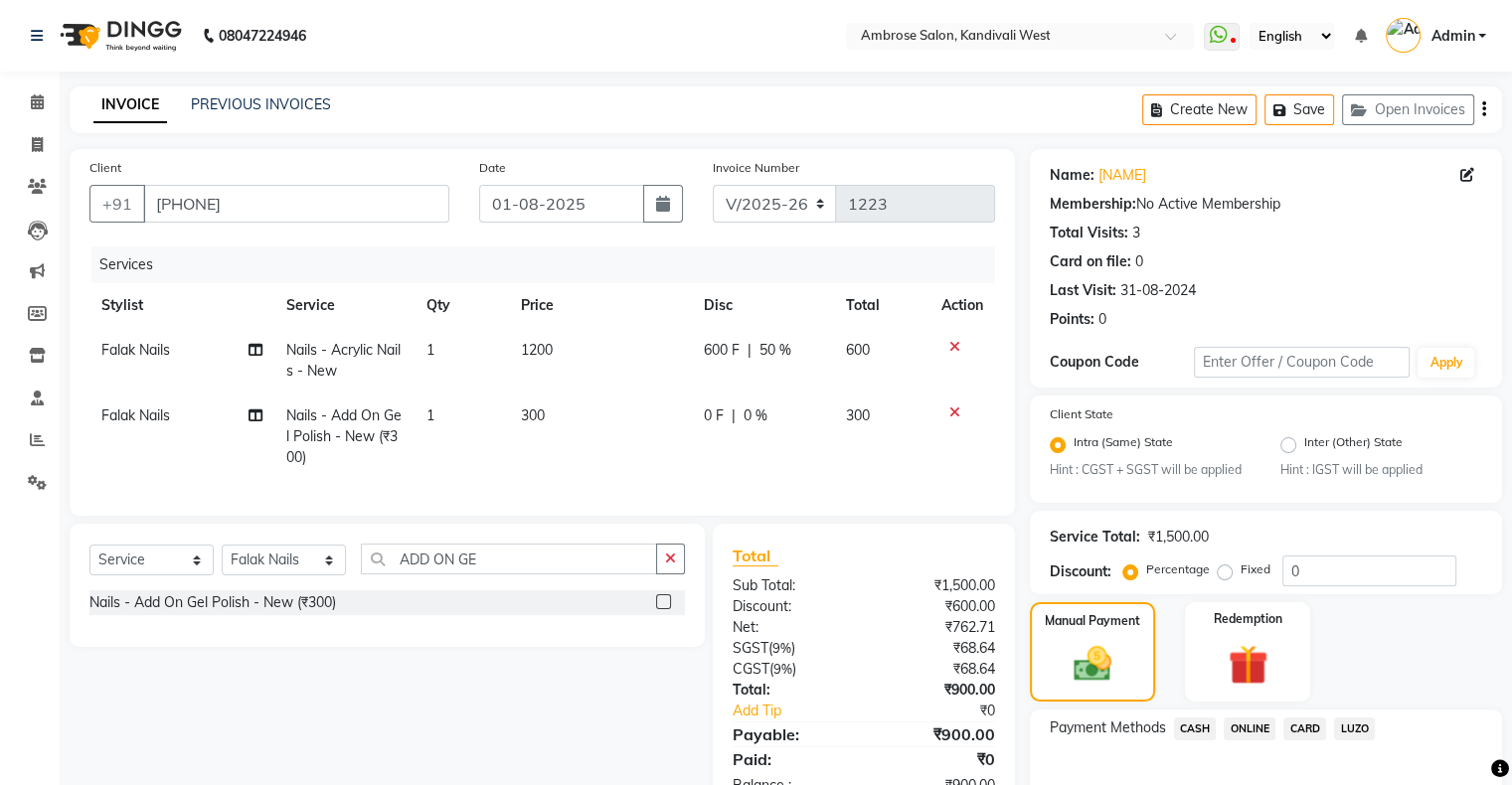 click on "CASH" 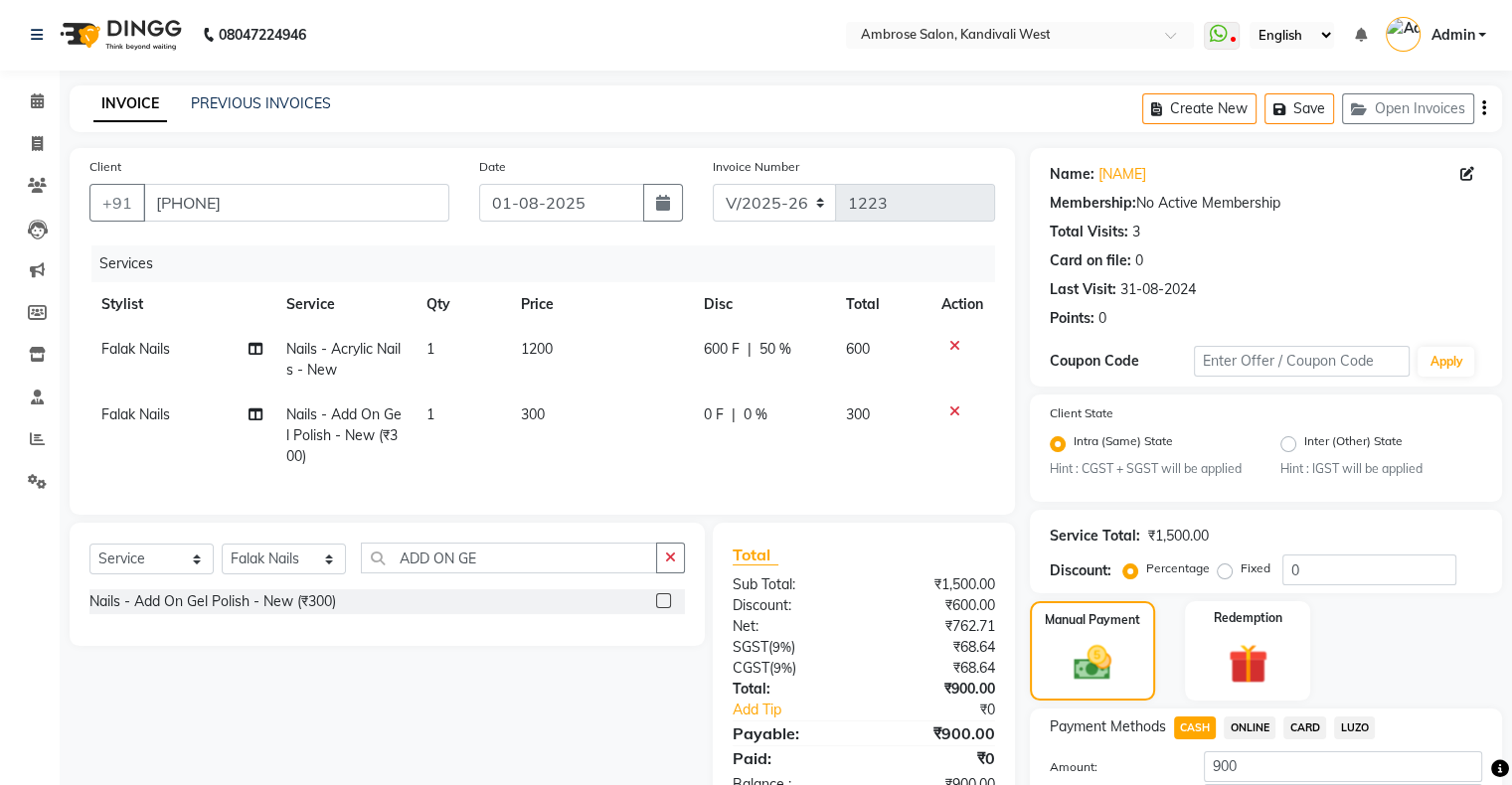click on "Add Payment" 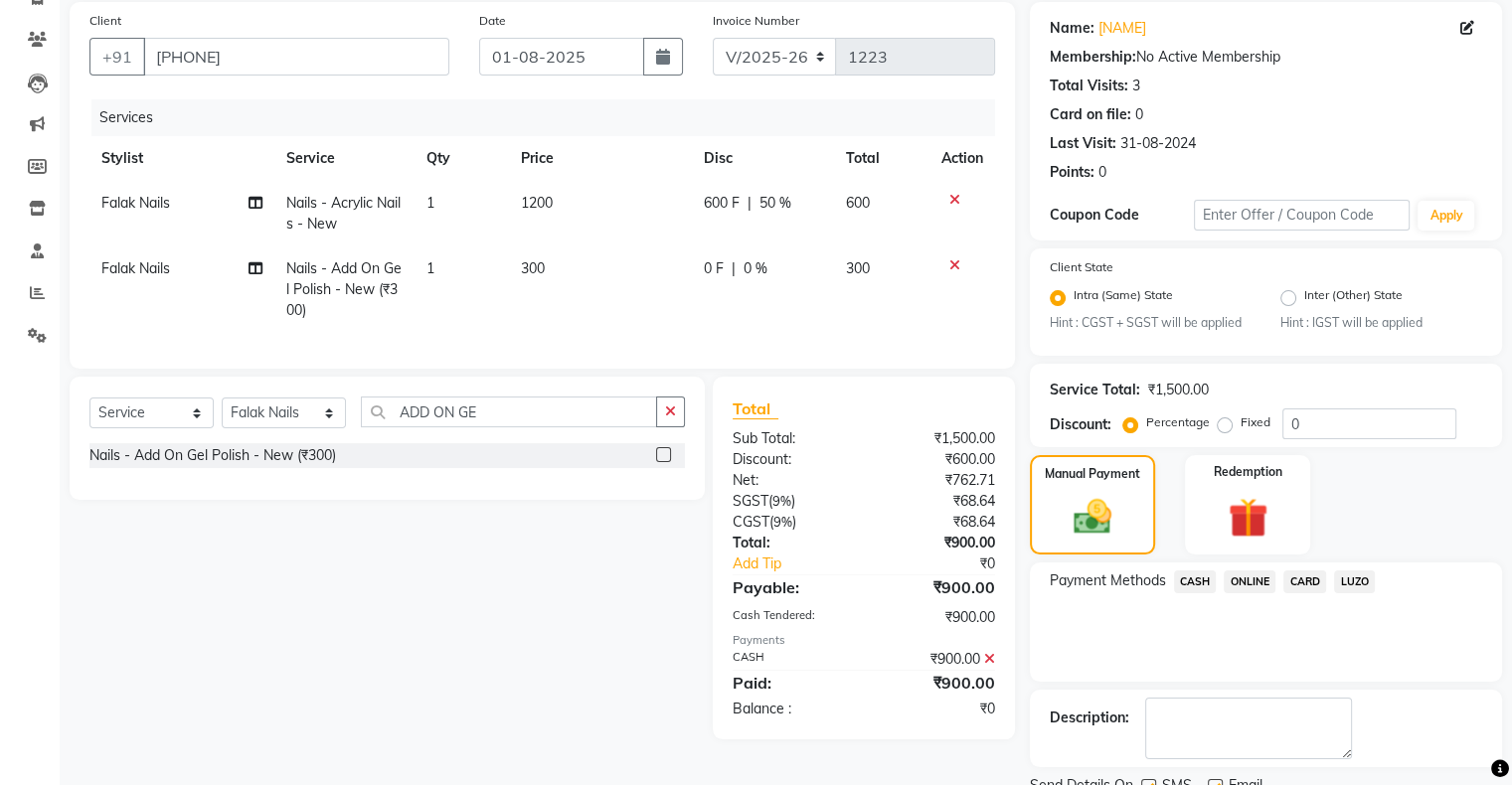scroll, scrollTop: 227, scrollLeft: 0, axis: vertical 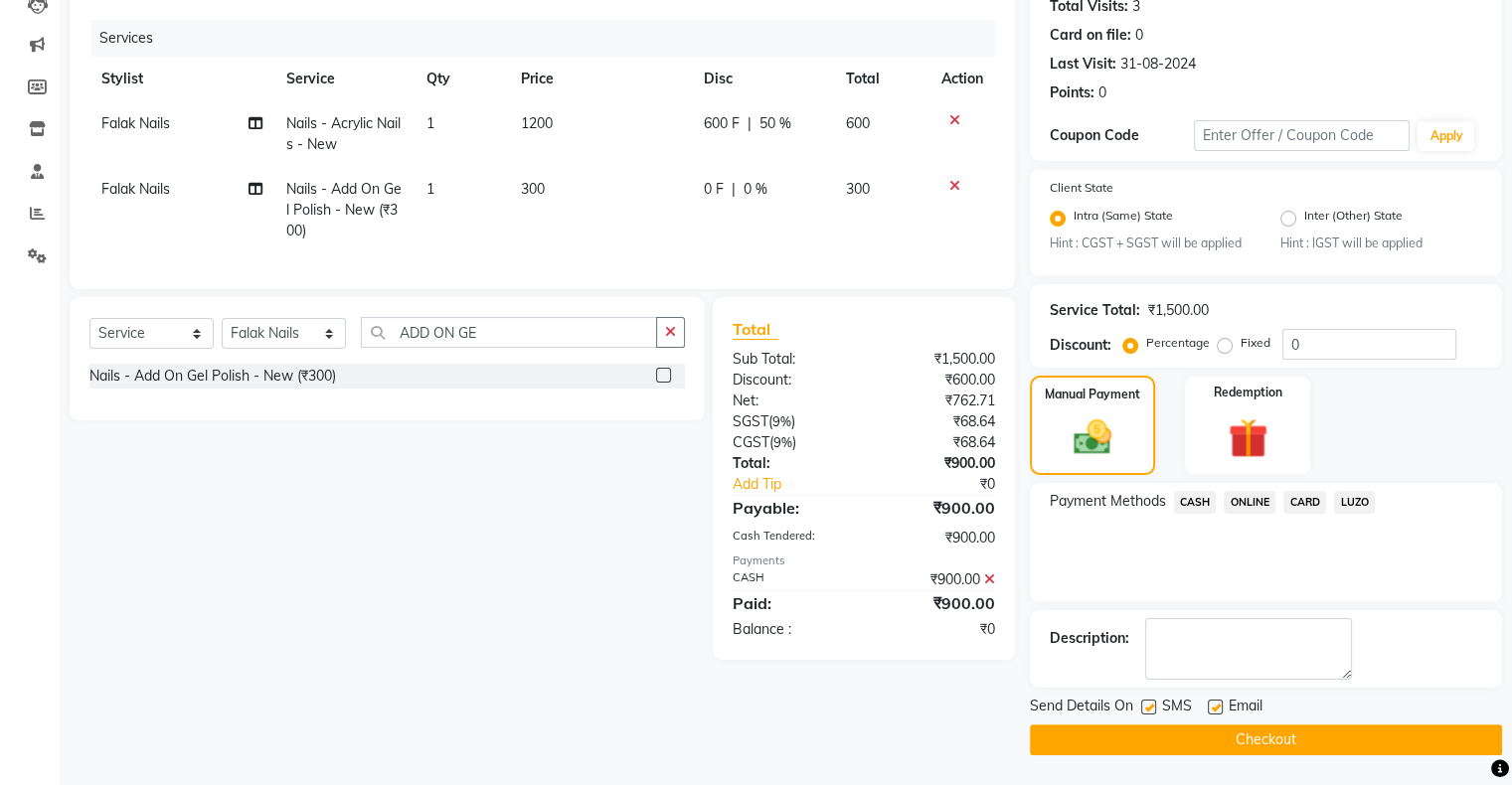 click on "Checkout" 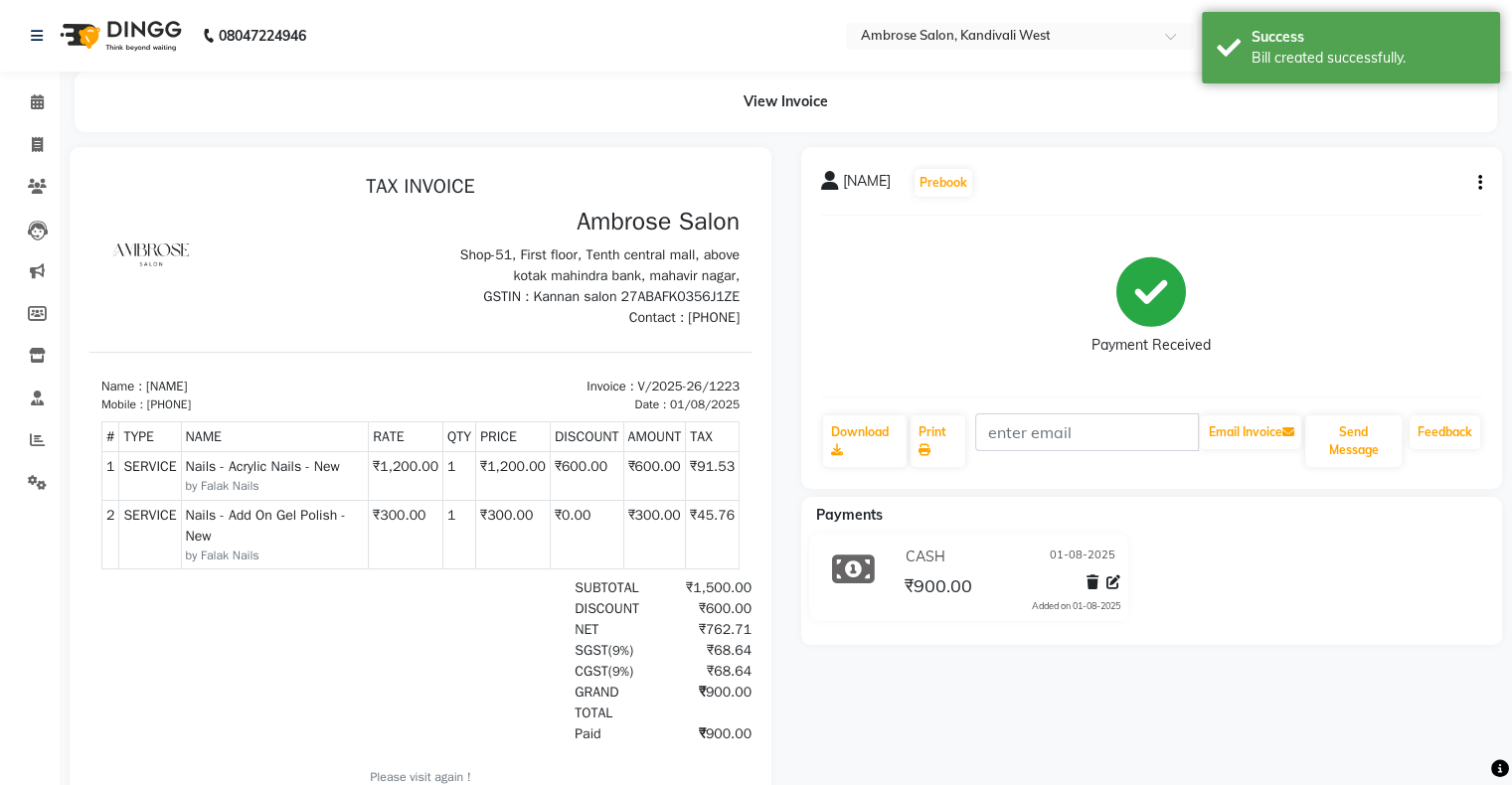 scroll, scrollTop: 0, scrollLeft: 0, axis: both 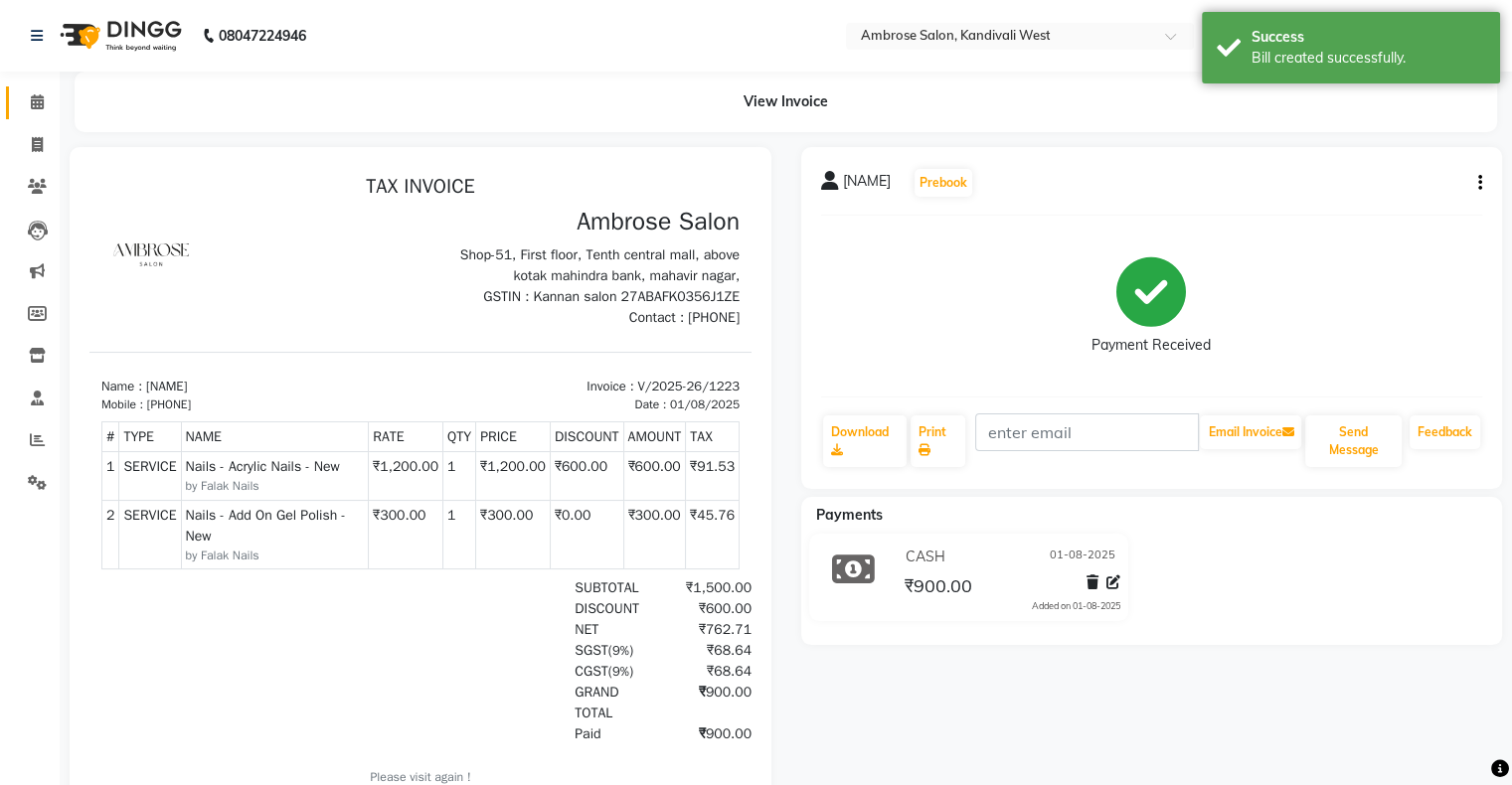 click on "Calendar" 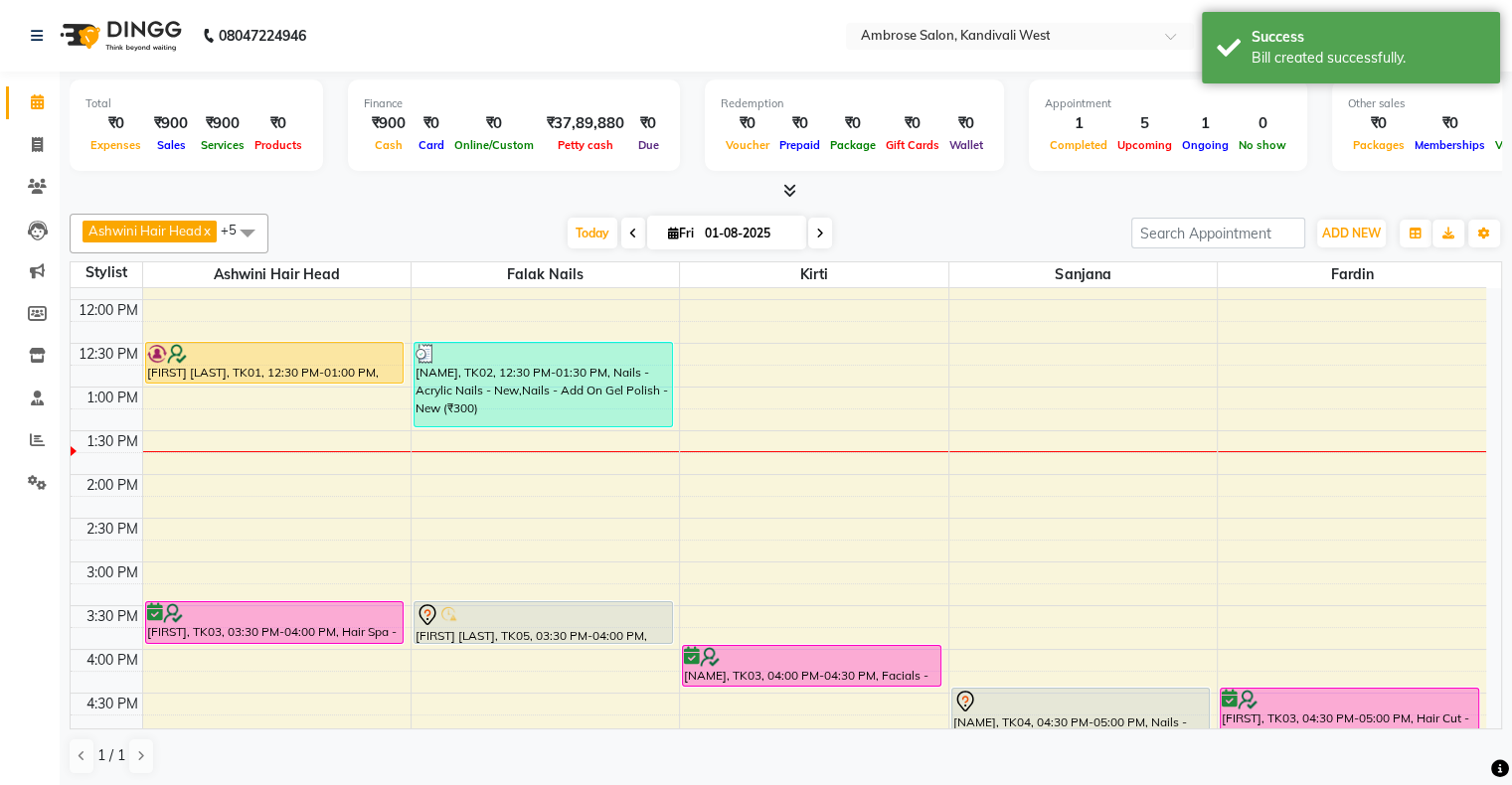 scroll, scrollTop: 199, scrollLeft: 0, axis: vertical 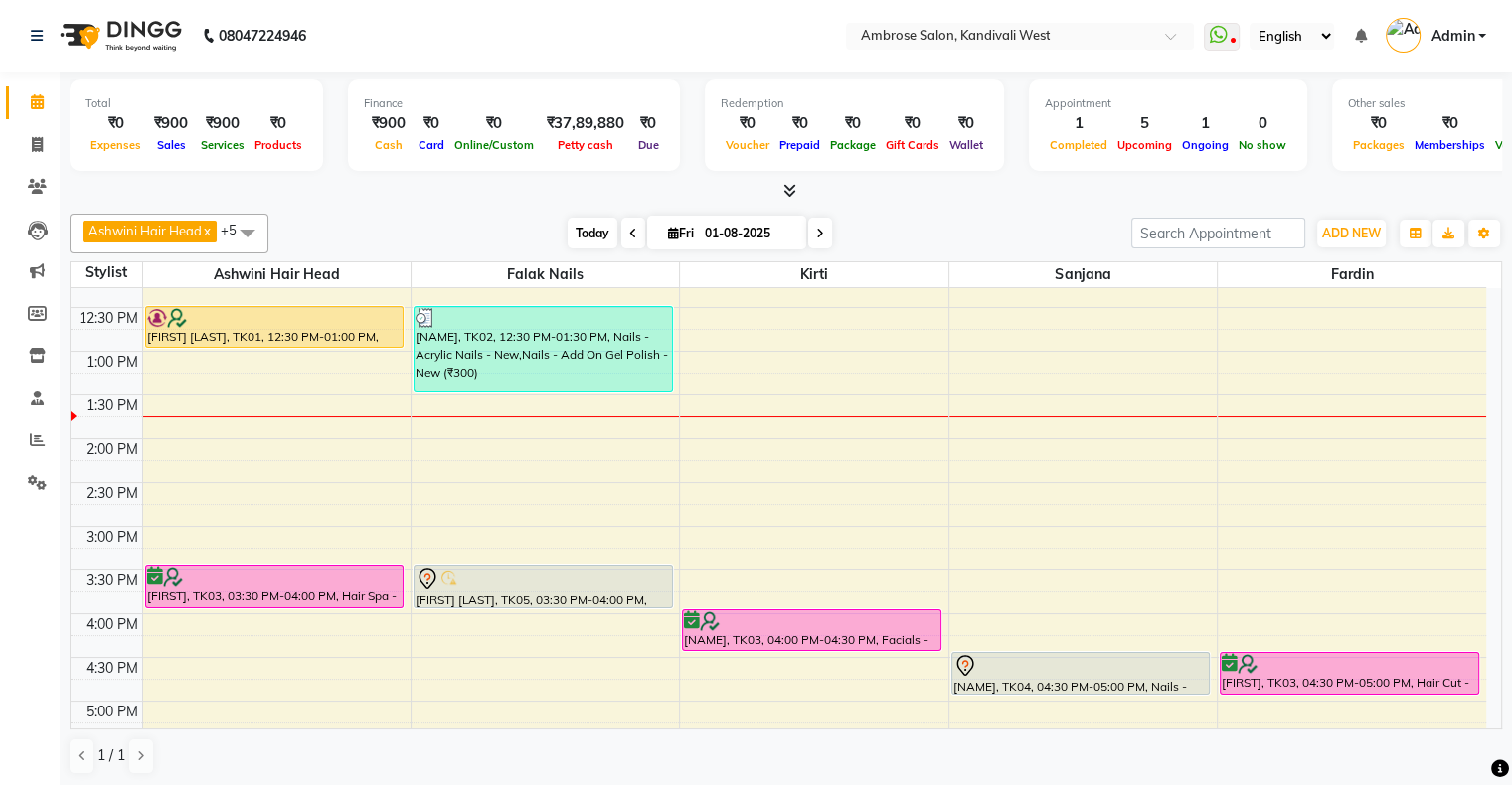 click on "Today" at bounding box center (592, 233) 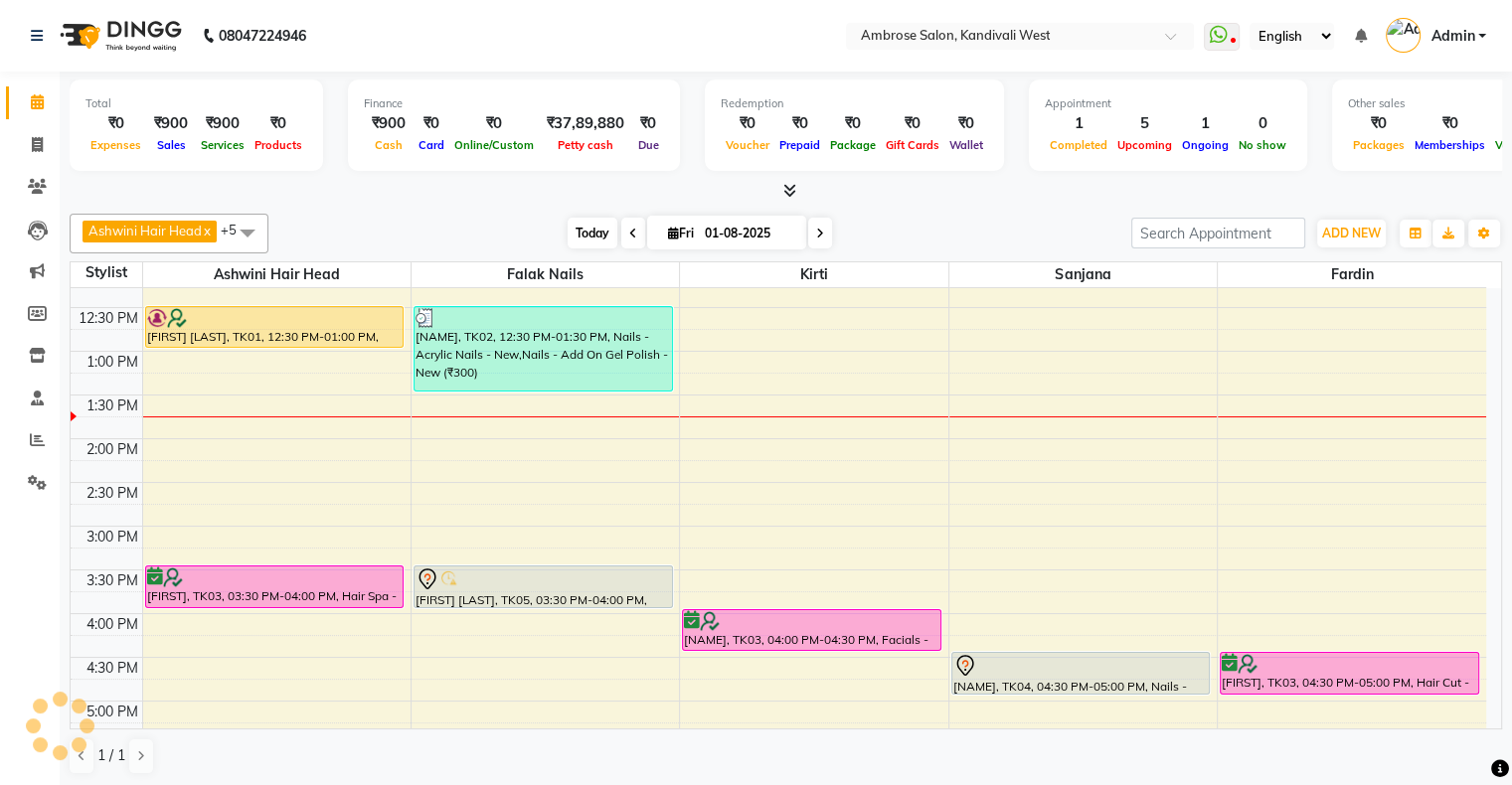 scroll, scrollTop: 261, scrollLeft: 0, axis: vertical 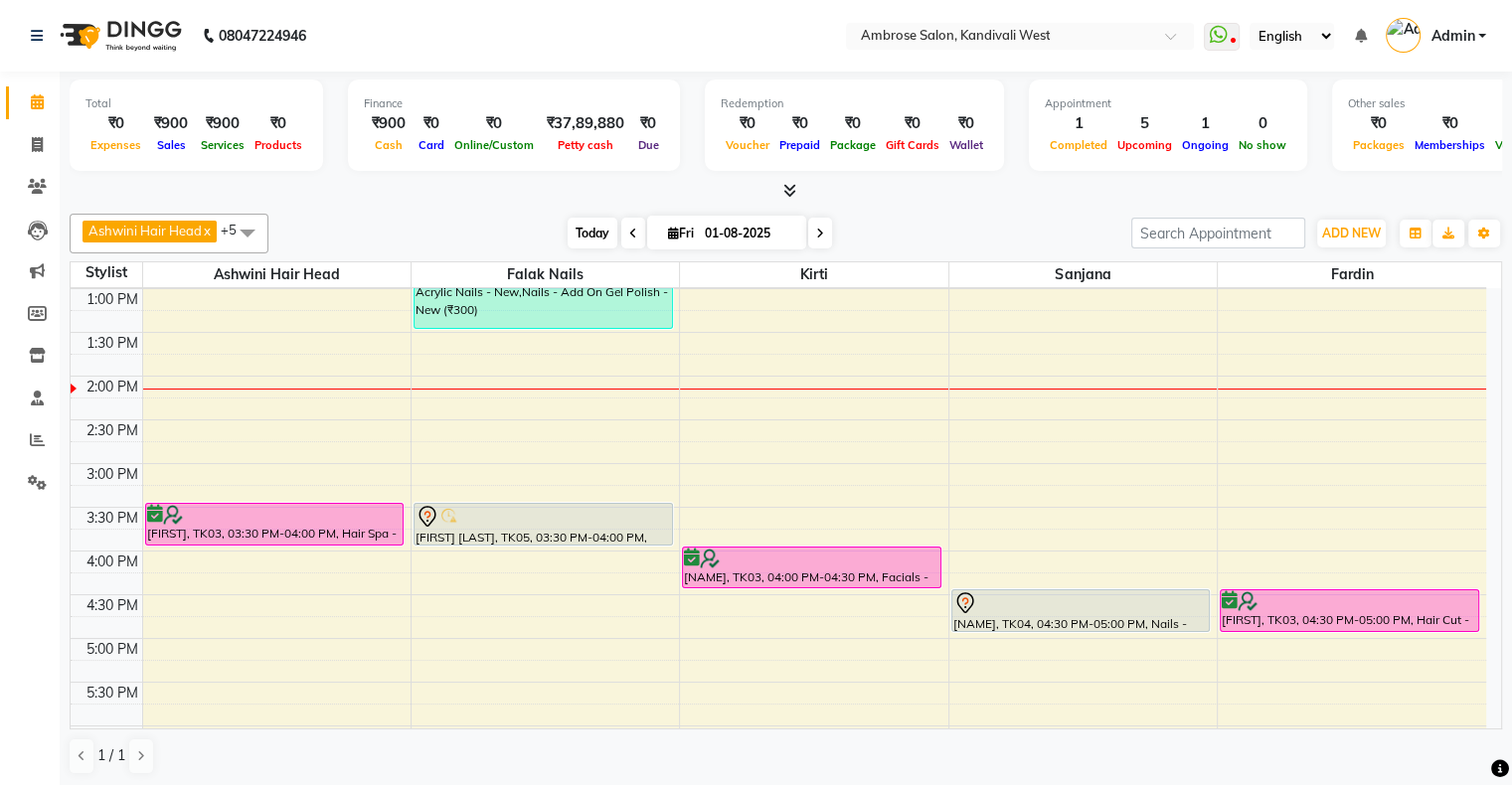 click on "Today" at bounding box center (592, 233) 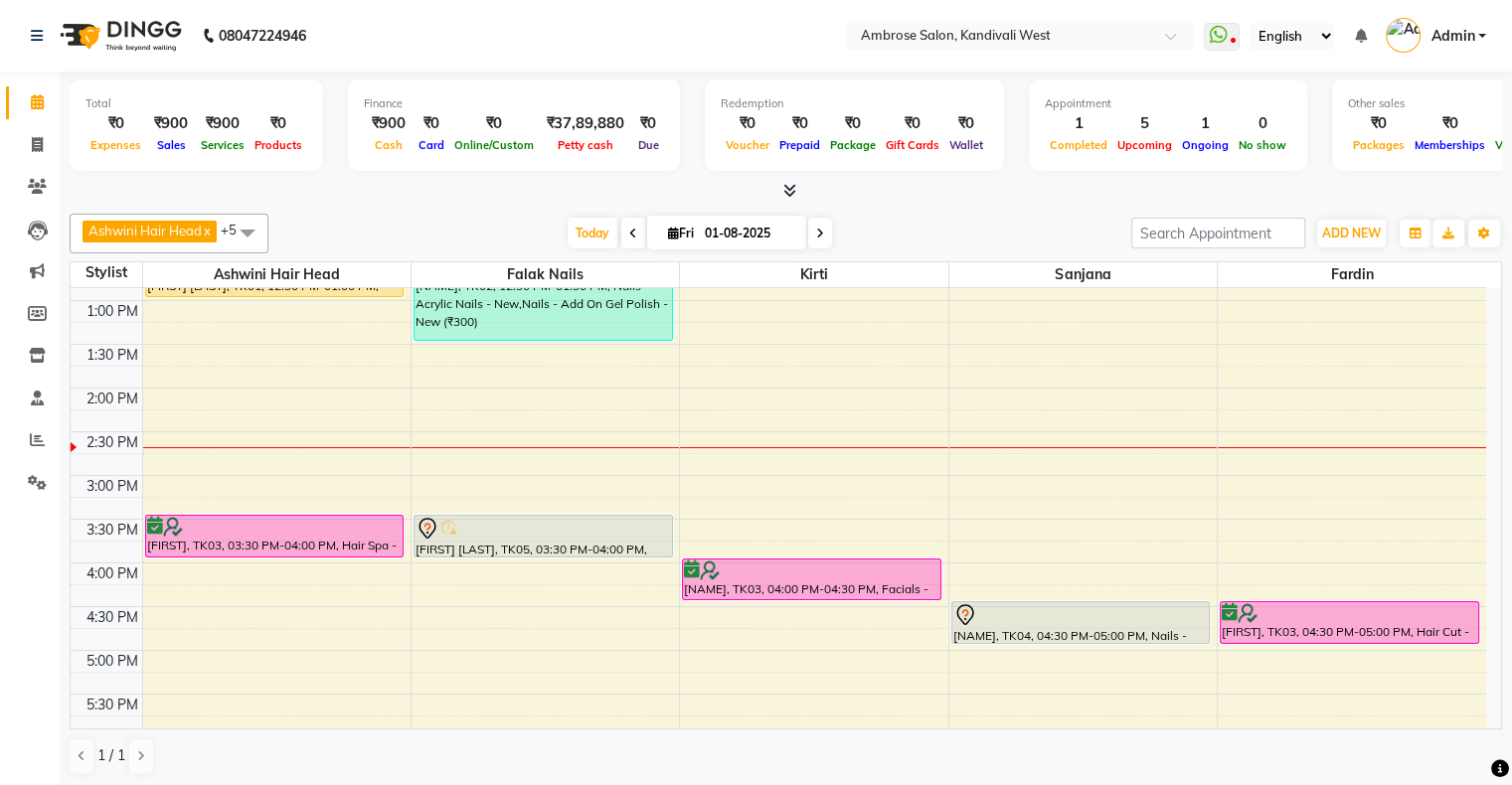 scroll, scrollTop: 298, scrollLeft: 0, axis: vertical 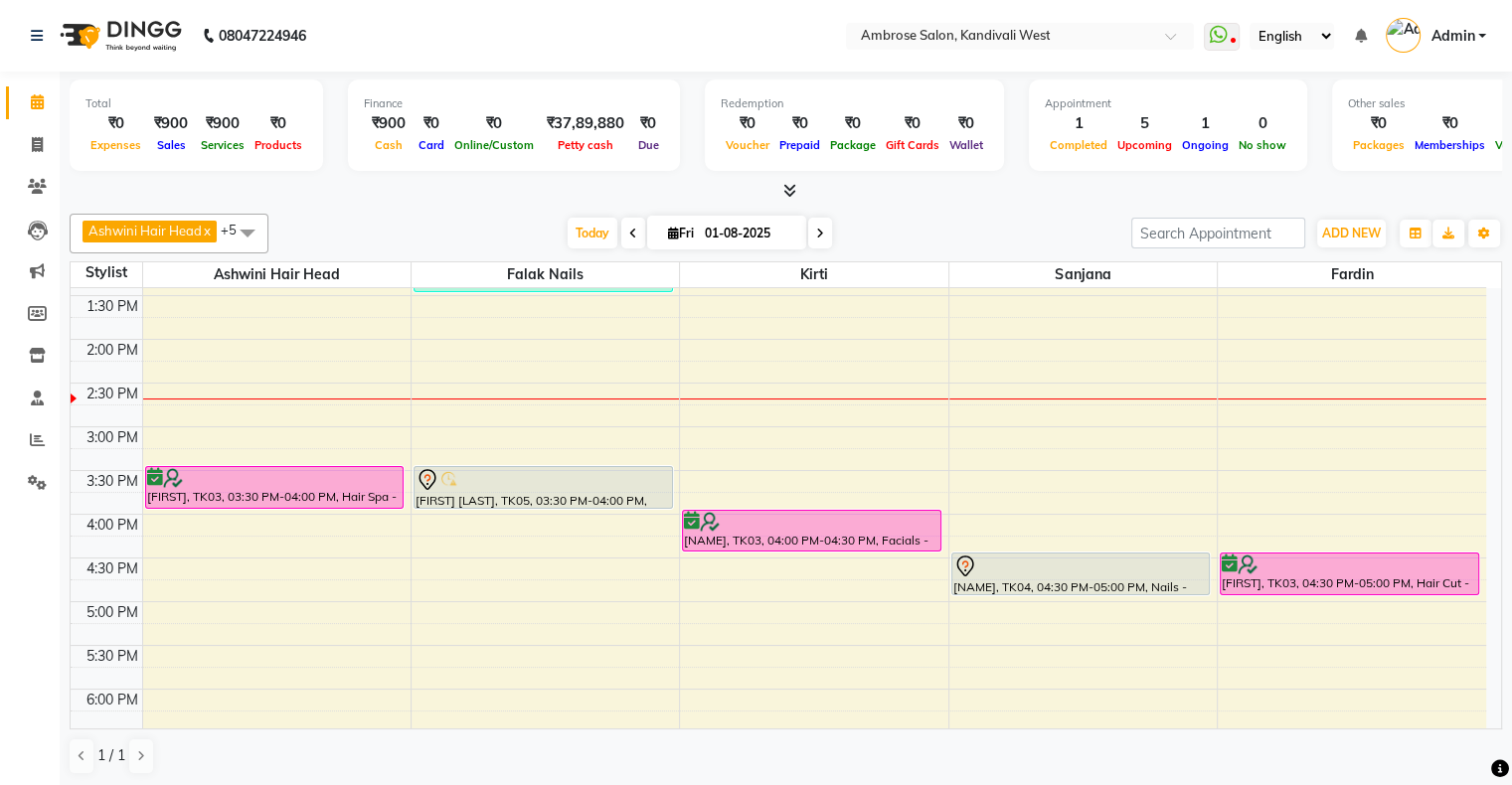 click at bounding box center (820, 234) 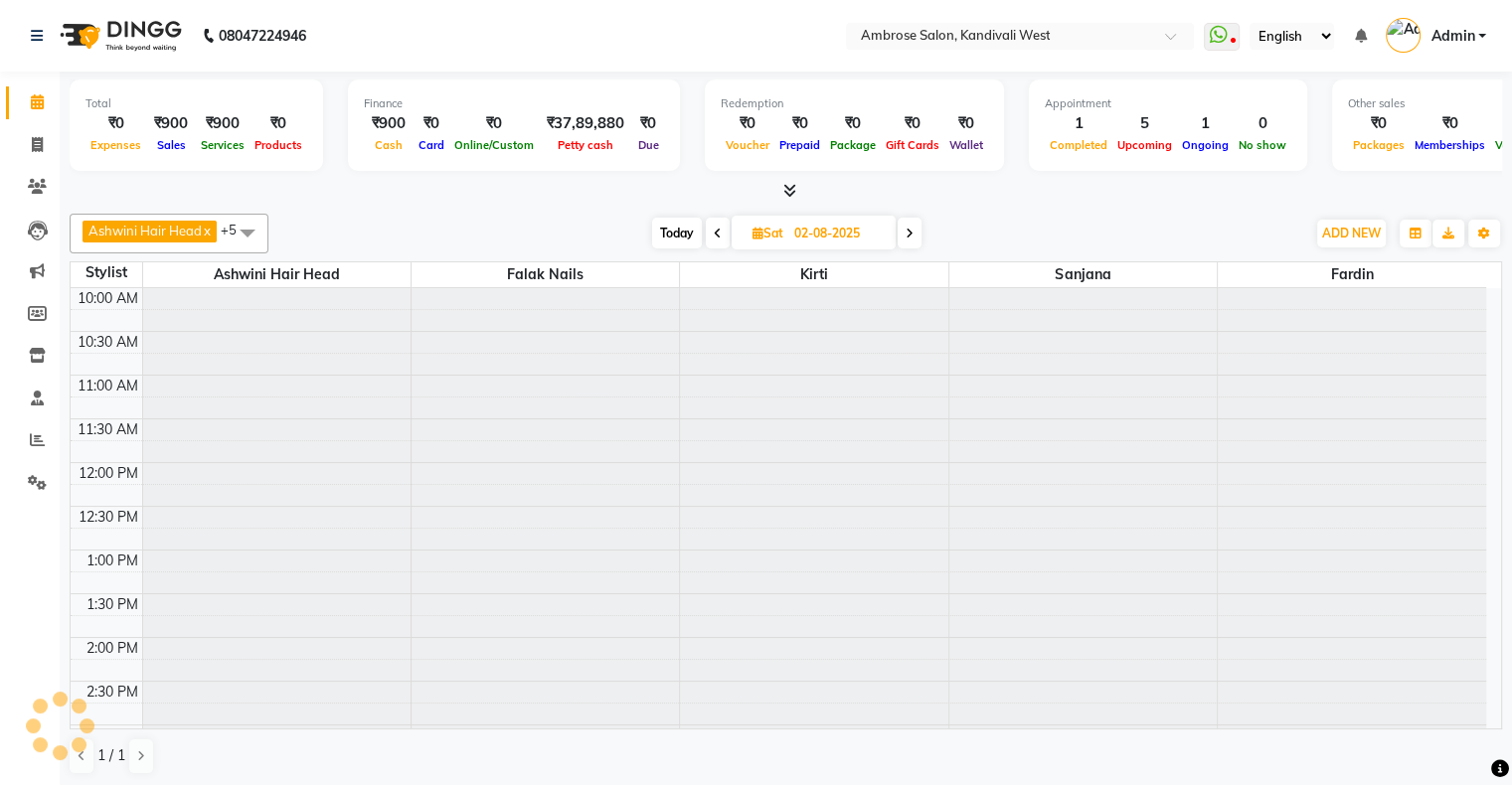 scroll, scrollTop: 348, scrollLeft: 0, axis: vertical 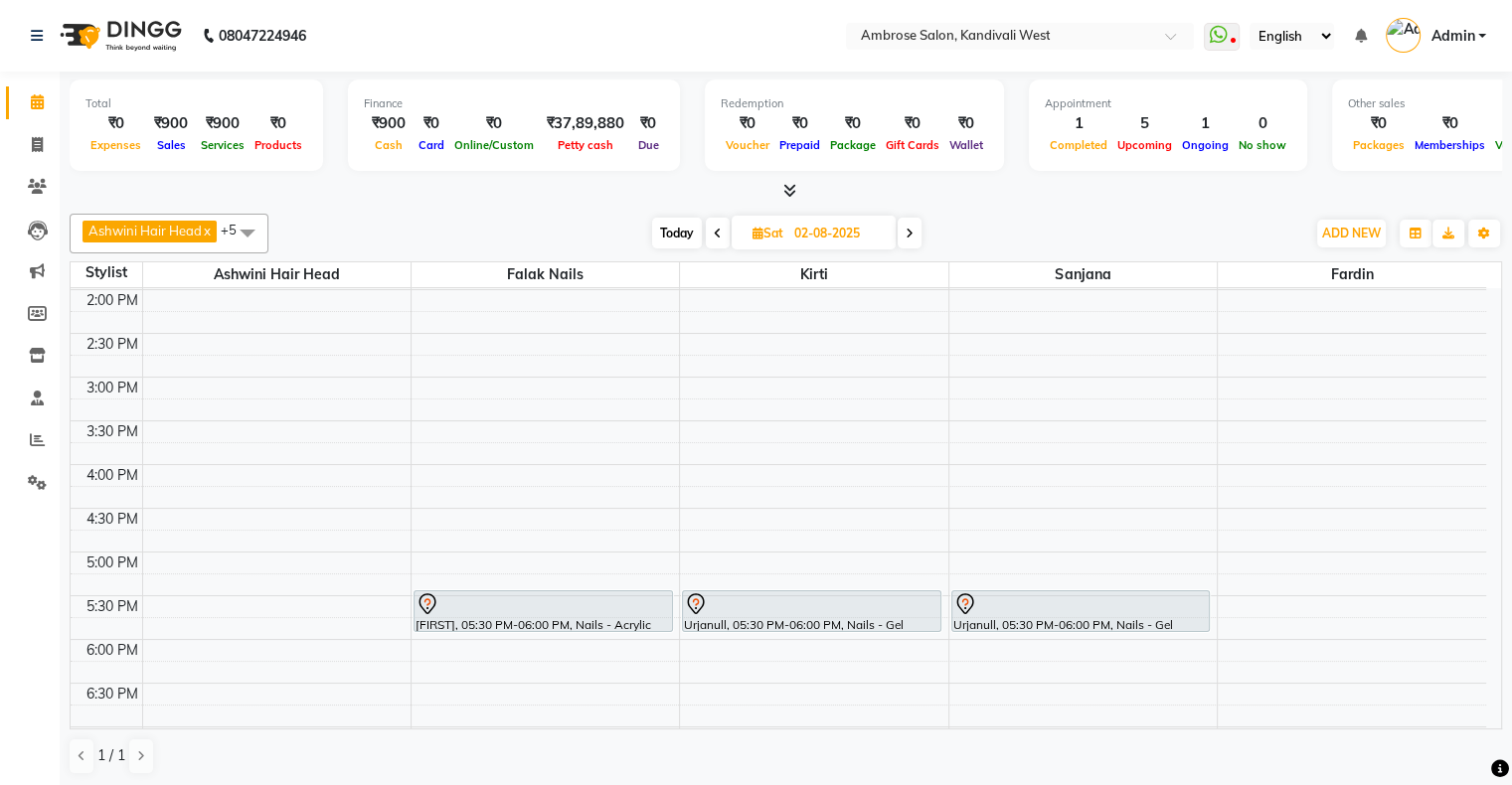 click on "Today" at bounding box center [677, 233] 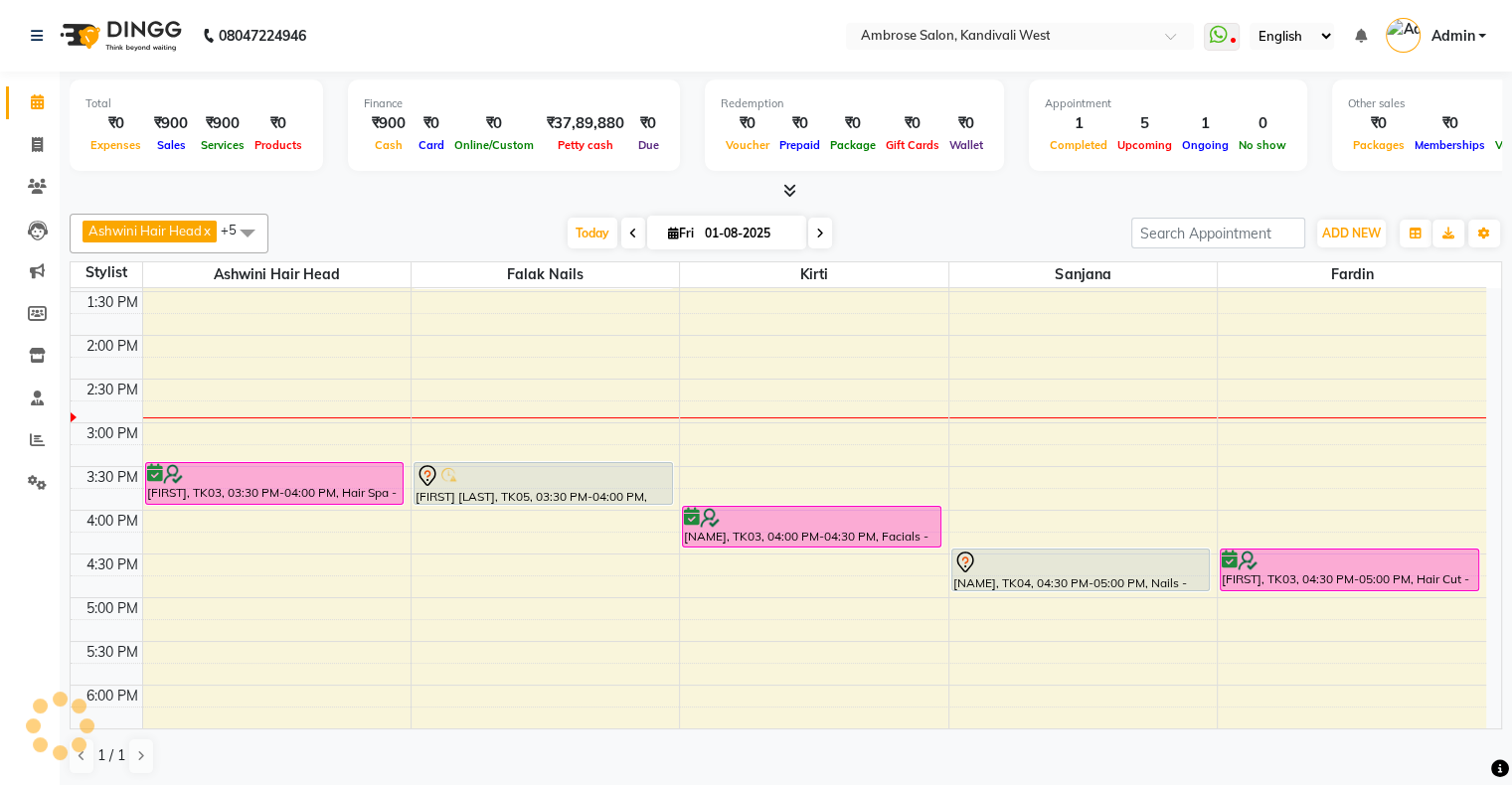 scroll, scrollTop: 298, scrollLeft: 0, axis: vertical 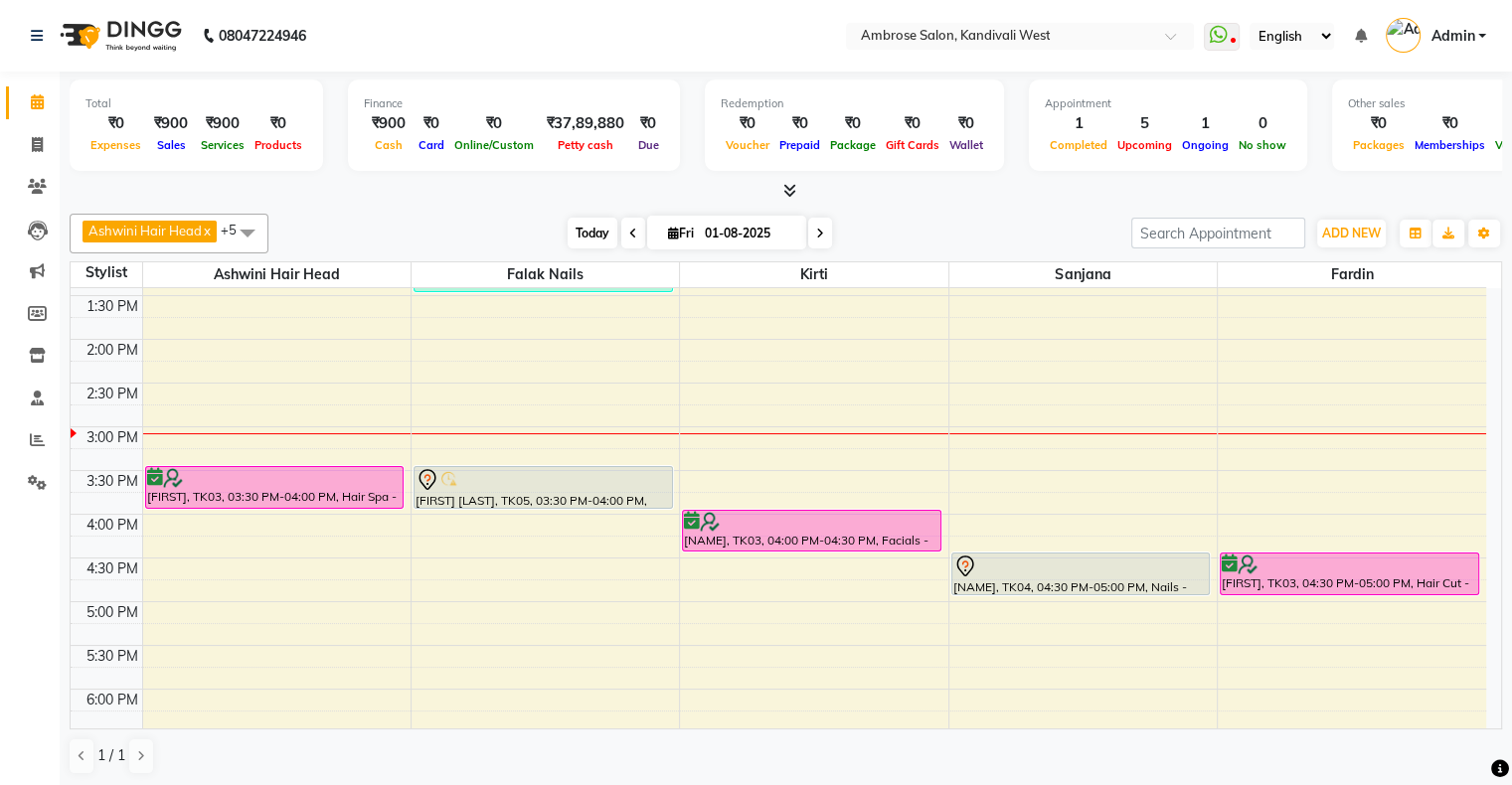 click on "Today" at bounding box center [592, 233] 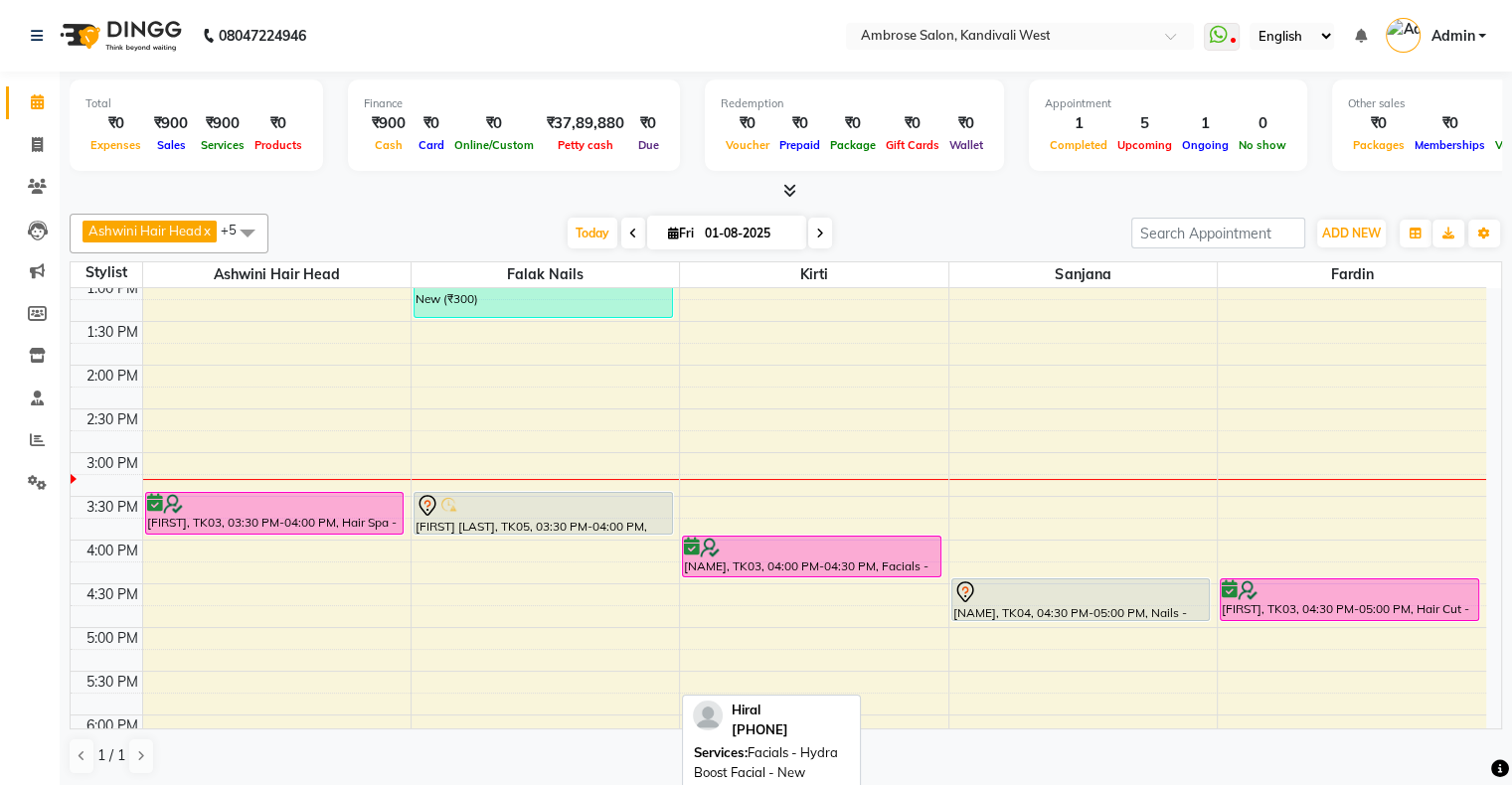 scroll, scrollTop: 298, scrollLeft: 0, axis: vertical 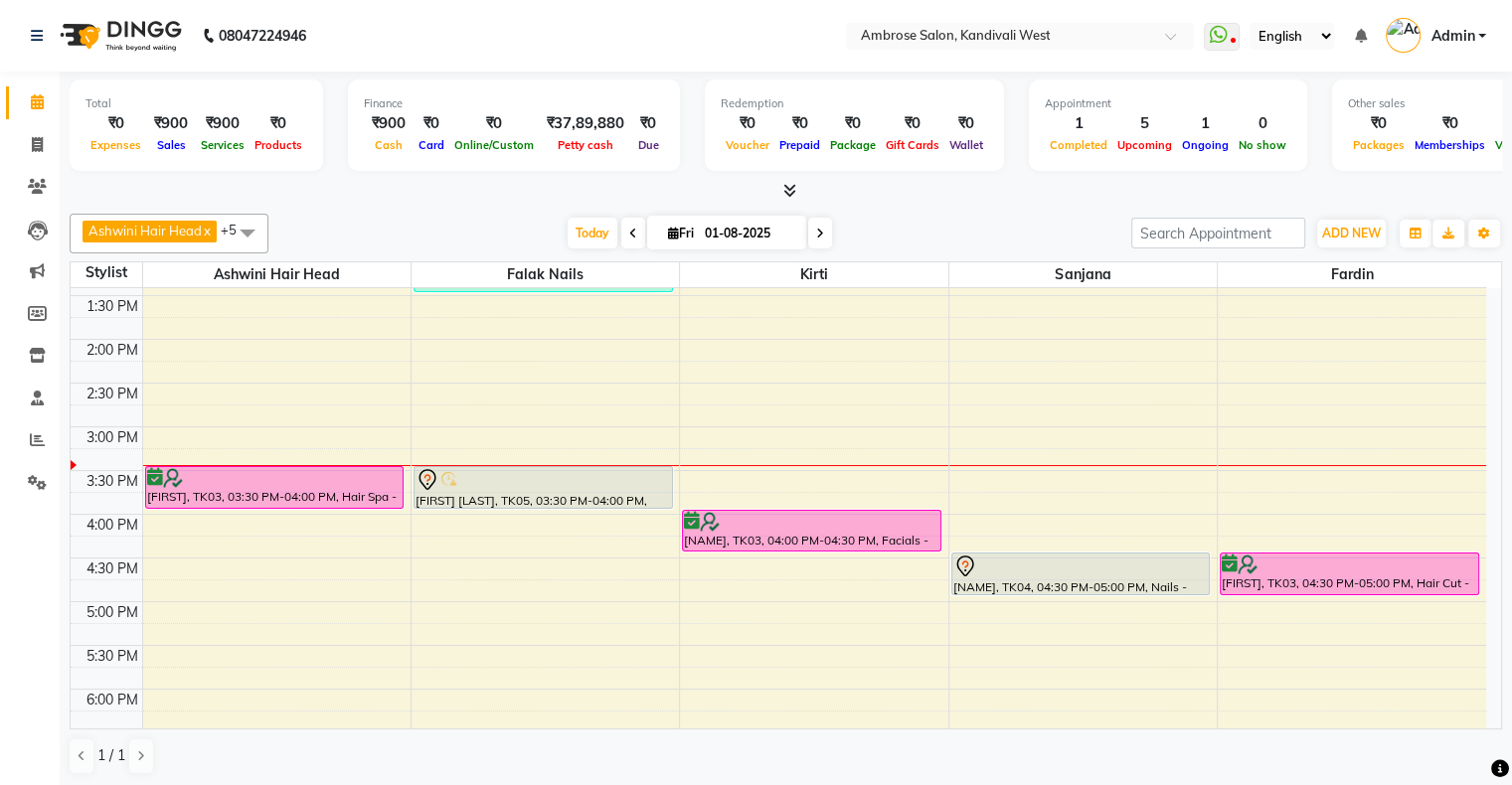 click on "08047224946 Select Location × Ambrose Salon, Kandivali West  WhatsApp Status  ✕ Status:  Disconnected Most Recent Message: 26-07-2025     12:08 PM Recent Service Activity: 26-07-2025     02:31 PM  08047224946 Whatsapp Settings English ENGLISH Español العربية मराठी हिंदी ગુજરાતી தமிழ் 中文 Notifications nothing to show Admin Manage Profile Change Password Sign out  Version:3.15.11  ☀ Ambrose Salon, kandivali west  Calendar  Invoice  Clients  Leads   Marketing  Members  Inventory  Staff  Reports  Settings Completed InProgress Upcoming Dropped Tentative Check-In Confirm Bookings Generate Report Segments Page Builder Total  ₹0  Expenses ₹900  Sales ₹900  Services ₹0  Products Finance  ₹900  Cash ₹0  Card ₹0  Online/Custom ₹37,89,880 Petty cash ₹0 Due  Redemption  ₹0 Voucher ₹0 Prepaid ₹0 Package ₹0  Gift Cards ₹0  Wallet  Appointment  1 Completed 5 Upcoming 1 Ongoing 0 No show  Other sales  ₹0  Packages ₹0  x" at bounding box center (756, 392) 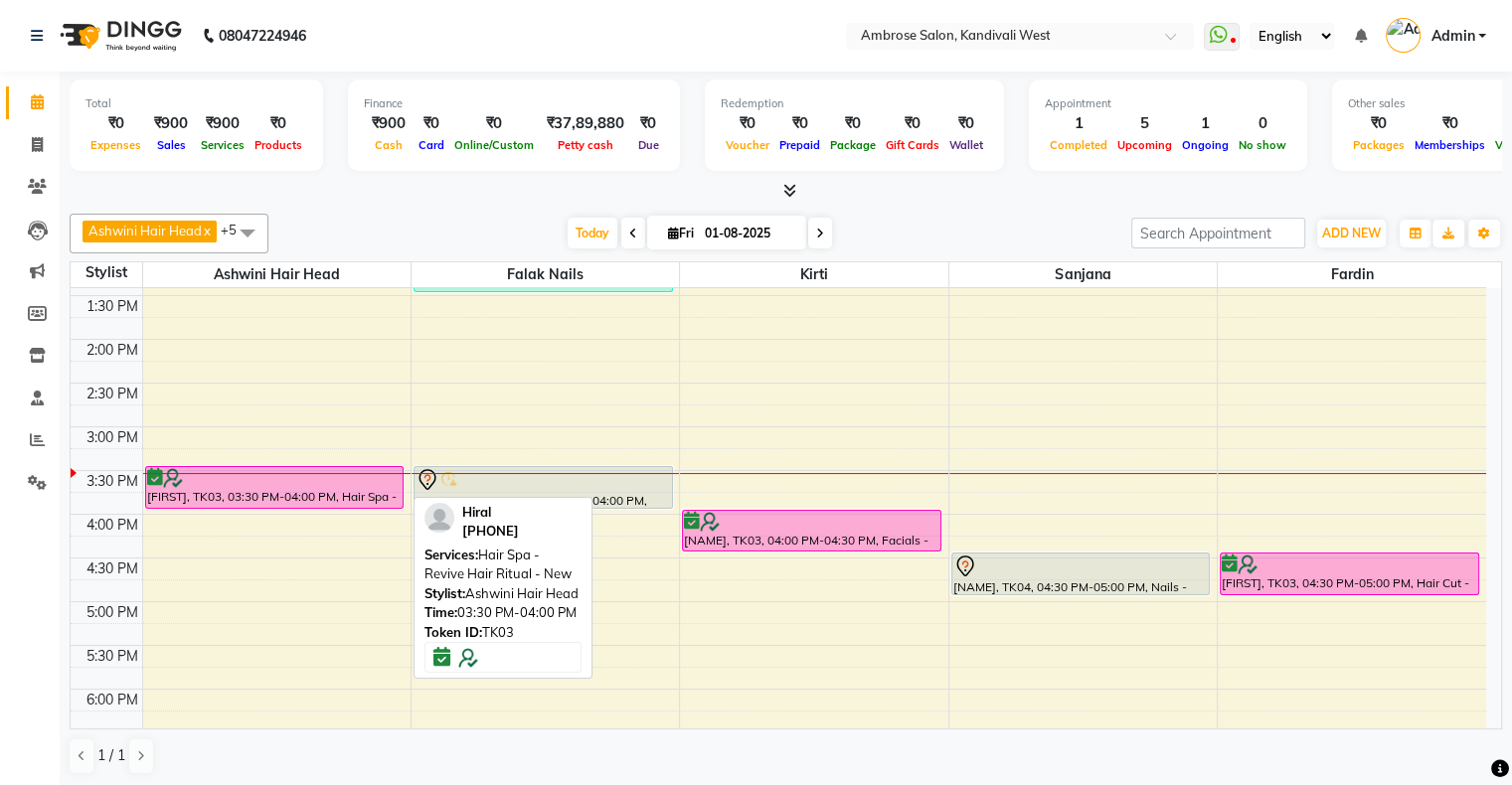 click at bounding box center [274, 478] 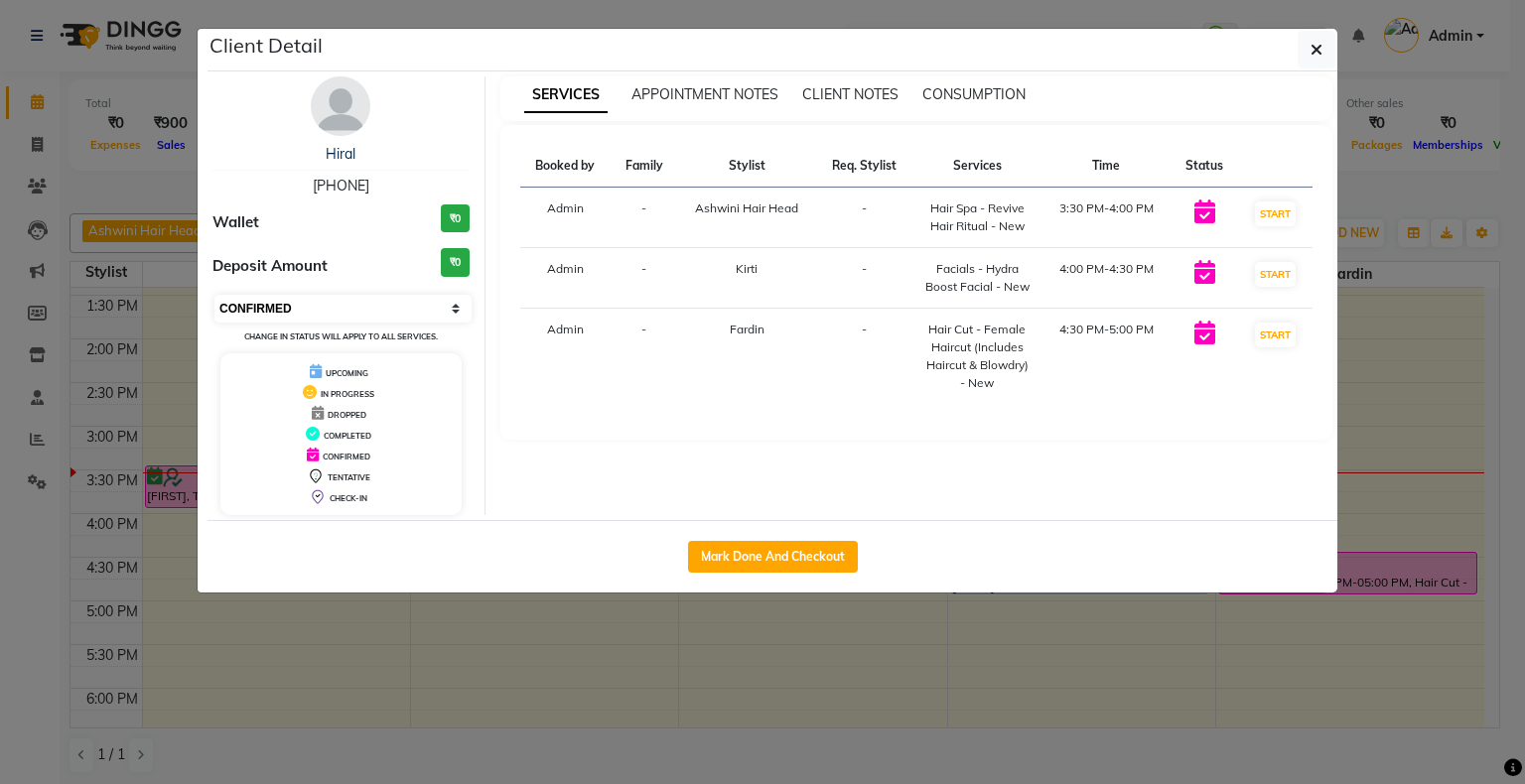 click on "Select IN SERVICE CONFIRMED TENTATIVE CHECK IN MARK DONE DROPPED UPCOMING" at bounding box center (343, 309) 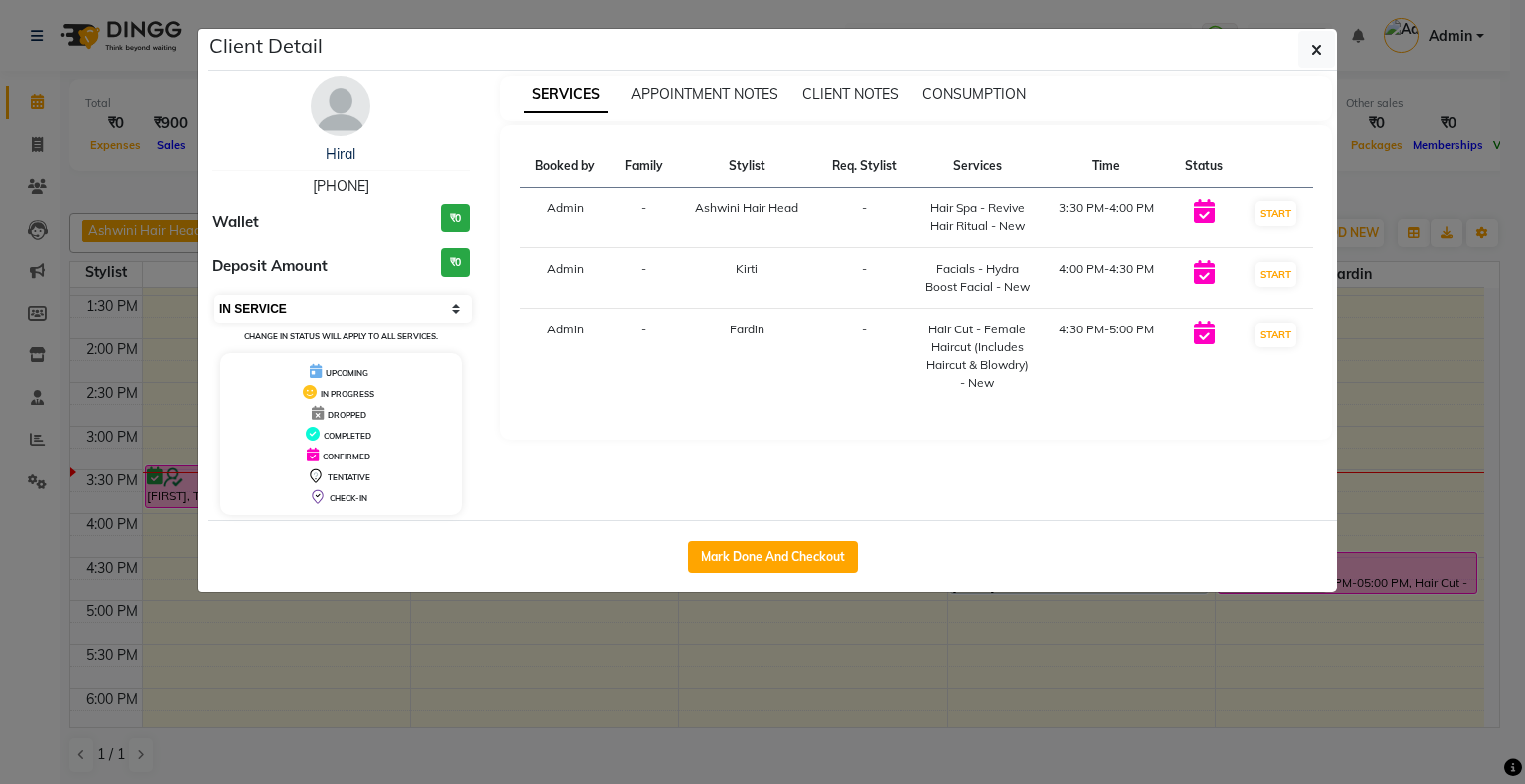 click on "Select IN SERVICE CONFIRMED TENTATIVE CHECK IN MARK DONE DROPPED UPCOMING" at bounding box center [343, 309] 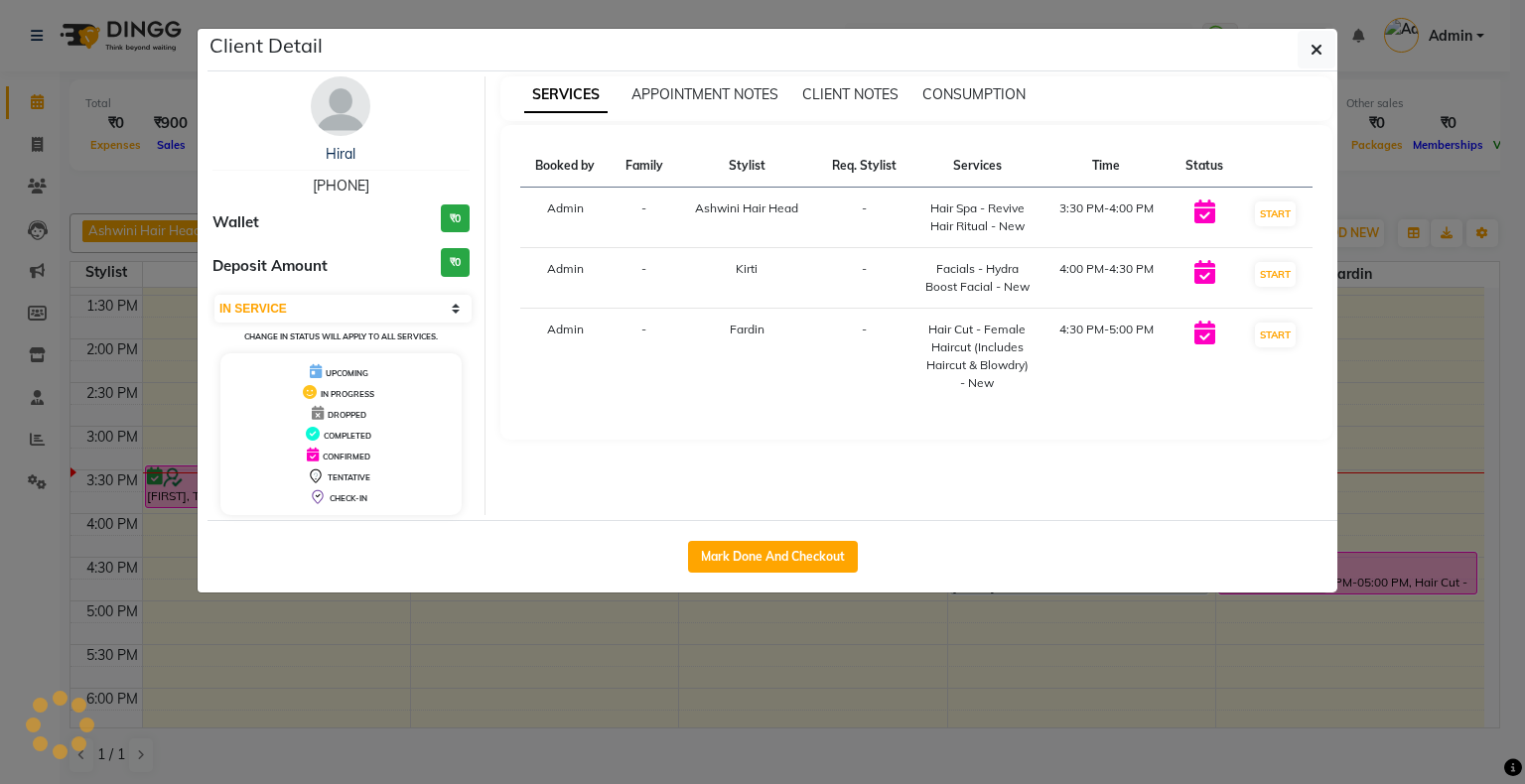 click on "Client Detail [FIRST] [PHONE] Wallet ₹0 Deposit Amount ₹0 Select IN SERVICE CONFIRMED TENTATIVE CHECK IN MARK DONE DROPPED UPCOMING Change in status will apply to all services. UPCOMING IN PROGRESS DROPPED COMPLETED CONFIRMED TENTATIVE CHECK-IN SERVICES APPOINTMENT NOTES CLIENT NOTES CONSUMPTION Booked by Family Stylist Req. Stylist Services Time Status Admin - [FIRST] Hair Head - Hair Spa - Revive Hair Ritual - New 3:30 PM-4:00 PM START Admin - [FIRST] - Facials - Hydra Boost Facial - New 4:00 PM-4:30 PM START Admin - [FIRST] - Hair Cut - Female Haircut (Includes Haircut & Blowdry) - New 4:30 PM-5:00 PM START Mark Done And Checkout" 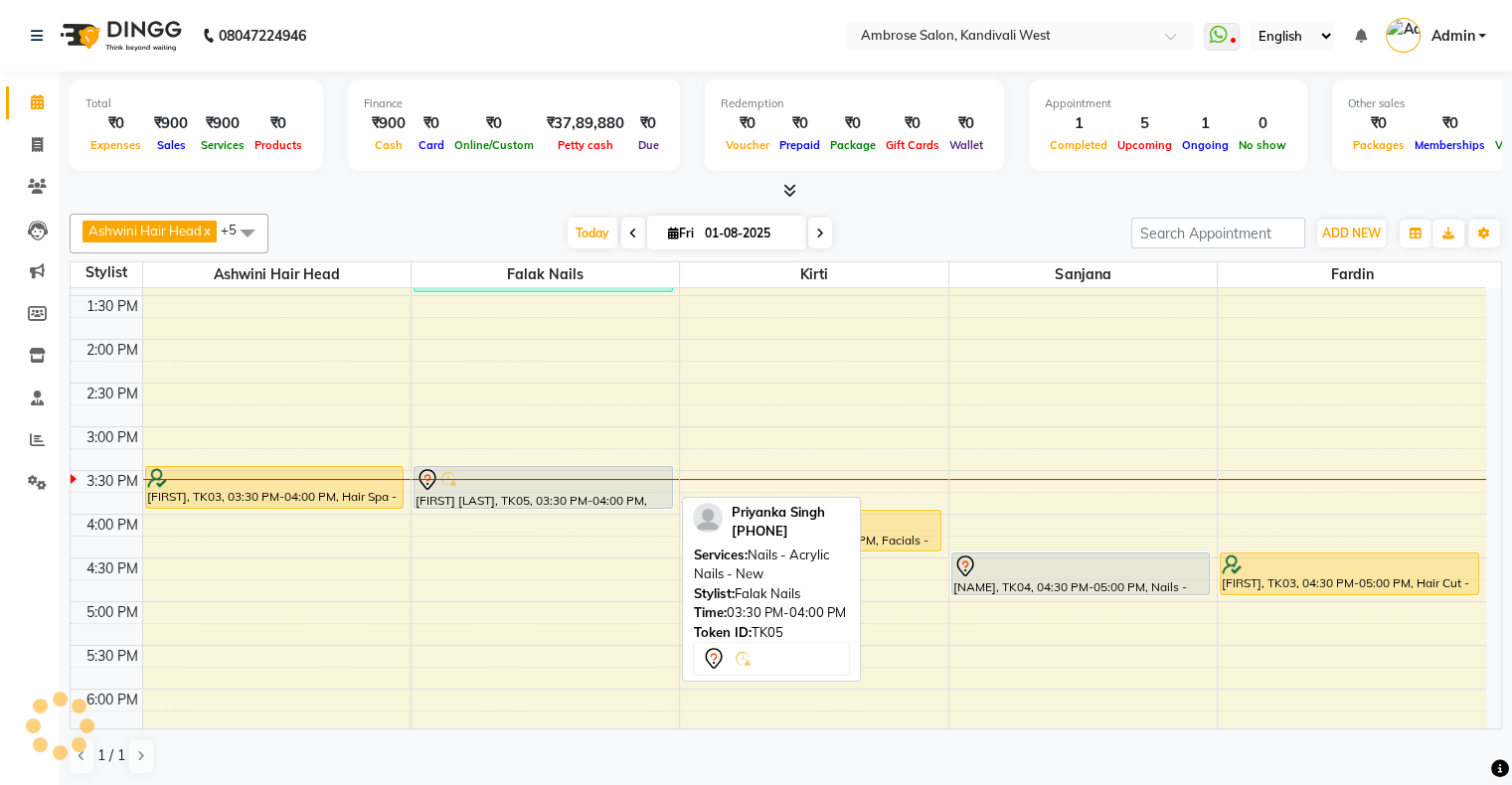 click at bounding box center [543, 480] 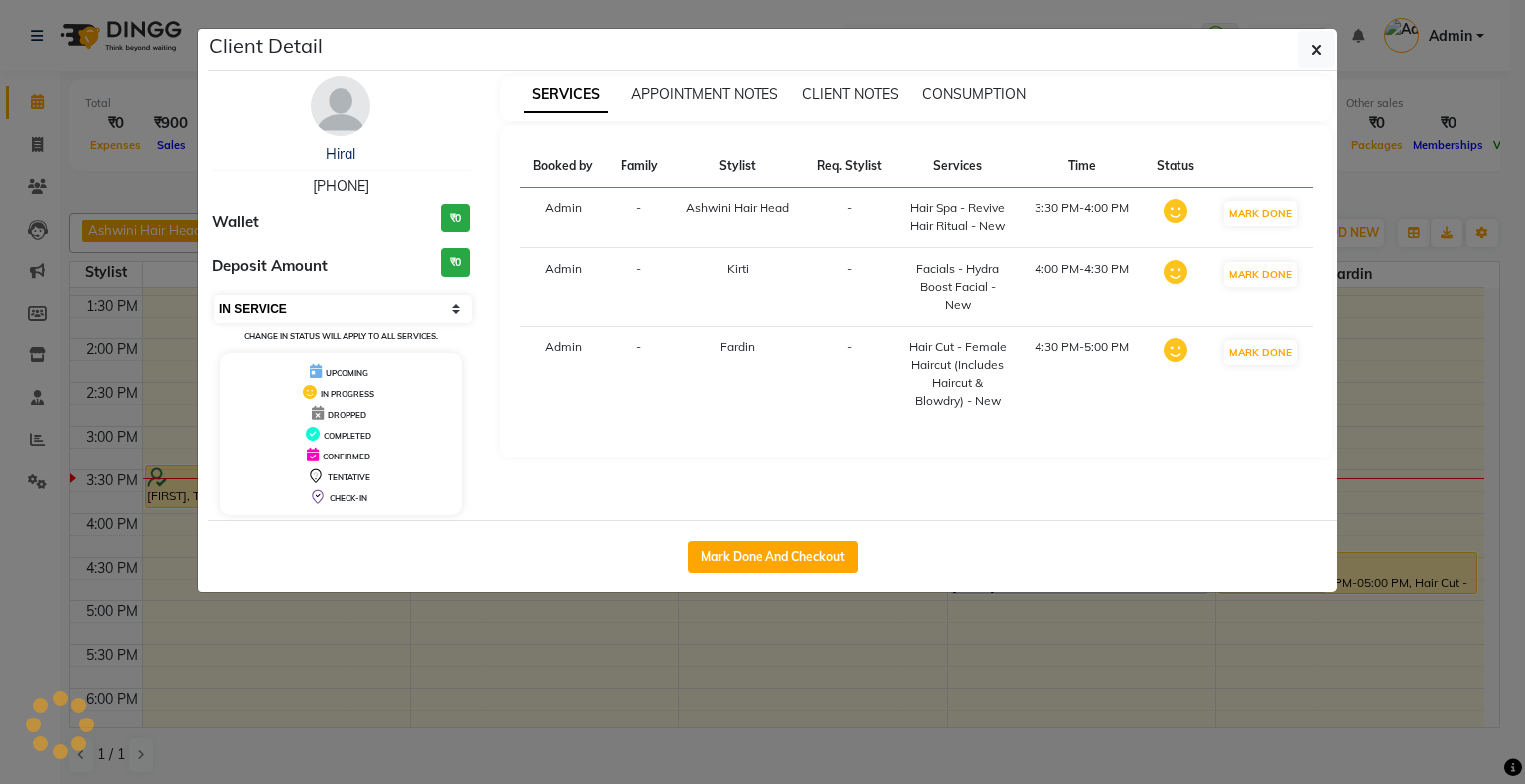 click on "Select IN SERVICE CONFIRMED TENTATIVE CHECK IN MARK DONE DROPPED UPCOMING" at bounding box center (343, 309) 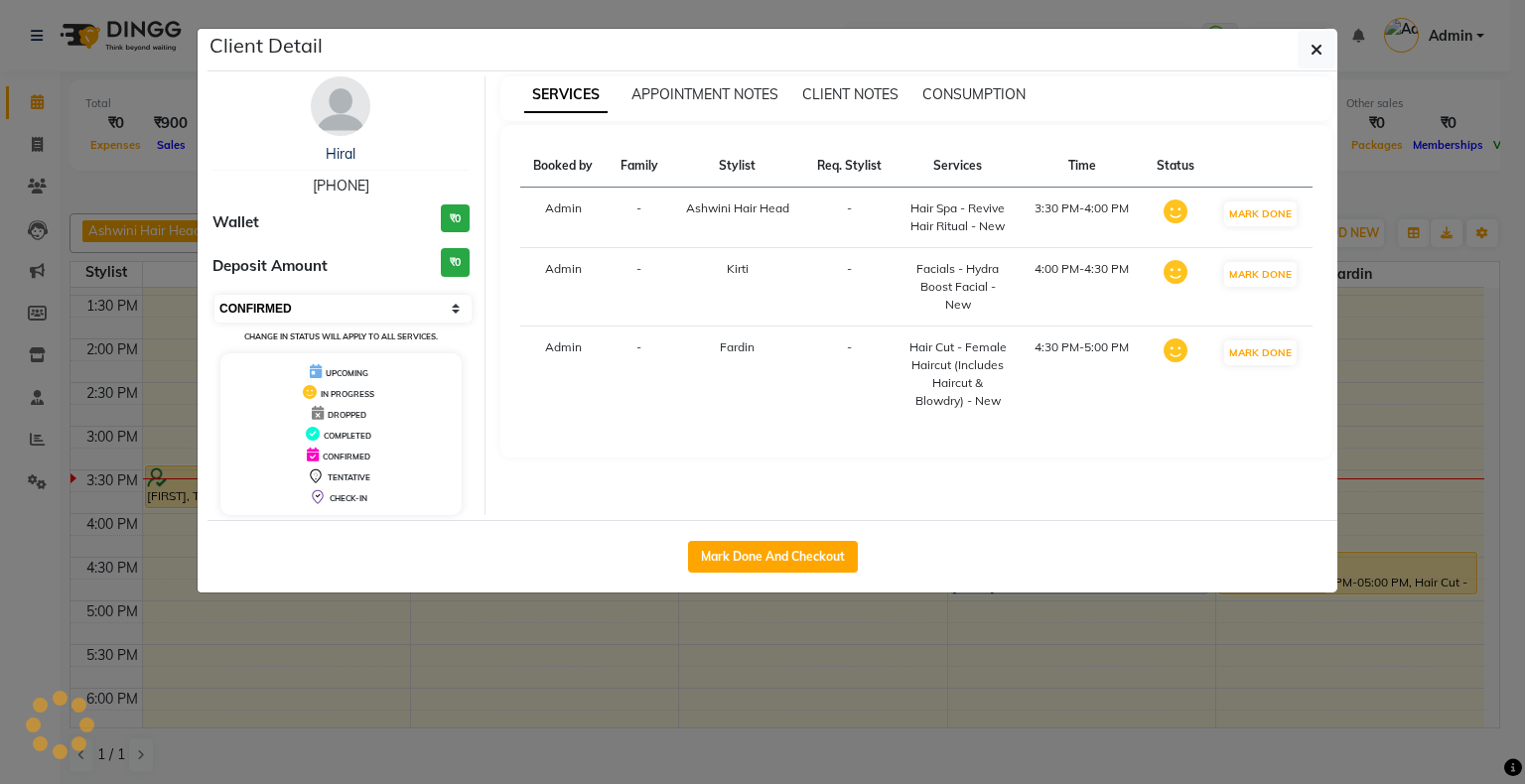 click on "Select IN SERVICE CONFIRMED TENTATIVE CHECK IN MARK DONE DROPPED UPCOMING" at bounding box center [343, 309] 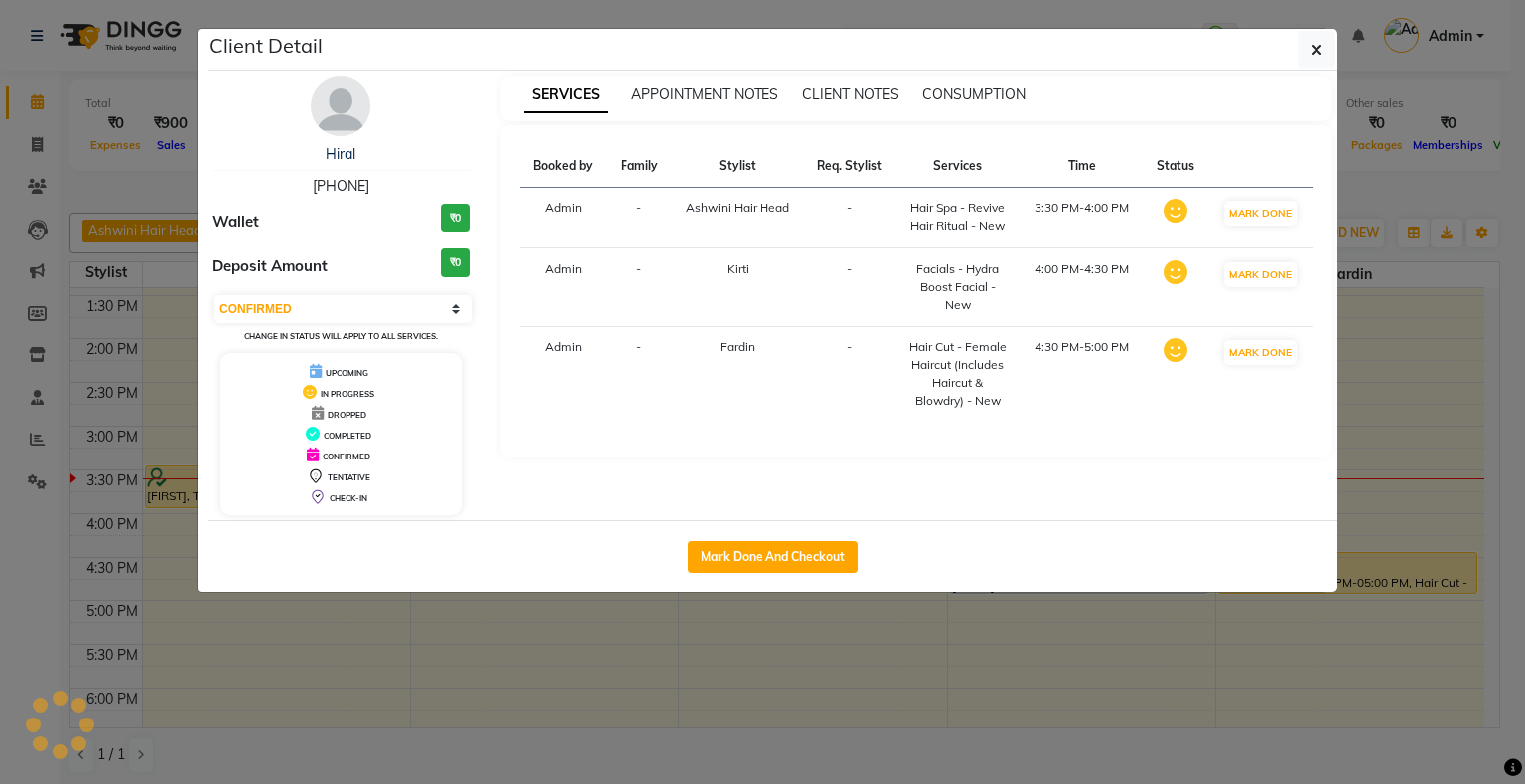 click on "Client Detail [FIRST] [PHONE] Wallet ₹0 Deposit Amount ₹0 Select IN SERVICE CONFIRMED TENTATIVE CHECK IN MARK DONE DROPPED UPCOMING Change in status will apply to all services. UPCOMING IN PROGRESS DROPPED COMPLETED CONFIRMED TENTATIVE CHECK-IN SERVICES APPOINTMENT NOTES CLIENT NOTES CONSUMPTION Booked by Family Stylist Req. Stylist Services Time Status Admin - [FIRST] Hair Head - Hair Spa - Revive Hair Ritual - New 3:30 PM-4:00 PM MARK DONE Admin - [FIRST] - Facials - Hydra Boost Facial - New 4:00 PM-4:30 PM MARK DONE Admin - [FIRST] - Hair Cut - Female Haircut (Includes Haircut & Blowdry) - New 4:30 PM-5:00 PM MARK DONE Mark Done And Checkout" 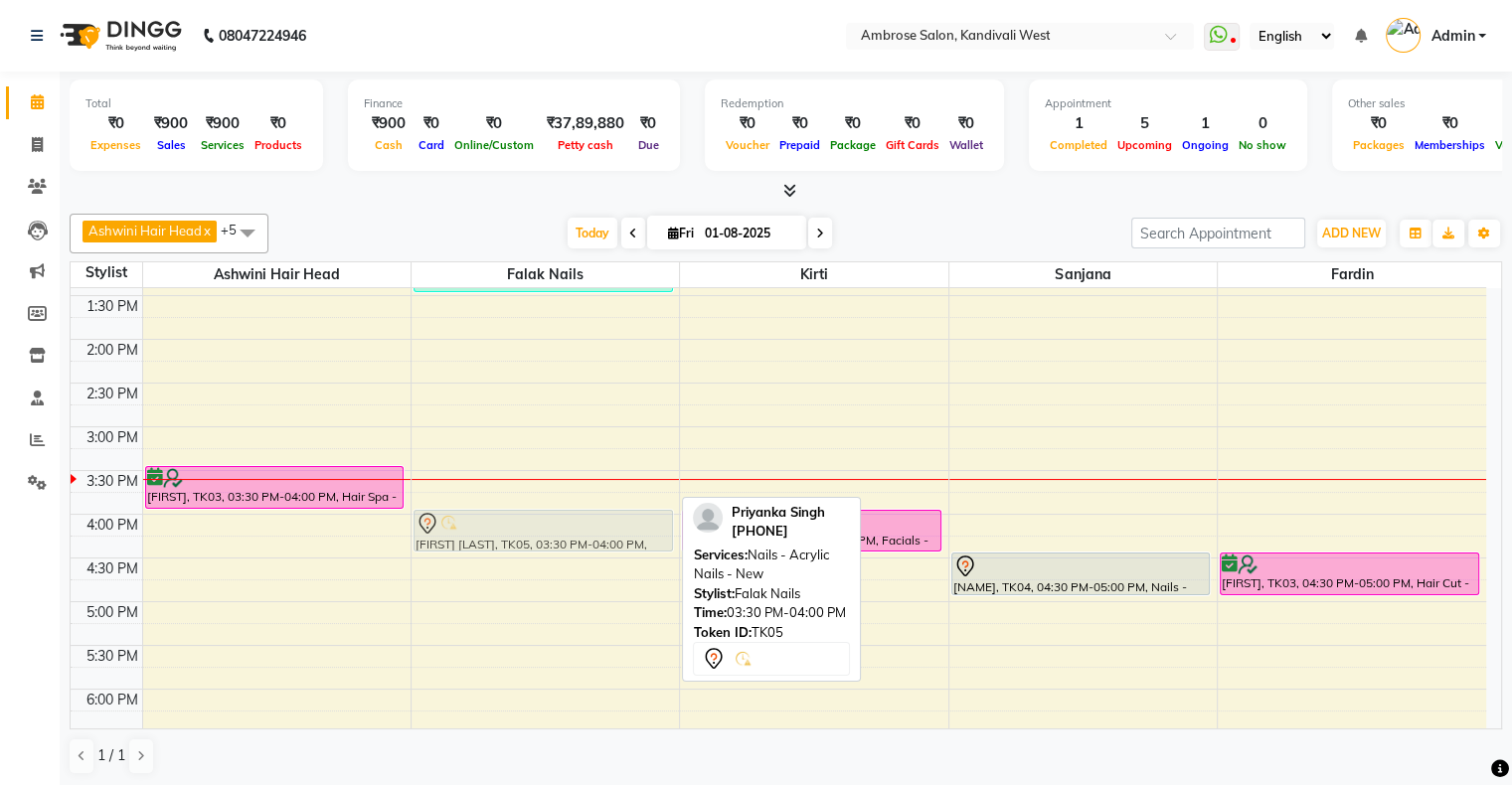 drag, startPoint x: 492, startPoint y: 474, endPoint x: 490, endPoint y: 525, distance: 51.0392 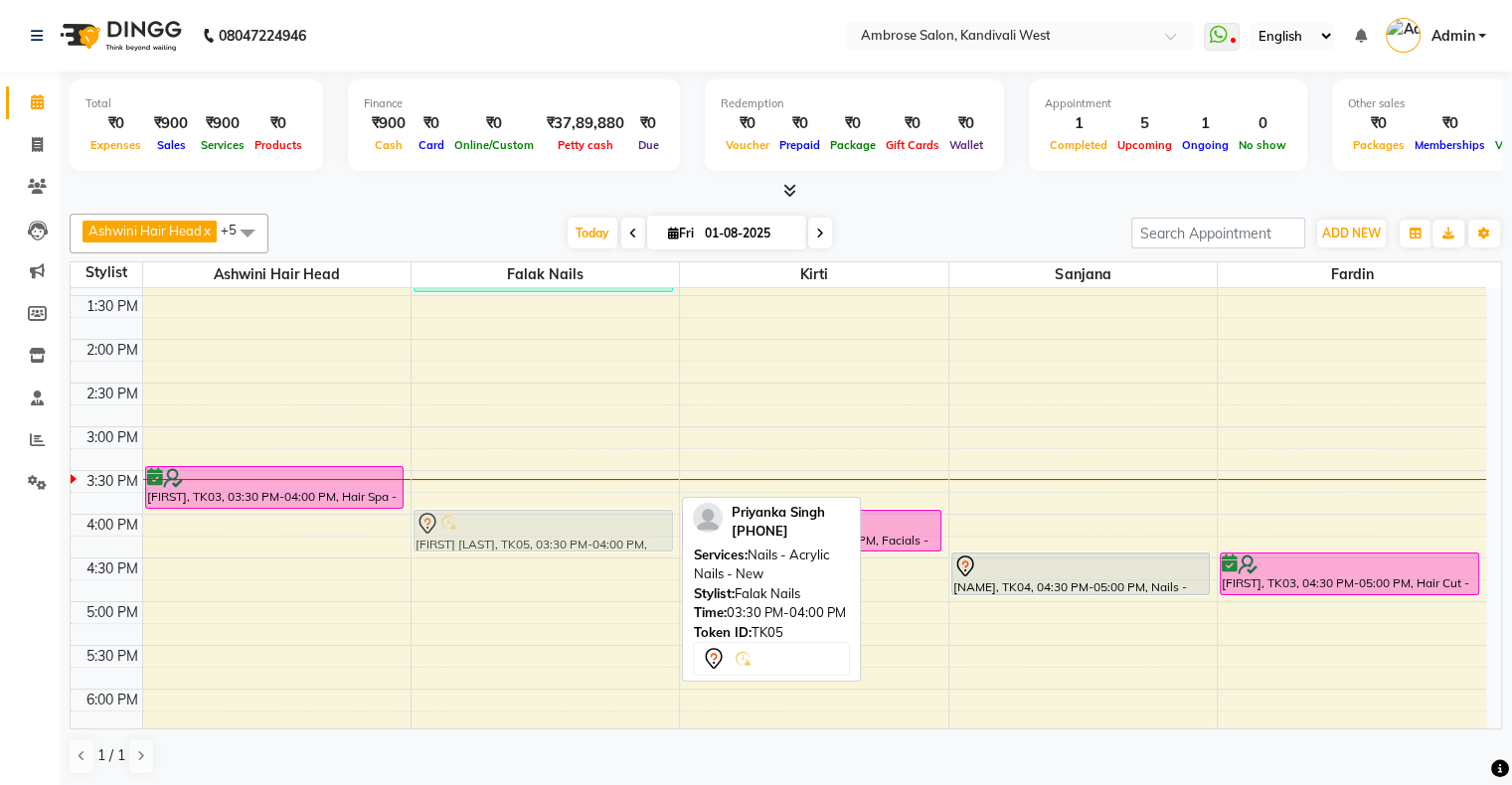 click on "[NAME], TK02, 12:30 PM-01:30 PM, Nails - Acrylic Nails - New,Nails - Add On Gel Polish - New (₹300) [FIRST] [LAST], TK05, 03:30 PM-04:00 PM, Nails - Acrylic Nails - New [FIRST] [LAST], TK05, 03:30 PM-04:00 PM, Nails - Acrylic Nails - New" at bounding box center [545, 557] 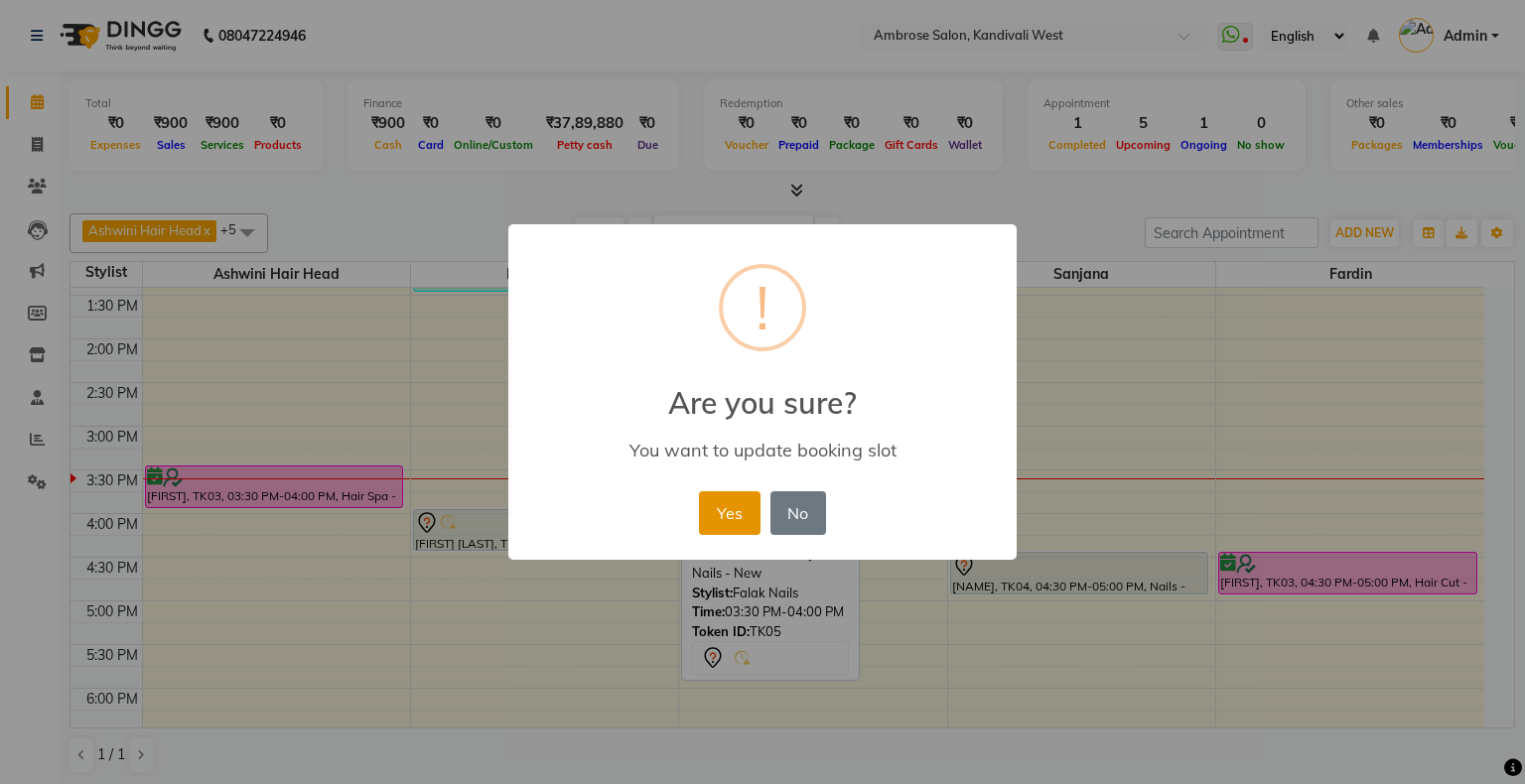 click on "Yes" at bounding box center [729, 513] 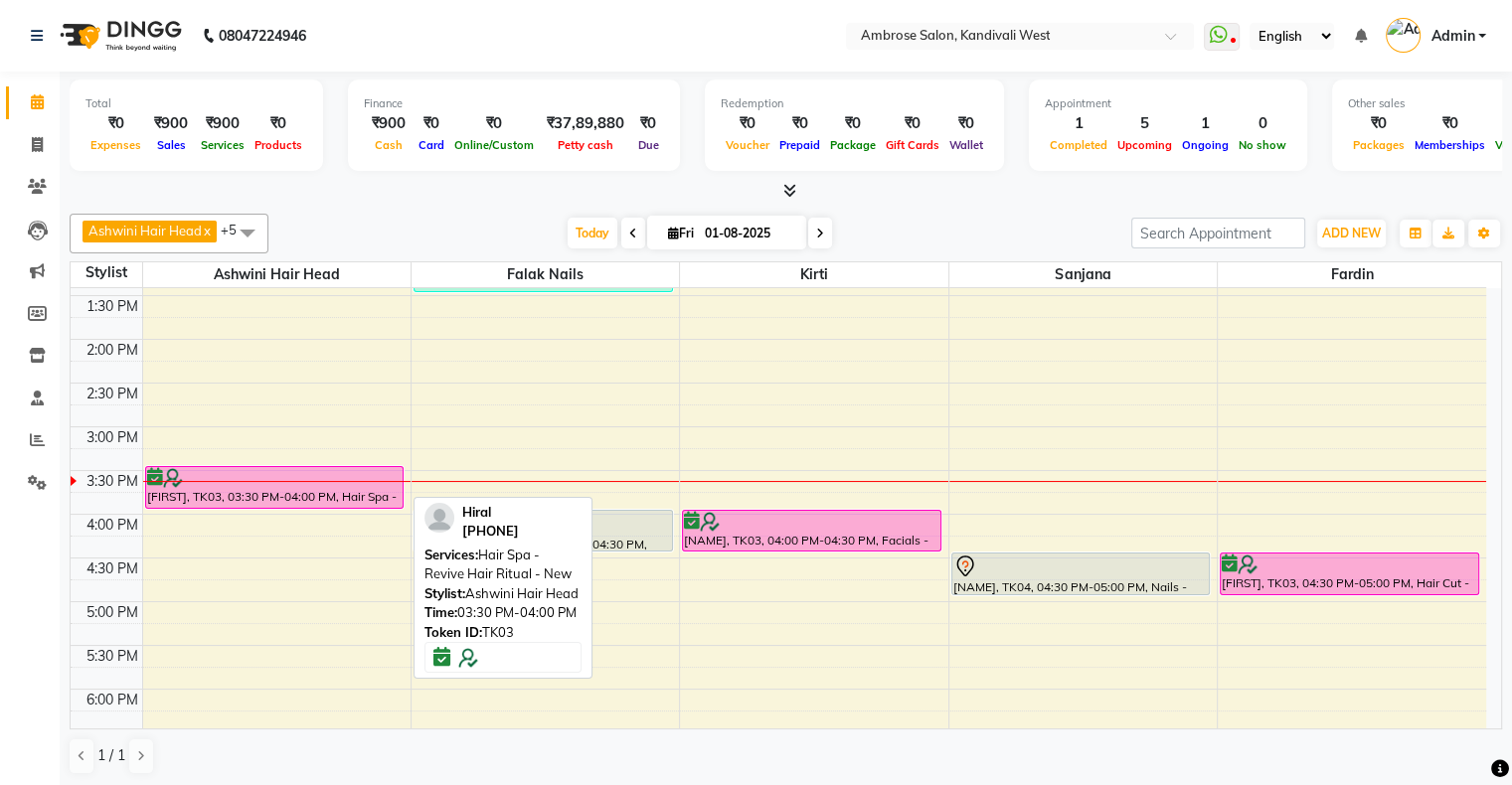 click on "[FIRST], TK03, 03:30 PM-04:00 PM, Hair Spa - Revive Hair Ritual - New" at bounding box center [274, 487] 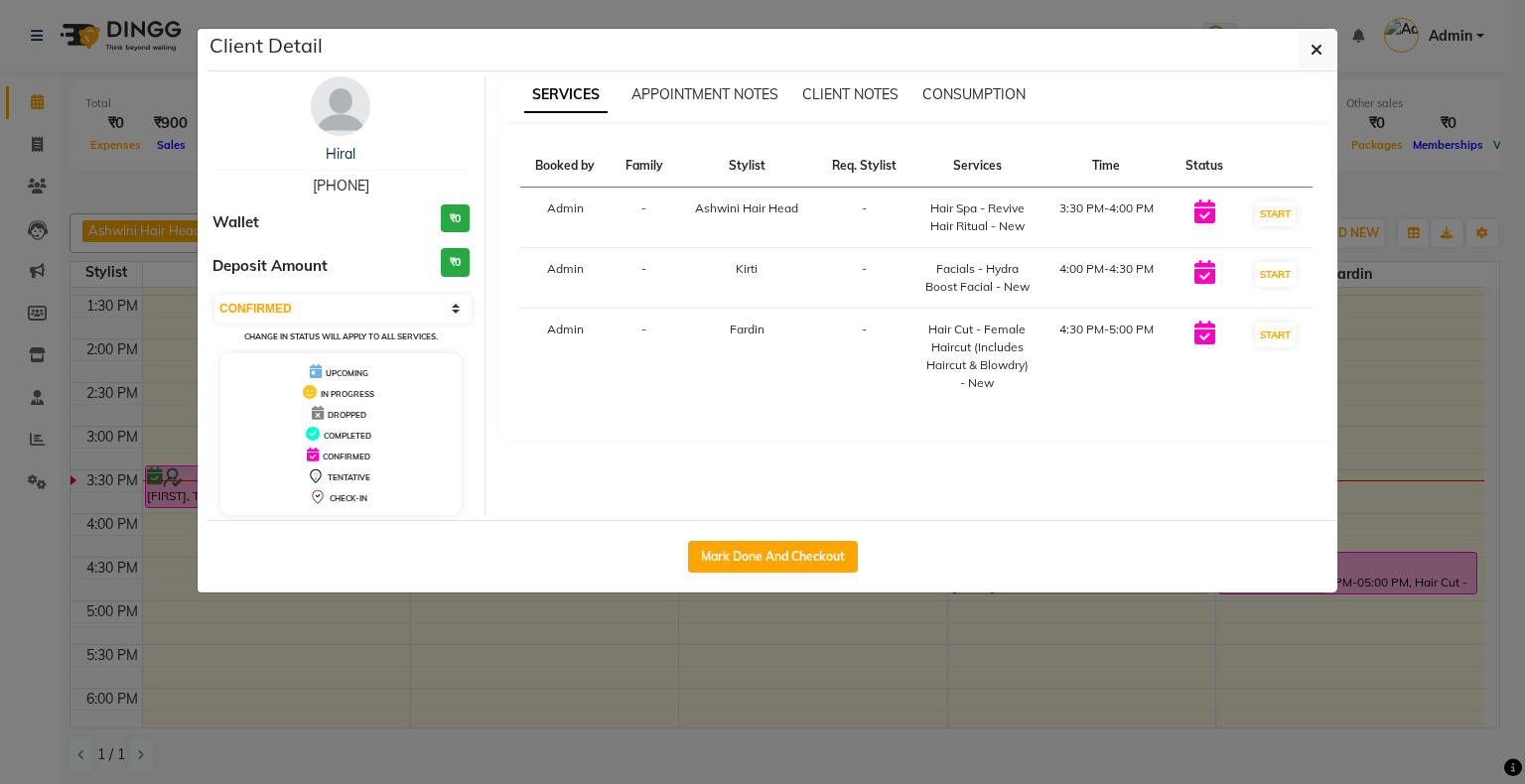 click on "[PHONE]" at bounding box center [341, 186] 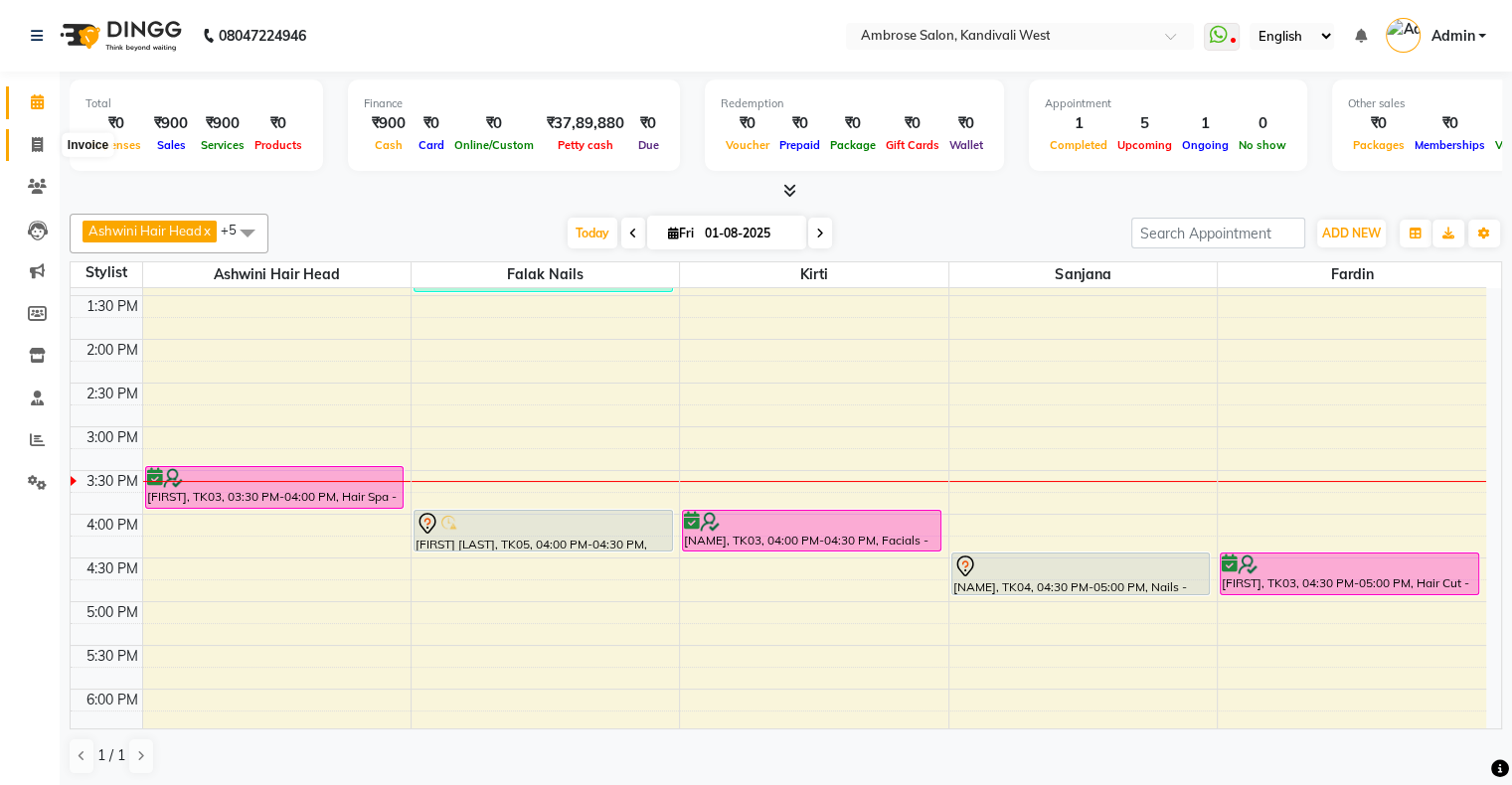 click 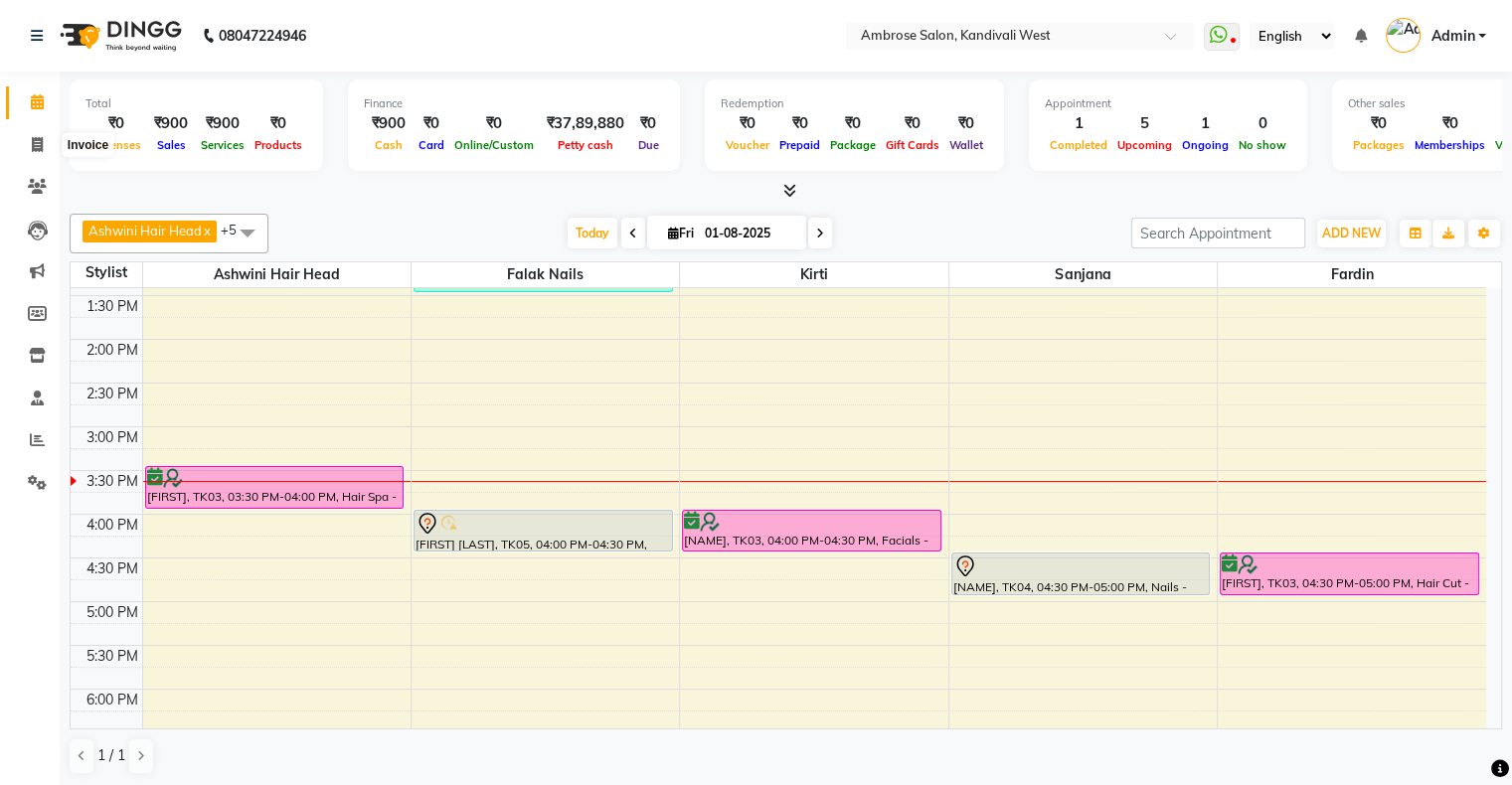 select on "service" 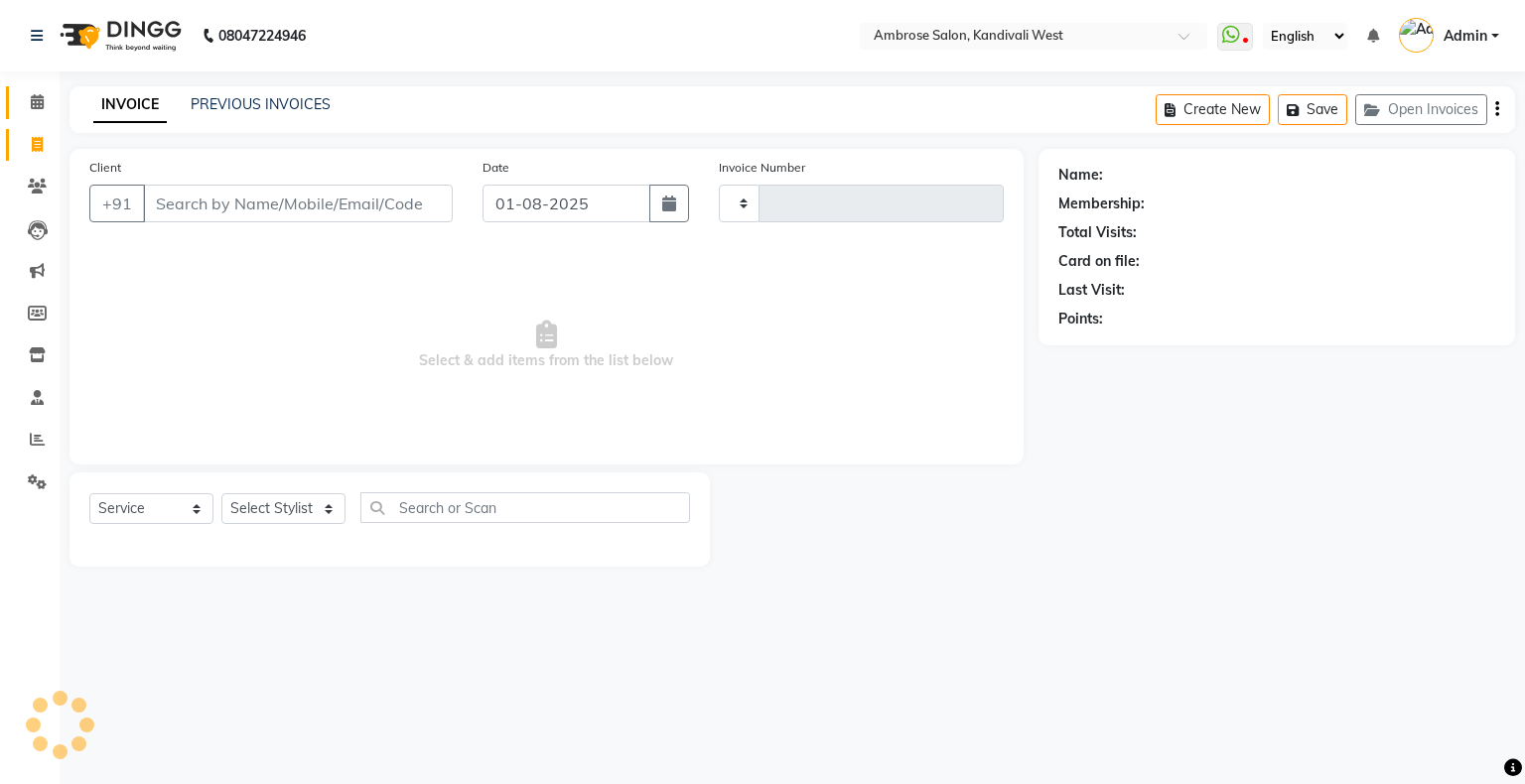 type on "1224" 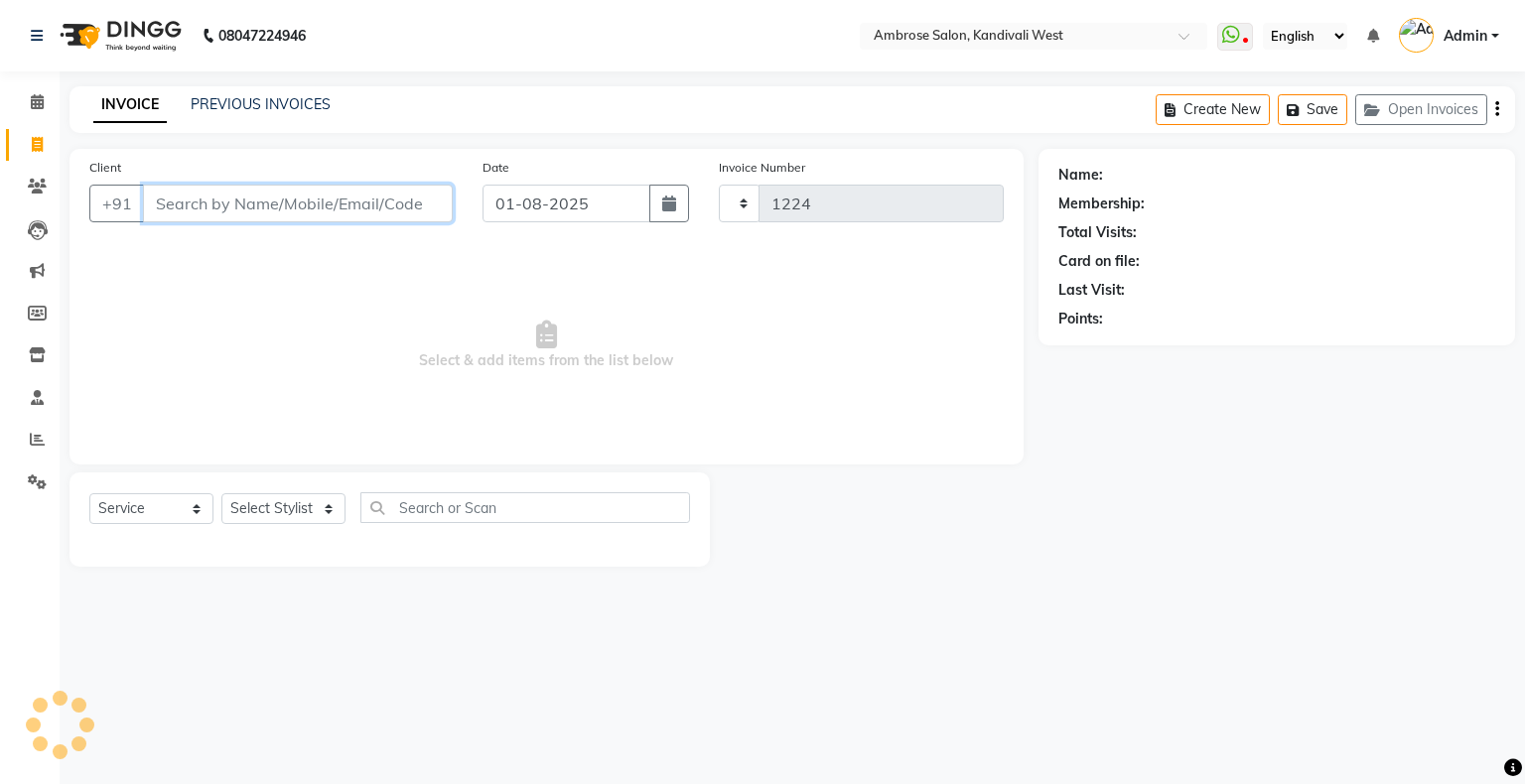 select on "4073" 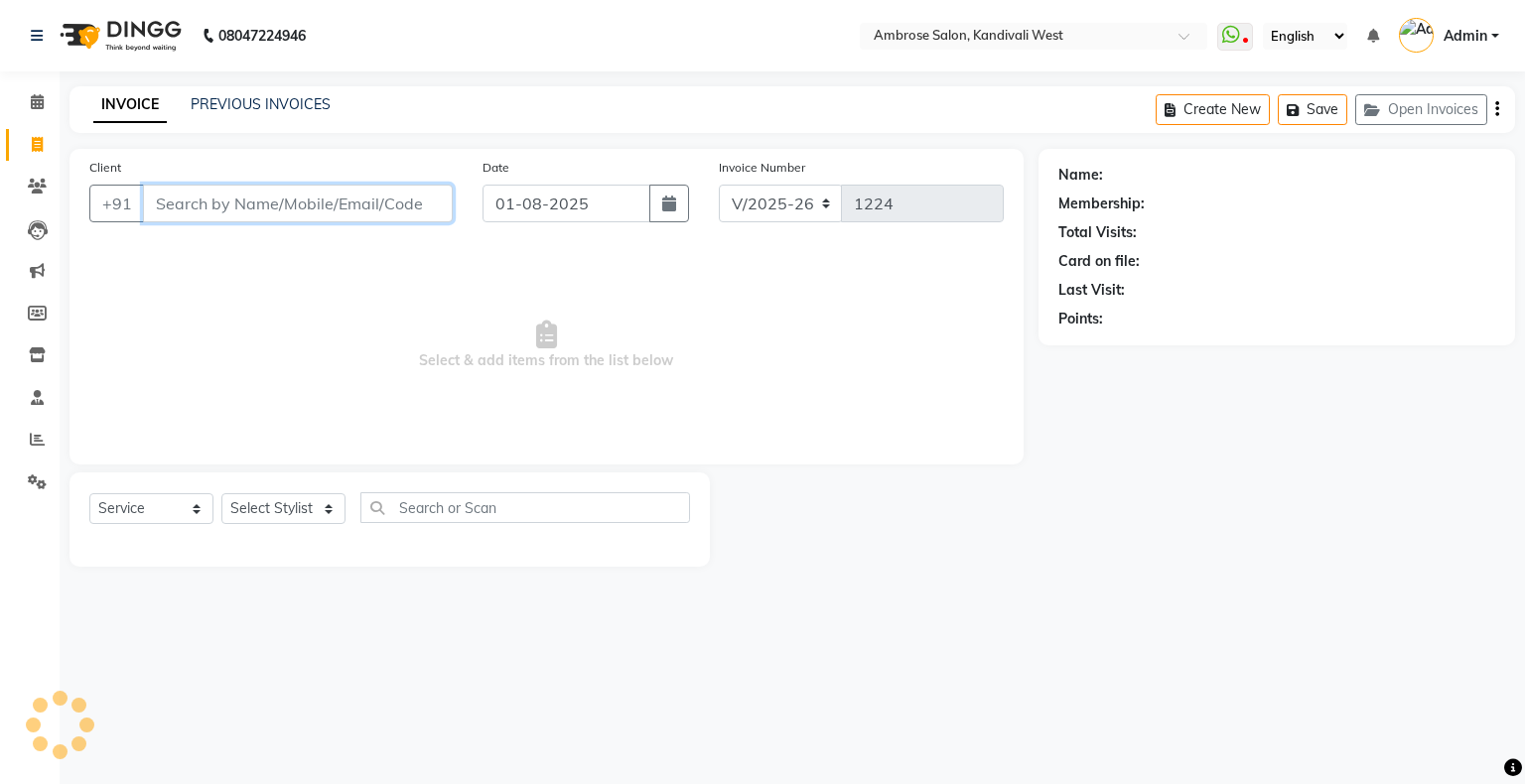 click on "Client" at bounding box center (298, 203) 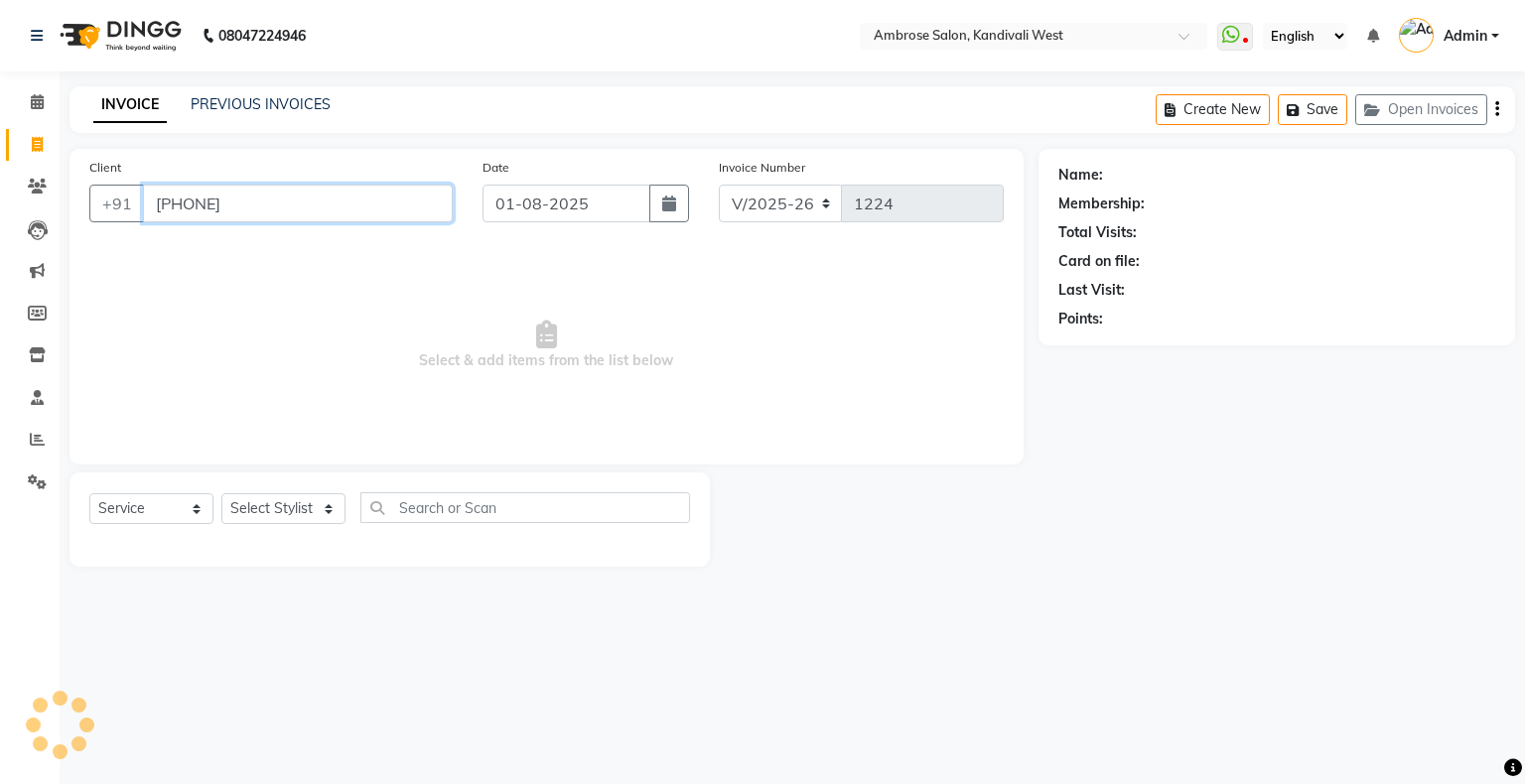 type on "[PHONE]" 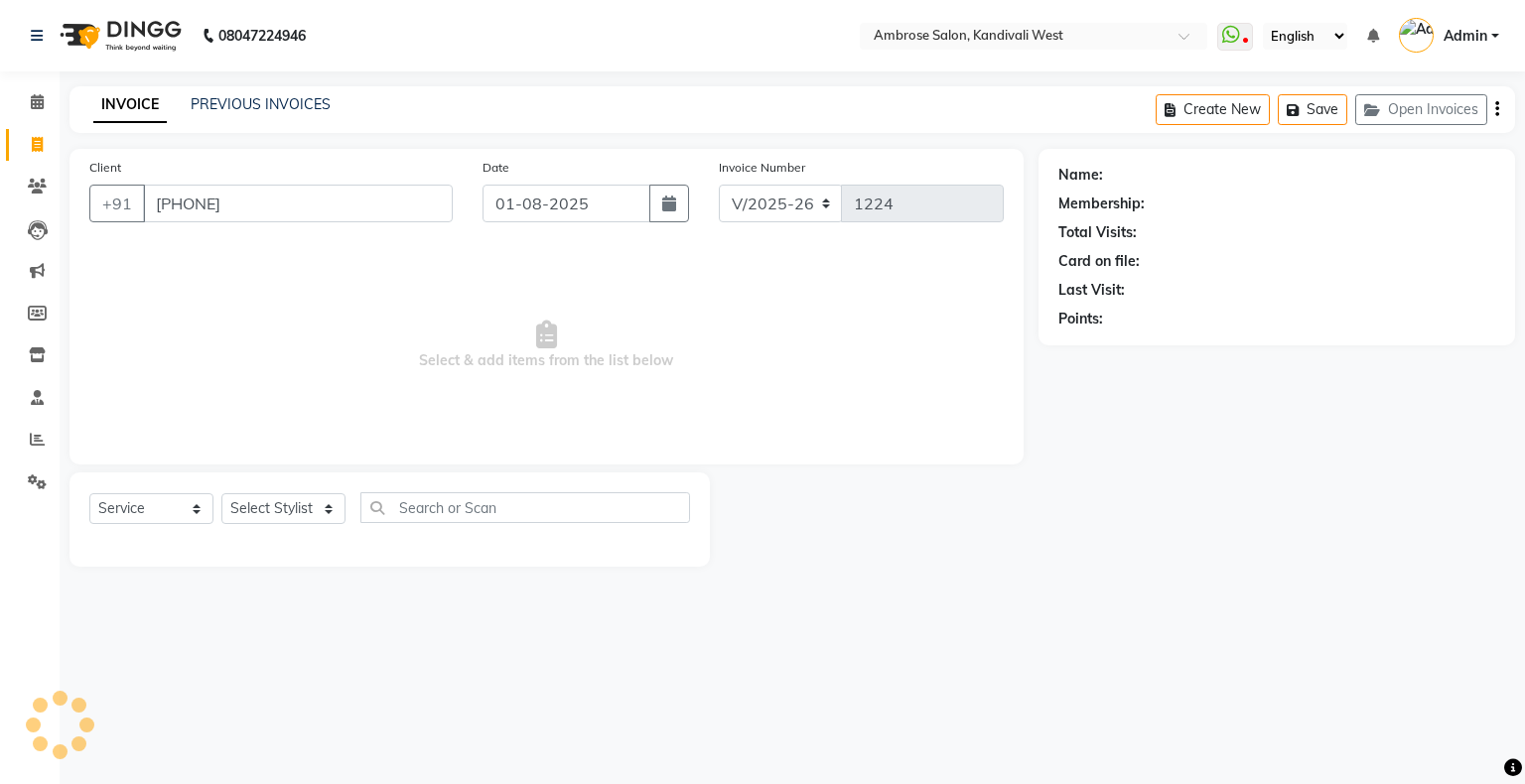 select on "1: Object" 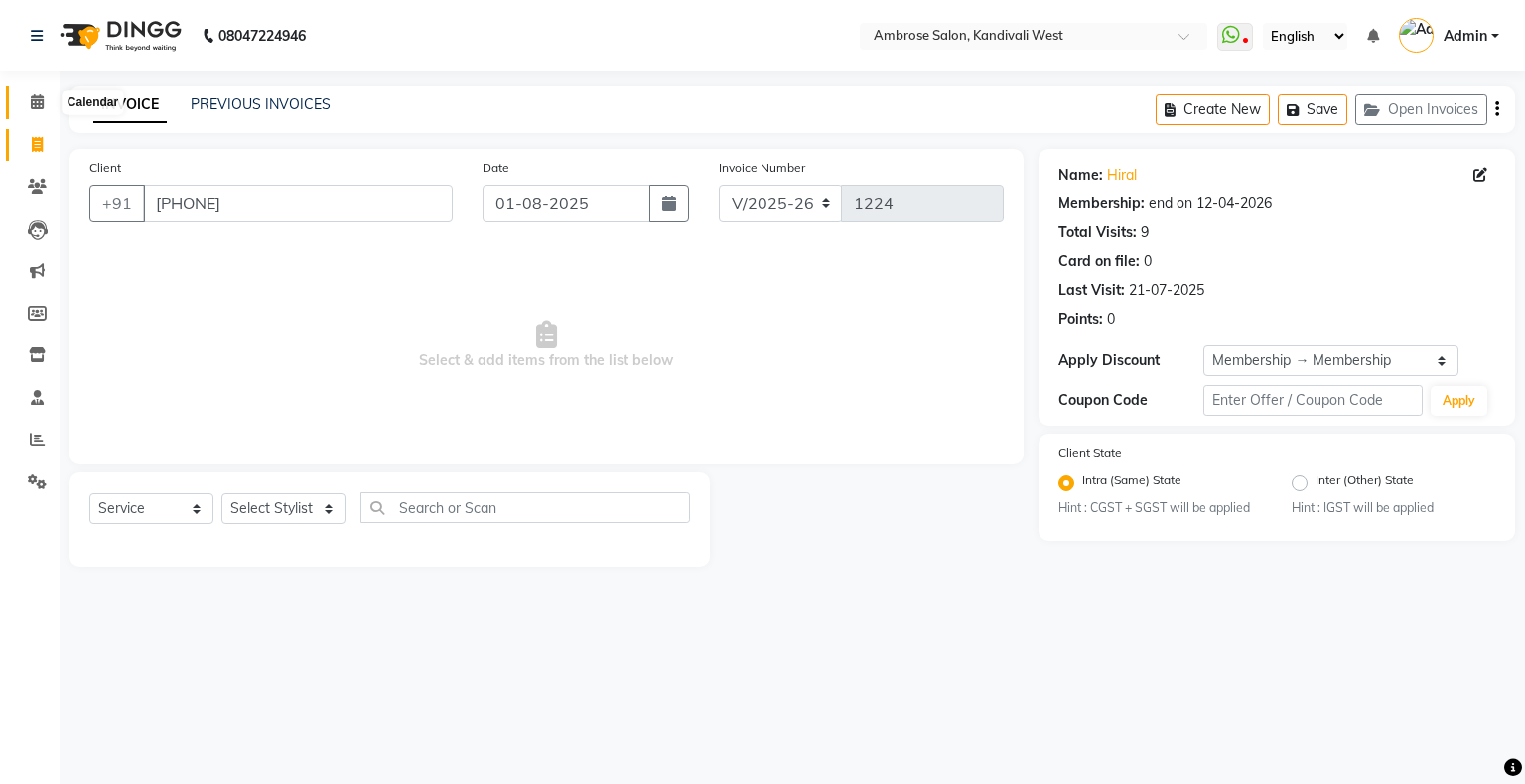 click 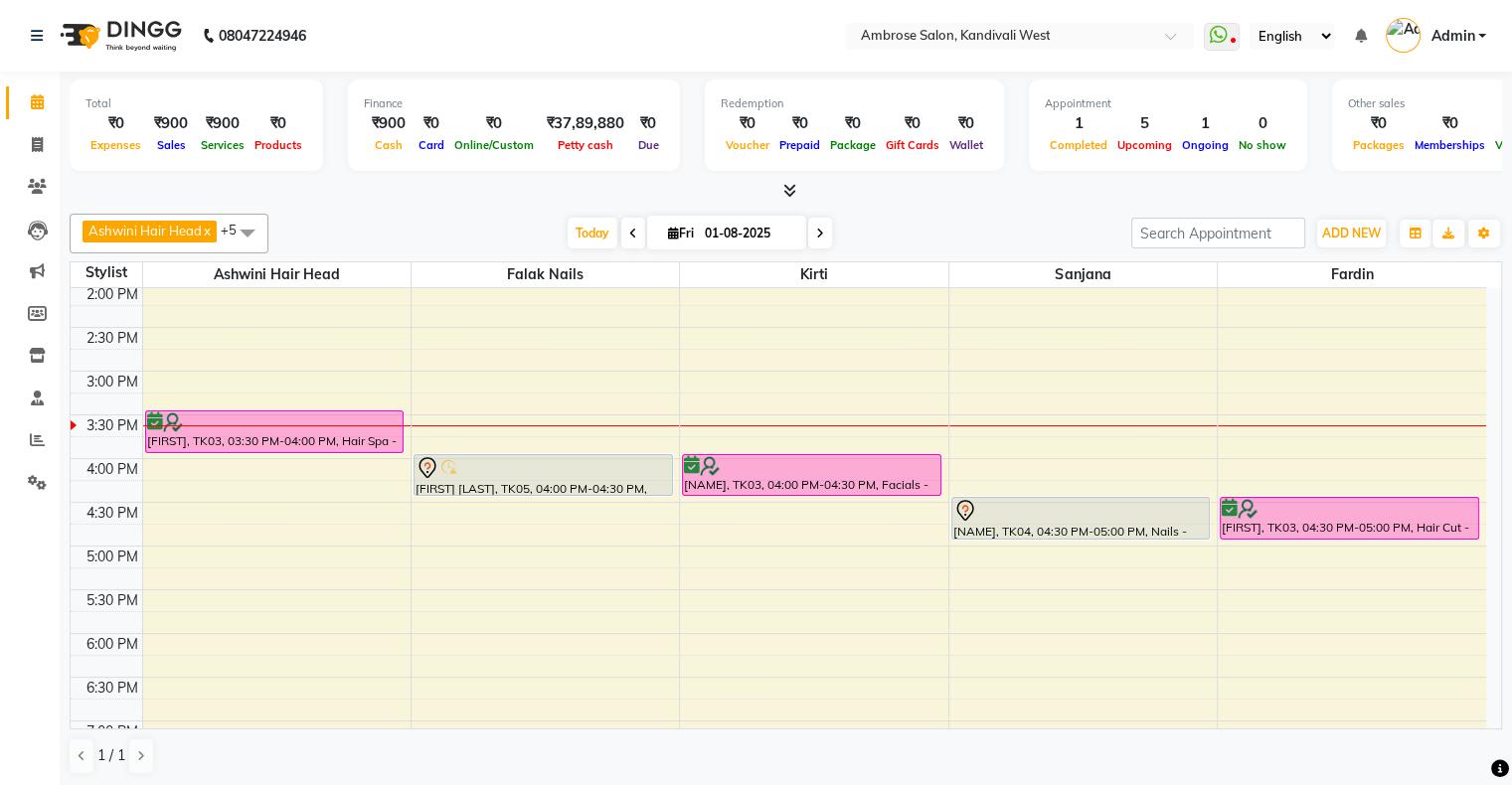 scroll, scrollTop: 397, scrollLeft: 0, axis: vertical 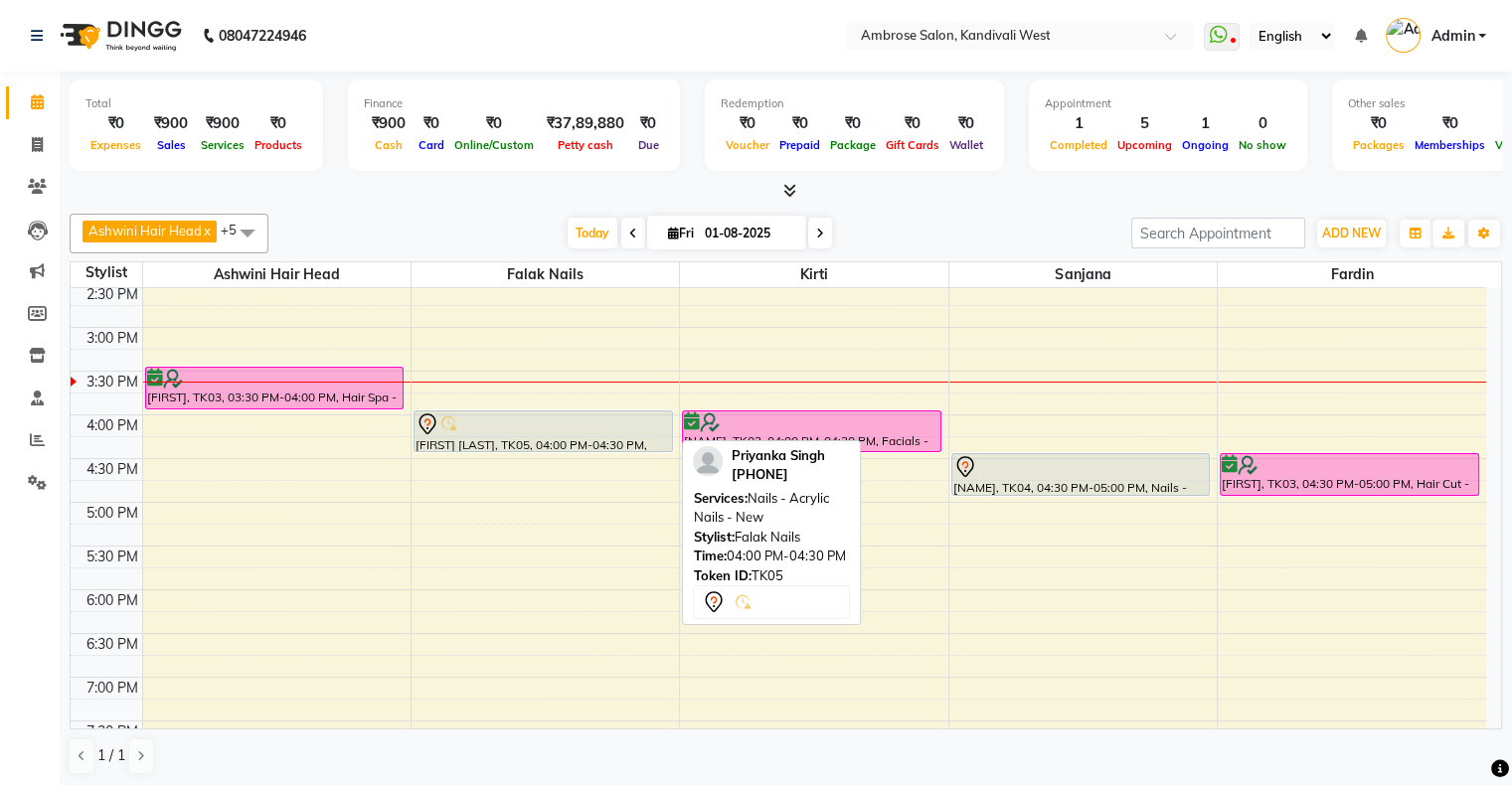 click at bounding box center [543, 424] 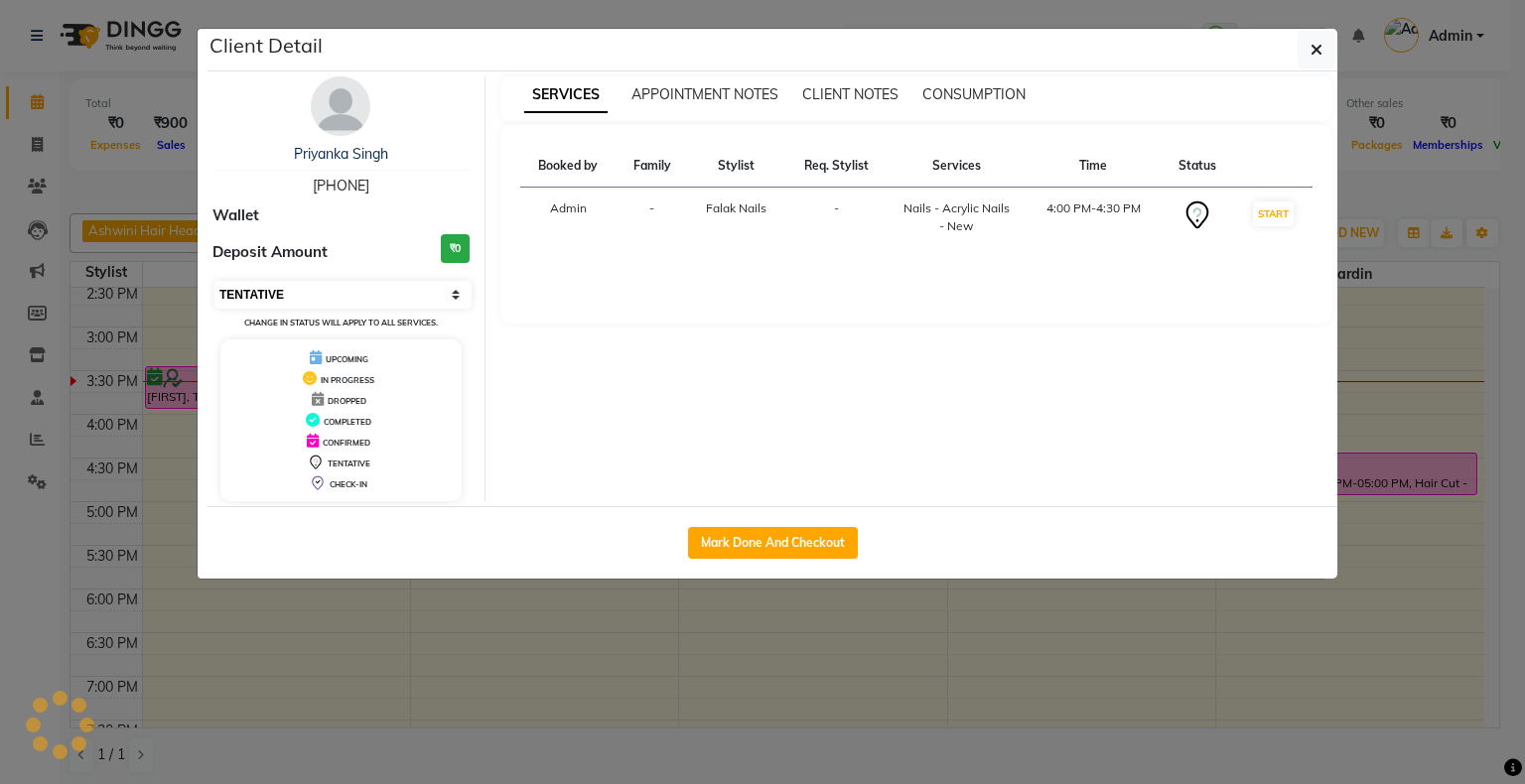 click on "Select IN SERVICE CONFIRMED TENTATIVE CHECK IN MARK DONE DROPPED UPCOMING" at bounding box center [343, 295] 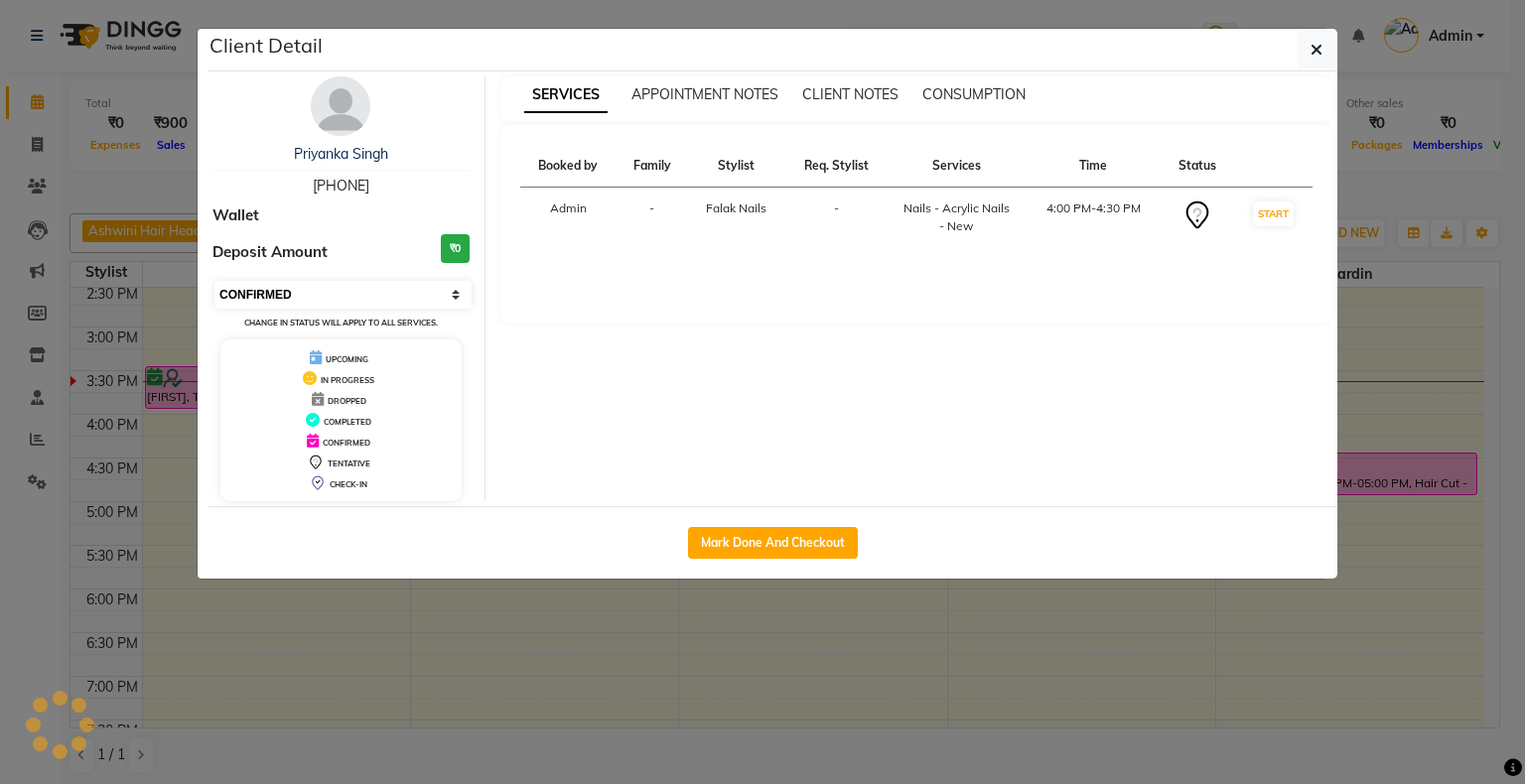 click on "Select IN SERVICE CONFIRMED TENTATIVE CHECK IN MARK DONE DROPPED UPCOMING" at bounding box center [343, 295] 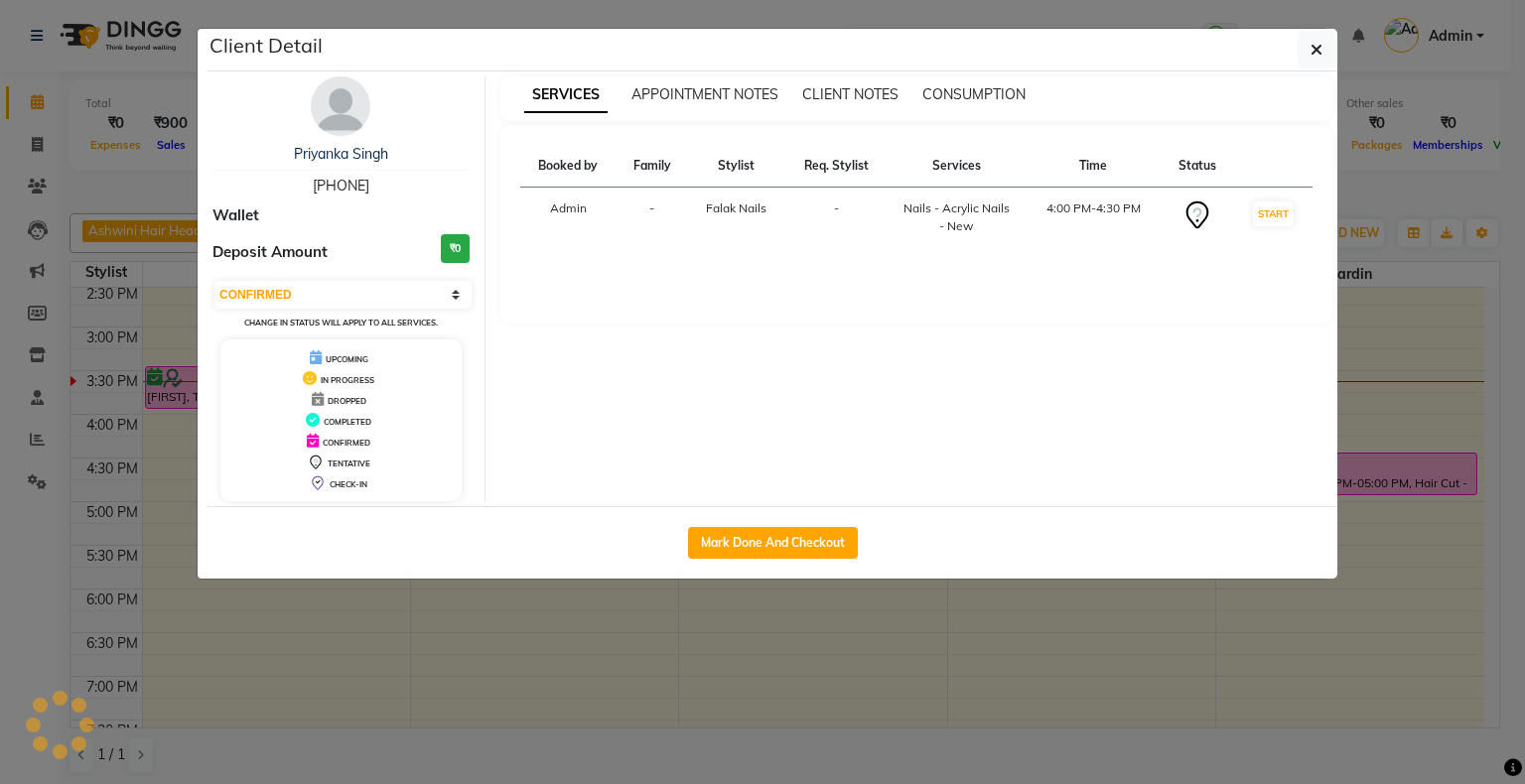 click on "Client Detail [FIRST] [PHONE] Wallet Deposit Amount ₹0 Select IN SERVICE CONFIRMED TENTATIVE CHECK IN MARK DONE DROPPED UPCOMING Change in status will apply to all services. UPCOMING IN PROGRESS DROPPED COMPLETED CONFIRMED TENTATIVE CHECK-IN SERVICES APPOINTMENT NOTES CLIENT NOTES CONSUMPTION Booked by Family Stylist Req. Stylist Services Time Status Admin - [FIRST] Nails - Nails - Acrylic Nails - New 4:00 PM-4:30 PM START Mark Done And Checkout" 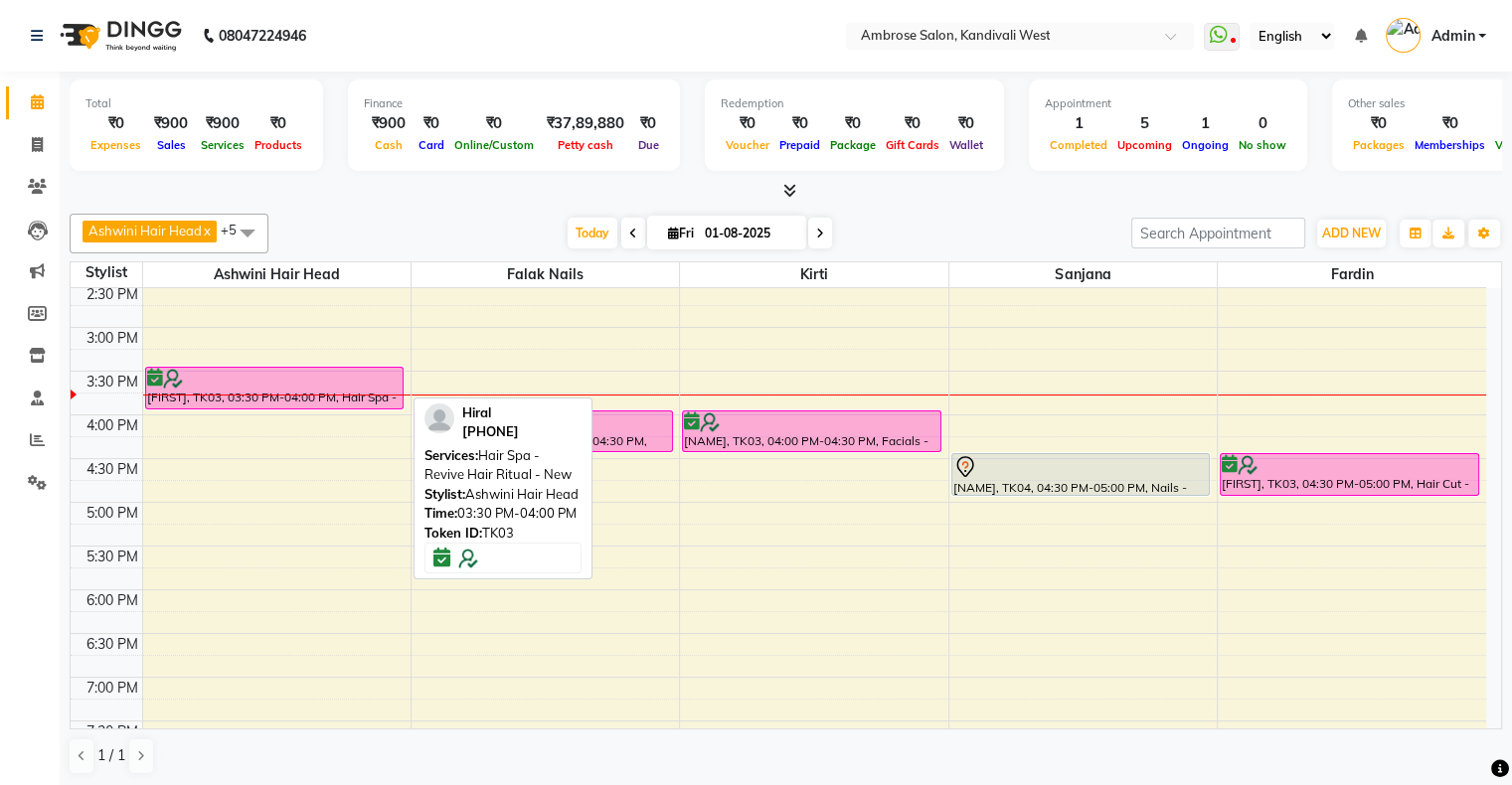 click at bounding box center [274, 379] 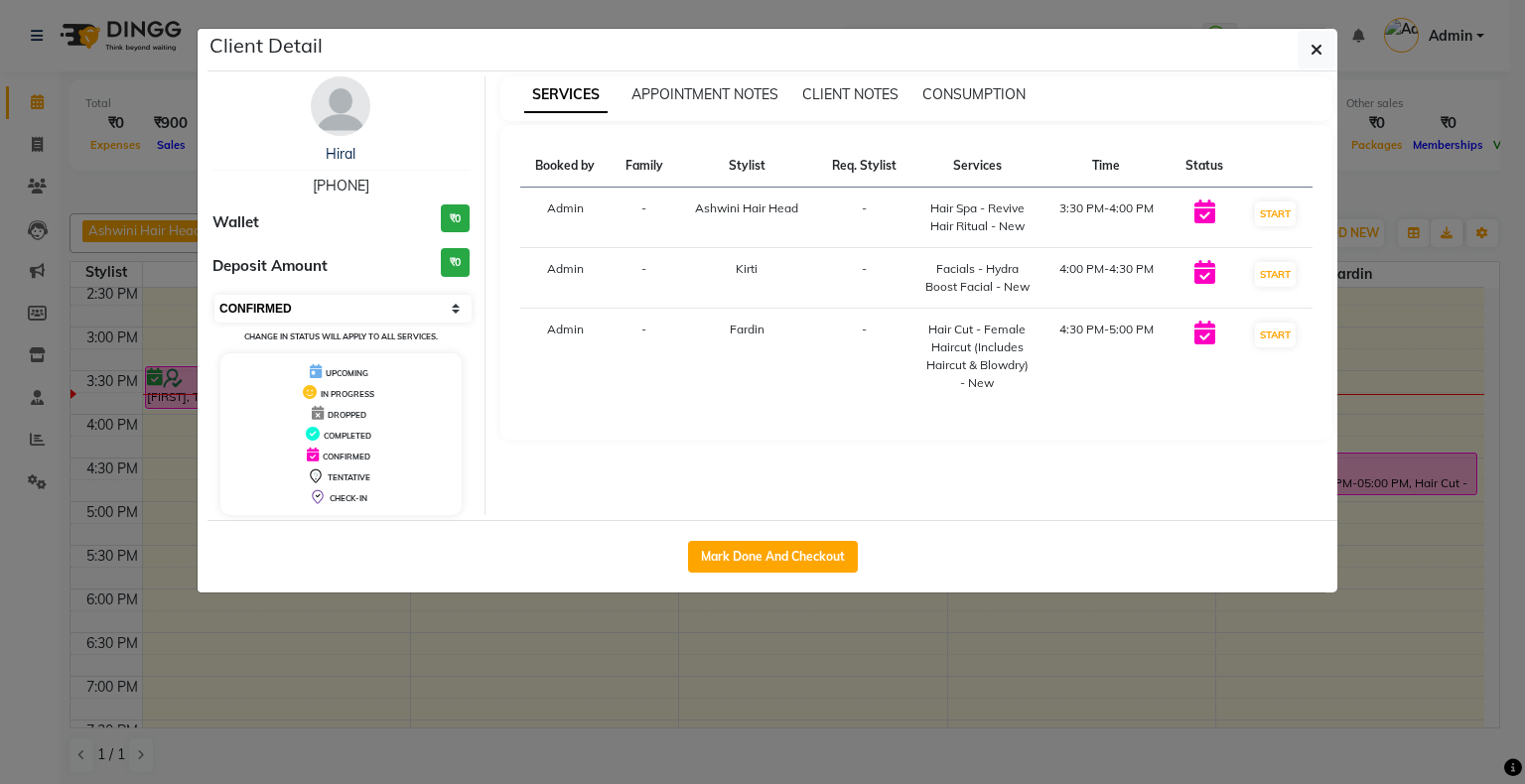 click on "Select IN SERVICE CONFIRMED TENTATIVE CHECK IN MARK DONE DROPPED UPCOMING" at bounding box center (343, 309) 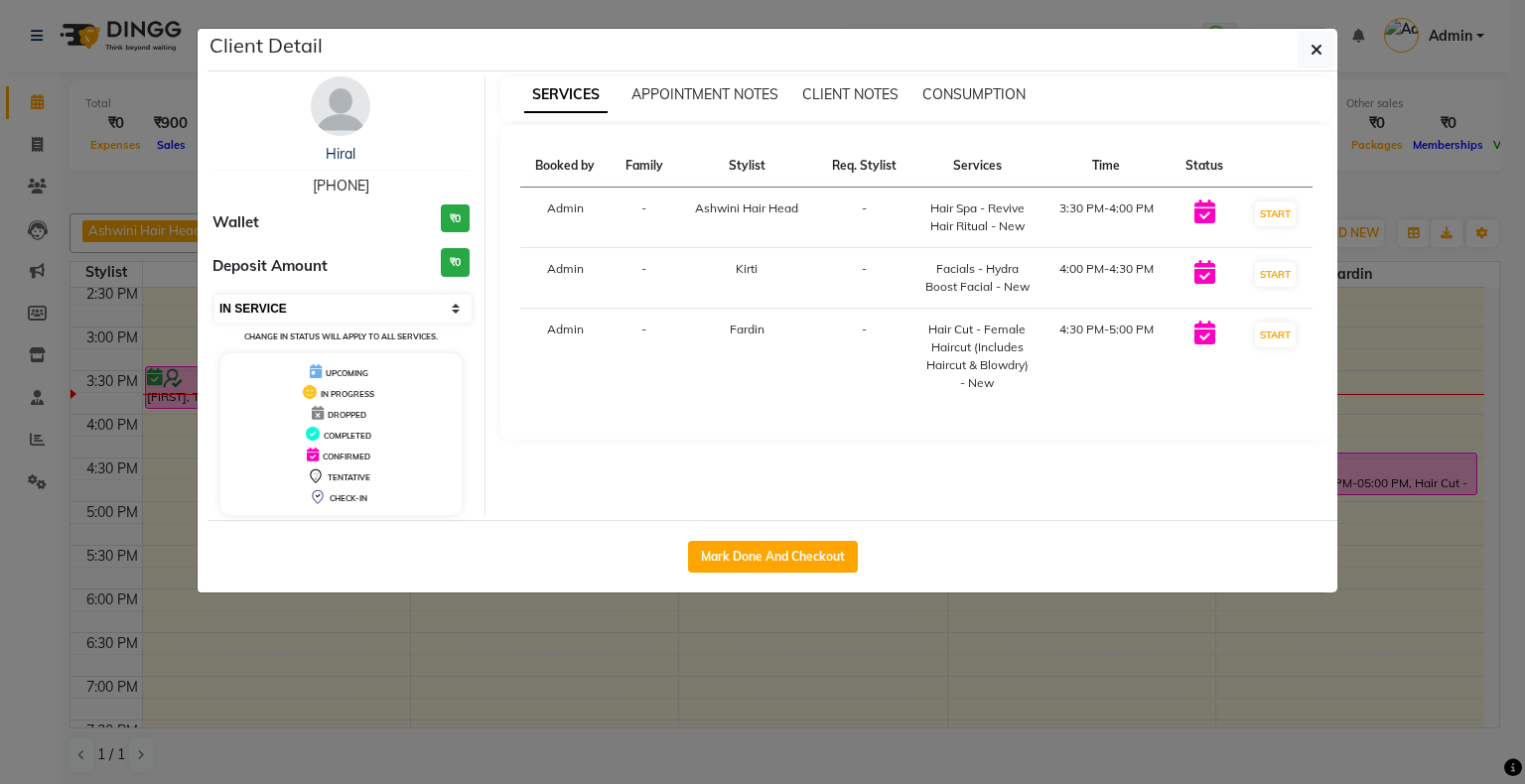 click on "Select IN SERVICE CONFIRMED TENTATIVE CHECK IN MARK DONE DROPPED UPCOMING" at bounding box center (343, 309) 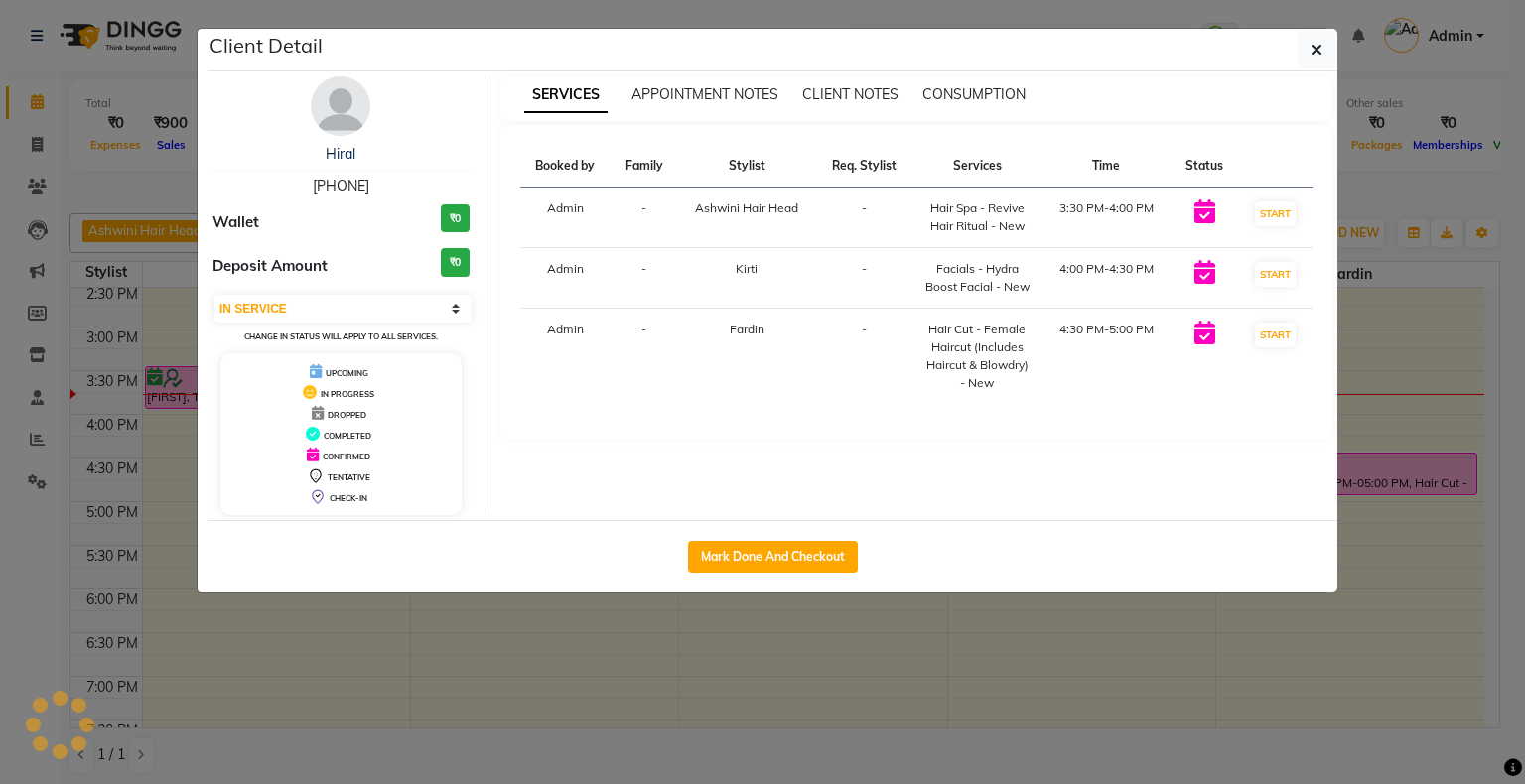 select on "select" 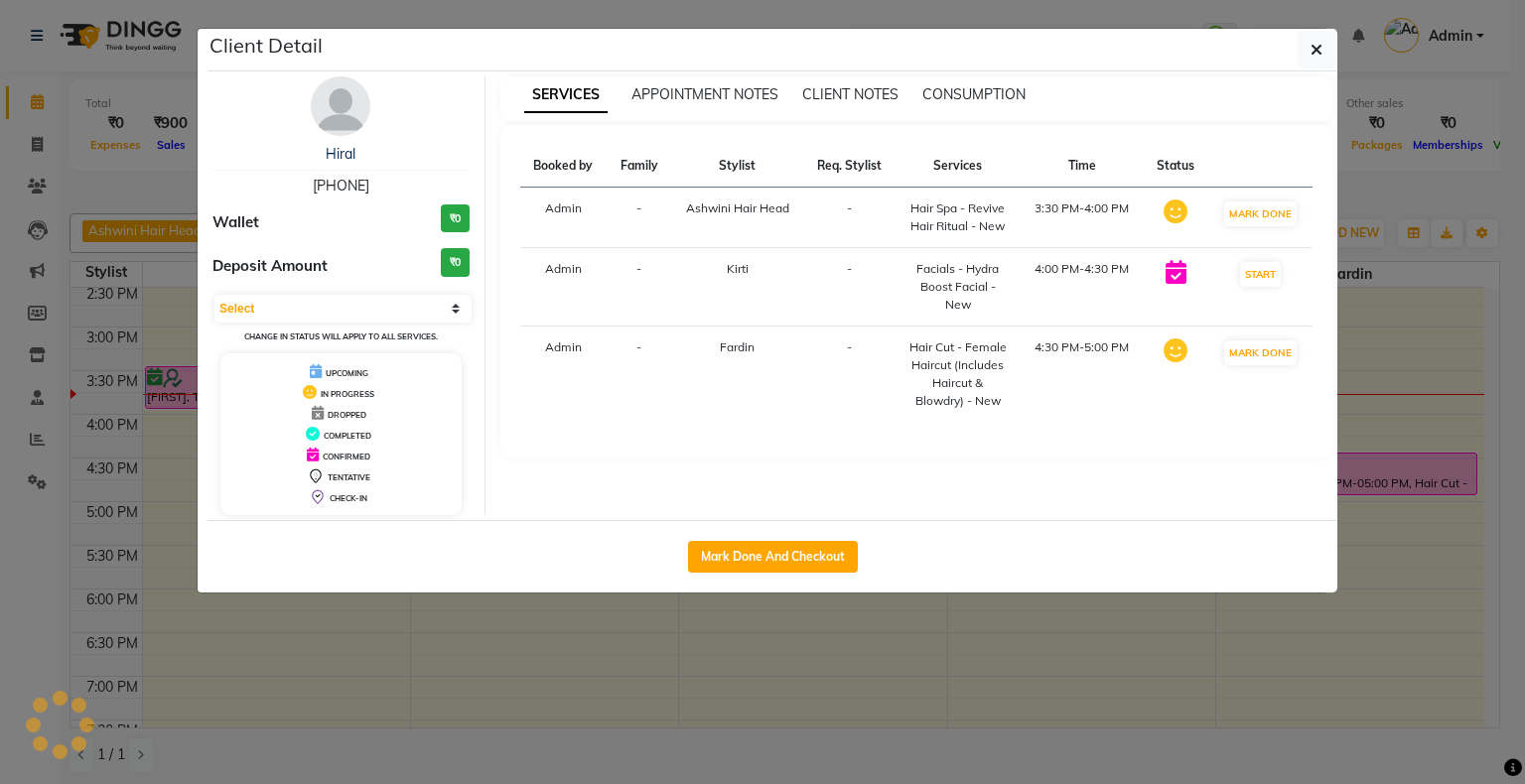 click on "Client Detail [FIRST] [PHONE] Wallet ₹0 Deposit Amount ₹0 Select IN SERVICE CONFIRMED TENTATIVE CHECK IN MARK DONE DROPPED UPCOMING Change in status will apply to all services. UPCOMING IN PROGRESS DROPPED COMPLETED CONFIRMED TENTATIVE CHECK-IN SERVICES APPOINTMENT NOTES CLIENT NOTES CONSUMPTION Booked by Family Stylist Req. Stylist Services Time Status Admin - [FIRST] Hair Head - Hair Spa - Revive Hair Ritual - New 3:30 PM-4:00 PM START Admin - [FIRST] - Facials - Hydra Boost Facial - New 4:00 PM-4:30 PM START Admin - [FIRST] - Hair Cut - Female Haircut (Includes Haircut & Blowdry) - New 4:30 PM-5:00 PM START Mark Done And Checkout" 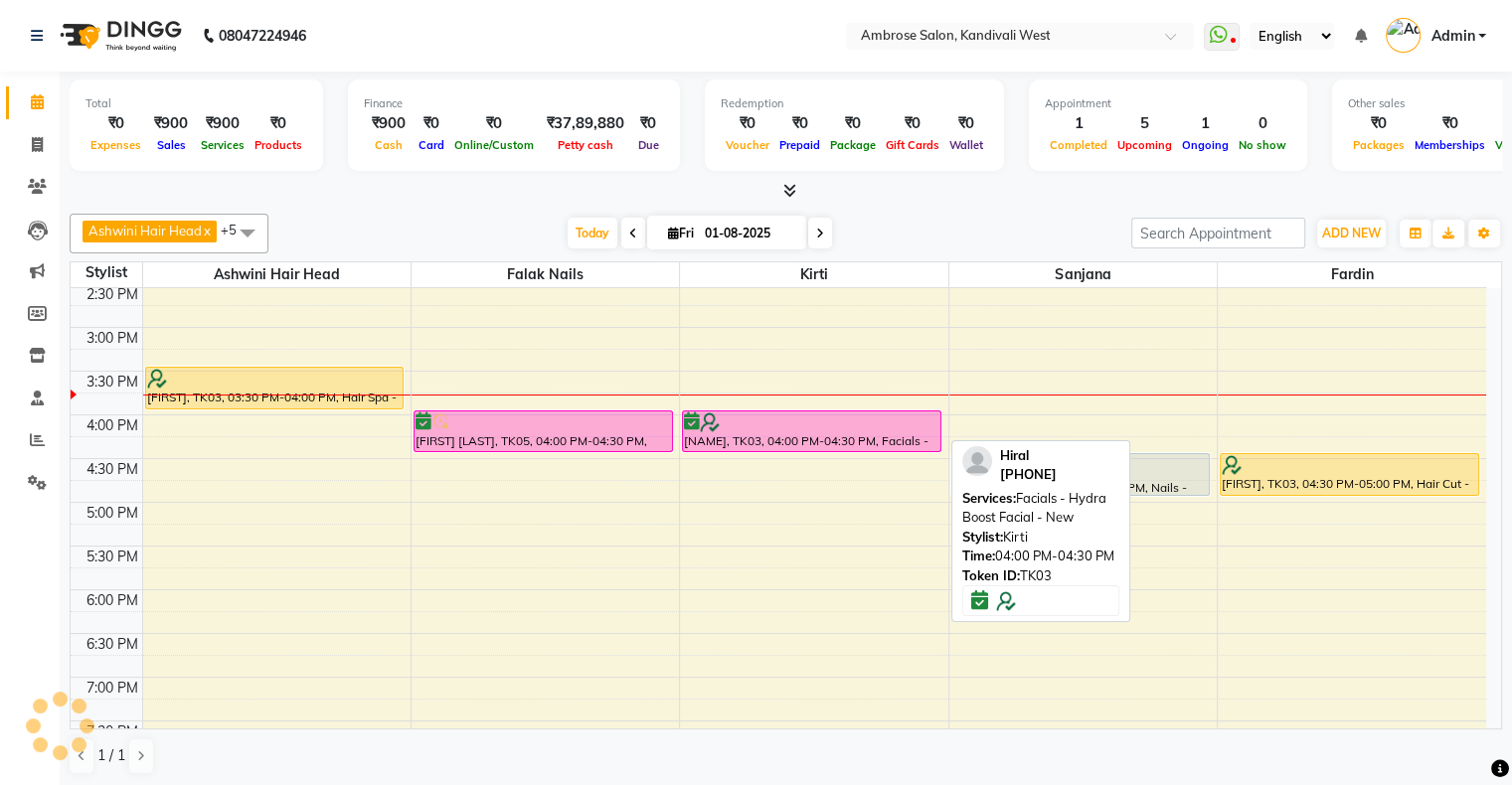 click at bounding box center [811, 422] 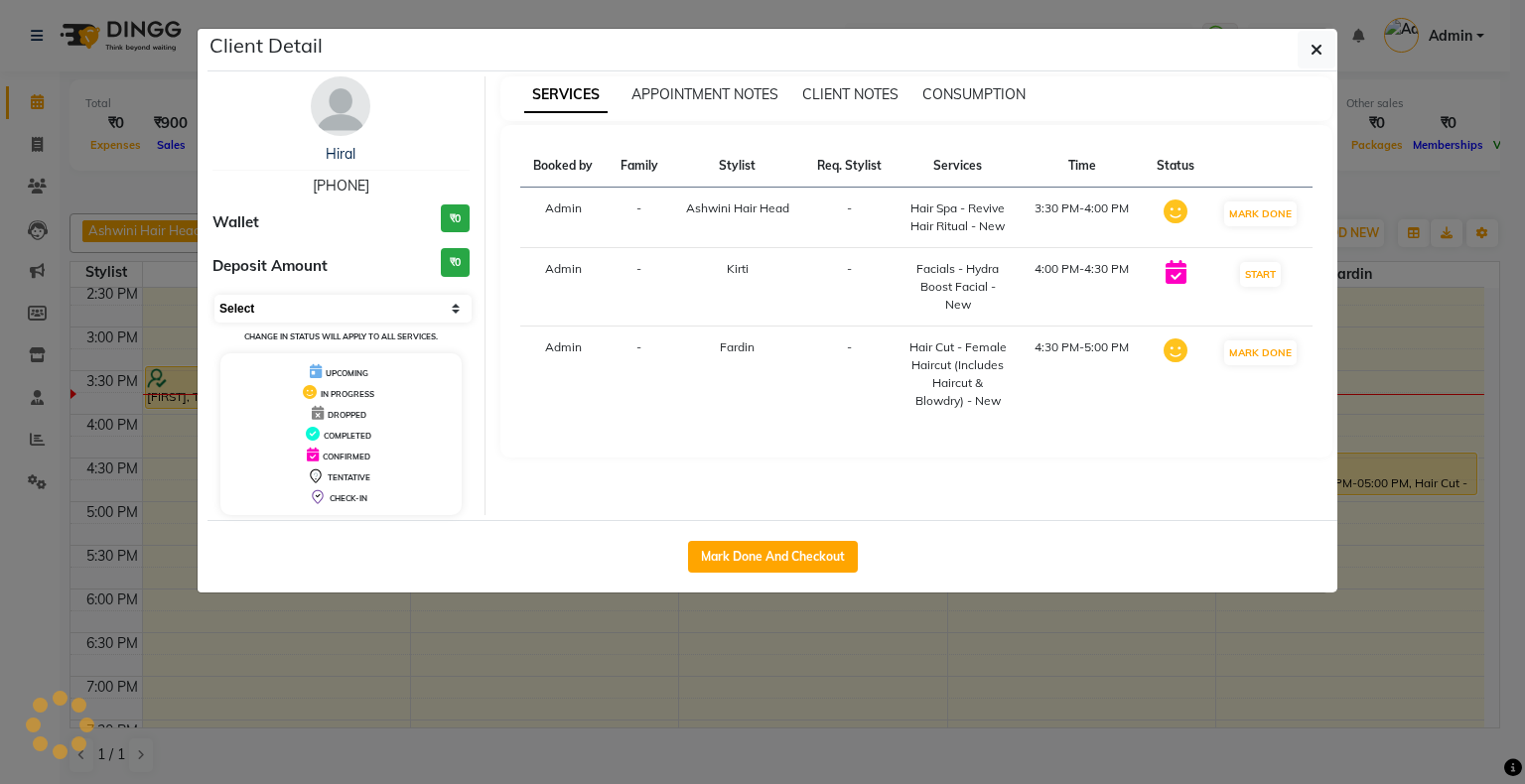 click on "Select IN SERVICE CONFIRMED TENTATIVE CHECK IN MARK DONE DROPPED UPCOMING" at bounding box center [343, 309] 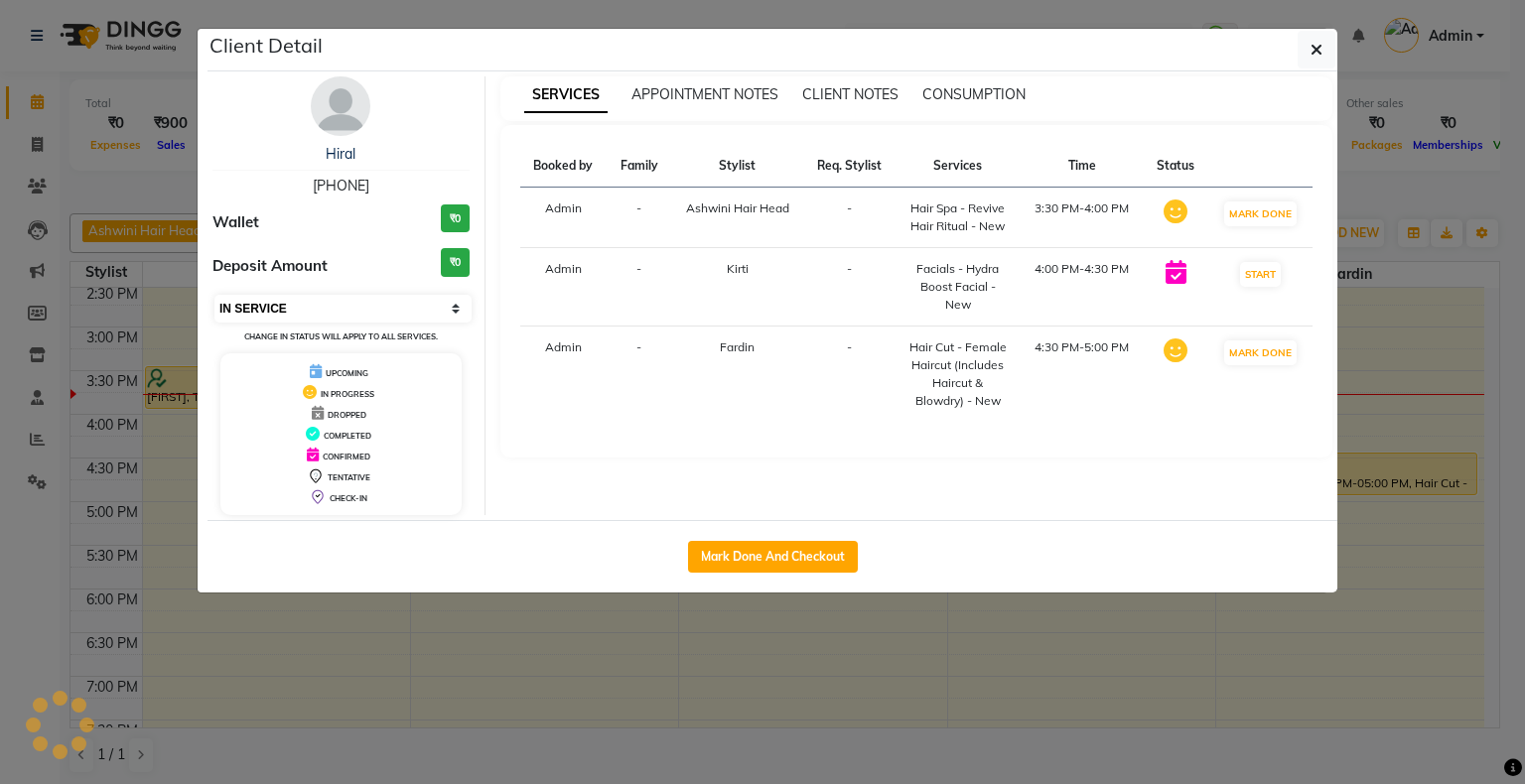 click on "Select IN SERVICE CONFIRMED TENTATIVE CHECK IN MARK DONE DROPPED UPCOMING" at bounding box center (343, 309) 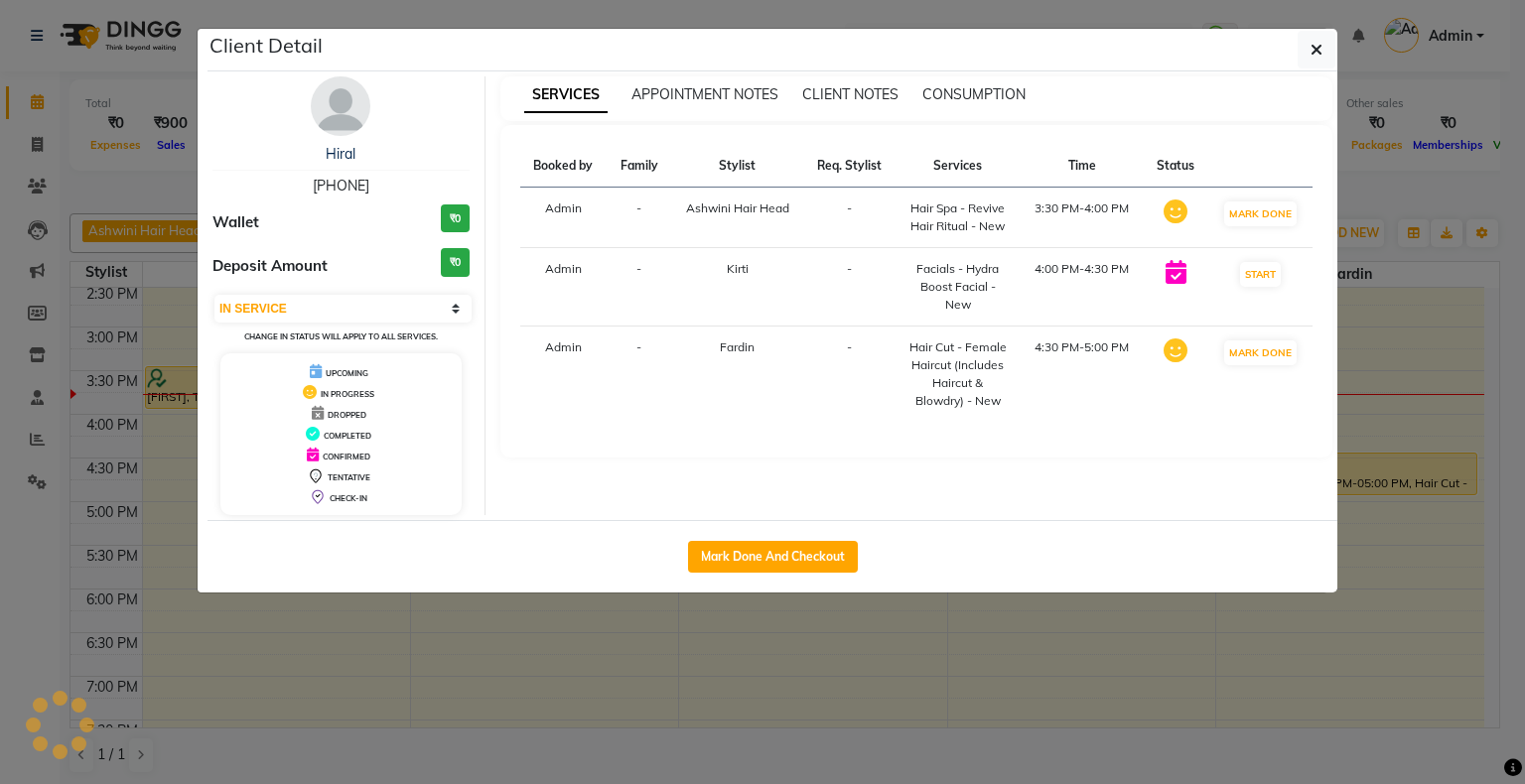 click on "Client Detail [FIRST] [PHONE] Wallet ₹0 Deposit Amount ₹0 Select IN SERVICE CONFIRMED TENTATIVE CHECK IN MARK DONE DROPPED UPCOMING Change in status will apply to all services. UPCOMING IN PROGRESS DROPPED COMPLETED CONFIRMED TENTATIVE CHECK-IN SERVICES APPOINTMENT NOTES CLIENT NOTES CONSUMPTION Booked by Family Stylist Req. Stylist Services Time Status Admin - [FIRST] Hair Head - Hair Spa - Revive Hair Ritual - New 3:30 PM-4:00 PM START Admin - [FIRST] - Facials - Hydra Boost Facial - New 4:00 PM-4:30 PM START Admin - [FIRST] - Hair Cut - Female Haircut (Includes Haircut & Blowdry) - New 4:30 PM-5:00 PM START Mark Done And Checkout" 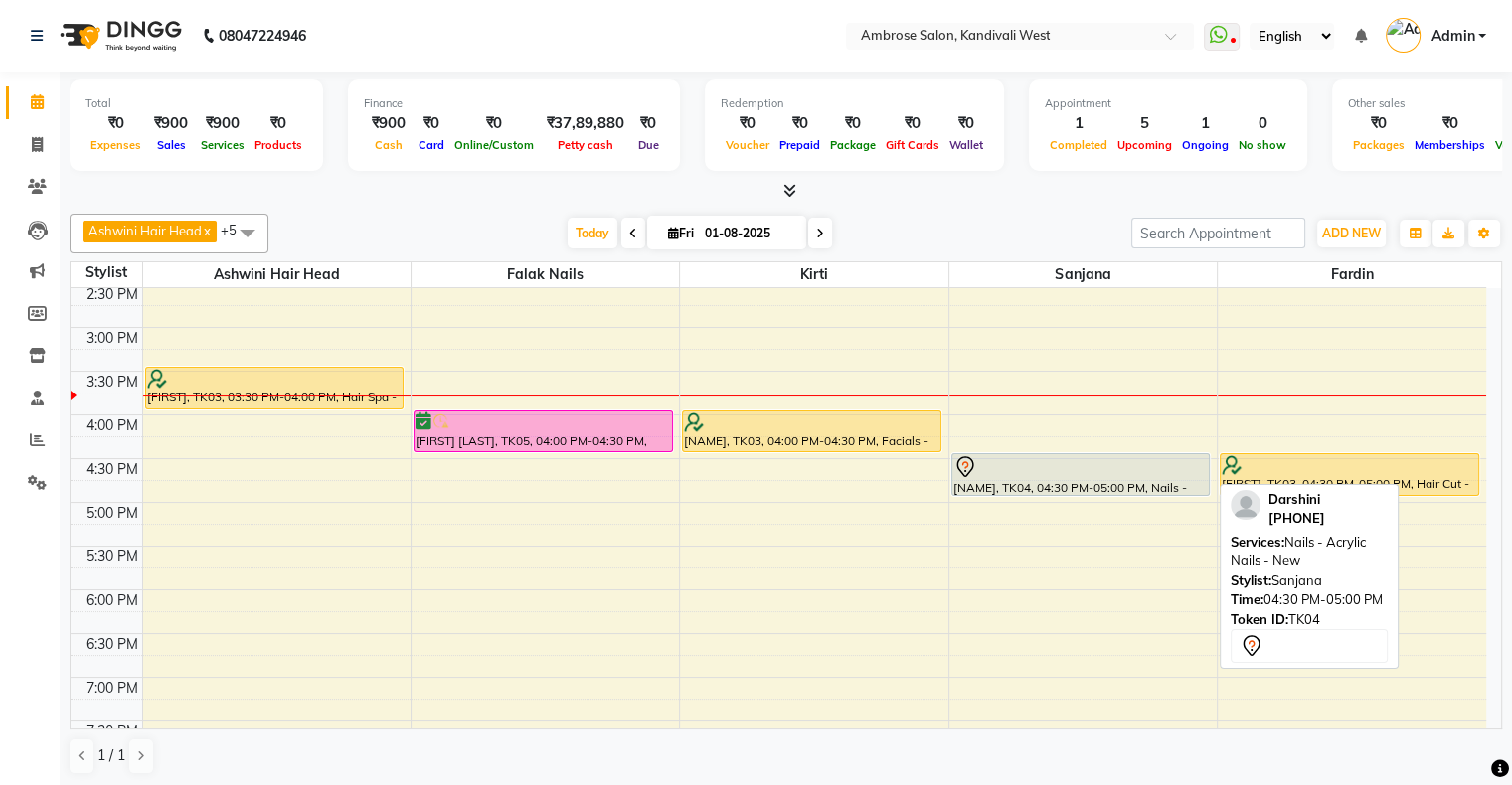 click at bounding box center [1081, 467] 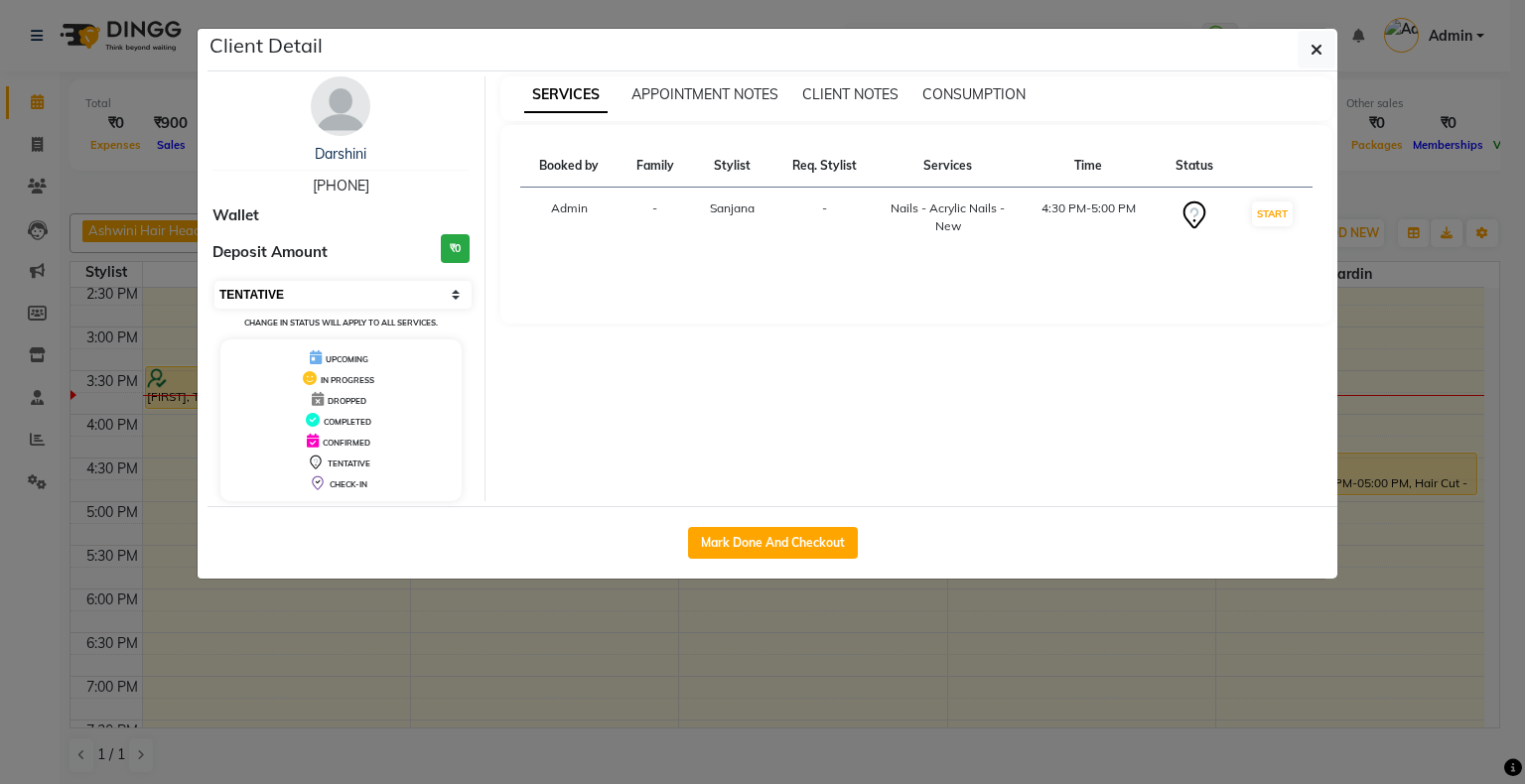click on "Select IN SERVICE CONFIRMED TENTATIVE CHECK IN MARK DONE DROPPED UPCOMING" at bounding box center [343, 295] 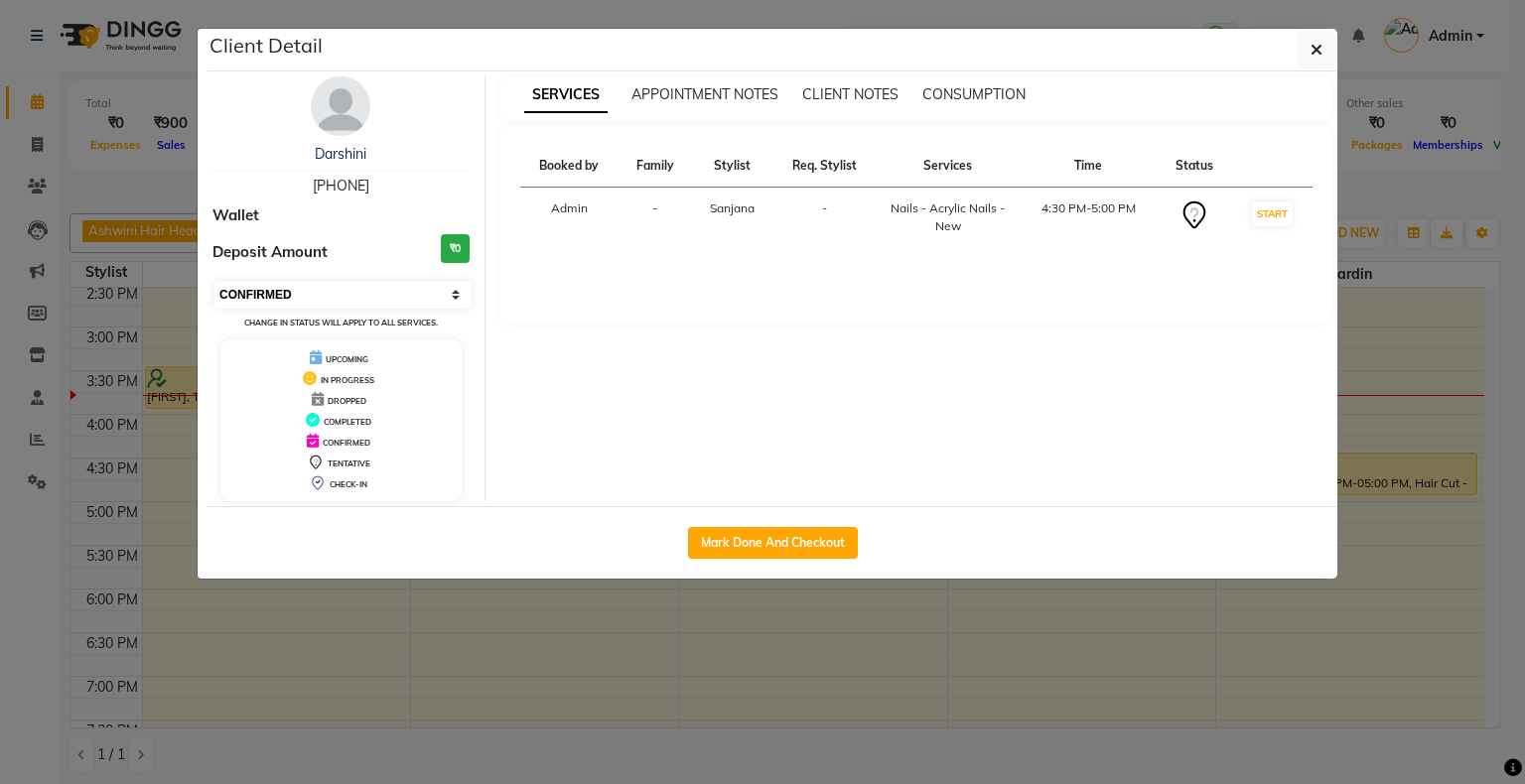 click on "Select IN SERVICE CONFIRMED TENTATIVE CHECK IN MARK DONE DROPPED UPCOMING" at bounding box center [343, 295] 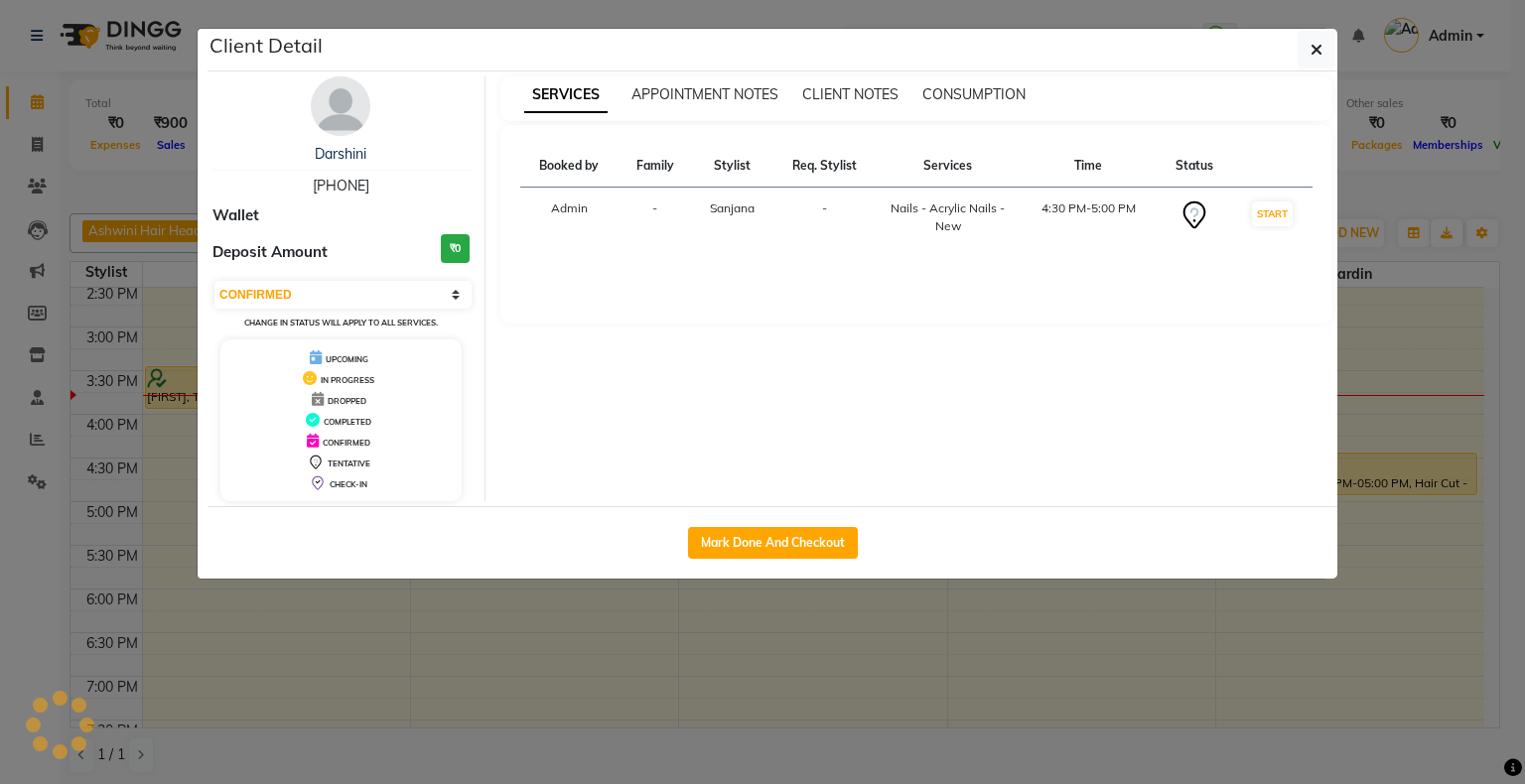 click on "Client Detail [NAME] [PHONE] Wallet Deposit Amount ₹0 Select IN SERVICE CONFIRMED TENTATIVE CHECK IN MARK DONE DROPPED UPCOMING Change in status will apply to all services. UPCOMING IN PROGRESS DROPPED COMPLETED CONFIRMED TENTATIVE CHECK-IN SERVICES APPOINTMENT NOTES CLIENT NOTES CONSUMPTION Booked by Family Stylist Req. Stylist Services Time Status Admin - [FIRST] - Nails - Acrylic Nails - New 4:30 PM-5:00 PM START Mark Done And Checkout" 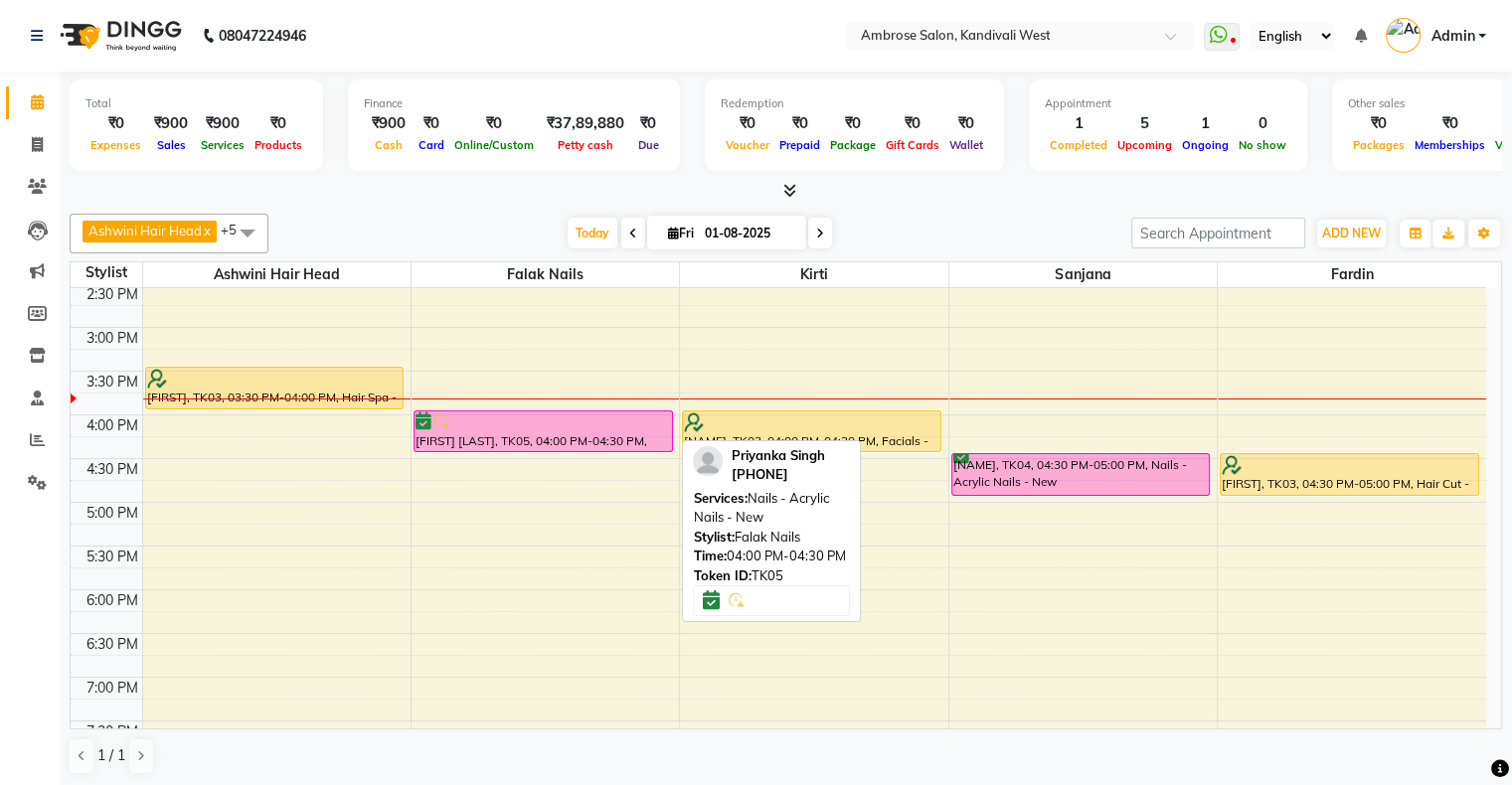click on "[FIRST] [LAST], TK05, 04:00 PM-04:30 PM, Nails - Acrylic Nails - New" at bounding box center (543, 431) 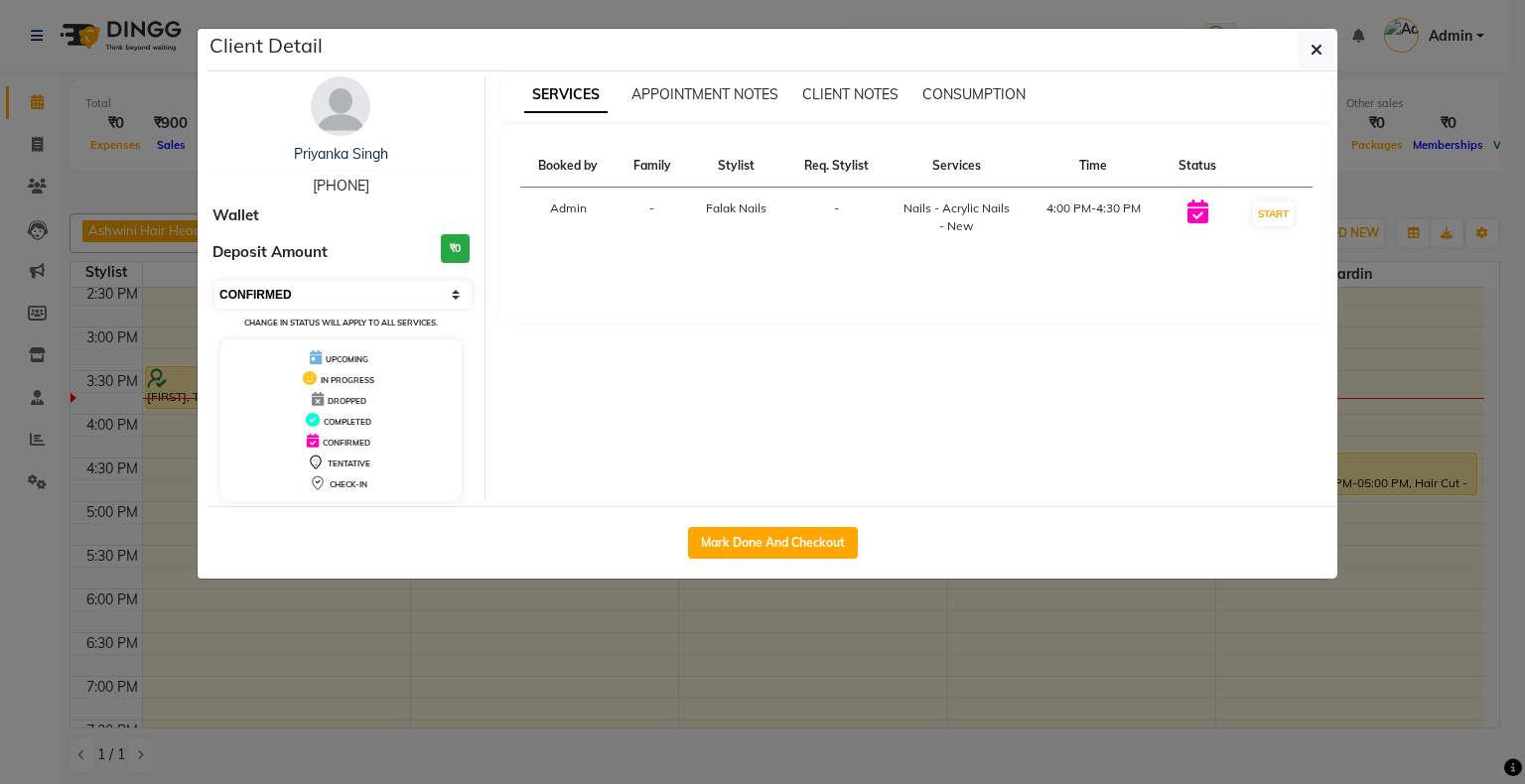 click on "Select IN SERVICE CONFIRMED TENTATIVE CHECK IN MARK DONE DROPPED UPCOMING" at bounding box center [343, 295] 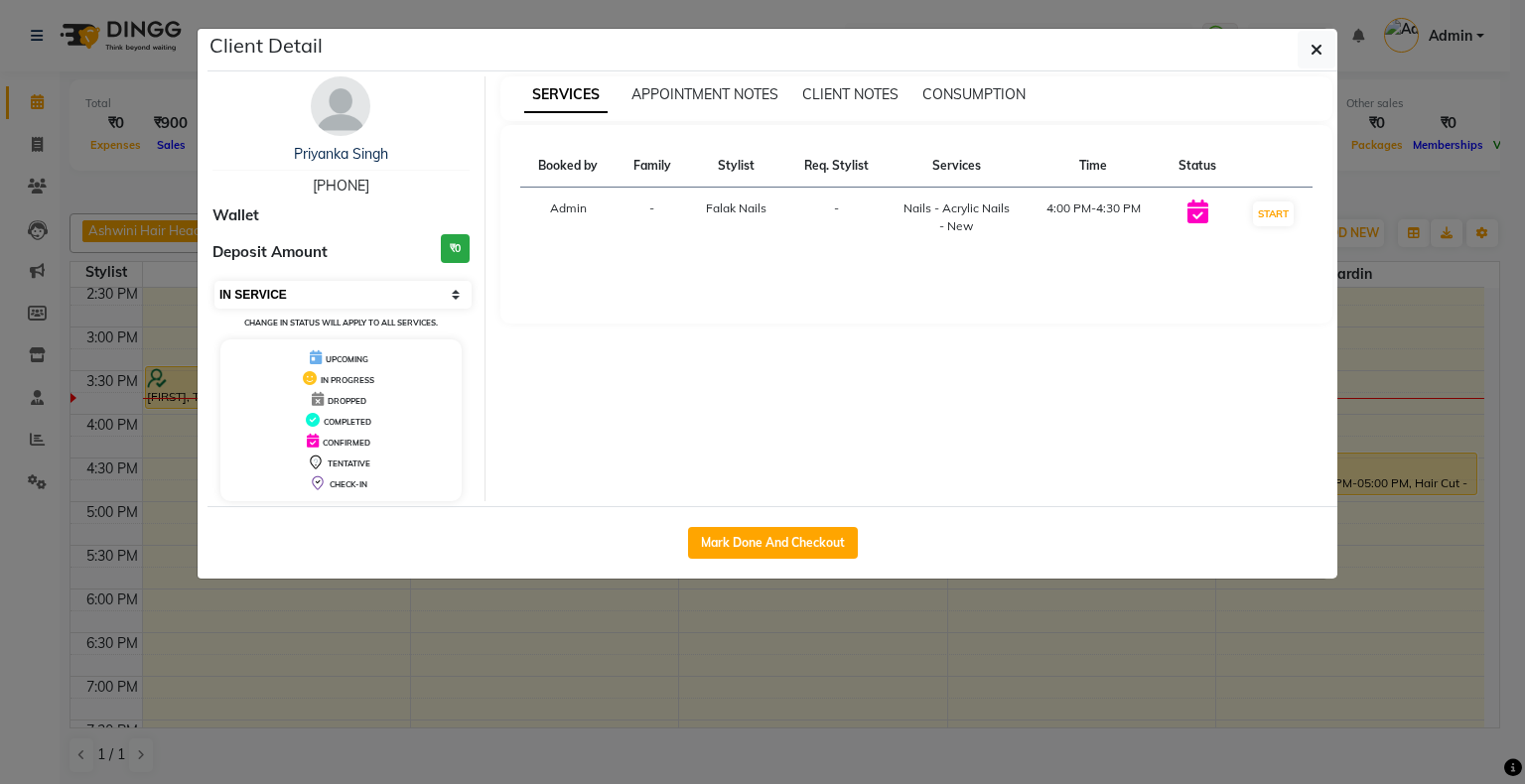 click on "Select IN SERVICE CONFIRMED TENTATIVE CHECK IN MARK DONE DROPPED UPCOMING" at bounding box center (343, 295) 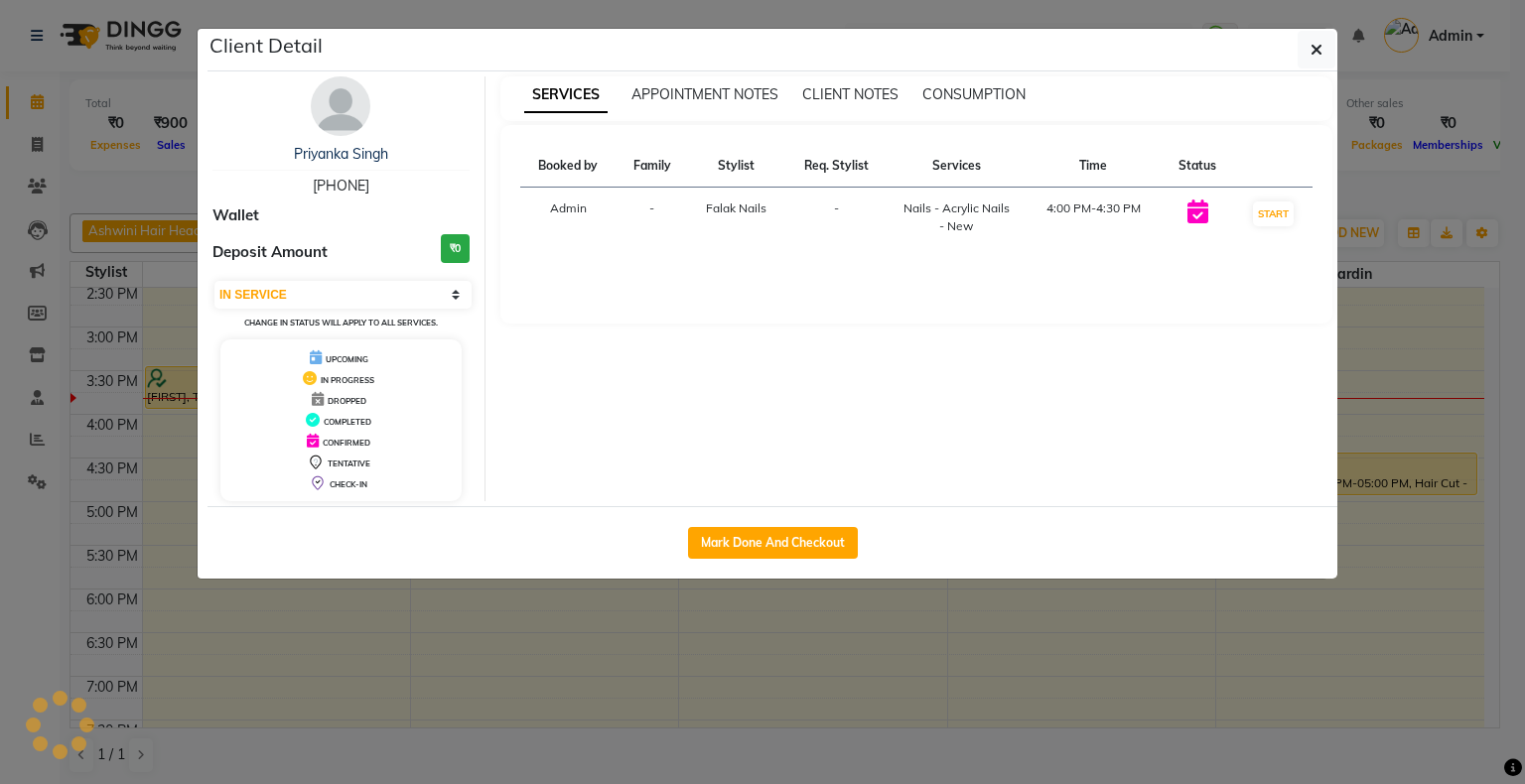 click on "Client Detail [FIRST] [PHONE] Wallet Deposit Amount ₹0 Select IN SERVICE CONFIRMED TENTATIVE CHECK IN MARK DONE DROPPED UPCOMING Change in status will apply to all services. UPCOMING IN PROGRESS DROPPED COMPLETED CONFIRMED TENTATIVE CHECK-IN SERVICES APPOINTMENT NOTES CLIENT NOTES CONSUMPTION Booked by Family Stylist Req. Stylist Services Time Status Admin - [FIRST] Nails - Nails - Acrylic Nails - New 4:00 PM-4:30 PM START Mark Done And Checkout" 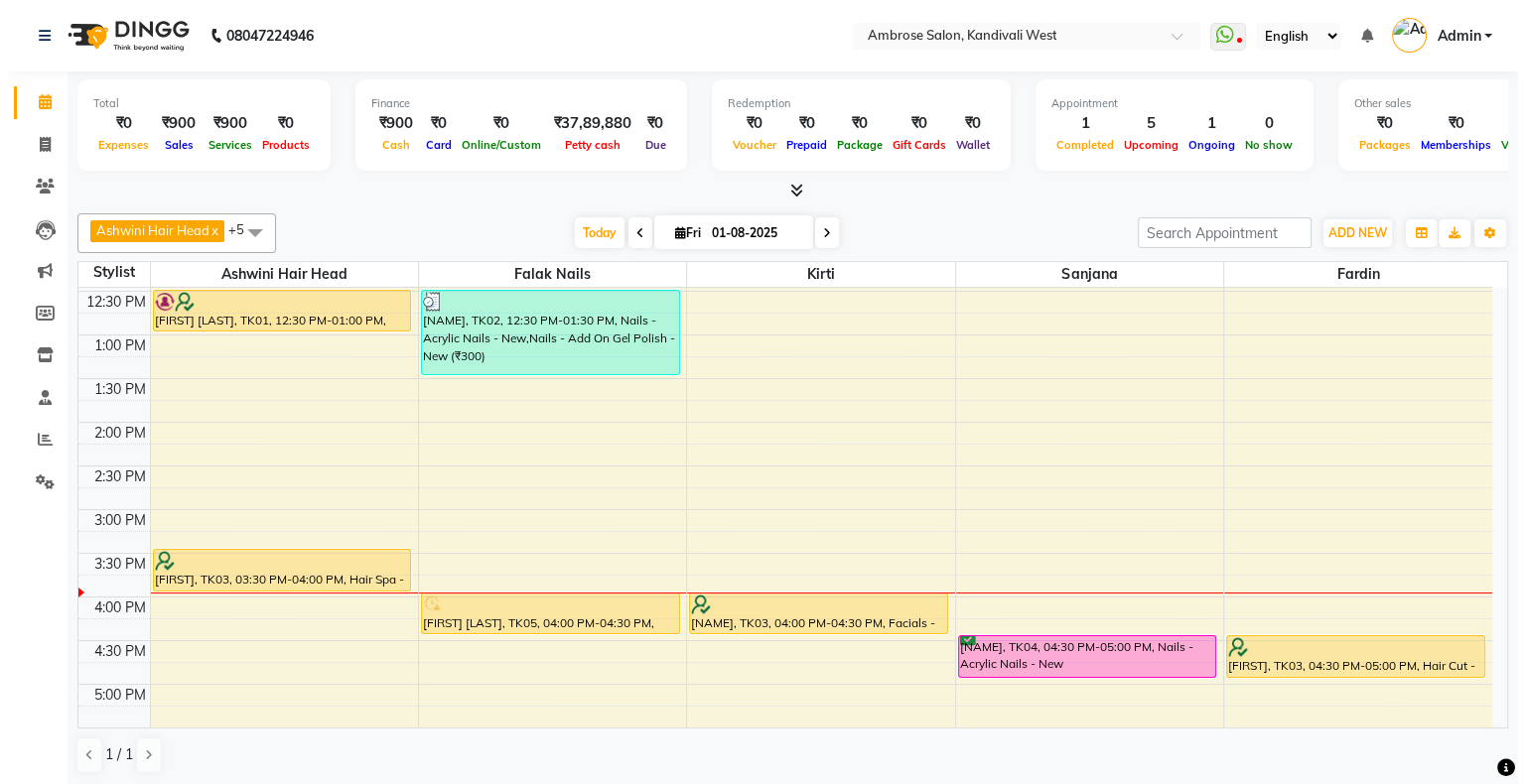 scroll, scrollTop: 0, scrollLeft: 0, axis: both 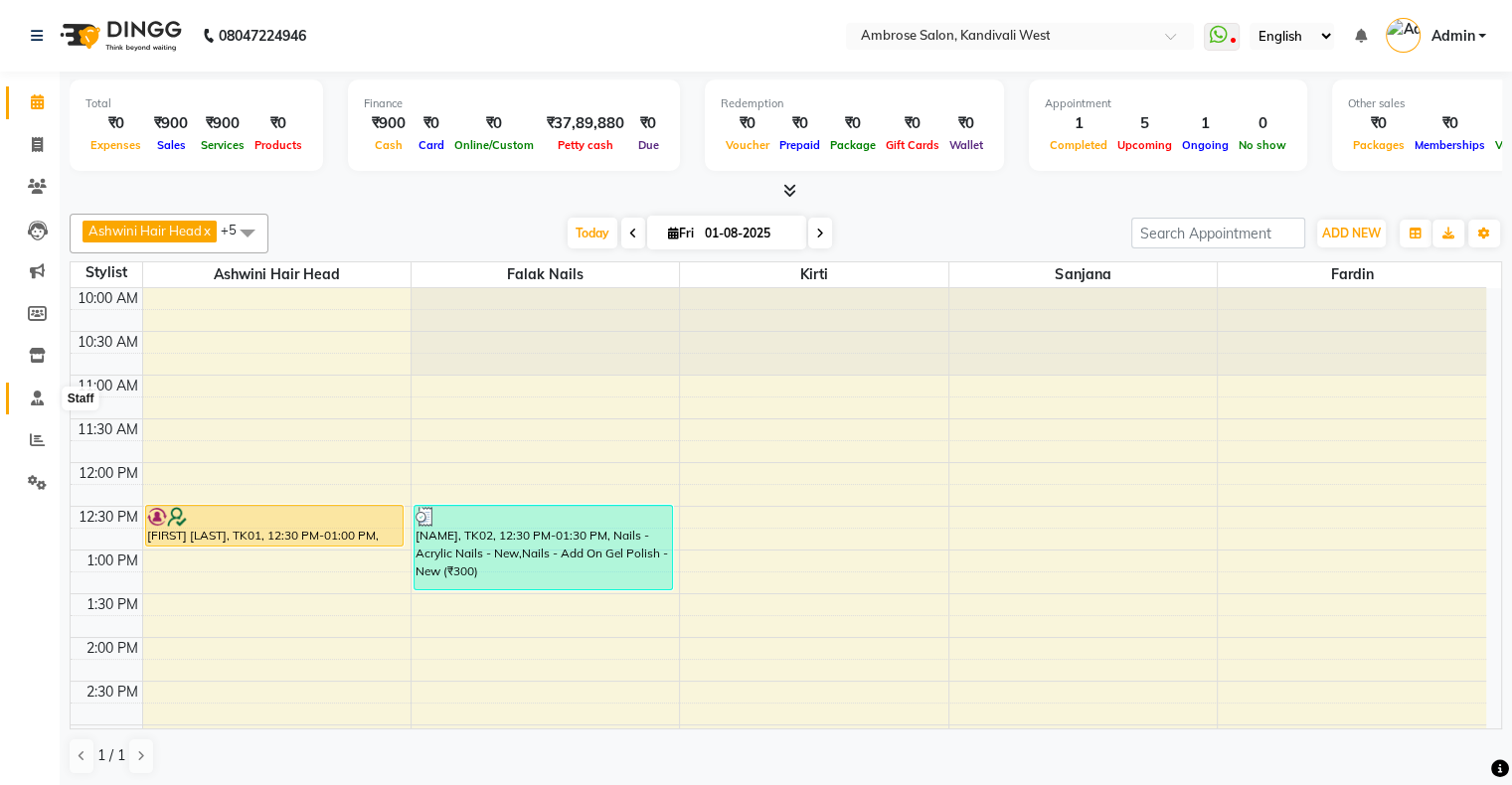 click 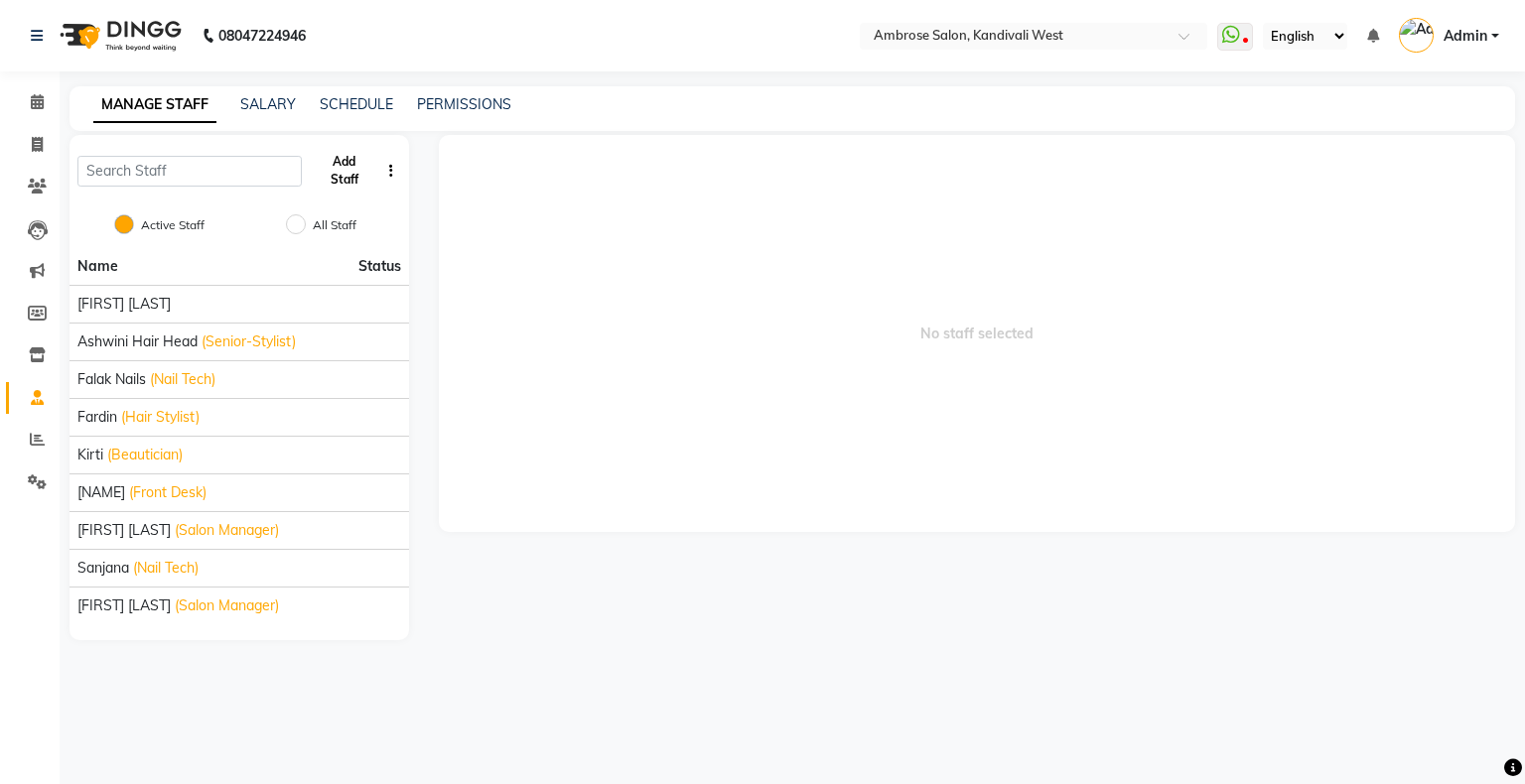 click on "Add Staff" 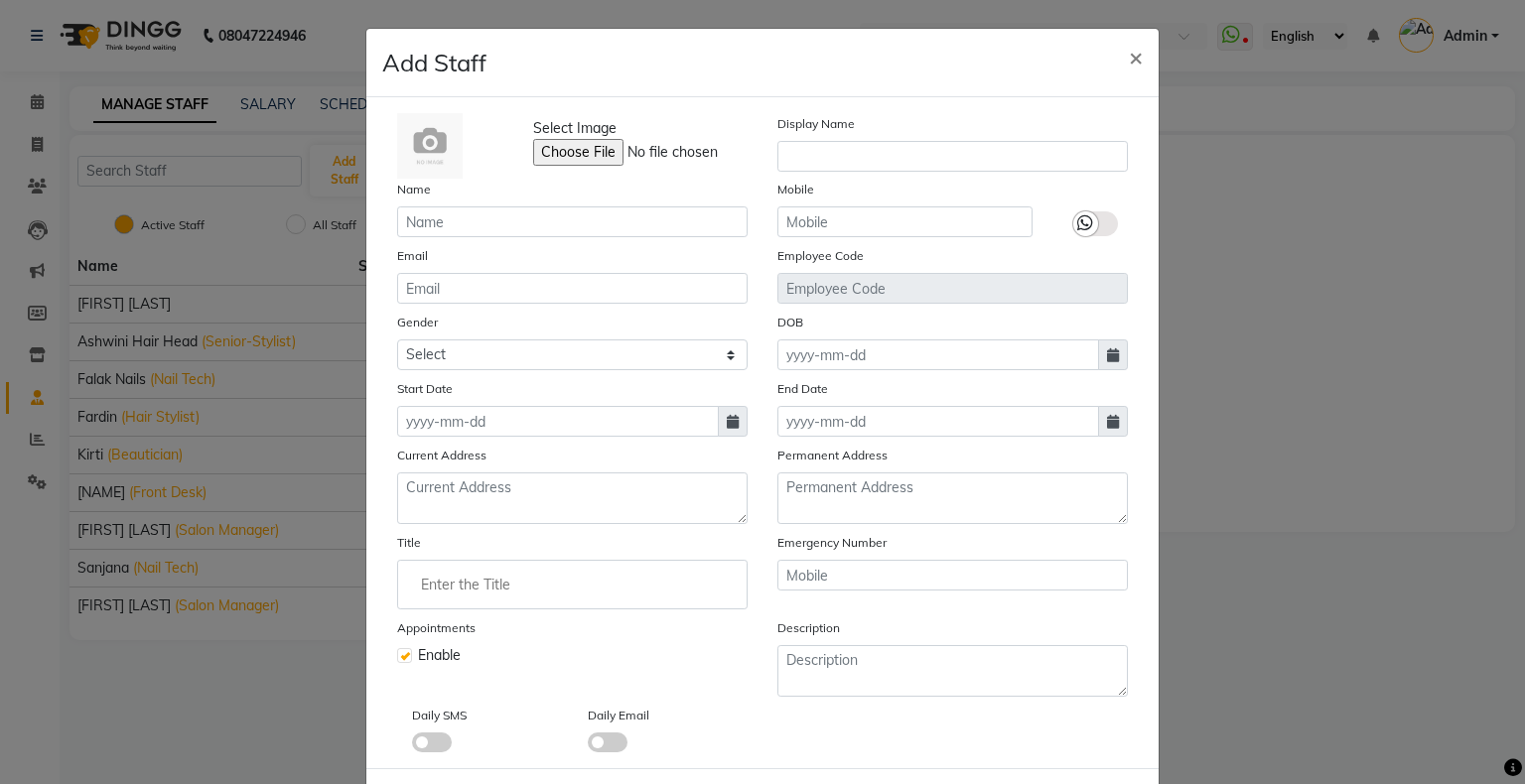click on "Select Image  Display Name Name Mobile Email Employee Code Gender Select Male Female Other Prefer Not To Say DOB Start Date End Date Current Address Permanent Address Title Emergency Number Appointments Enable Description Daily SMS Daily Email" 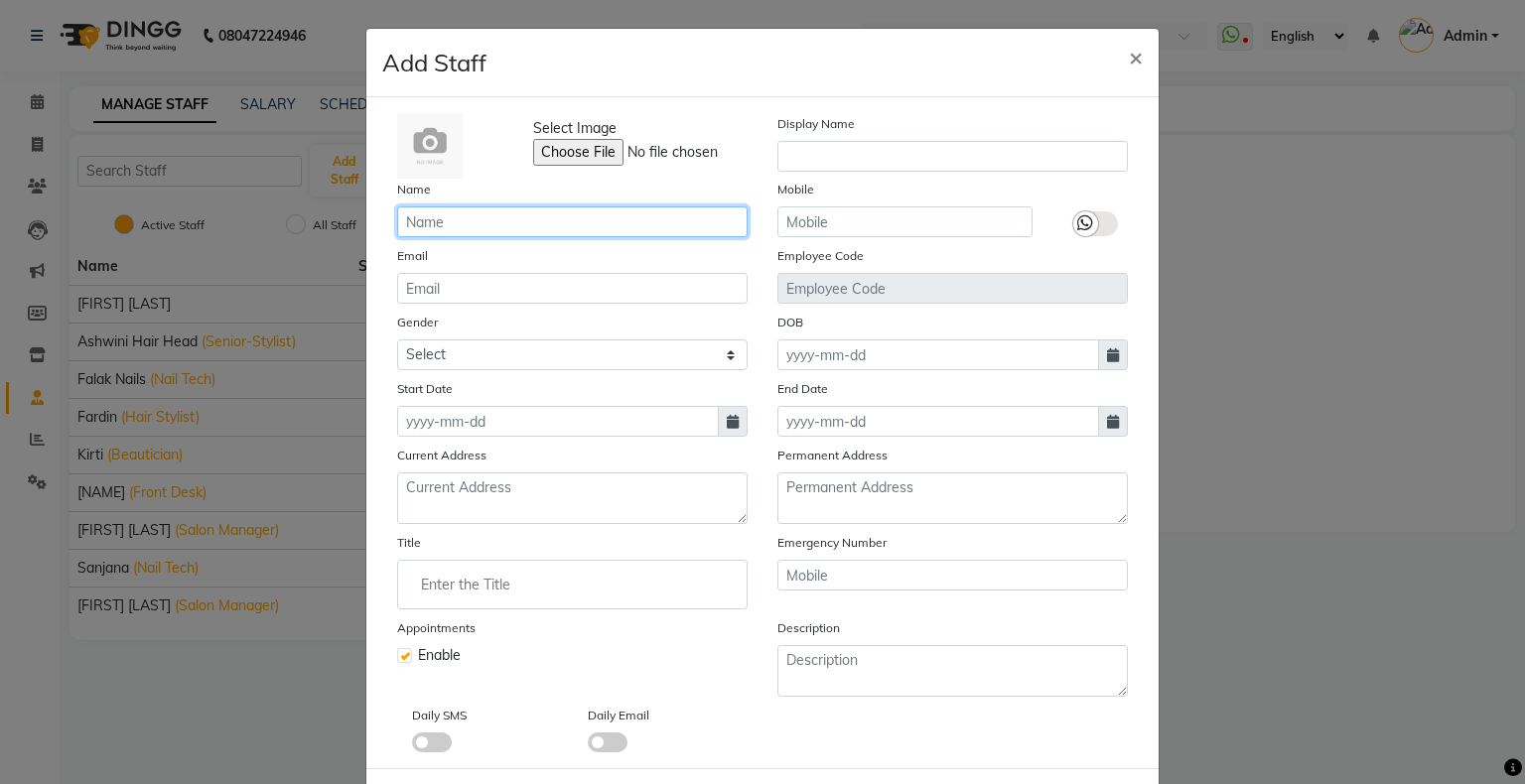 click 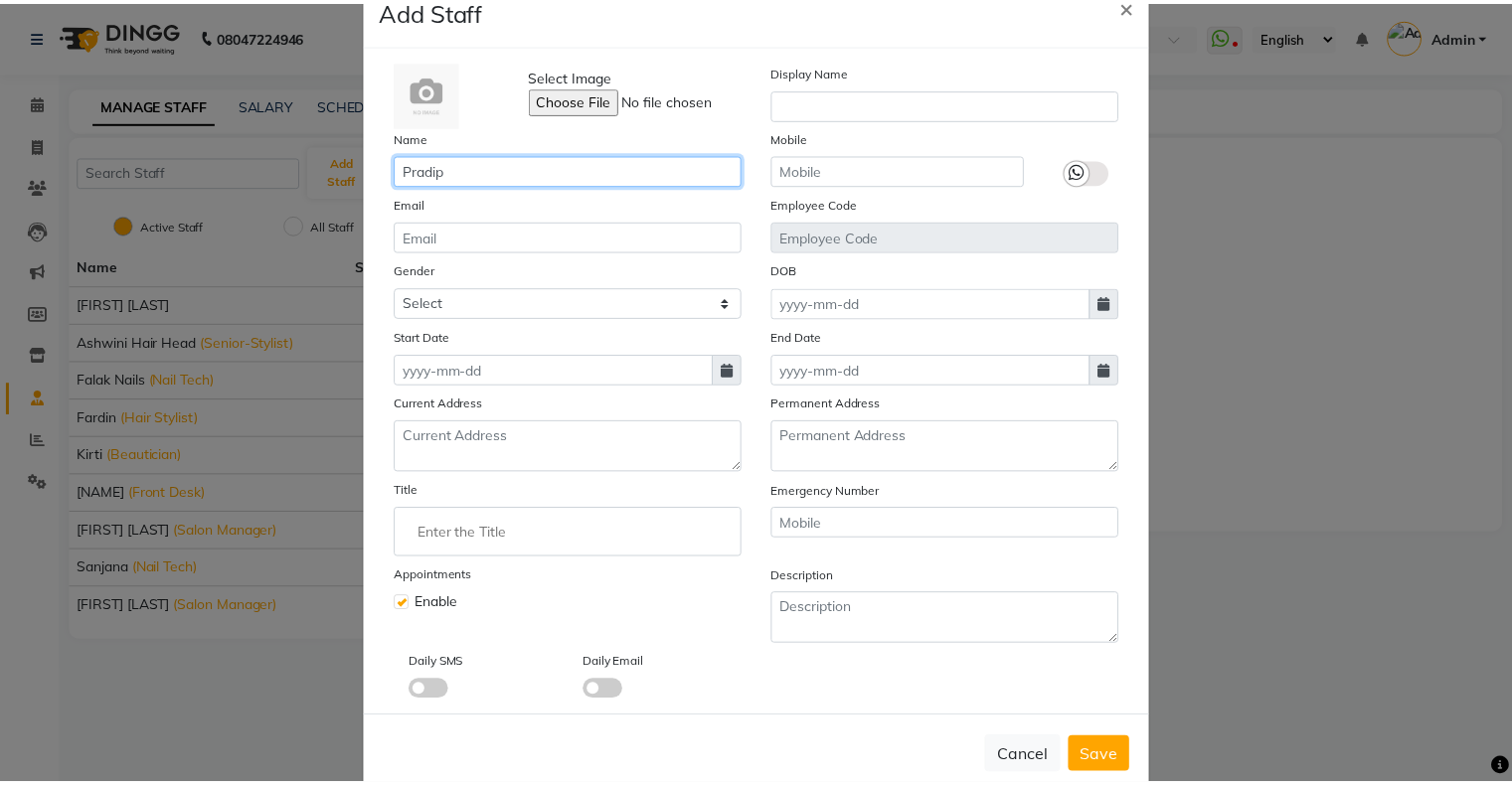 scroll, scrollTop: 98, scrollLeft: 0, axis: vertical 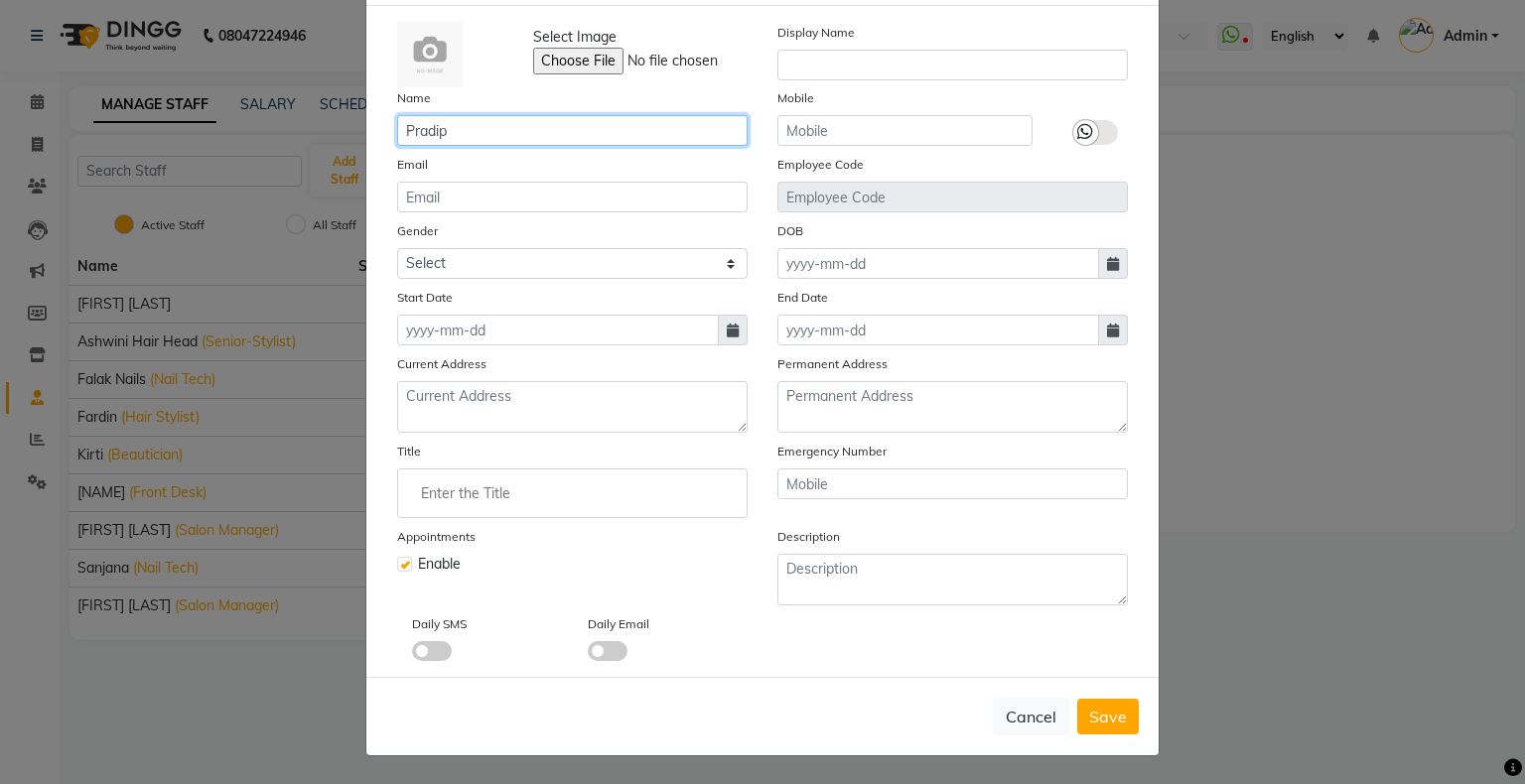type on "Pradip" 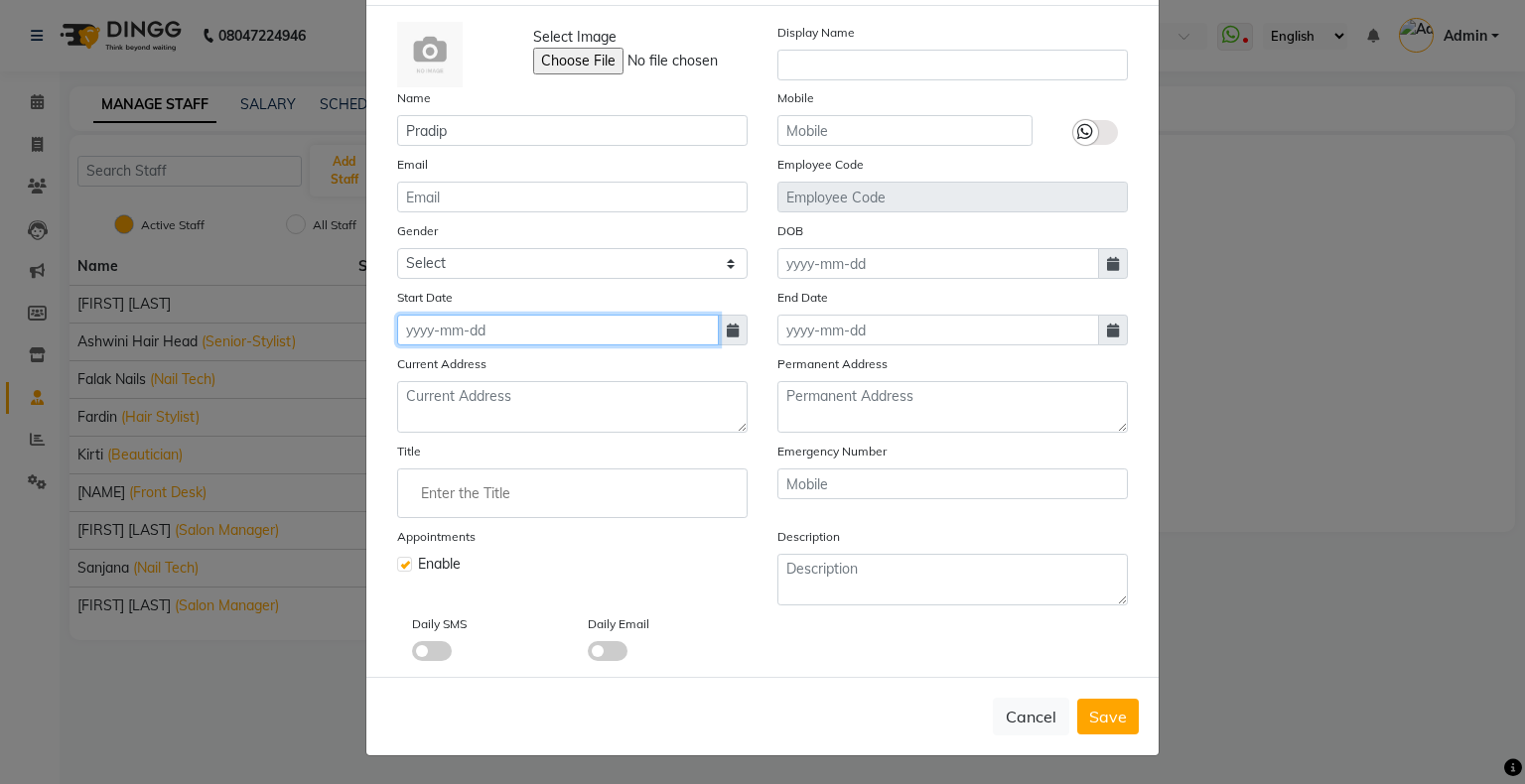 click 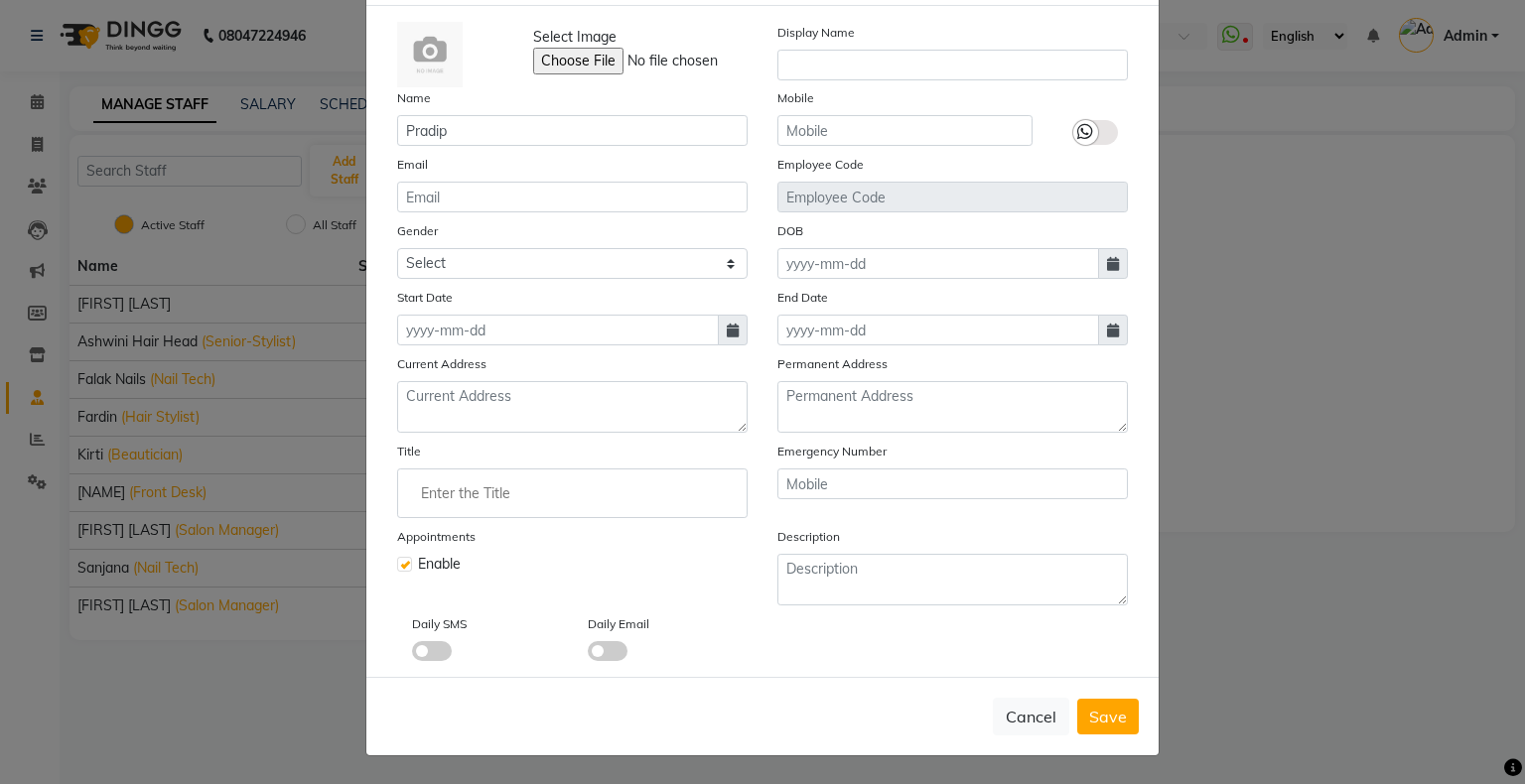 select on "8" 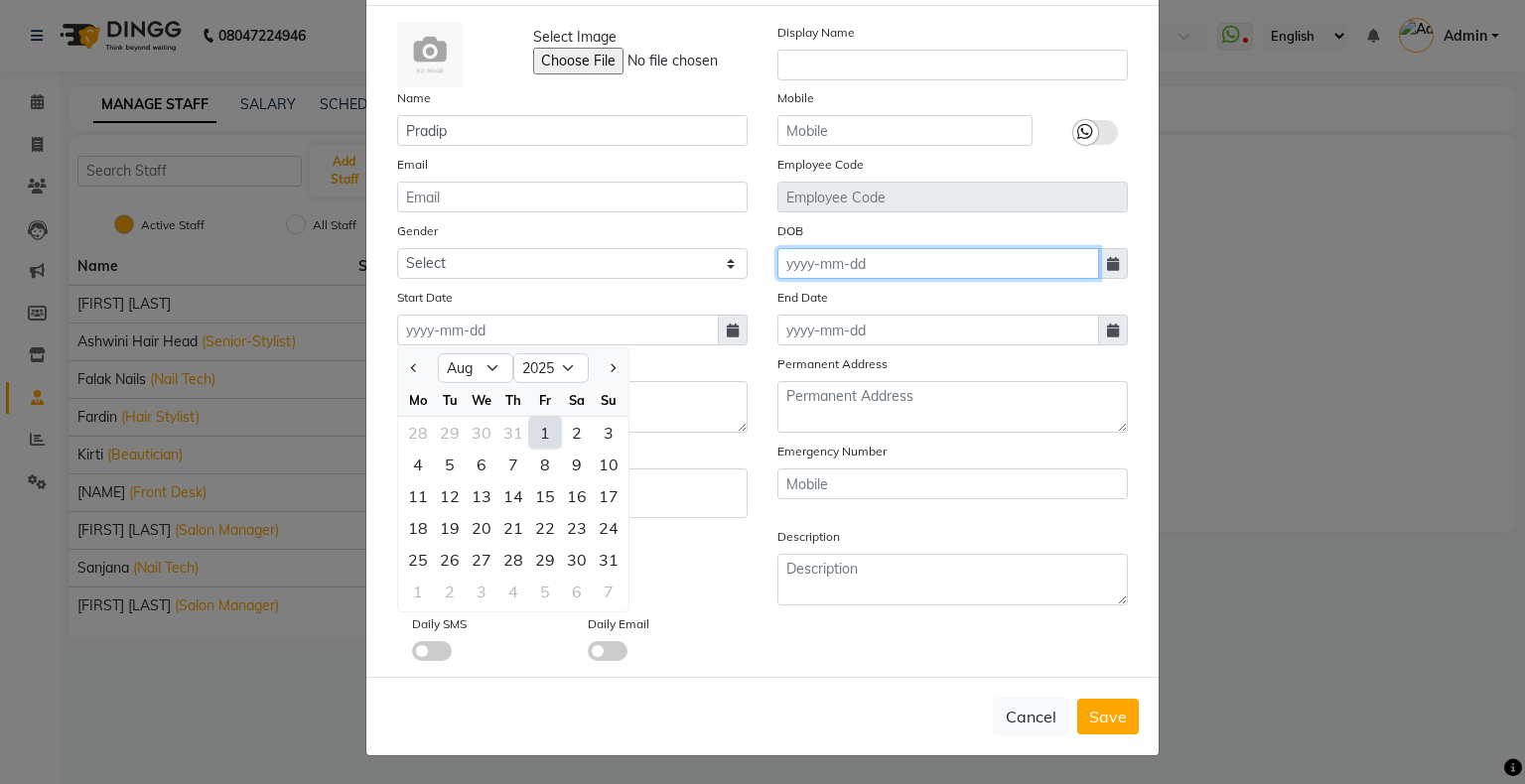 click 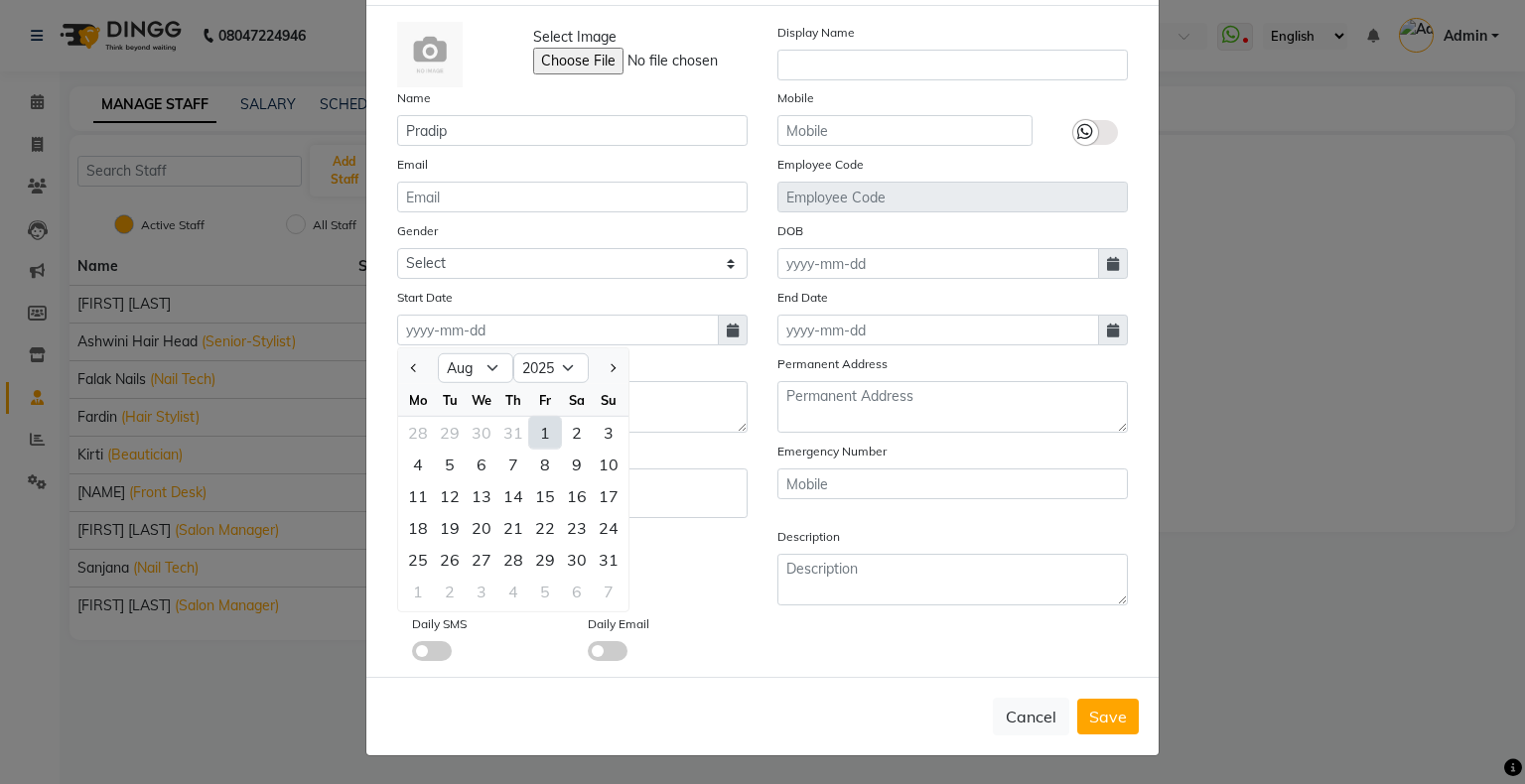 select on "8" 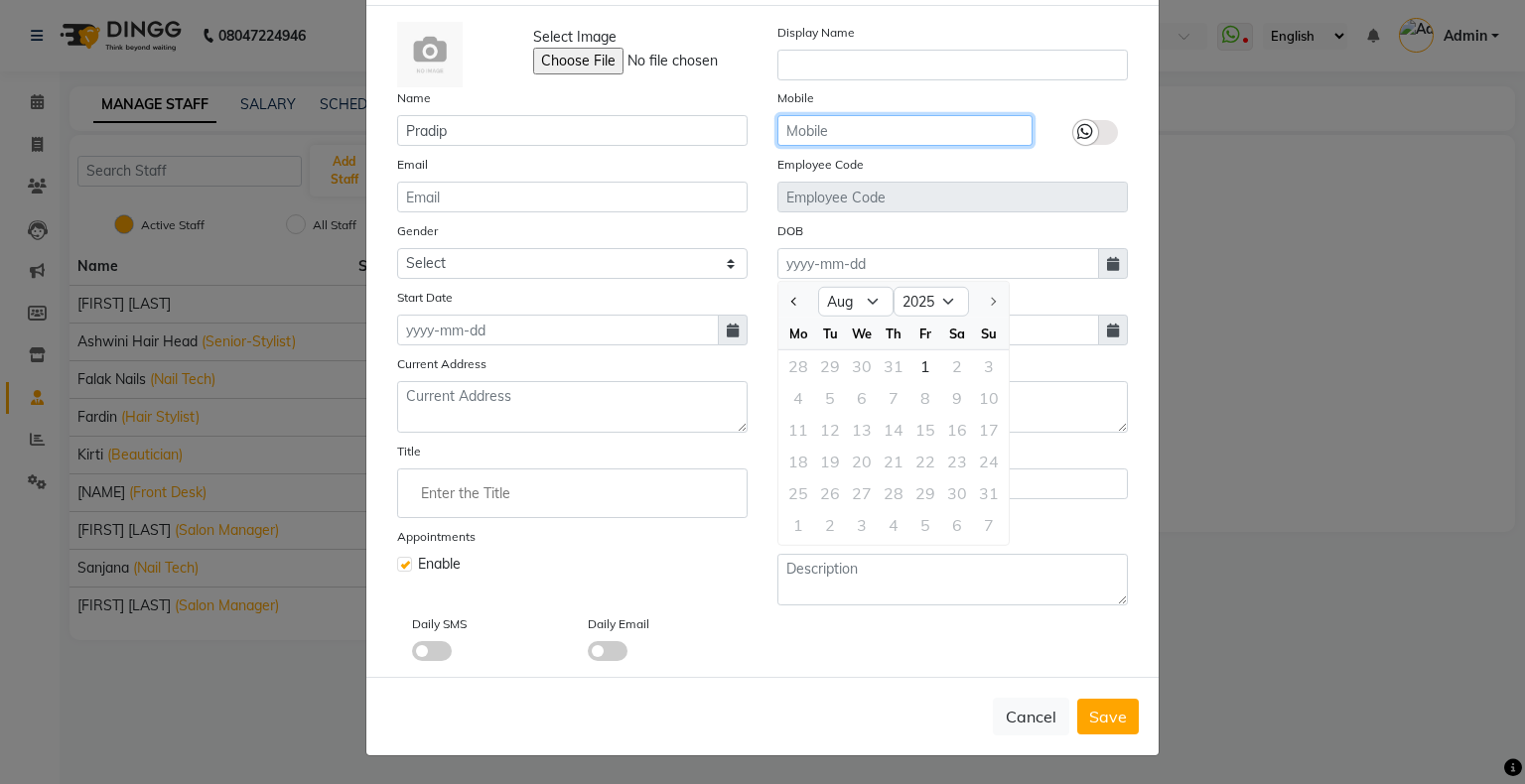 click 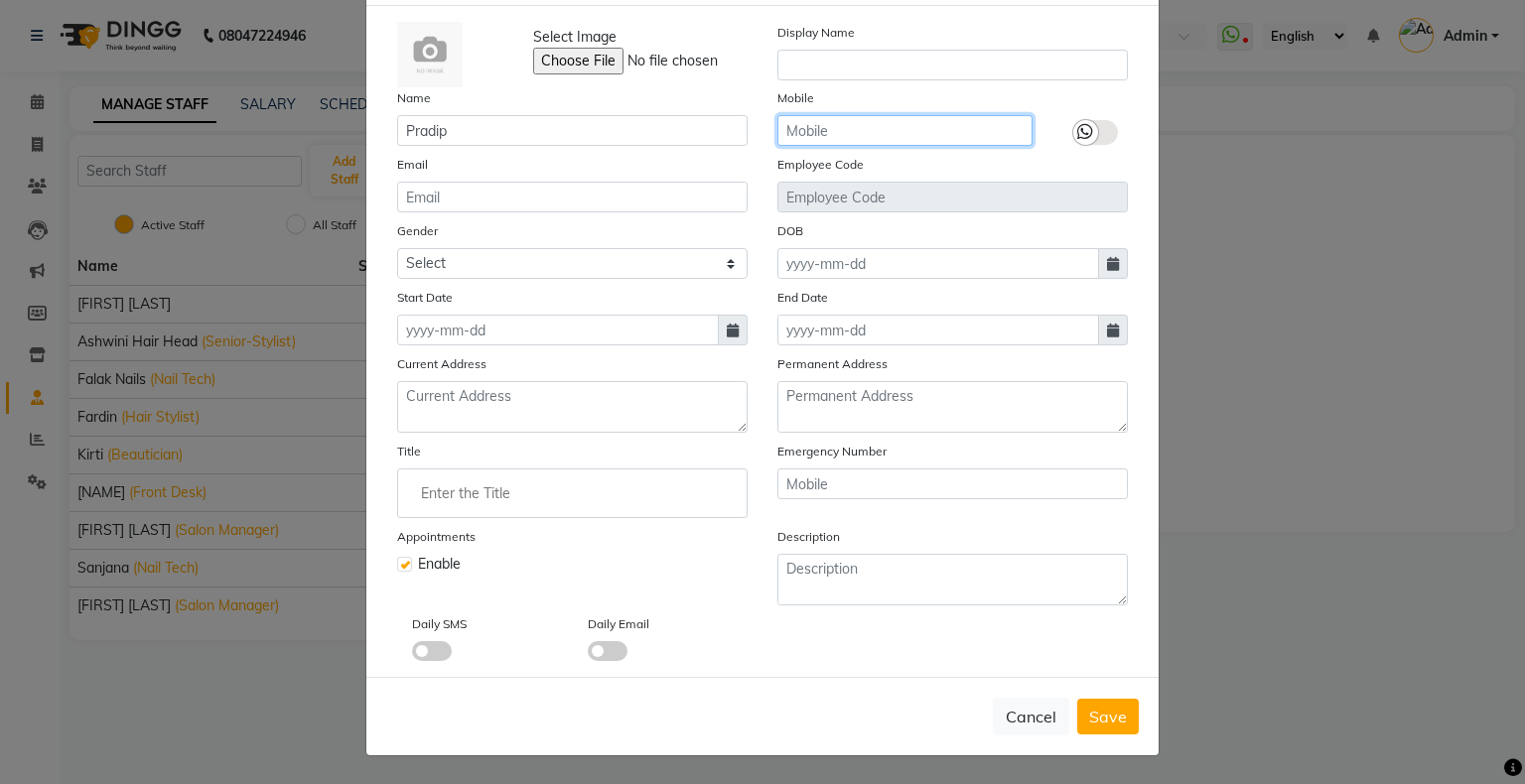 click 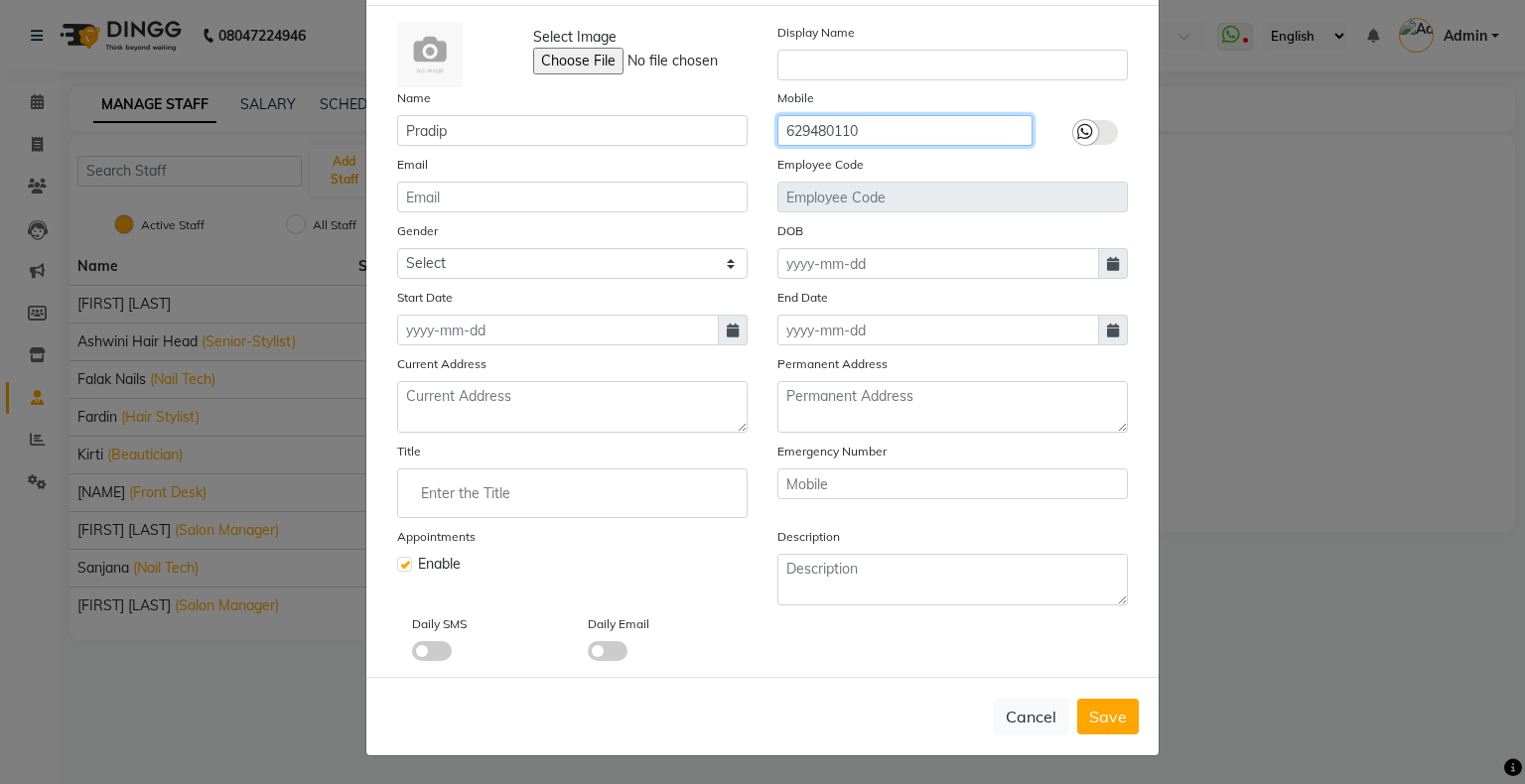 type on "629480110" 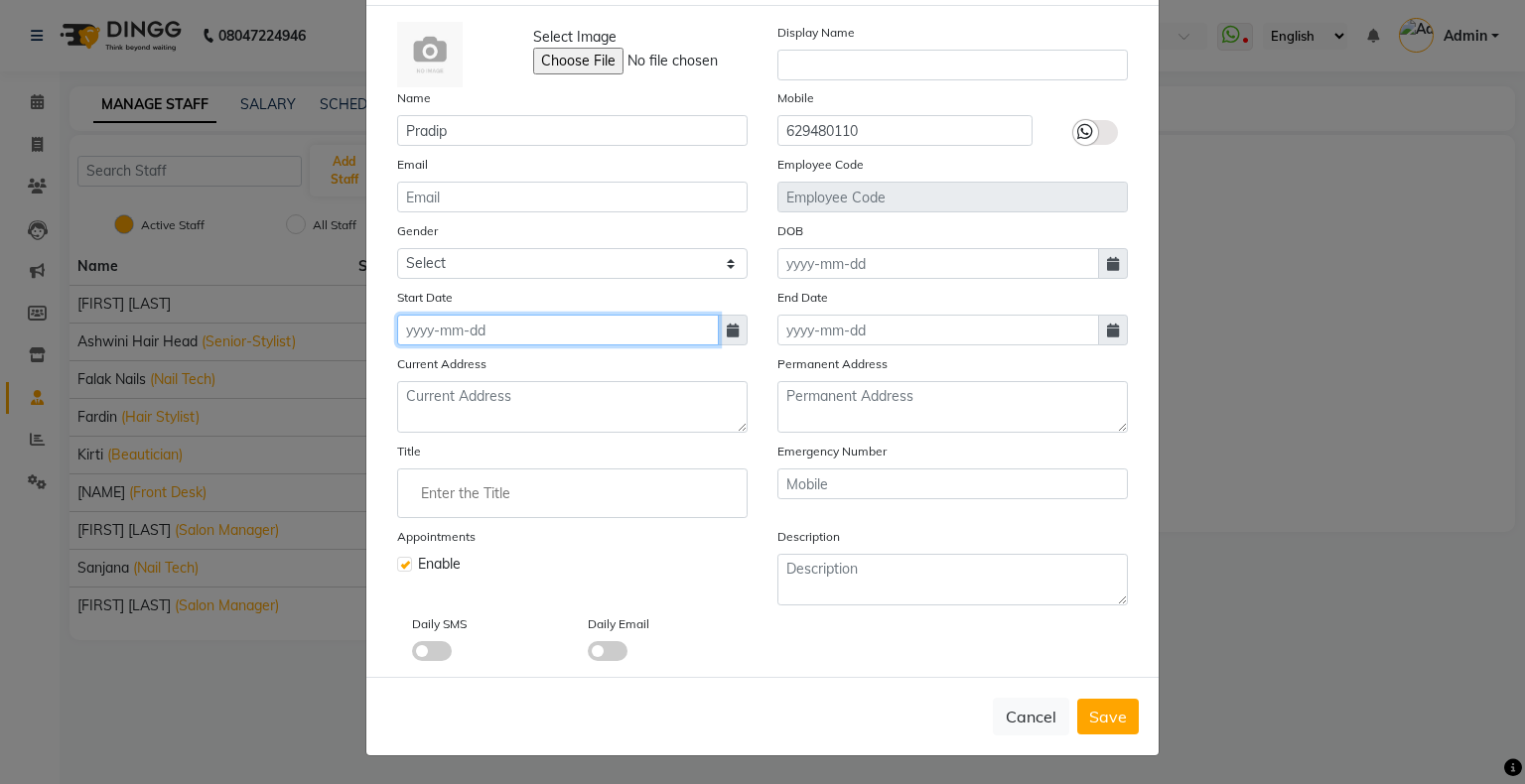 click 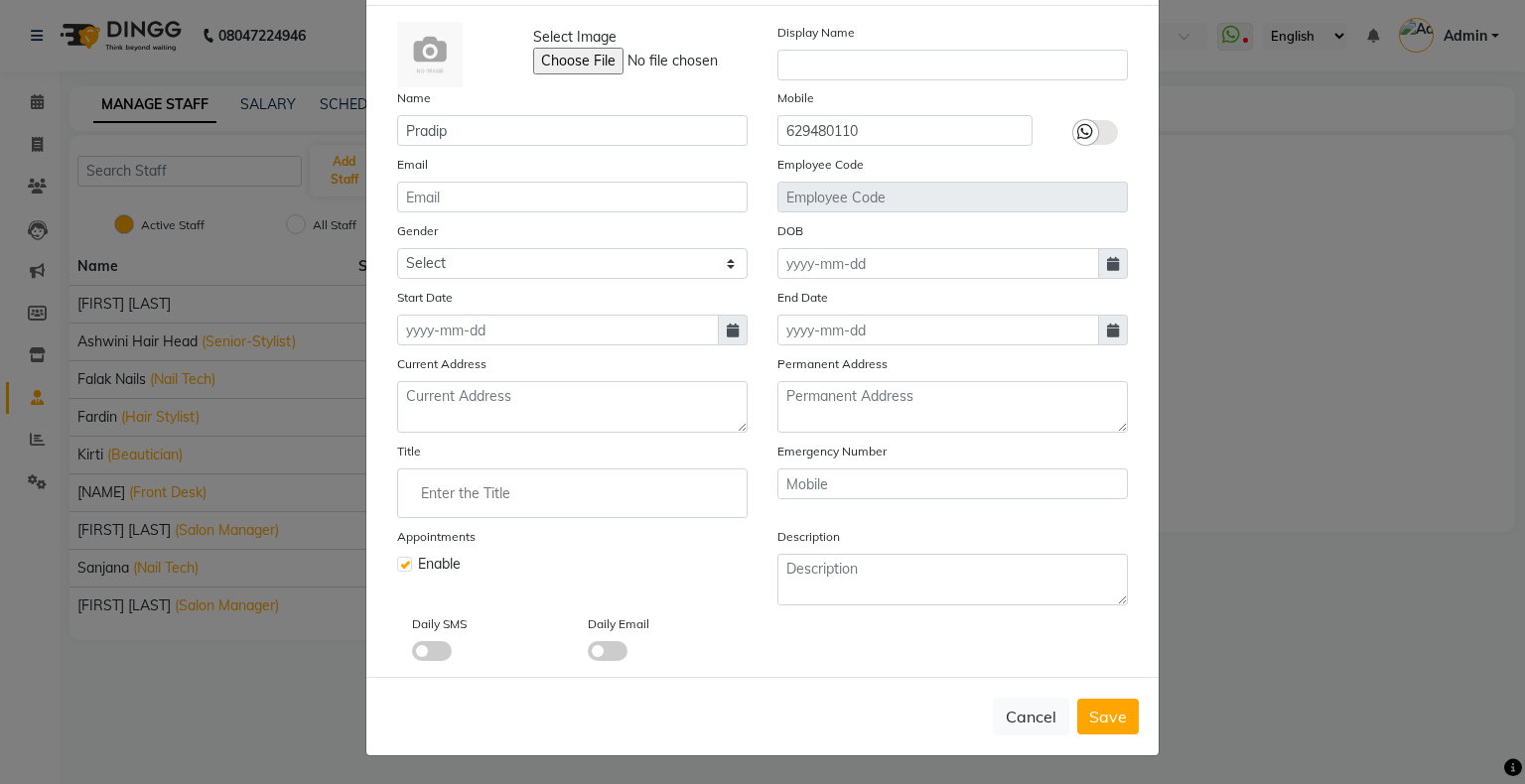 select on "8" 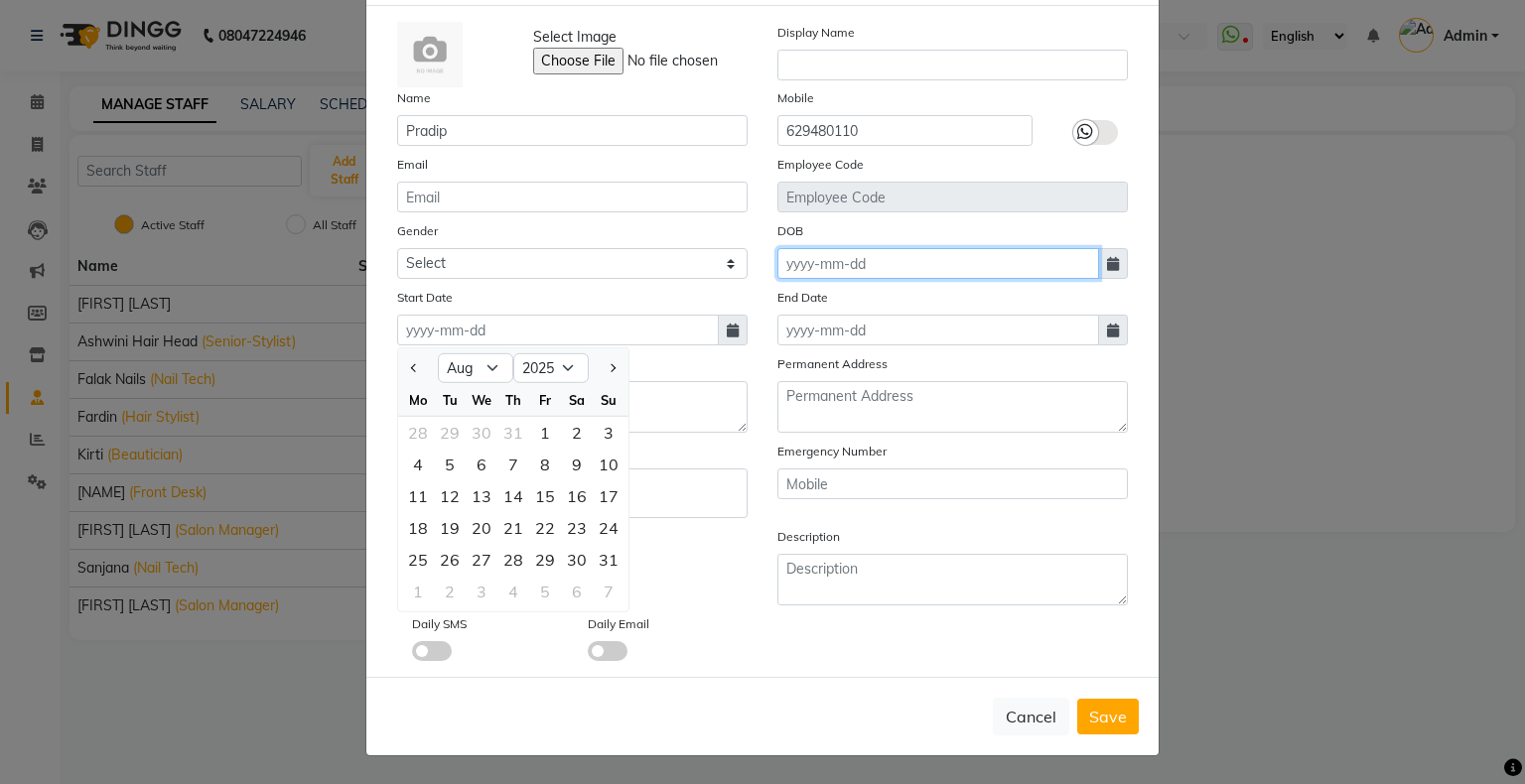 click 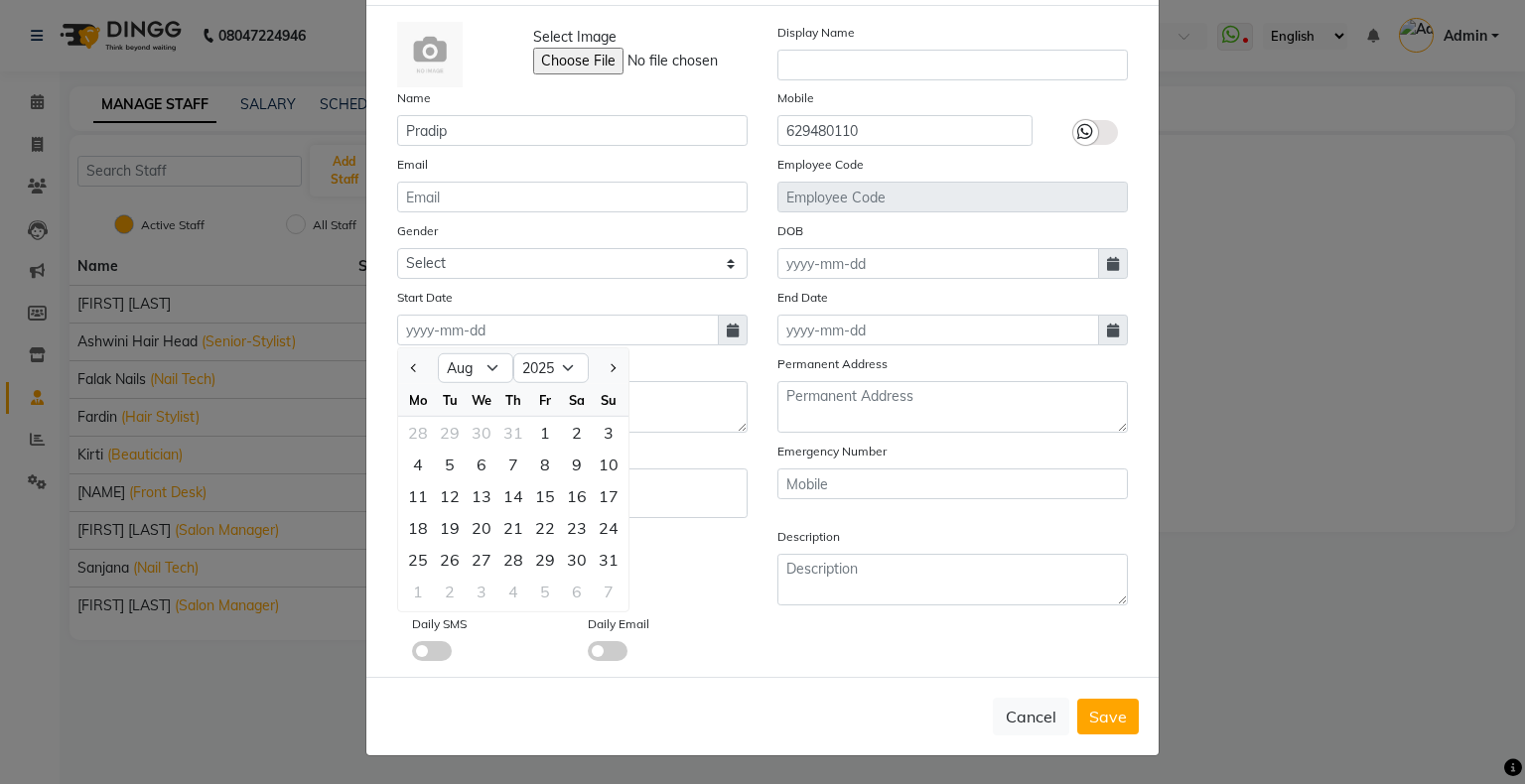 select on "8" 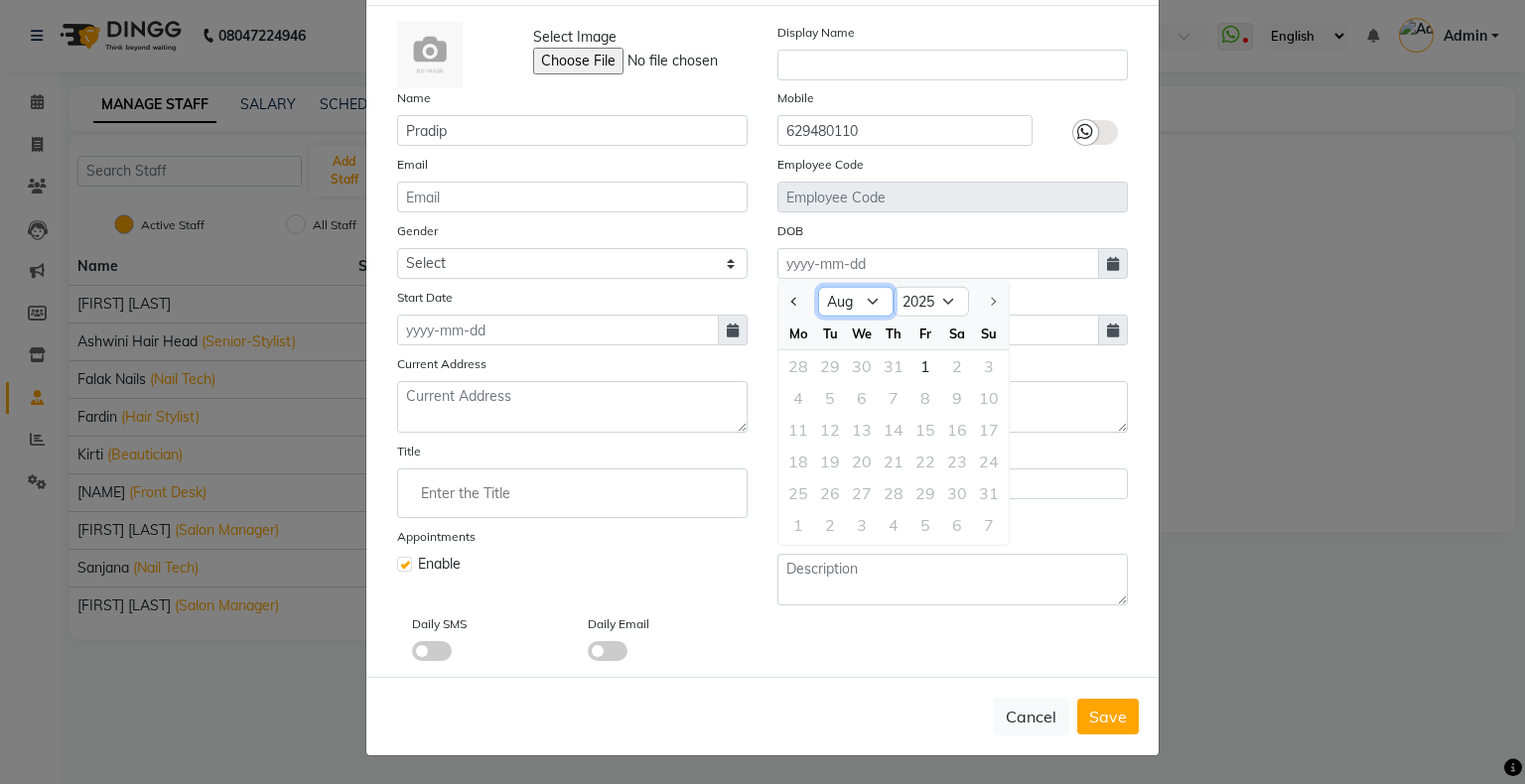 click on "Jan Feb Mar Apr May Jun Jul Aug" 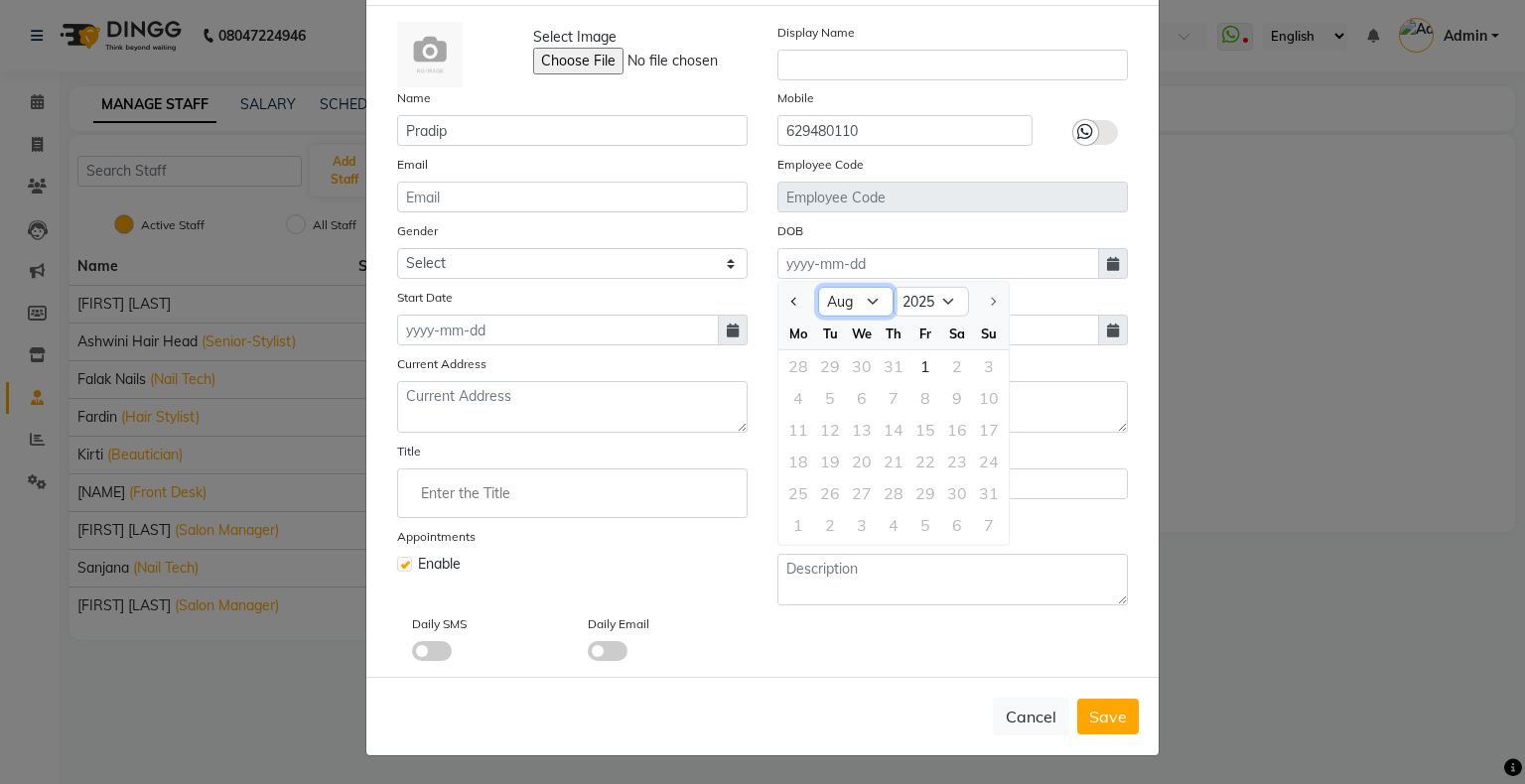 select on "4" 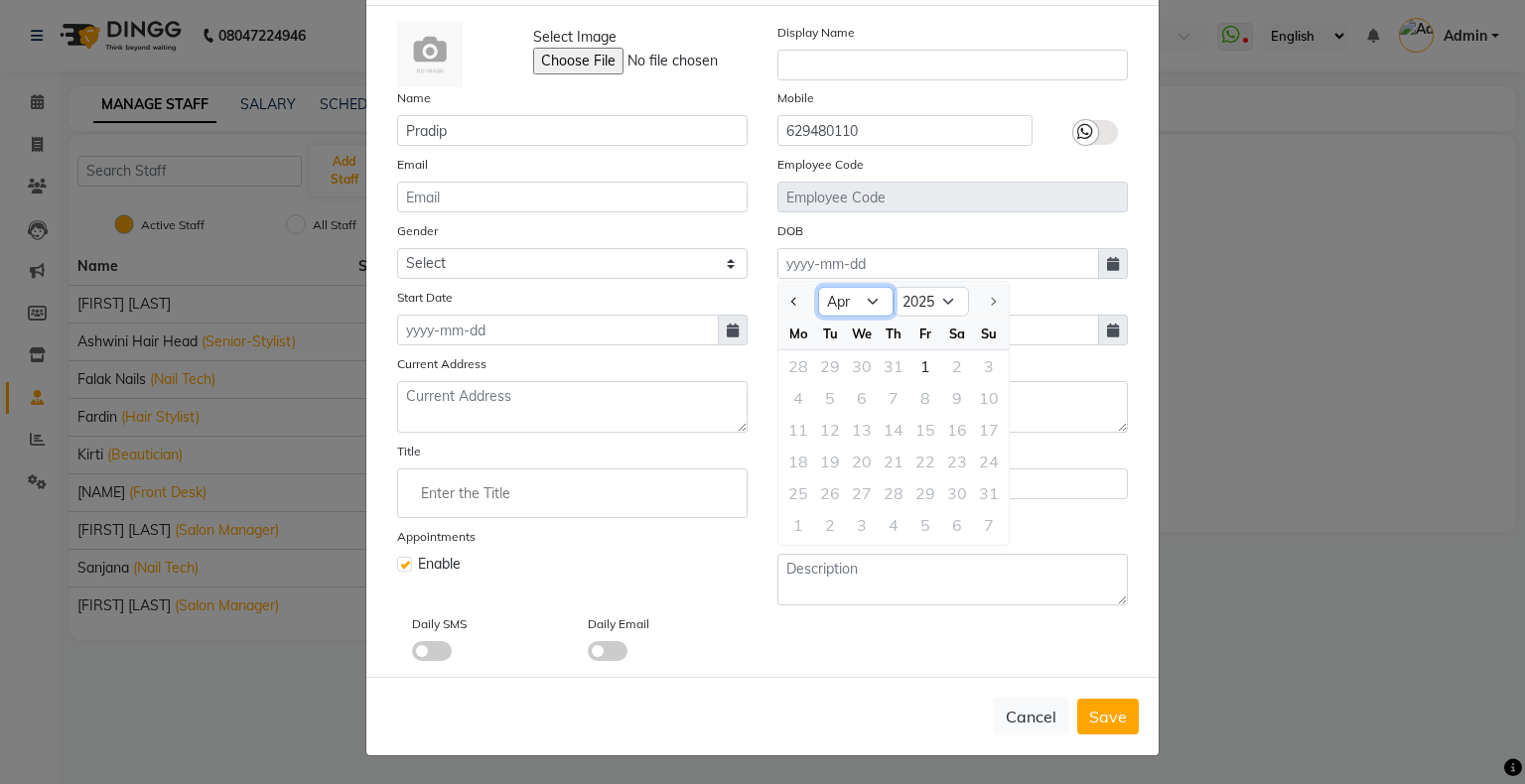 click on "Jan Feb Mar Apr May Jun Jul Aug" 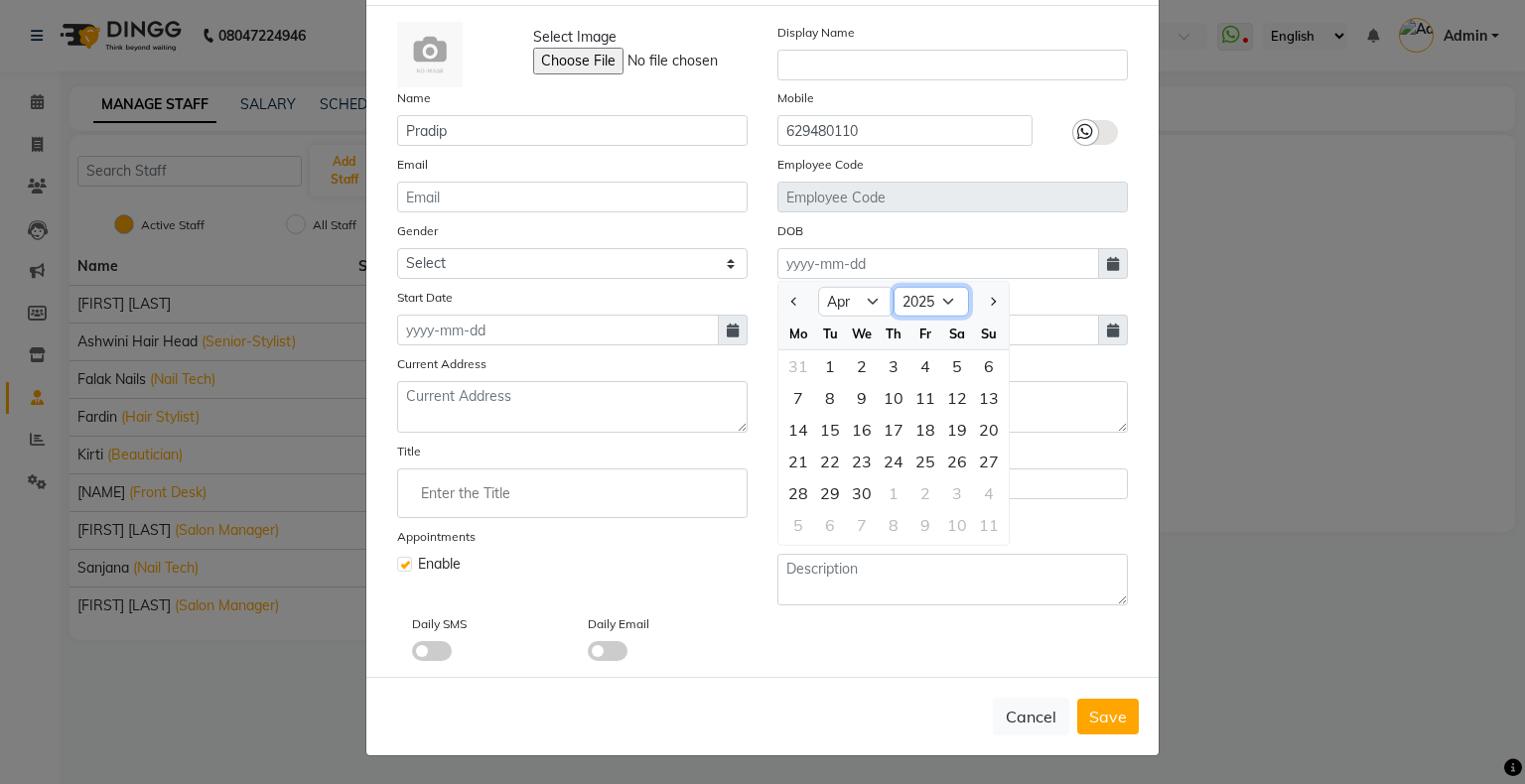 click on "1920 1921 1922 1923 1924 1925 1926 1927 1928 1929 1930 1931 1932 1933 1934 1935 1936 1937 1938 1939 1940 1941 1942 1943 1944 1945 1946 1947 1948 1949 1950 1951 1952 1953 1954 1955 1956 1957 1958 1959 1960 1961 1962 1963 1964 1965 1966 1967 1968 1969 1970 1971 1972 1973 1974 1975 1976 1977 1978 1979 1980 1981 1982 1983 1984 1985 1986 1987 1988 1989 1990 1991 1992 1993 1994 1995 1996 1997 1998 1999 2000 2001 2002 2003 2004 2005 2006 2007 2008 2009 2010 2011 2012 2013 2014 2015 2016 2017 2018 2019 2020 2021 2022 2023 2024 2025" 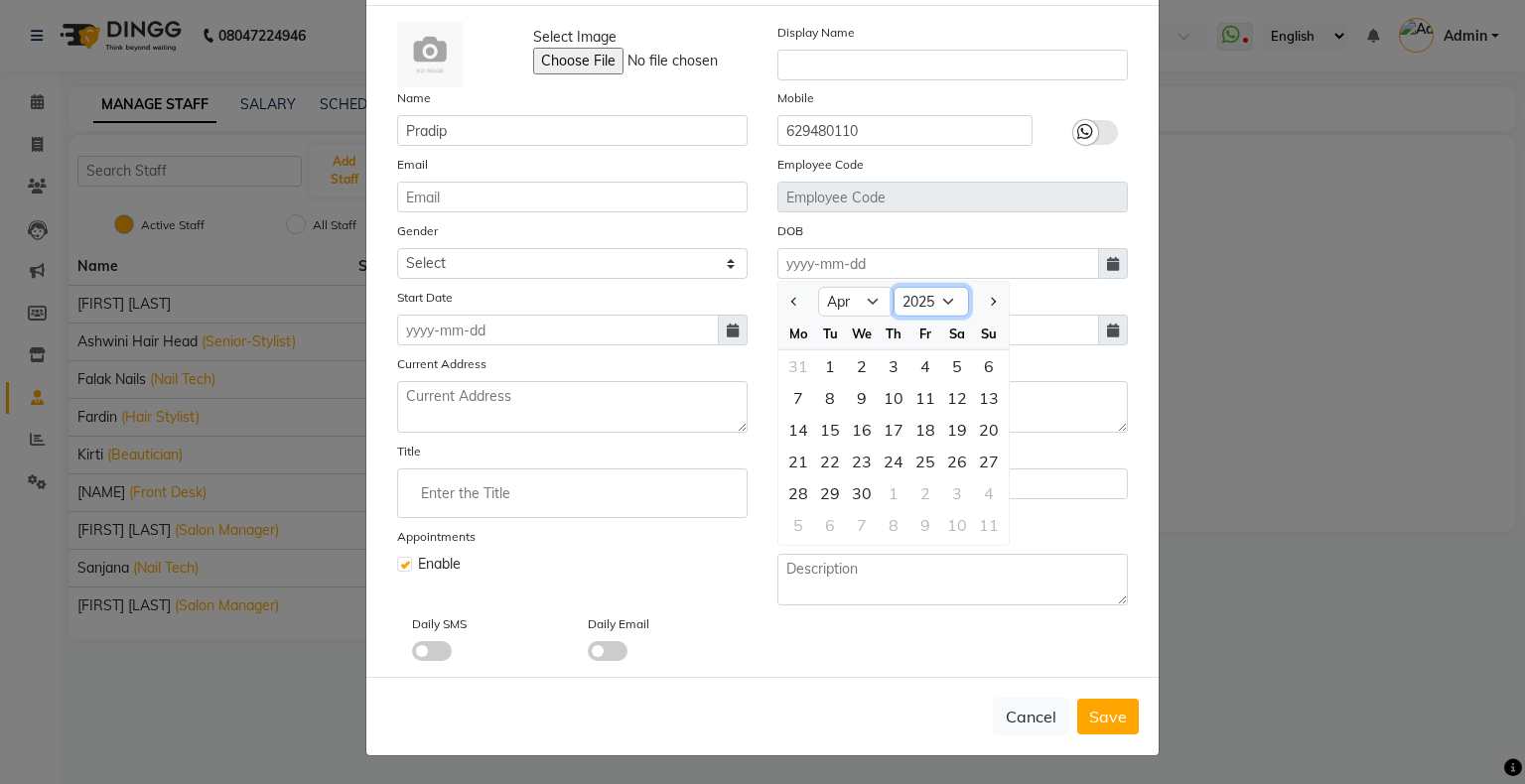 select on "2001" 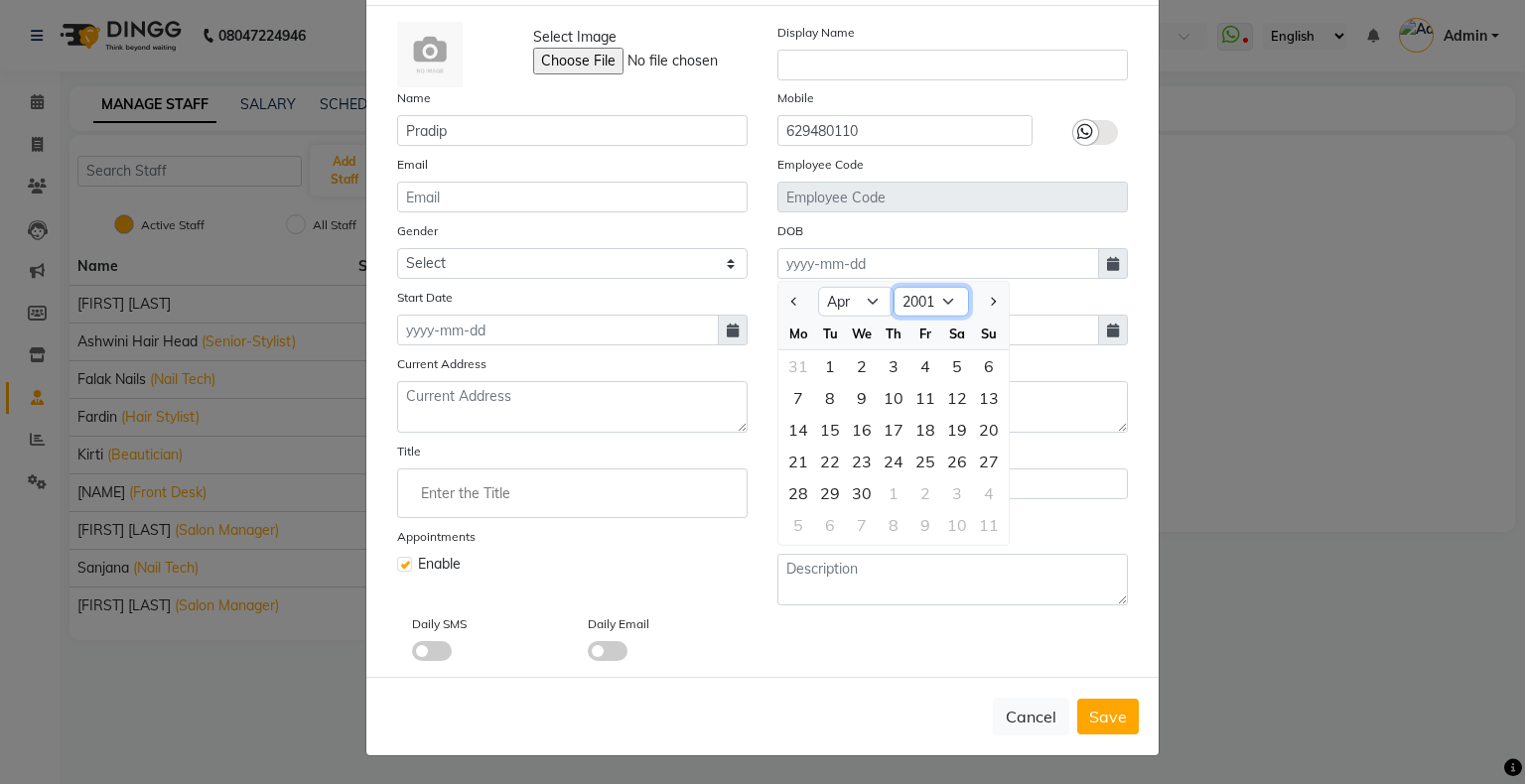 click on "1920 1921 1922 1923 1924 1925 1926 1927 1928 1929 1930 1931 1932 1933 1934 1935 1936 1937 1938 1939 1940 1941 1942 1943 1944 1945 1946 1947 1948 1949 1950 1951 1952 1953 1954 1955 1956 1957 1958 1959 1960 1961 1962 1963 1964 1965 1966 1967 1968 1969 1970 1971 1972 1973 1974 1975 1976 1977 1978 1979 1980 1981 1982 1983 1984 1985 1986 1987 1988 1989 1990 1991 1992 1993 1994 1995 1996 1997 1998 1999 2000 2001 2002 2003 2004 2005 2006 2007 2008 2009 2010 2011 2012 2013 2014 2015 2016 2017 2018 2019 2020 2021 2022 2023 2024 2025" 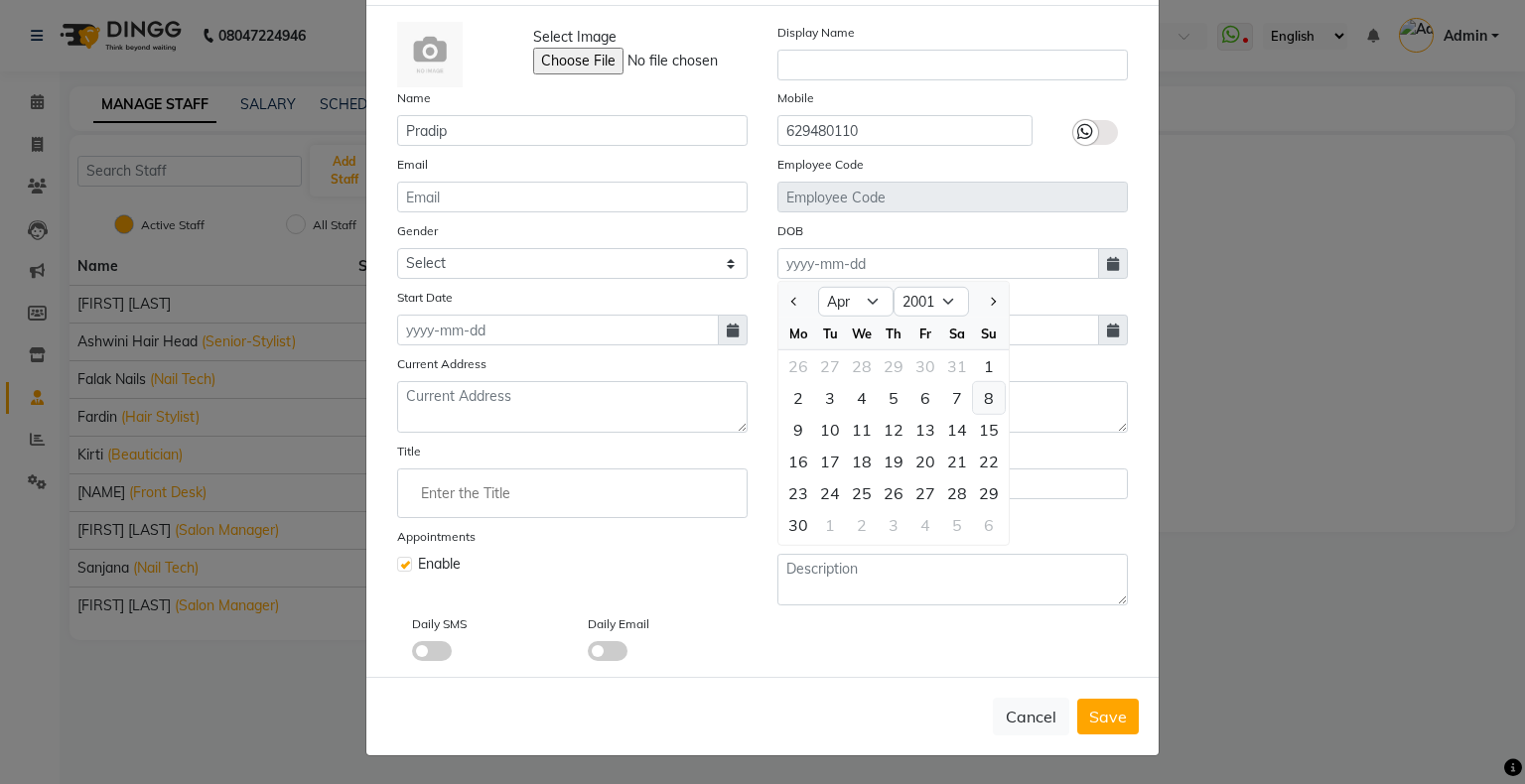 click on "8" 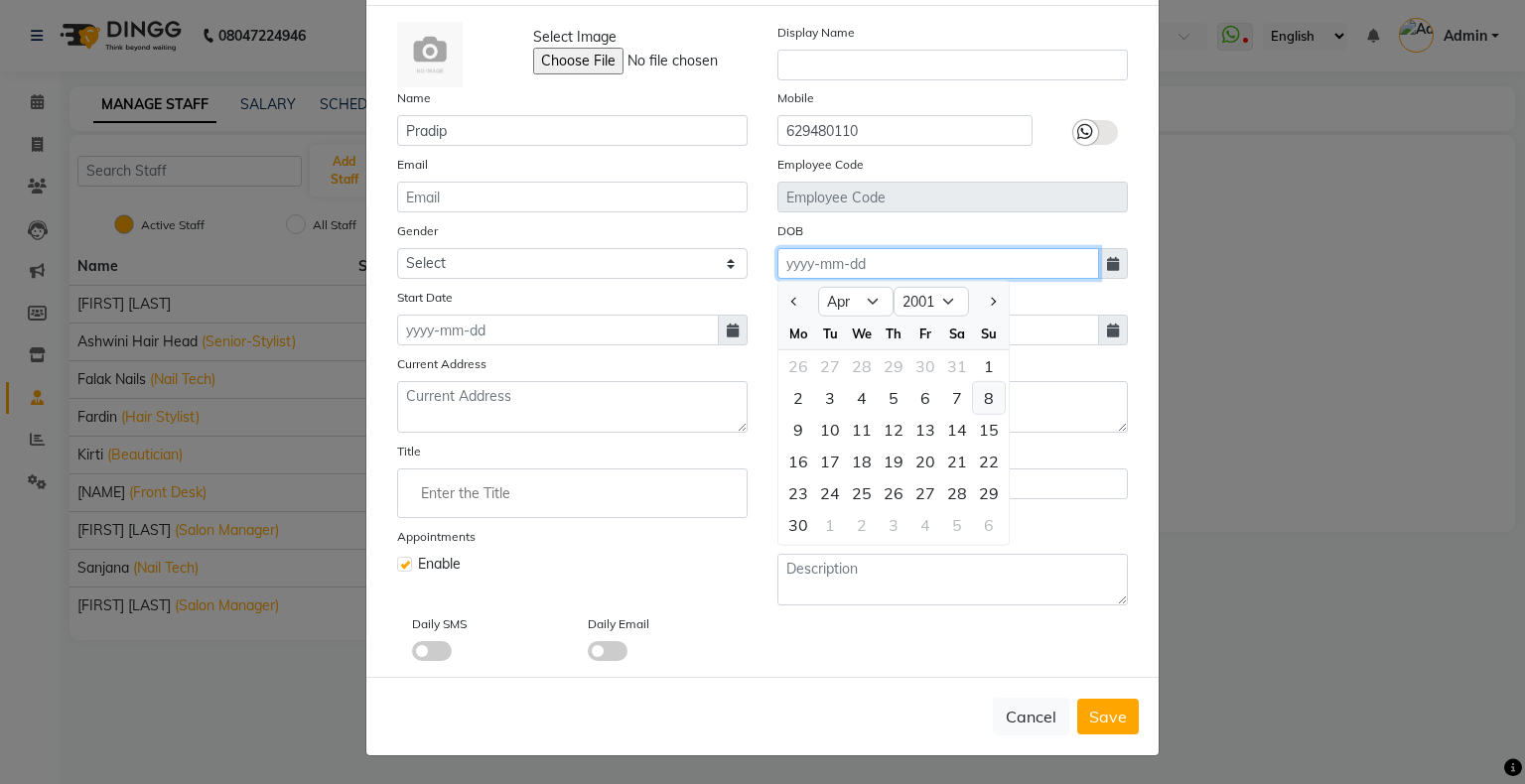 type on "end on [DATE]" 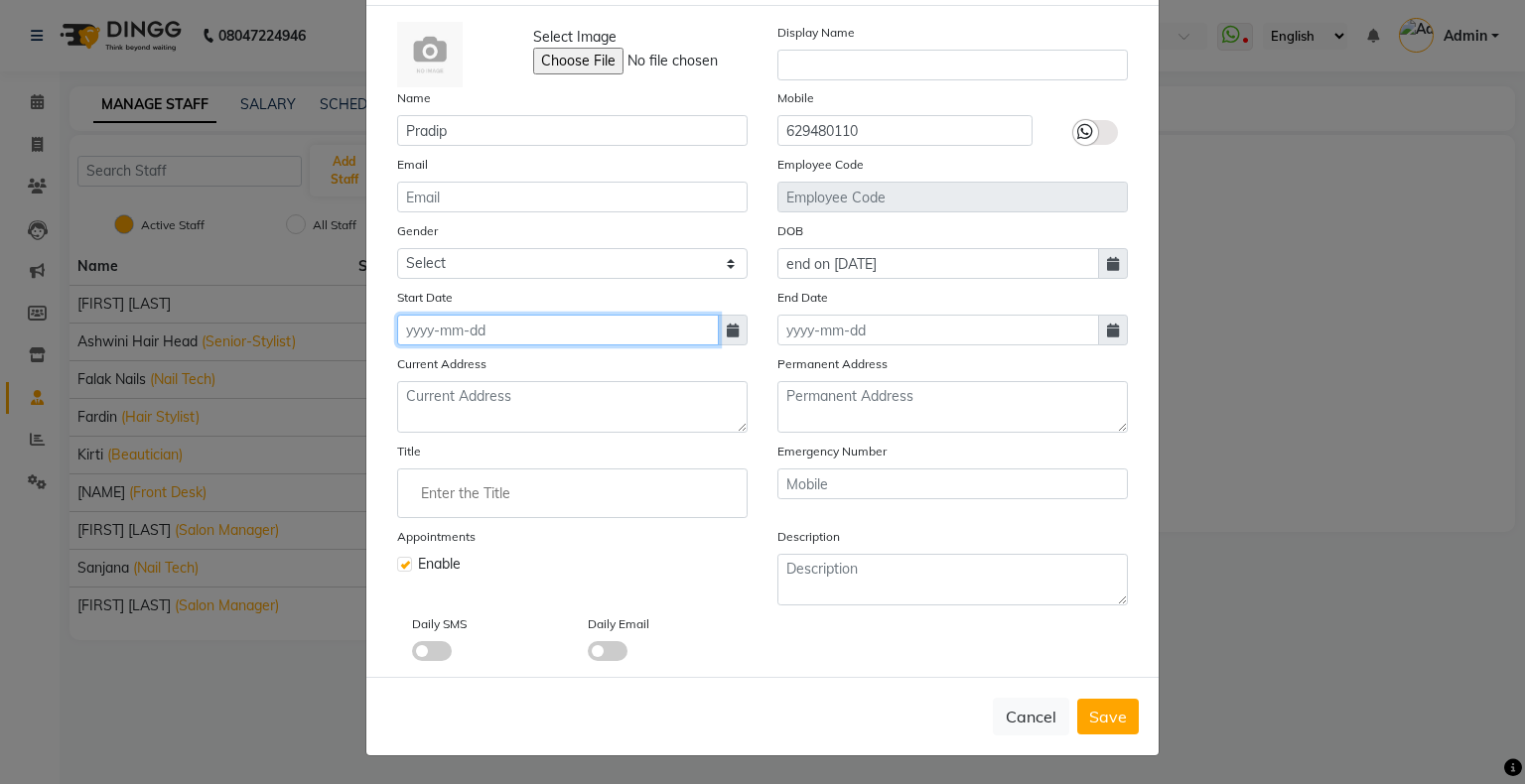 click 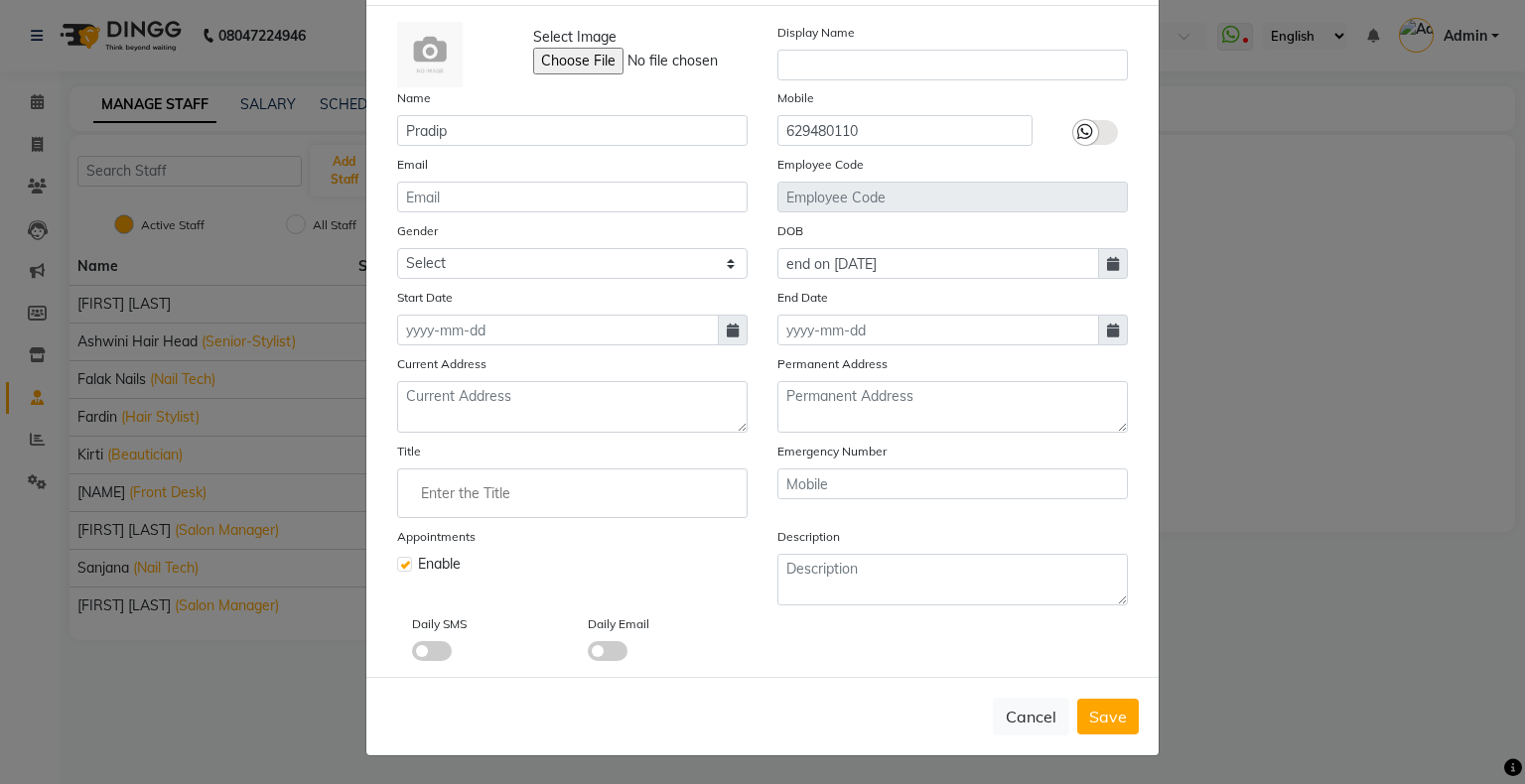 select on "8" 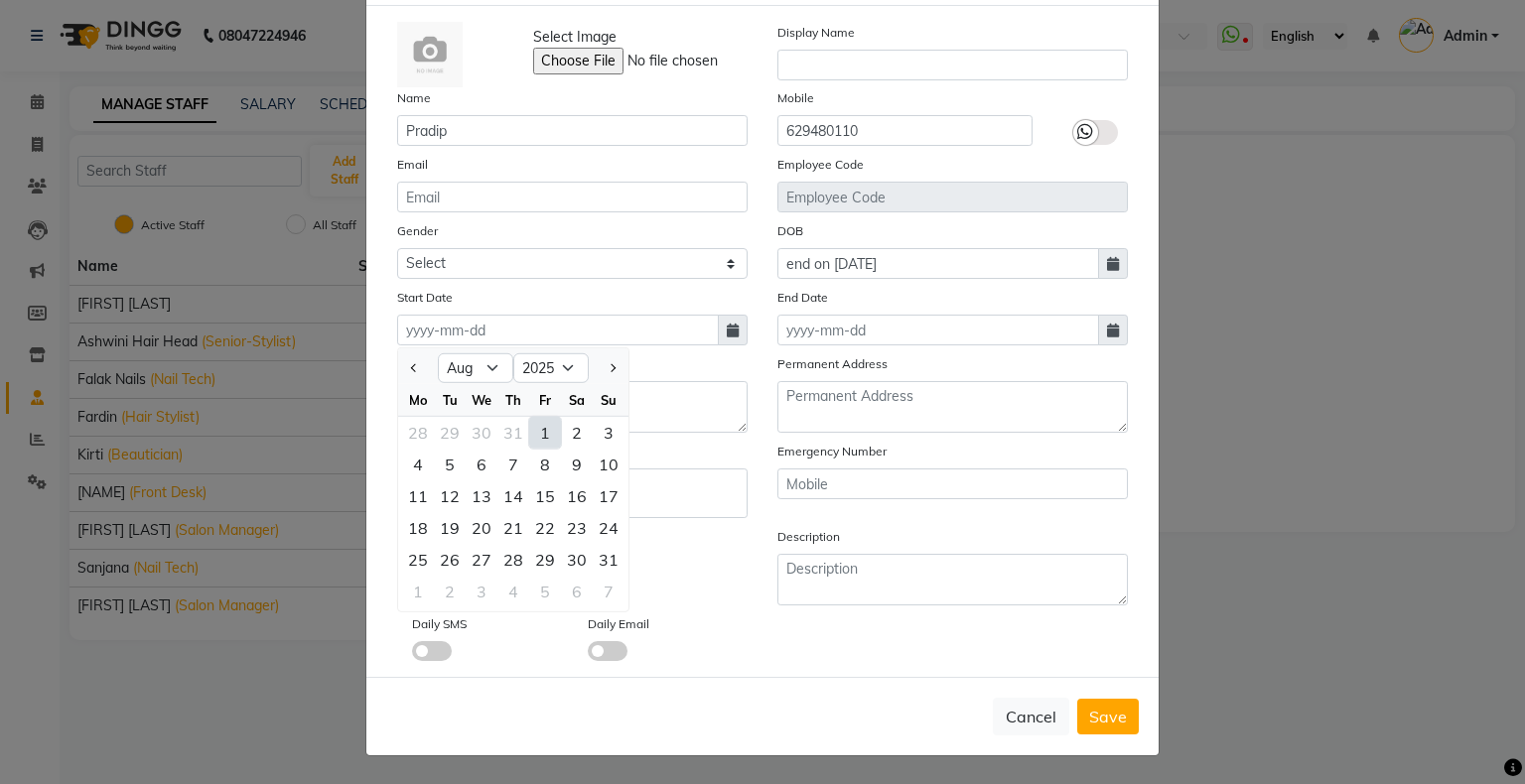 click on "1" 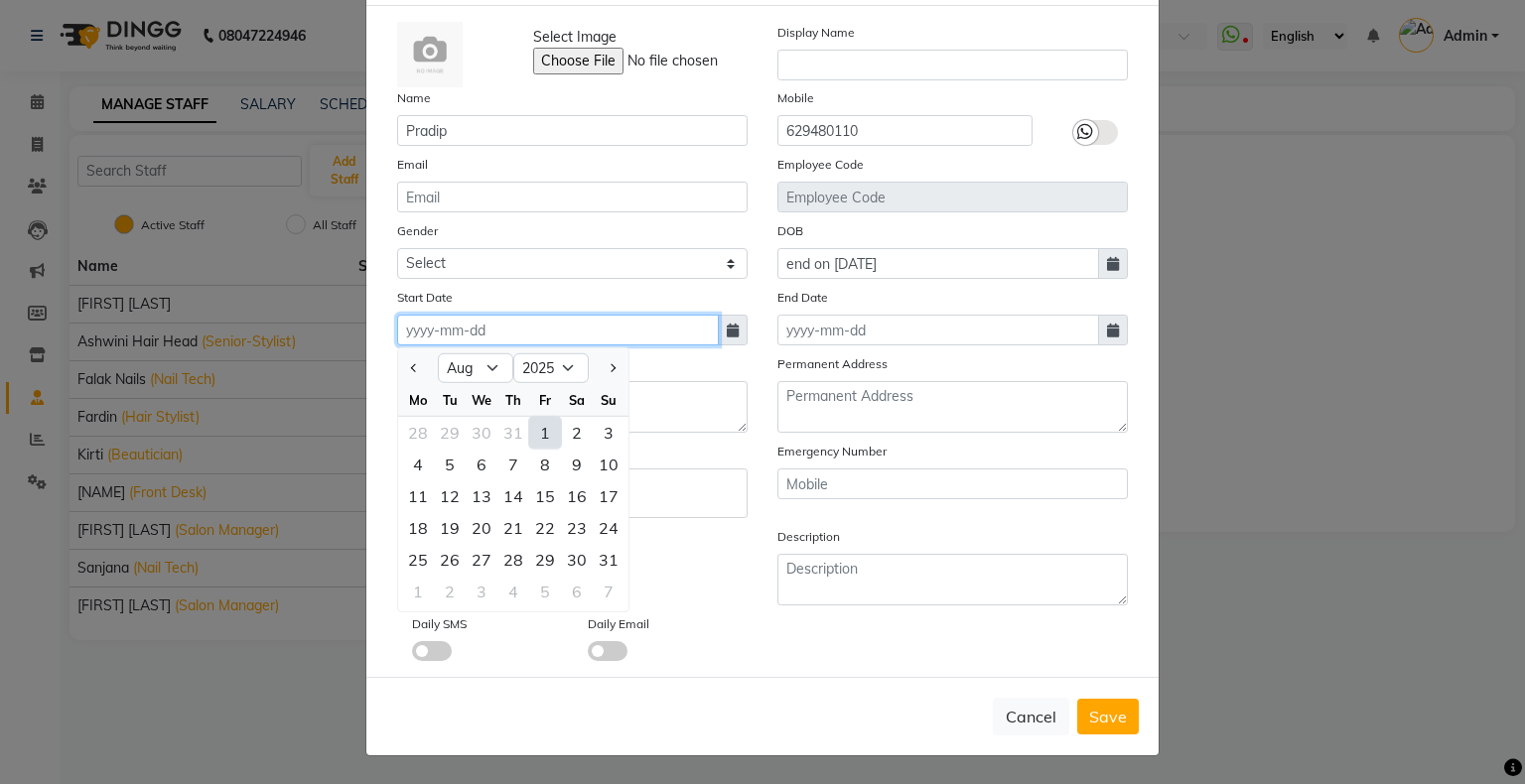 type on "01-08-2025" 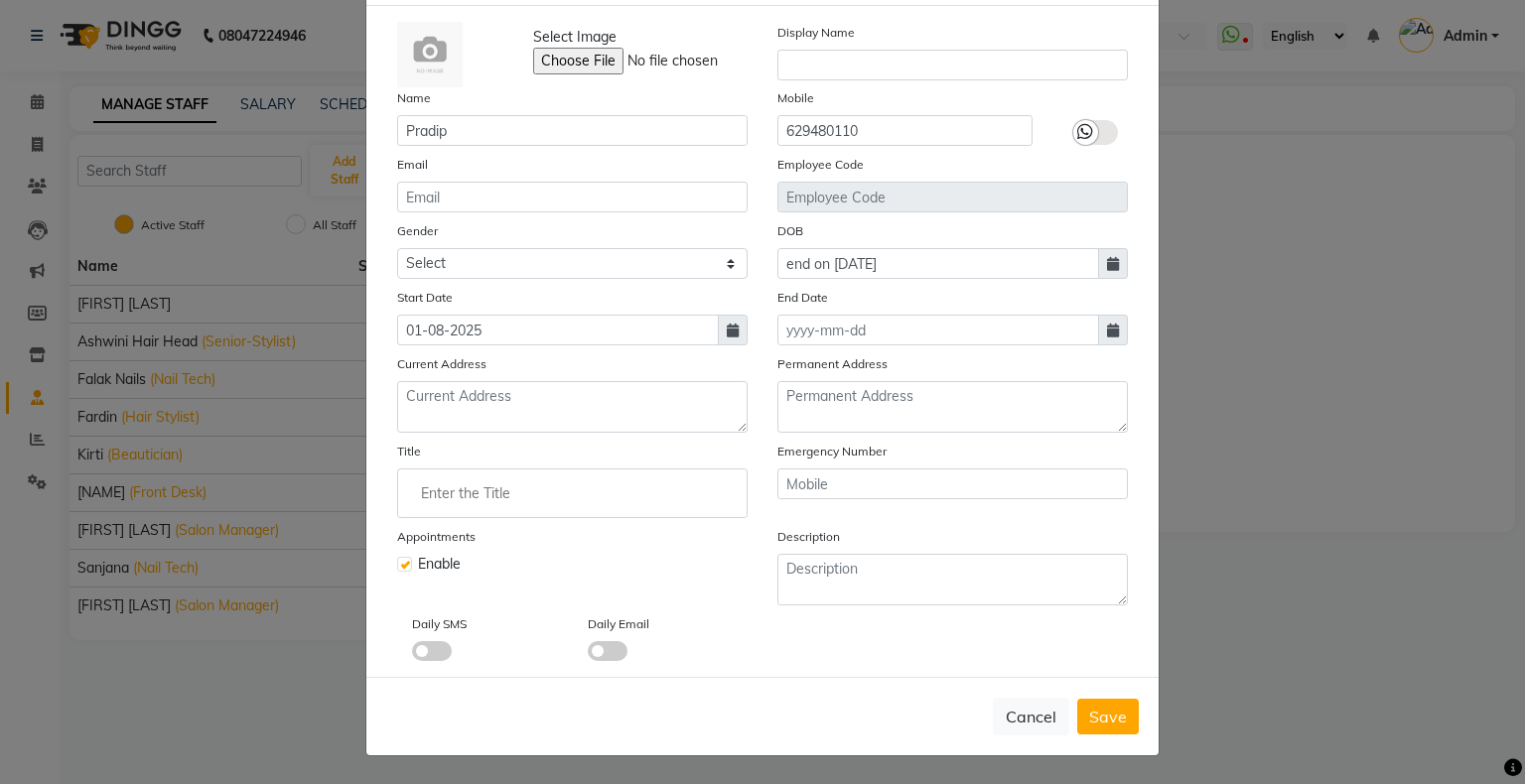 click 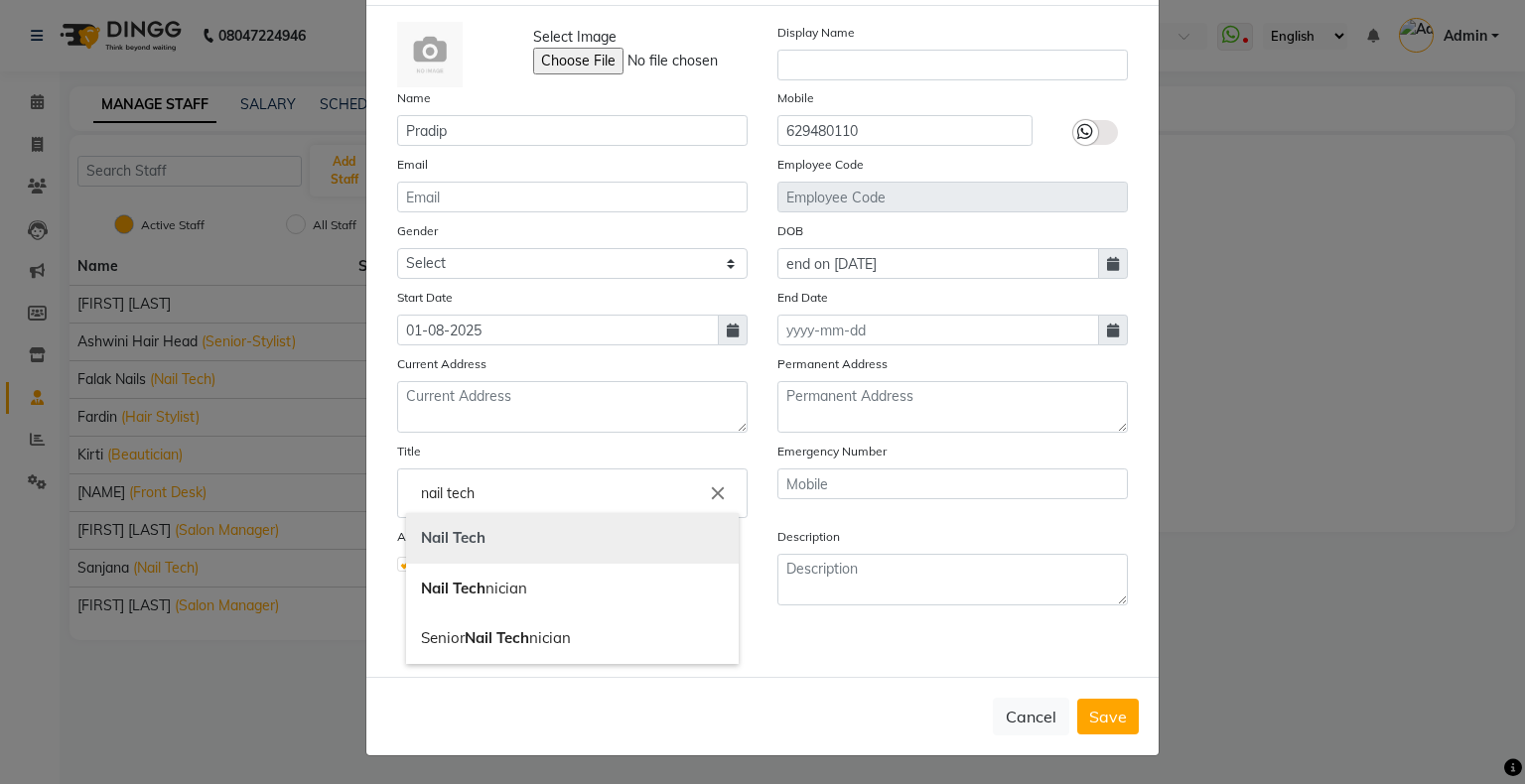 click on "Nail   Tech" at bounding box center [572, 538] 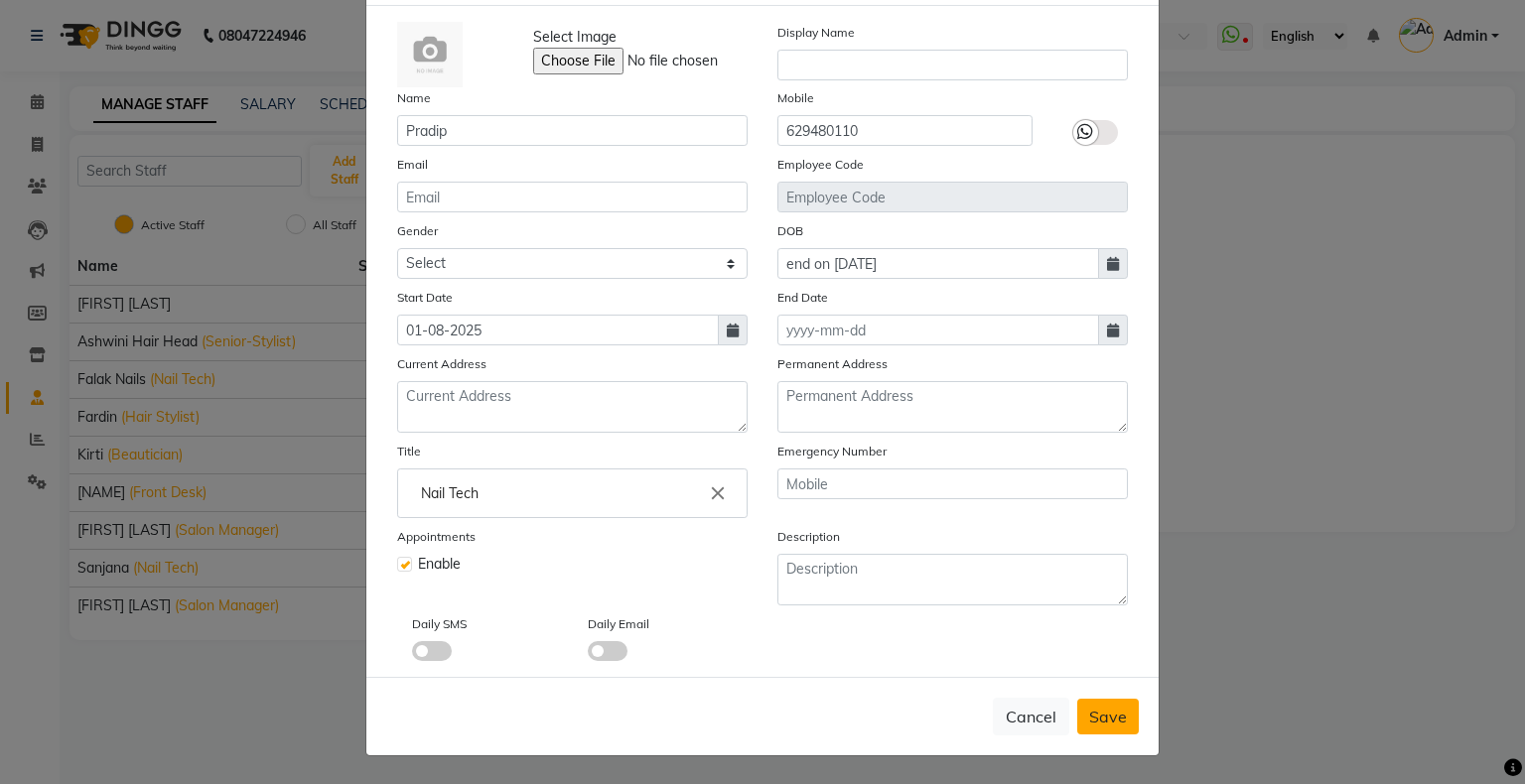 click on "Save" at bounding box center [1108, 717] 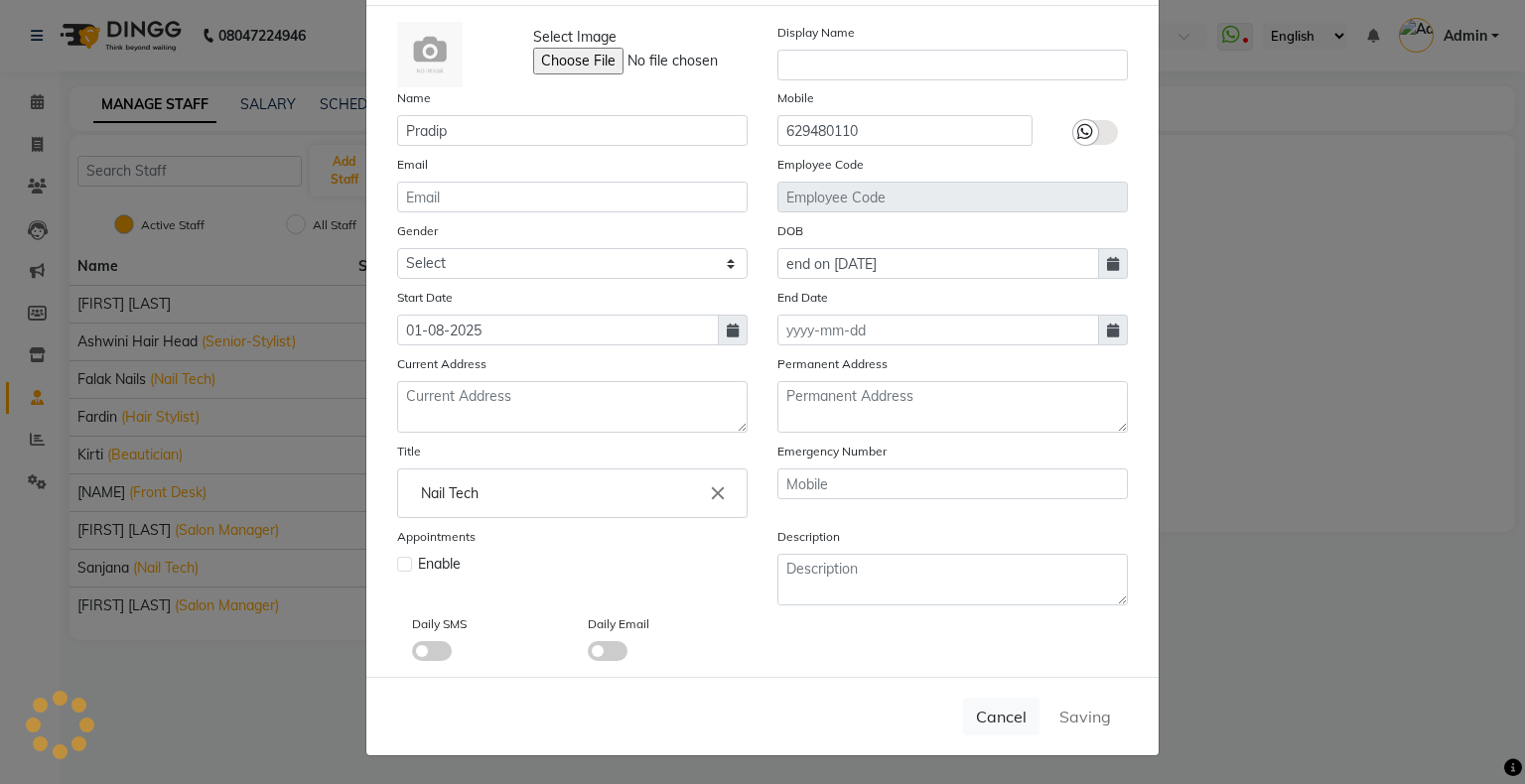 type 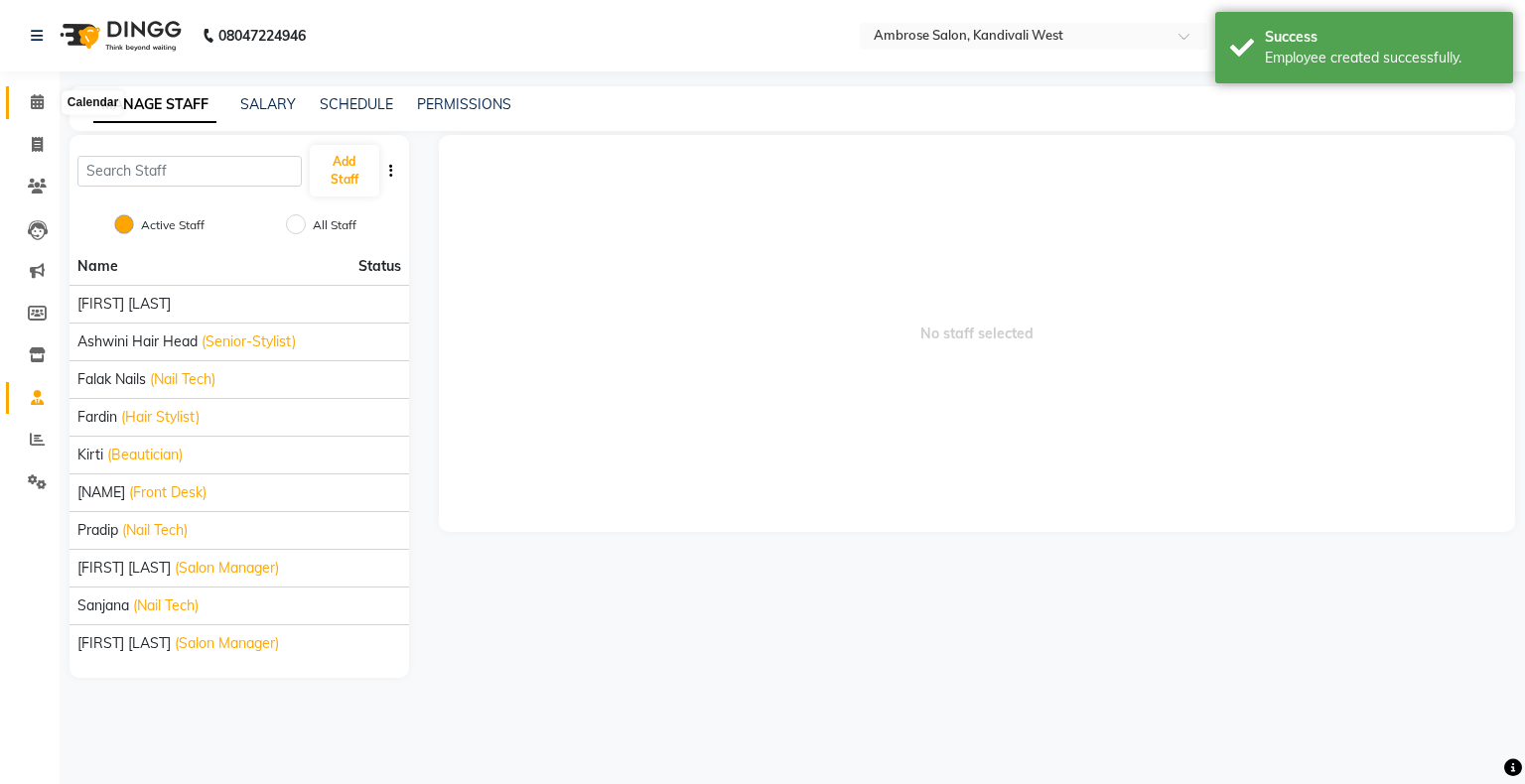 click 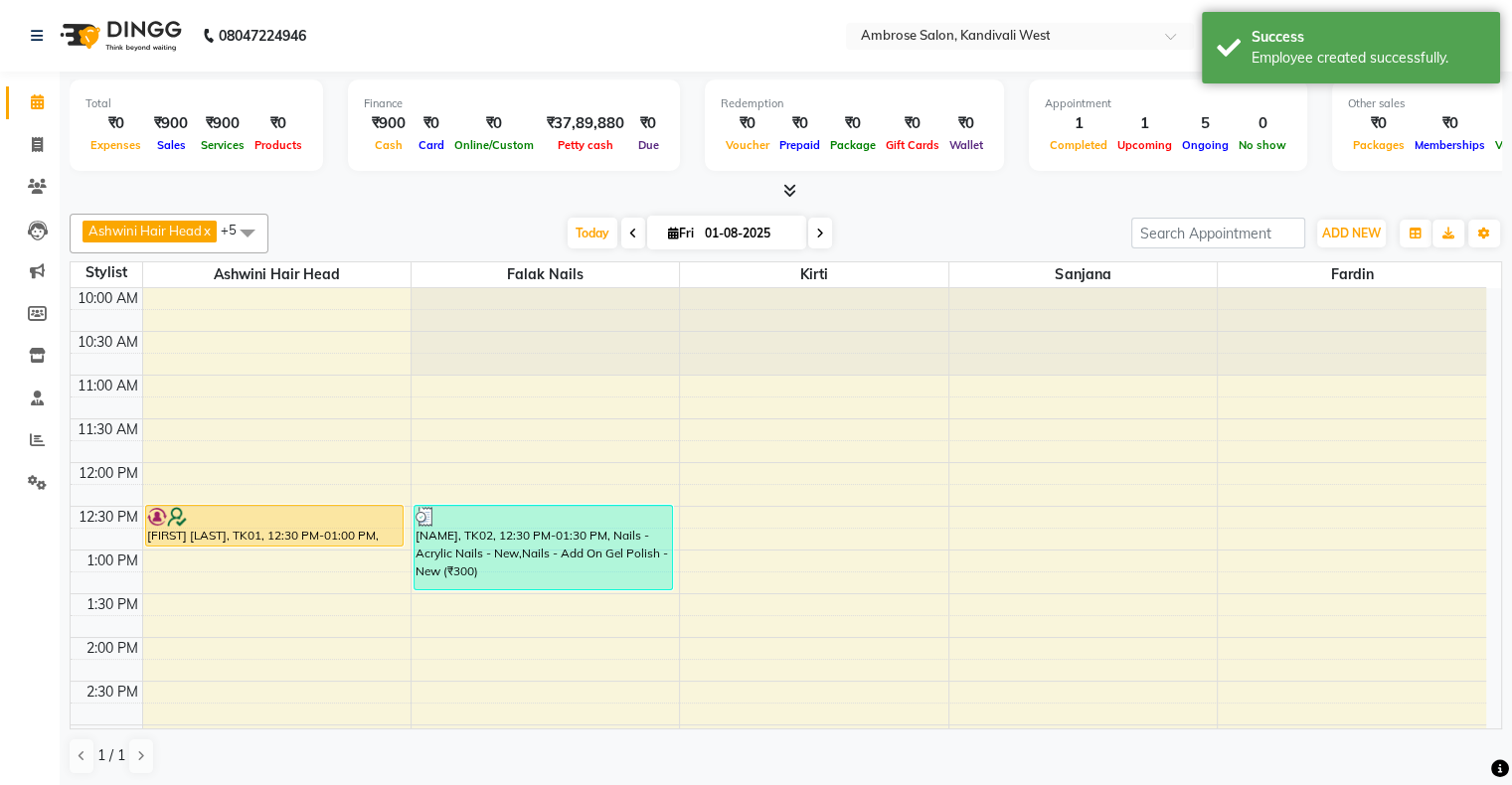 click at bounding box center (248, 233) 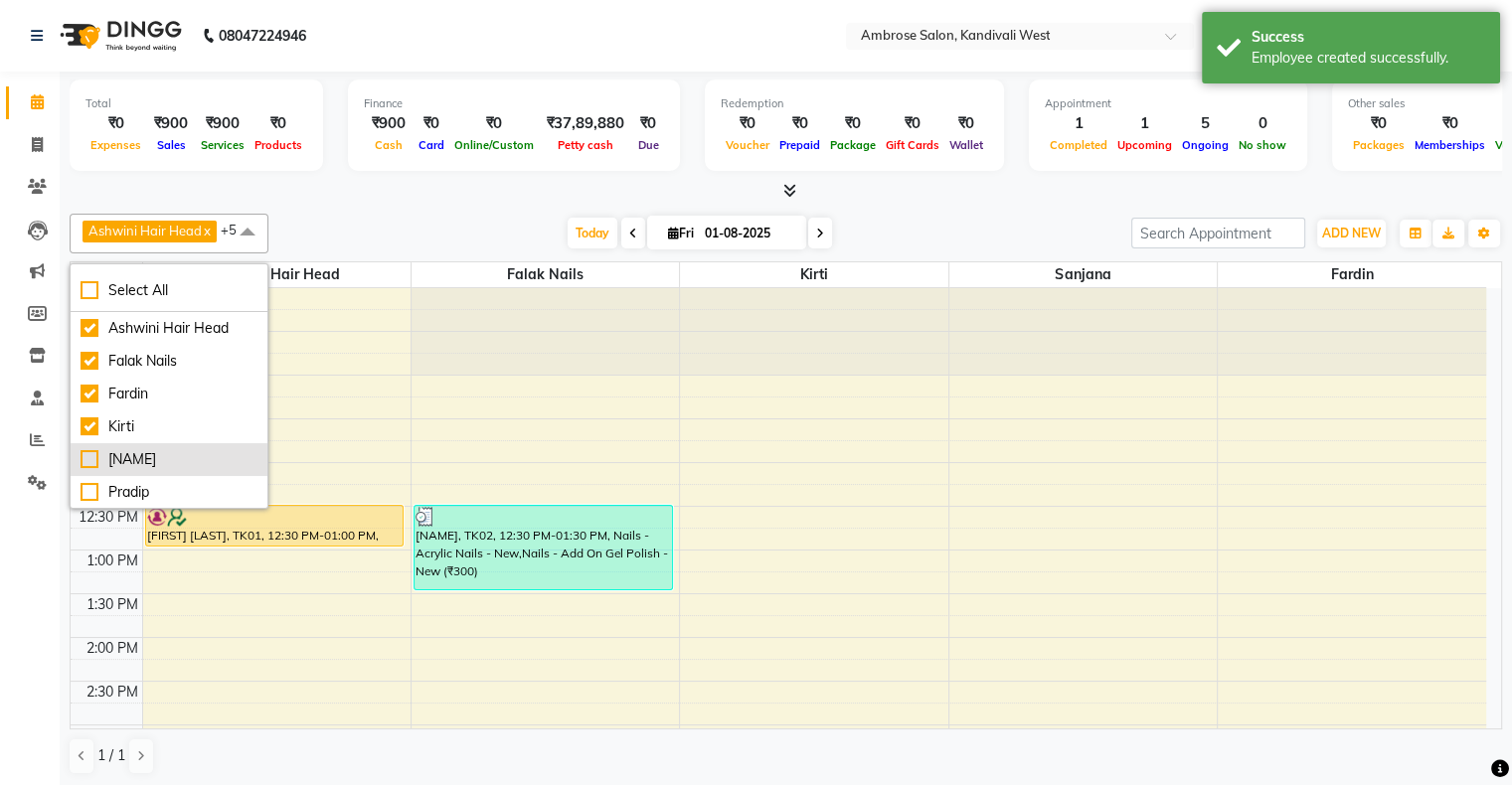 scroll, scrollTop: 99, scrollLeft: 0, axis: vertical 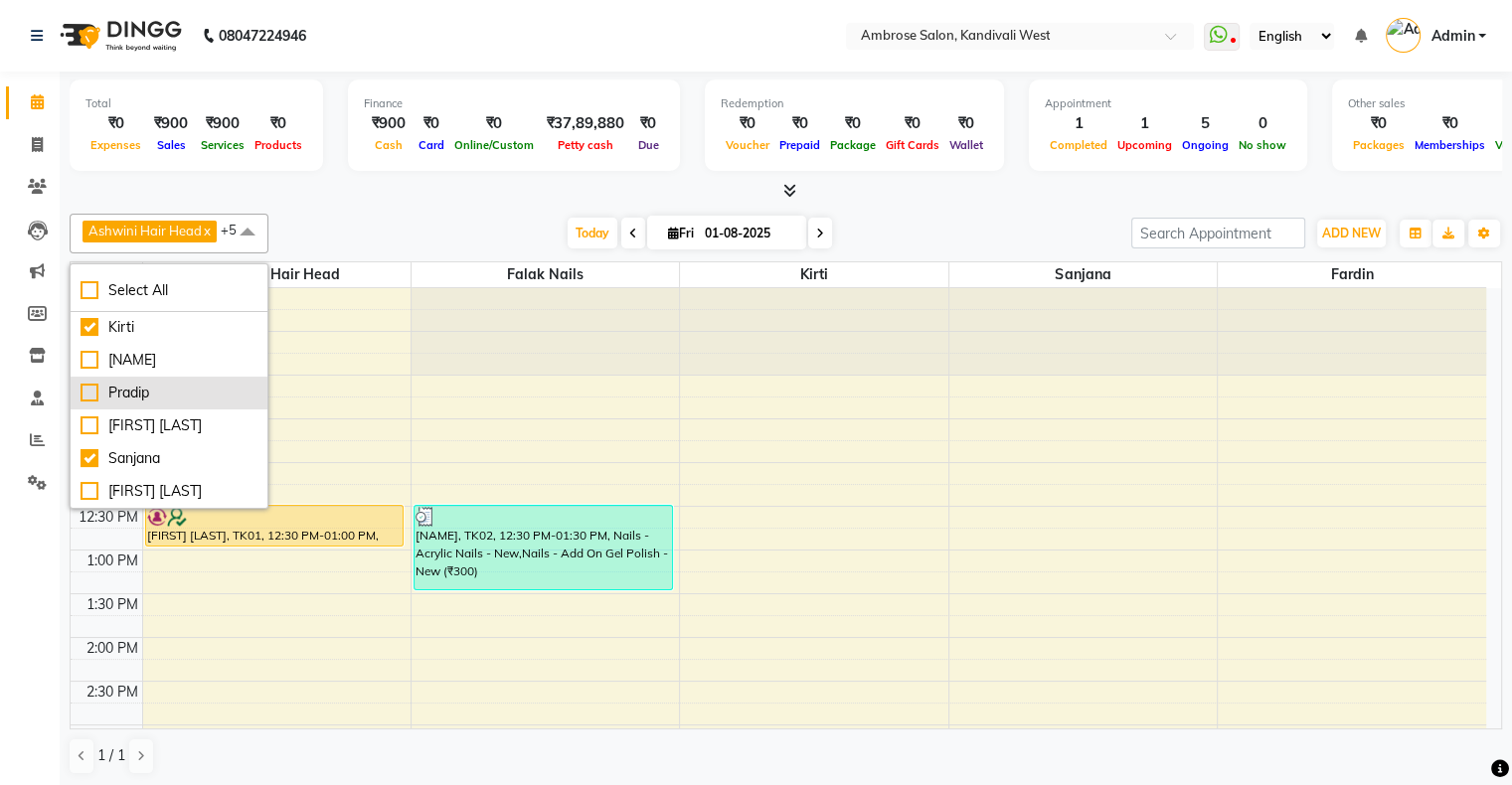 click on "Pradip" at bounding box center (169, 392) 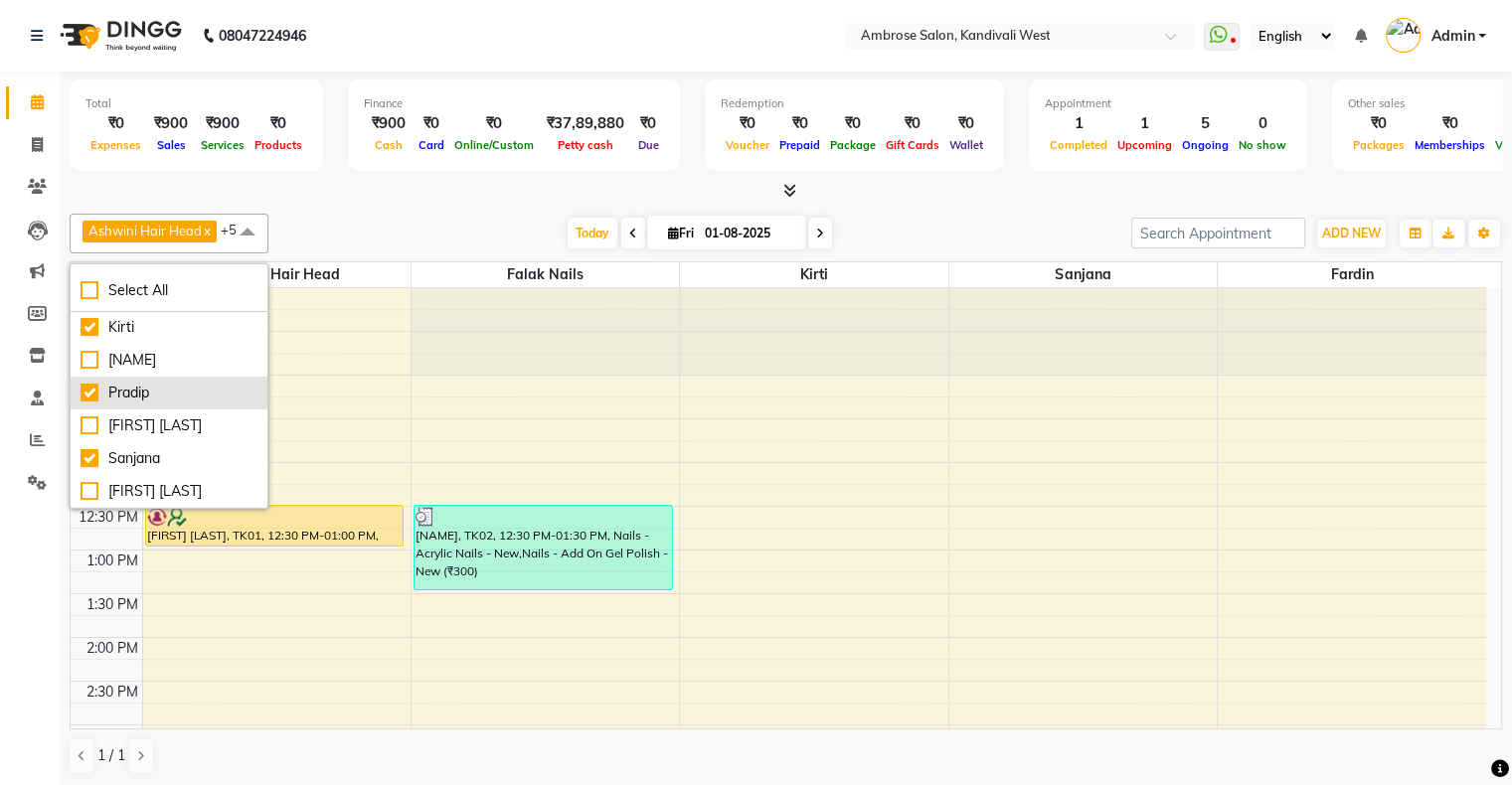 checkbox on "true" 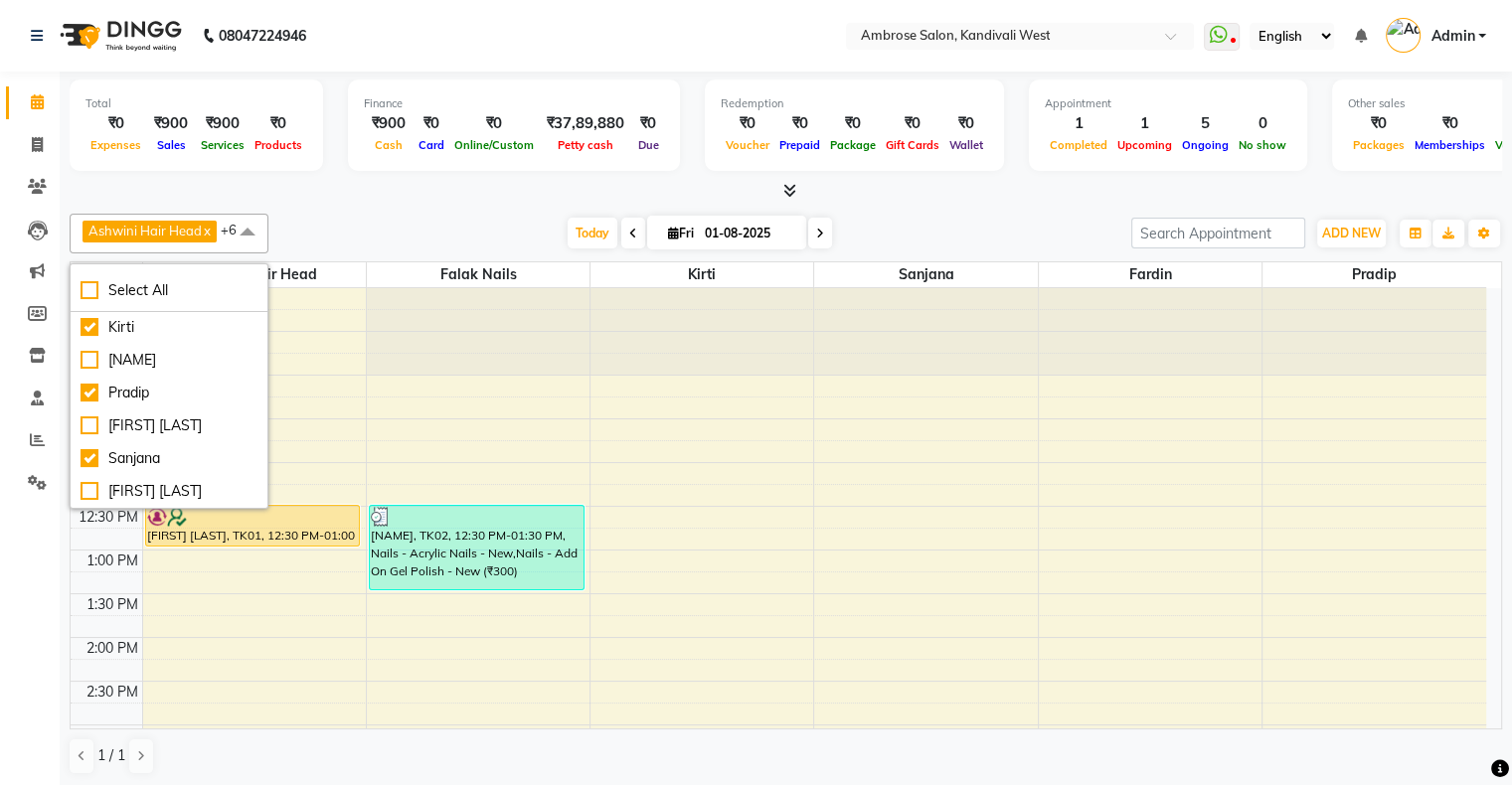 click on "Today  Fri 01-08-2025" at bounding box center [700, 234] 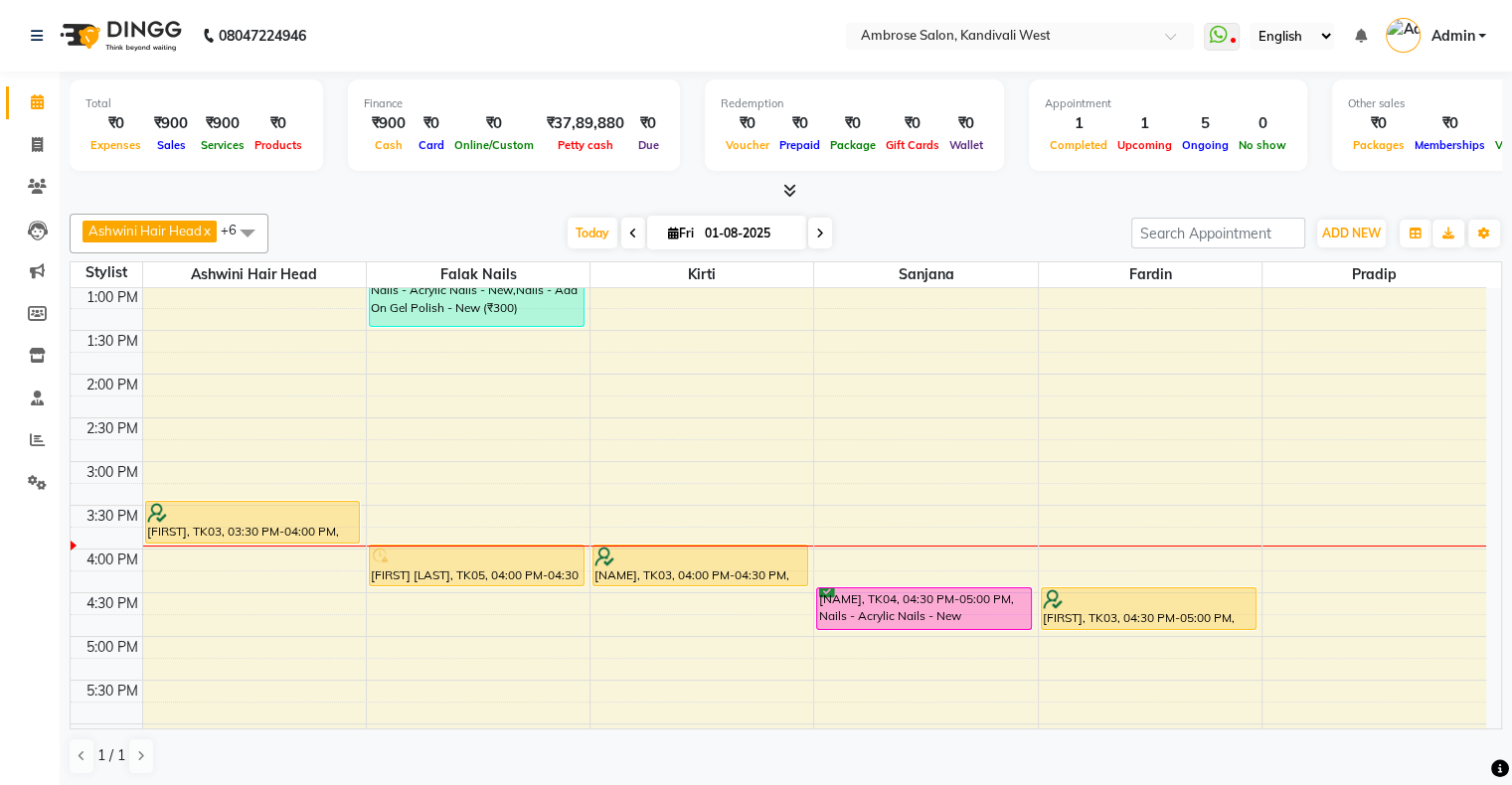scroll, scrollTop: 298, scrollLeft: 0, axis: vertical 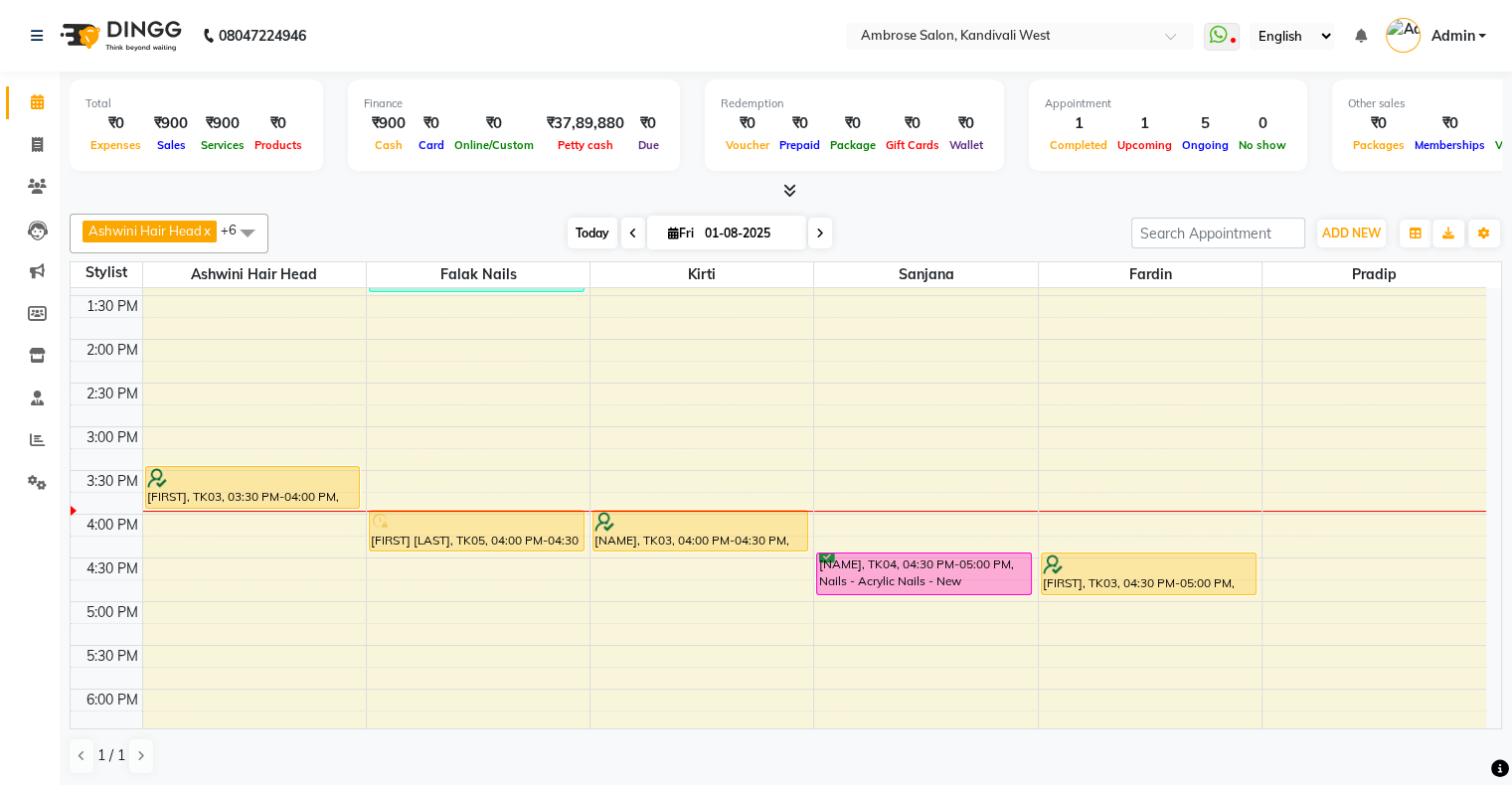 click on "Today" at bounding box center (592, 233) 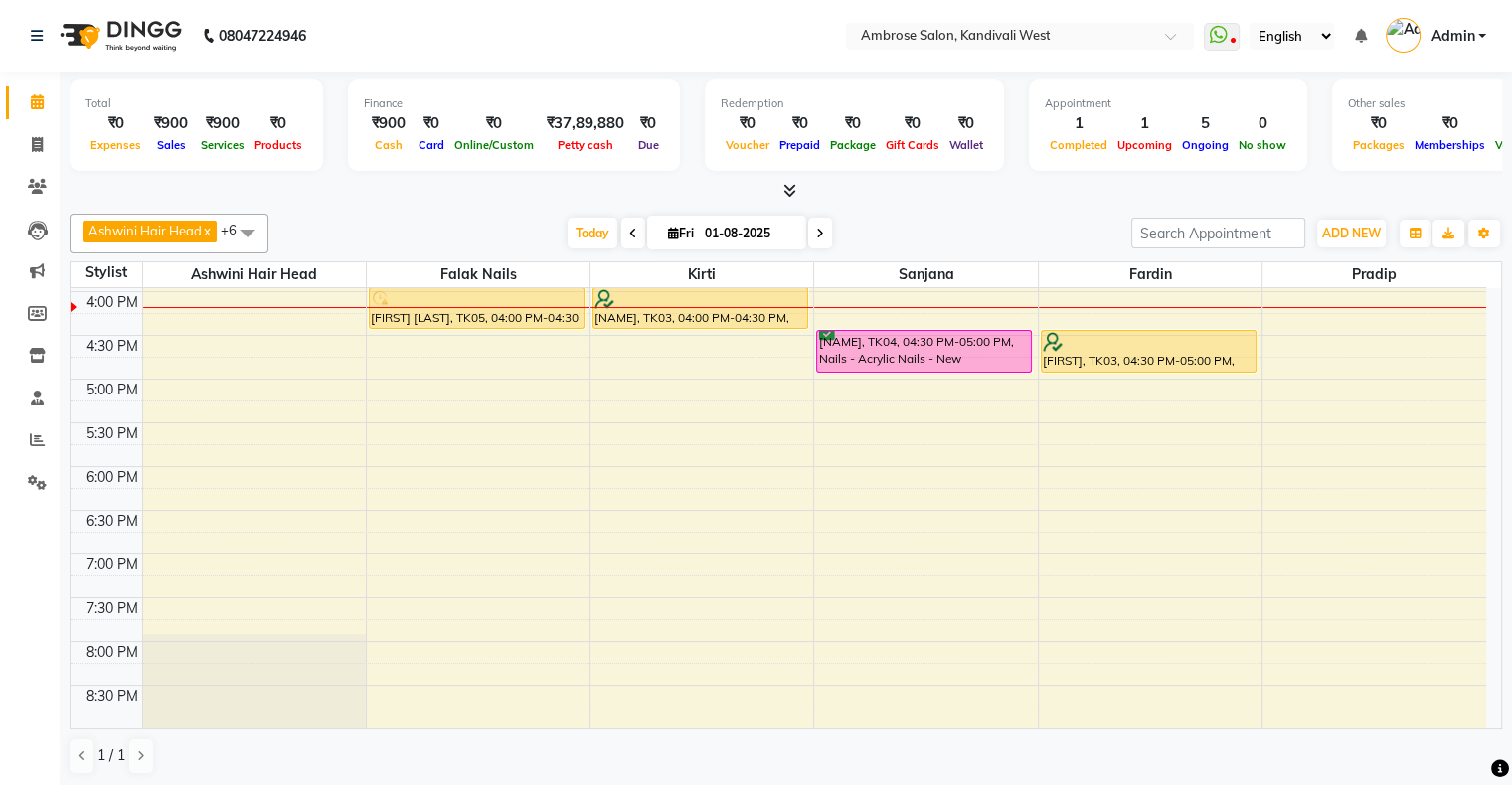 scroll, scrollTop: 223, scrollLeft: 0, axis: vertical 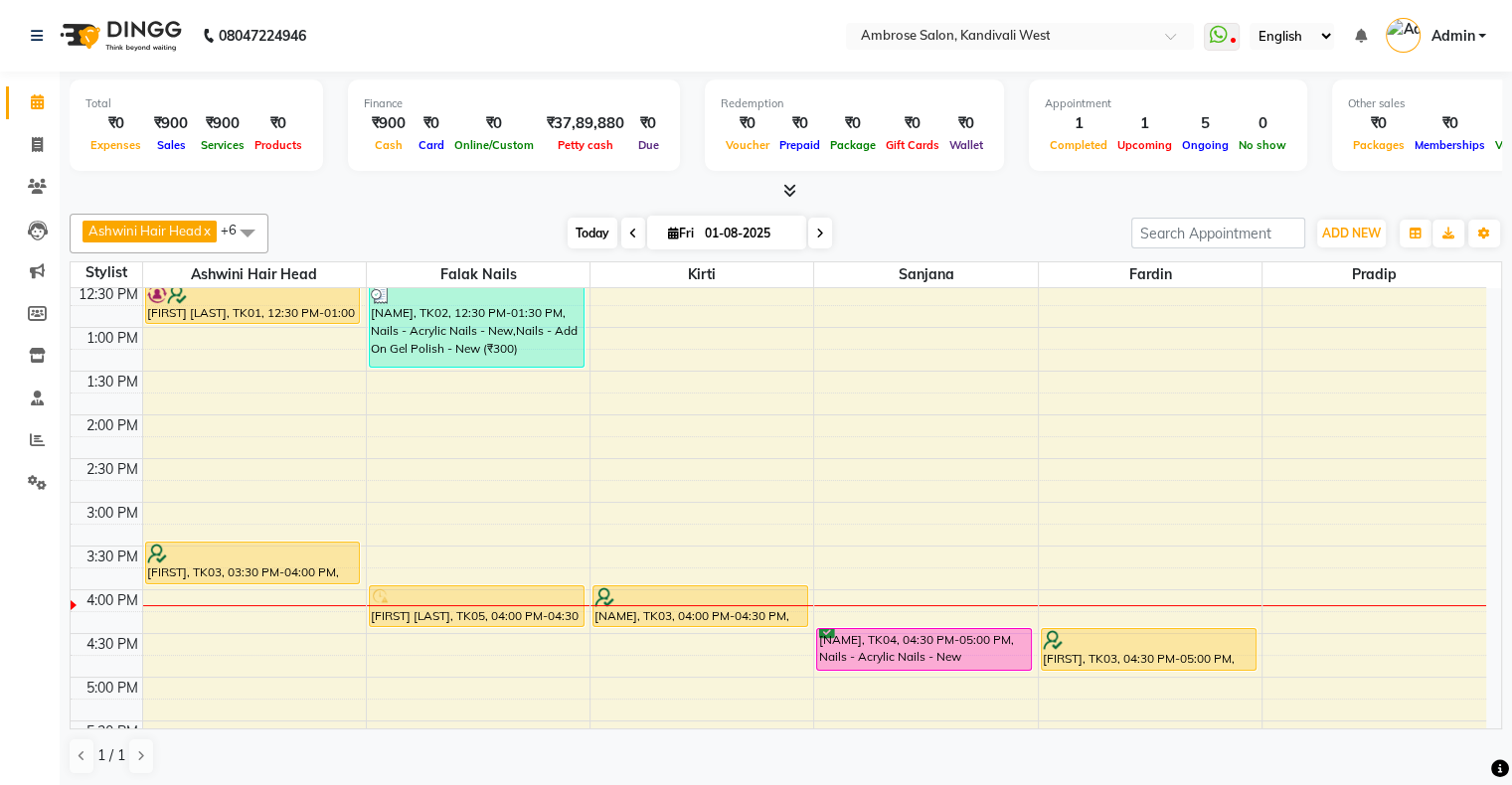 click on "Today" at bounding box center [592, 233] 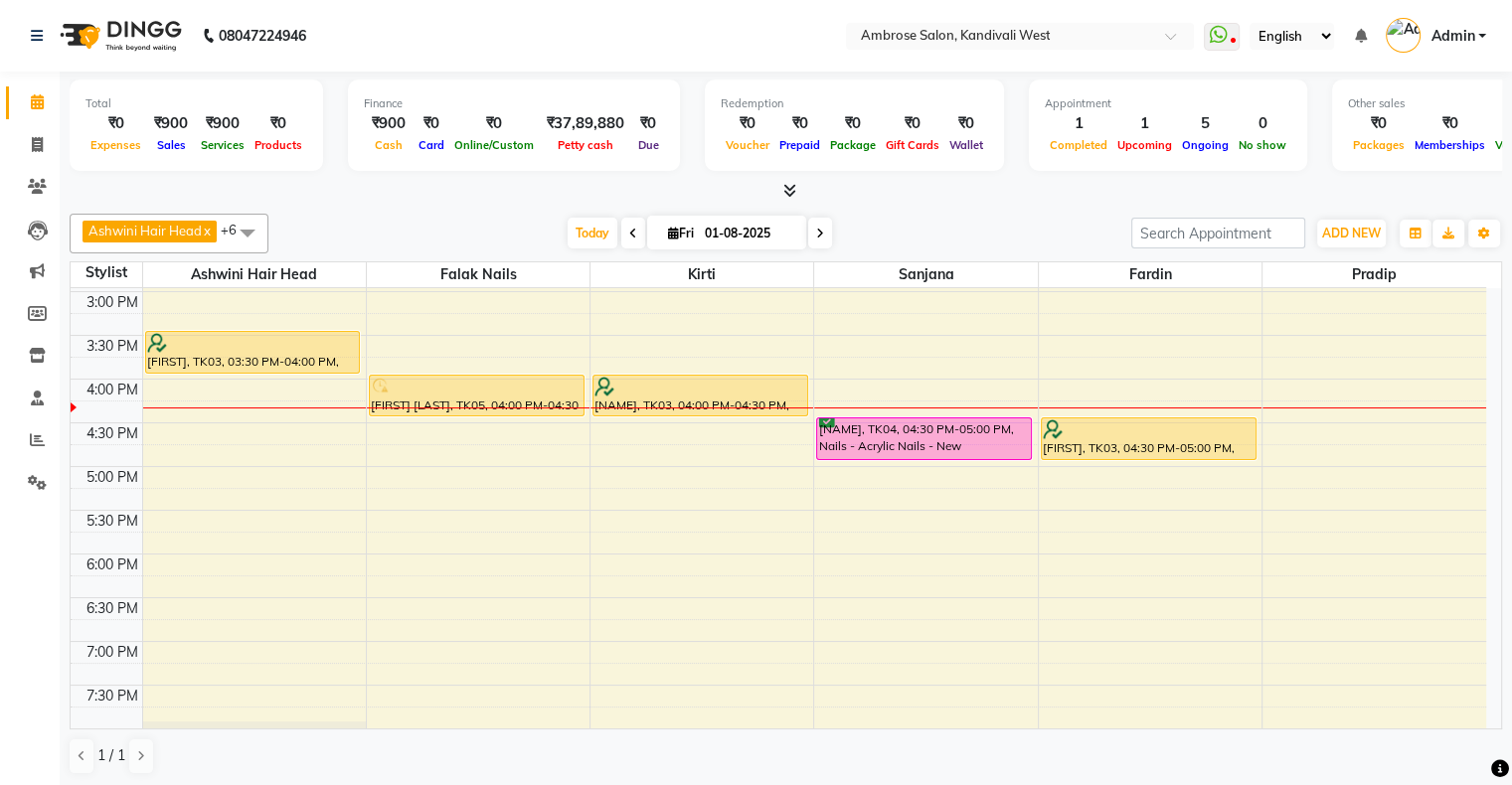 scroll, scrollTop: 421, scrollLeft: 0, axis: vertical 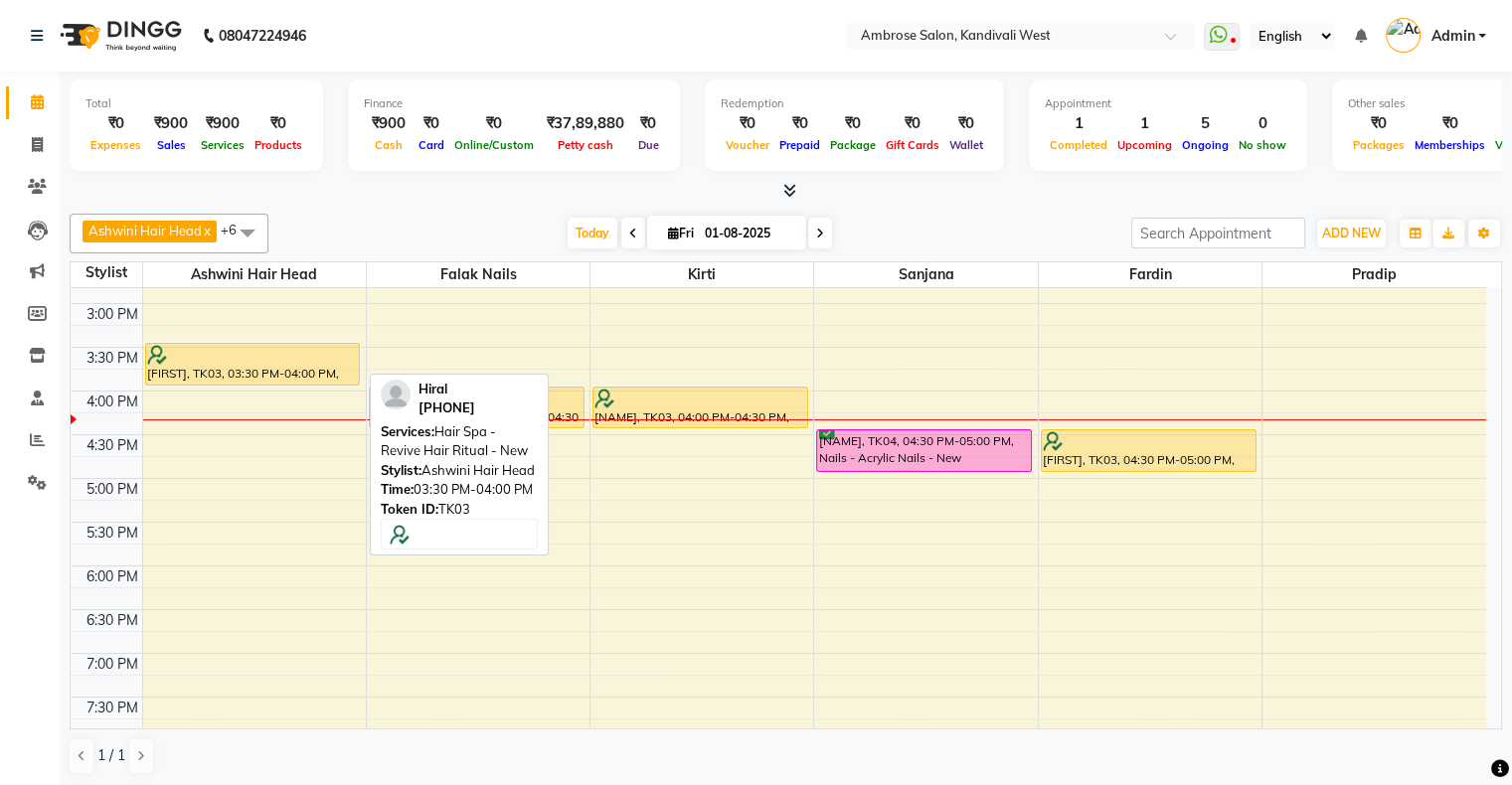 click on "[FIRST], TK03, 03:30 PM-04:00 PM, Hair Spa - Revive Hair Ritual - New" at bounding box center (252, 364) 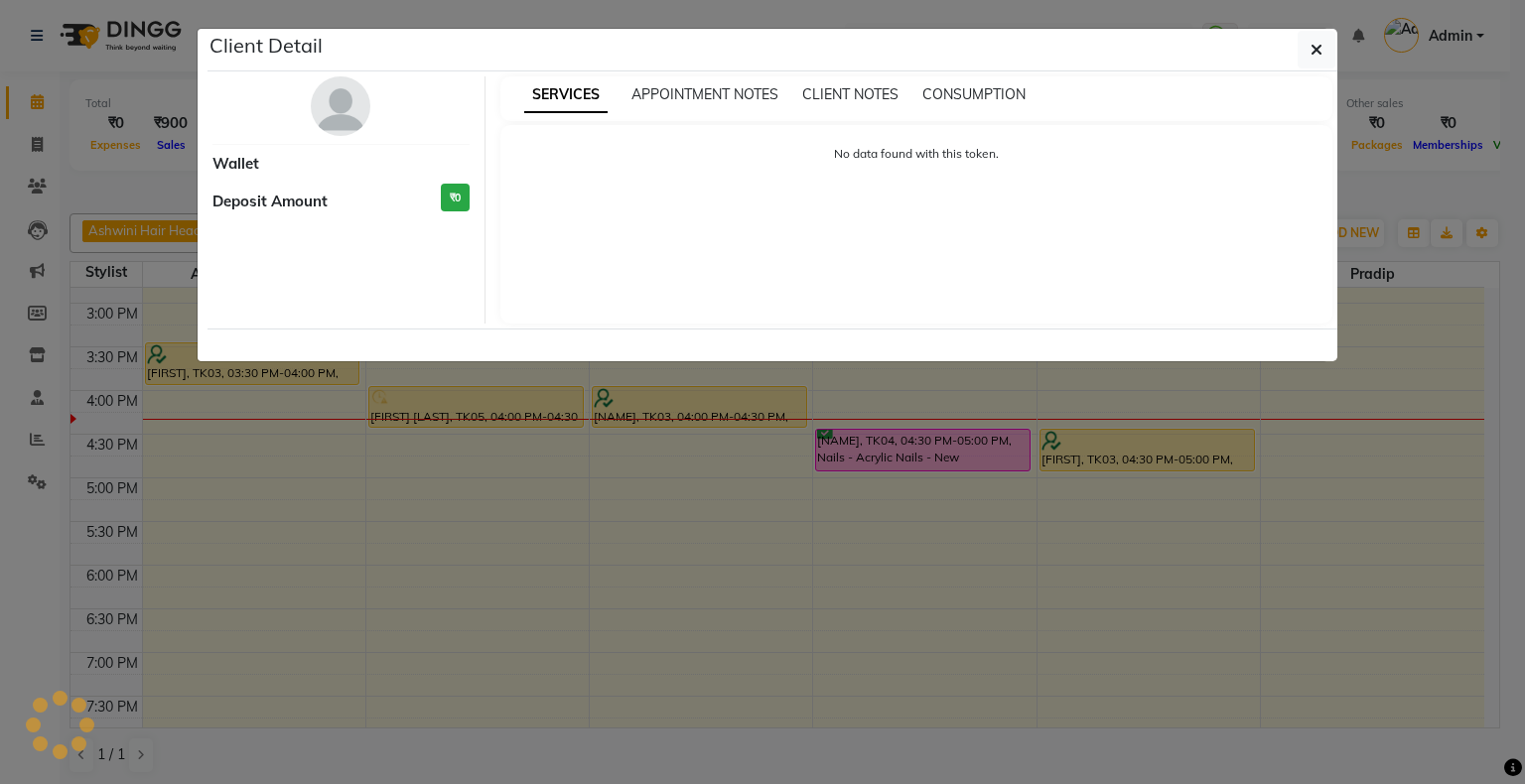 select on "1" 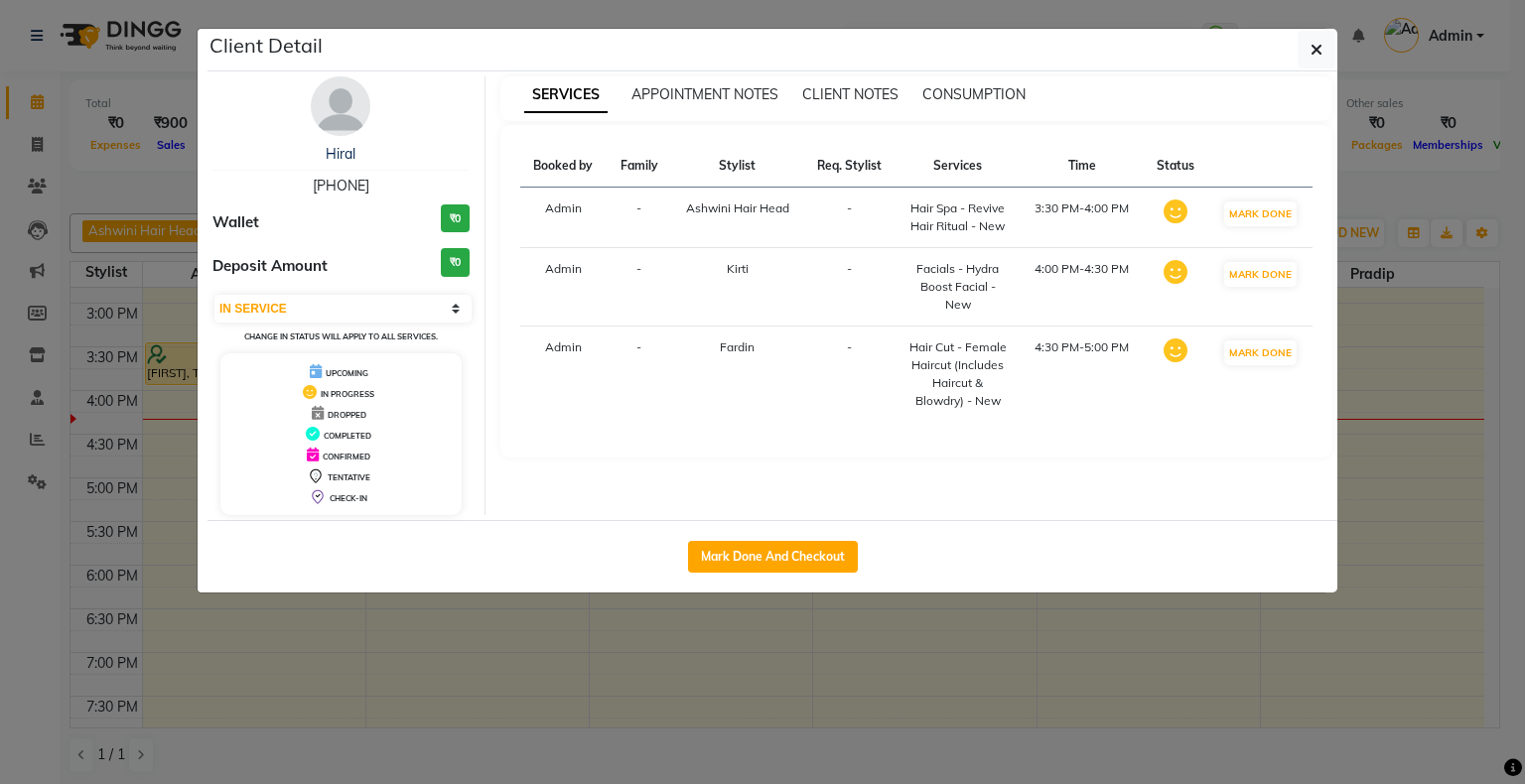 click on "[PHONE]" at bounding box center [341, 186] 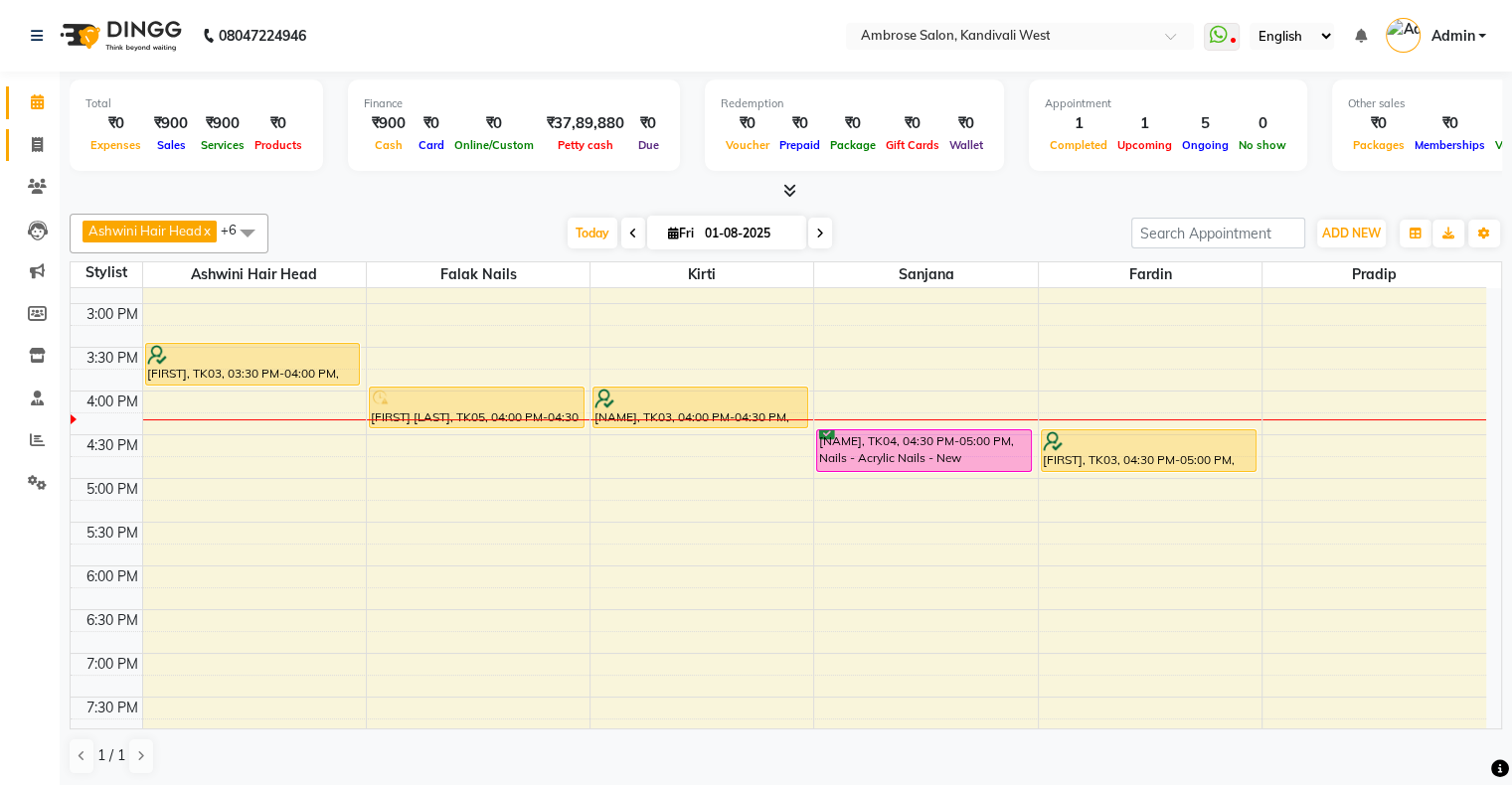 click 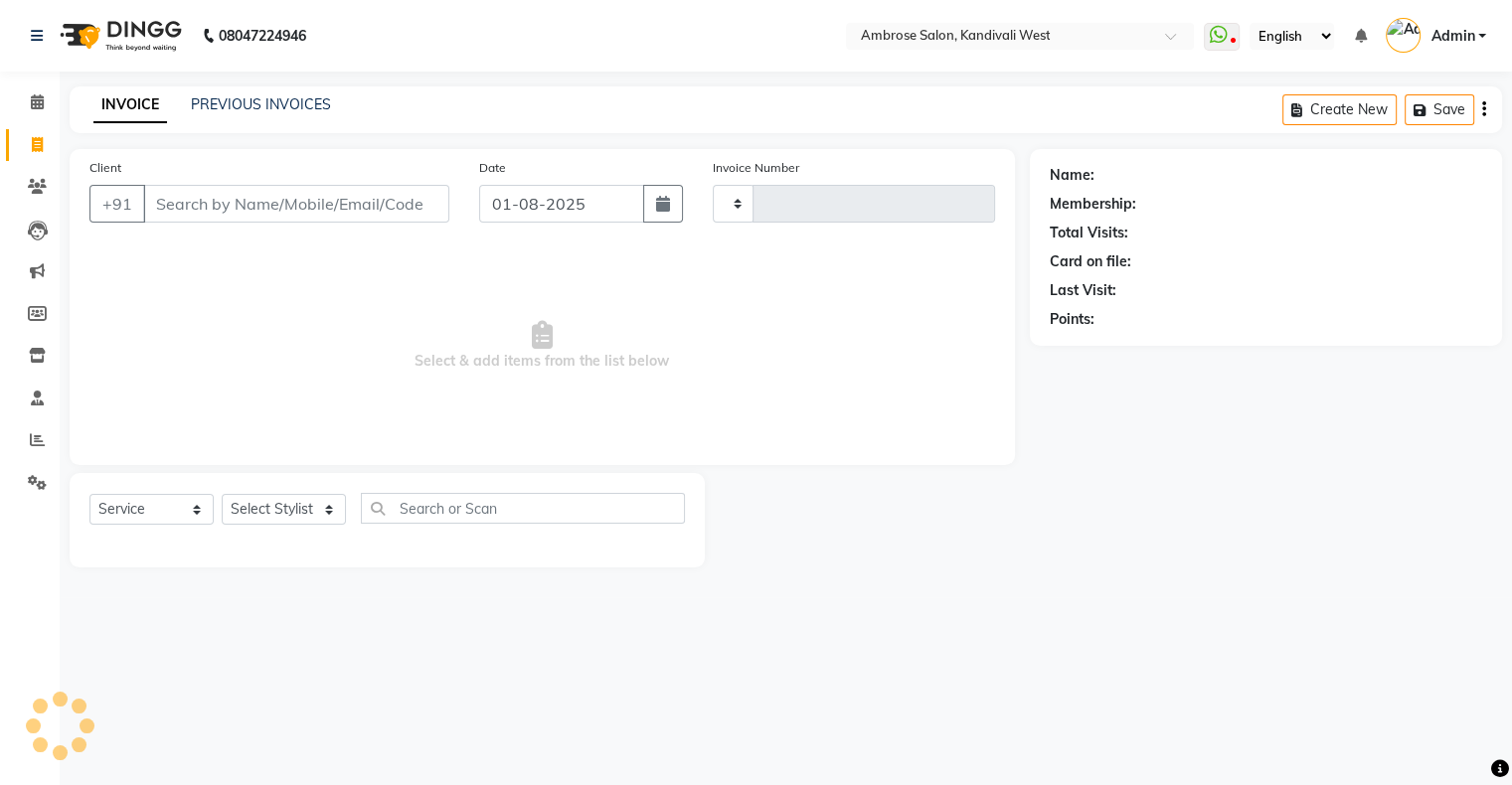 type on "1224" 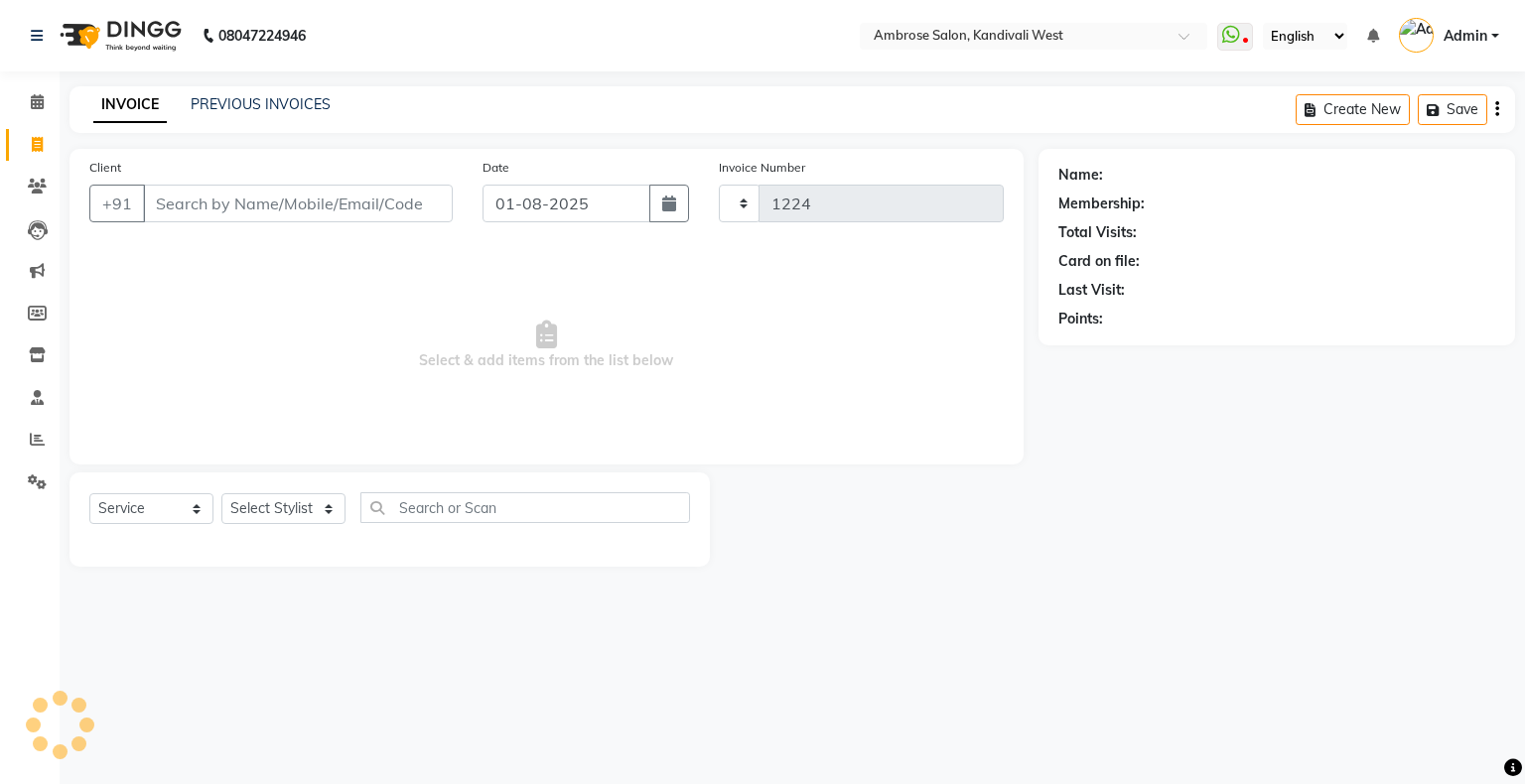select on "4073" 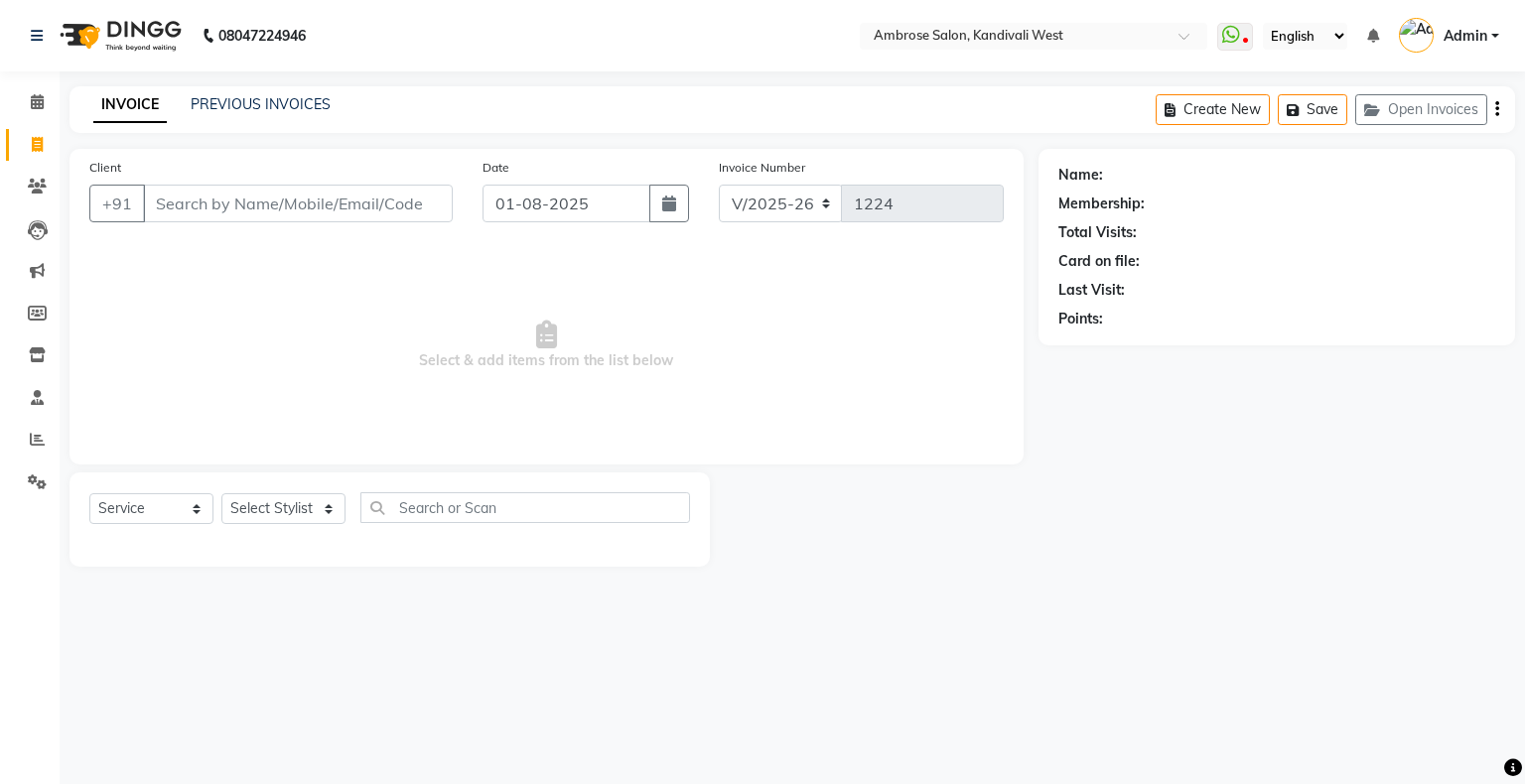 click on "INVOICE PREVIOUS INVOICES Create New   Save   Open Invoices" 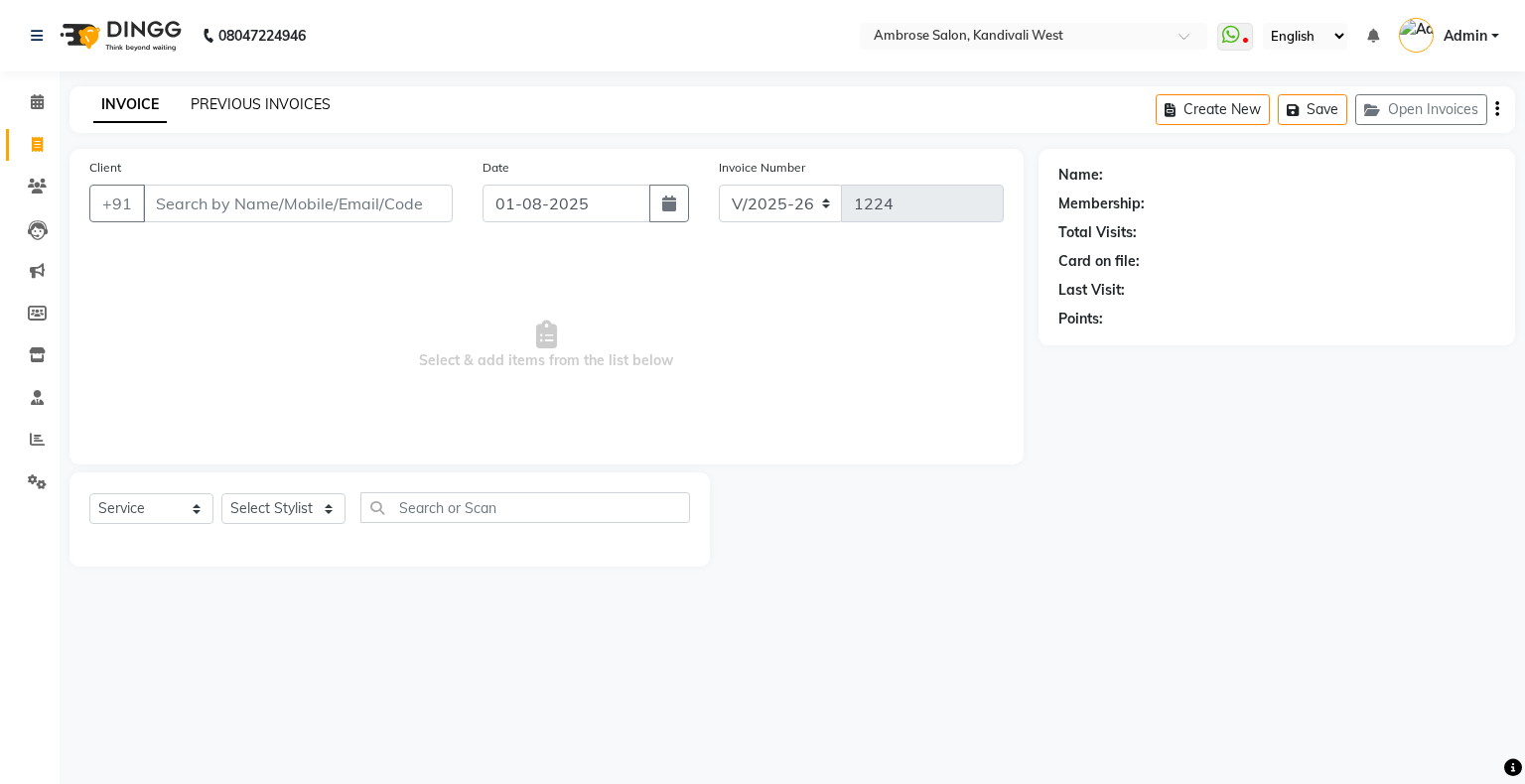 click on "PREVIOUS INVOICES" 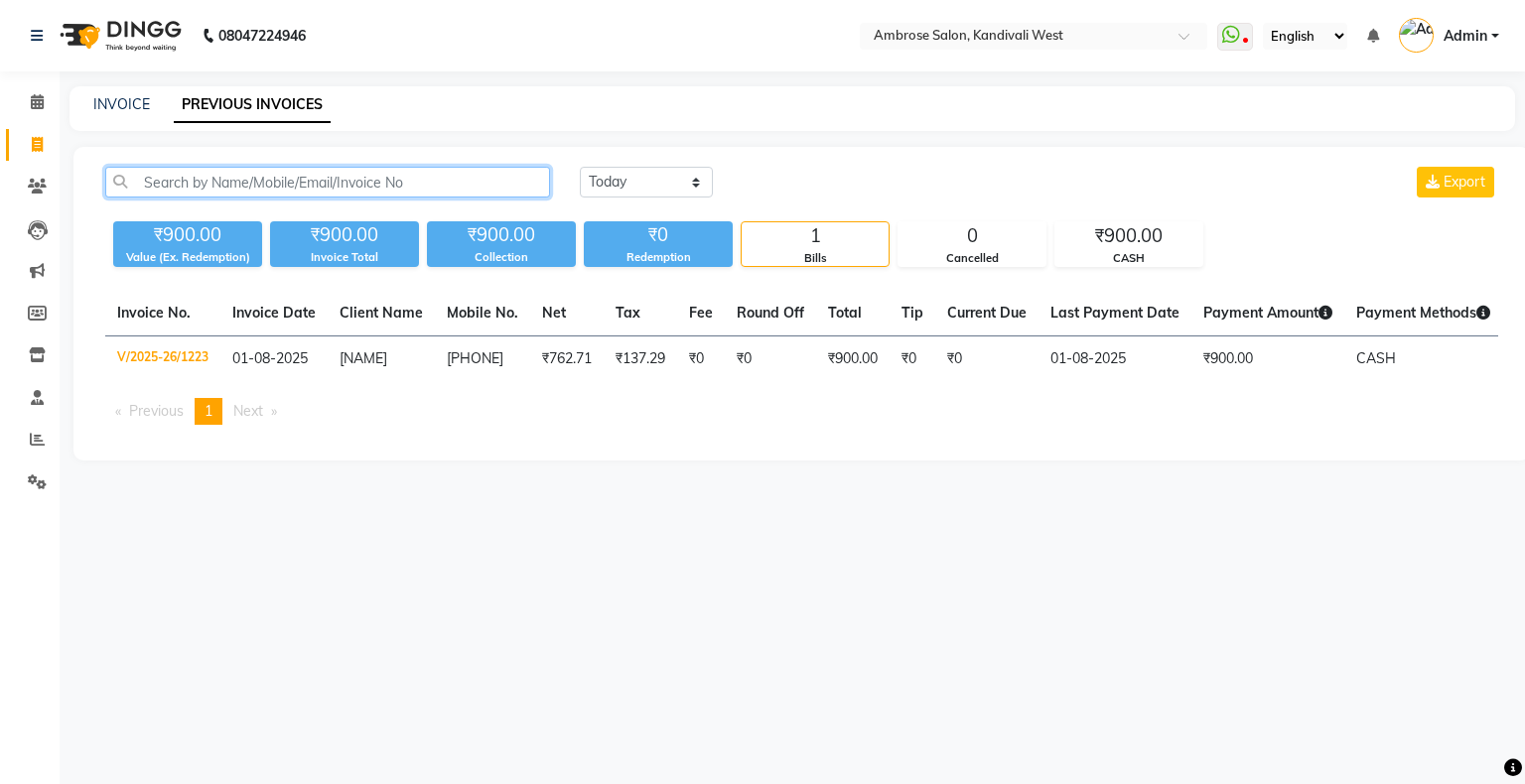 click 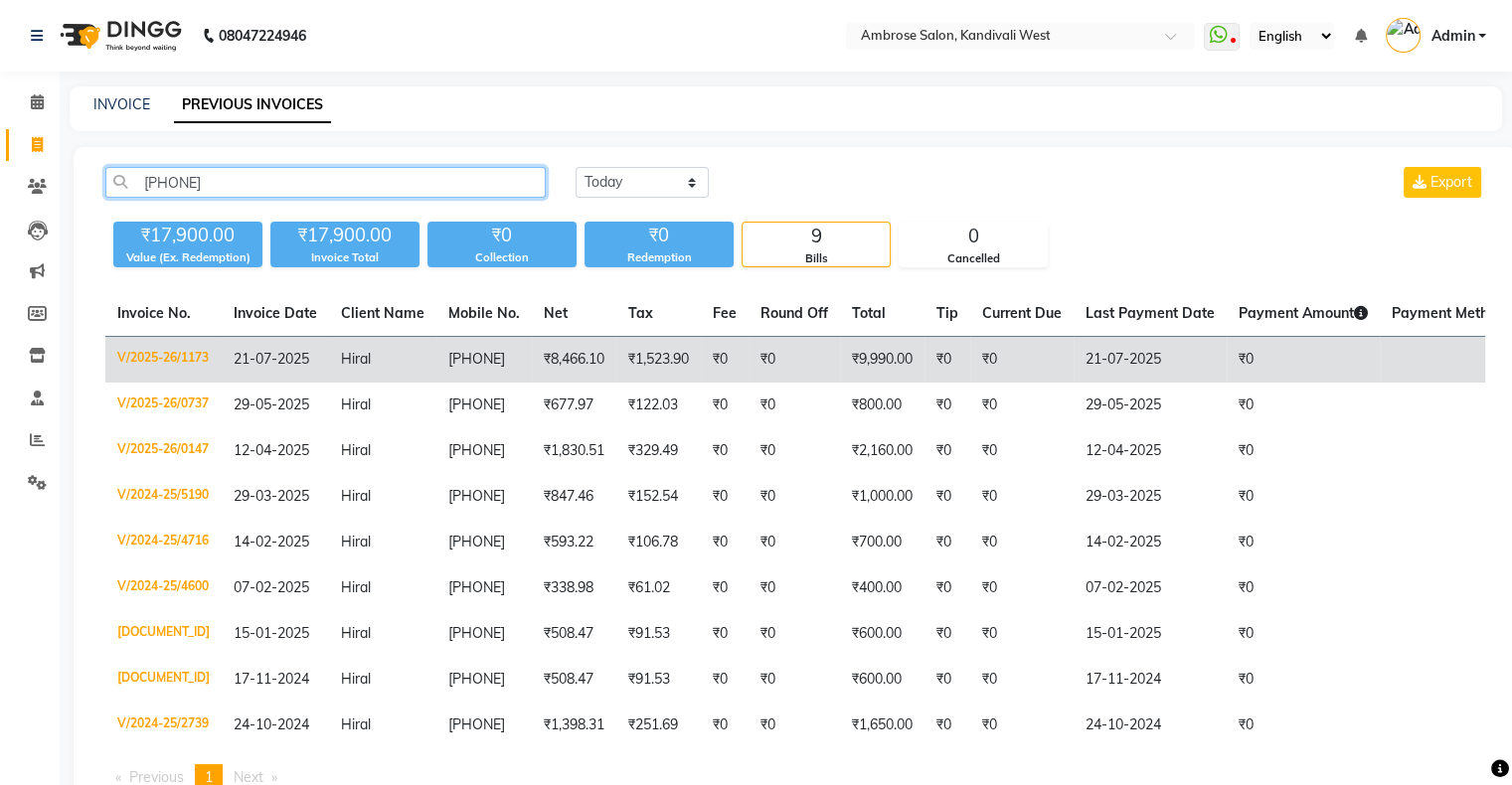 type on "[PHONE]" 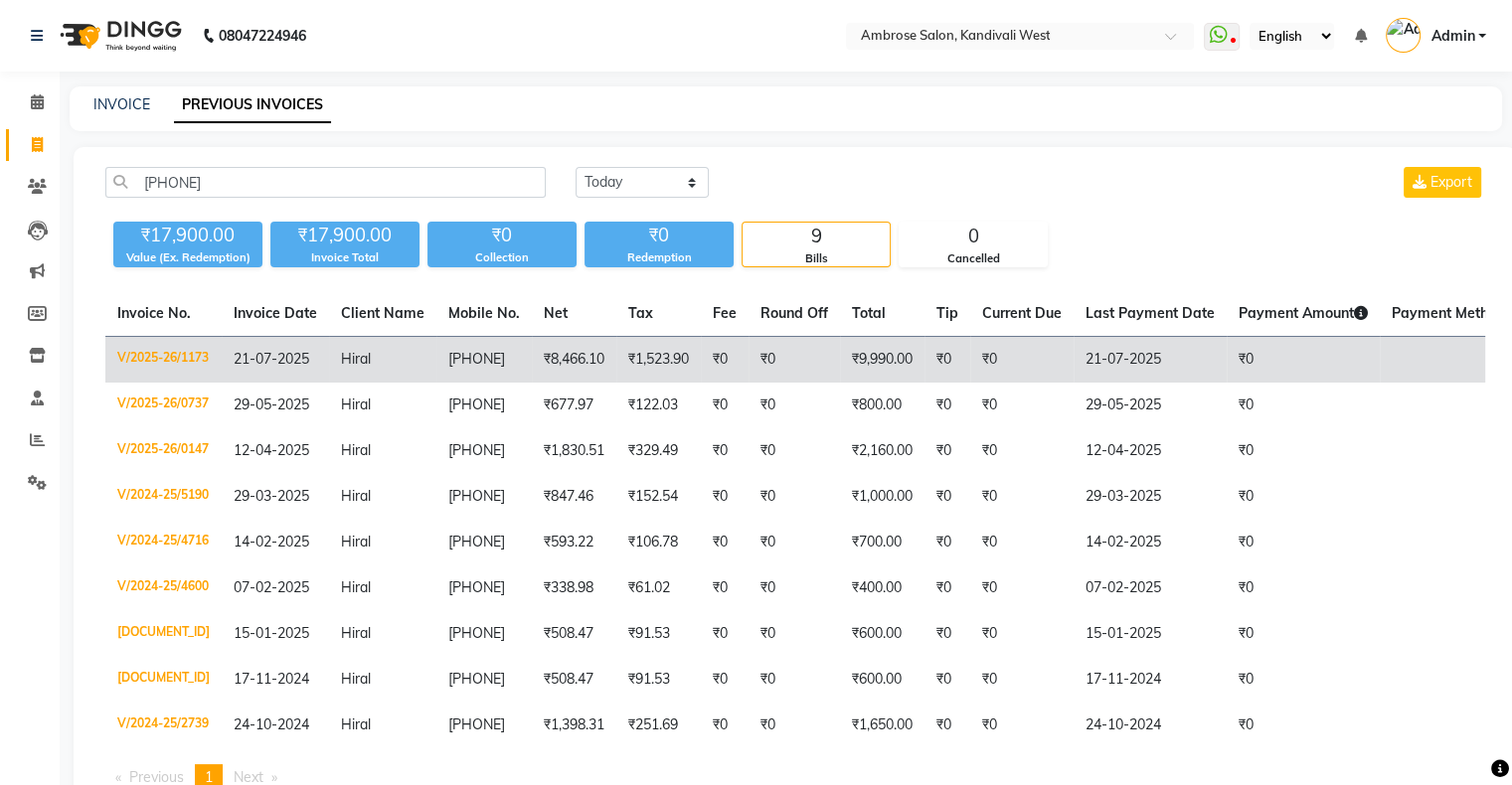 click on "21-07-2025" 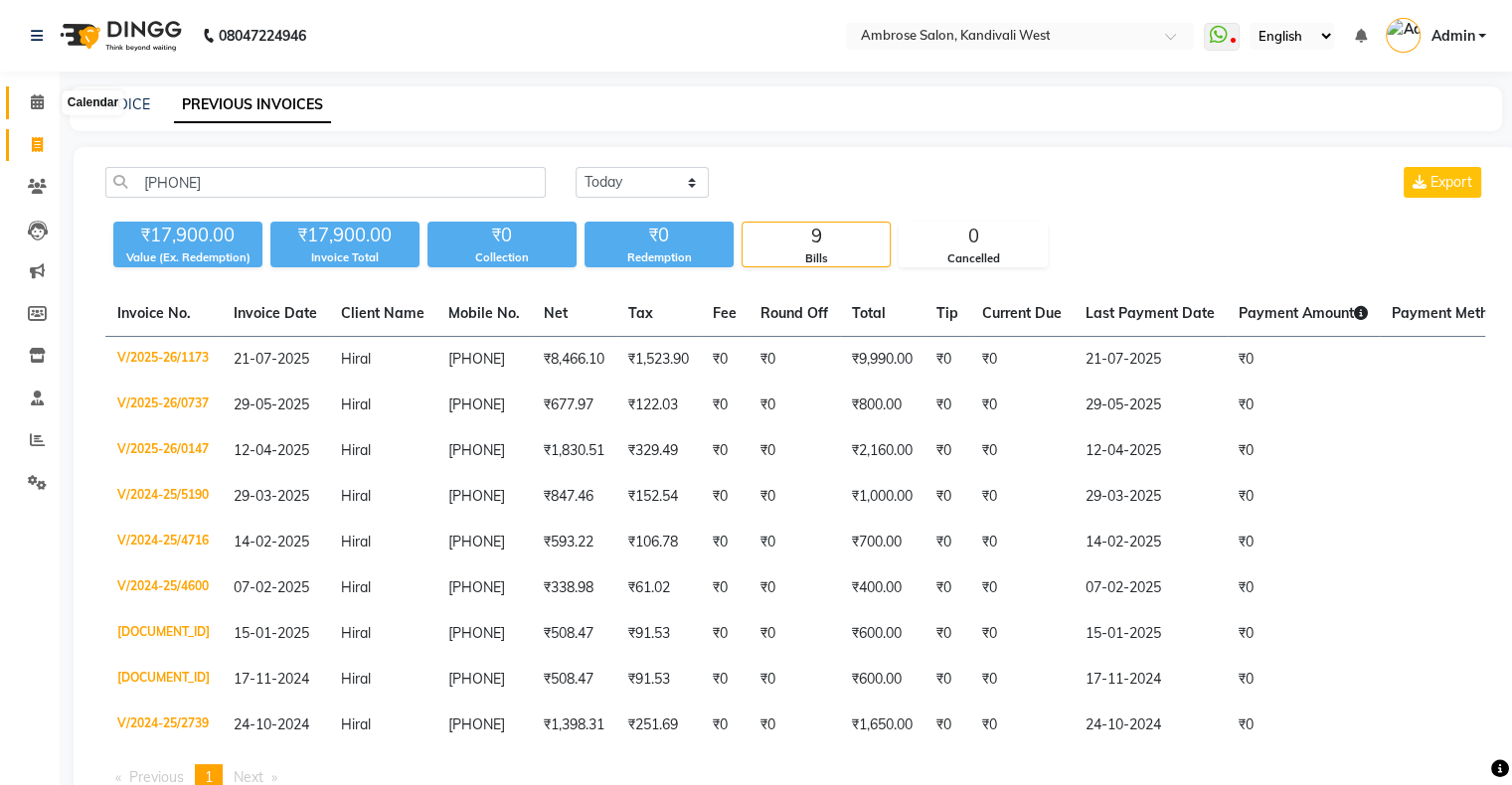 click 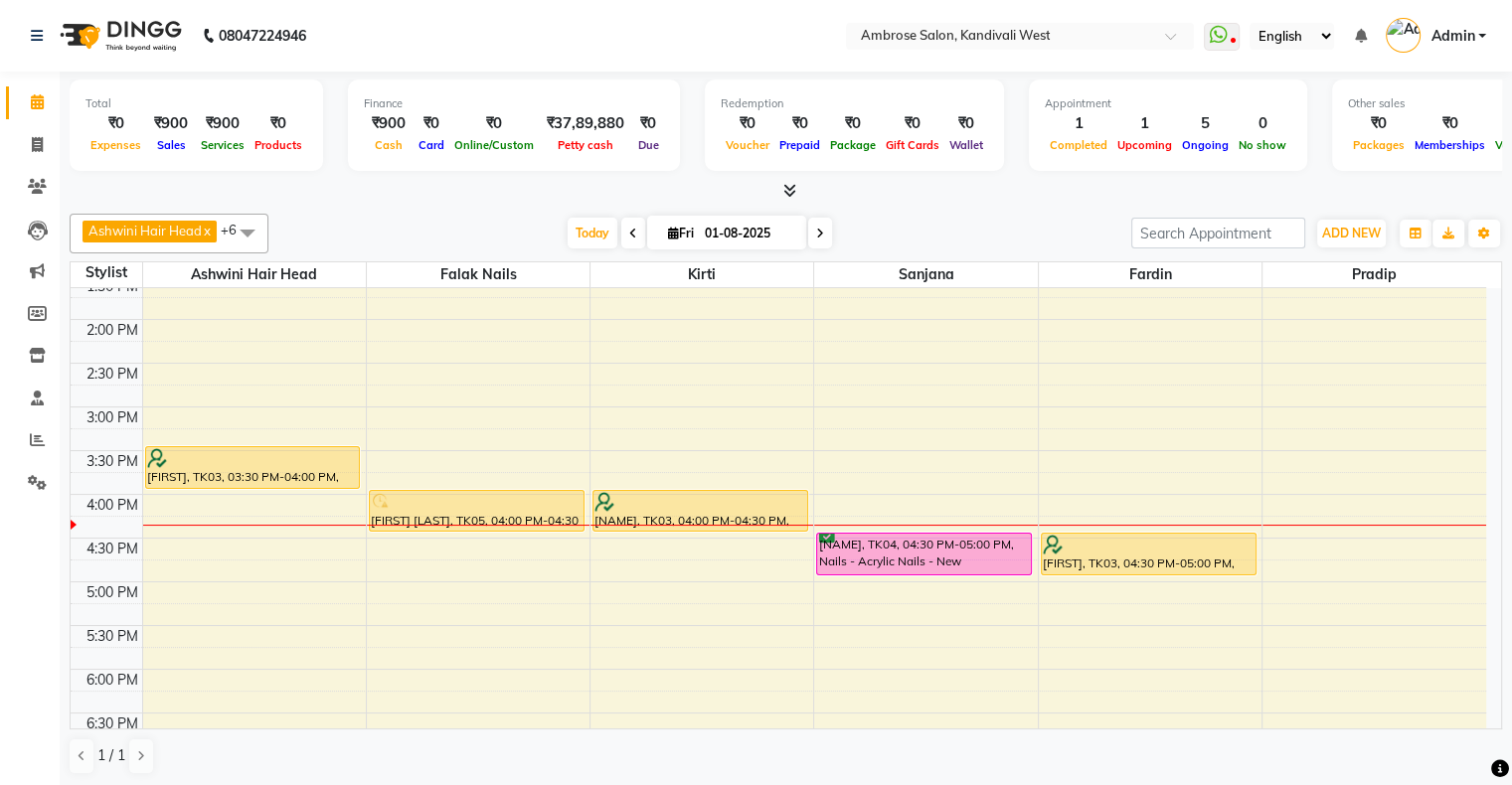 scroll, scrollTop: 287, scrollLeft: 0, axis: vertical 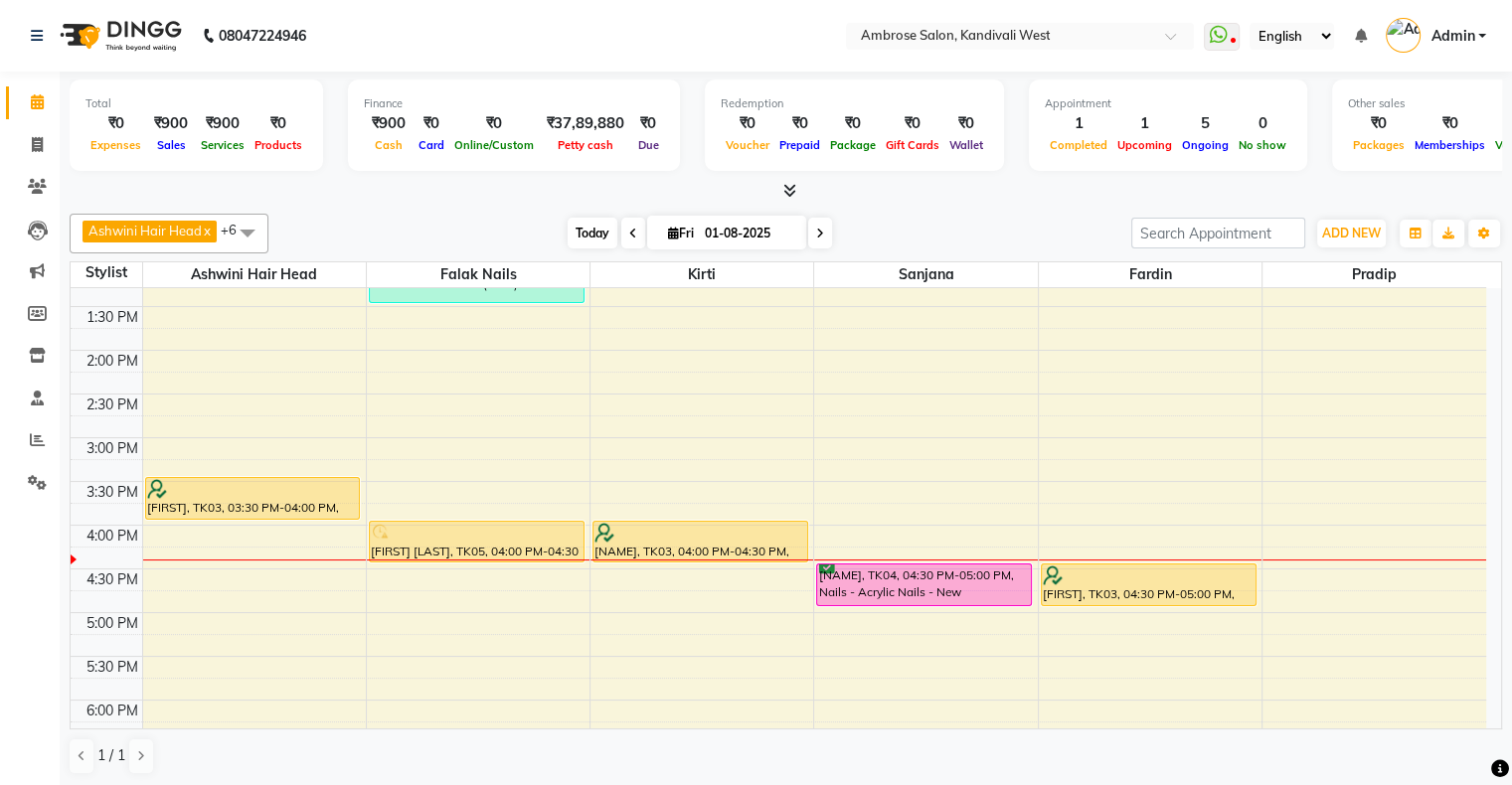 click on "Today" at bounding box center [592, 233] 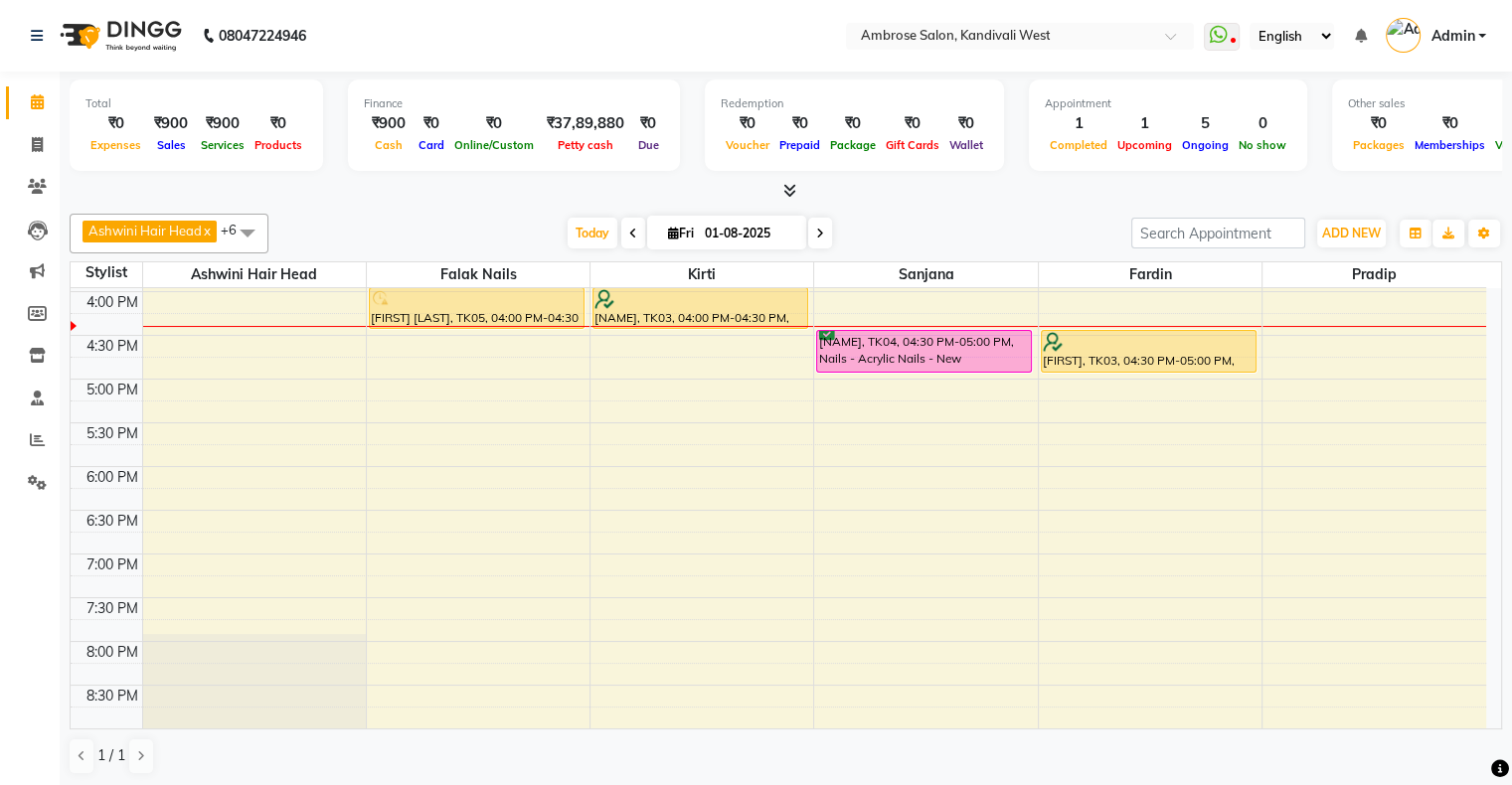 click at bounding box center (820, 234) 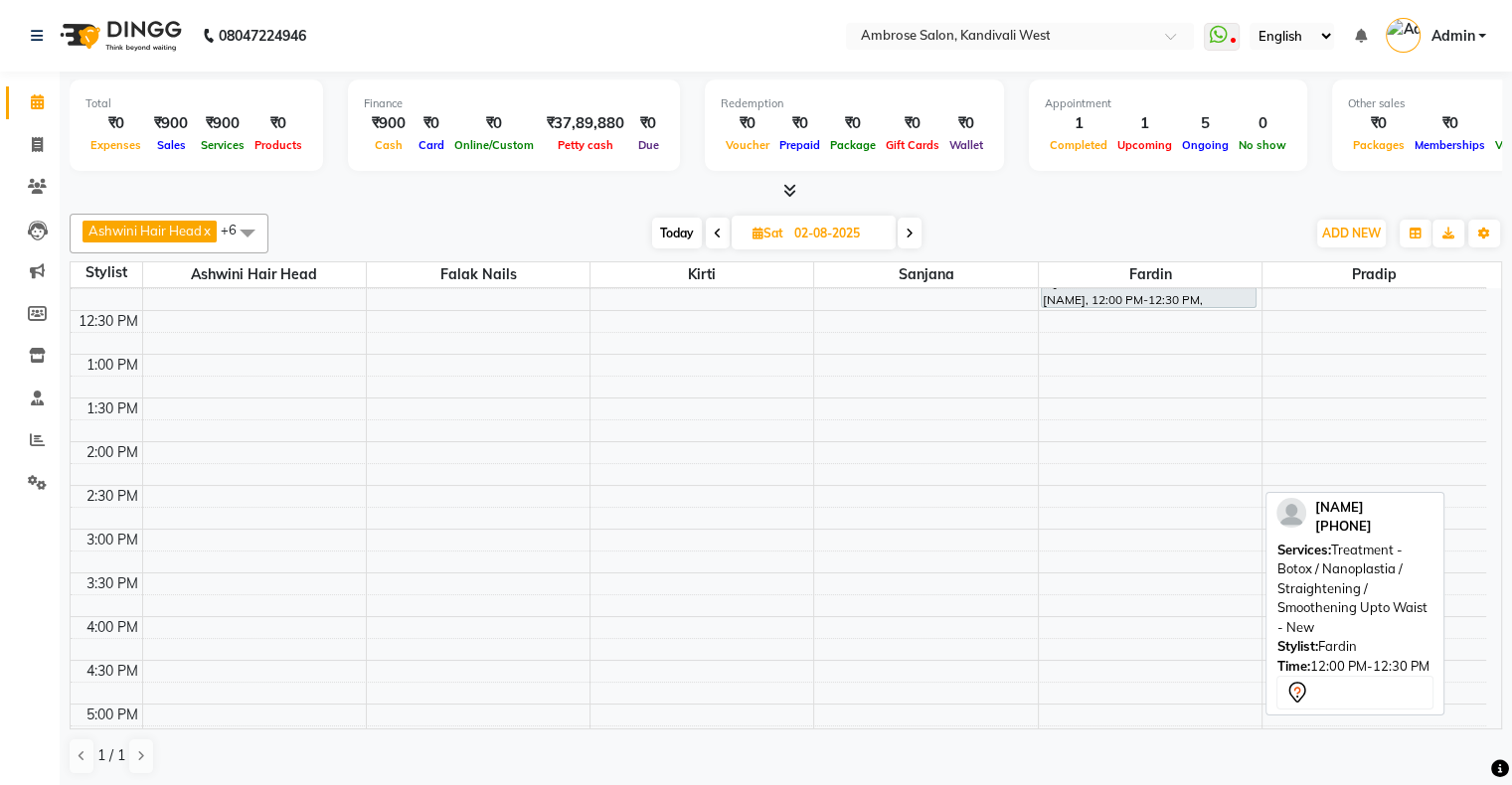 scroll, scrollTop: 199, scrollLeft: 0, axis: vertical 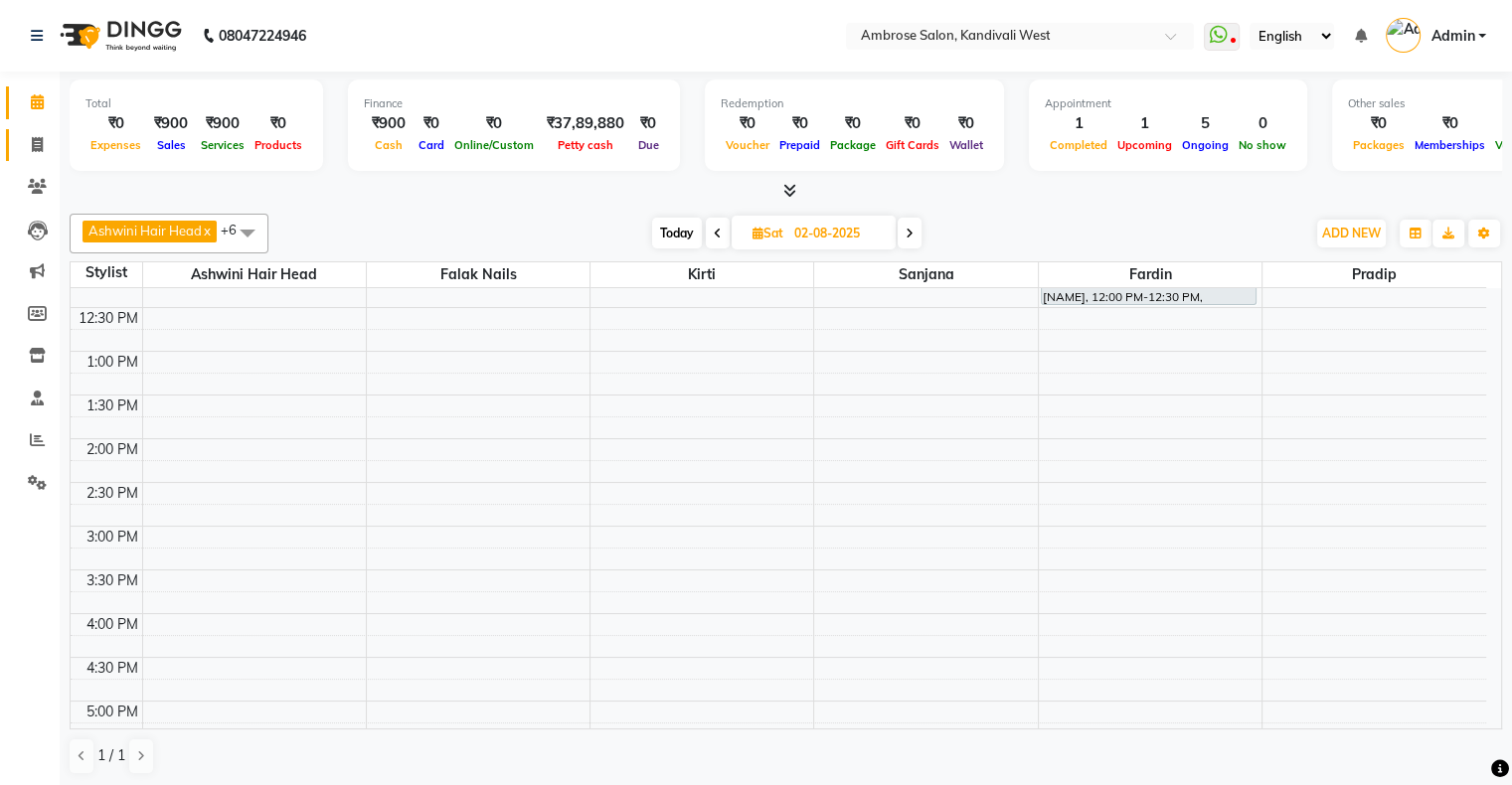 click 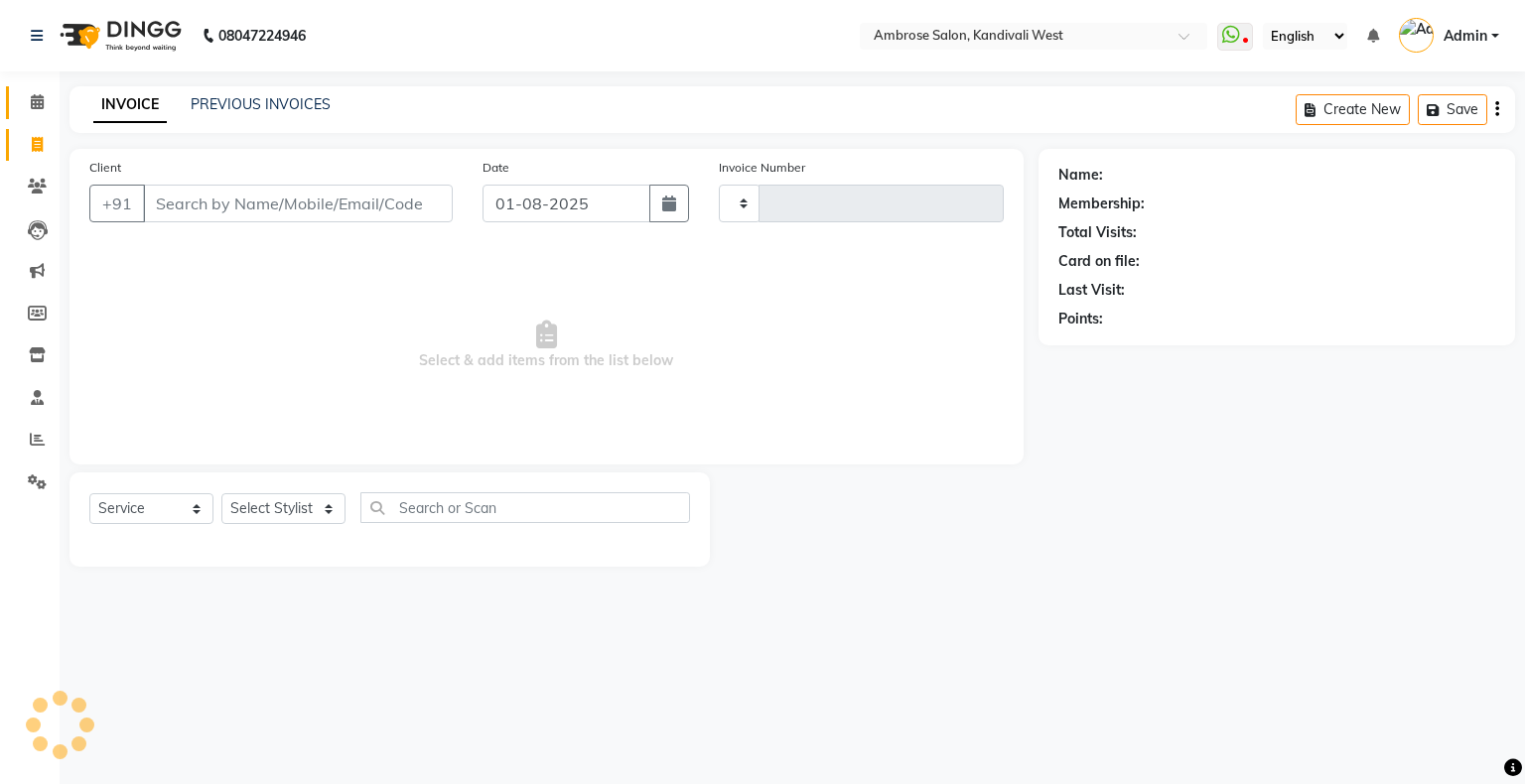 type on "1224" 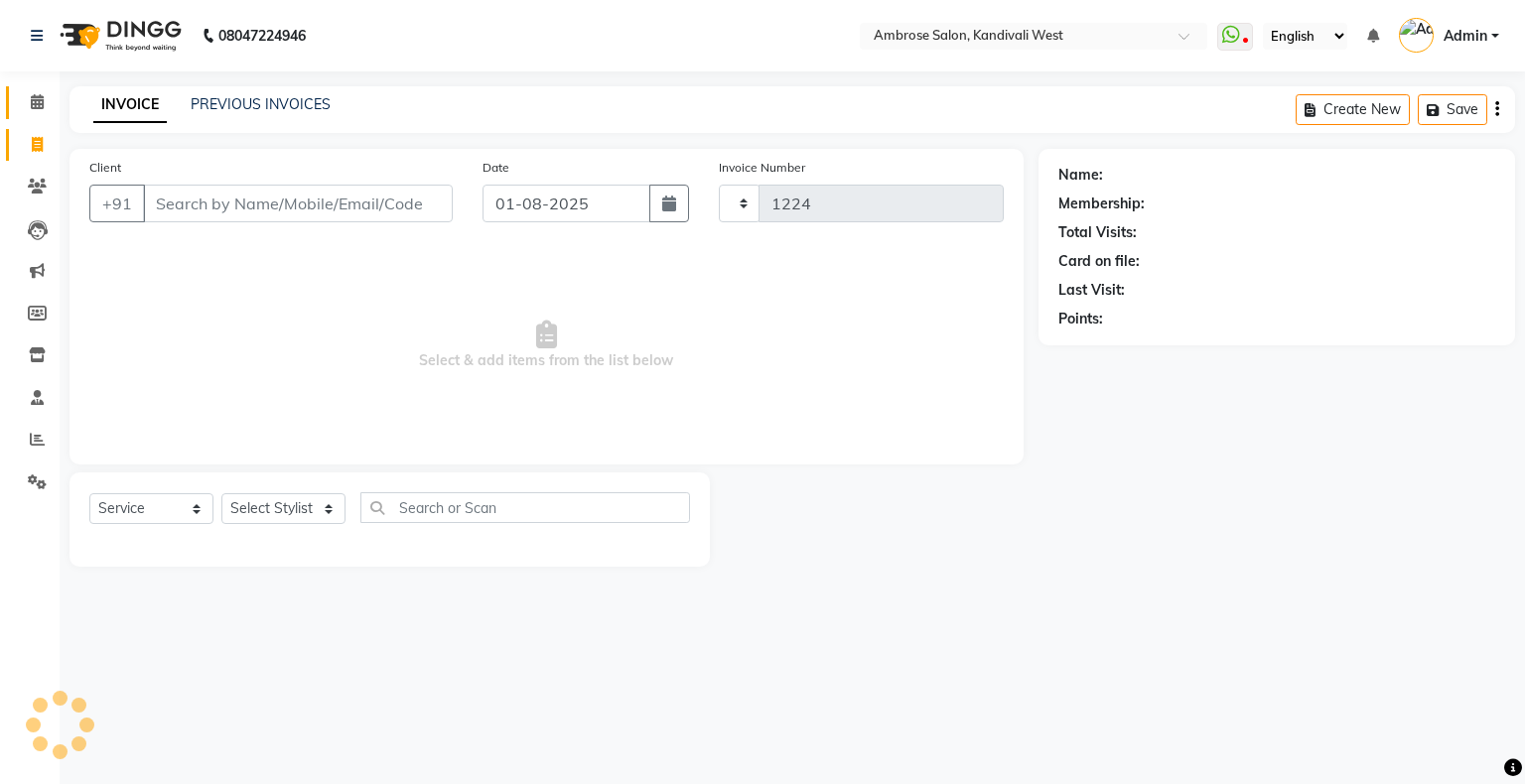 select on "4073" 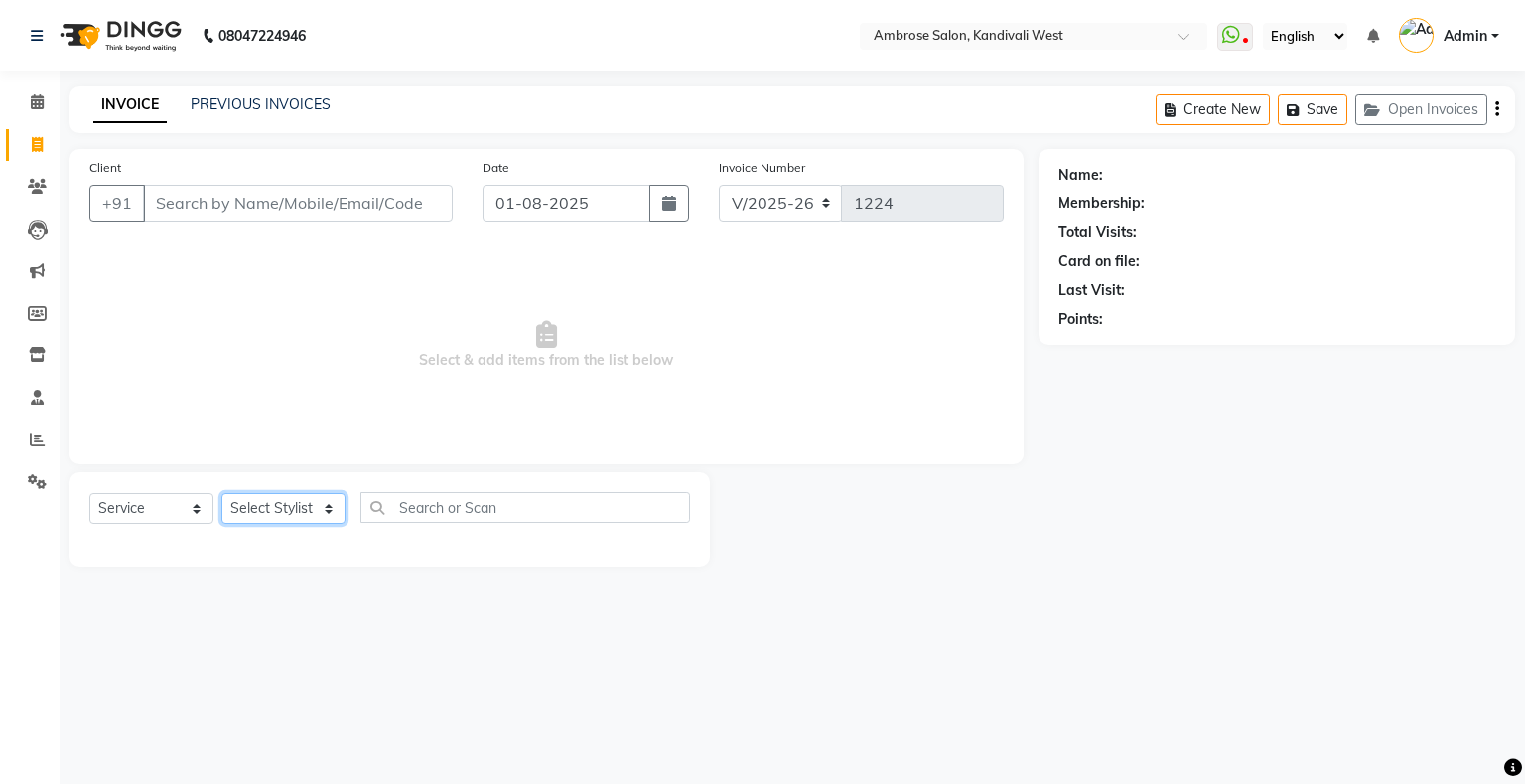 click on "Select Stylist Akshay Divecha Ashwini Hair Head Falak Nails Fardin Kirti Nida FD Pradip Pradip Vaishnav Sanjana  Vidhi Veera" 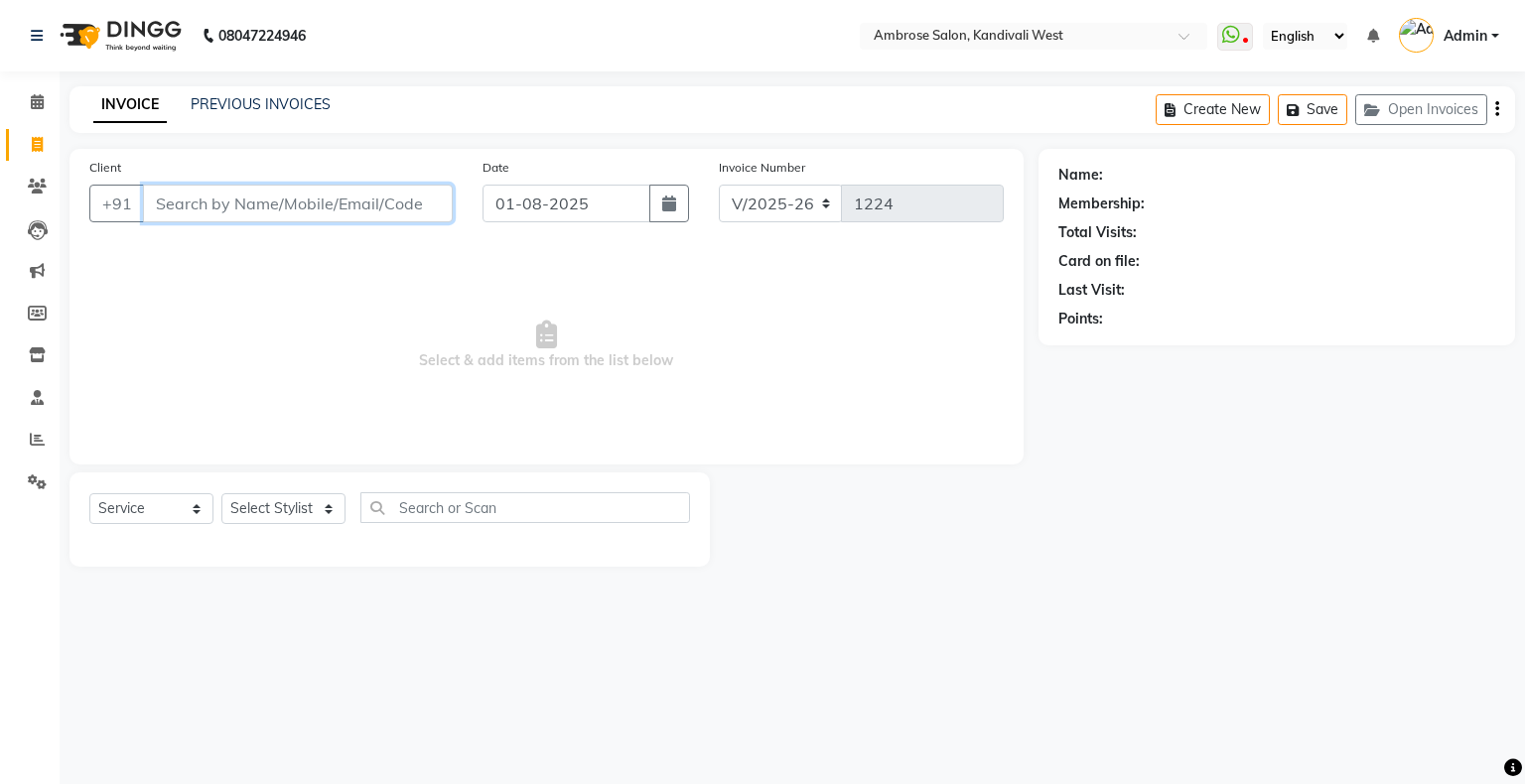 click on "Client" at bounding box center [298, 203] 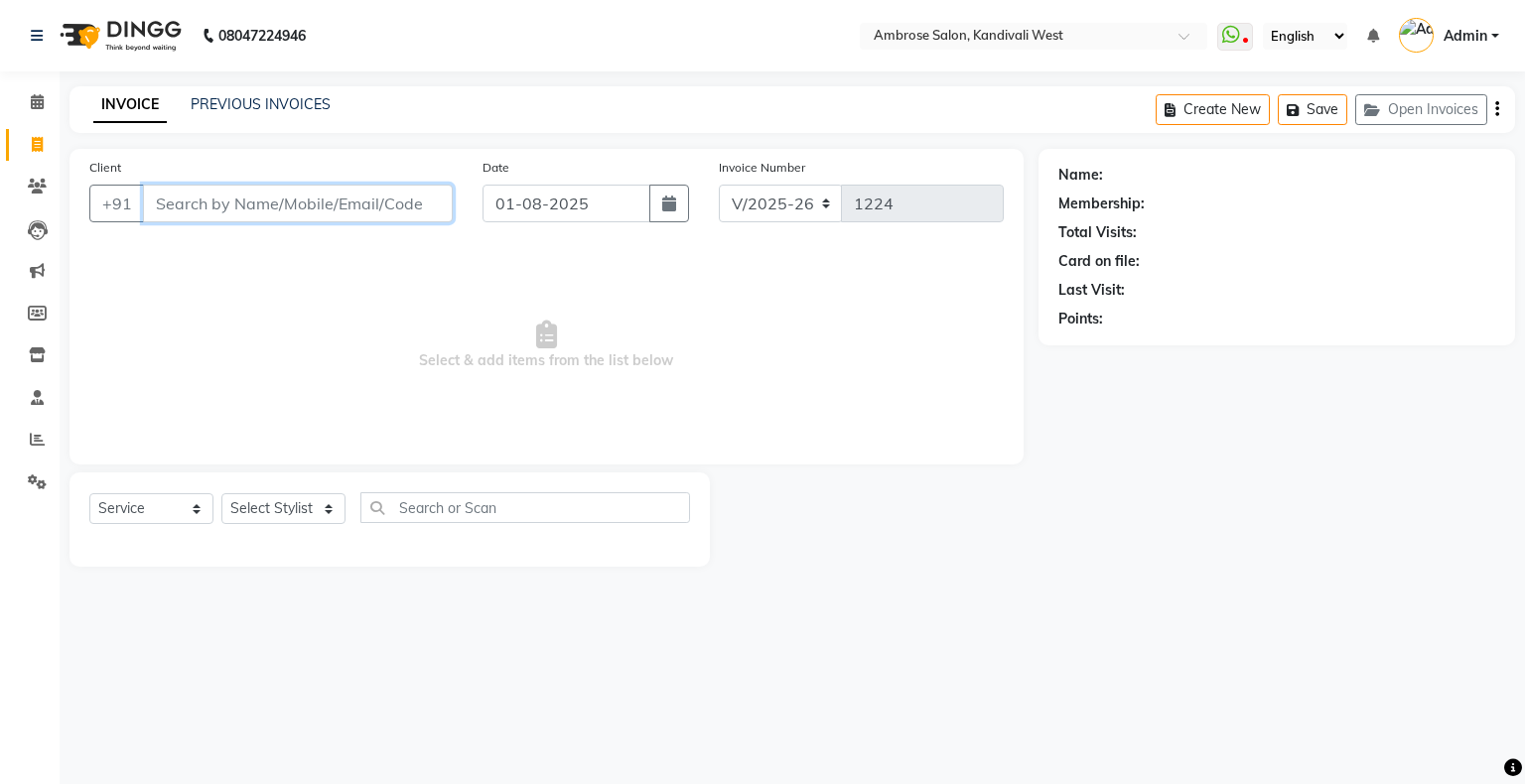 click on "Client" at bounding box center [298, 203] 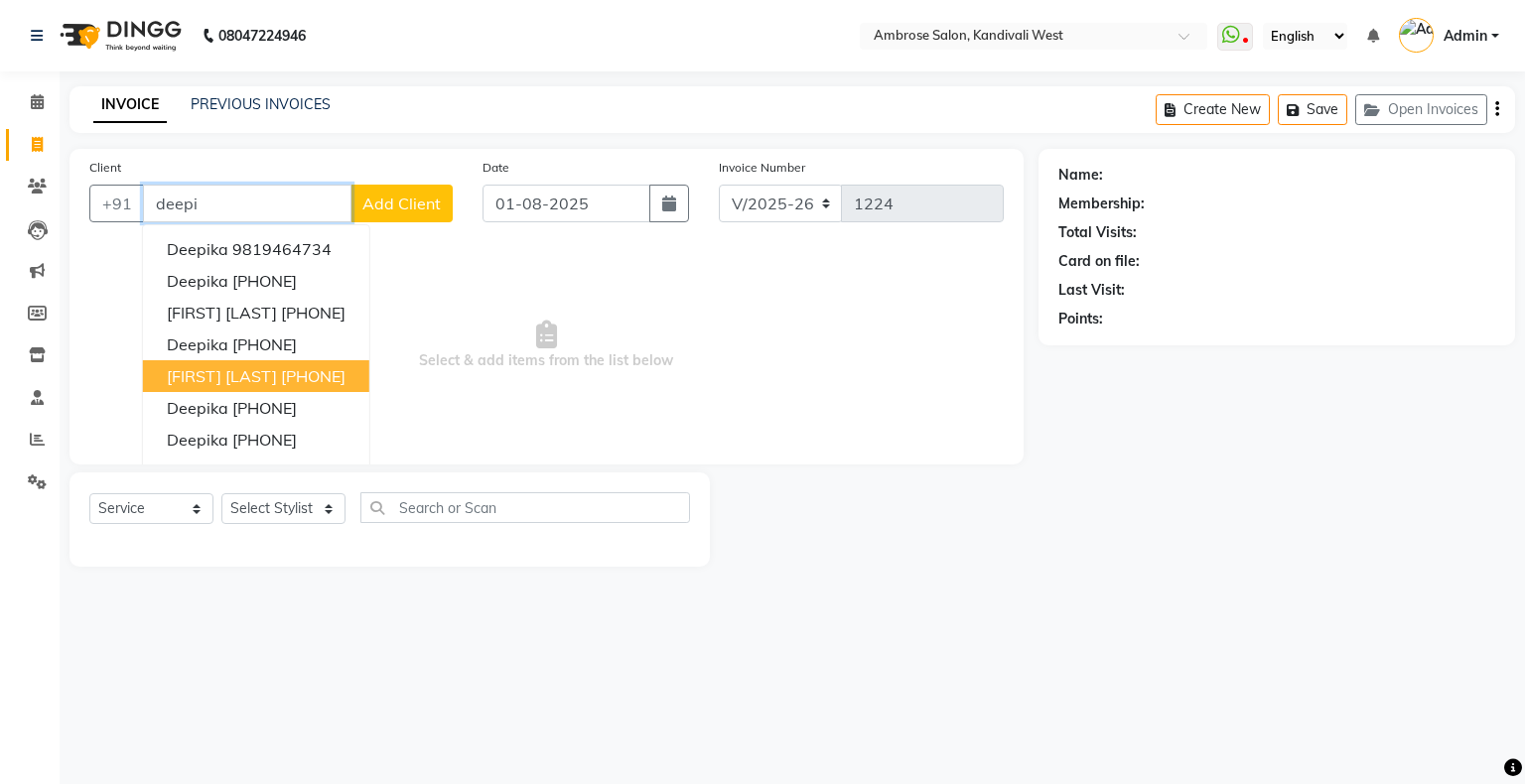 click on "[PHONE]" at bounding box center [313, 376] 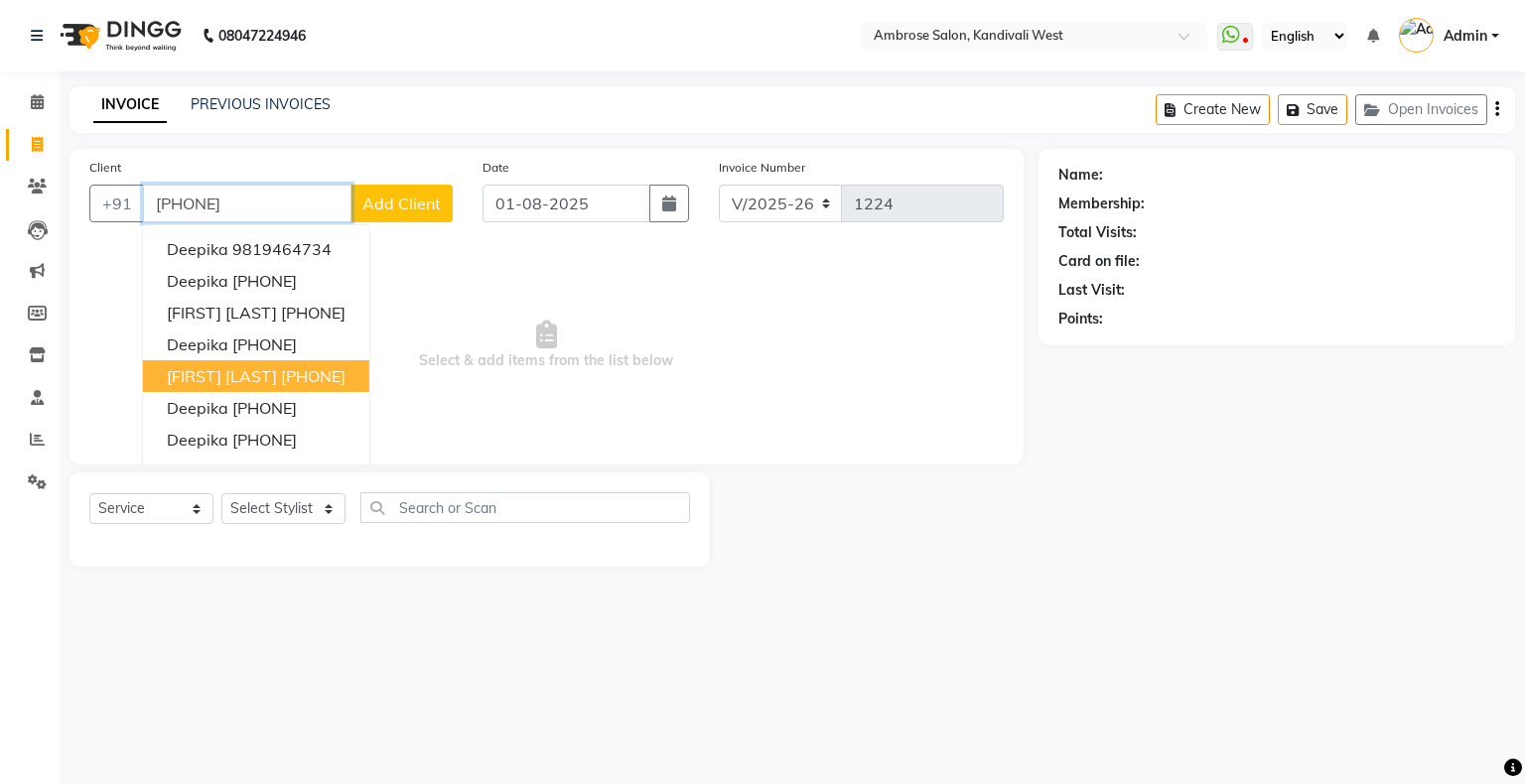type on "[PHONE]" 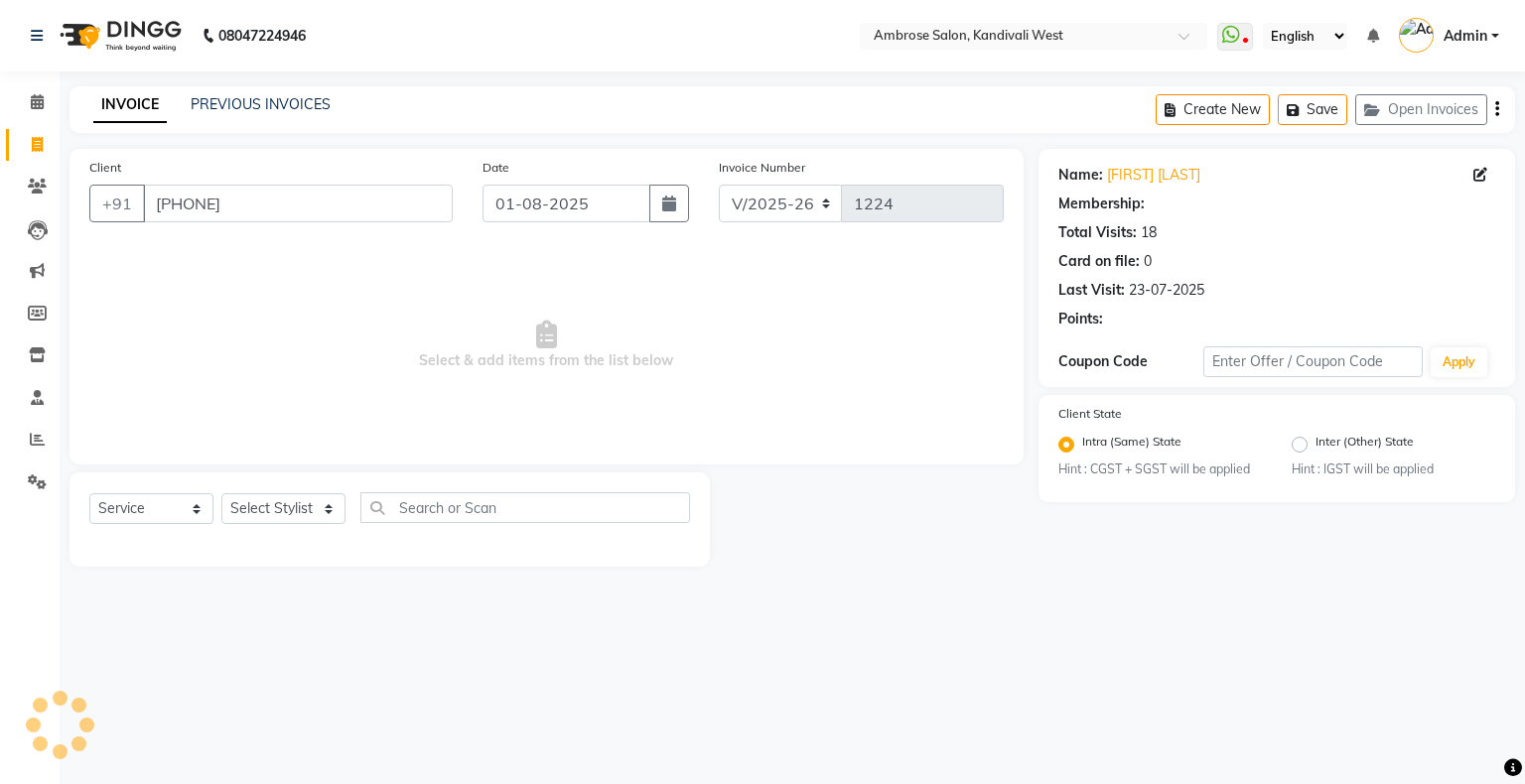 select on "1: Object" 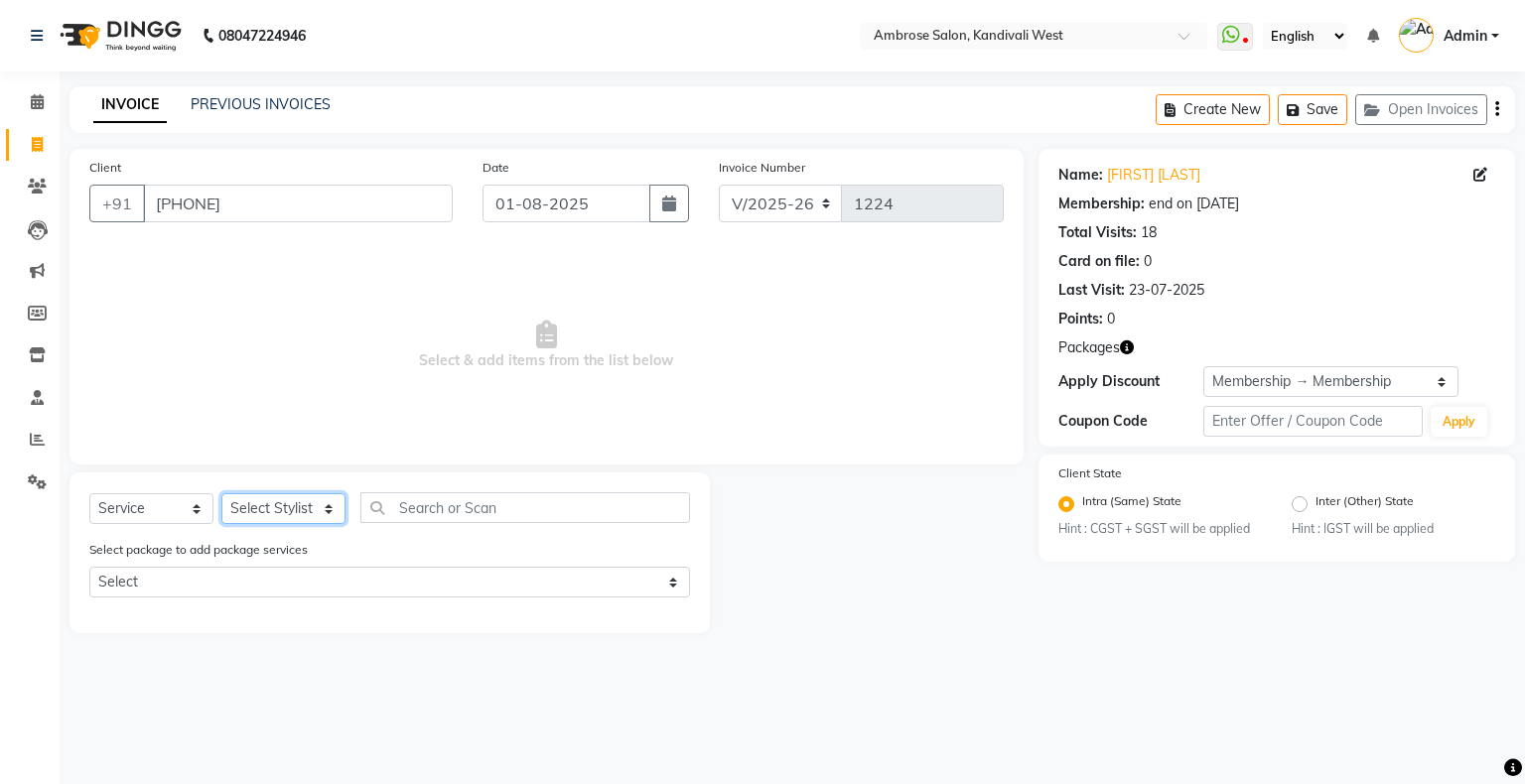 click on "Select Stylist Akshay Divecha Ashwini Hair Head Falak Nails Fardin Kirti Nida FD Pradip Pradip Vaishnav Sanjana  Vidhi Veera" 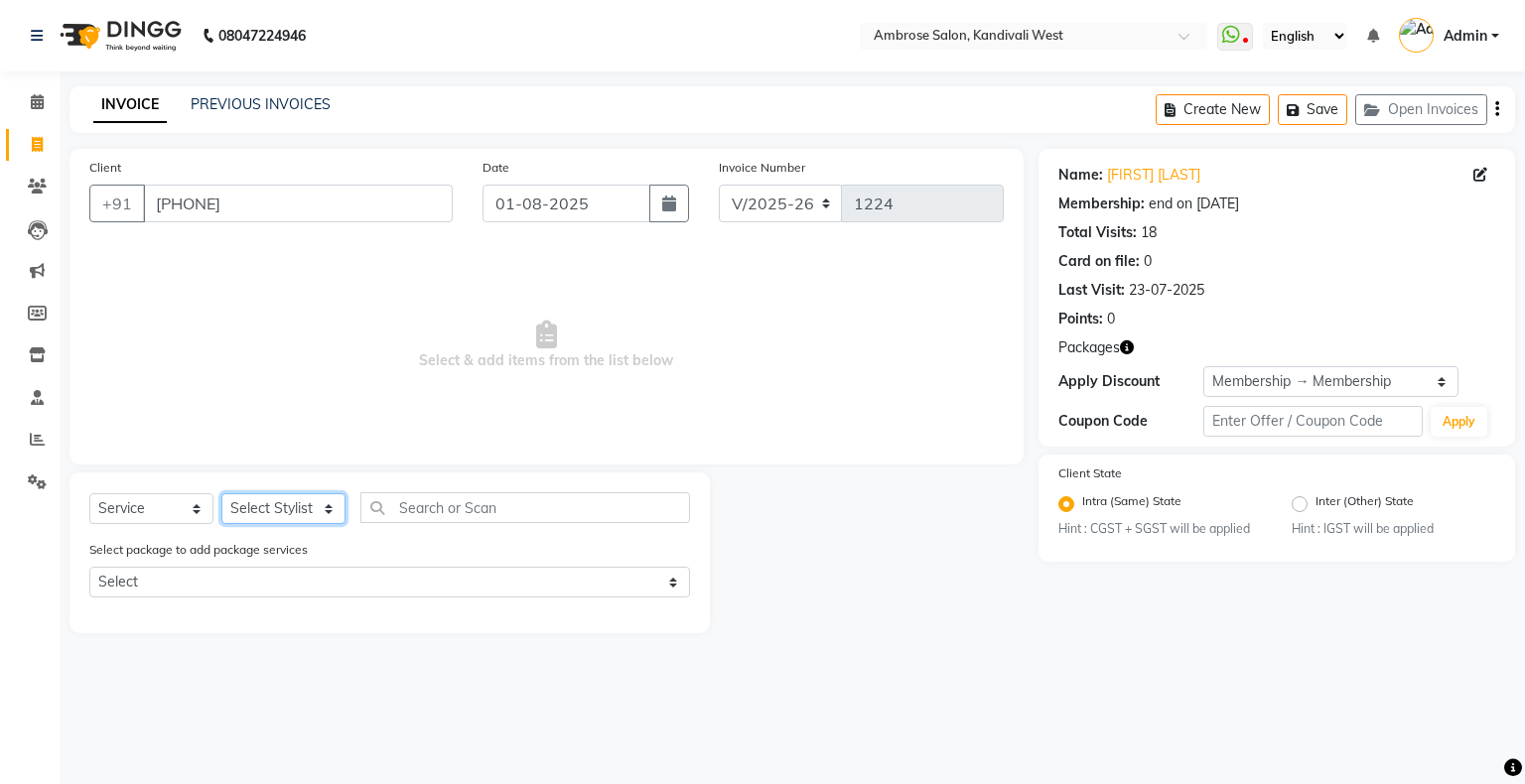 select on "22071" 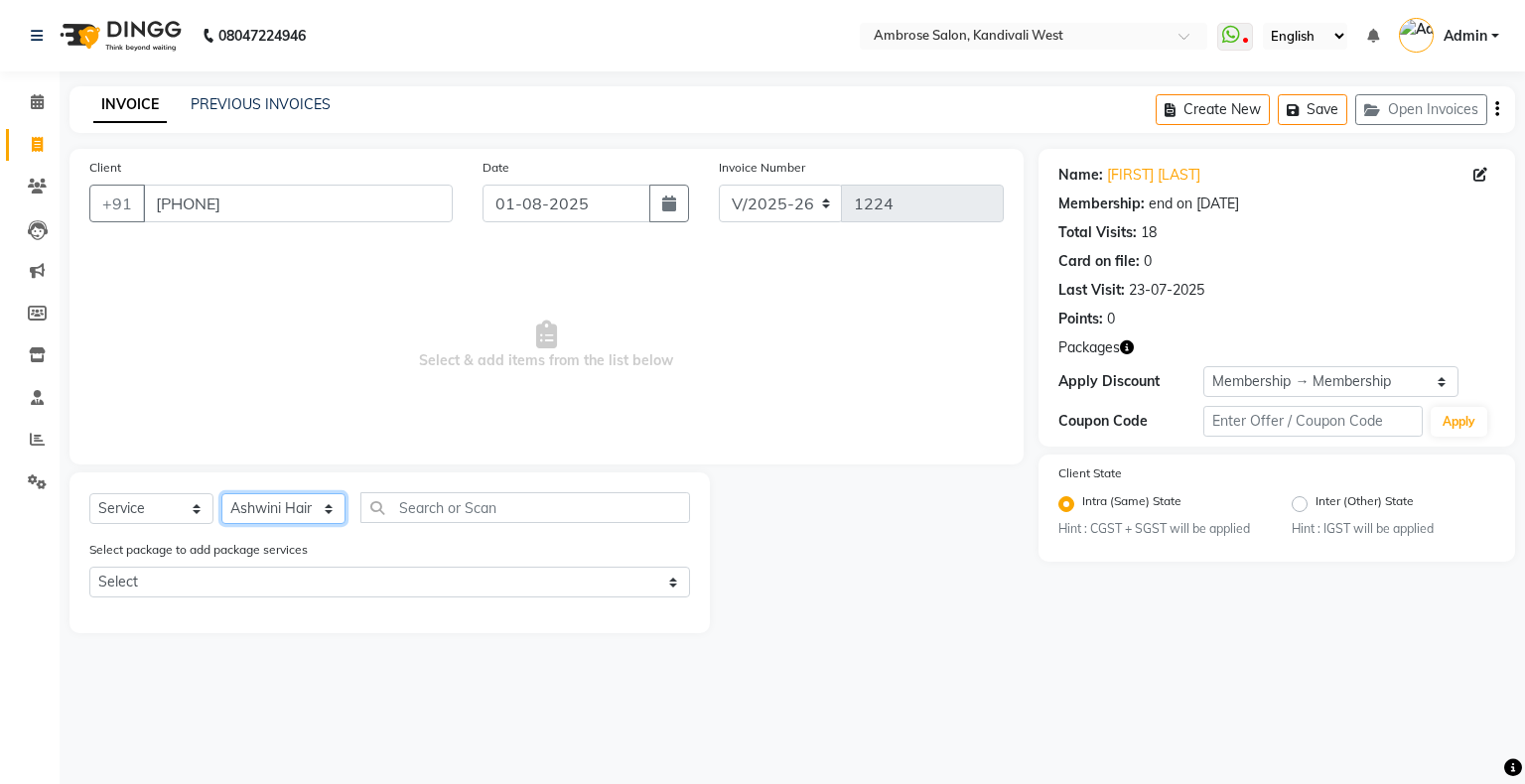 click on "Select Stylist Akshay Divecha Ashwini Hair Head Falak Nails Fardin Kirti Nida FD Pradip Pradip Vaishnav Sanjana  Vidhi Veera" 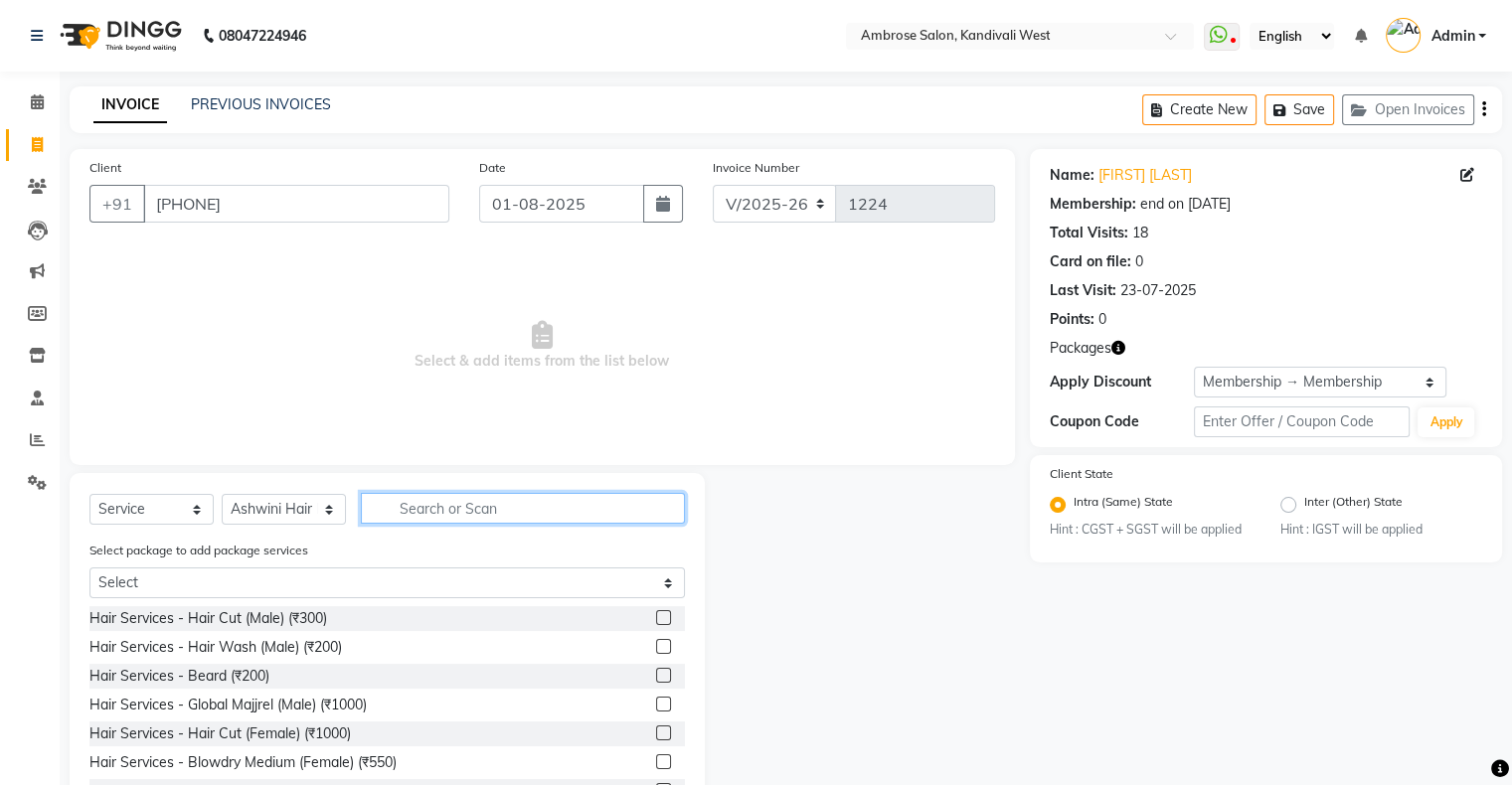 click 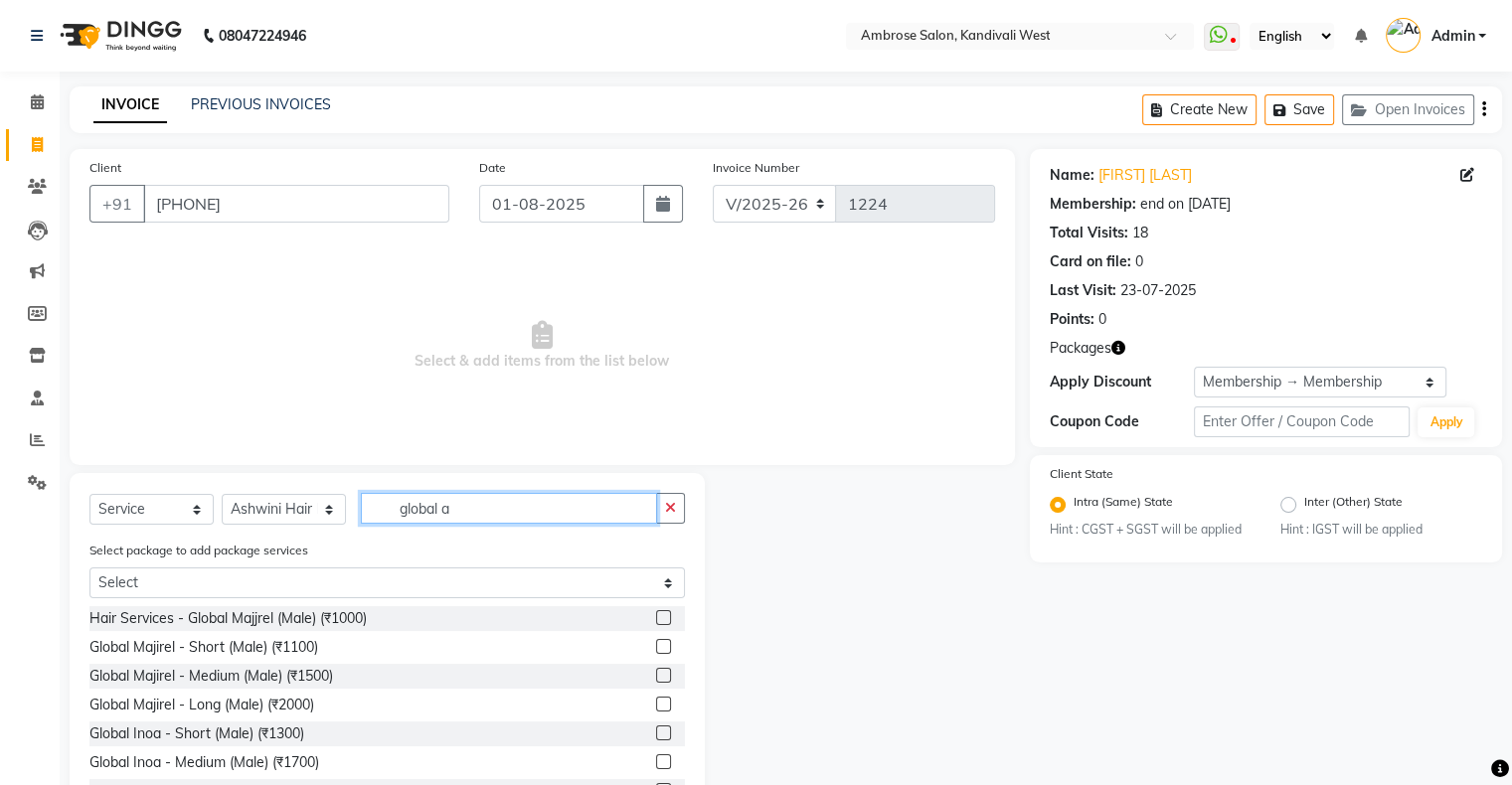 scroll, scrollTop: 79, scrollLeft: 0, axis: vertical 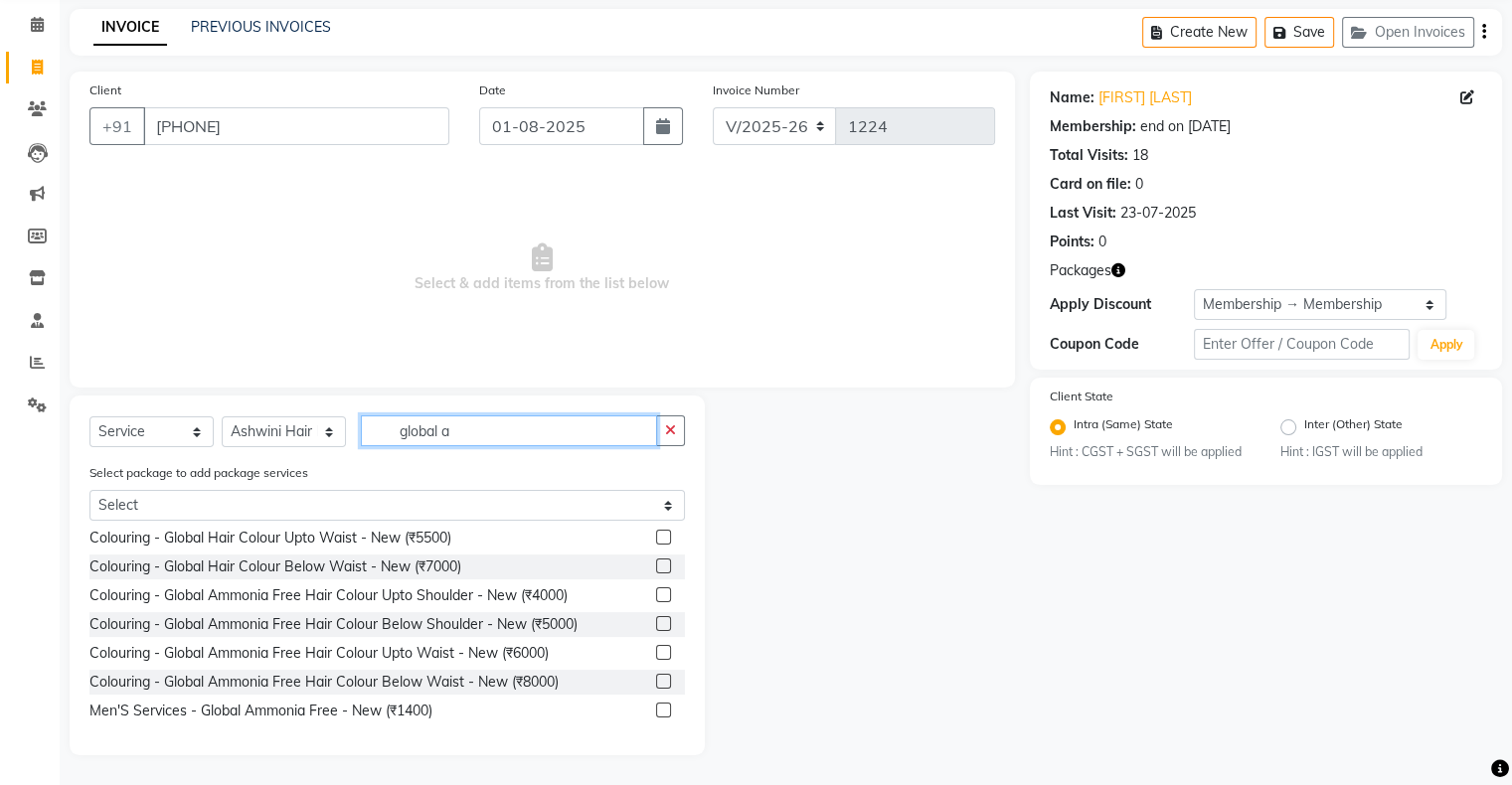 type on "global a" 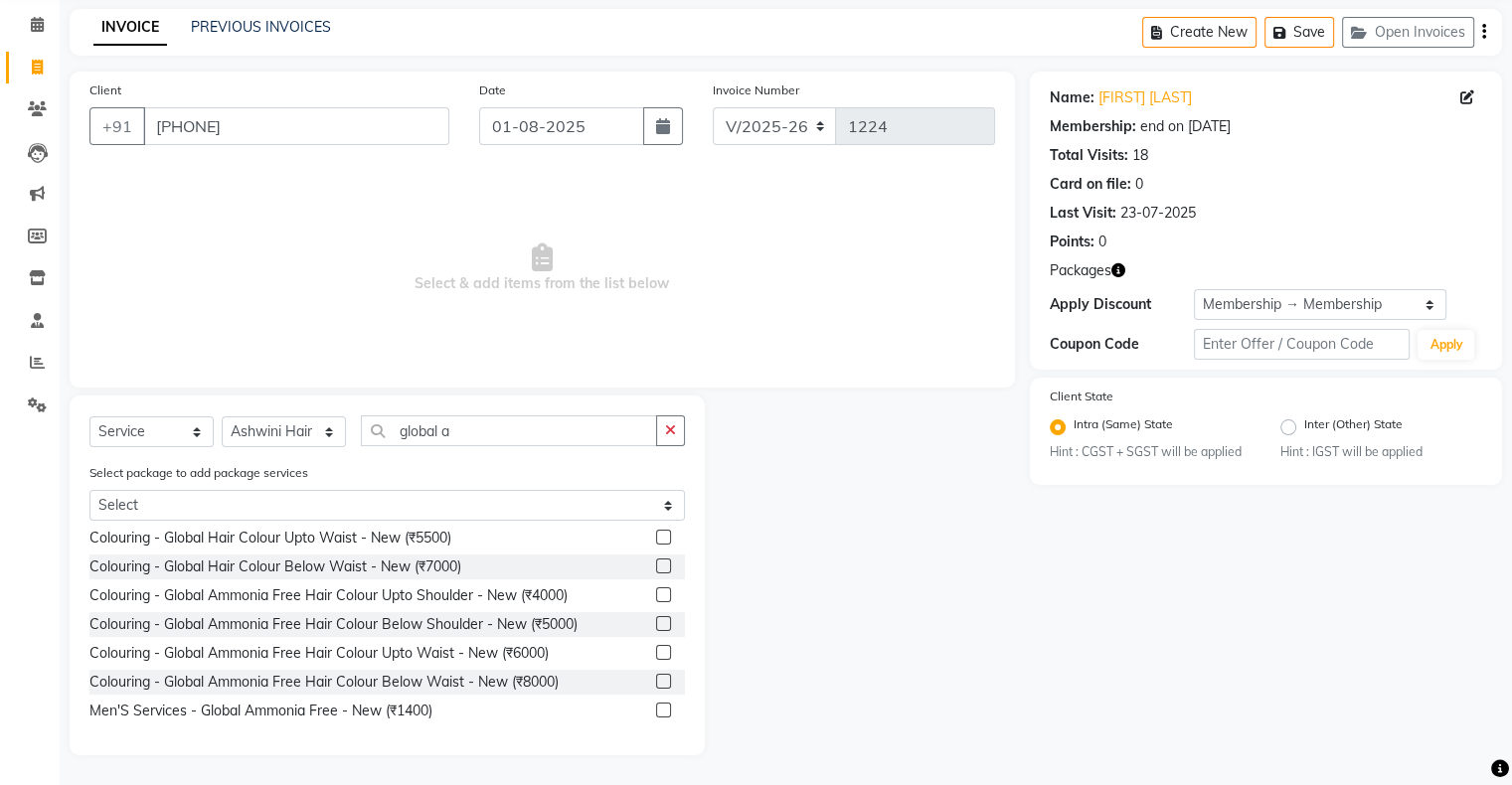click 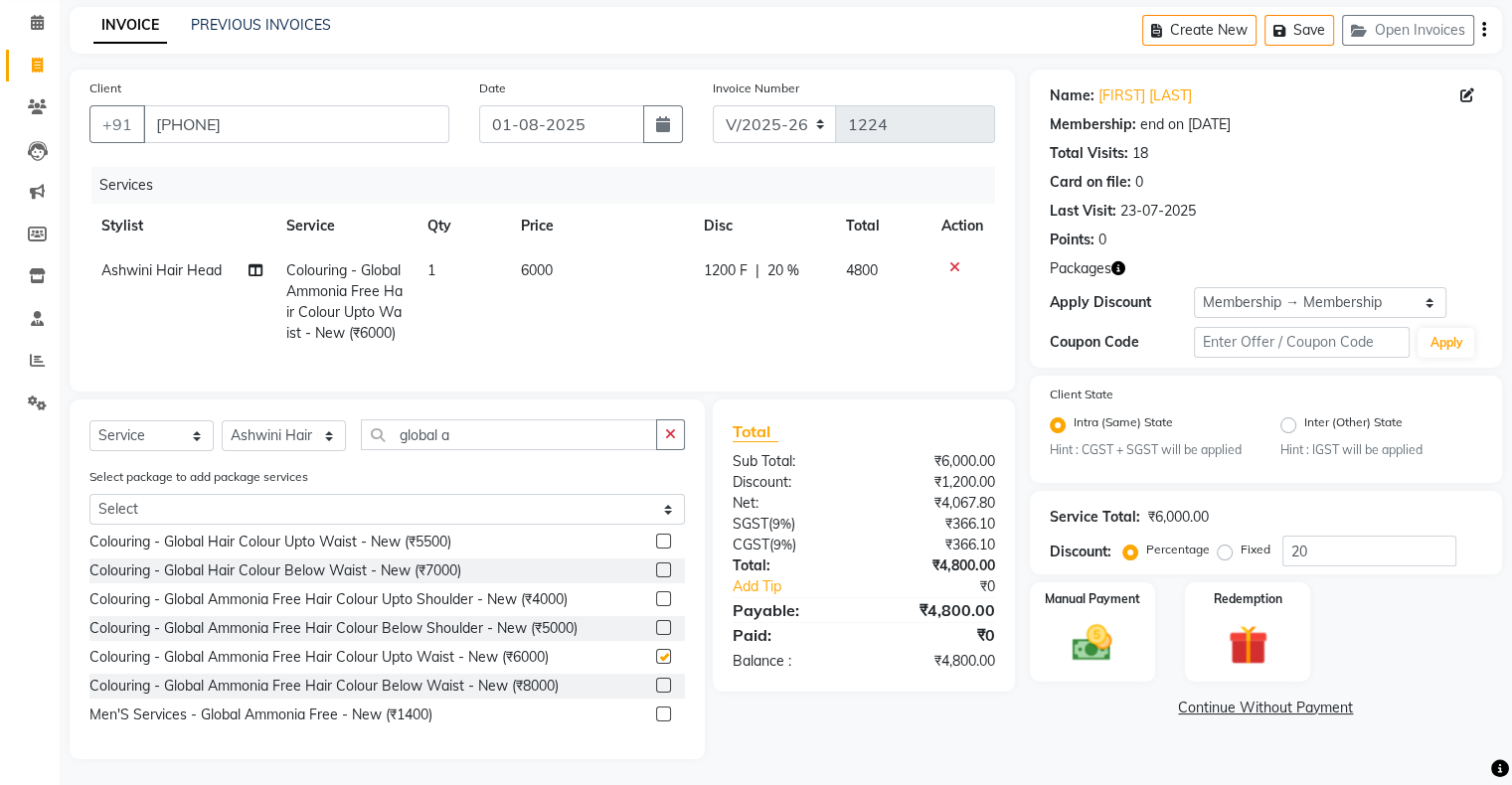 checkbox on "false" 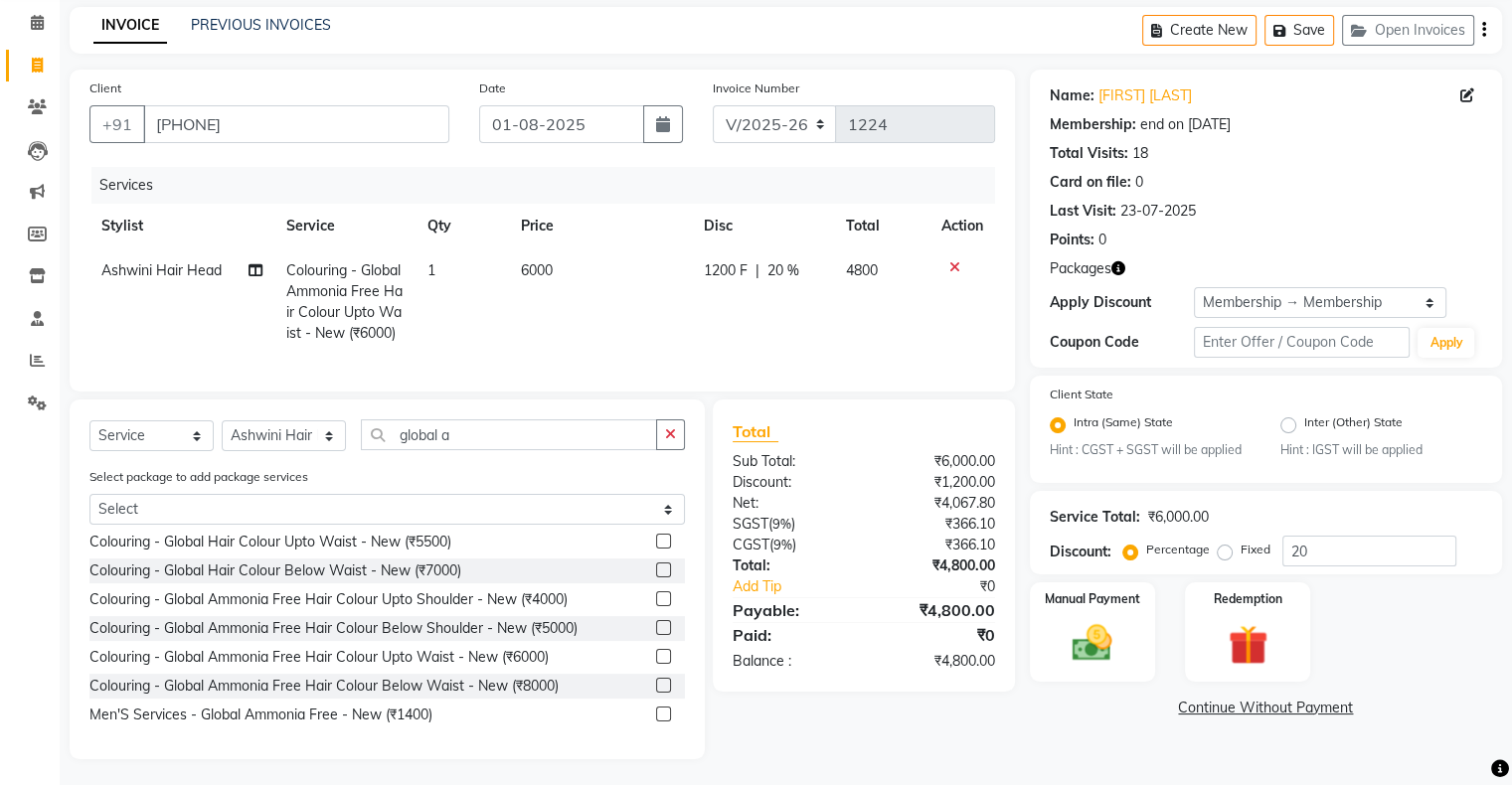 click on "6000" 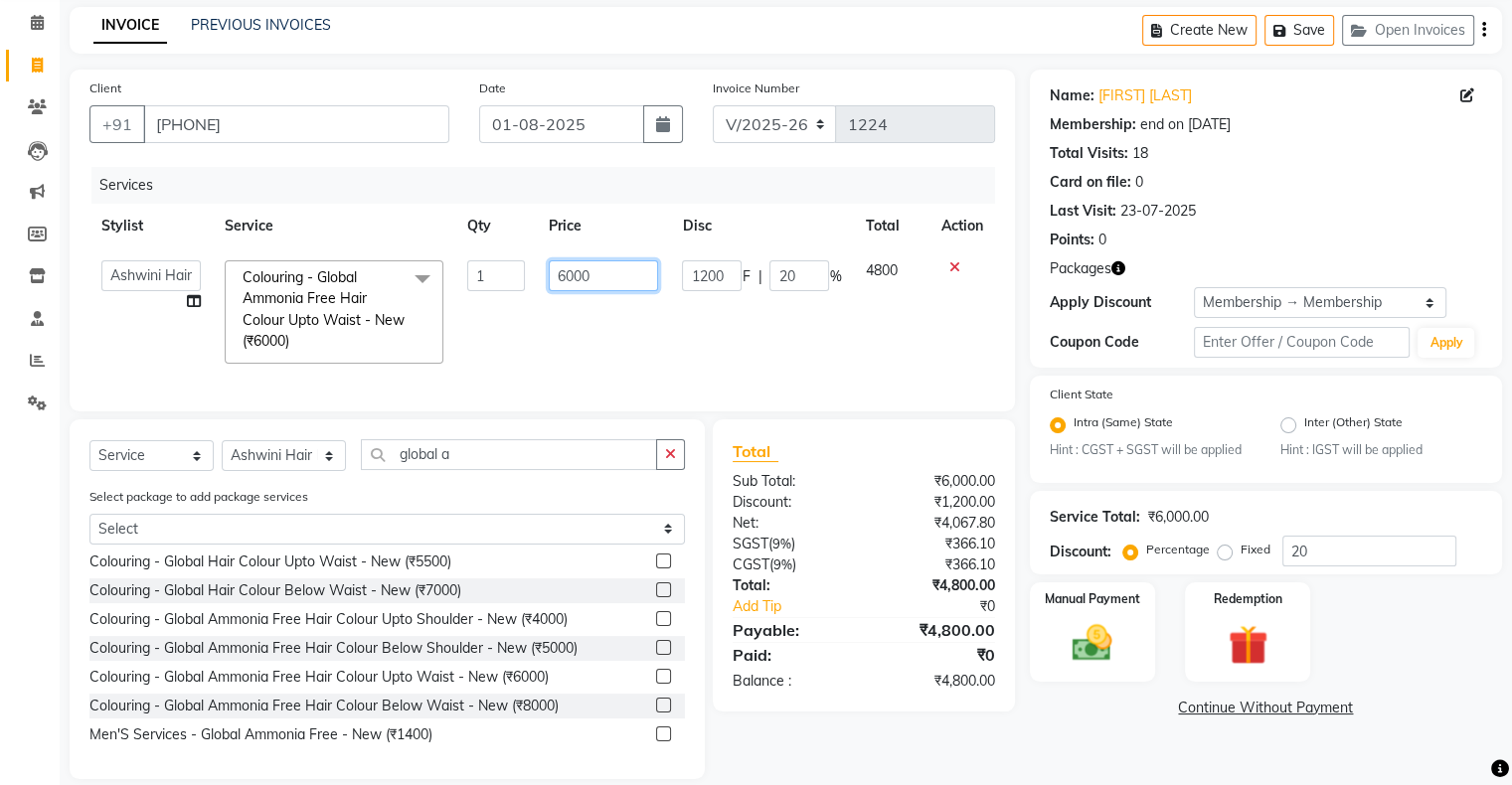 click on "6000" 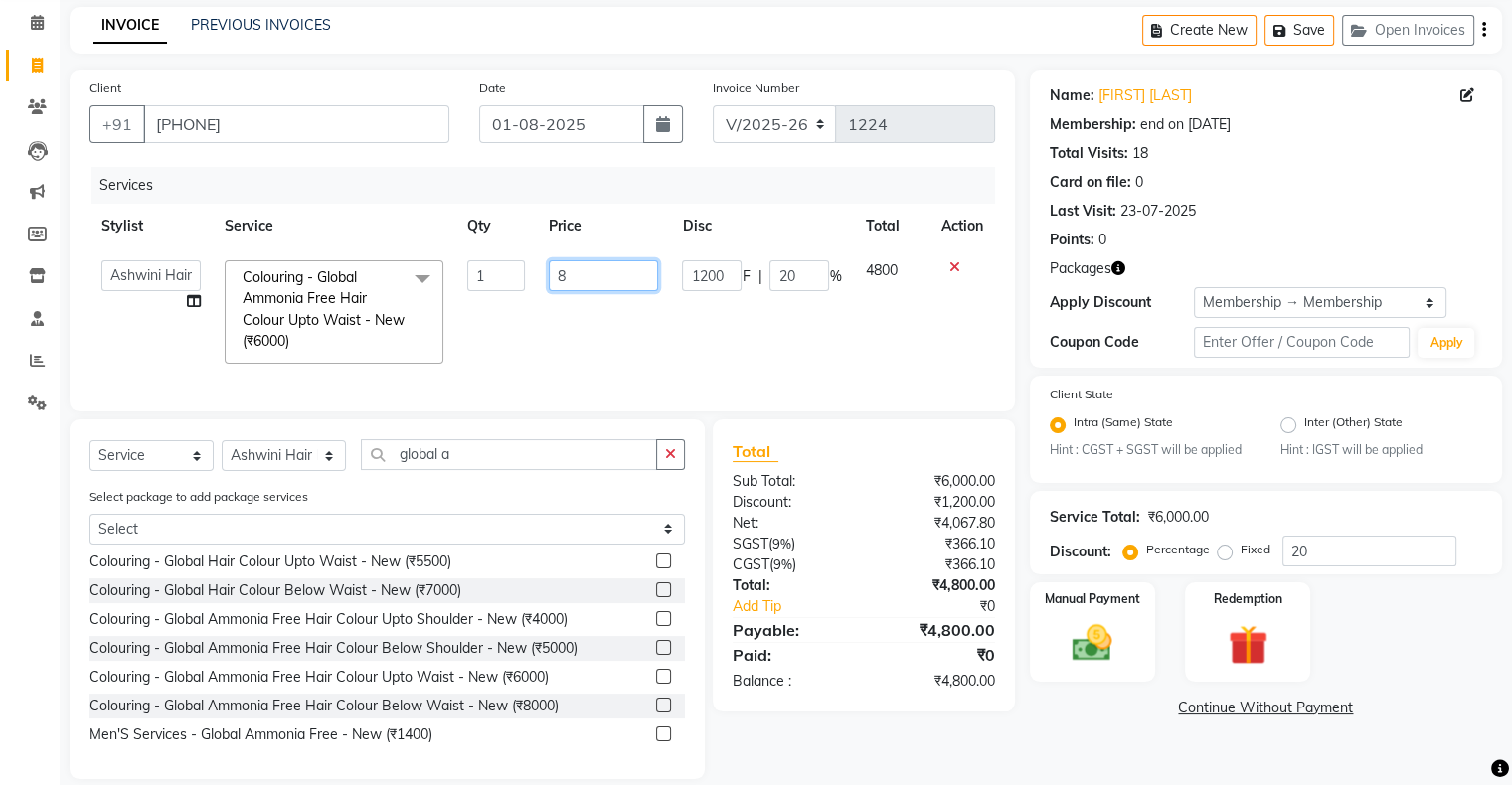 type on "85" 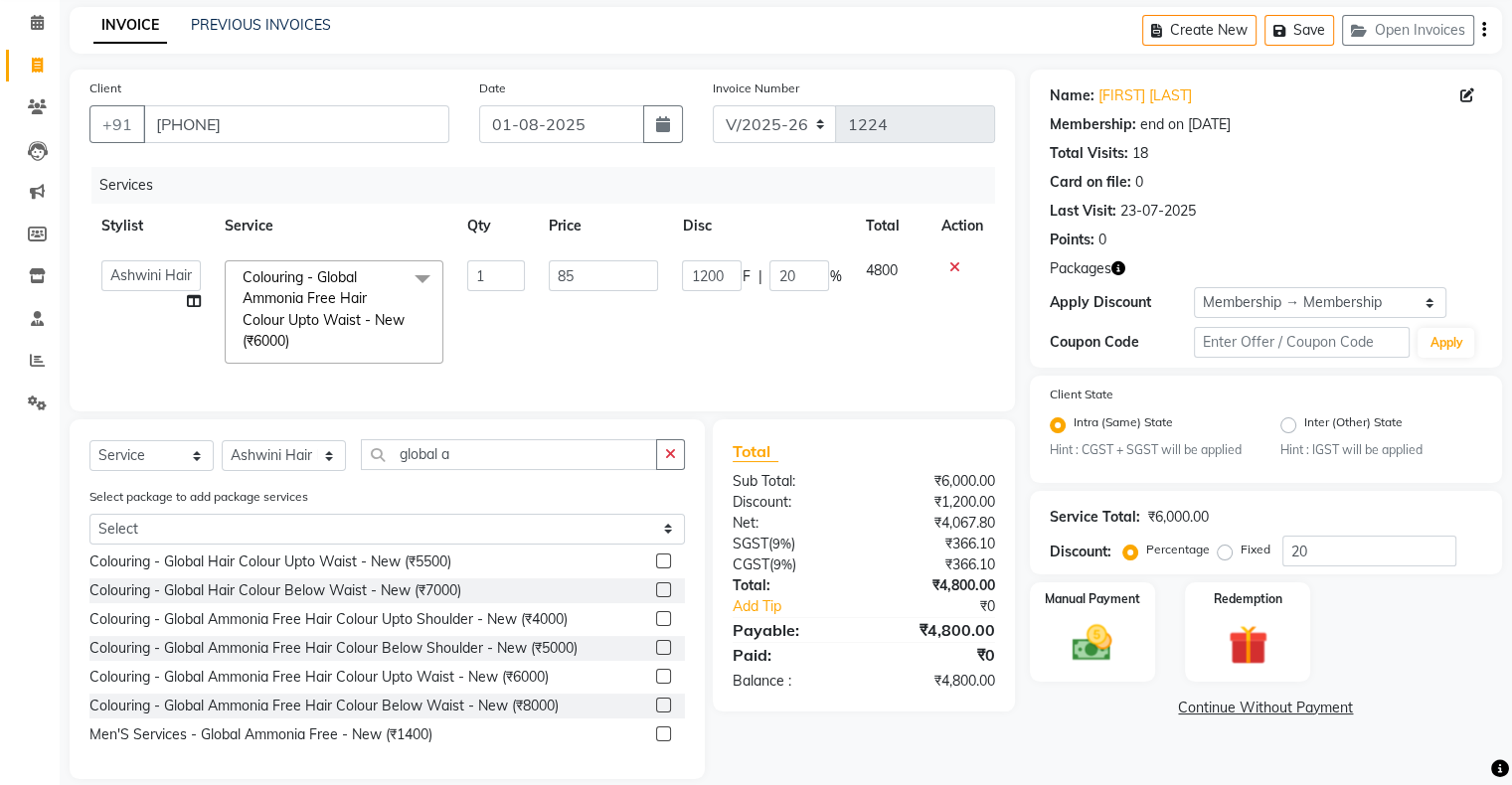 click 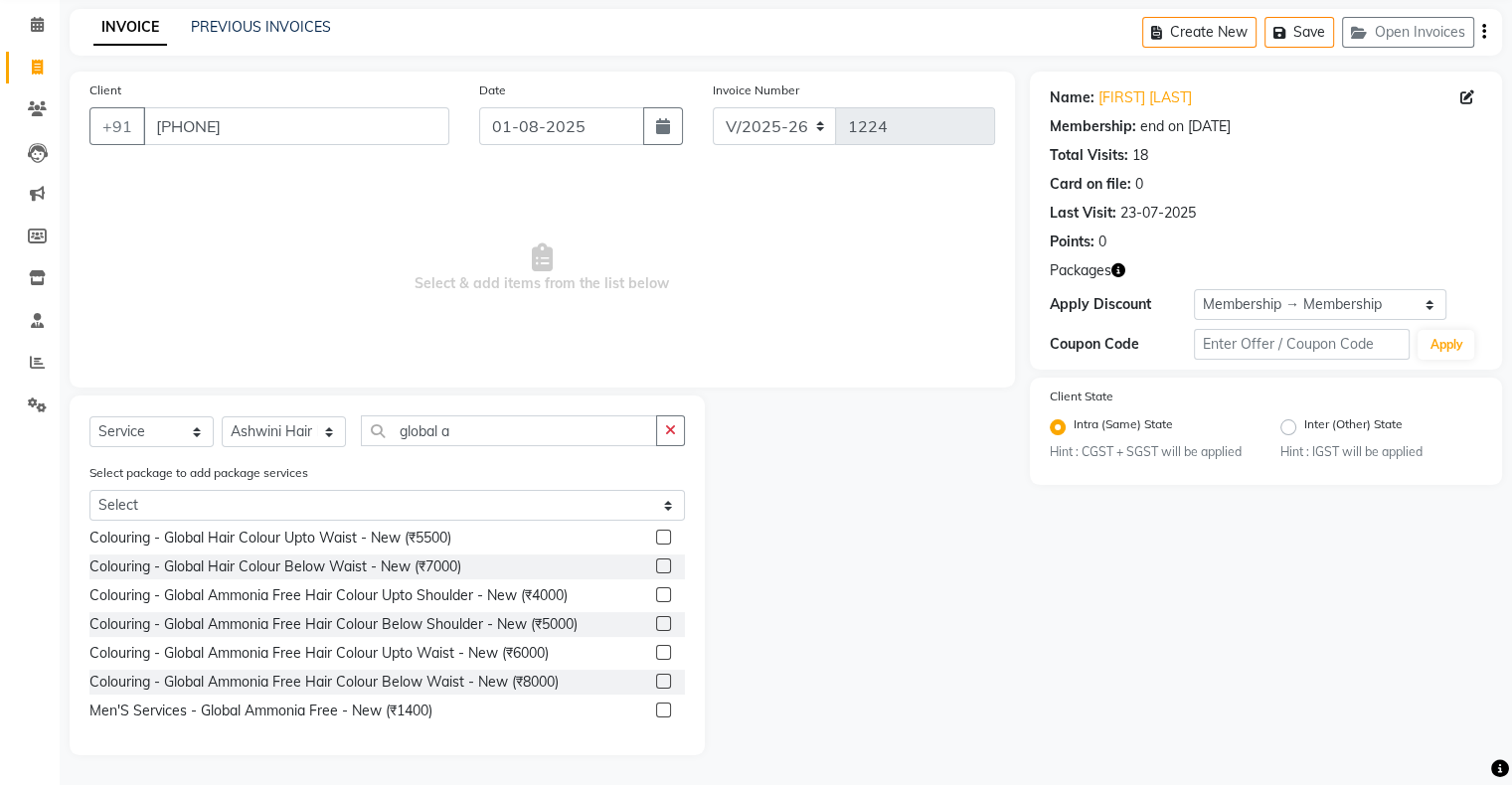 click 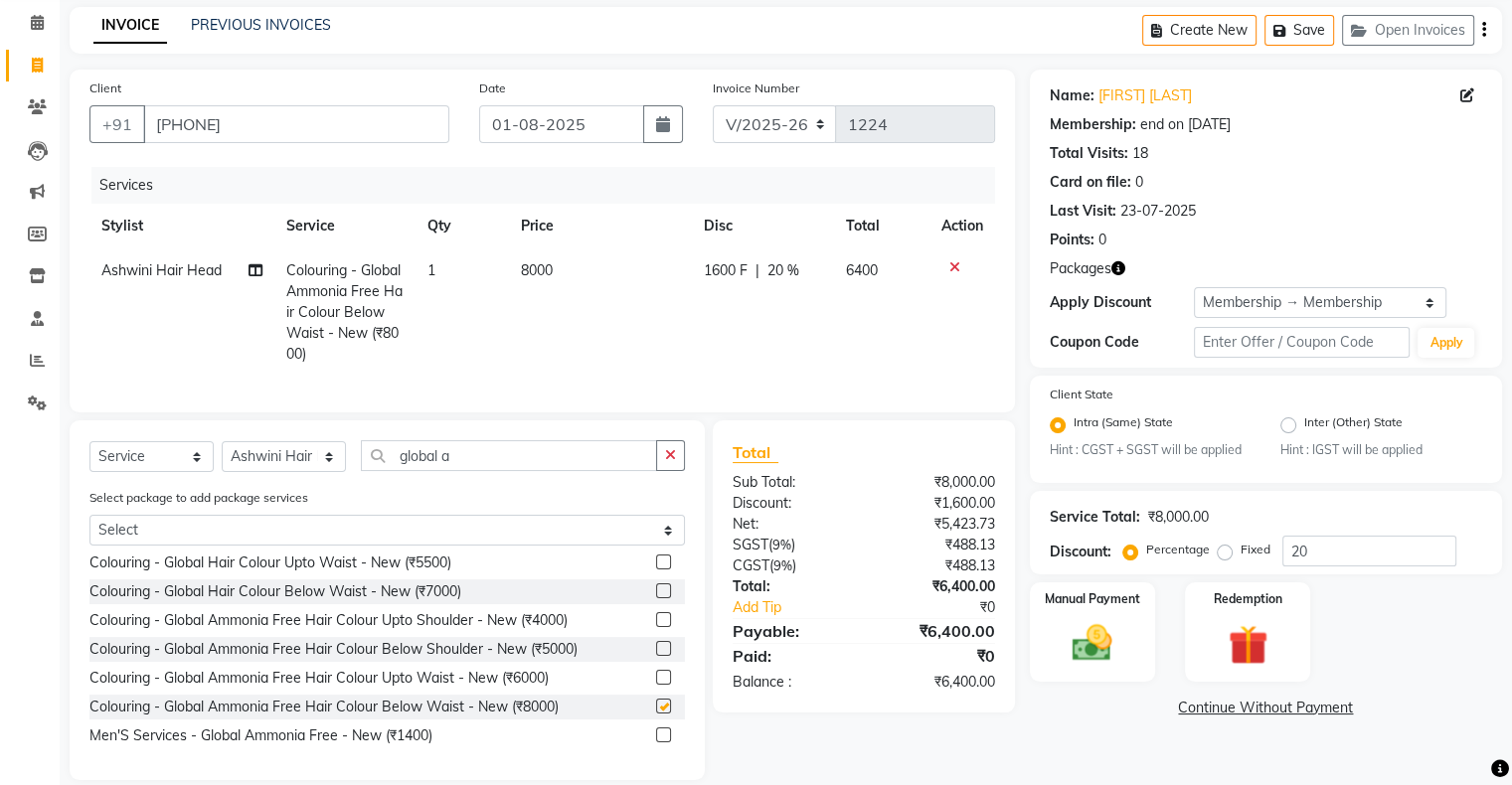checkbox on "false" 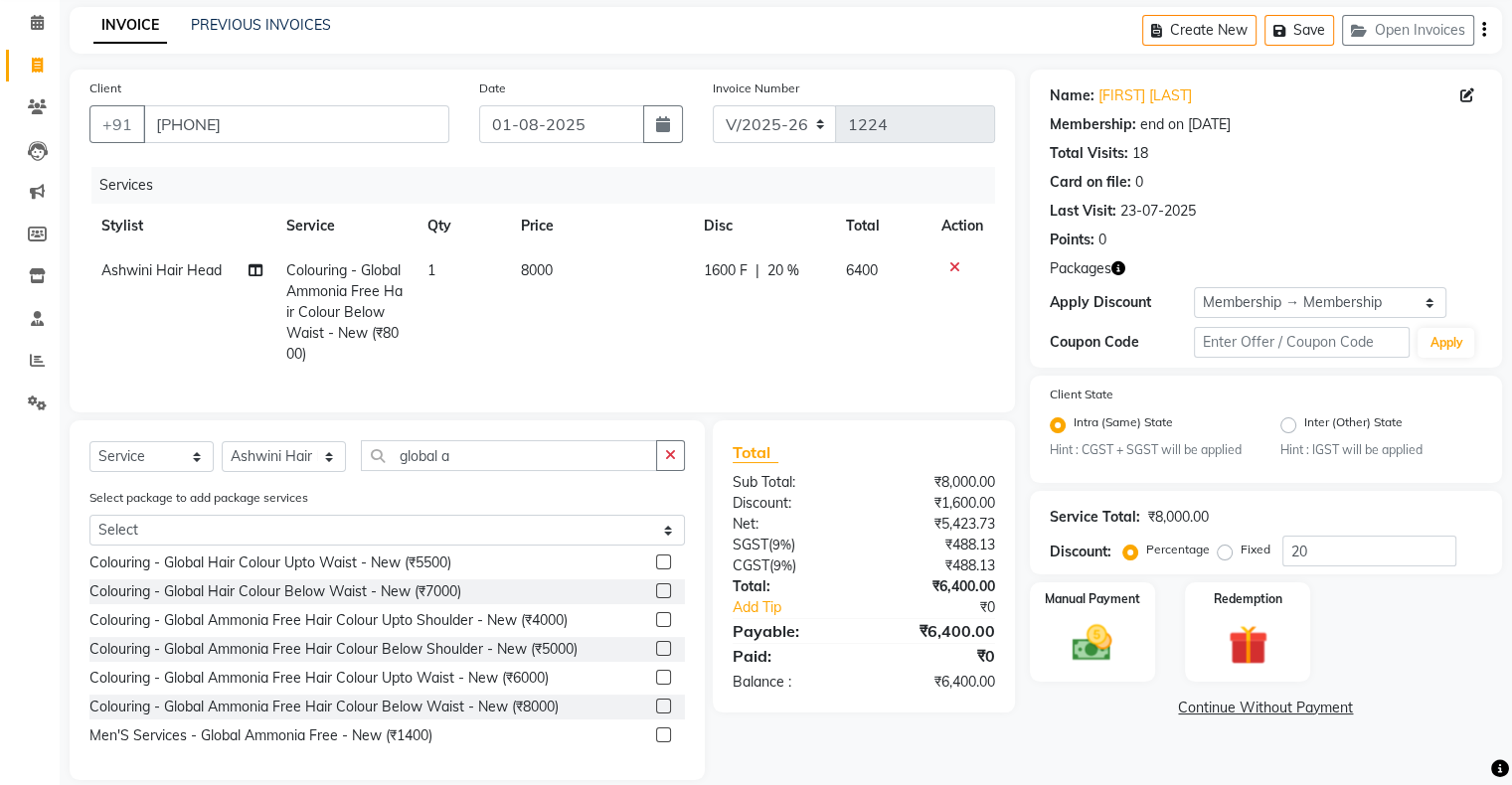 click on "8000" 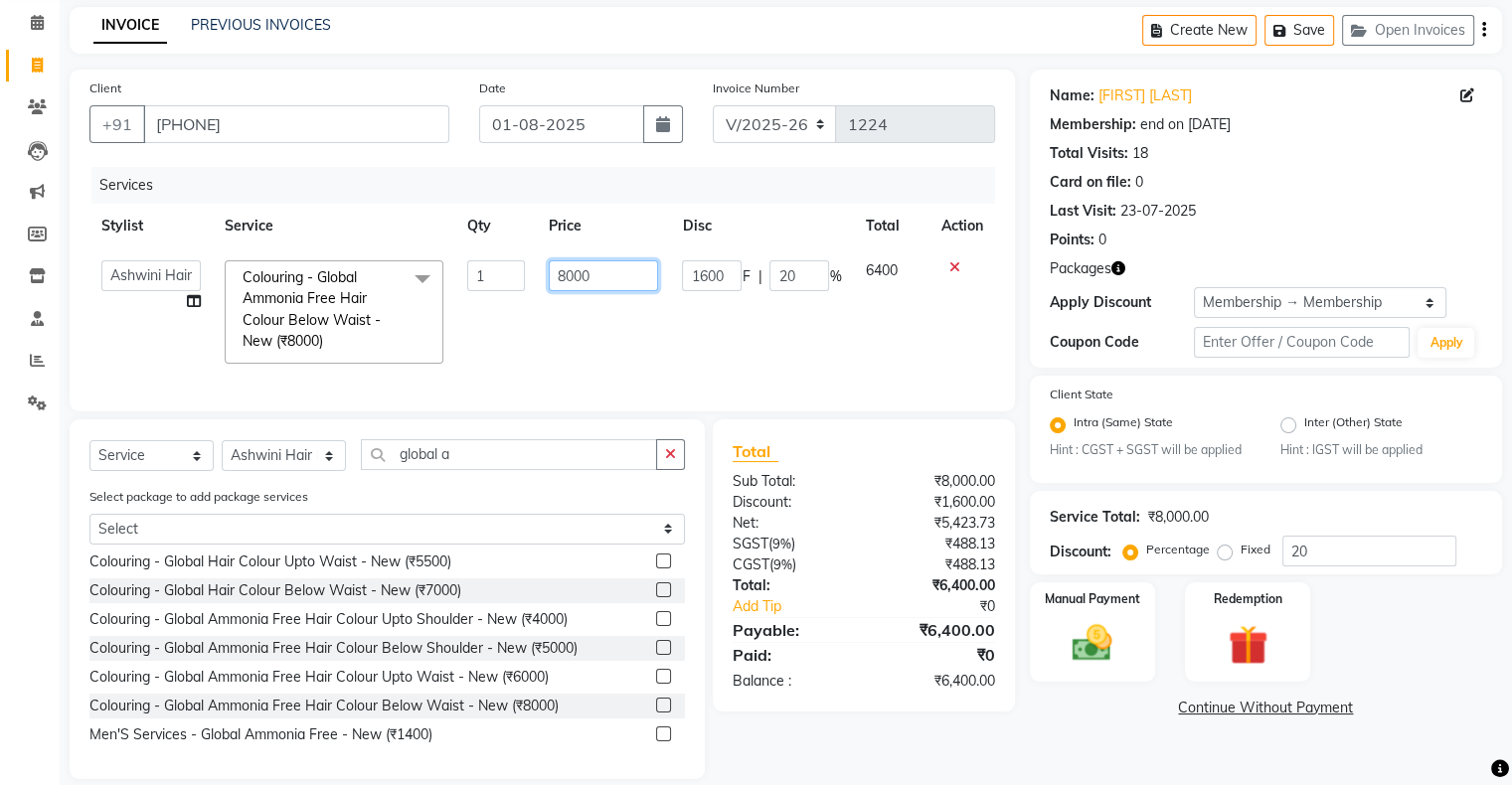 click on "8000" 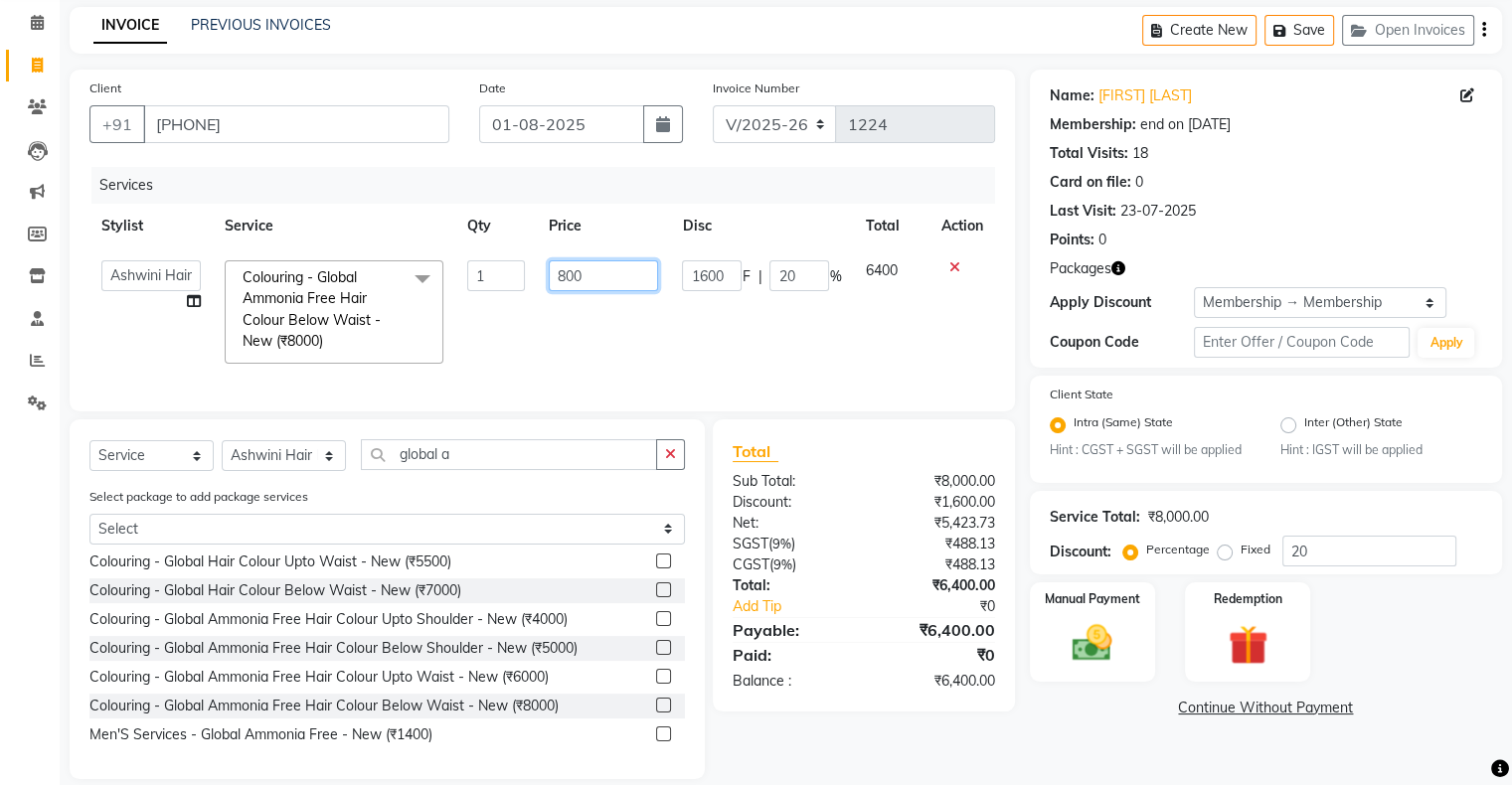 type on "8500" 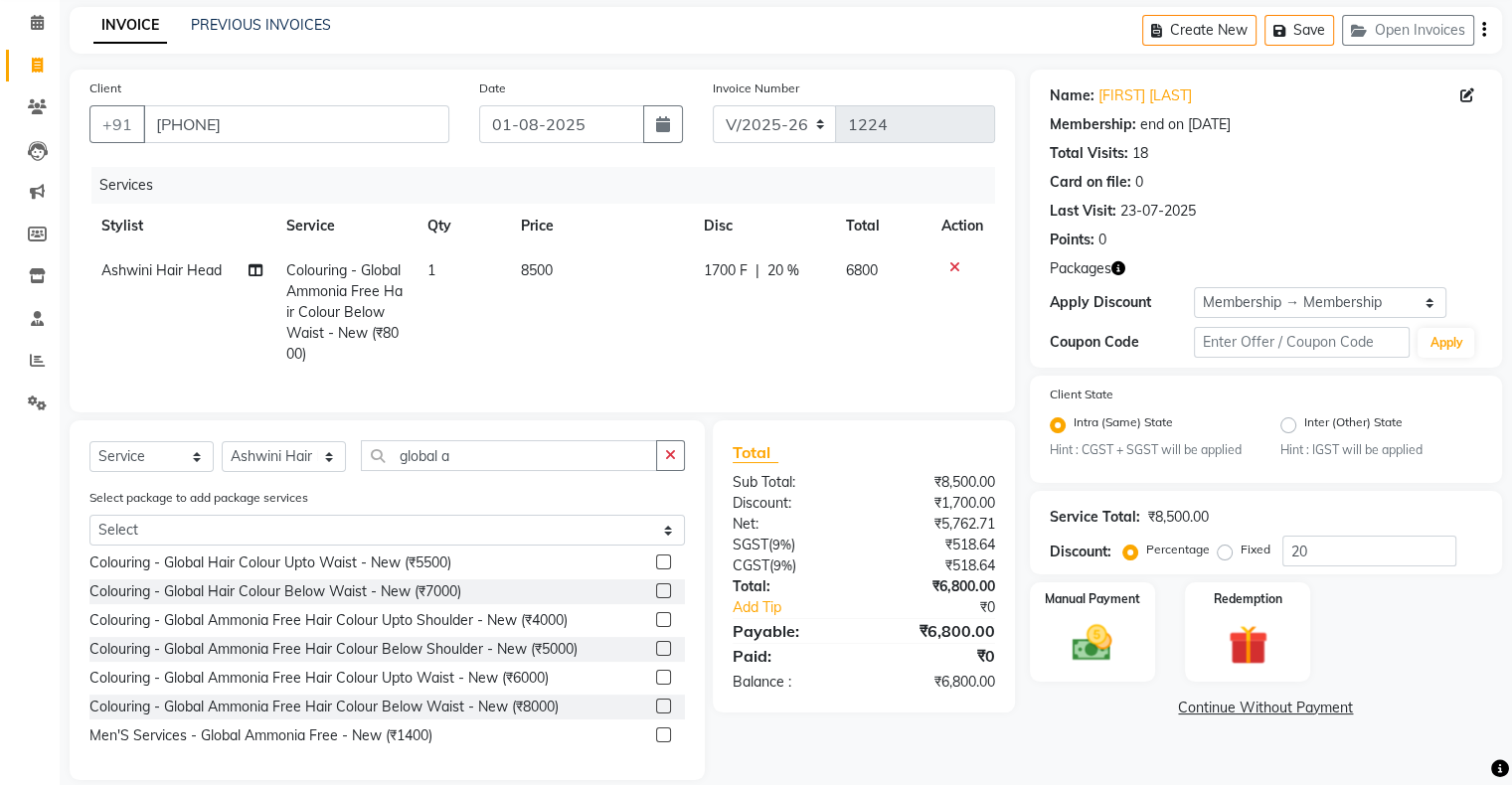 click on "20 %" 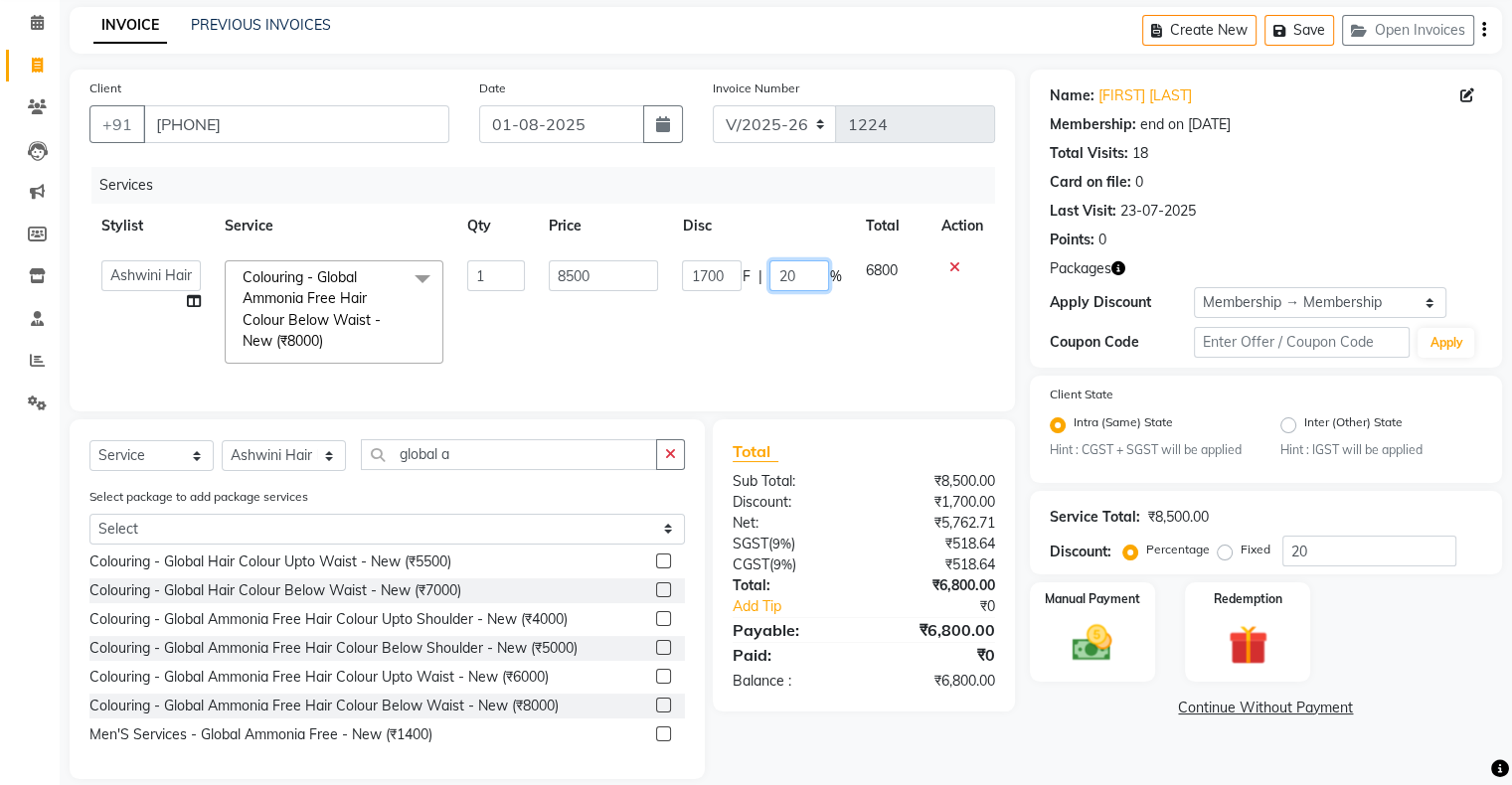 click on "20" 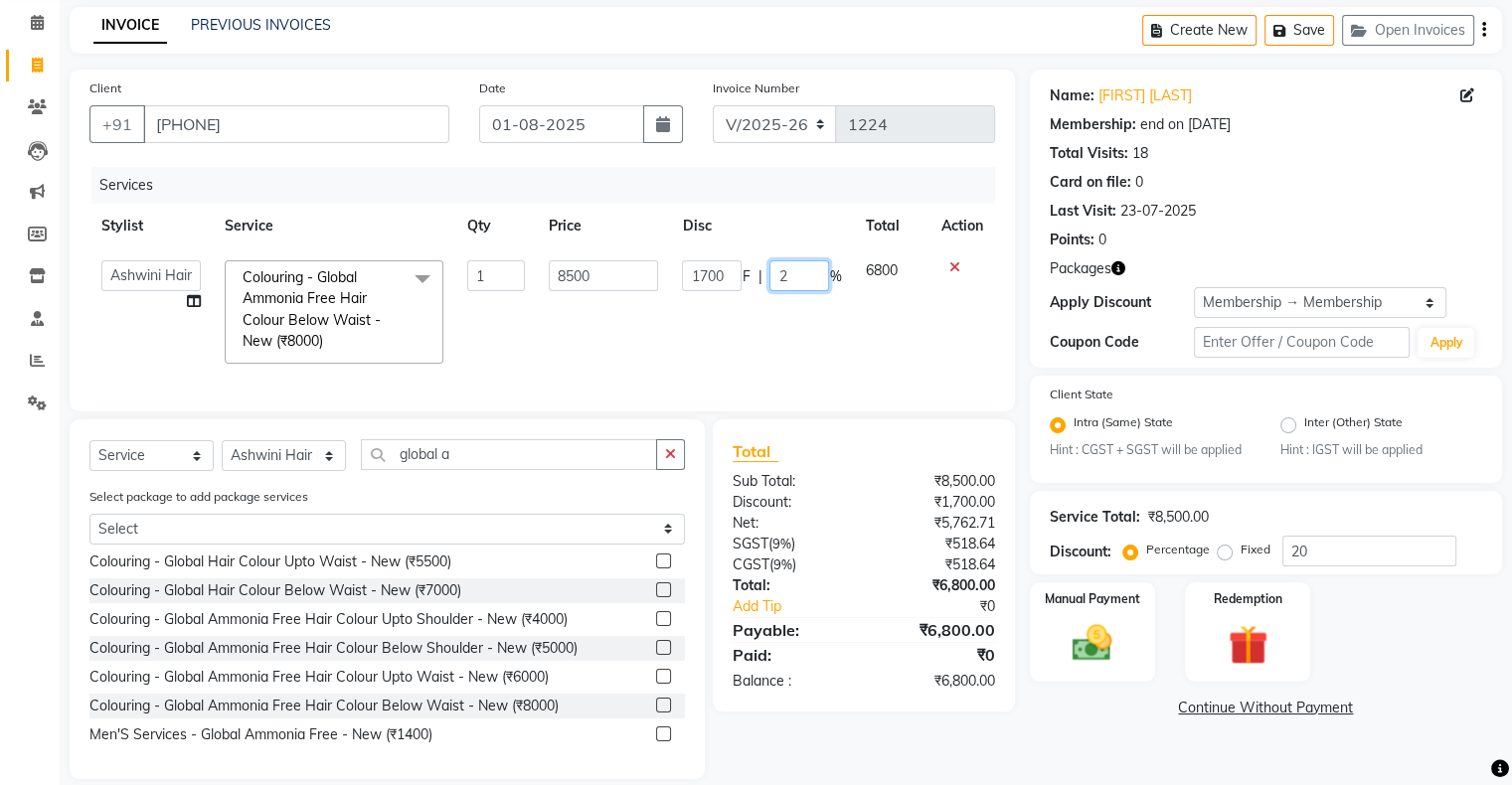 type 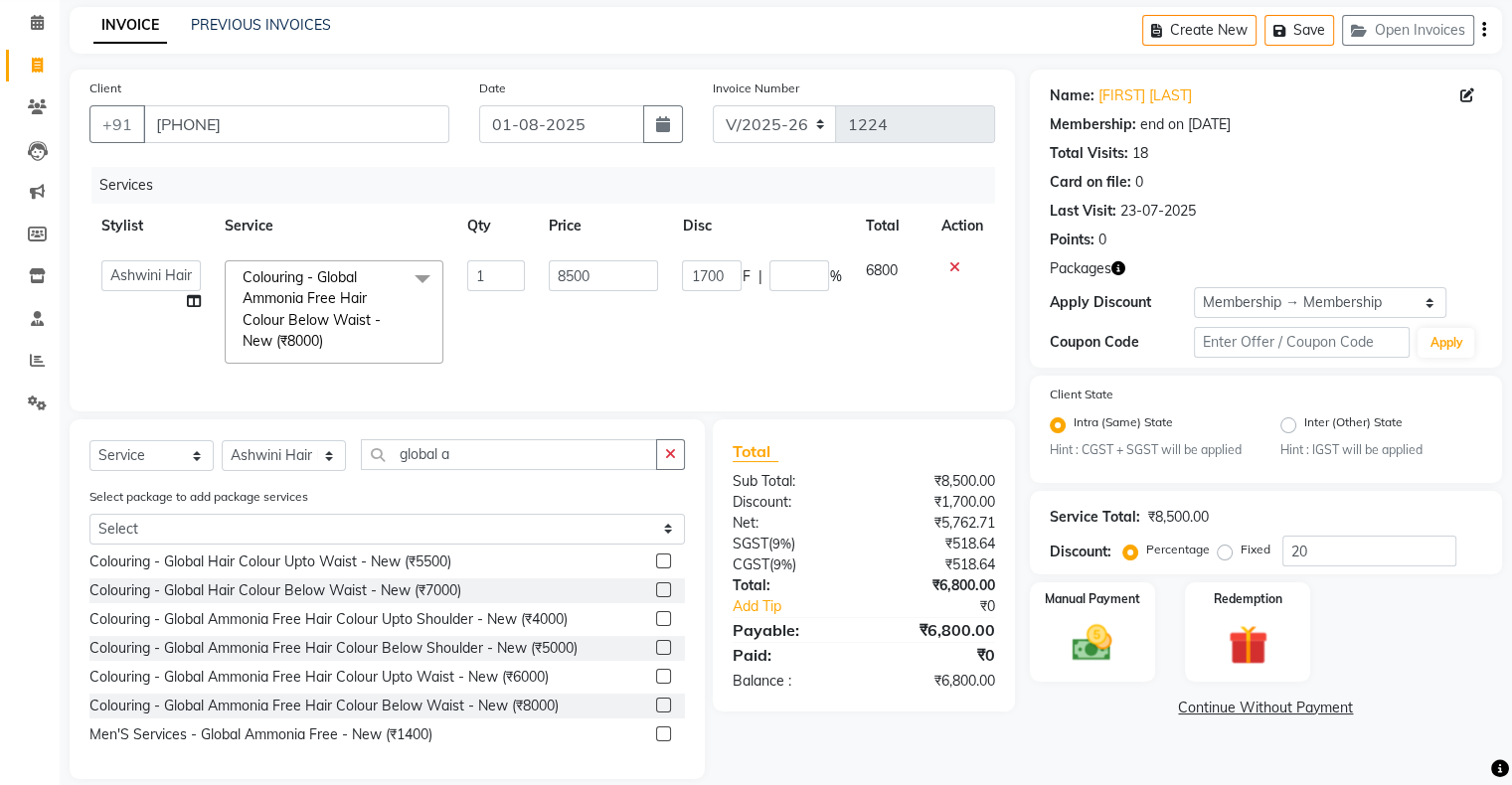 click on "8500" 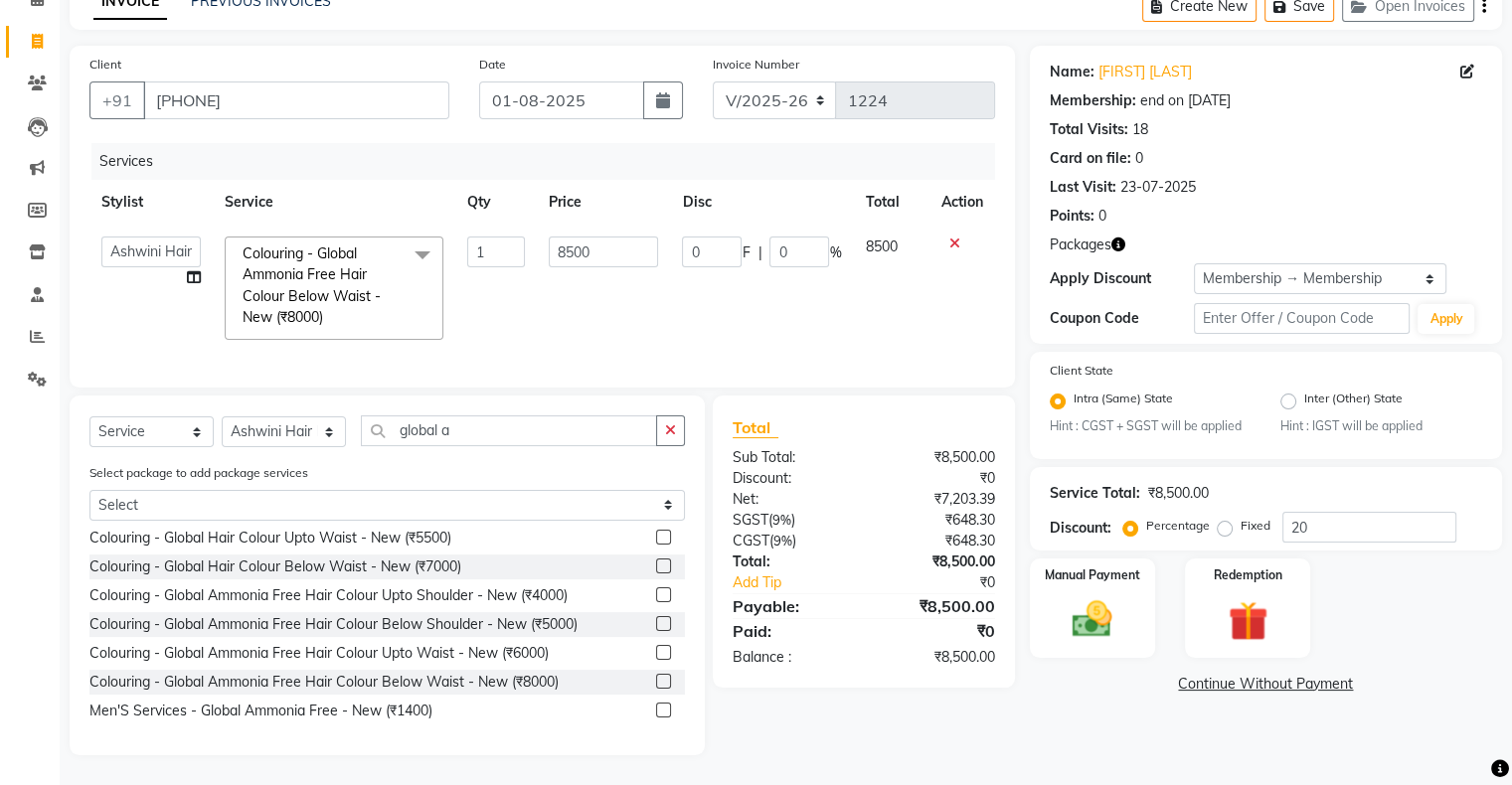 scroll, scrollTop: 20, scrollLeft: 0, axis: vertical 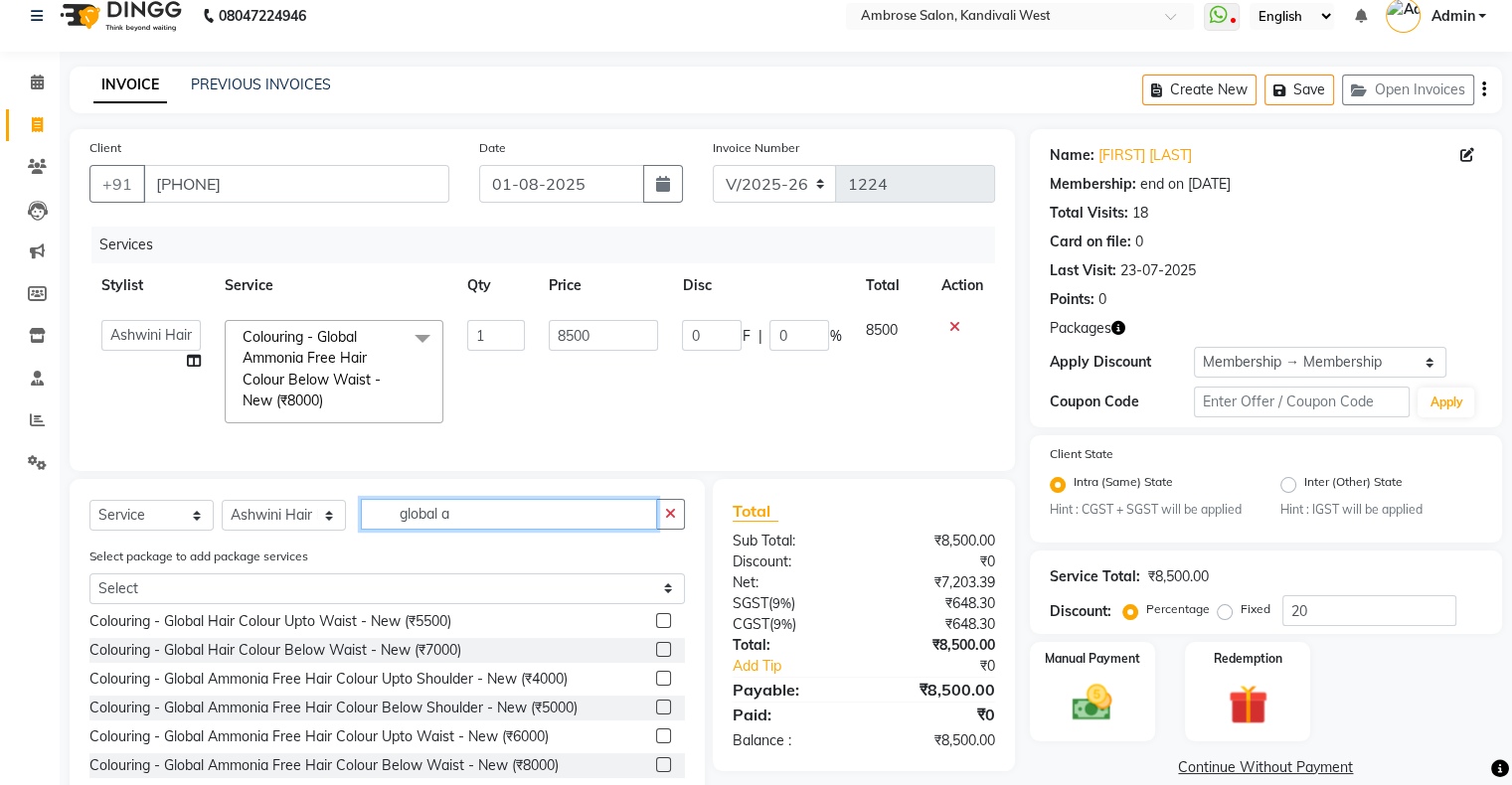 click on "global a" 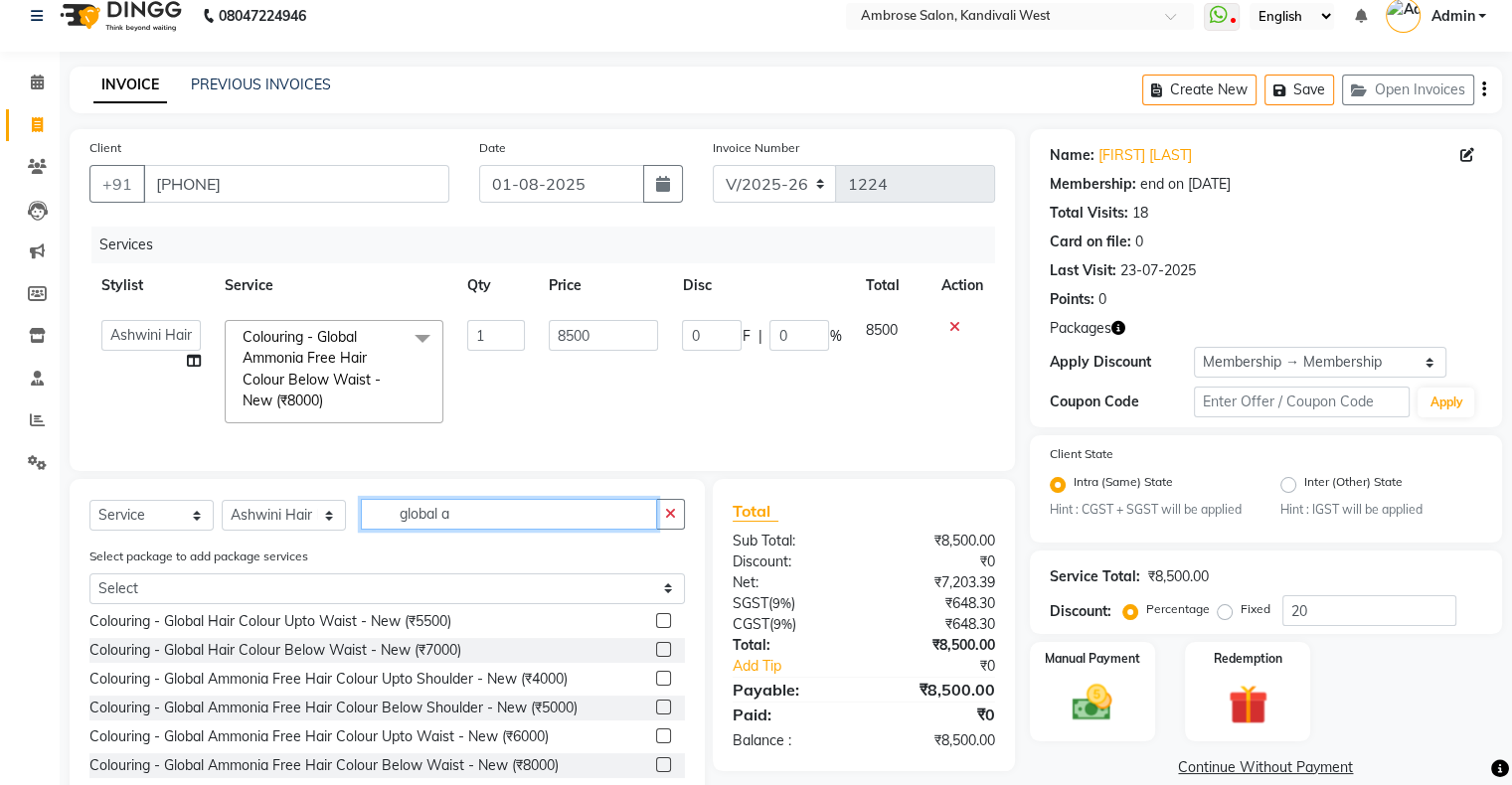 click on "global a" 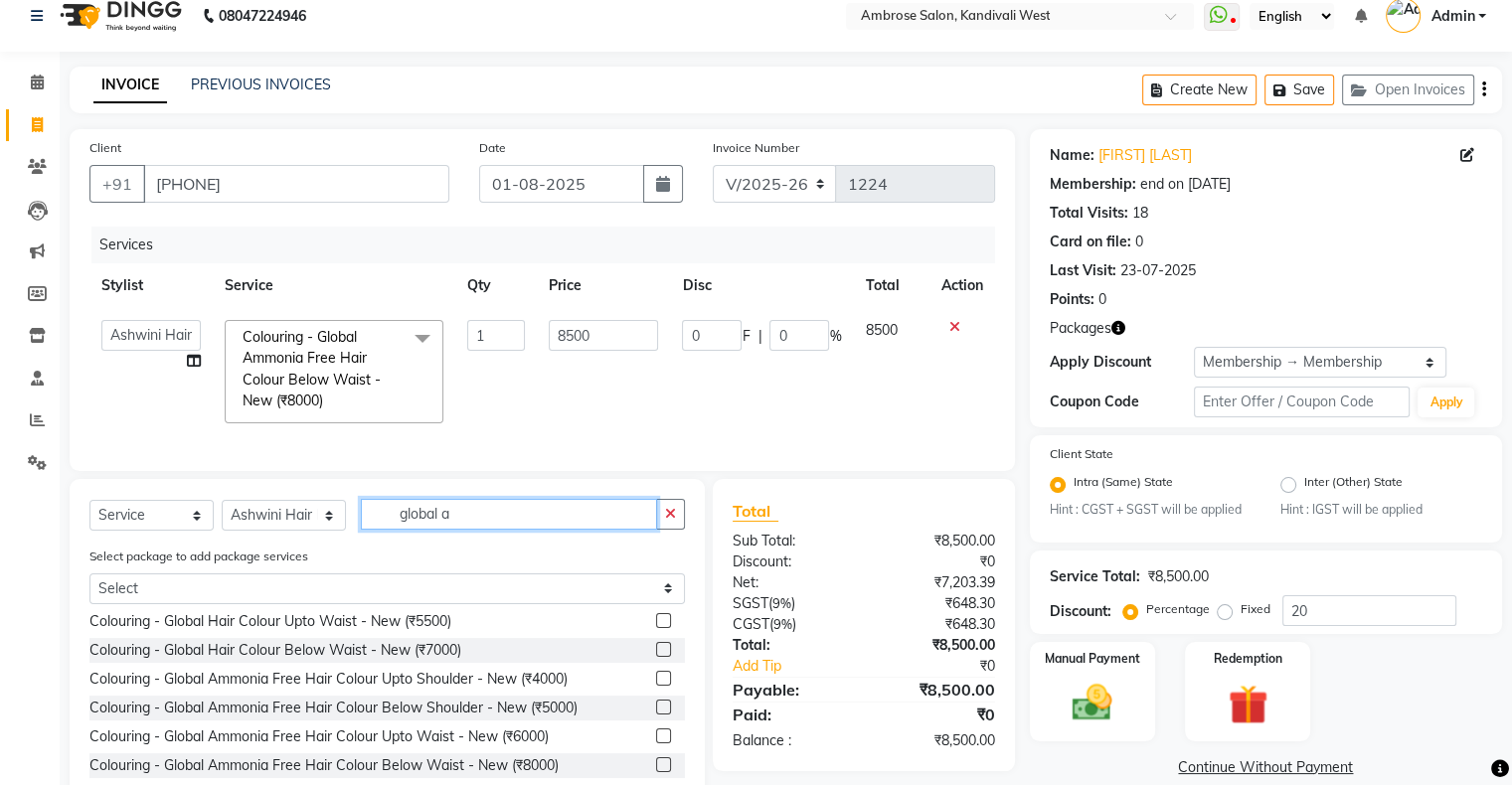 click on "global a" 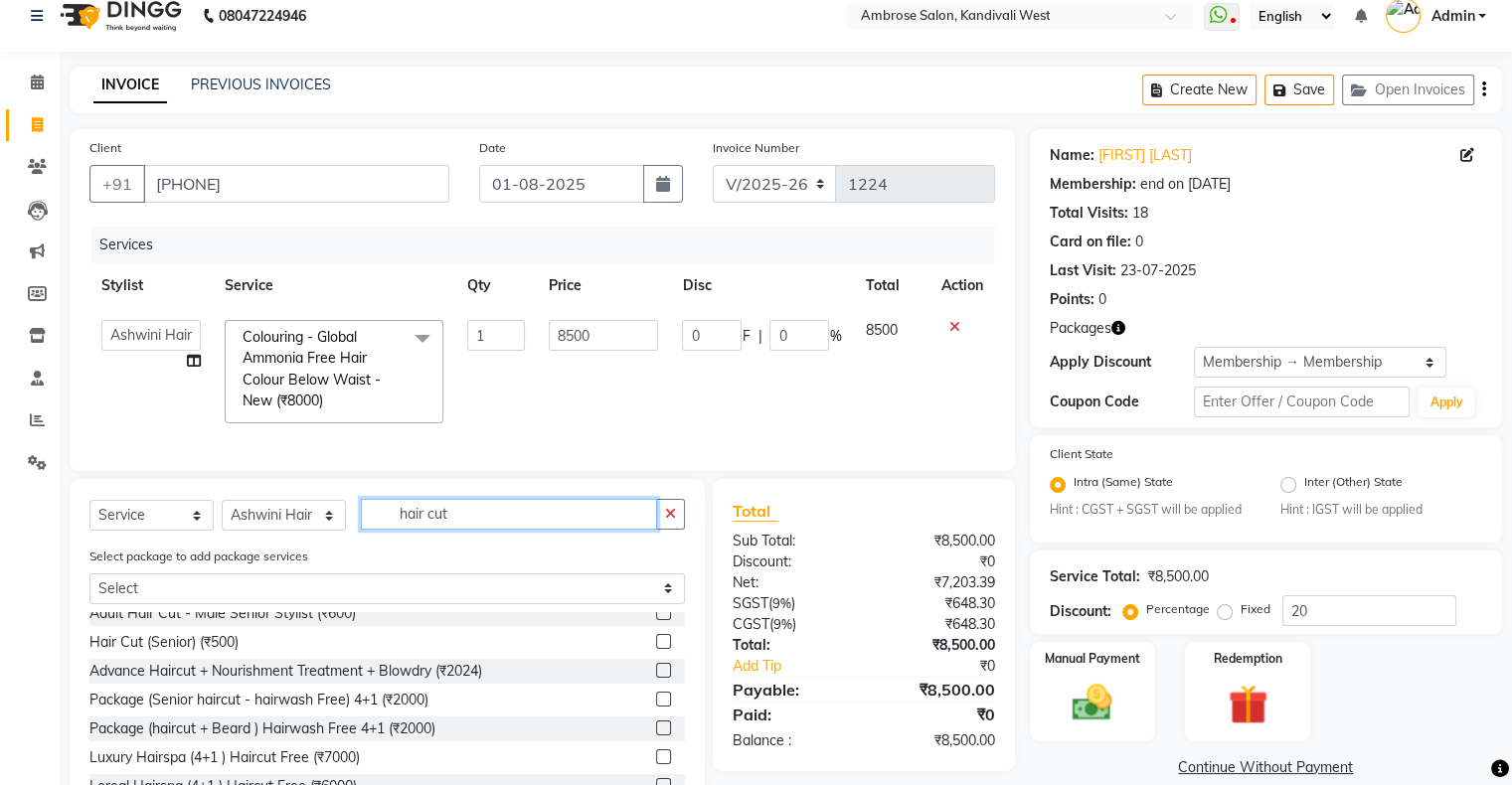 scroll, scrollTop: 103, scrollLeft: 0, axis: vertical 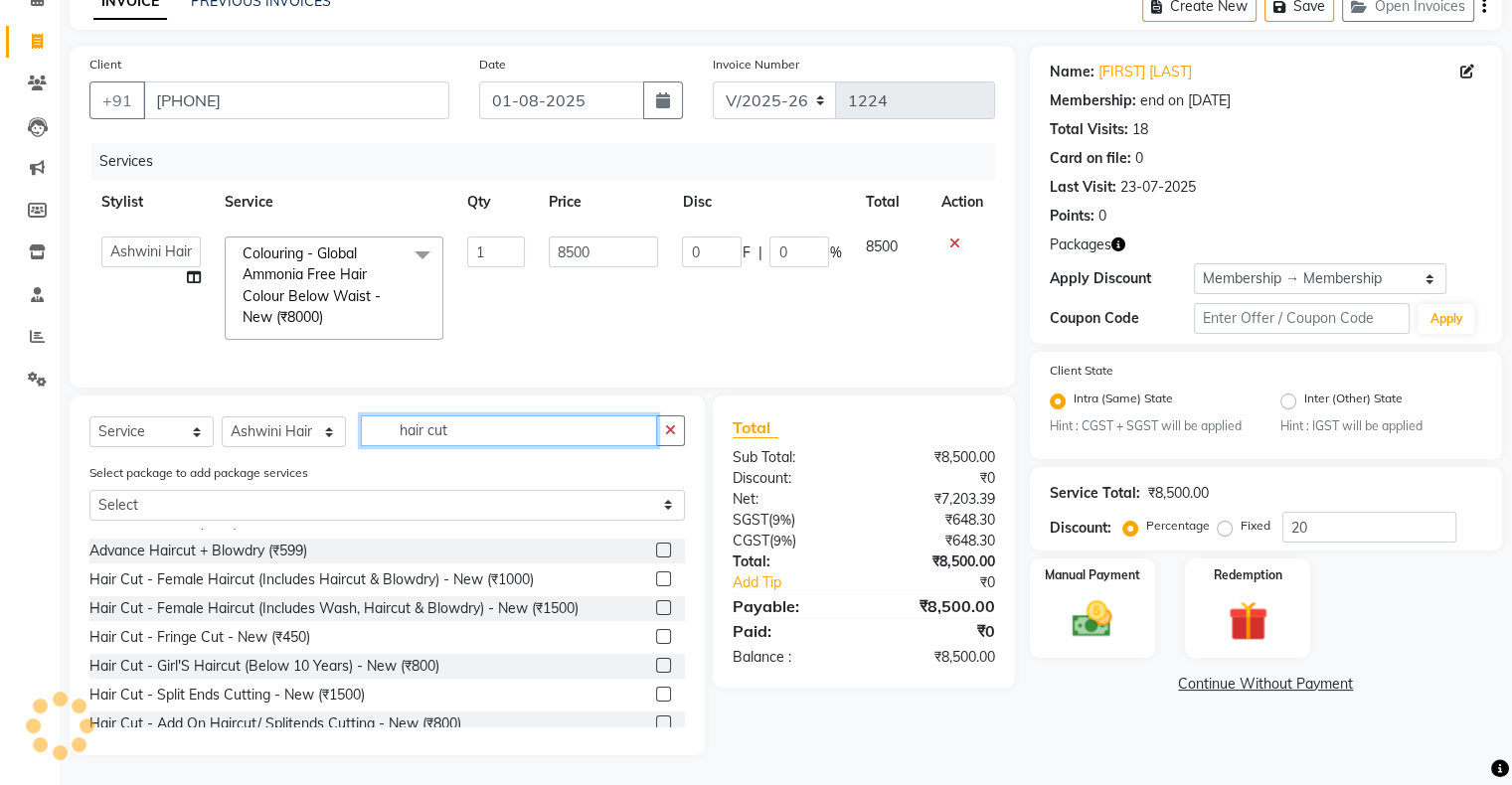 type on "hair cut" 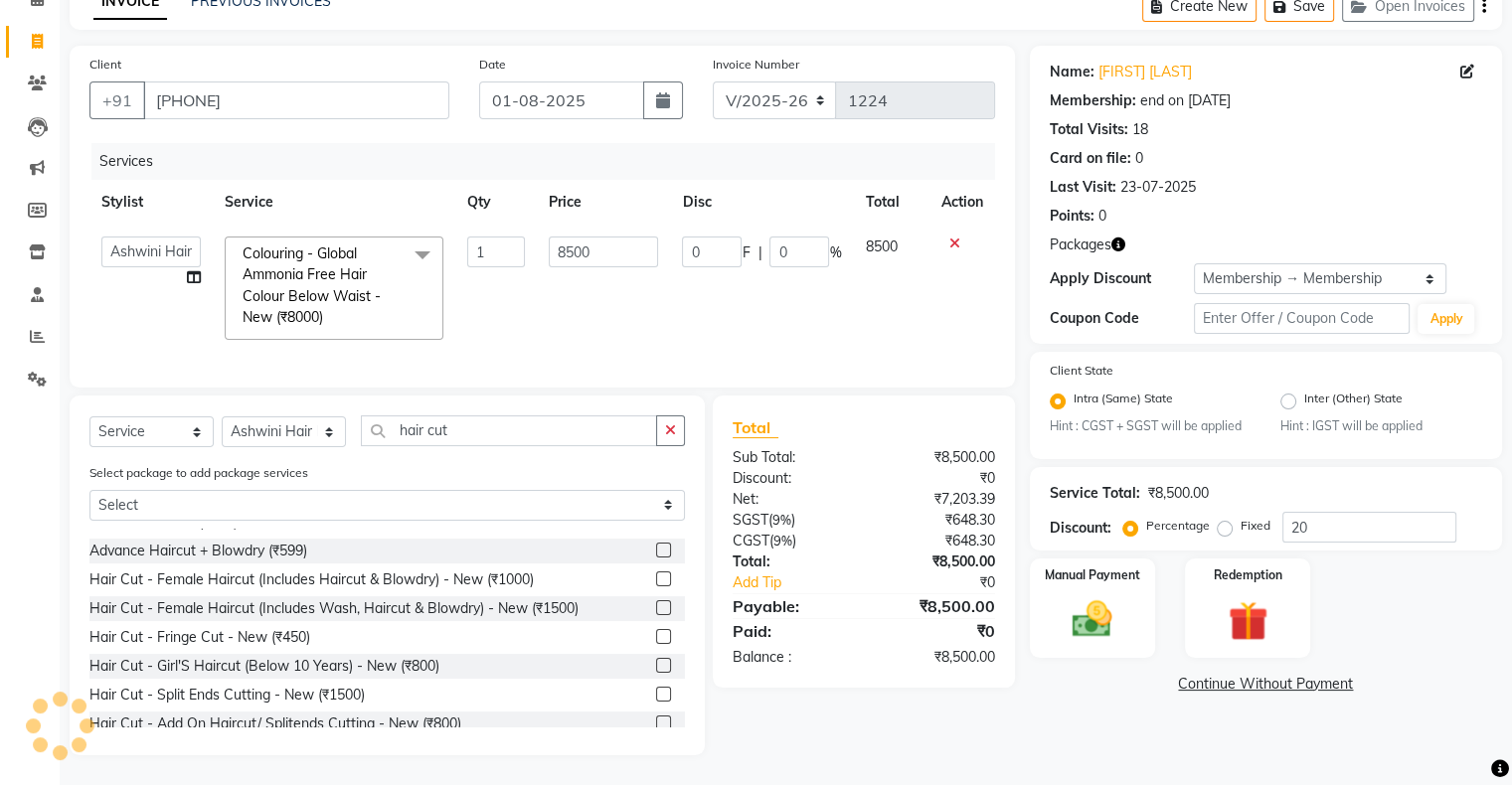 click 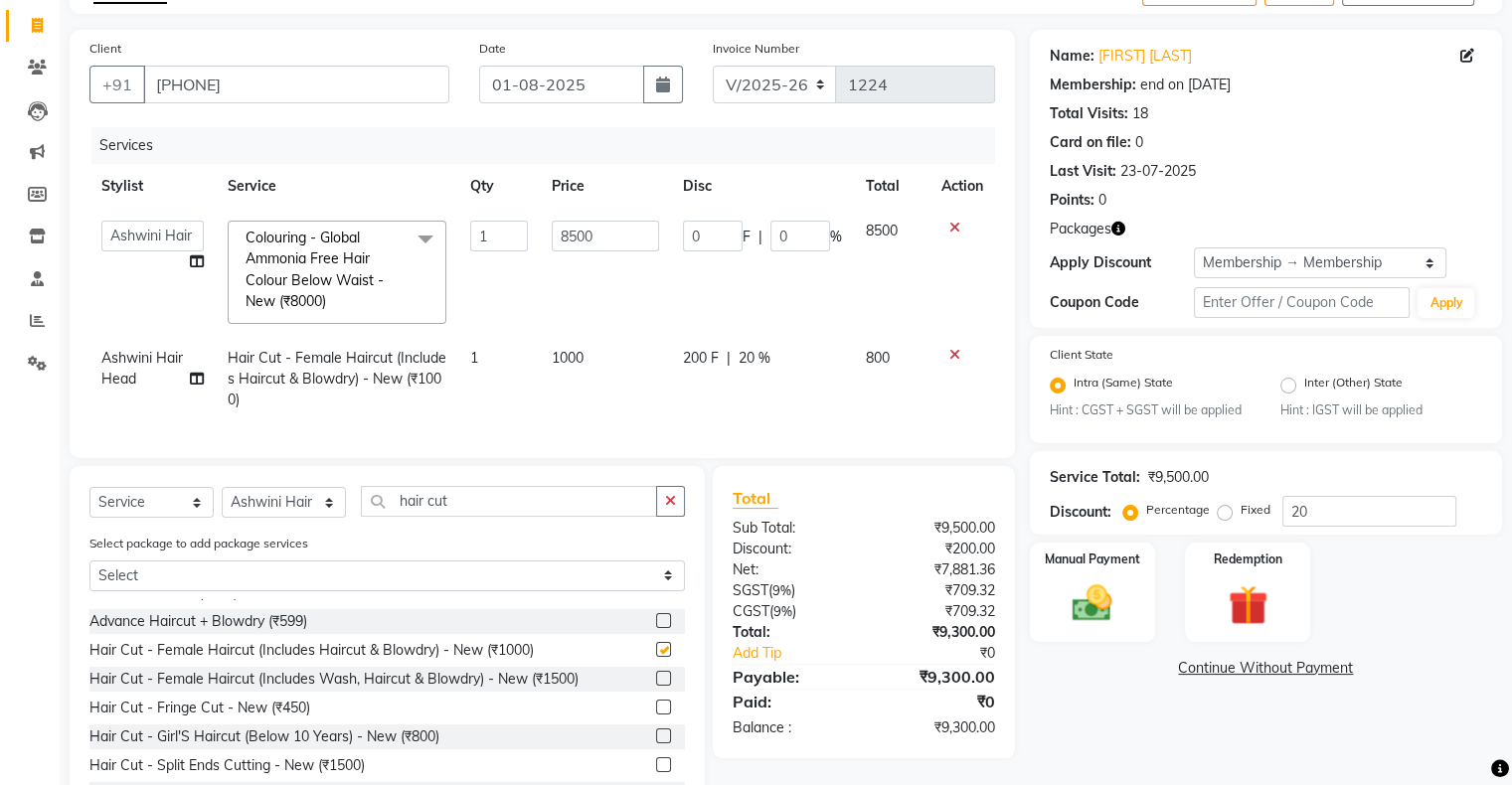 checkbox on "false" 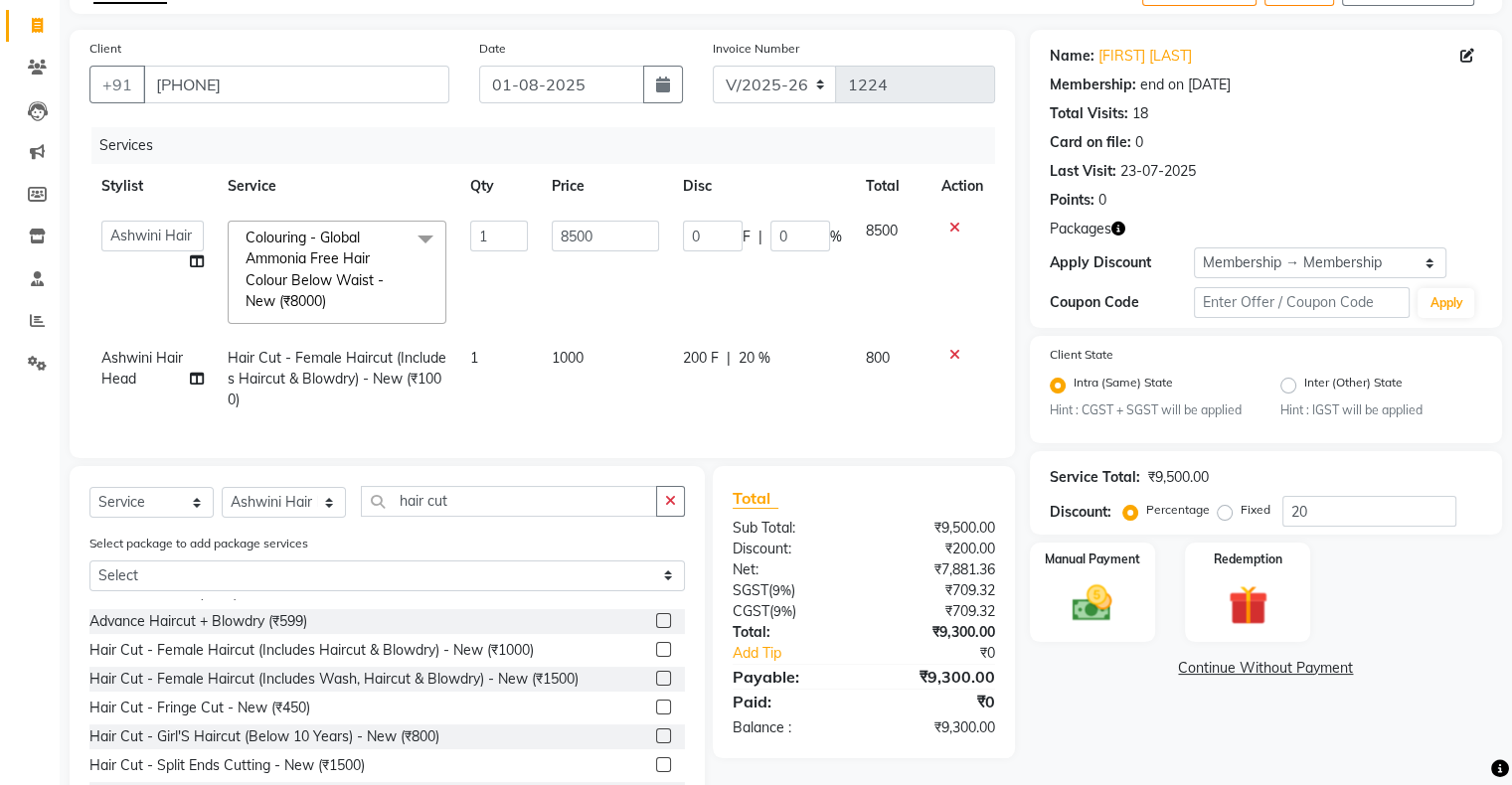 click on "200 F | 20 %" 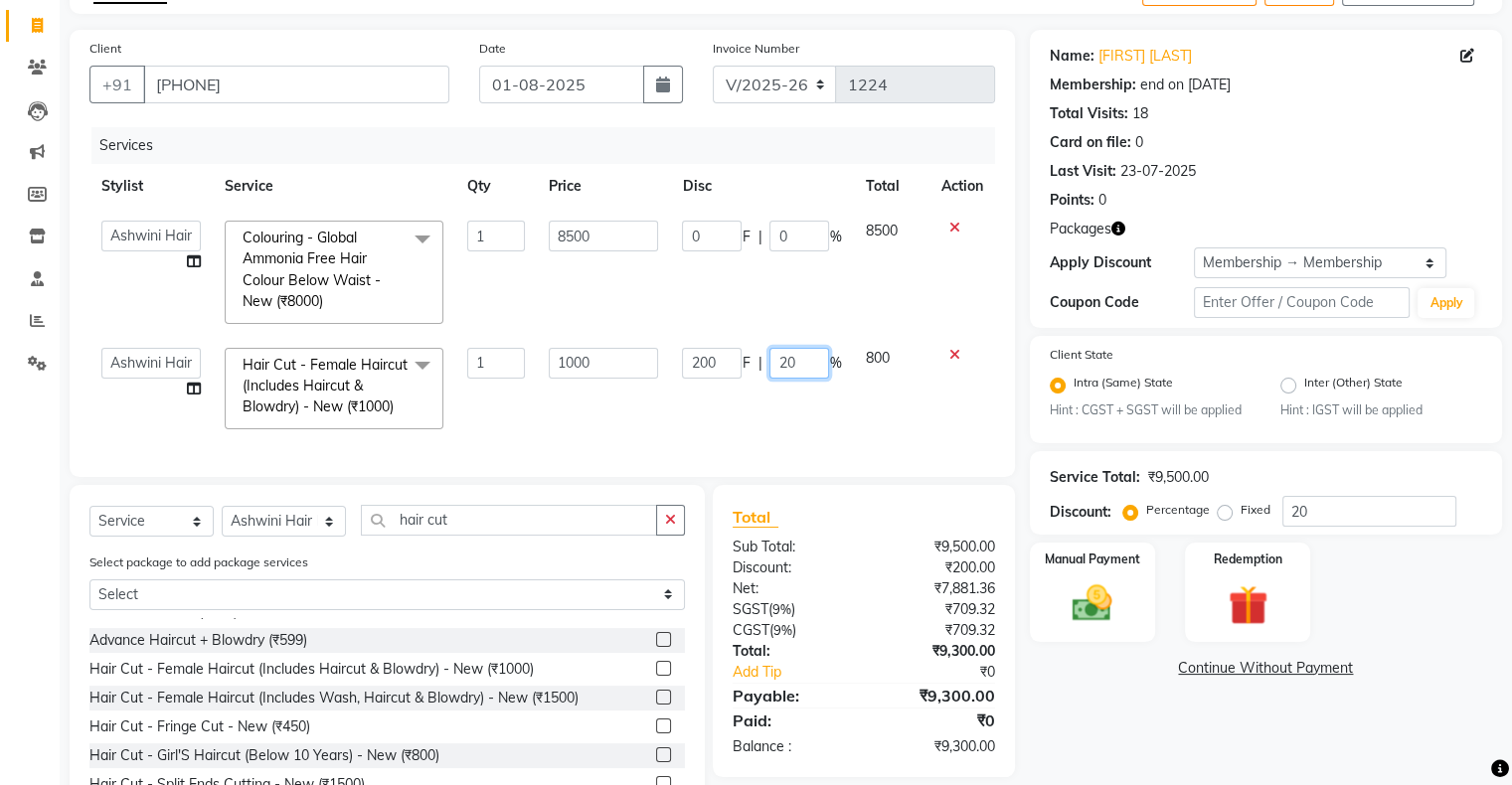 drag, startPoint x: 751, startPoint y: 372, endPoint x: 776, endPoint y: 360, distance: 27.730849 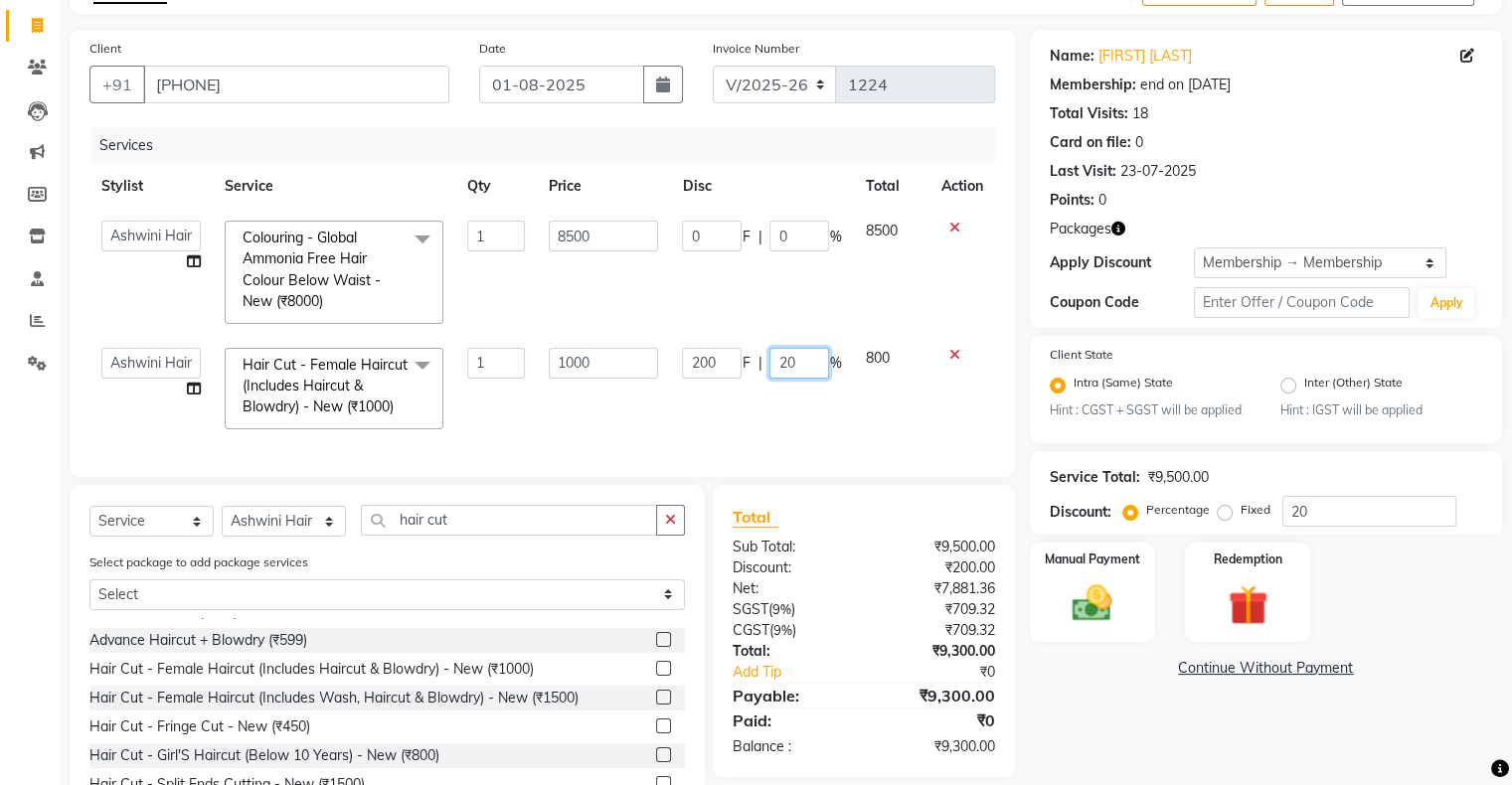 type 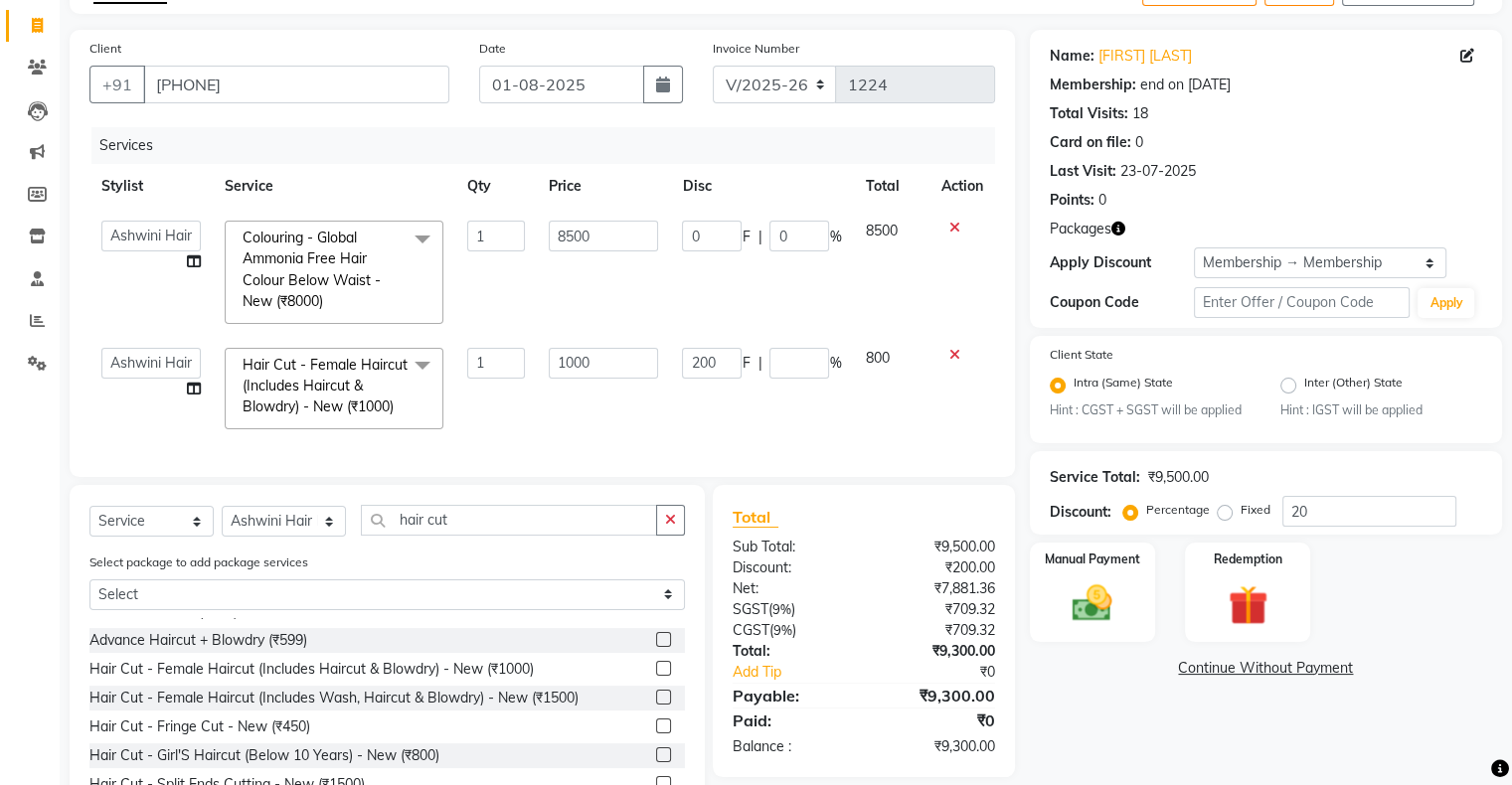 click on "200 F | %" 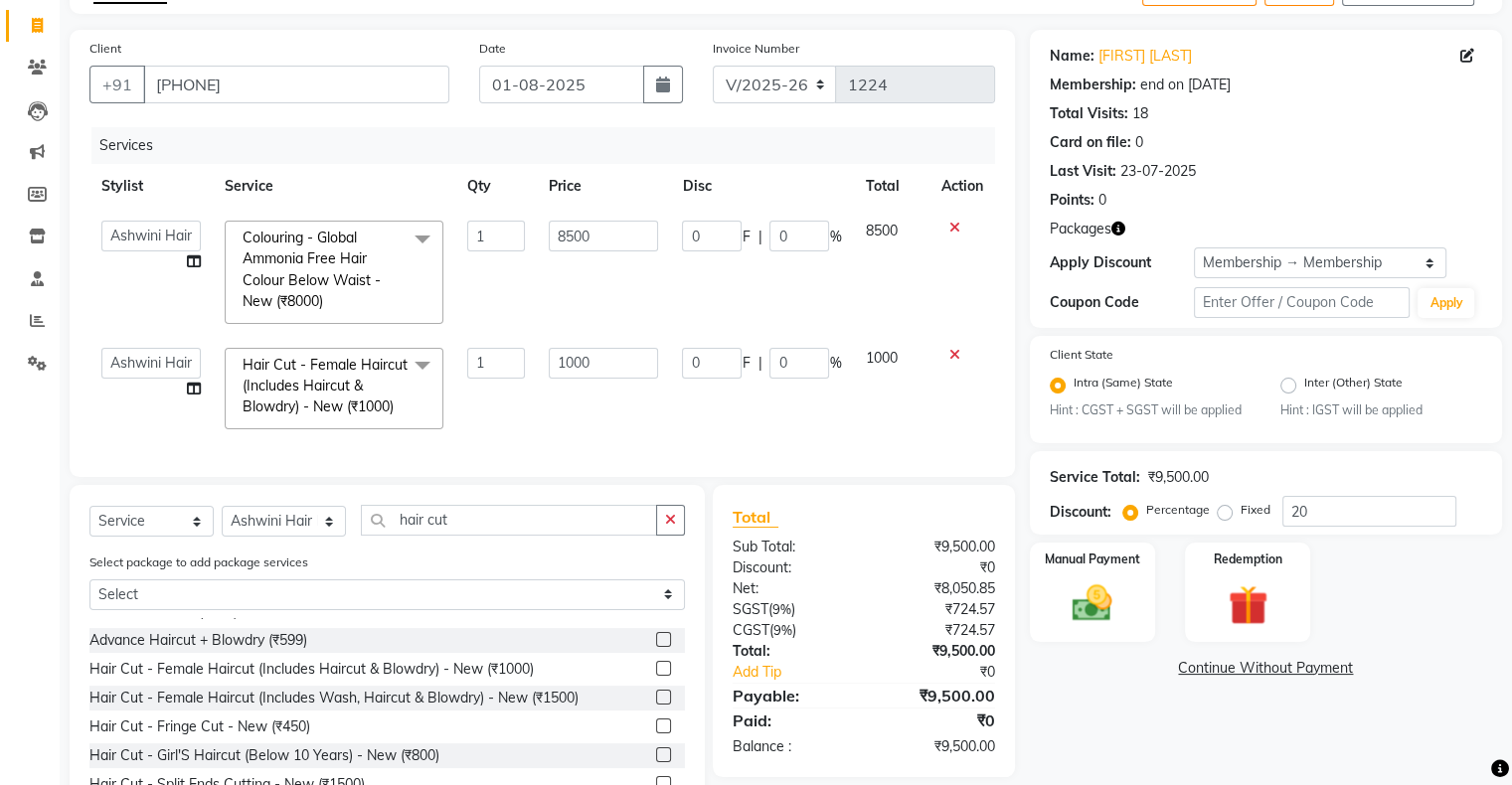 scroll, scrollTop: 245, scrollLeft: 0, axis: vertical 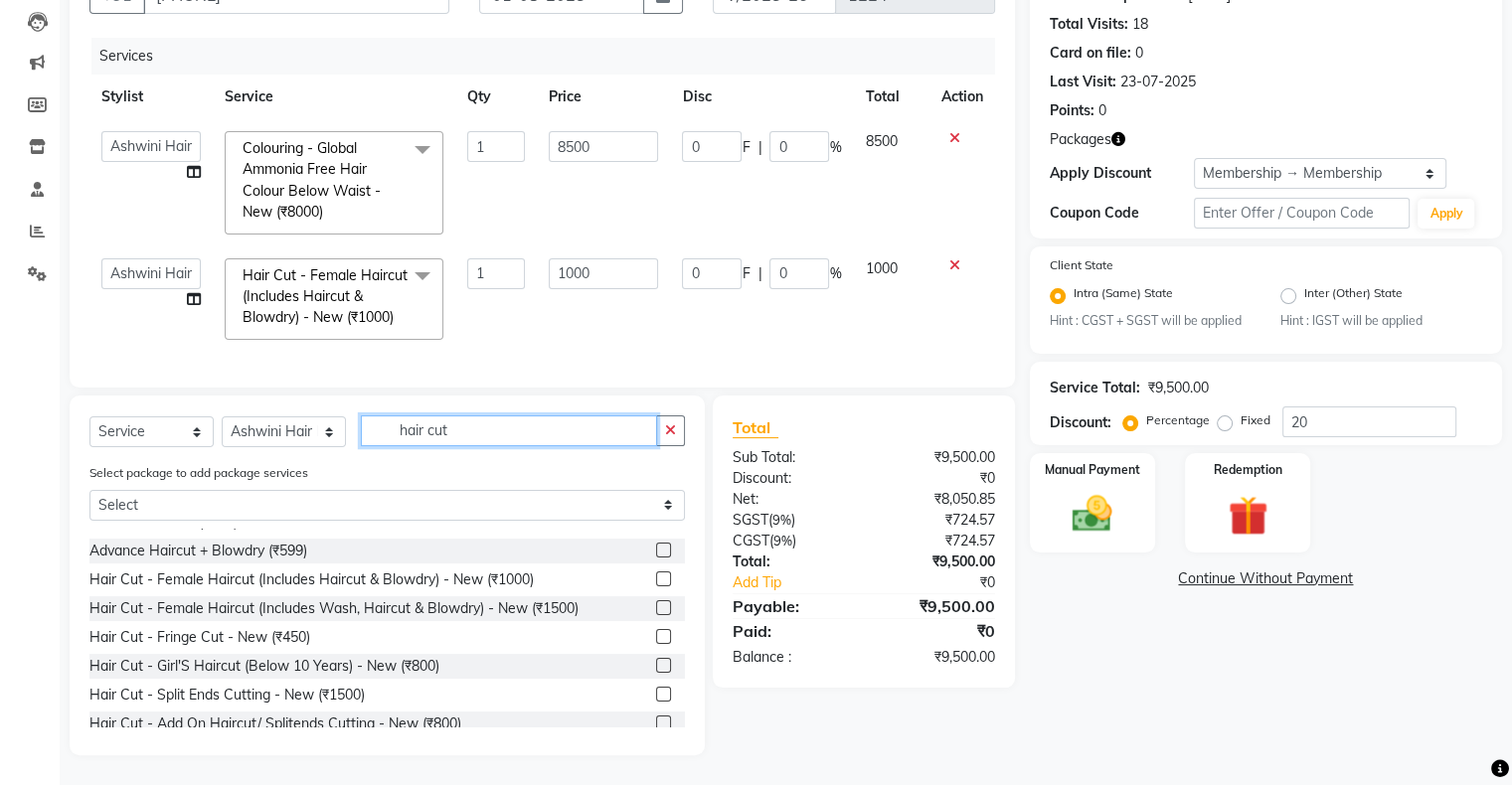 click on "hair cut" 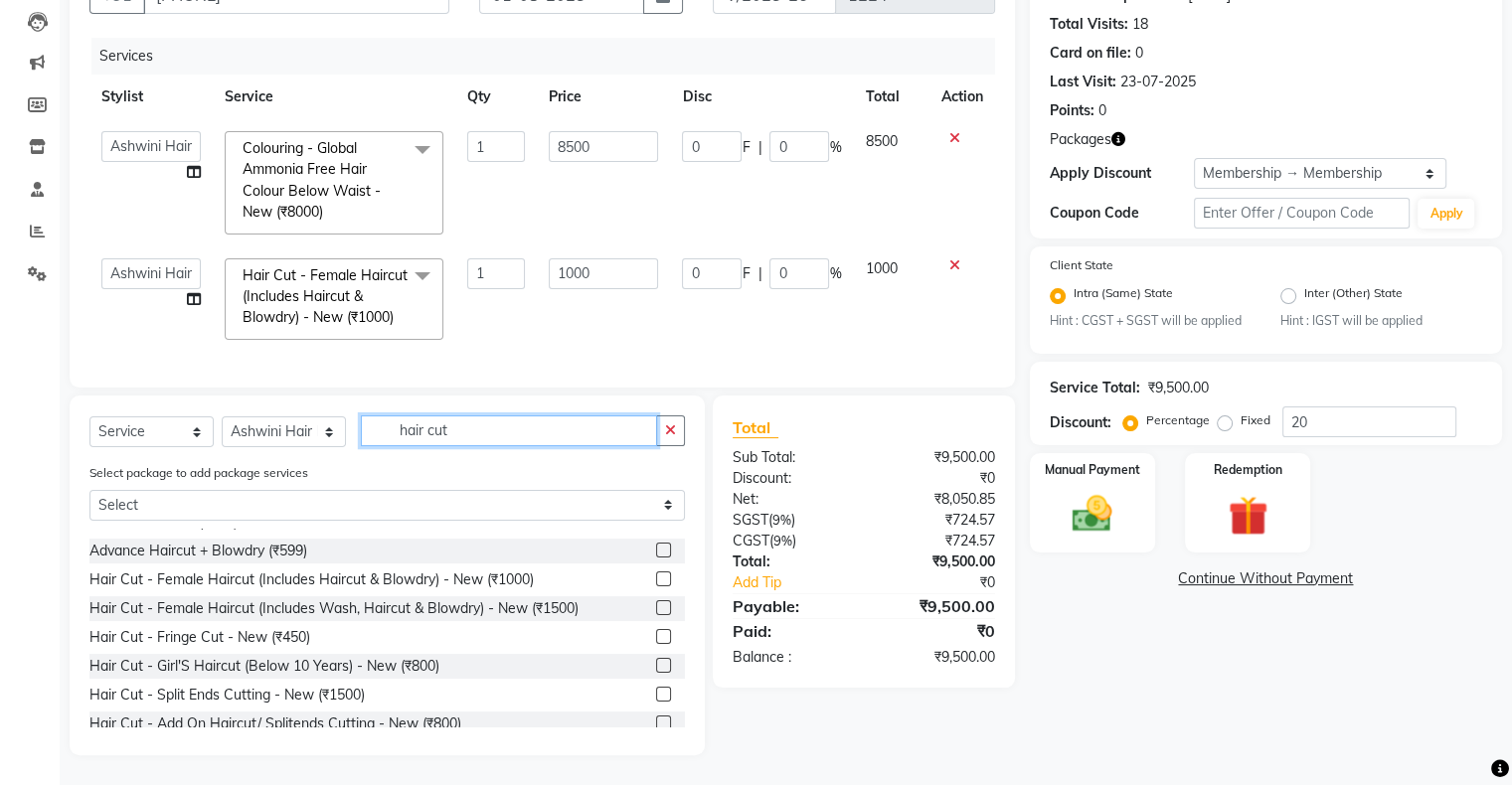 click on "hair cut" 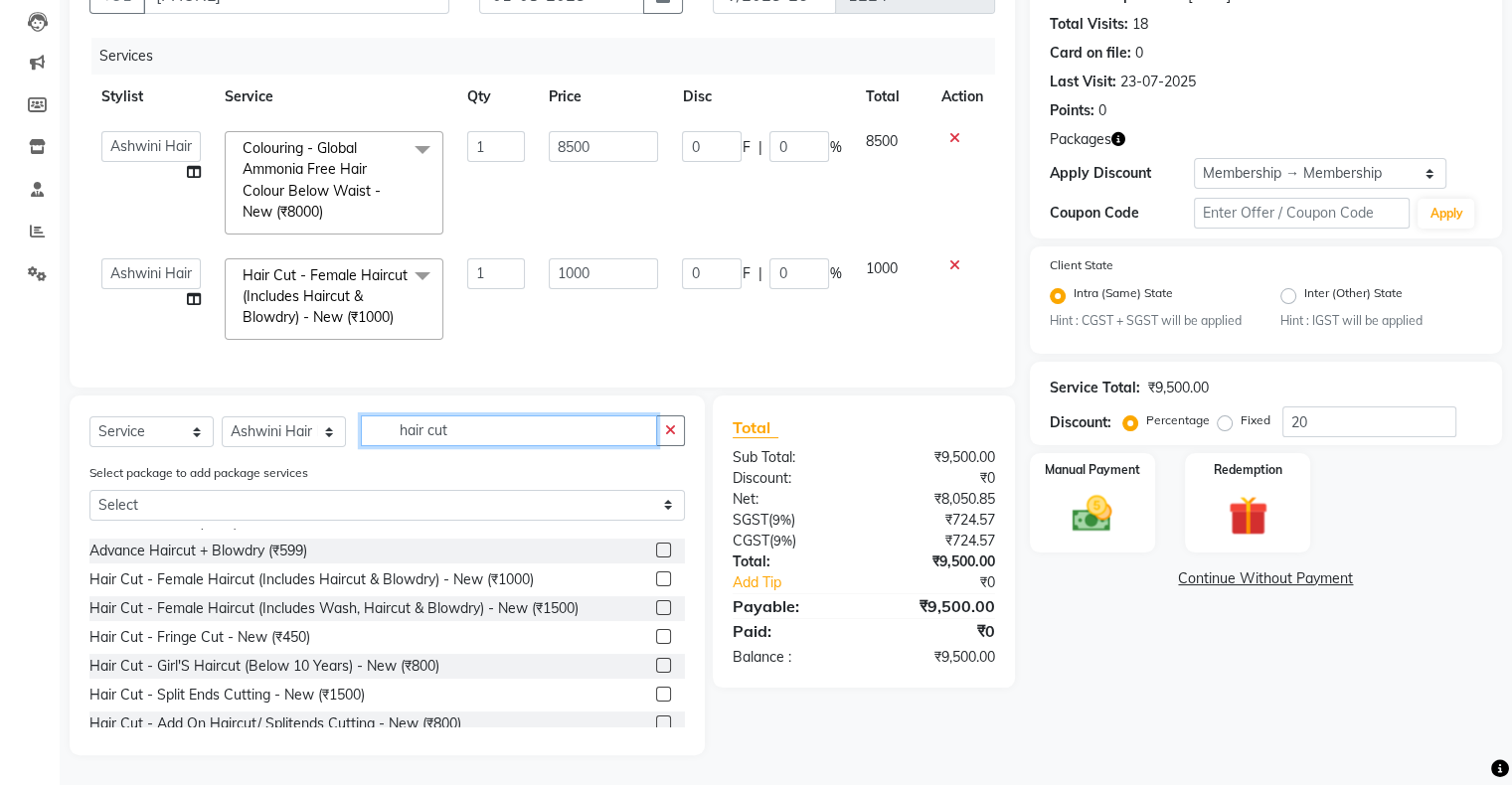 click on "hair cut" 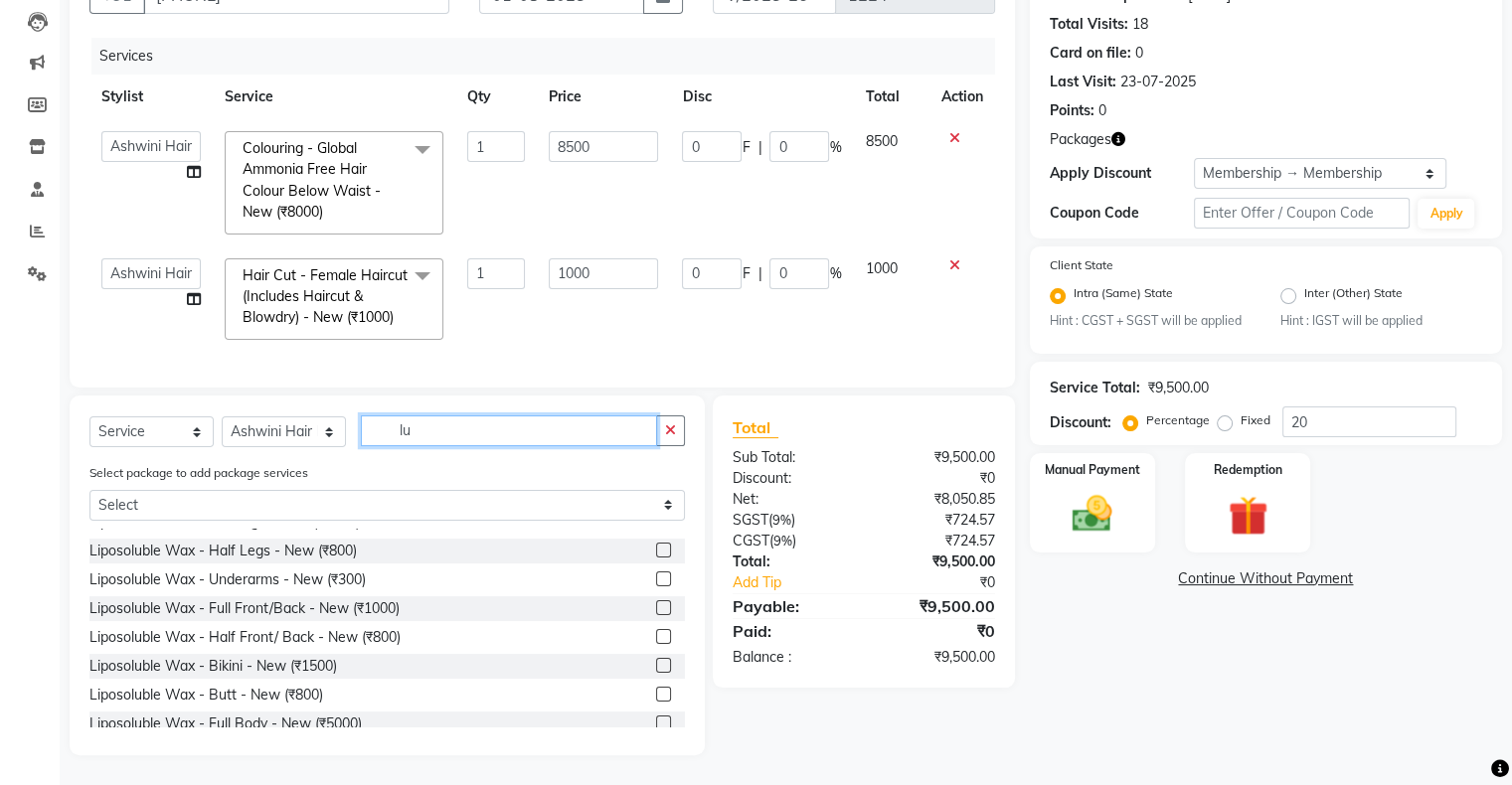 type on "l" 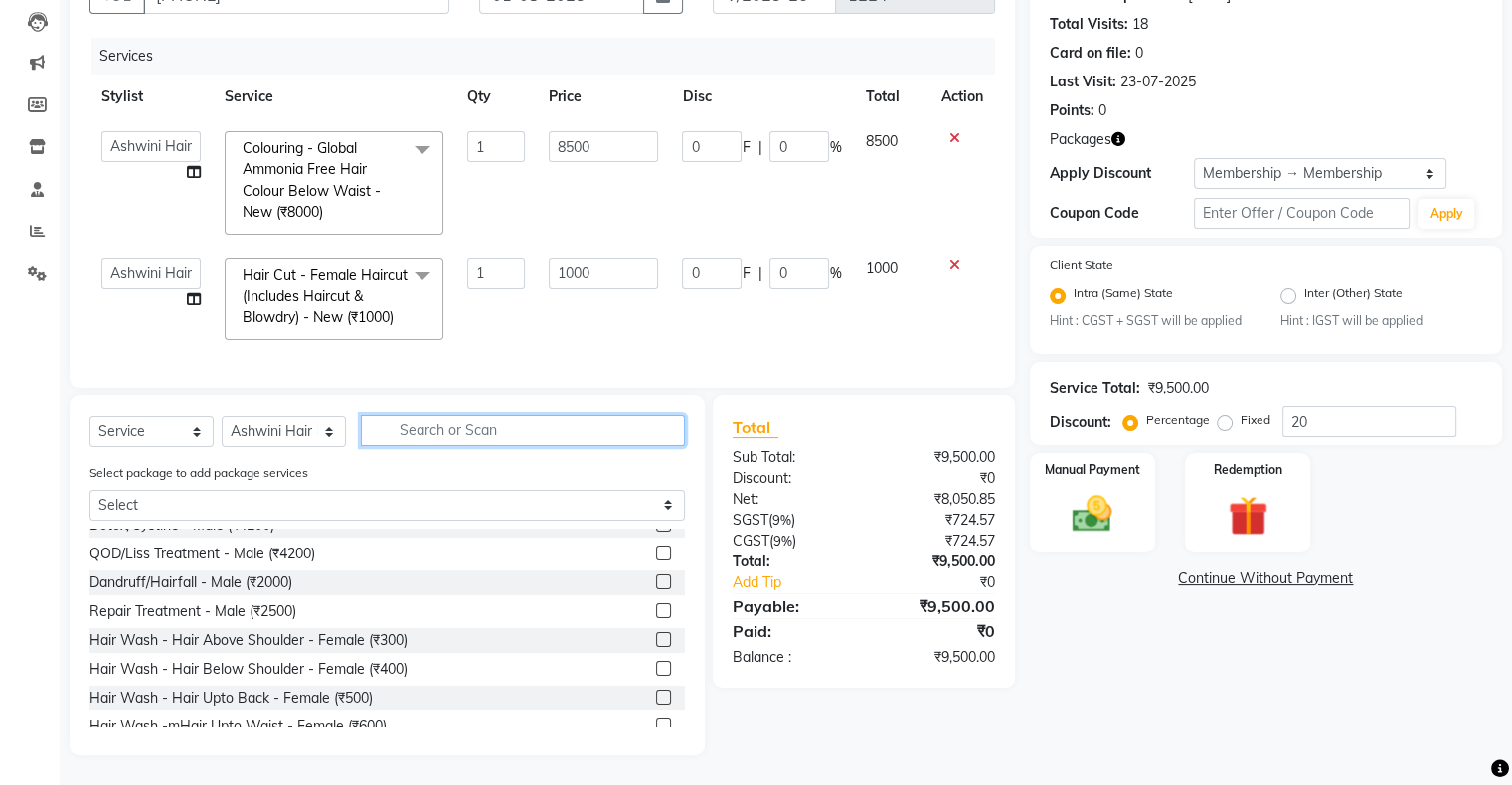 scroll, scrollTop: 1241, scrollLeft: 0, axis: vertical 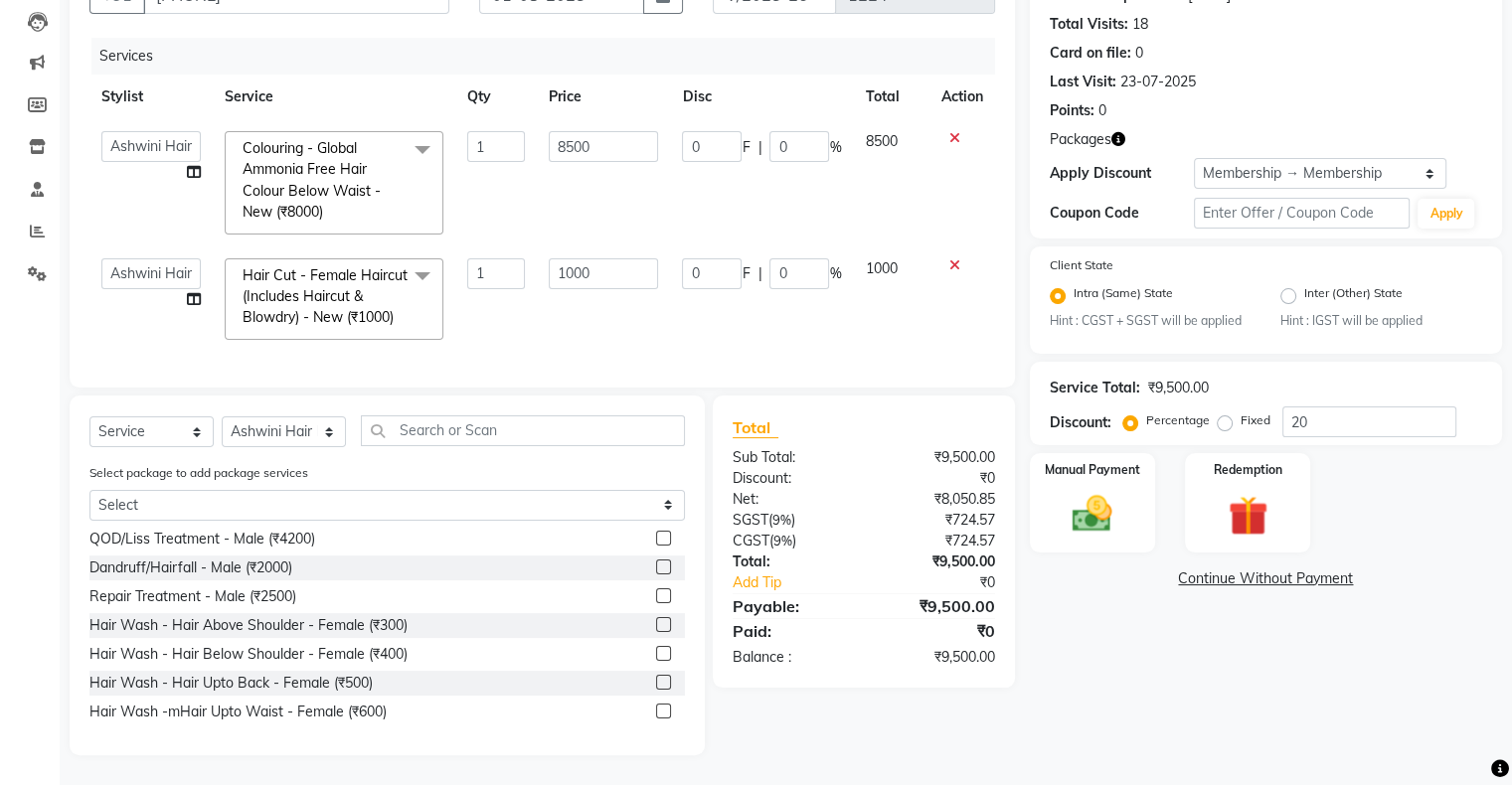 click on "Select  Service  Product  Membership  Package Voucher Prepaid Gift Card  Select Stylist Akshay Divecha Ashwini Hair Head Falak Nails Fardin Kirti Nida FD Pradip Pradip Vaishnav Sanjana  Vidhi Veera Select package to add package services Select Milkshake Hair Ritual Touchup Hair Services - Hair Cut (Male) (₹300)  Hair Services - Hair Wash (Male) (₹200)  Hair Services - Beard (₹200)  Hair Services - Global Majjrel (Male) (₹1000)  Hair Services - Hair Cut (Female) (₹1000)  Hair Services - Blowdry Medium (Female) (₹550)  Hair Services - Normal Hair Wash Medium (Female) (₹500)  Hair Services - Hair Spa Medium (Female) (₹1200)  Threading-Full Face Threading (Female) (₹299)  Honey wax Half Legs (Male) (₹1000)  Flavoured Wax Underarms (Male) (₹499)  Honey wax Half Arms (Female) (₹200)  Honey wax Half Legs (Female) (₹400)  Adult Hair Cut - Male Senior Stylist (₹600)  Beard/Clean Shave - Male (₹250)  Basic Styling - Male (₹250)  Basic Styling Male - Senior Stylist (₹400)" 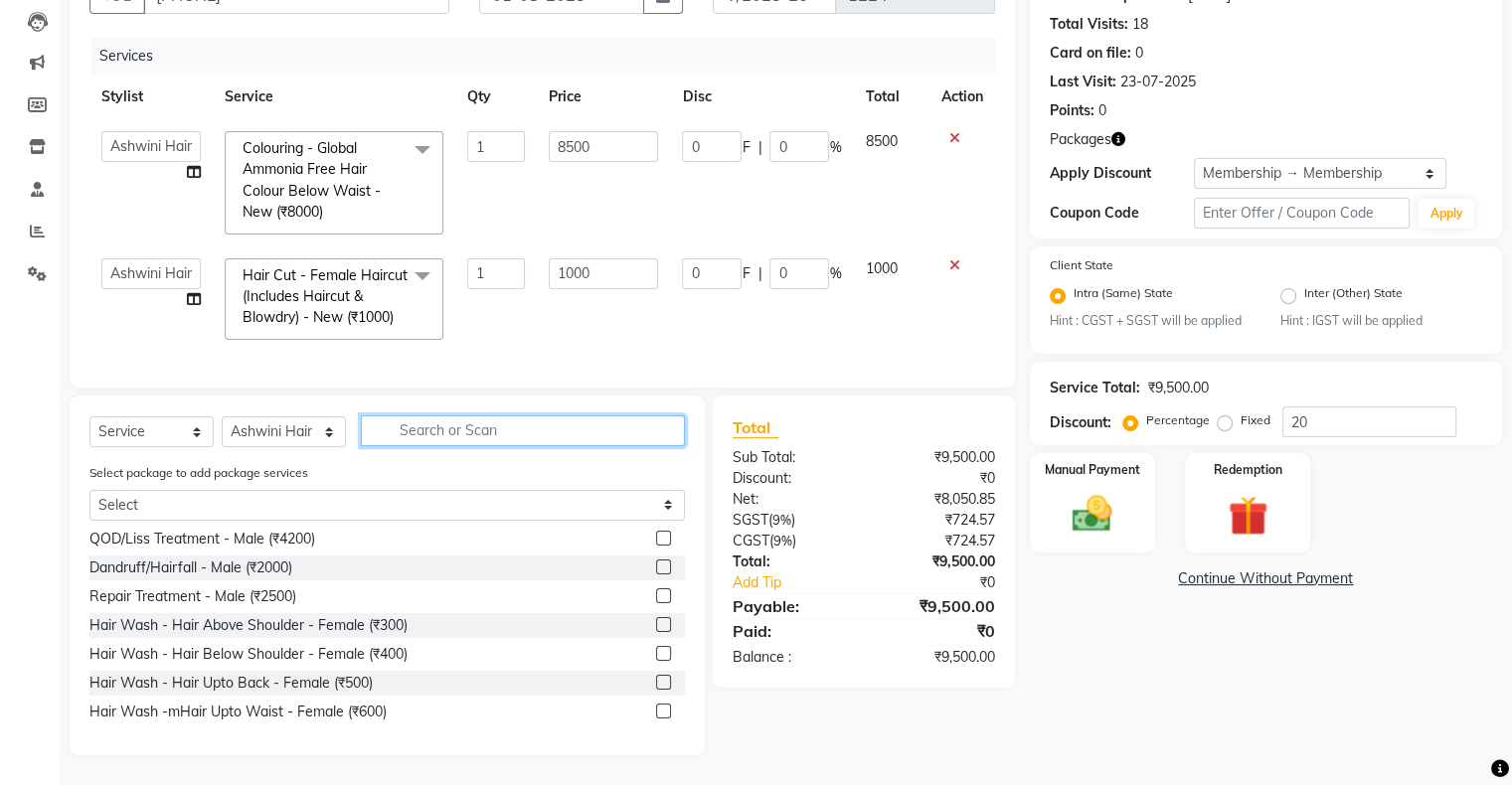 click 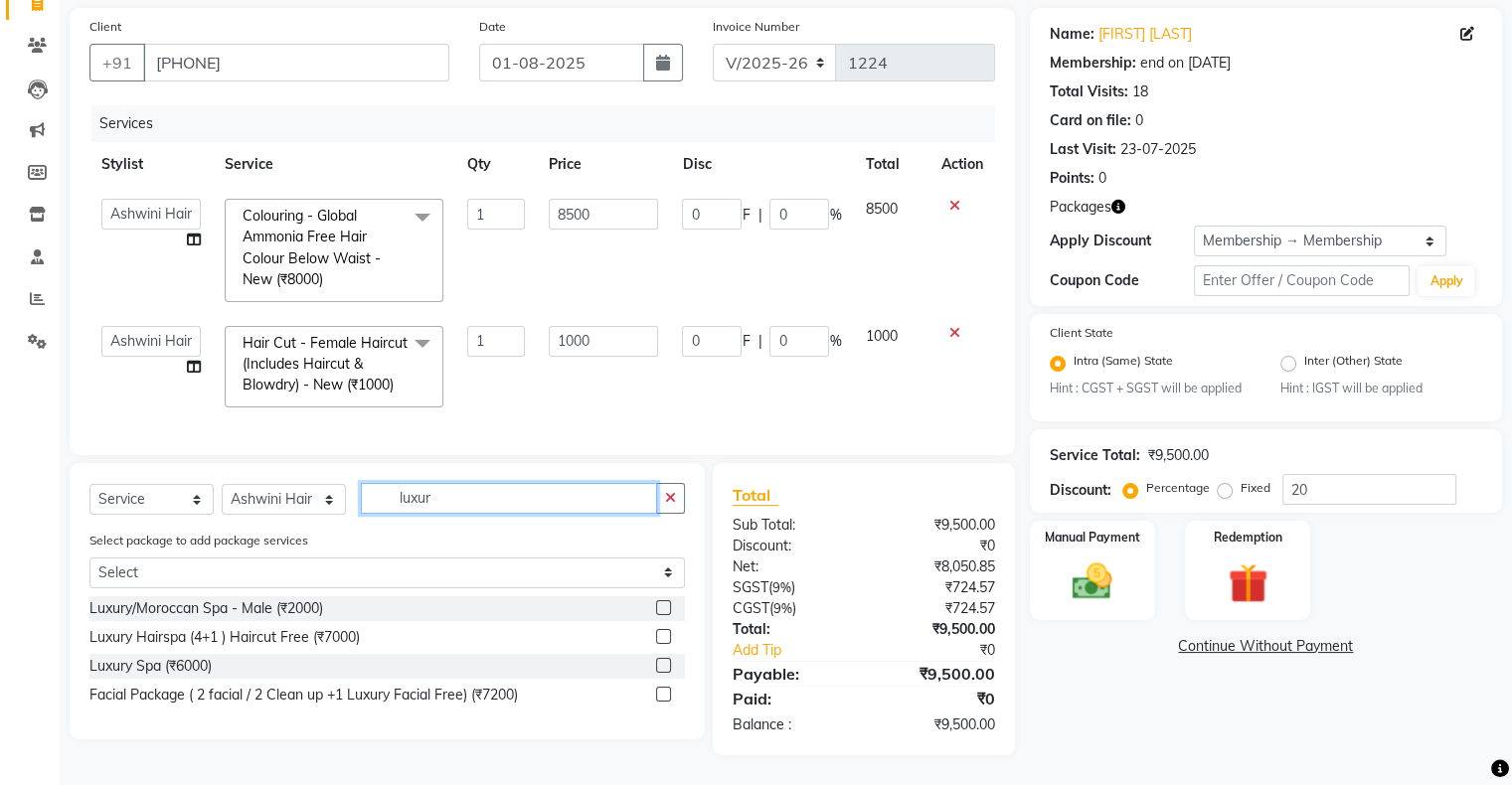 scroll, scrollTop: 0, scrollLeft: 0, axis: both 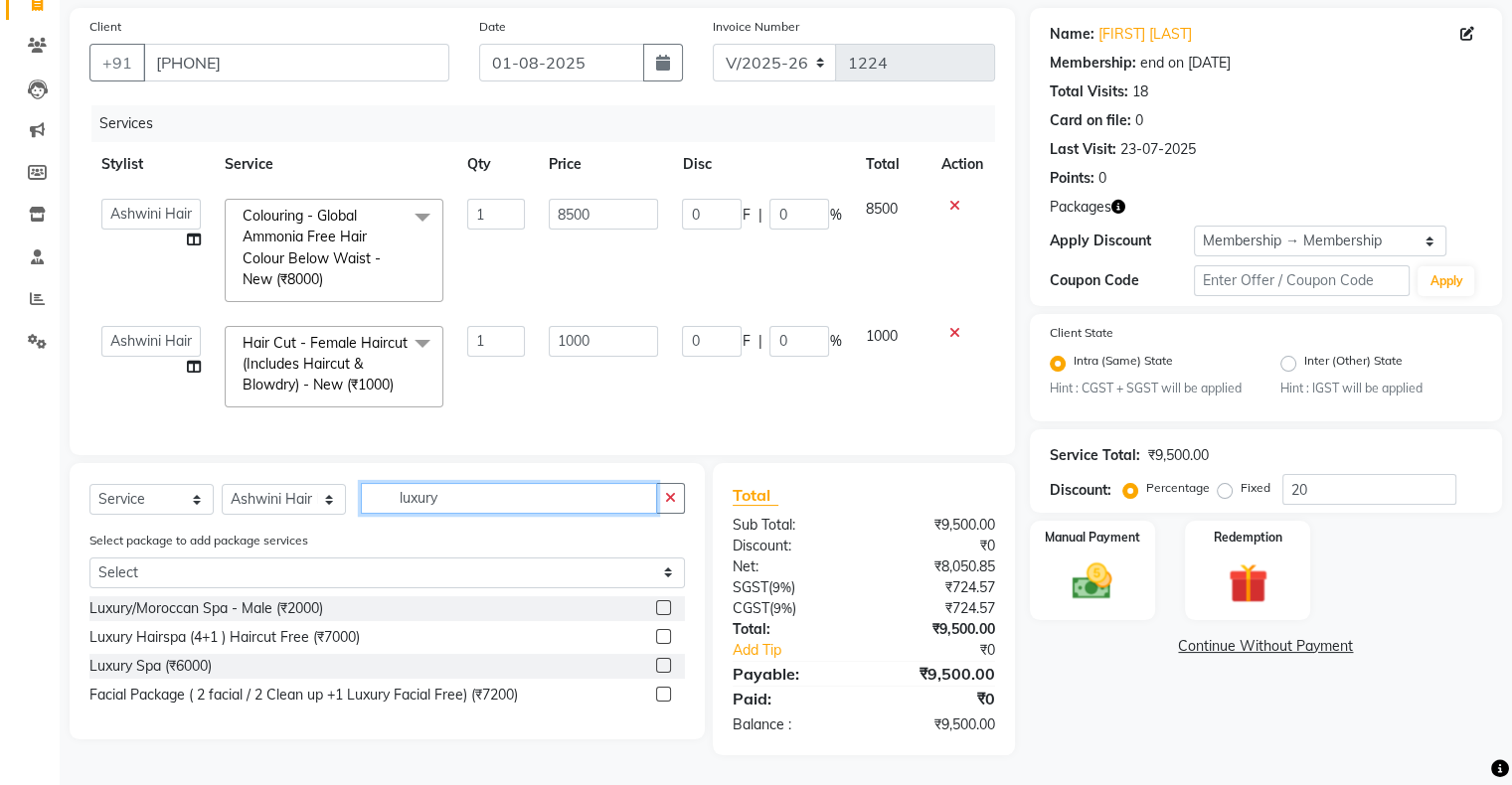type on "luxury" 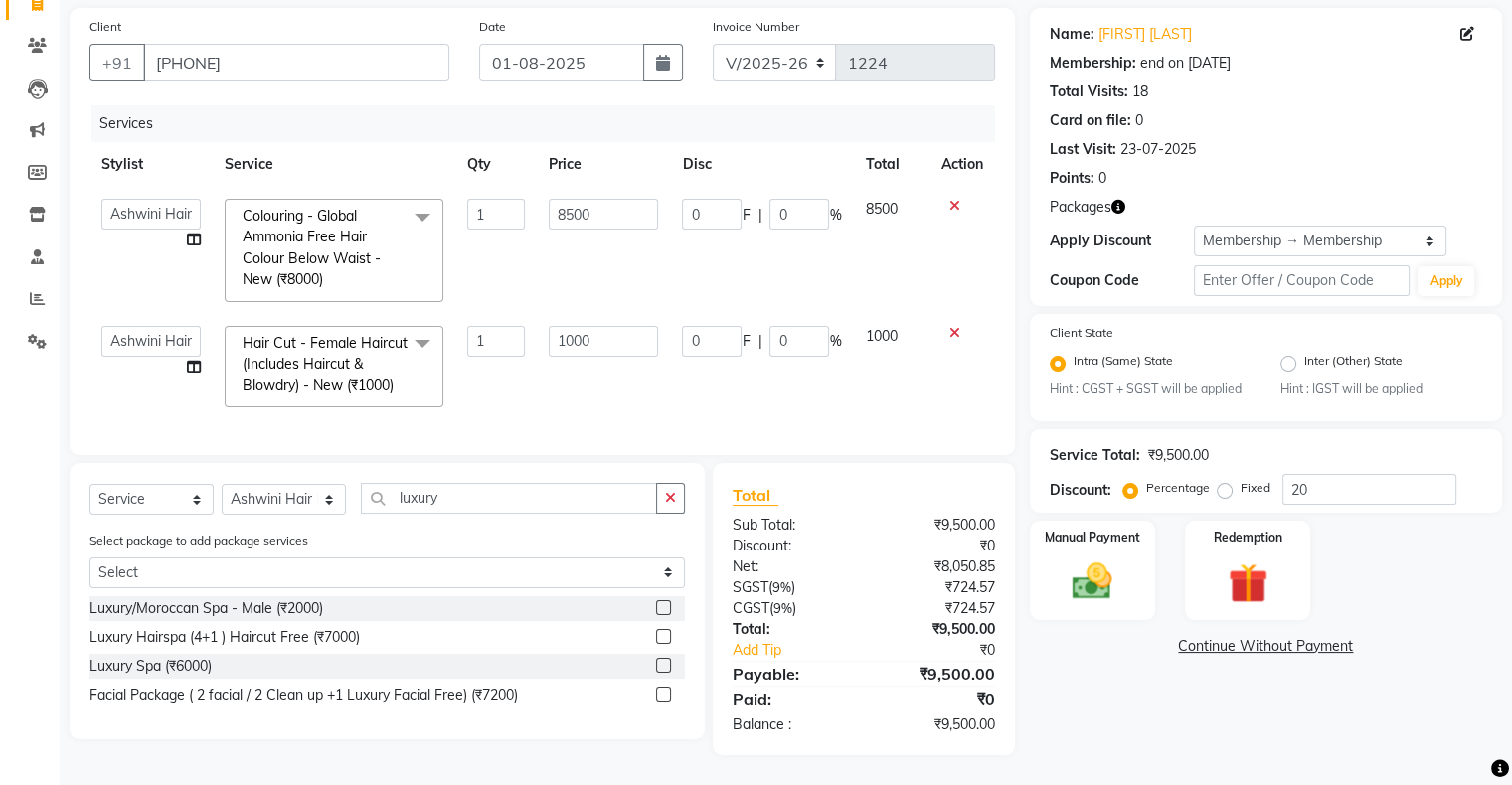 click 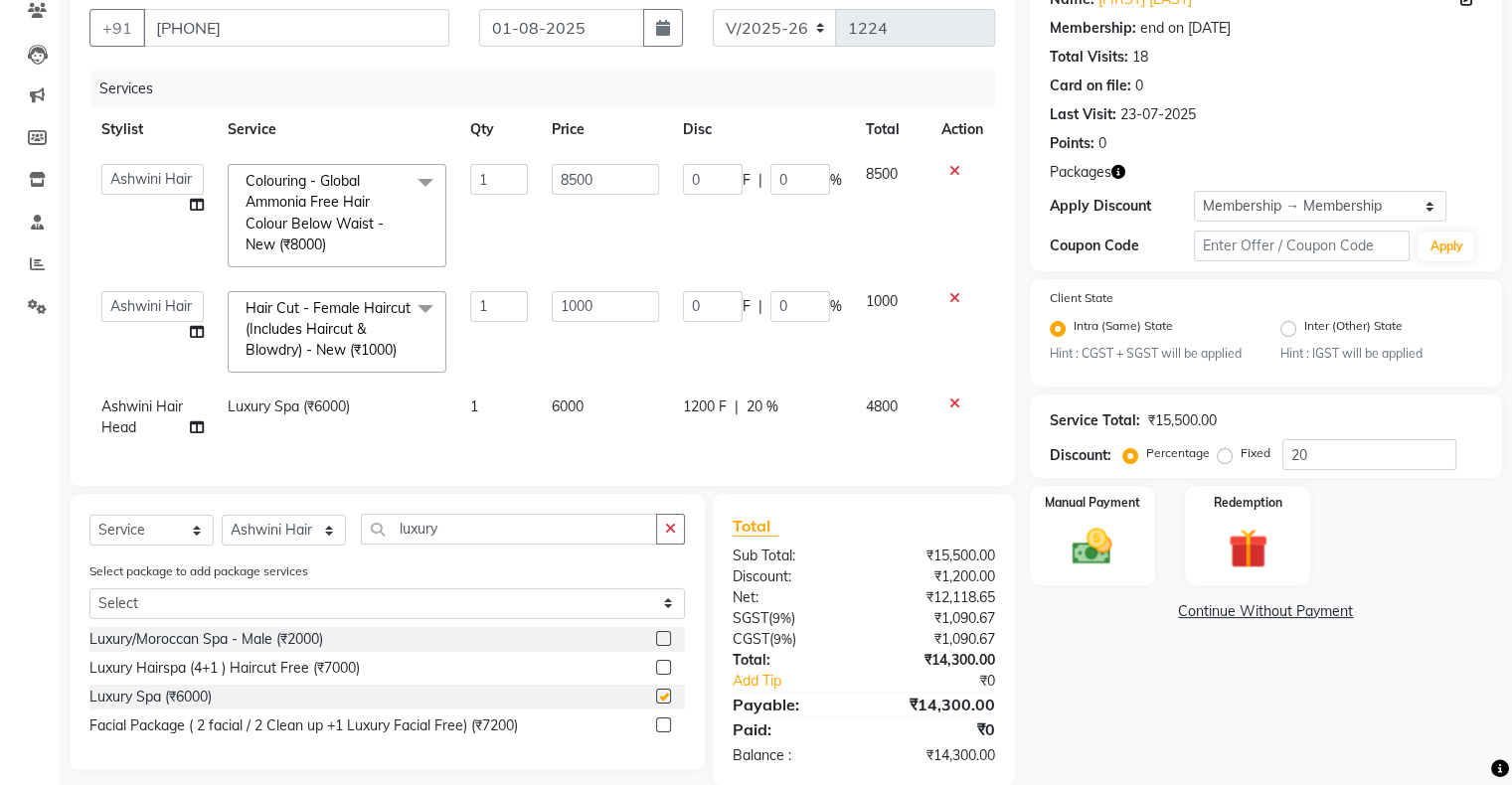 checkbox on "false" 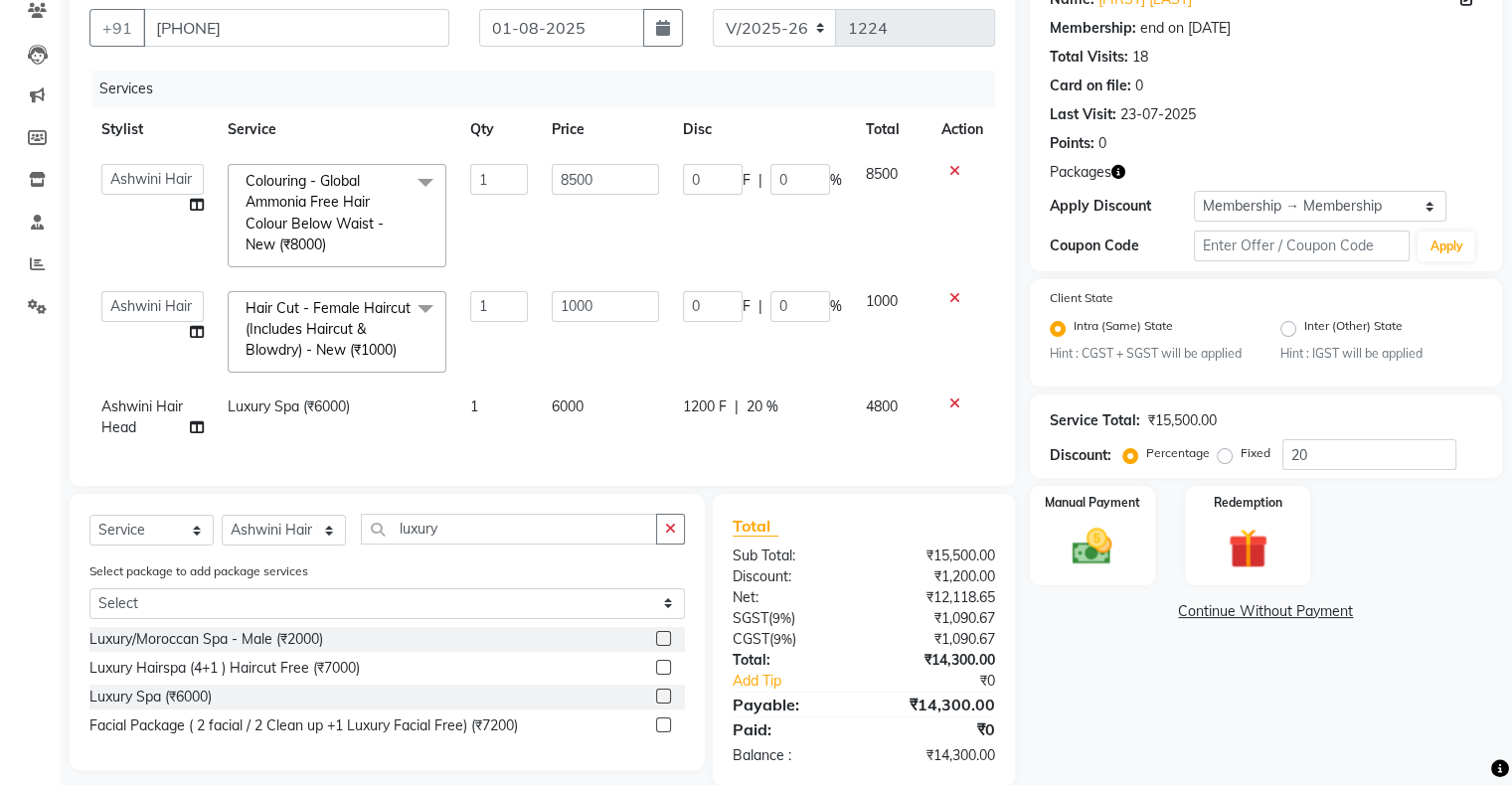 click on "6000" 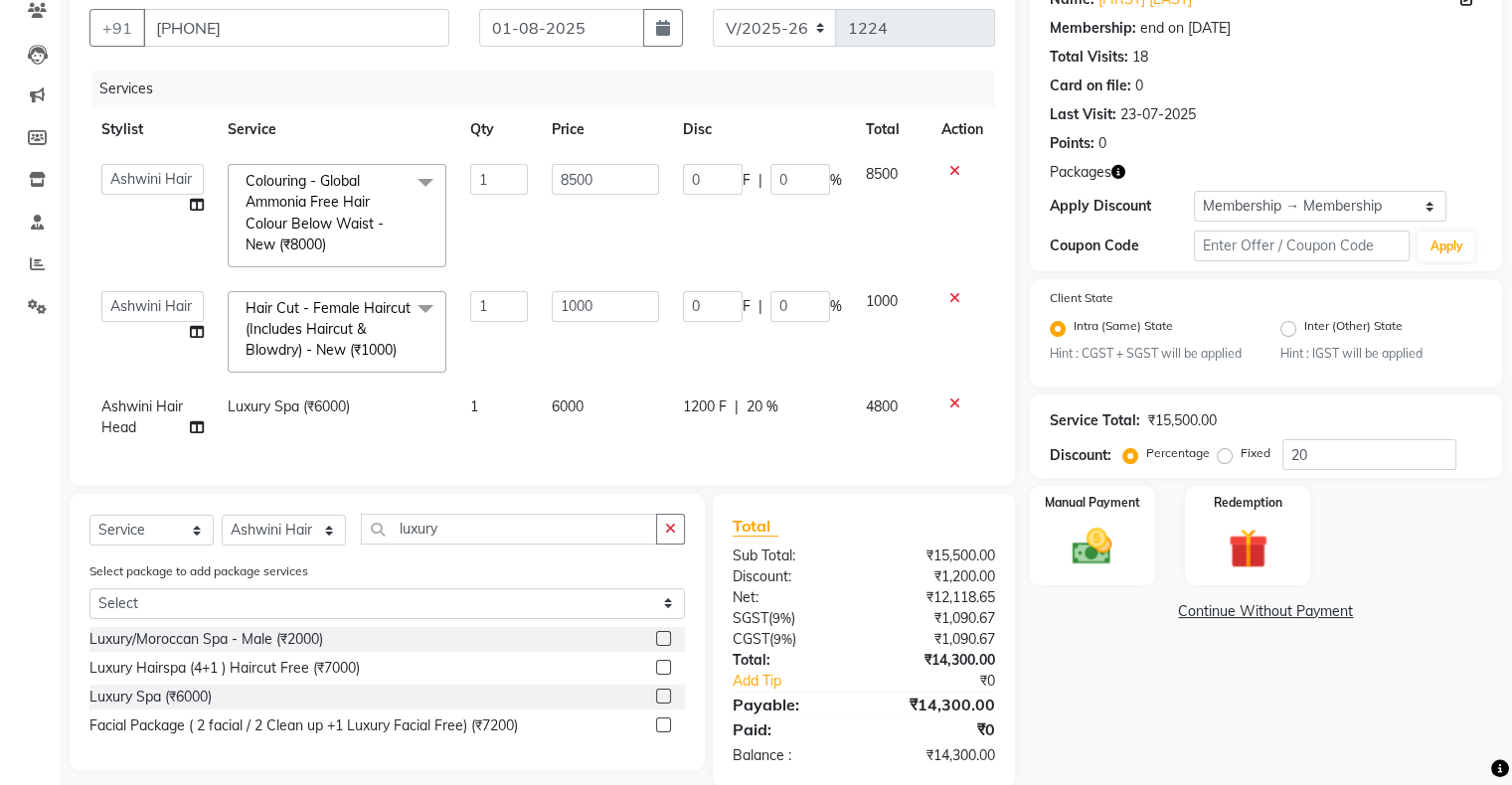 select on "22071" 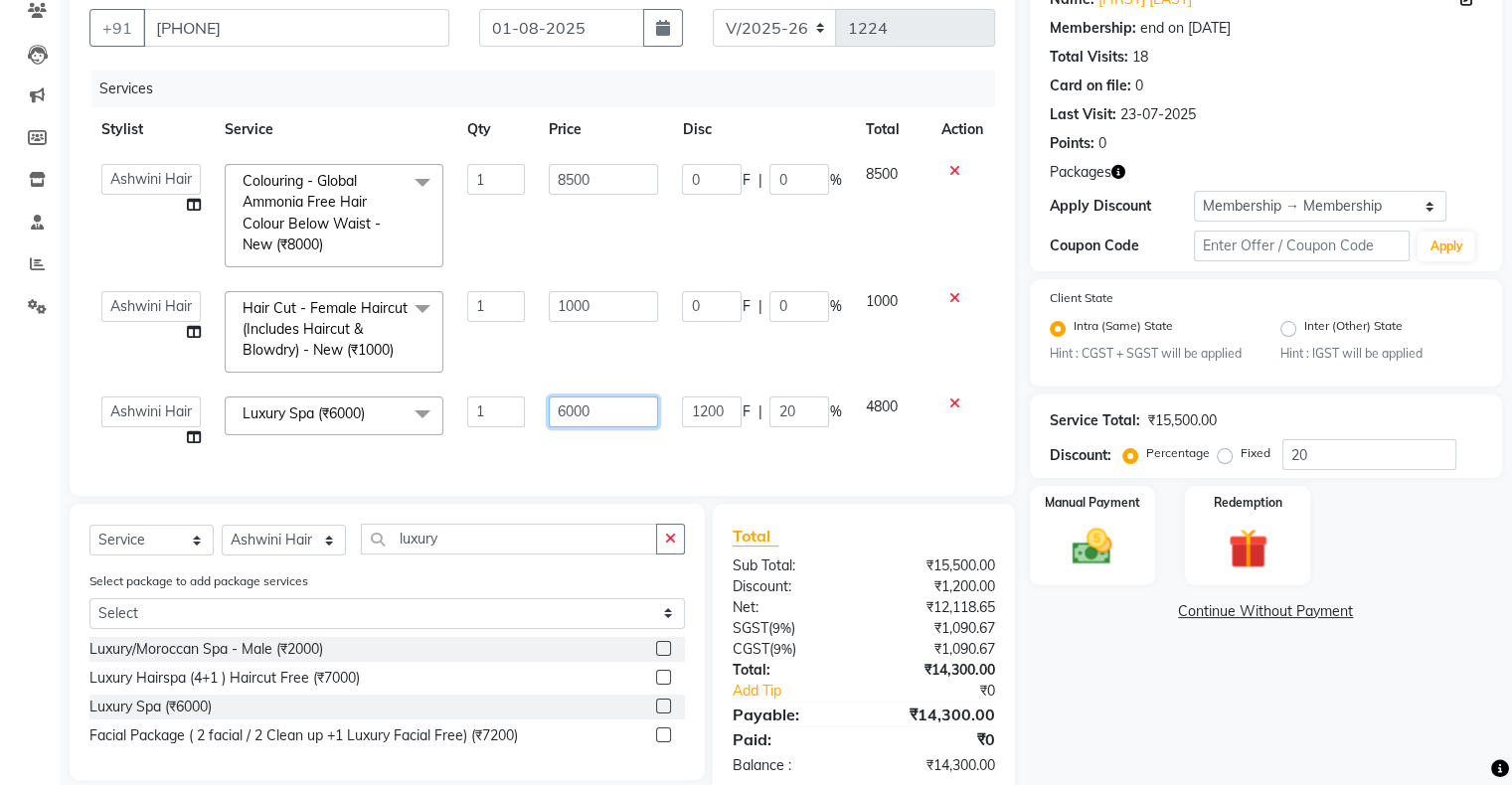 click on "6000" 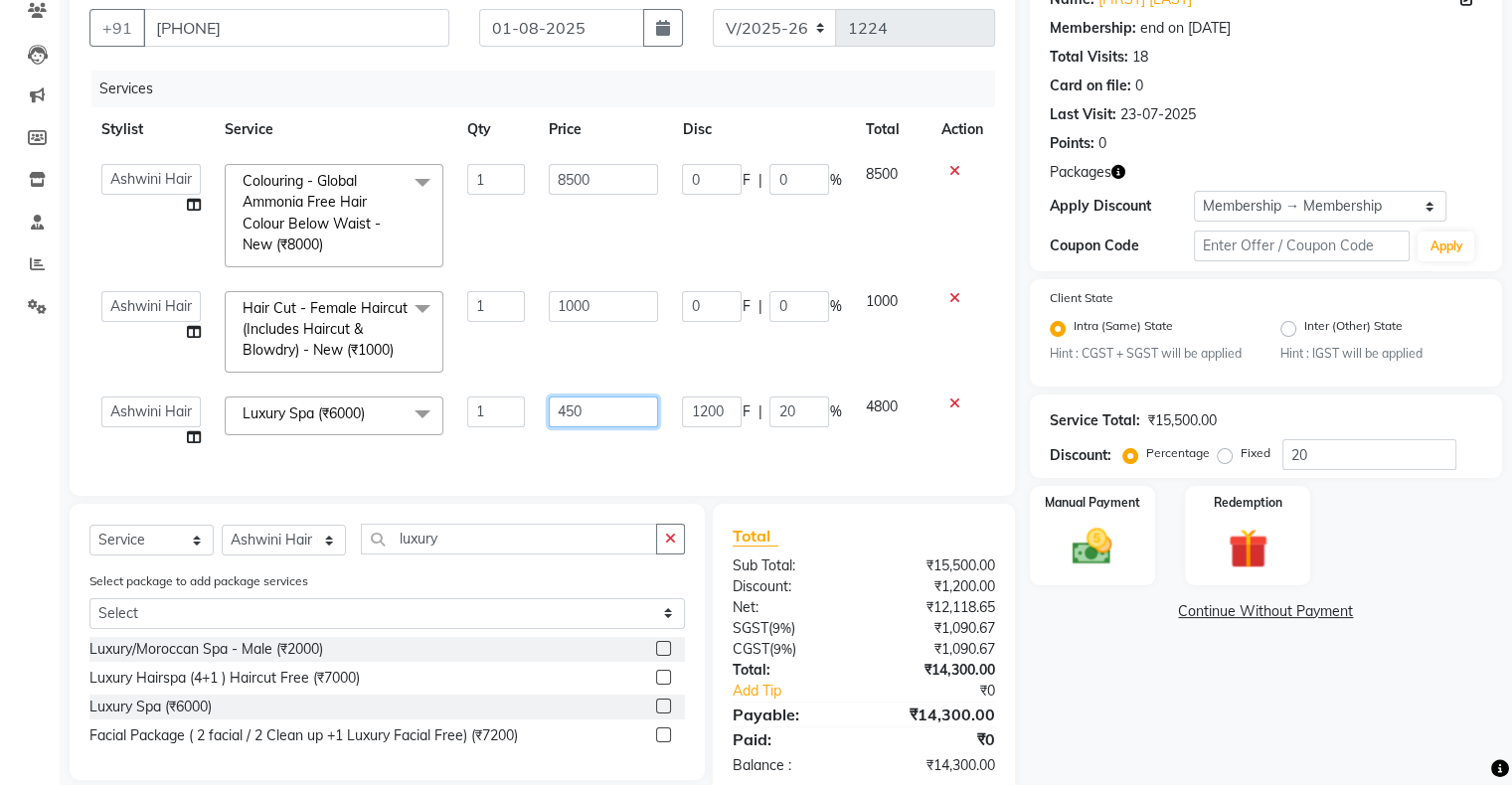 type on "4500" 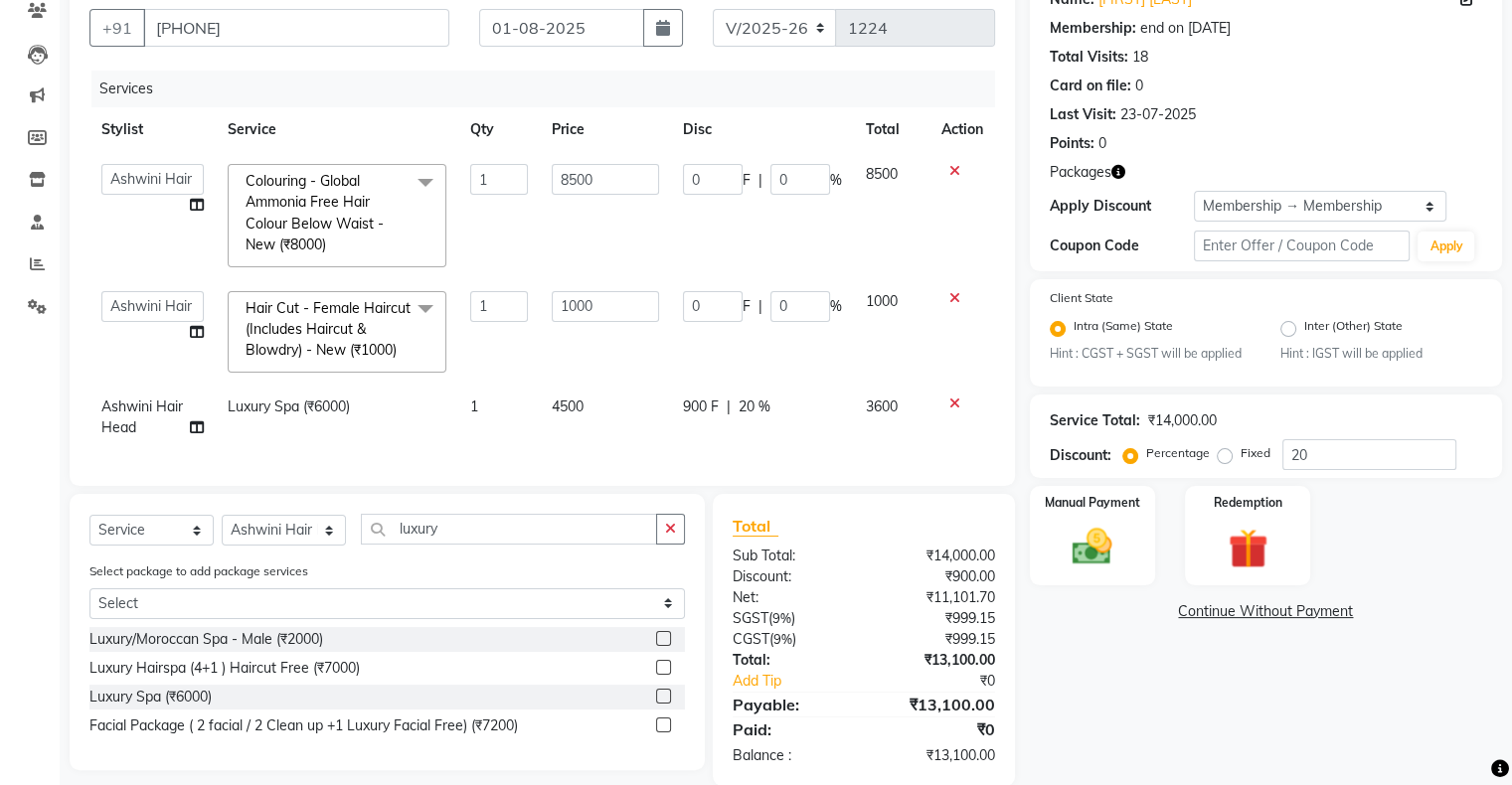 click on "900 F | 20 %" 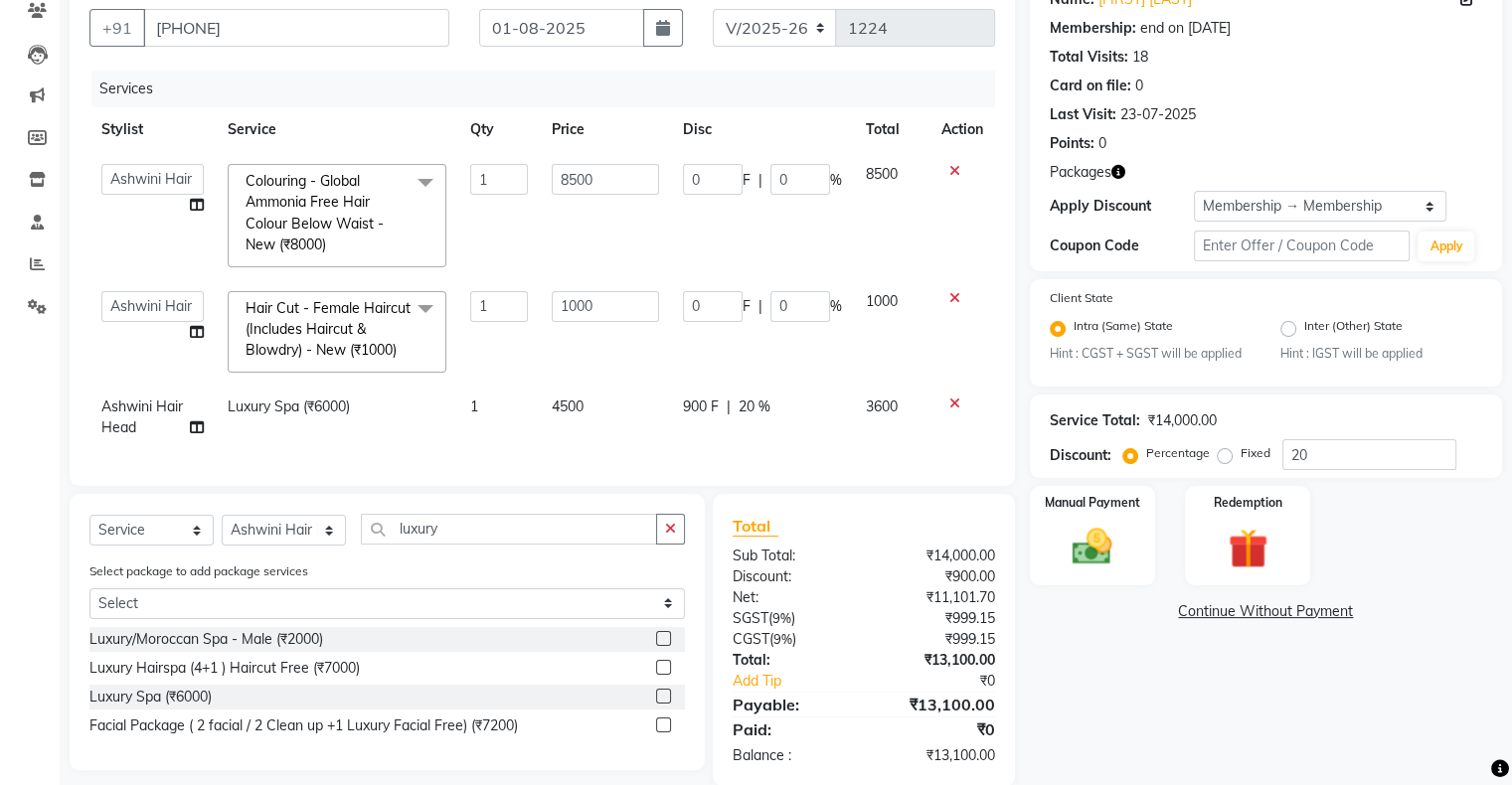 select on "22071" 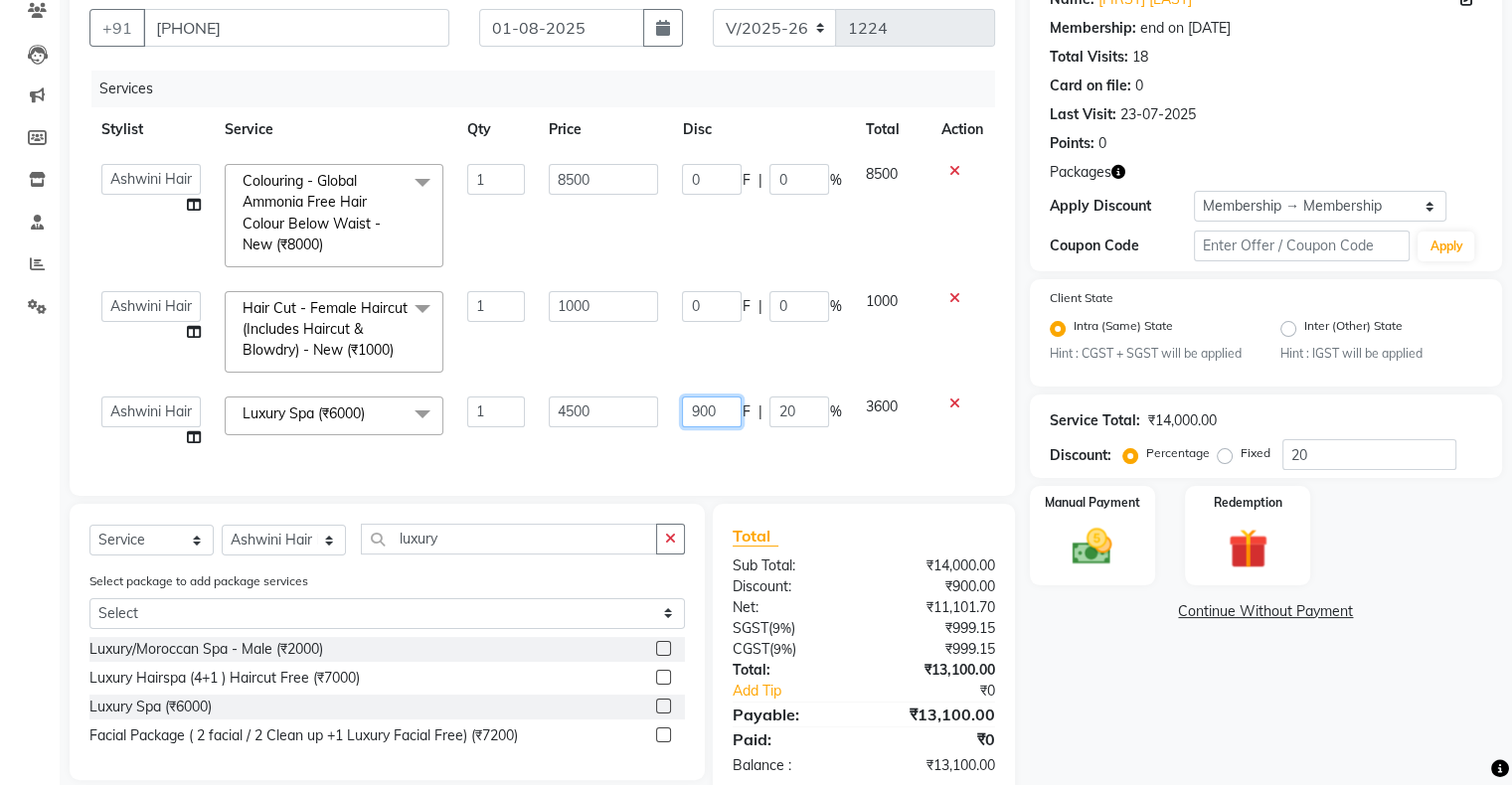 click on "900" 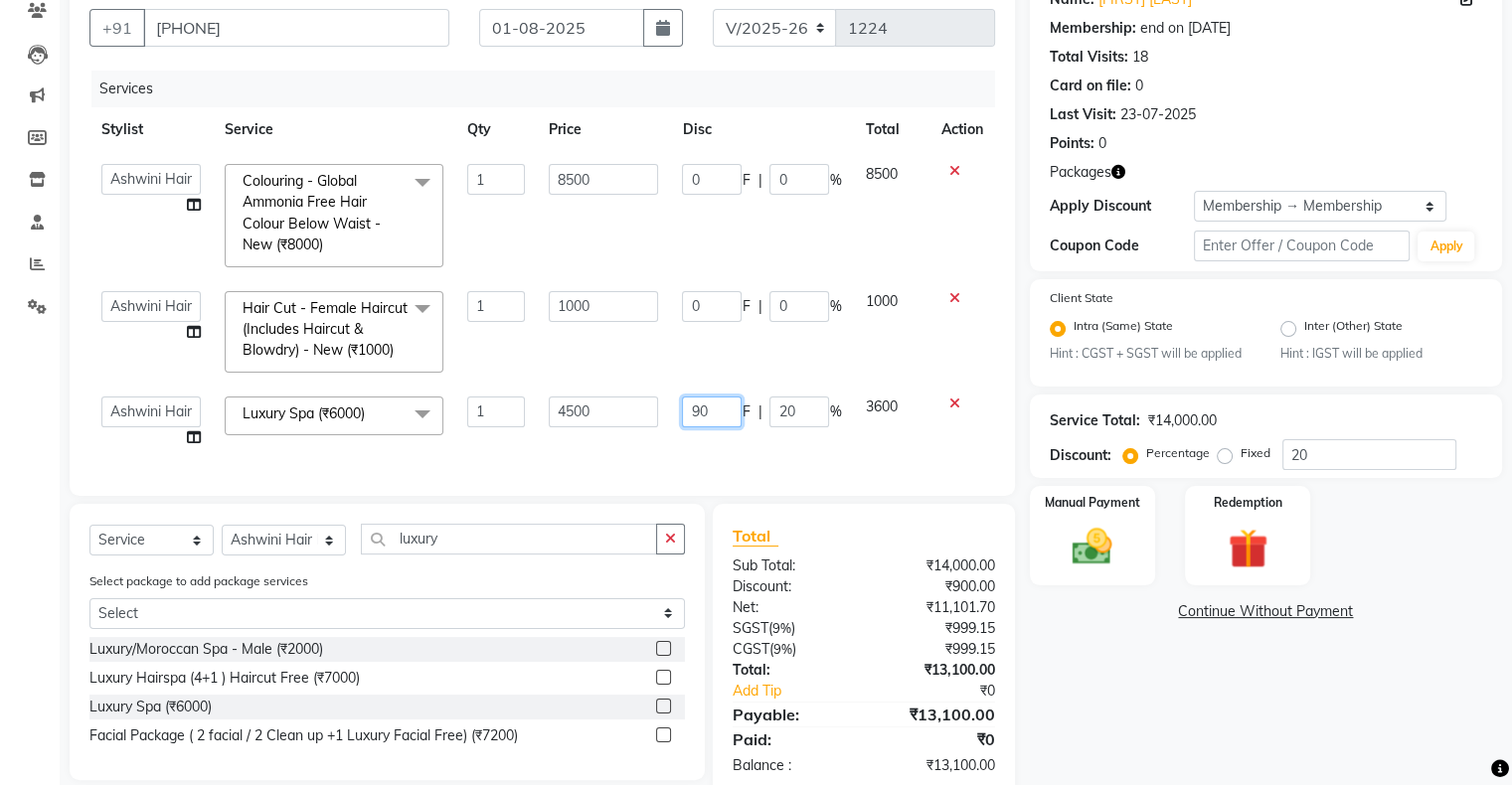 type on "9" 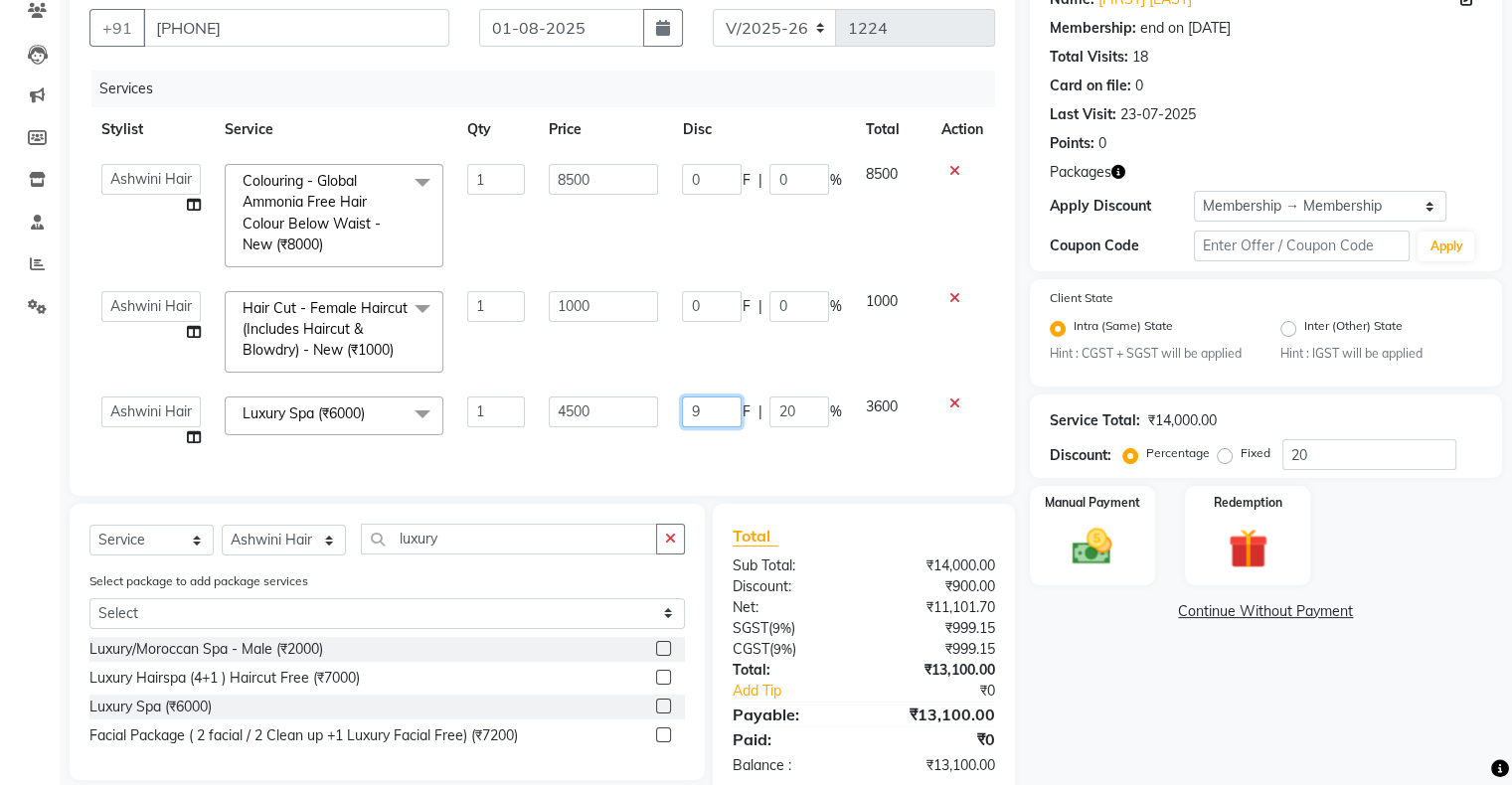 type 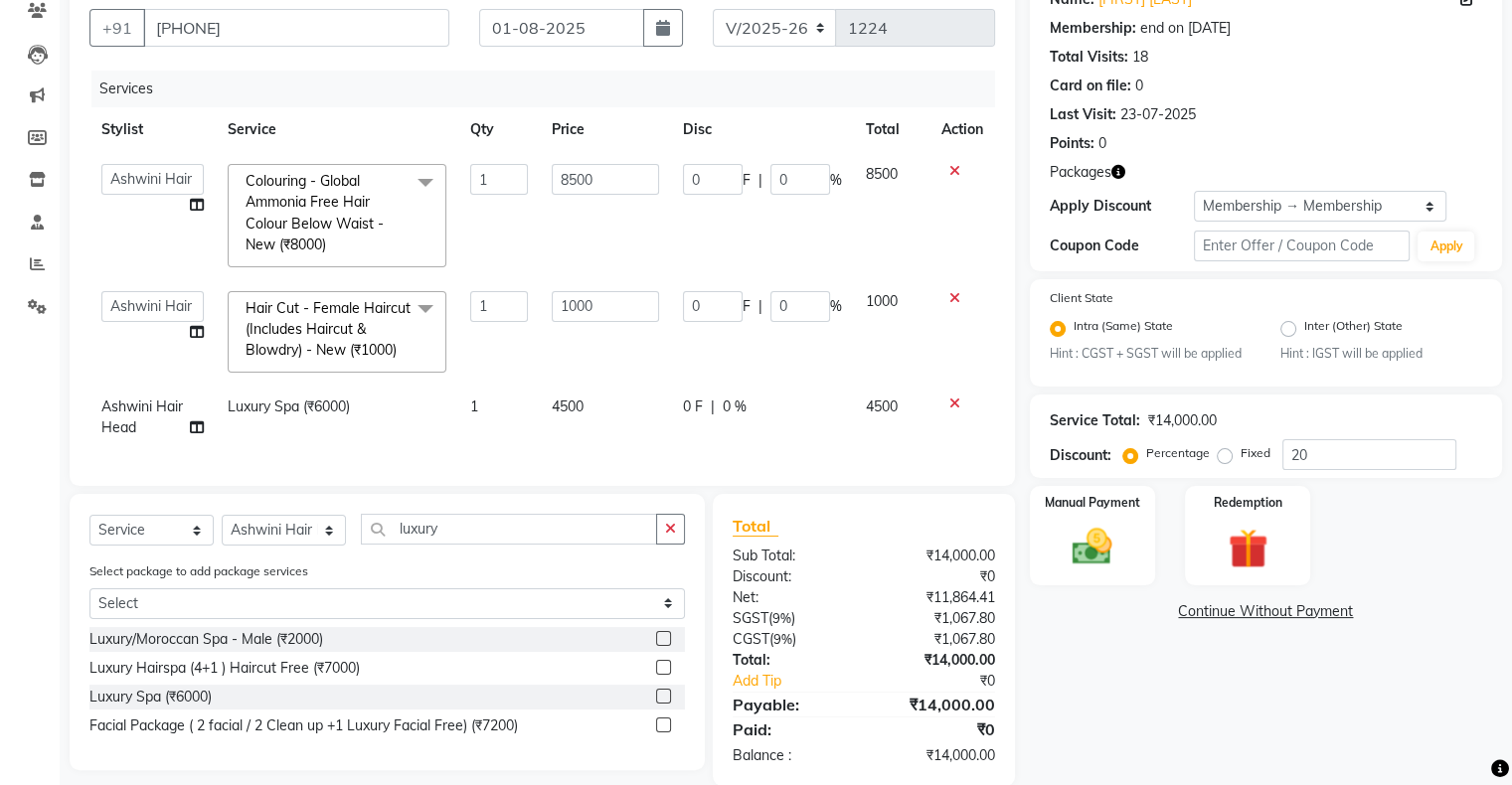 click on "Services Stylist Service Qty Price Disc Total Action  [FIRST] [LAST]   [FIRST] [LAST]   [FIRST] [LAST]   [FIRST]   [FIRST]   [FIRST] [LAST]   [FIRST] [LAST]   [FIRST] [LAST]    [FIRST] [LAST]  Colouring  - Global Ammonia Free Hair Colour Below Waist - New (₹8000)  x Hair Services - Hair Cut (Male) (₹300) Hair Services - Hair Wash (Male) (₹200) Hair Services - Beard (₹200) Hair Services - Global Majjrel (Male) (₹1000) Hair Services - Hair Cut (Female) (₹1000) Hair Services - Blowdry Medium (Female) (₹550) Hair Services - Normal Hair Wash Medium (Female) (₹500) Hair Services - Hair Spa Medium (Female) (₹1200) Threading-Full Face Threading (Female) (₹299) Honey wax Half Legs (Male) (₹1000) Flavoured Wax Underarms (Male) (₹499) Honey wax Half Arms (Female) (₹200) Honey wax Half Legs (Female) (₹400) Adult Hair Cut - Male Senior Stylist (₹600) Beard/Clean Shave - Male (₹250) Basic Styling - Male (₹250) Basic Styling Male - Senior Stylist (₹400) Side locks trim - Male (₹150) 1 8500 0 F |" 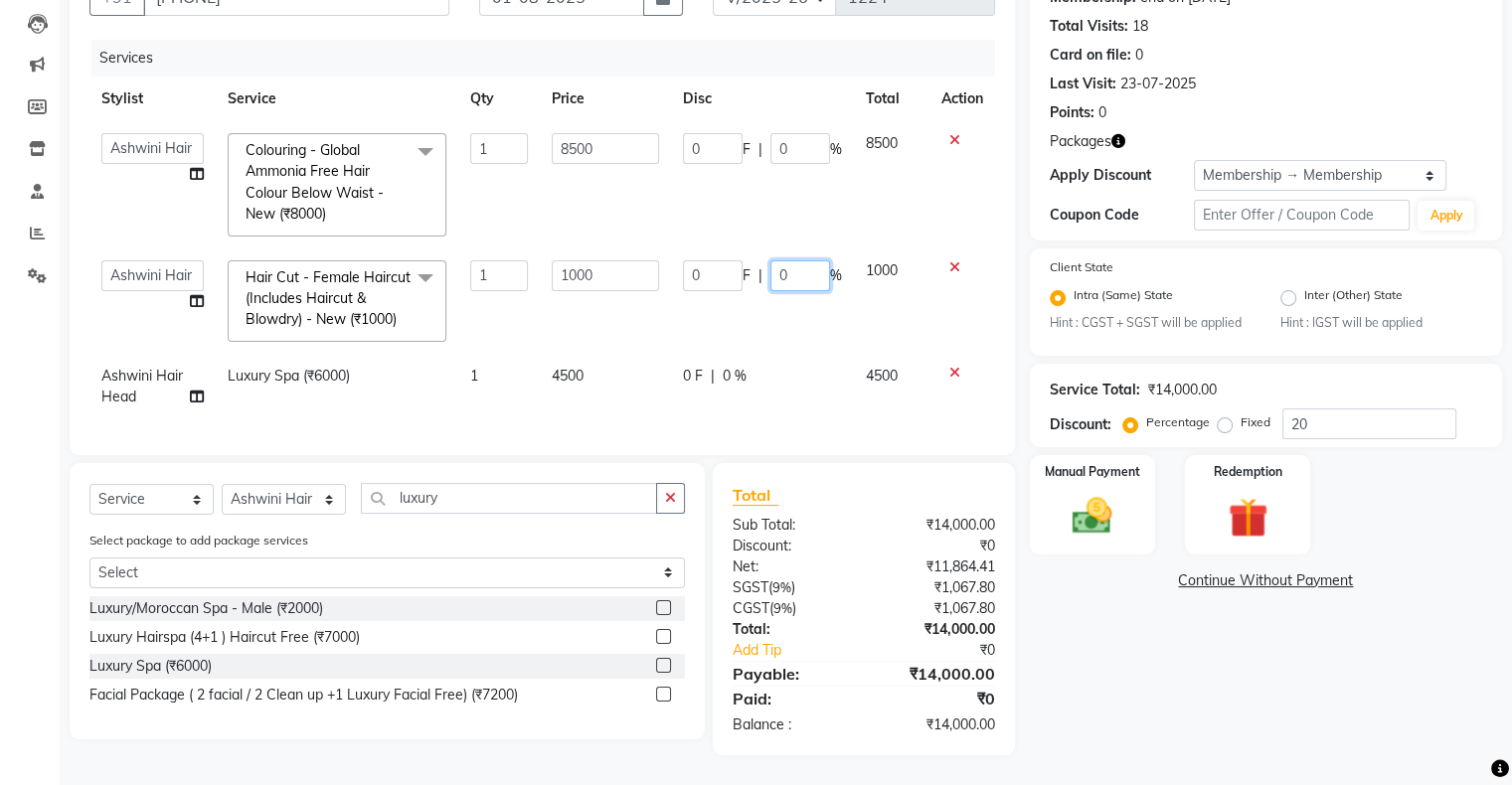 click on "0" 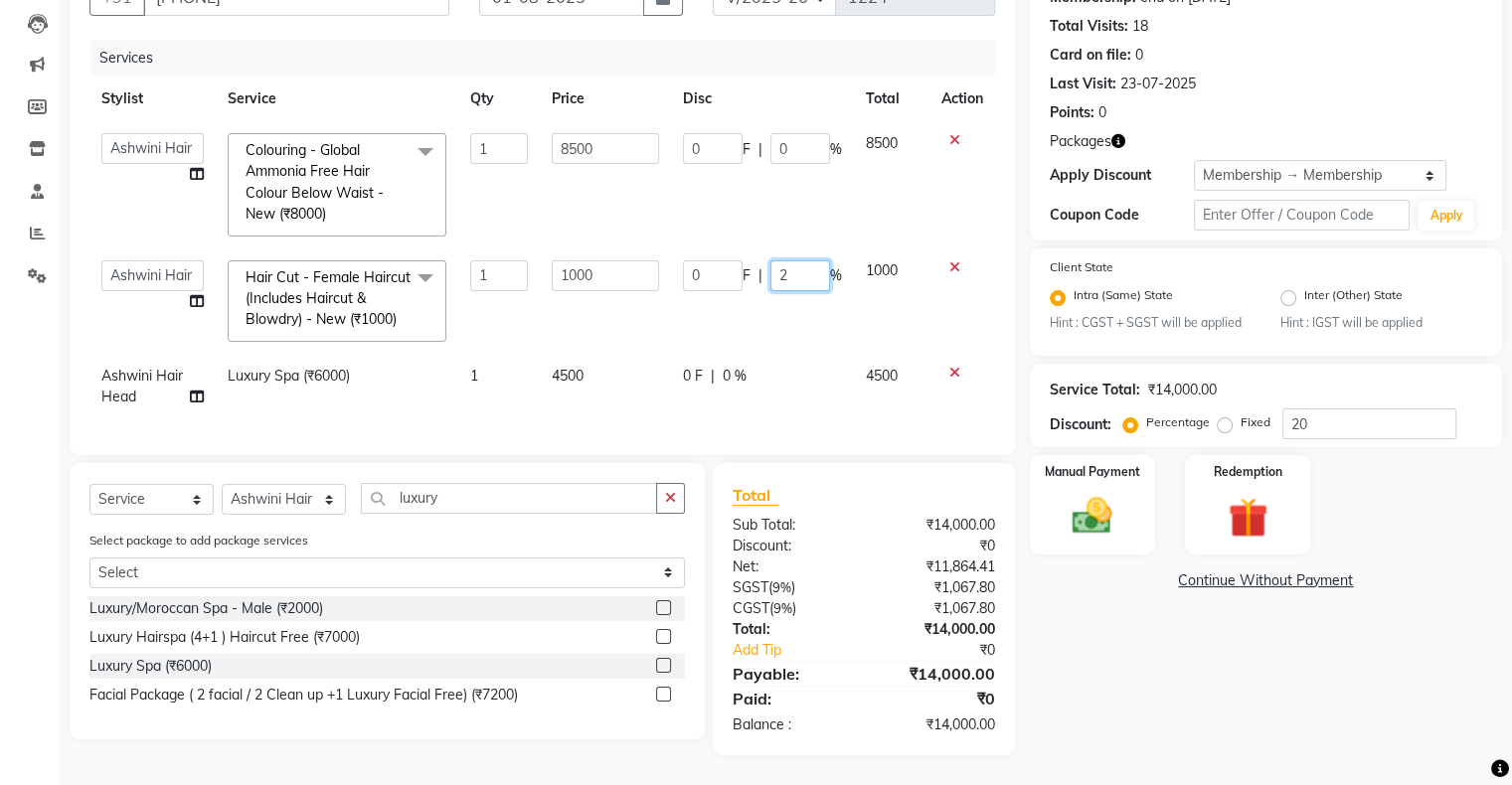 type on "20" 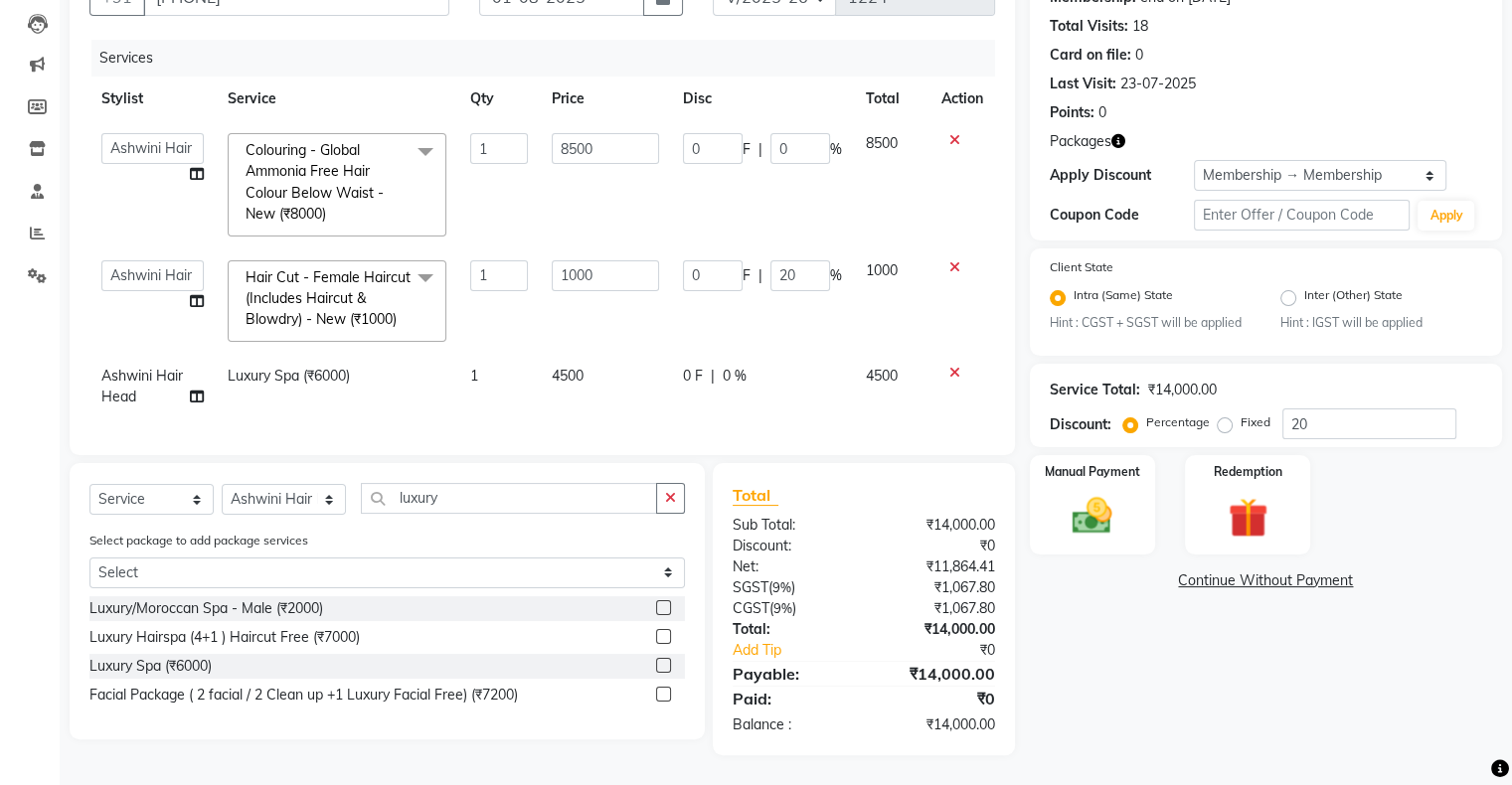 click on "[FIRST] [LAST]   [FIRST] [LAST]   [FIRST] [LAST]   [FIRST]   [FIRST] [LAST]   [FIRST] [LAST]   [FIRST] [LAST]    [FIRST] [LAST]  Colouring  - Global Ammonia Free Hair Colour Below Waist - New (₹8000)  x Hair Services - Hair Cut (Male) (₹300) Hair Services - Hair Wash (Male) (₹200) Hair Services - Beard (₹200) Hair Services - Global Majjrel (Male) (₹1000) Hair Services - Hair Cut (Female) (₹1000) Hair Services - Blowdry Medium (Female) (₹550) Hair Services - Normal Hair Wash Medium (Female) (₹500) Hair Services - Hair Spa Medium (Female) (₹1200) Threading-Full Face Threading (Female) (₹299) Honey wax Half Legs (Male) (₹1000) Flavoured Wax Underarms (Male) (₹499) Honey wax Half Arms (Female) (₹200) Honey wax Half Legs (Female) (₹400) Adult Hair Cut - Male Senior Stylist (₹600) Beard/Clean Shave - Male (₹250) Basic Styling - Male (₹250) Basic Styling Male - Senior Stylist (₹400) Side locks trim - Male (₹150) 1 8500" 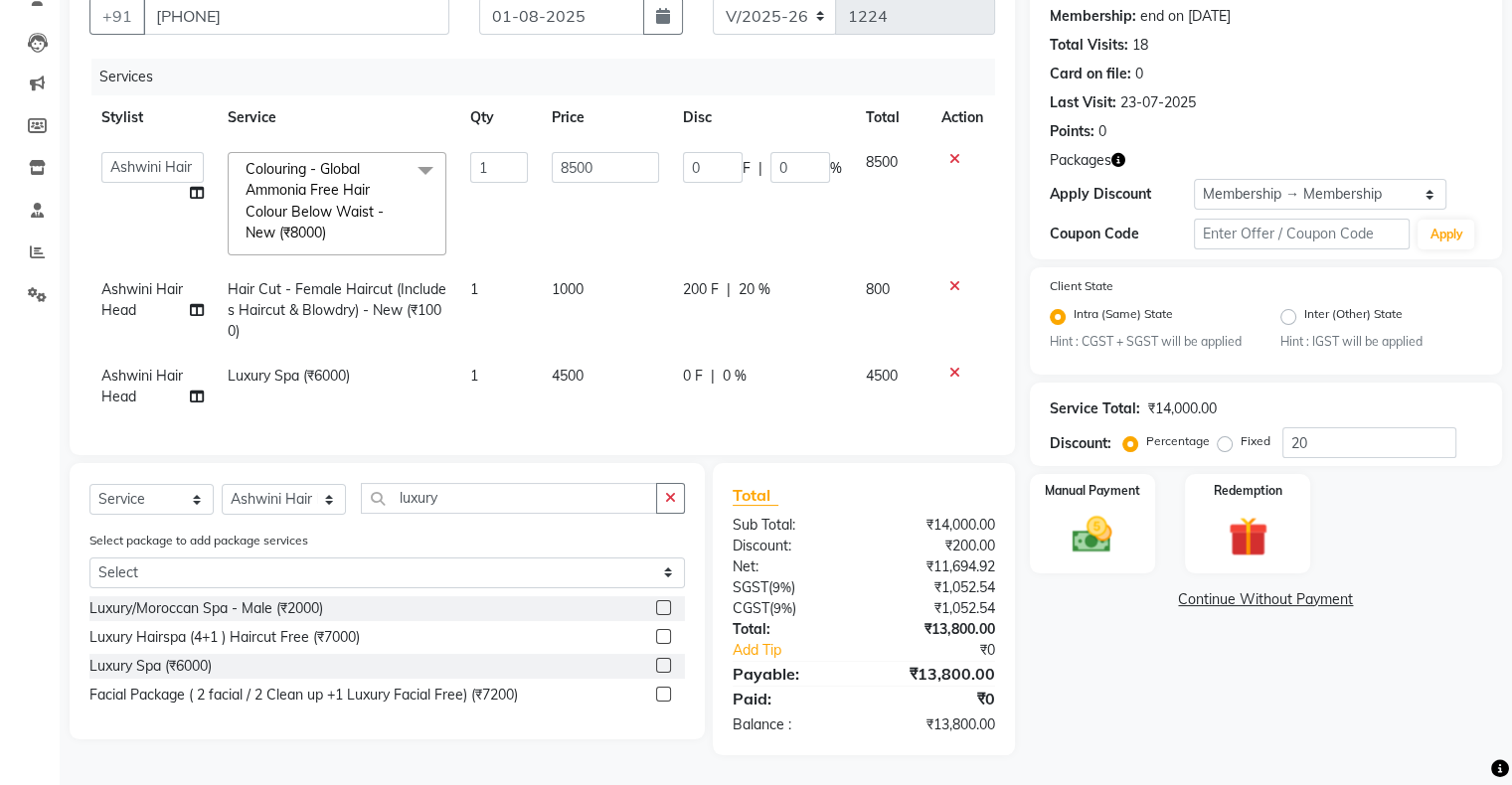 click on "0 F | 0 %" 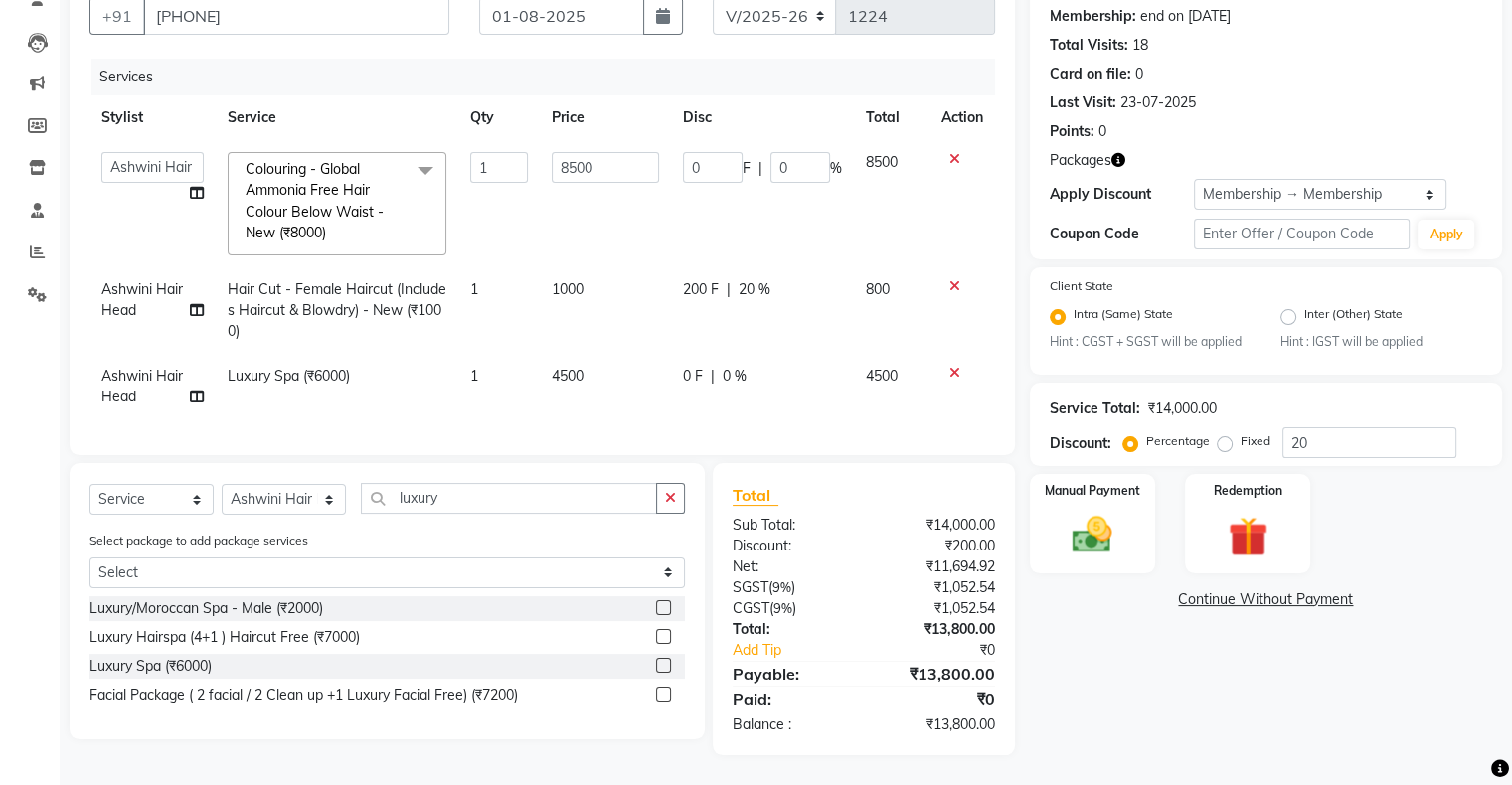 select on "22071" 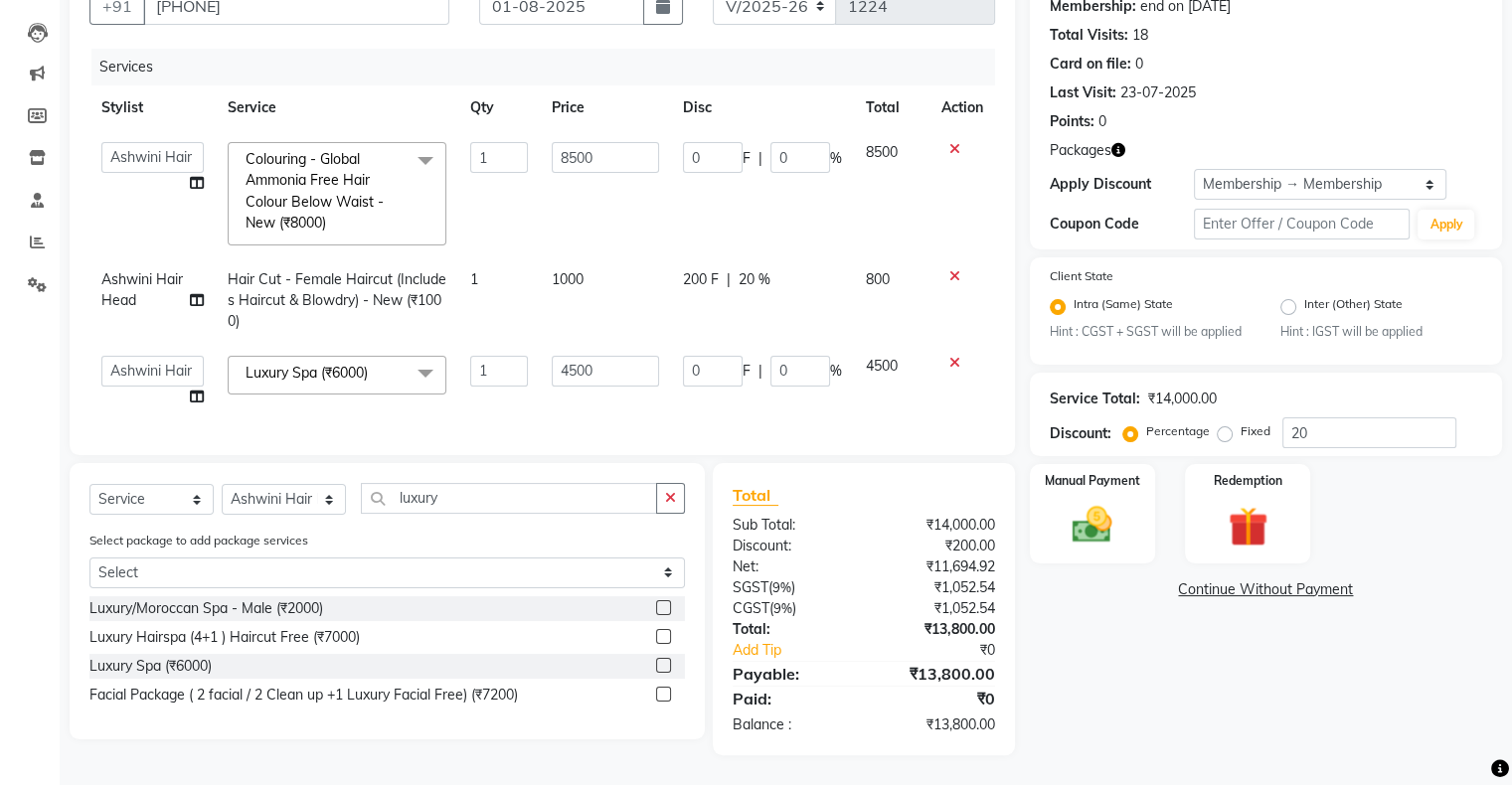 click on "0 F | 0 %" 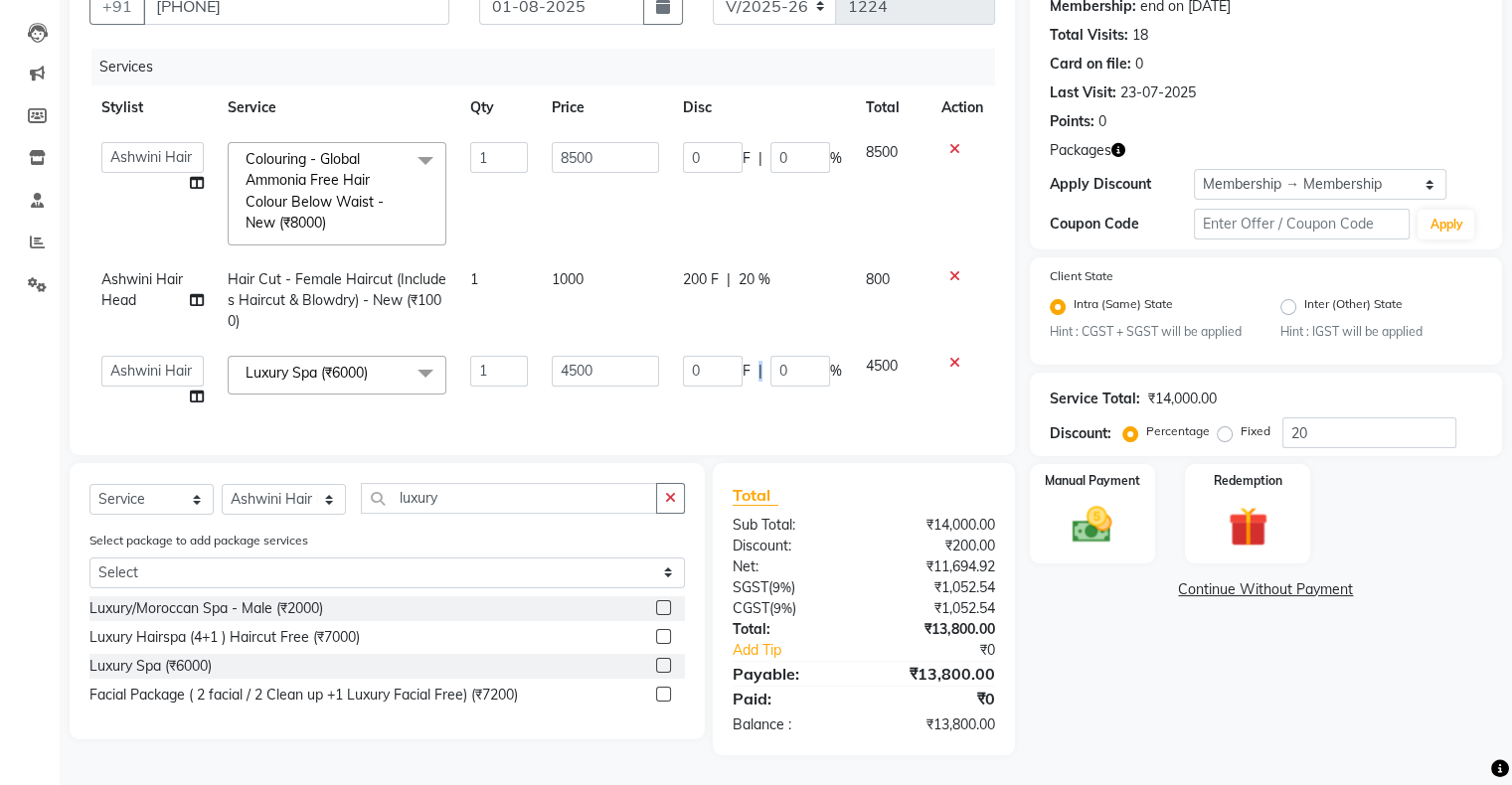 scroll, scrollTop: 212, scrollLeft: 0, axis: vertical 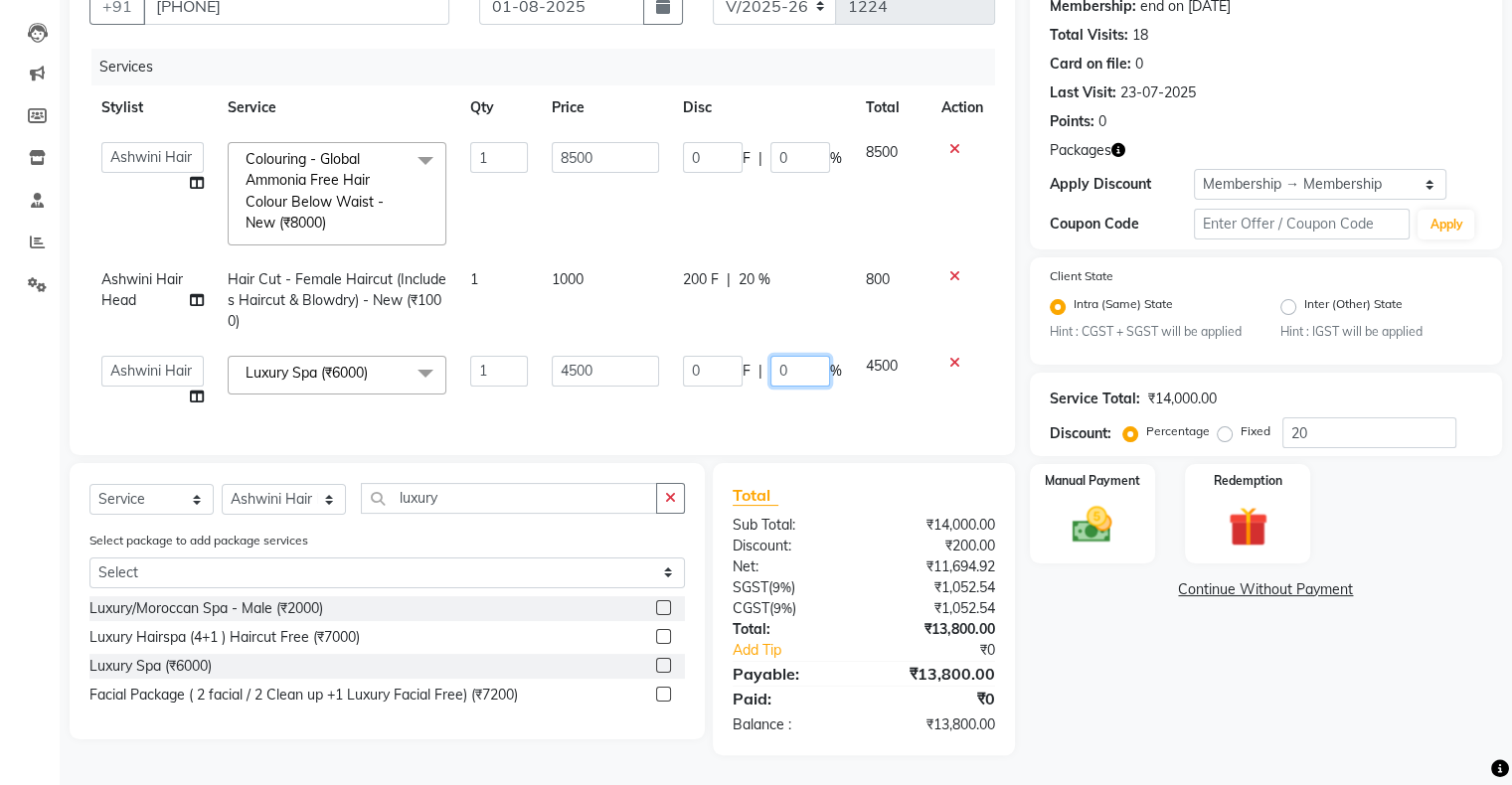 click on "0" 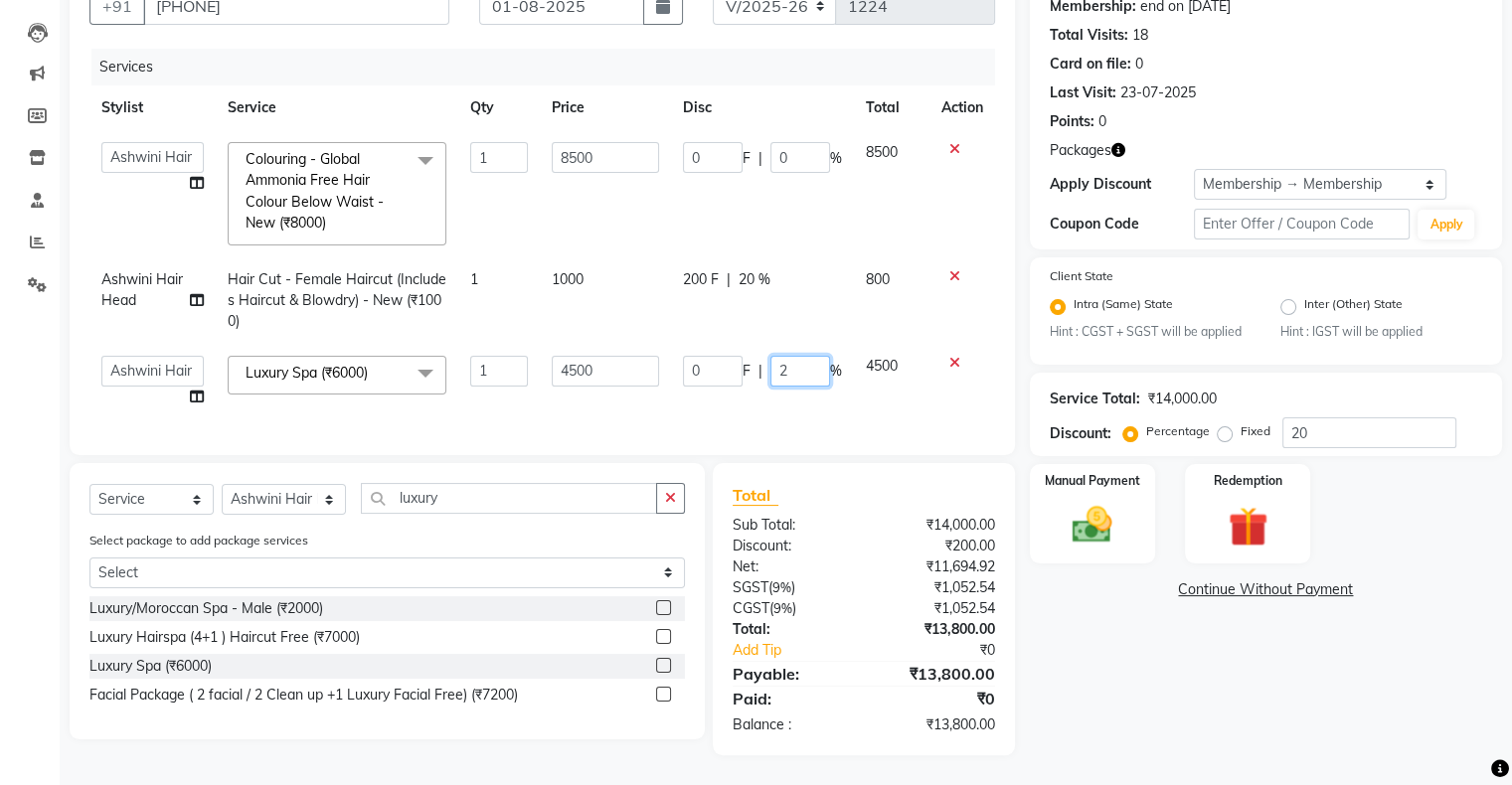 type on "20" 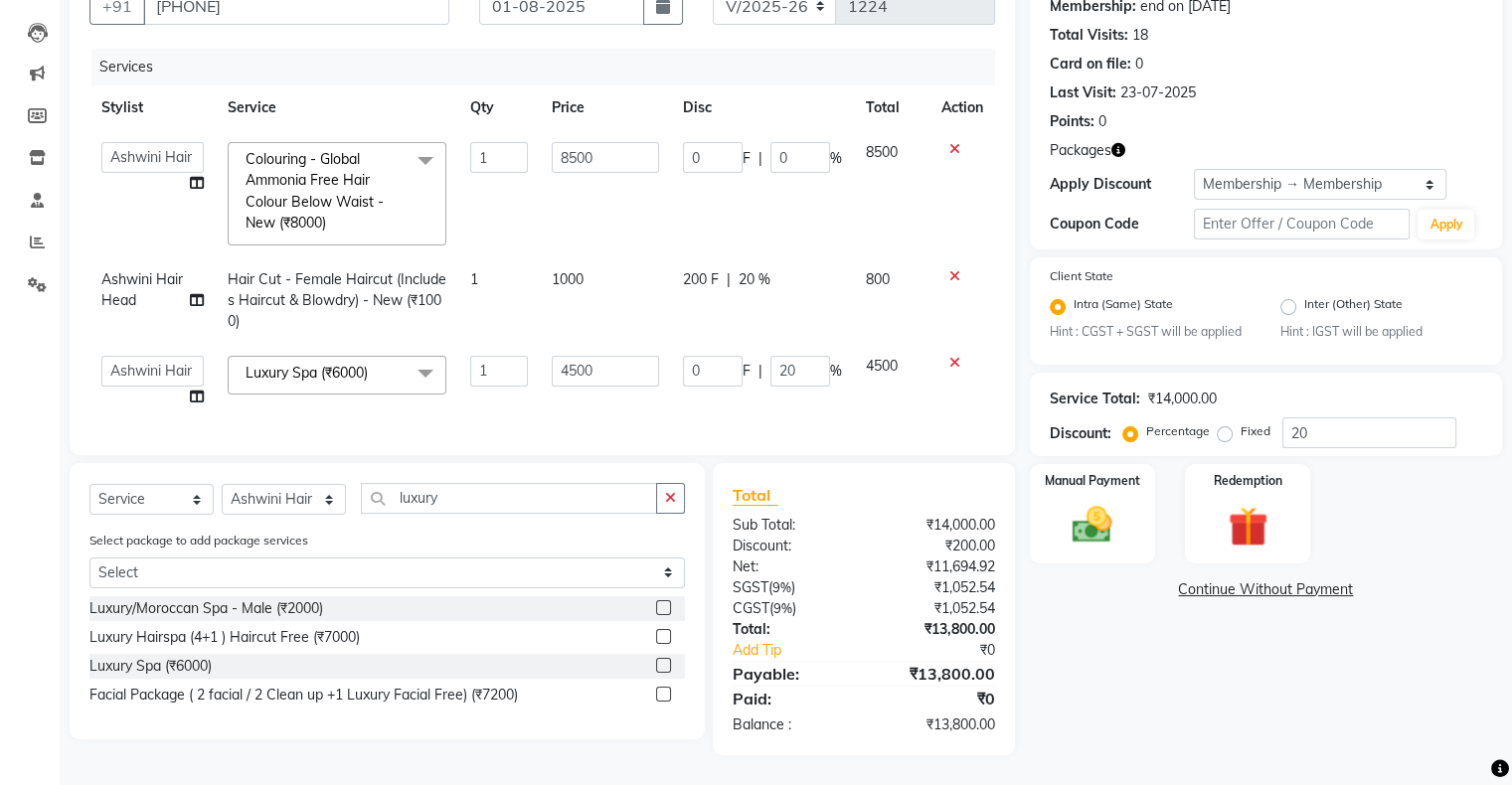 click on "4500" 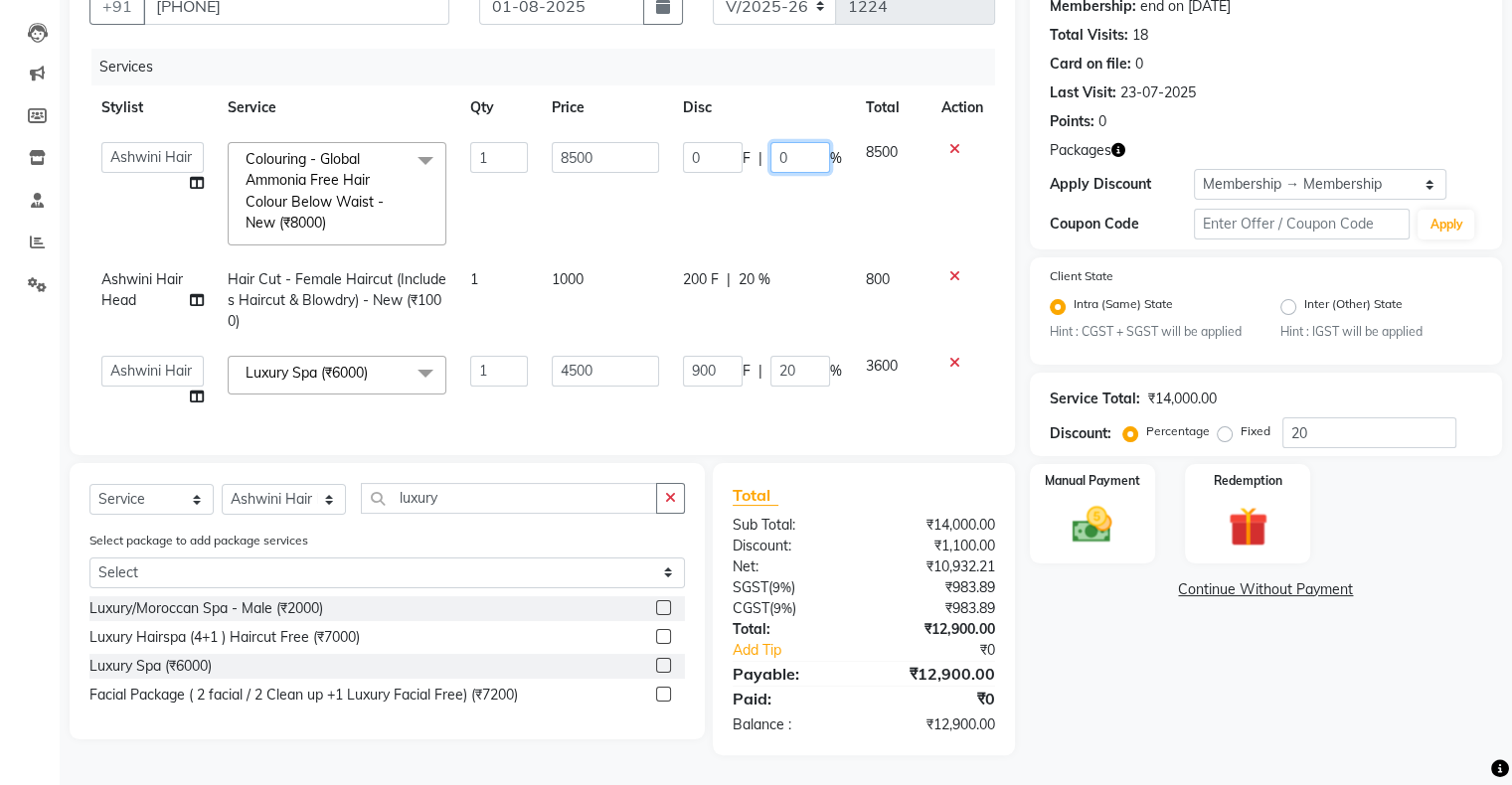 click on "0" 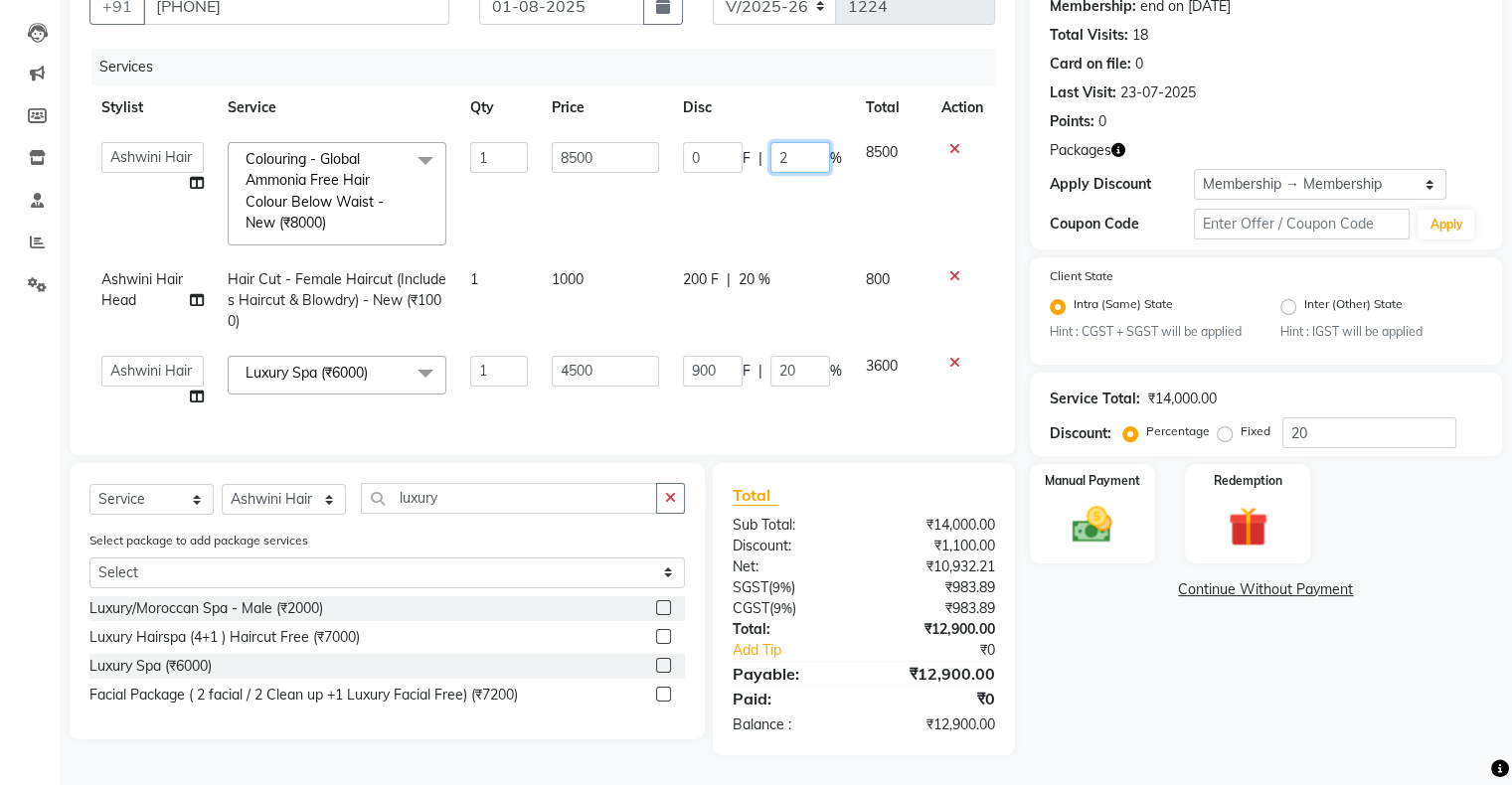 type on "20" 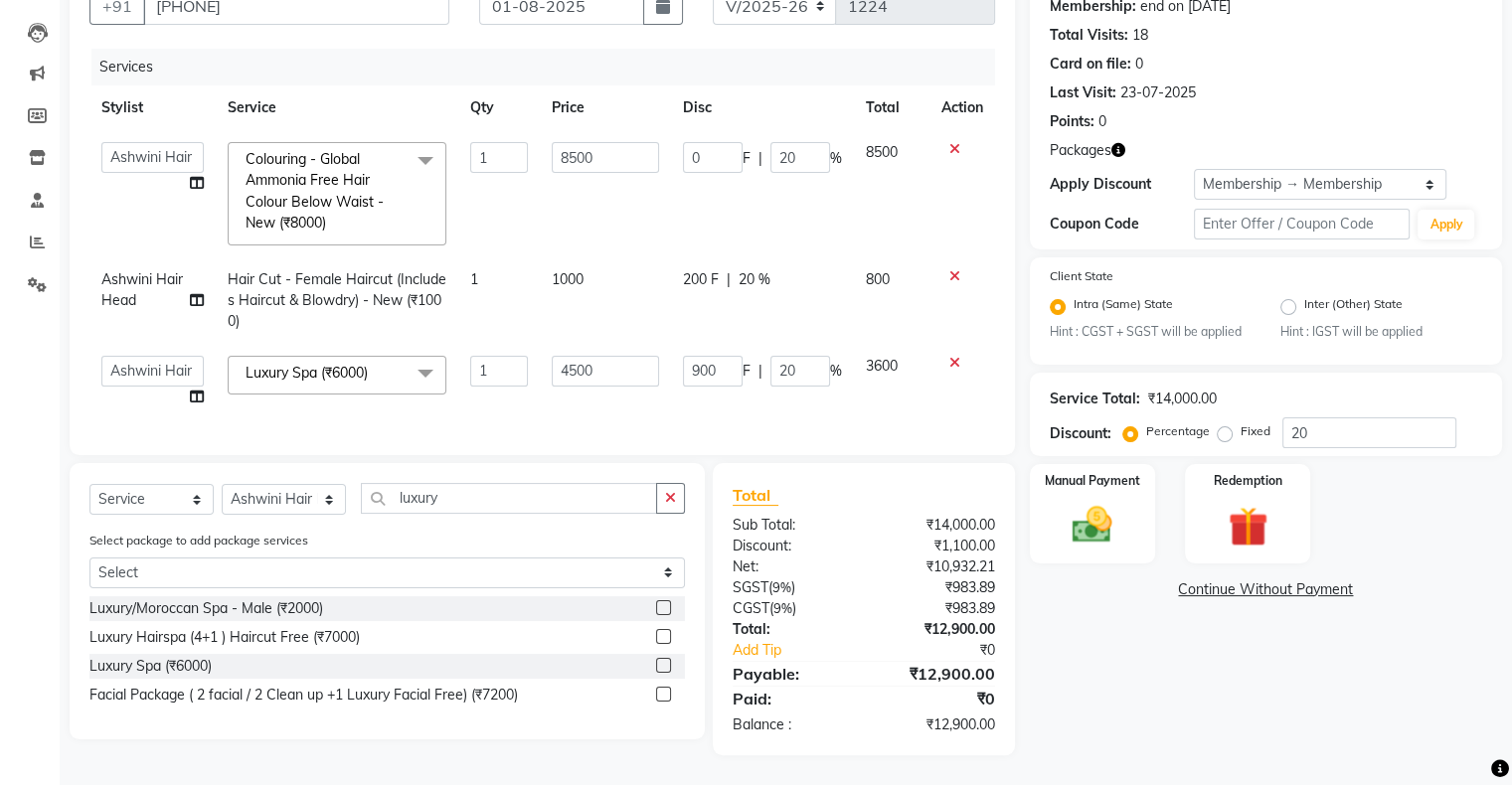 click on "Services Stylist Service Qty Price Disc Total Action  [FIRST] [LAST]   [FIRST] [LAST]   [FIRST] [LAST]   [FIRST]   [FIRST]   [FIRST] [LAST]   [FIRST] [LAST]   [FIRST] [LAST]    [FIRST] [LAST]  Colouring  - Global Ammonia Free Hair Colour Below Waist - New (₹8000)  x Hair Services - Hair Cut (Male) (₹300) Hair Services - Hair Wash (Male) (₹200) Hair Services - Beard (₹200) Hair Services - Global Majjrel (Male) (₹1000) Hair Services - Hair Cut (Female) (₹1000) Hair Services - Blowdry Medium (Female) (₹550) Hair Services - Normal Hair Wash Medium (Female) (₹500) Hair Services - Hair Spa Medium (Female) (₹1200) Threading-Full Face Threading (Female) (₹299) Honey wax Half Legs (Male) (₹1000) Flavoured Wax Underarms (Male) (₹499) Honey wax Half Arms (Female) (₹200) Honey wax Half Legs (Female) (₹400) Adult Hair Cut - Male Senior Stylist (₹600) Beard/Clean Shave - Male (₹250) Basic Styling - Male (₹250) Basic Styling Male - Senior Stylist (₹400) Side locks trim - Male (₹150) 1 8500 0 F |" 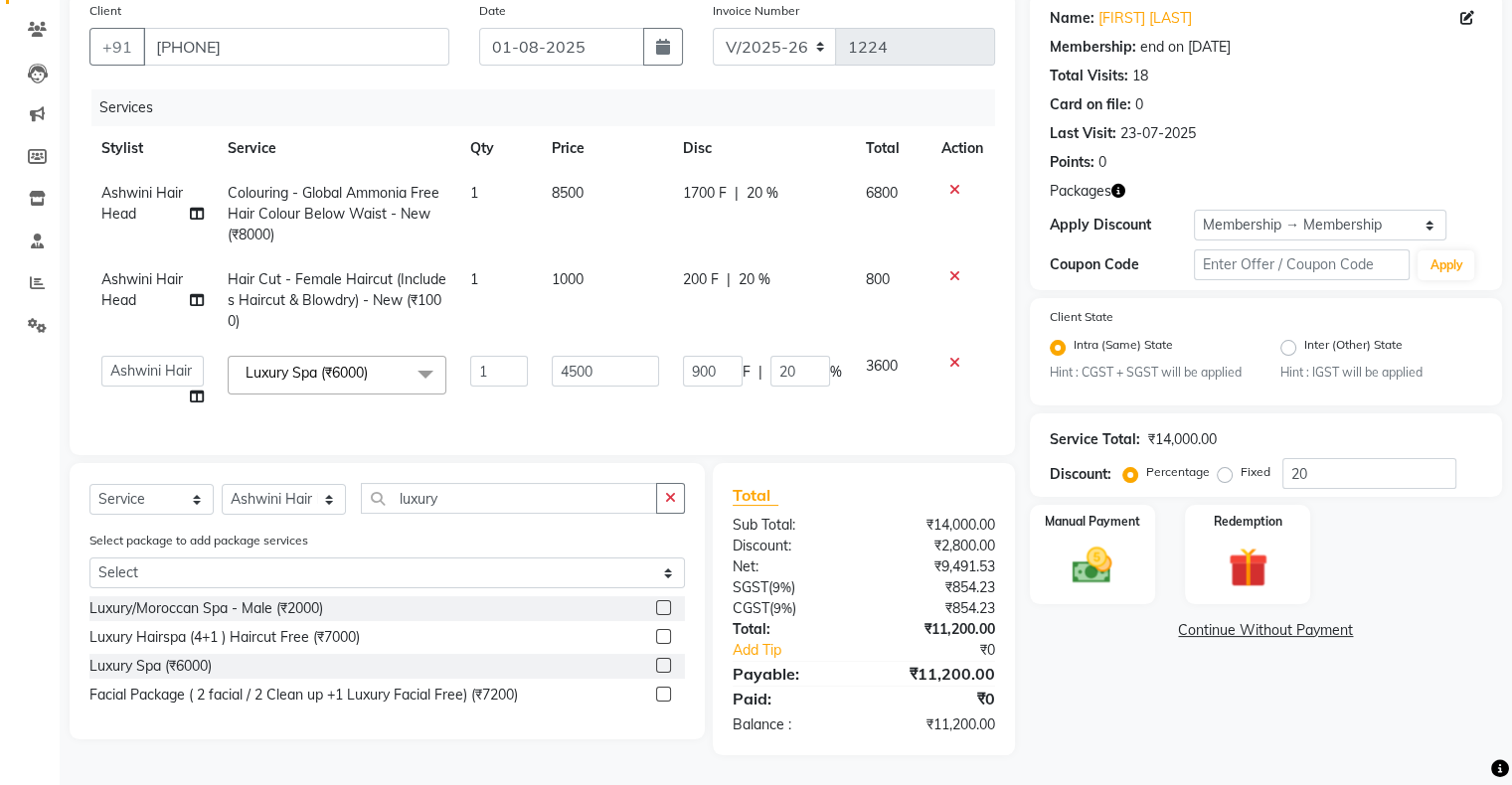 scroll, scrollTop: 172, scrollLeft: 0, axis: vertical 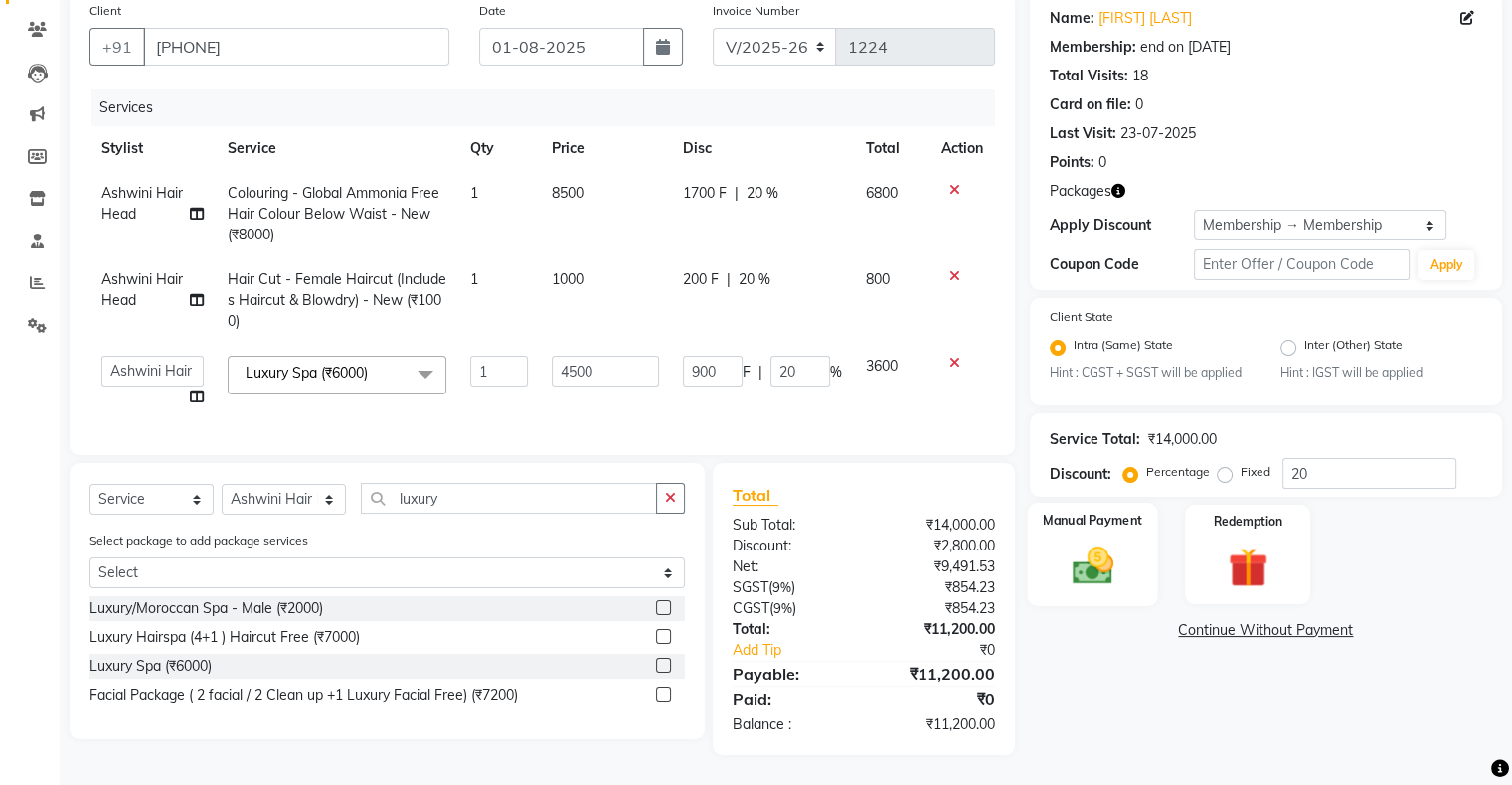 click 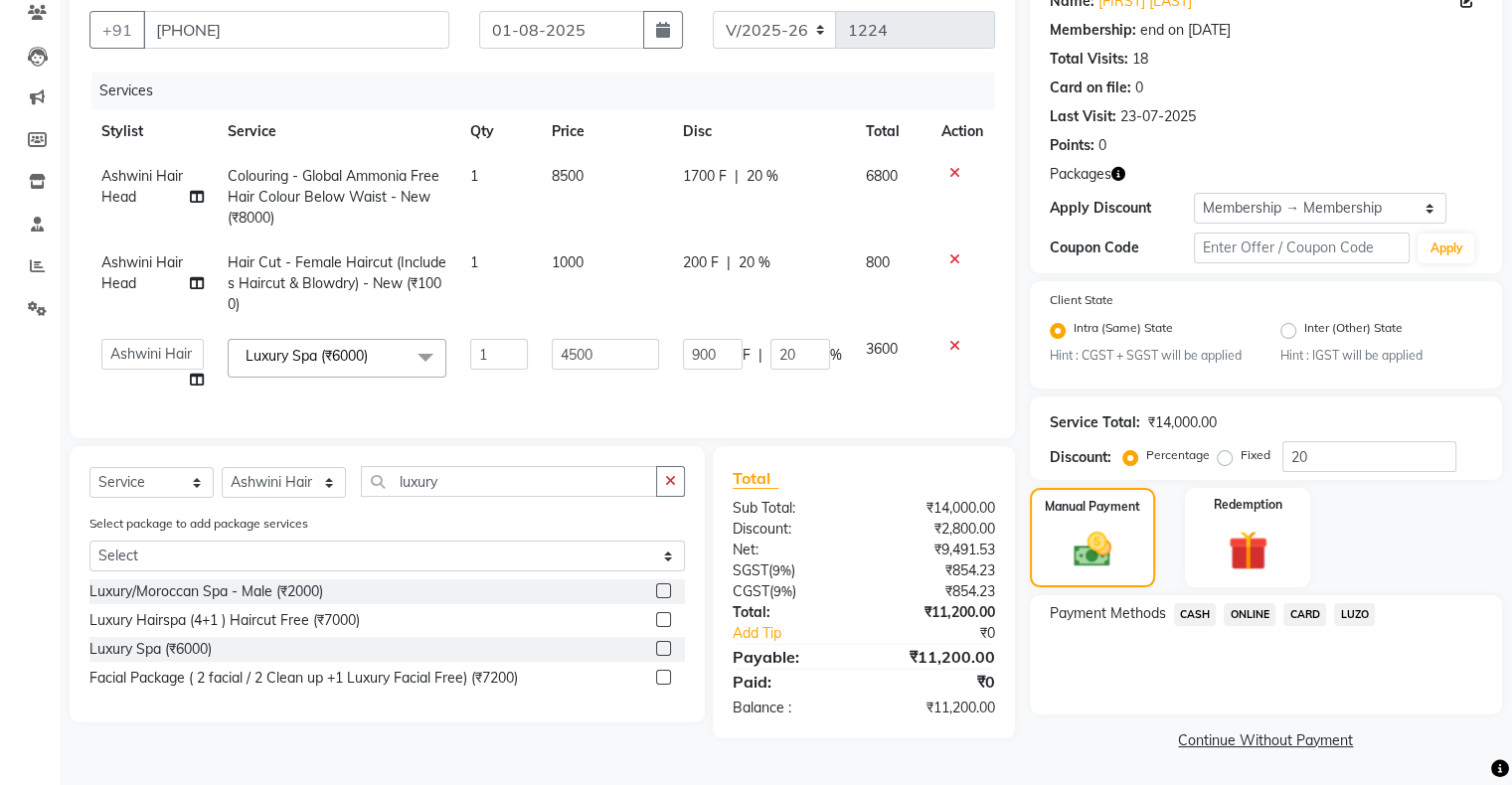 click on "CARD" 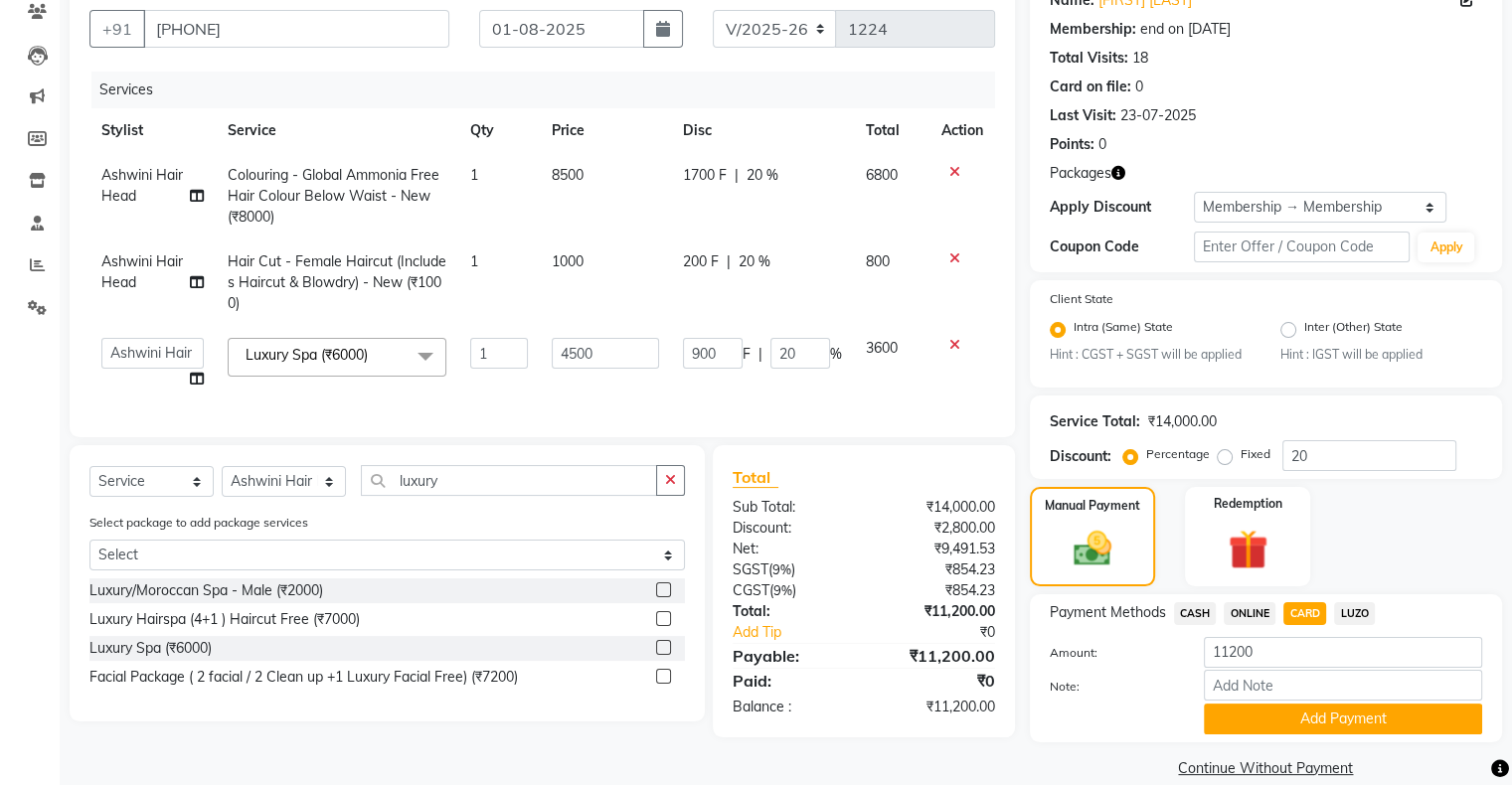 scroll, scrollTop: 207, scrollLeft: 0, axis: vertical 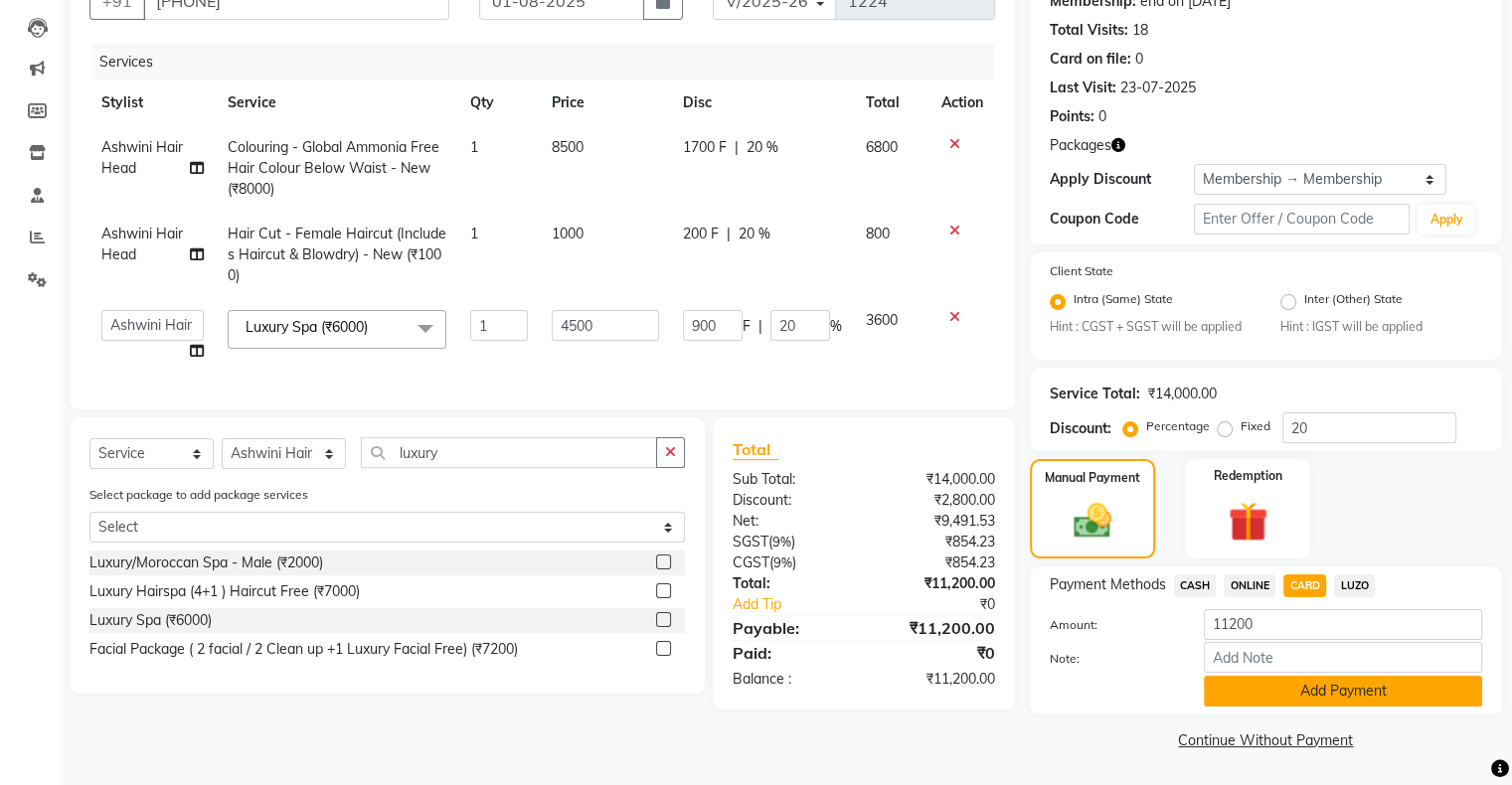 click on "Add Payment" 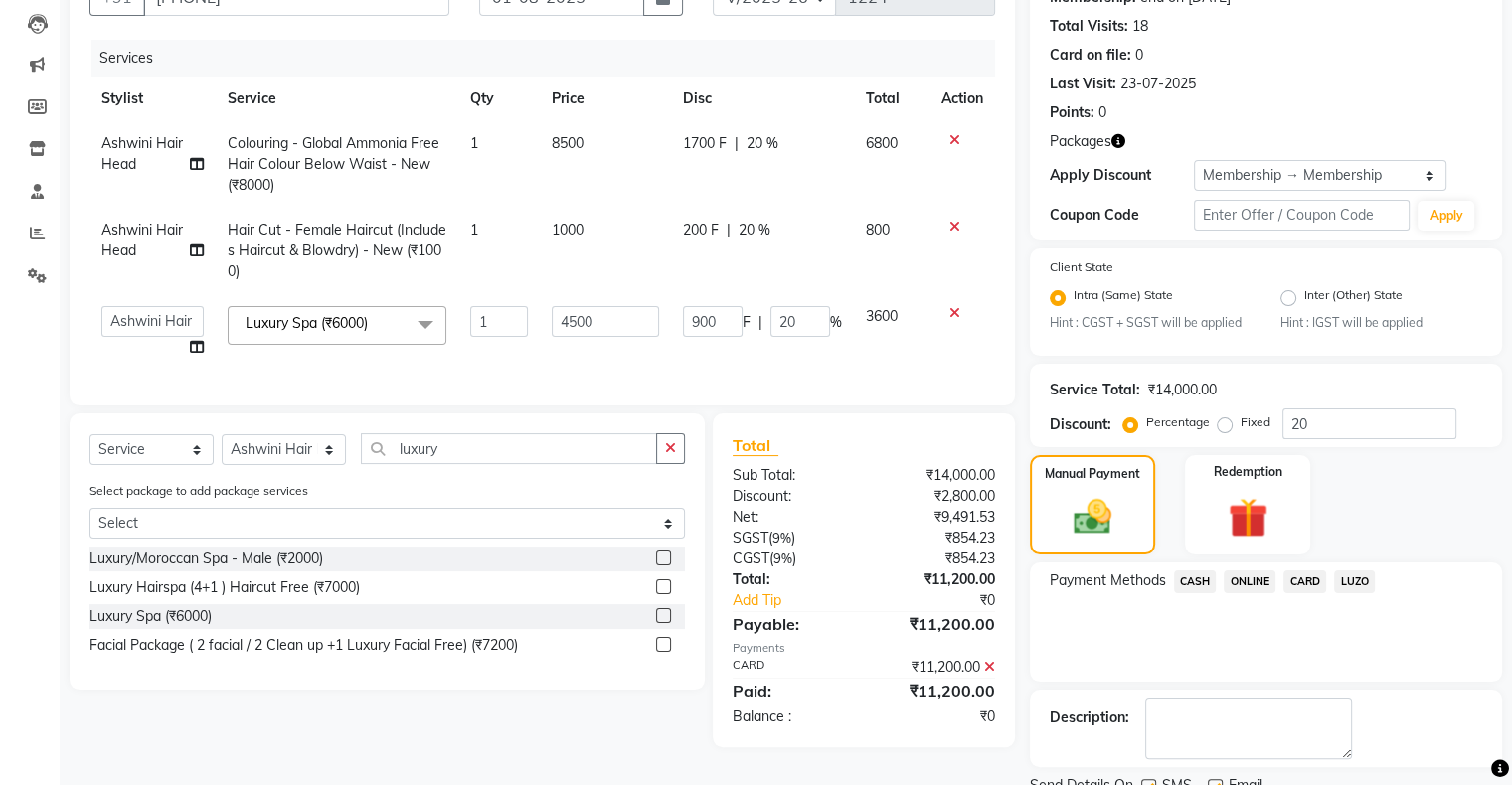 click on "Checkout" 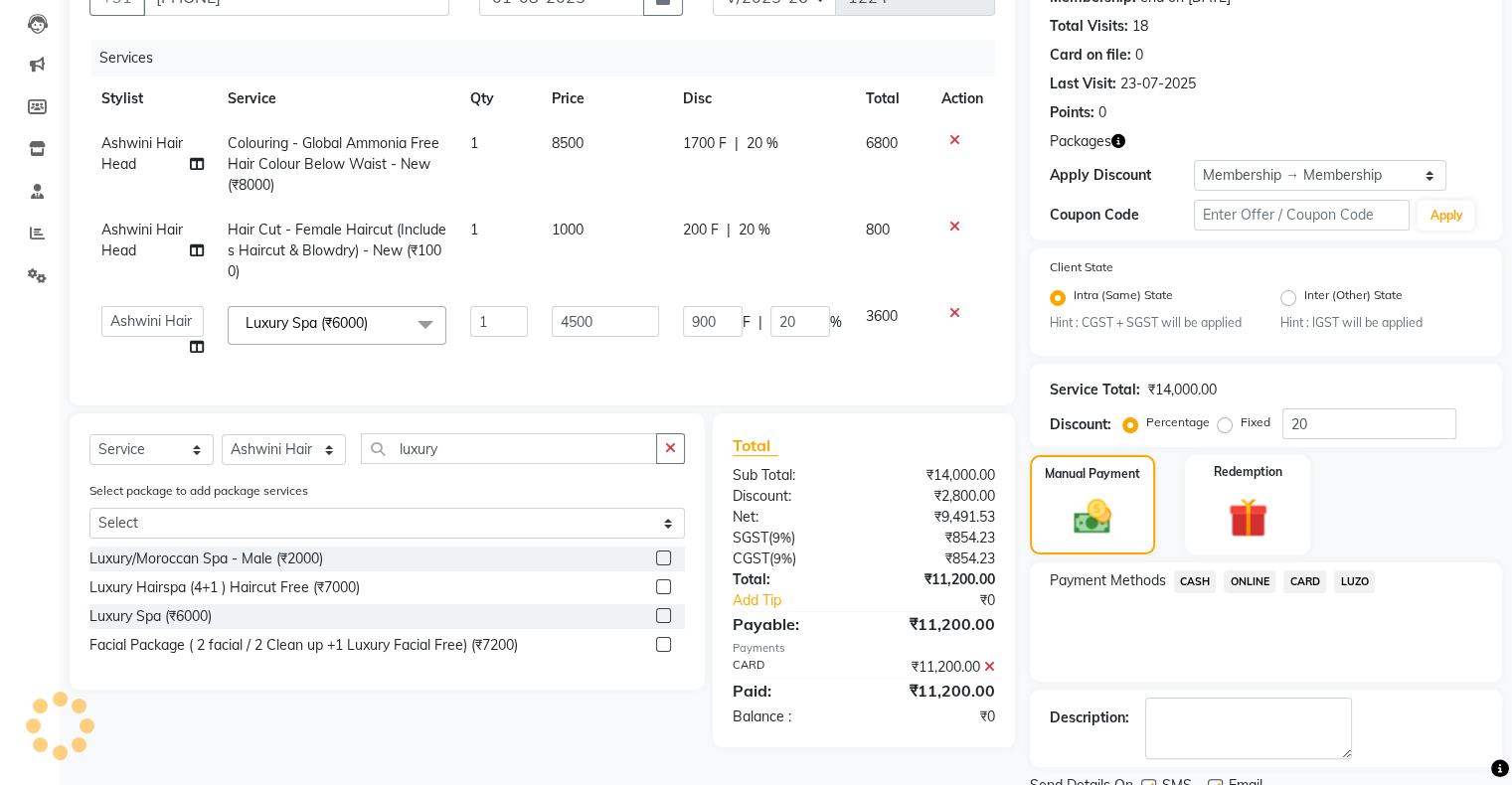 scroll, scrollTop: 286, scrollLeft: 0, axis: vertical 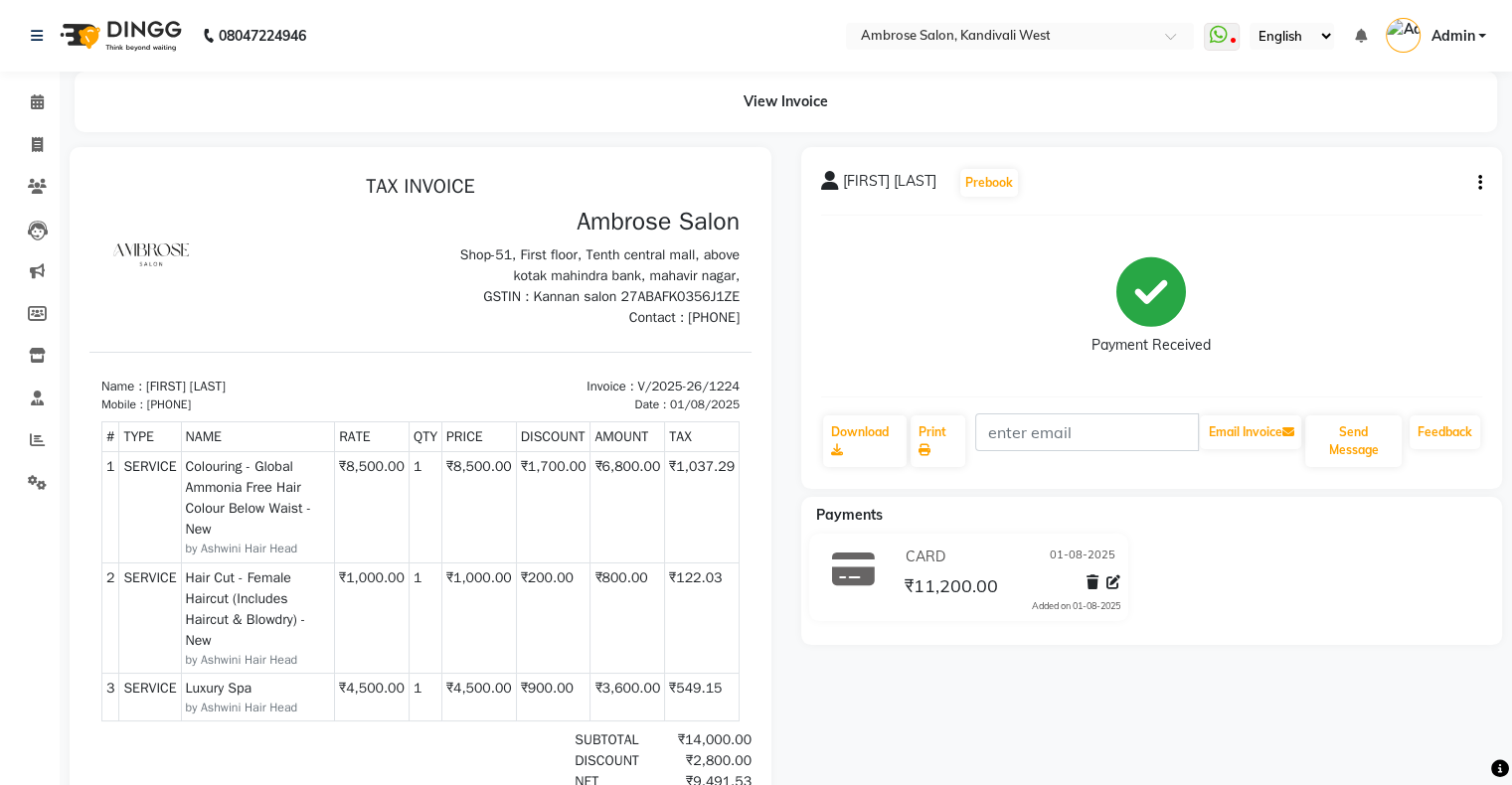 click on "Calendar" 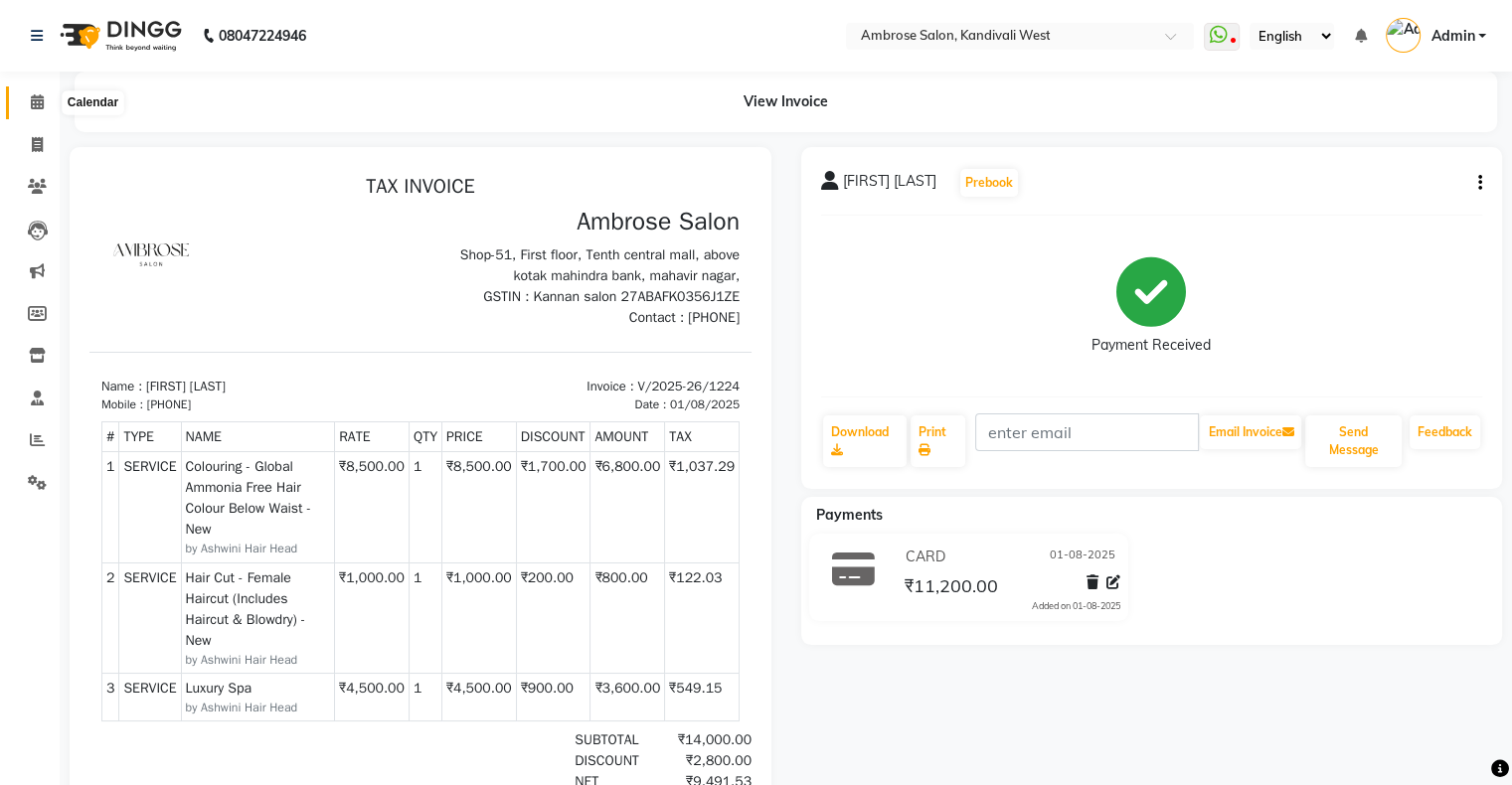 click 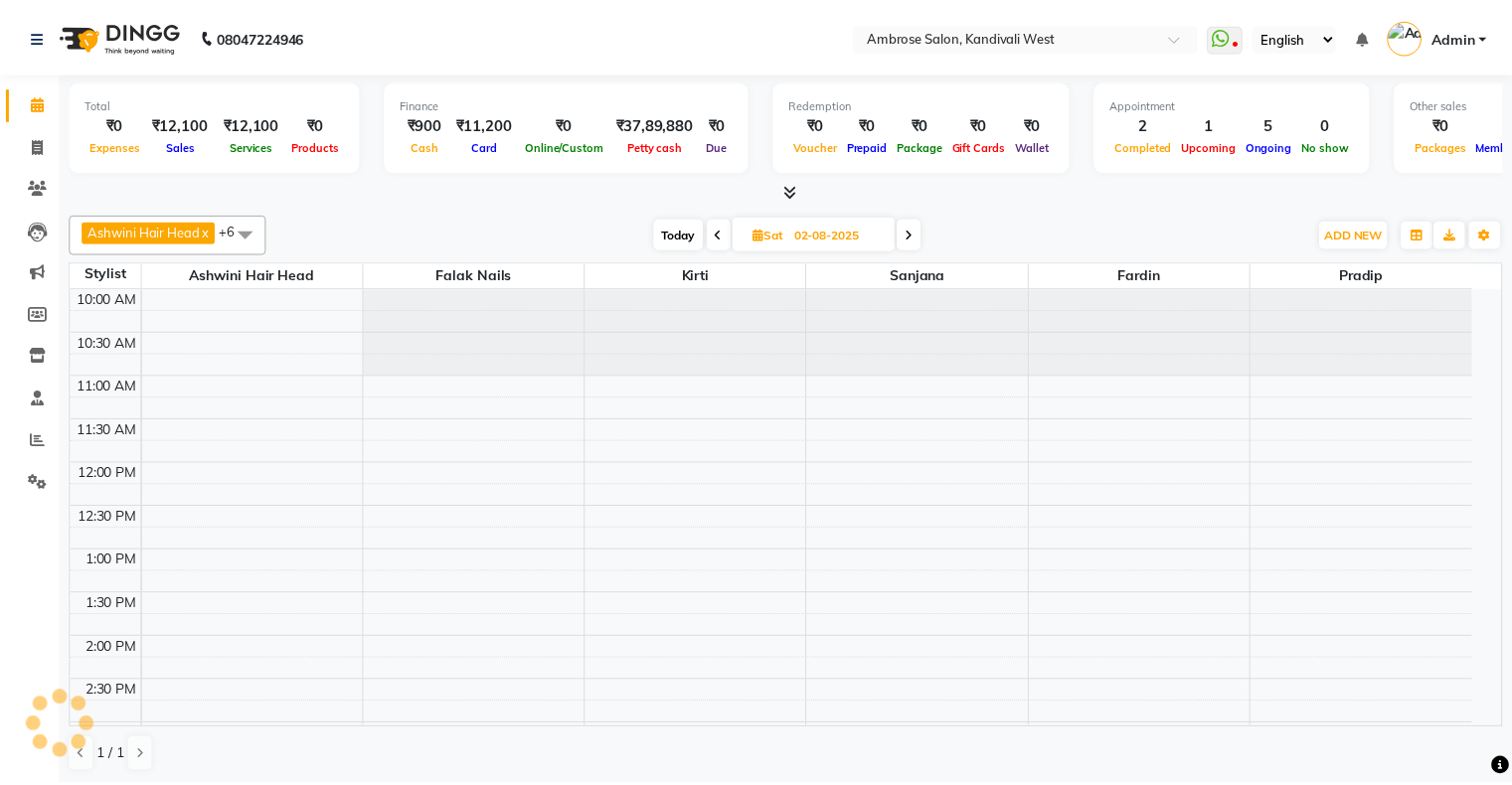 scroll, scrollTop: 521, scrollLeft: 0, axis: vertical 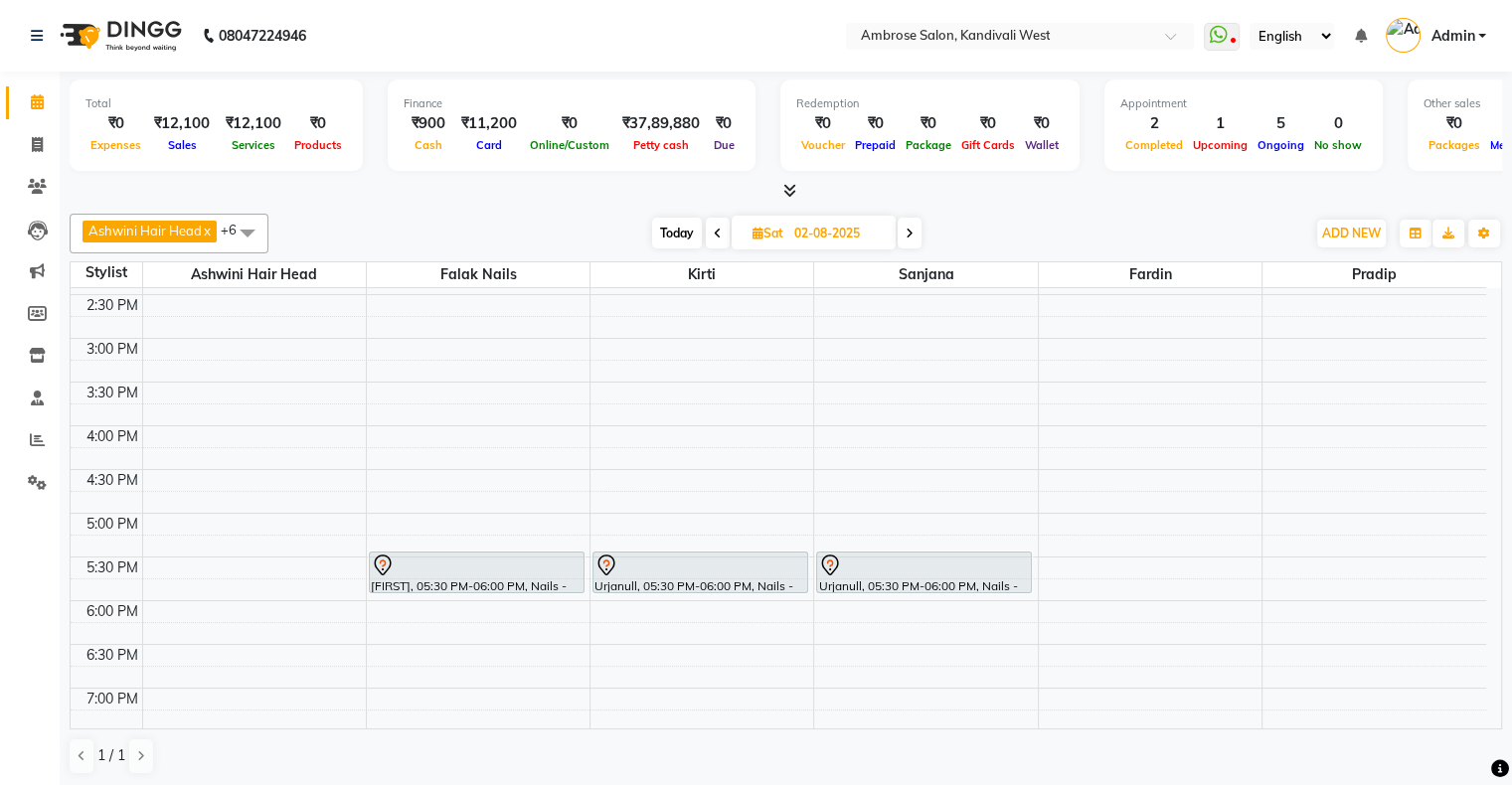 click on "Today" at bounding box center (677, 233) 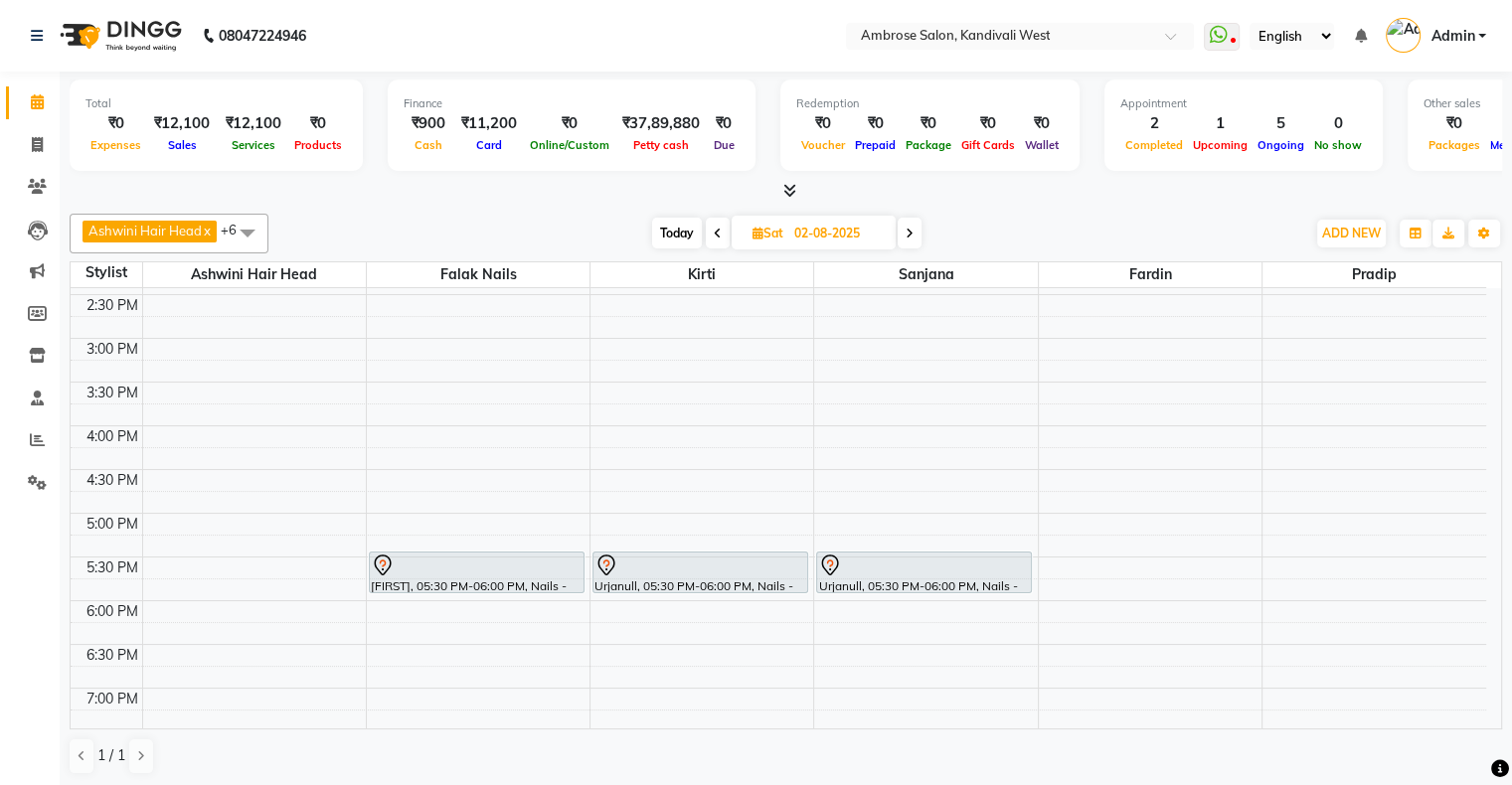 type on "01-08-2025" 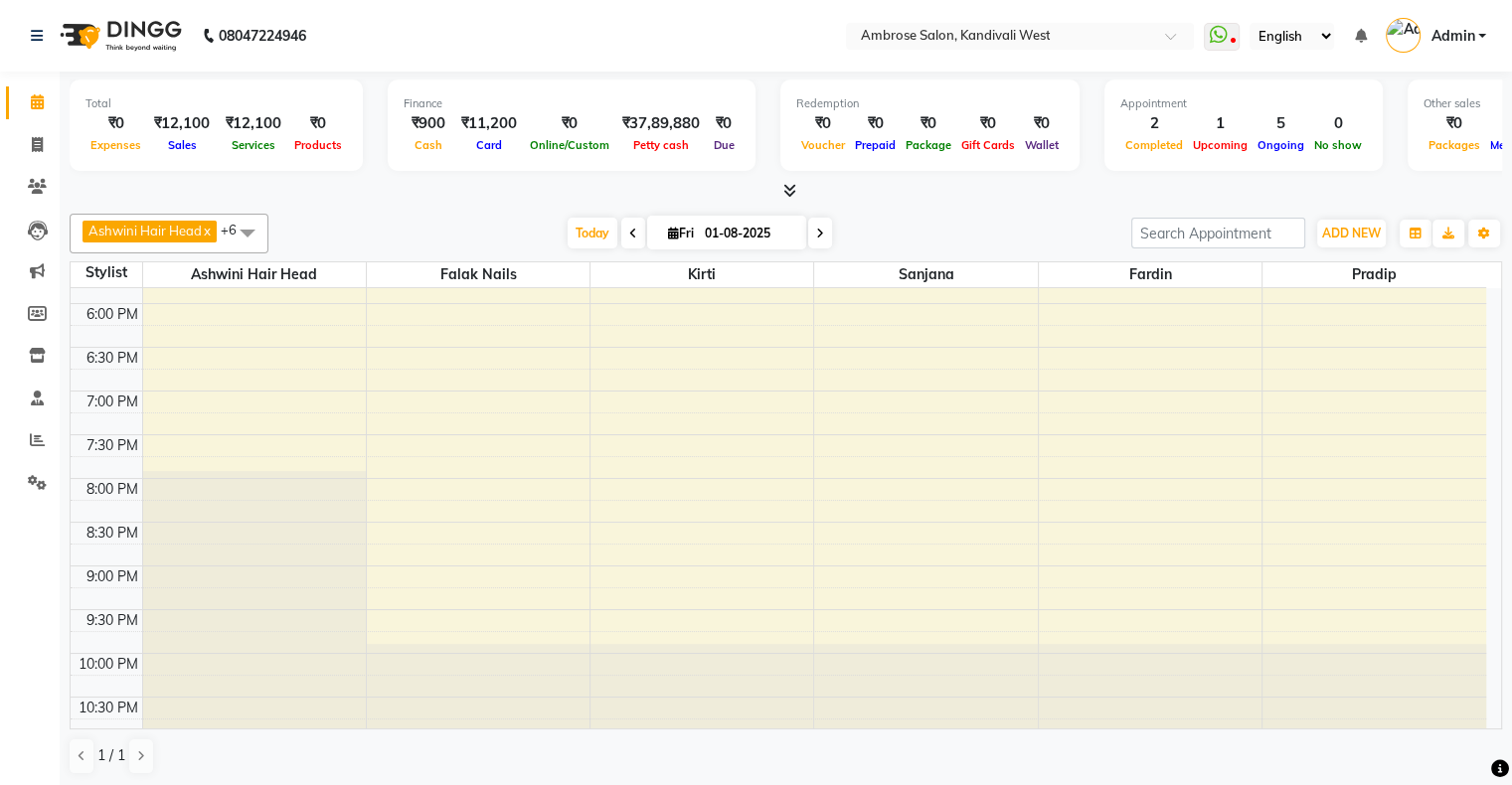 scroll, scrollTop: 685, scrollLeft: 0, axis: vertical 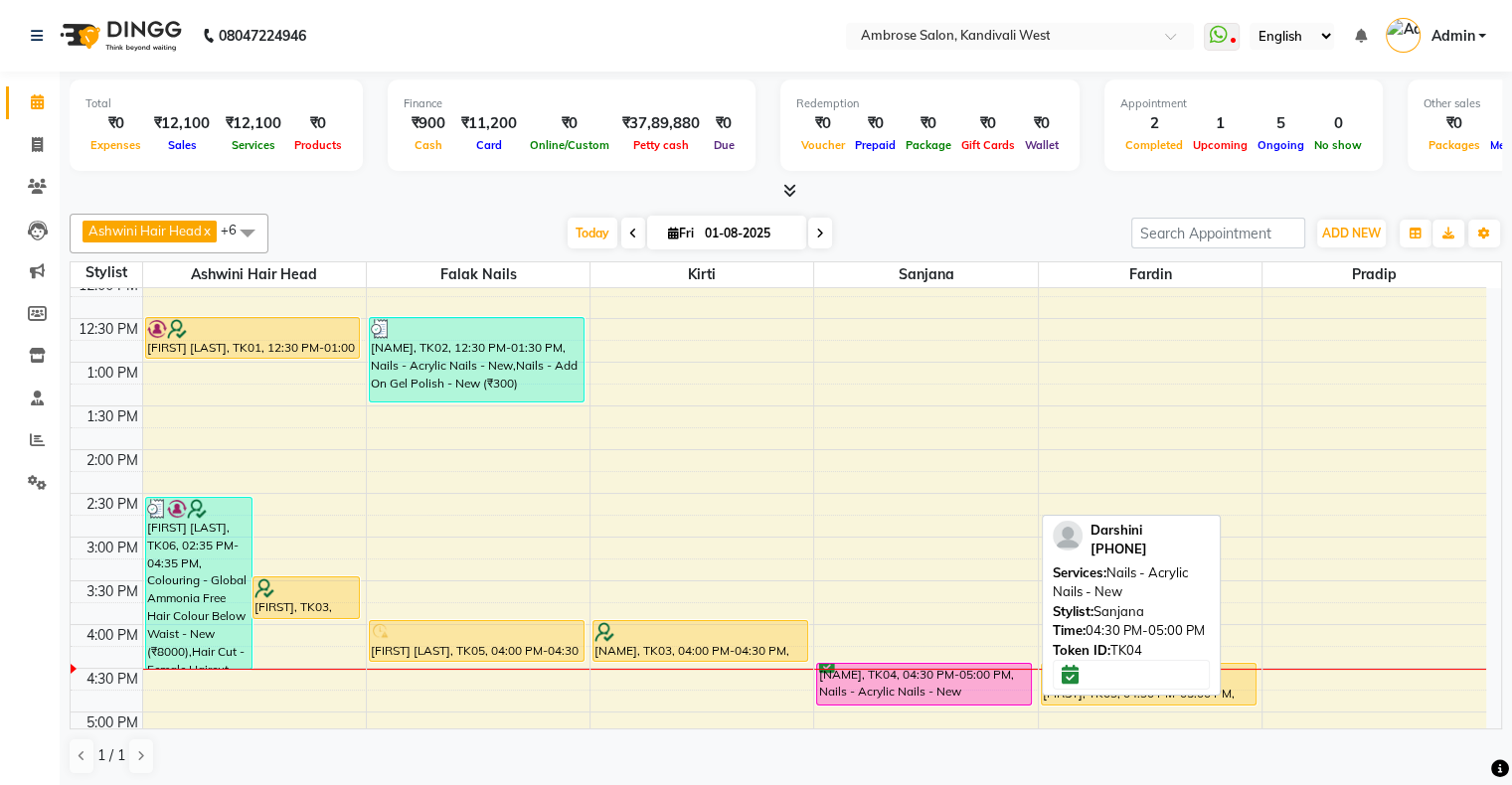 click on "[NAME], TK04, 04:30 PM-05:00 PM, Nails - Acrylic Nails - New" at bounding box center [924, 684] 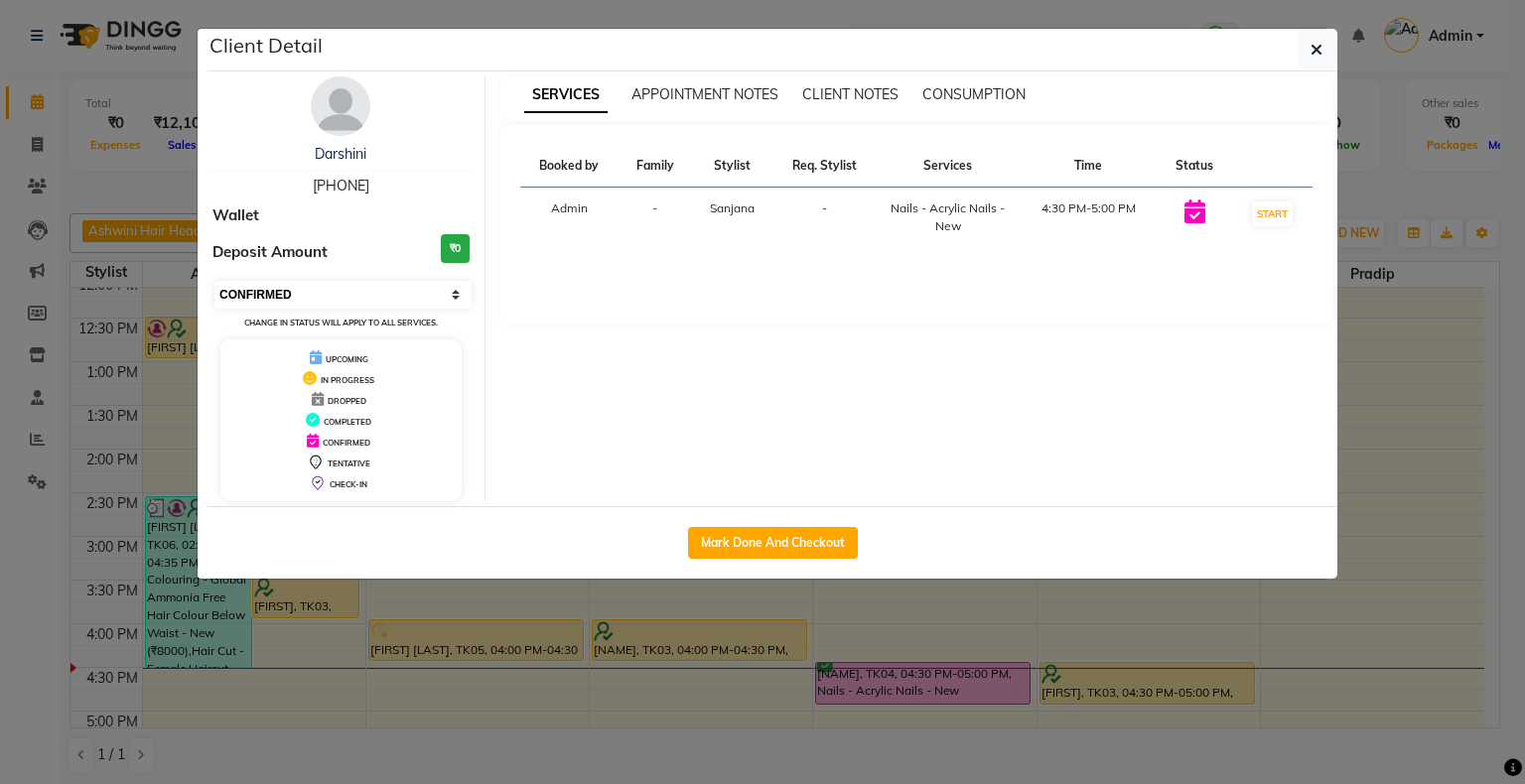 click on "Select IN SERVICE CONFIRMED TENTATIVE CHECK IN MARK DONE DROPPED UPCOMING" at bounding box center (343, 295) 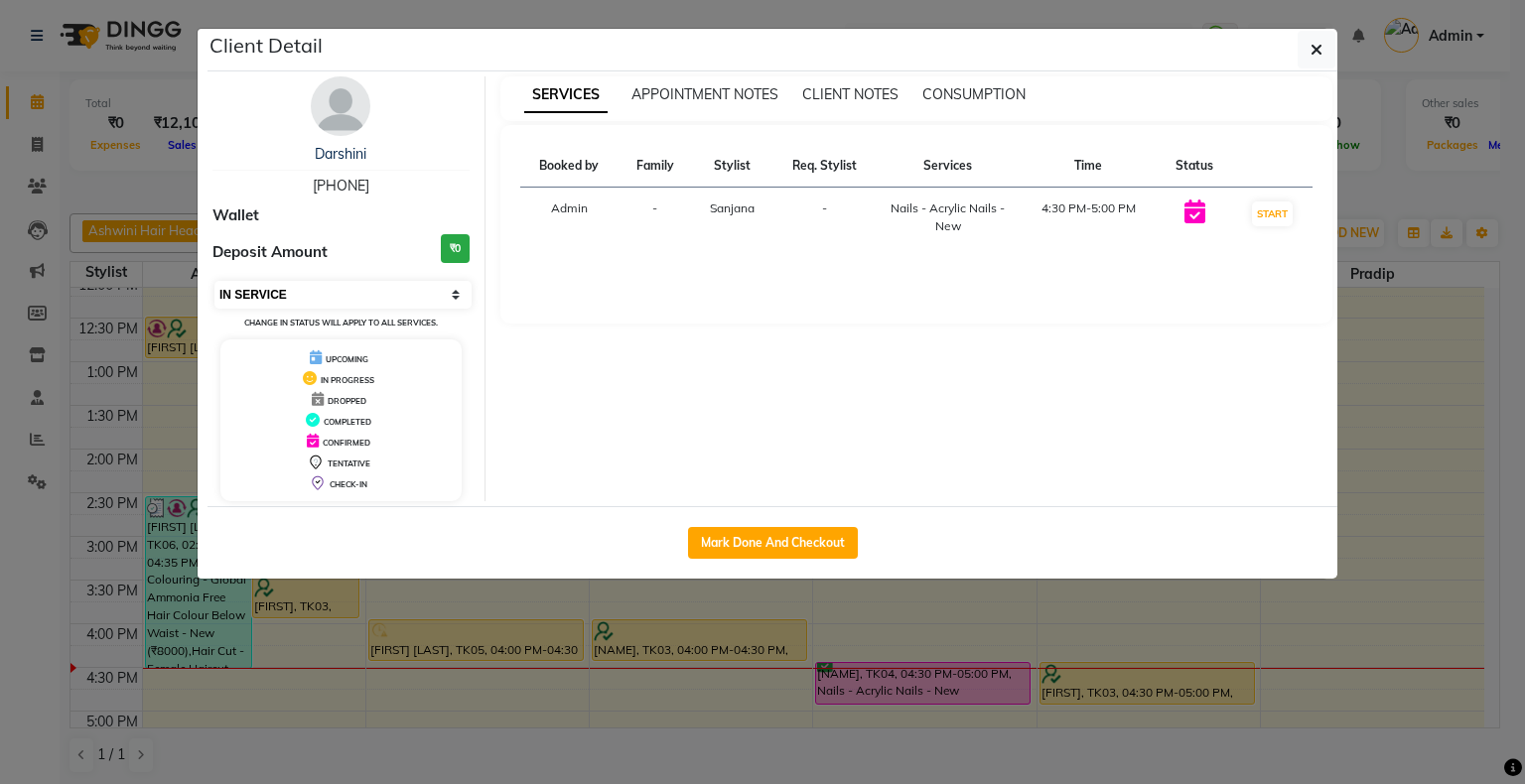 click on "Select IN SERVICE CONFIRMED TENTATIVE CHECK IN MARK DONE DROPPED UPCOMING" at bounding box center (343, 295) 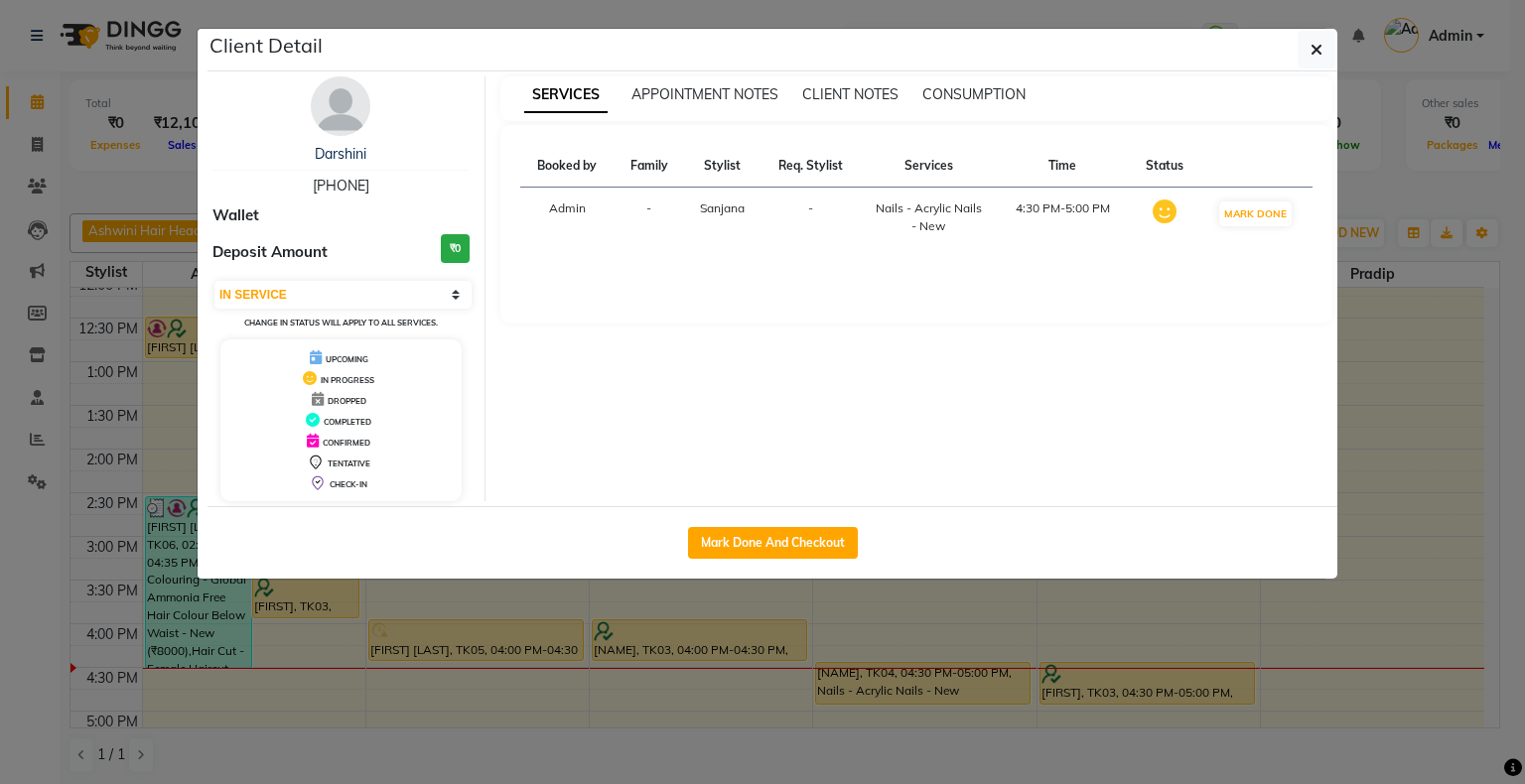 click on "Client Detail [NAME] [PHONE] Wallet Deposit Amount ₹0 Select IN SERVICE CONFIRMED TENTATIVE CHECK IN MARK DONE DROPPED UPCOMING Change in status will apply to all services. UPCOMING IN PROGRESS DROPPED COMPLETED CONFIRMED TENTATIVE CHECK-IN SERVICES APPOINTMENT NOTES CLIENT NOTES CONSUMPTION Booked by Family Stylist Req. Stylist Services Time Status Admin - [FIRST] - Nails - Acrylic Nails - New 4:30 PM-5:00 PM MARK DONE Mark Done And Checkout" 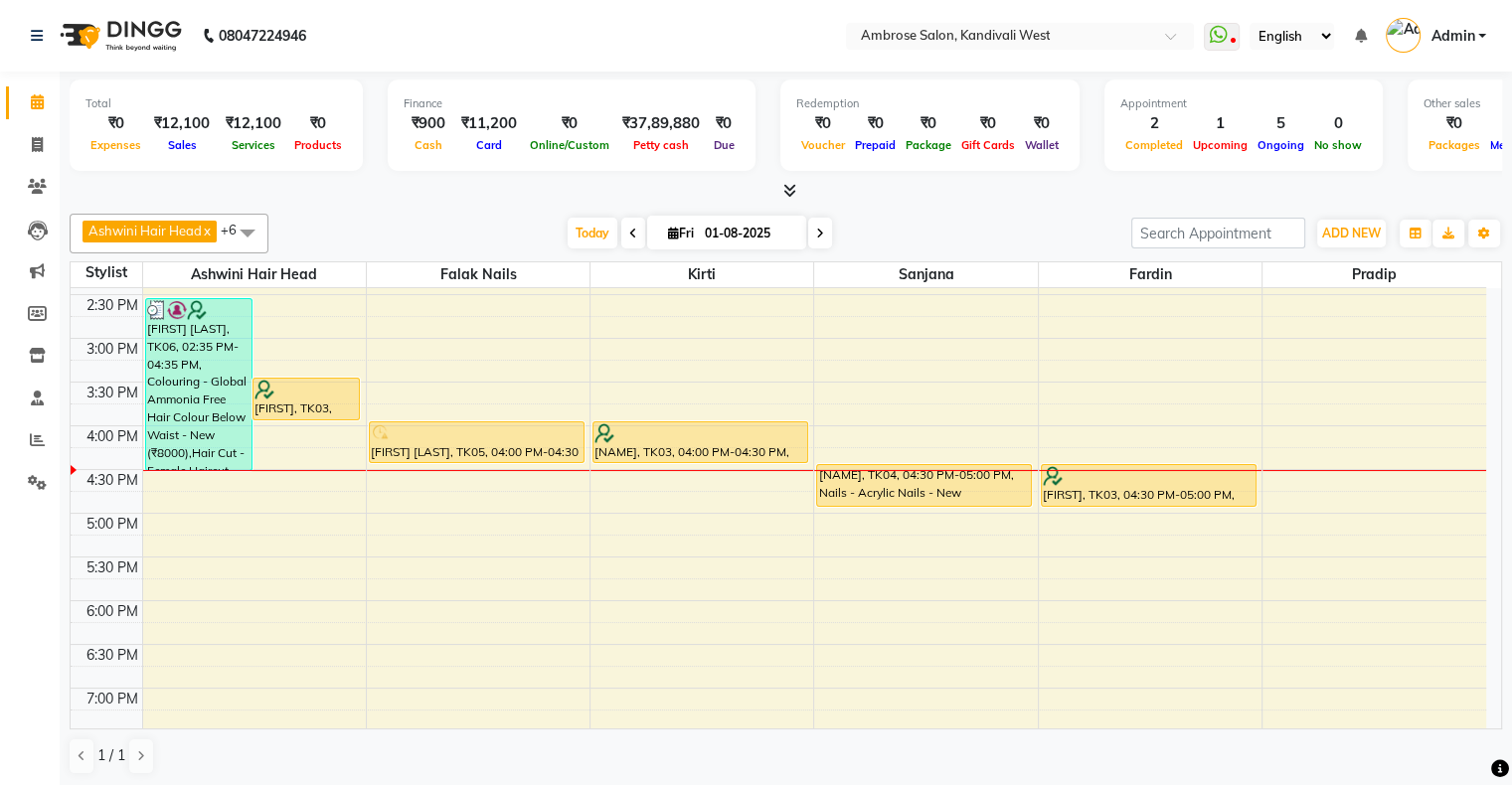 scroll, scrollTop: 287, scrollLeft: 0, axis: vertical 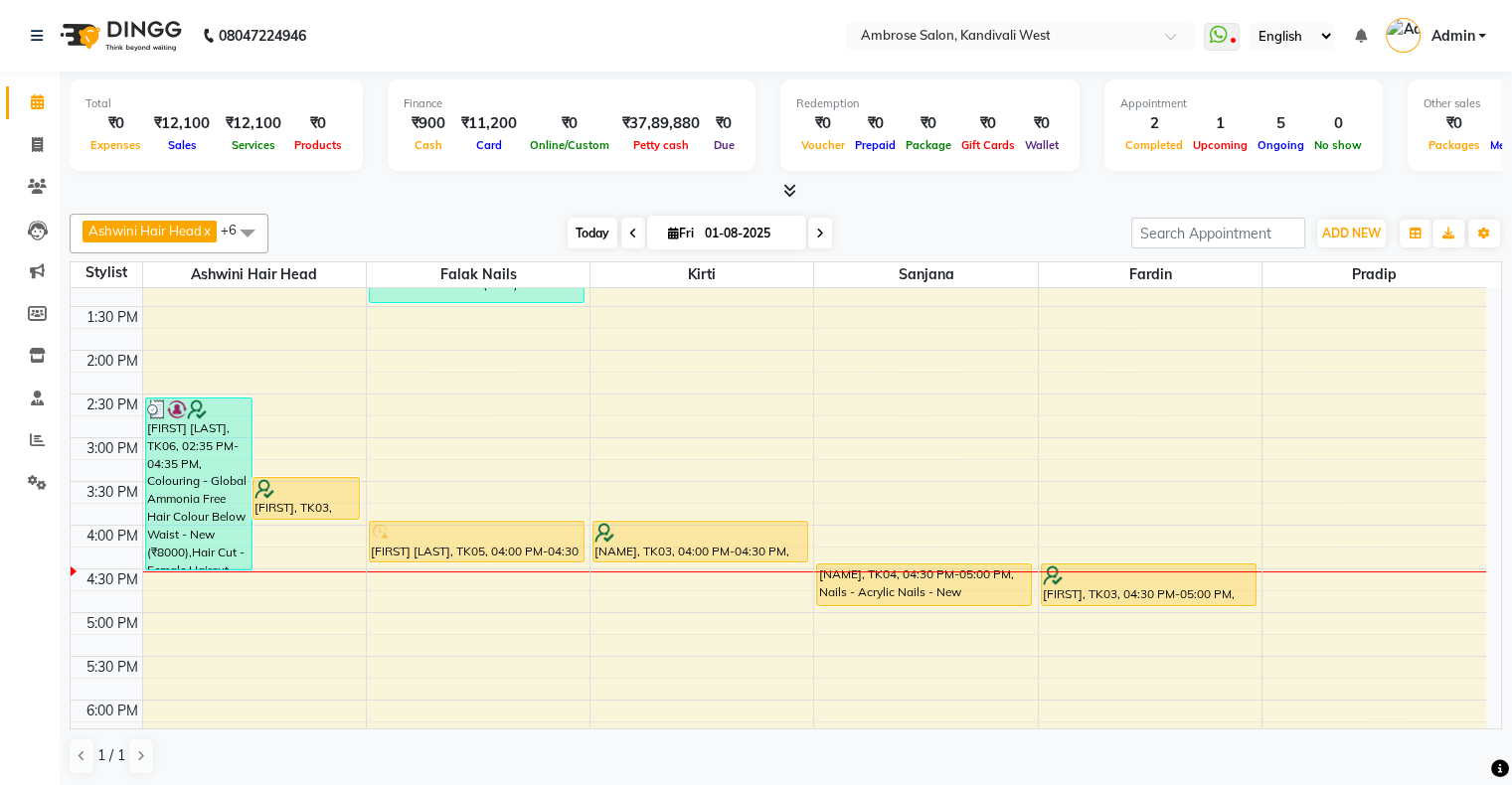 click on "Today" at bounding box center [592, 233] 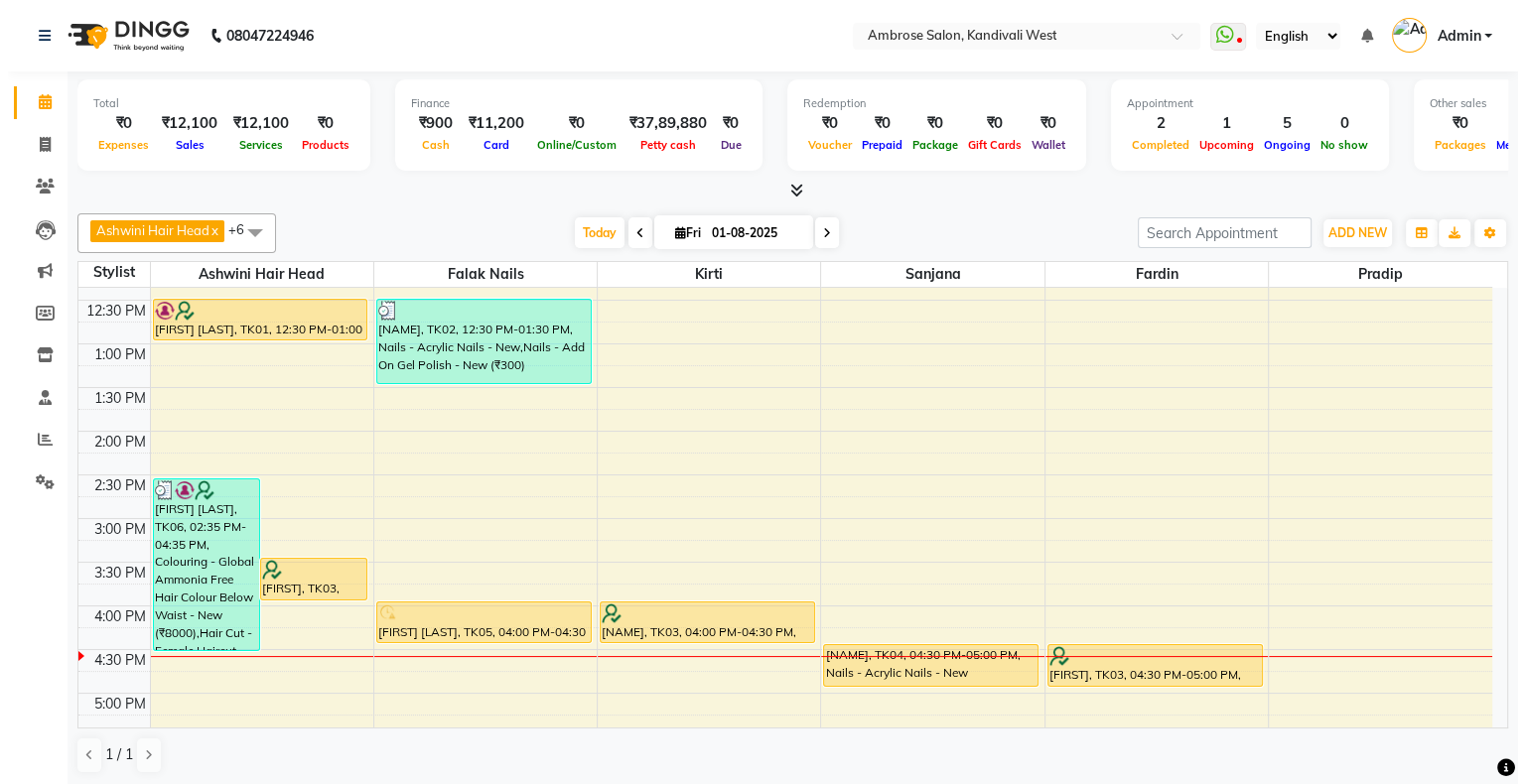 scroll, scrollTop: 322, scrollLeft: 0, axis: vertical 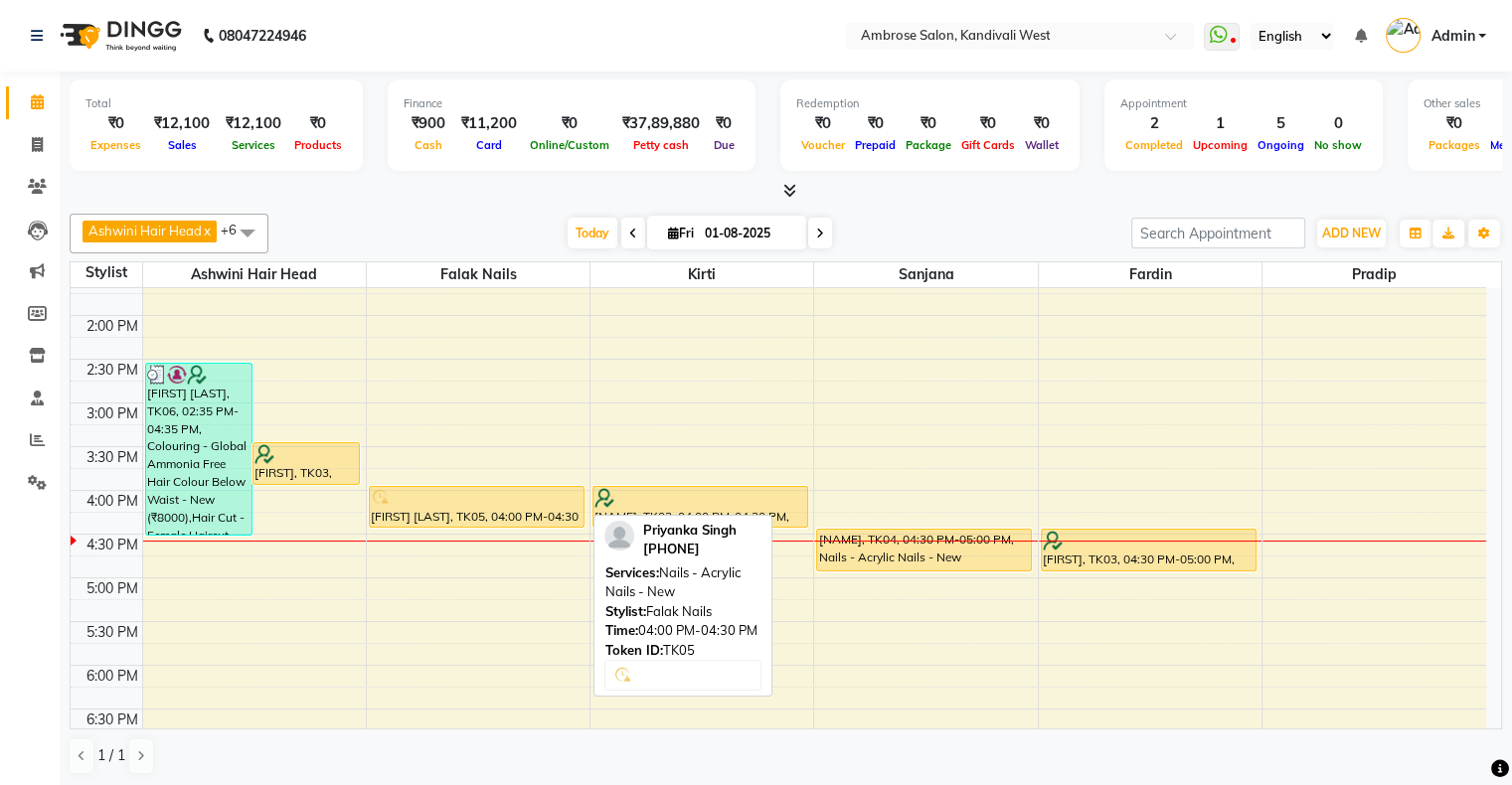 click on "[FIRST] [LAST], TK05, 04:00 PM-04:30 PM, Nails - Acrylic Nails - New" at bounding box center (476, 507) 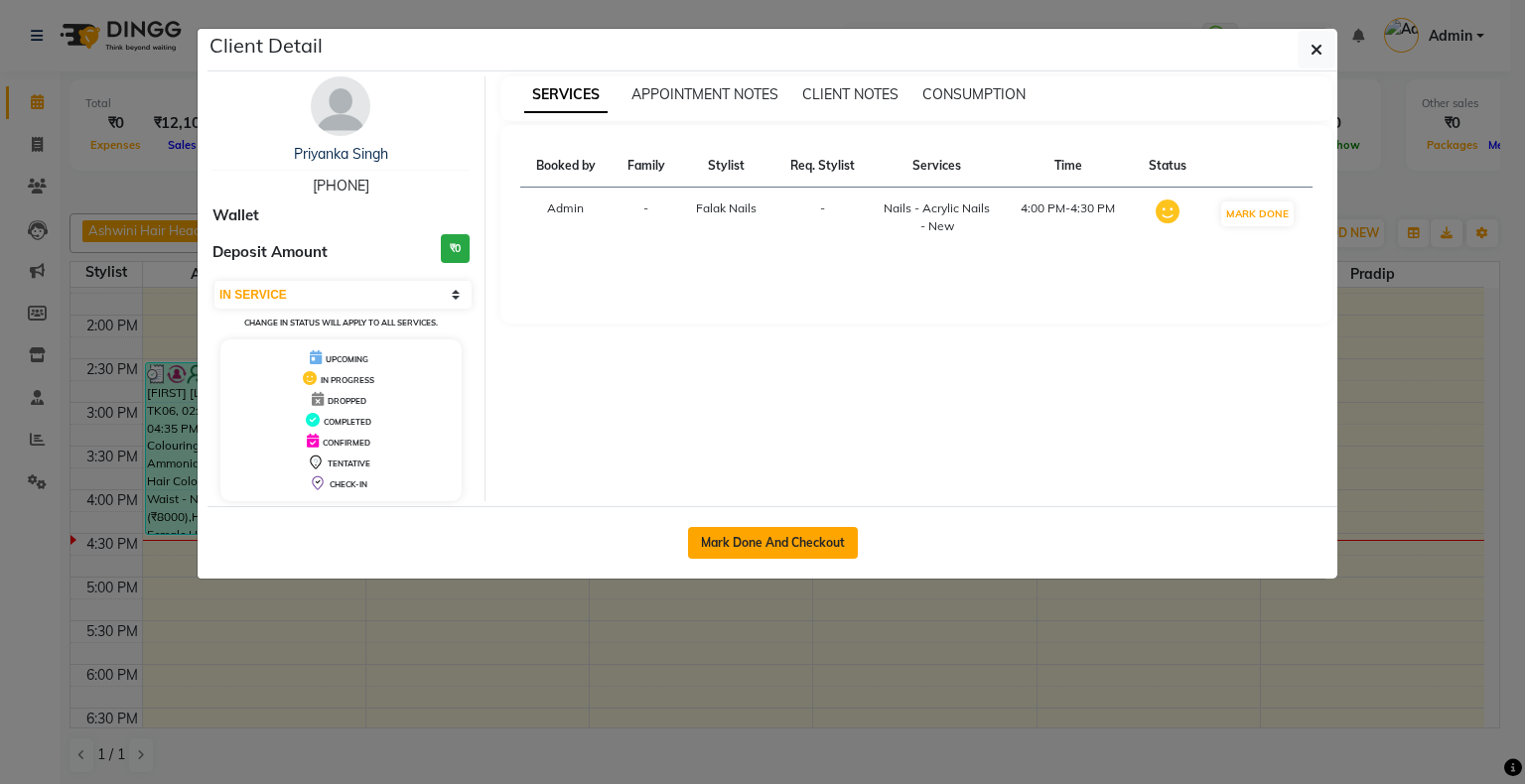 click on "Mark Done And Checkout" 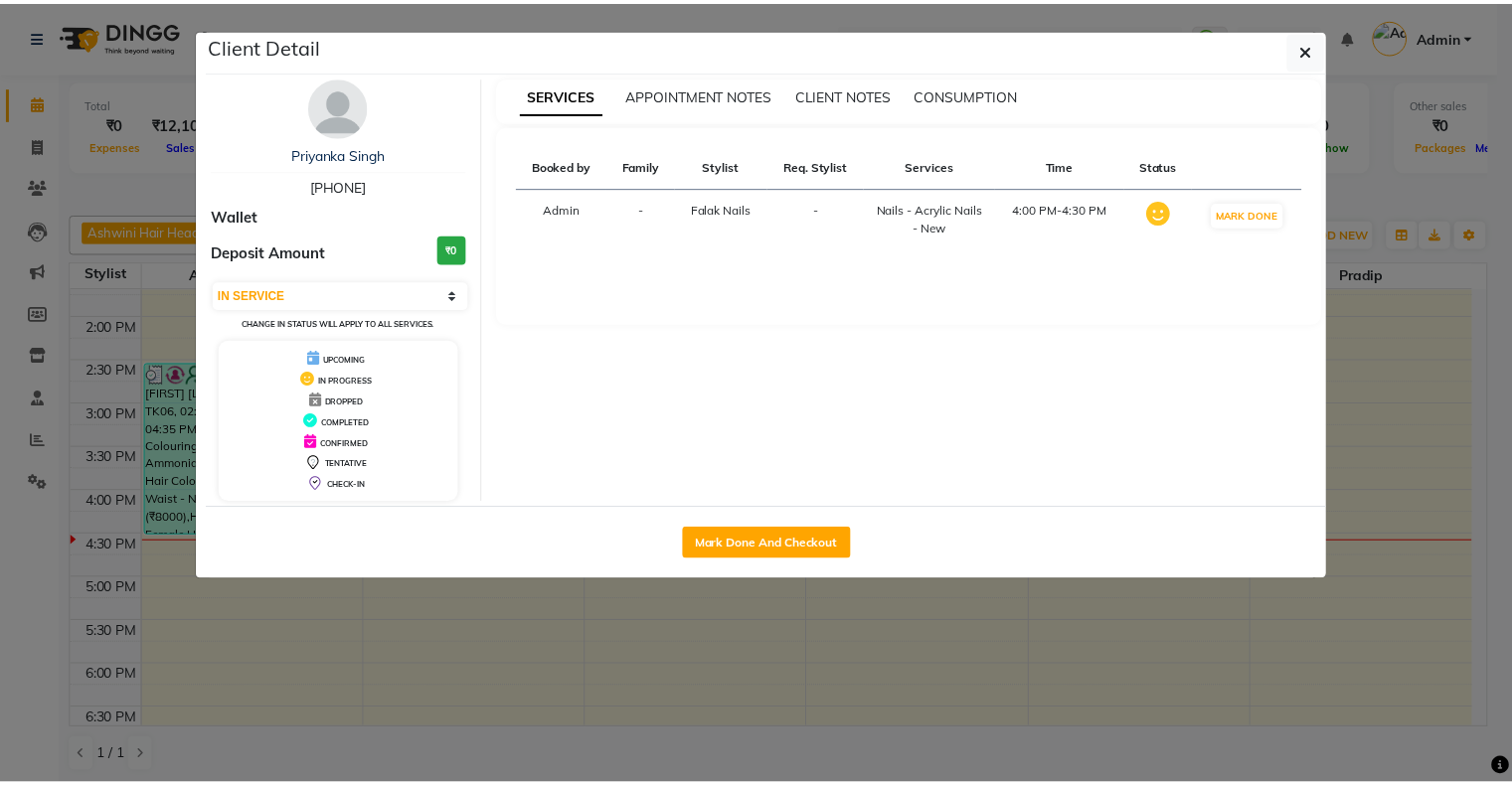 scroll, scrollTop: 0, scrollLeft: 0, axis: both 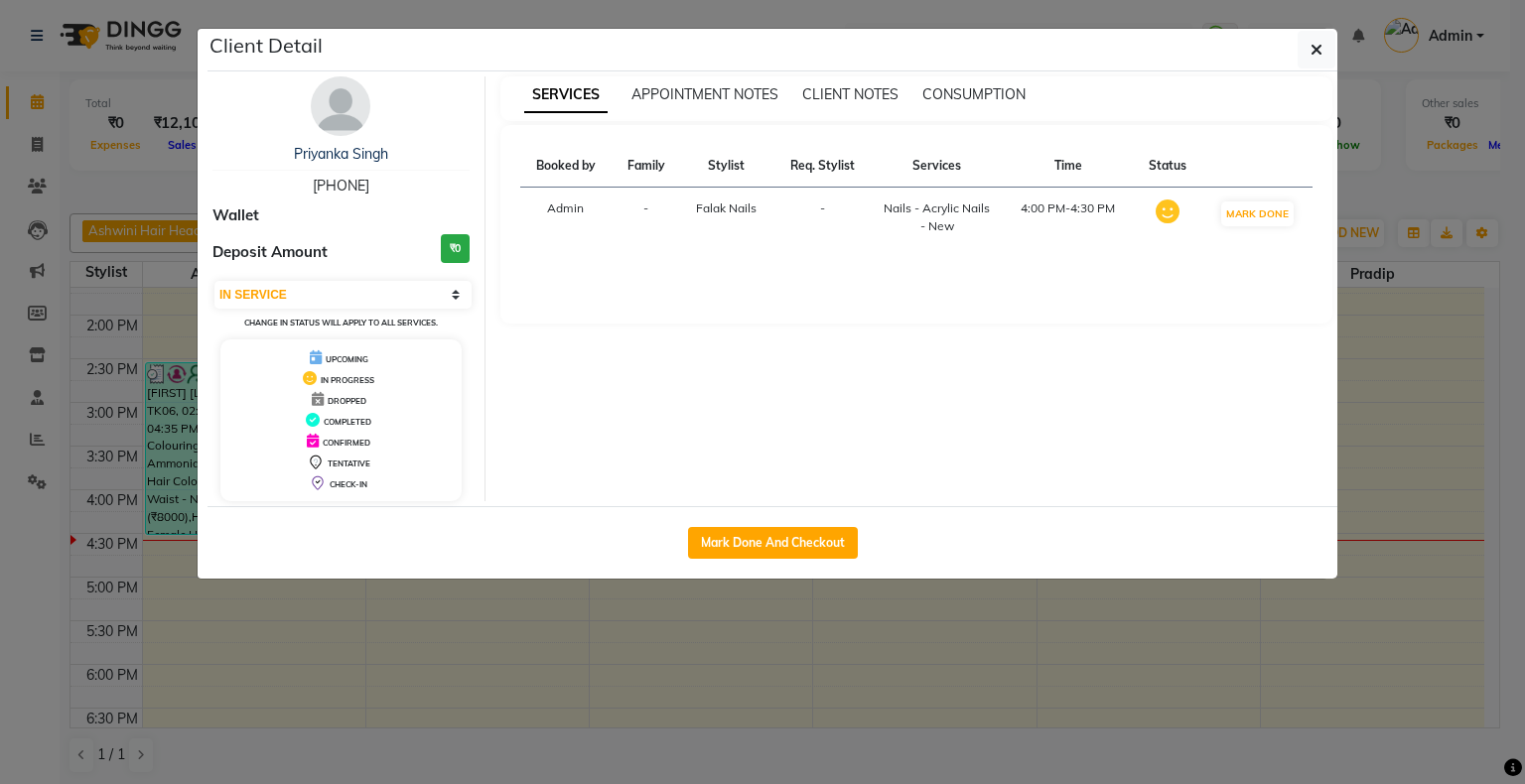 select on "4073" 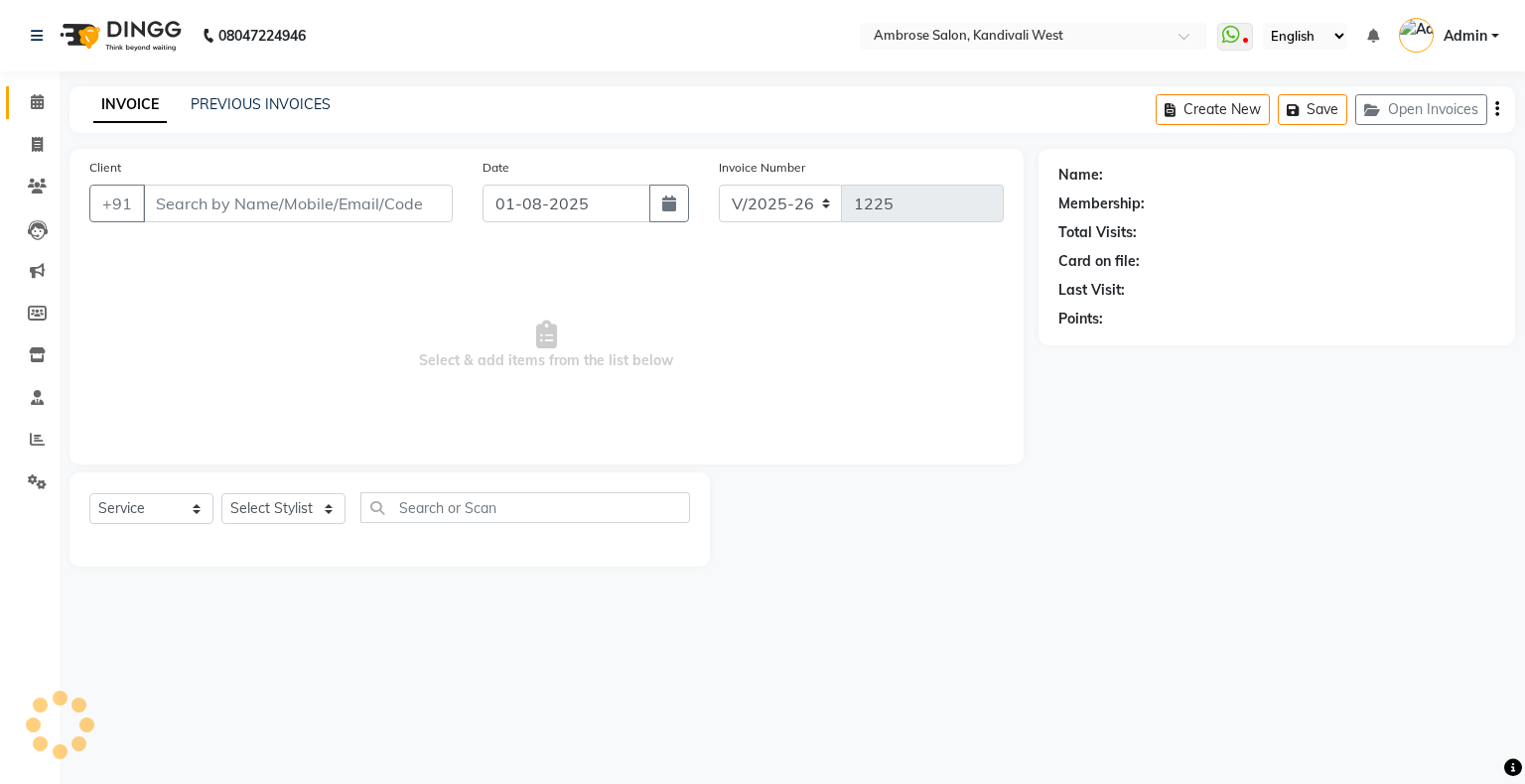 type on "[PHONE]" 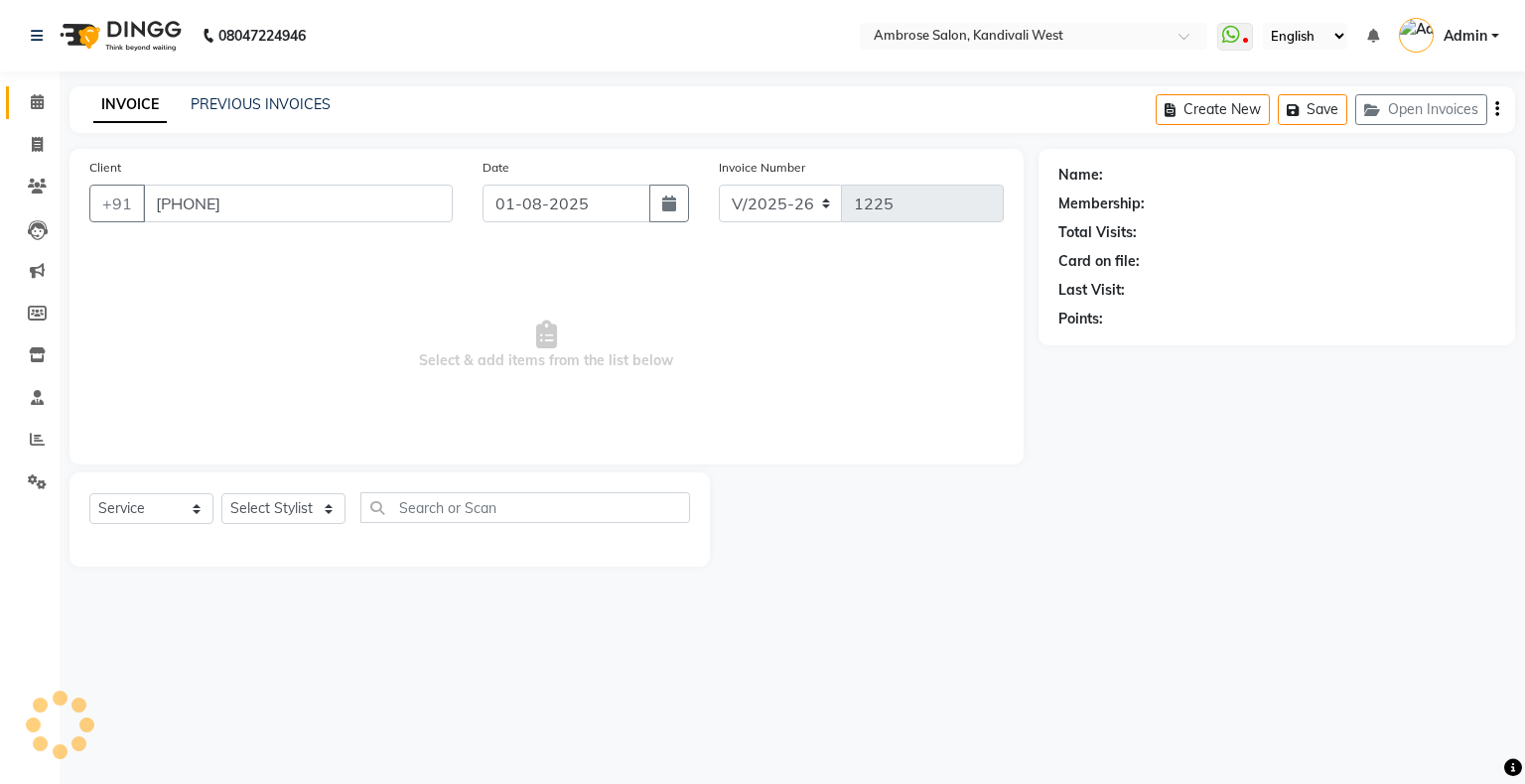 select on "54023" 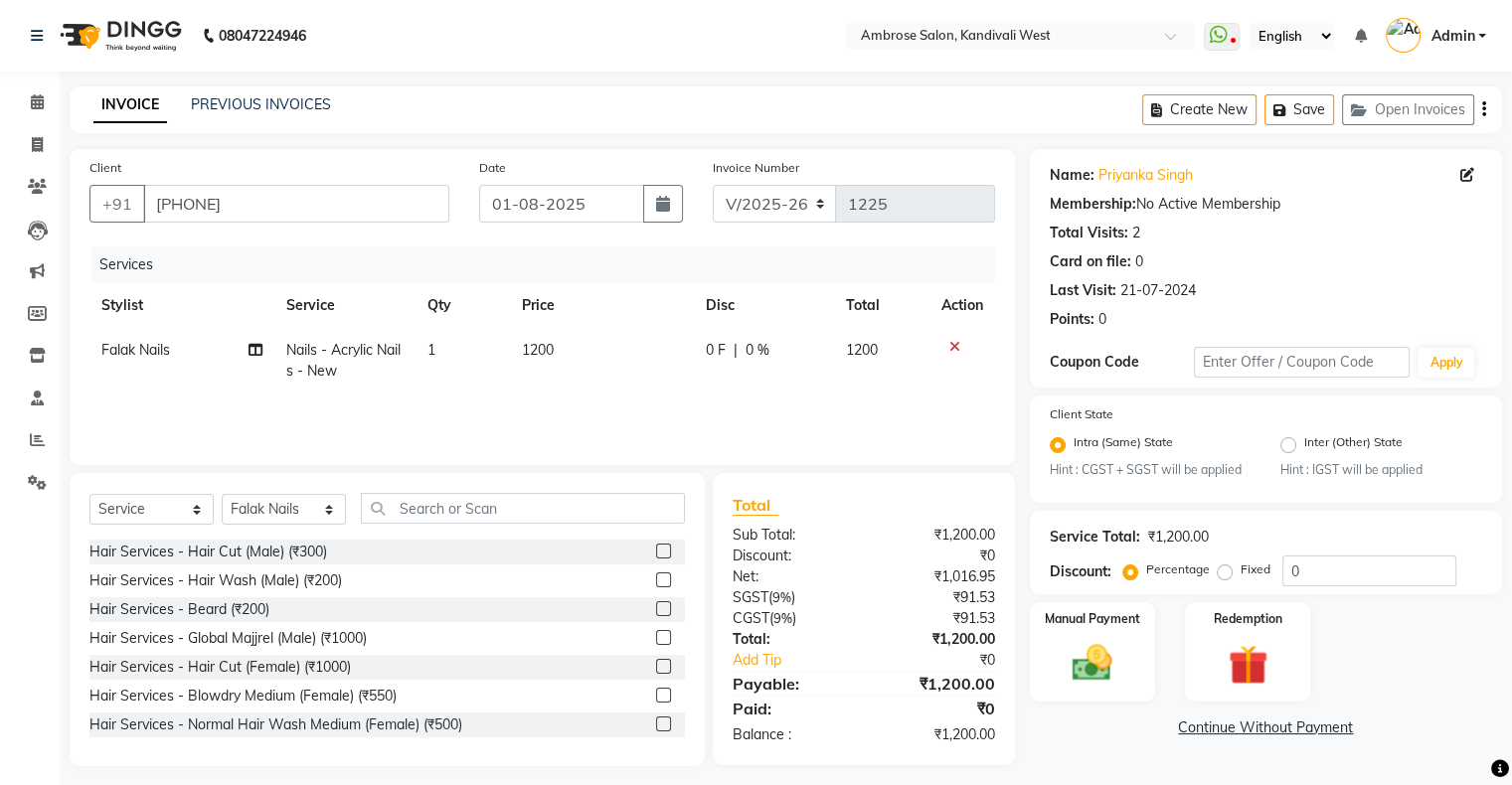 click on "Falak Nails" 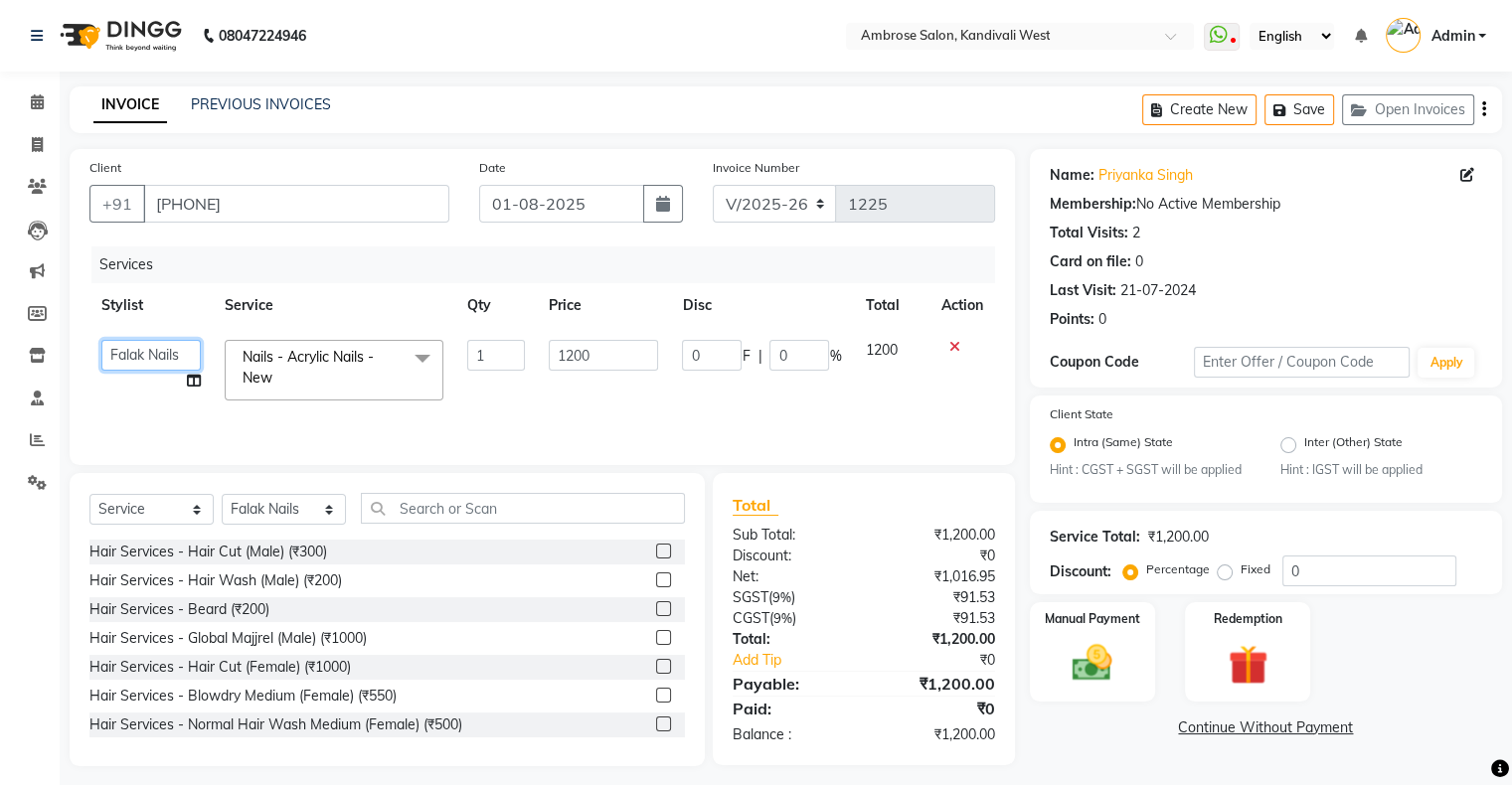 click on "Akshay Divecha   Ashwini Hair Head   Falak Nails   Fardin   Kirti   Nida FD   Pradip   Pradip Vaishnav   Sanjana    Vidhi Veera" 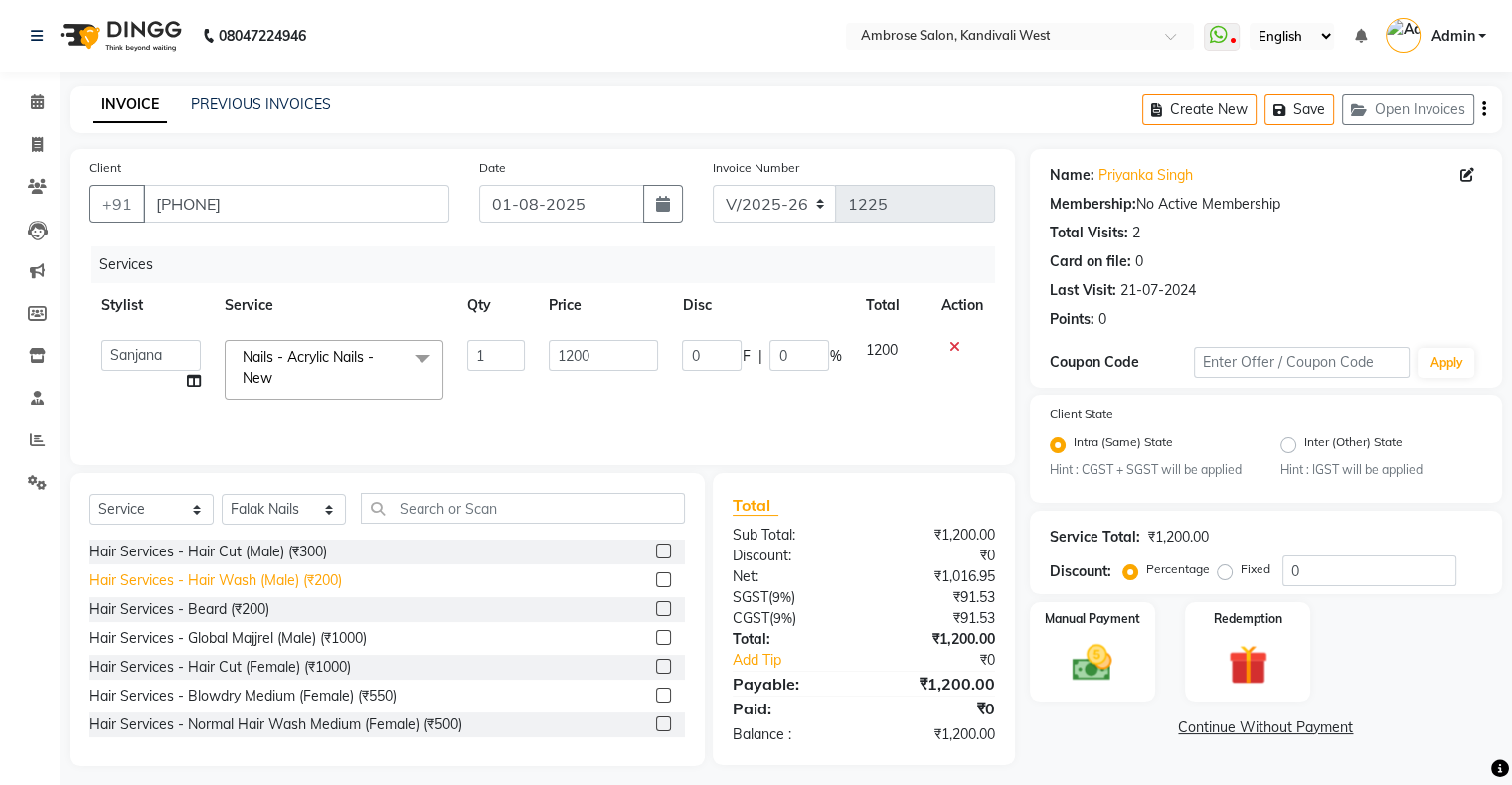 select on "82272" 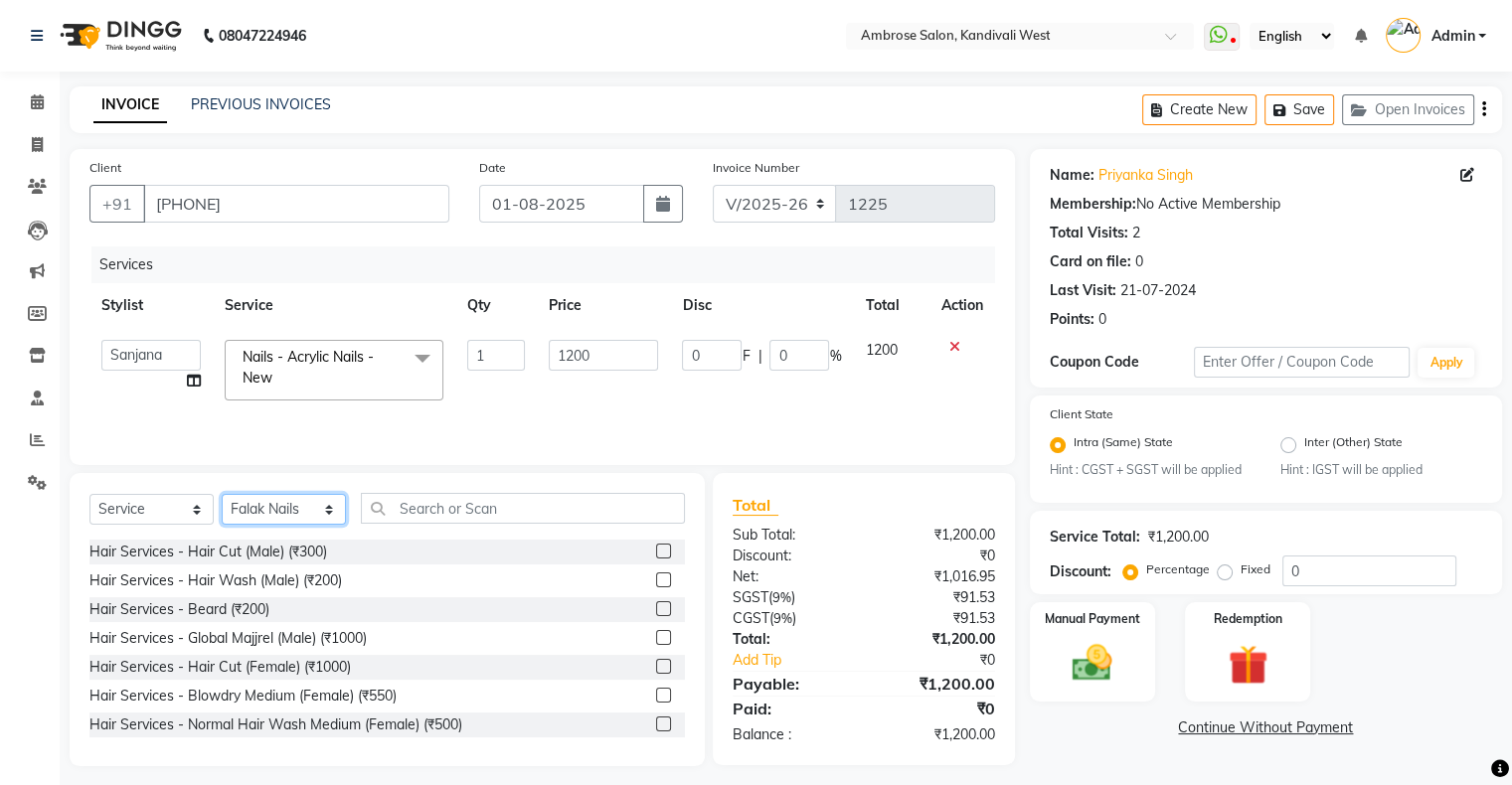 click on "Select Stylist Akshay Divecha Ashwini Hair Head Falak Nails Fardin Kirti Nida FD Pradip Pradip Vaishnav Sanjana  Vidhi Veera" 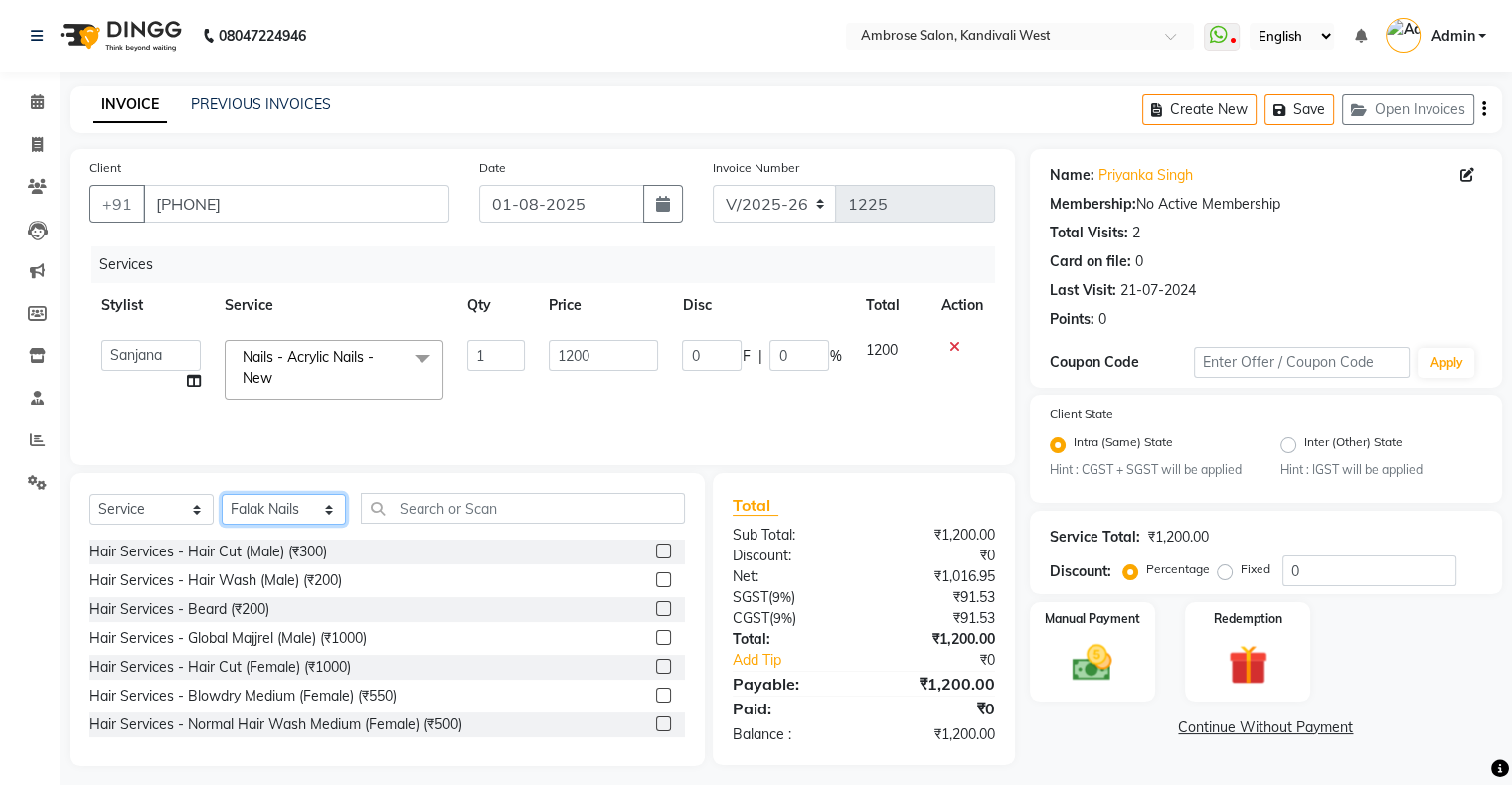 select on "82272" 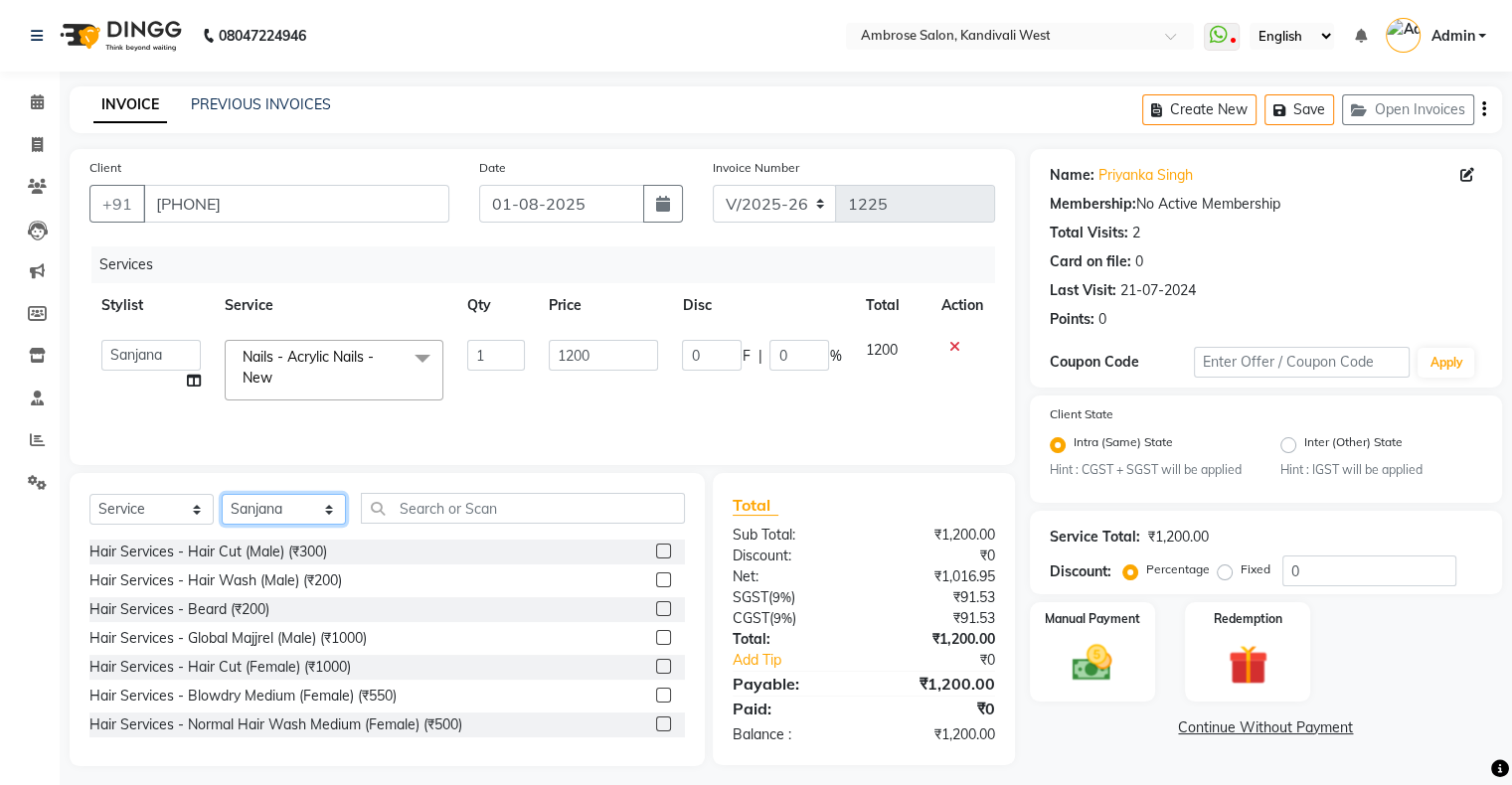 click on "Select Stylist Akshay Divecha Ashwini Hair Head Falak Nails Fardin Kirti Nida FD Pradip Pradip Vaishnav Sanjana  Vidhi Veera" 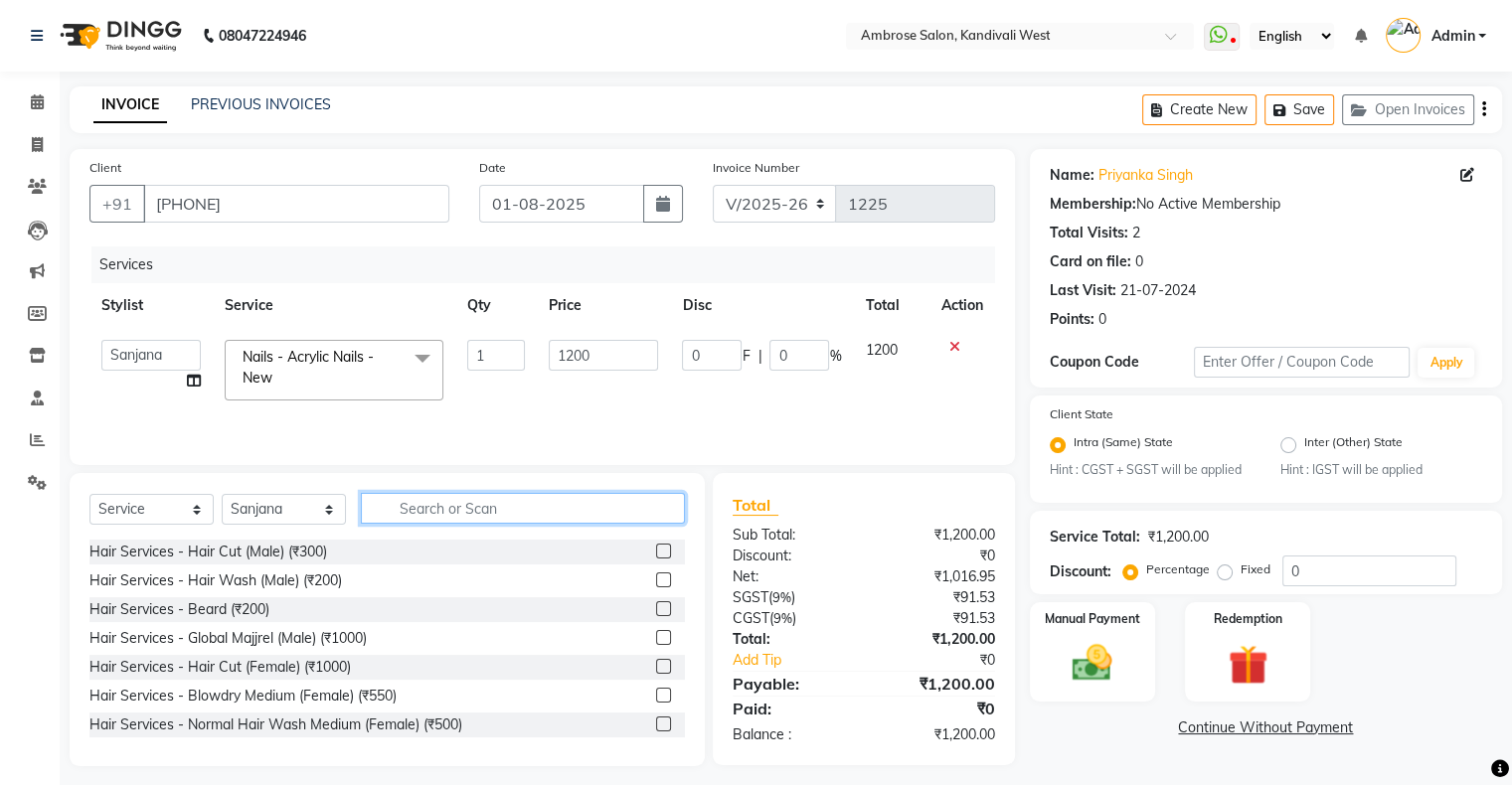click 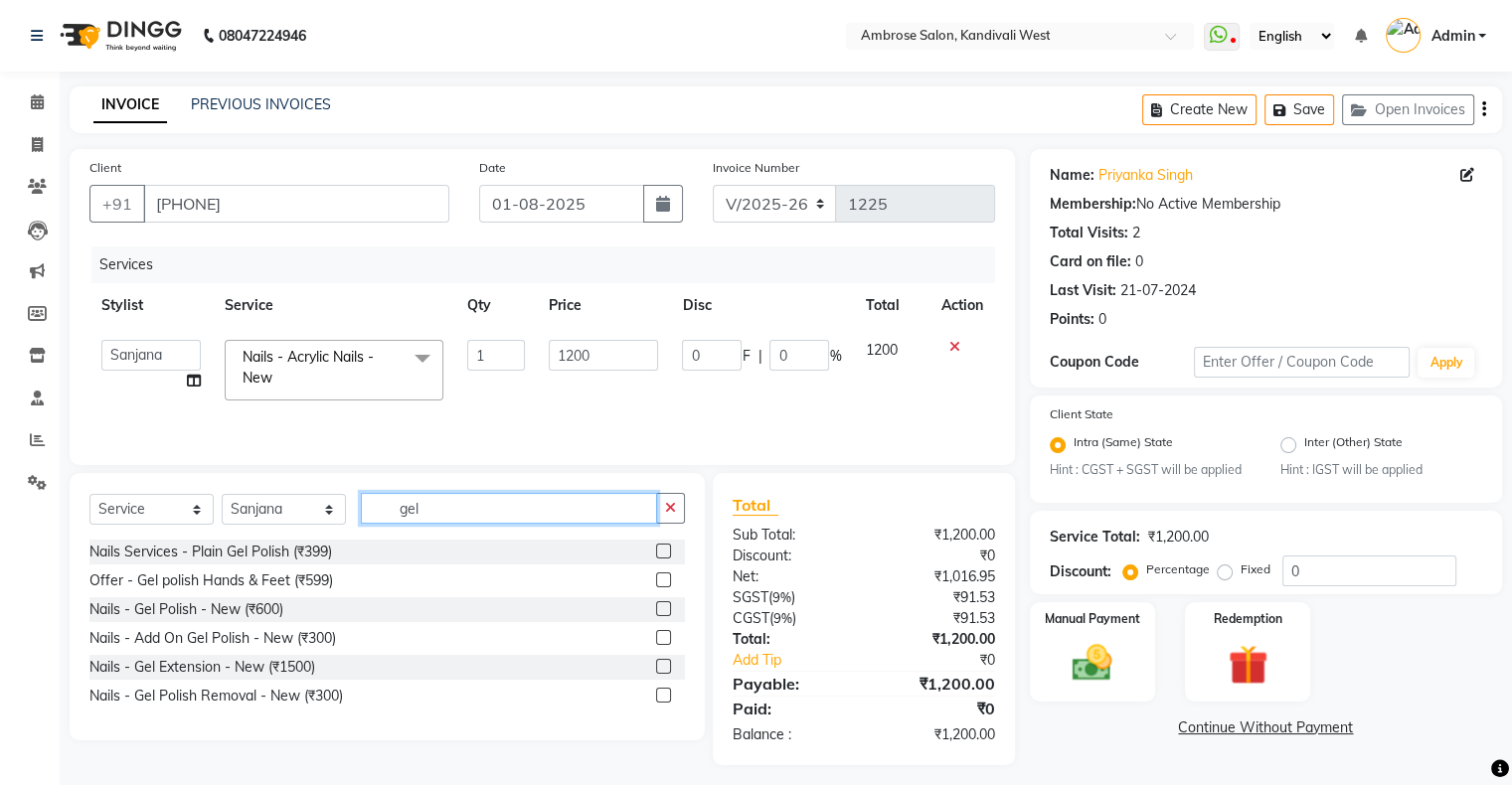 type on "gel" 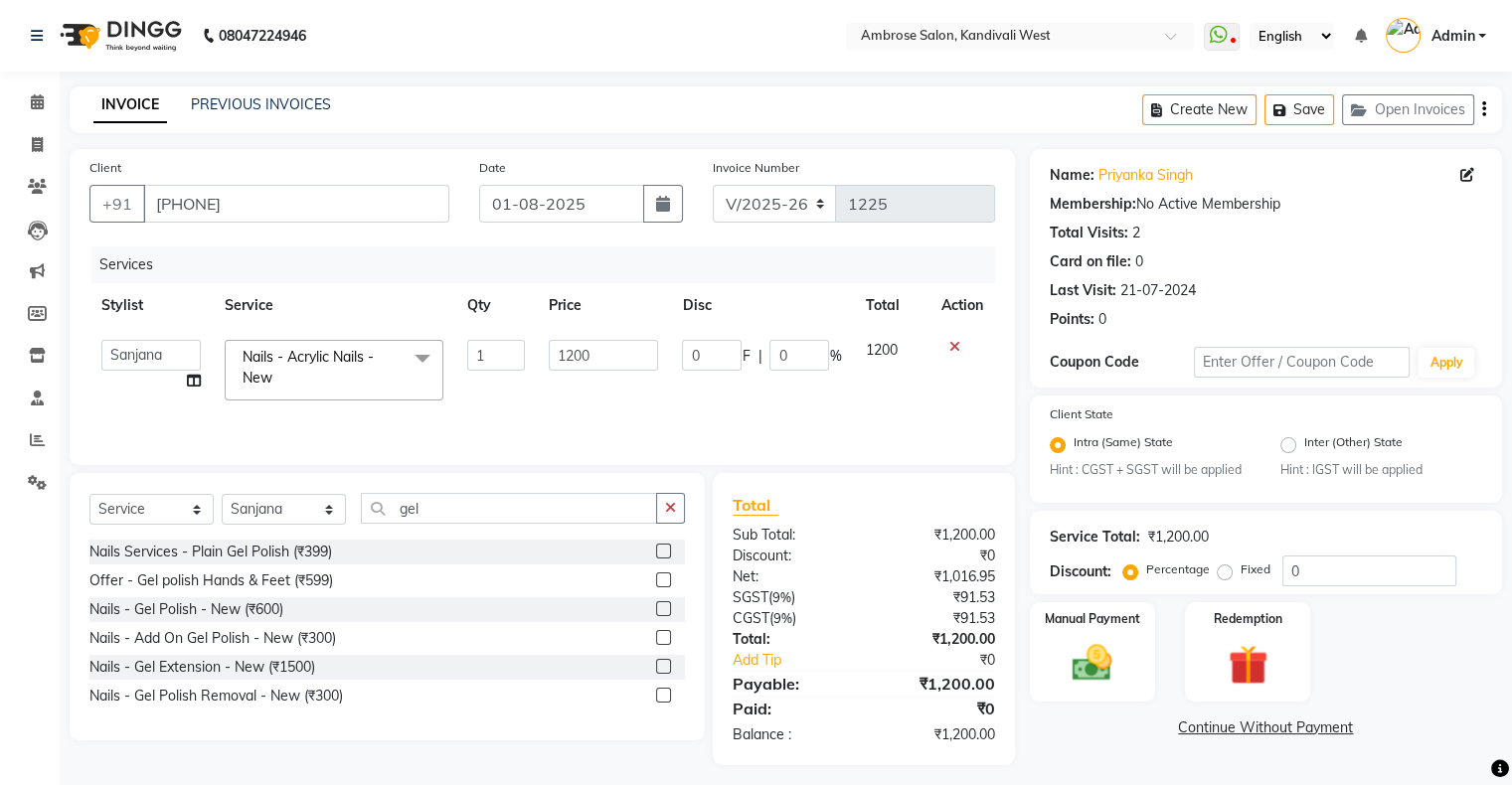 click 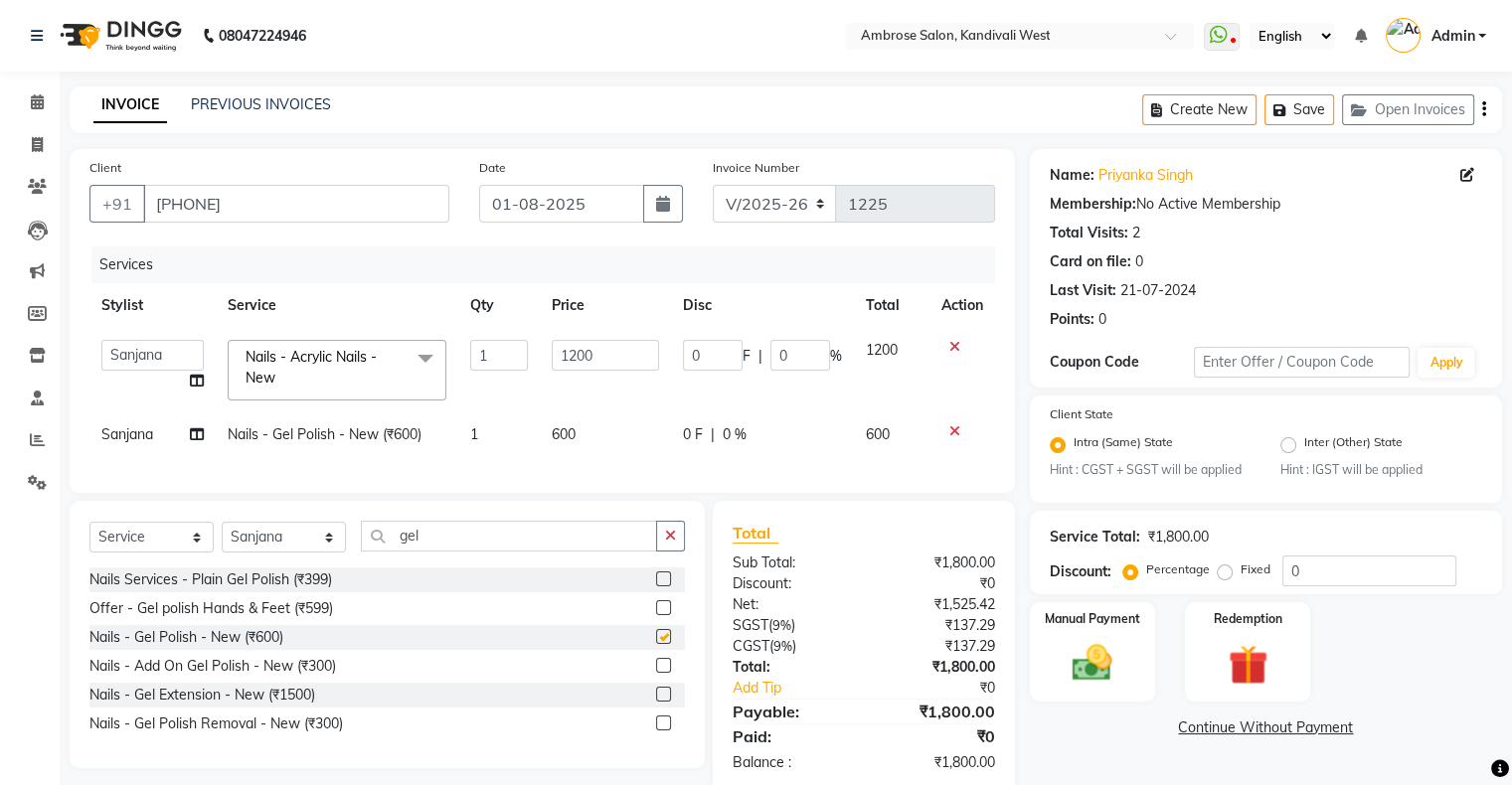 checkbox on "false" 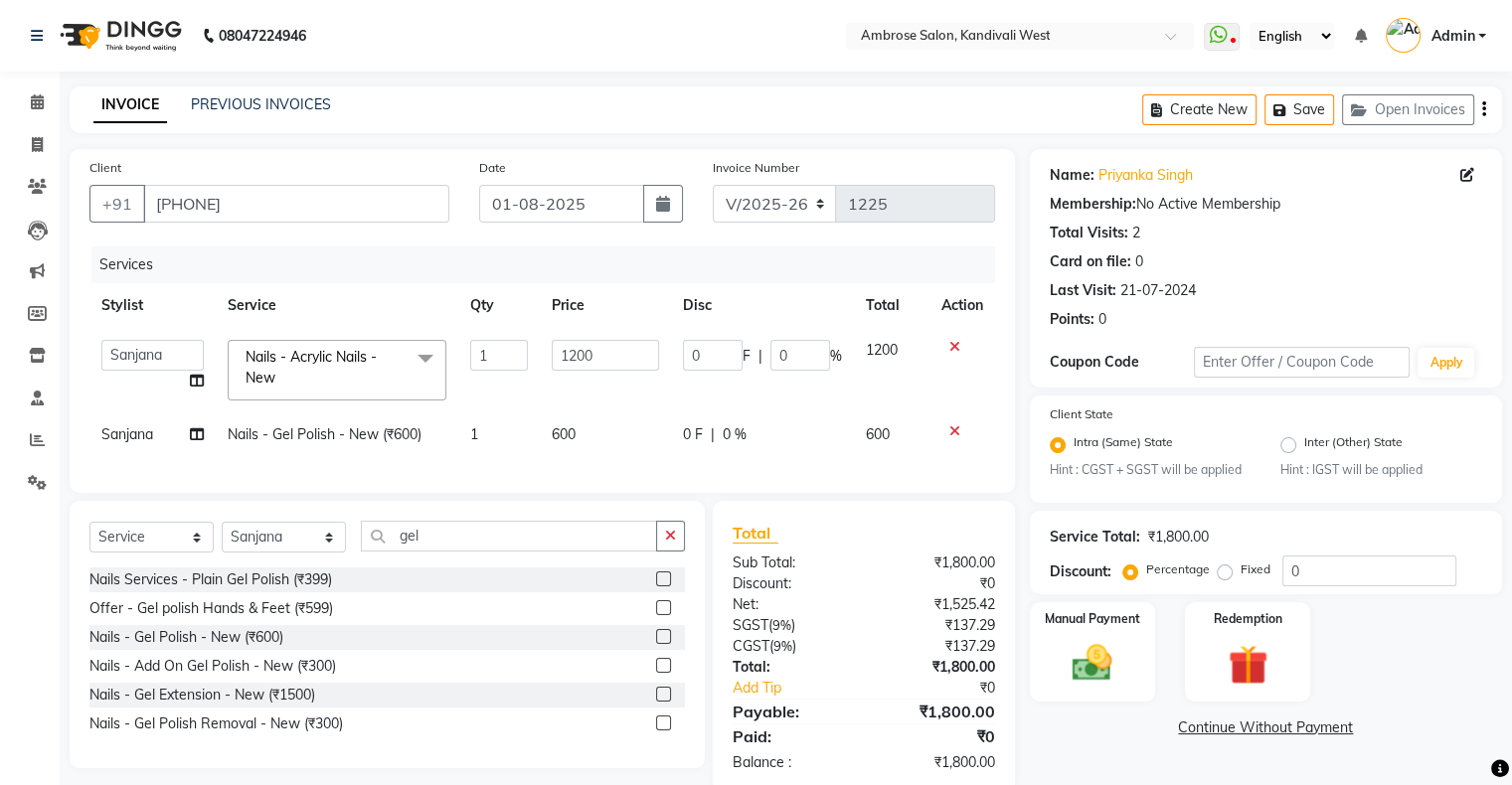 click 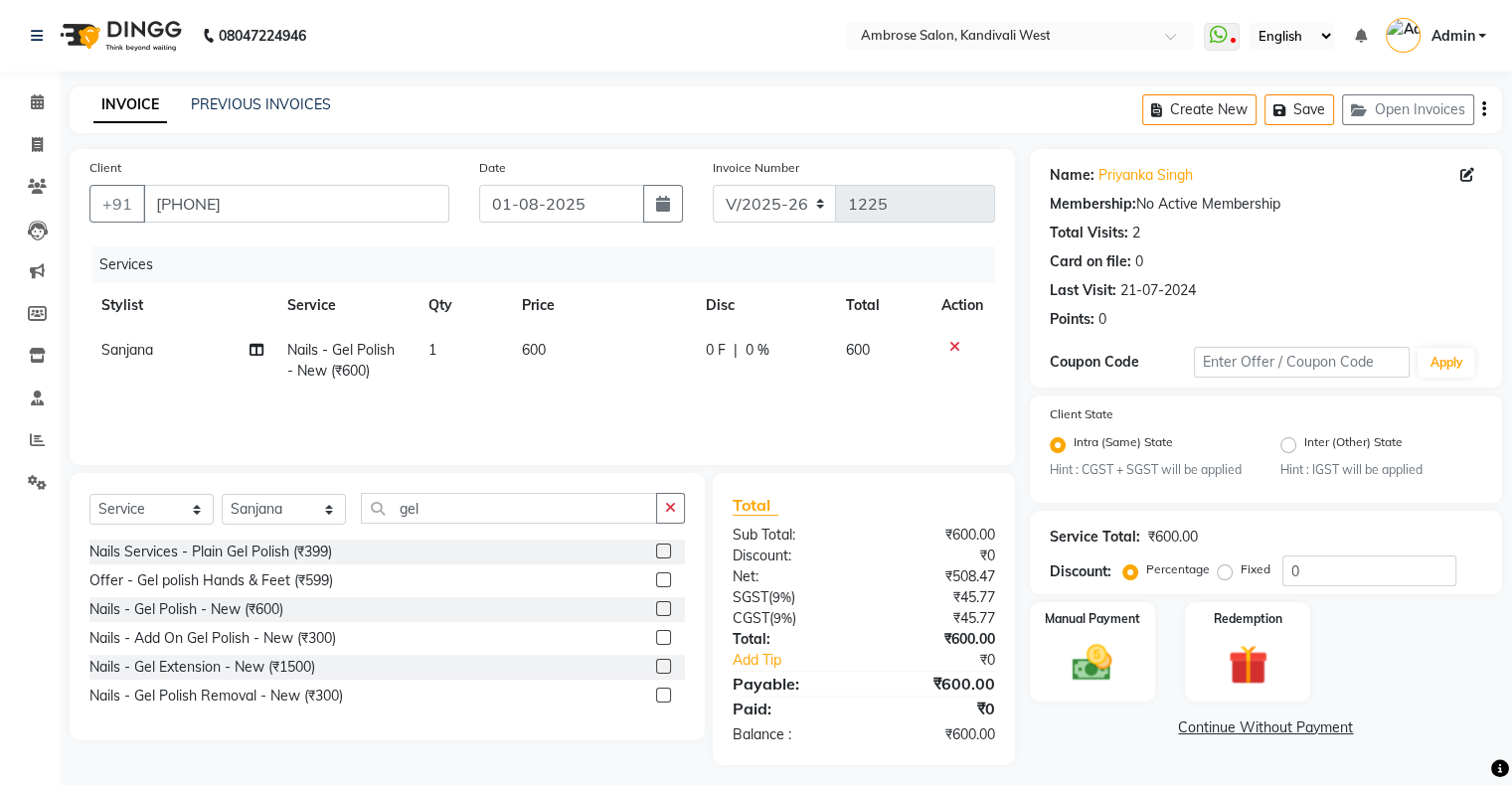 click on "0 F" 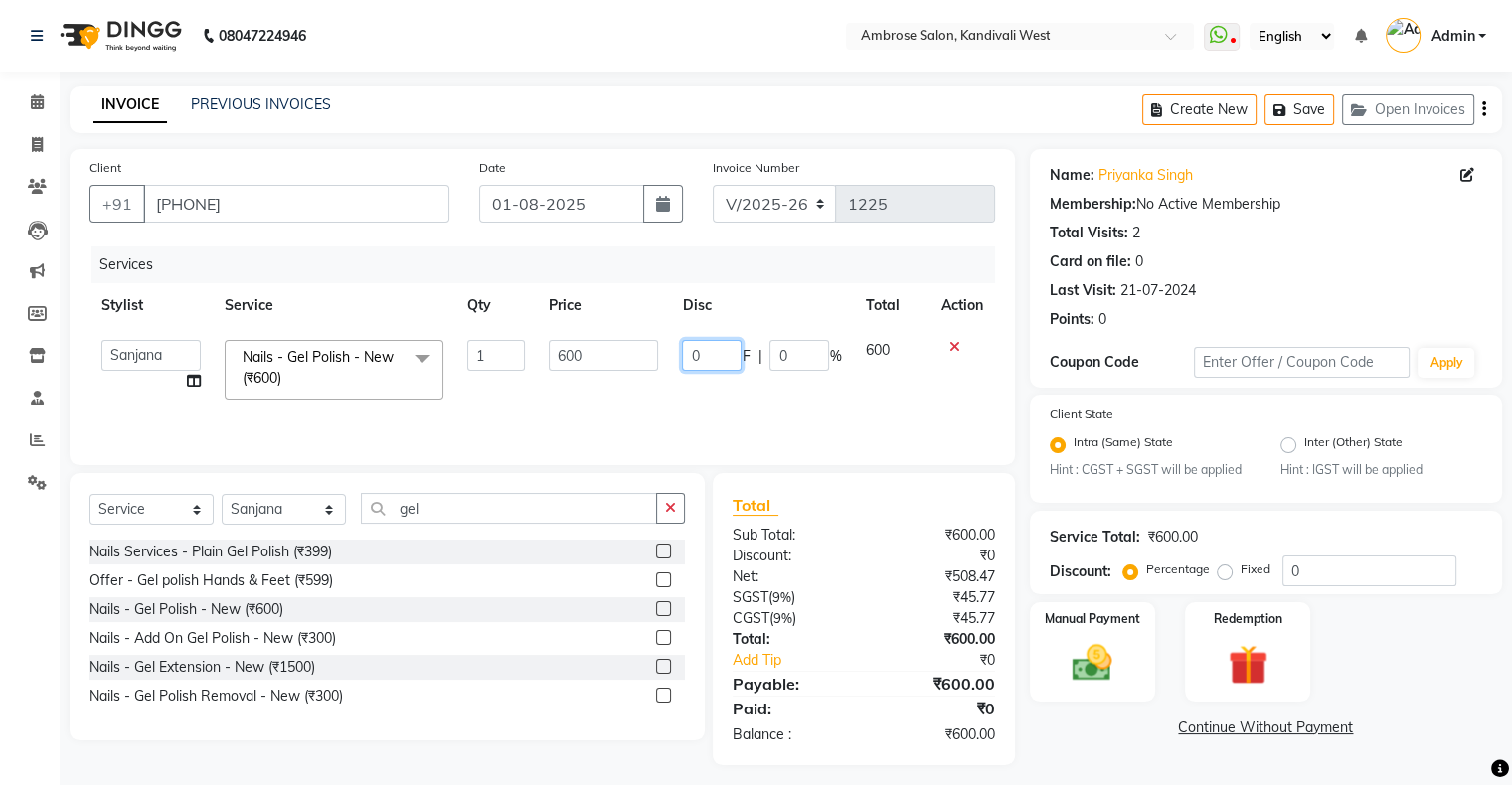 click on "0" 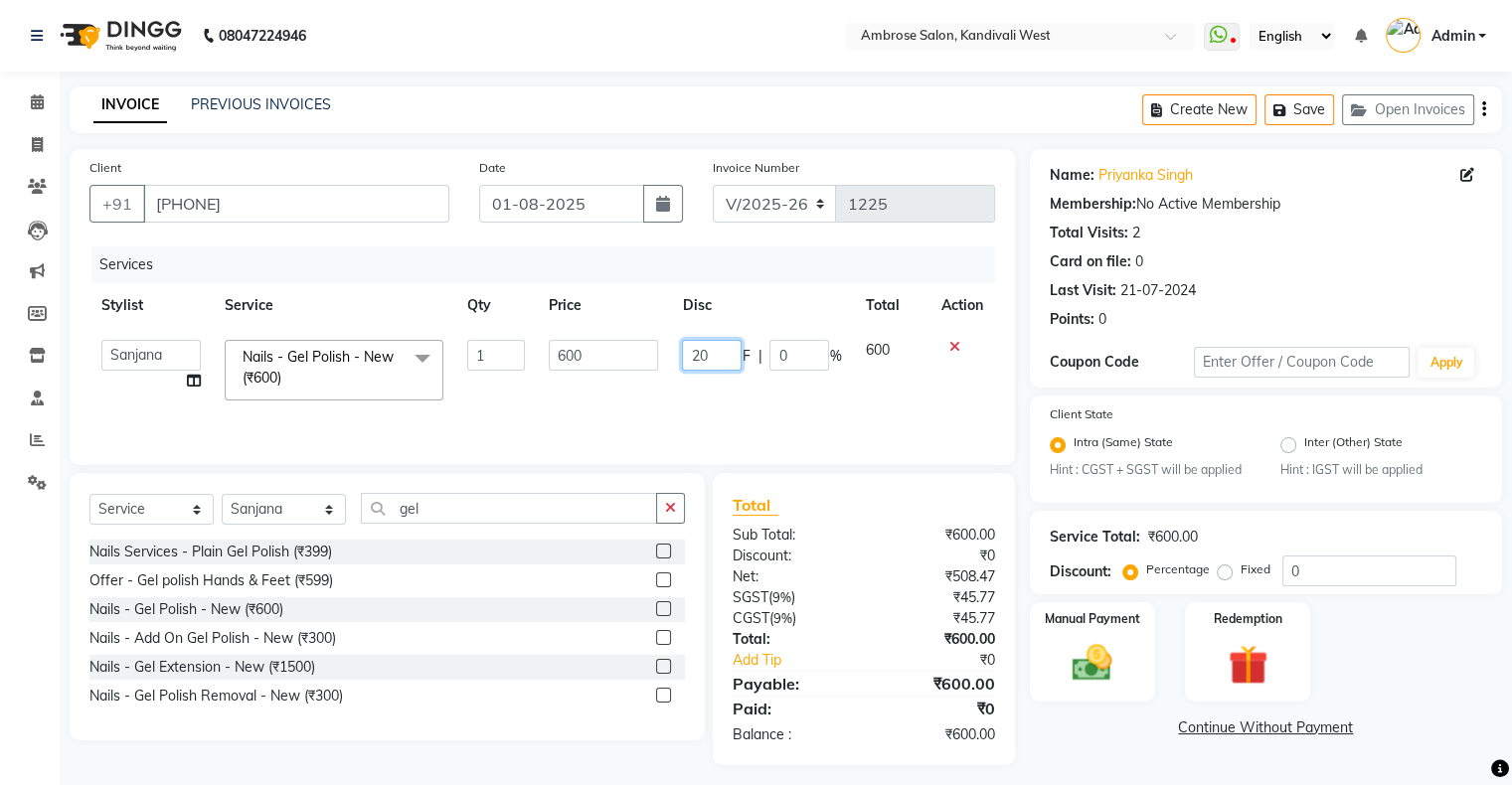 type on "200" 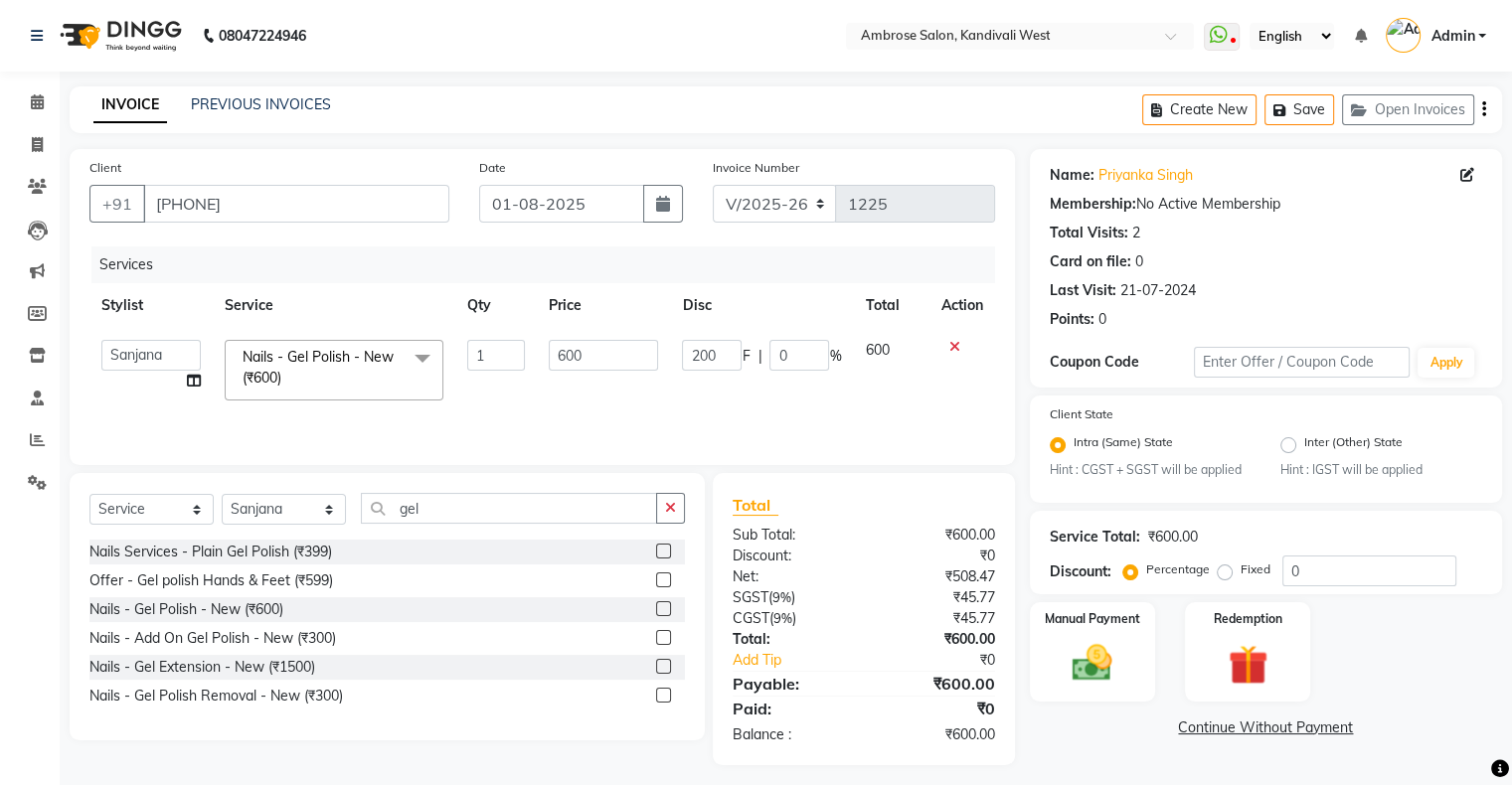 click on "Services Stylist Service Qty Price Disc Total Action [FIRST] [LAST] [FIRST] Hair Head [FIRST] Nails [FIRST] [FIRST] [NAME] FD [FIRST] [FIRST] [LAST] [FIRST] [FIRST] [LAST] Nails - Gel Polish - New (₹600) x Hair Services - Hair Cut (Male) (₹300) Hair Services - Hair Wash (Male) (₹200) Hair Services - Beard (₹200) Hair Services - Global Majjrel (Male) (₹1000) Hair Services - Hair Cut (Female) (₹1000) Hair Services - Blowdry Medium (Female) (₹550) Hair Services - Normal Hair Wash Medium (Female) (₹500) Hair Services - Hair Spa Medium (Female) (₹1200) Threading-Full Face Threading (Female) (₹299) Honey wax Half Legs (Male) (₹1000) Flavoured Wax Underarms (Male) (₹499) Honey wax Half Arms (Female) (₹200) Honey wax Half Legs (Female) (₹400) Adult Hair Cut - Male Senior Stylist (₹600) Beard/Clean Shave - Male (₹250) Basic Styling - Male (₹250) Basic Styling Male - Senior Stylist (₹400) Side locks trim - Male (₹150) Brows Color - Male (₹200) Luxury Spa (₹6000) 1" 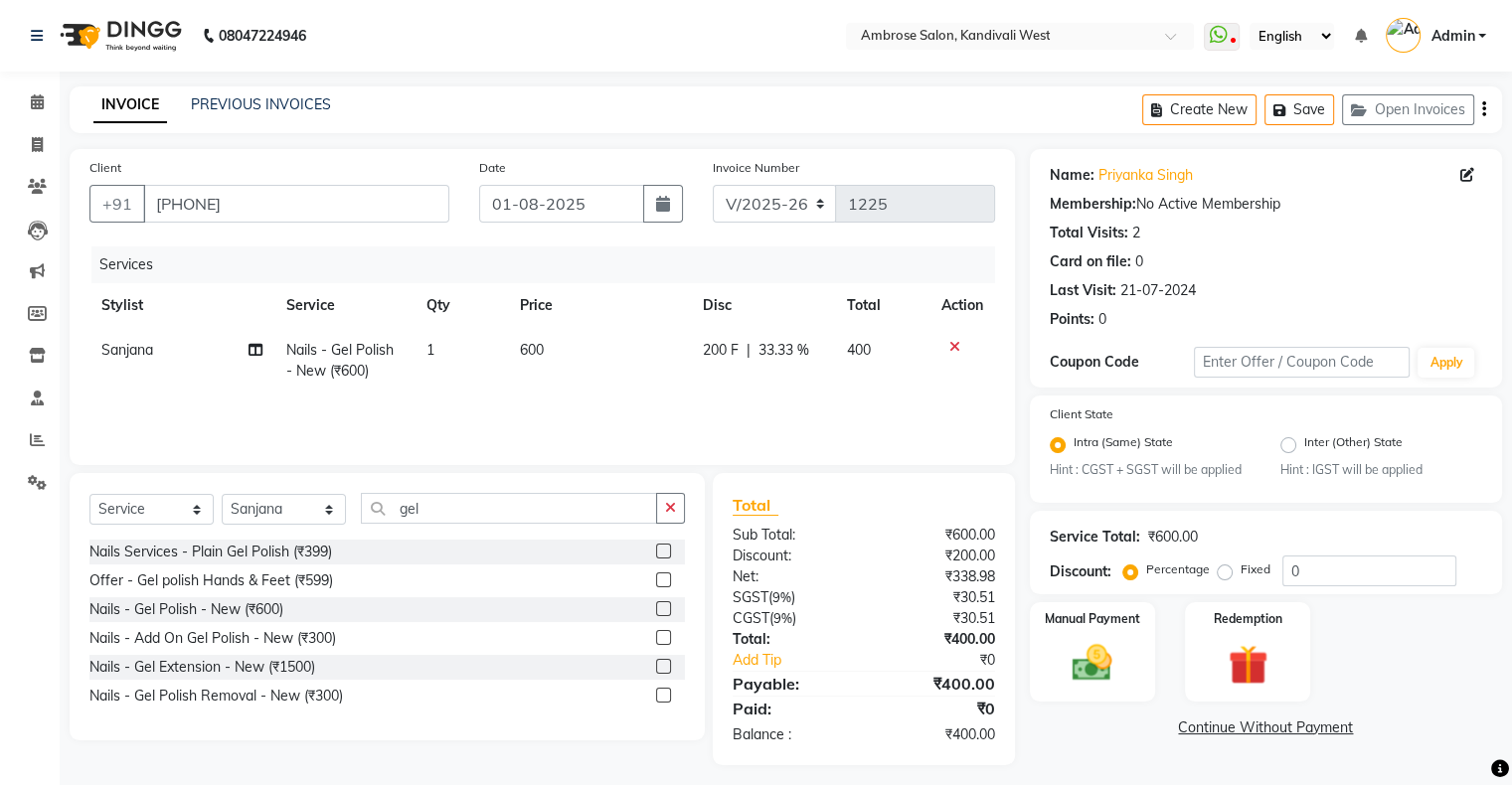 scroll, scrollTop: 10, scrollLeft: 0, axis: vertical 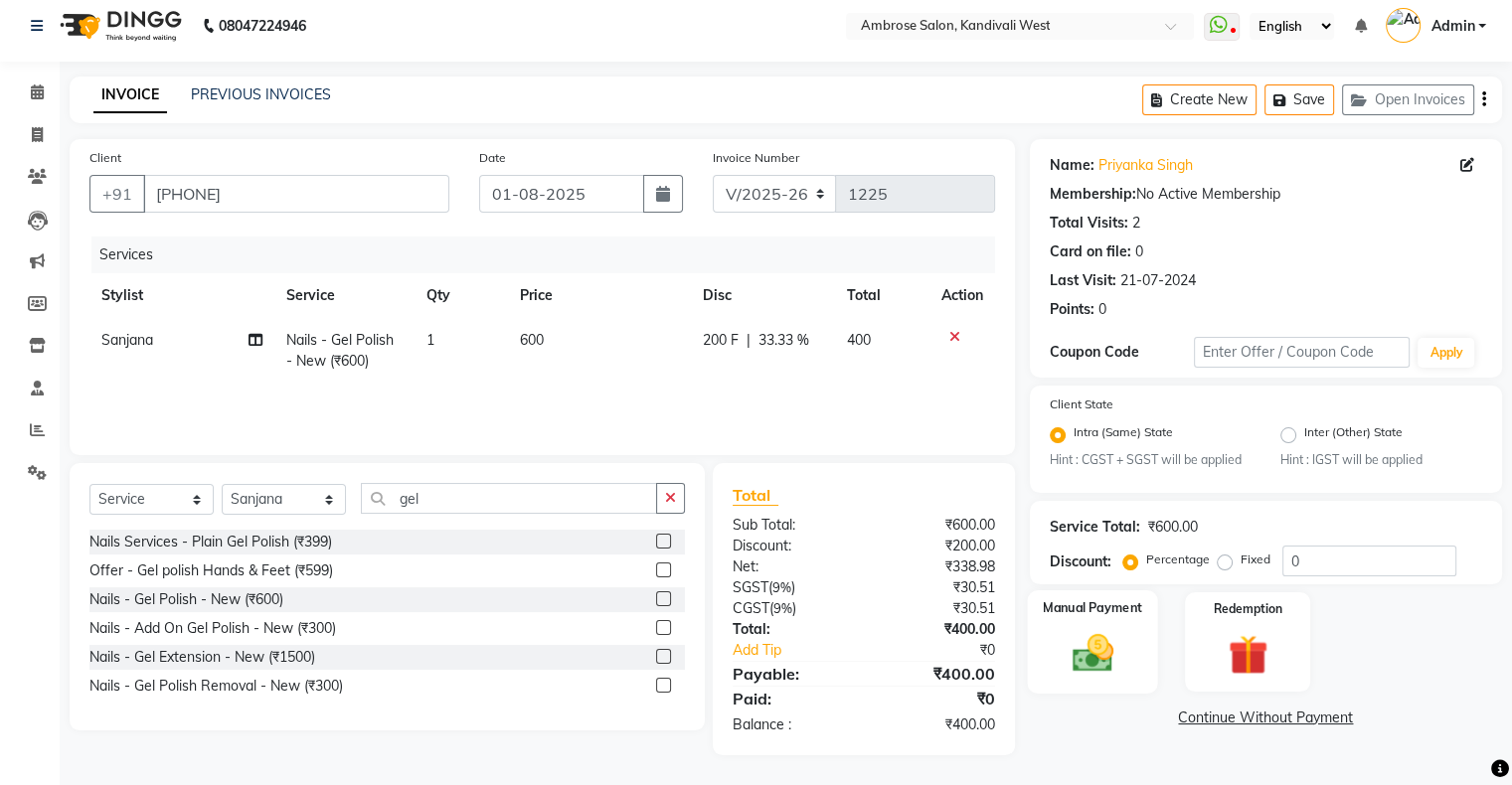 click 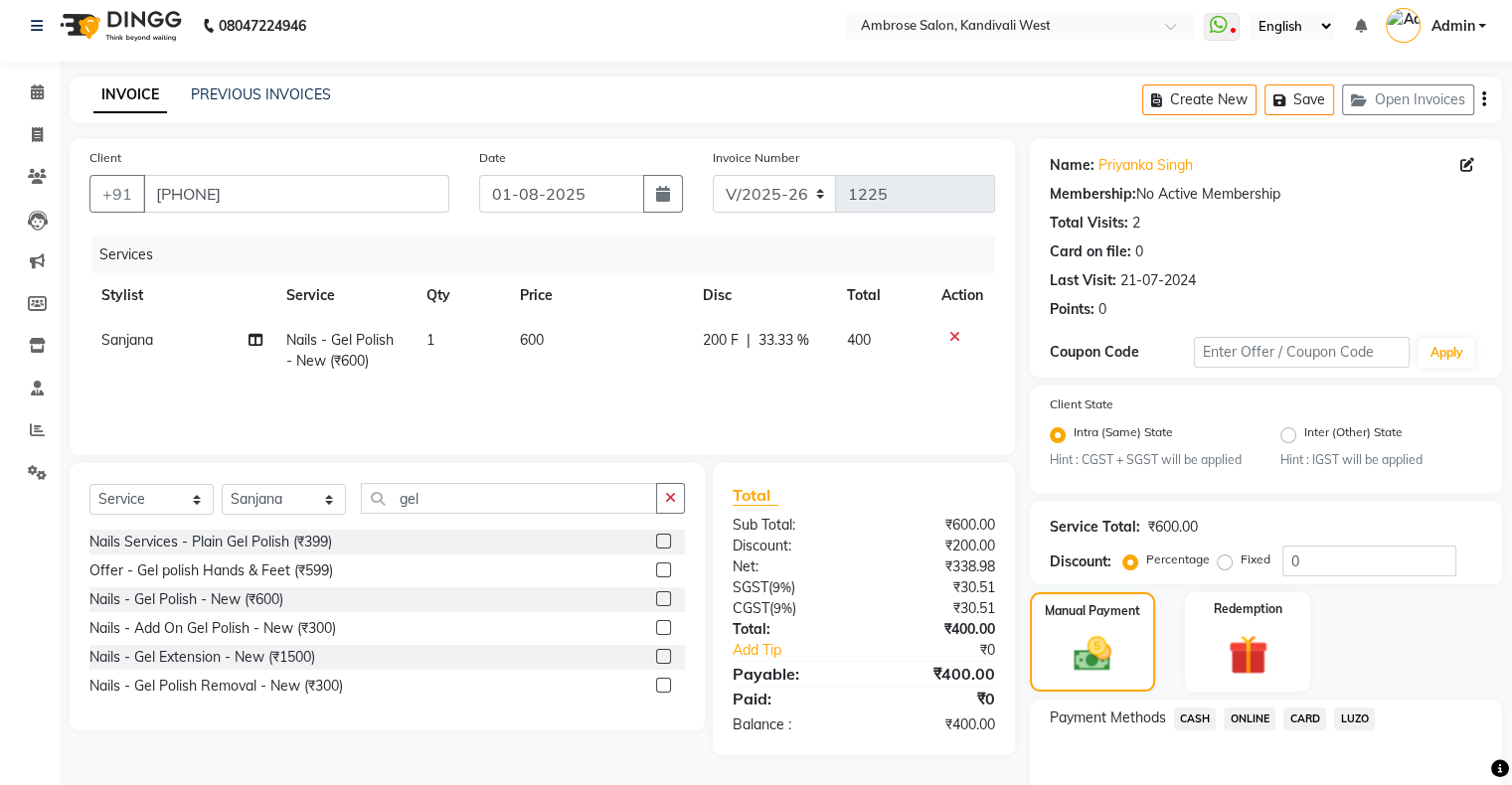 scroll, scrollTop: 115, scrollLeft: 0, axis: vertical 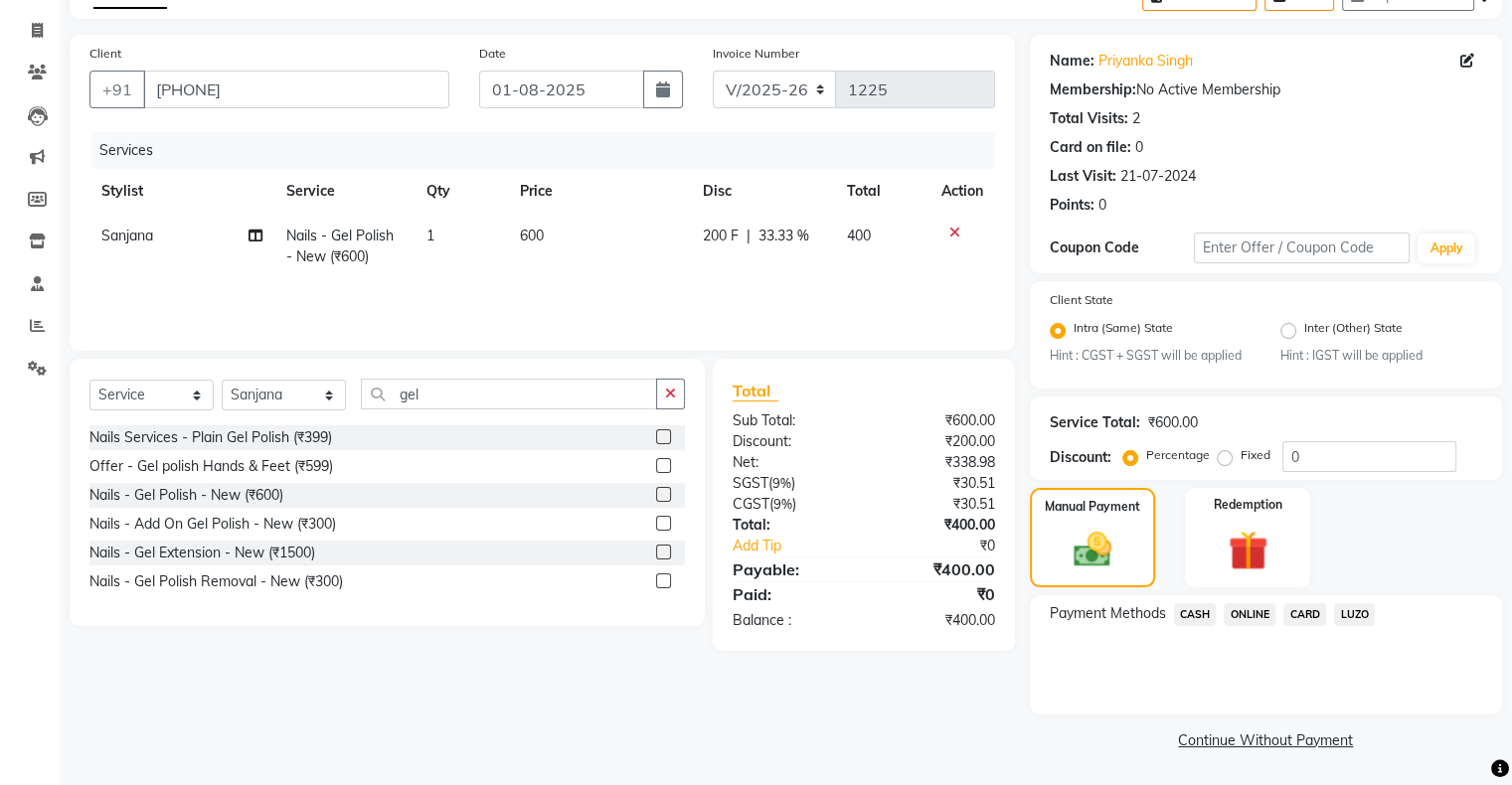 click on "ONLINE" 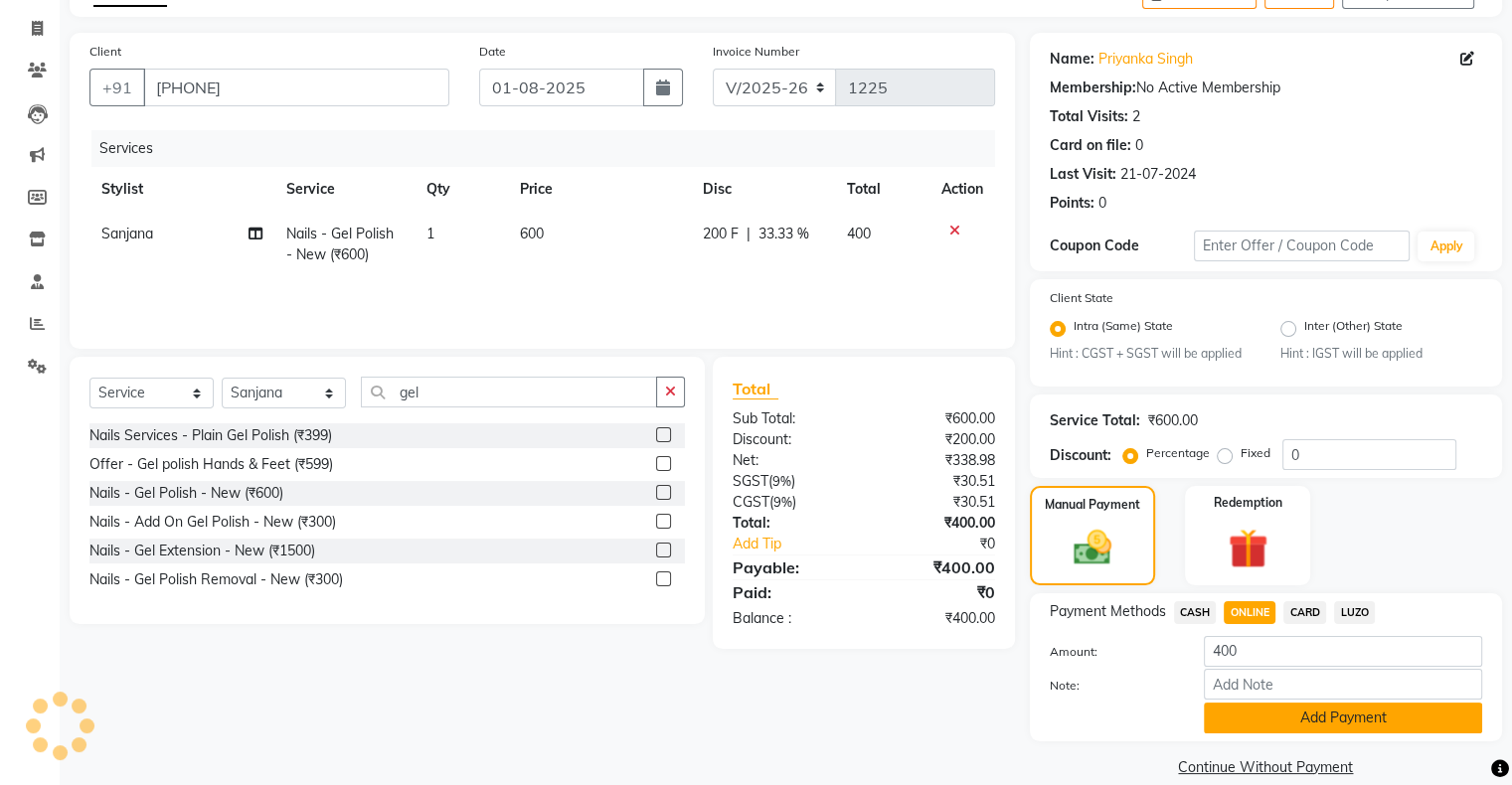 scroll, scrollTop: 147, scrollLeft: 0, axis: vertical 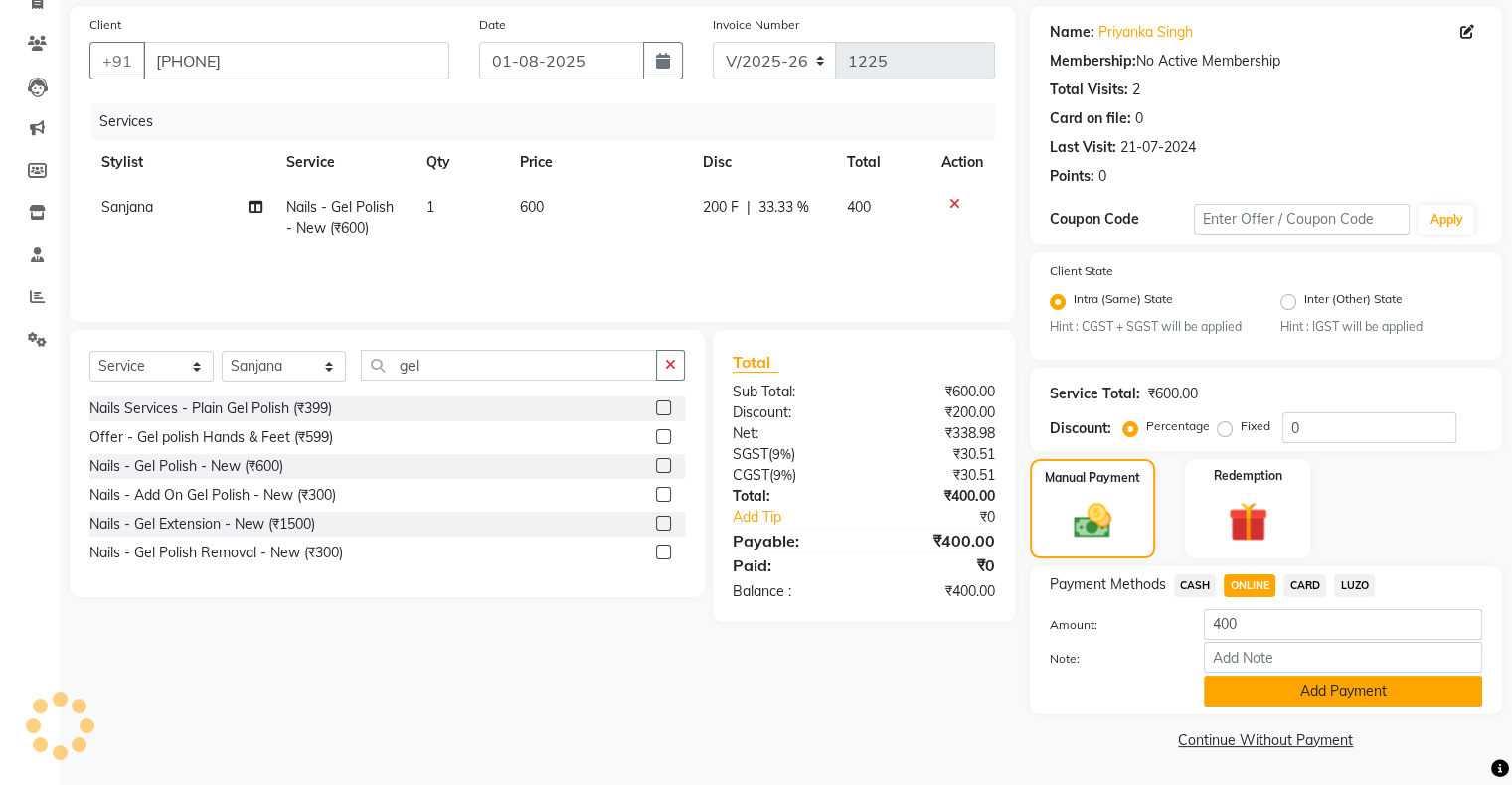 click on "Add Payment" 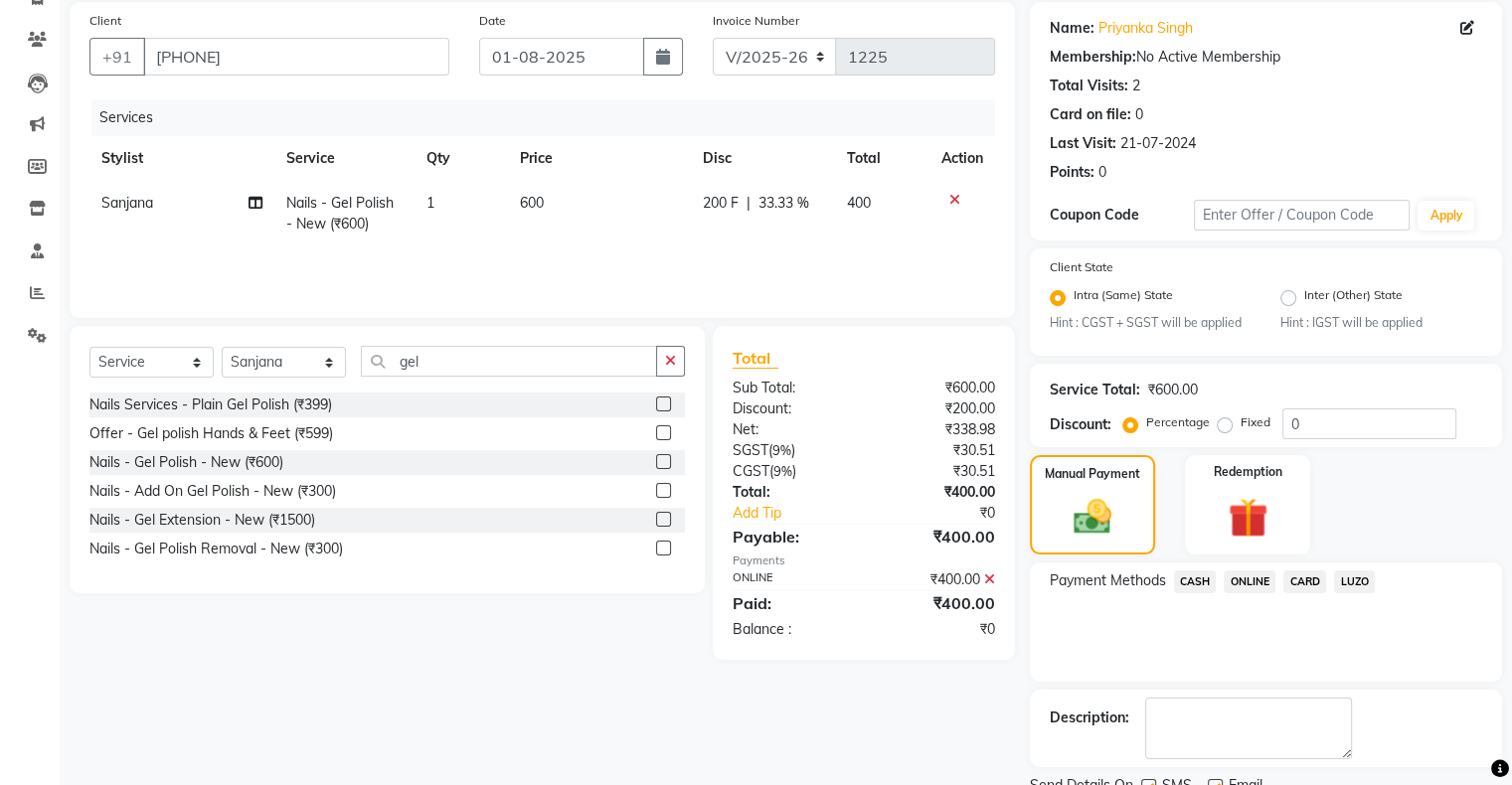 scroll, scrollTop: 227, scrollLeft: 0, axis: vertical 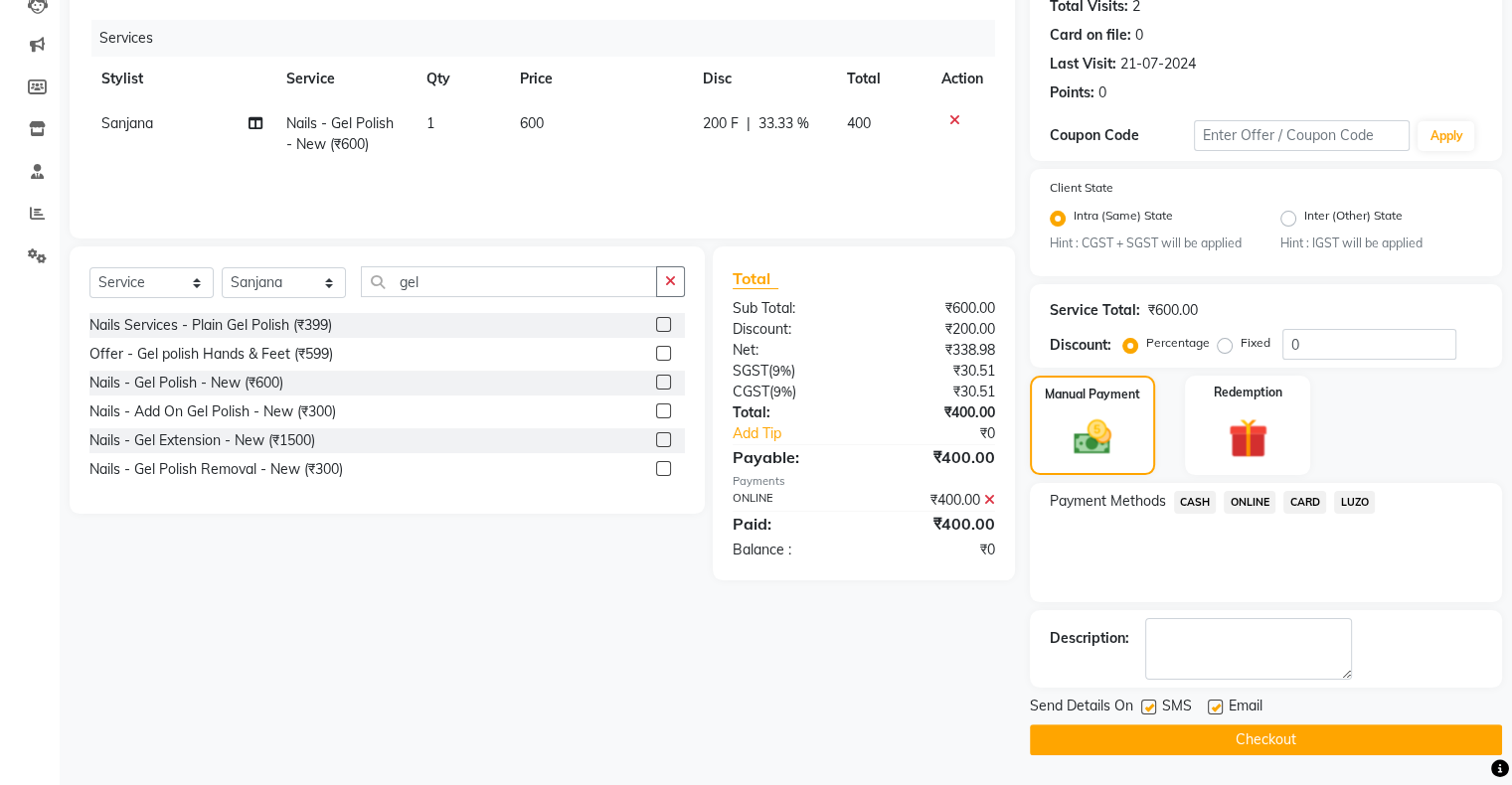 click on "Checkout" 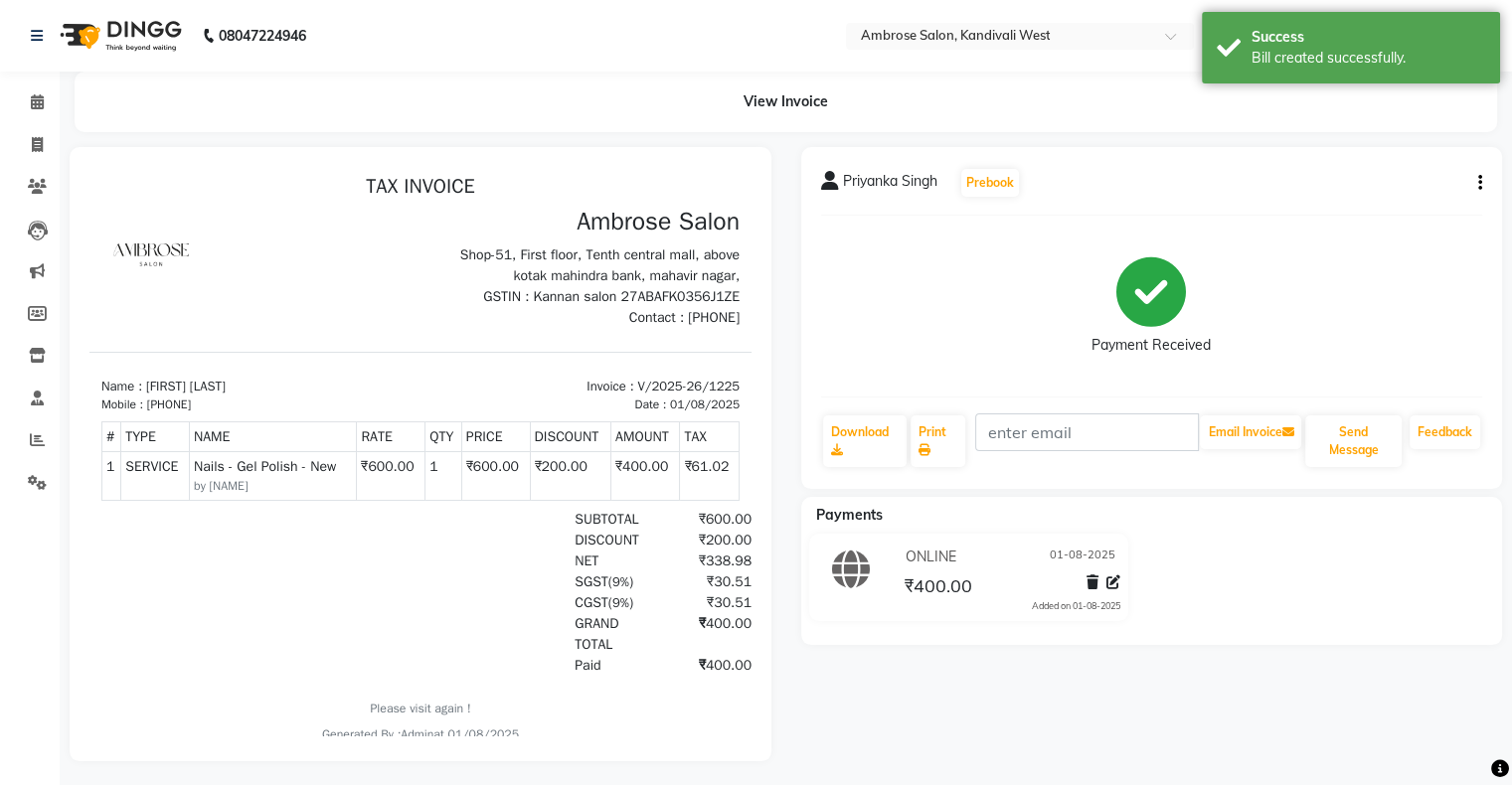scroll, scrollTop: 0, scrollLeft: 0, axis: both 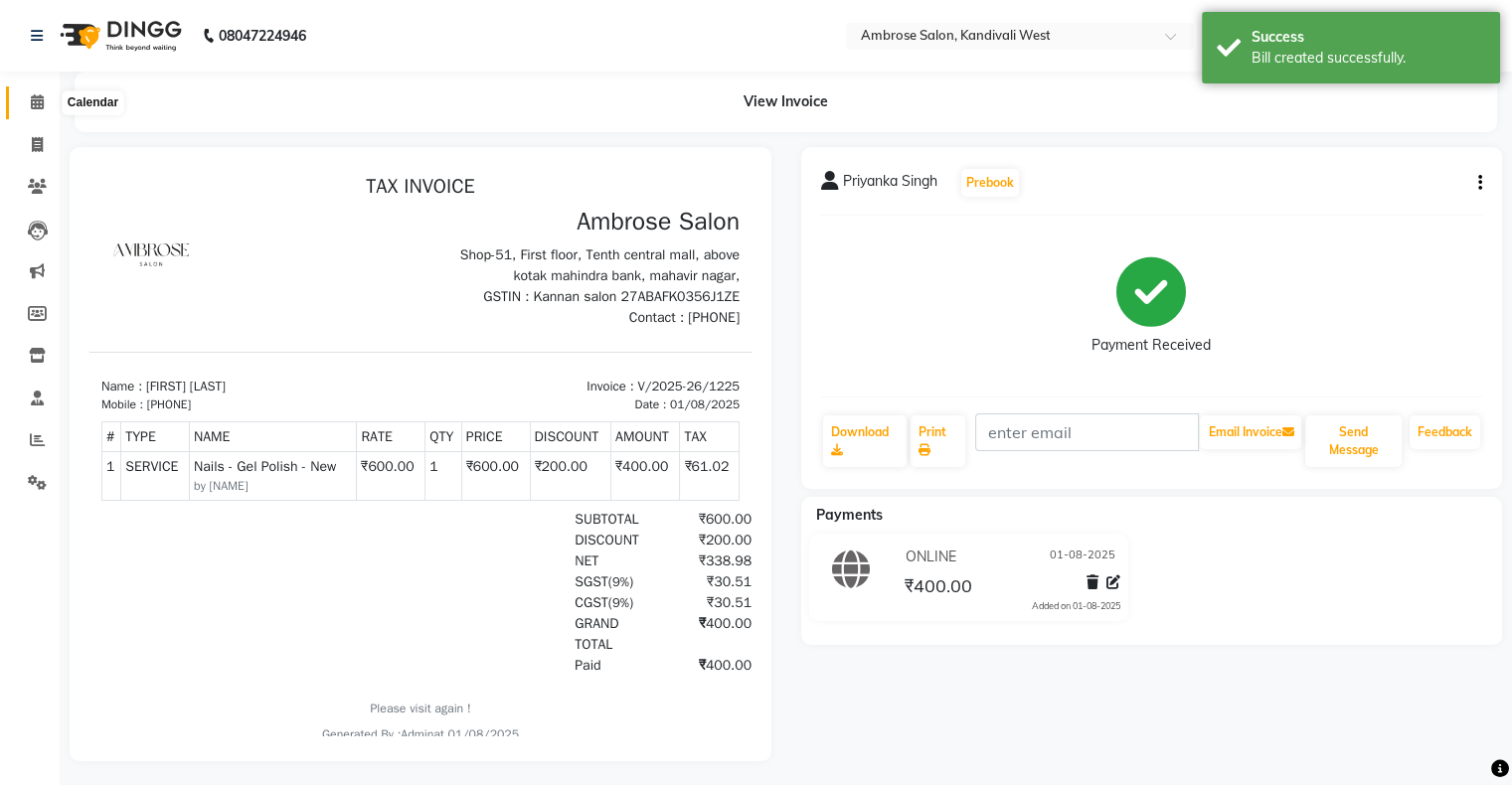 click 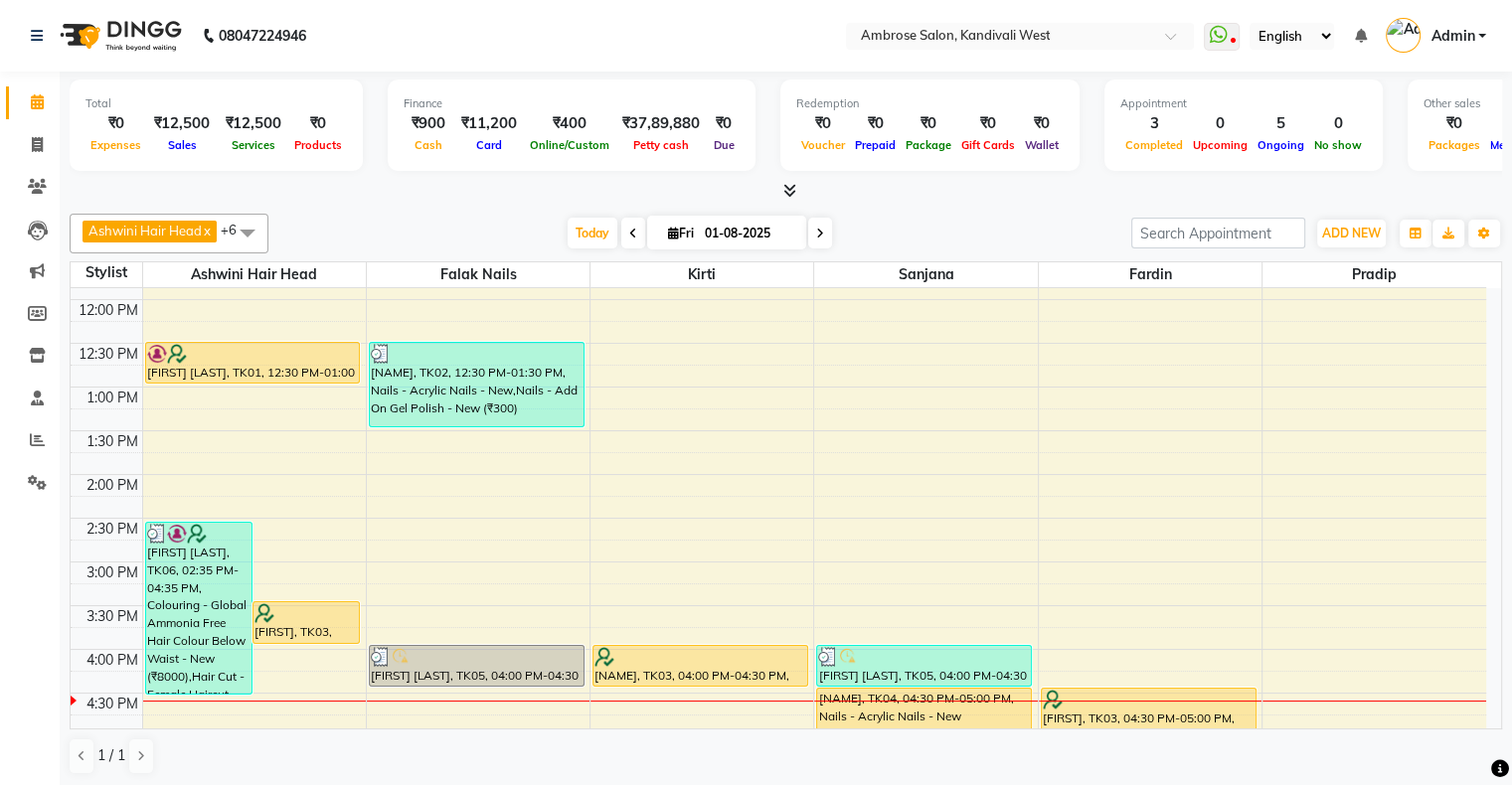scroll, scrollTop: 199, scrollLeft: 0, axis: vertical 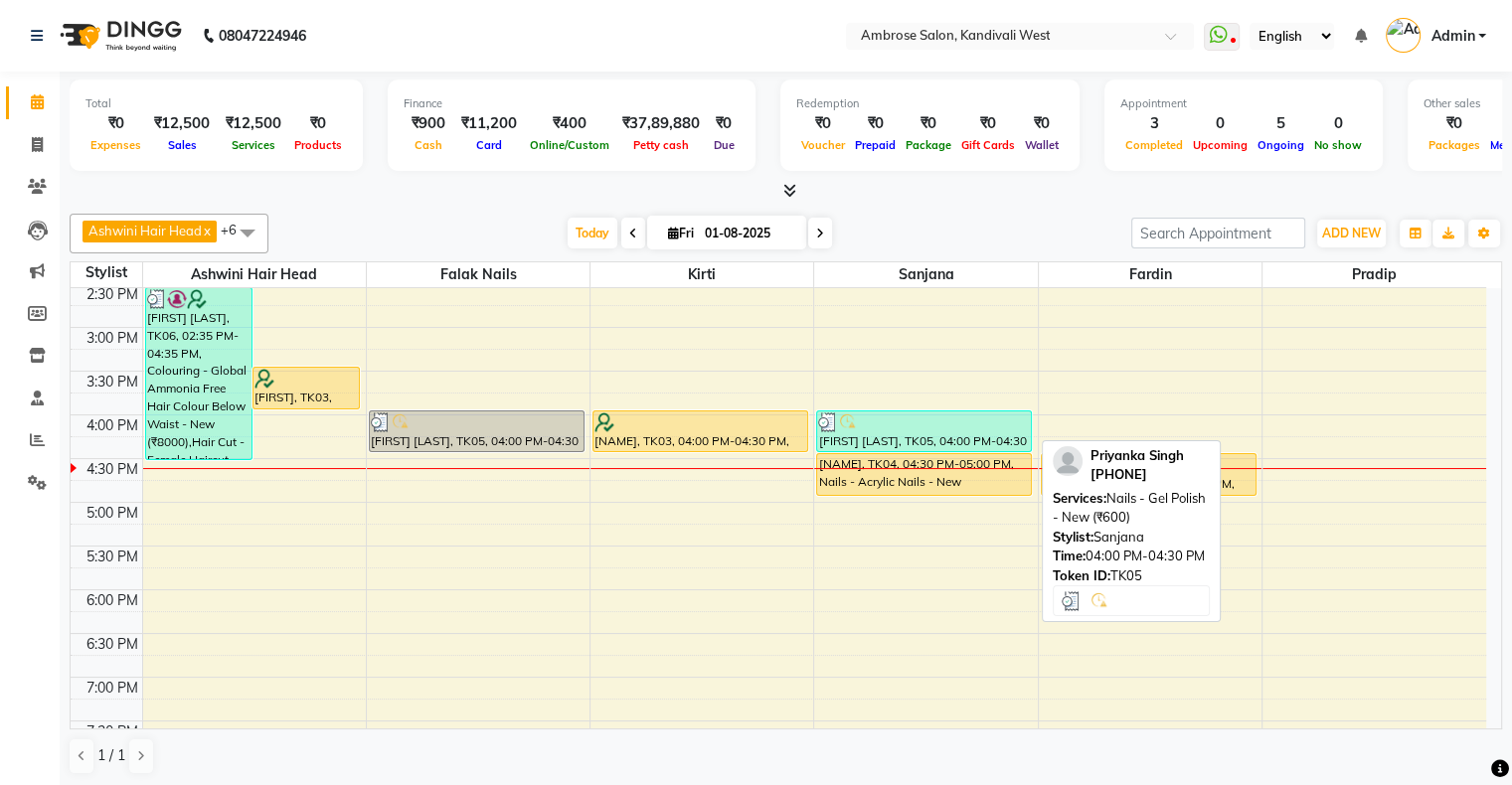 click on "[FIRST] [LAST], TK05, 04:00 PM-04:30 PM, Nails - Gel Polish - New (₹600)" at bounding box center (924, 431) 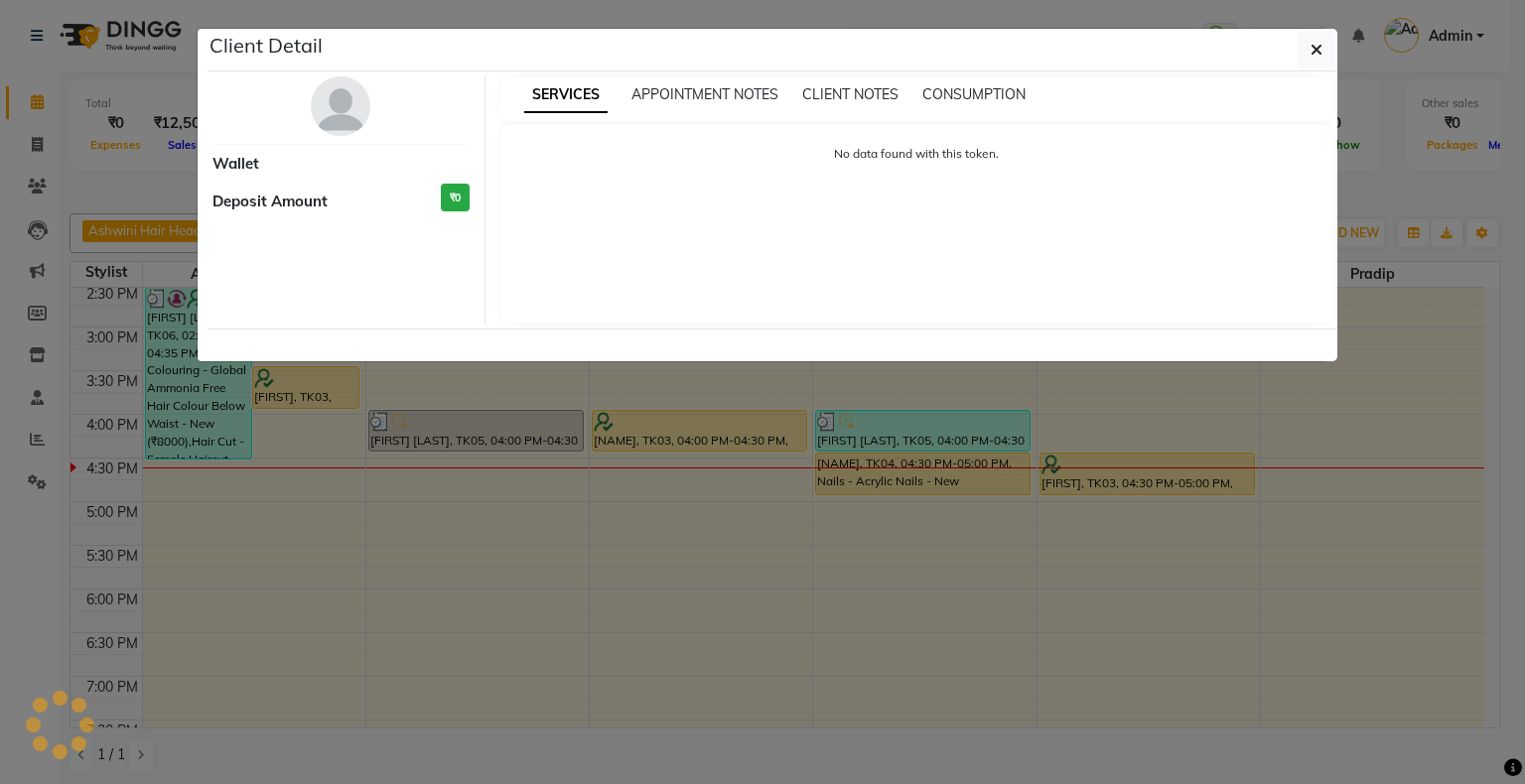 select on "3" 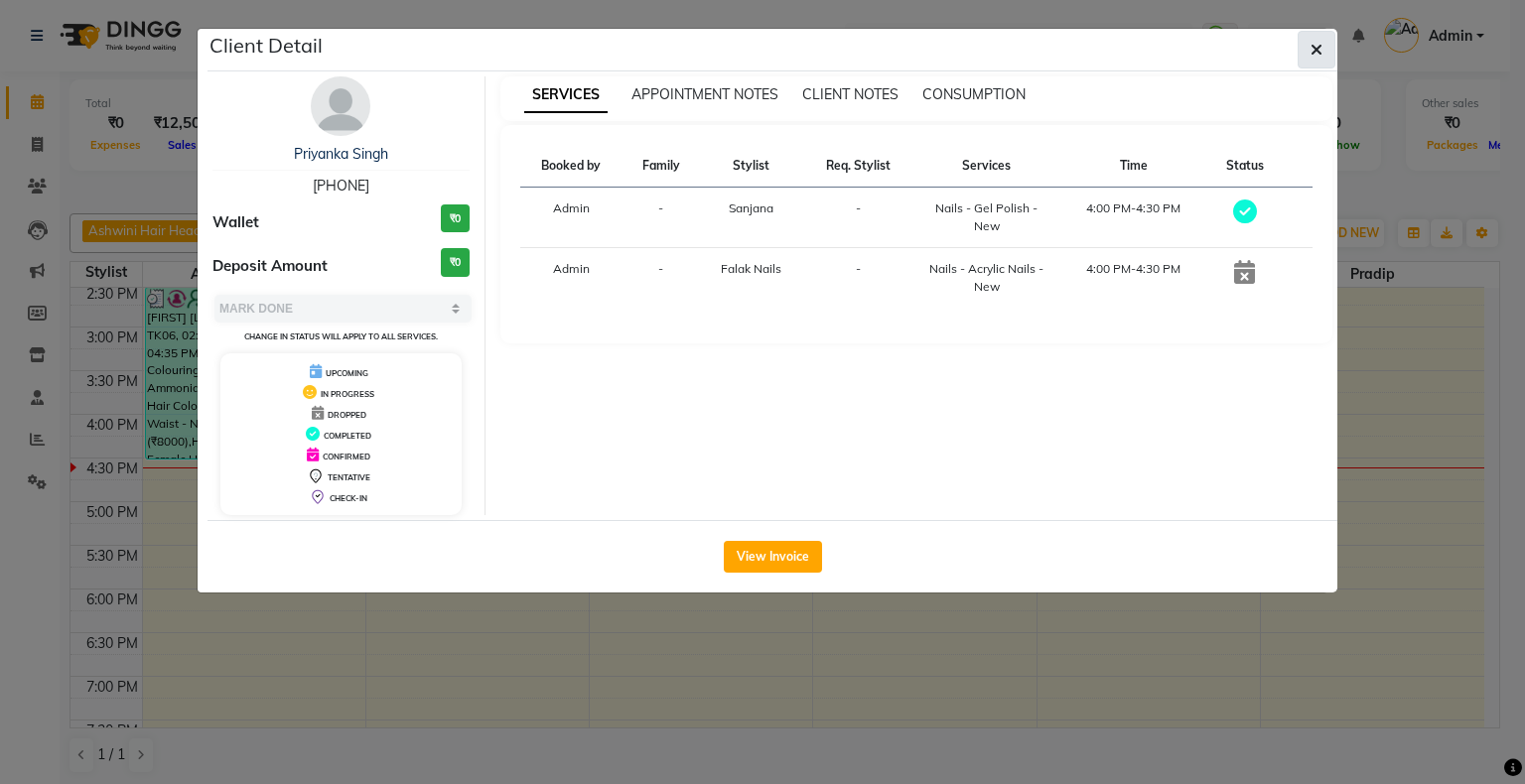 click 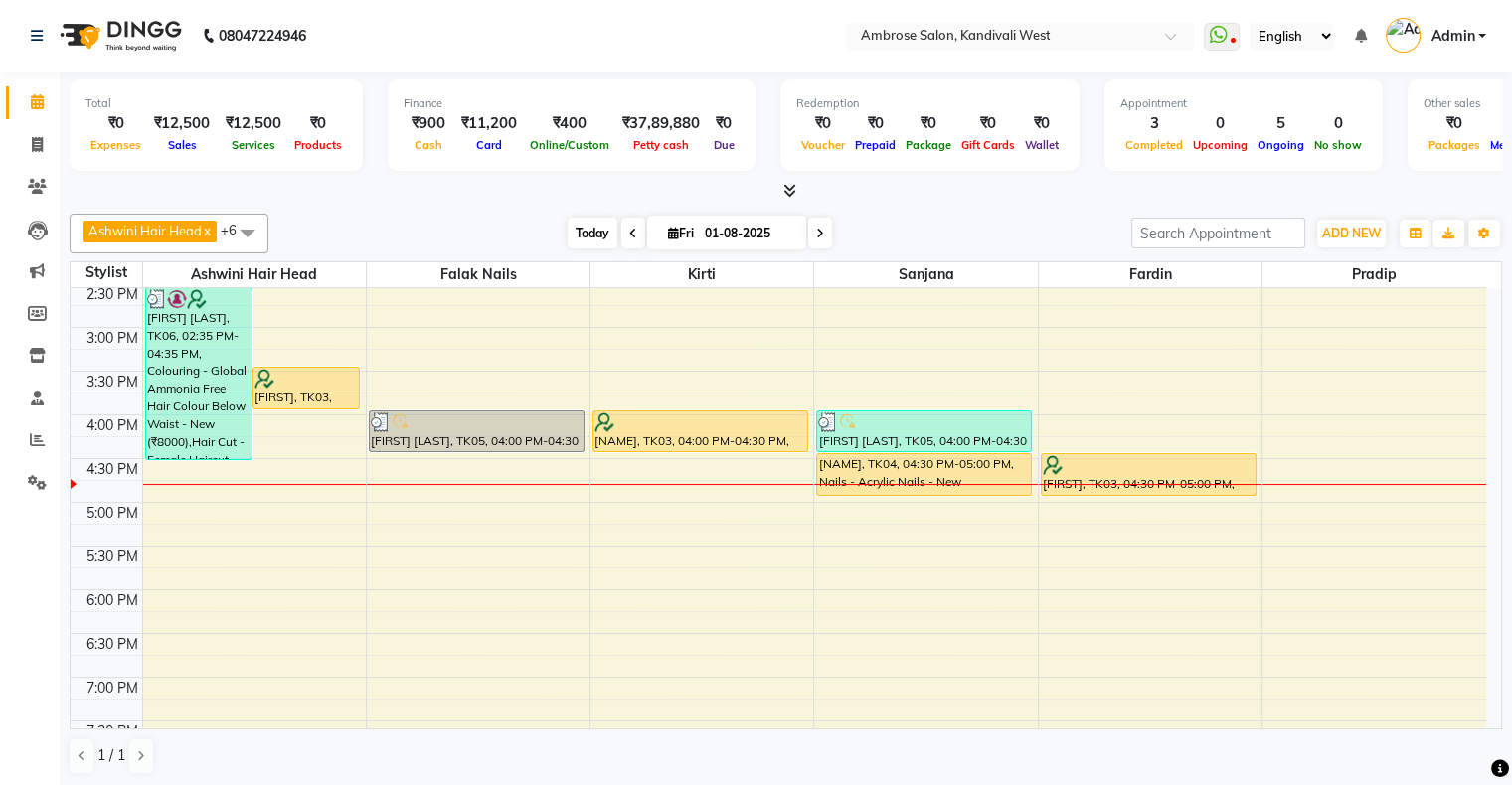 click on "Today" at bounding box center [592, 233] 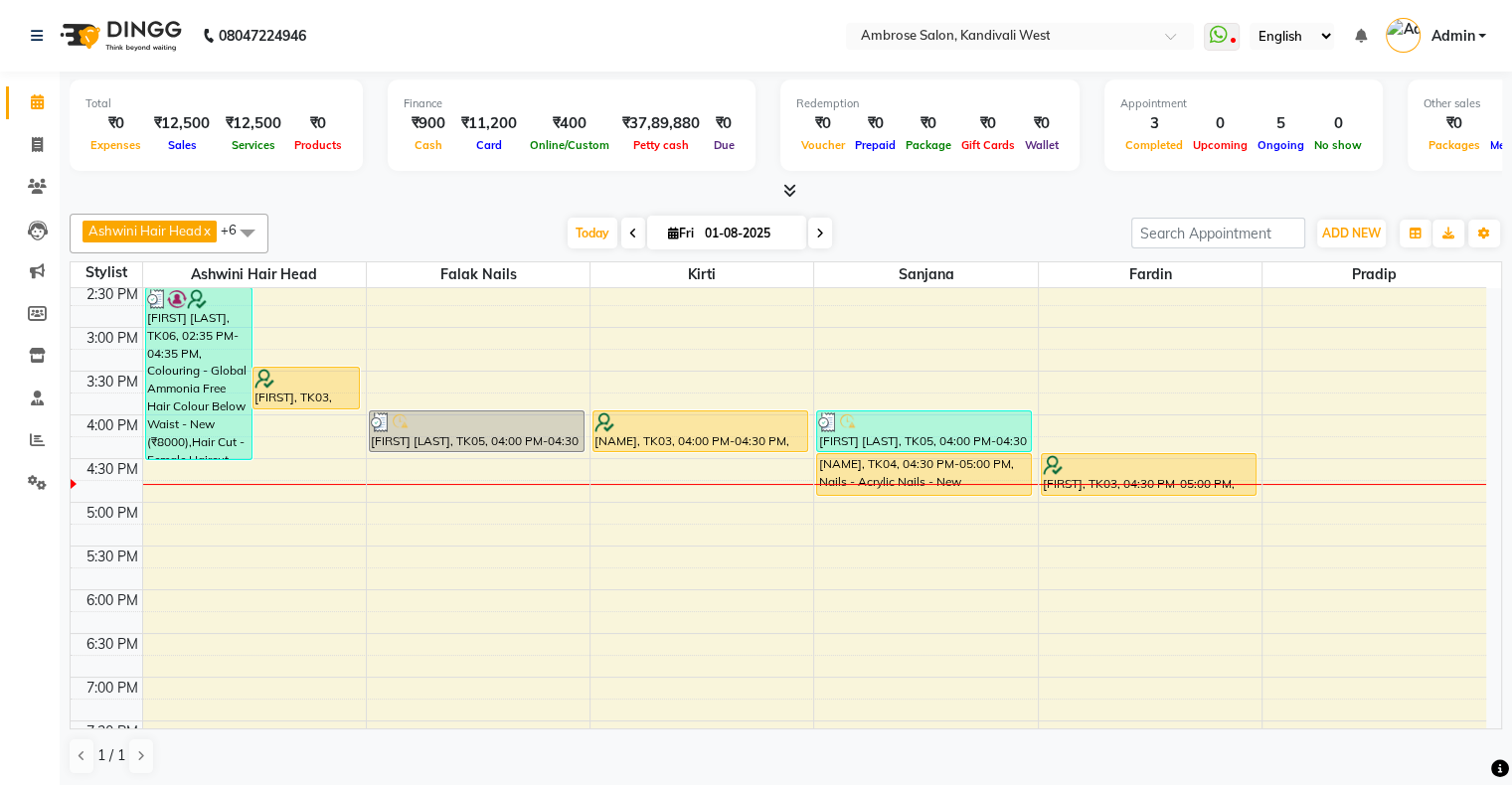 scroll, scrollTop: 521, scrollLeft: 0, axis: vertical 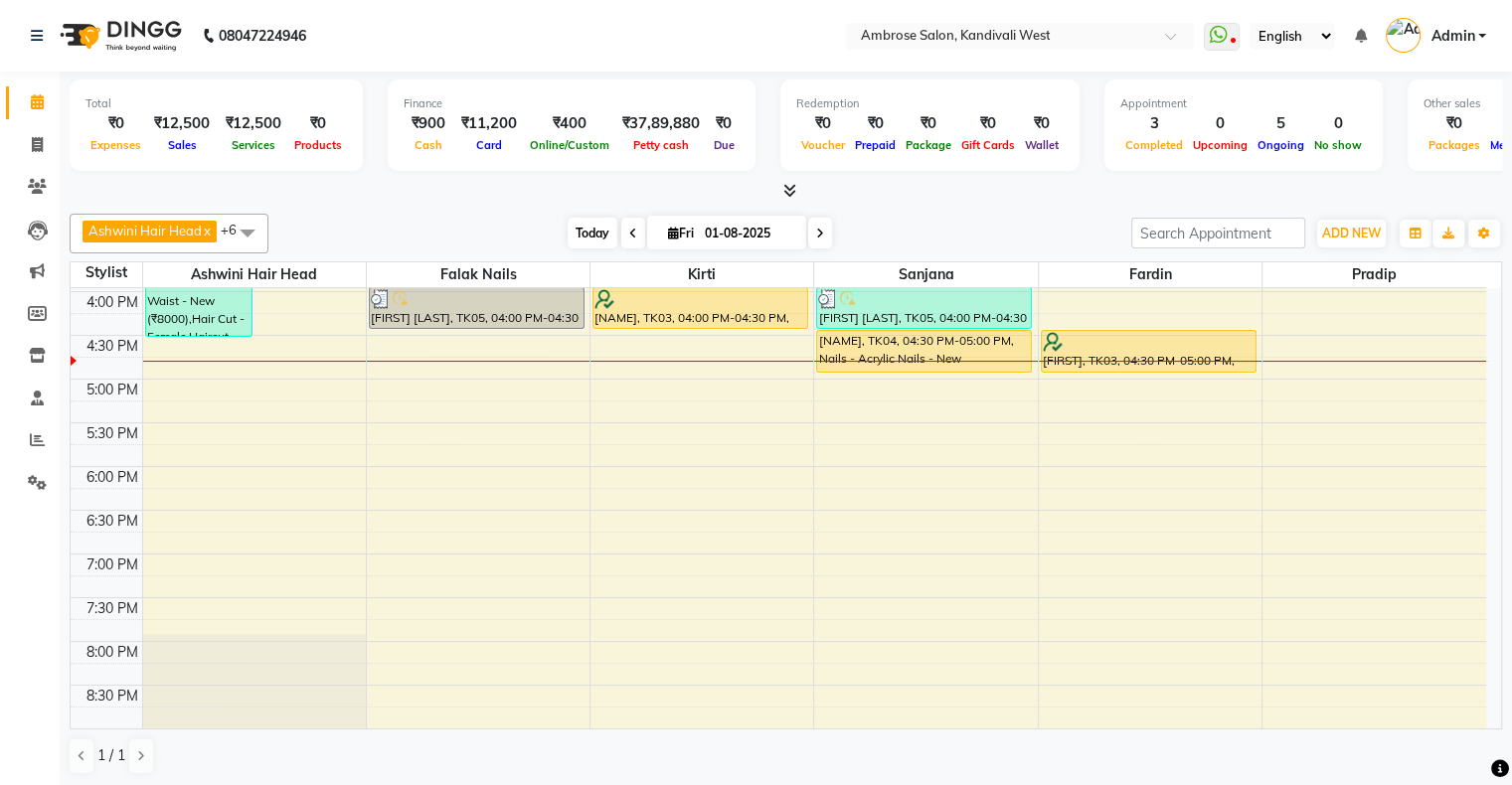 click on "Today" at bounding box center (592, 233) 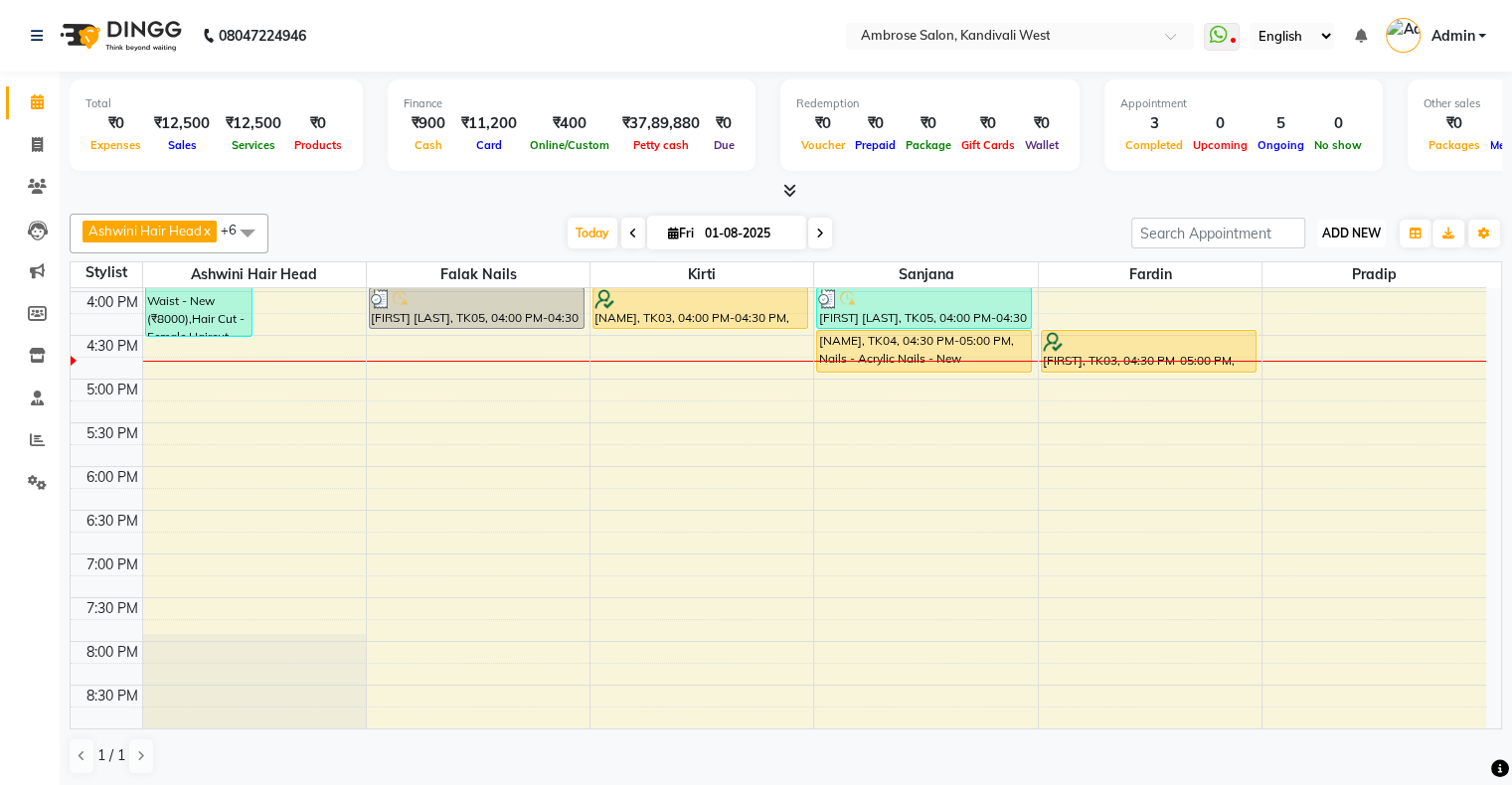 click on "ADD NEW" at bounding box center (1351, 233) 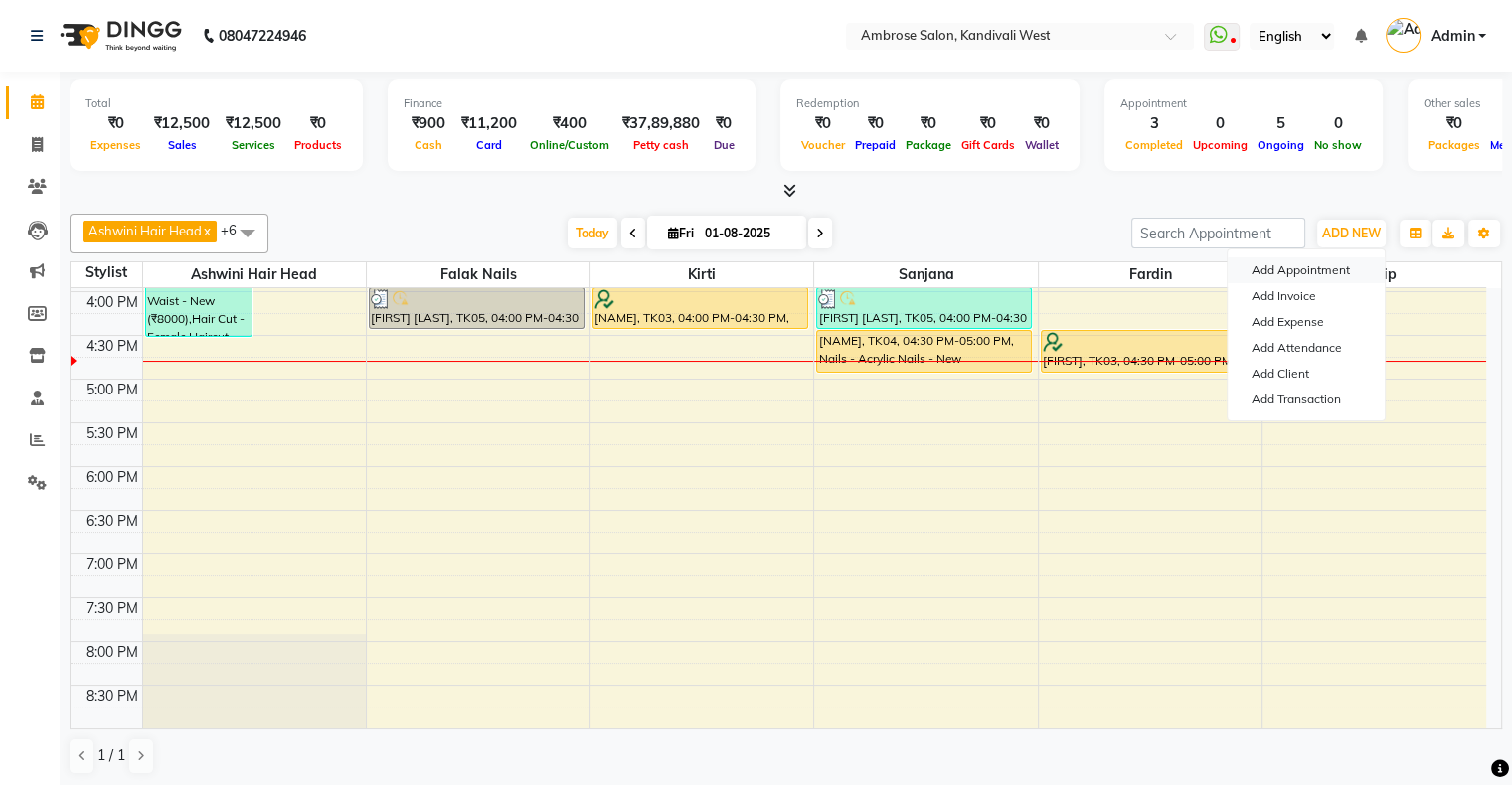 click on "Add Appointment" at bounding box center [1306, 270] 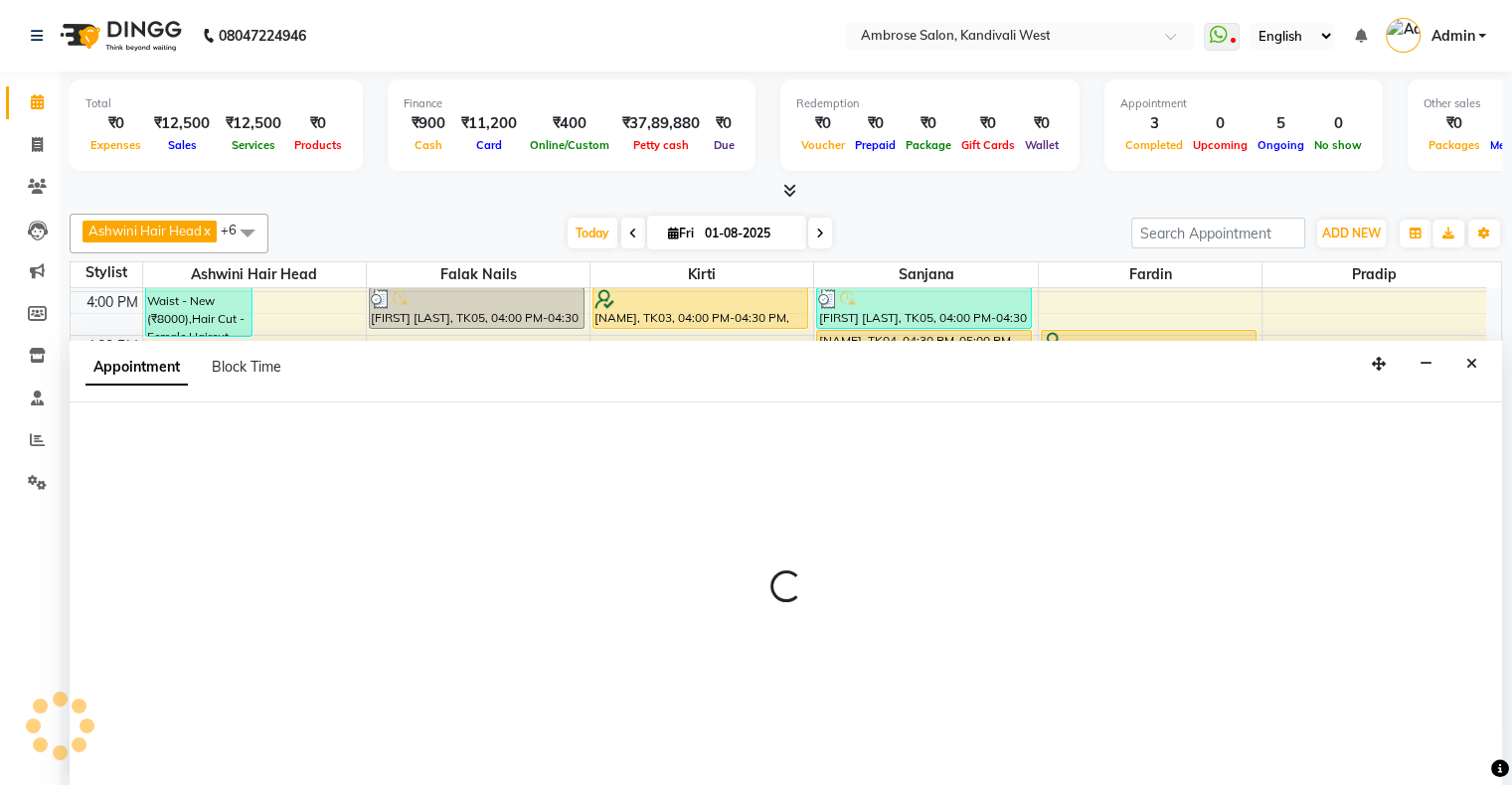 scroll, scrollTop: 0, scrollLeft: 0, axis: both 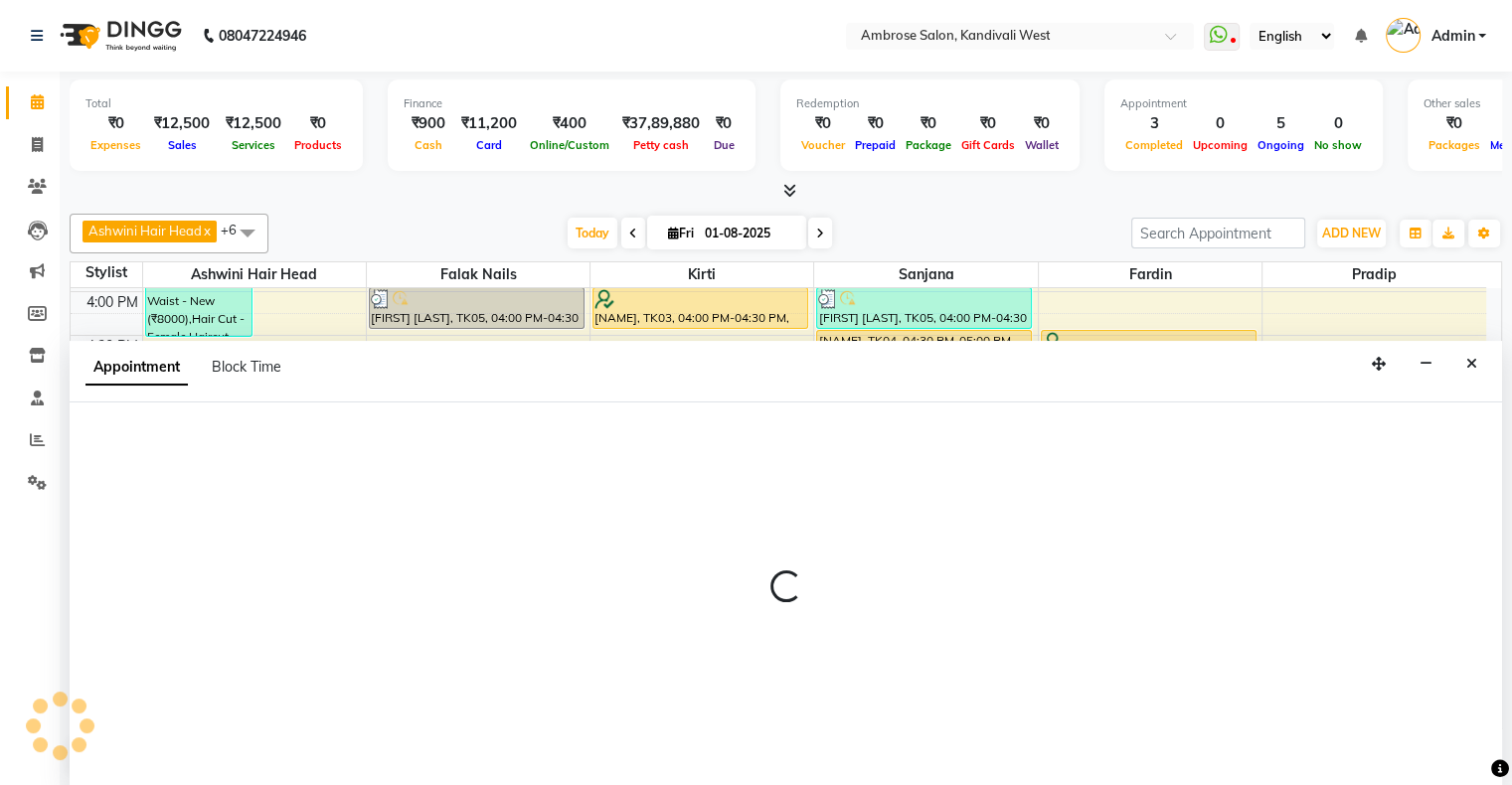 select on "tentative" 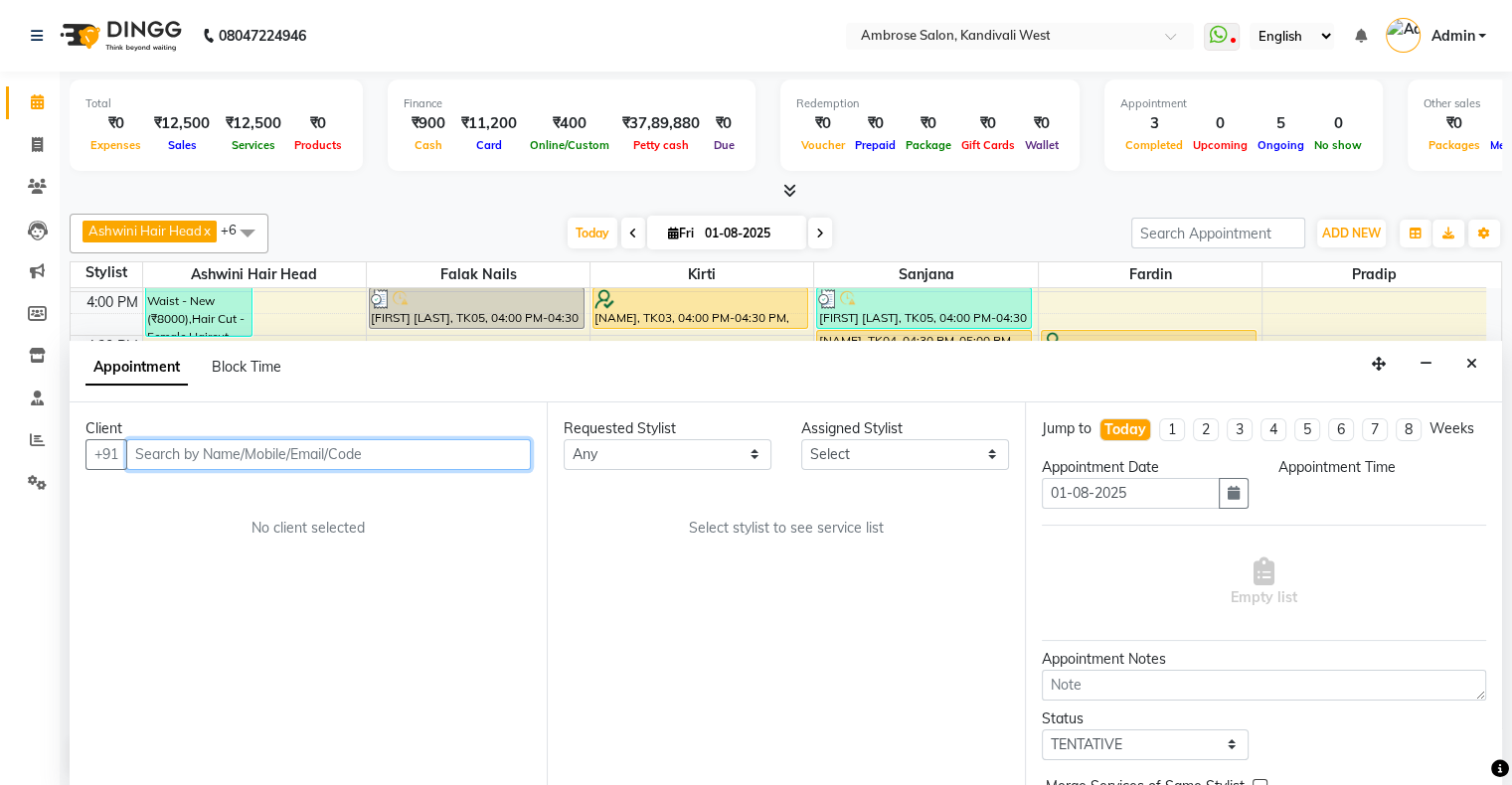 select on "660" 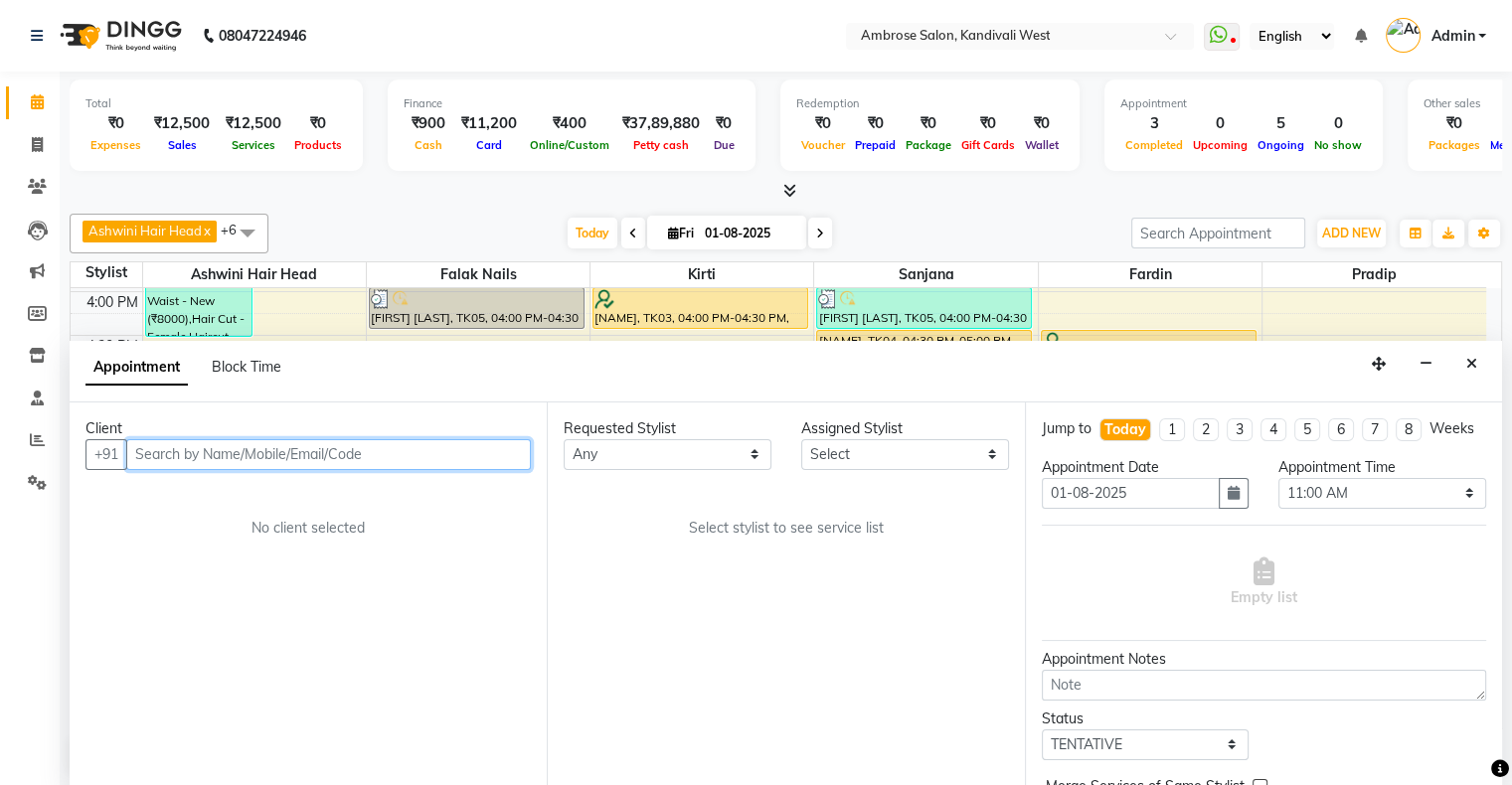 drag, startPoint x: 213, startPoint y: 450, endPoint x: 235, endPoint y: 432, distance: 28.42534 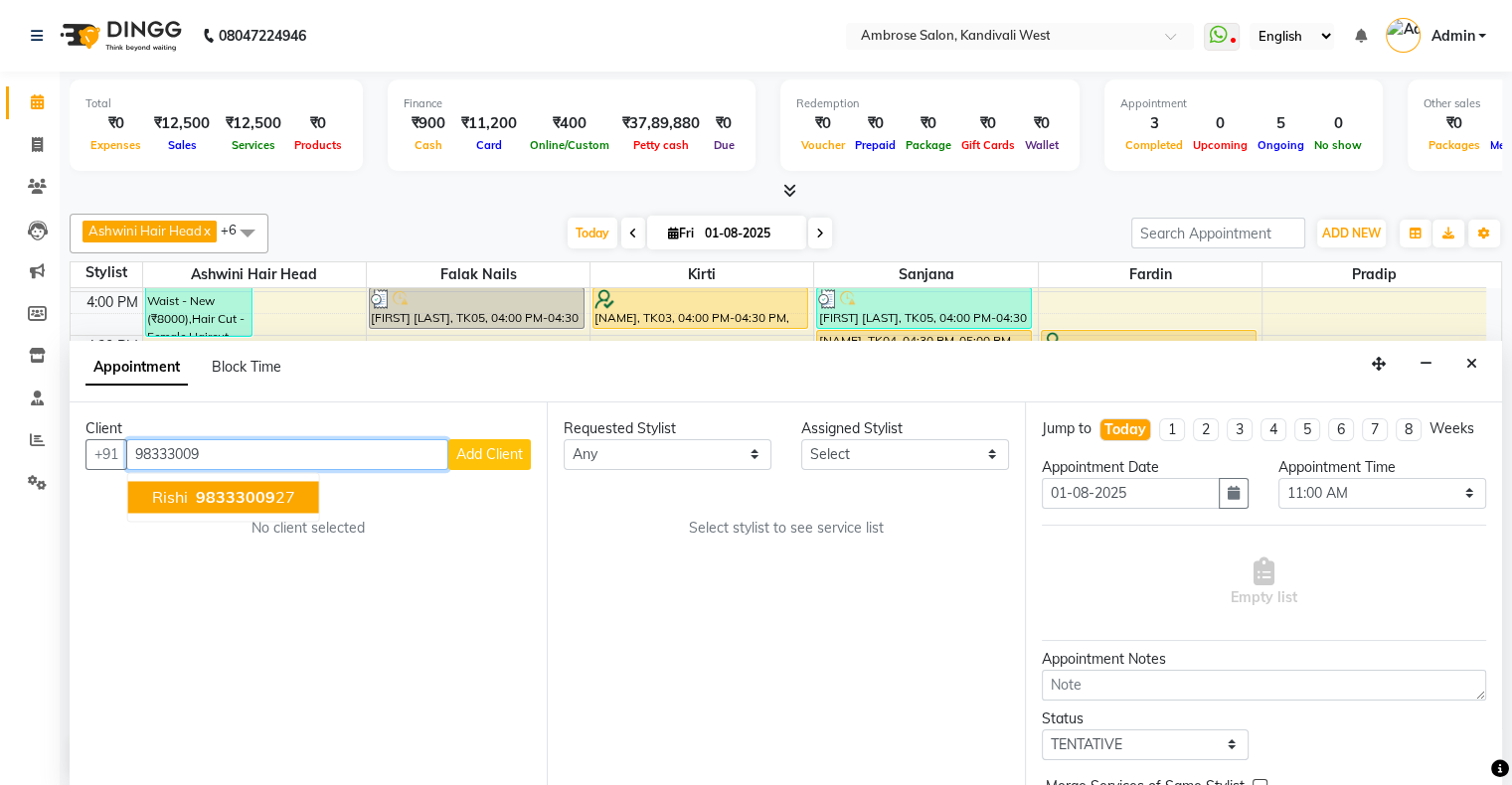 click on "[FIRST] [PHONE]" at bounding box center (224, 497) 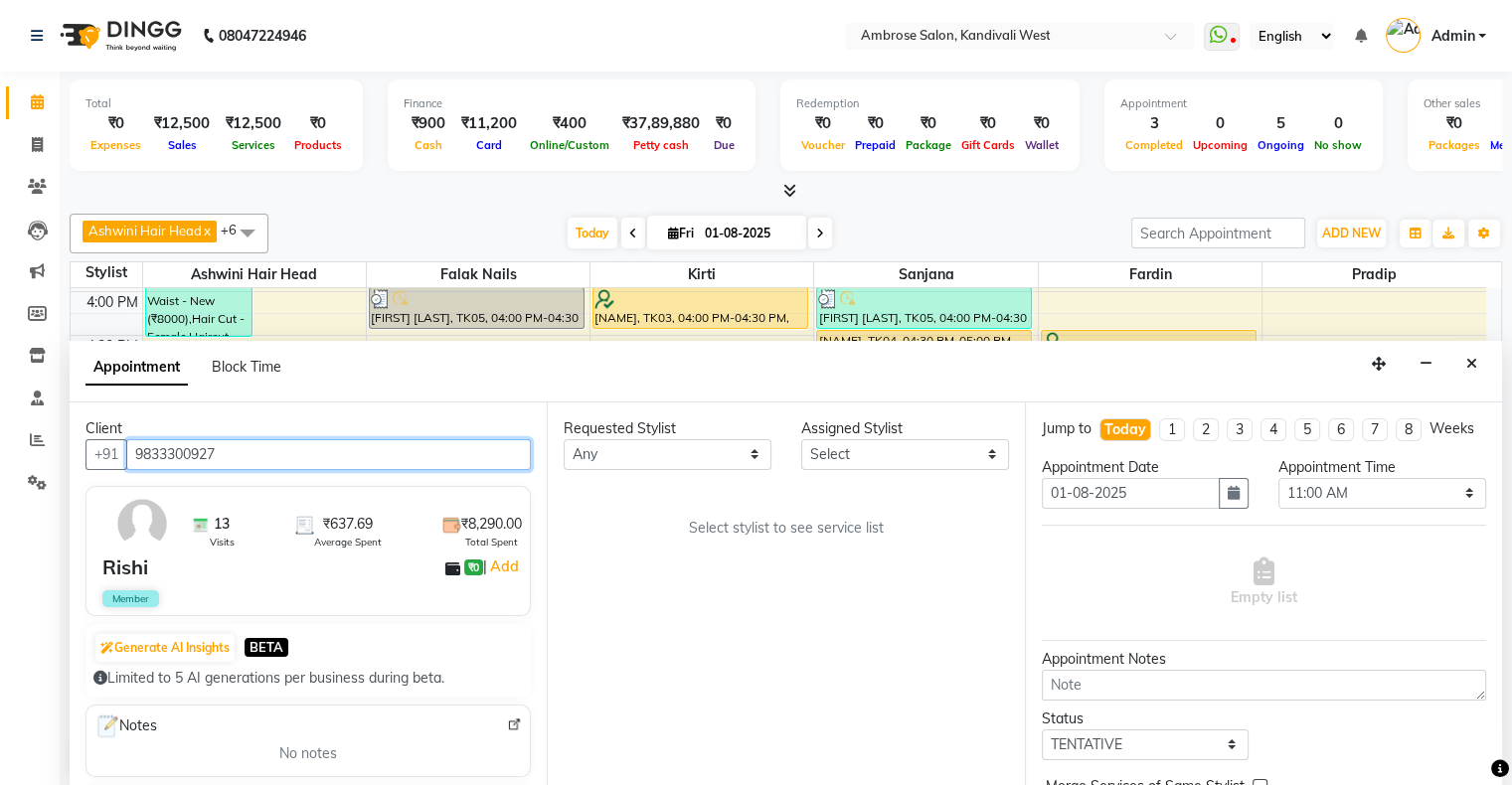 type on "9833300927" 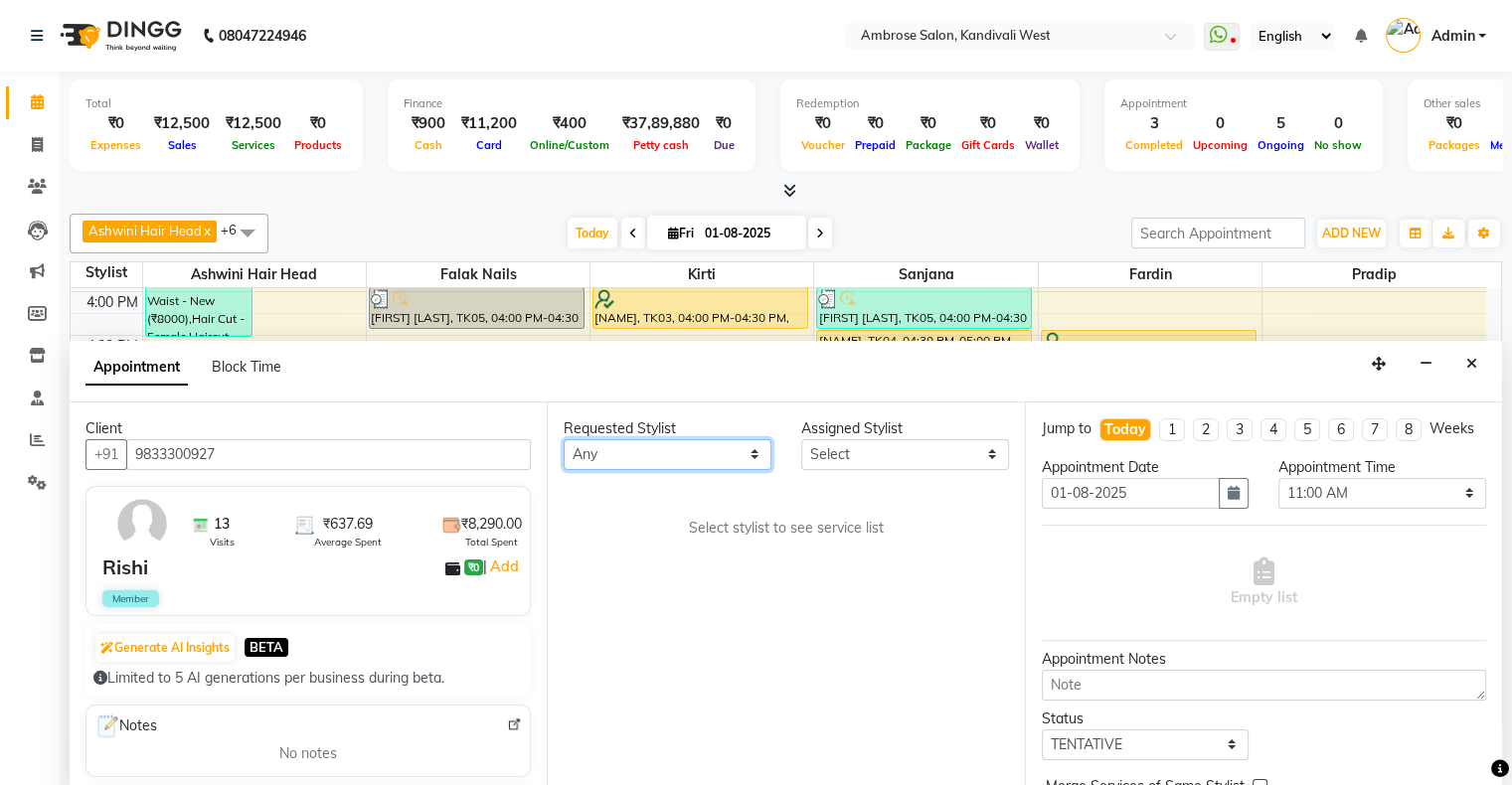 click on "Any [FIRST] [LAST] [FIRST] [LAST] [FIRST] [LAST] [FIRST] [LAST] [FIRST] [LAST] [FIRST] [LAST] [FIRST] [LAST]    [FIRST] [LAST]  [FIRST] [LAST]" at bounding box center [667, 454] 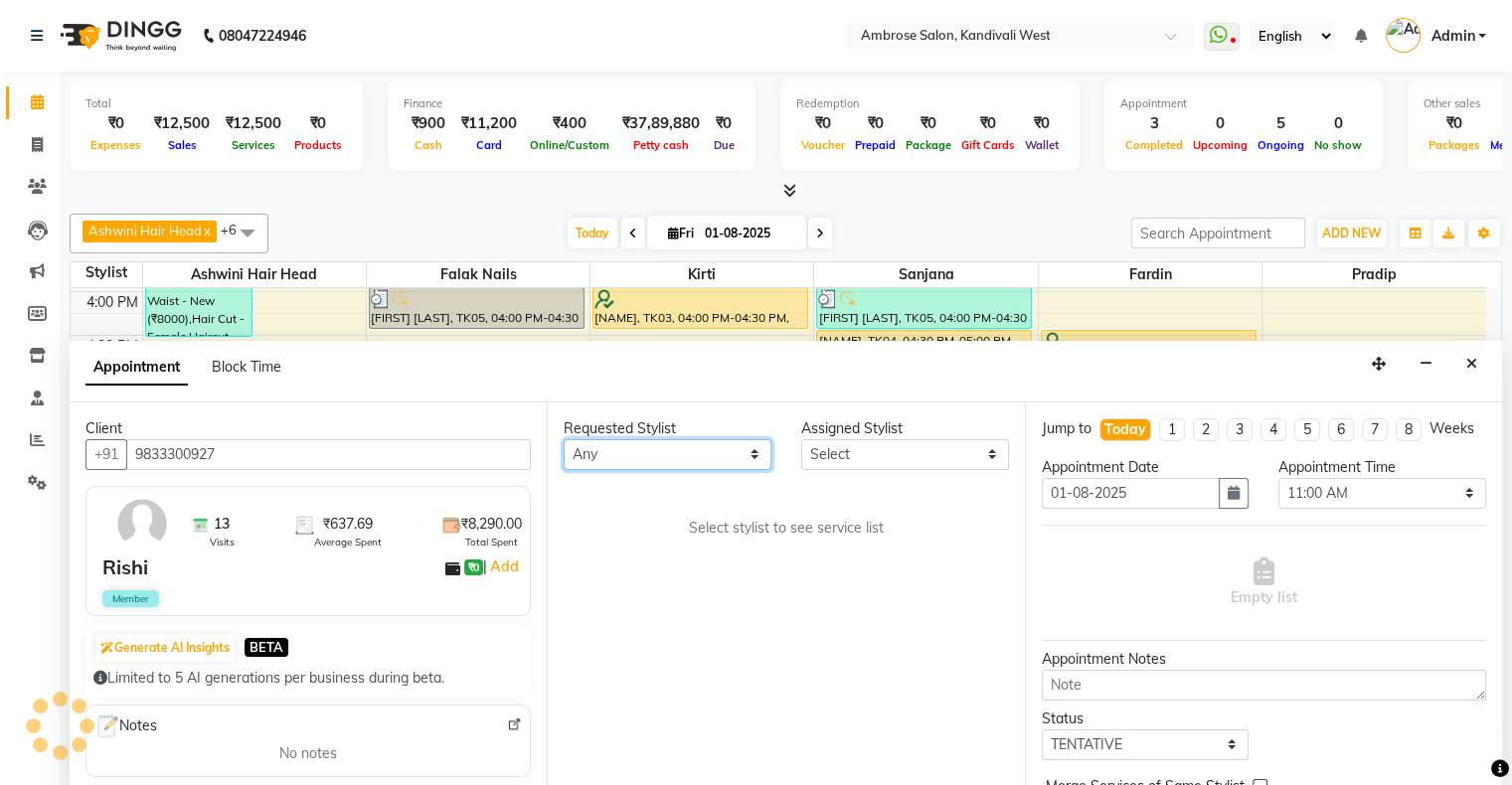 select on "84656" 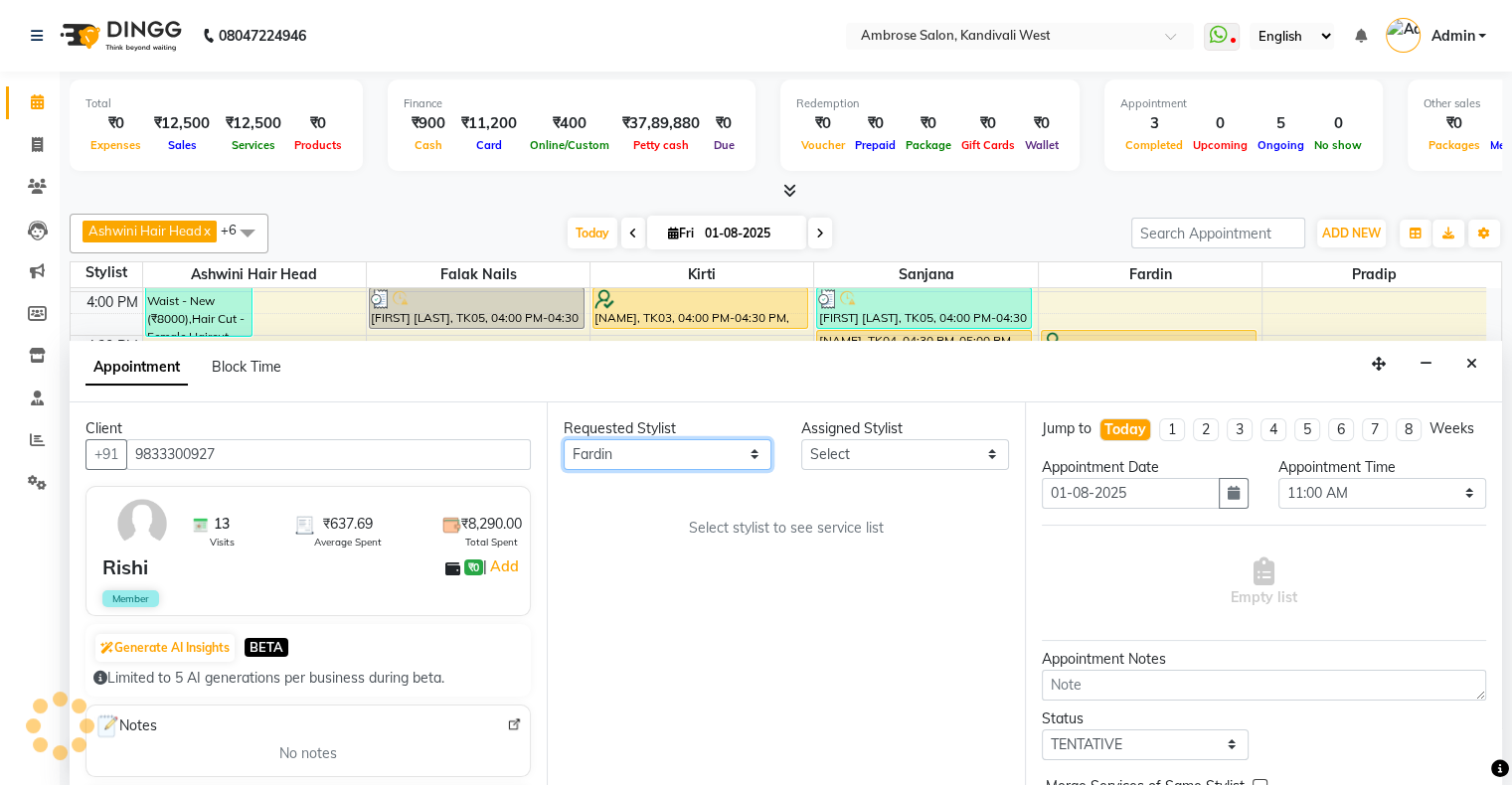 click on "Any [FIRST] [LAST] [FIRST] [LAST] [FIRST] [LAST] [FIRST] [LAST] [FIRST] [LAST] [FIRST] [LAST] [FIRST] [LAST]    [FIRST] [LAST]  [FIRST] [LAST]" at bounding box center [667, 454] 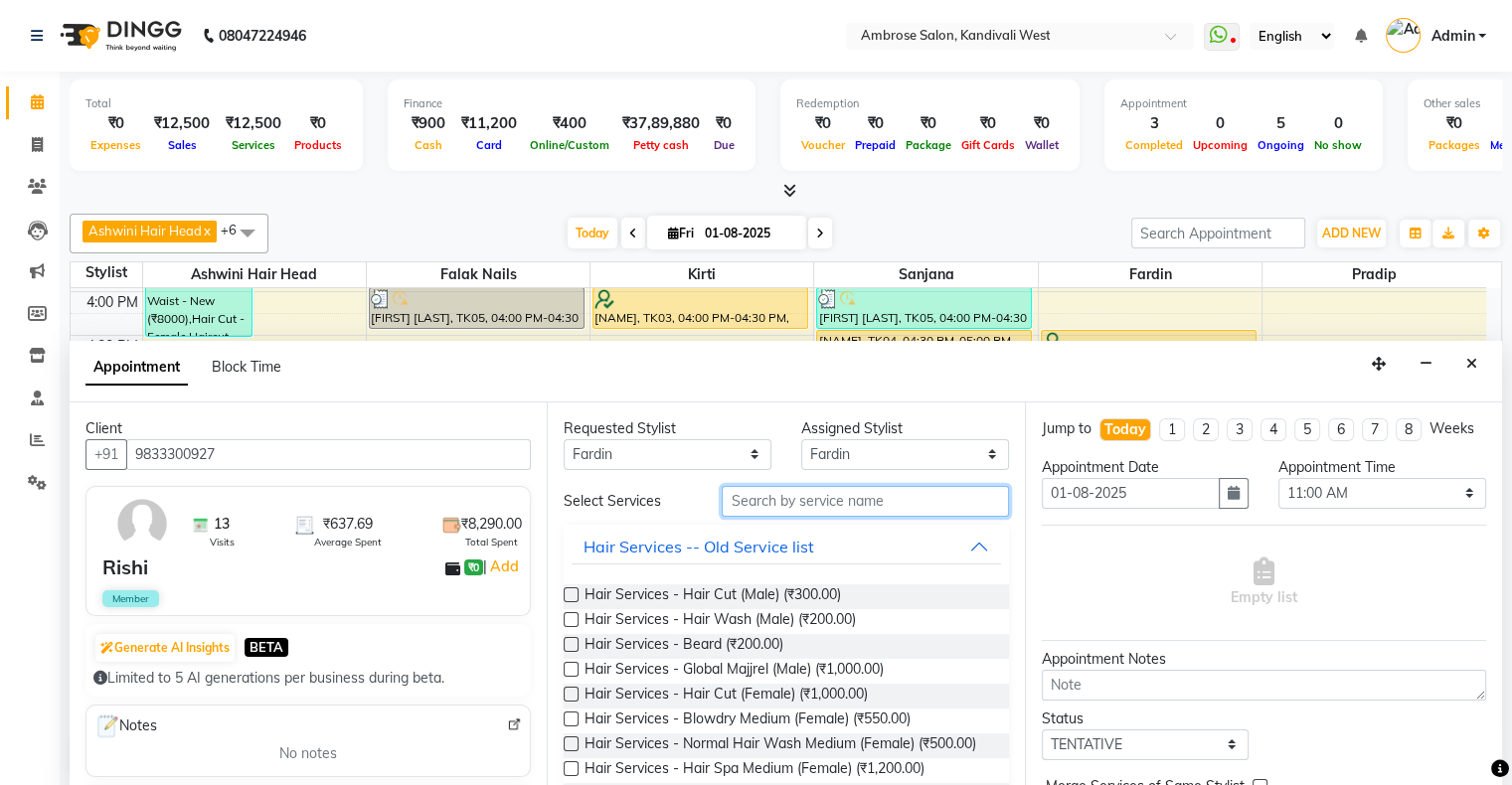click at bounding box center [865, 501] 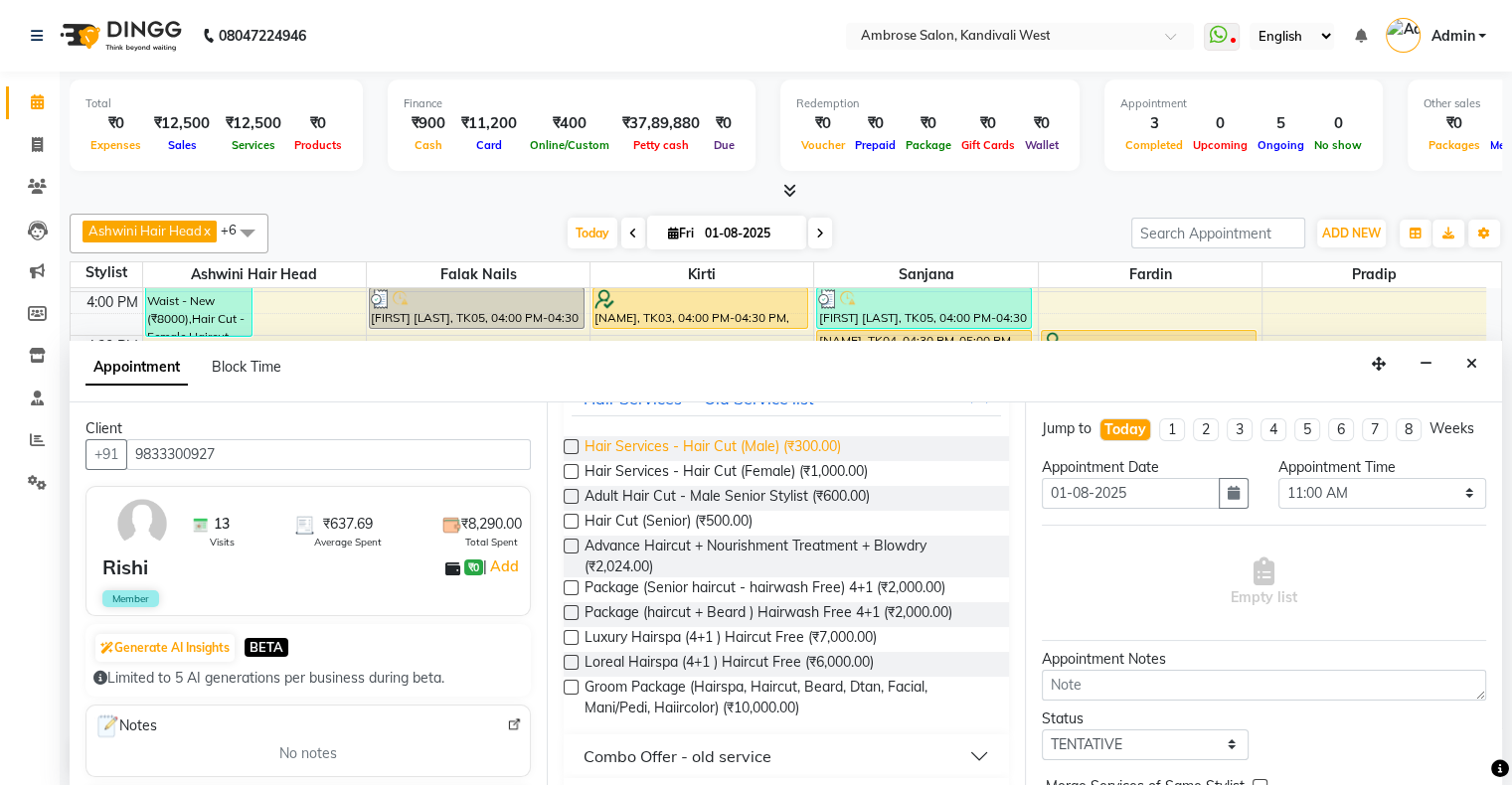 scroll, scrollTop: 199, scrollLeft: 0, axis: vertical 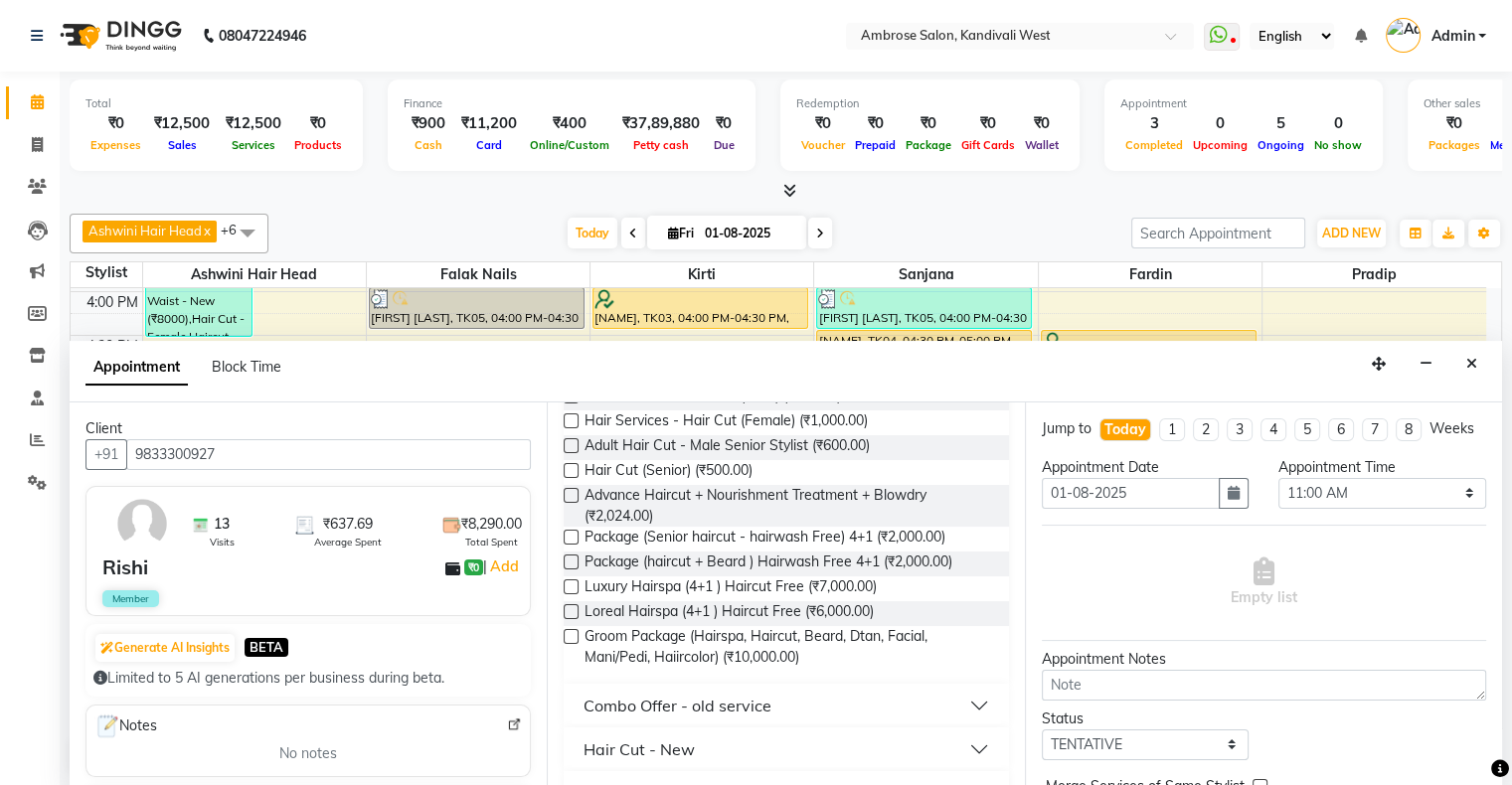 type on "hair cut" 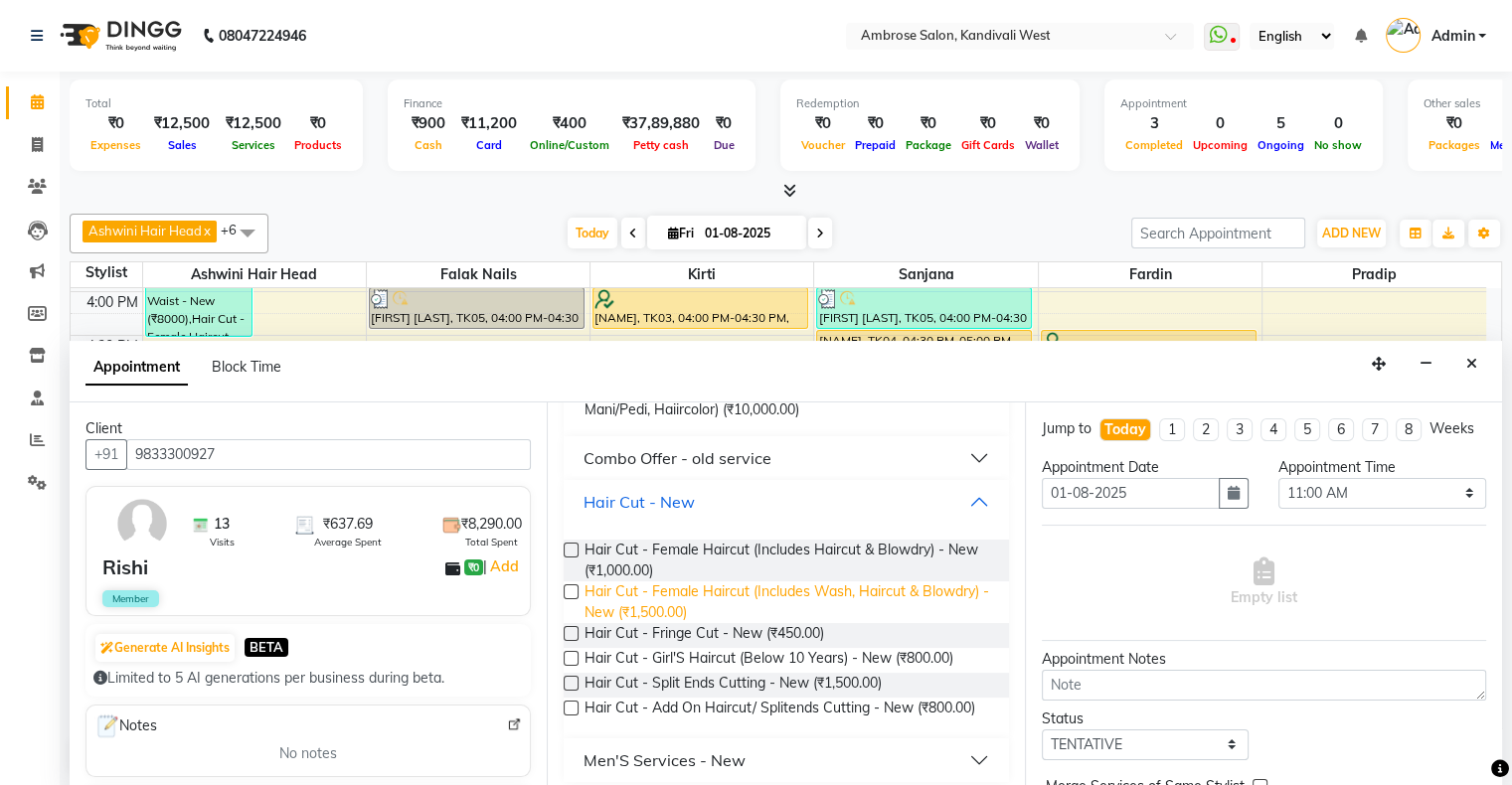 scroll, scrollTop: 473, scrollLeft: 0, axis: vertical 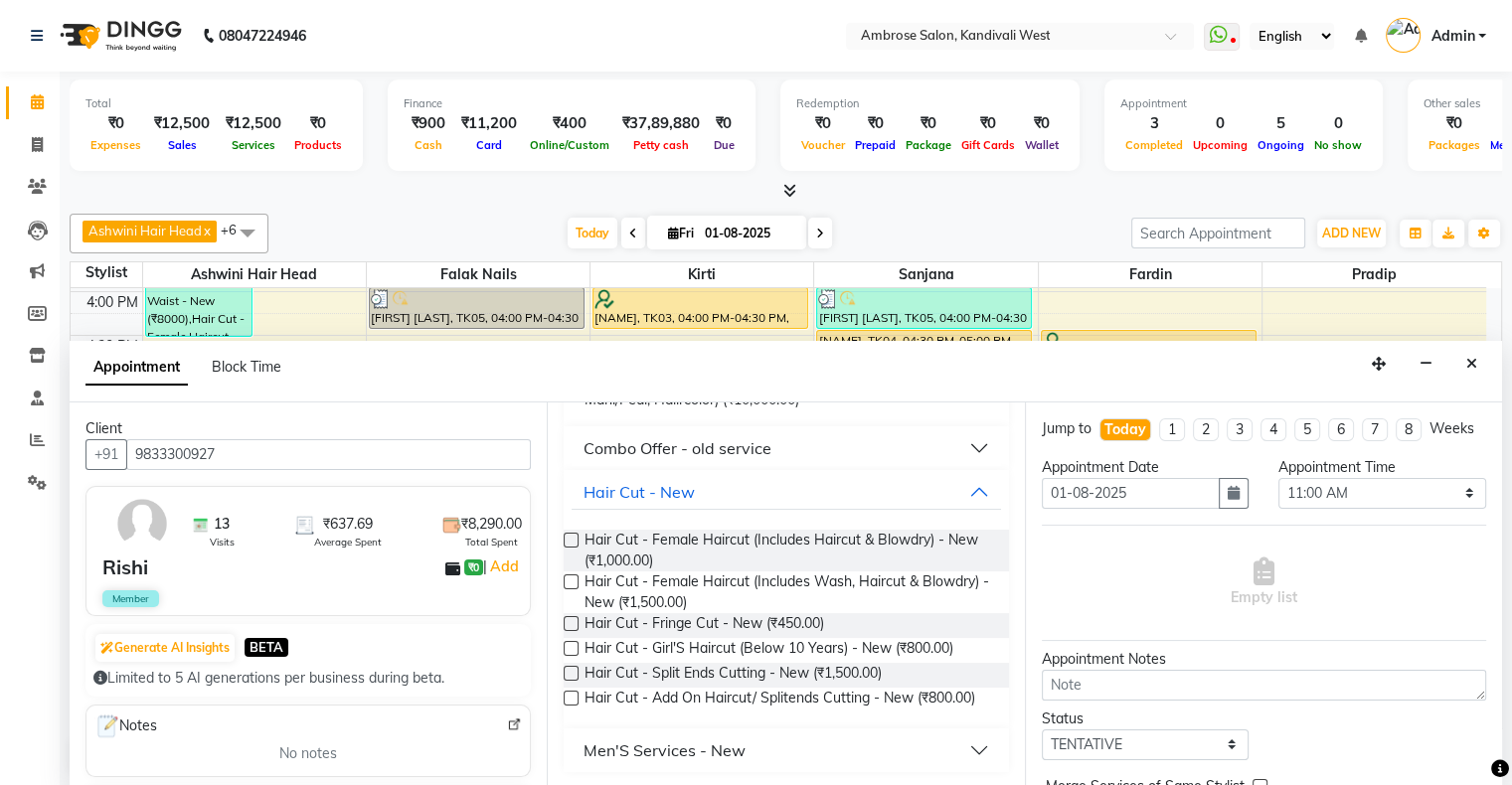 click on "Men'S Services - New" at bounding box center (664, 750) 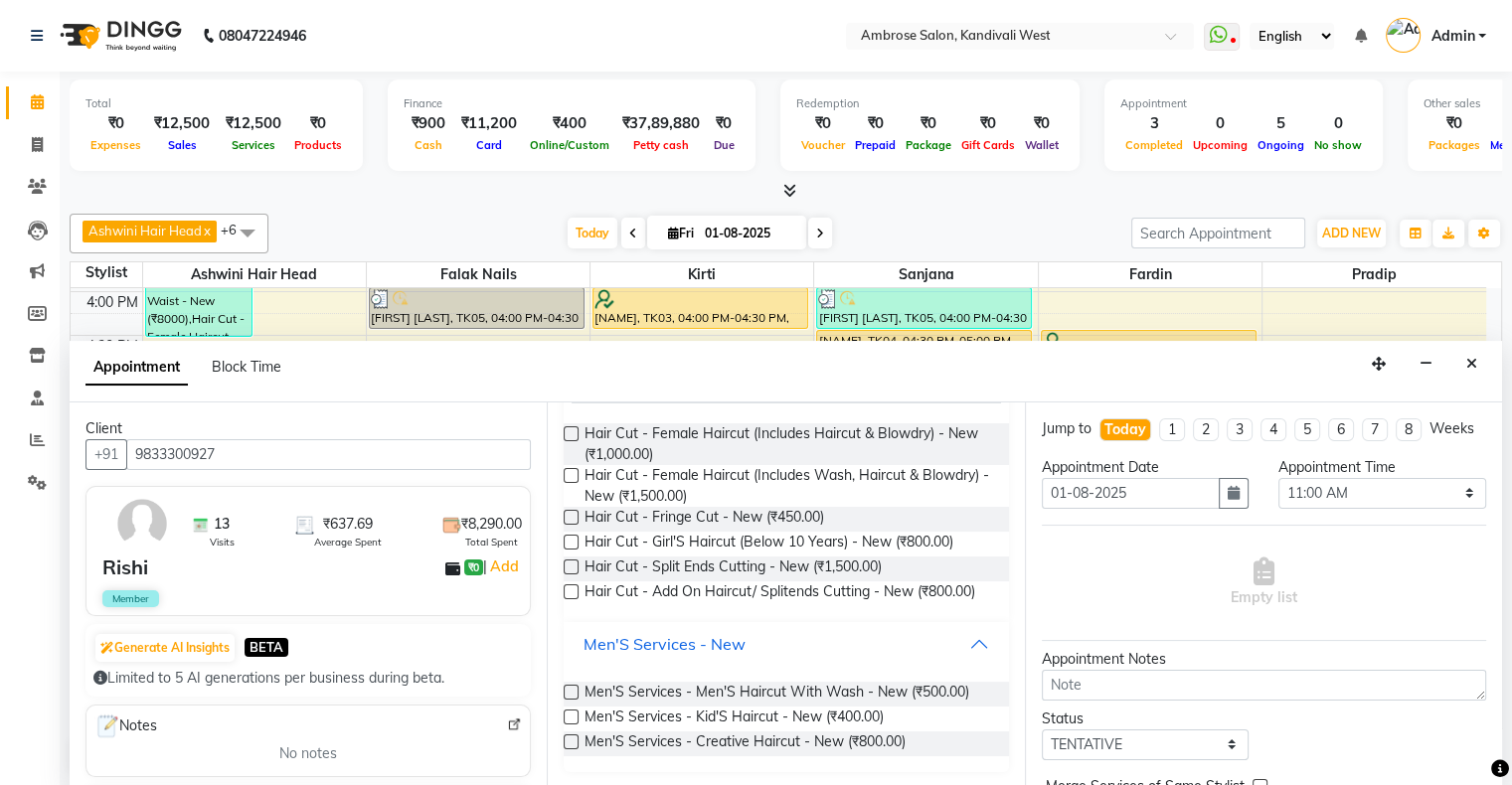 scroll, scrollTop: 578, scrollLeft: 0, axis: vertical 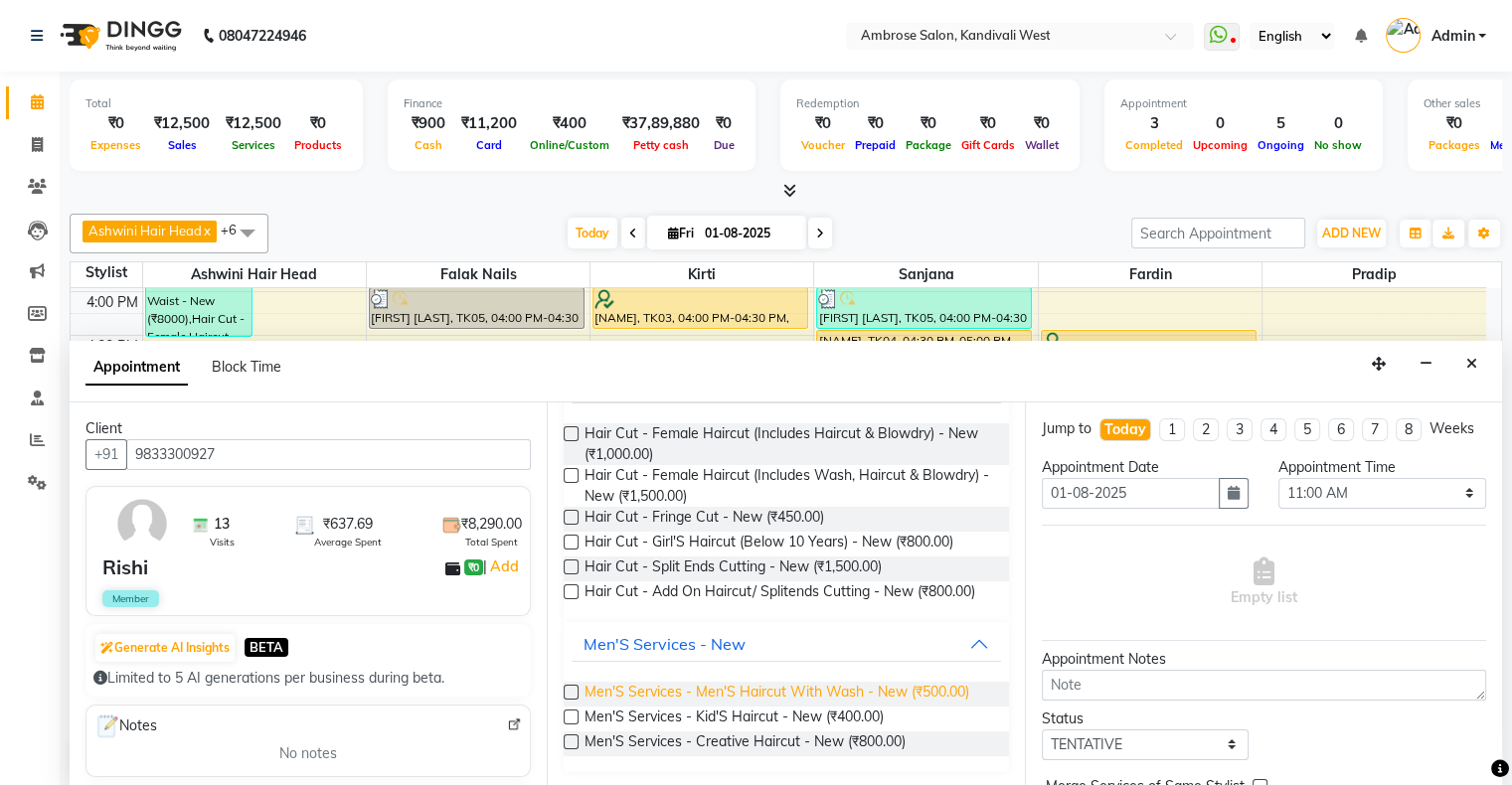 click on "Men'S Services - Men'S Haircut With Wash - New (₹500.00)" at bounding box center (776, 694) 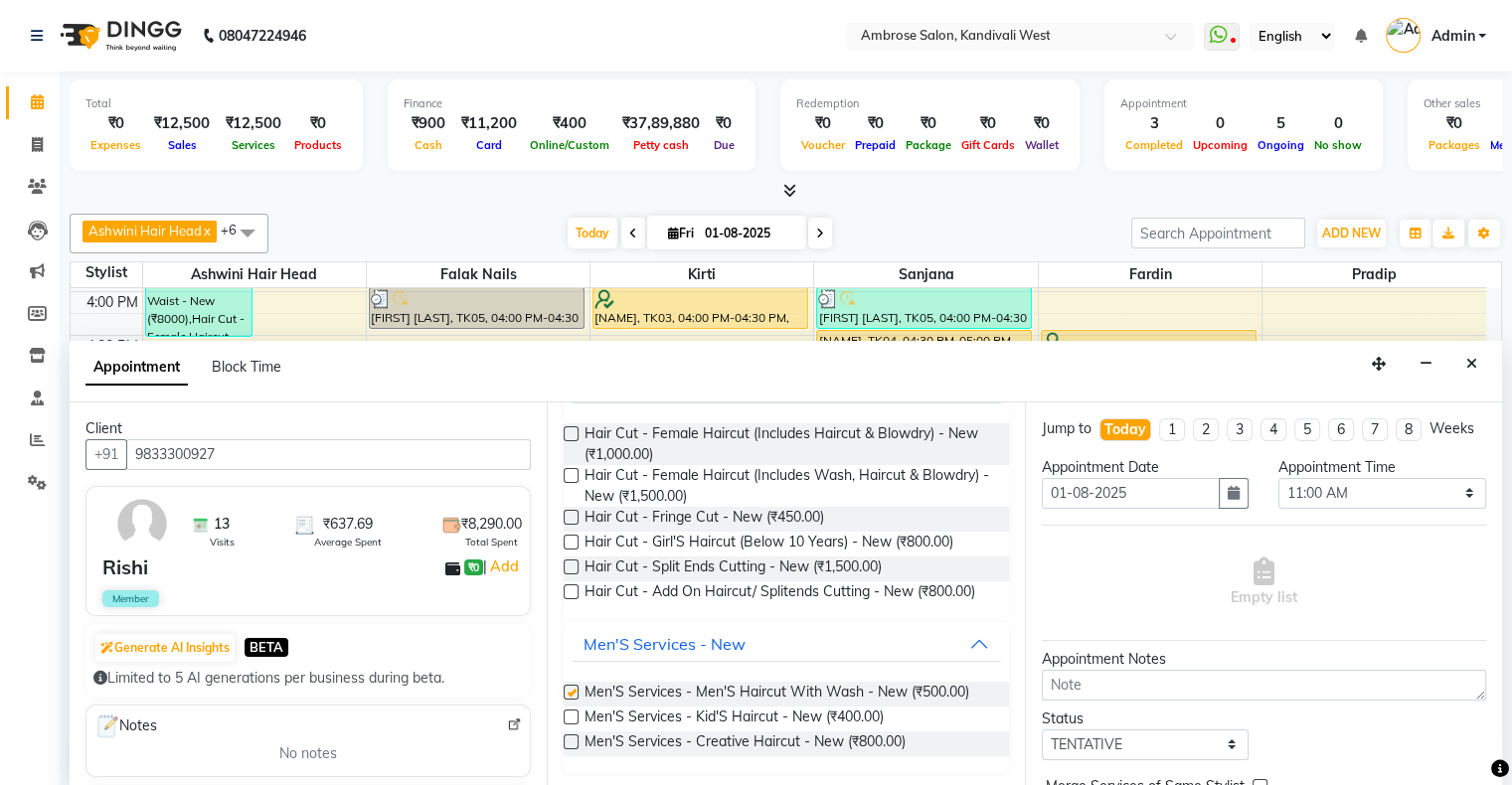 checkbox on "false" 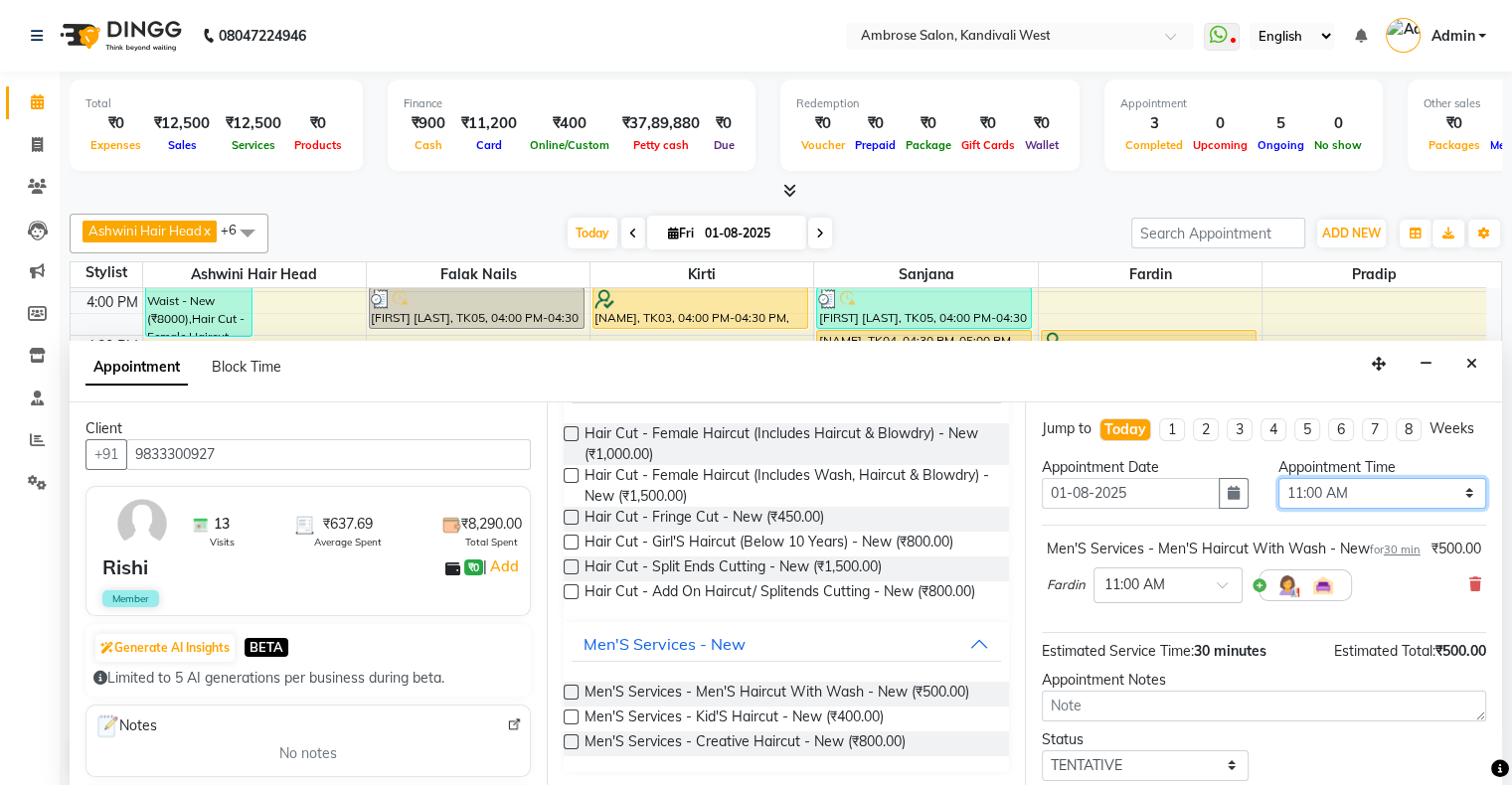click on "Select 11:00 AM 11:15 AM 11:30 AM 11:45 AM 12:00 PM 12:15 PM 12:30 PM 12:45 PM 01:00 PM 01:15 PM 01:30 PM 01:45 PM 02:00 PM 02:15 PM 02:30 PM 02:45 PM 03:00 PM 03:15 PM 03:30 PM 03:45 PM 04:00 PM 04:15 PM 04:30 PM 04:45 PM 05:00 PM 05:15 PM 05:30 PM 05:45 PM 06:00 PM 06:15 PM 06:30 PM 06:45 PM 07:00 PM 07:15 PM 07:30 PM 07:45 PM 08:00 PM 08:15 PM 08:30 PM 08:45 PM 09:00 PM 09:15 PM 09:30 PM 09:45 PM 10:00 PM" at bounding box center [1382, 493] 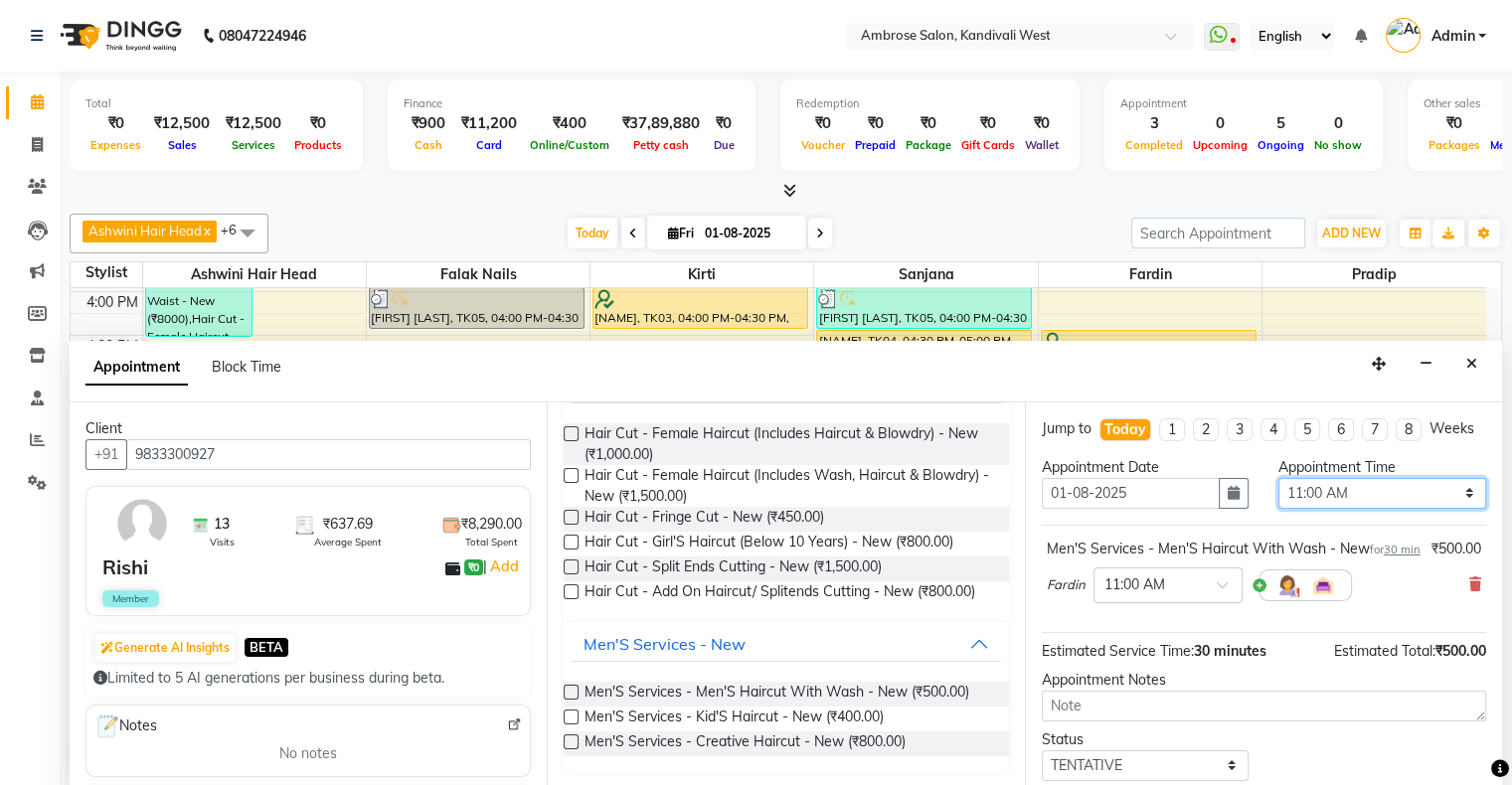 select on "1020" 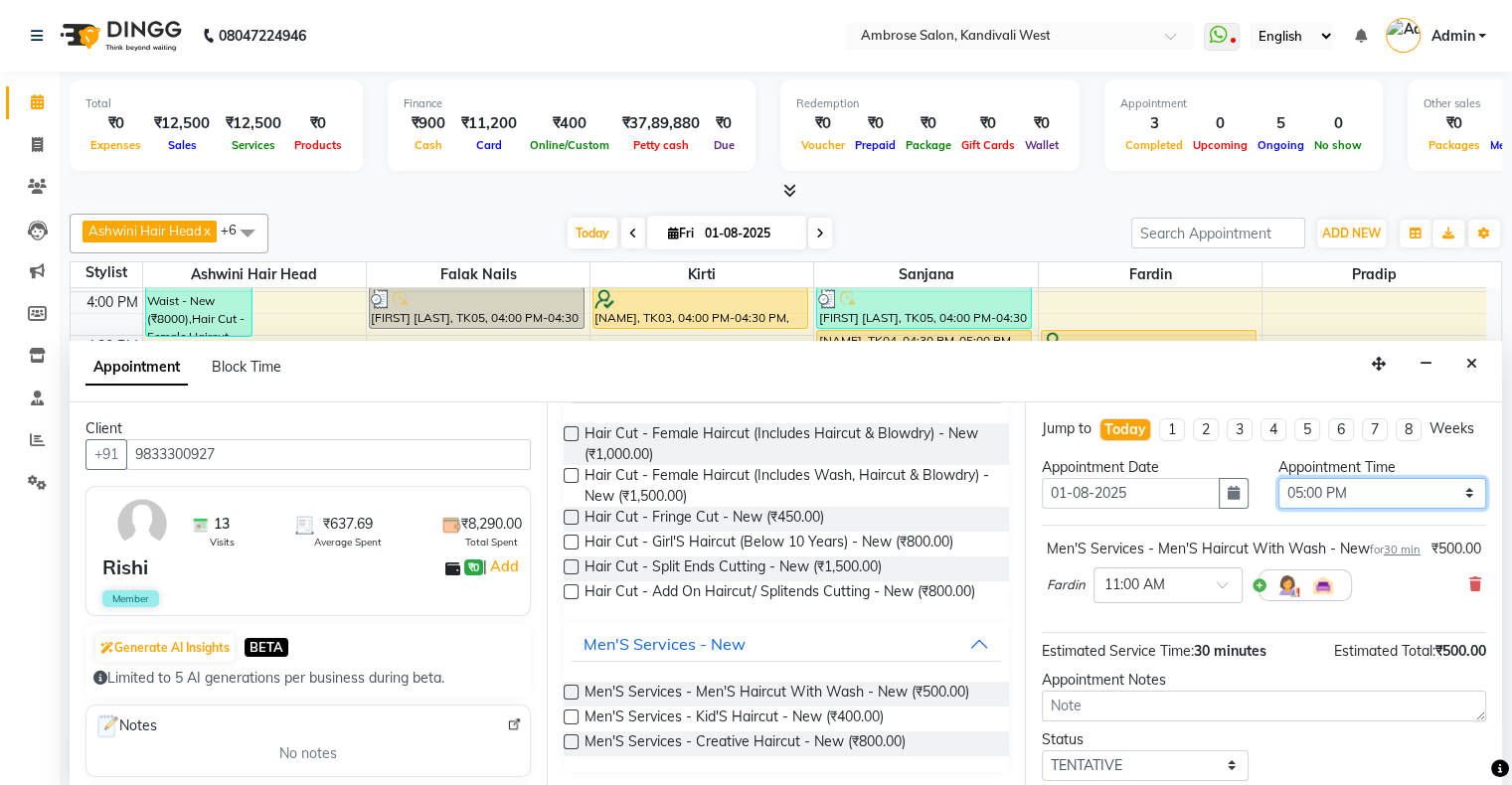 click on "Select 11:00 AM 11:15 AM 11:30 AM 11:45 AM 12:00 PM 12:15 PM 12:30 PM 12:45 PM 01:00 PM 01:15 PM 01:30 PM 01:45 PM 02:00 PM 02:15 PM 02:30 PM 02:45 PM 03:00 PM 03:15 PM 03:30 PM 03:45 PM 04:00 PM 04:15 PM 04:30 PM 04:45 PM 05:00 PM 05:15 PM 05:30 PM 05:45 PM 06:00 PM 06:15 PM 06:30 PM 06:45 PM 07:00 PM 07:15 PM 07:30 PM 07:45 PM 08:00 PM 08:15 PM 08:30 PM 08:45 PM 09:00 PM 09:15 PM 09:30 PM 09:45 PM 10:00 PM" at bounding box center (1382, 493) 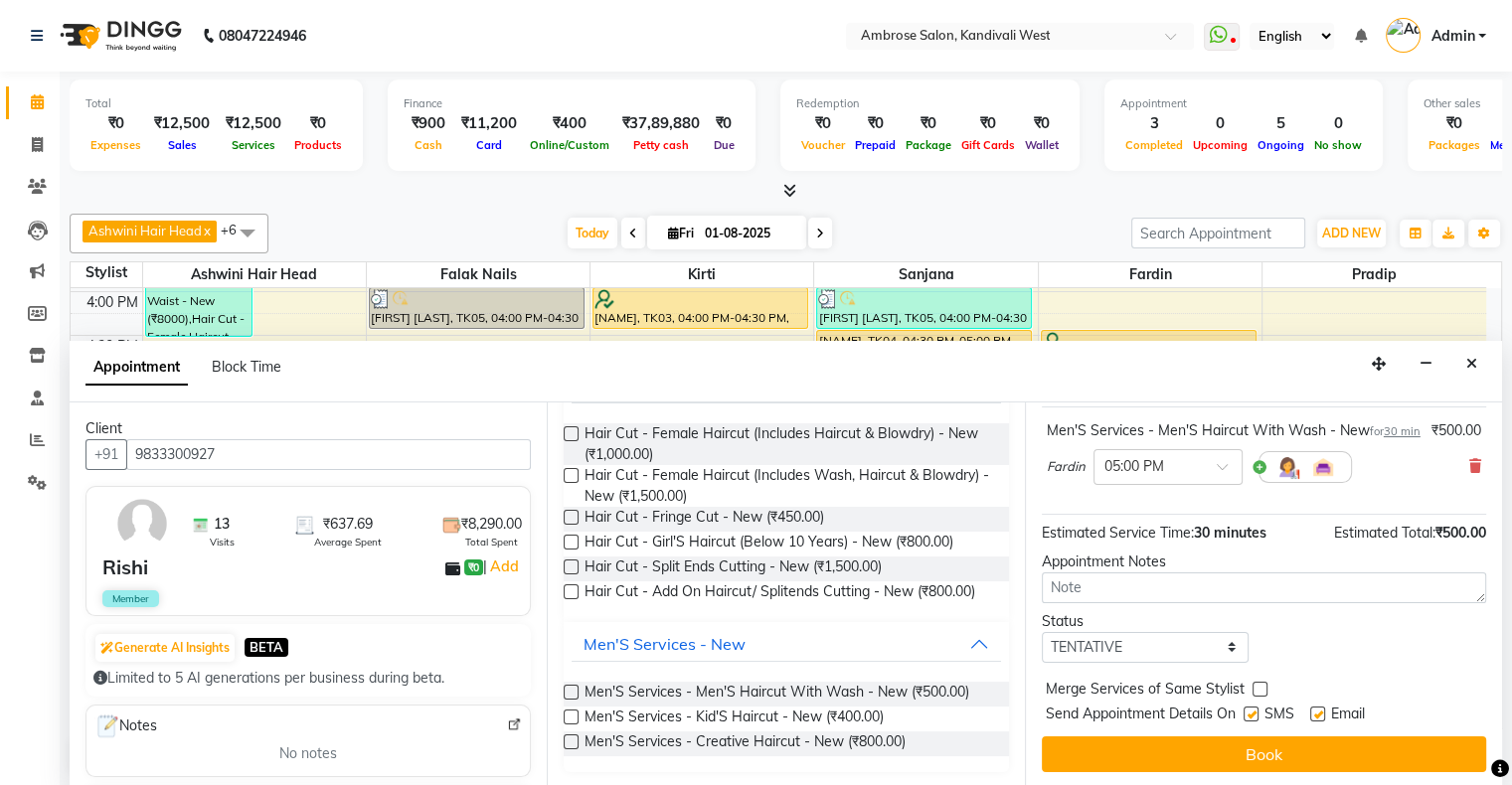 scroll, scrollTop: 157, scrollLeft: 0, axis: vertical 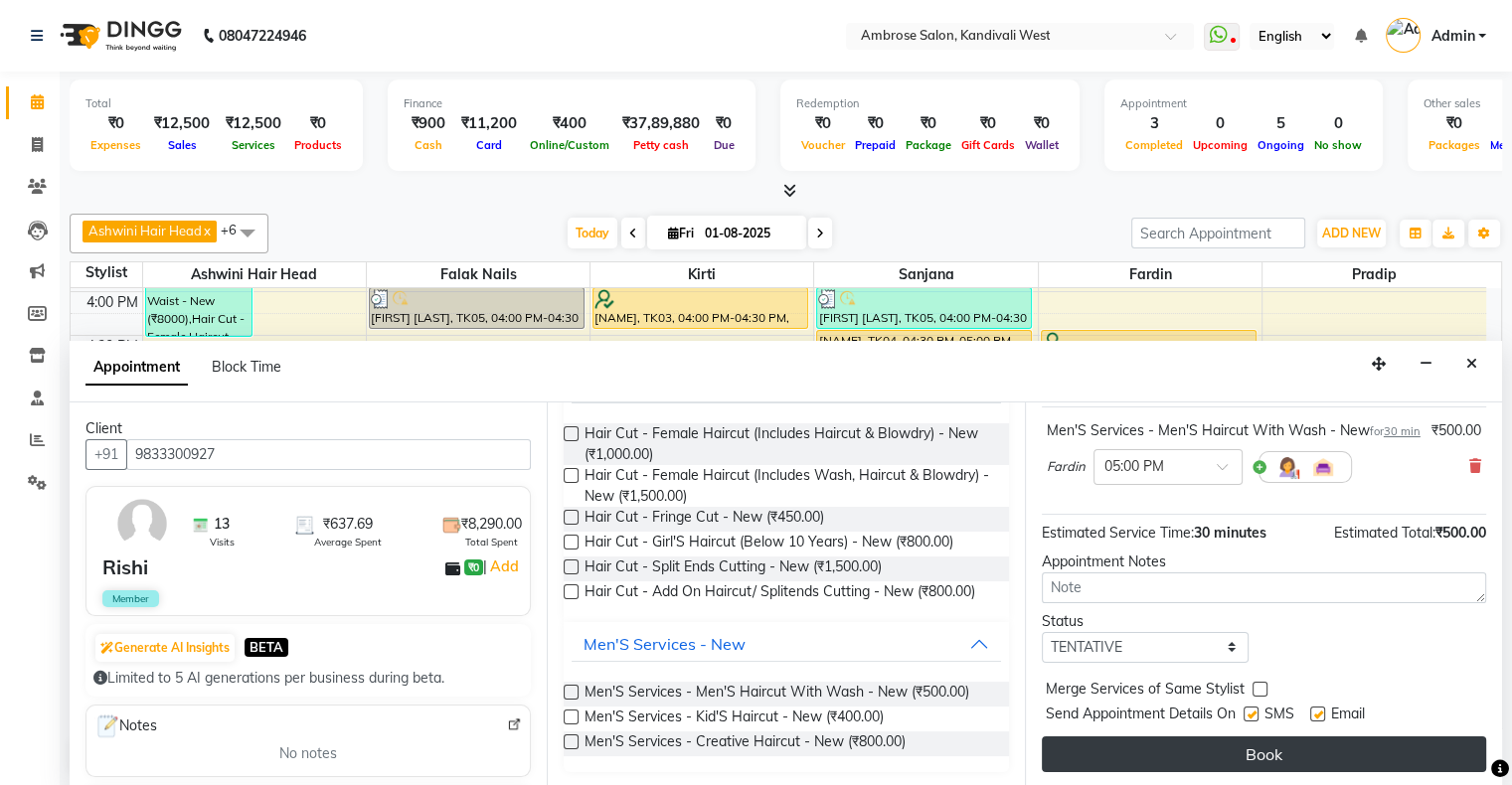 click on "Book" at bounding box center (1263, 754) 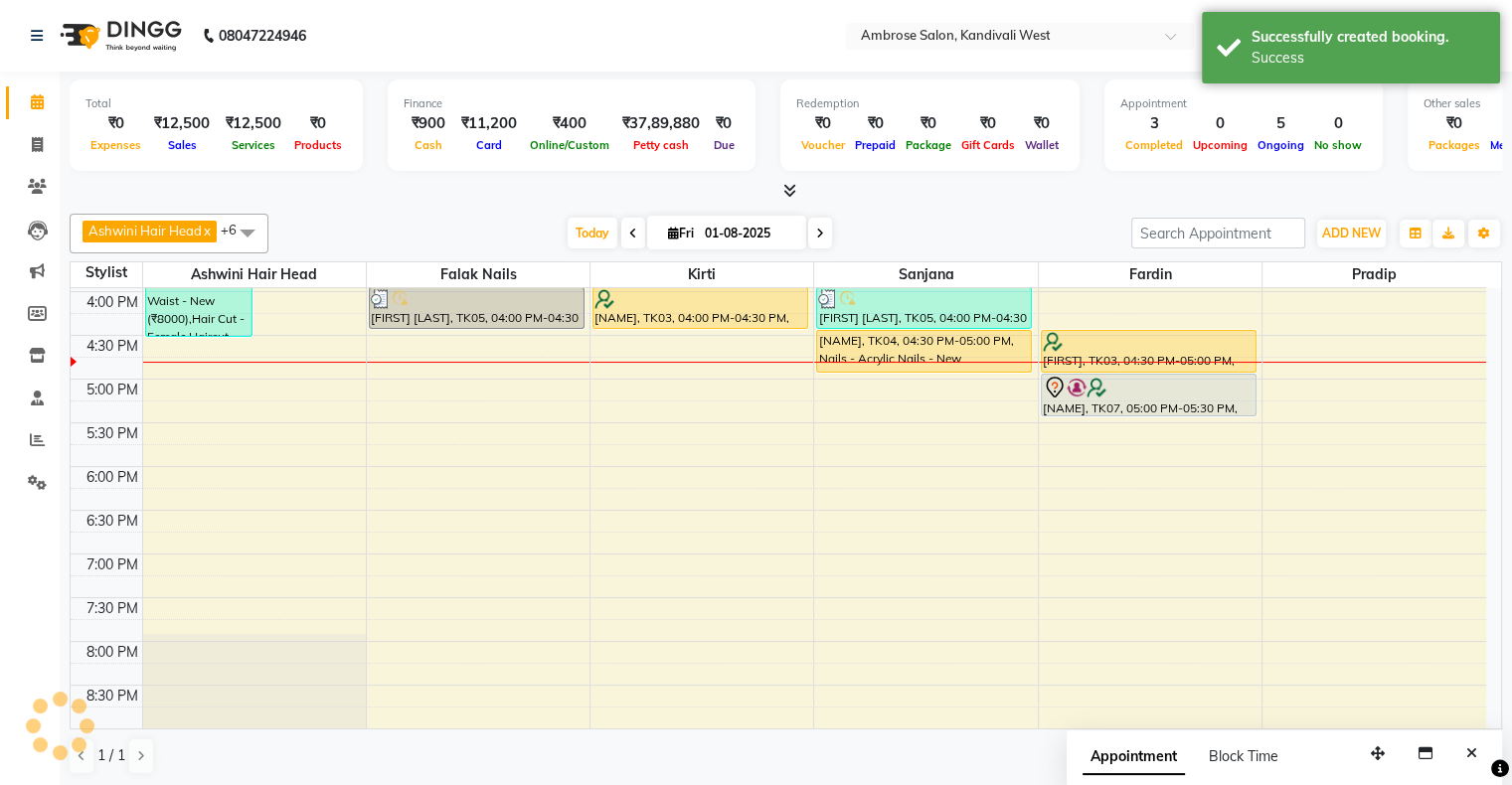 scroll, scrollTop: 0, scrollLeft: 0, axis: both 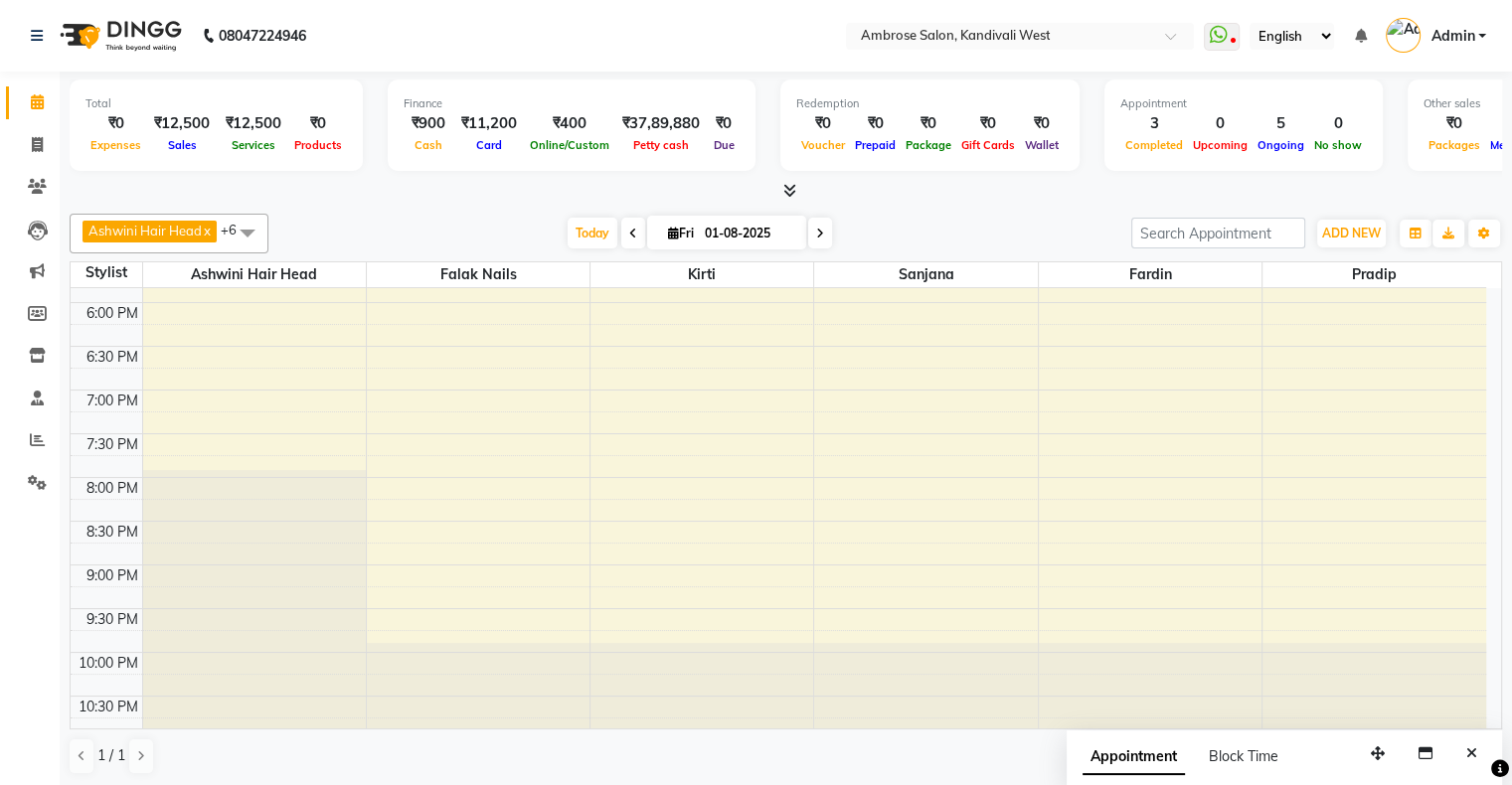 click at bounding box center (820, 234) 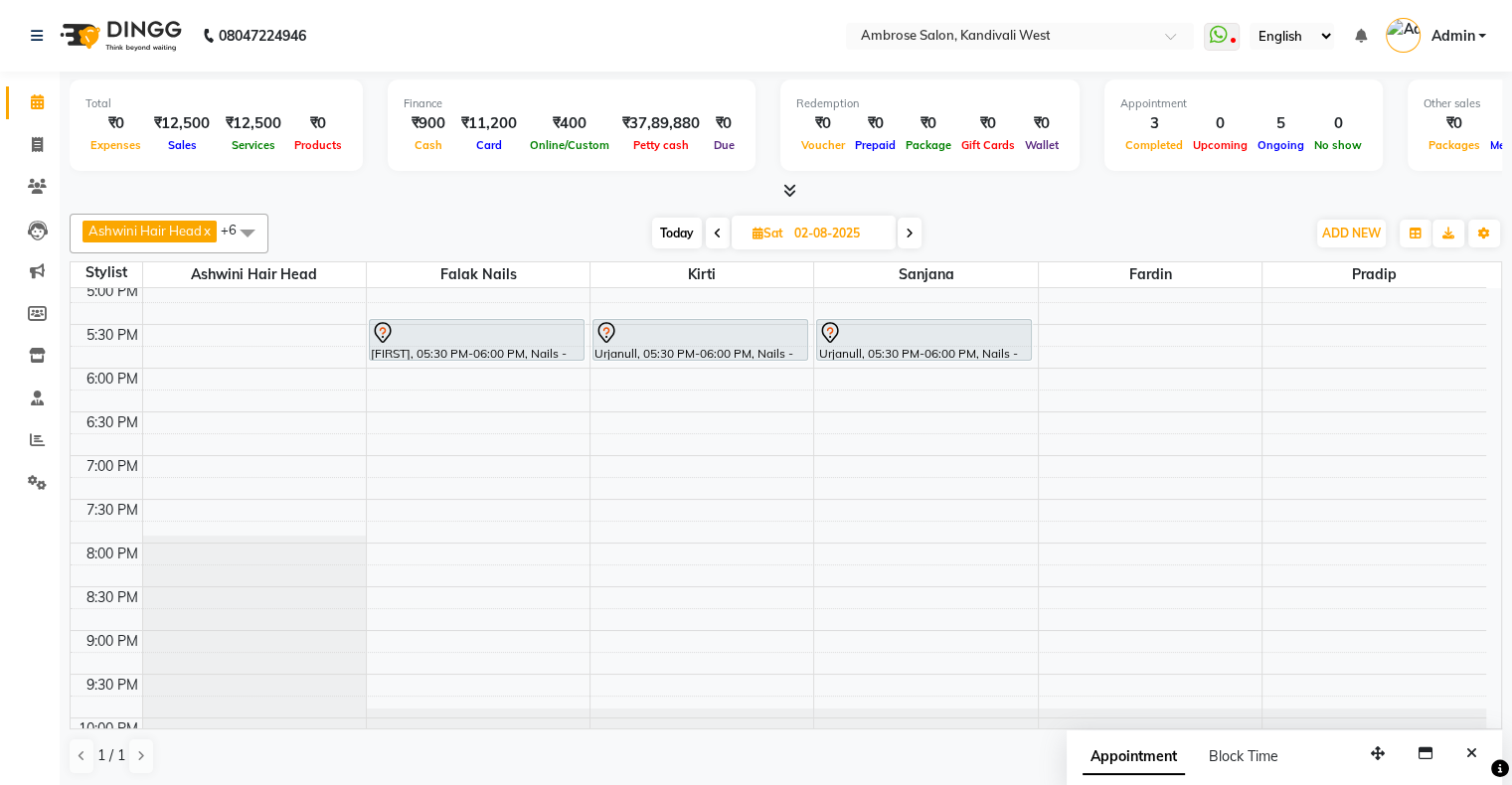 scroll, scrollTop: 685, scrollLeft: 0, axis: vertical 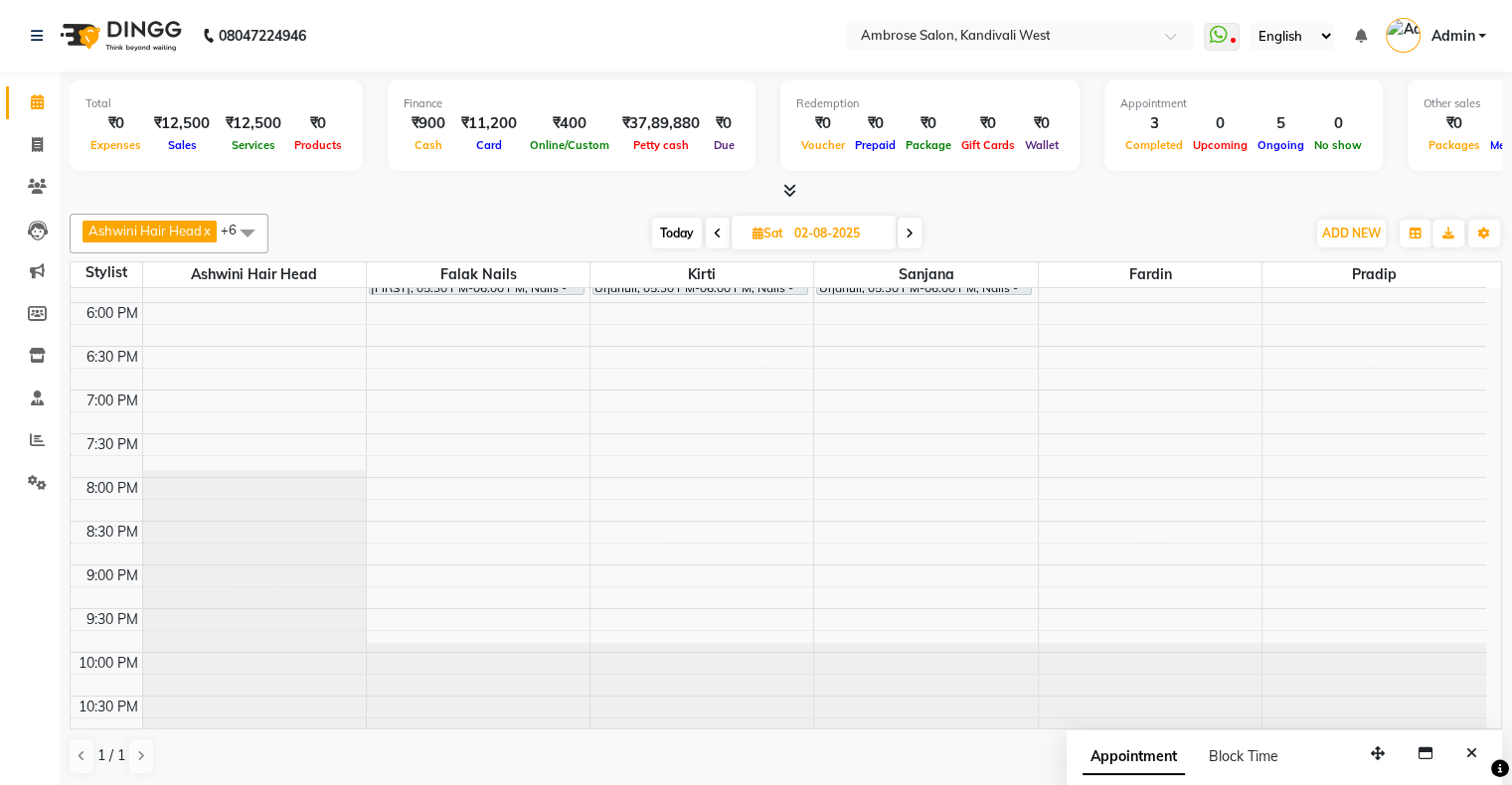 click on "Today" at bounding box center (677, 233) 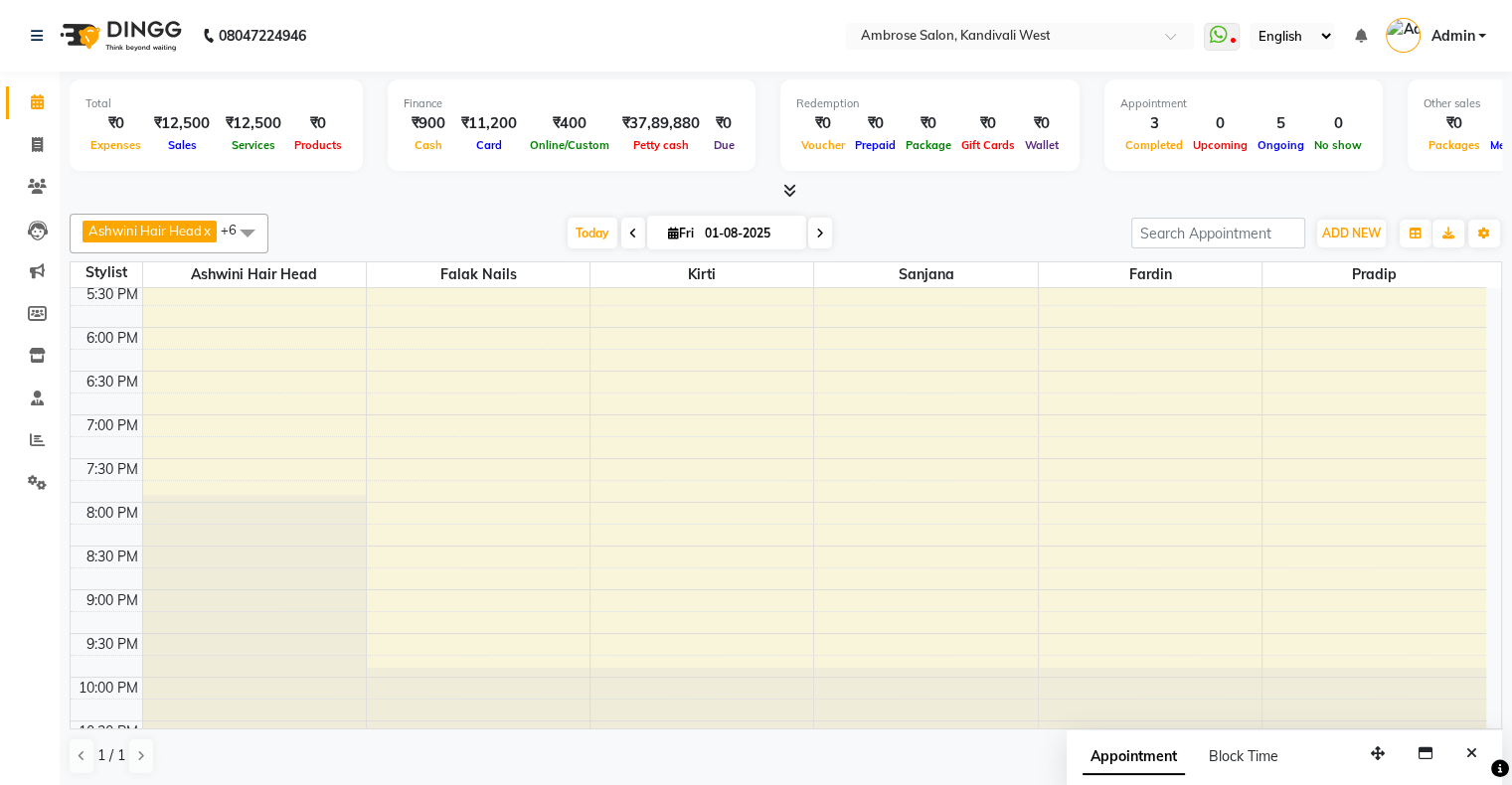 scroll, scrollTop: 685, scrollLeft: 0, axis: vertical 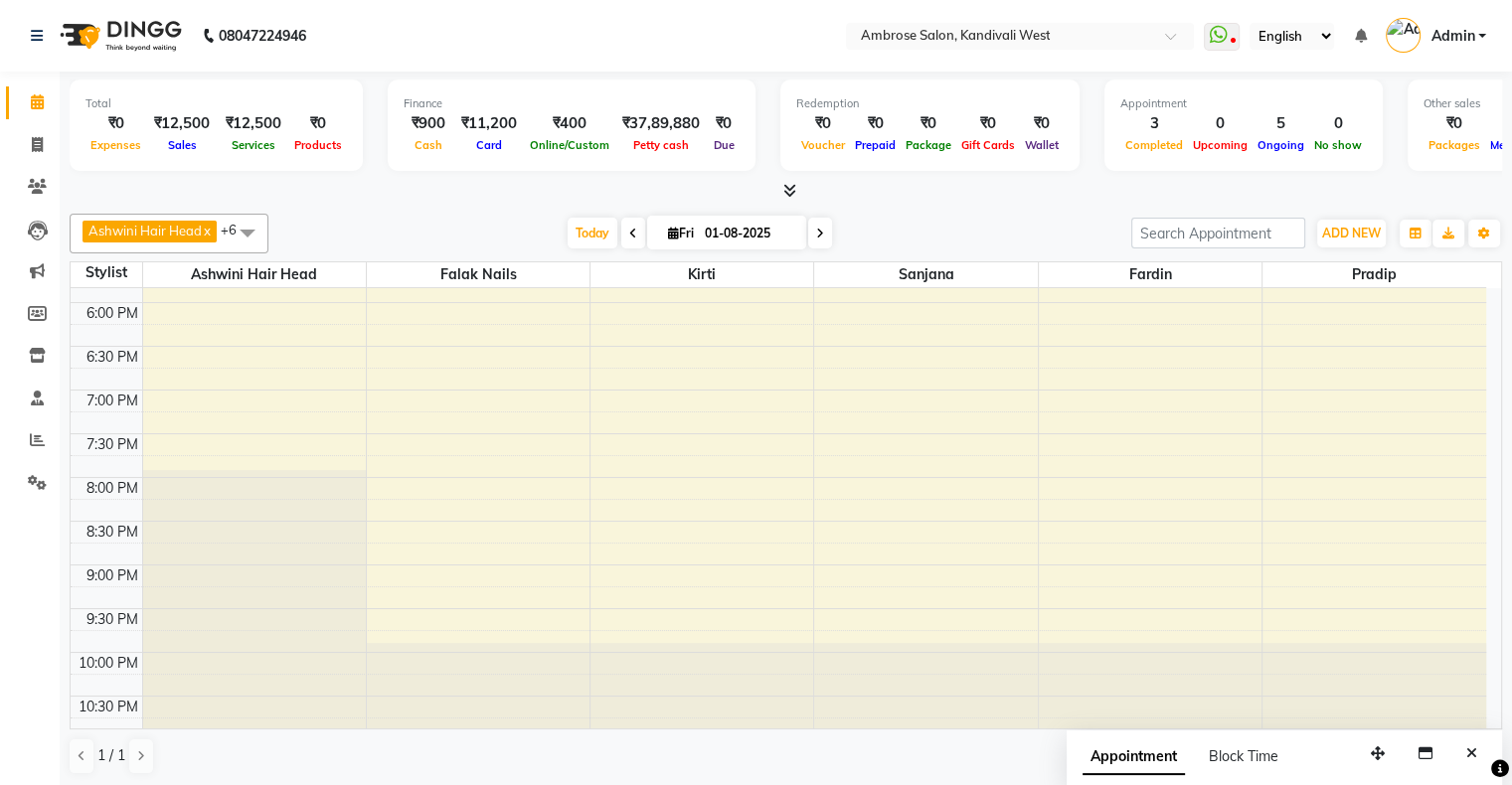 click at bounding box center (633, 234) 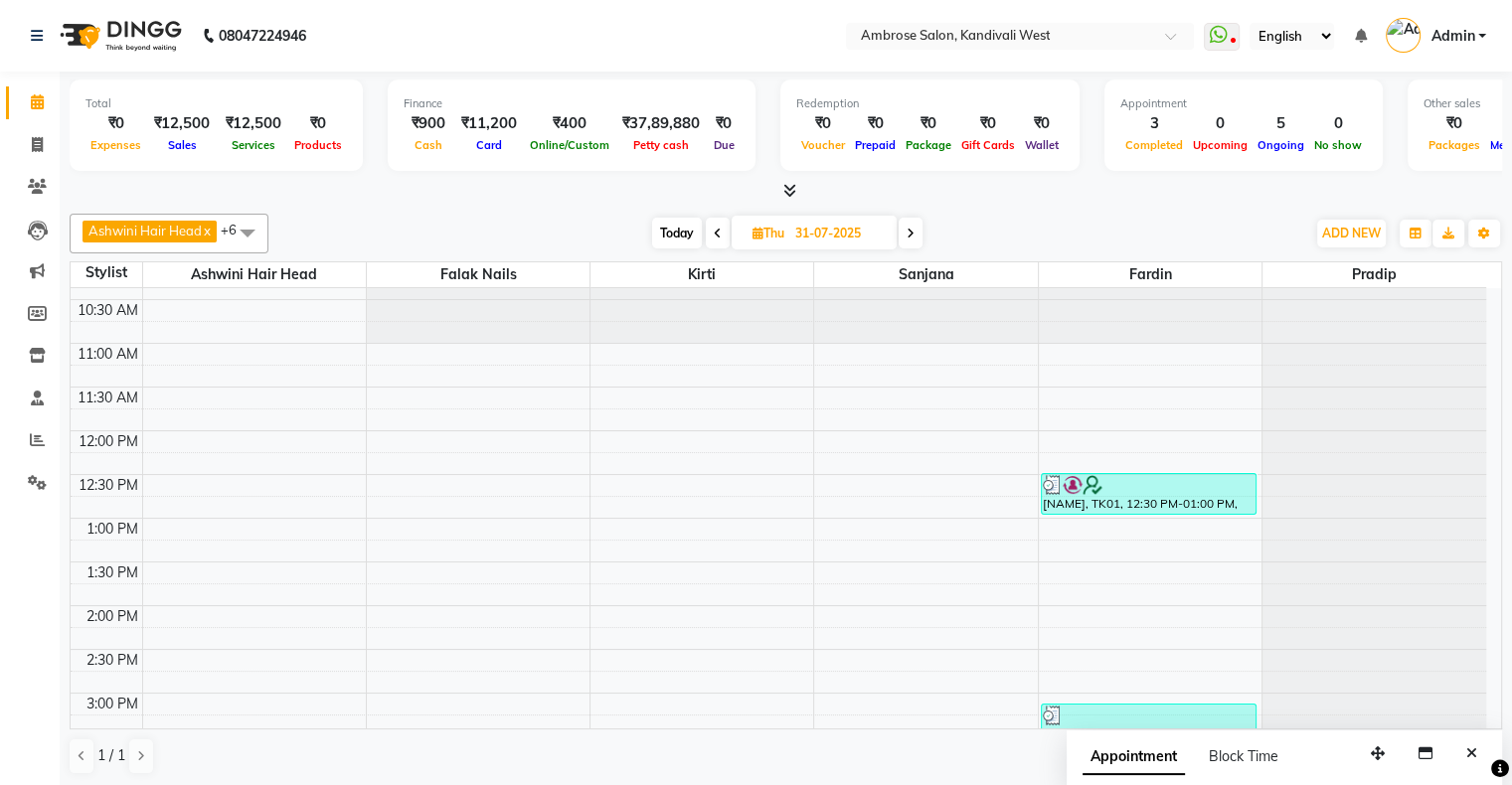 scroll, scrollTop: 0, scrollLeft: 0, axis: both 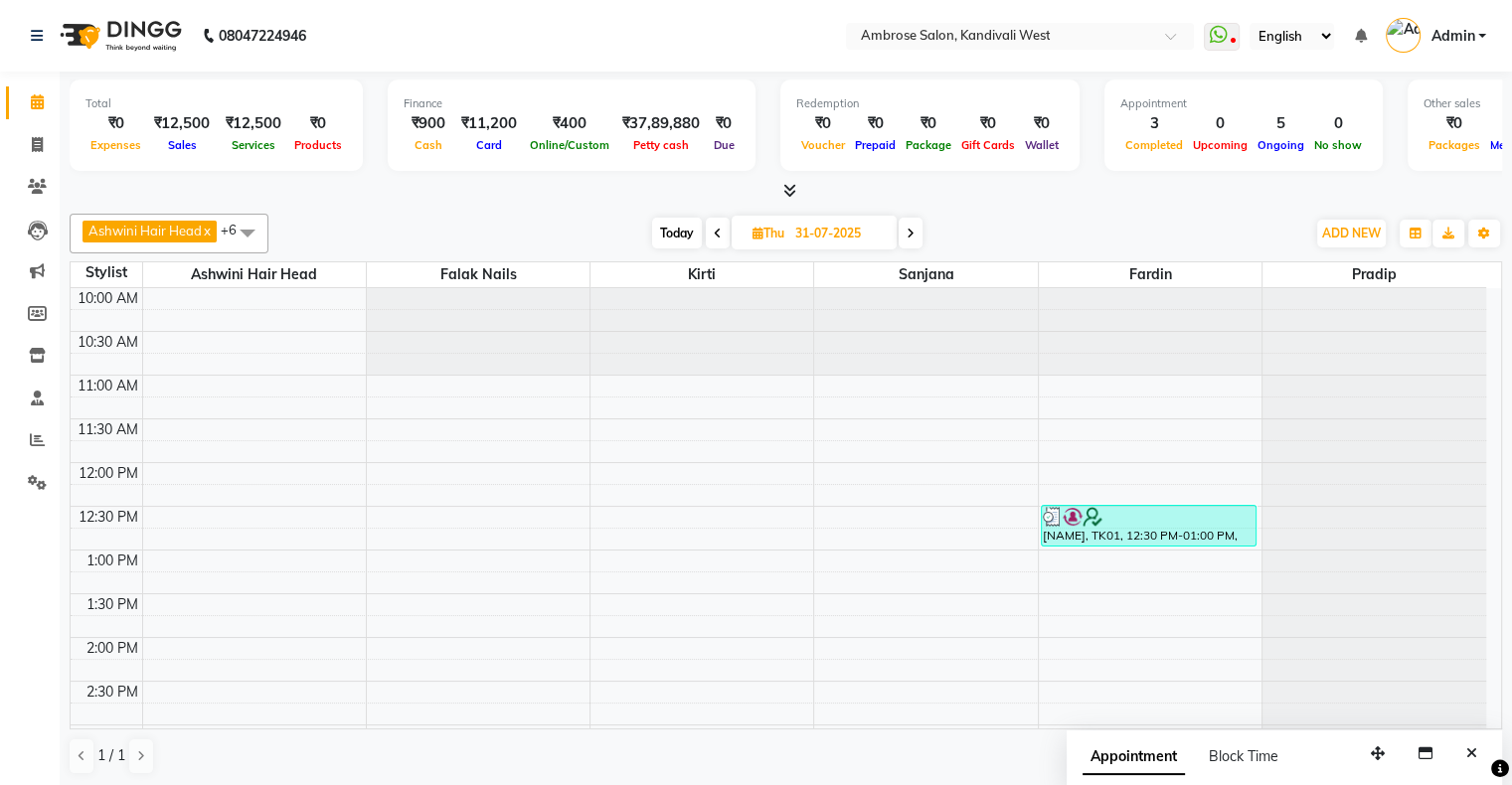 click at bounding box center [911, 233] 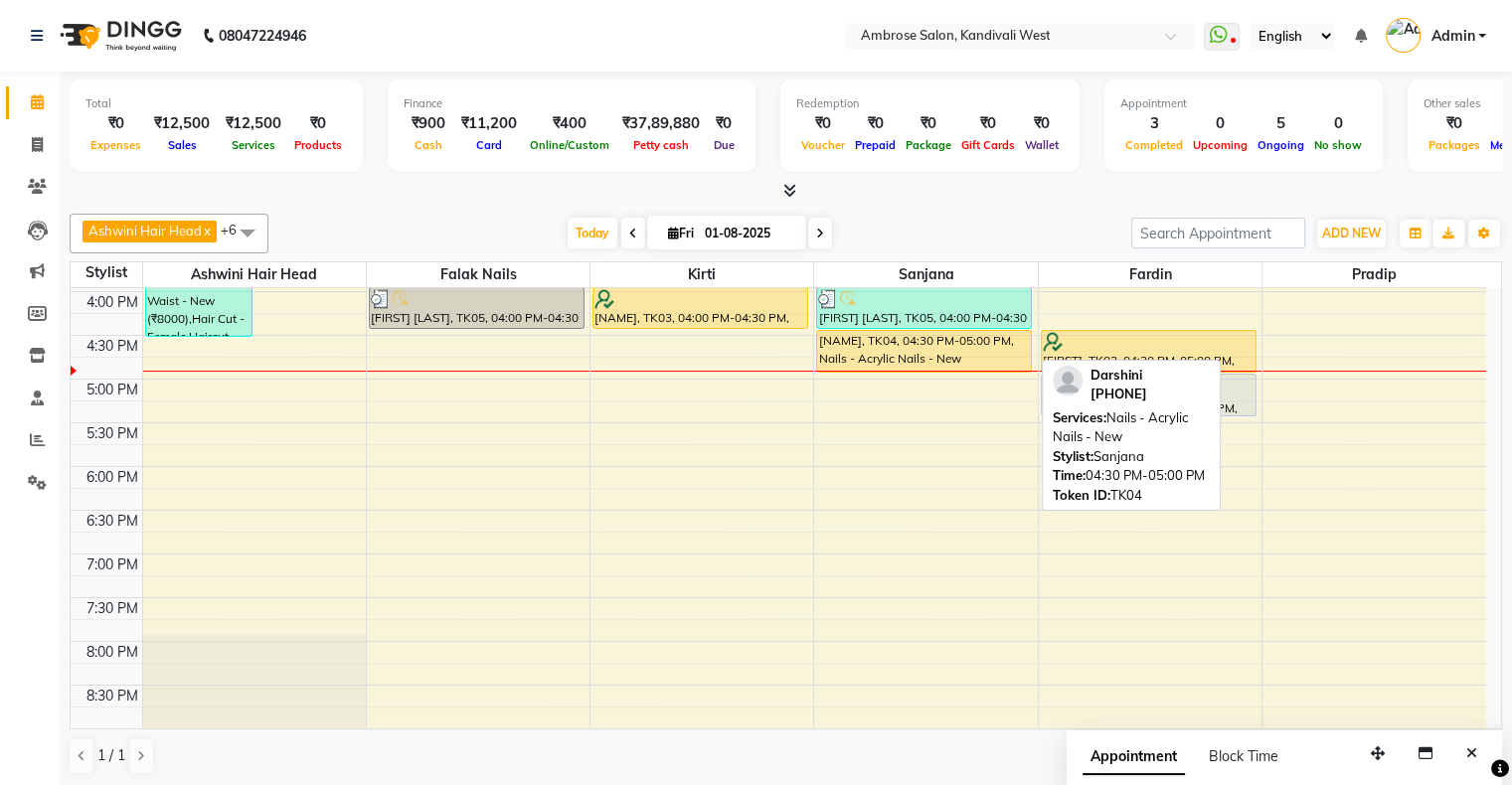 scroll, scrollTop: 685, scrollLeft: 0, axis: vertical 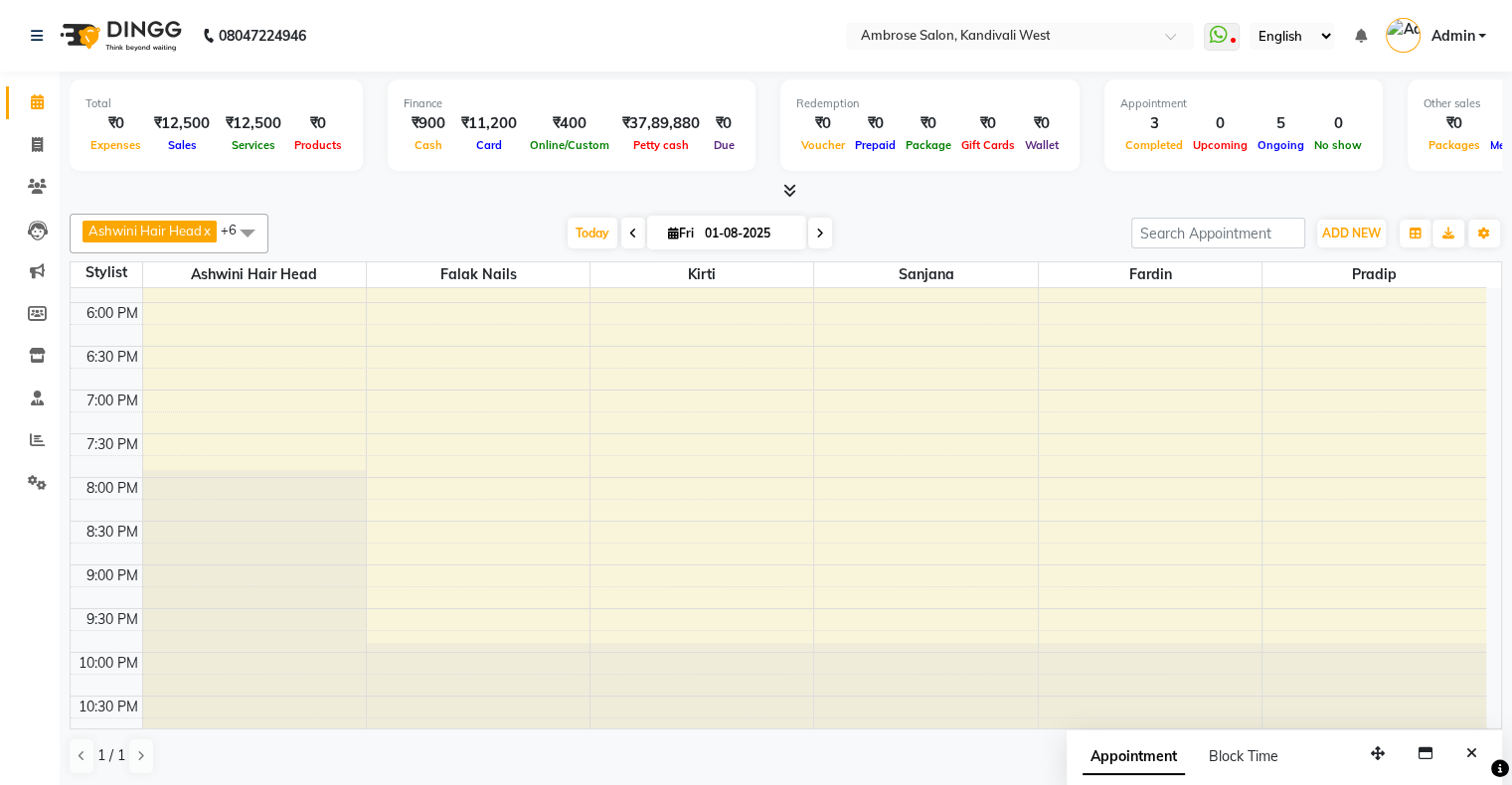 click at bounding box center (820, 234) 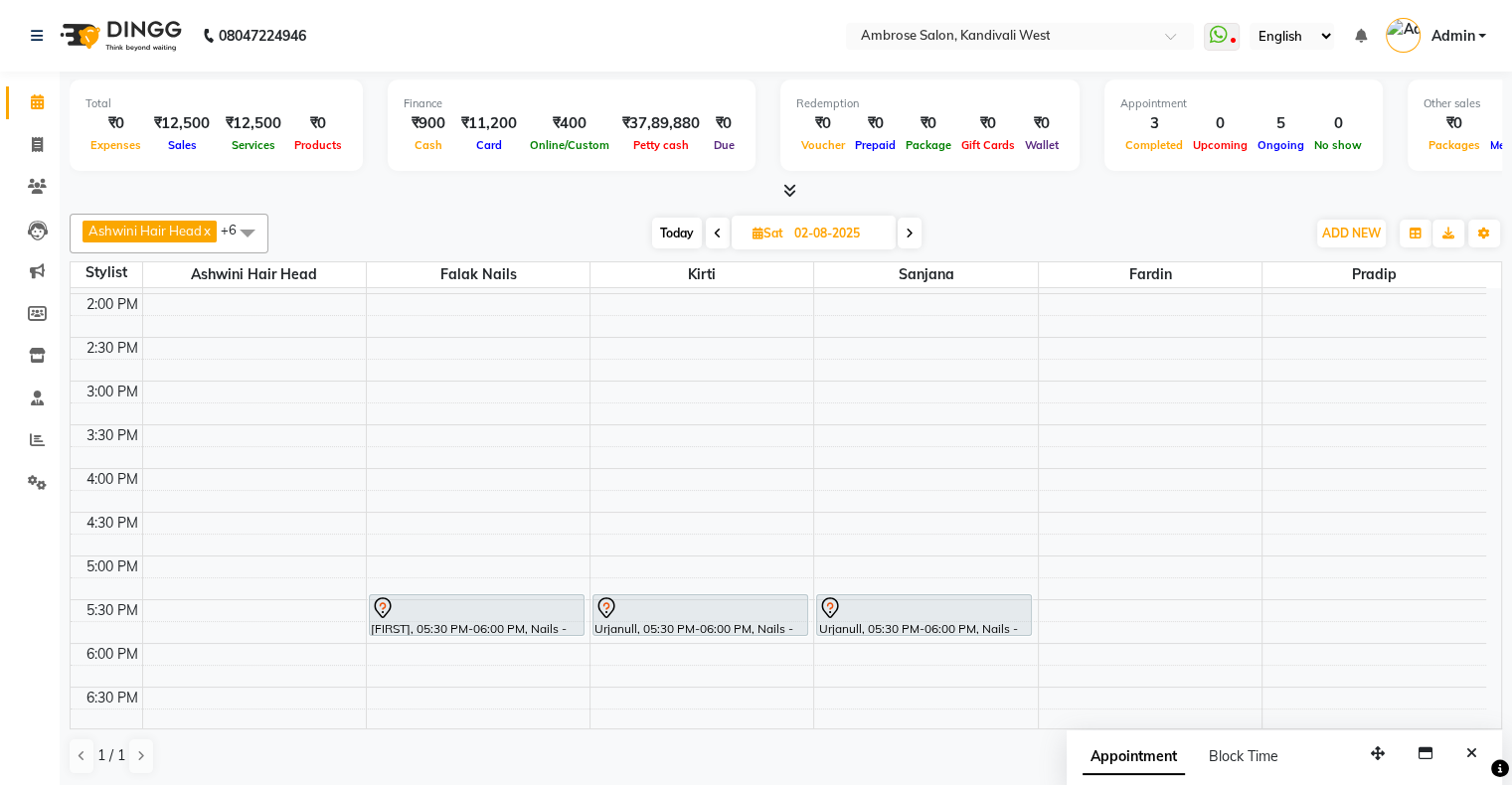 scroll, scrollTop: 0, scrollLeft: 0, axis: both 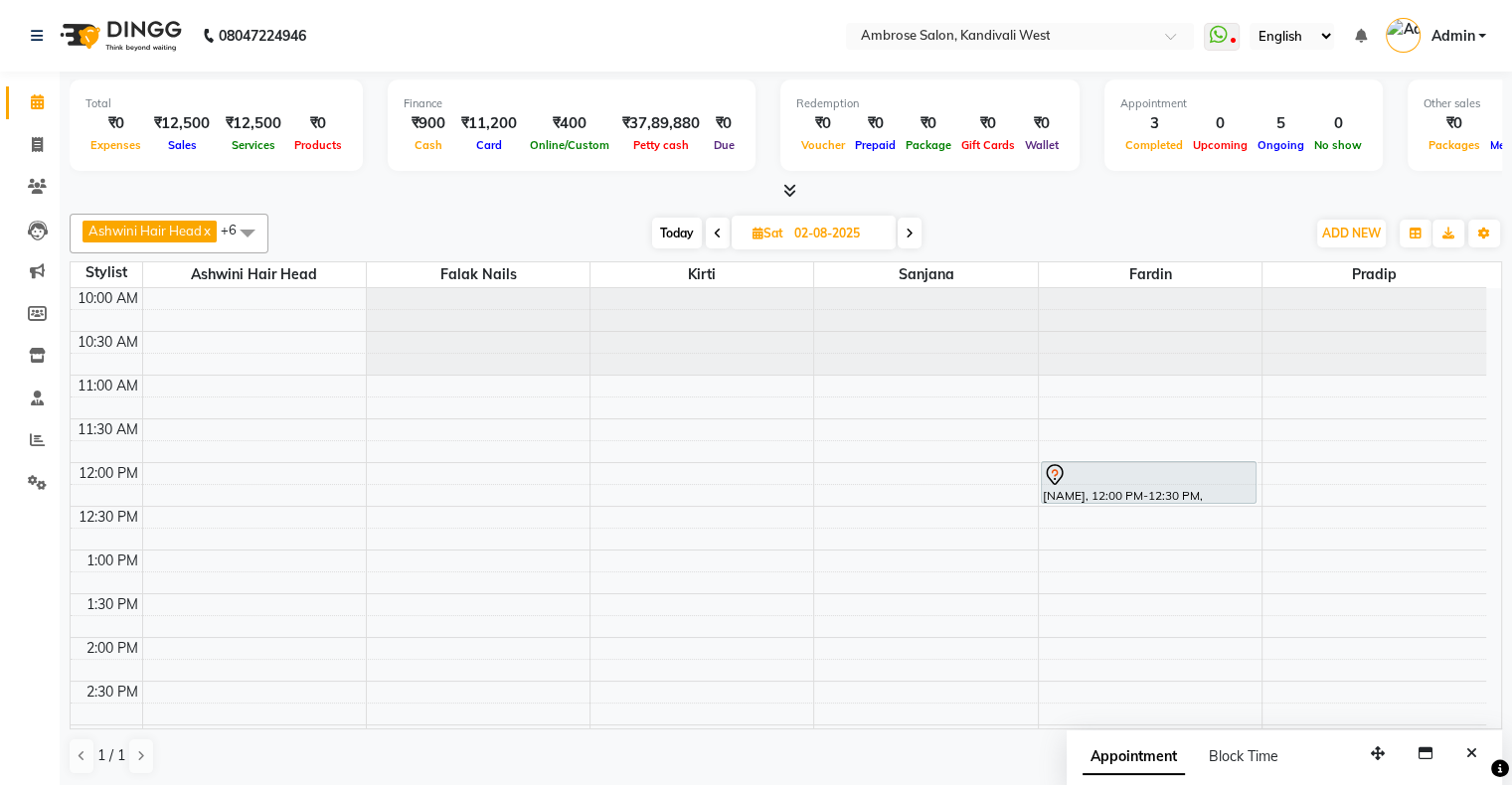 click on "Today" at bounding box center [677, 233] 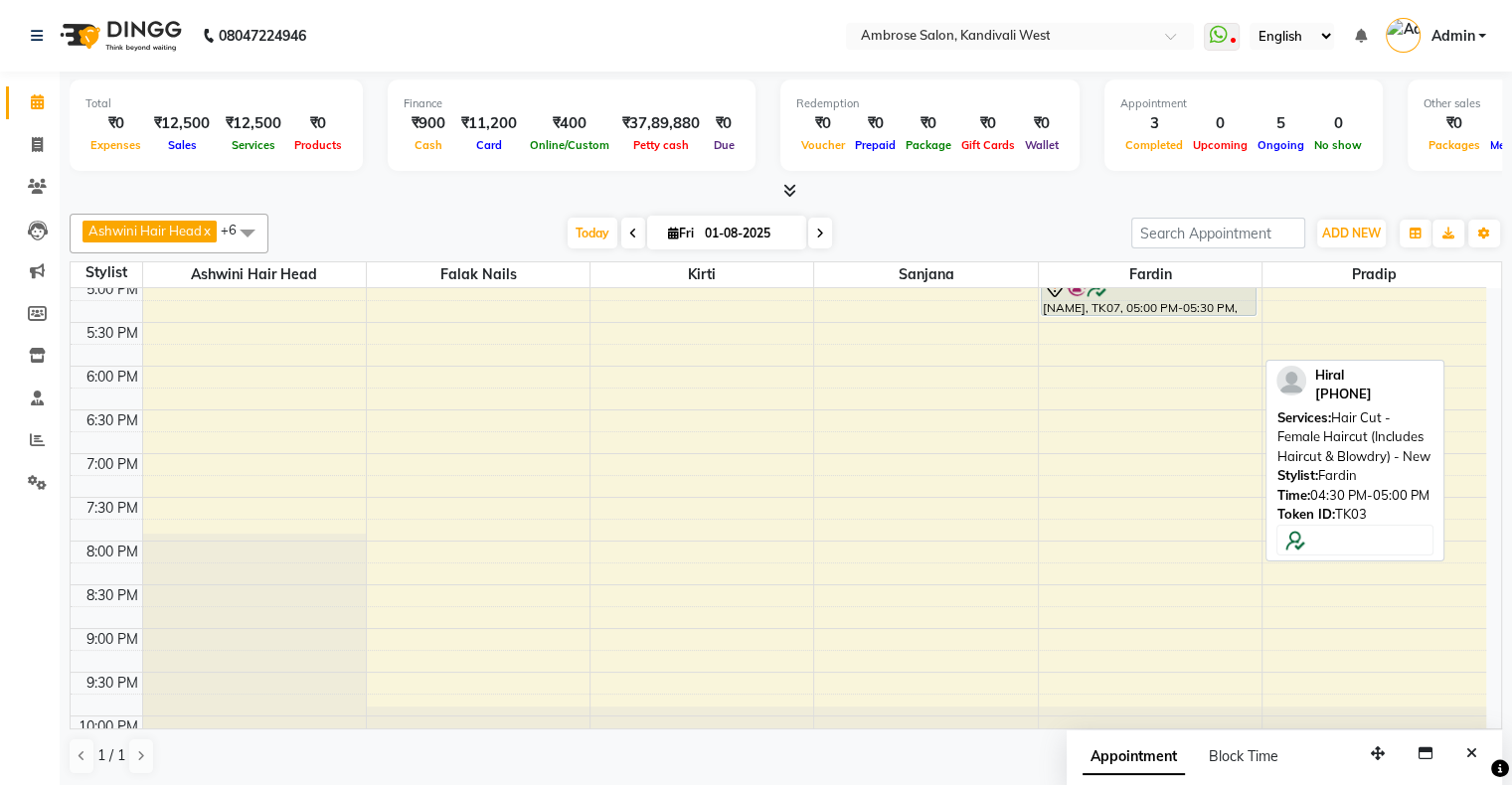scroll, scrollTop: 685, scrollLeft: 0, axis: vertical 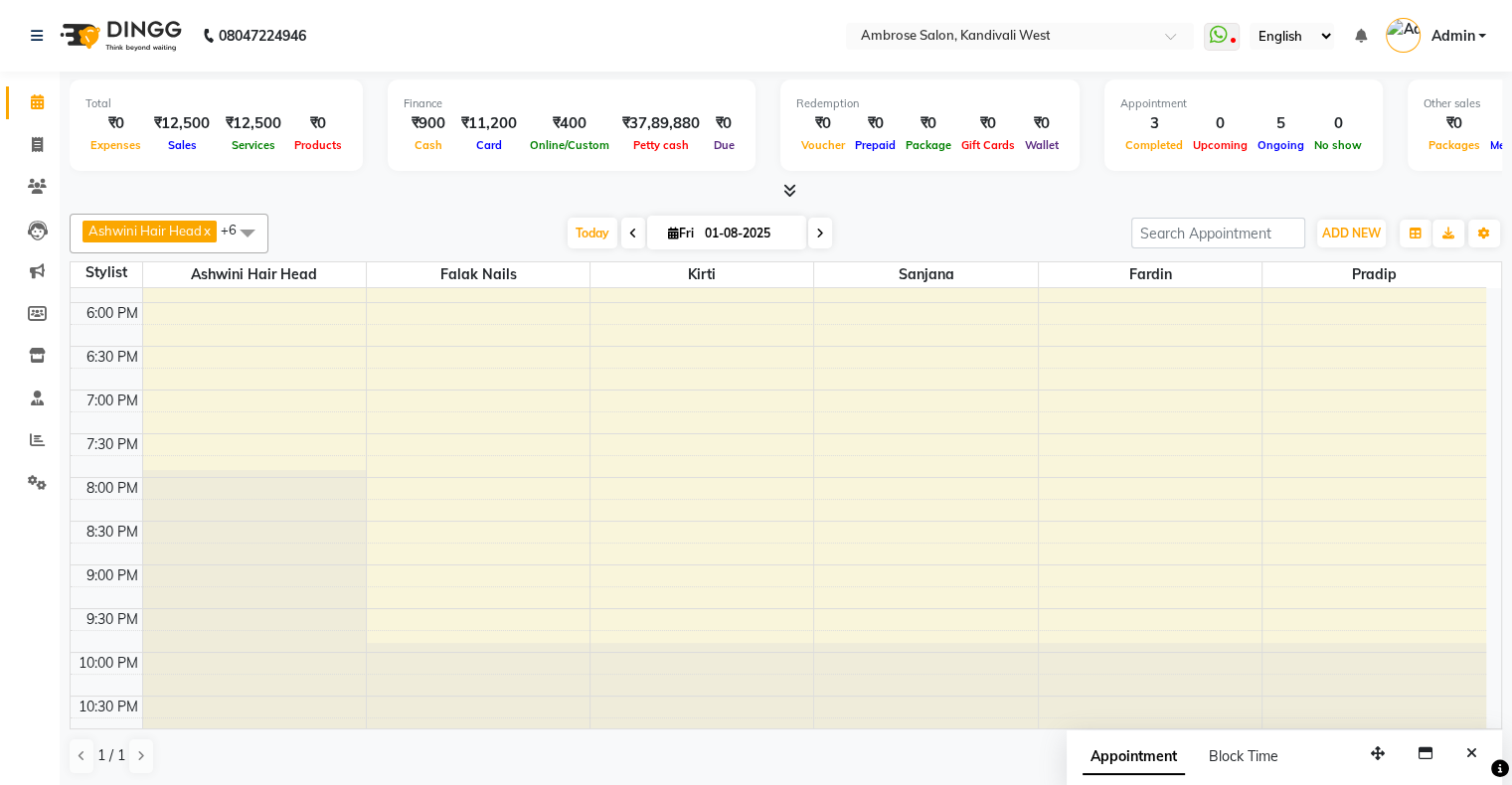 click at bounding box center (633, 234) 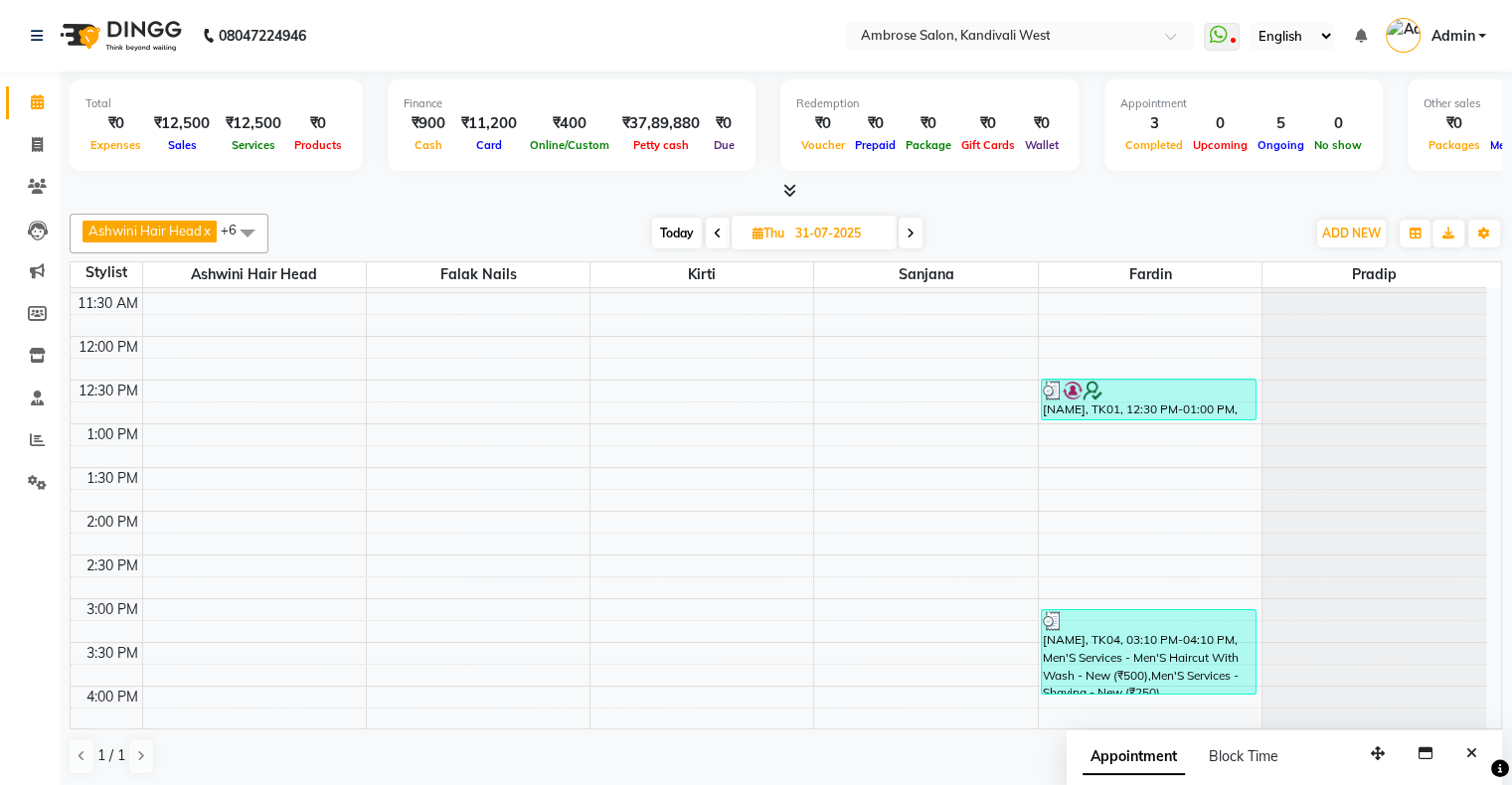 scroll, scrollTop: 0, scrollLeft: 0, axis: both 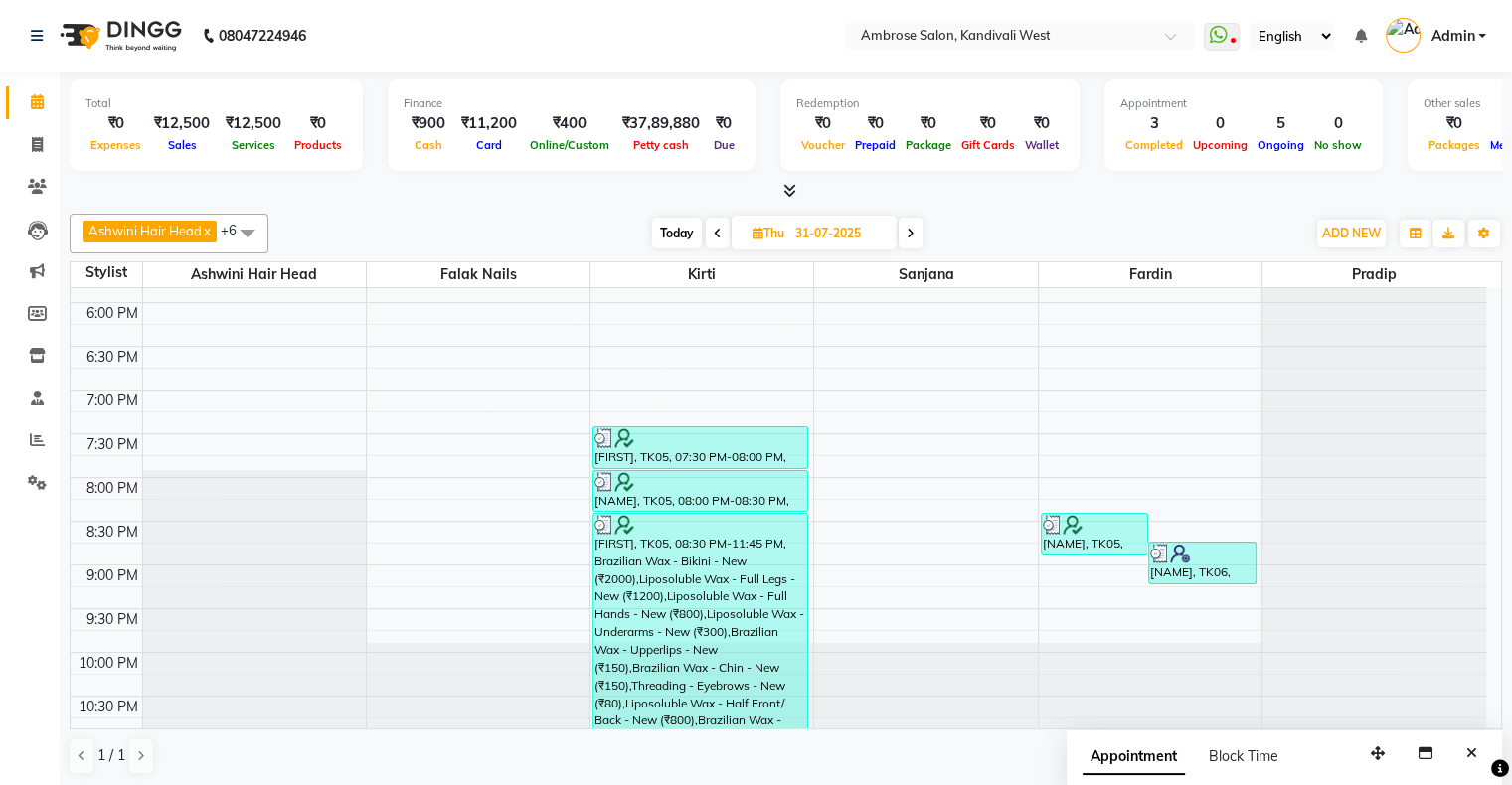 click at bounding box center [911, 233] 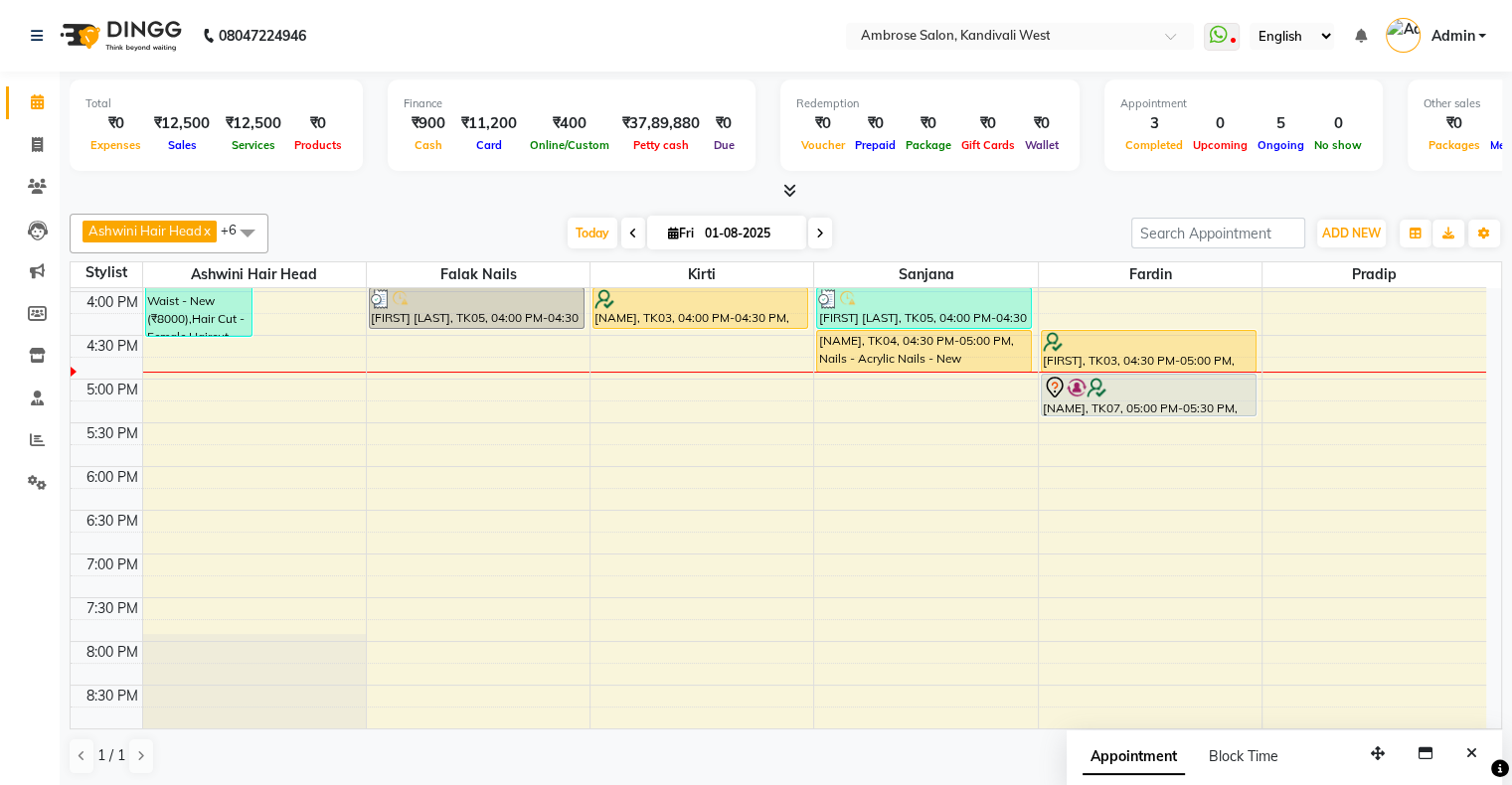 scroll, scrollTop: 421, scrollLeft: 0, axis: vertical 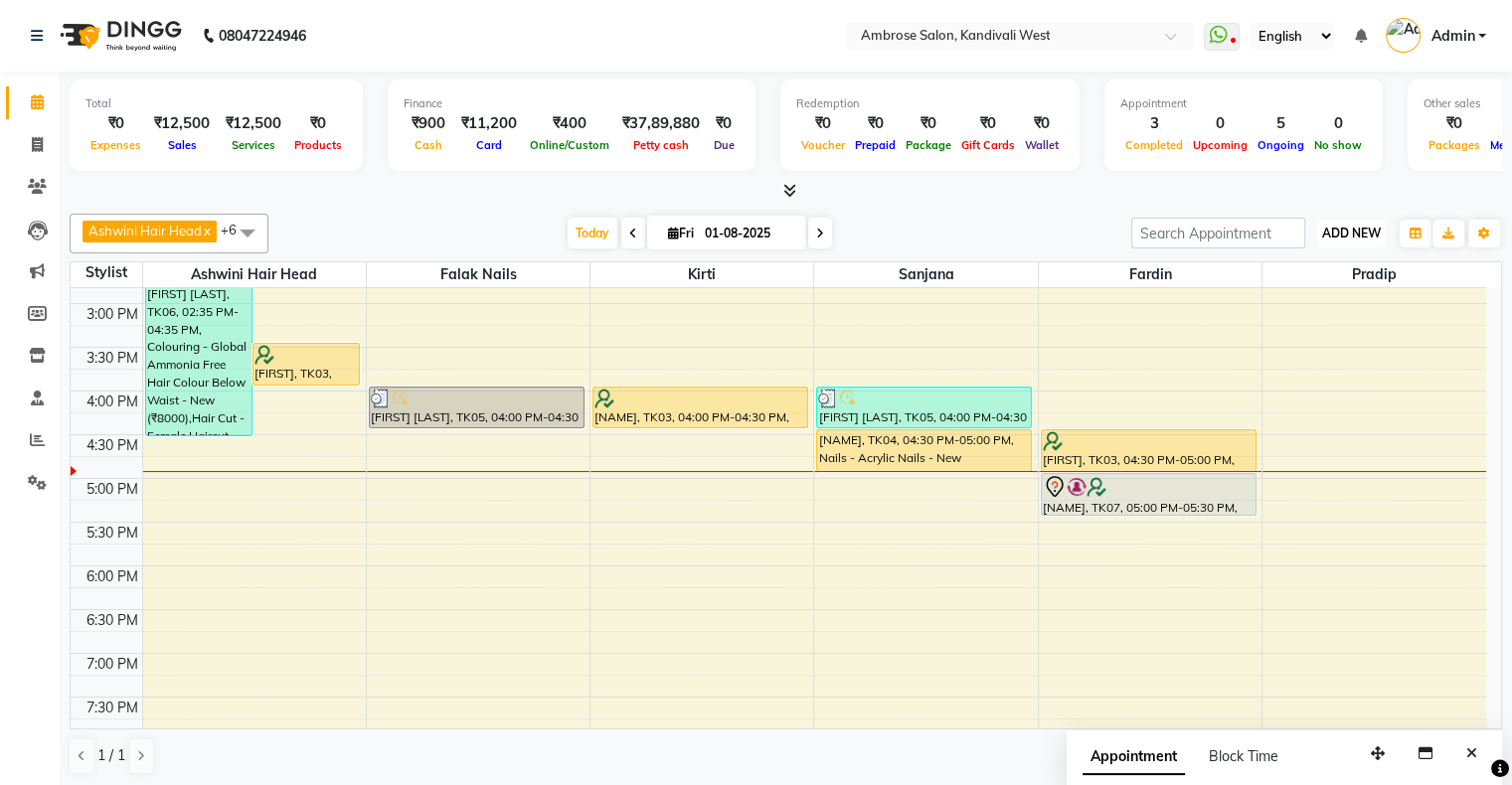 click on "ADD NEW" at bounding box center [1351, 233] 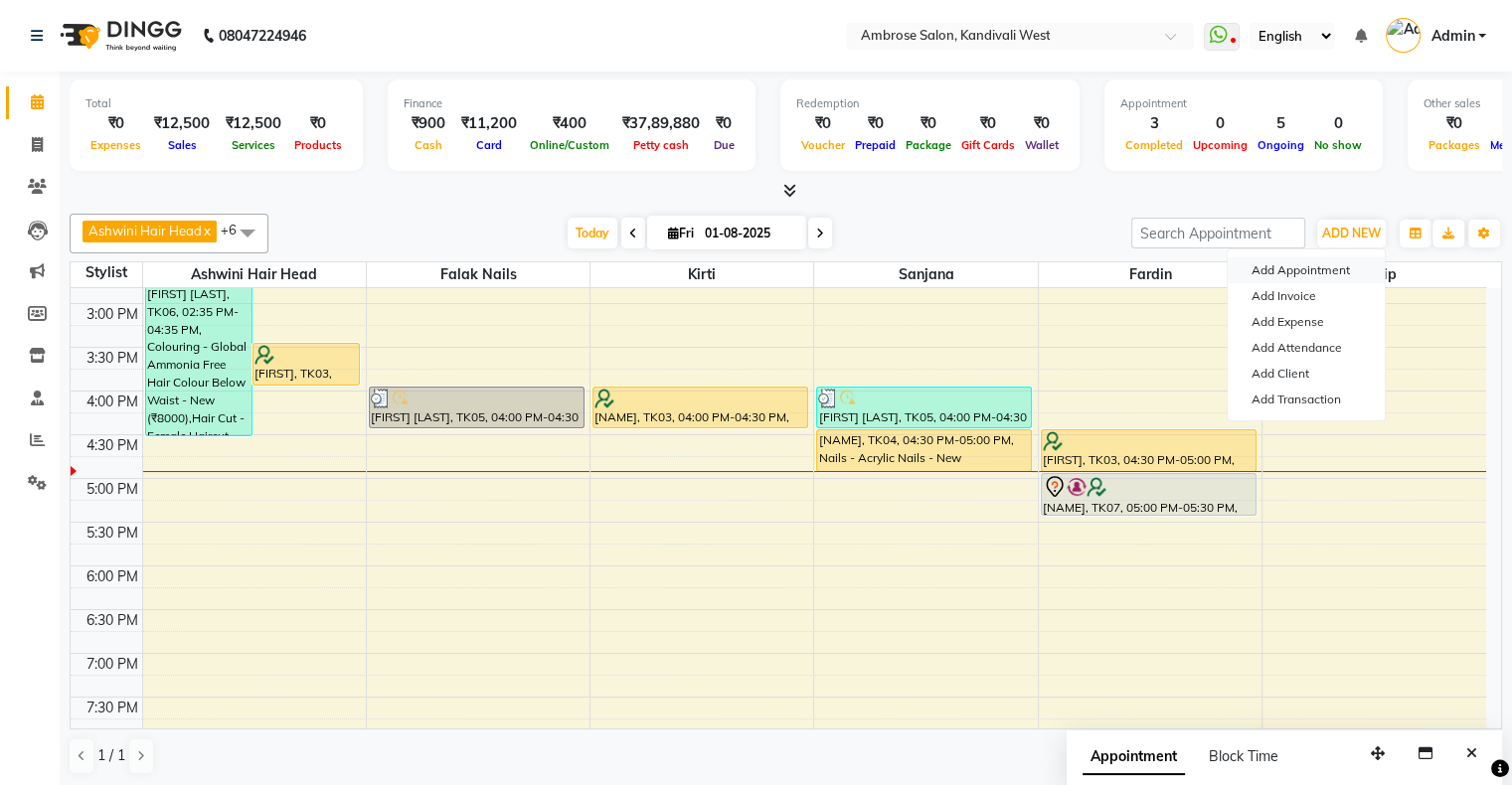 click on "Add Appointment" at bounding box center [1306, 270] 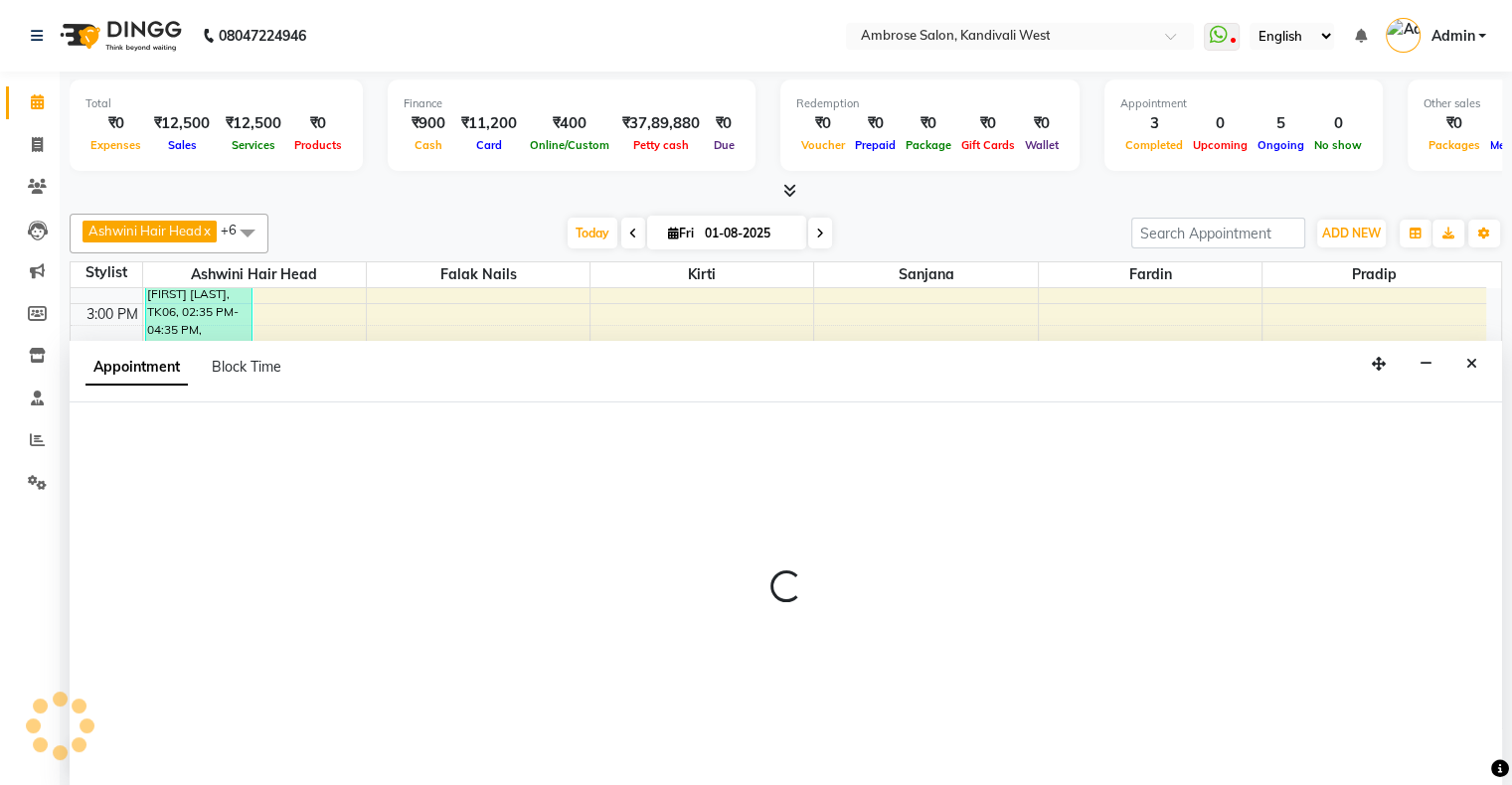 select on "660" 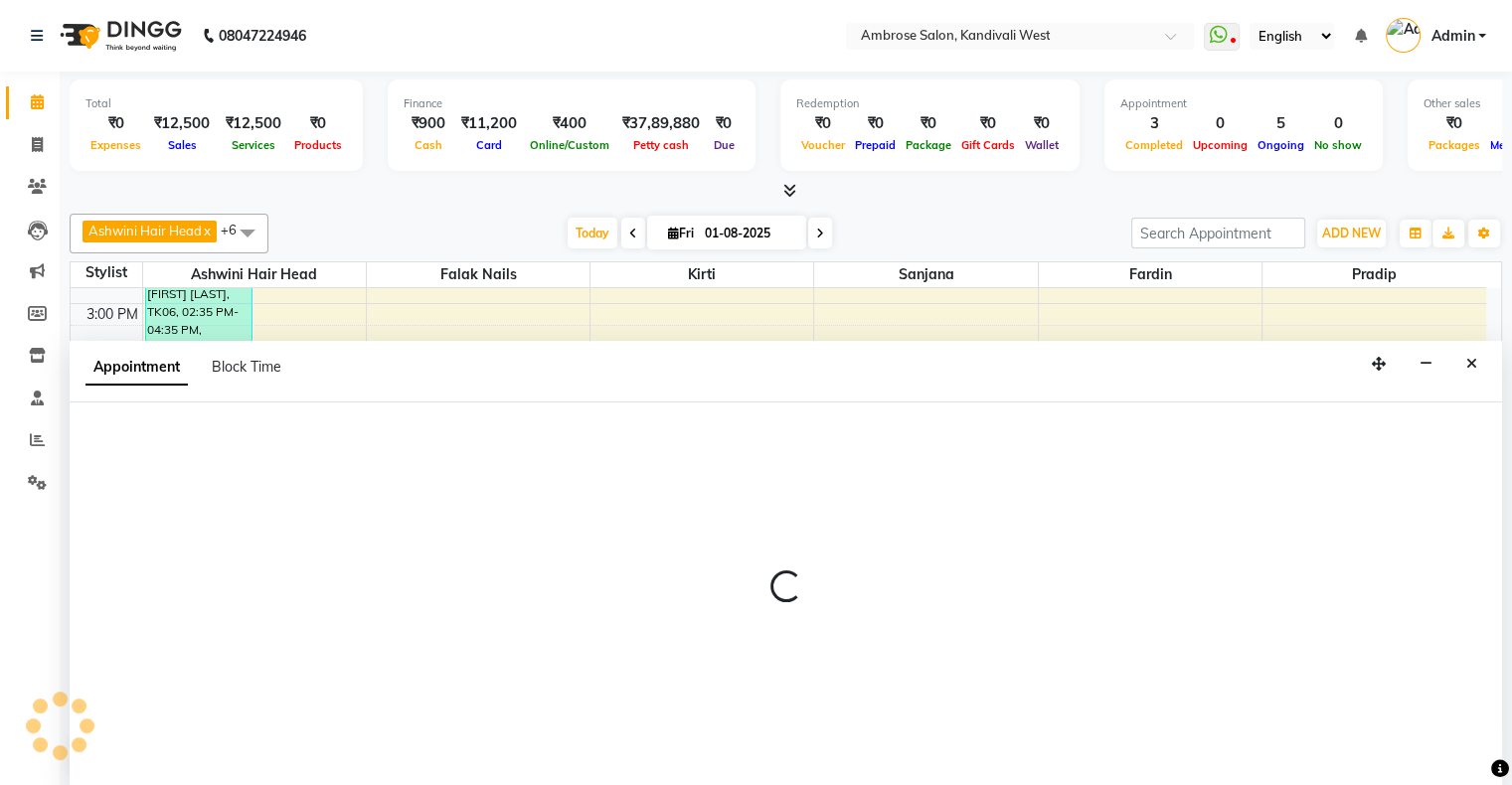 select on "tentative" 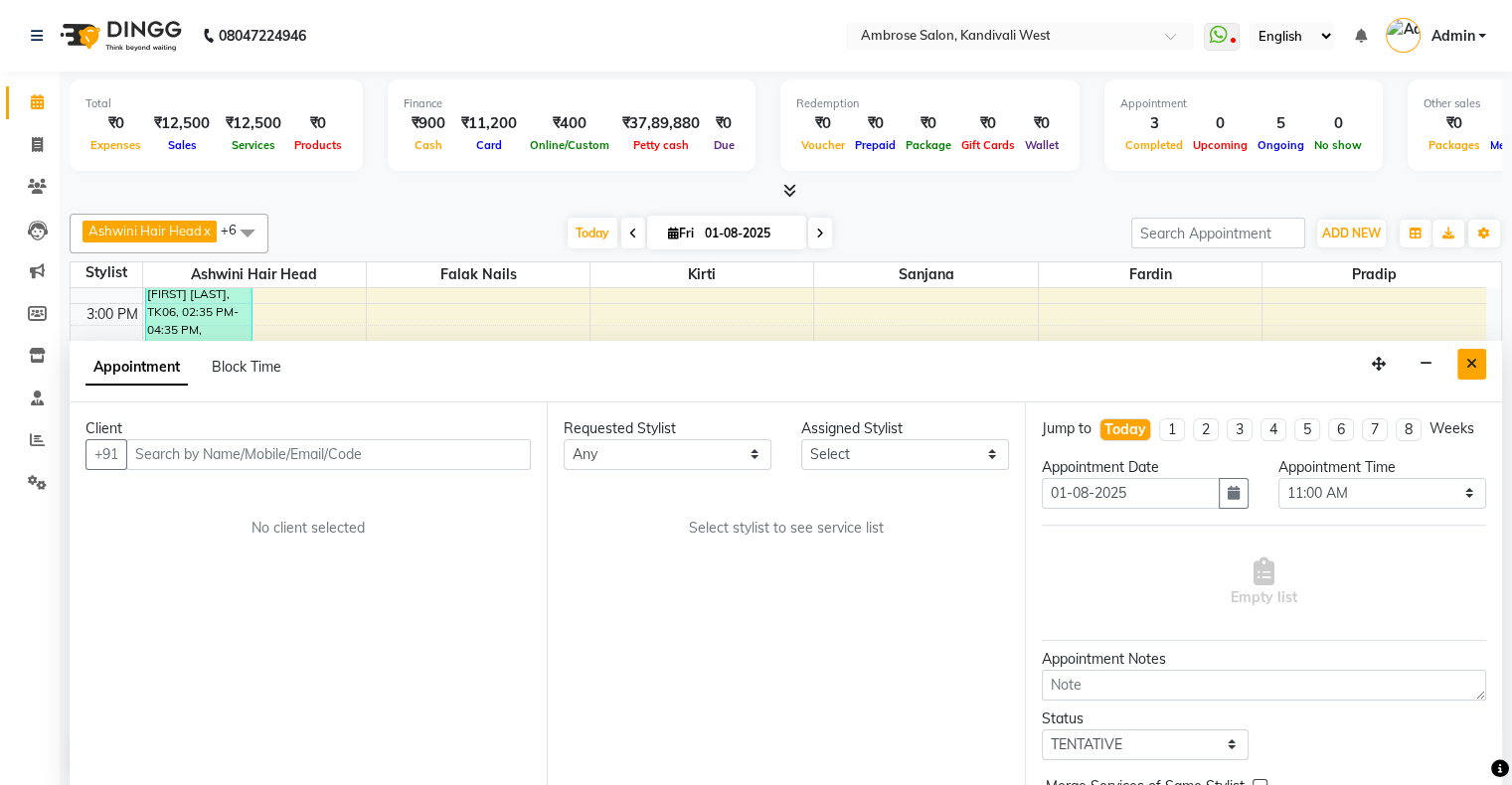 click at bounding box center (1471, 364) 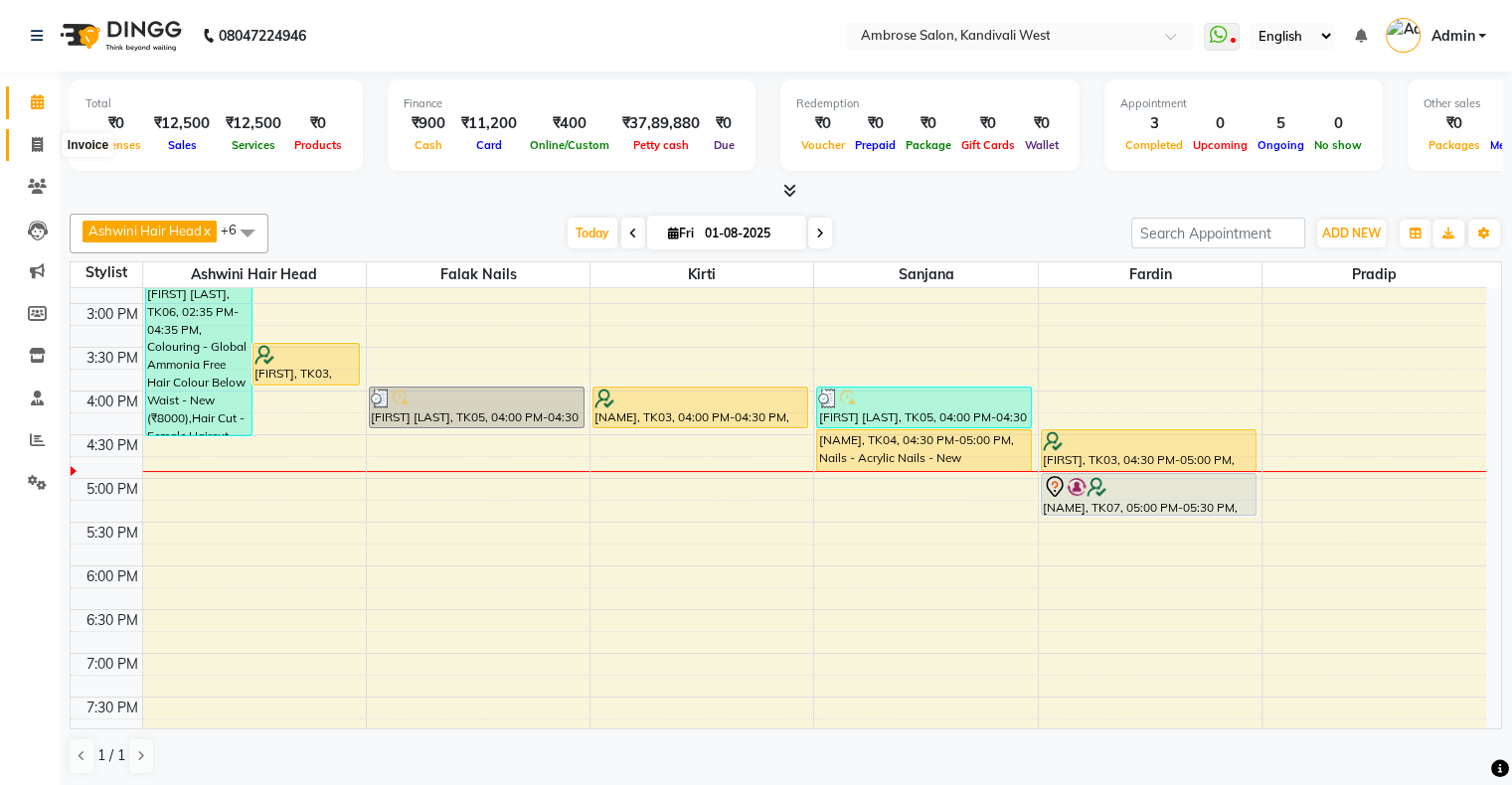click 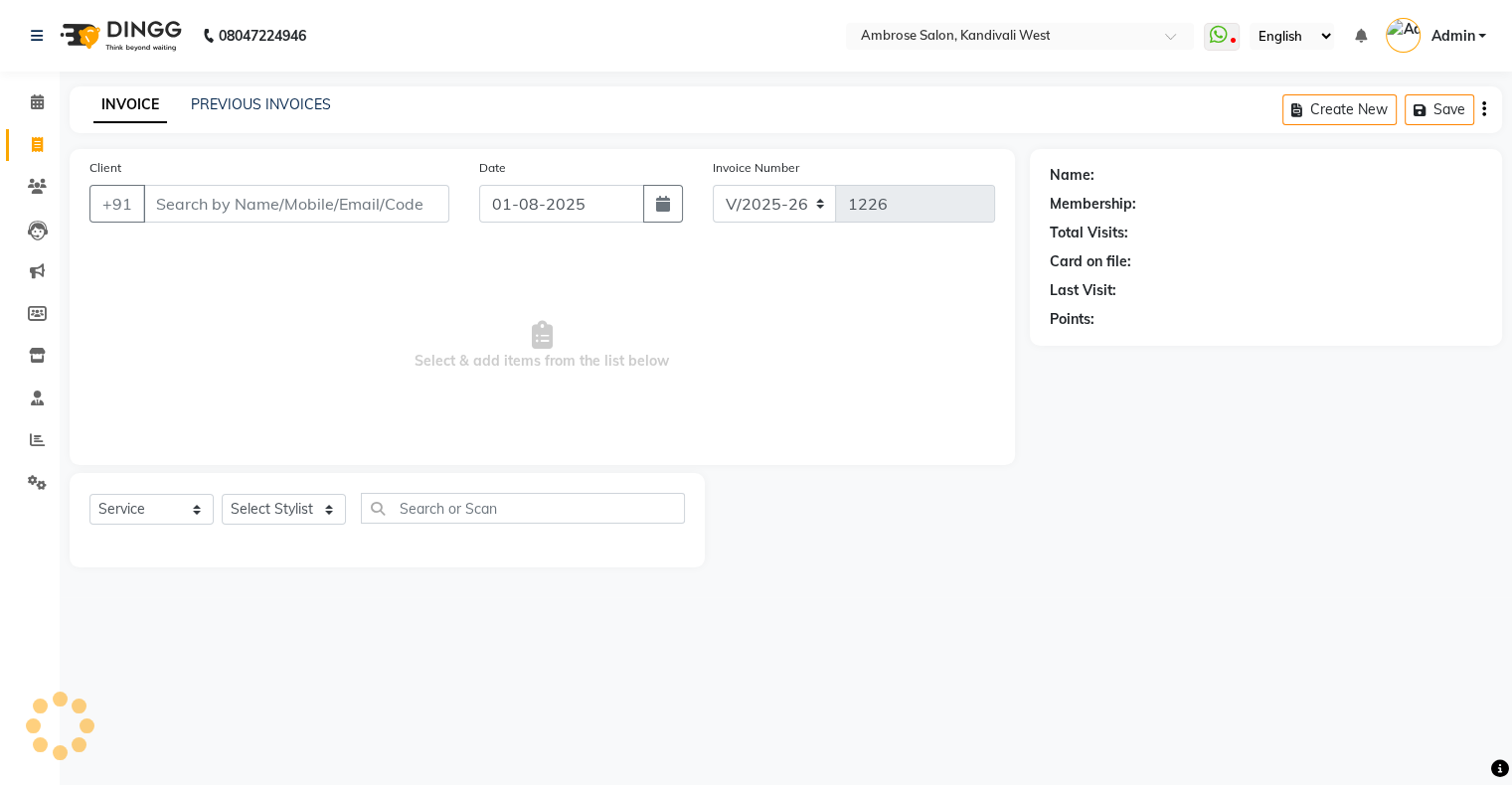 scroll, scrollTop: 0, scrollLeft: 0, axis: both 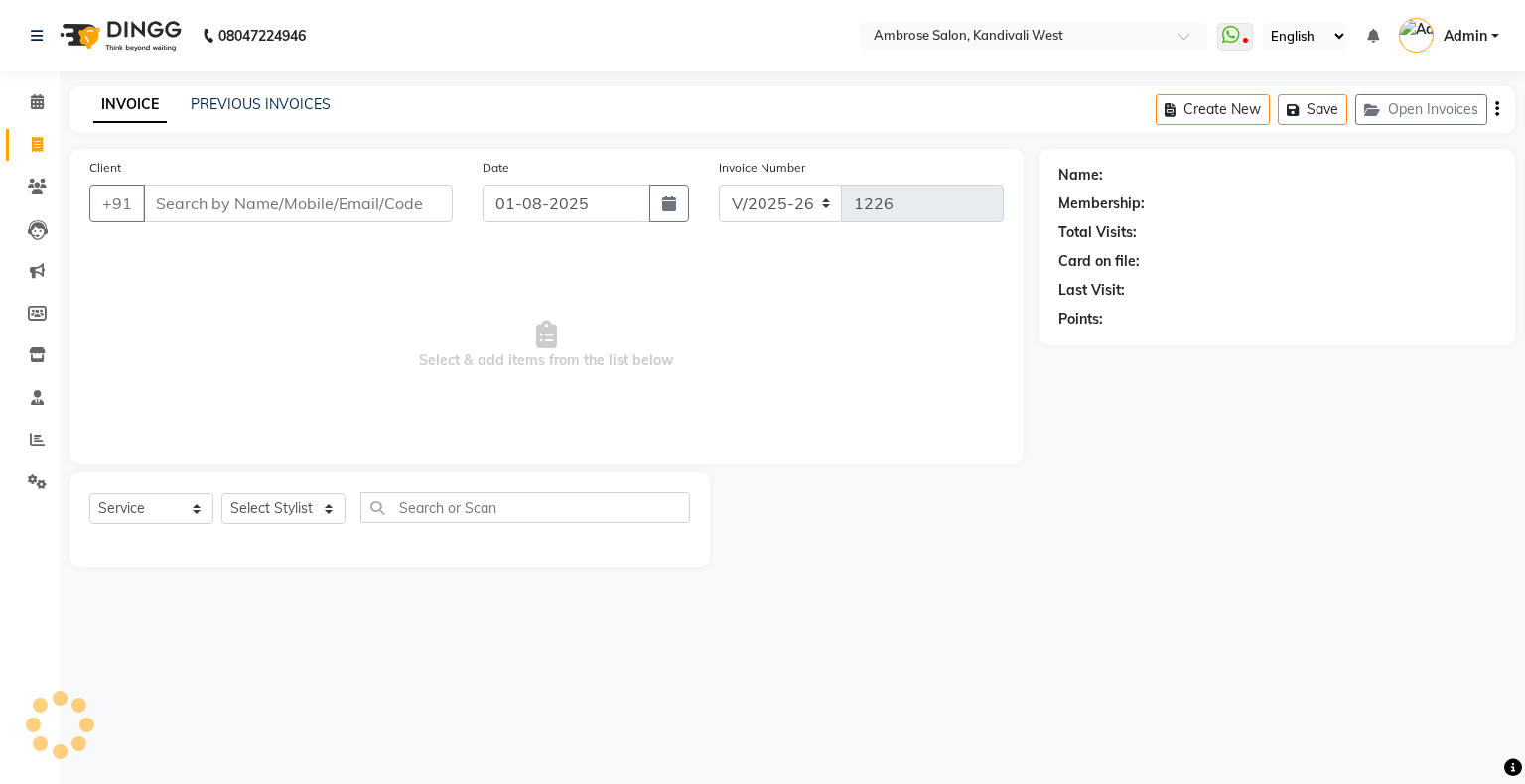 click on "Client" at bounding box center (298, 203) 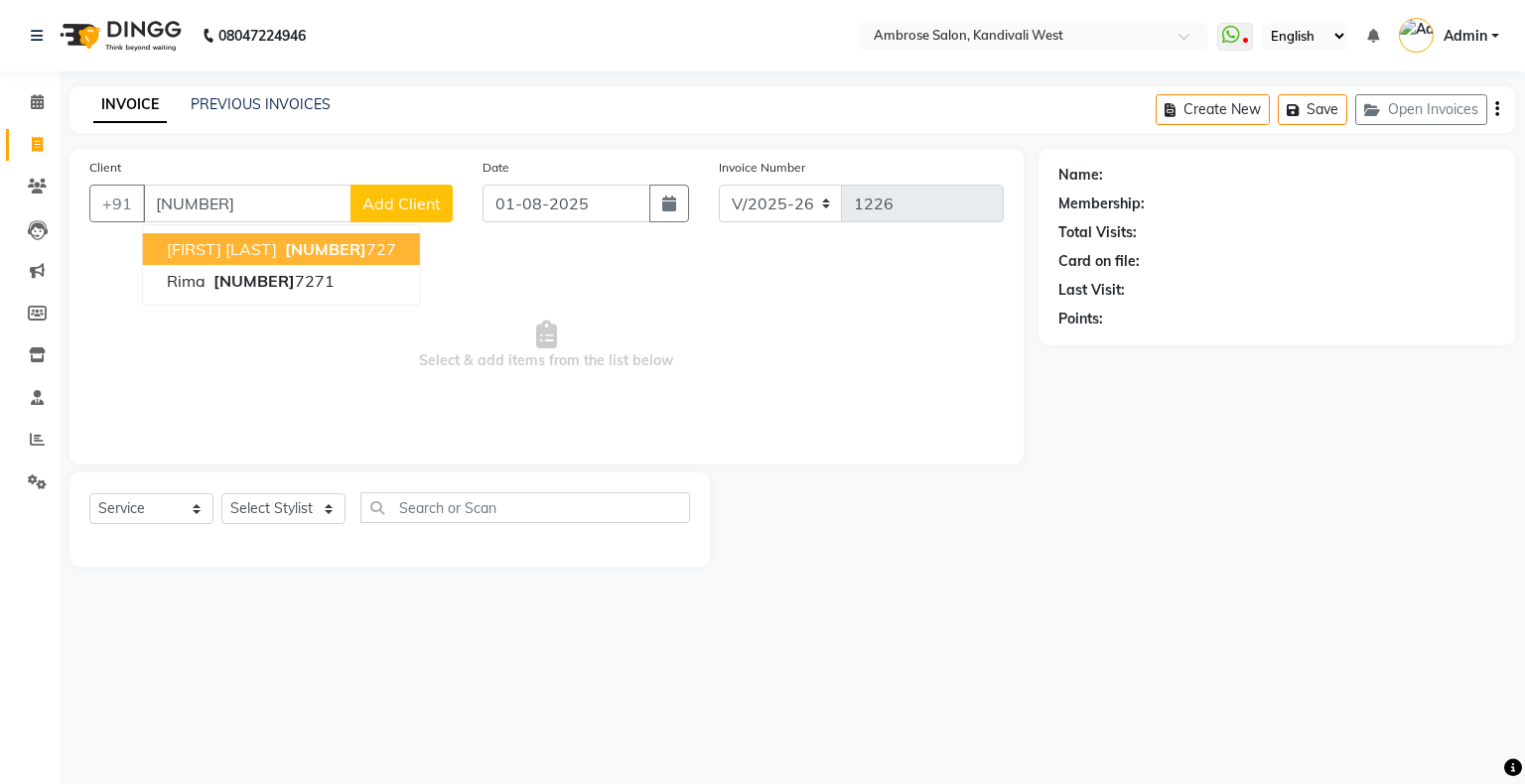 click on "[NUMBER]" at bounding box center (326, 249) 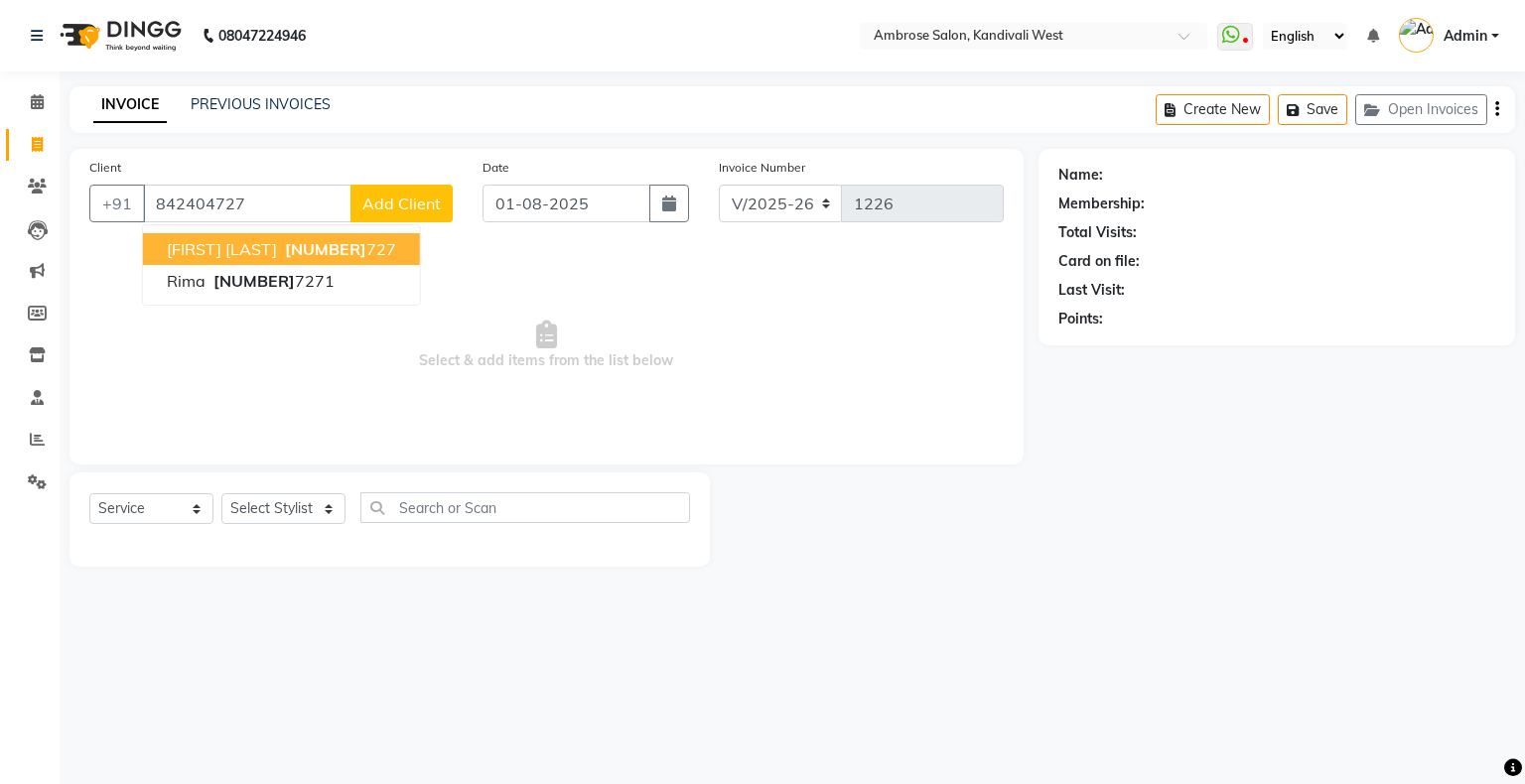 type on "842404727" 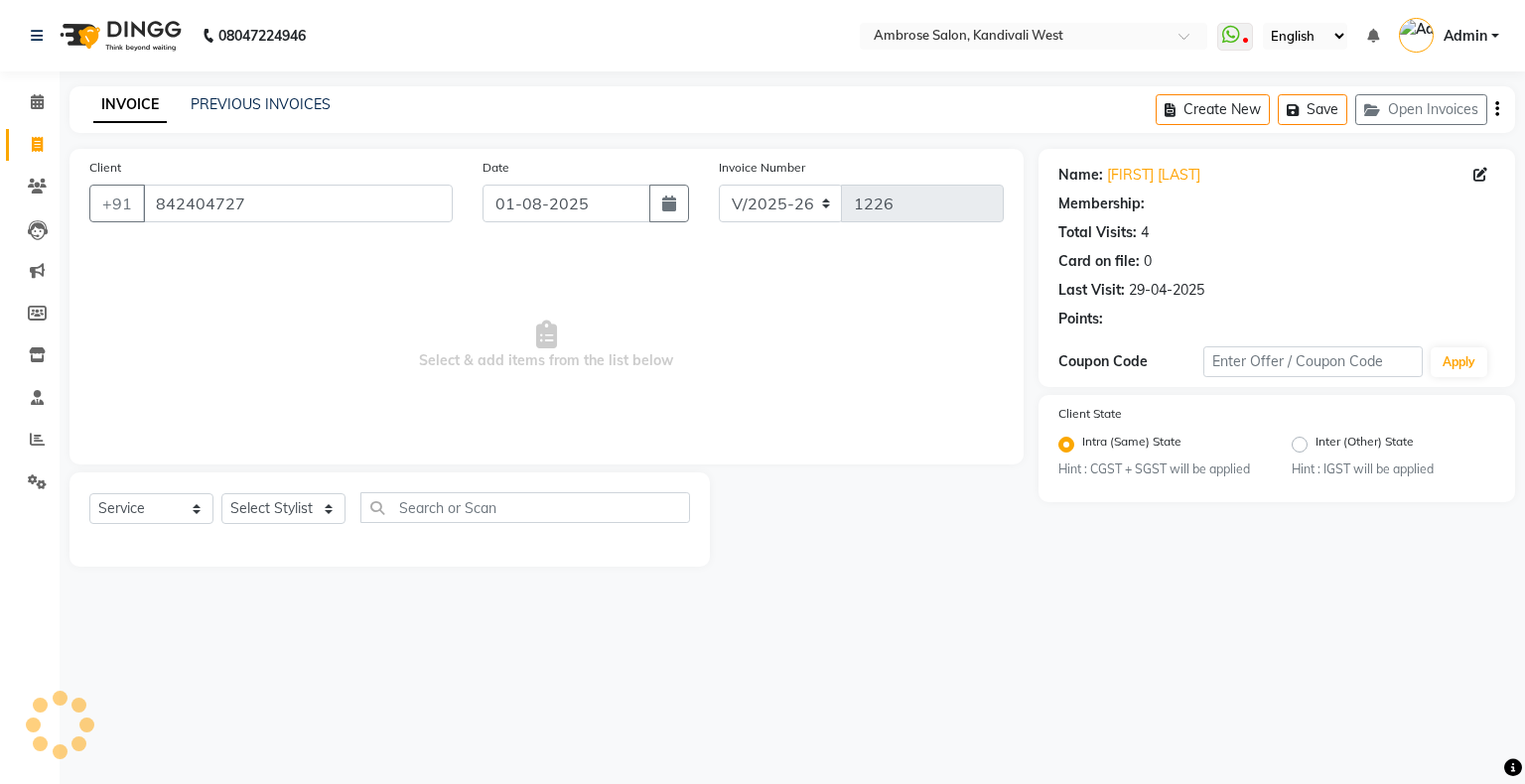 select on "1: Object" 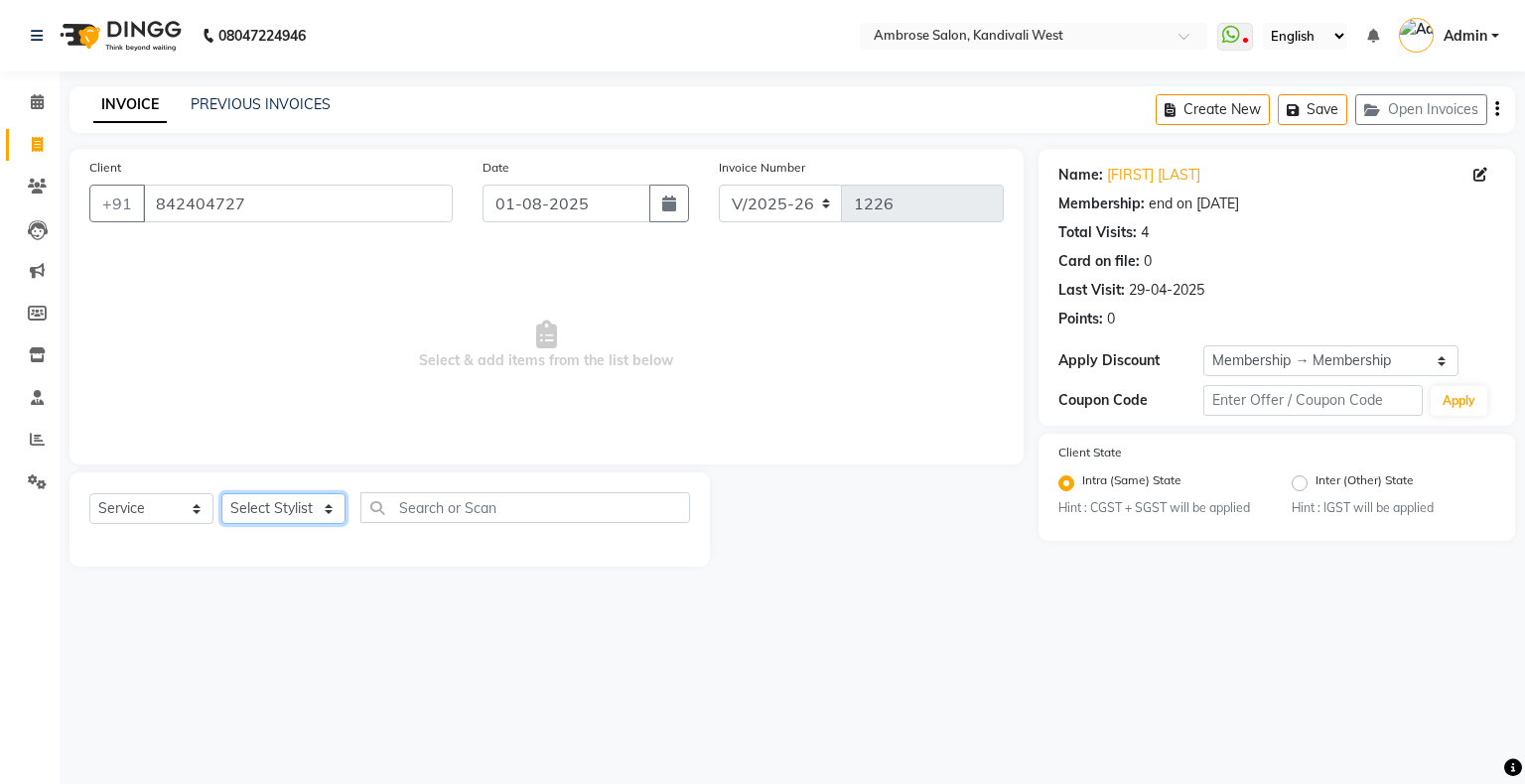 click on "Select Stylist Akshay Divecha Ashwini Hair Head Falak Nails Fardin Kirti Nida FD Pradip Pradip Vaishnav Sanjana  Vidhi Veera" 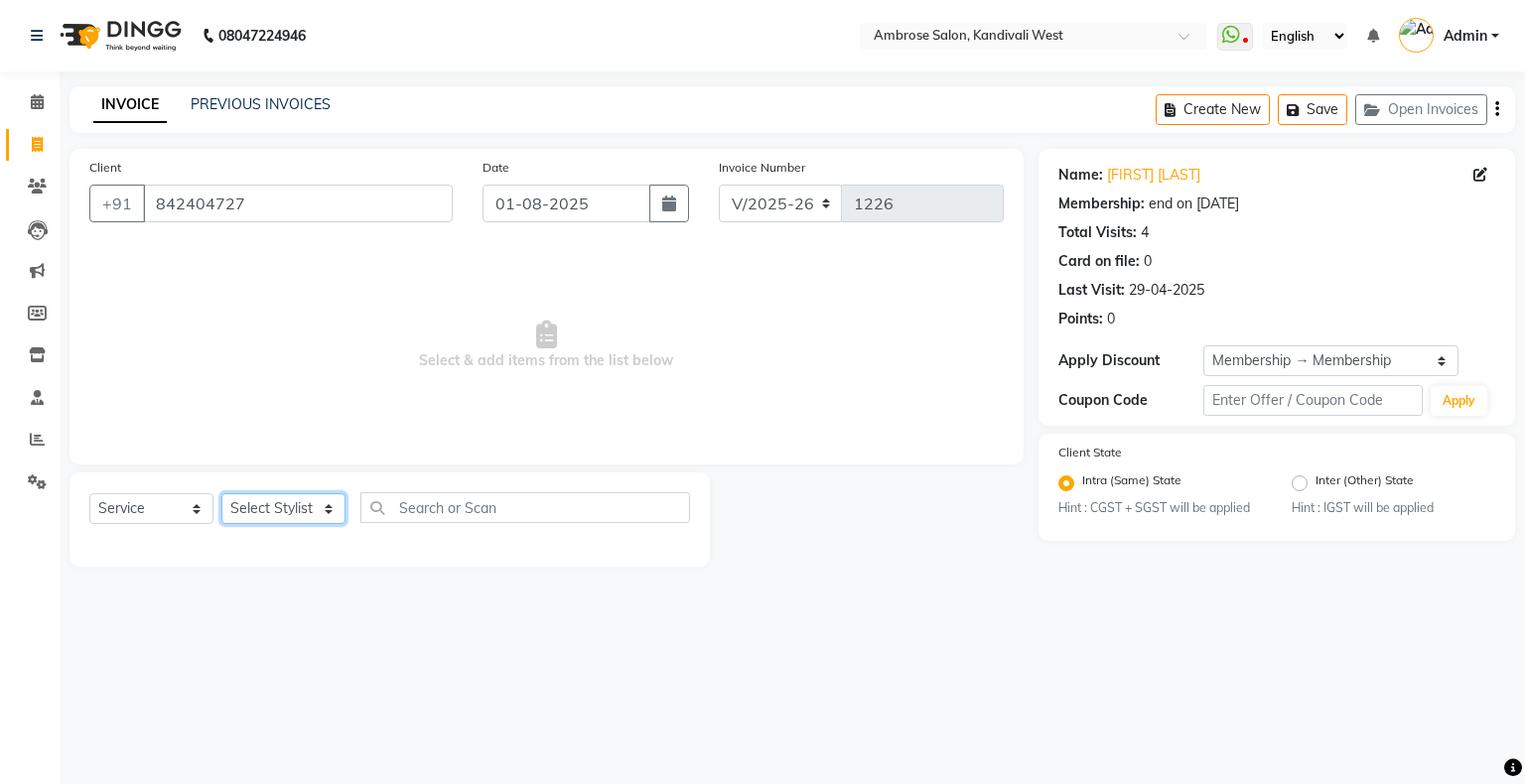 select on "22071" 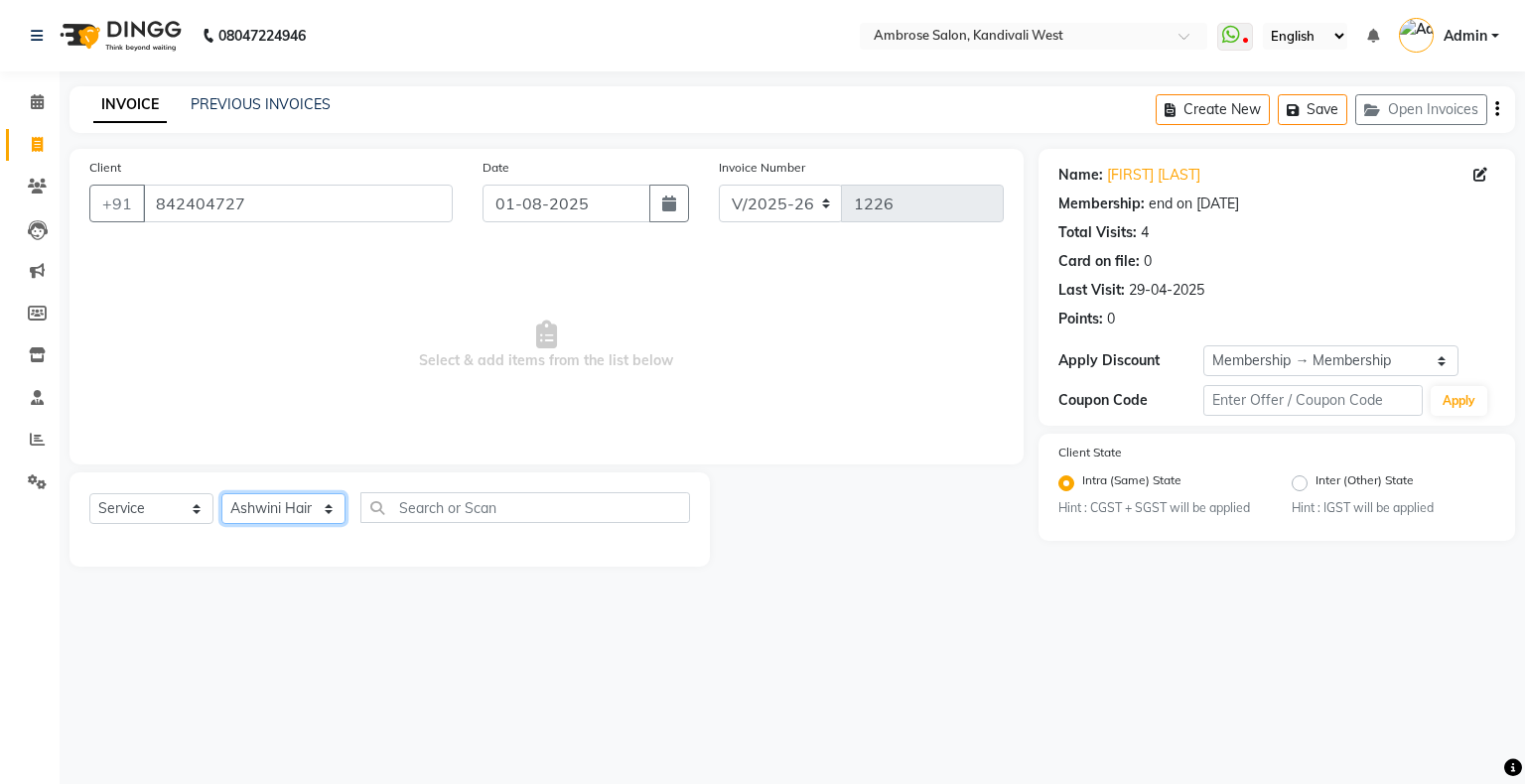 click on "Select Stylist Akshay Divecha Ashwini Hair Head Falak Nails Fardin Kirti Nida FD Pradip Pradip Vaishnav Sanjana  Vidhi Veera" 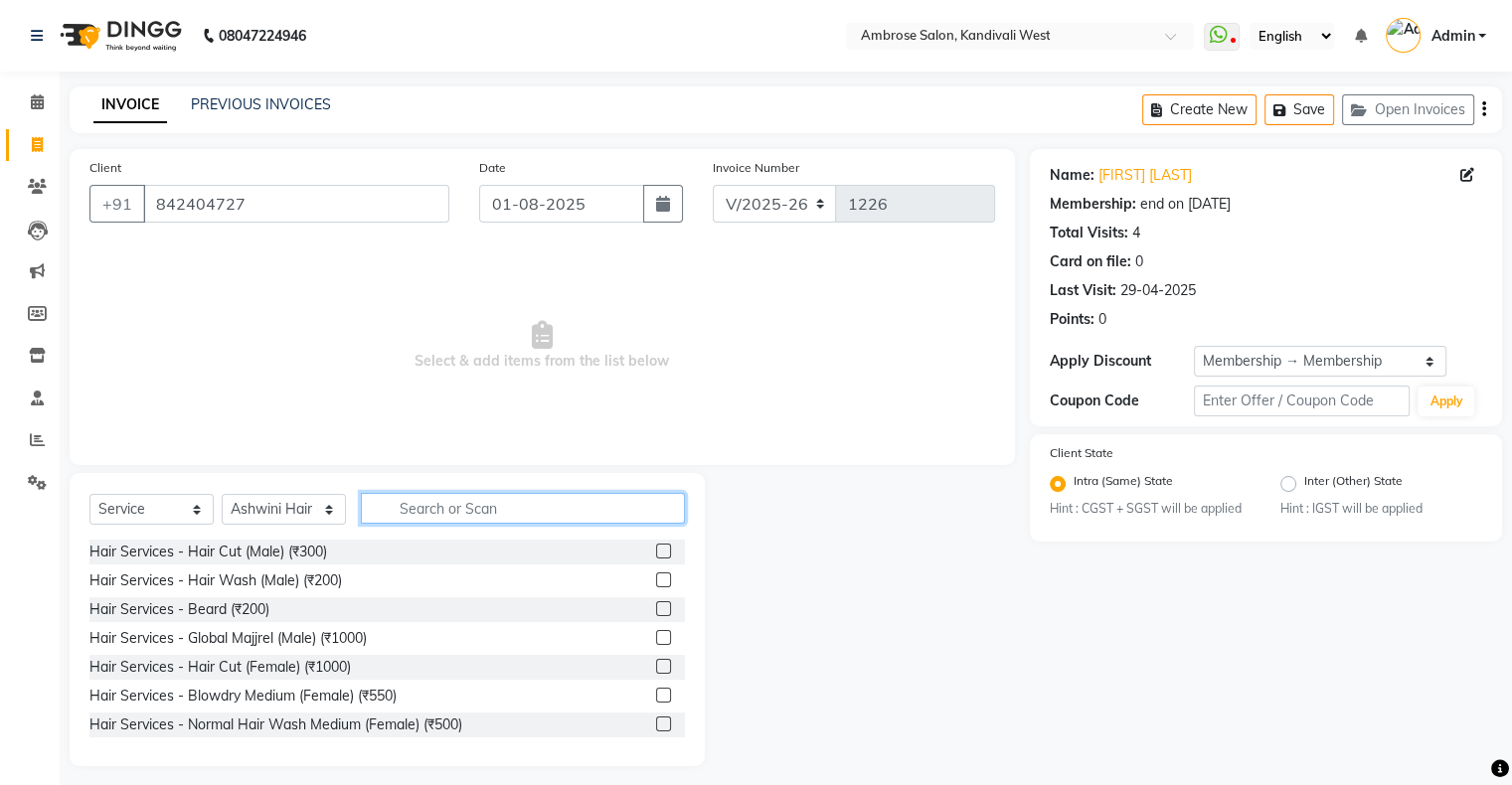 click 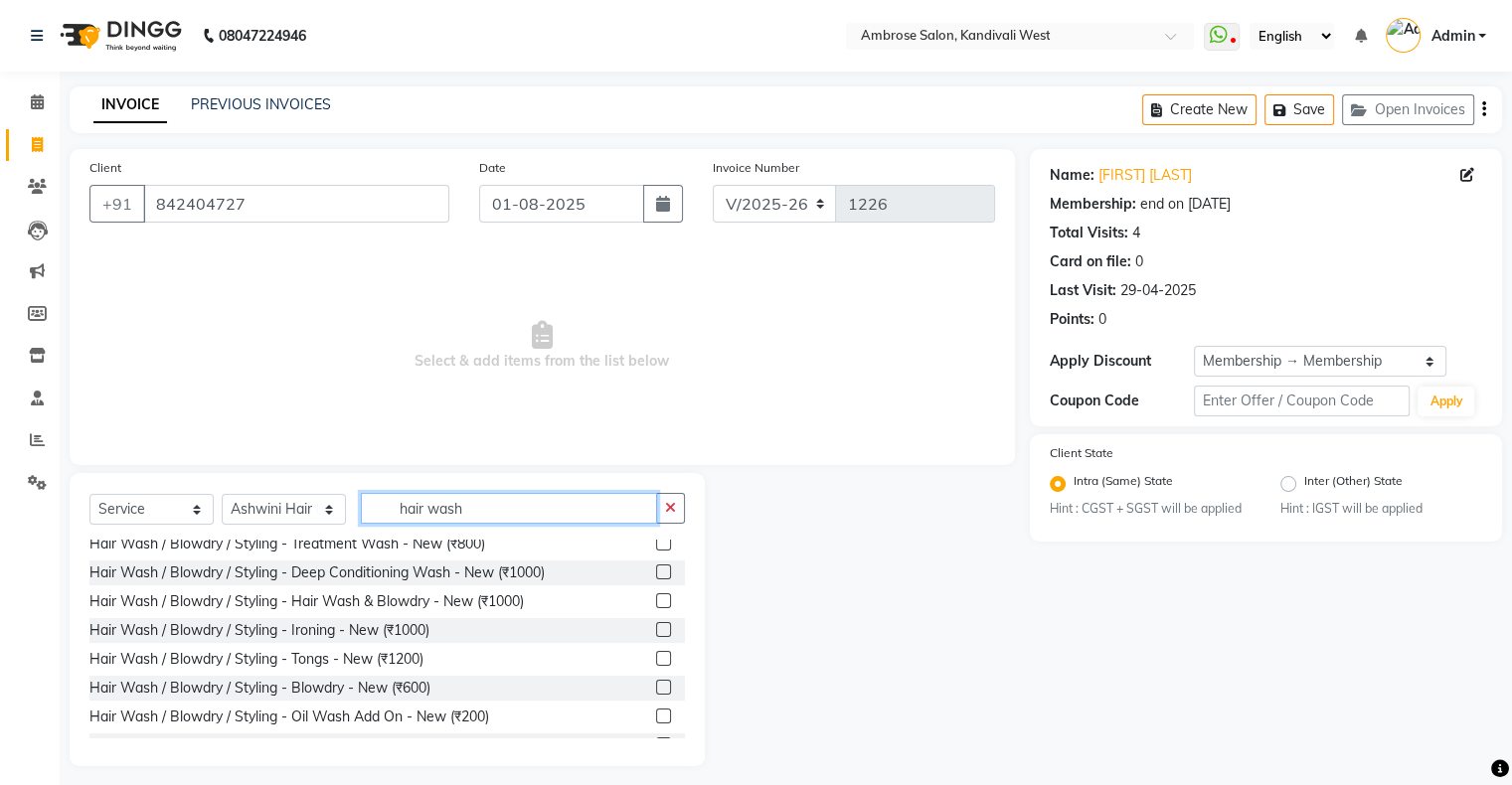 scroll, scrollTop: 450, scrollLeft: 0, axis: vertical 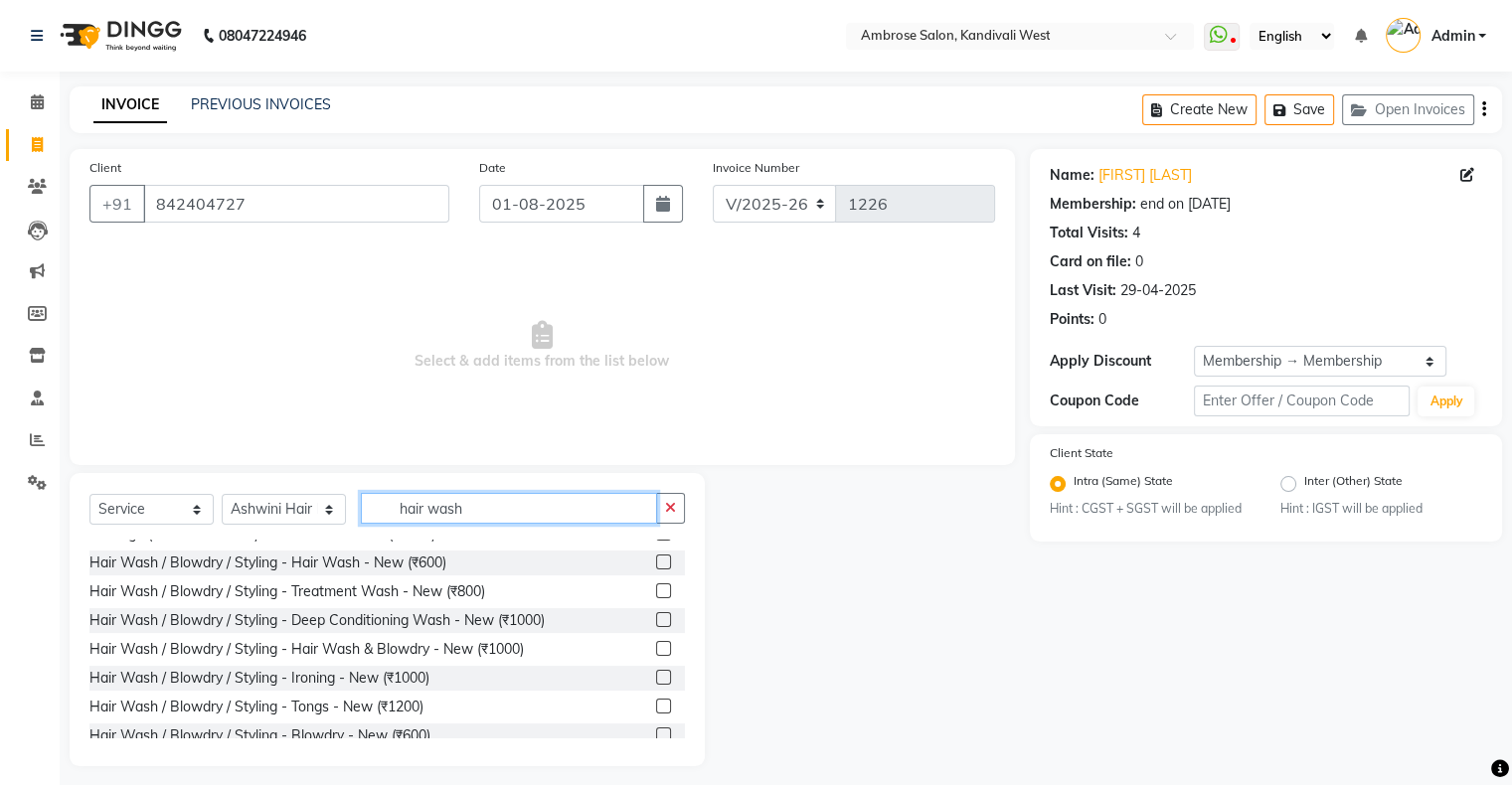 type on "hair wash" 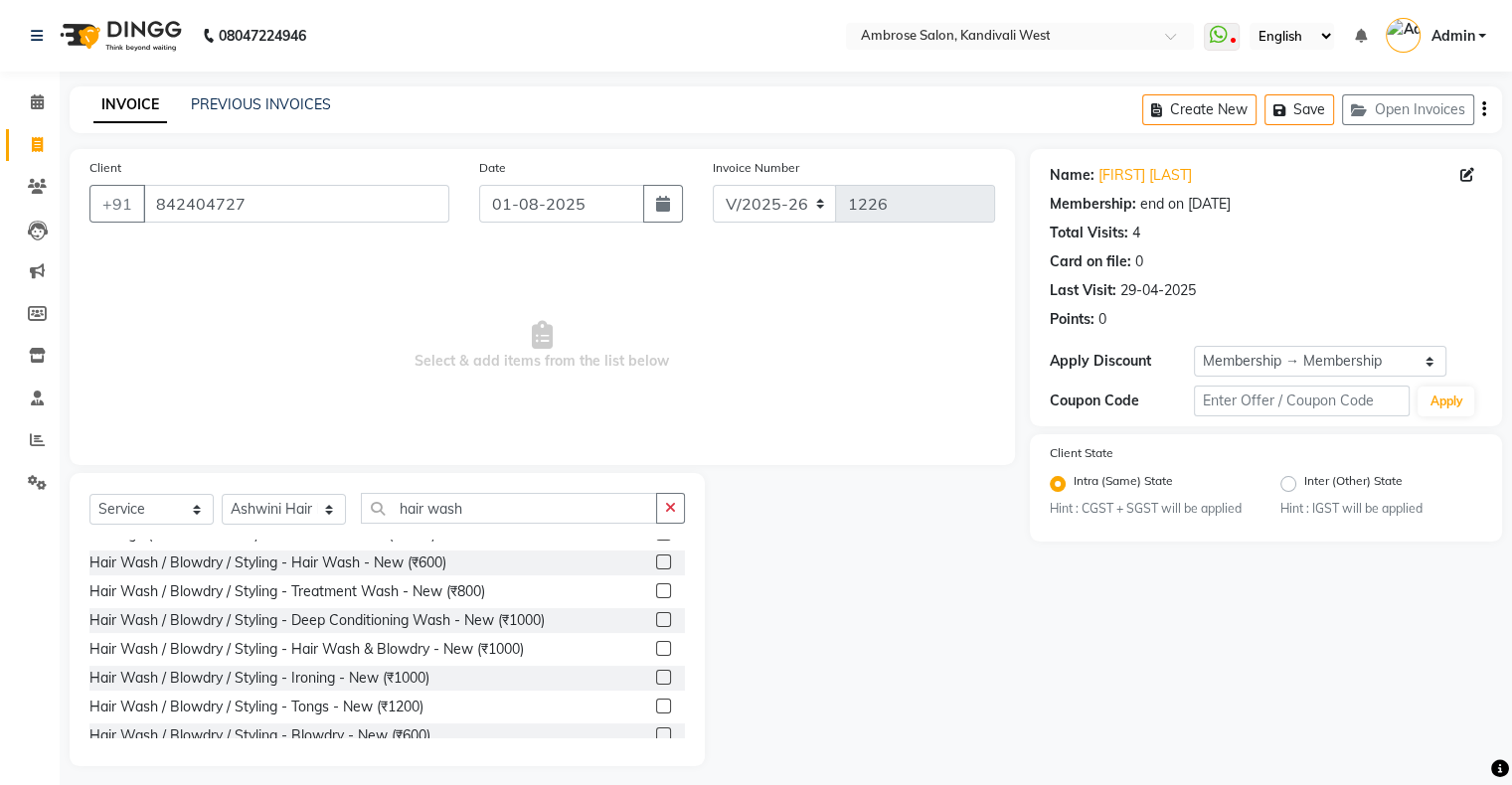 click 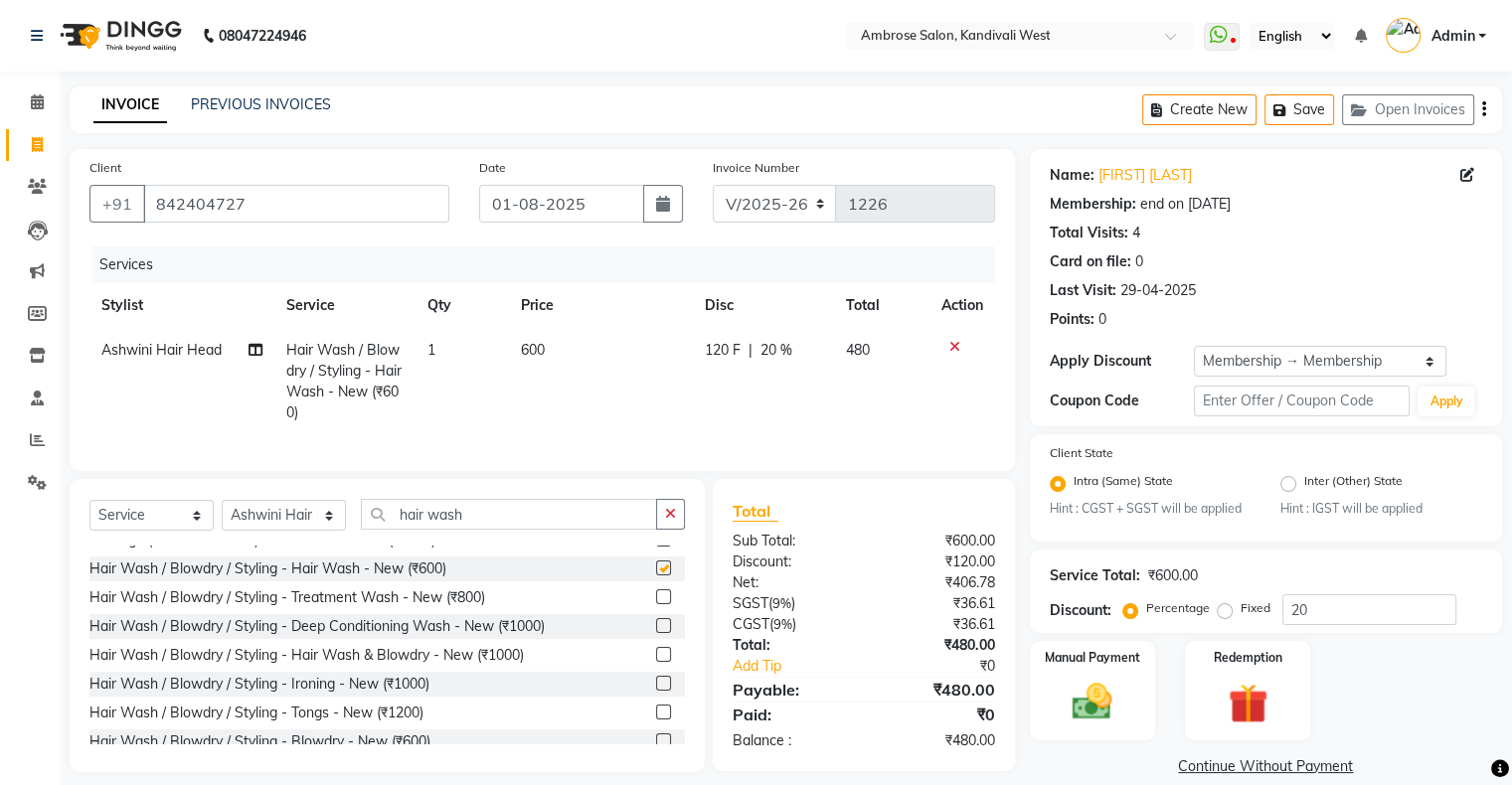 scroll, scrollTop: 32, scrollLeft: 0, axis: vertical 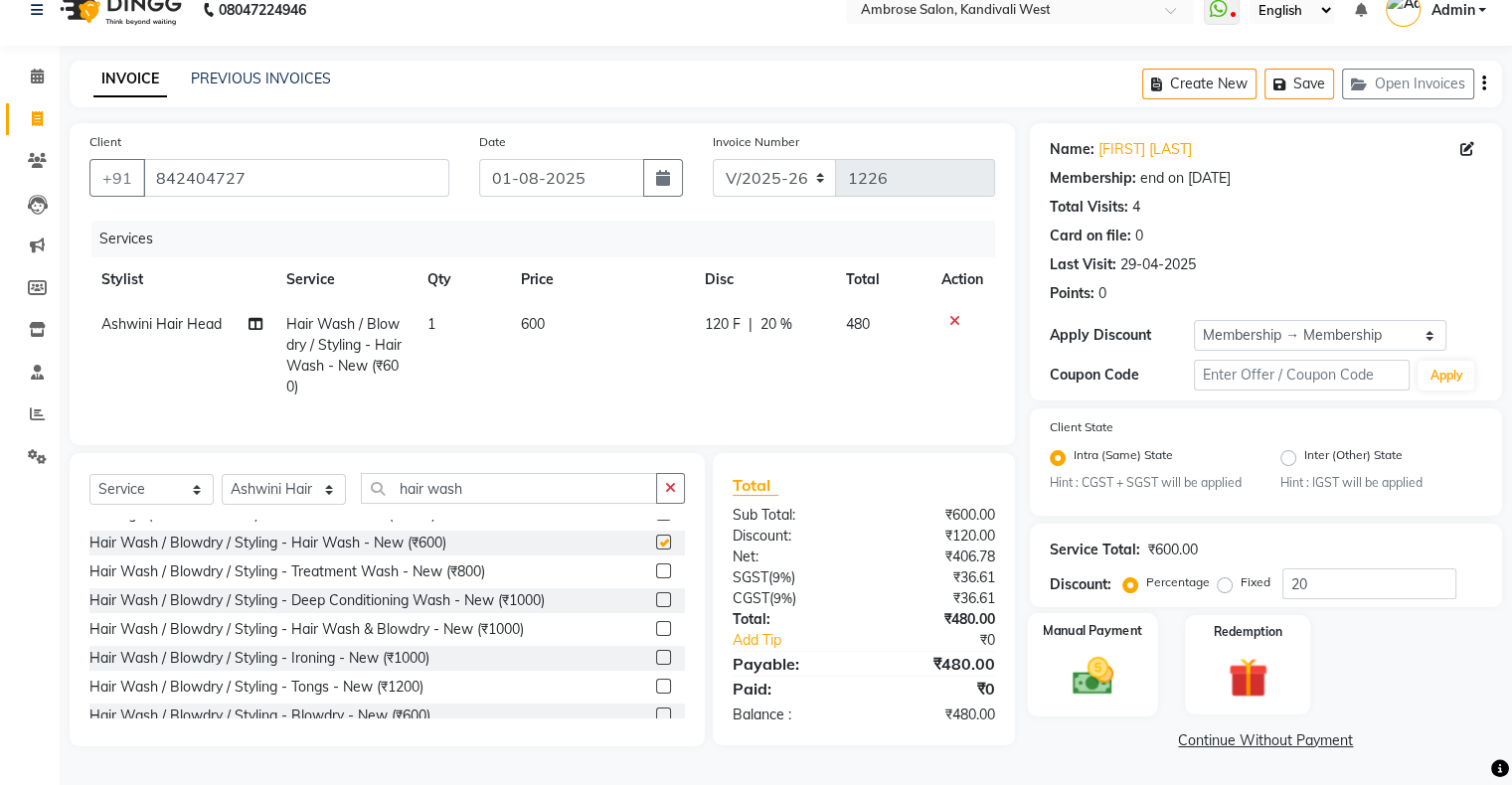 checkbox on "false" 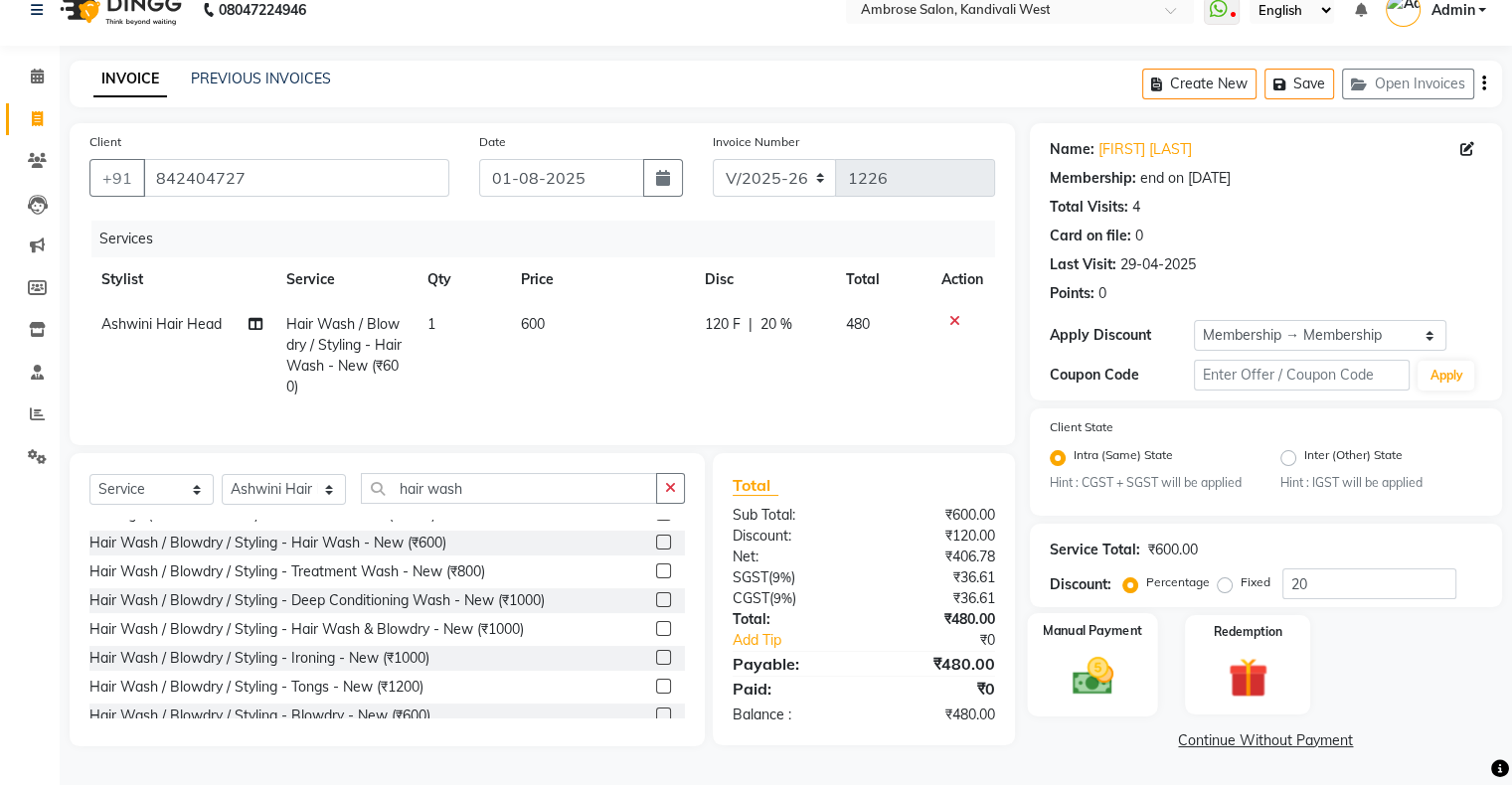 click 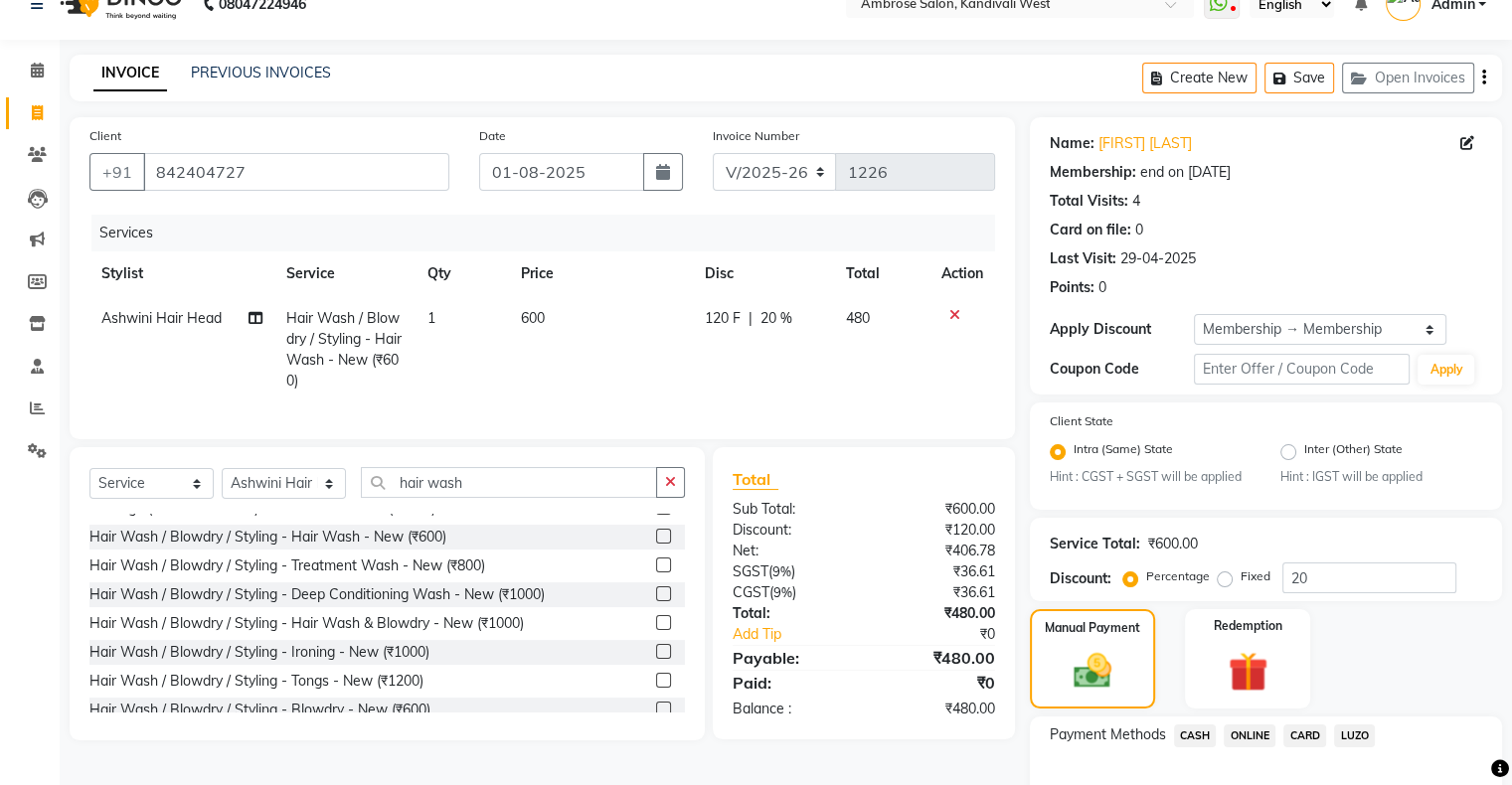 scroll, scrollTop: 155, scrollLeft: 0, axis: vertical 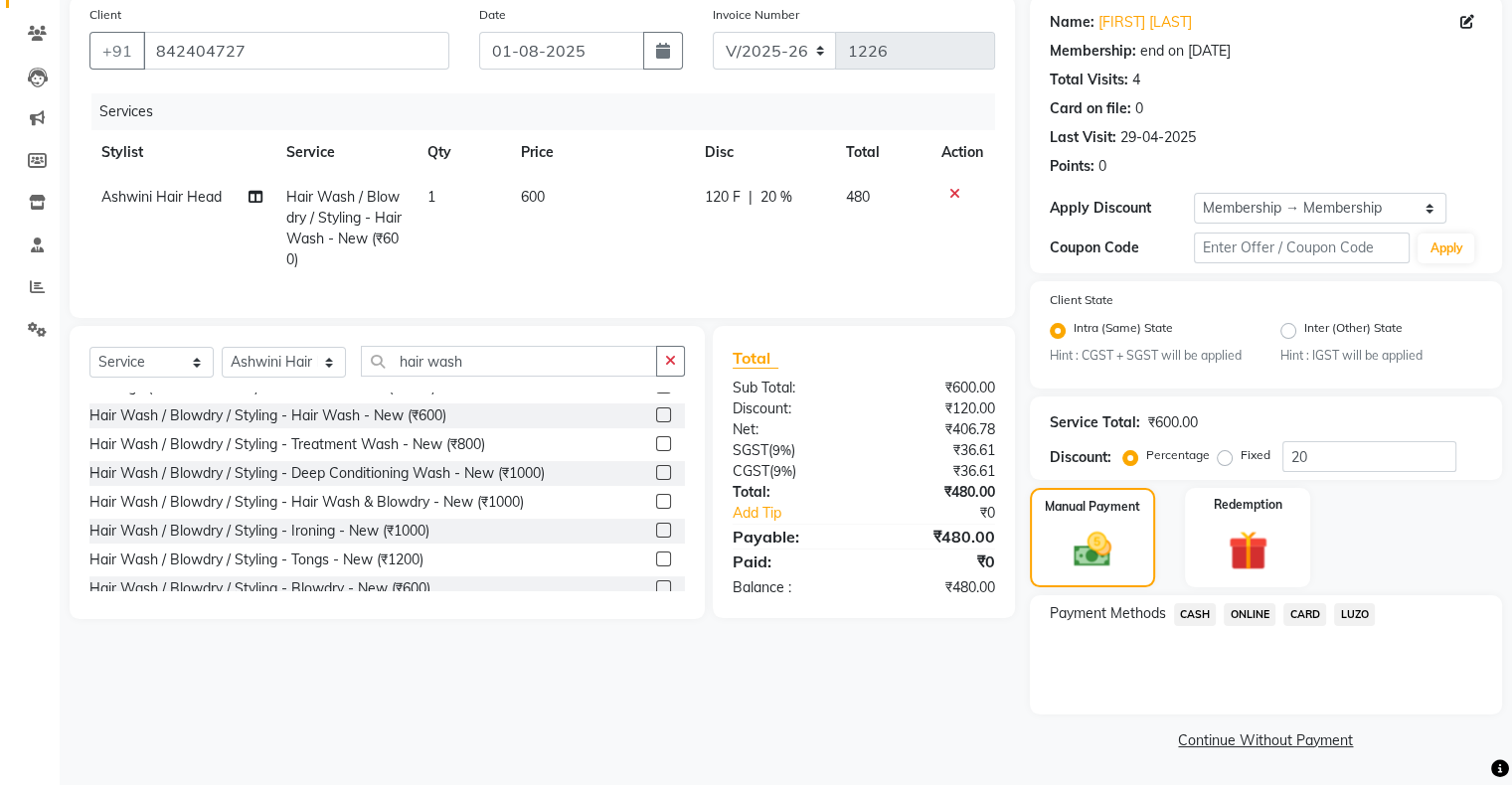 click on "CASH" 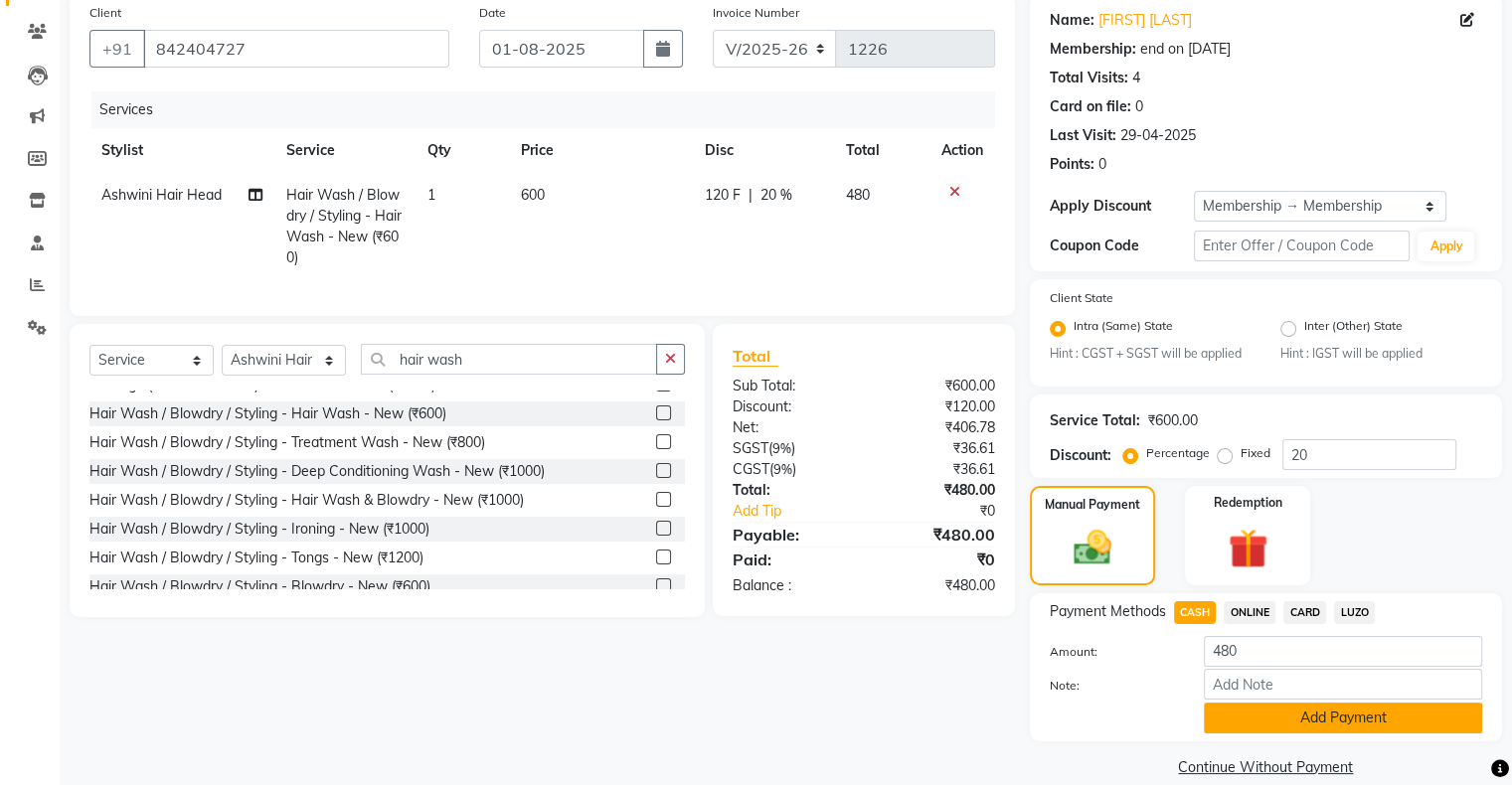 click on "Add Payment" 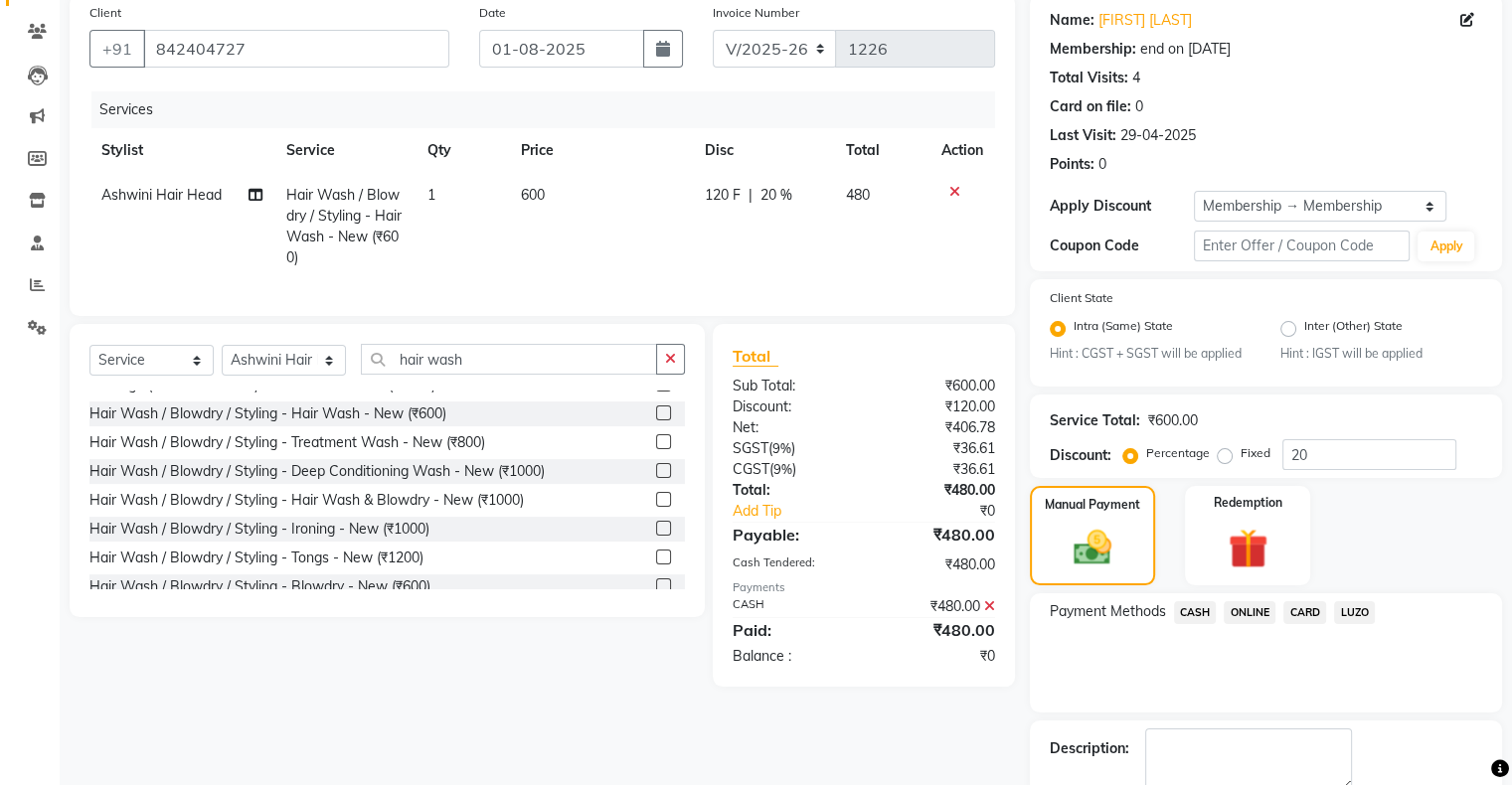 scroll, scrollTop: 266, scrollLeft: 0, axis: vertical 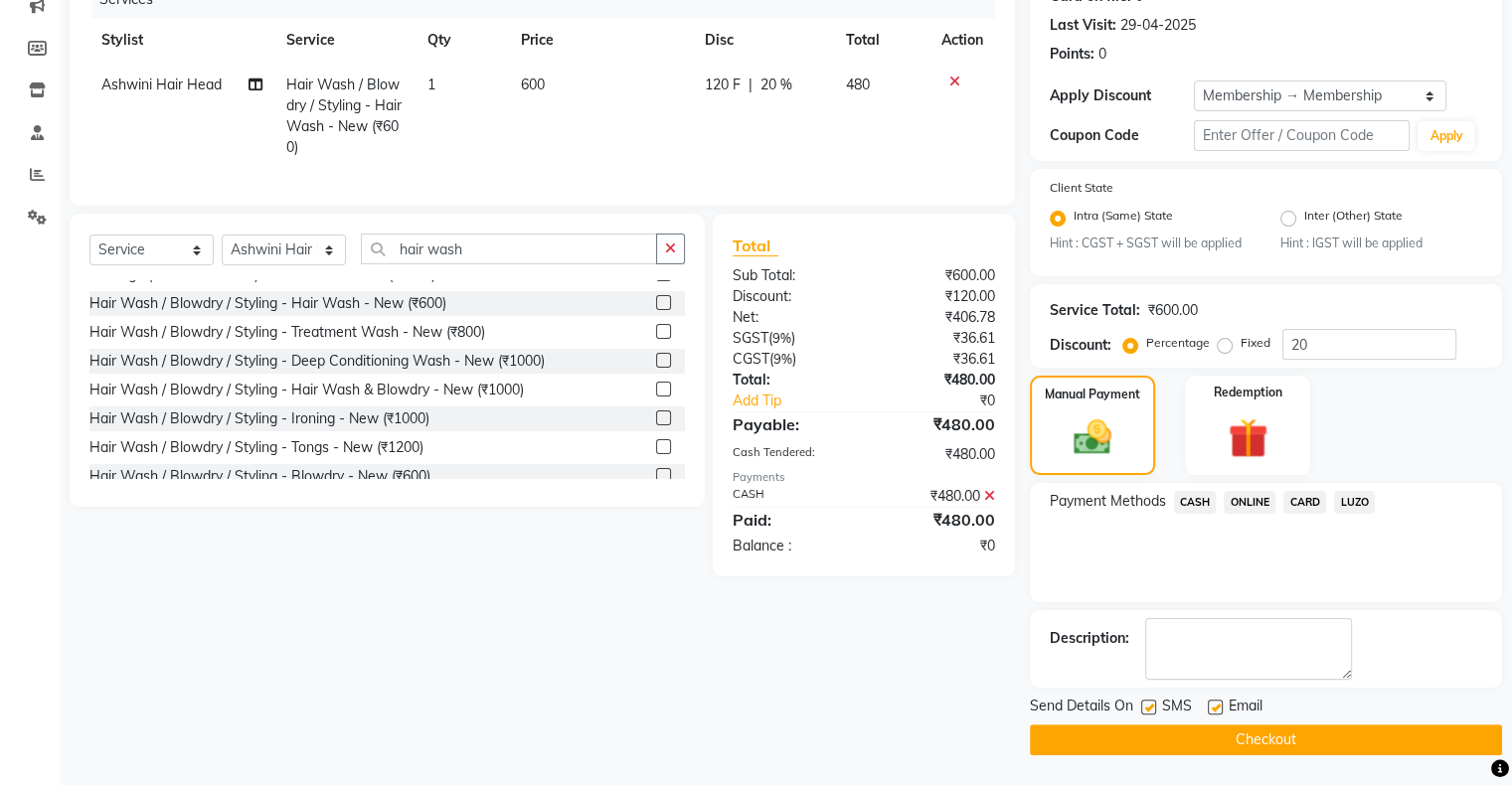 click on "Checkout" 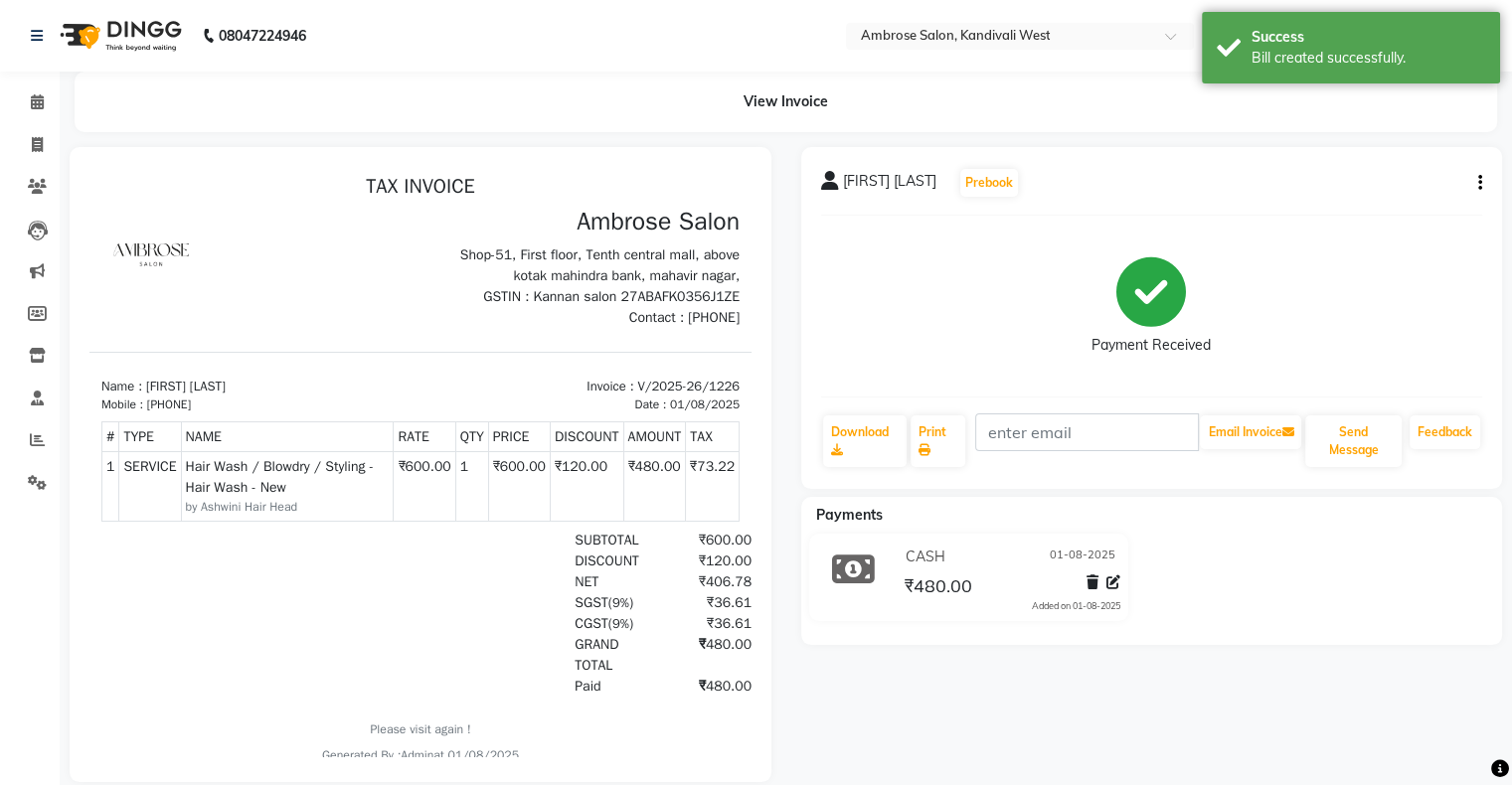 scroll, scrollTop: 0, scrollLeft: 0, axis: both 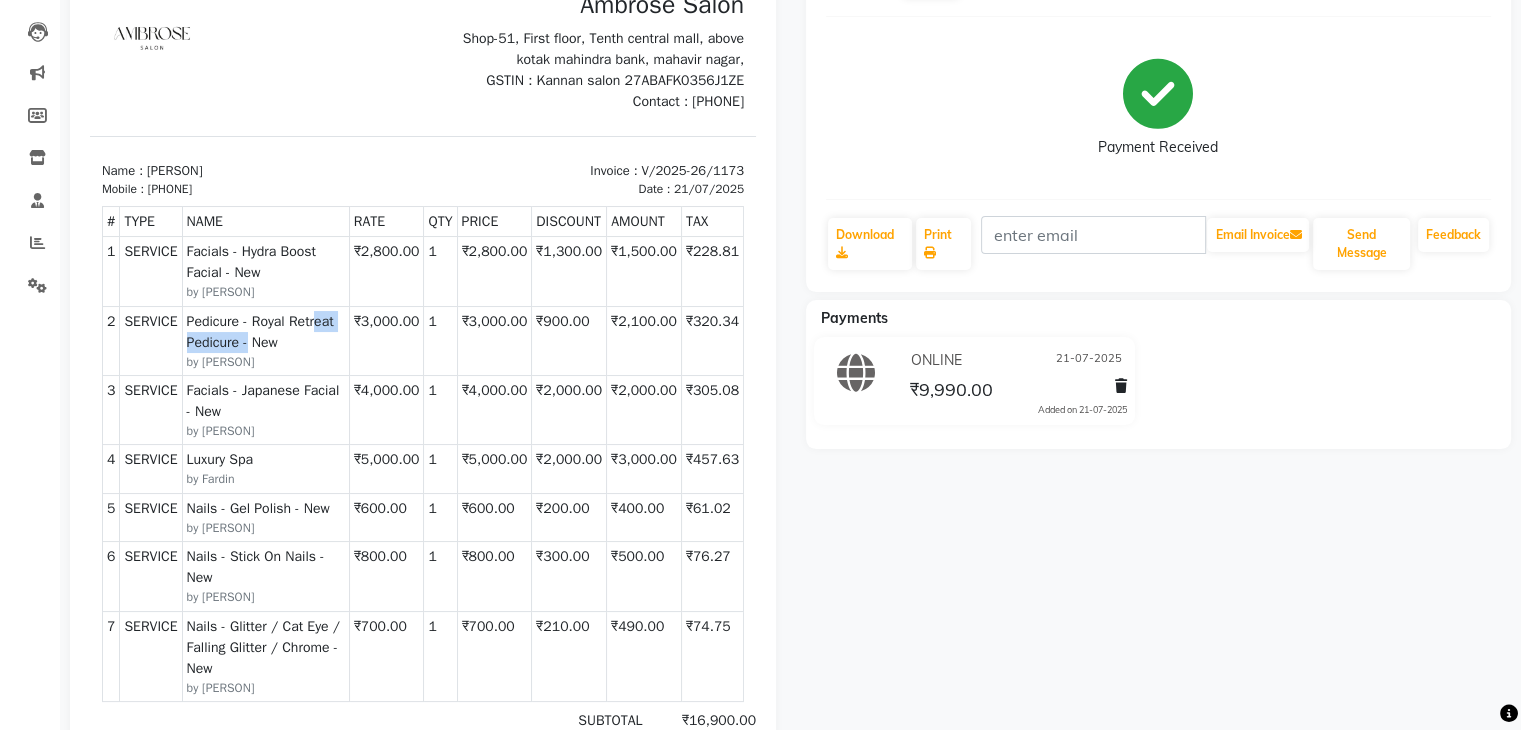 drag, startPoint x: 206, startPoint y: 321, endPoint x: 330, endPoint y: 333, distance: 124.57929 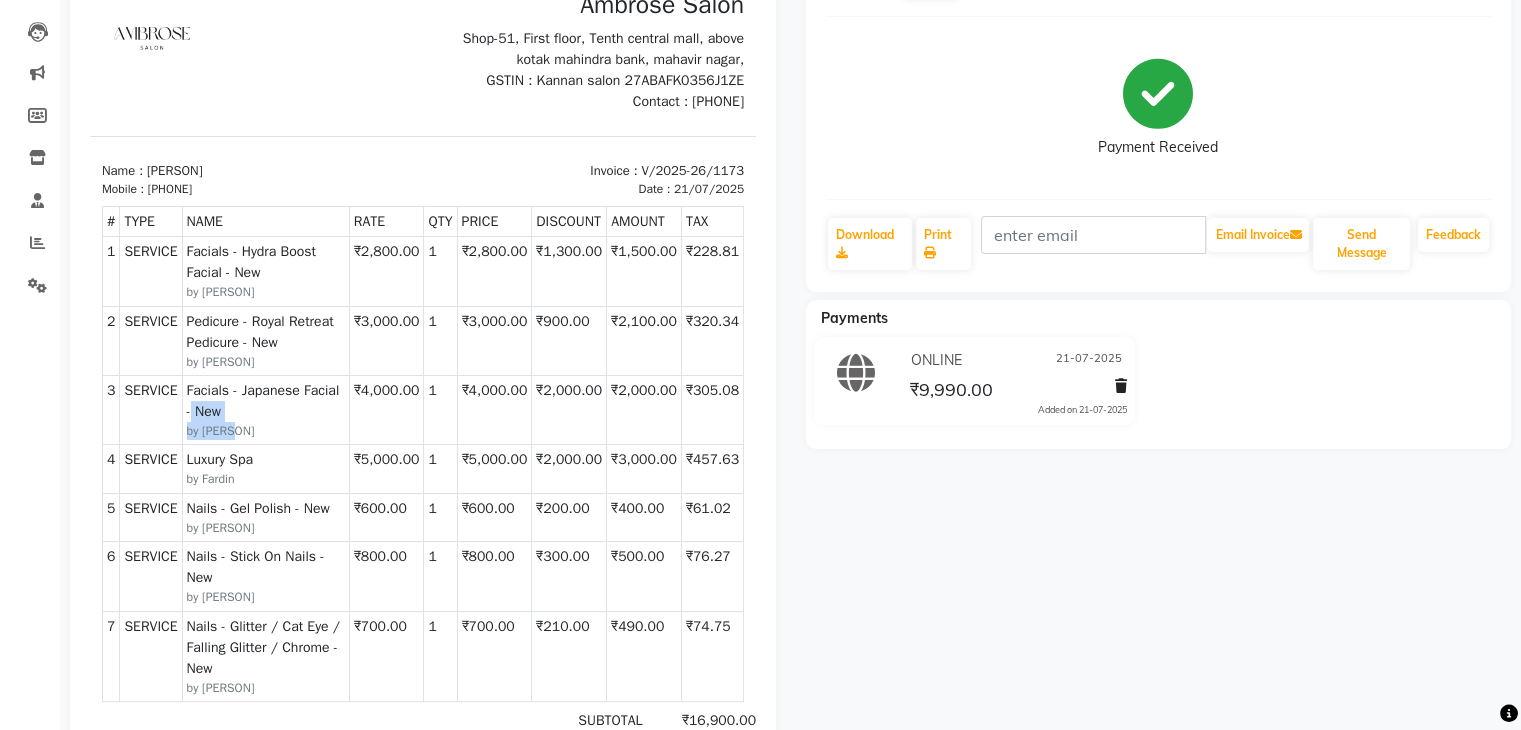 drag, startPoint x: 227, startPoint y: 389, endPoint x: 364, endPoint y: 416, distance: 139.63524 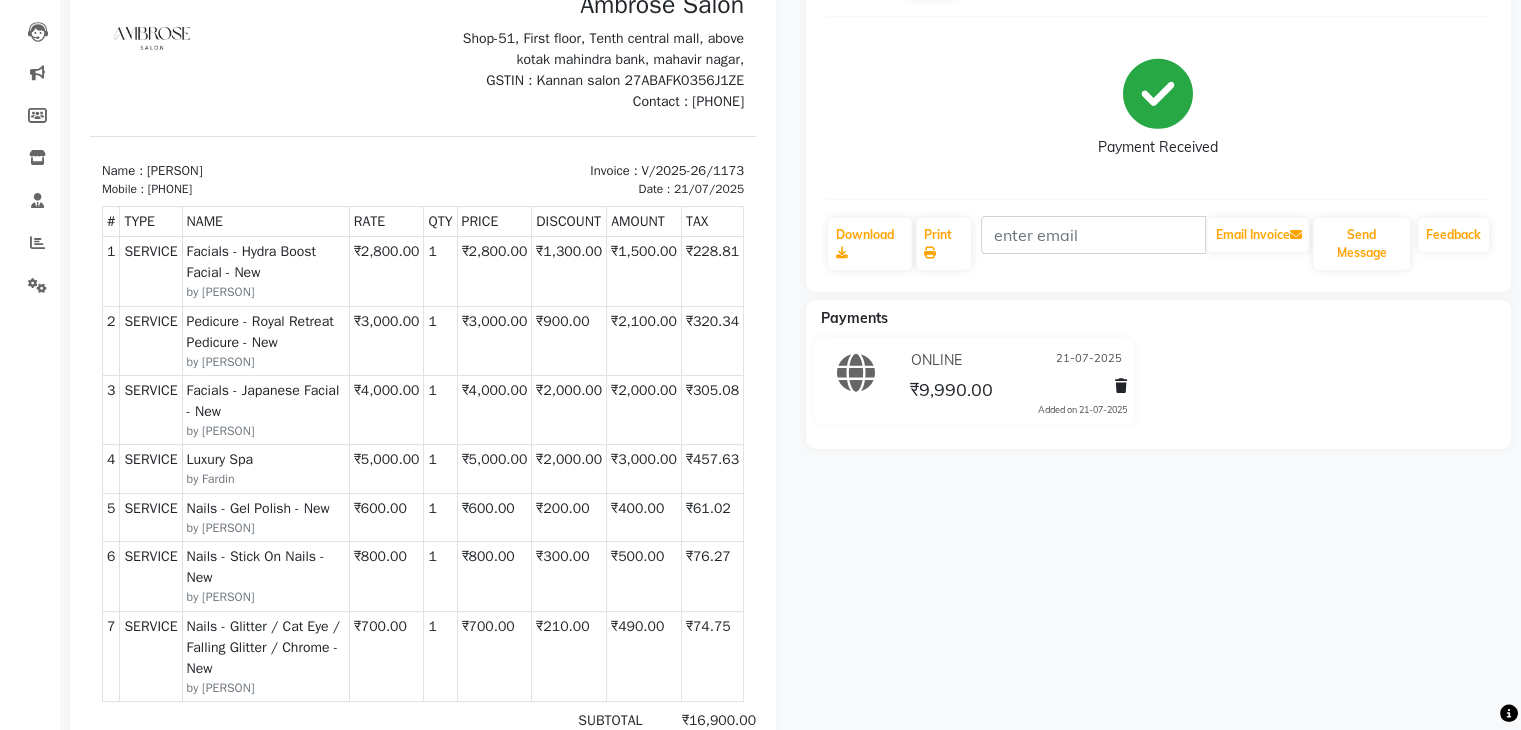 click on "by Fardin" at bounding box center [266, 479] 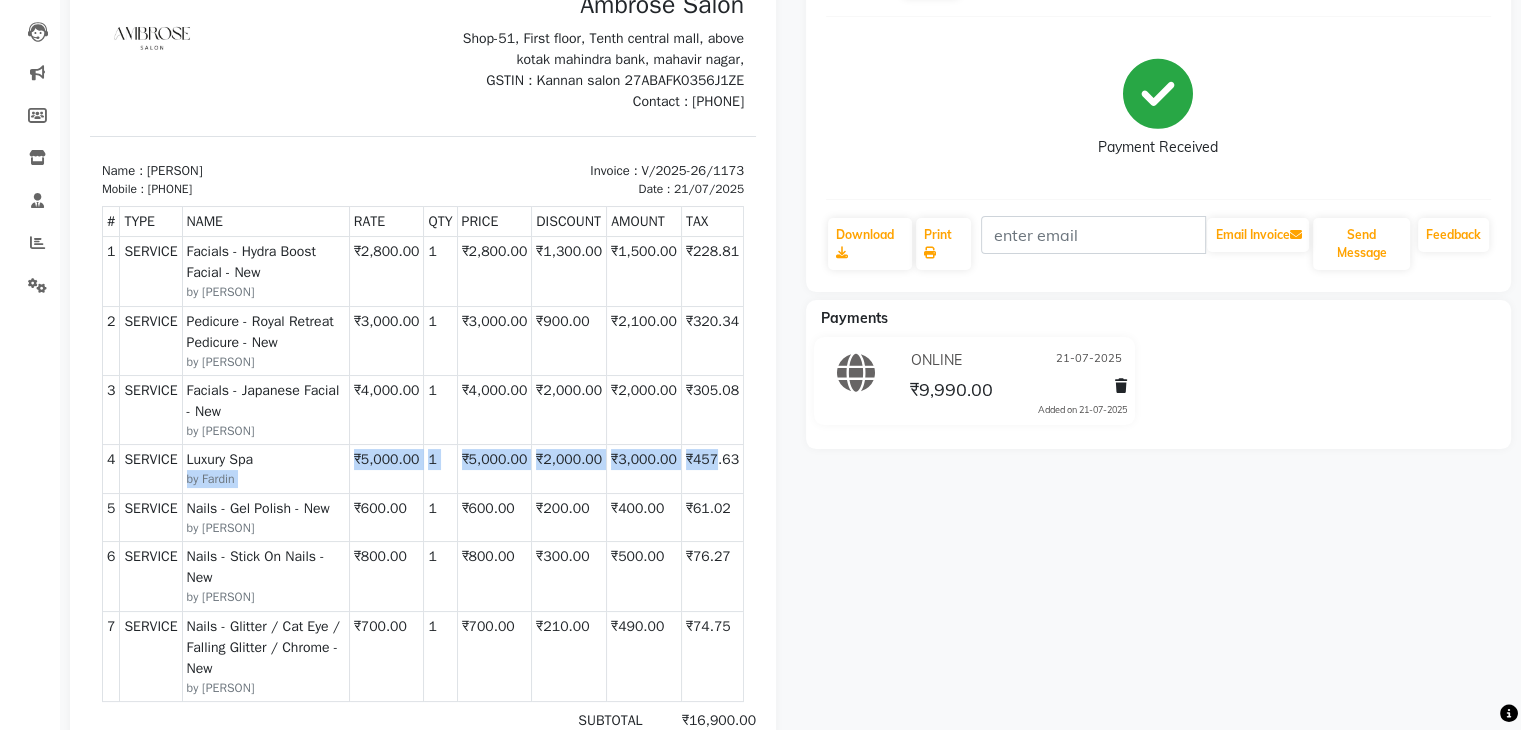 drag, startPoint x: 326, startPoint y: 439, endPoint x: 680, endPoint y: 468, distance: 355.18585 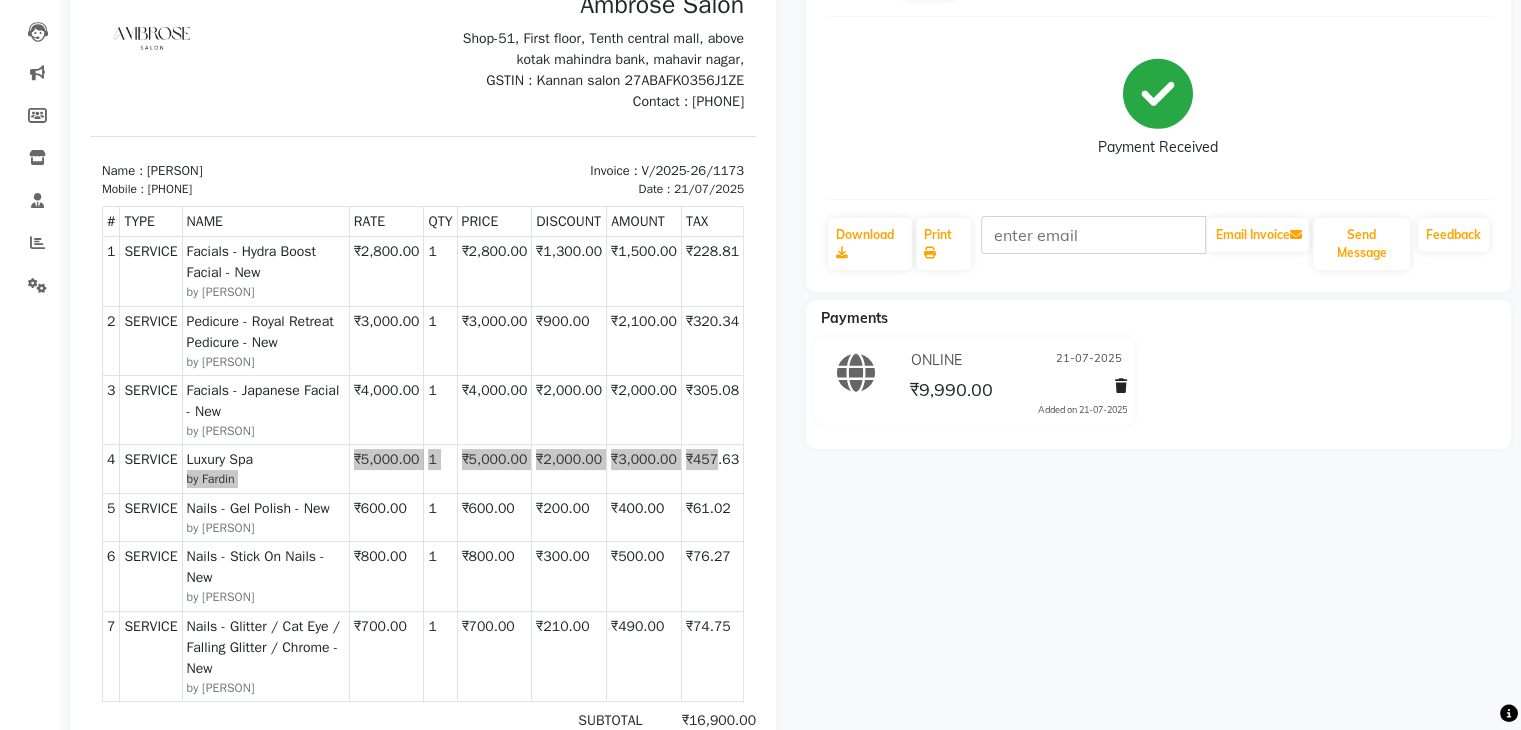 click on "Hiral   Prebook   Payment Received  Download  Print   Email Invoice   Send Message Feedback  Payments ONLINE 21-07-2025 ₹9,990.00  Added on 21-07-2025" 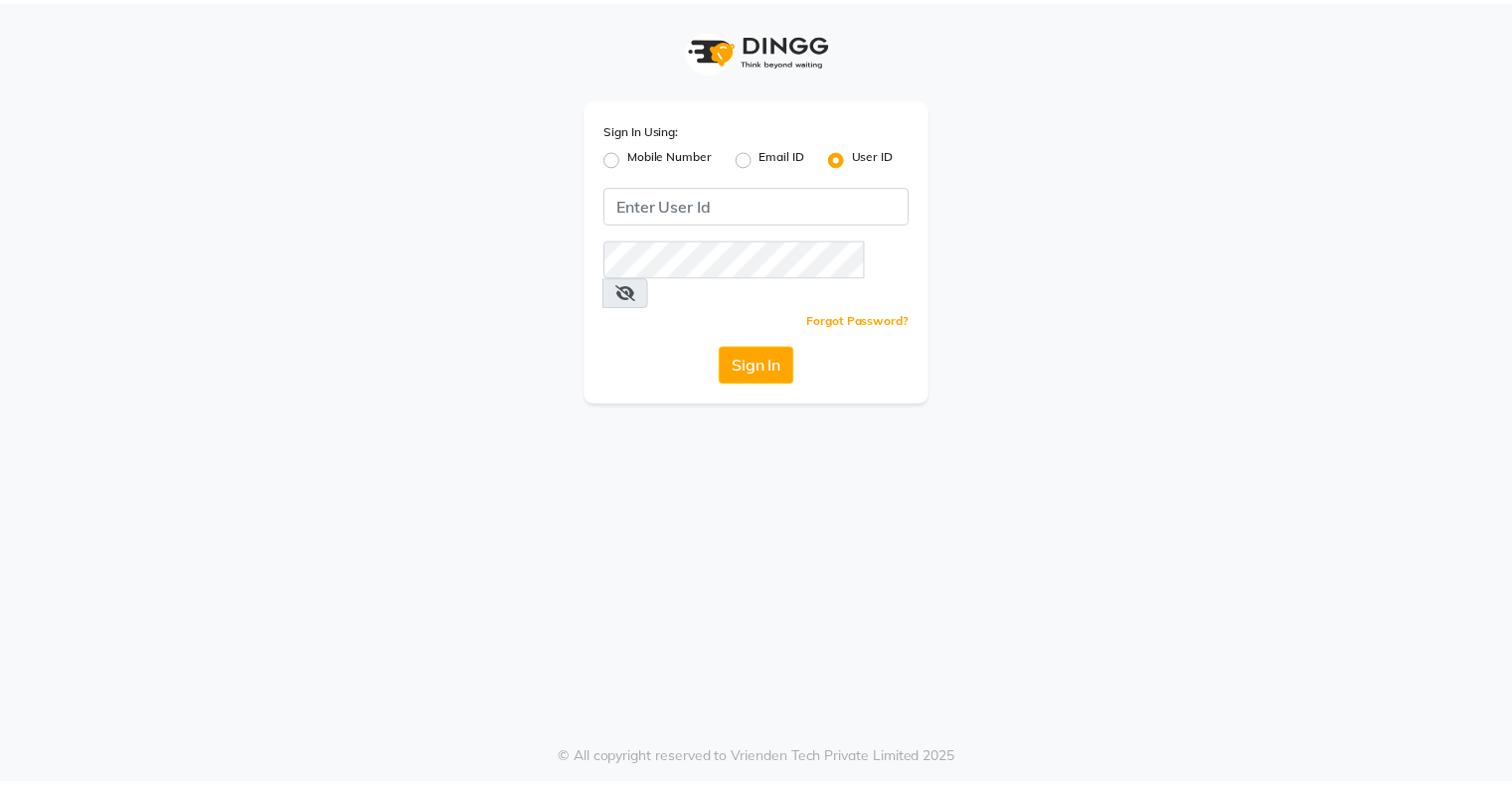 scroll, scrollTop: 0, scrollLeft: 0, axis: both 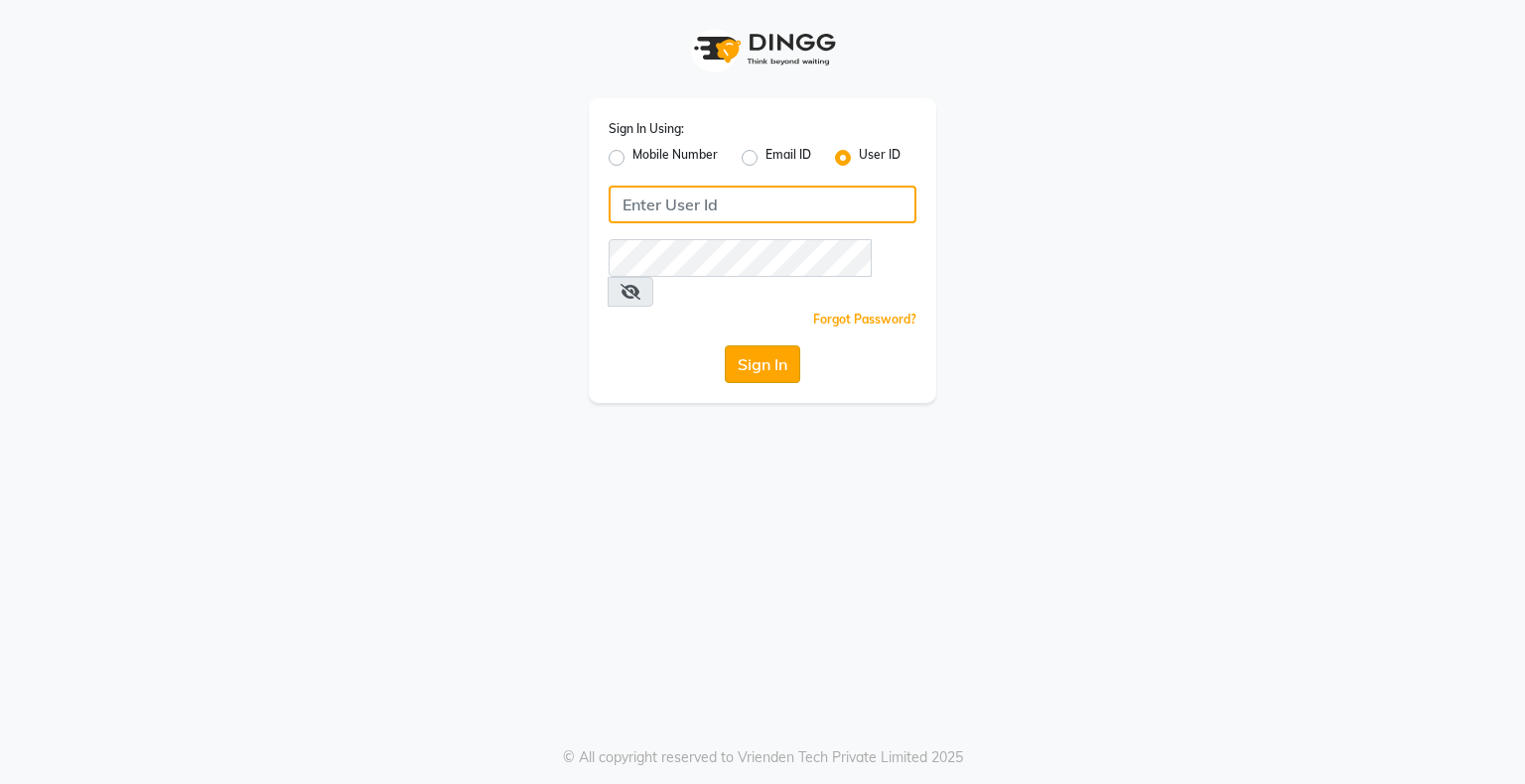 type on "bhavika1" 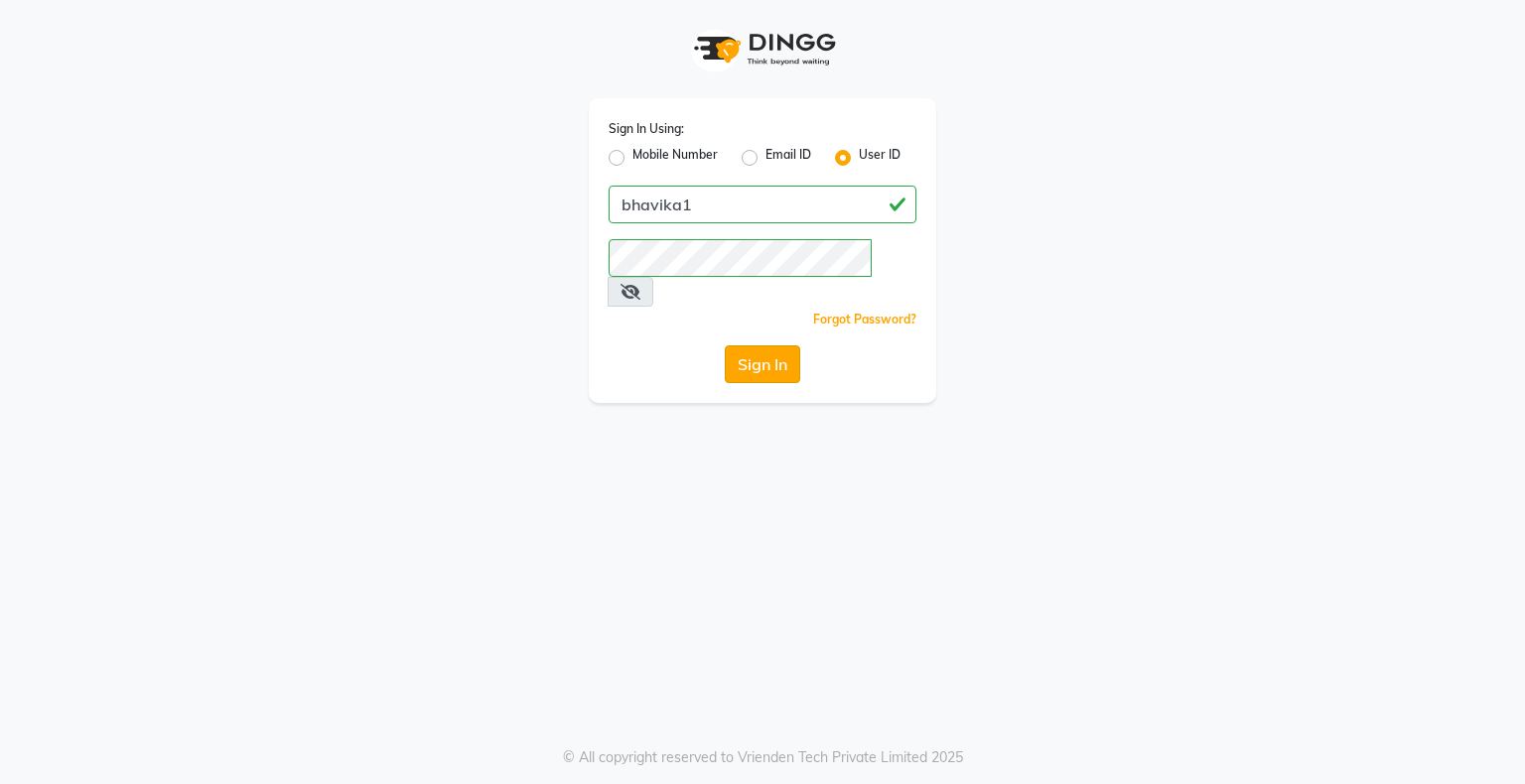 click on "Sign In" 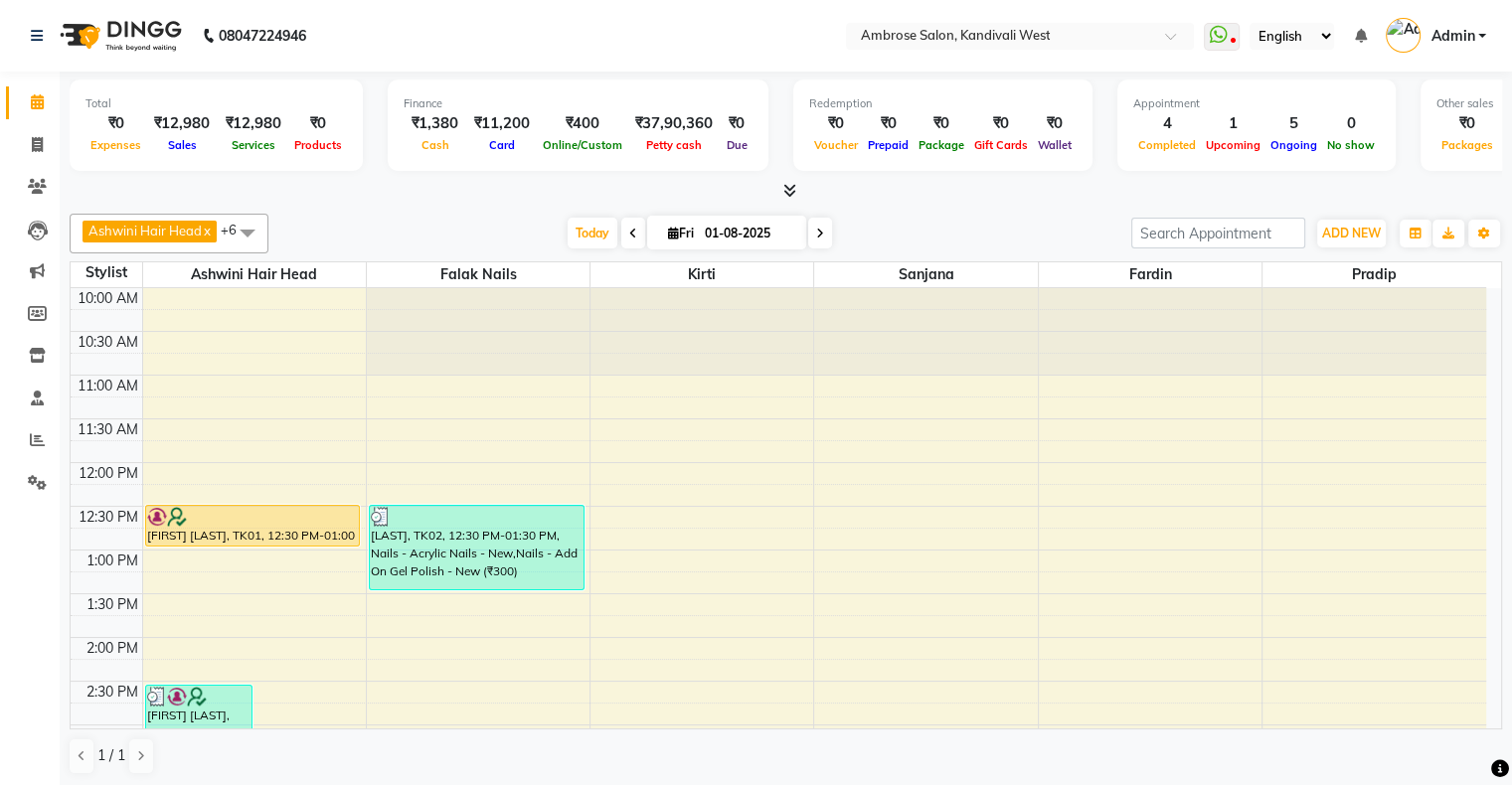scroll, scrollTop: 0, scrollLeft: 0, axis: both 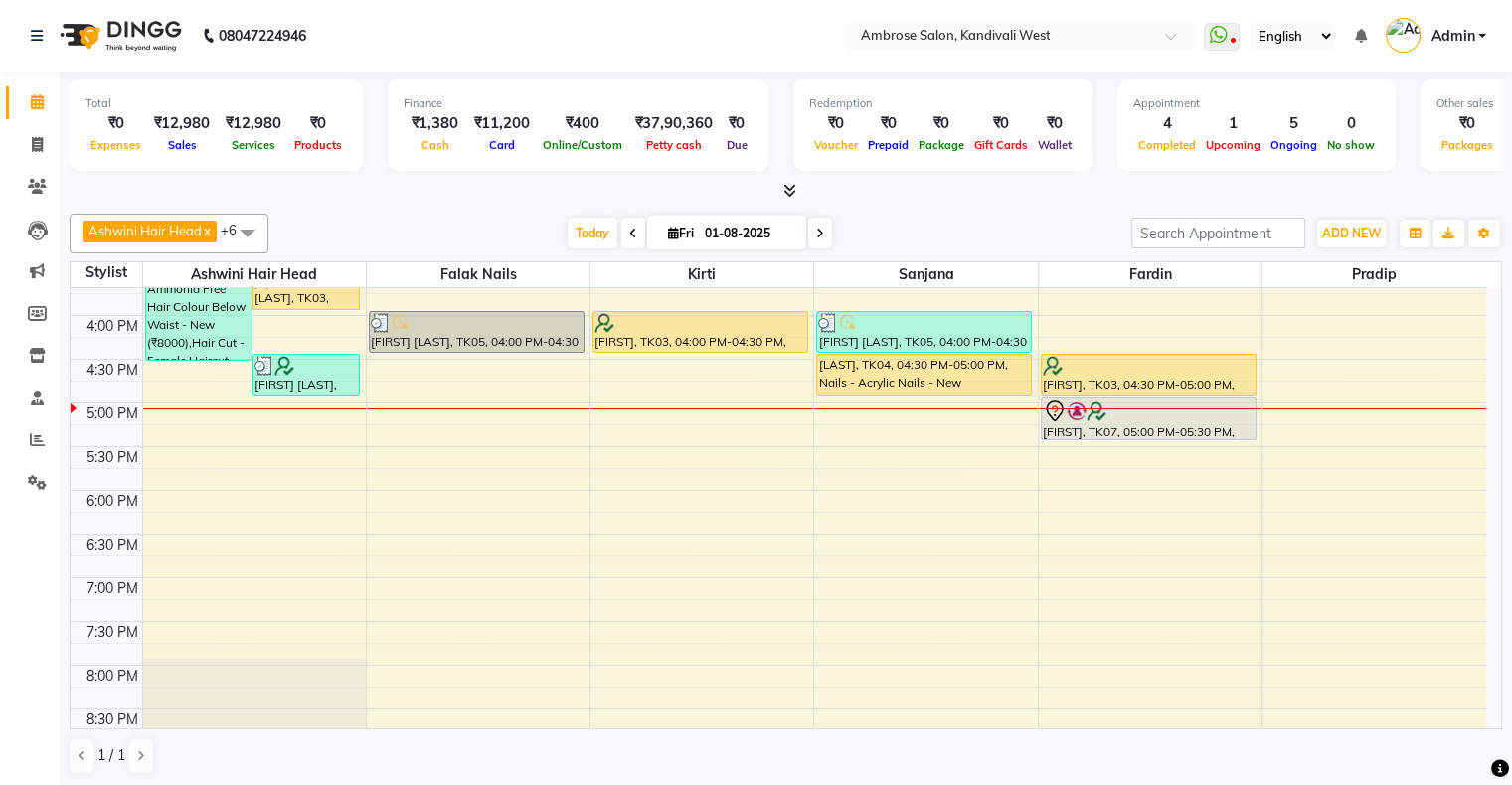 click at bounding box center (633, 234) 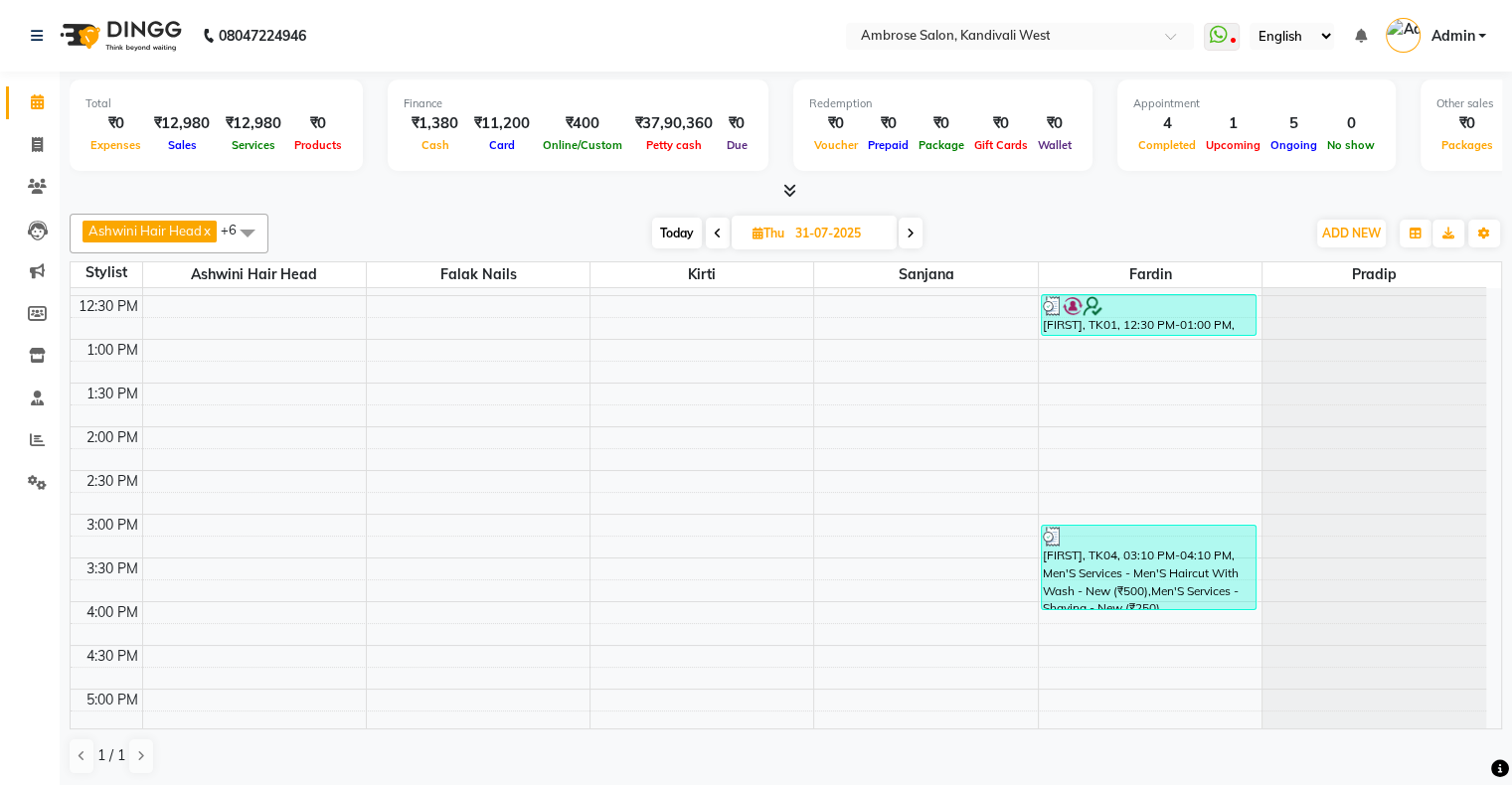 scroll, scrollTop: 685, scrollLeft: 0, axis: vertical 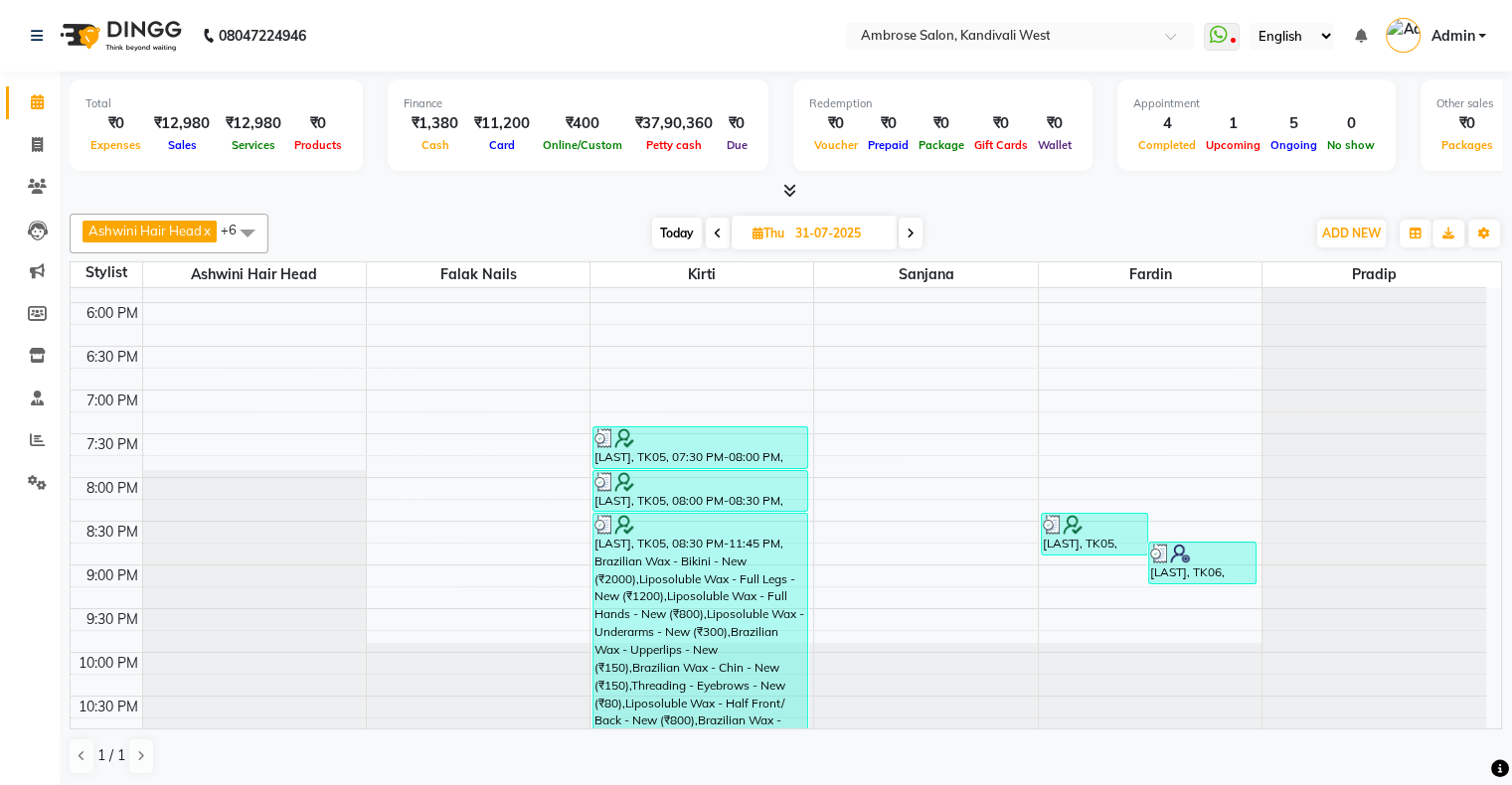 click at bounding box center [718, 233] 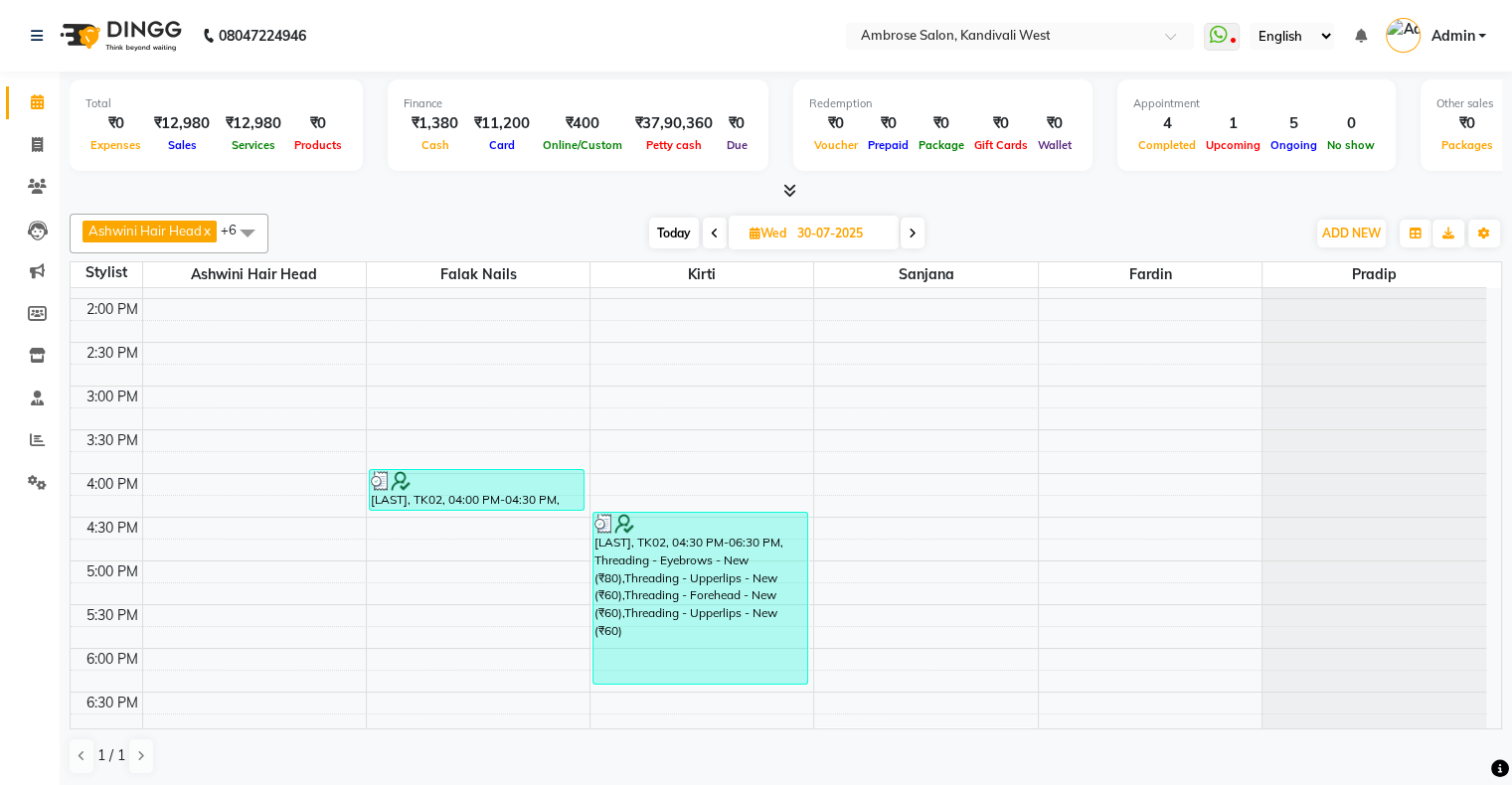 scroll, scrollTop: 287, scrollLeft: 0, axis: vertical 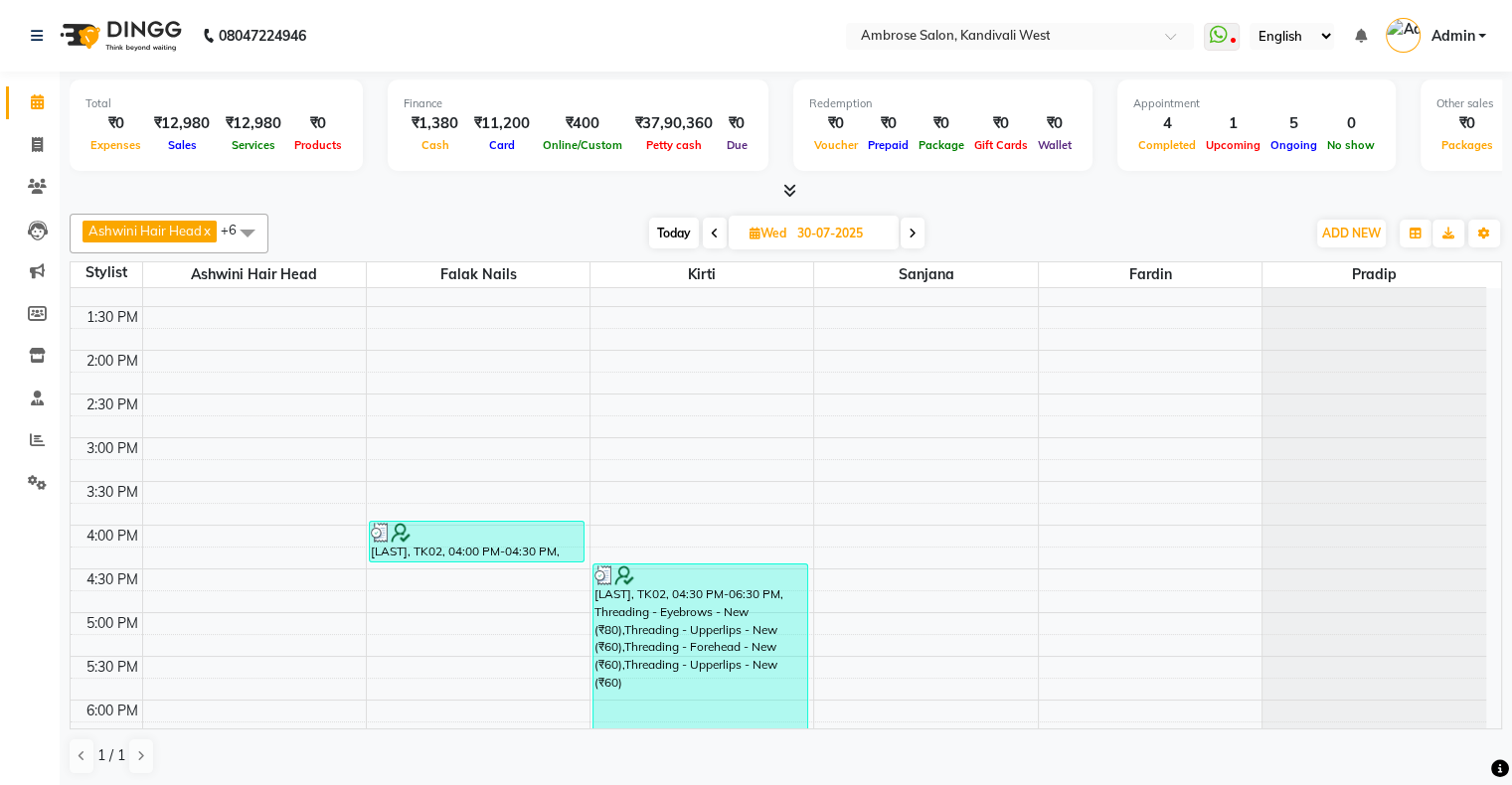 click on "Today" at bounding box center [674, 233] 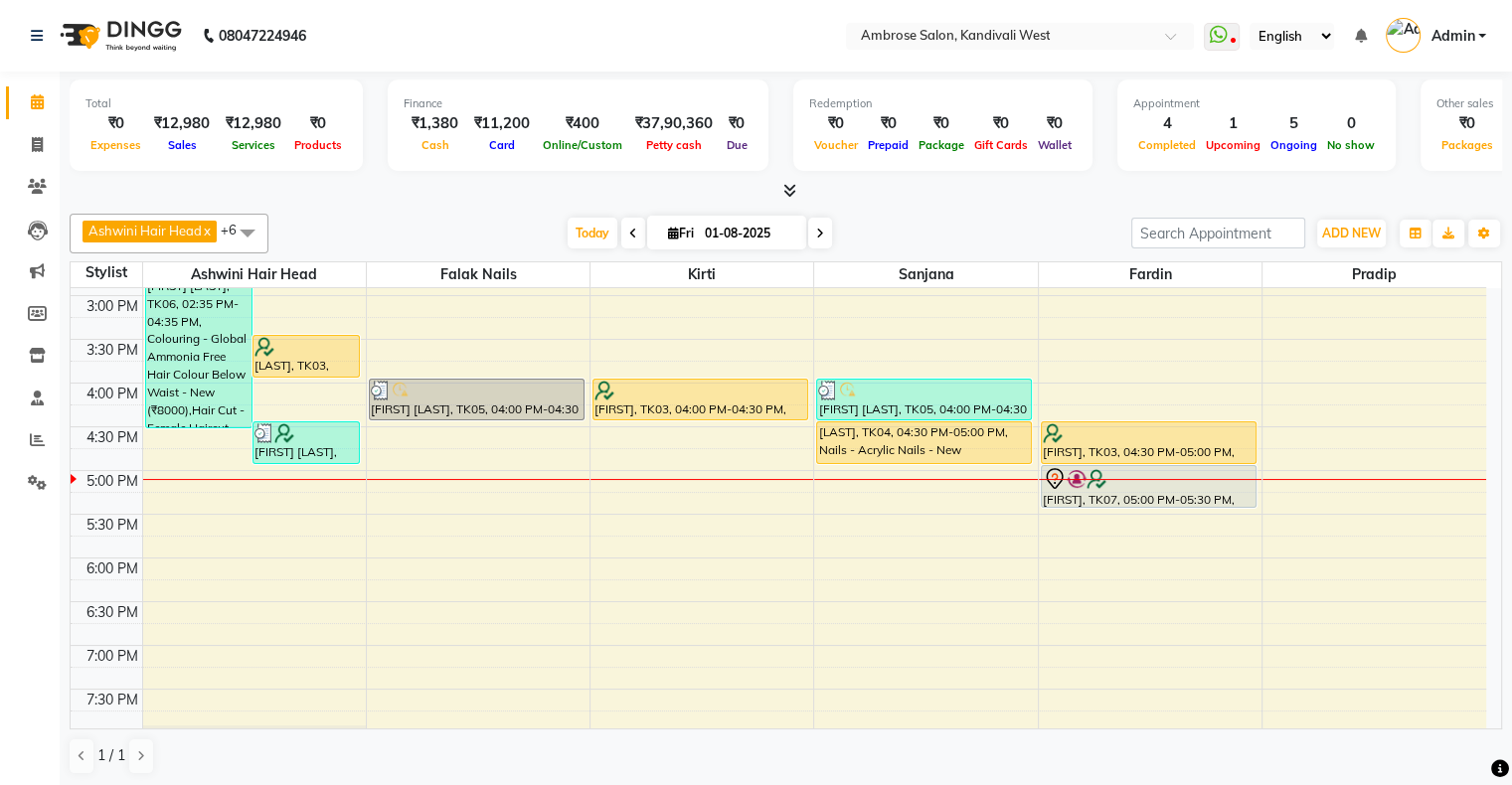 scroll, scrollTop: 387, scrollLeft: 0, axis: vertical 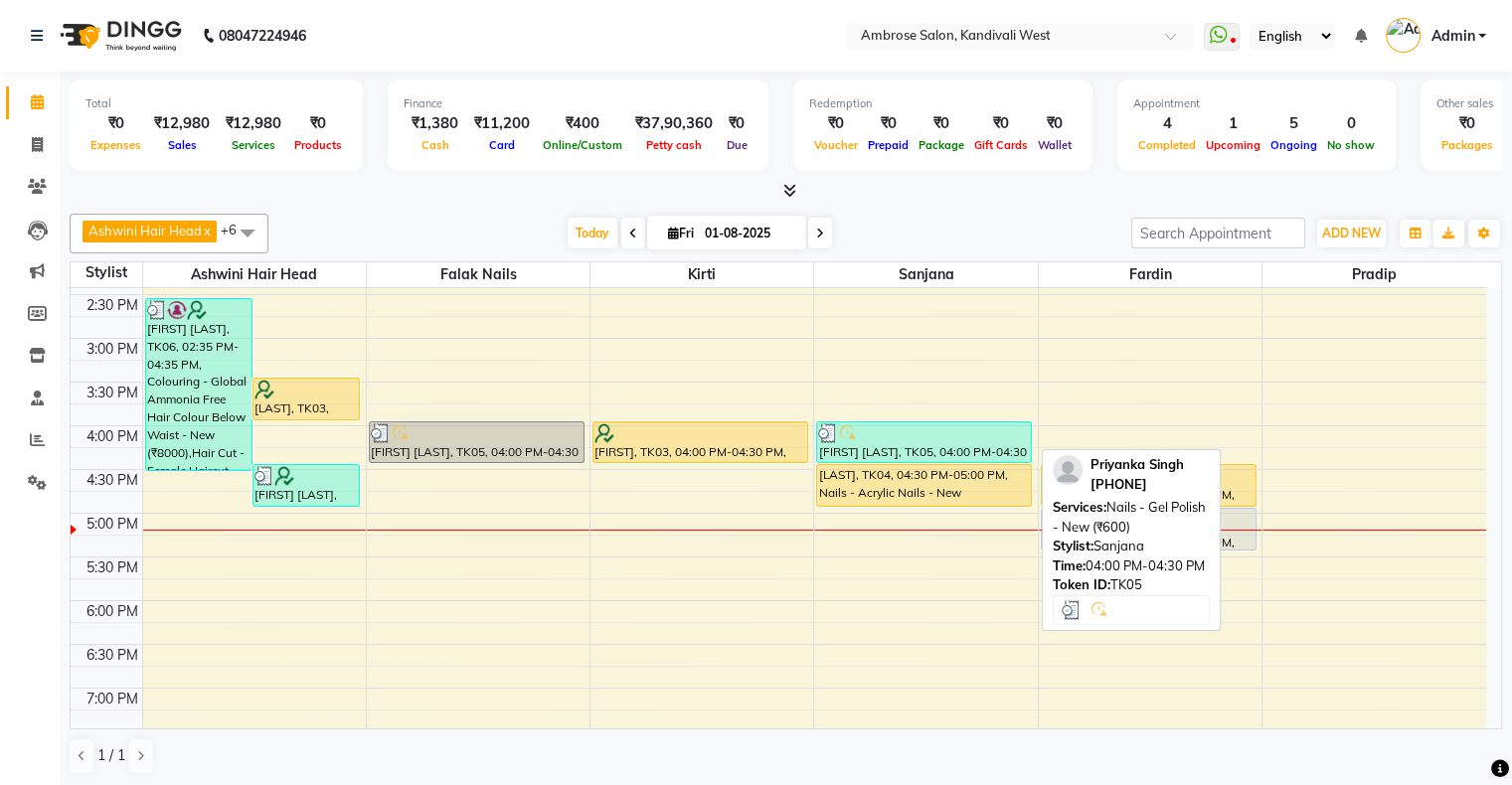 click on "[FIRST] [LAST], TK05, 04:00 PM-04:30 PM, Nails - Gel Polish - New (₹600)" at bounding box center (924, 442) 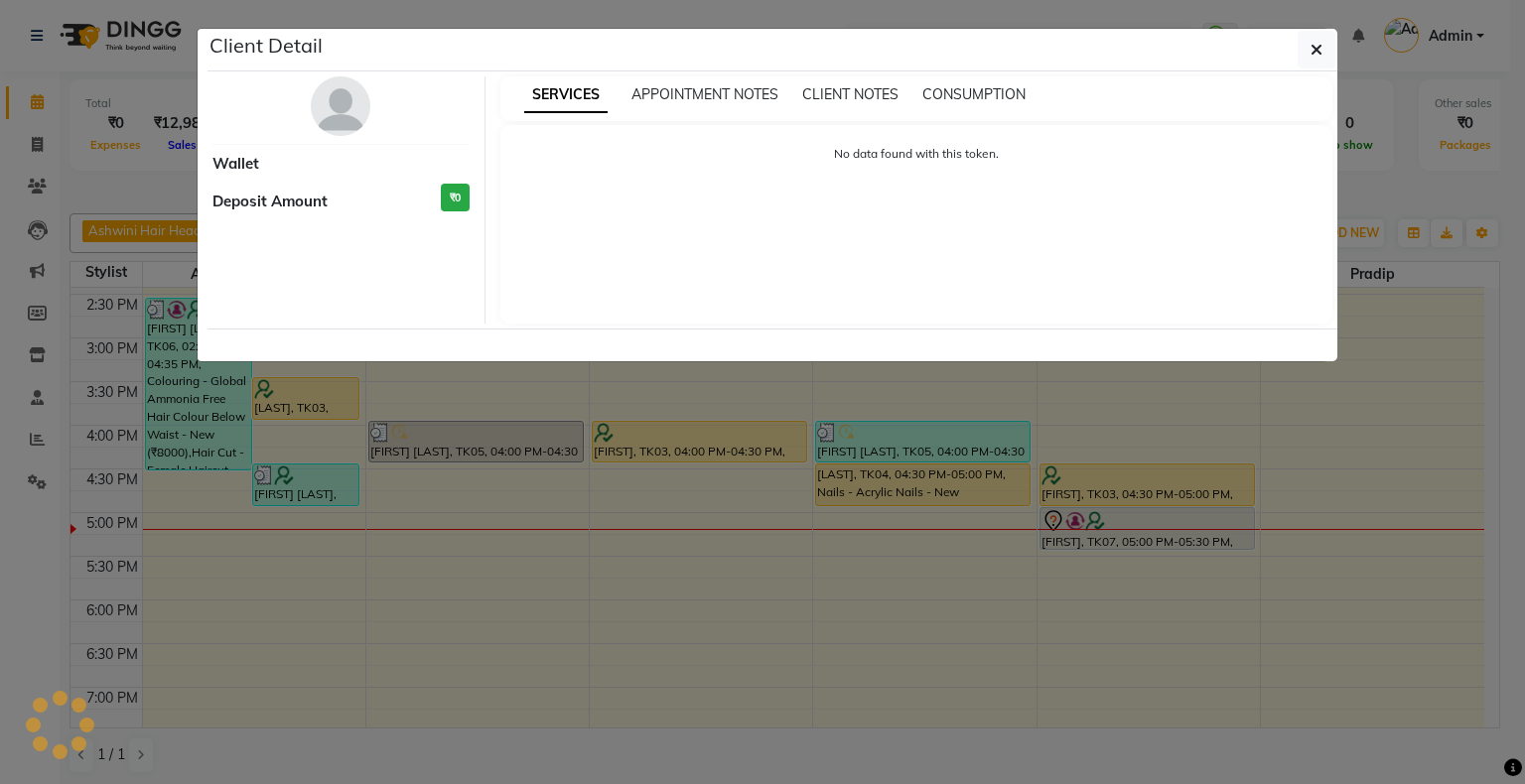 select on "3" 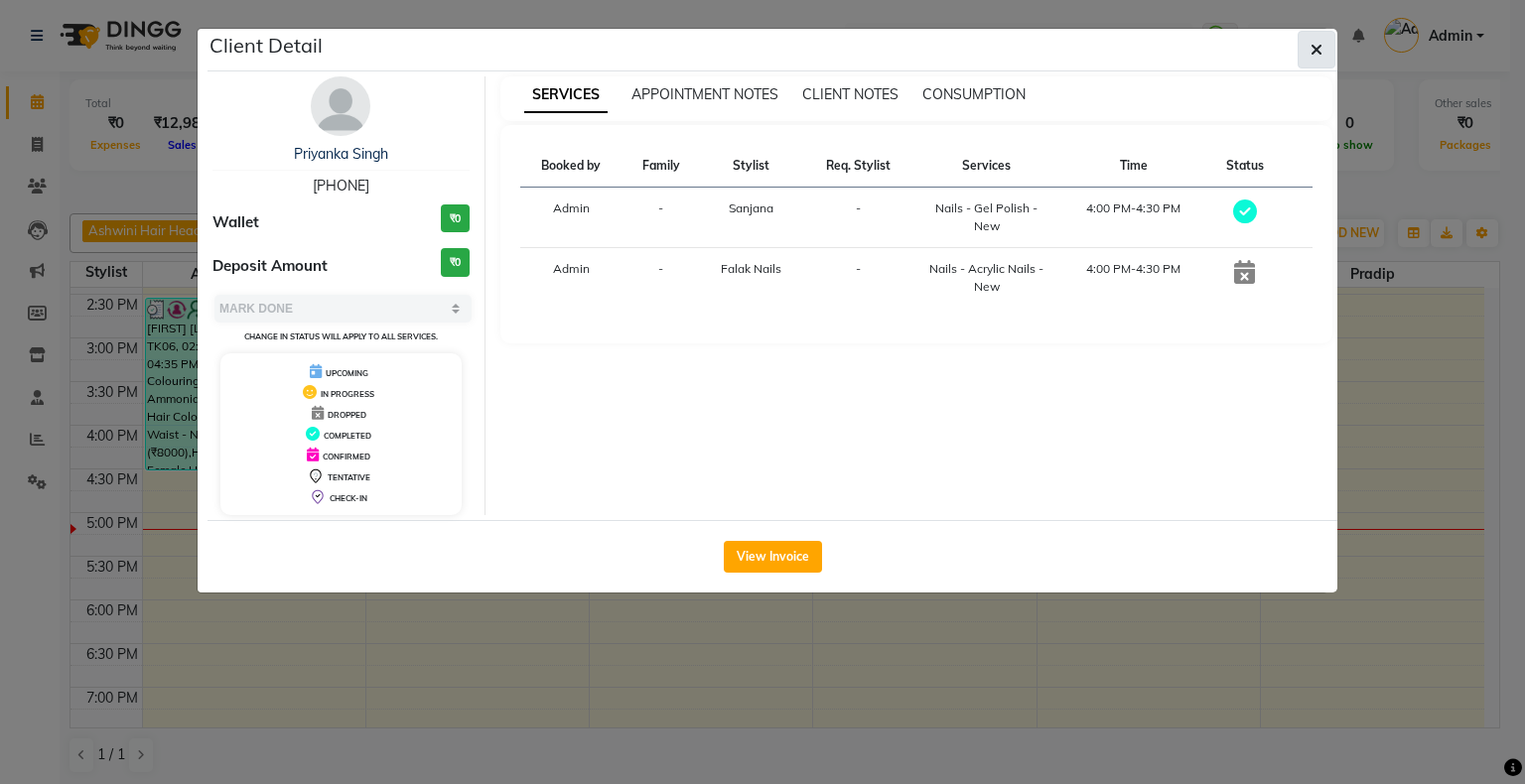 click 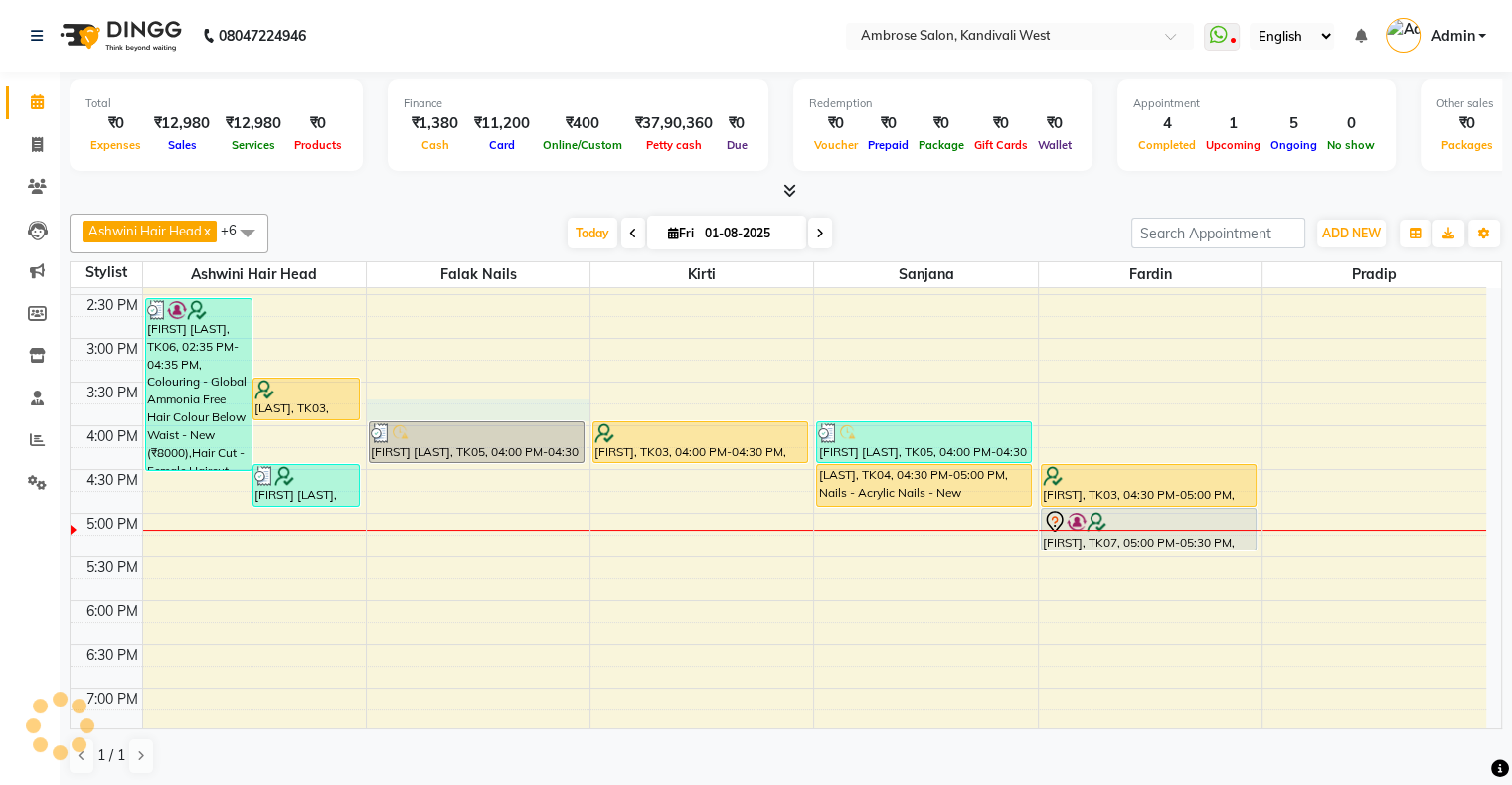 click on "10:00 AM 10:30 AM 11:00 AM 11:30 AM 12:00 PM 12:30 PM 1:00 PM 1:30 PM 2:00 PM 2:30 PM 3:00 PM 3:30 PM 4:00 PM 4:30 PM 5:00 PM 5:30 PM 6:00 PM 6:30 PM 7:00 PM 7:30 PM 8:00 PM 8:30 PM 9:00 PM 9:30 PM 10:00 PM 10:30 PM     Deepika Kunchiwala, TK06, 02:35 PM-04:35 PM, Colouring  - Global Ammonia Free Hair Colour Below Waist - New (₹8000),Hair Cut - Female Haircut (Includes Haircut & Blowdry) - New (₹1000),Luxury Spa (₹6000)     Hiral, TK03, 03:30 PM-04:00 PM, Hair Spa - Revive Hair Ritual - New     Rima Modi, TK08, 04:30 PM-05:00 PM, Hair Wash / Blowdry / Styling  - Hair Wash - New (₹600)     Deepika Kunchiwala, TK01, 12:30 PM-01:00 PM, Colouring  - Global Hair Colour Below Shoulder - New     Nirikssha, TK02, 12:30 PM-01:30 PM, Nails - Acrylic Nails - New,Nails - Add On Gel Polish  - New (₹300)     Priyanka Singh, TK05, 04:00 PM-04:30 PM, Nails - Acrylic Nails - New     Hiral, TK03, 04:00 PM-04:30 PM, Facials - Hydra Boost Facial - New" at bounding box center [778, 469] 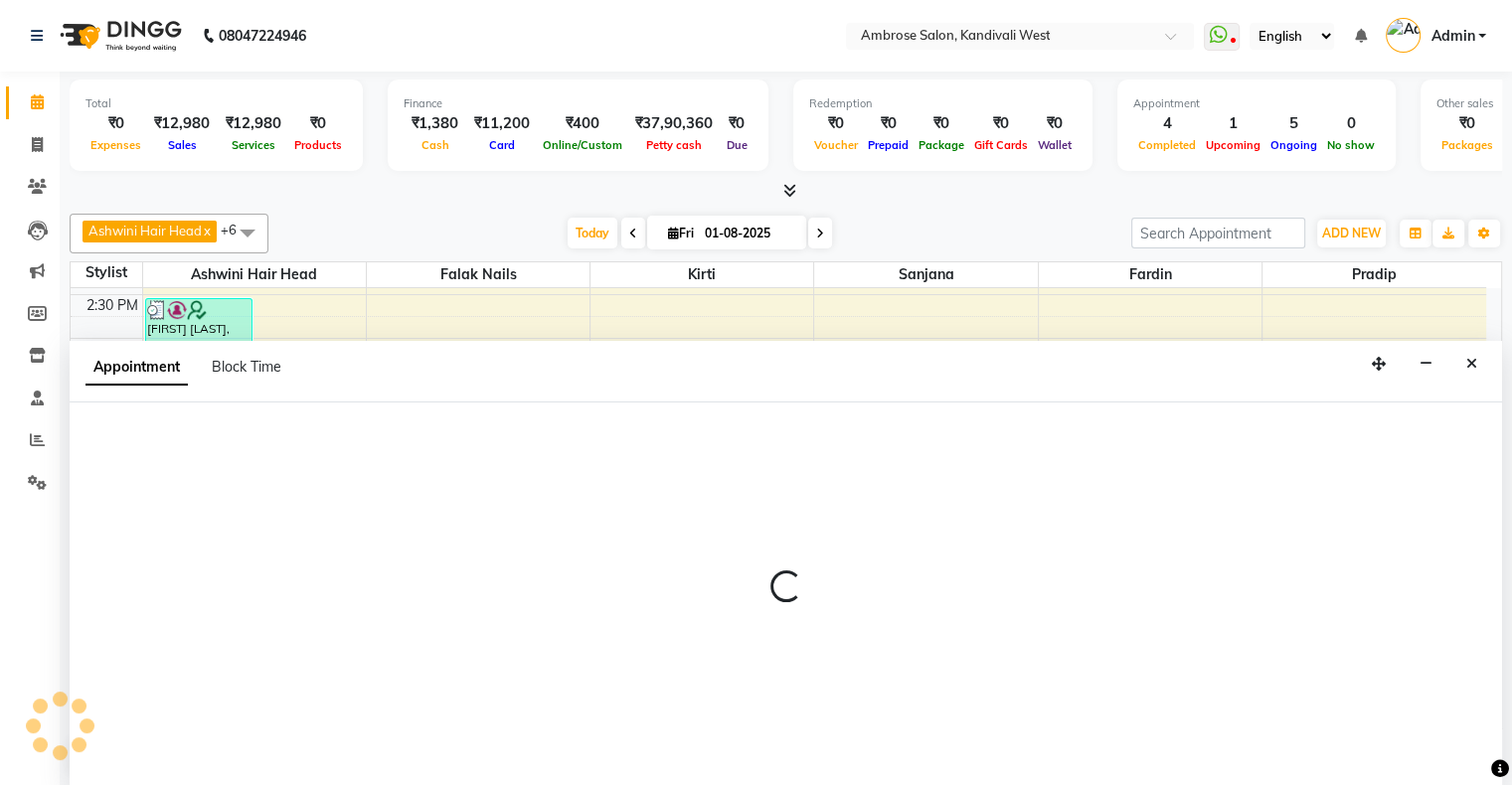 click at bounding box center [785, 595] 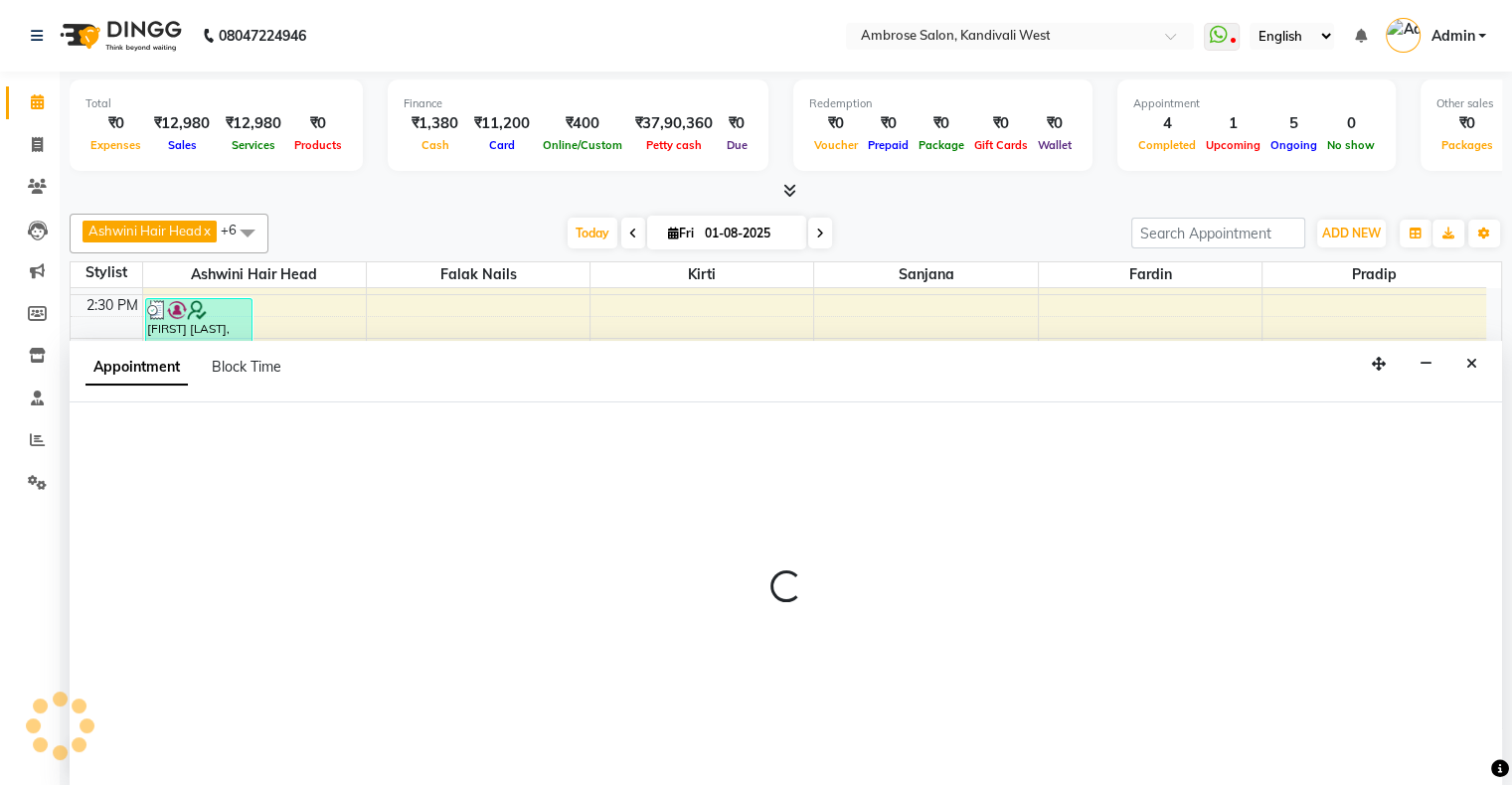 select on "54023" 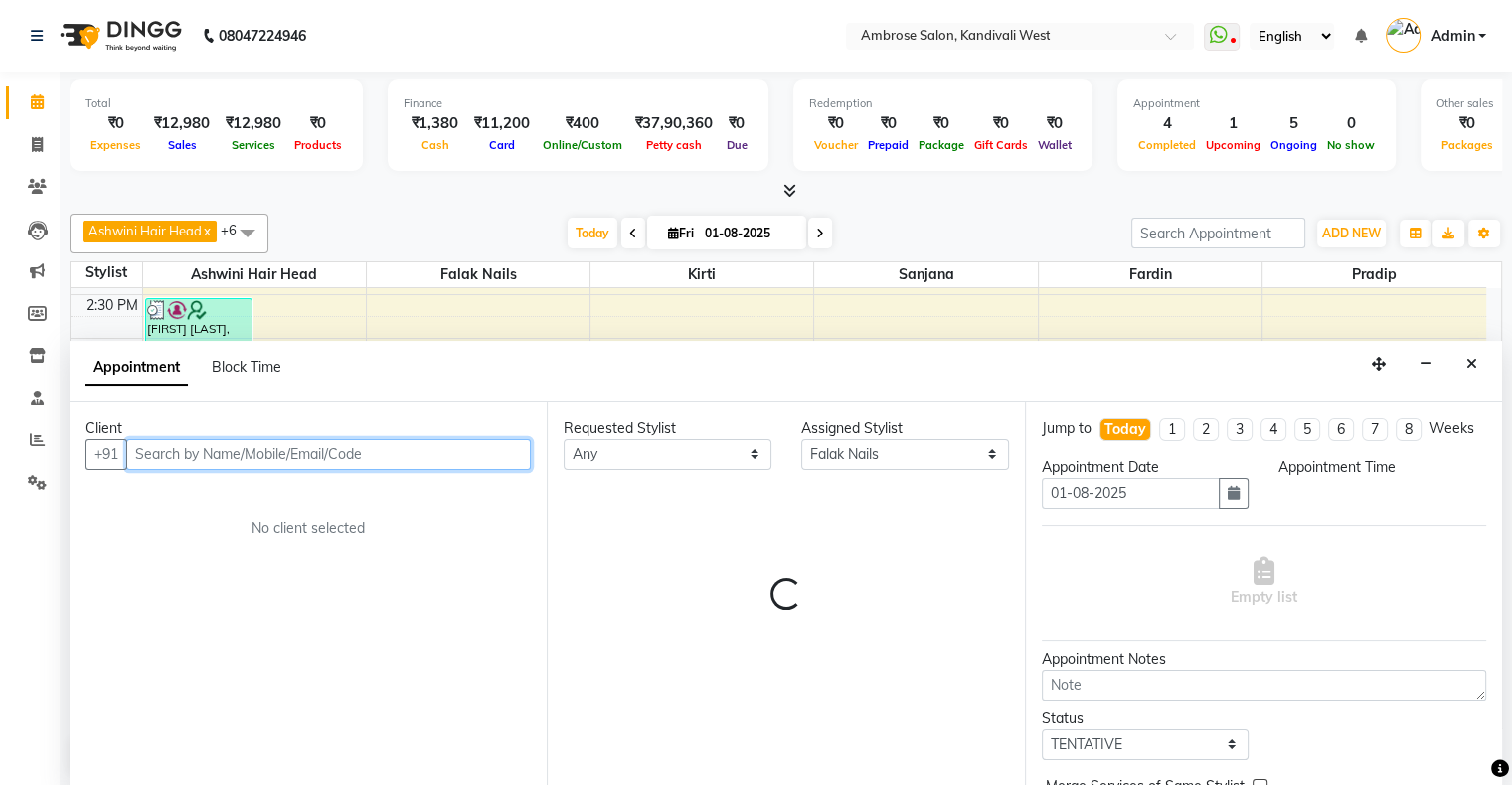 select on "945" 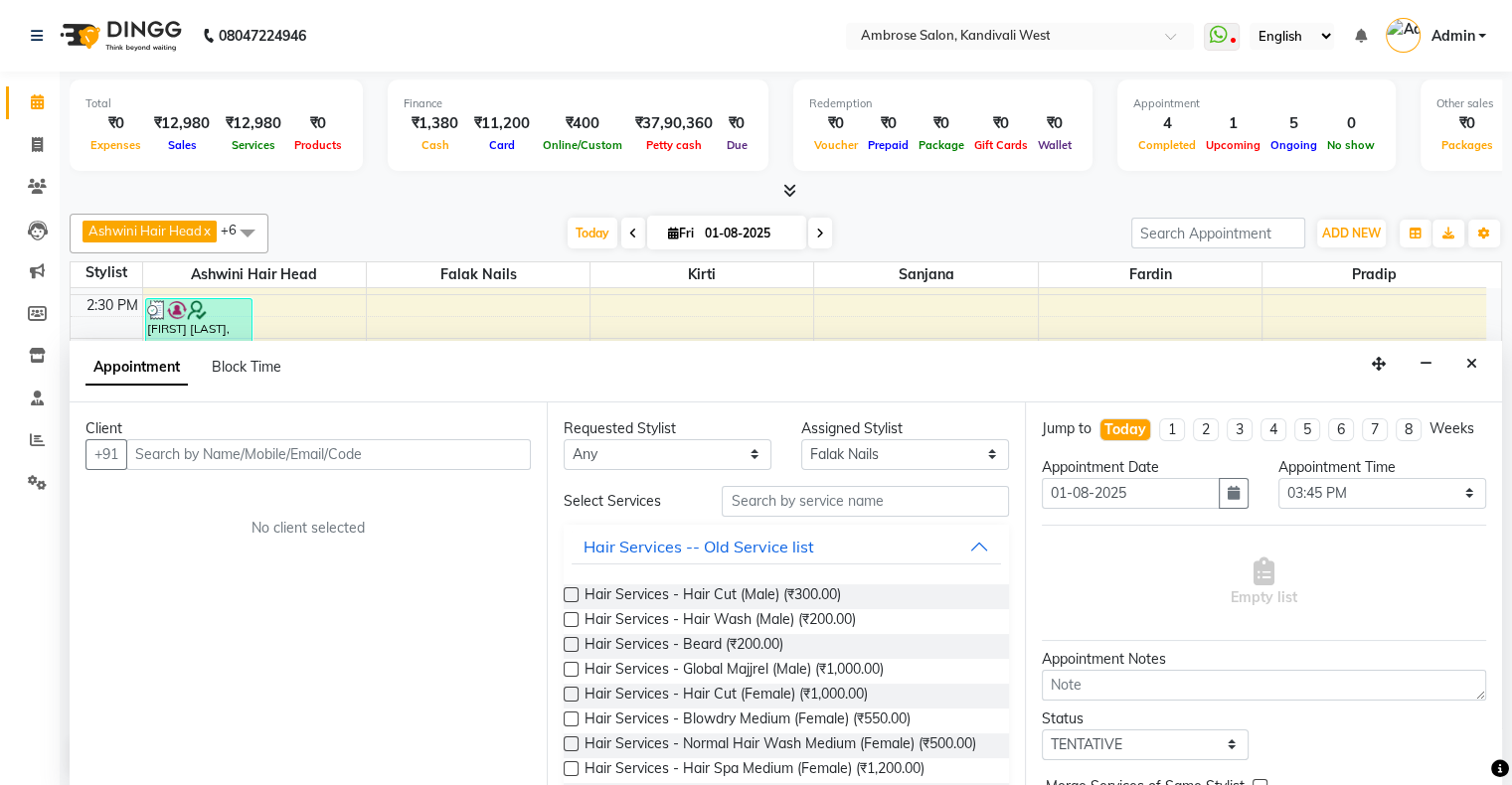 click on "Client +91  No client selected" at bounding box center [308, 595] 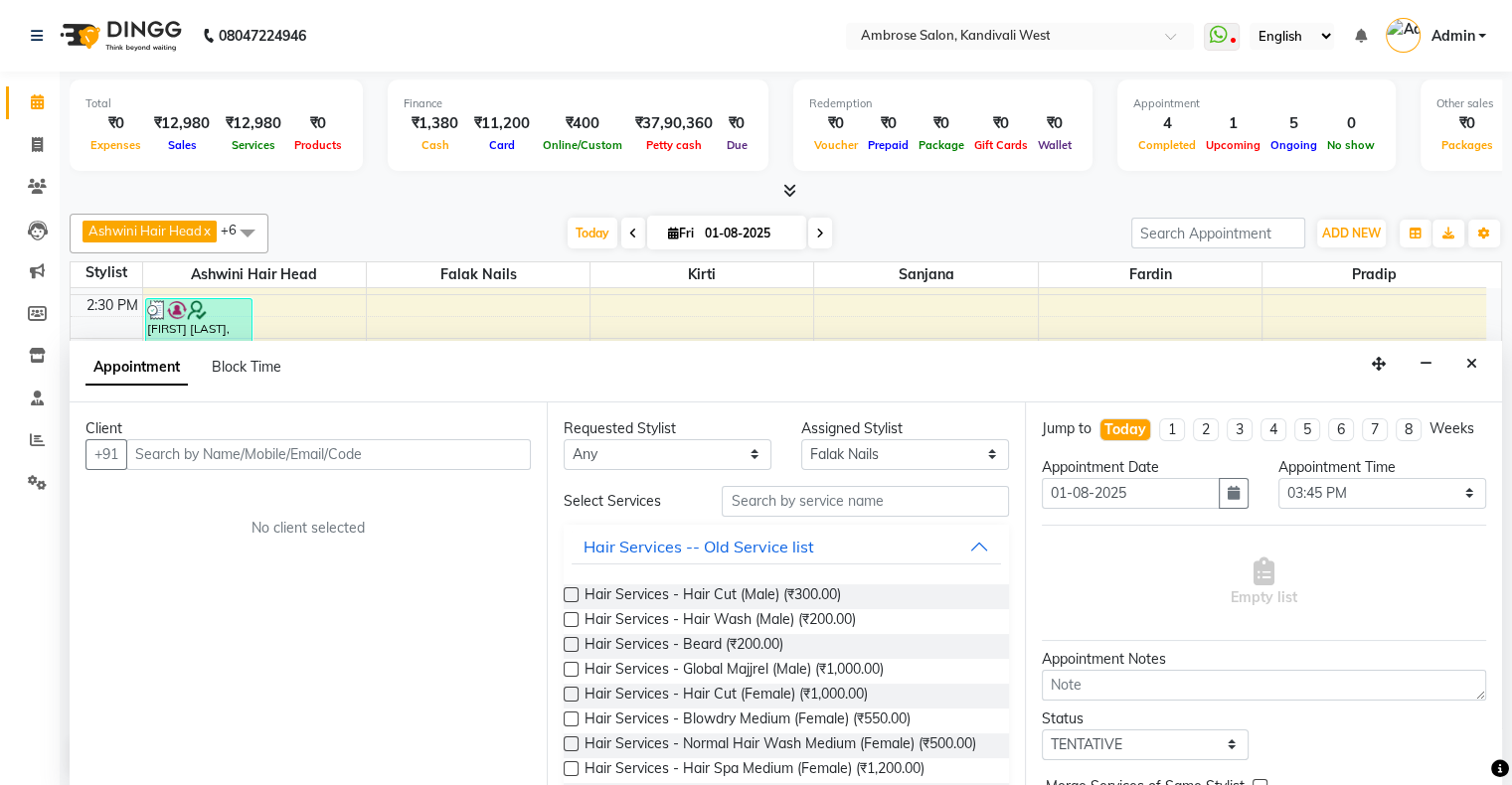 click on "Client +91  No client selected" at bounding box center [308, 595] 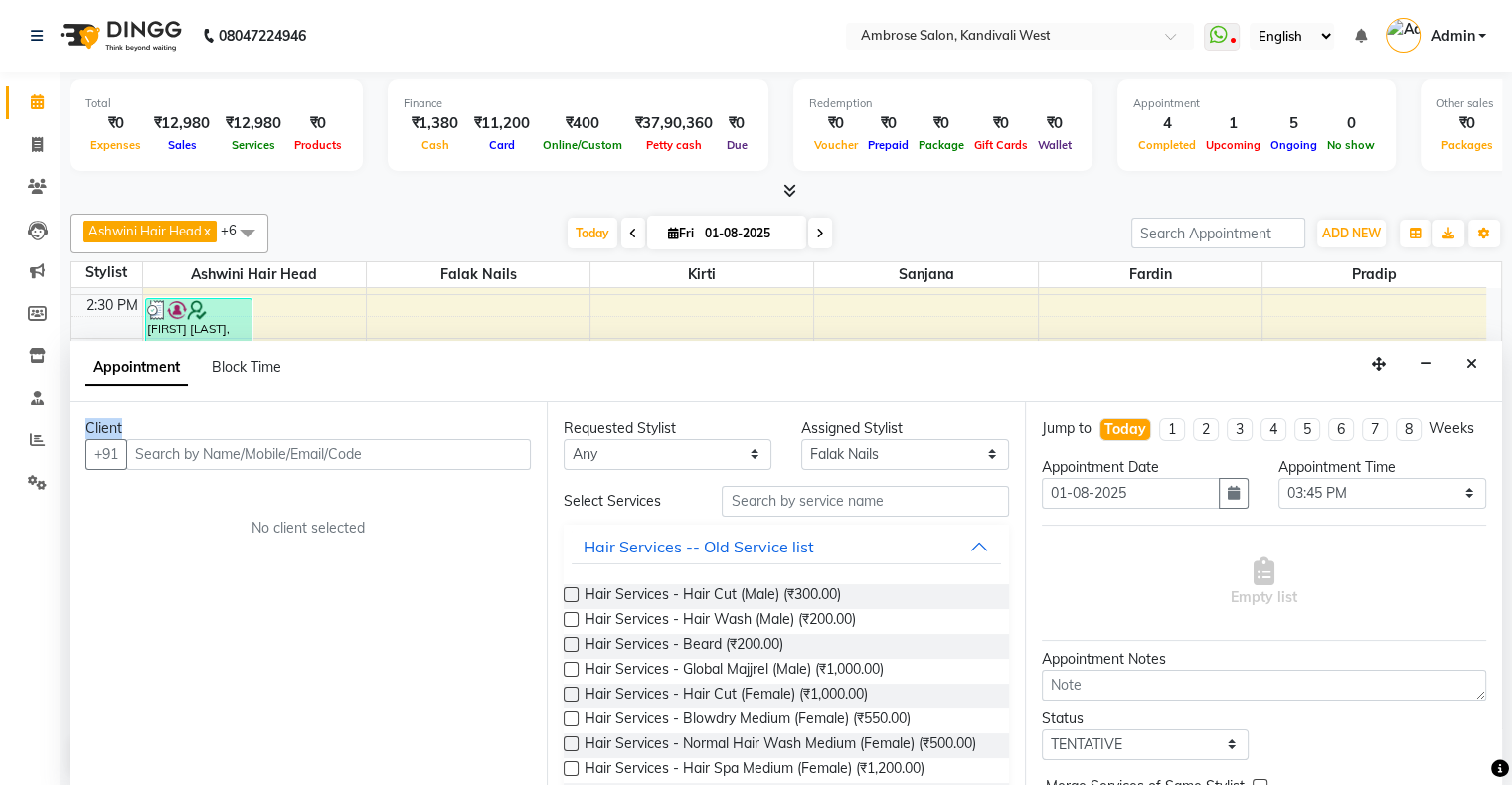 drag, startPoint x: 545, startPoint y: 408, endPoint x: 552, endPoint y: 385, distance: 24 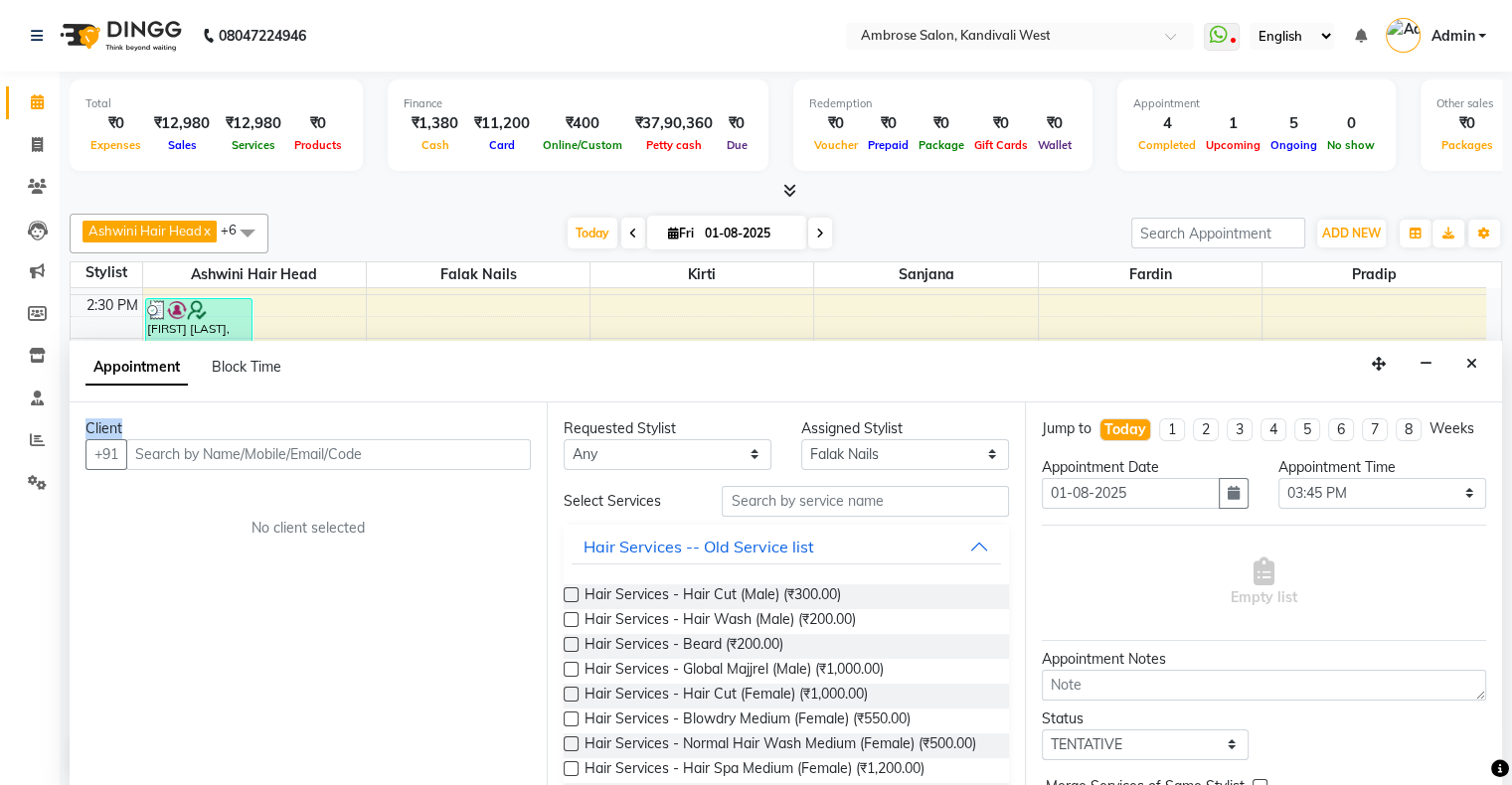 click on "Appointment Block Time Client +91  No client selected  Requested Stylist Any Ashwini Hair Head Falak Nails Fardin Kirti Nida FD Pradip Pradip Vaishnav Sanjana  Vidhi Veera Assigned Stylist Select Ashwini Hair Head Falak Nails Fardin Kirti Nida FD Pradip Pradip Vaishnav Sanjana  Vidhi Veera Select Services    Hair Services -- Old Service list Hair Services - Hair Cut (Male) (₹300.00) Hair Services - Hair Wash (Male) (₹200.00) Hair Services - Beard (₹200.00) Hair Services - Global Majjrel (Male) (₹1,000.00) Hair Services - Hair Cut (Female) (₹1,000.00) Hair Services - Blowdry Medium (Female) (₹550.00) Hair Services - Normal Hair Wash Medium (Female) (₹500.00) Hair Services - Hair Spa Medium (Female) (₹1,200.00) Threading-Full Face Threading (Female) (₹299.00) Honey wax Half Legs (Male) (₹1,000.00) Flavoured Wax Underarms (Male) (₹499.00) Honey wax Half Arms (Female) (₹200.00) Honey wax Half Legs (Female) (₹400.00) Adult Hair Cut - Male Senior Stylist (₹600.00)" at bounding box center [785, 564] 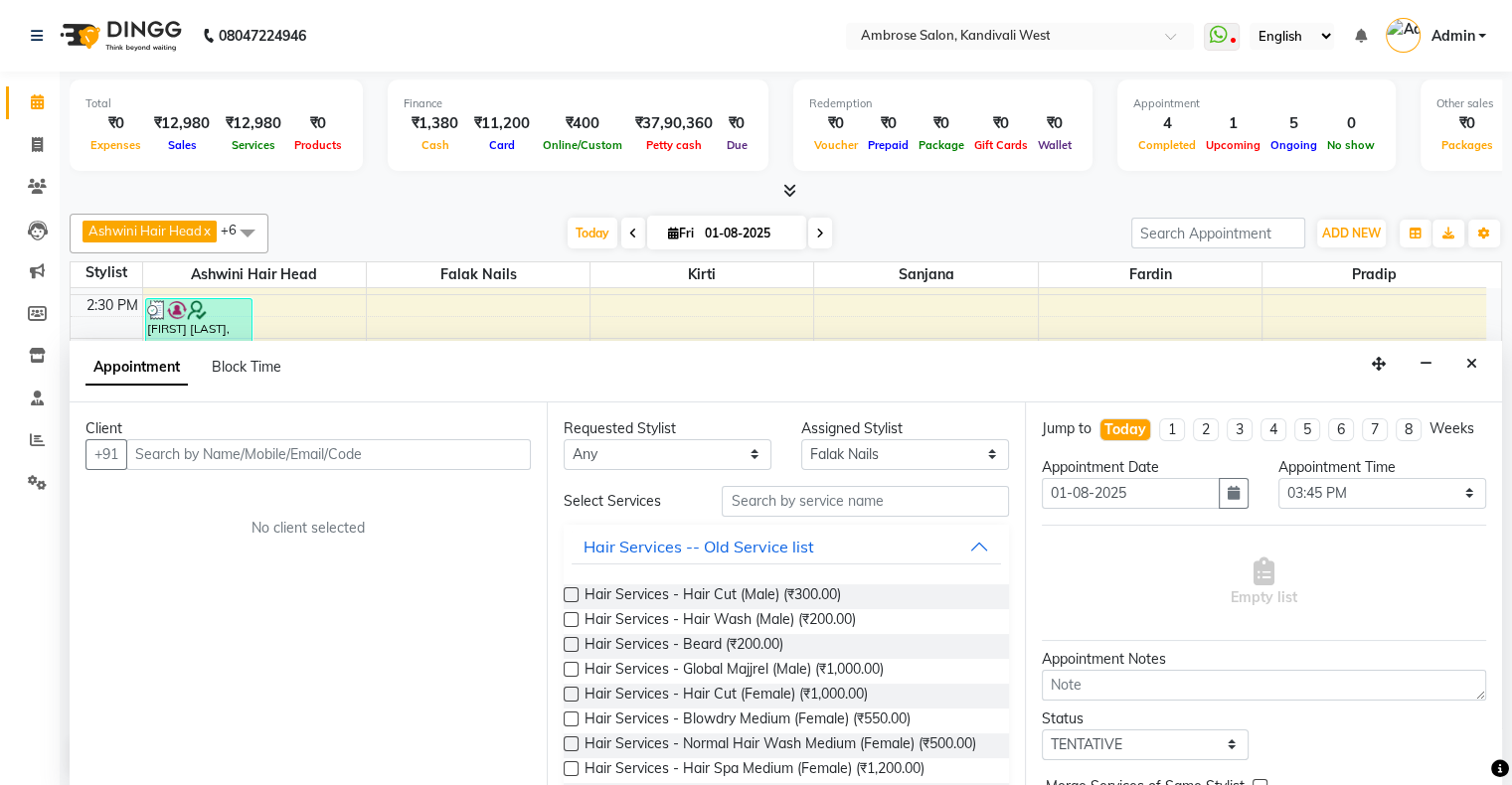 click on "Appointment Block Time" at bounding box center [785, 372] 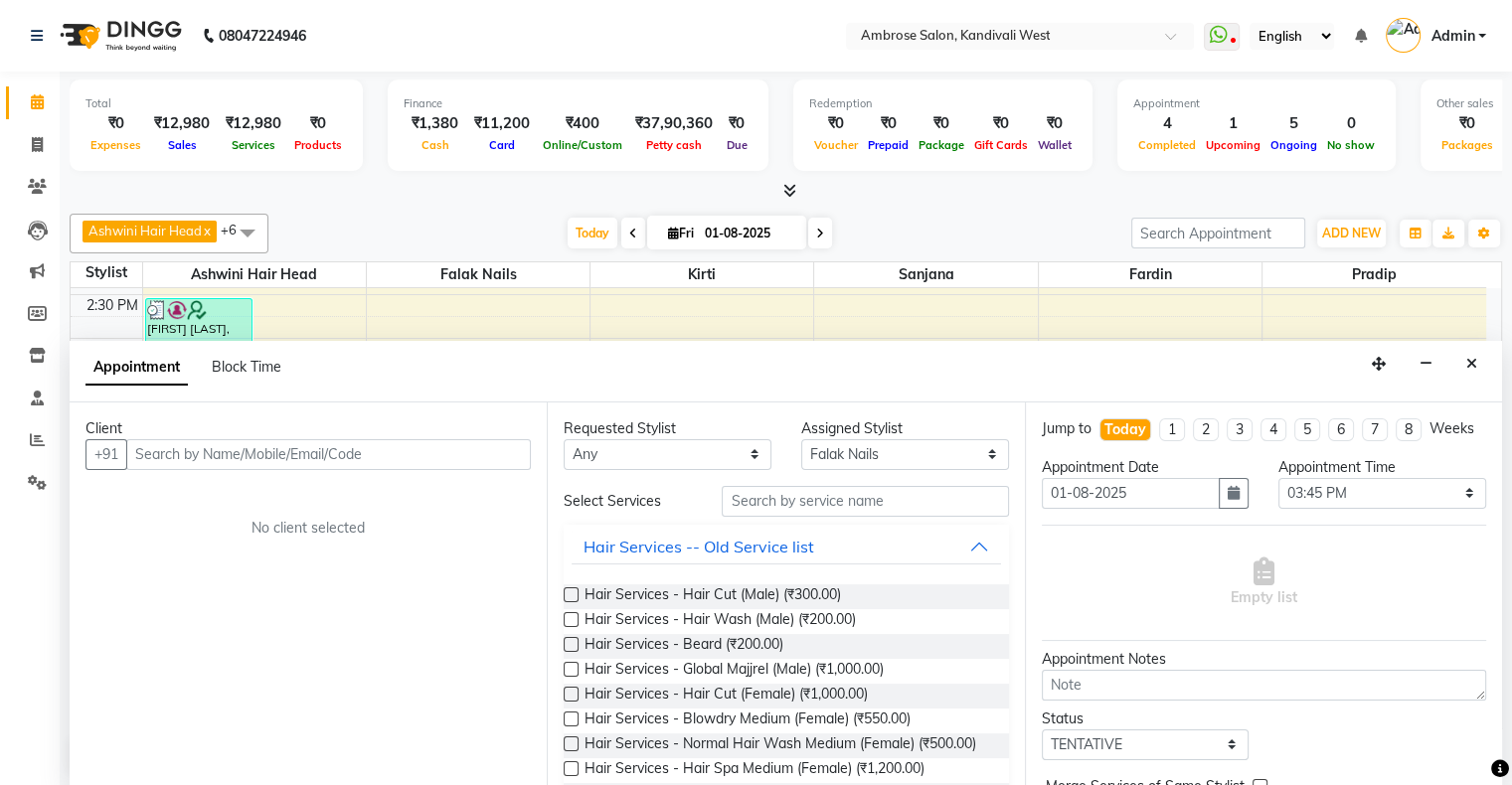 click on "Appointment Block Time" at bounding box center (785, 372) 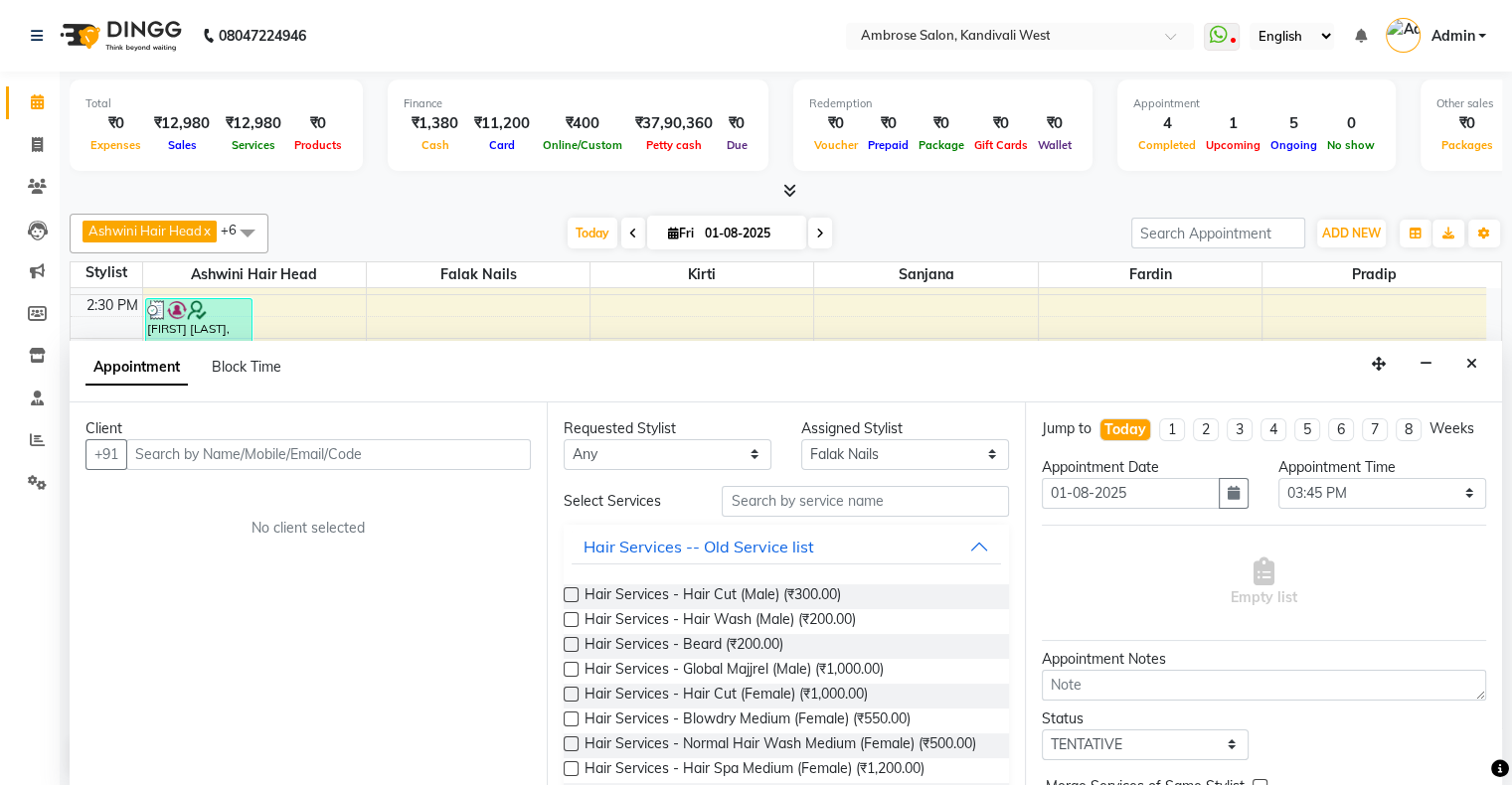 click on "Appointment Block Time" at bounding box center (785, 372) 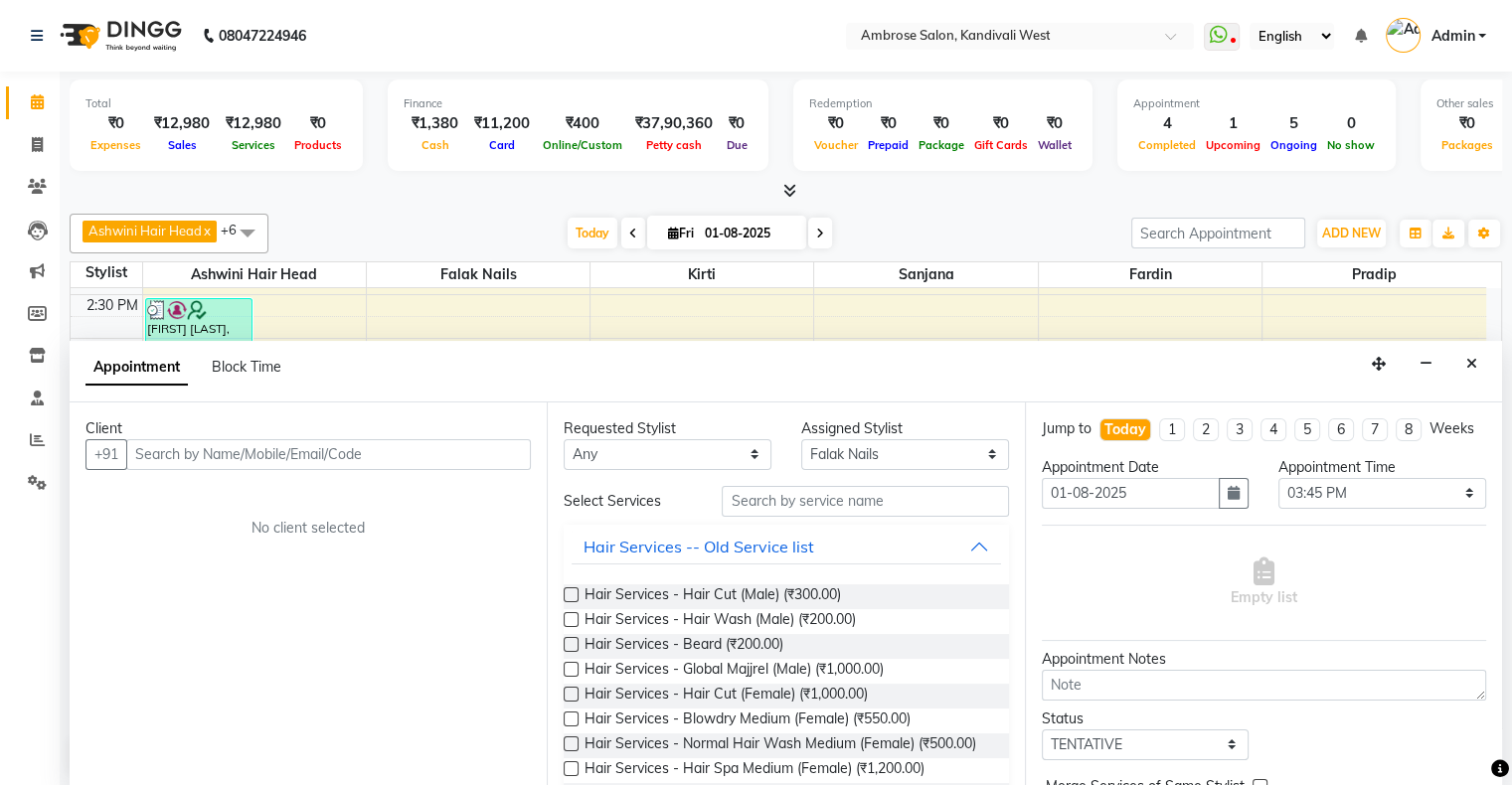 click on "Appointment Block Time" at bounding box center [785, 372] 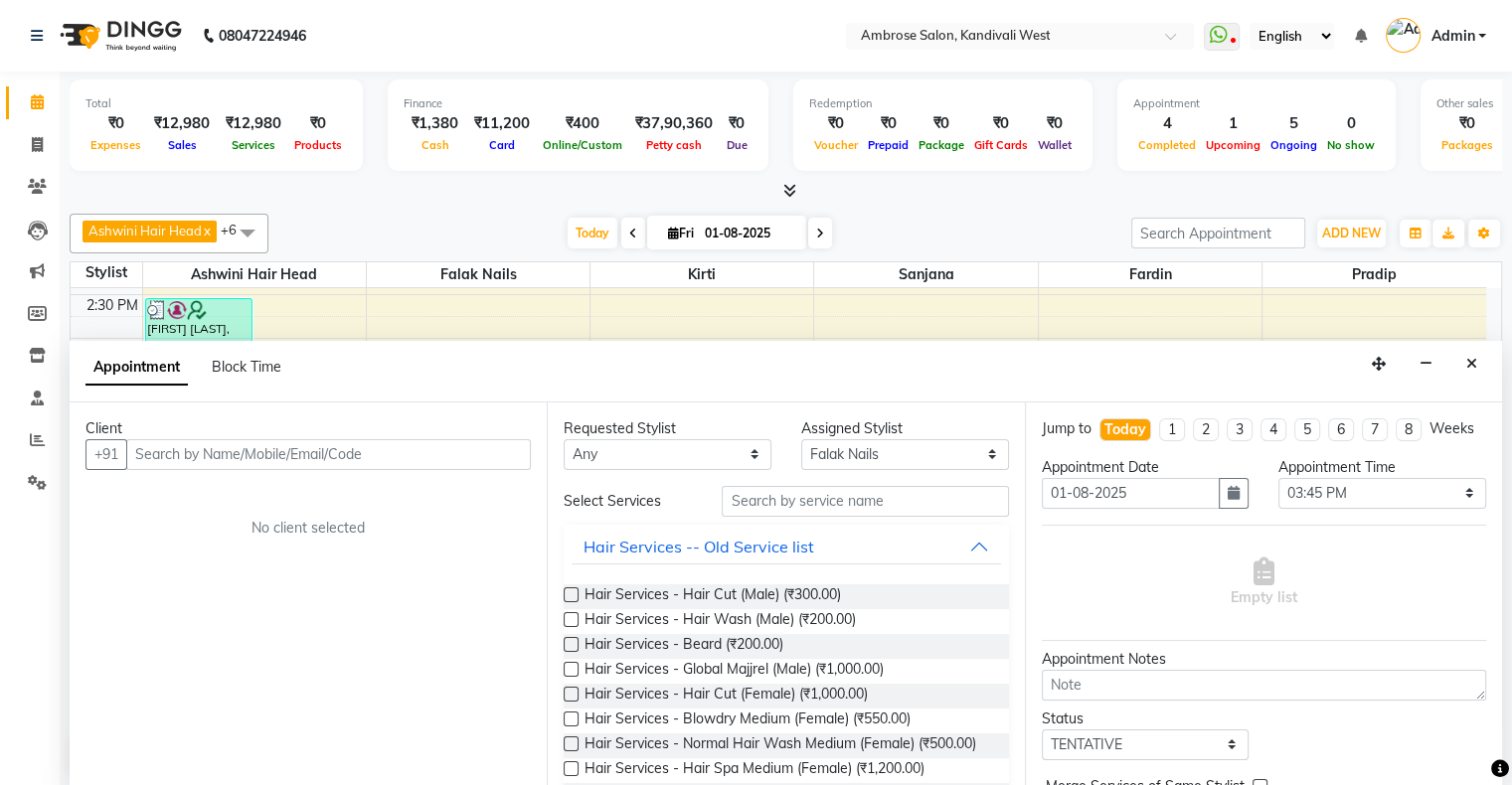click on "Appointment Block Time" at bounding box center (785, 372) 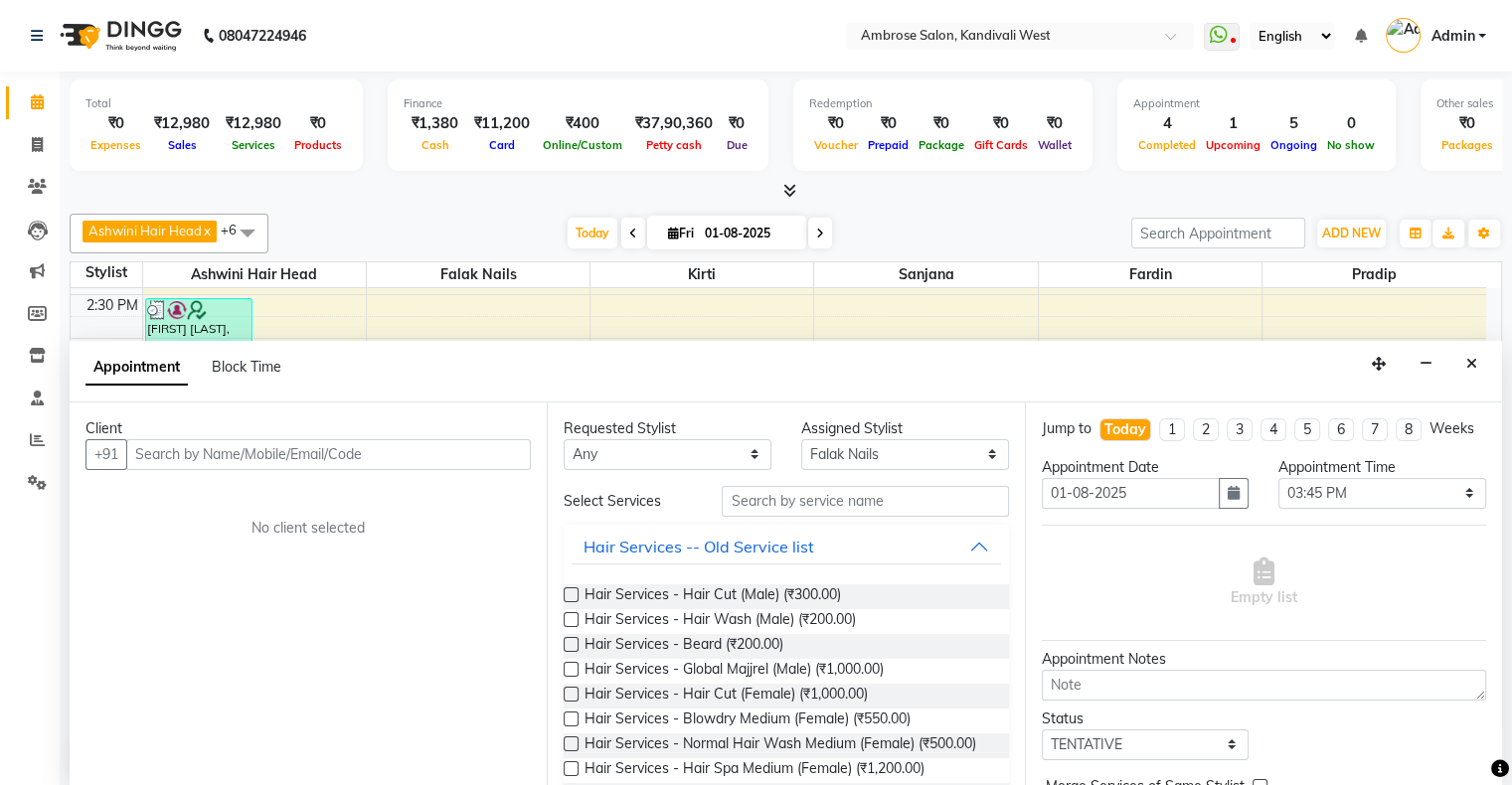 click on "Appointment Block Time" at bounding box center [785, 372] 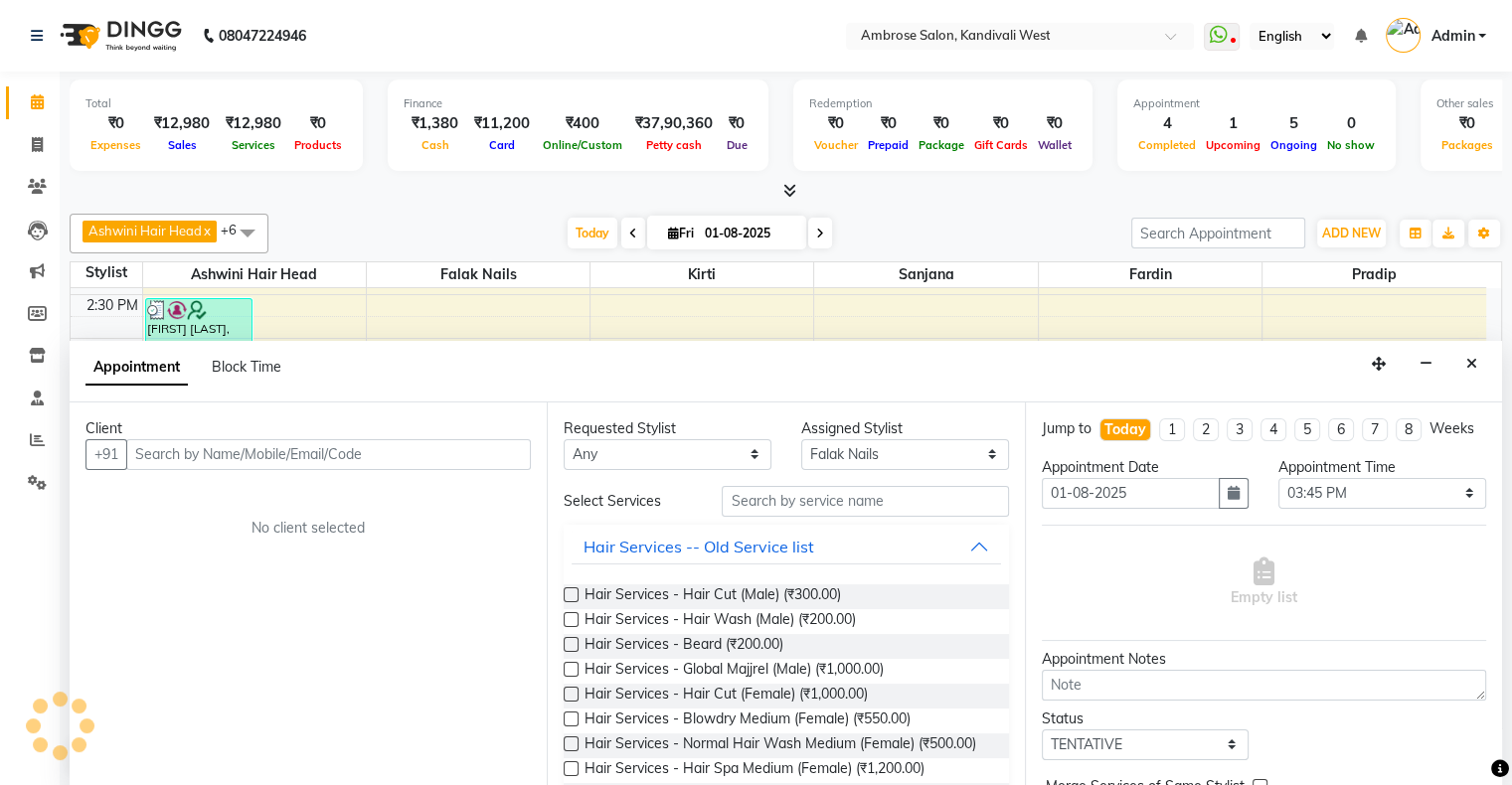 click on "Appointment Block Time" at bounding box center [785, 372] 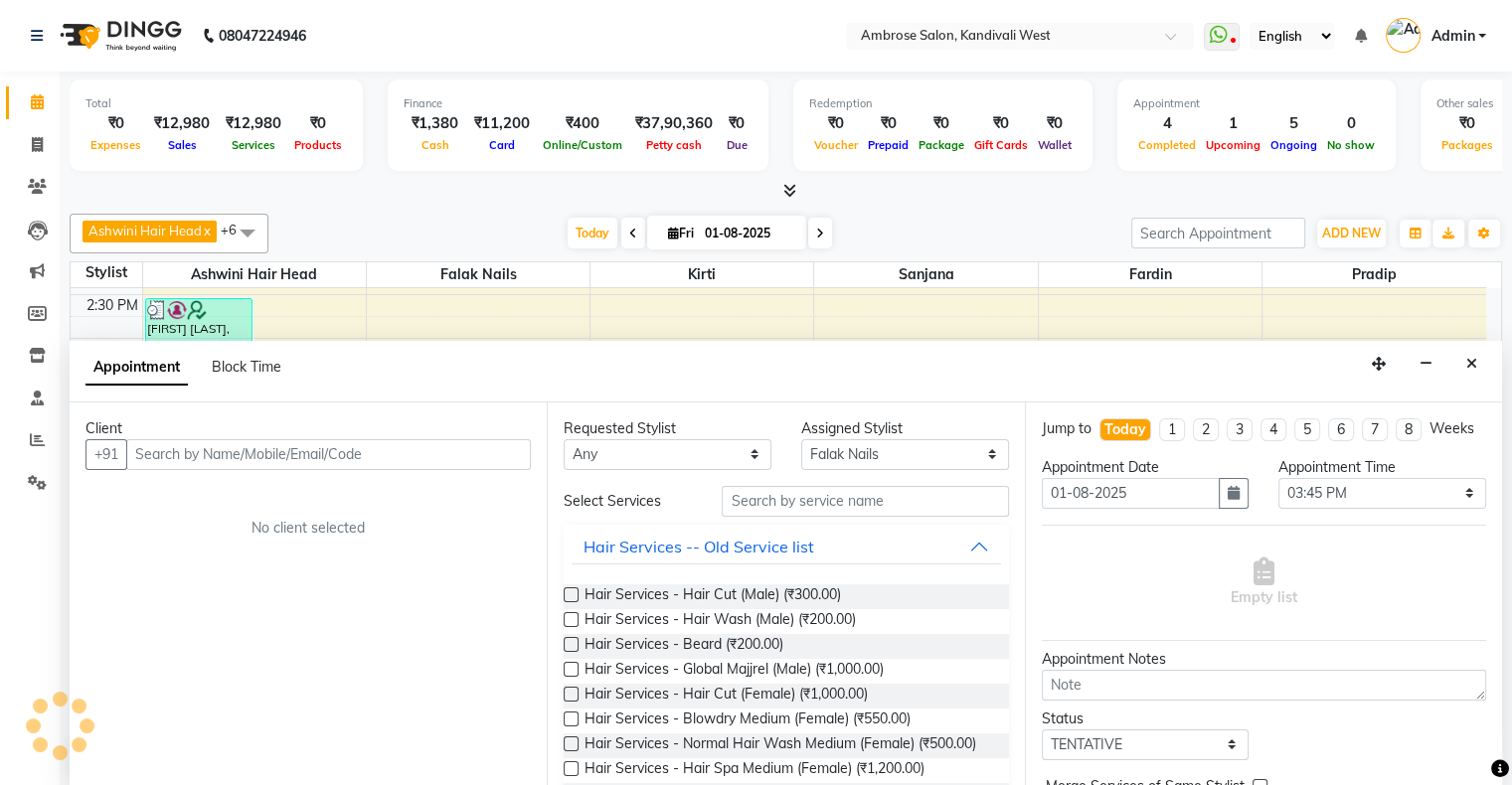 click on "Appointment Block Time" at bounding box center [785, 372] 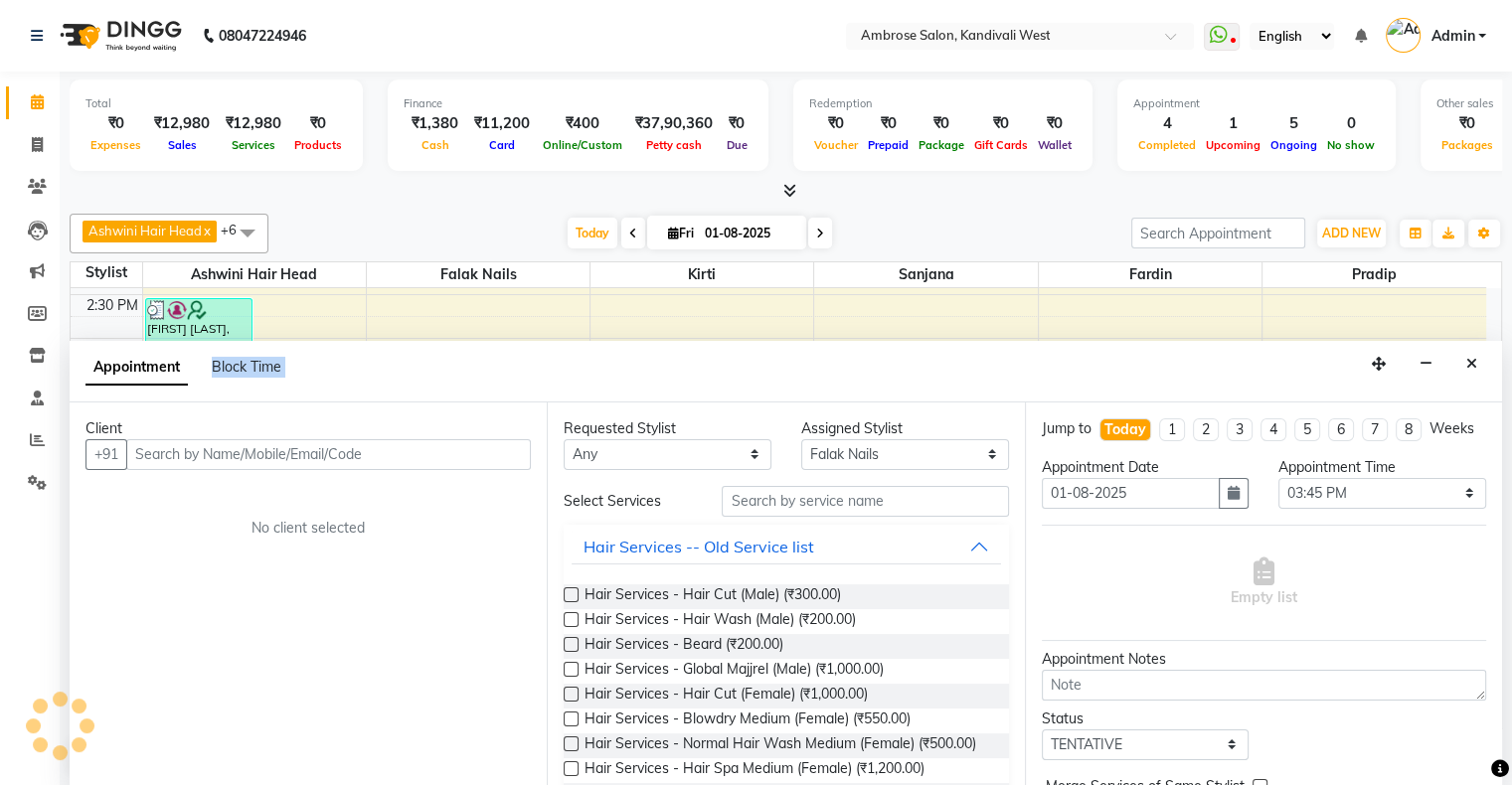 click on "Appointment Block Time" at bounding box center (785, 372) 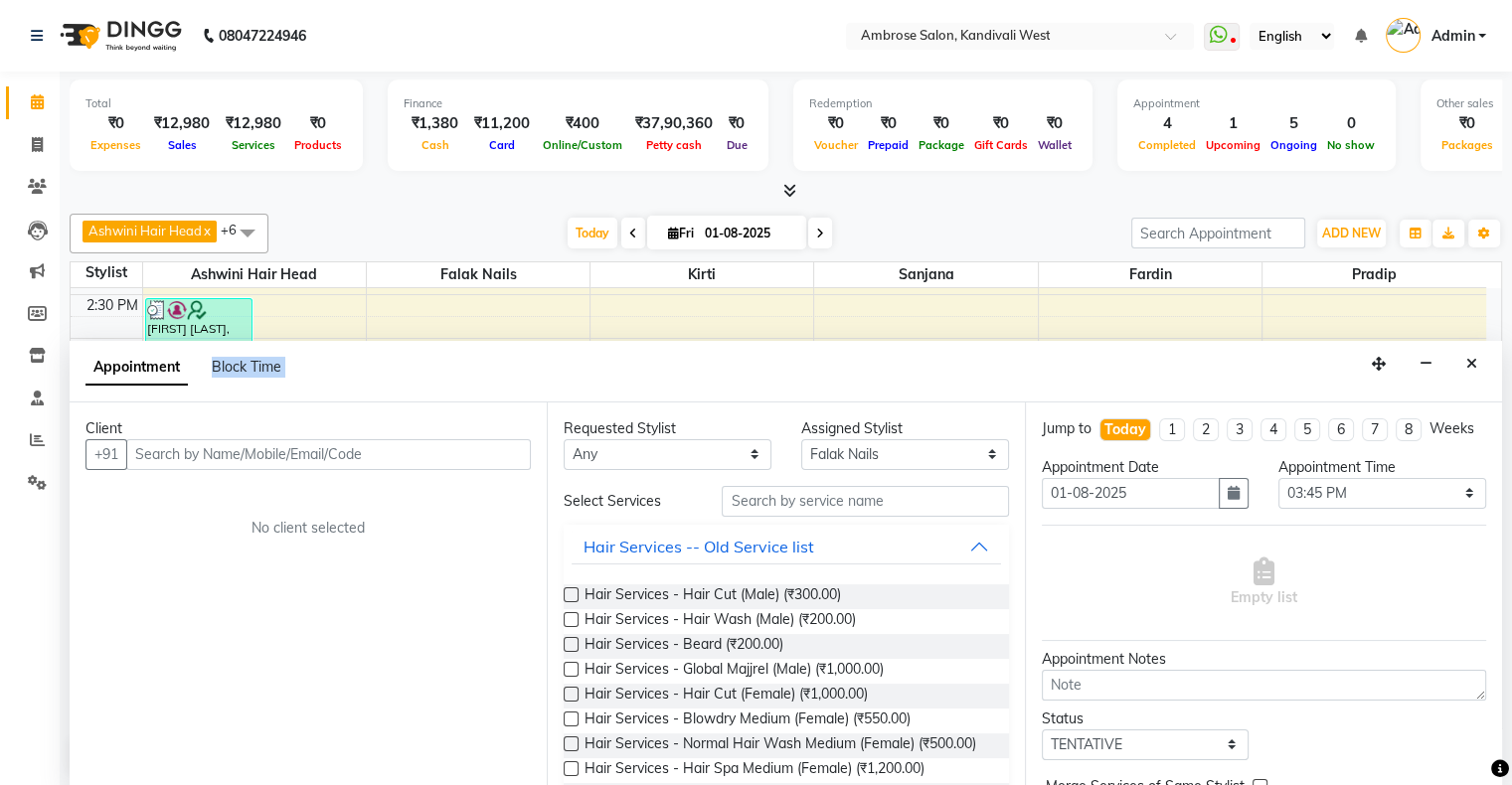 click on "Appointment Block Time" at bounding box center [785, 372] 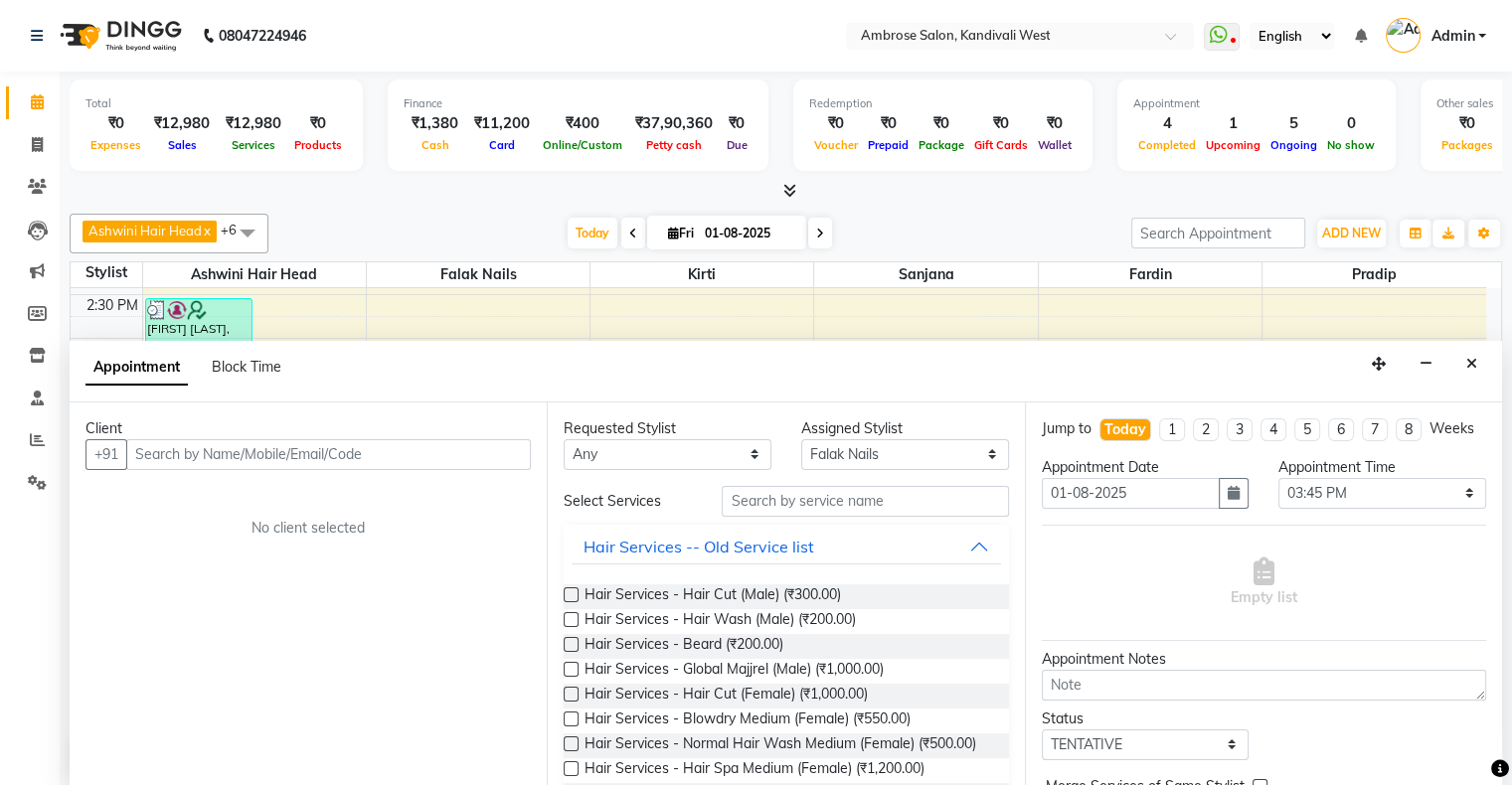 click on "Appointment Block Time" at bounding box center (785, 372) 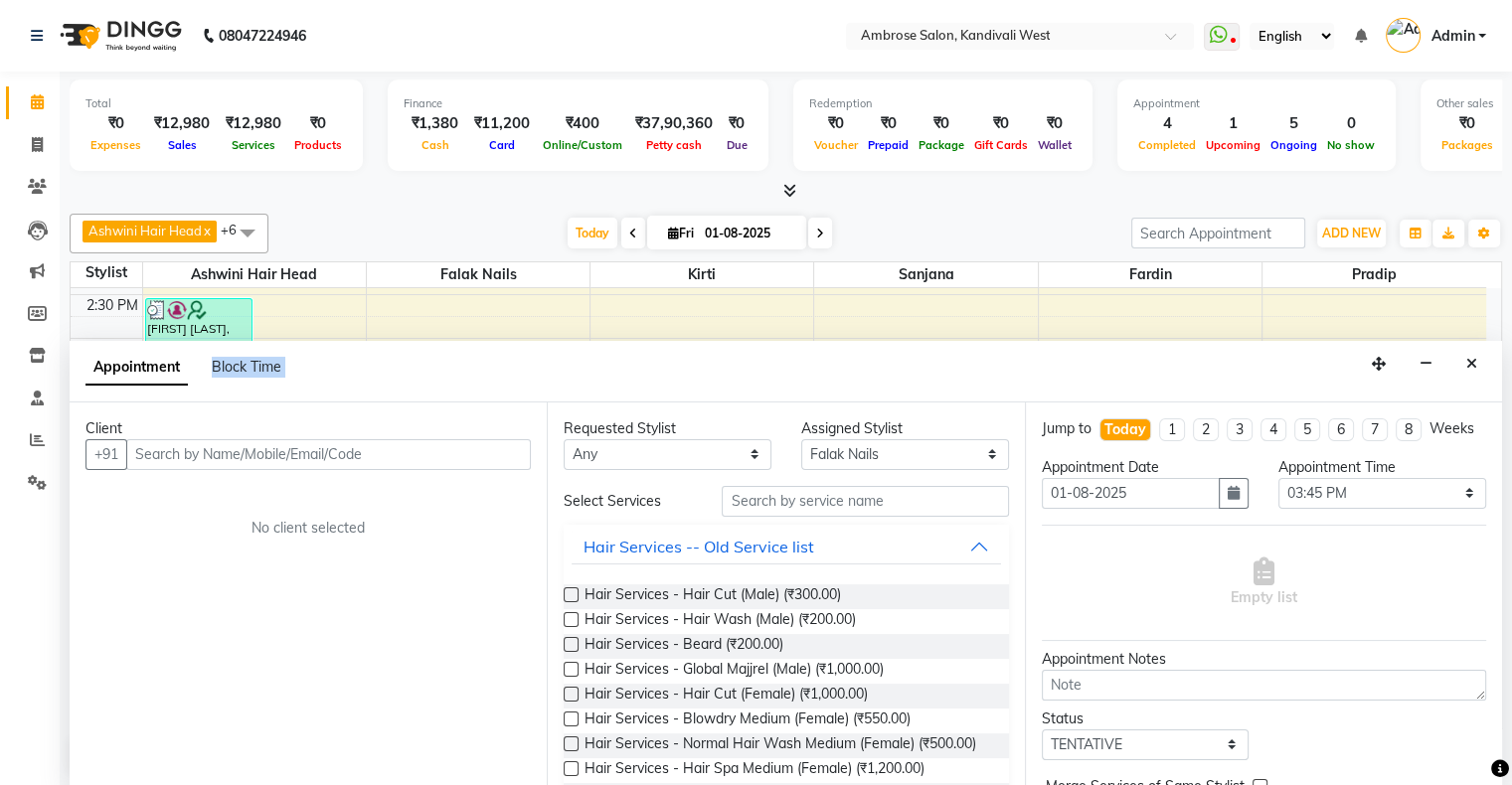 click on "Appointment Block Time" at bounding box center [785, 372] 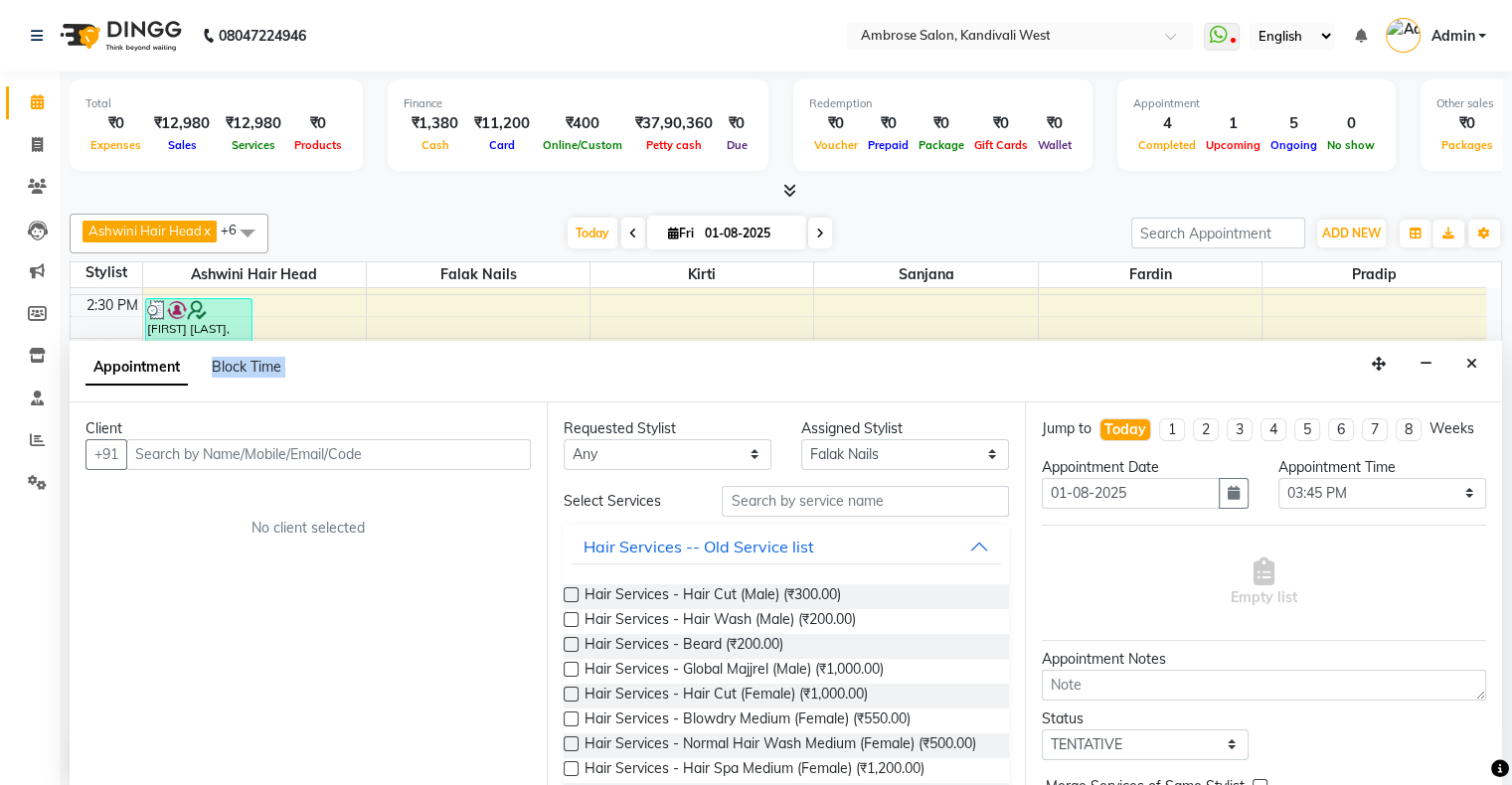 click on "Appointment Block Time" at bounding box center [785, 372] 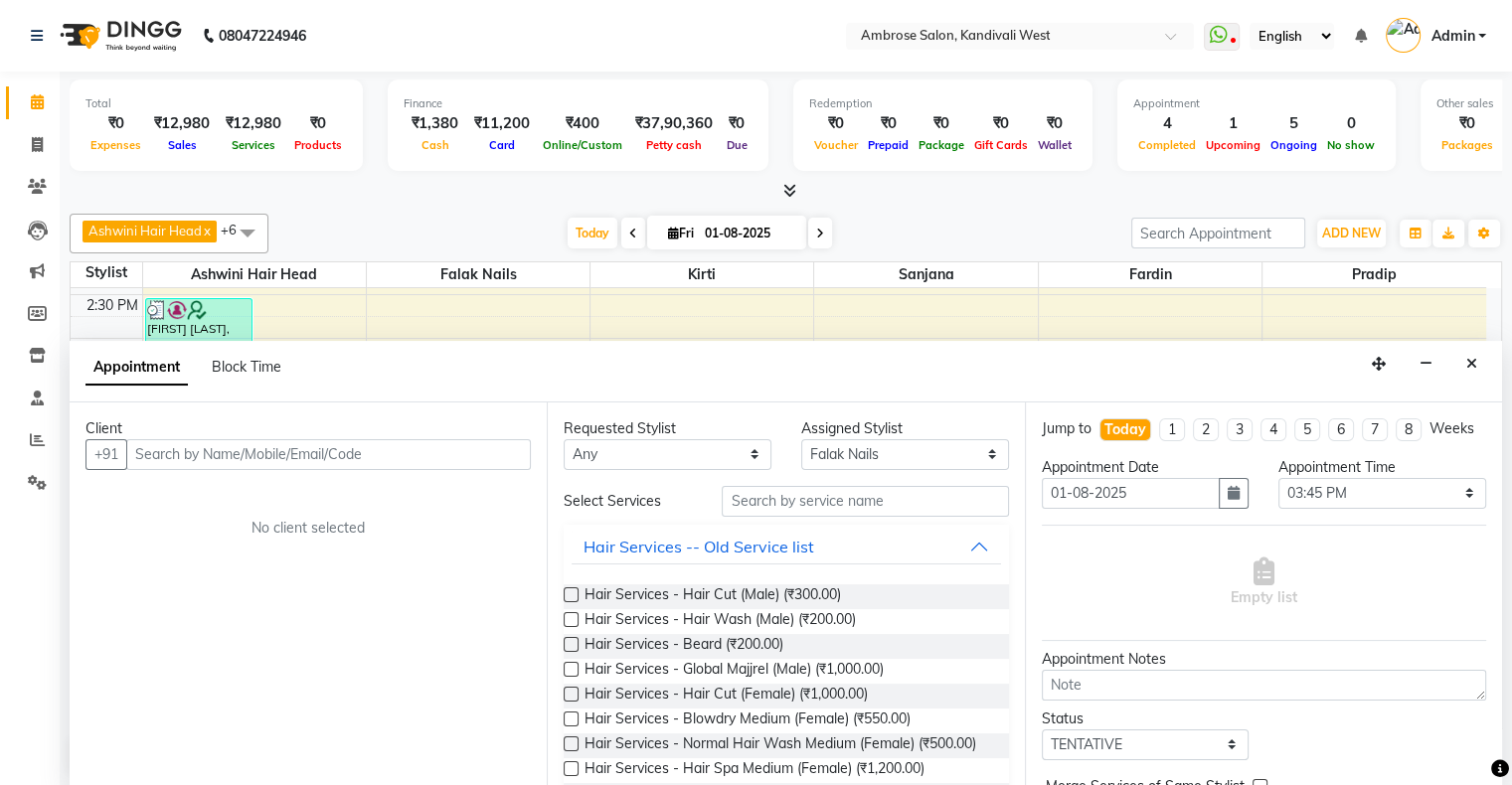 click on "Appointment Block Time" at bounding box center (785, 372) 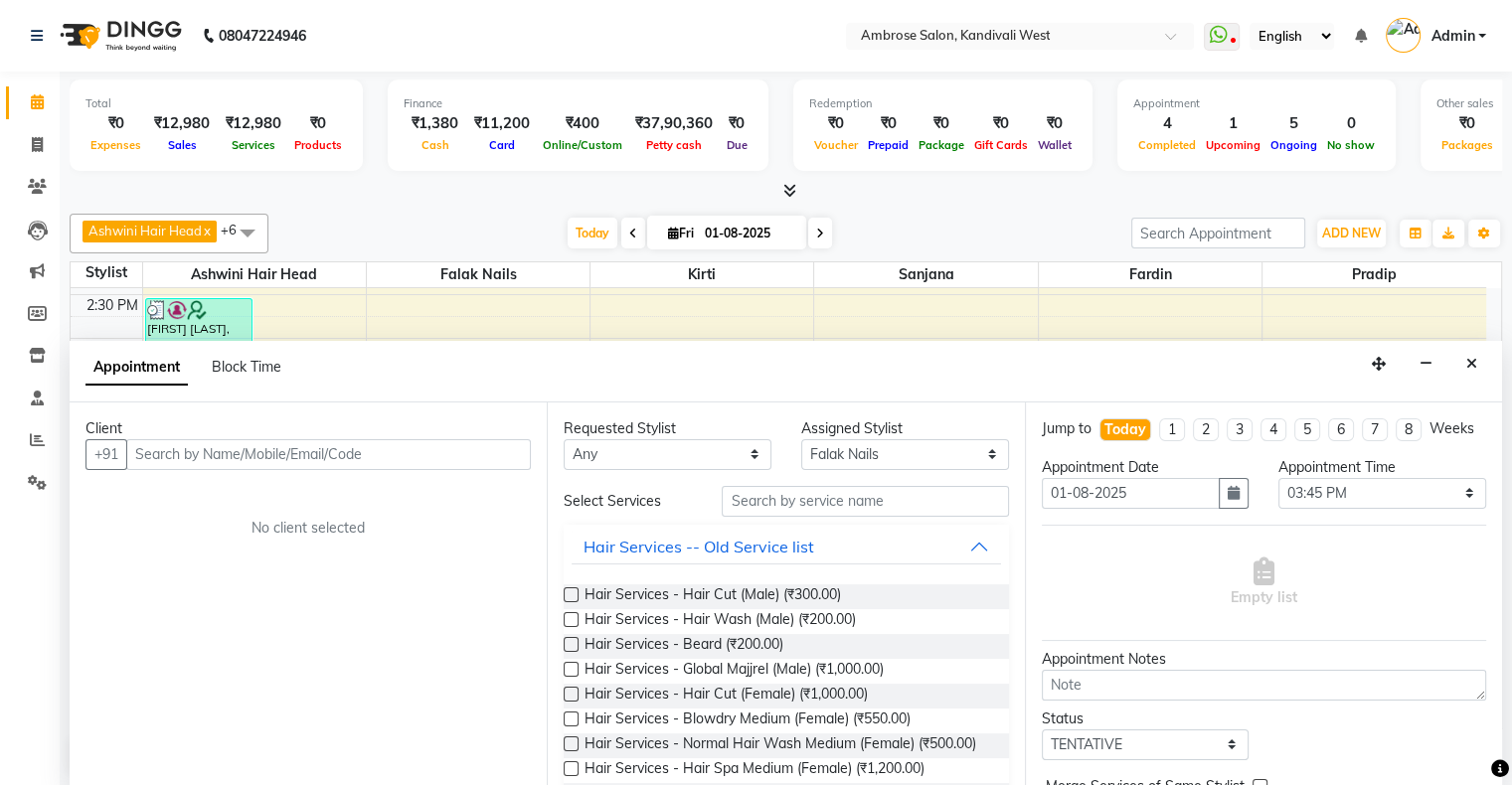 click on "Appointment Block Time" at bounding box center (785, 372) 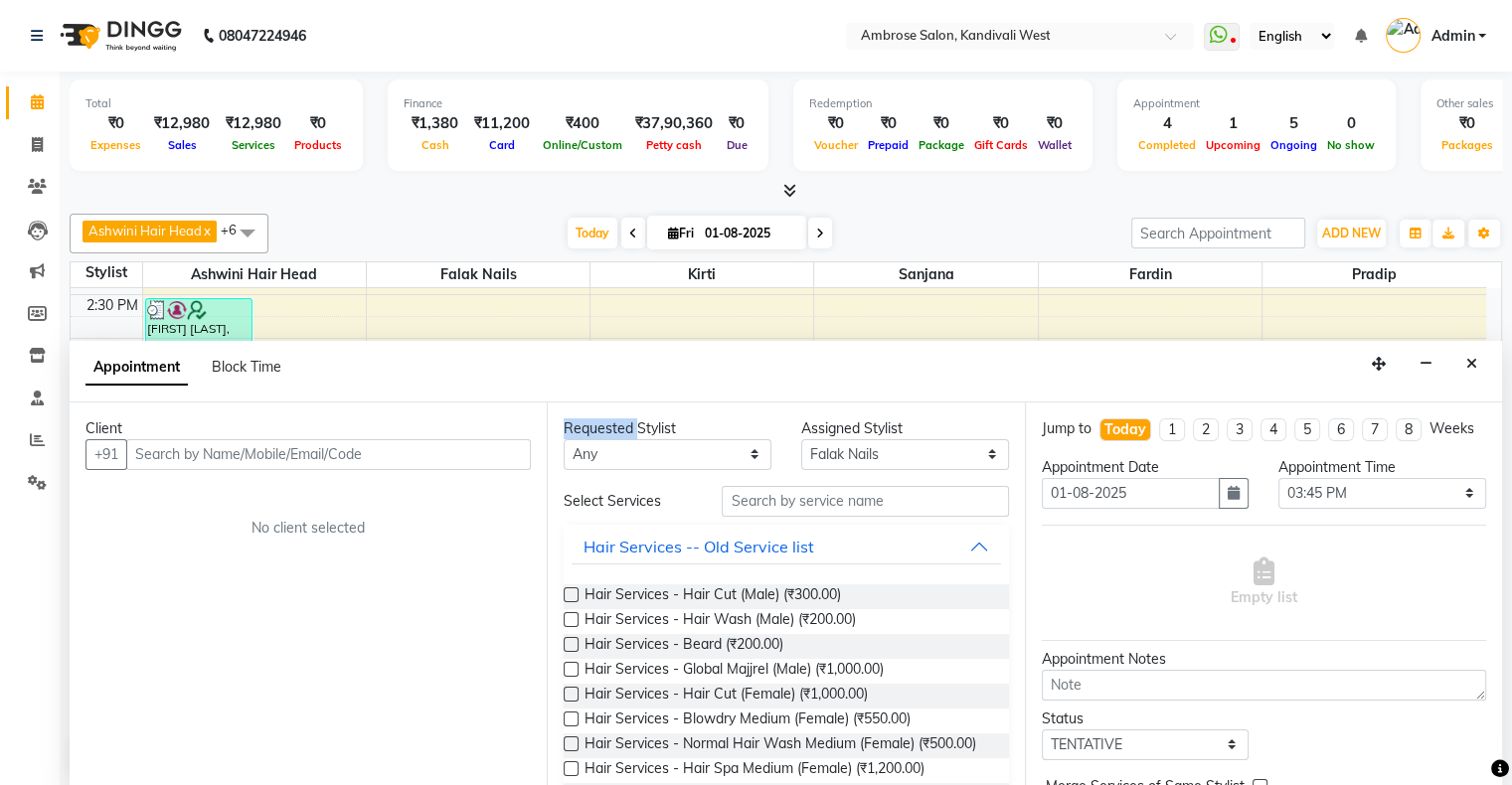 click on "Requested Stylist Any Ashwini Hair Head Falak Nails Fardin Kirti Nida FD Pradip Pradip Vaishnav Sanjana  Vidhi Veera Assigned Stylist Select Ashwini Hair Head Falak Nails Fardin Kirti Nida FD Pradip Pradip Vaishnav Sanjana  Vidhi Veera Select Services    Hair Services -- Old Service list Hair Services - Hair Cut (Male) (₹300.00) Hair Services - Hair Wash (Male) (₹200.00) Hair Services - Beard (₹200.00) Hair Services - Global Majjrel (Male) (₹1,000.00) Hair Services - Hair Cut (Female) (₹1,000.00) Hair Services - Blowdry Medium (Female) (₹550.00) Hair Services - Normal Hair Wash Medium (Female) (₹500.00) Hair Services - Hair Spa Medium (Female) (₹1,200.00) Threading-Full Face Threading (Female) (₹299.00) Honey wax Half Legs (Male) (₹1,000.00) Flavoured Wax Underarms (Male) (₹499.00) Honey wax Half Arms (Female) (₹200.00) Honey wax Half Legs (Female) (₹400.00) Adult Hair Cut - Male Senior Stylist (₹600.00) Beard/Clean Shave - Male (₹250.00) Basic Styling - Male (₹250.00)" at bounding box center [785, 595] 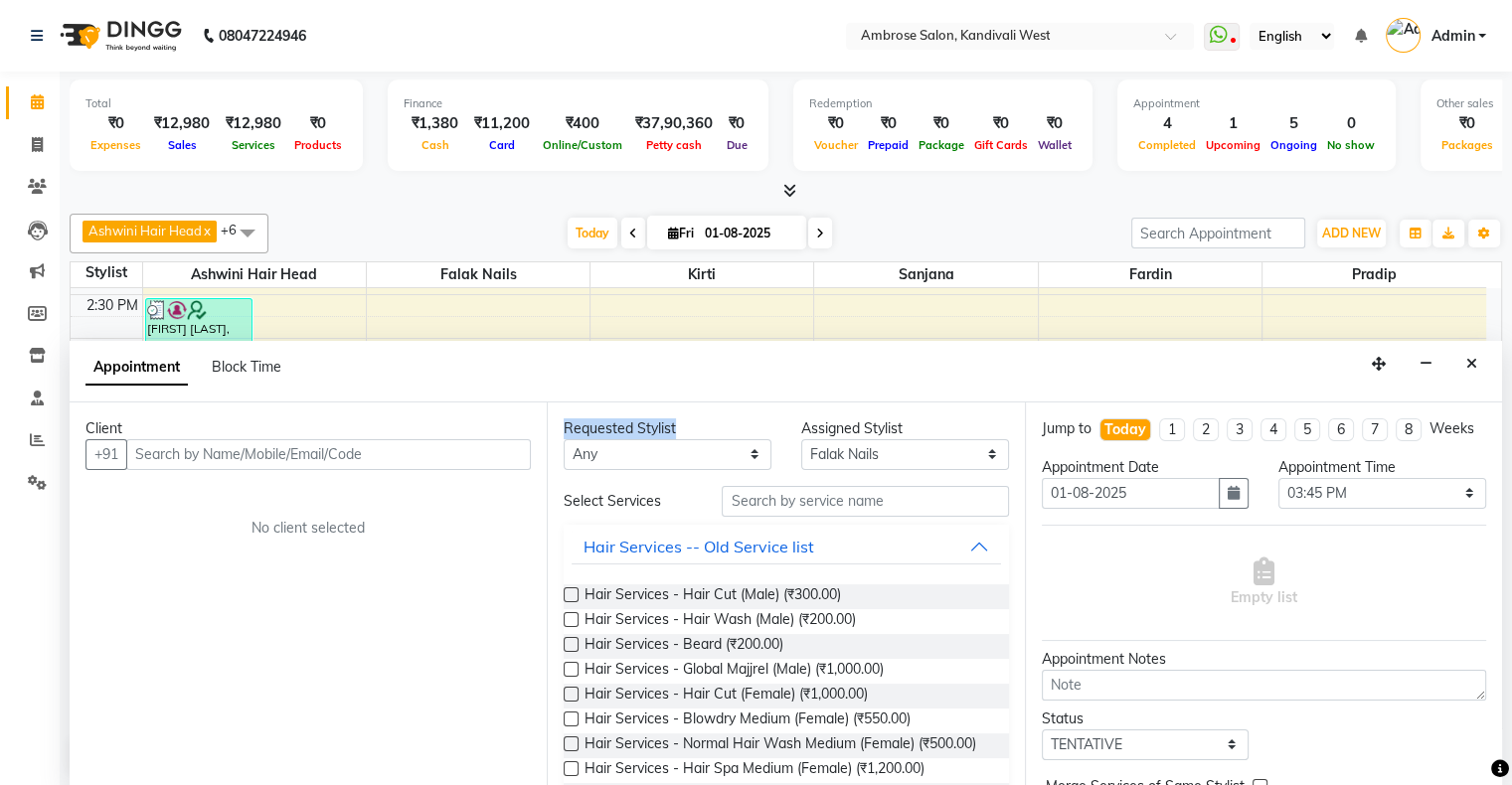 click on "Requested Stylist Any Ashwini Hair Head Falak Nails Fardin Kirti Nida FD Pradip Pradip Vaishnav Sanjana  Vidhi Veera Assigned Stylist Select Ashwini Hair Head Falak Nails Fardin Kirti Nida FD Pradip Pradip Vaishnav Sanjana  Vidhi Veera Select Services    Hair Services -- Old Service list Hair Services - Hair Cut (Male) (₹300.00) Hair Services - Hair Wash (Male) (₹200.00) Hair Services - Beard (₹200.00) Hair Services - Global Majjrel (Male) (₹1,000.00) Hair Services - Hair Cut (Female) (₹1,000.00) Hair Services - Blowdry Medium (Female) (₹550.00) Hair Services - Normal Hair Wash Medium (Female) (₹500.00) Hair Services - Hair Spa Medium (Female) (₹1,200.00) Threading-Full Face Threading (Female) (₹299.00) Honey wax Half Legs (Male) (₹1,000.00) Flavoured Wax Underarms (Male) (₹499.00) Honey wax Half Arms (Female) (₹200.00) Honey wax Half Legs (Female) (₹400.00) Adult Hair Cut - Male Senior Stylist (₹600.00) Beard/Clean Shave - Male (₹250.00) Basic Styling - Male (₹250.00)" at bounding box center [785, 595] 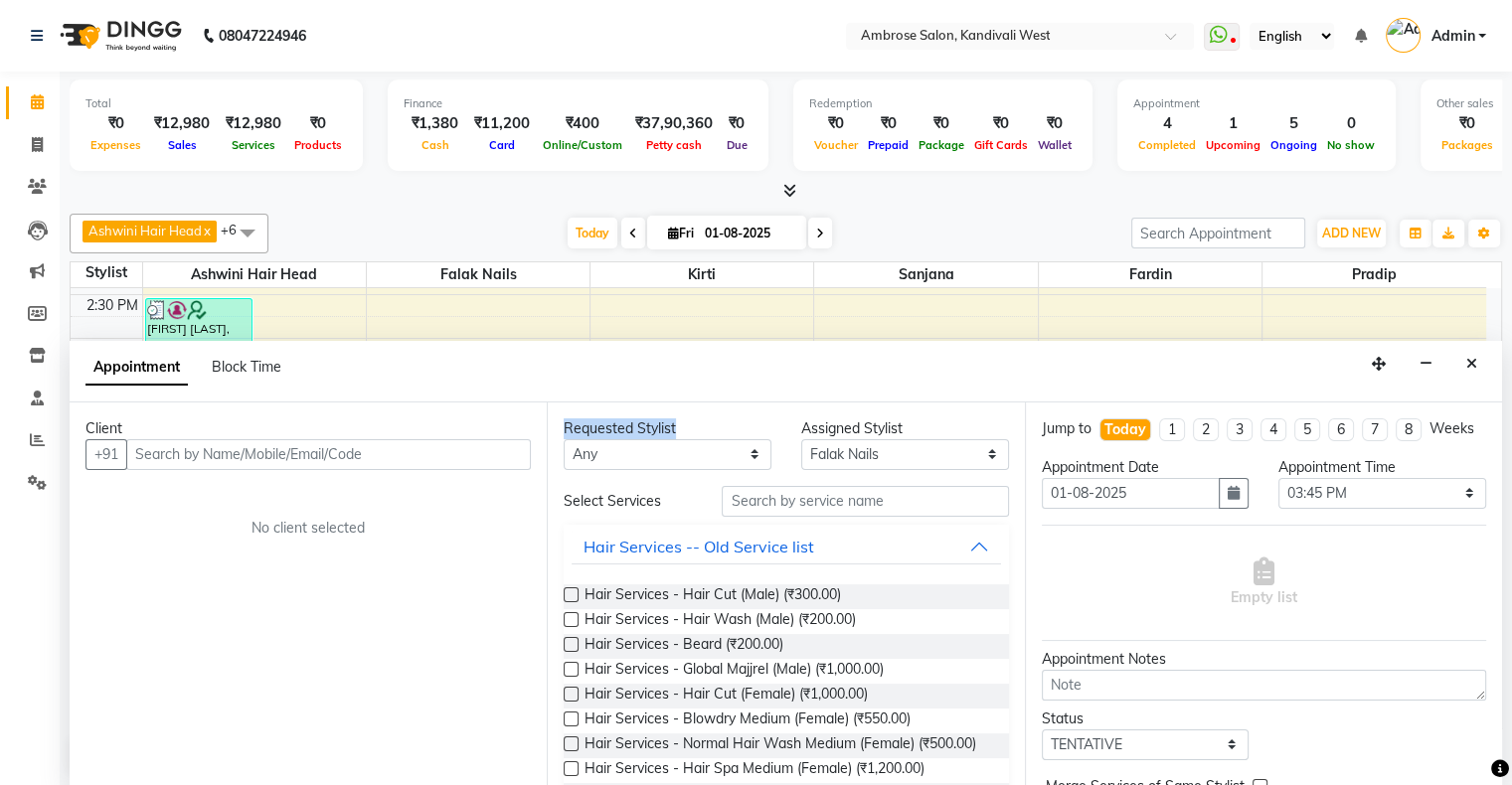 click on "Requested Stylist Any Ashwini Hair Head Falak Nails Fardin Kirti Nida FD Pradip Pradip Vaishnav Sanjana  Vidhi Veera Assigned Stylist Select Ashwini Hair Head Falak Nails Fardin Kirti Nida FD Pradip Pradip Vaishnav Sanjana  Vidhi Veera Select Services    Hair Services -- Old Service list Hair Services - Hair Cut (Male) (₹300.00) Hair Services - Hair Wash (Male) (₹200.00) Hair Services - Beard (₹200.00) Hair Services - Global Majjrel (Male) (₹1,000.00) Hair Services - Hair Cut (Female) (₹1,000.00) Hair Services - Blowdry Medium (Female) (₹550.00) Hair Services - Normal Hair Wash Medium (Female) (₹500.00) Hair Services - Hair Spa Medium (Female) (₹1,200.00) Threading-Full Face Threading (Female) (₹299.00) Honey wax Half Legs (Male) (₹1,000.00) Flavoured Wax Underarms (Male) (₹499.00) Honey wax Half Arms (Female) (₹200.00) Honey wax Half Legs (Female) (₹400.00) Adult Hair Cut - Male Senior Stylist (₹600.00) Beard/Clean Shave - Male (₹250.00) Basic Styling - Male (₹250.00)" at bounding box center (785, 595) 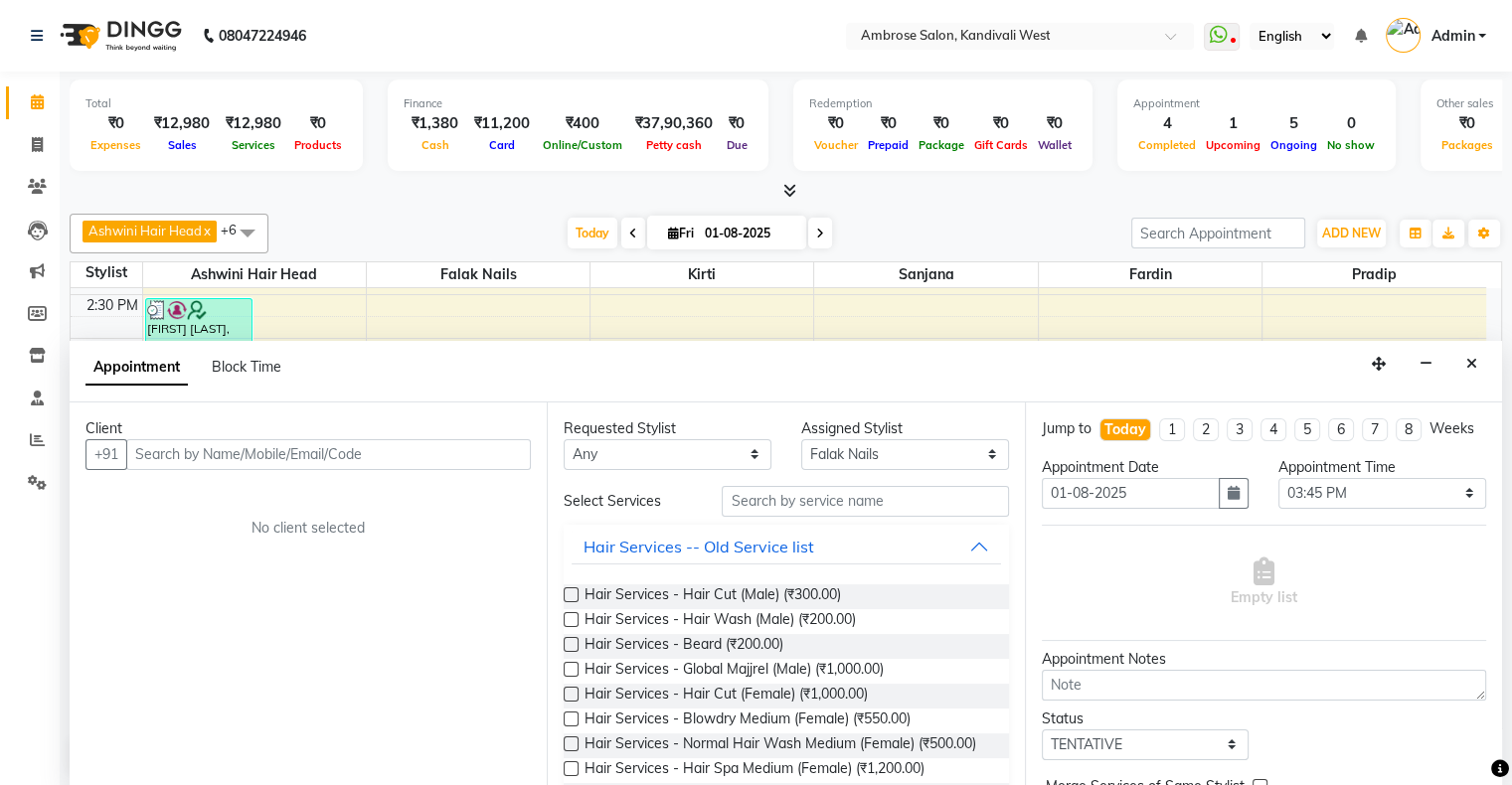 click on "Requested Stylist Any Ashwini Hair Head Falak Nails Fardin Kirti Nida FD Pradip Pradip Vaishnav Sanjana  Vidhi Veera Assigned Stylist Select Ashwini Hair Head Falak Nails Fardin Kirti Nida FD Pradip Pradip Vaishnav Sanjana  Vidhi Veera Select Services    Hair Services -- Old Service list Hair Services - Hair Cut (Male) (₹300.00) Hair Services - Hair Wash (Male) (₹200.00) Hair Services - Beard (₹200.00) Hair Services - Global Majjrel (Male) (₹1,000.00) Hair Services - Hair Cut (Female) (₹1,000.00) Hair Services - Blowdry Medium (Female) (₹550.00) Hair Services - Normal Hair Wash Medium (Female) (₹500.00) Hair Services - Hair Spa Medium (Female) (₹1,200.00) Threading-Full Face Threading (Female) (₹299.00) Honey wax Half Legs (Male) (₹1,000.00) Flavoured Wax Underarms (Male) (₹499.00) Honey wax Half Arms (Female) (₹200.00) Honey wax Half Legs (Female) (₹400.00) Adult Hair Cut - Male Senior Stylist (₹600.00) Beard/Clean Shave - Male (₹250.00) Basic Styling - Male (₹250.00)" at bounding box center [785, 595] 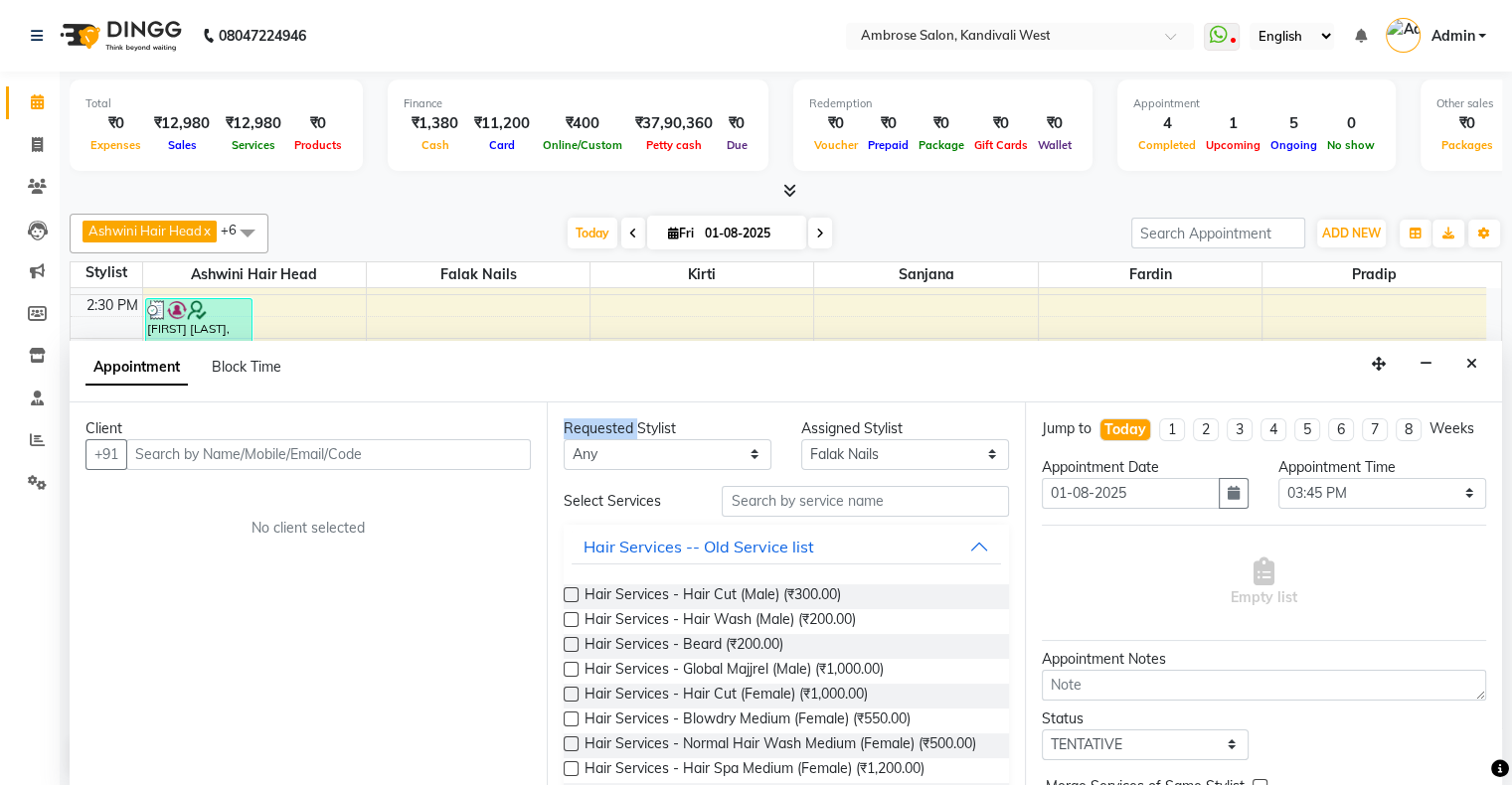 click on "Requested Stylist Any Ashwini Hair Head Falak Nails Fardin Kirti Nida FD Pradip Pradip Vaishnav Sanjana  Vidhi Veera Assigned Stylist Select Ashwini Hair Head Falak Nails Fardin Kirti Nida FD Pradip Pradip Vaishnav Sanjana  Vidhi Veera Select Services    Hair Services -- Old Service list Hair Services - Hair Cut (Male) (₹300.00) Hair Services - Hair Wash (Male) (₹200.00) Hair Services - Beard (₹200.00) Hair Services - Global Majjrel (Male) (₹1,000.00) Hair Services - Hair Cut (Female) (₹1,000.00) Hair Services - Blowdry Medium (Female) (₹550.00) Hair Services - Normal Hair Wash Medium (Female) (₹500.00) Hair Services - Hair Spa Medium (Female) (₹1,200.00) Threading-Full Face Threading (Female) (₹299.00) Honey wax Half Legs (Male) (₹1,000.00) Flavoured Wax Underarms (Male) (₹499.00) Honey wax Half Arms (Female) (₹200.00) Honey wax Half Legs (Female) (₹400.00) Adult Hair Cut - Male Senior Stylist (₹600.00) Beard/Clean Shave - Male (₹250.00) Basic Styling - Male (₹250.00)" at bounding box center [785, 595] 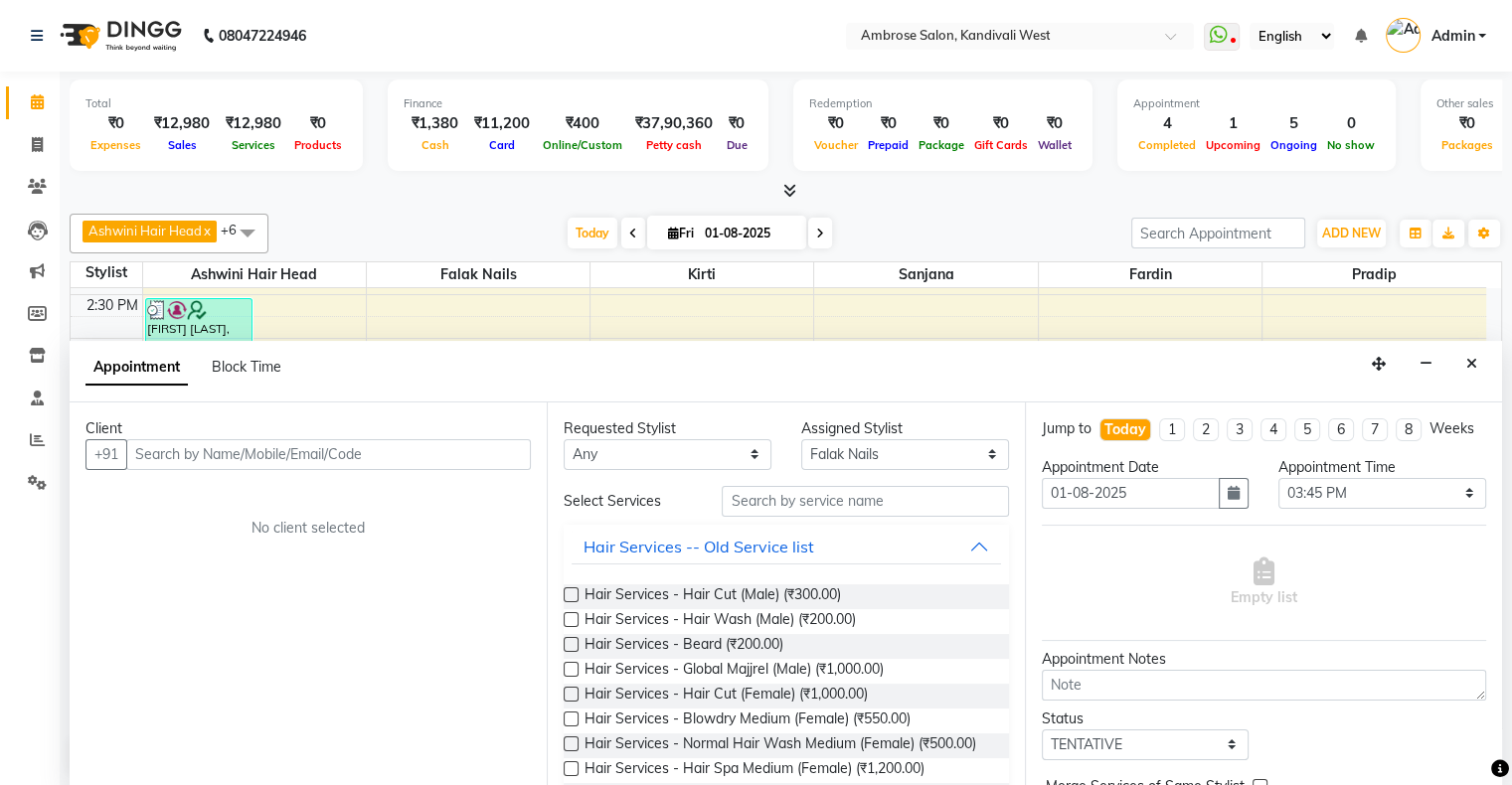click on "Requested Stylist Any Ashwini Hair Head Falak Nails Fardin Kirti Nida FD Pradip Pradip Vaishnav Sanjana  Vidhi Veera Assigned Stylist Select Ashwini Hair Head Falak Nails Fardin Kirti Nida FD Pradip Pradip Vaishnav Sanjana  Vidhi Veera Select Services    Hair Services -- Old Service list Hair Services - Hair Cut (Male) (₹300.00) Hair Services - Hair Wash (Male) (₹200.00) Hair Services - Beard (₹200.00) Hair Services - Global Majjrel (Male) (₹1,000.00) Hair Services - Hair Cut (Female) (₹1,000.00) Hair Services - Blowdry Medium (Female) (₹550.00) Hair Services - Normal Hair Wash Medium (Female) (₹500.00) Hair Services - Hair Spa Medium (Female) (₹1,200.00) Threading-Full Face Threading (Female) (₹299.00) Honey wax Half Legs (Male) (₹1,000.00) Flavoured Wax Underarms (Male) (₹499.00) Honey wax Half Arms (Female) (₹200.00) Honey wax Half Legs (Female) (₹400.00) Adult Hair Cut - Male Senior Stylist (₹600.00) Beard/Clean Shave - Male (₹250.00) Basic Styling - Male (₹250.00)" at bounding box center (785, 595) 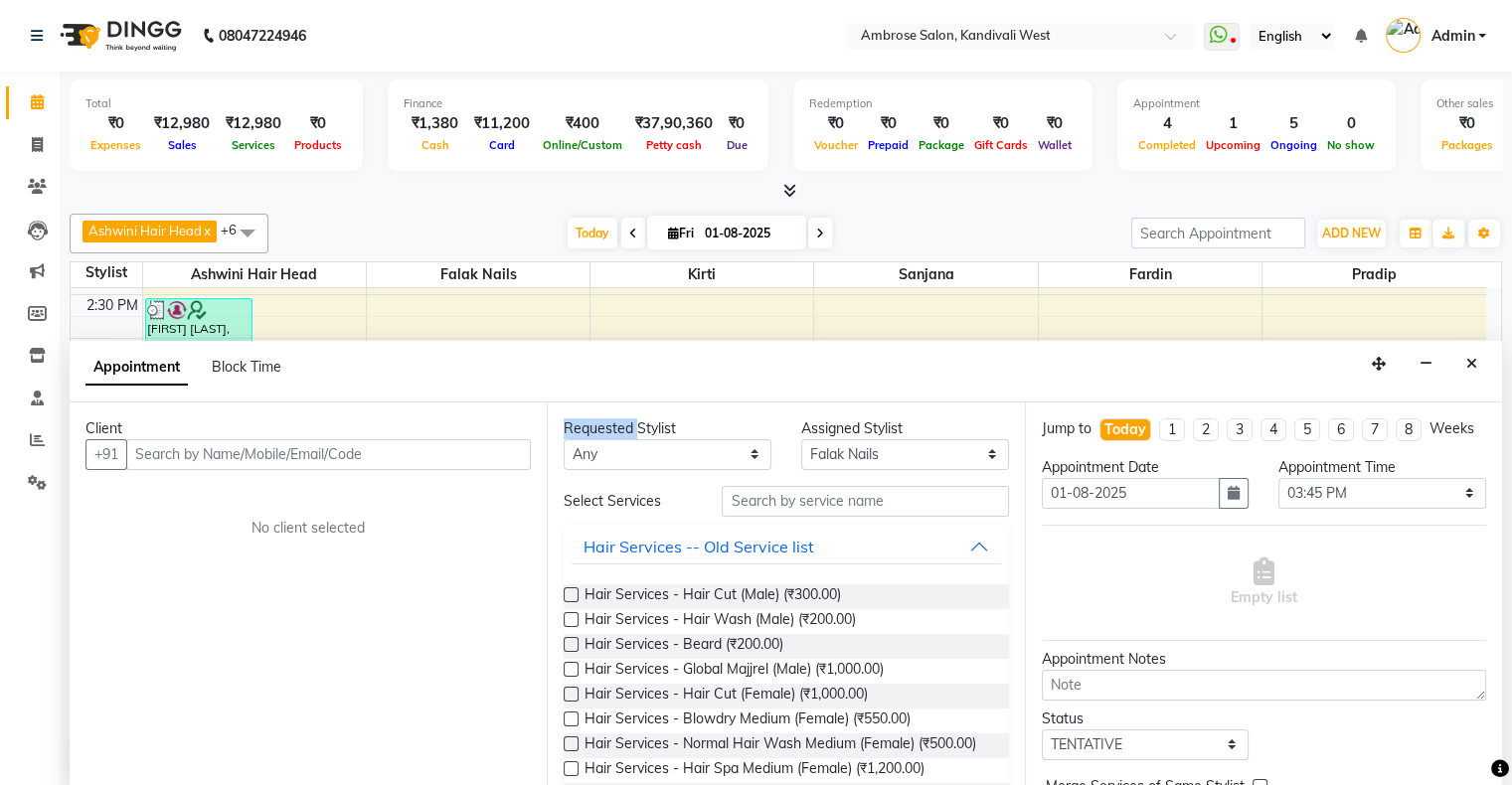 click on "Requested Stylist Any Ashwini Hair Head Falak Nails Fardin Kirti Nida FD Pradip Pradip Vaishnav Sanjana  Vidhi Veera Assigned Stylist Select Ashwini Hair Head Falak Nails Fardin Kirti Nida FD Pradip Pradip Vaishnav Sanjana  Vidhi Veera Select Services    Hair Services -- Old Service list Hair Services - Hair Cut (Male) (₹300.00) Hair Services - Hair Wash (Male) (₹200.00) Hair Services - Beard (₹200.00) Hair Services - Global Majjrel (Male) (₹1,000.00) Hair Services - Hair Cut (Female) (₹1,000.00) Hair Services - Blowdry Medium (Female) (₹550.00) Hair Services - Normal Hair Wash Medium (Female) (₹500.00) Hair Services - Hair Spa Medium (Female) (₹1,200.00) Threading-Full Face Threading (Female) (₹299.00) Honey wax Half Legs (Male) (₹1,000.00) Flavoured Wax Underarms (Male) (₹499.00) Honey wax Half Arms (Female) (₹200.00) Honey wax Half Legs (Female) (₹400.00) Adult Hair Cut - Male Senior Stylist (₹600.00) Beard/Clean Shave - Male (₹250.00) Basic Styling - Male (₹250.00)" at bounding box center [785, 595] 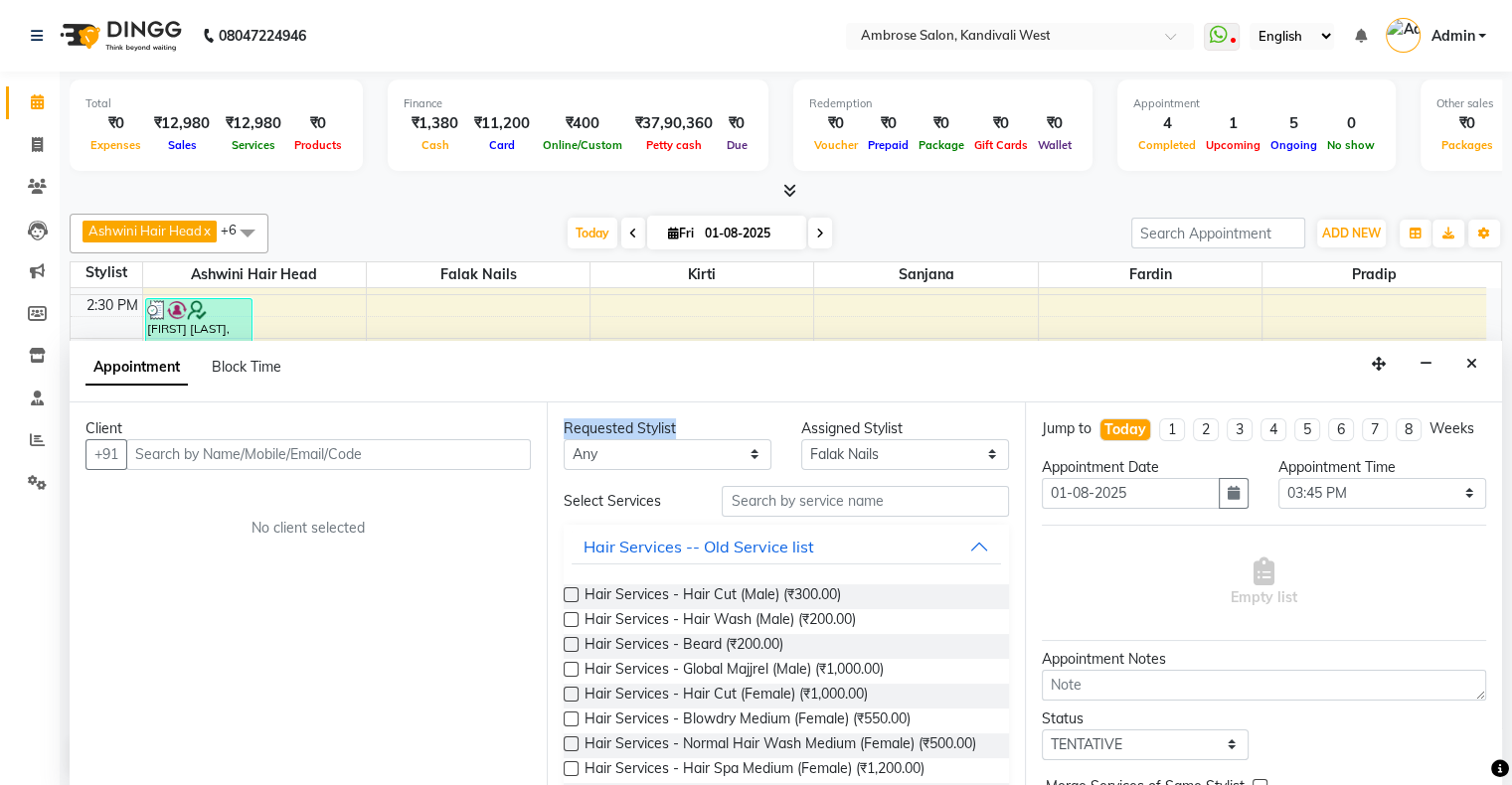 click on "Requested Stylist Any Ashwini Hair Head Falak Nails Fardin Kirti Nida FD Pradip Pradip Vaishnav Sanjana  Vidhi Veera Assigned Stylist Select Ashwini Hair Head Falak Nails Fardin Kirti Nida FD Pradip Pradip Vaishnav Sanjana  Vidhi Veera Select Services    Hair Services -- Old Service list Hair Services - Hair Cut (Male) (₹300.00) Hair Services - Hair Wash (Male) (₹200.00) Hair Services - Beard (₹200.00) Hair Services - Global Majjrel (Male) (₹1,000.00) Hair Services - Hair Cut (Female) (₹1,000.00) Hair Services - Blowdry Medium (Female) (₹550.00) Hair Services - Normal Hair Wash Medium (Female) (₹500.00) Hair Services - Hair Spa Medium (Female) (₹1,200.00) Threading-Full Face Threading (Female) (₹299.00) Honey wax Half Legs (Male) (₹1,000.00) Flavoured Wax Underarms (Male) (₹499.00) Honey wax Half Arms (Female) (₹200.00) Honey wax Half Legs (Female) (₹400.00) Adult Hair Cut - Male Senior Stylist (₹600.00) Beard/Clean Shave - Male (₹250.00) Basic Styling - Male (₹250.00)" at bounding box center (785, 595) 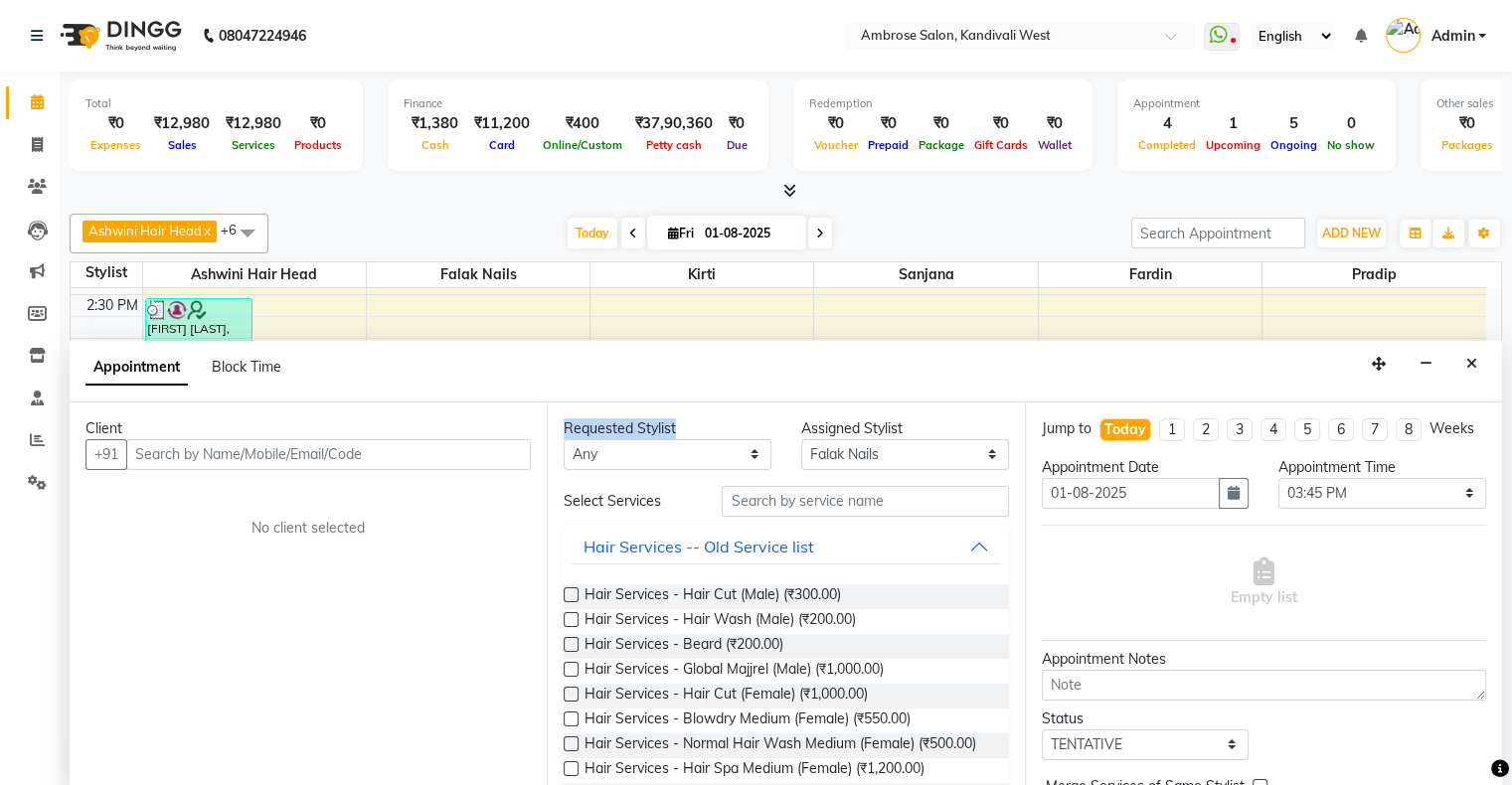 click on "Requested Stylist Any Ashwini Hair Head Falak Nails Fardin Kirti Nida FD Pradip Pradip Vaishnav Sanjana  Vidhi Veera Assigned Stylist Select Ashwini Hair Head Falak Nails Fardin Kirti Nida FD Pradip Pradip Vaishnav Sanjana  Vidhi Veera Select Services    Hair Services -- Old Service list Hair Services - Hair Cut (Male) (₹300.00) Hair Services - Hair Wash (Male) (₹200.00) Hair Services - Beard (₹200.00) Hair Services - Global Majjrel (Male) (₹1,000.00) Hair Services - Hair Cut (Female) (₹1,000.00) Hair Services - Blowdry Medium (Female) (₹550.00) Hair Services - Normal Hair Wash Medium (Female) (₹500.00) Hair Services - Hair Spa Medium (Female) (₹1,200.00) Threading-Full Face Threading (Female) (₹299.00) Honey wax Half Legs (Male) (₹1,000.00) Flavoured Wax Underarms (Male) (₹499.00) Honey wax Half Arms (Female) (₹200.00) Honey wax Half Legs (Female) (₹400.00) Adult Hair Cut - Male Senior Stylist (₹600.00) Beard/Clean Shave - Male (₹250.00) Basic Styling - Male (₹250.00)" at bounding box center [785, 595] 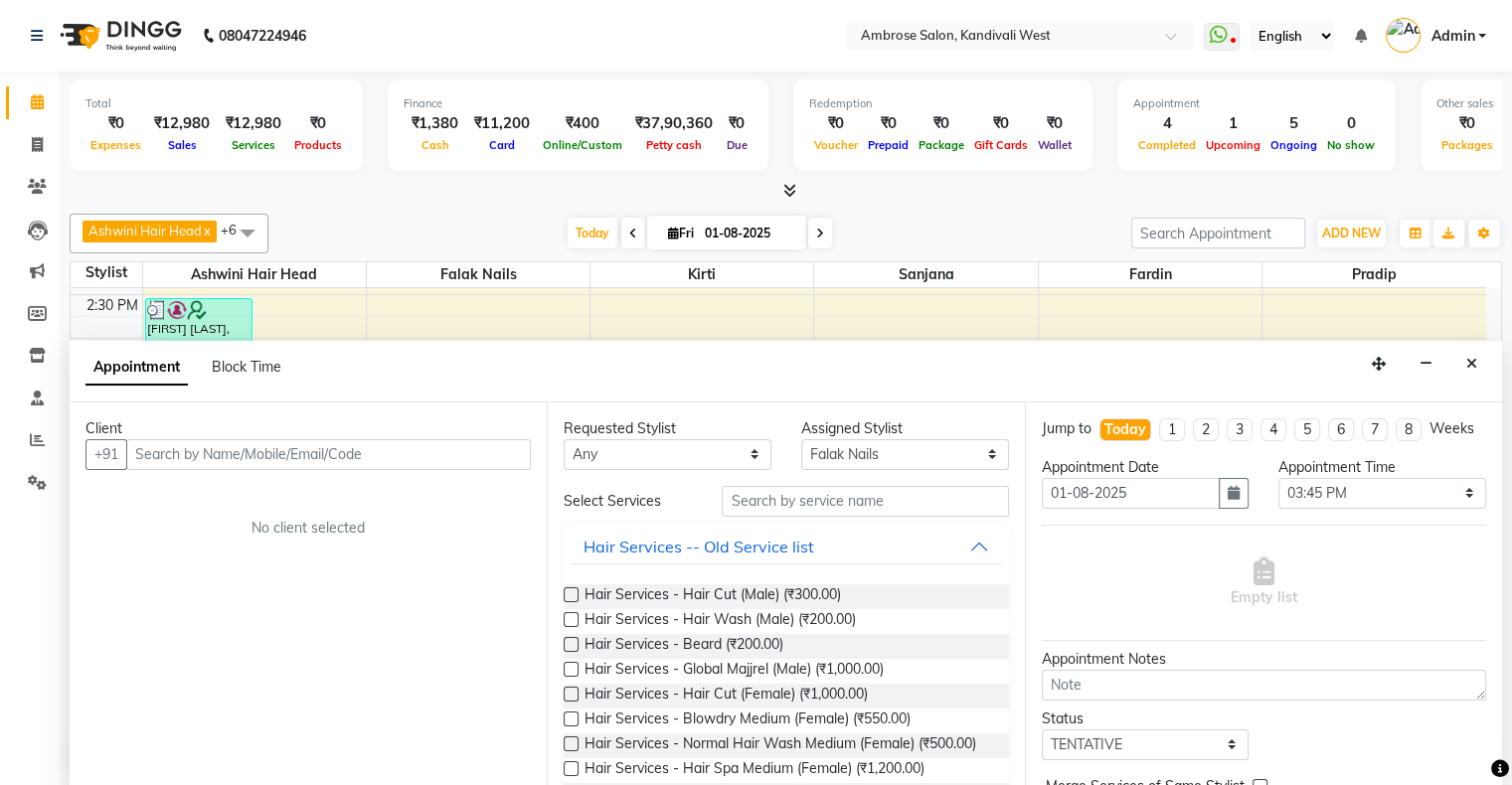 click on "Requested Stylist Any Ashwini Hair Head Falak Nails Fardin Kirti Nida FD Pradip Pradip Vaishnav Sanjana  Vidhi Veera Assigned Stylist Select Ashwini Hair Head Falak Nails Fardin Kirti Nida FD Pradip Pradip Vaishnav Sanjana  Vidhi Veera Select Services    Hair Services -- Old Service list Hair Services - Hair Cut (Male) (₹300.00) Hair Services - Hair Wash (Male) (₹200.00) Hair Services - Beard (₹200.00) Hair Services - Global Majjrel (Male) (₹1,000.00) Hair Services - Hair Cut (Female) (₹1,000.00) Hair Services - Blowdry Medium (Female) (₹550.00) Hair Services - Normal Hair Wash Medium (Female) (₹500.00) Hair Services - Hair Spa Medium (Female) (₹1,200.00) Threading-Full Face Threading (Female) (₹299.00) Honey wax Half Legs (Male) (₹1,000.00) Flavoured Wax Underarms (Male) (₹499.00) Honey wax Half Arms (Female) (₹200.00) Honey wax Half Legs (Female) (₹400.00) Adult Hair Cut - Male Senior Stylist (₹600.00) Beard/Clean Shave - Male (₹250.00) Basic Styling - Male (₹250.00)" at bounding box center (785, 595) 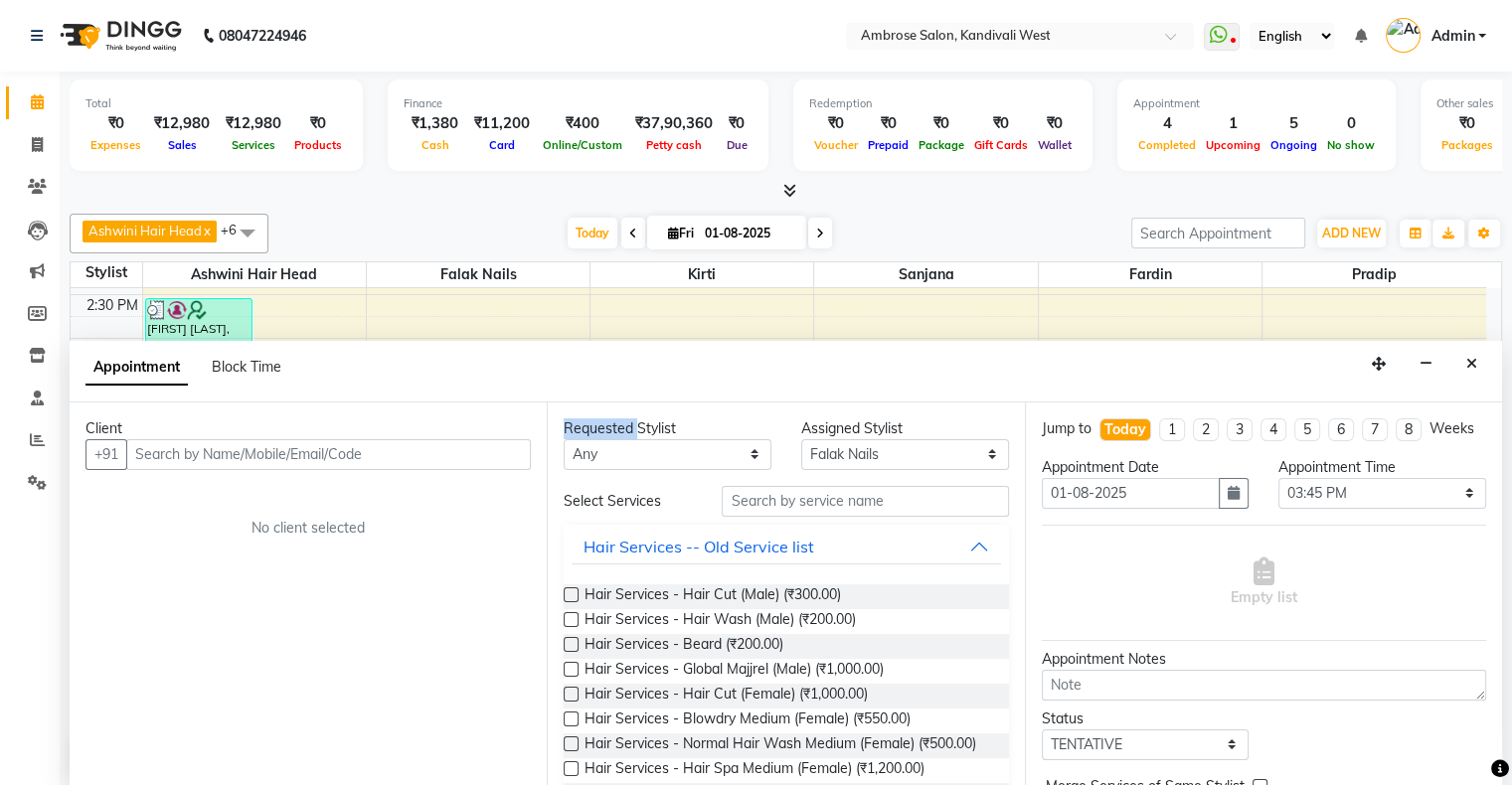 click on "Requested Stylist Any Ashwini Hair Head Falak Nails Fardin Kirti Nida FD Pradip Pradip Vaishnav Sanjana  Vidhi Veera Assigned Stylist Select Ashwini Hair Head Falak Nails Fardin Kirti Nida FD Pradip Pradip Vaishnav Sanjana  Vidhi Veera Select Services    Hair Services -- Old Service list Hair Services - Hair Cut (Male) (₹300.00) Hair Services - Hair Wash (Male) (₹200.00) Hair Services - Beard (₹200.00) Hair Services - Global Majjrel (Male) (₹1,000.00) Hair Services - Hair Cut (Female) (₹1,000.00) Hair Services - Blowdry Medium (Female) (₹550.00) Hair Services - Normal Hair Wash Medium (Female) (₹500.00) Hair Services - Hair Spa Medium (Female) (₹1,200.00) Threading-Full Face Threading (Female) (₹299.00) Honey wax Half Legs (Male) (₹1,000.00) Flavoured Wax Underarms (Male) (₹499.00) Honey wax Half Arms (Female) (₹200.00) Honey wax Half Legs (Female) (₹400.00) Adult Hair Cut - Male Senior Stylist (₹600.00) Beard/Clean Shave - Male (₹250.00) Basic Styling - Male (₹250.00)" at bounding box center (785, 595) 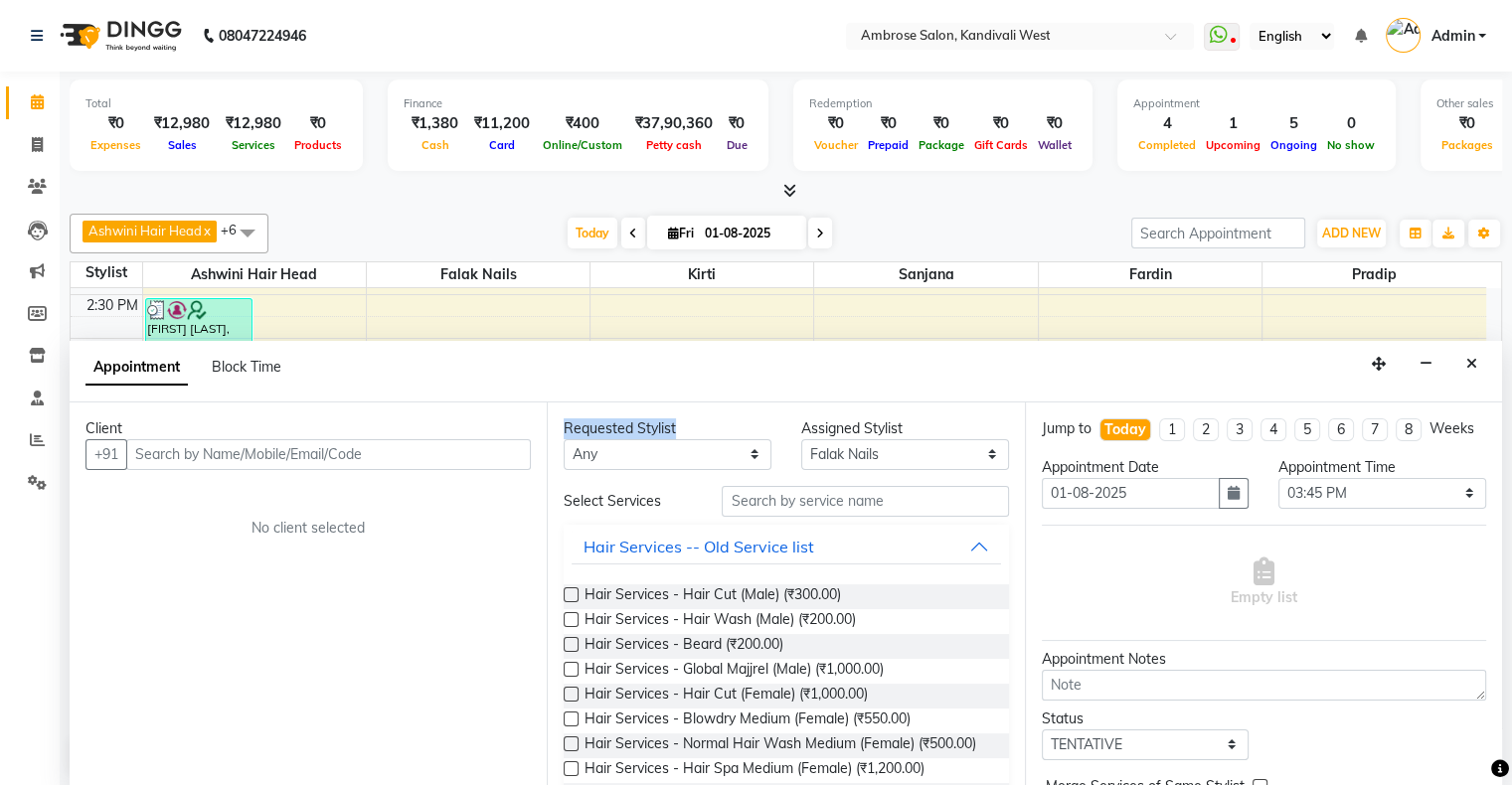 click on "Requested Stylist Any Ashwini Hair Head Falak Nails Fardin Kirti Nida FD Pradip Pradip Vaishnav Sanjana  Vidhi Veera Assigned Stylist Select Ashwini Hair Head Falak Nails Fardin Kirti Nida FD Pradip Pradip Vaishnav Sanjana  Vidhi Veera Select Services    Hair Services -- Old Service list Hair Services - Hair Cut (Male) (₹300.00) Hair Services - Hair Wash (Male) (₹200.00) Hair Services - Beard (₹200.00) Hair Services - Global Majjrel (Male) (₹1,000.00) Hair Services - Hair Cut (Female) (₹1,000.00) Hair Services - Blowdry Medium (Female) (₹550.00) Hair Services - Normal Hair Wash Medium (Female) (₹500.00) Hair Services - Hair Spa Medium (Female) (₹1,200.00) Threading-Full Face Threading (Female) (₹299.00) Honey wax Half Legs (Male) (₹1,000.00) Flavoured Wax Underarms (Male) (₹499.00) Honey wax Half Arms (Female) (₹200.00) Honey wax Half Legs (Female) (₹400.00) Adult Hair Cut - Male Senior Stylist (₹600.00) Beard/Clean Shave - Male (₹250.00) Basic Styling - Male (₹250.00)" at bounding box center (785, 595) 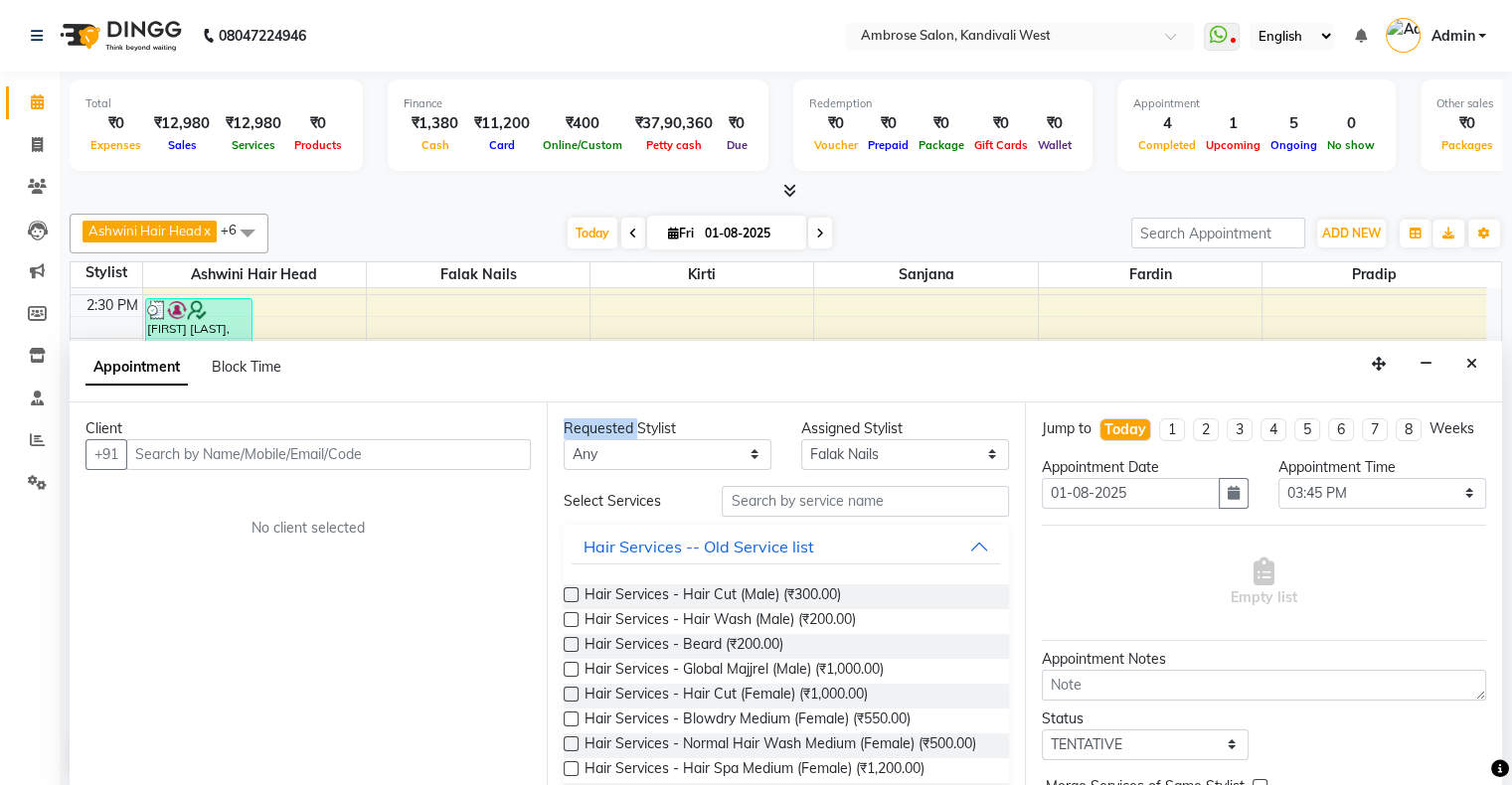 click on "Requested Stylist Any Ashwini Hair Head Falak Nails Fardin Kirti Nida FD Pradip Pradip Vaishnav Sanjana  Vidhi Veera" at bounding box center [667, 444] 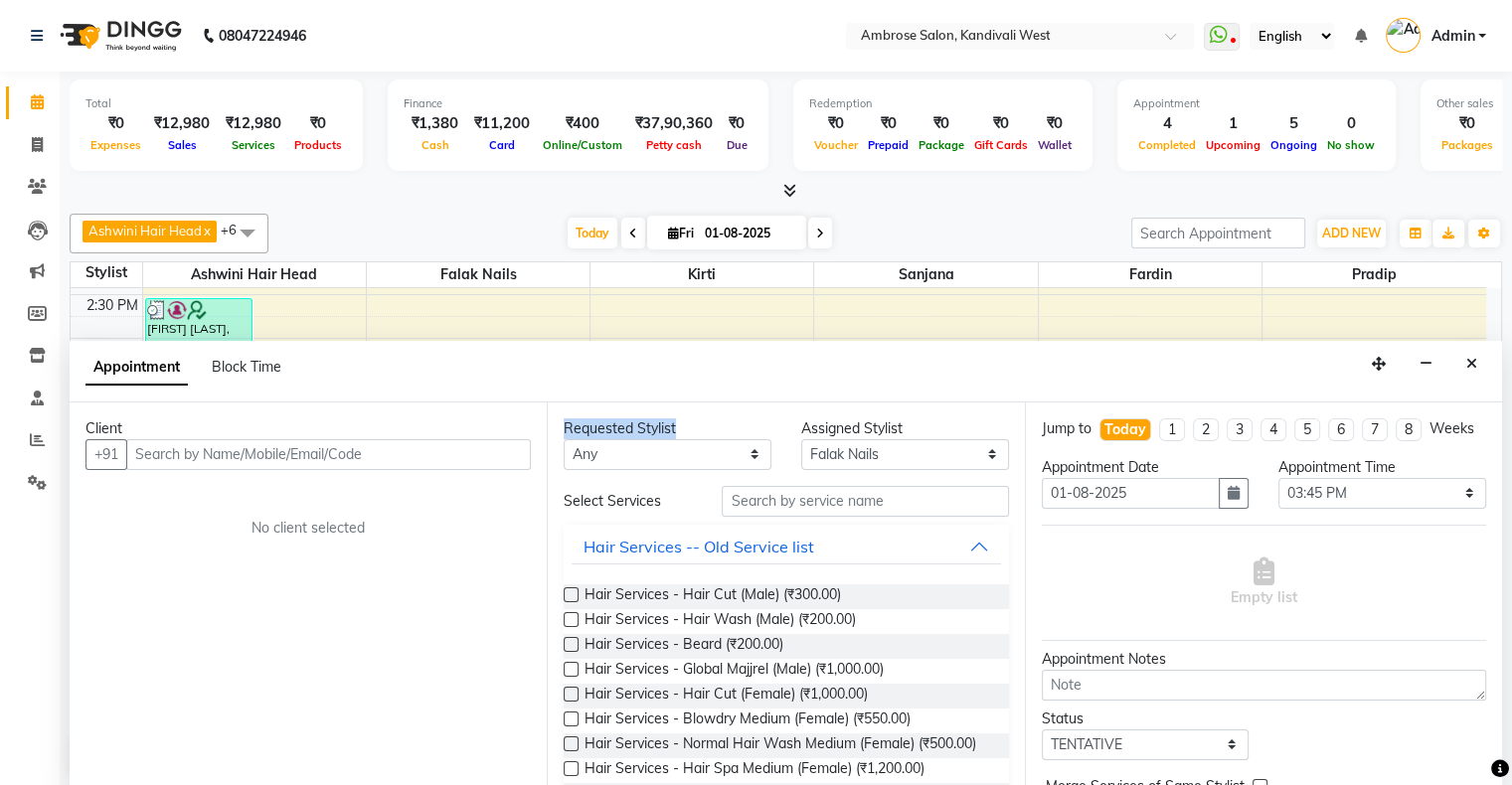 click on "Requested Stylist Any Ashwini Hair Head Falak Nails Fardin Kirti Nida FD Pradip Pradip Vaishnav Sanjana  Vidhi Veera" at bounding box center (667, 444) 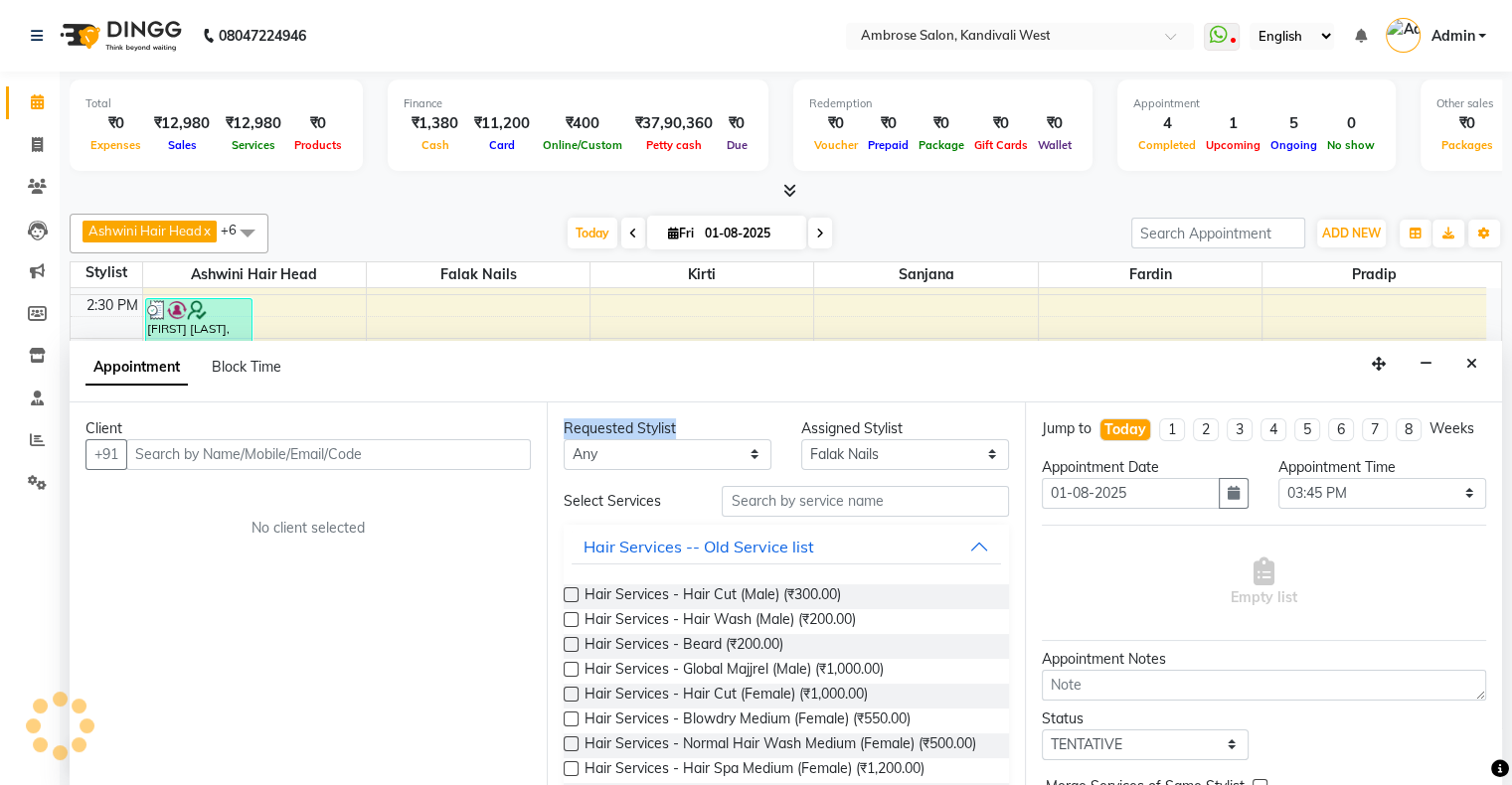 click on "Requested Stylist Any Ashwini Hair Head Falak Nails Fardin Kirti Nida FD Pradip Pradip Vaishnav Sanjana  Vidhi Veera" at bounding box center [667, 444] 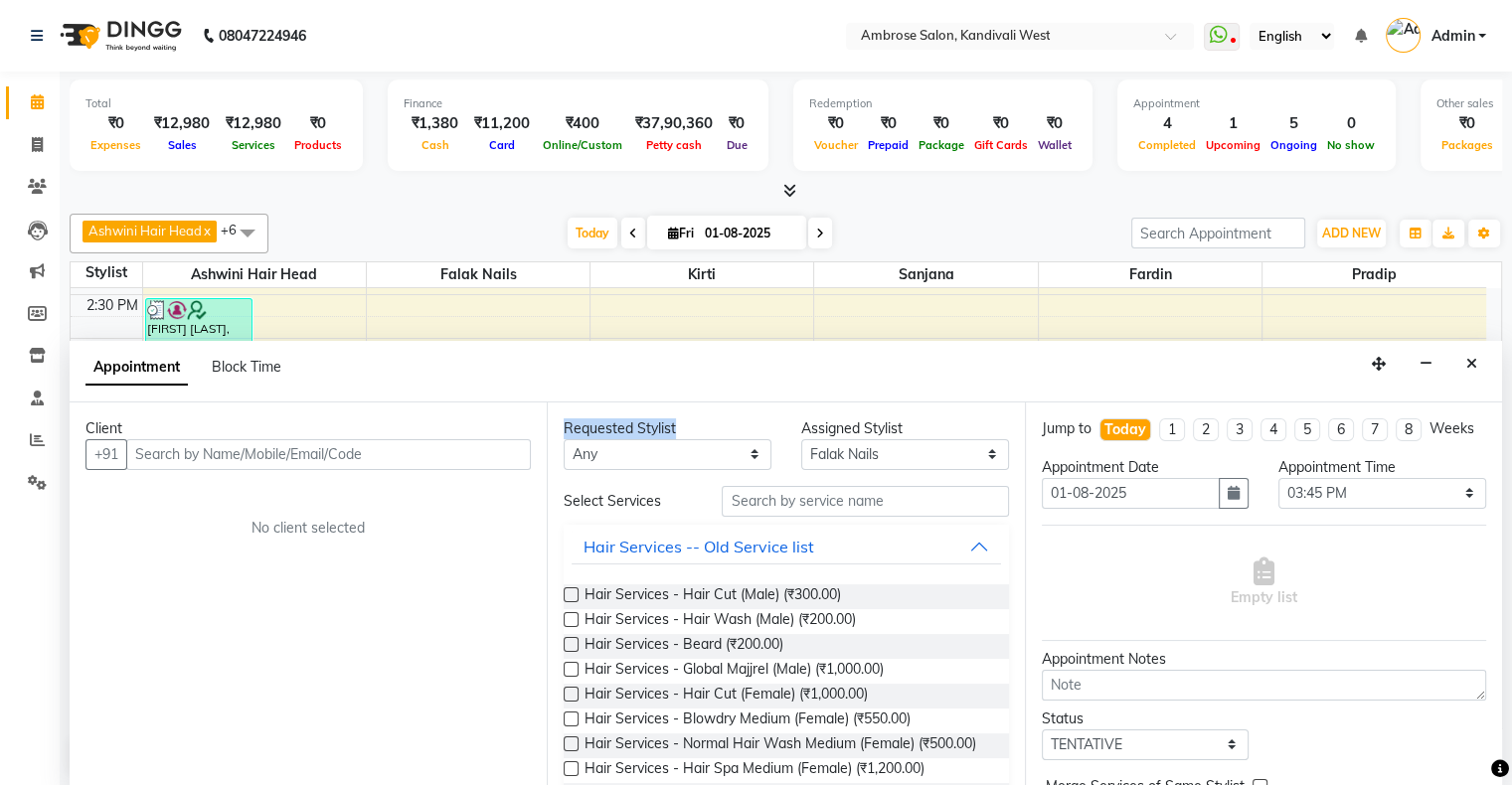 click on "Requested Stylist Any Ashwini Hair Head Falak Nails Fardin Kirti Nida FD Pradip Pradip Vaishnav Sanjana  Vidhi Veera" at bounding box center [667, 444] 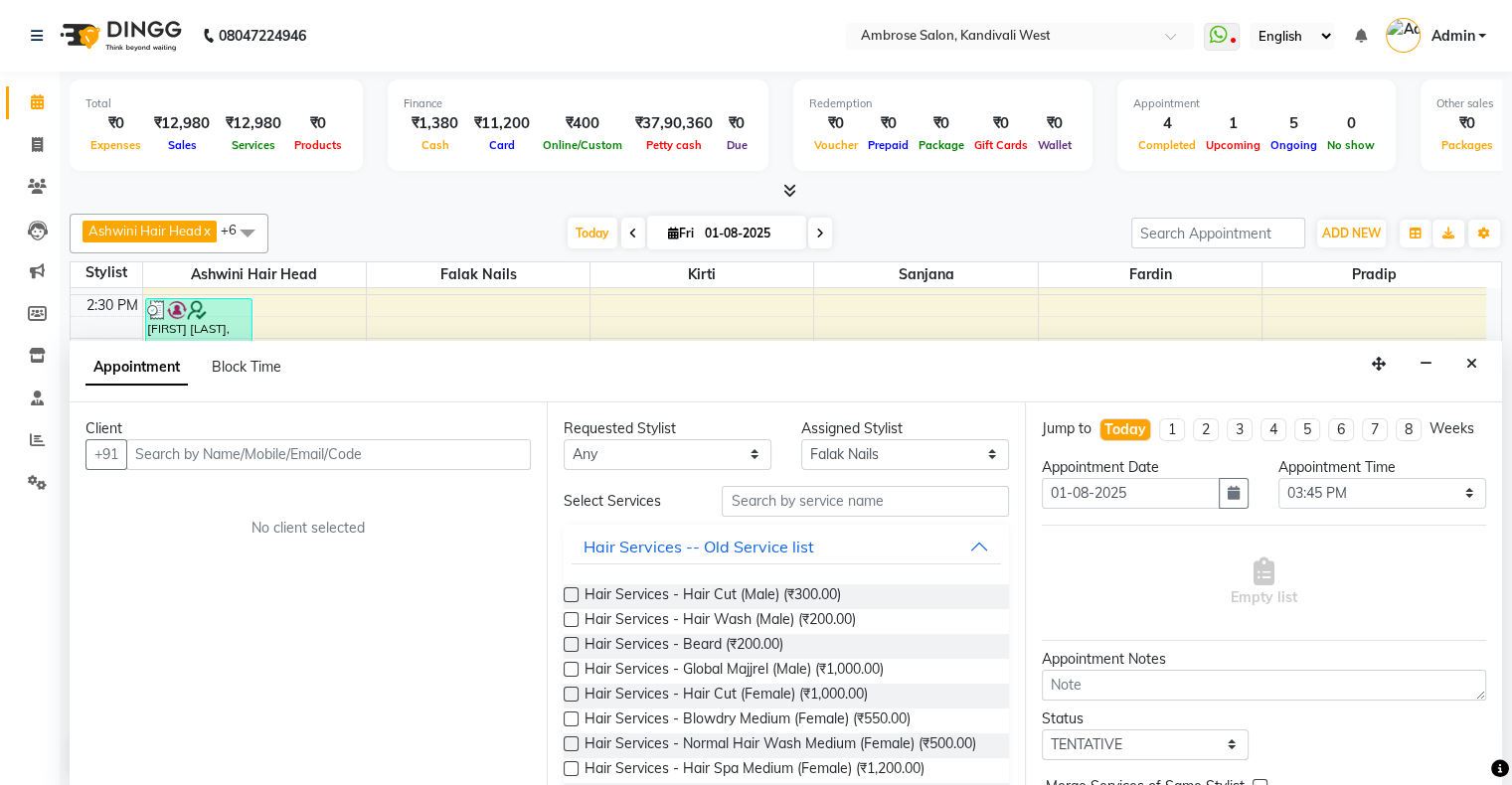 click on "Requested Stylist Any Ashwini Hair Head Falak Nails Fardin Kirti Nida FD Pradip Pradip Vaishnav Sanjana  Vidhi Veera" at bounding box center (667, 444) 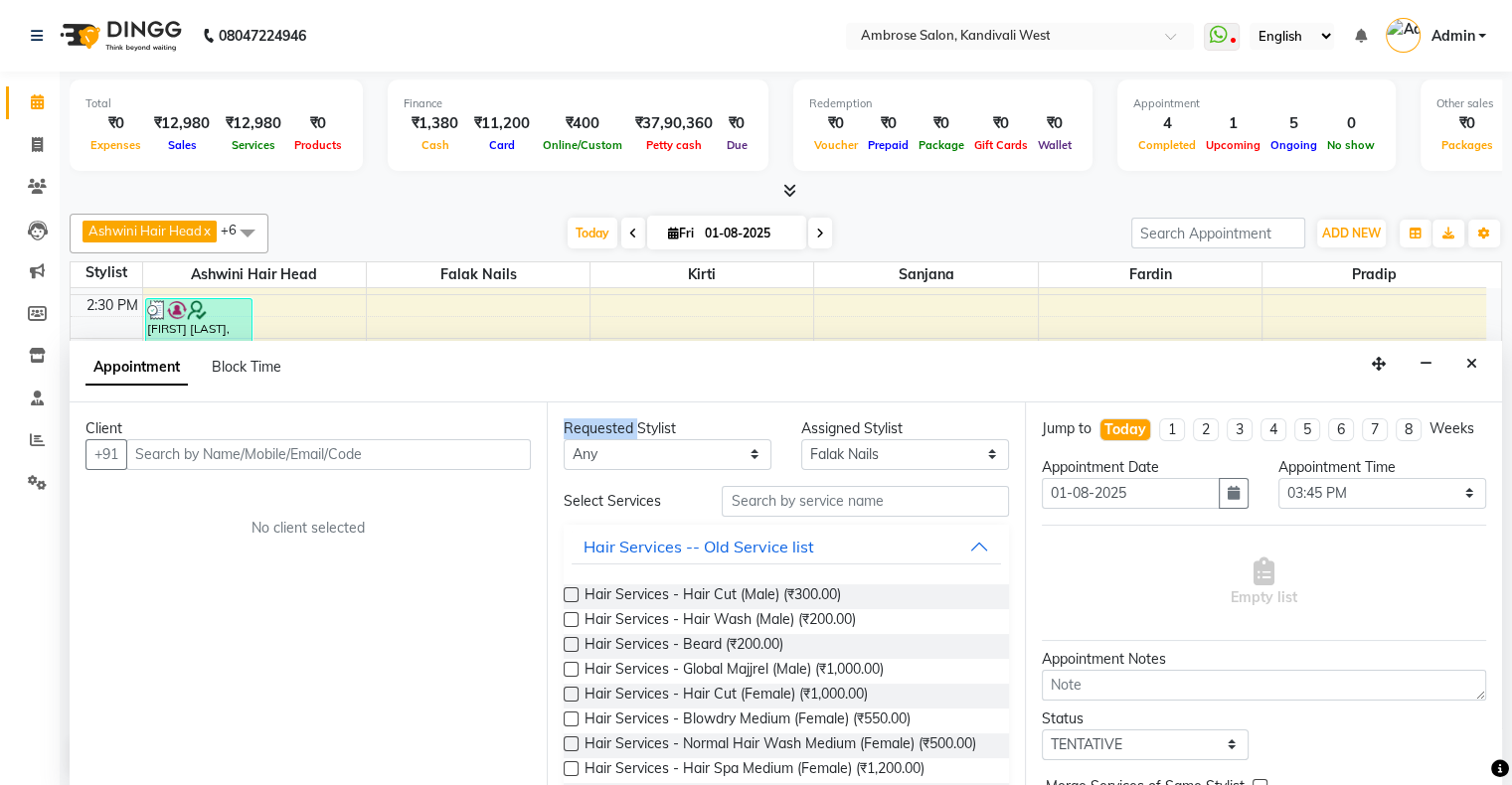 click on "Requested Stylist Any Ashwini Hair Head Falak Nails Fardin Kirti Nida FD Pradip Pradip Vaishnav Sanjana  Vidhi Veera" at bounding box center (667, 444) 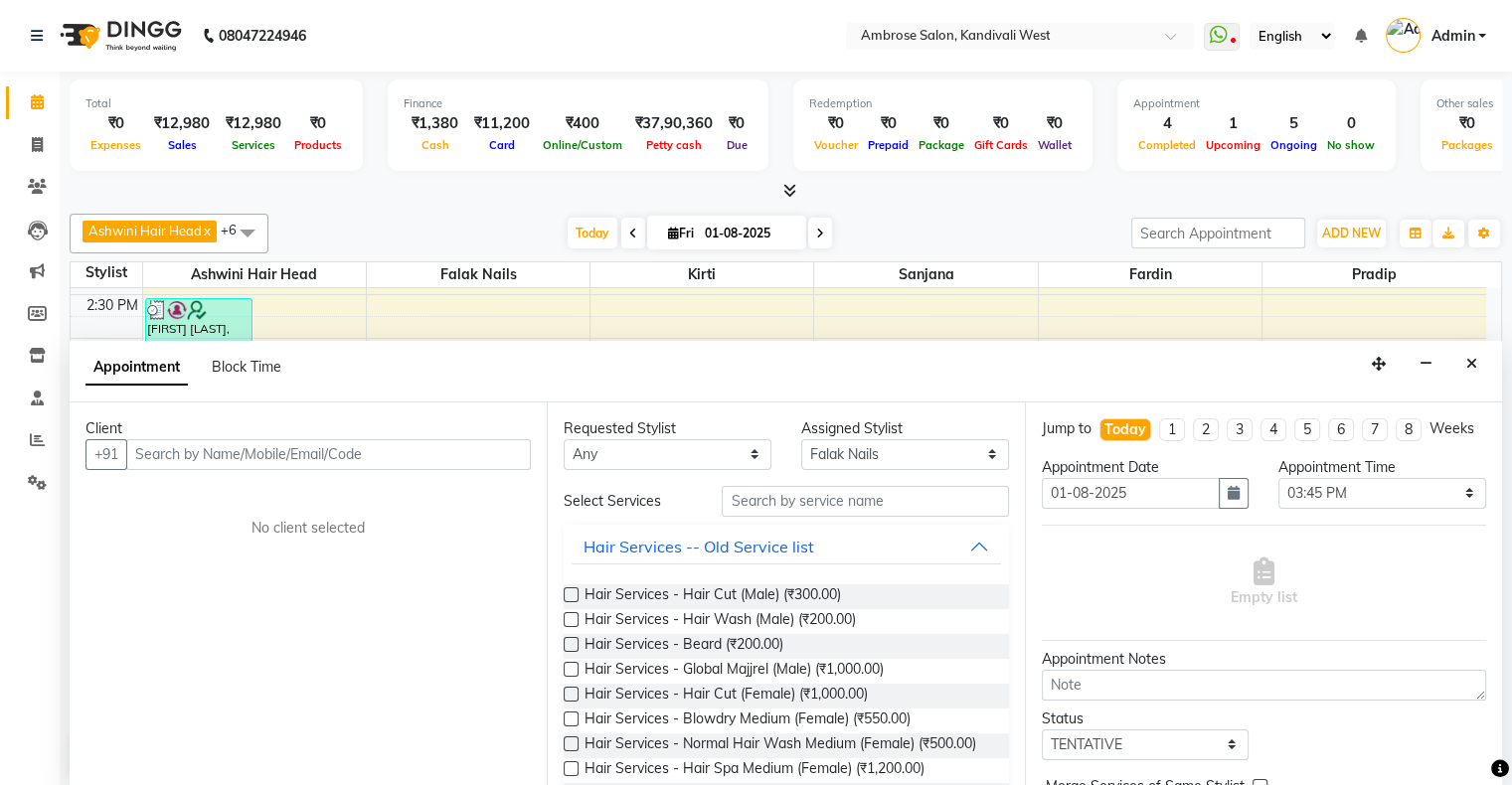 click on "Appointment Block Time" at bounding box center (785, 372) 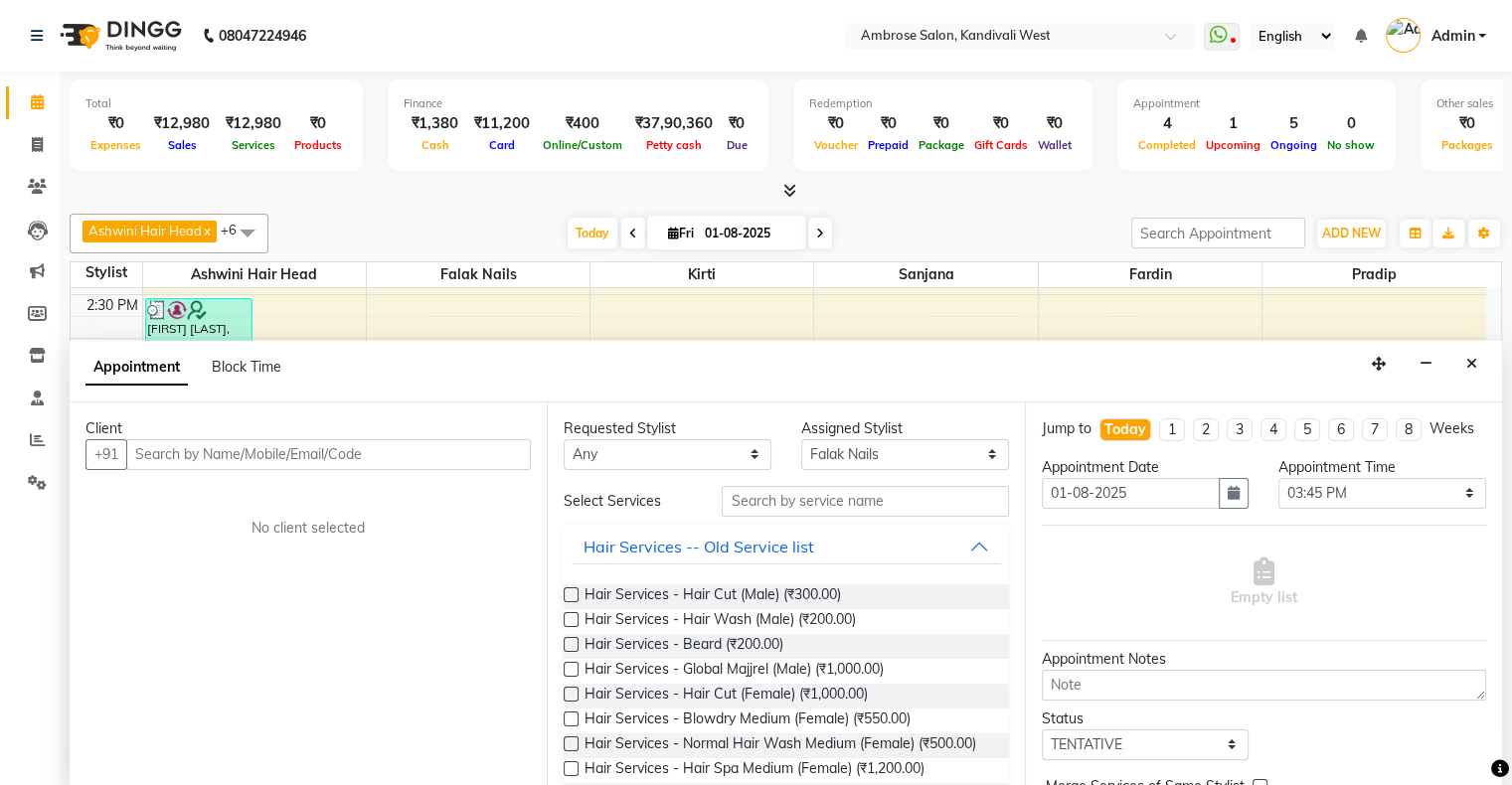 click on "Appointment Block Time" at bounding box center (785, 372) 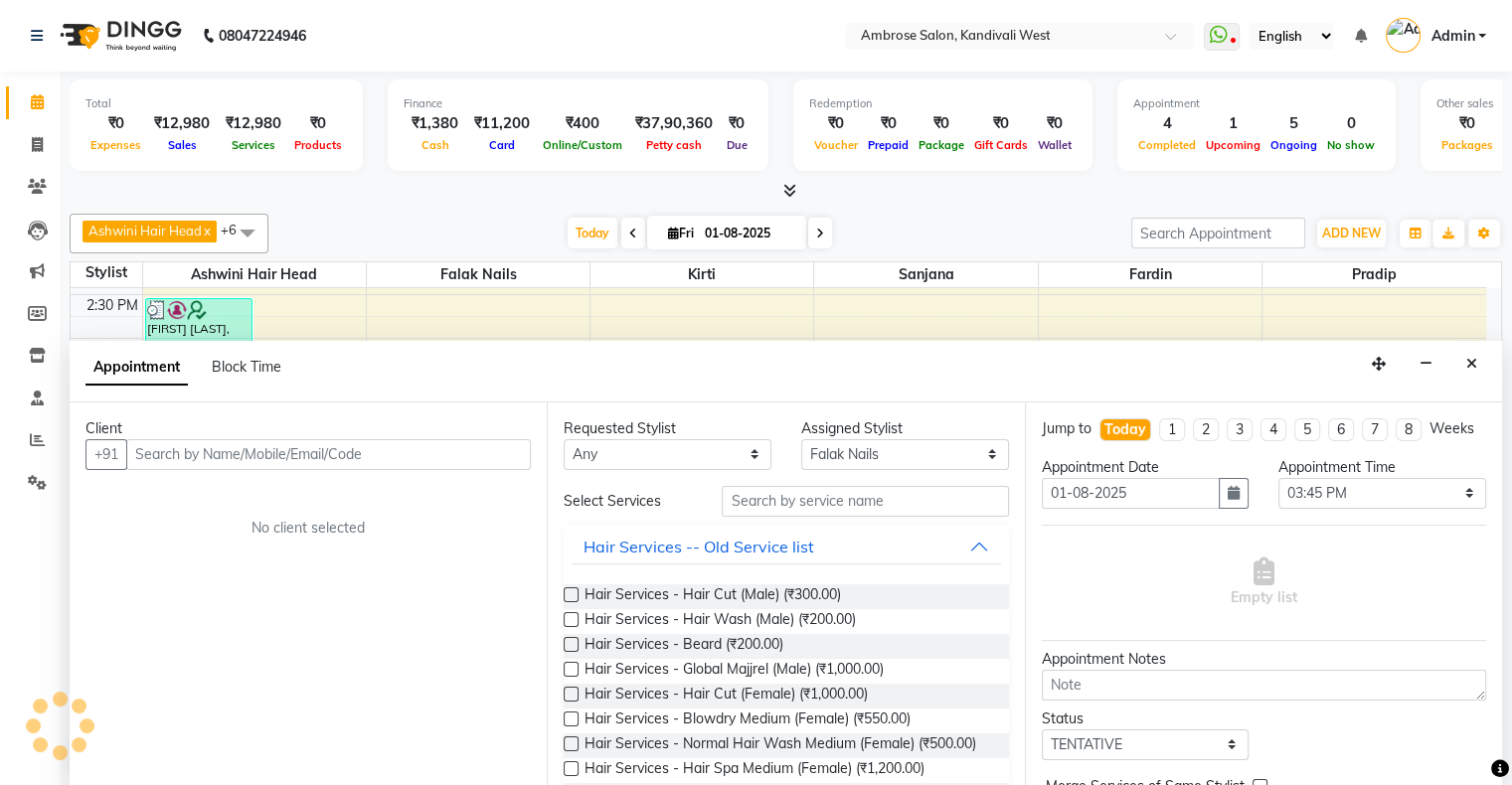 click on "Appointment Block Time" at bounding box center (785, 372) 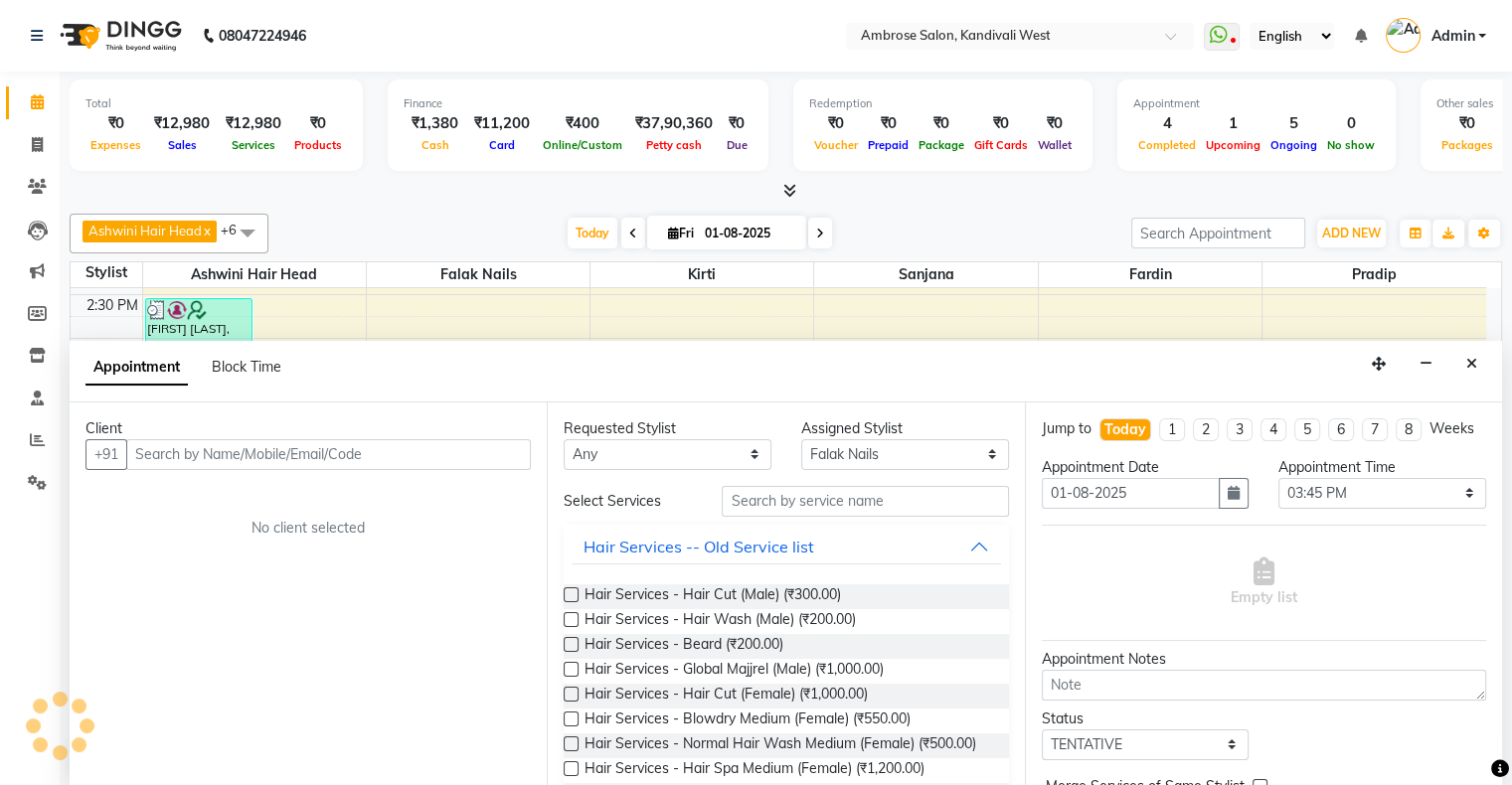 click on "Appointment Block Time" at bounding box center [785, 372] 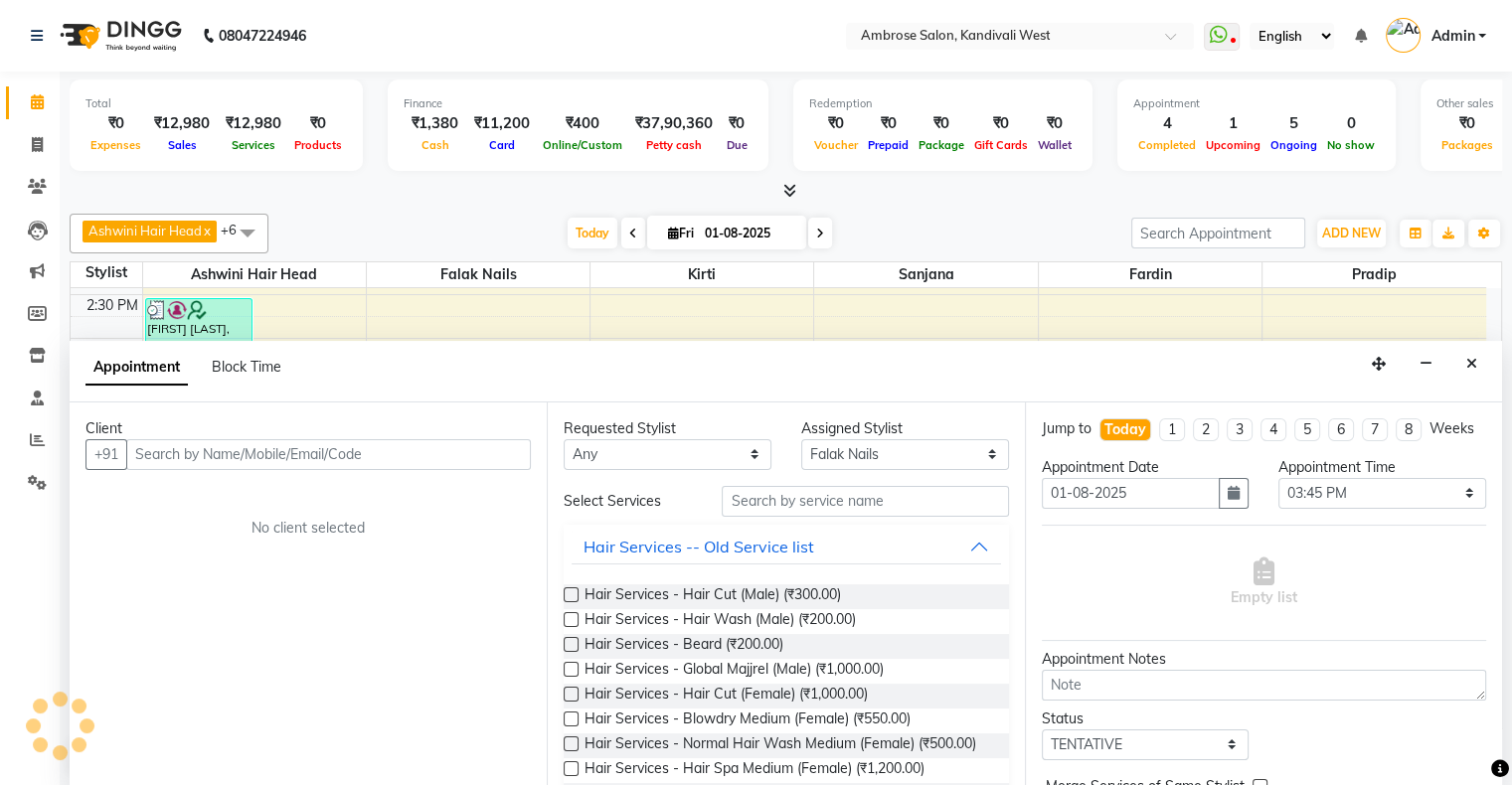 click on "Appointment Block Time" at bounding box center (785, 372) 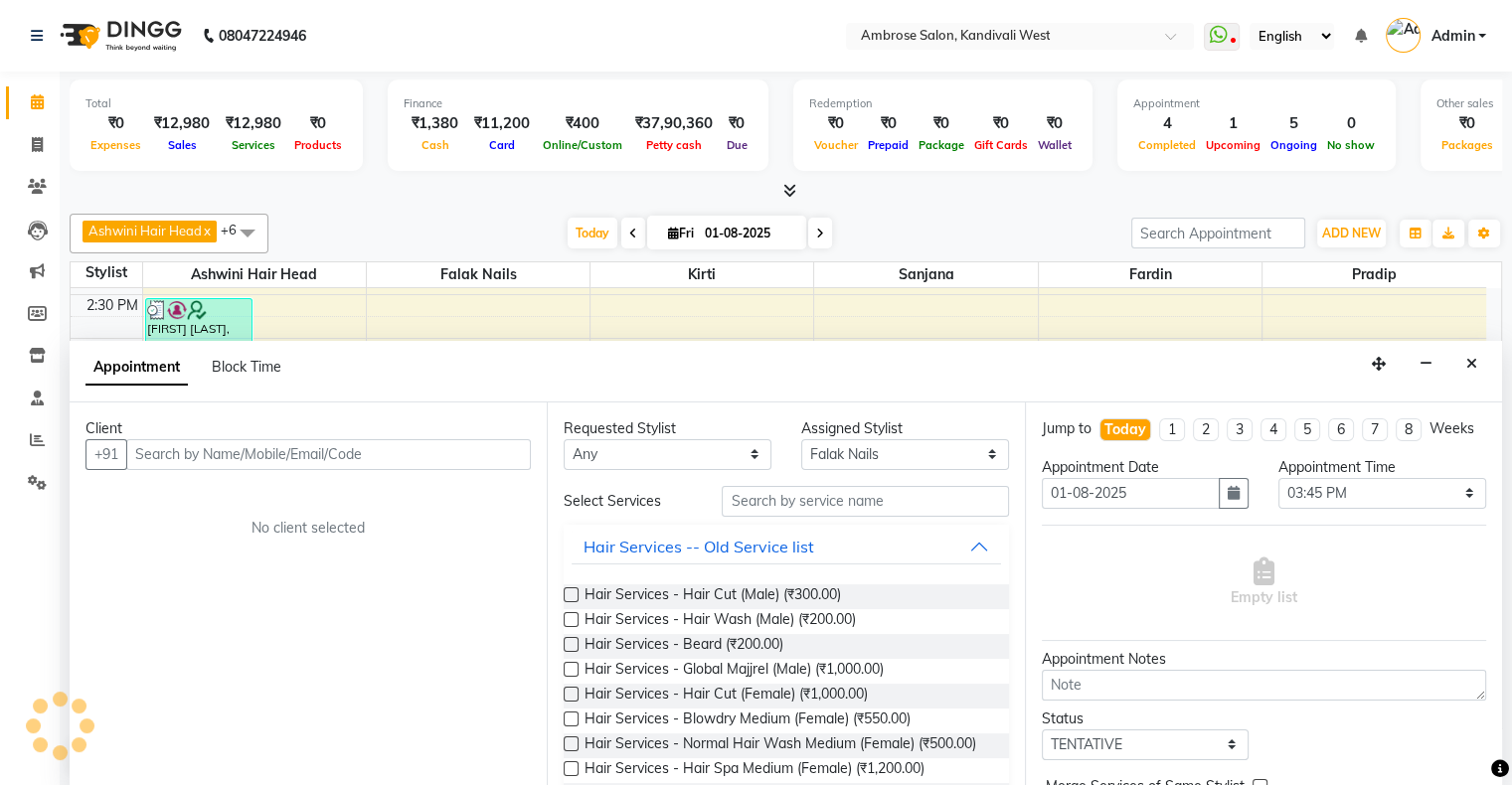 click on "Appointment Block Time" at bounding box center [785, 372] 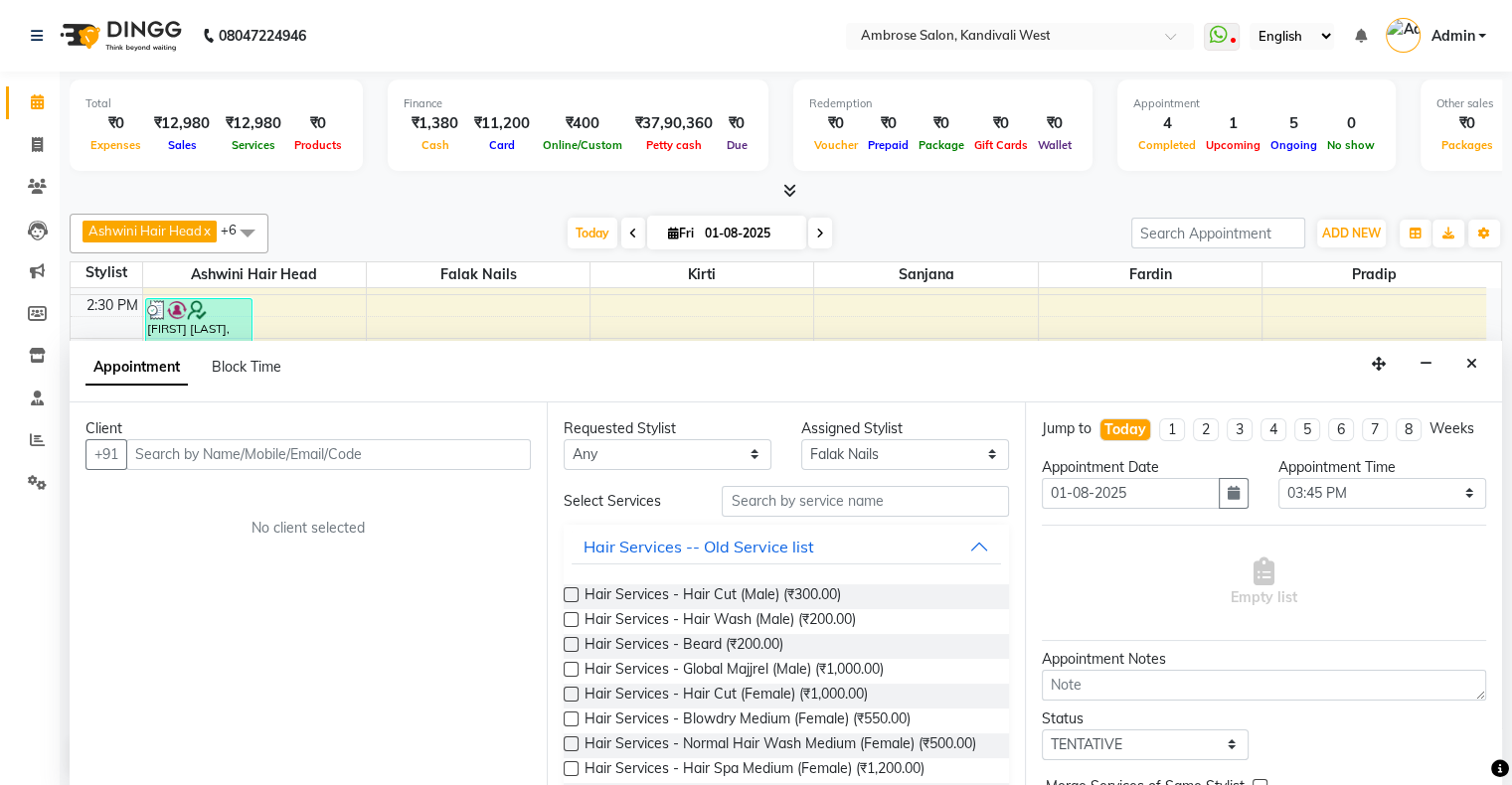 click on "Appointment Block Time" at bounding box center (785, 372) 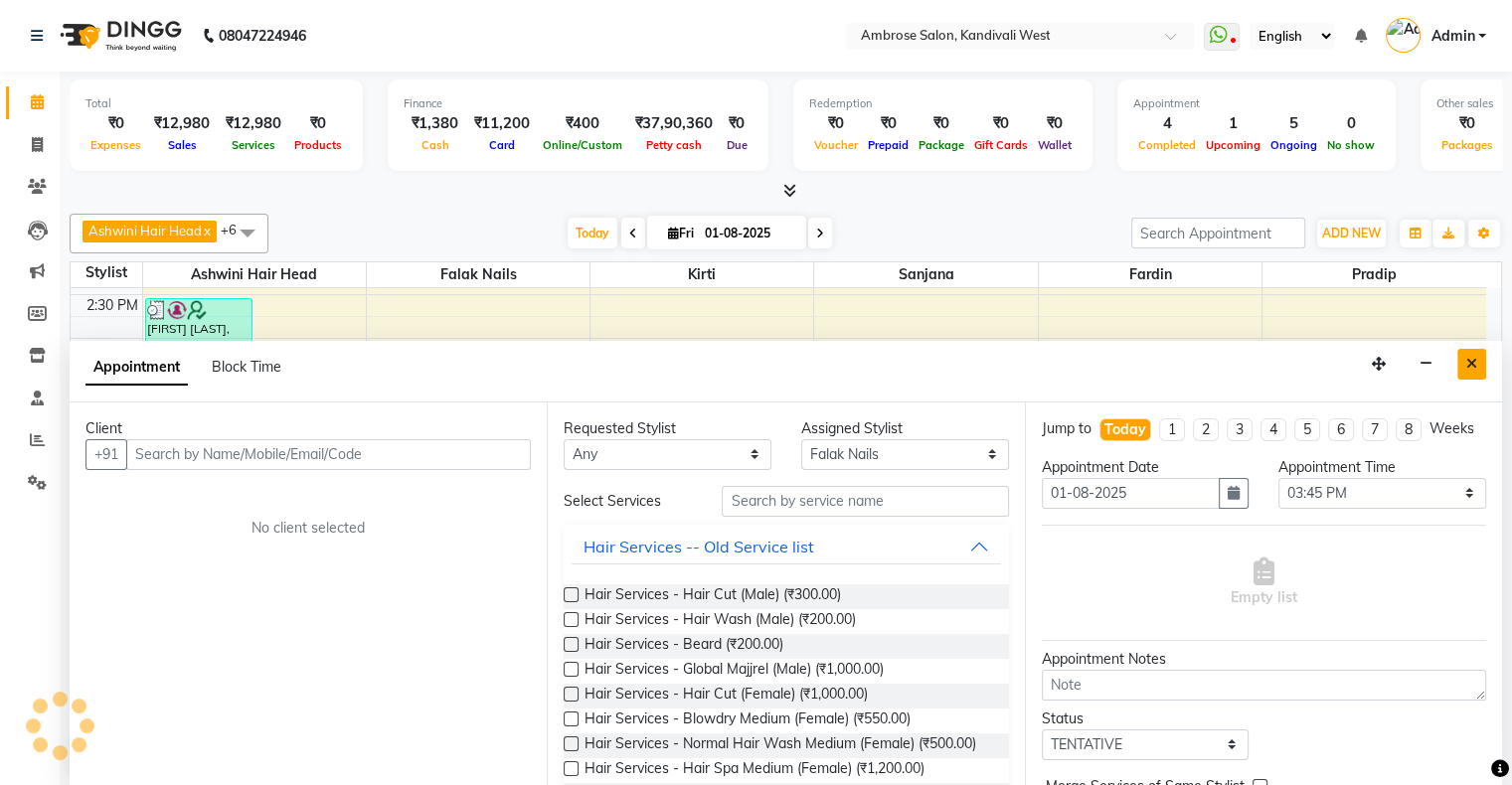 click at bounding box center (1471, 364) 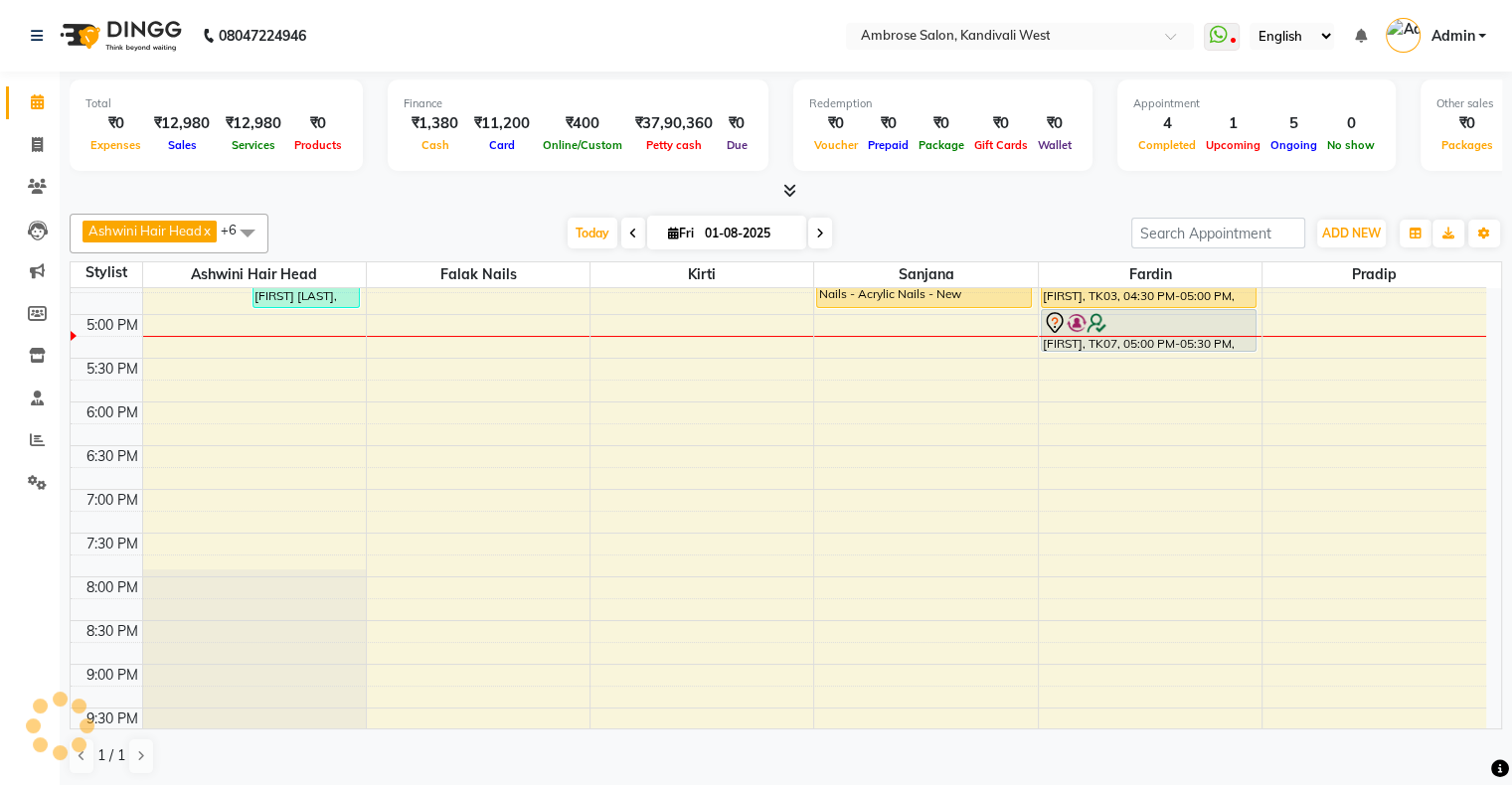 scroll, scrollTop: 685, scrollLeft: 0, axis: vertical 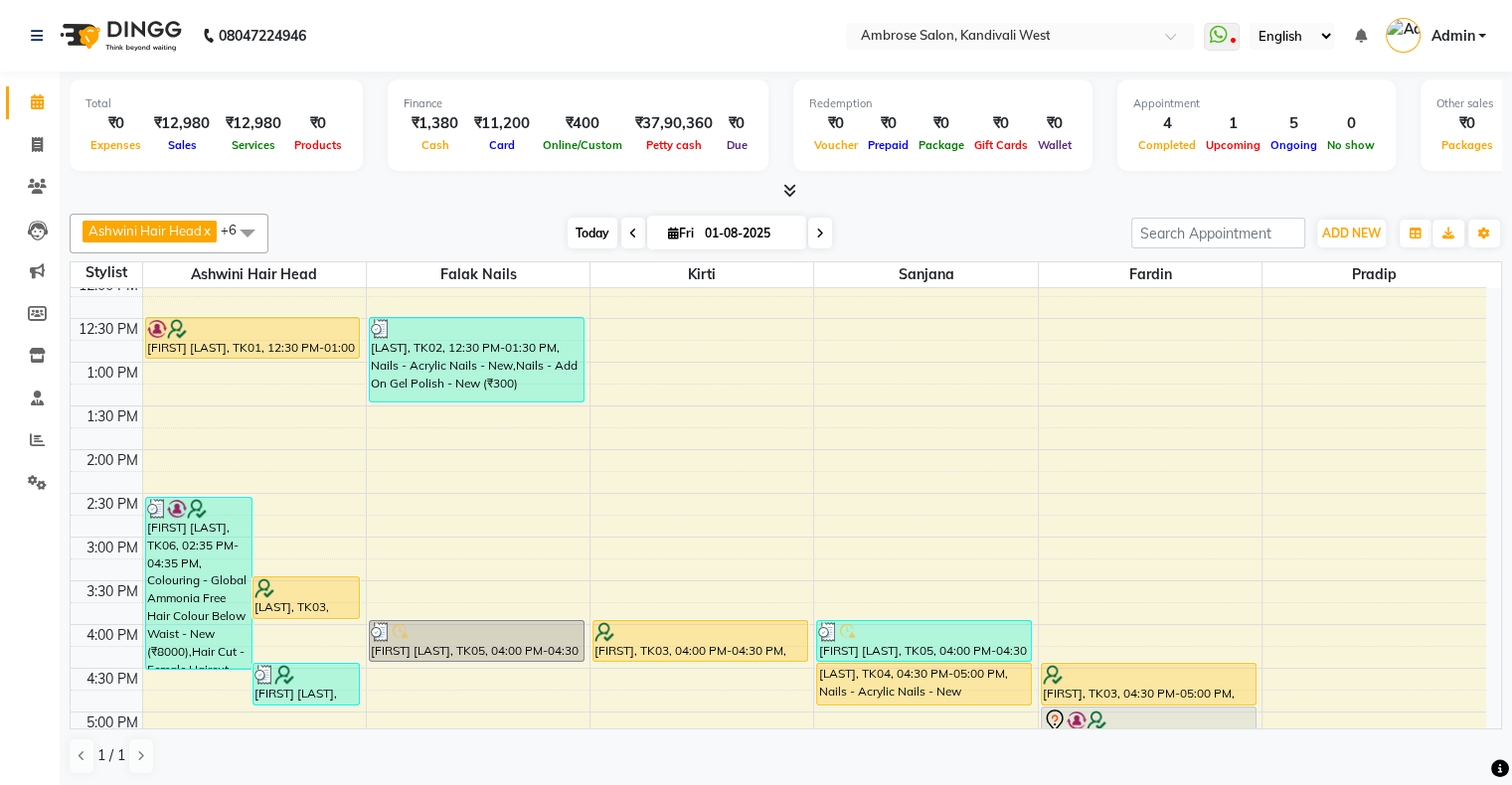 click on "Today" at bounding box center [592, 233] 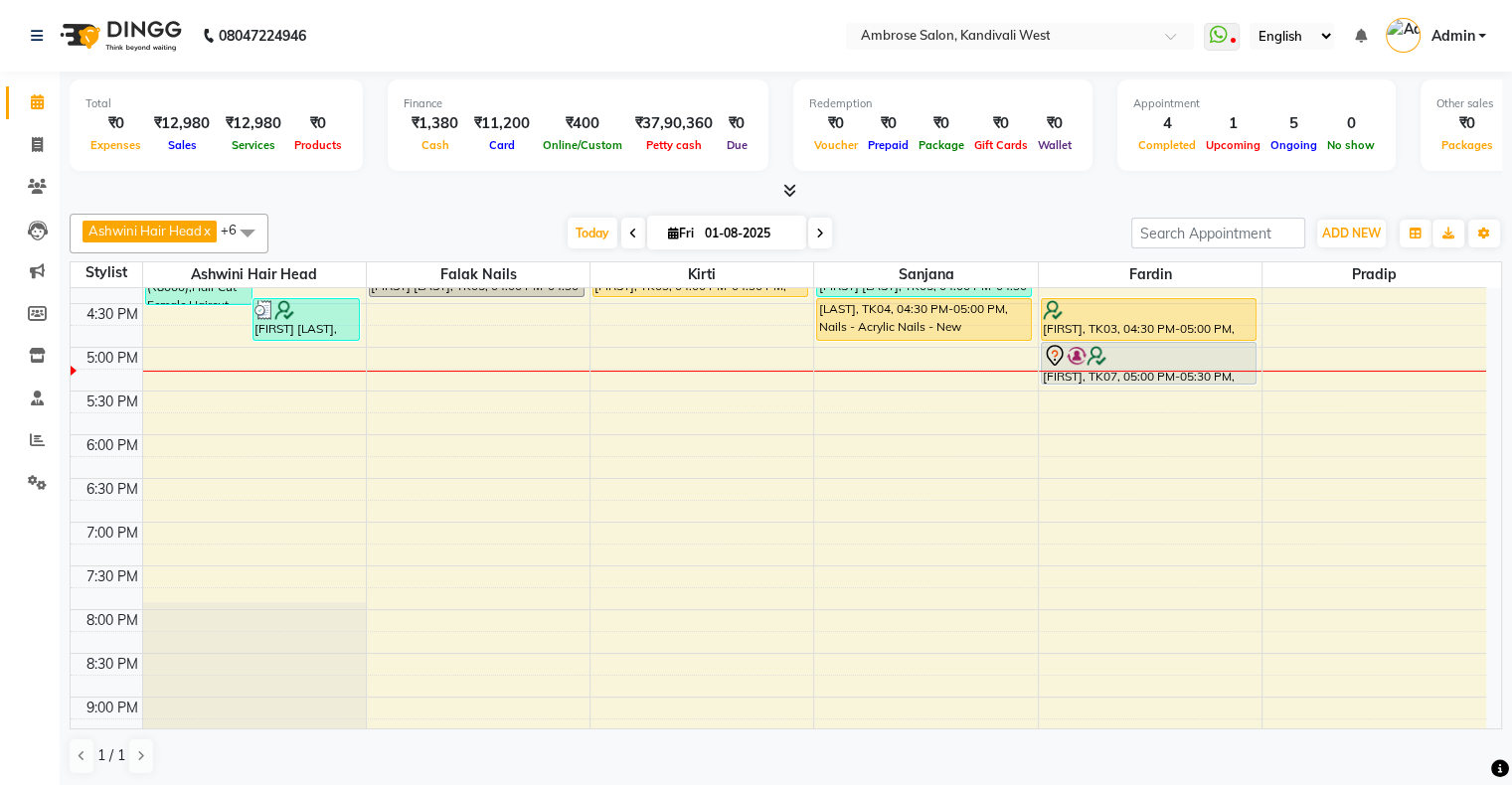 scroll, scrollTop: 409, scrollLeft: 0, axis: vertical 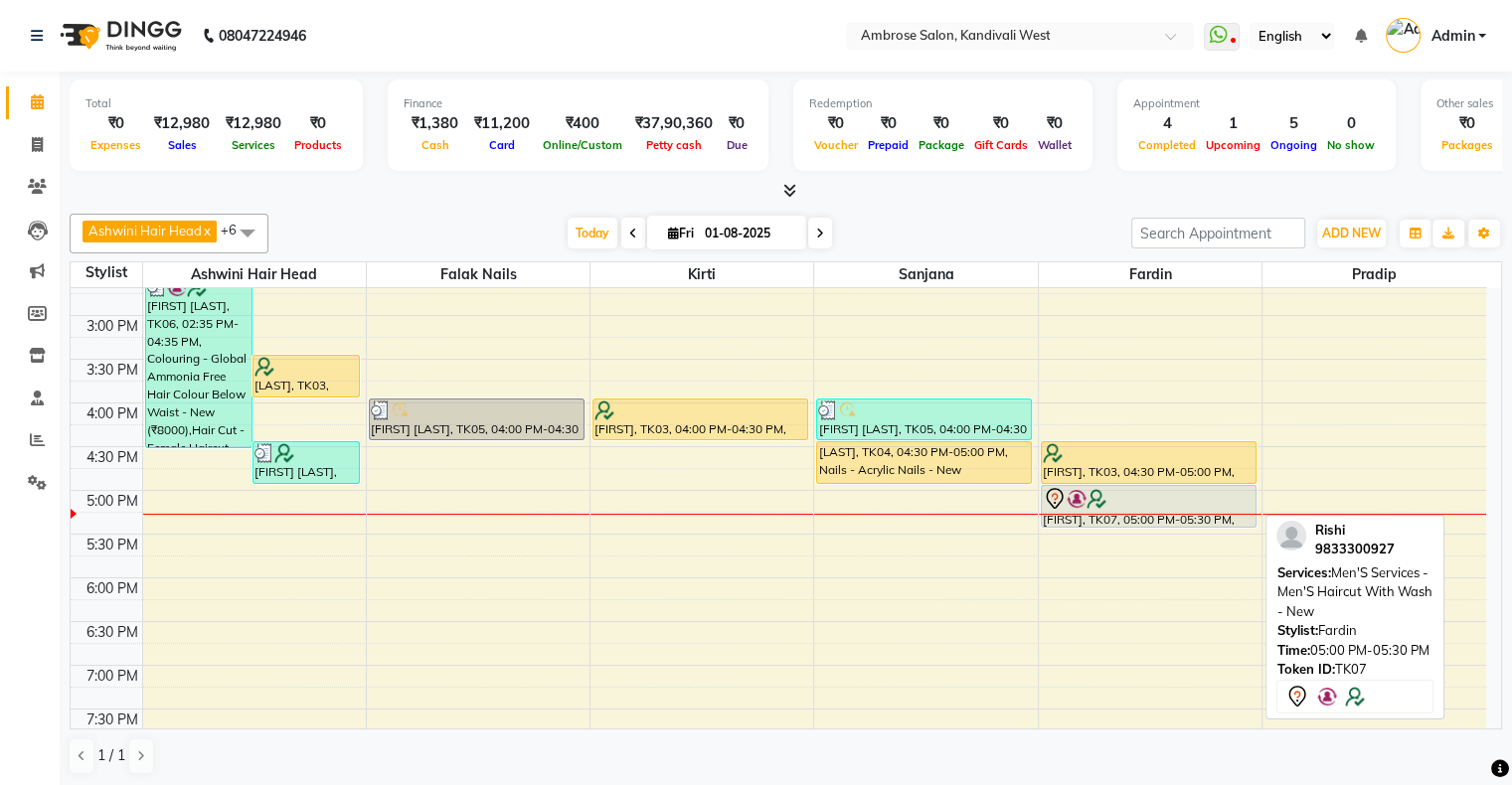click 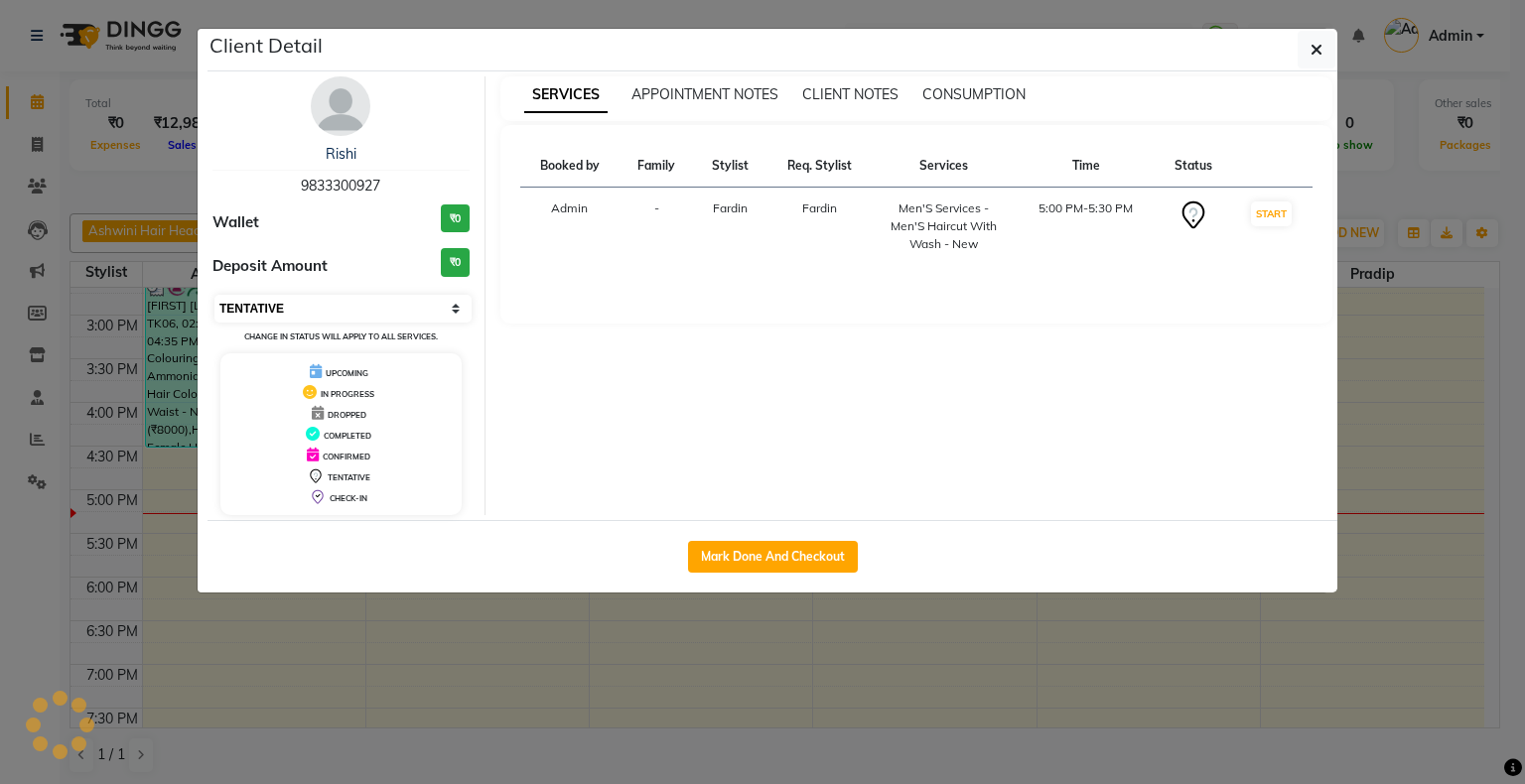 click on "Select IN SERVICE CONFIRMED TENTATIVE CHECK IN MARK DONE DROPPED UPCOMING" at bounding box center [343, 309] 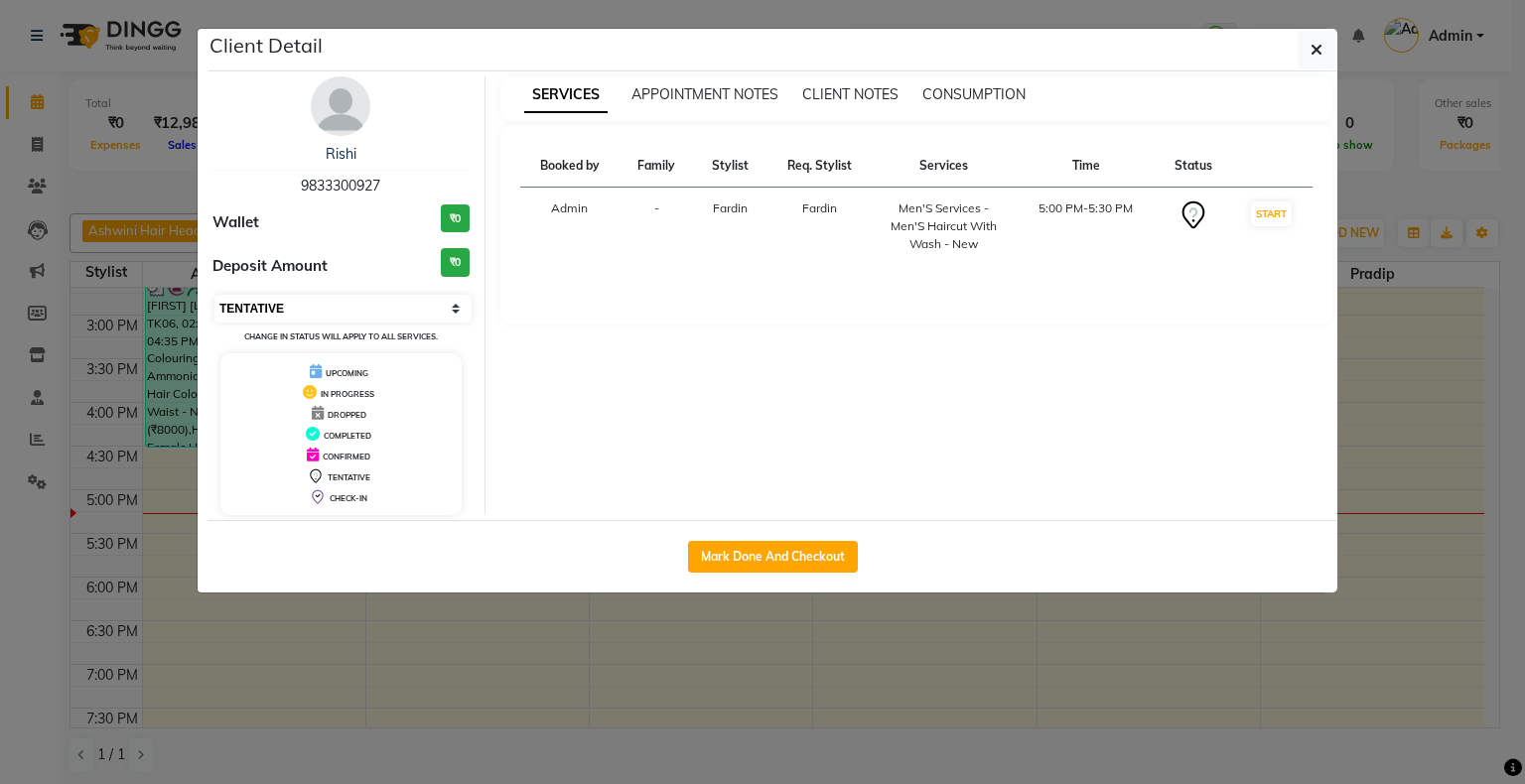 select on "8" 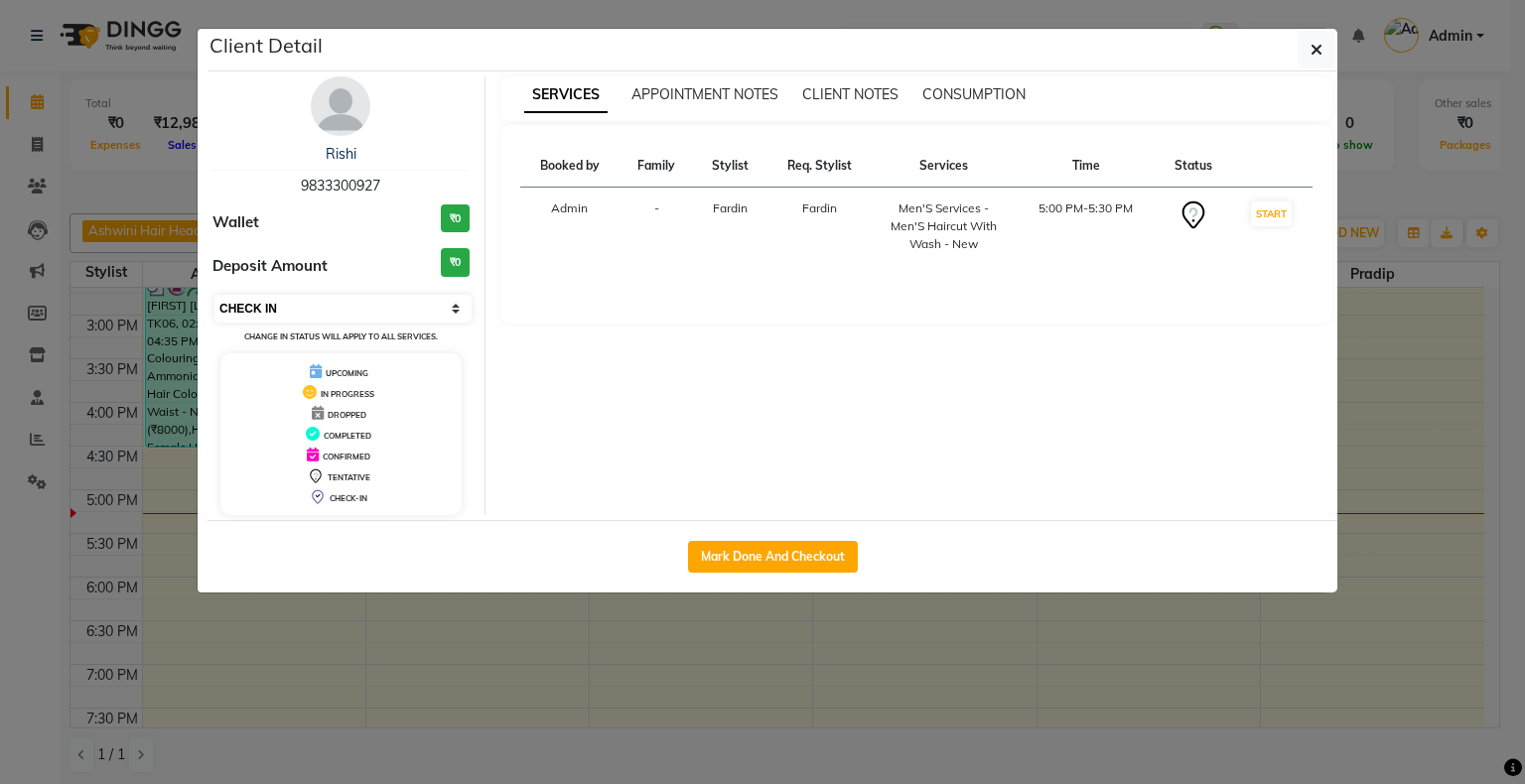 click on "Select IN SERVICE CONFIRMED TENTATIVE CHECK IN MARK DONE DROPPED UPCOMING" at bounding box center [343, 309] 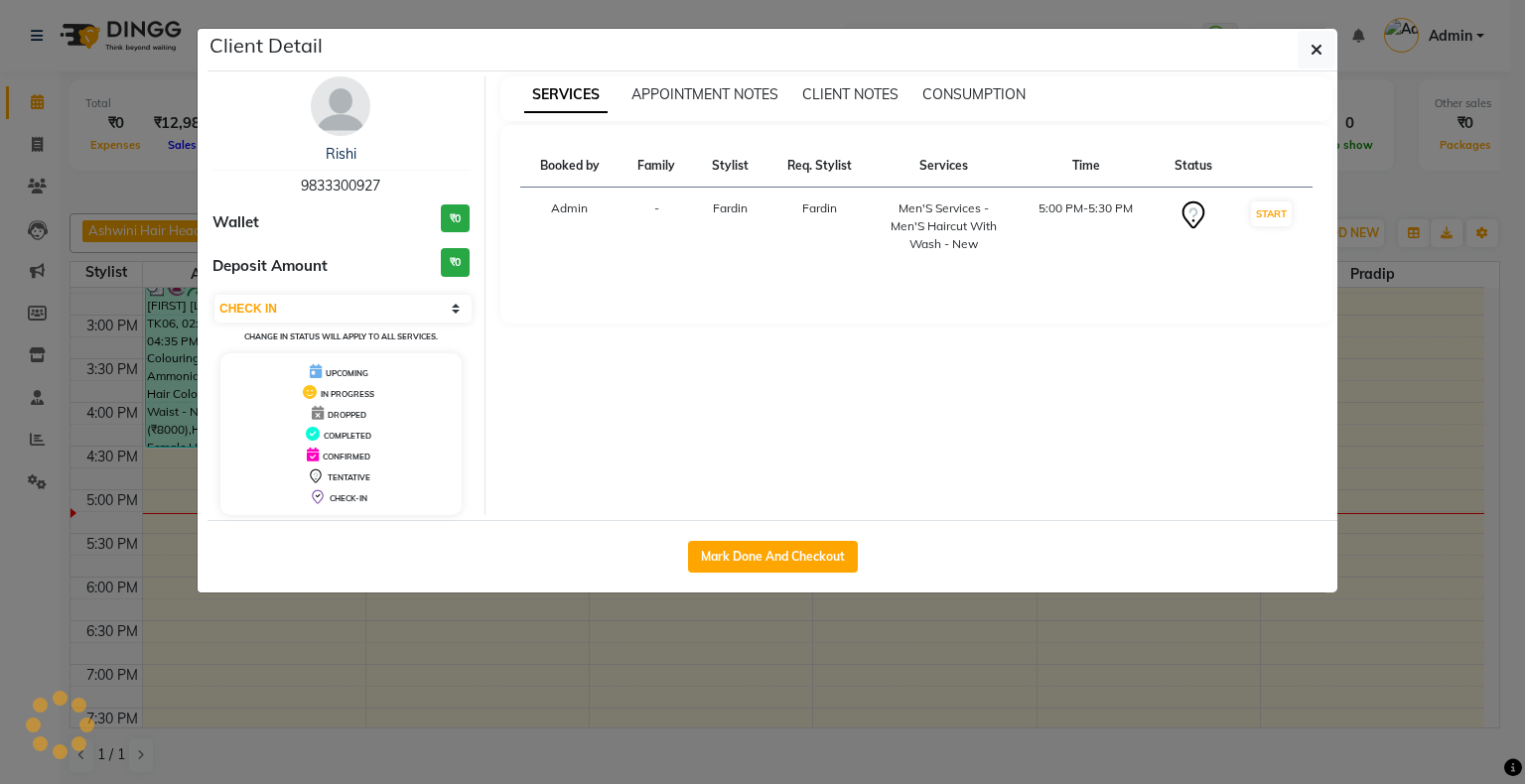 click on "Client Detail  Rishi    9833300927 Wallet ₹0 Deposit Amount  ₹0  Select IN SERVICE CONFIRMED TENTATIVE CHECK IN MARK DONE DROPPED UPCOMING Change in status will apply to all services. UPCOMING IN PROGRESS DROPPED COMPLETED CONFIRMED TENTATIVE CHECK-IN SERVICES APPOINTMENT NOTES CLIENT NOTES CONSUMPTION Booked by Family Stylist Req. Stylist Services Time Status  Admin  - Fardin Fardin  Men'S Services - Men'S Haircut With Wash - New   5:00 PM-5:30 PM   START   Mark Done And Checkout" 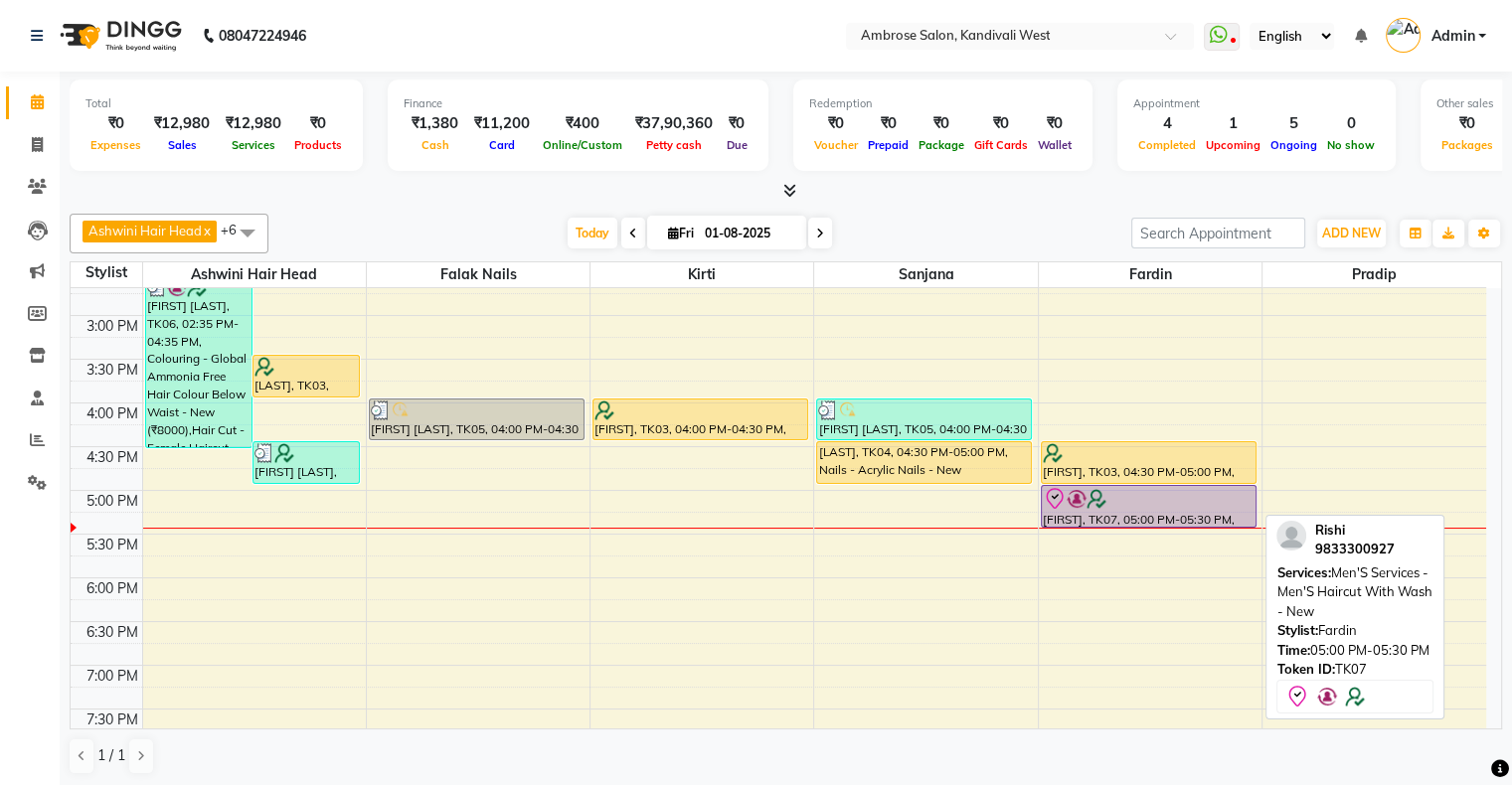 click on "[NAME], TK07, 05:00 PM-05:30 PM, Men'S Services - Men'S Haircut With Wash - New" at bounding box center [1148, 506] 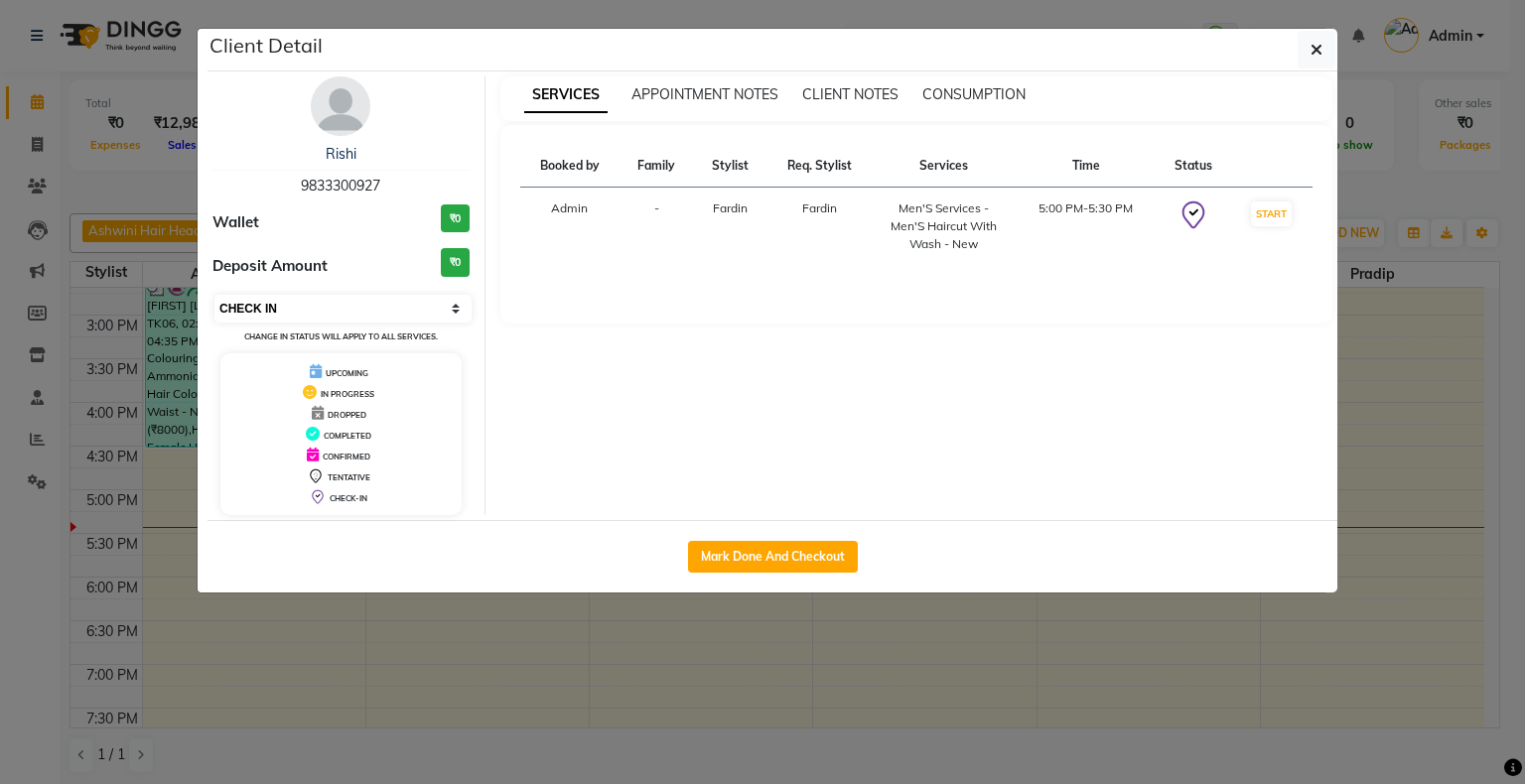 click on "Select IN SERVICE CONFIRMED TENTATIVE CHECK IN MARK DONE DROPPED UPCOMING" at bounding box center (343, 309) 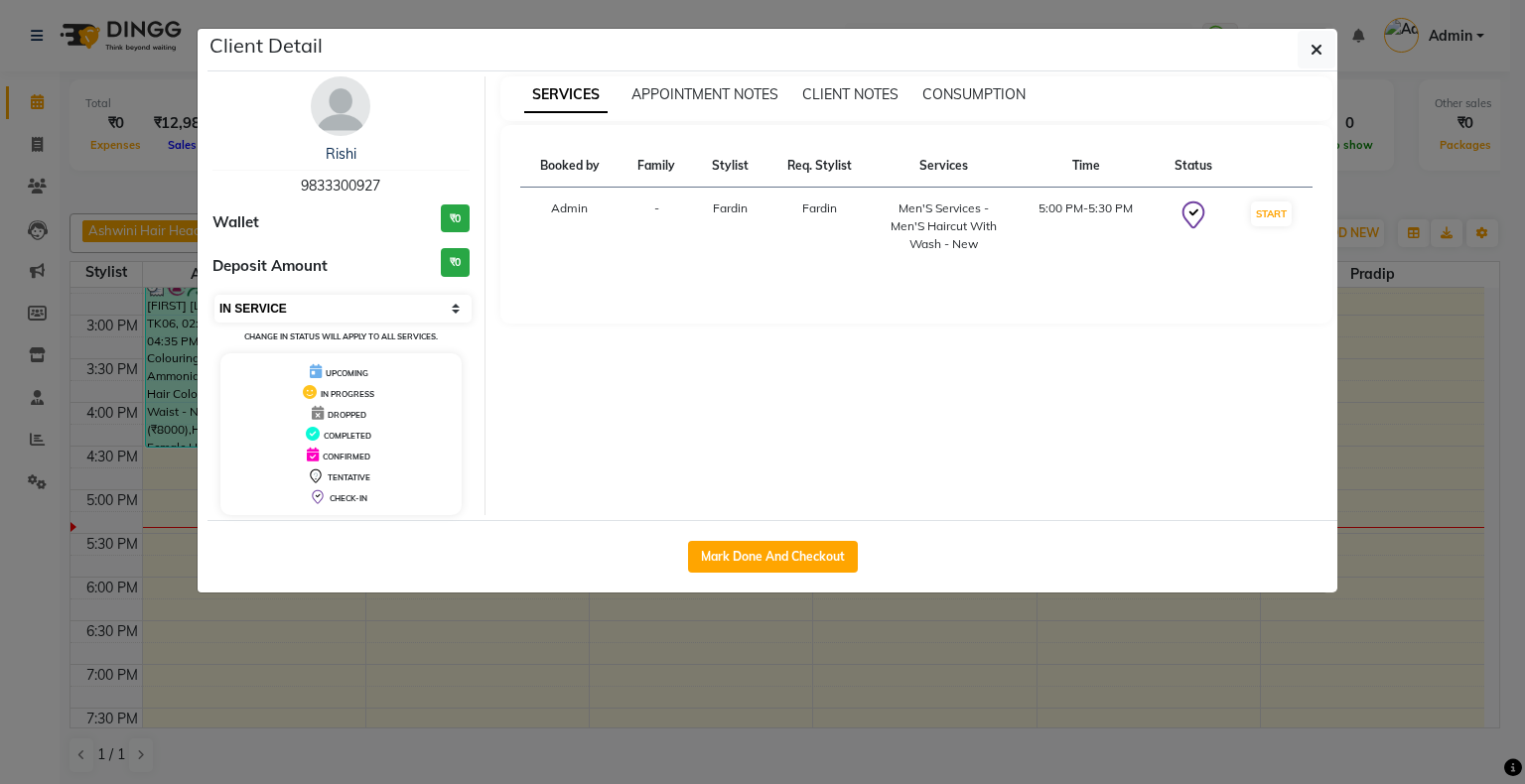 click on "Select IN SERVICE CONFIRMED TENTATIVE CHECK IN MARK DONE DROPPED UPCOMING" at bounding box center [343, 309] 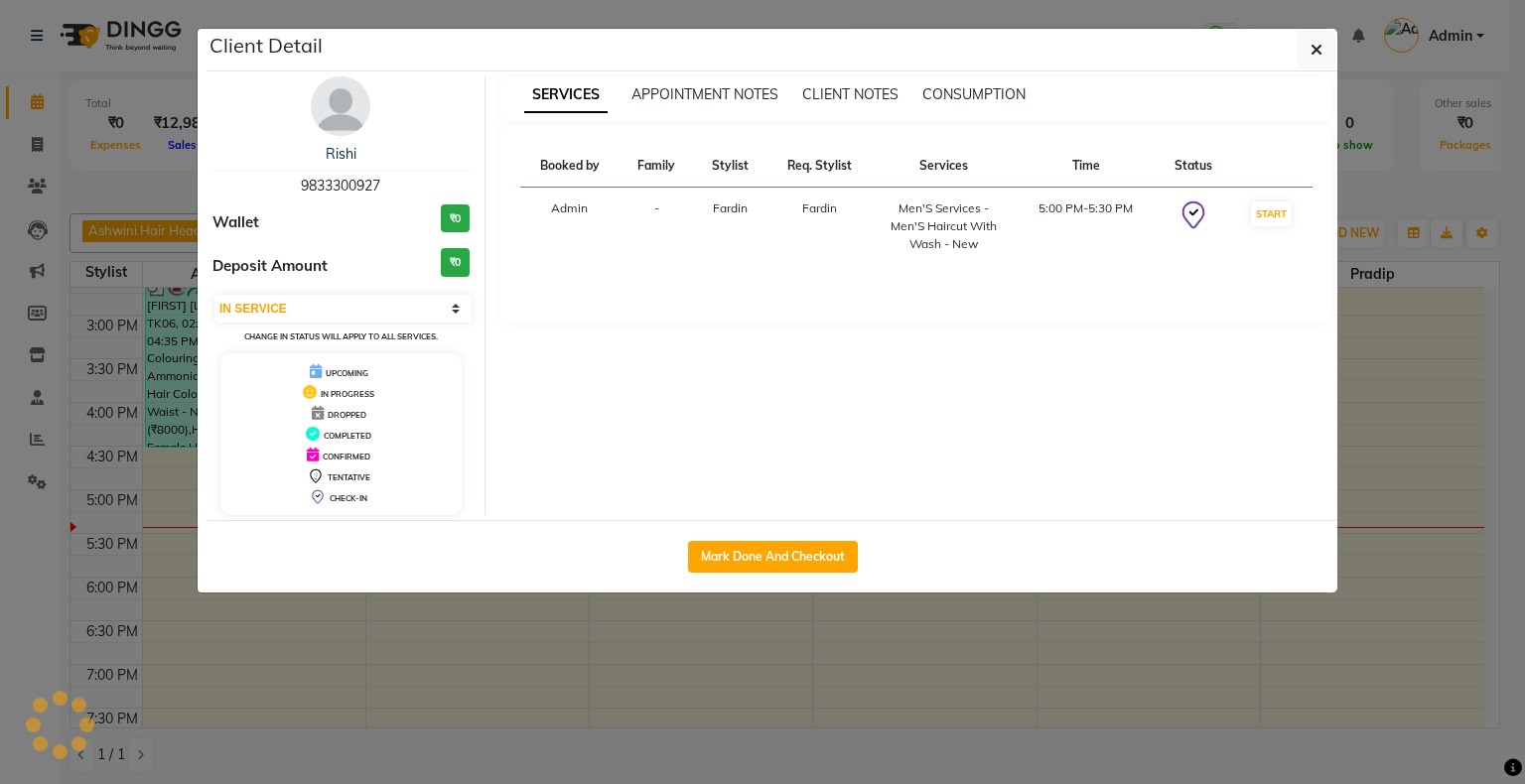 click on "Client Detail  Rishi    9833300927 Wallet ₹0 Deposit Amount  ₹0  Select IN SERVICE CONFIRMED TENTATIVE CHECK IN MARK DONE DROPPED UPCOMING Change in status will apply to all services. UPCOMING IN PROGRESS DROPPED COMPLETED CONFIRMED TENTATIVE CHECK-IN SERVICES APPOINTMENT NOTES CLIENT NOTES CONSUMPTION Booked by Family Stylist Req. Stylist Services Time Status  Admin  - Fardin Fardin  Men'S Services - Men'S Haircut With Wash - New   5:00 PM-5:30 PM   START   Mark Done And Checkout" 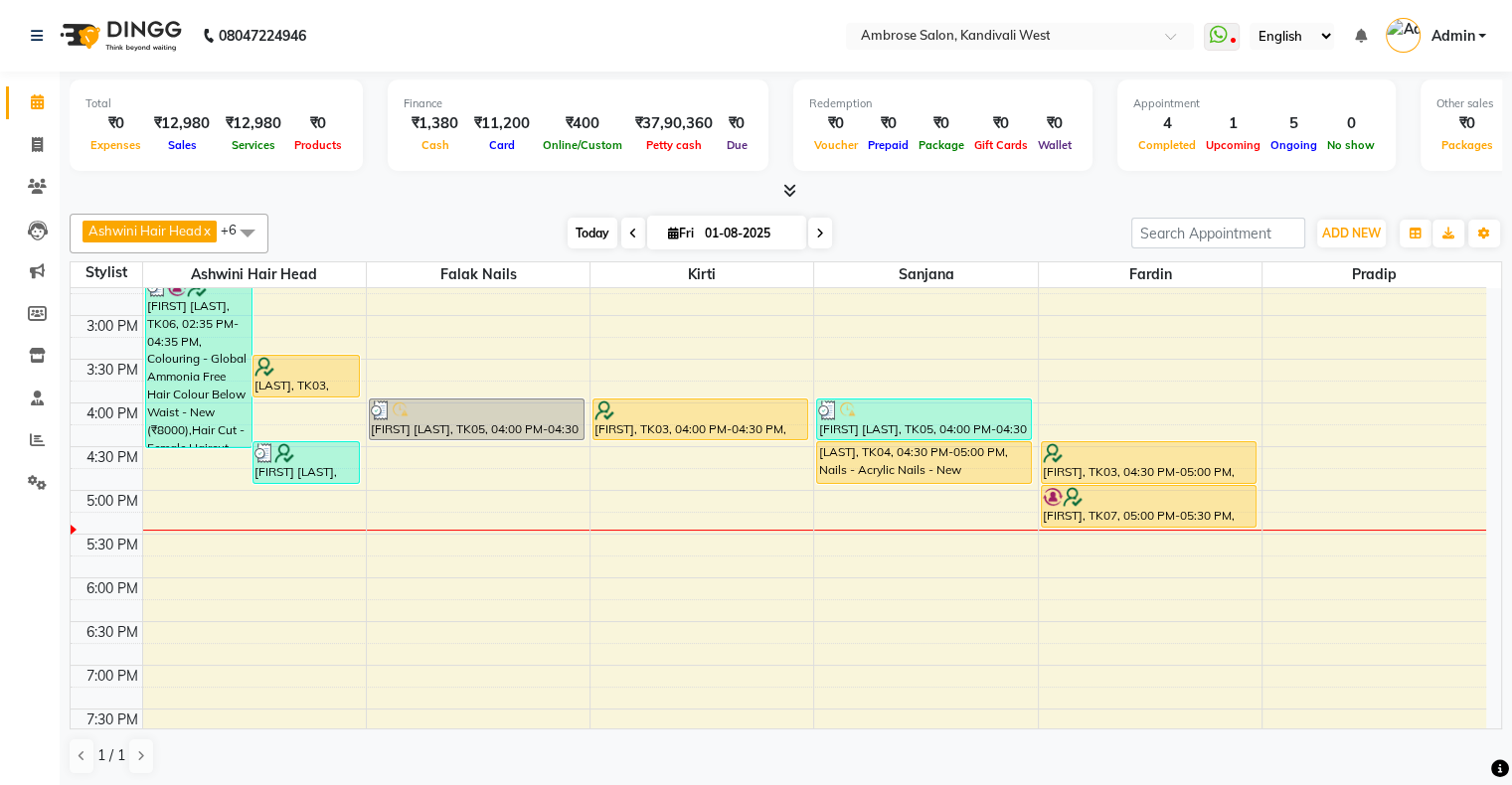 click on "Today" at bounding box center (592, 233) 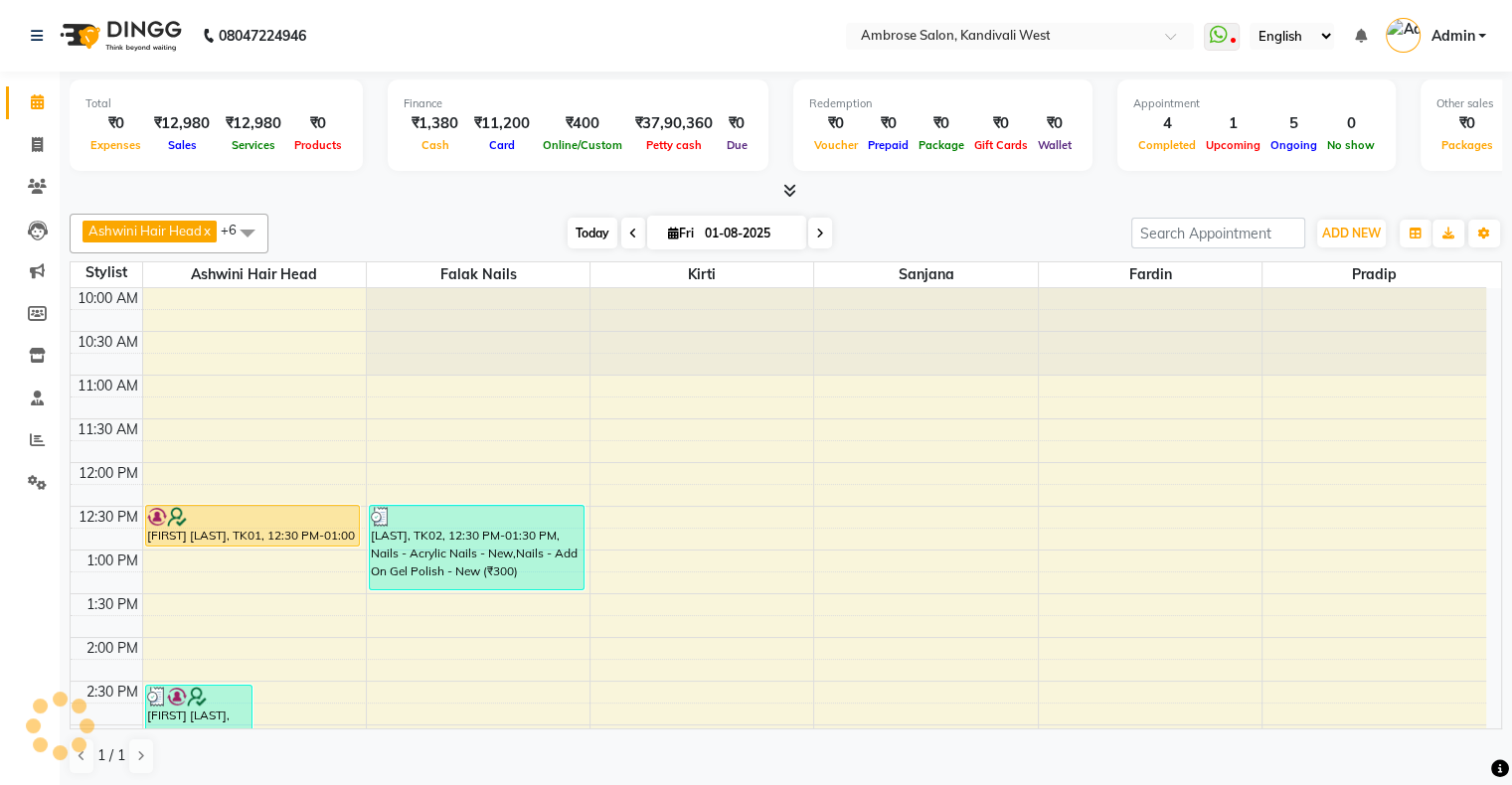 scroll, scrollTop: 608, scrollLeft: 0, axis: vertical 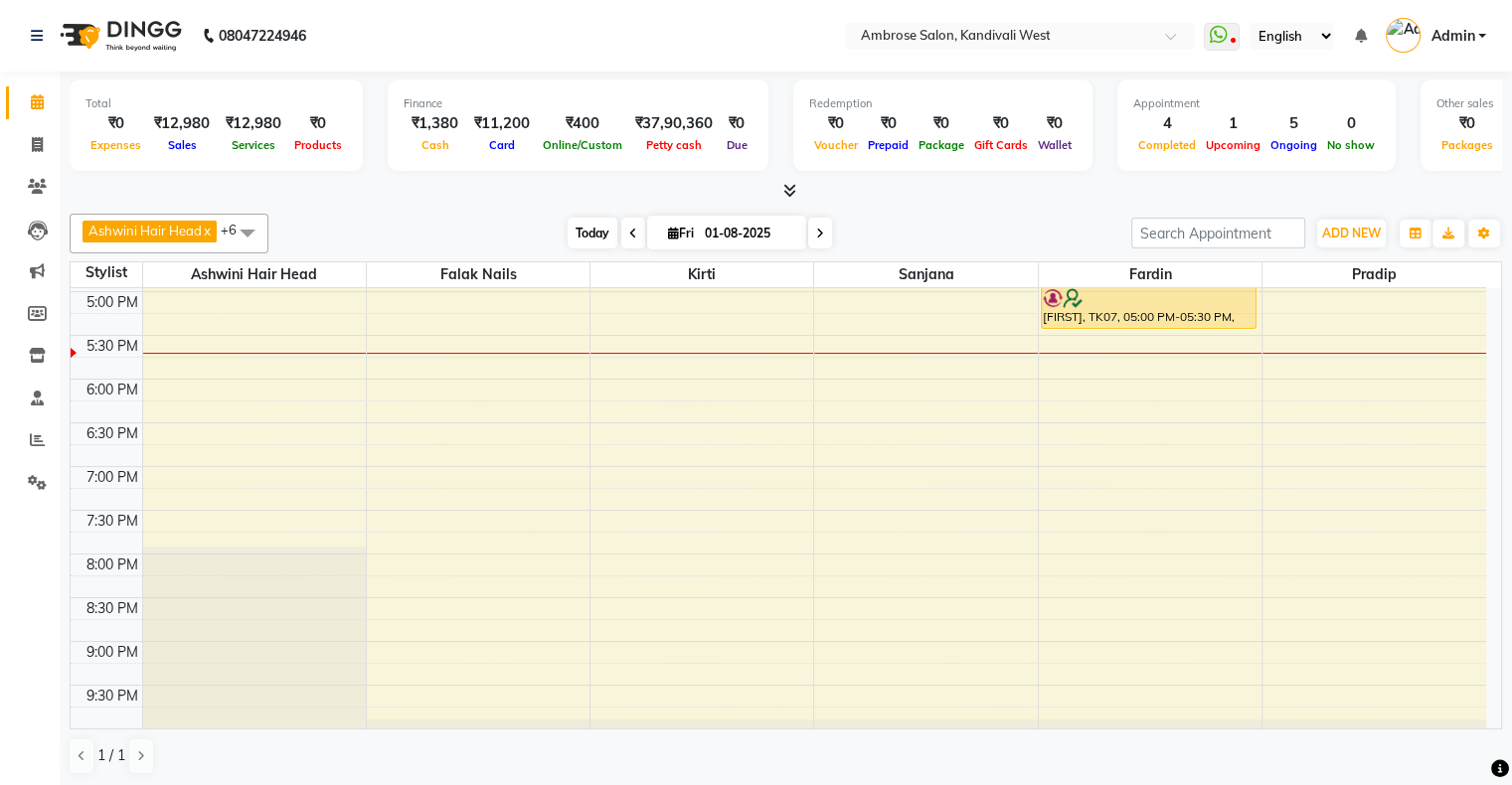 click on "Today" at bounding box center (592, 233) 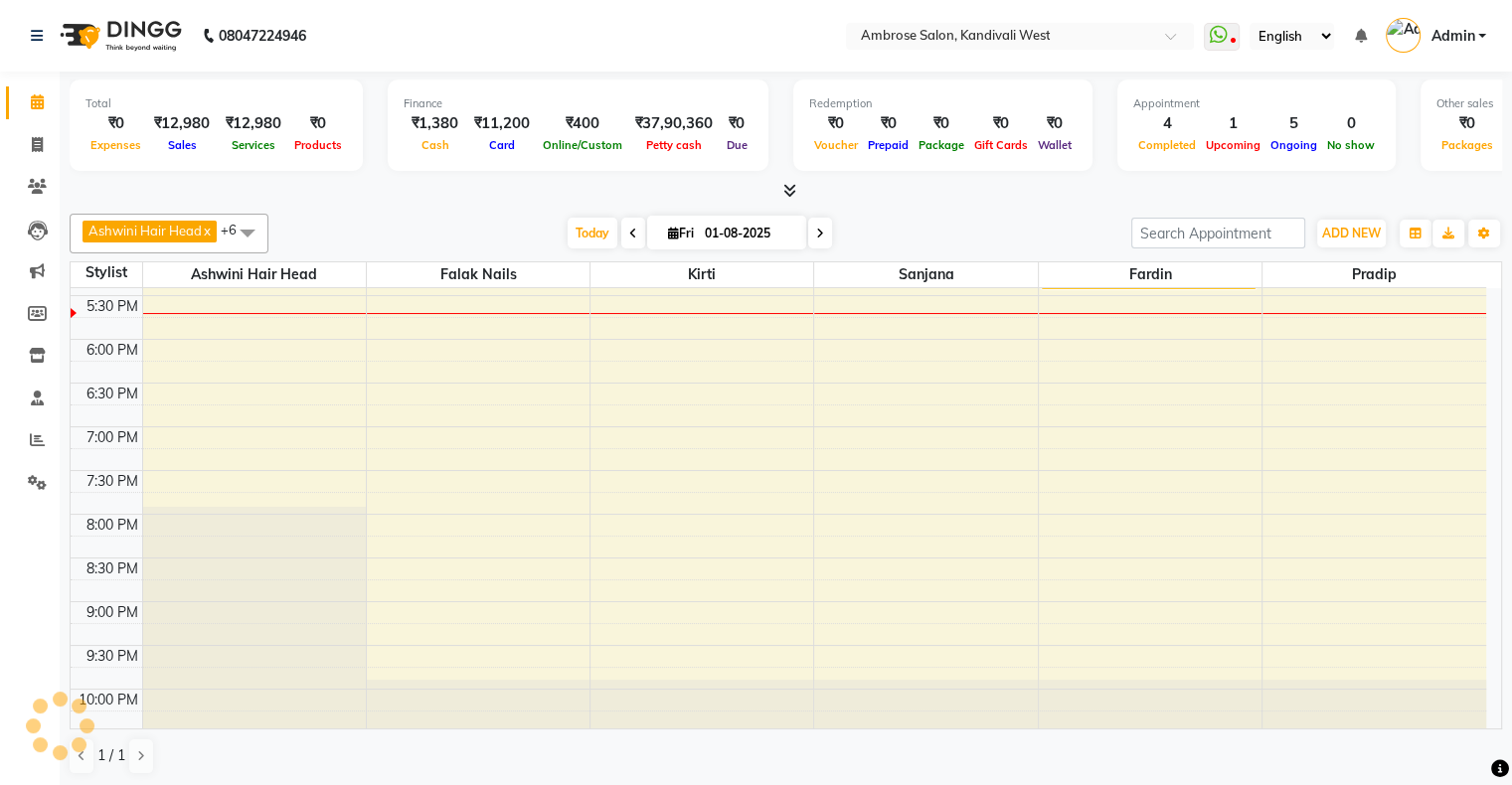 scroll, scrollTop: 685, scrollLeft: 0, axis: vertical 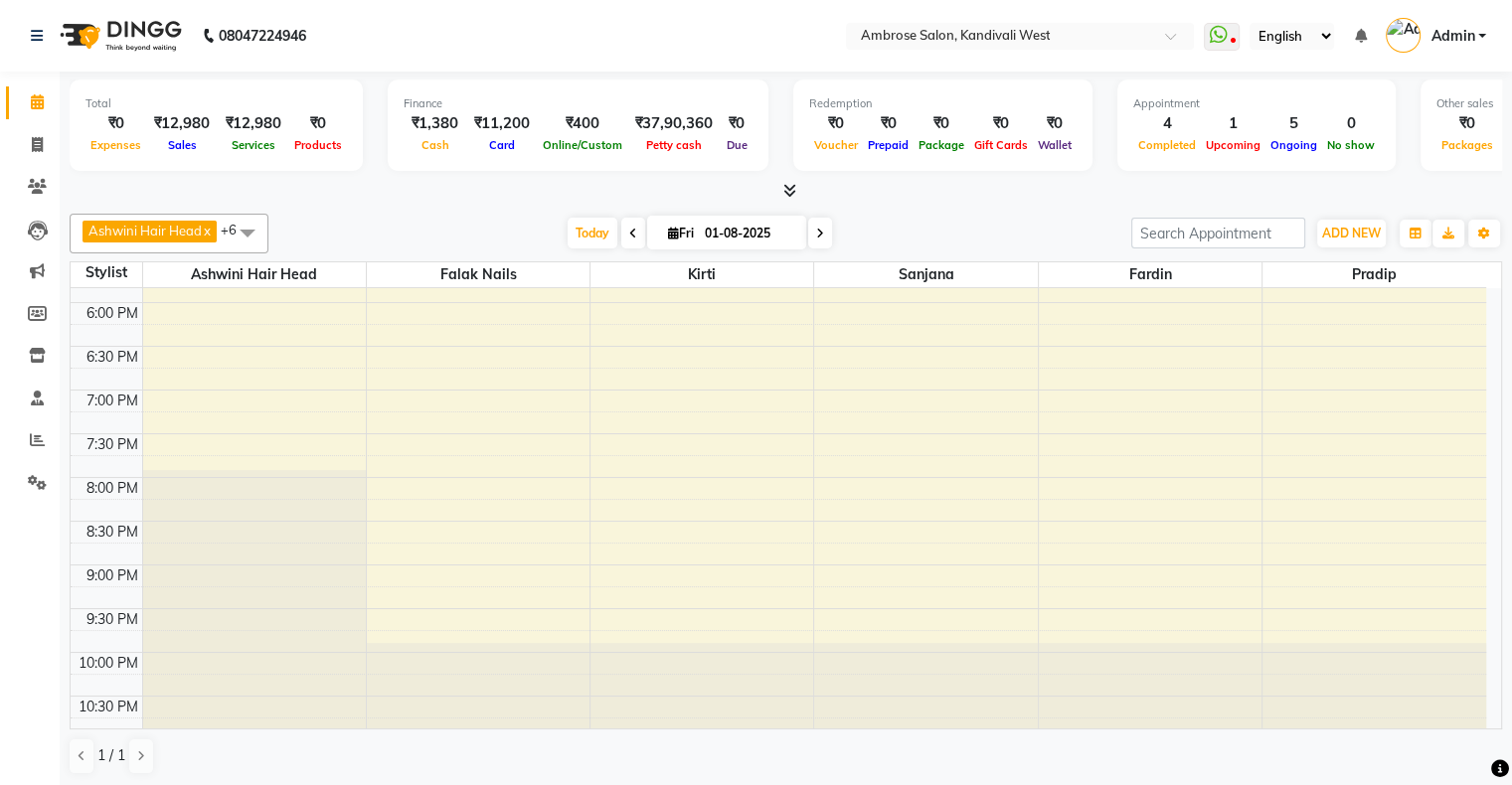 click on "10:00 AM 10:30 AM 11:00 AM 11:30 AM 12:00 PM 12:30 PM 1:00 PM 1:30 PM 2:00 PM 2:30 PM 3:00 PM 3:30 PM 4:00 PM 4:30 PM 5:00 PM 5:30 PM 6:00 PM 6:30 PM 7:00 PM 7:30 PM 8:00 PM 8:30 PM 9:00 PM 9:30 PM 10:00 PM 10:30 PM     Deepika Kunchiwala, TK06, 02:35 PM-04:35 PM, Colouring  - Global Ammonia Free Hair Colour Below Waist - New (₹8000),Hair Cut - Female Haircut (Includes Haircut & Blowdry) - New (₹1000),Luxury Spa (₹6000)     Hiral, TK03, 03:30 PM-04:00 PM, Hair Spa - Revive Hair Ritual - New     Rima Modi, TK08, 04:30 PM-05:00 PM, Hair Wash / Blowdry / Styling  - Hair Wash - New (₹600)     Deepika Kunchiwala, TK01, 12:30 PM-01:00 PM, Colouring  - Global Hair Colour Below Shoulder - New     Nirikssha, TK02, 12:30 PM-01:30 PM, Nails - Acrylic Nails - New,Nails - Add On Gel Polish  - New (₹300)     Priyanka Singh, TK05, 04:00 PM-04:30 PM, Nails - Acrylic Nails - New     Hiral, TK03, 04:00 PM-04:30 PM, Facials - Hydra Boost Facial - New" at bounding box center [778, 171] 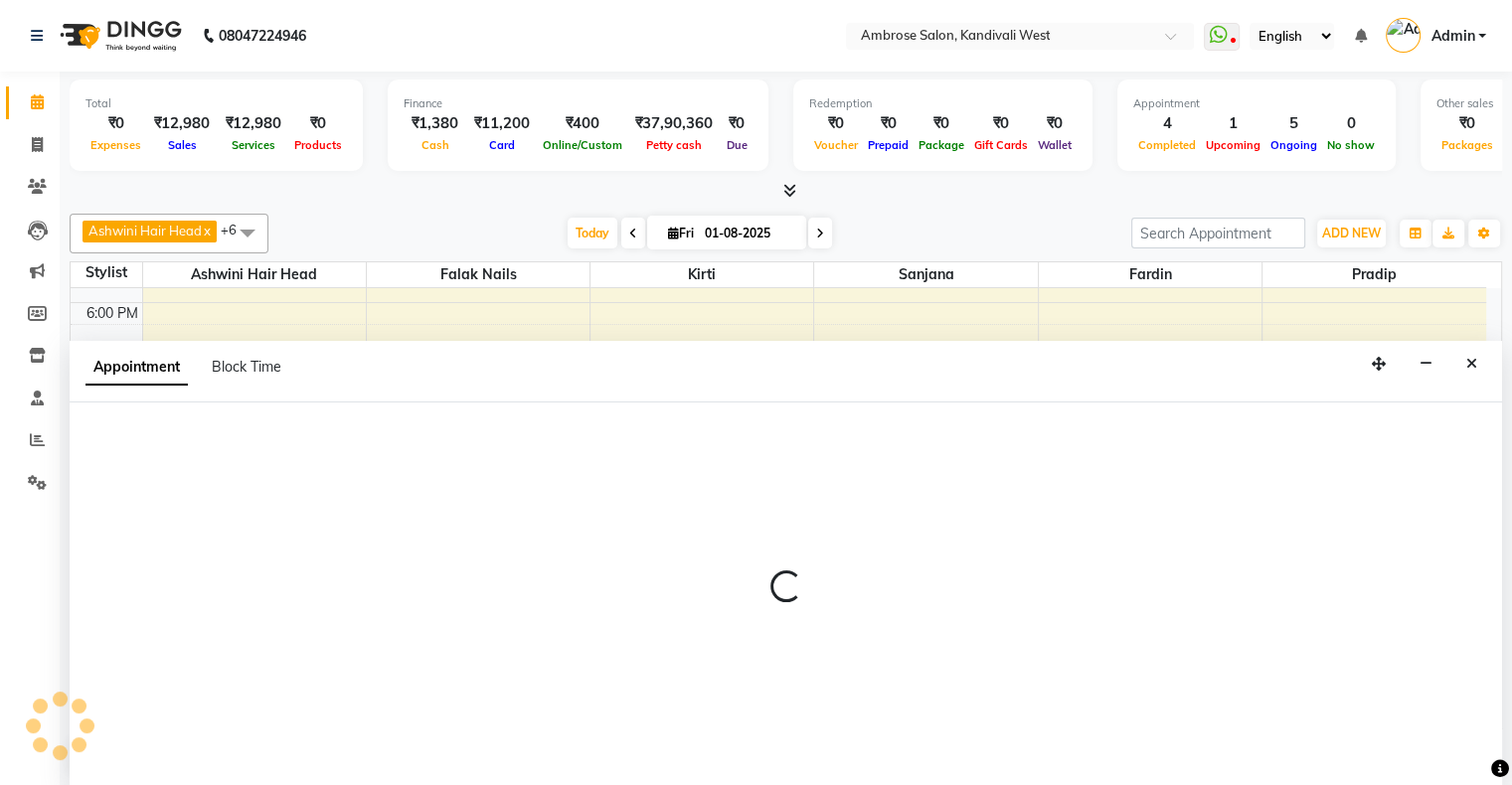 select on "54023" 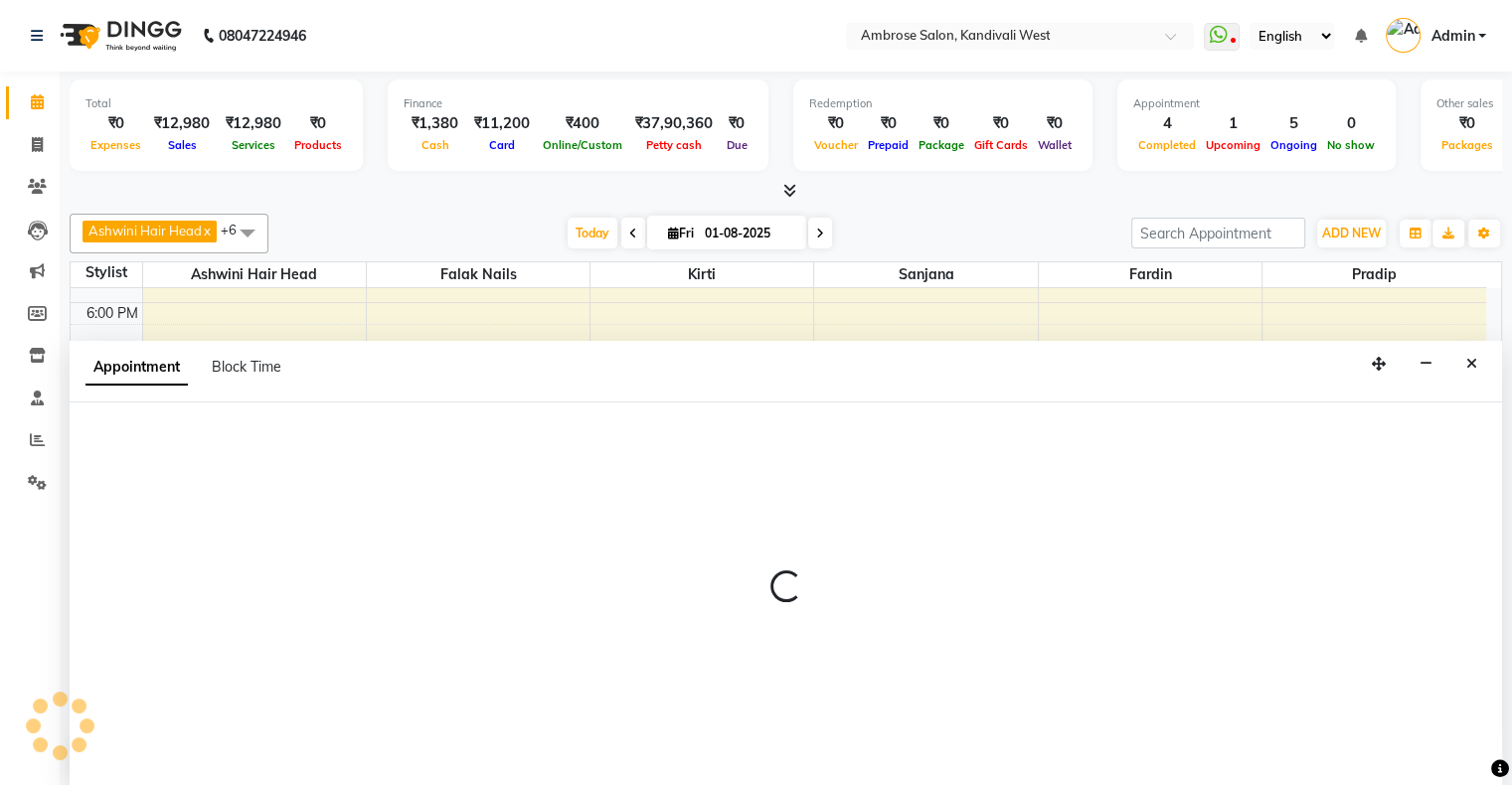 select on "tentative" 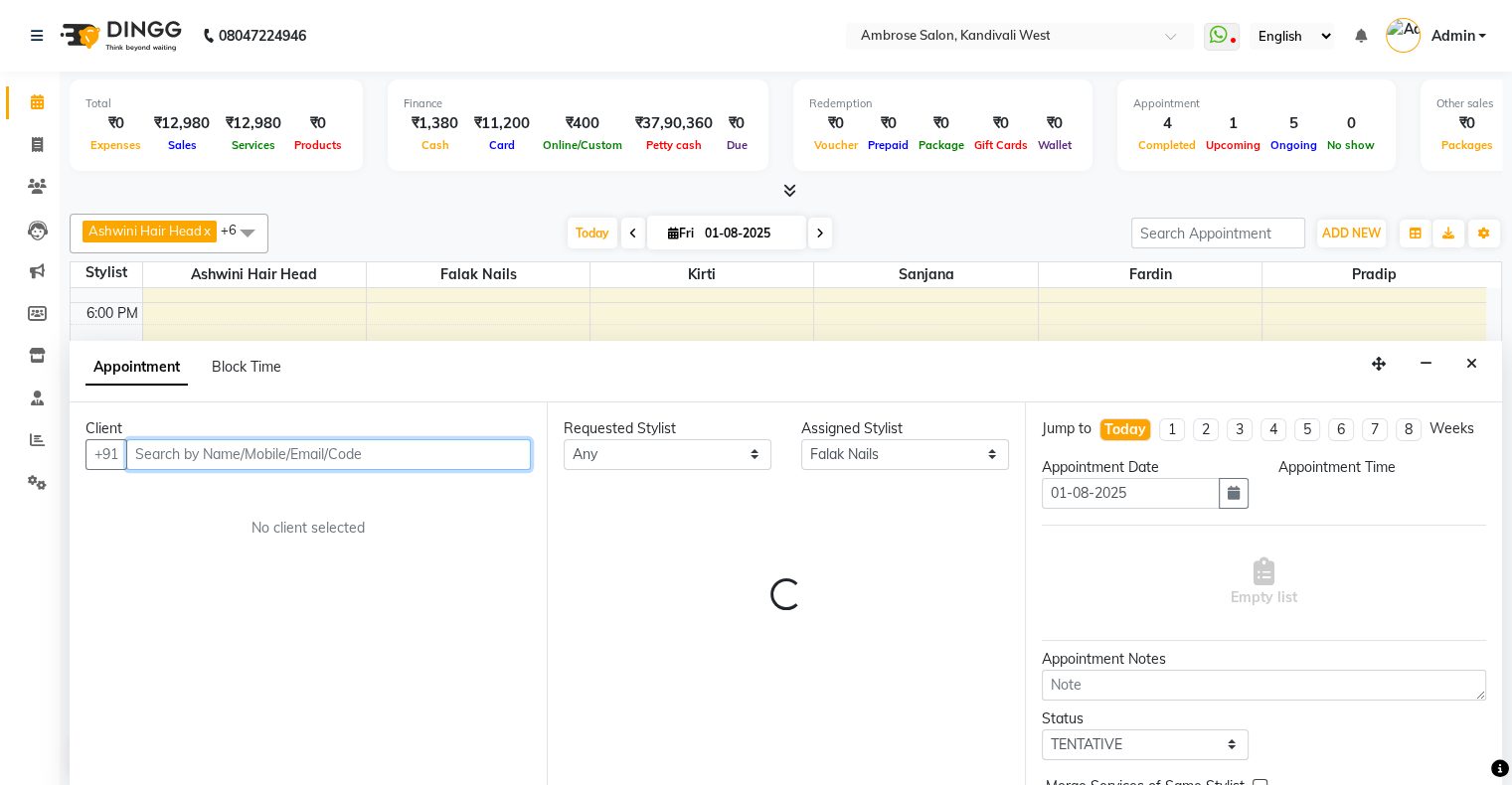 select on "1140" 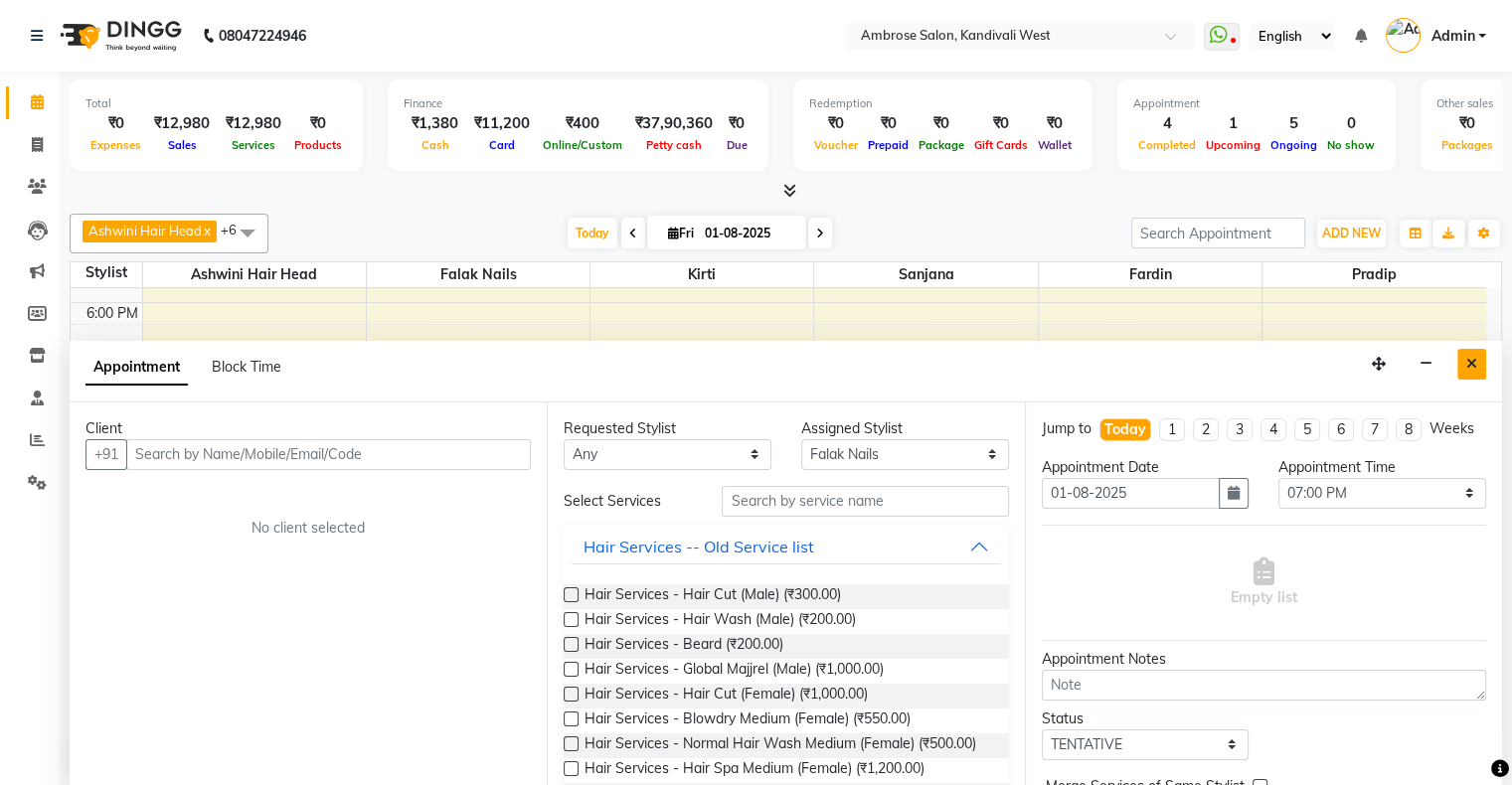 click at bounding box center [1471, 364] 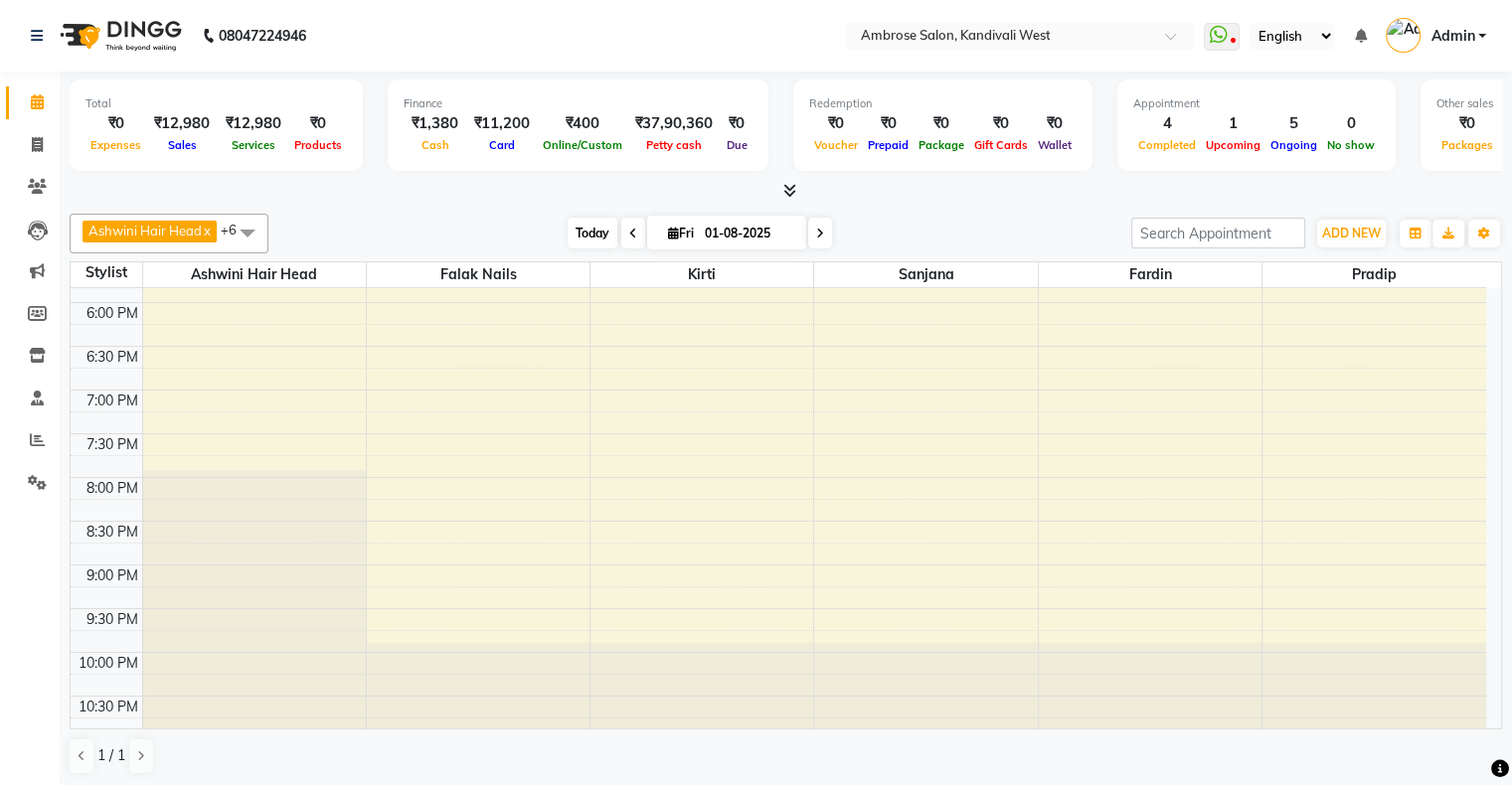 click on "Today" at bounding box center [592, 233] 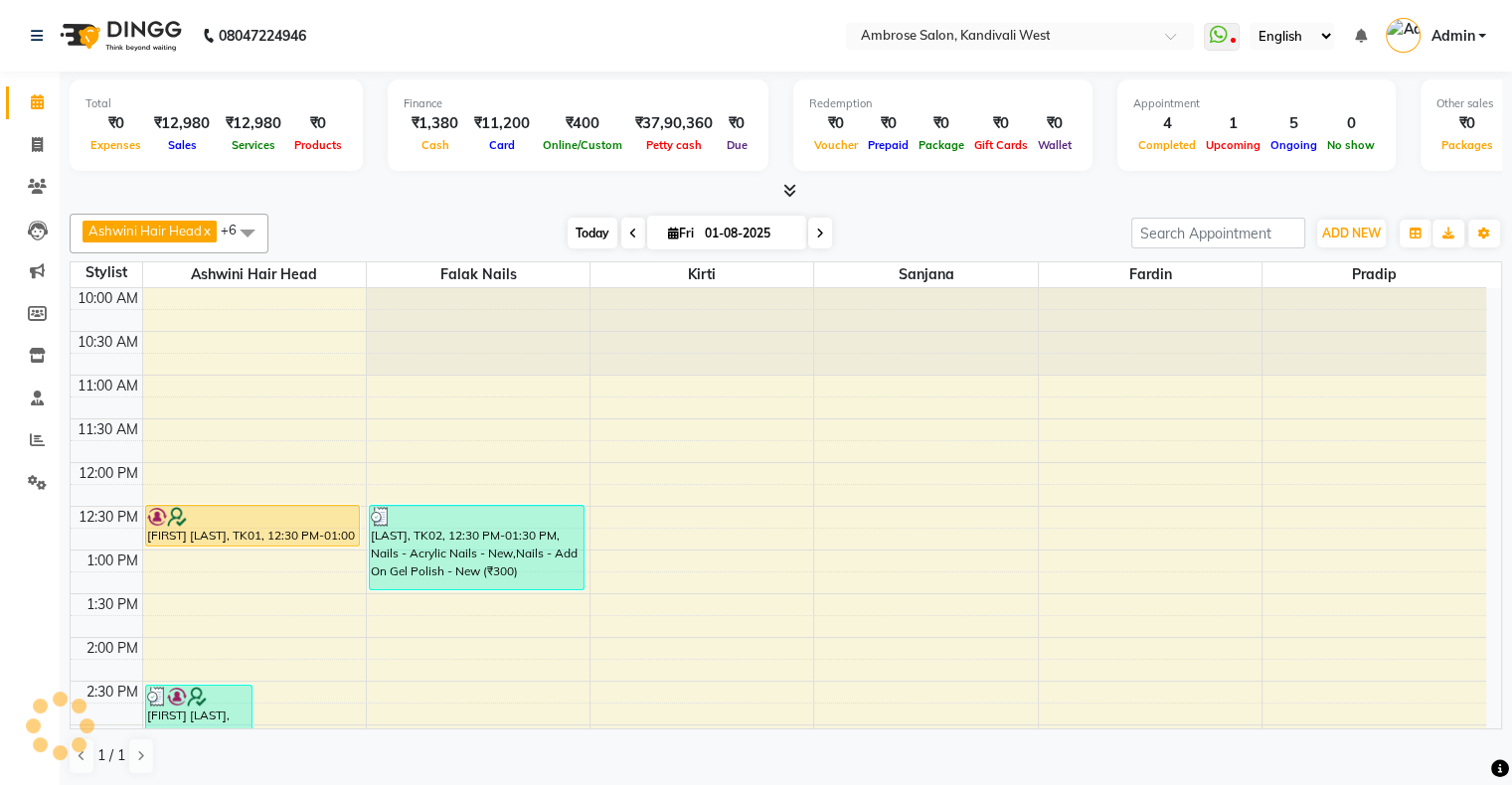 scroll, scrollTop: 608, scrollLeft: 0, axis: vertical 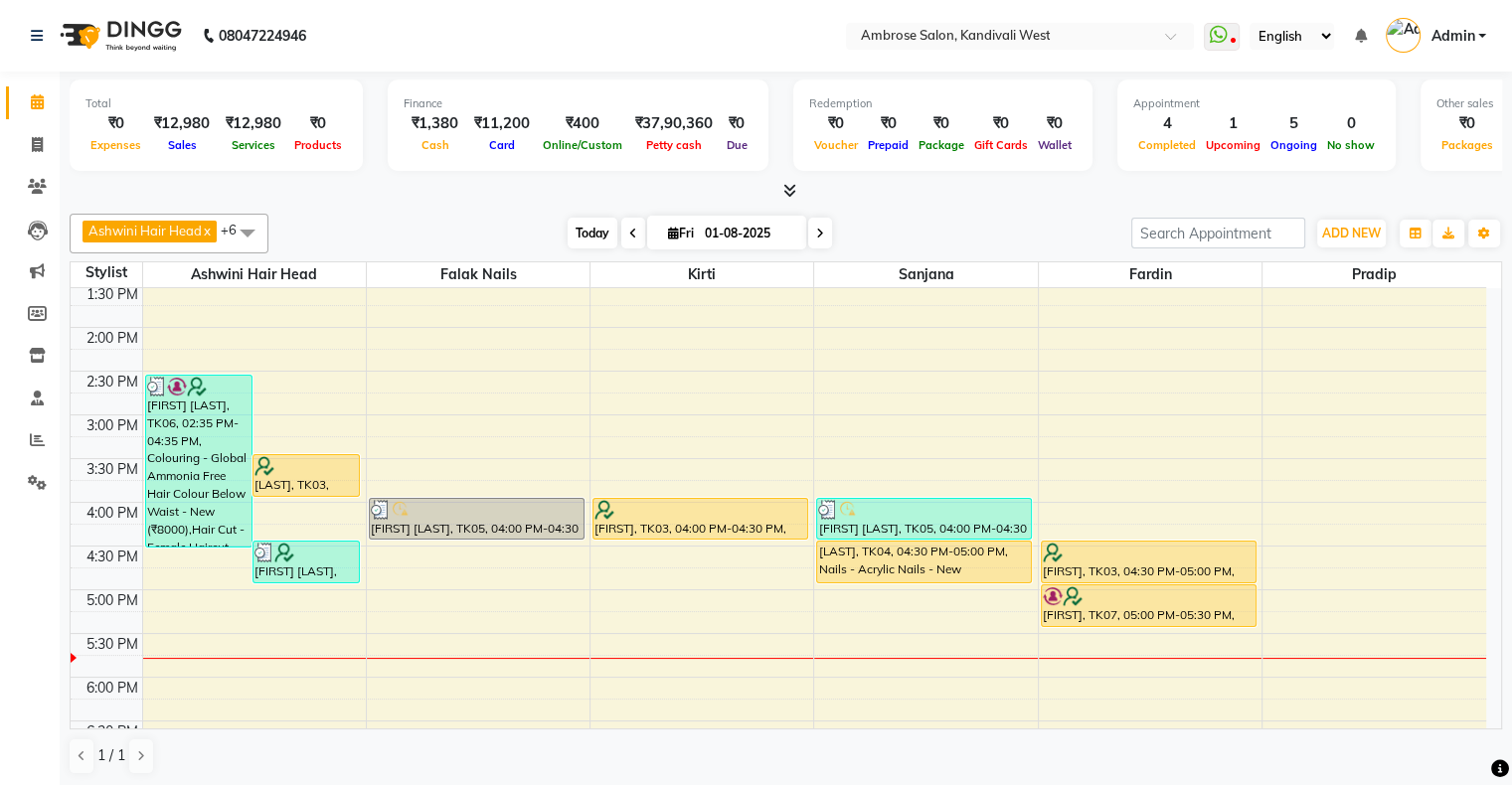 click on "Today" at bounding box center [592, 233] 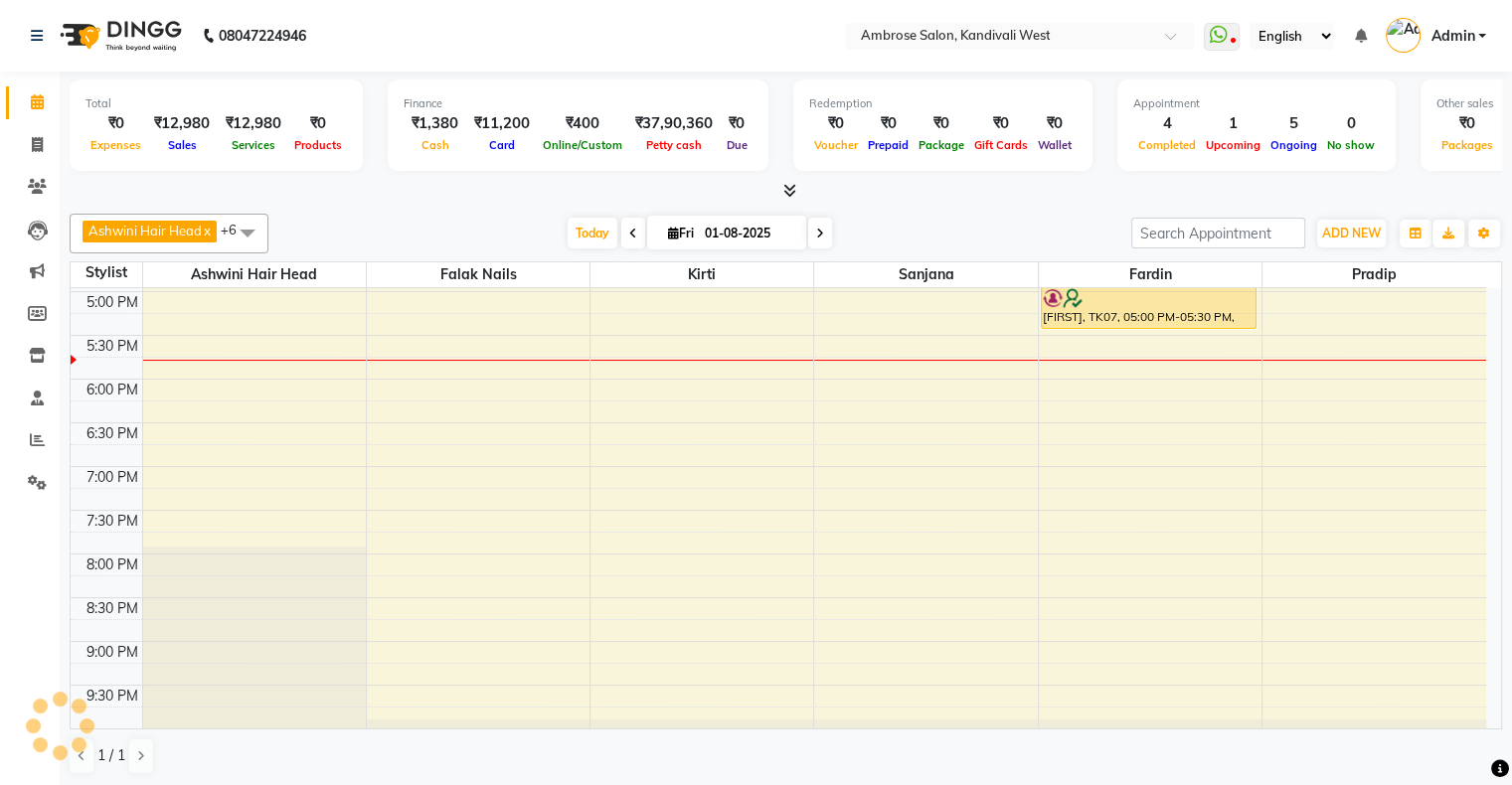 scroll, scrollTop: 409, scrollLeft: 0, axis: vertical 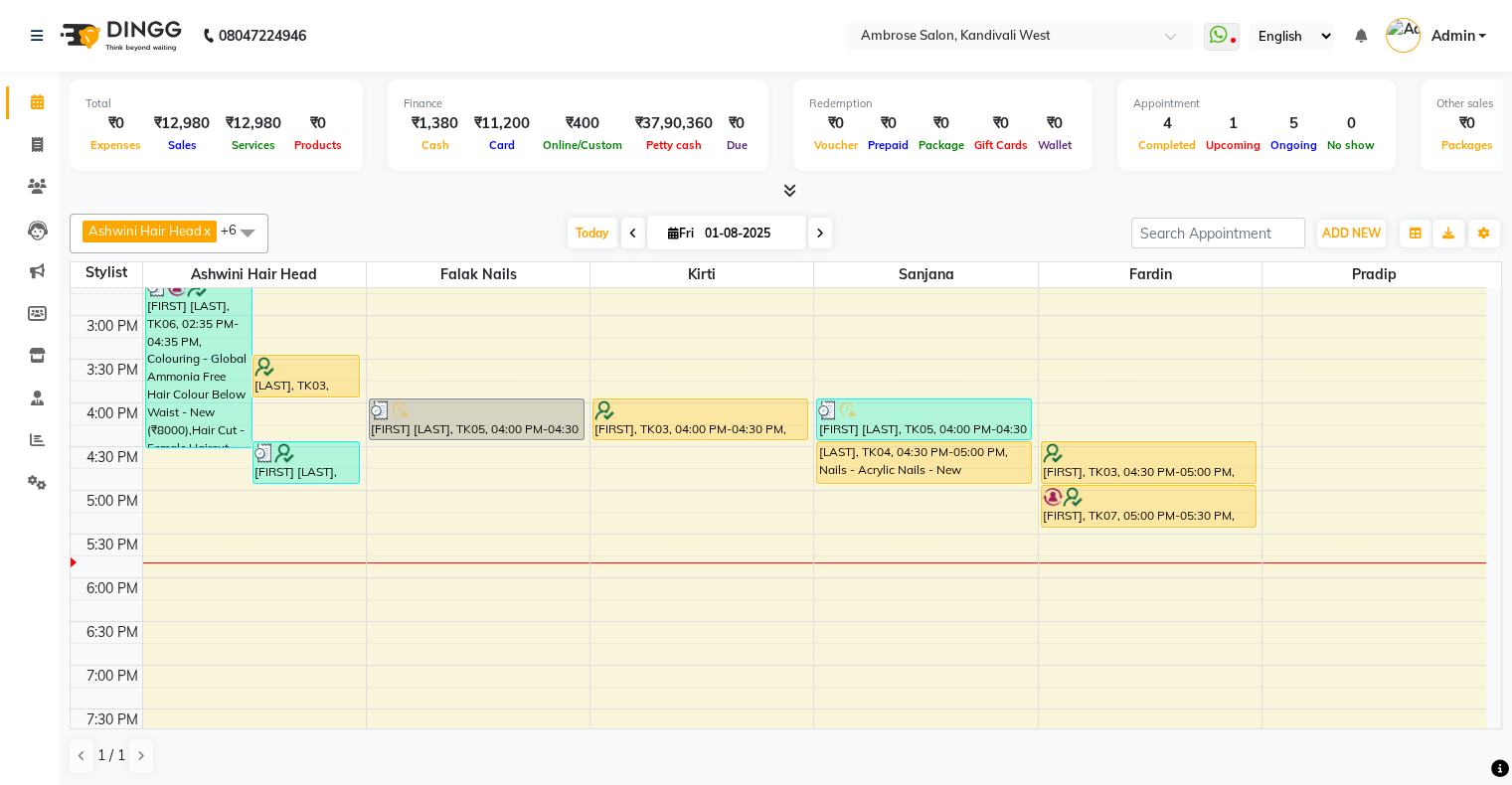 click at bounding box center (820, 234) 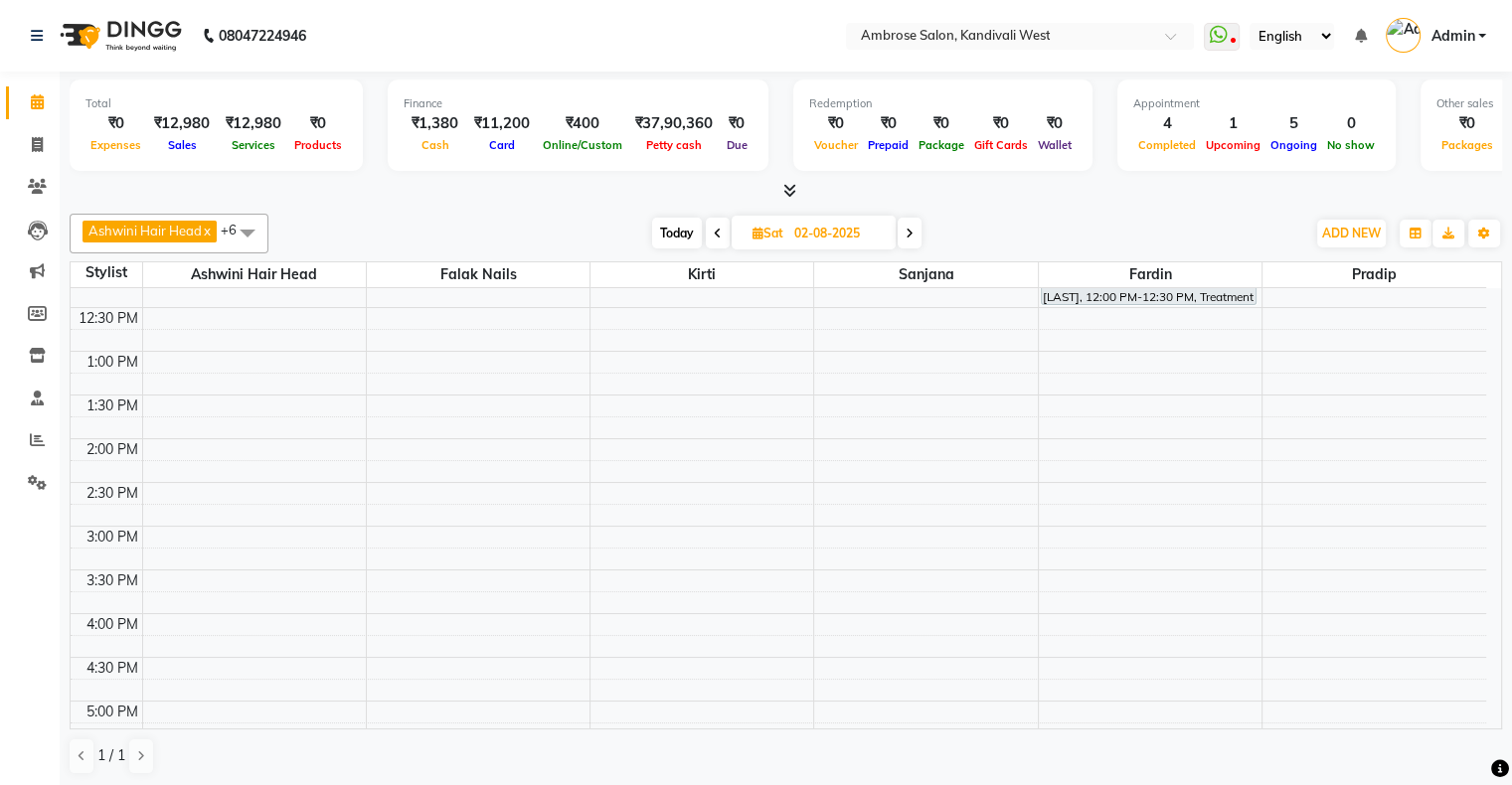 scroll, scrollTop: 298, scrollLeft: 0, axis: vertical 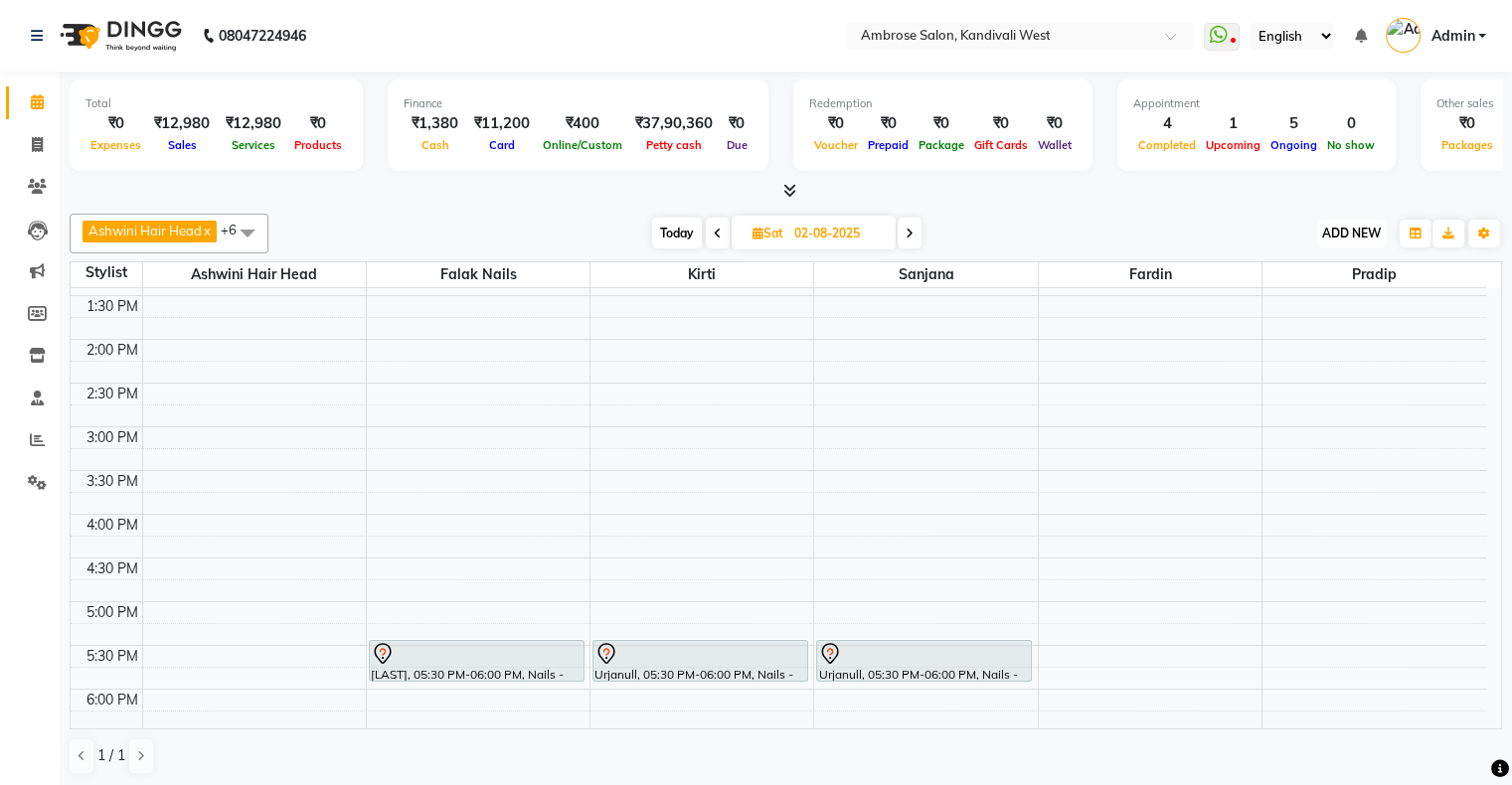click on "ADD NEW" at bounding box center [1351, 233] 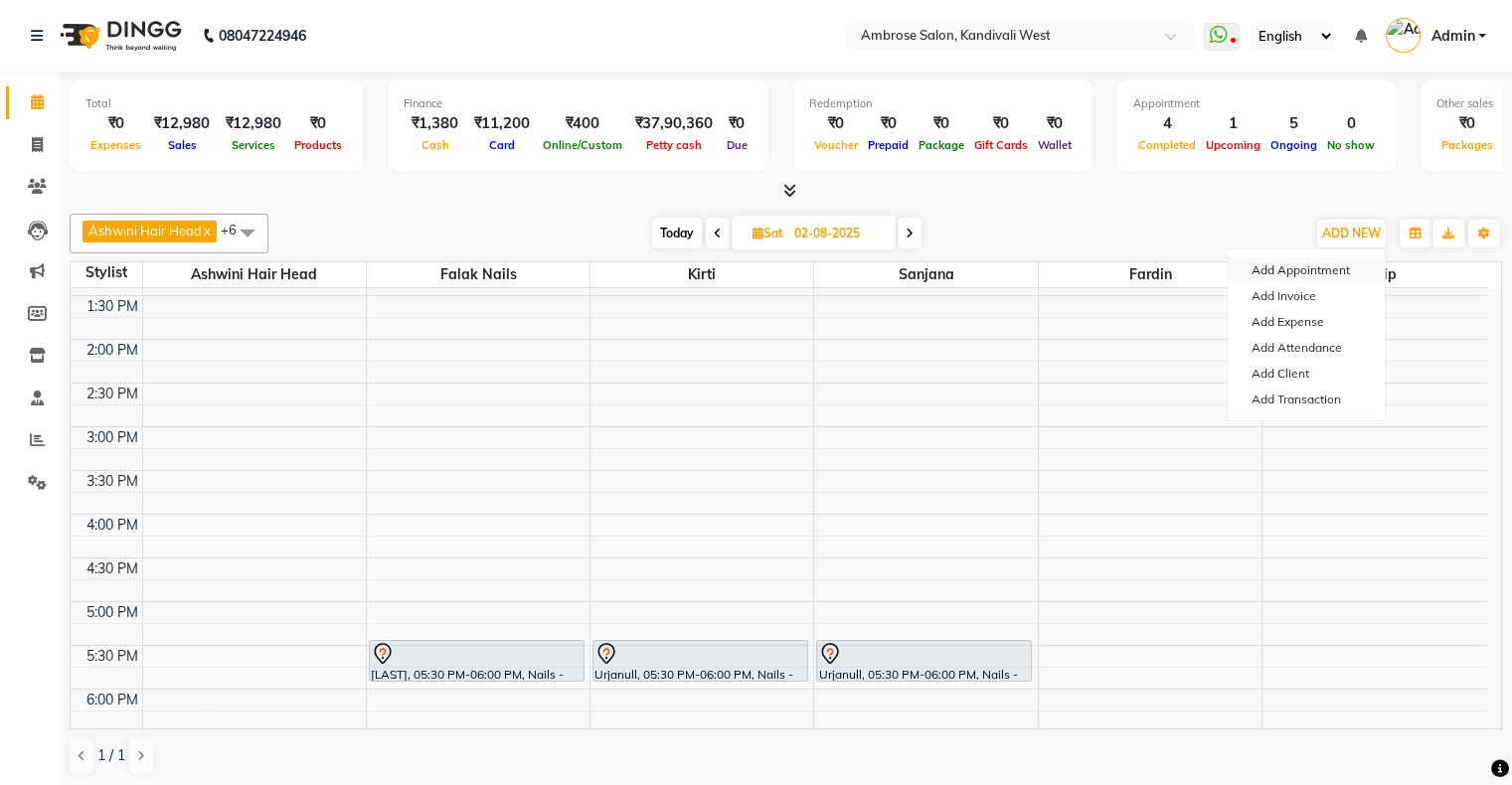 click on "Add Appointment" at bounding box center (1306, 270) 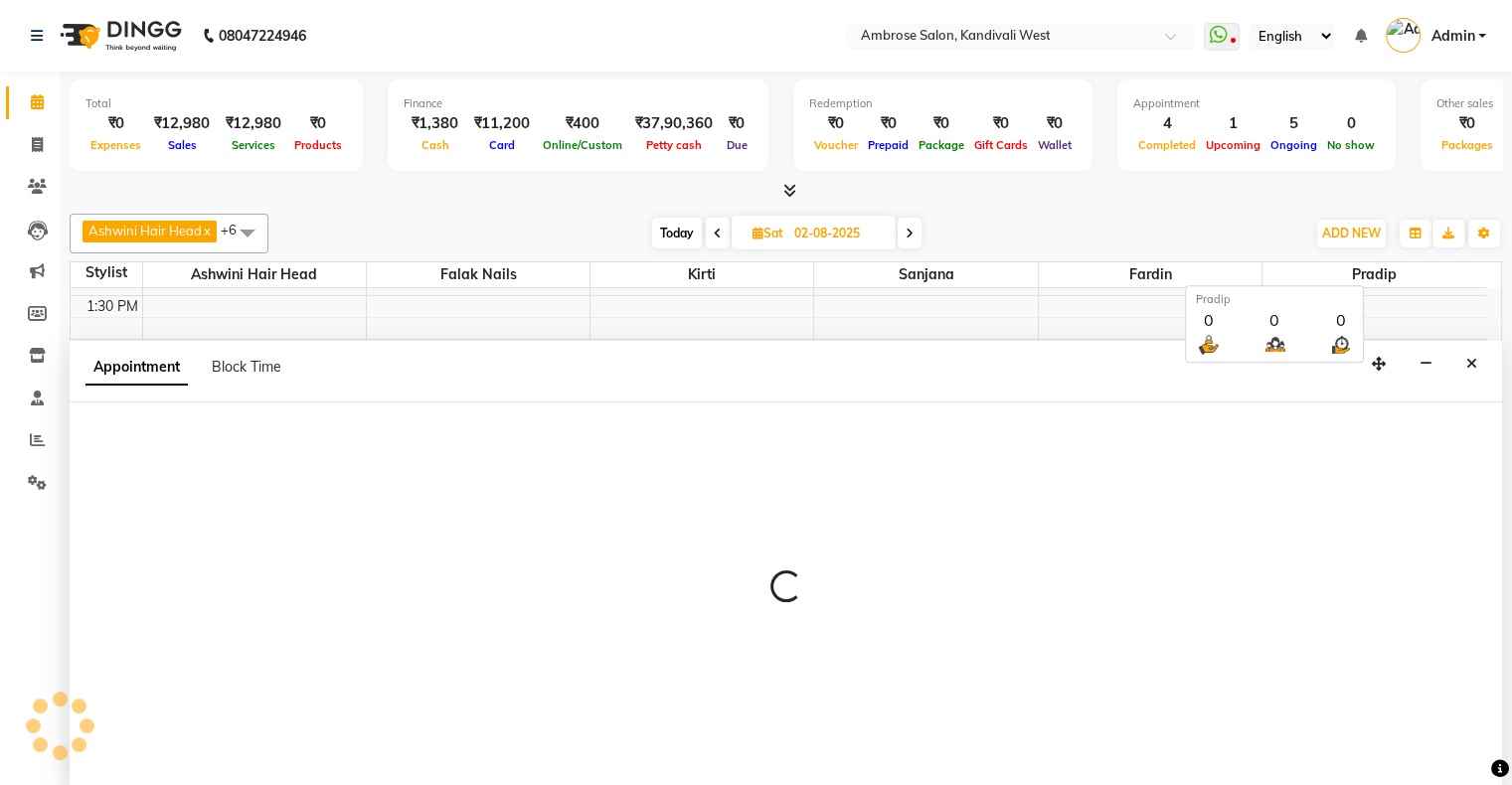 scroll, scrollTop: 0, scrollLeft: 0, axis: both 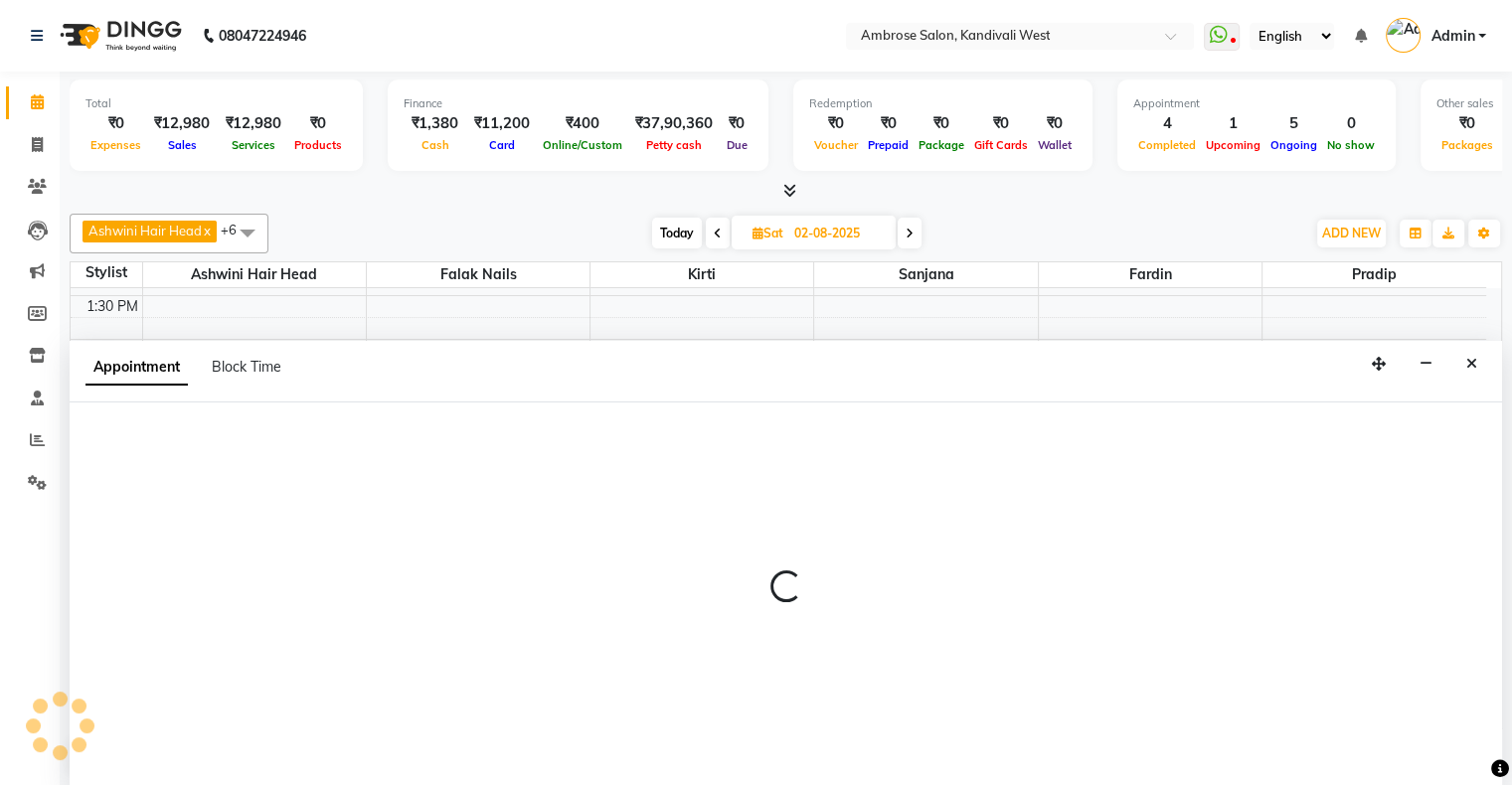 select on "660" 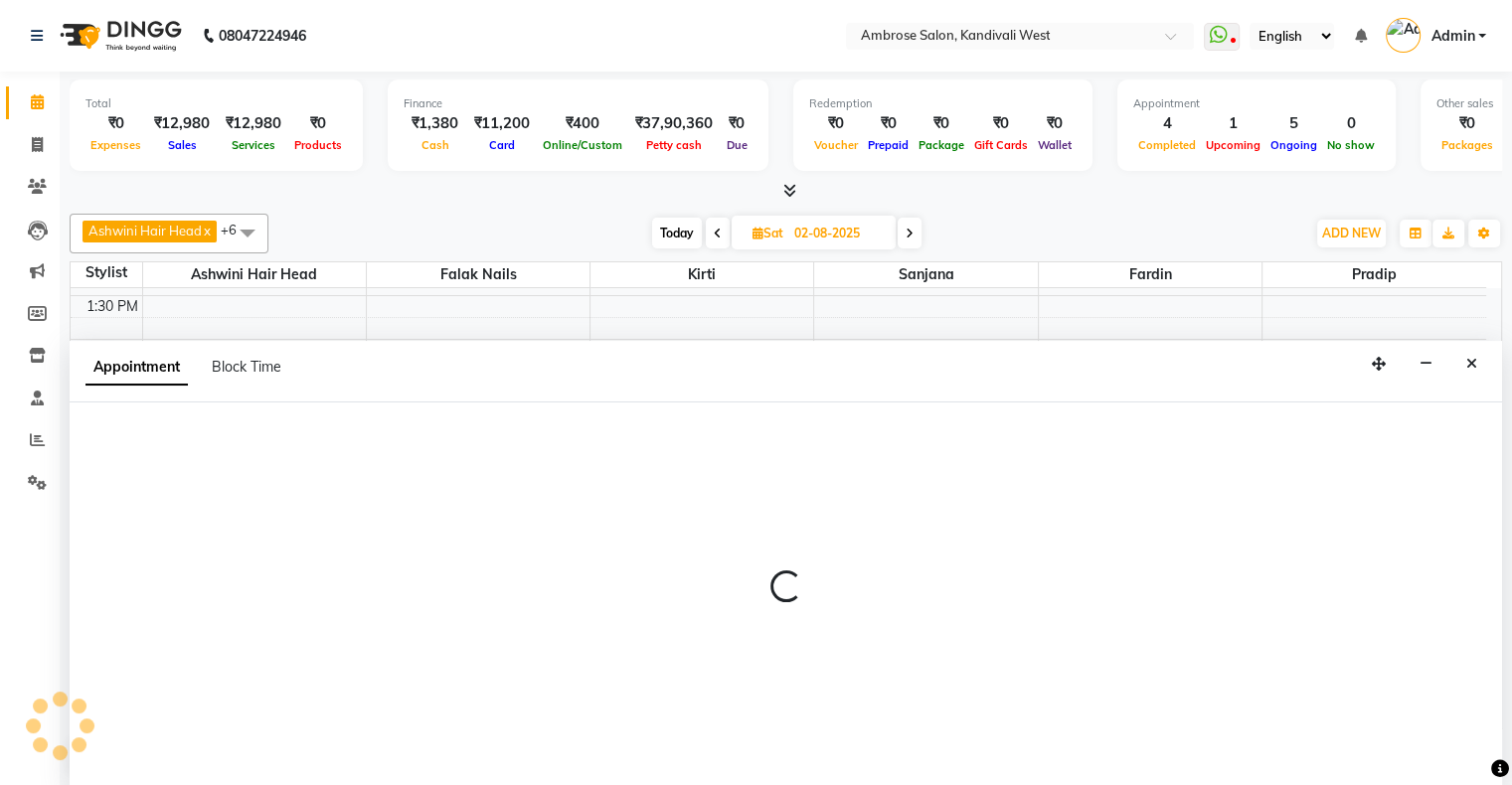 select on "tentative" 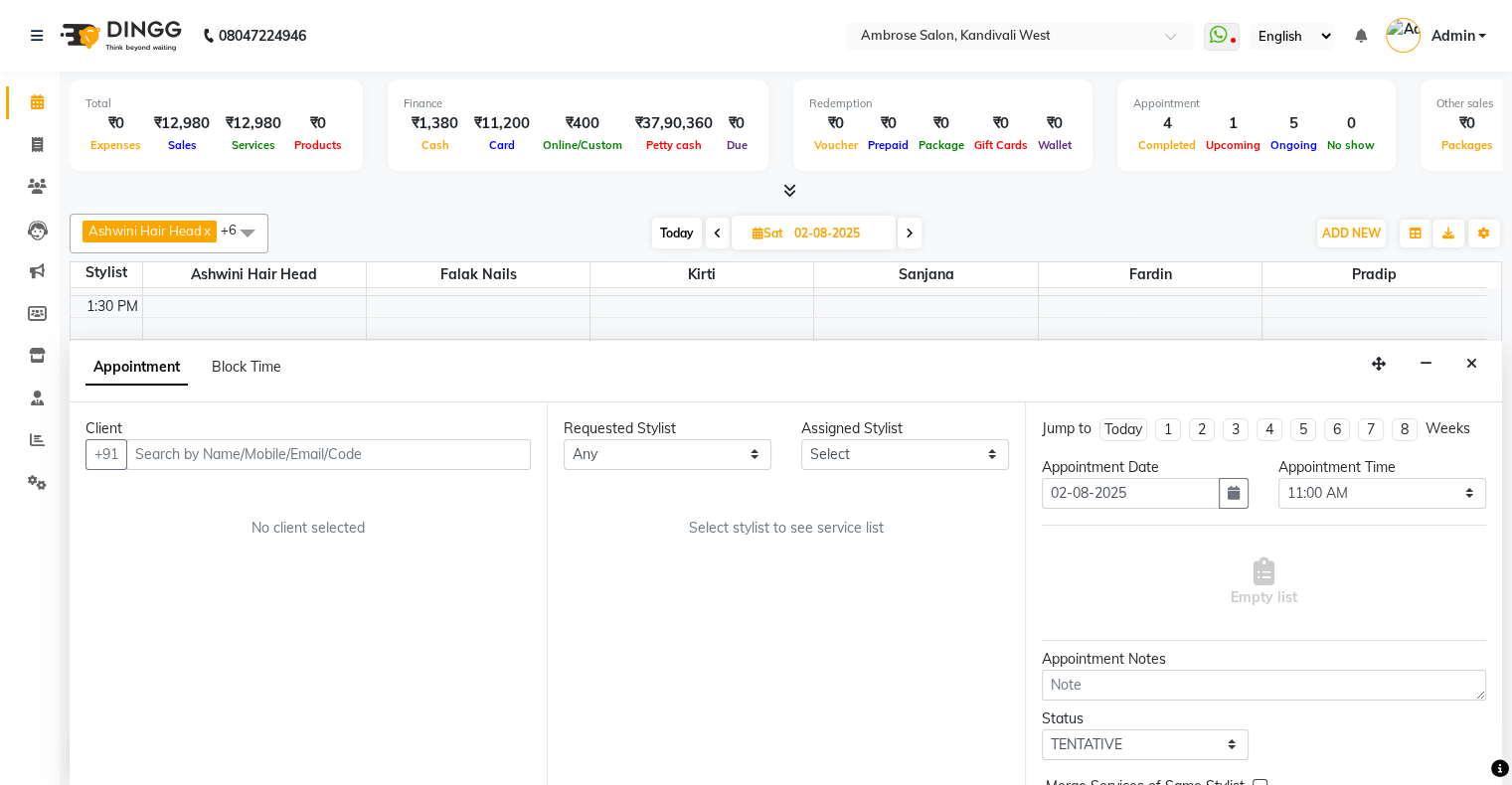 click at bounding box center [328, 454] 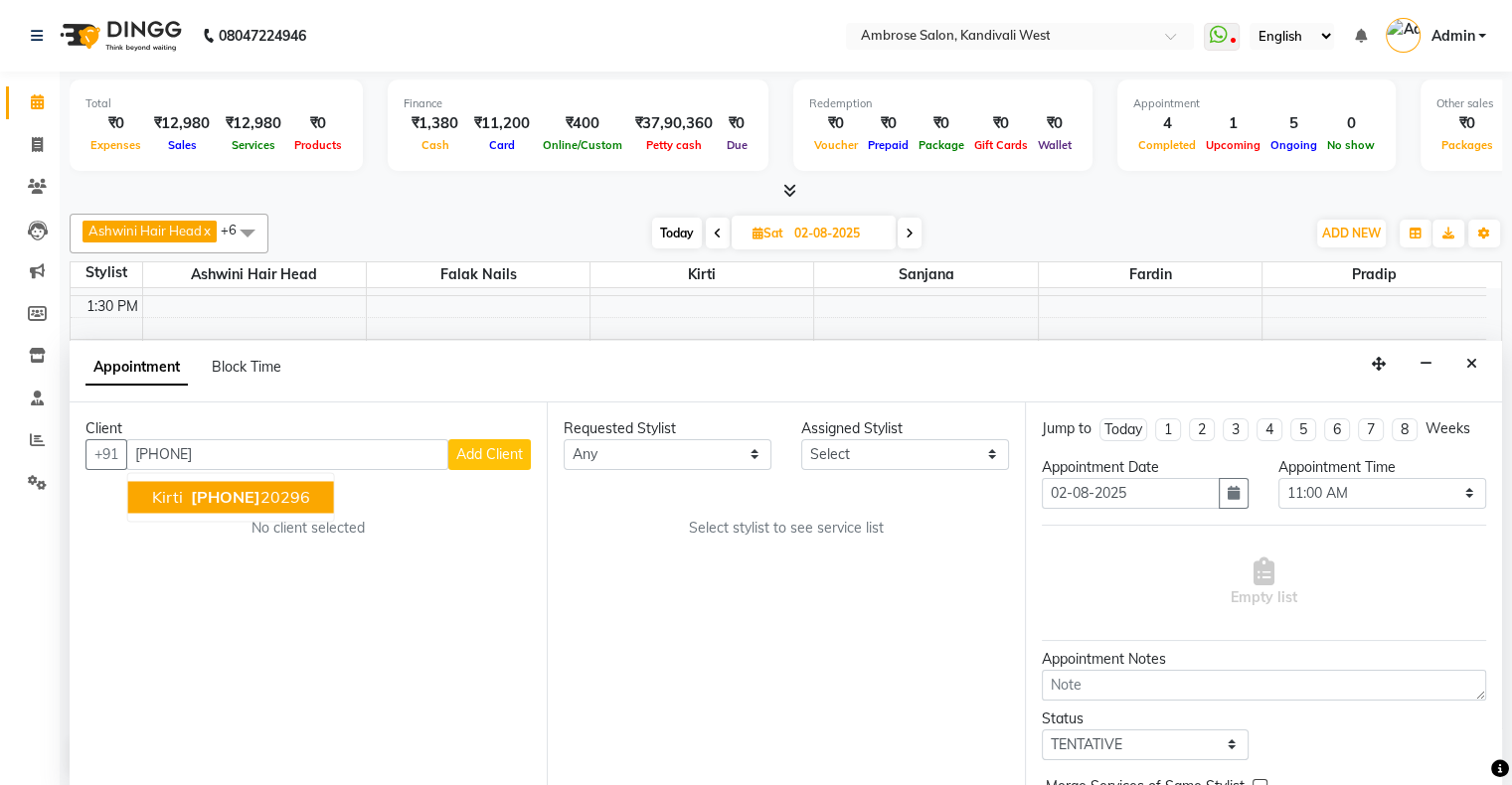click on "kirti   88289 20296" at bounding box center (231, 497) 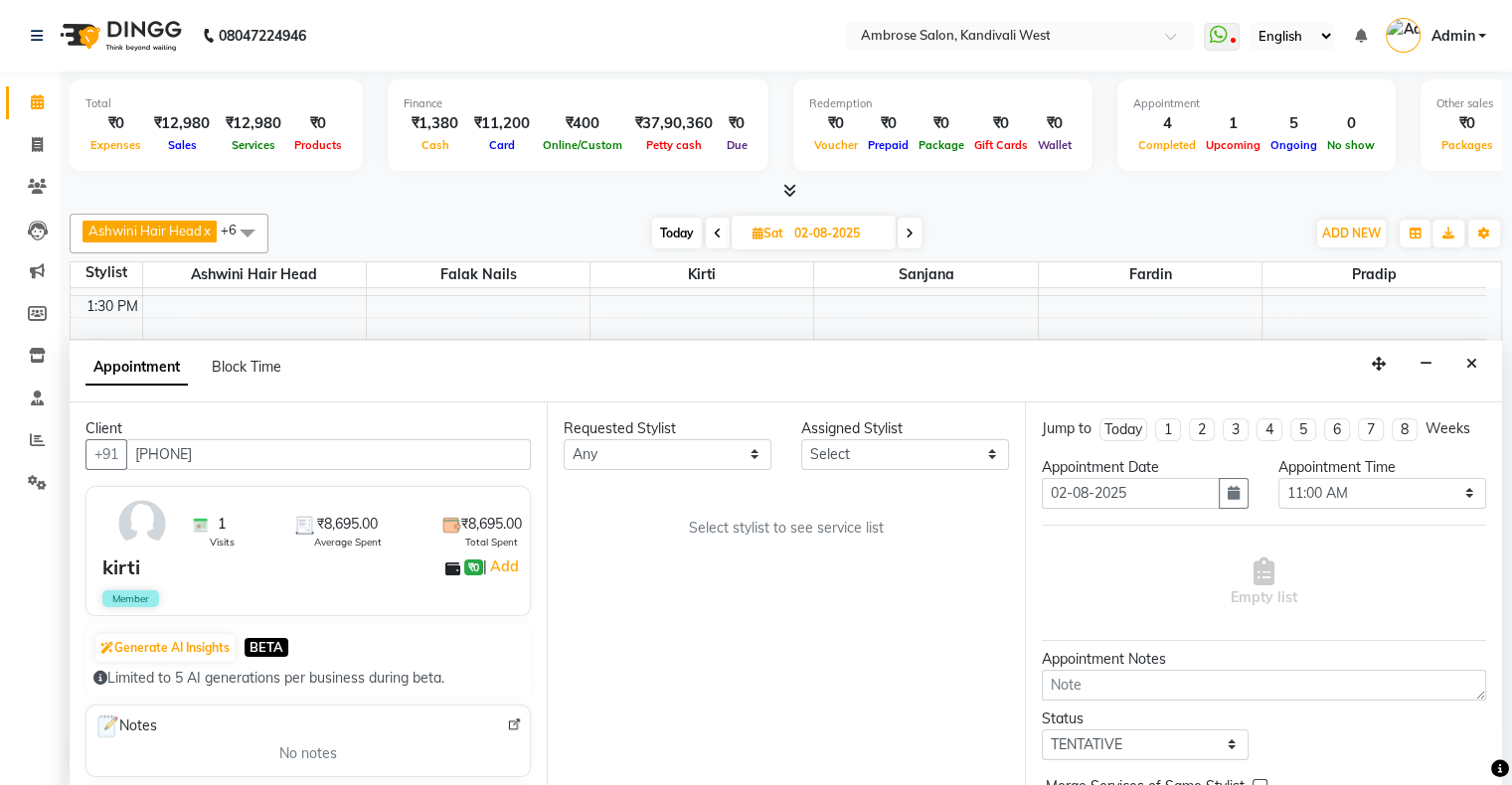 type on "8828920296" 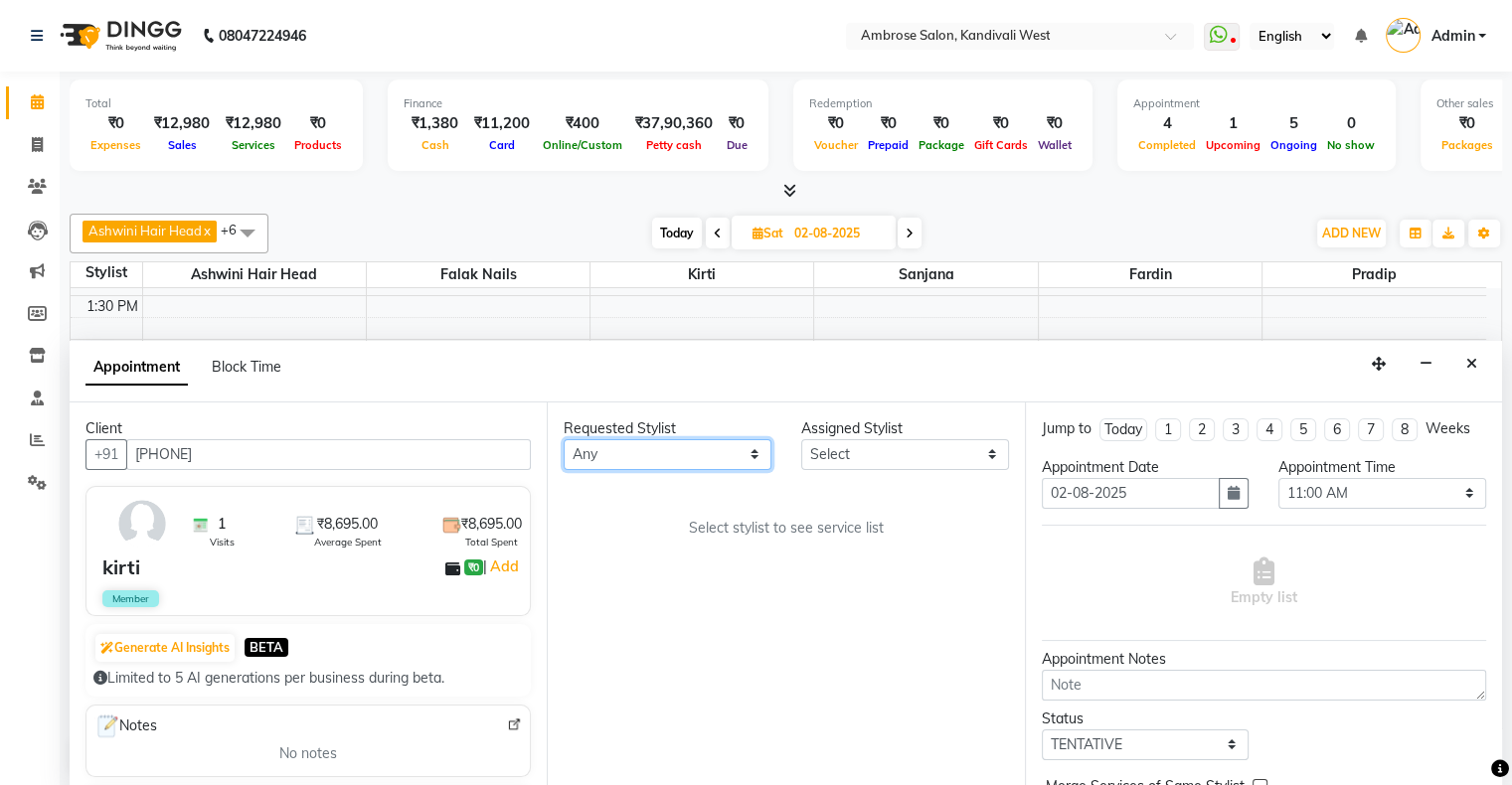 click on "Any [FIRST] [LAST] [FIRST] [LAST] [FIRST] [LAST] [FIRST] [LAST] [FIRST] [LAST] [FIRST] [LAST] [FIRST] [LAST]    [FIRST] [LAST]  [FIRST] [LAST]" at bounding box center [667, 454] 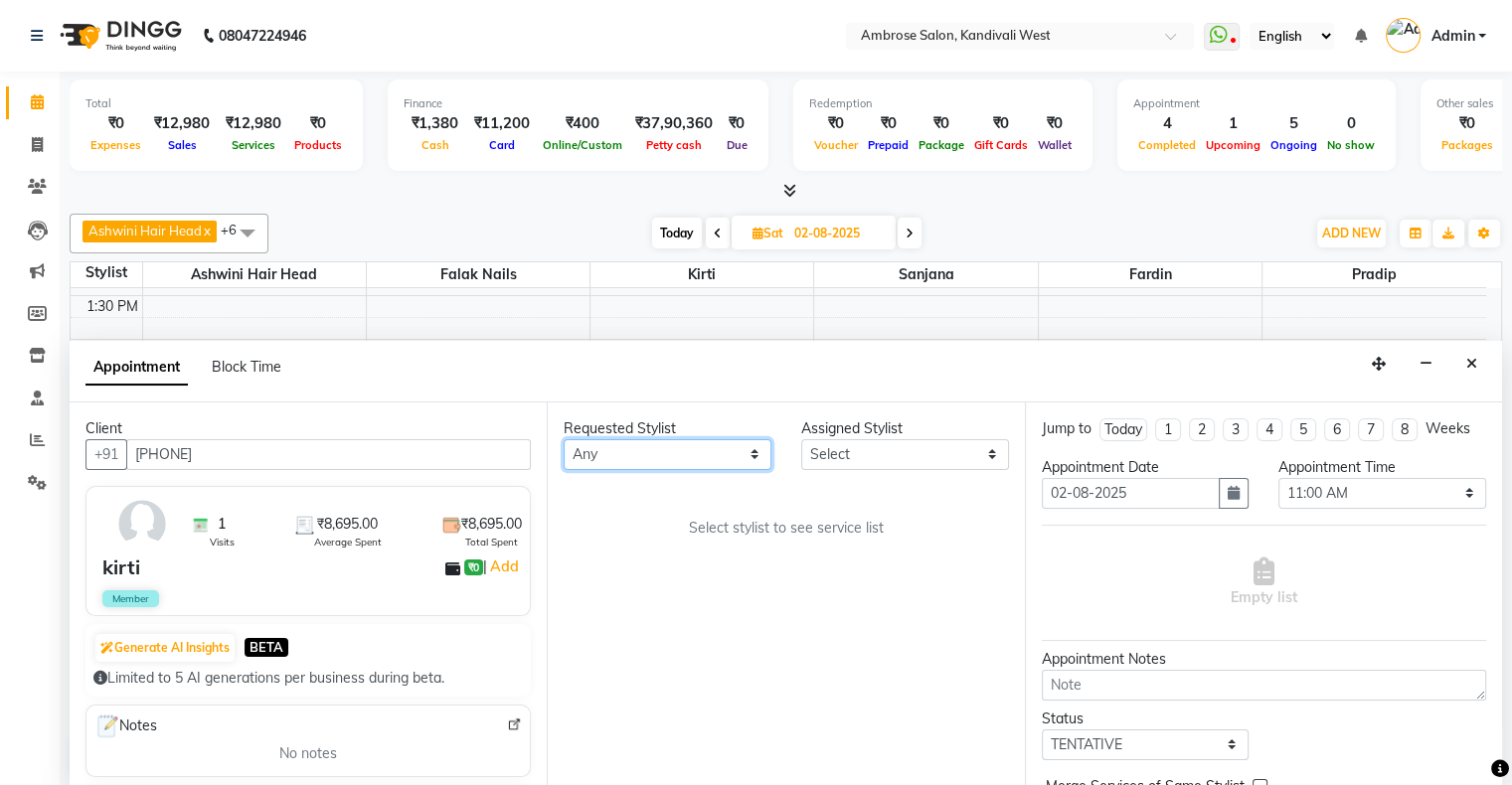 select on "22071" 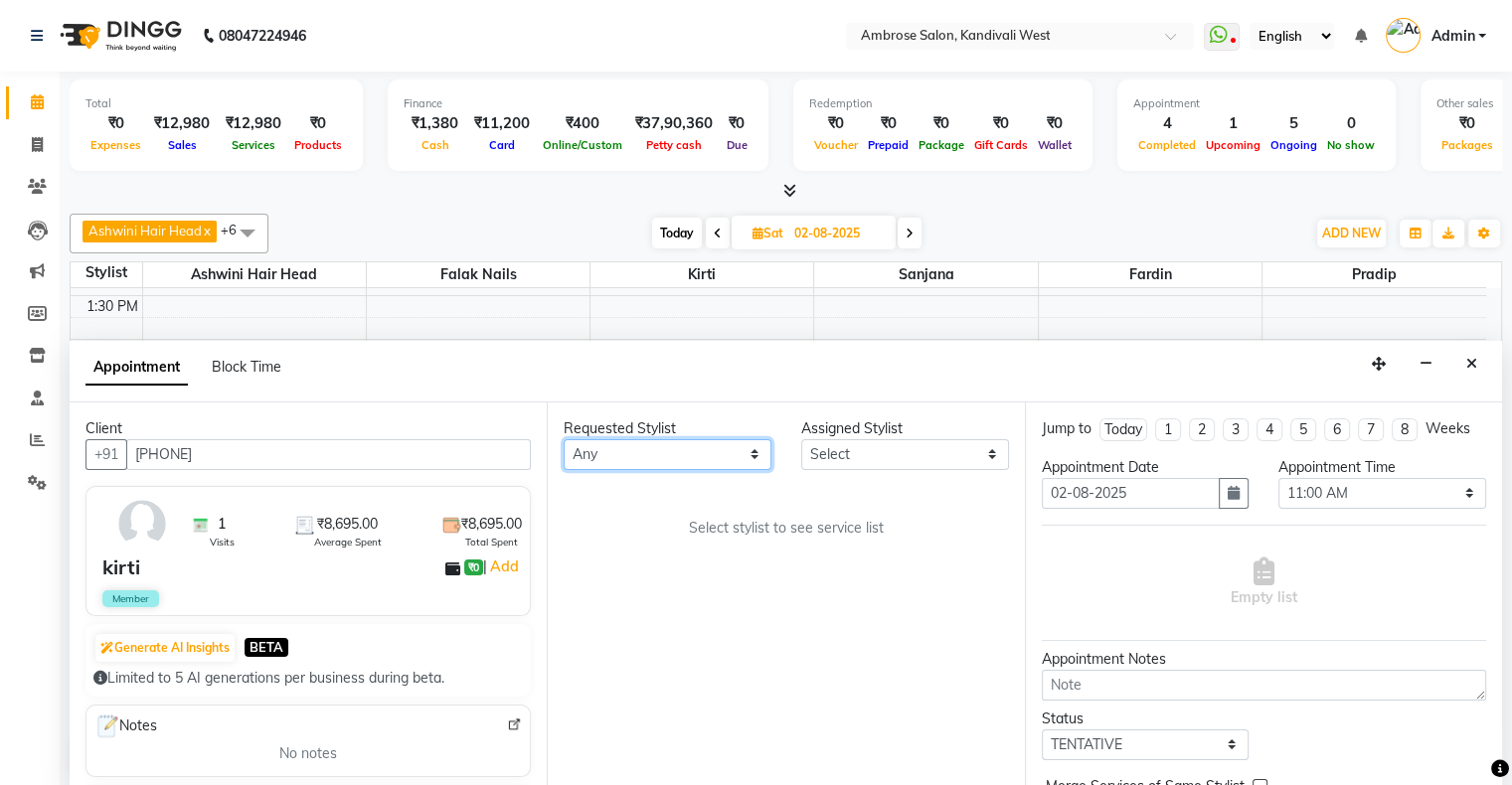 click on "Any [FIRST] [LAST] [FIRST] [LAST] [FIRST] [LAST] [FIRST] [LAST] [FIRST] [LAST] [FIRST] [LAST] [FIRST] [LAST]    [FIRST] [LAST]  [FIRST] [LAST]" at bounding box center [667, 454] 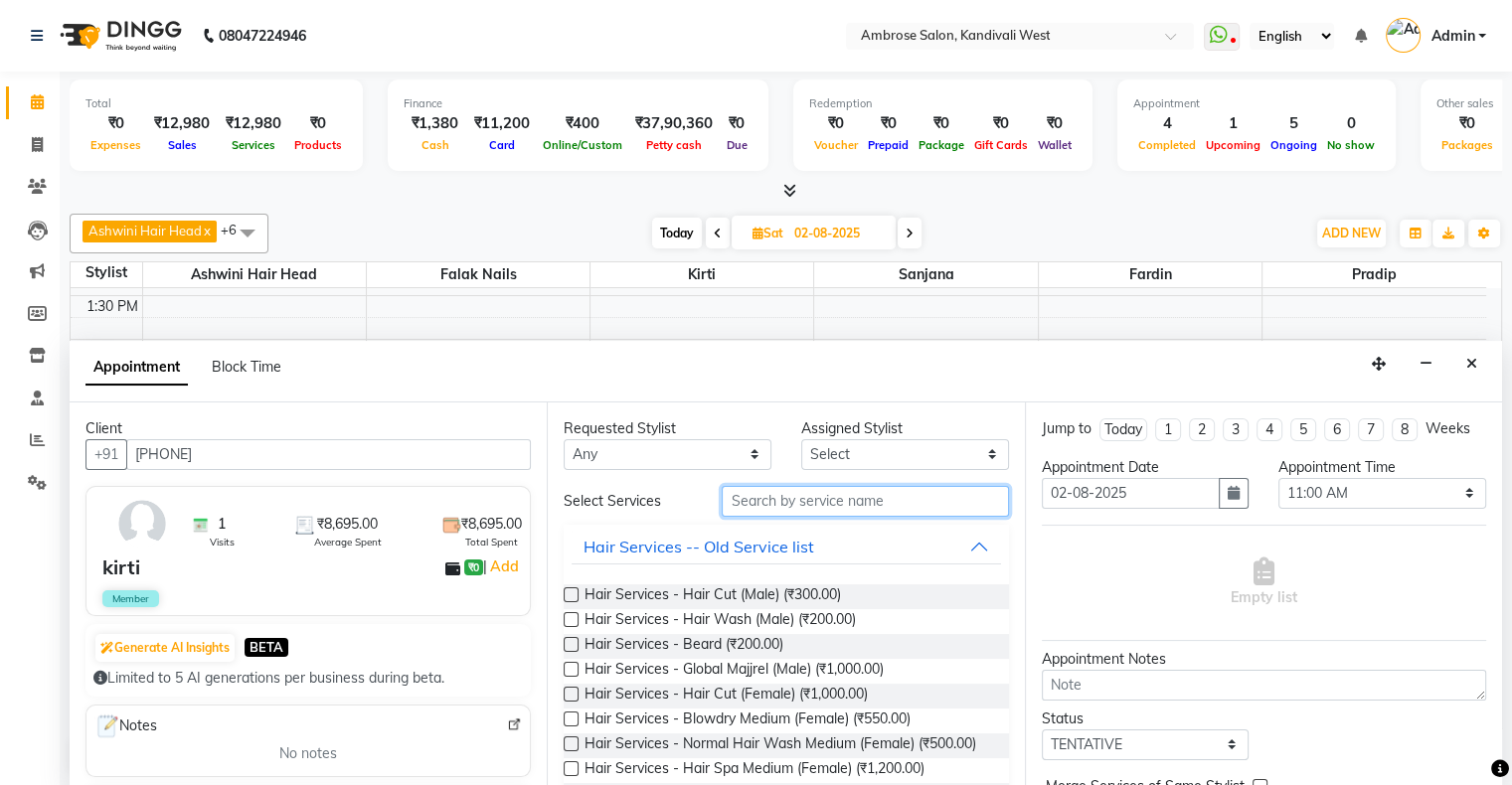 click at bounding box center [865, 501] 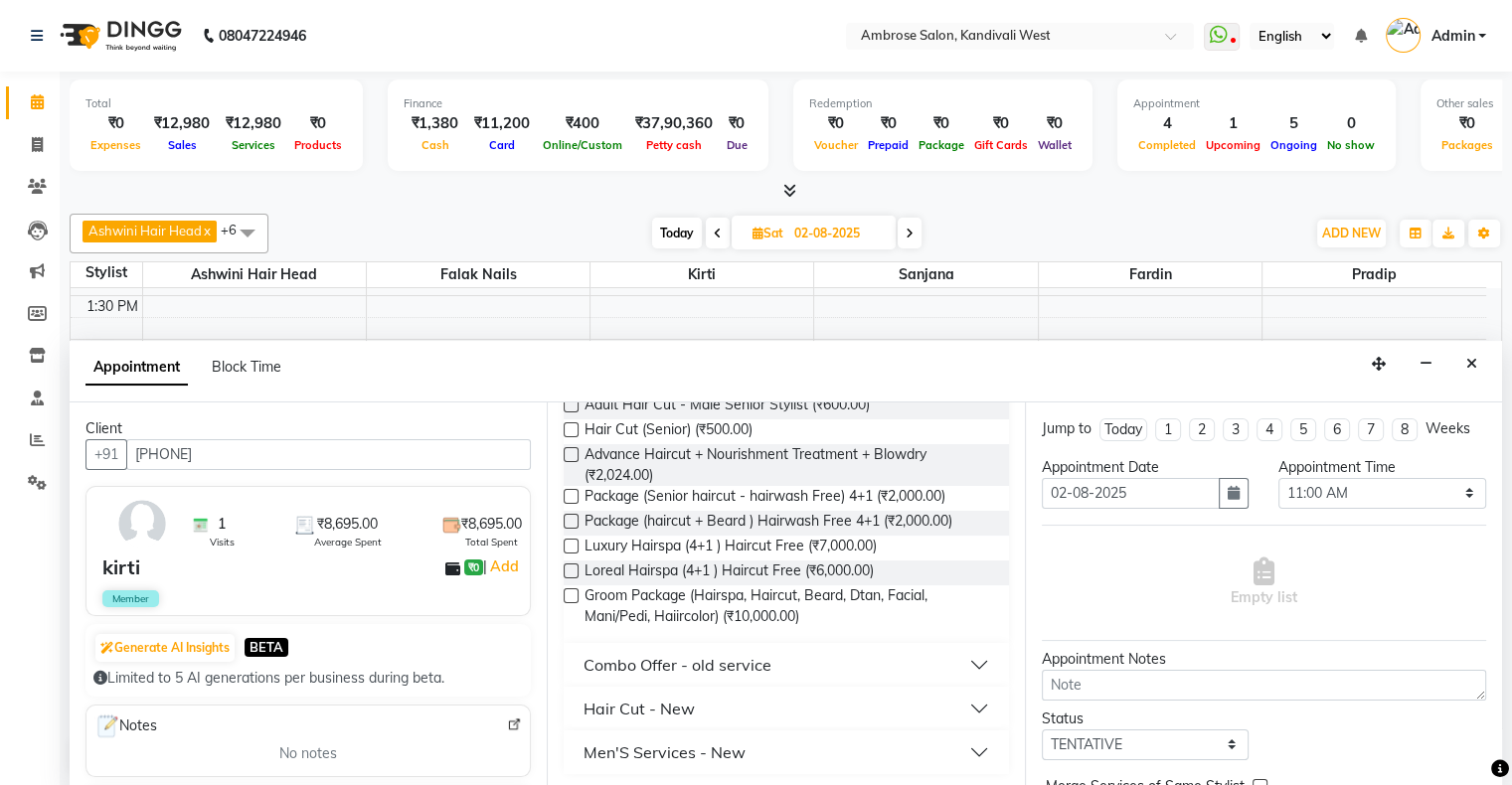 scroll, scrollTop: 240, scrollLeft: 0, axis: vertical 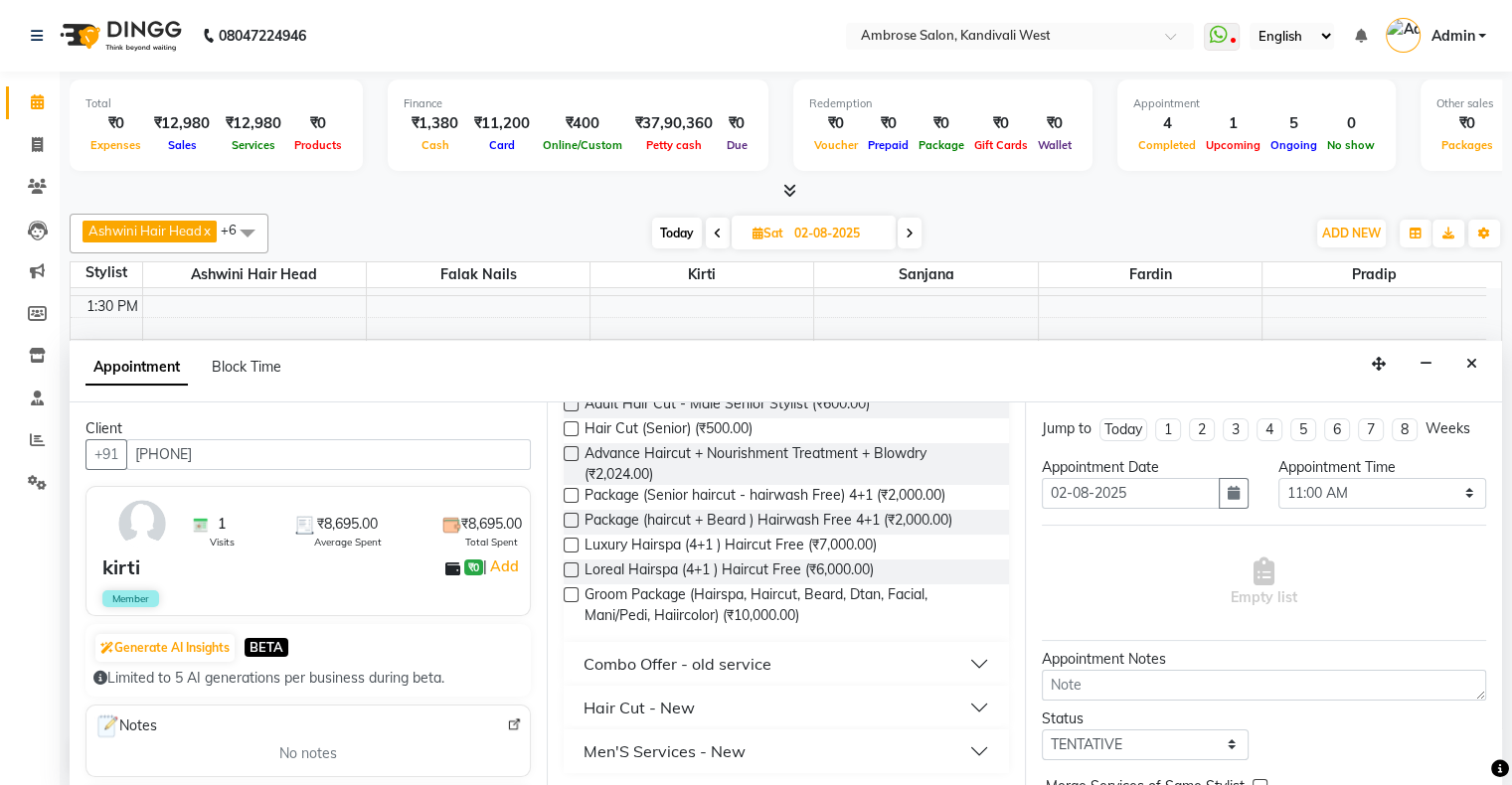 type on "hair cut" 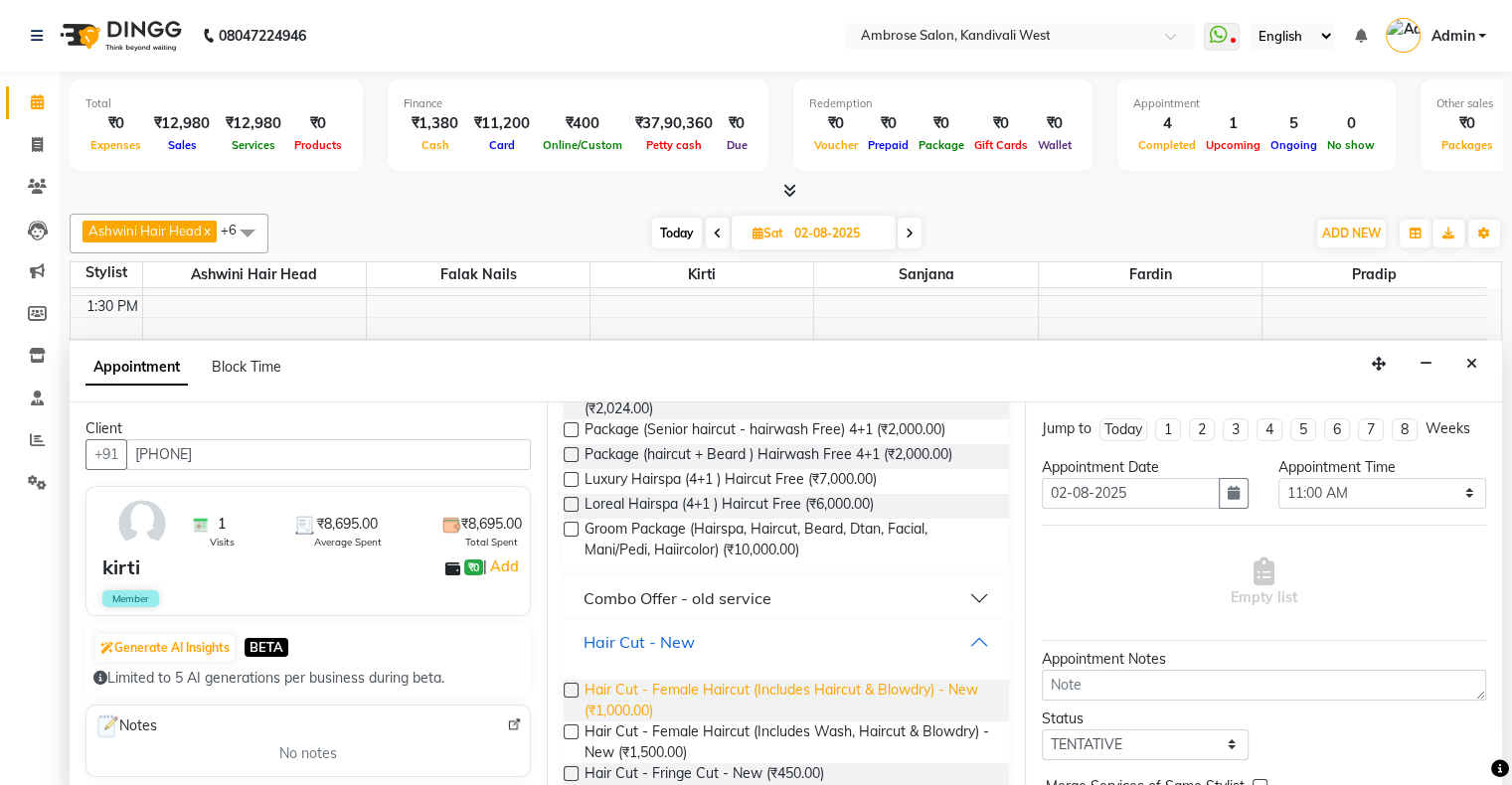 scroll, scrollTop: 340, scrollLeft: 0, axis: vertical 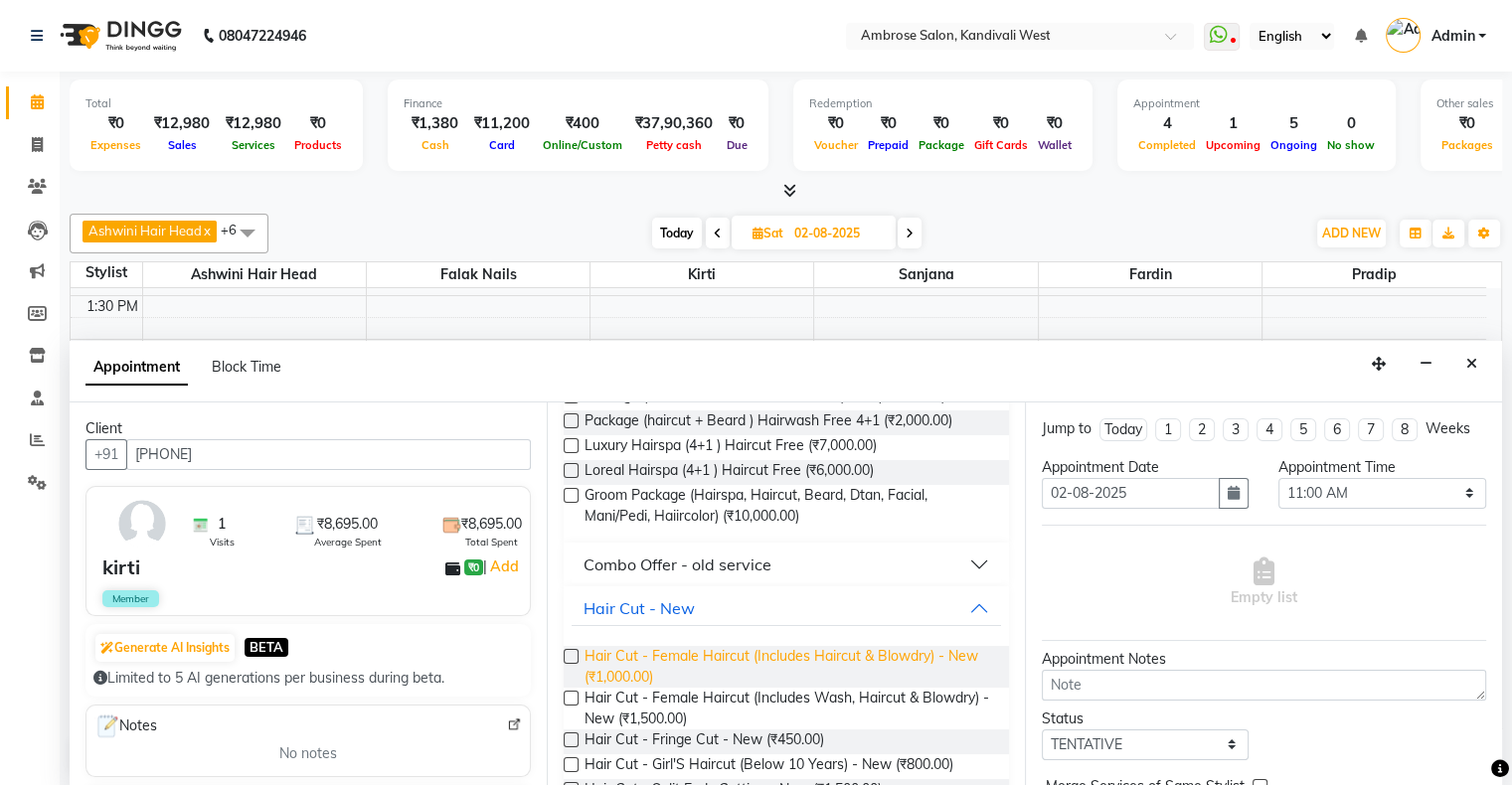 click on "Hair Cut - Female Haircut (Includes Haircut & Blowdry) - New (₹1,000.00)" at bounding box center (788, 667) 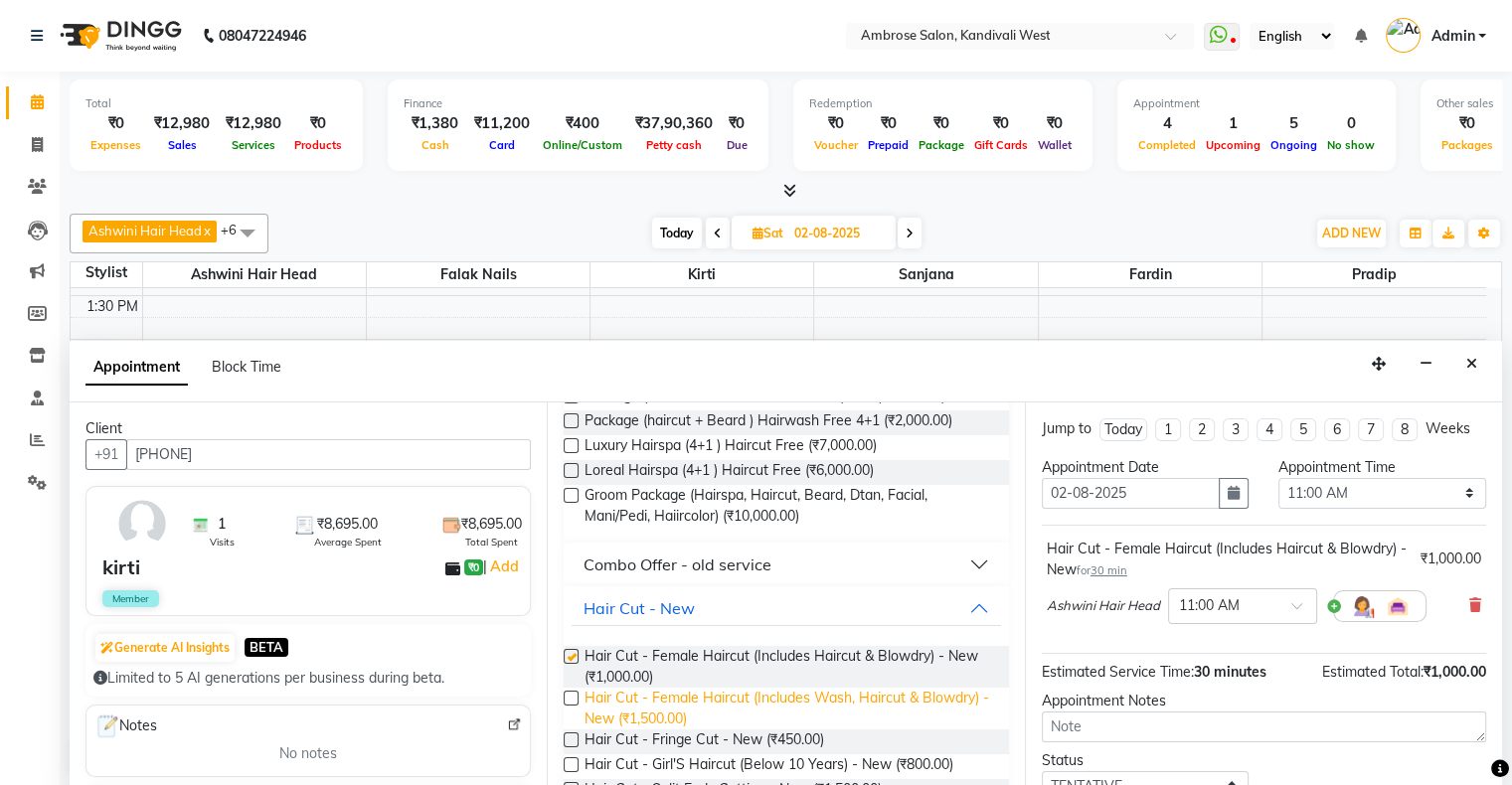 checkbox on "false" 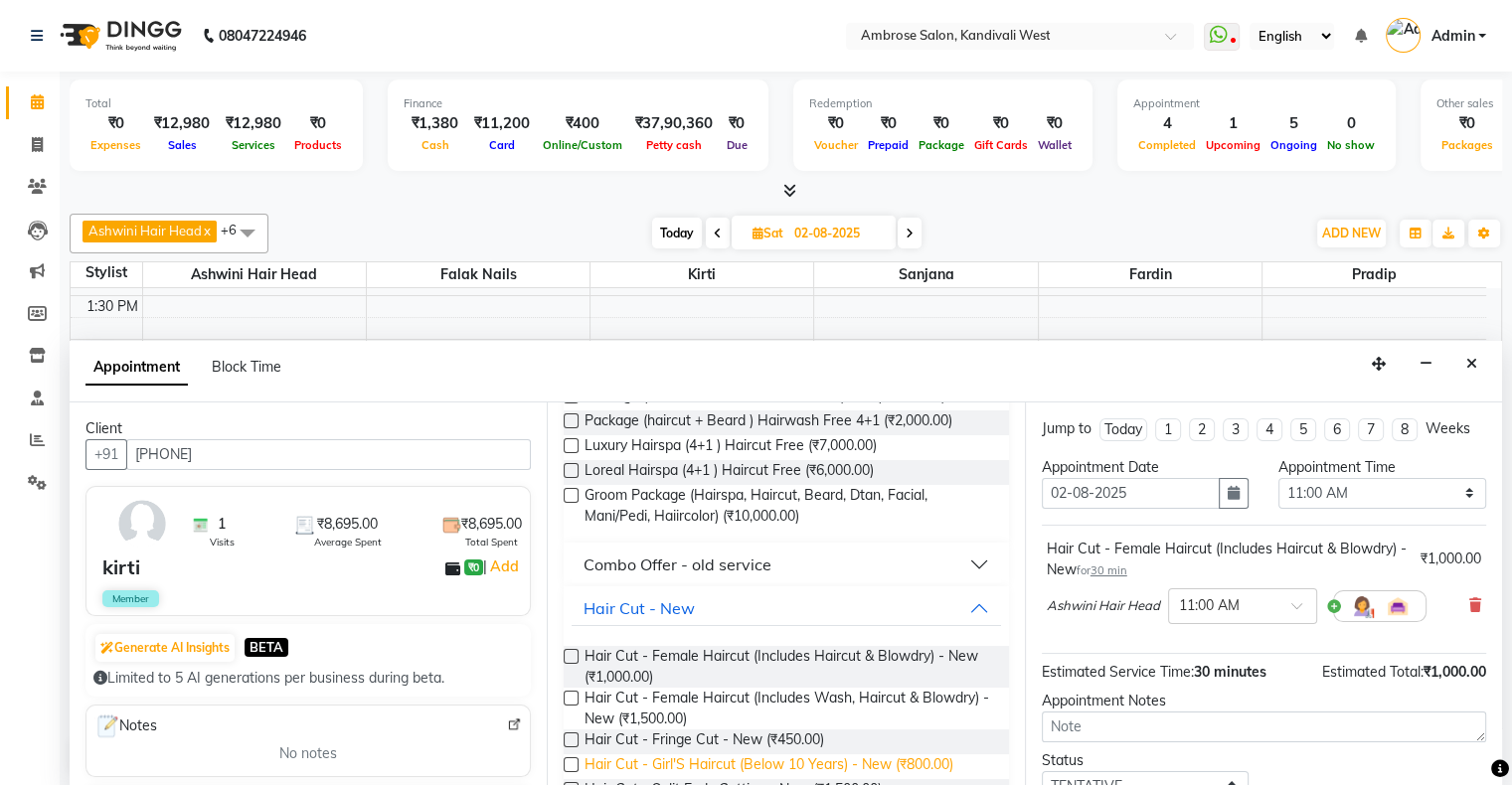 click on "Hair Cut - Girl'S Haircut (Below 10 Years) - New (₹800.00)" at bounding box center (768, 766) 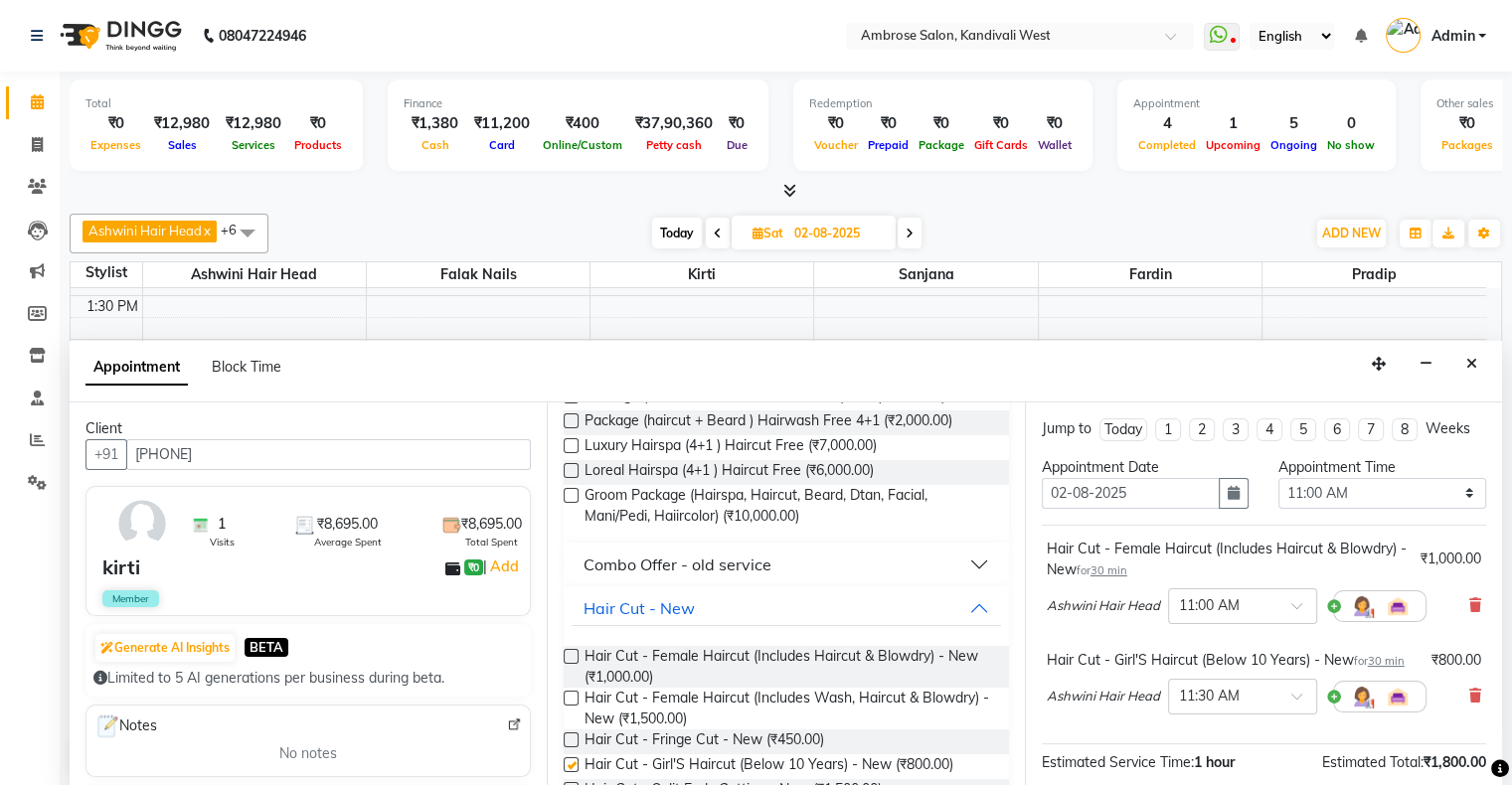 checkbox on "false" 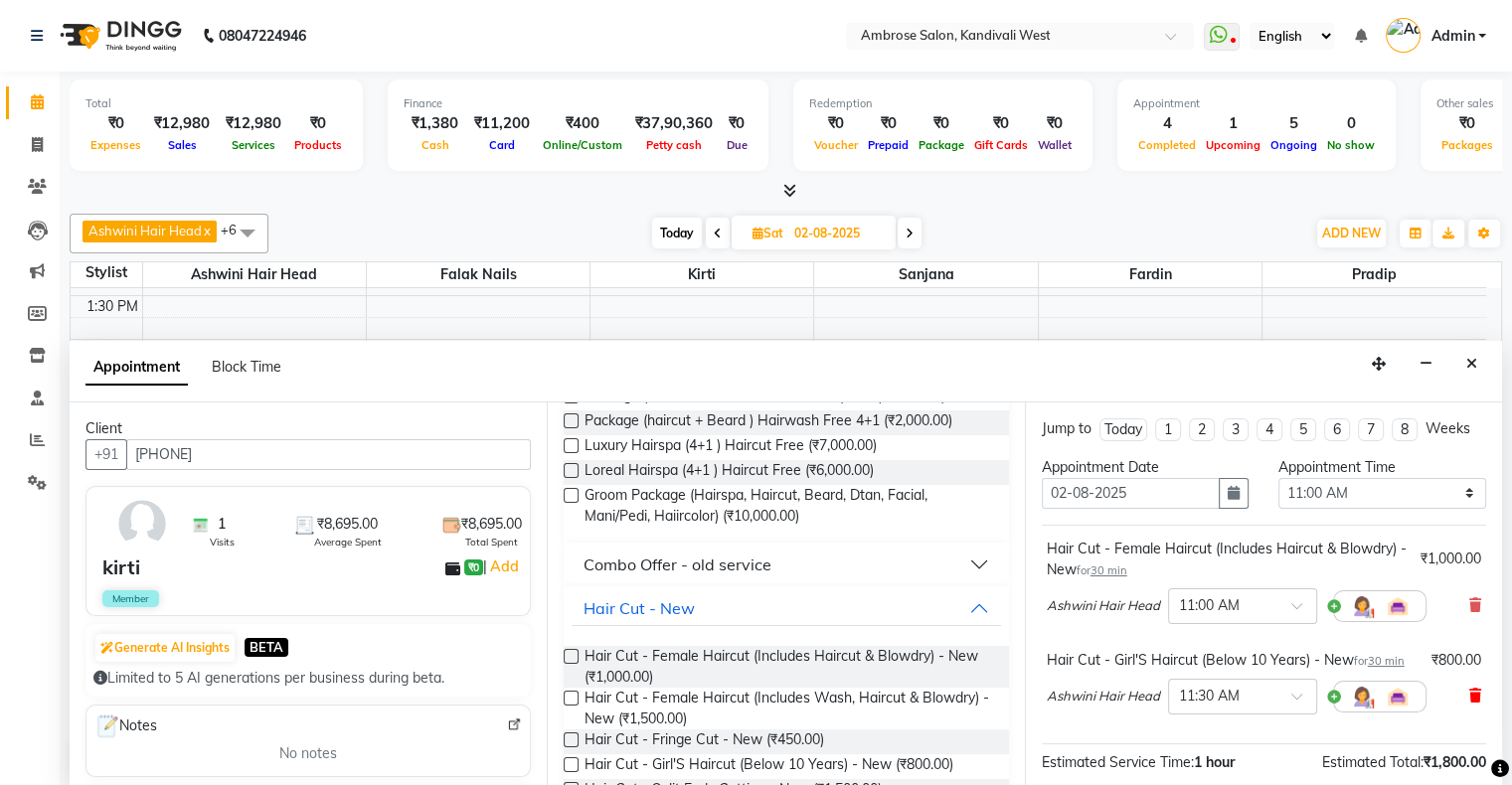 click at bounding box center (1475, 696) 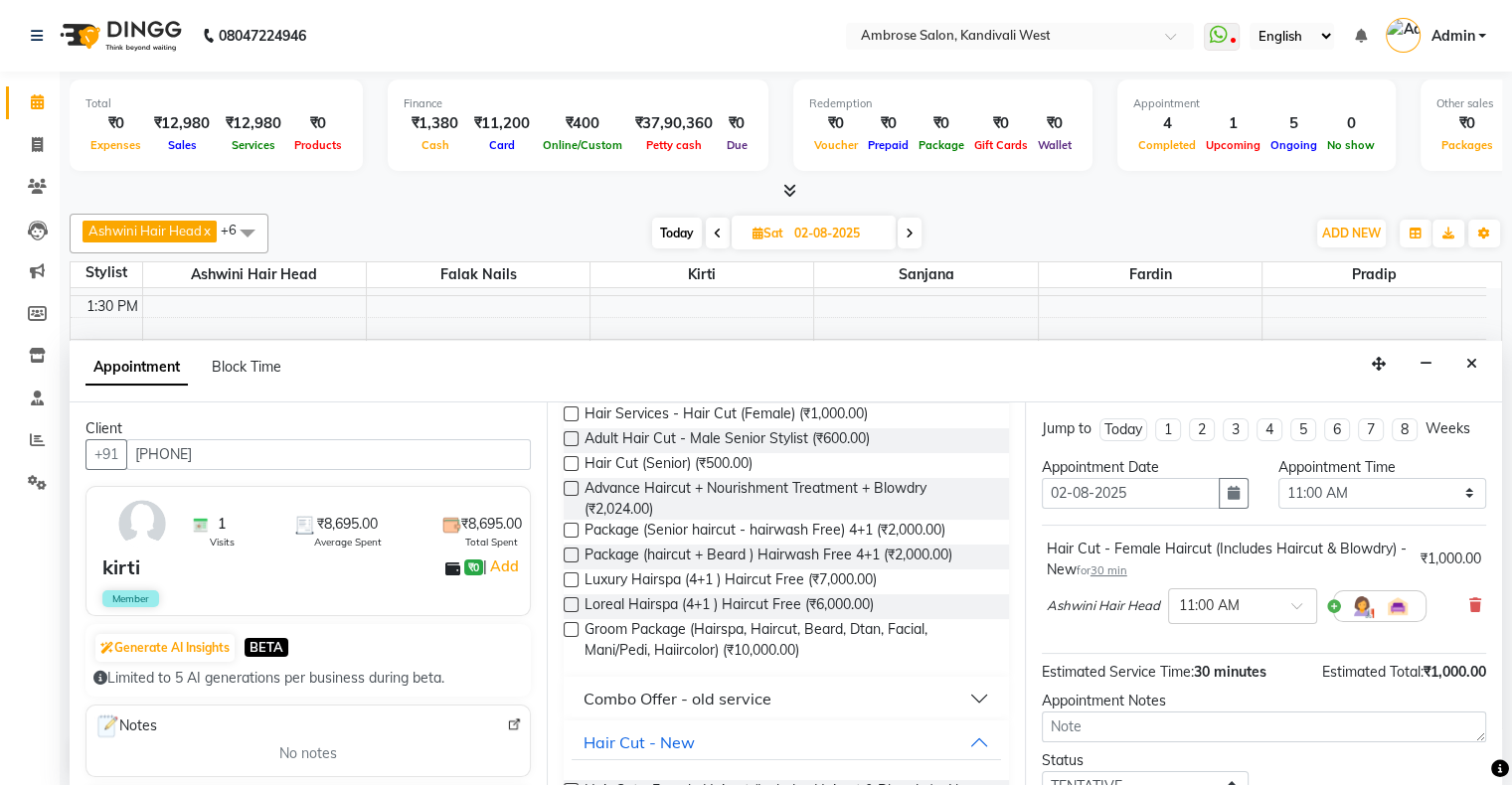 scroll, scrollTop: 0, scrollLeft: 0, axis: both 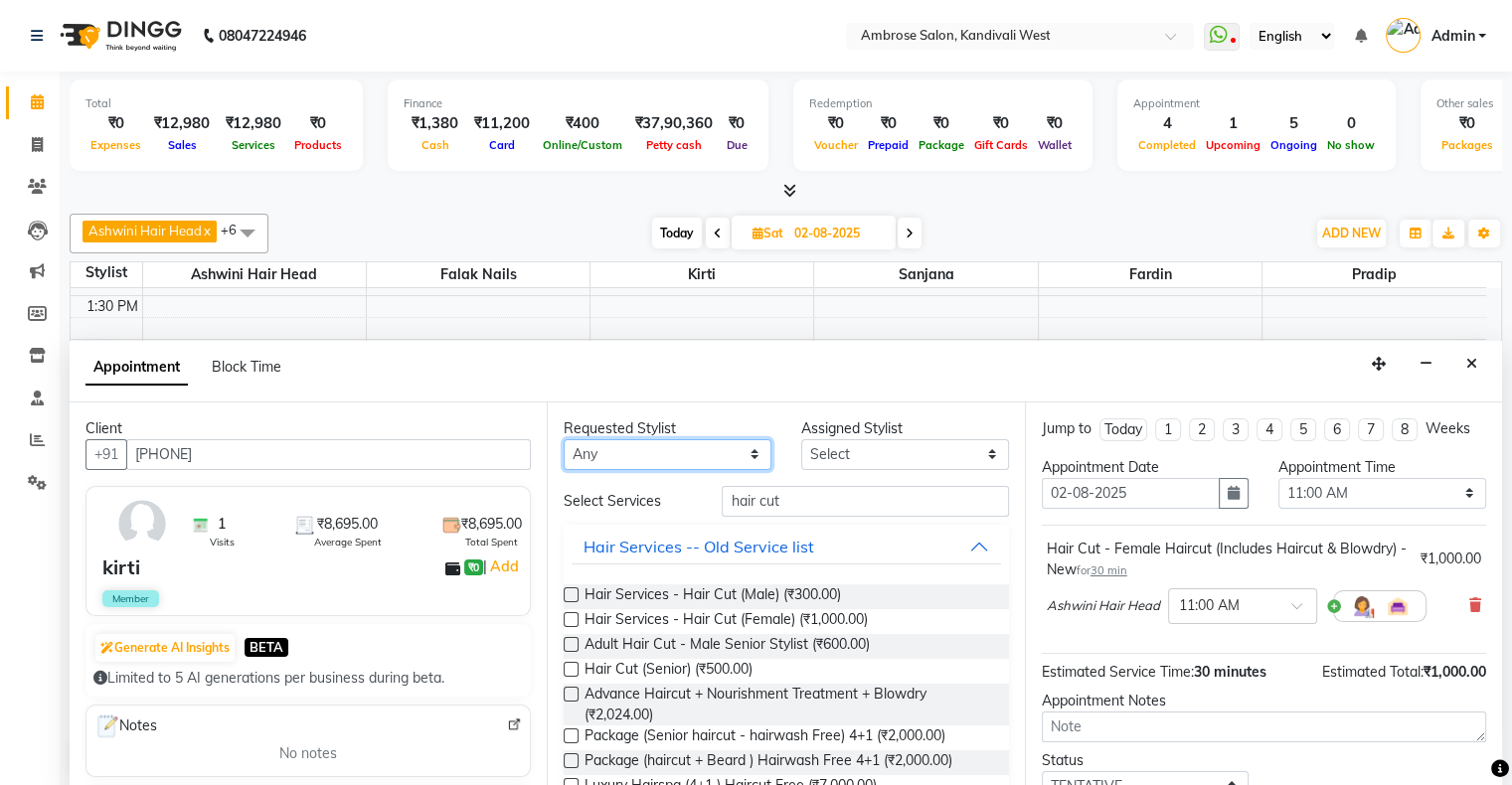 click on "Any [FIRST] [LAST] [FIRST] [LAST] [FIRST] [LAST] [FIRST] [LAST] [FIRST] [LAST] [FIRST] [LAST] [FIRST] [LAST]    [FIRST] [LAST]  [FIRST] [LAST]" at bounding box center (667, 454) 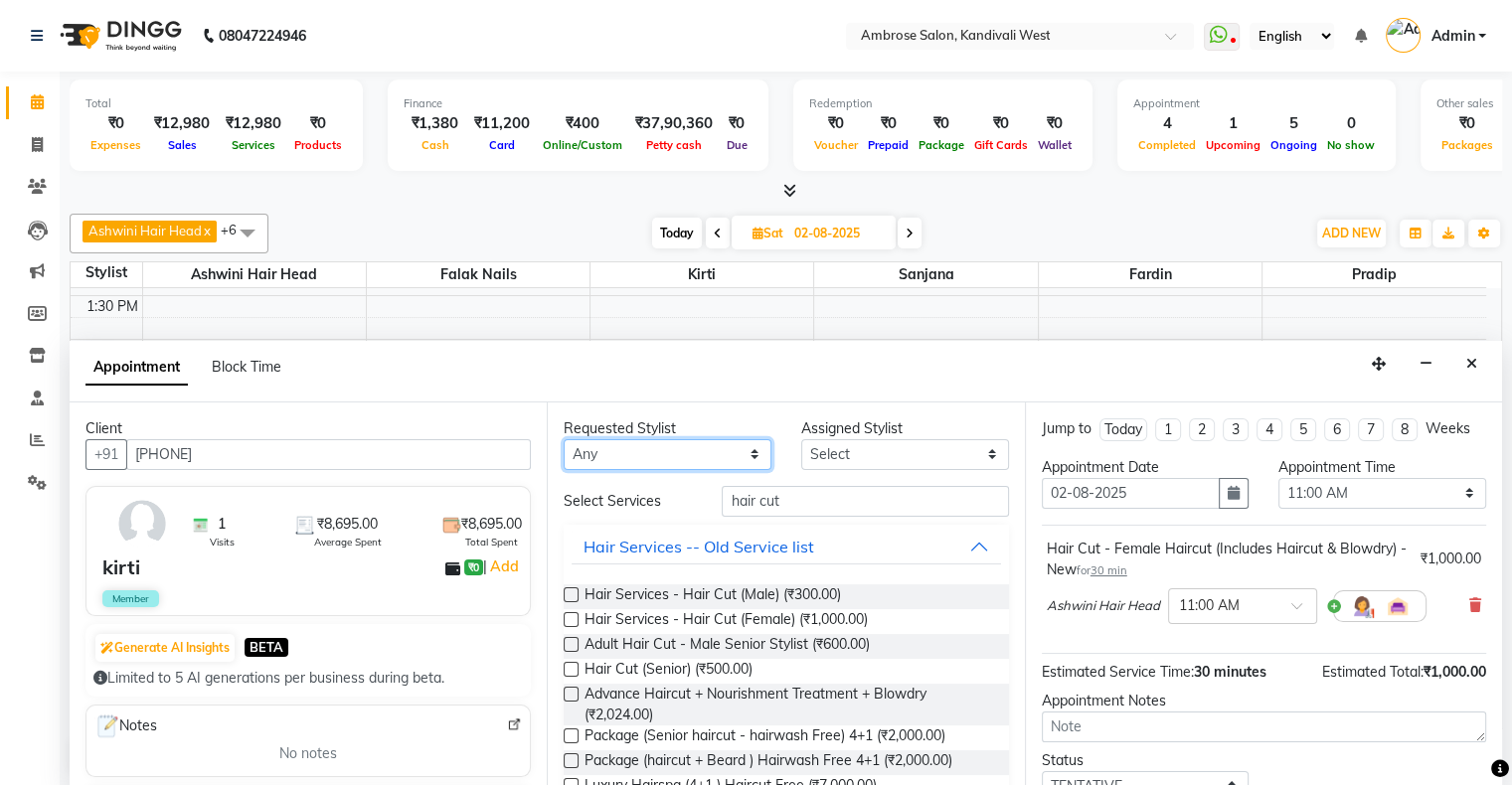 select on "84656" 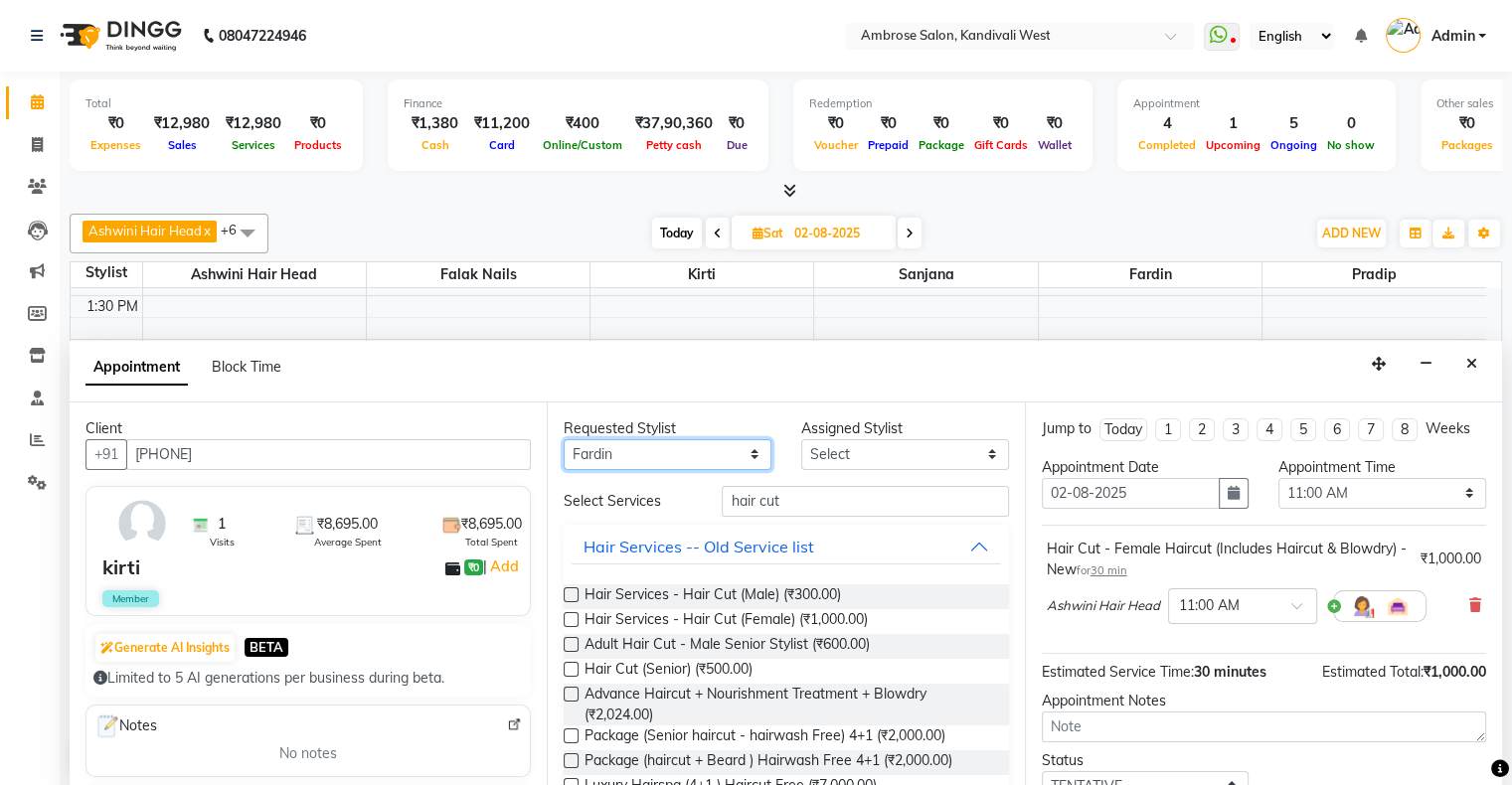 click on "Any [FIRST] [LAST] [FIRST] [LAST] [FIRST] [LAST] [FIRST] [LAST] [FIRST] [LAST] [FIRST] [LAST] [FIRST] [LAST]    [FIRST] [LAST]  [FIRST] [LAST]" at bounding box center (667, 454) 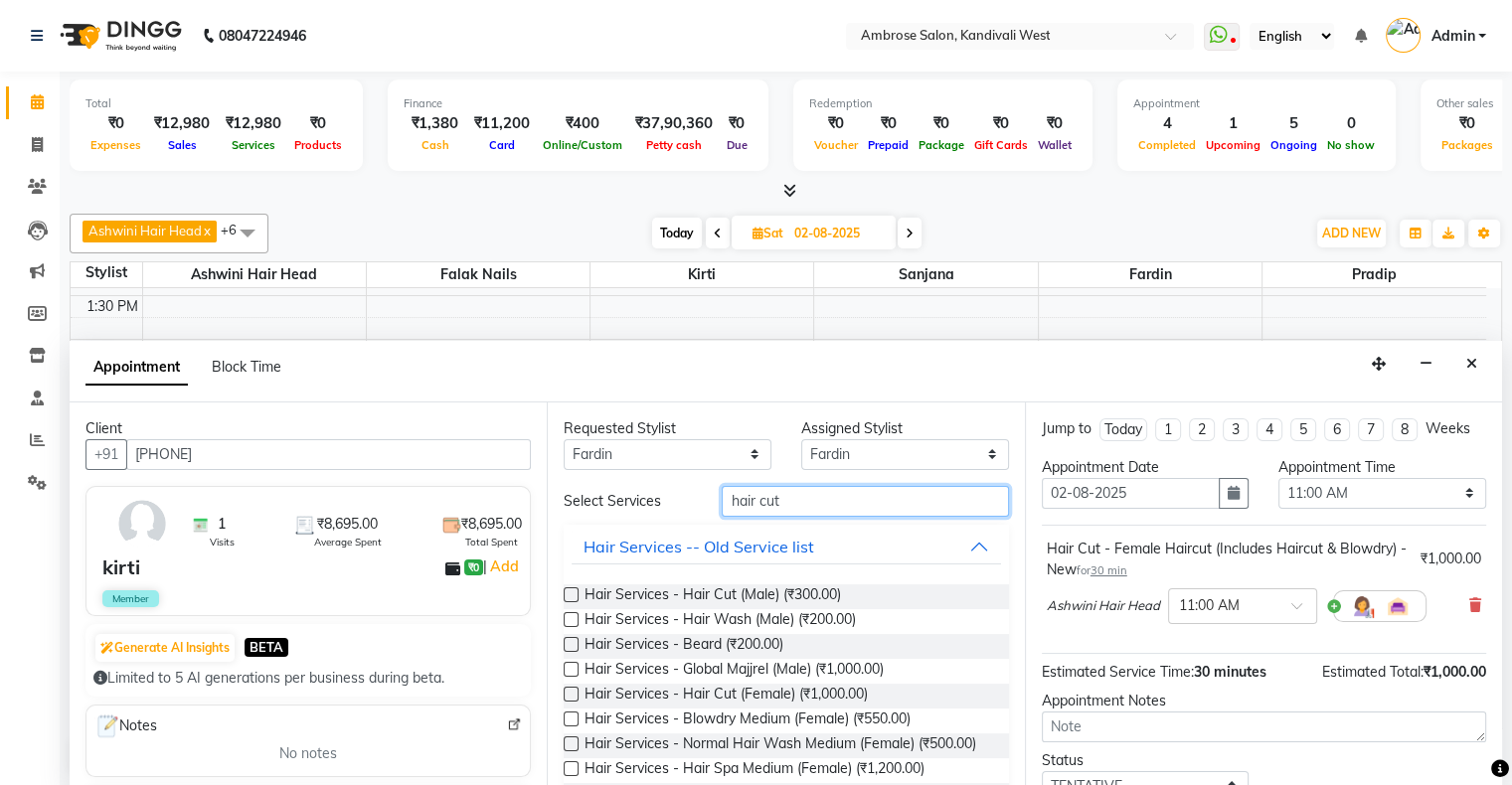click on "hair cut" at bounding box center (865, 501) 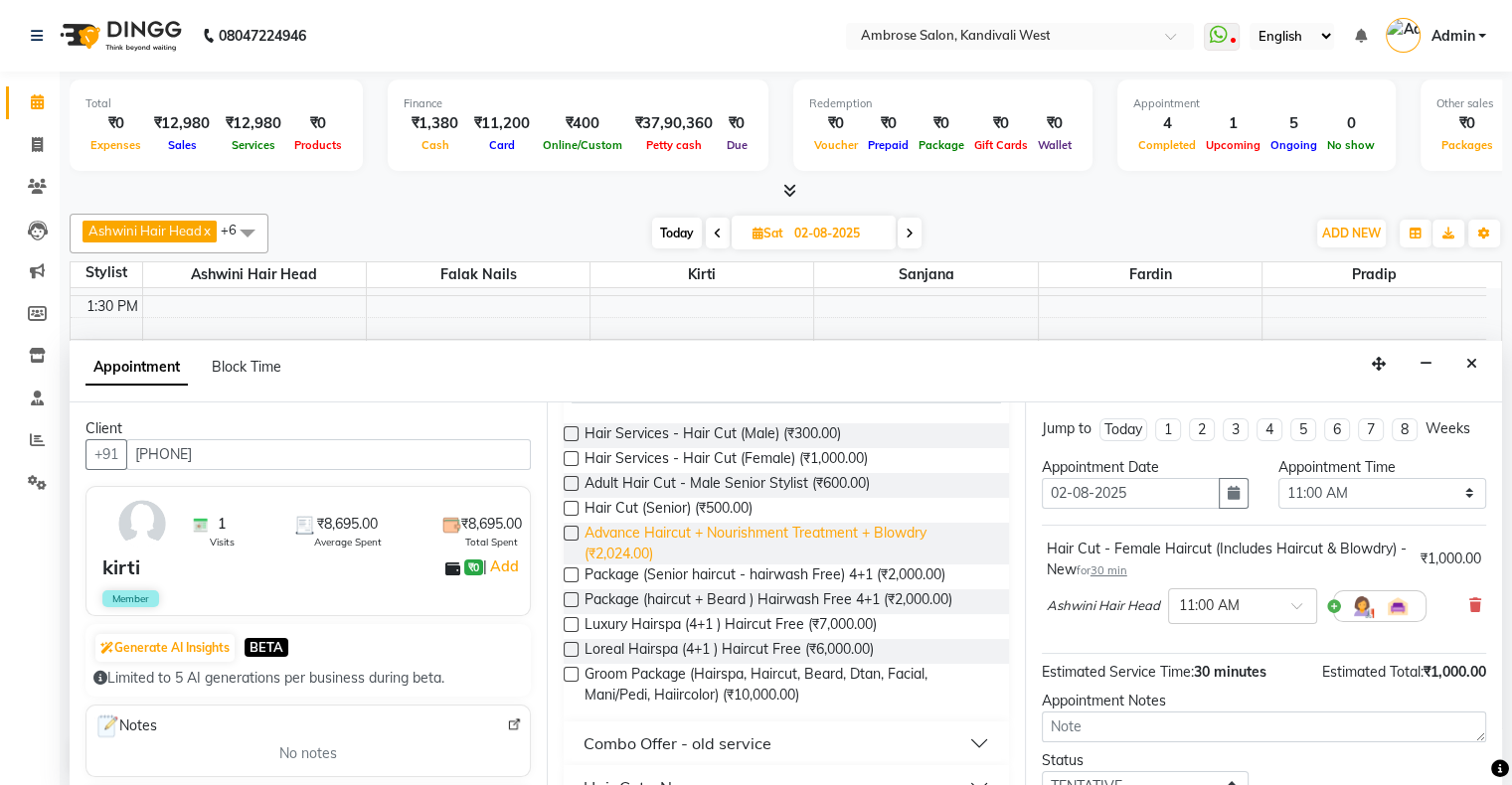scroll, scrollTop: 240, scrollLeft: 0, axis: vertical 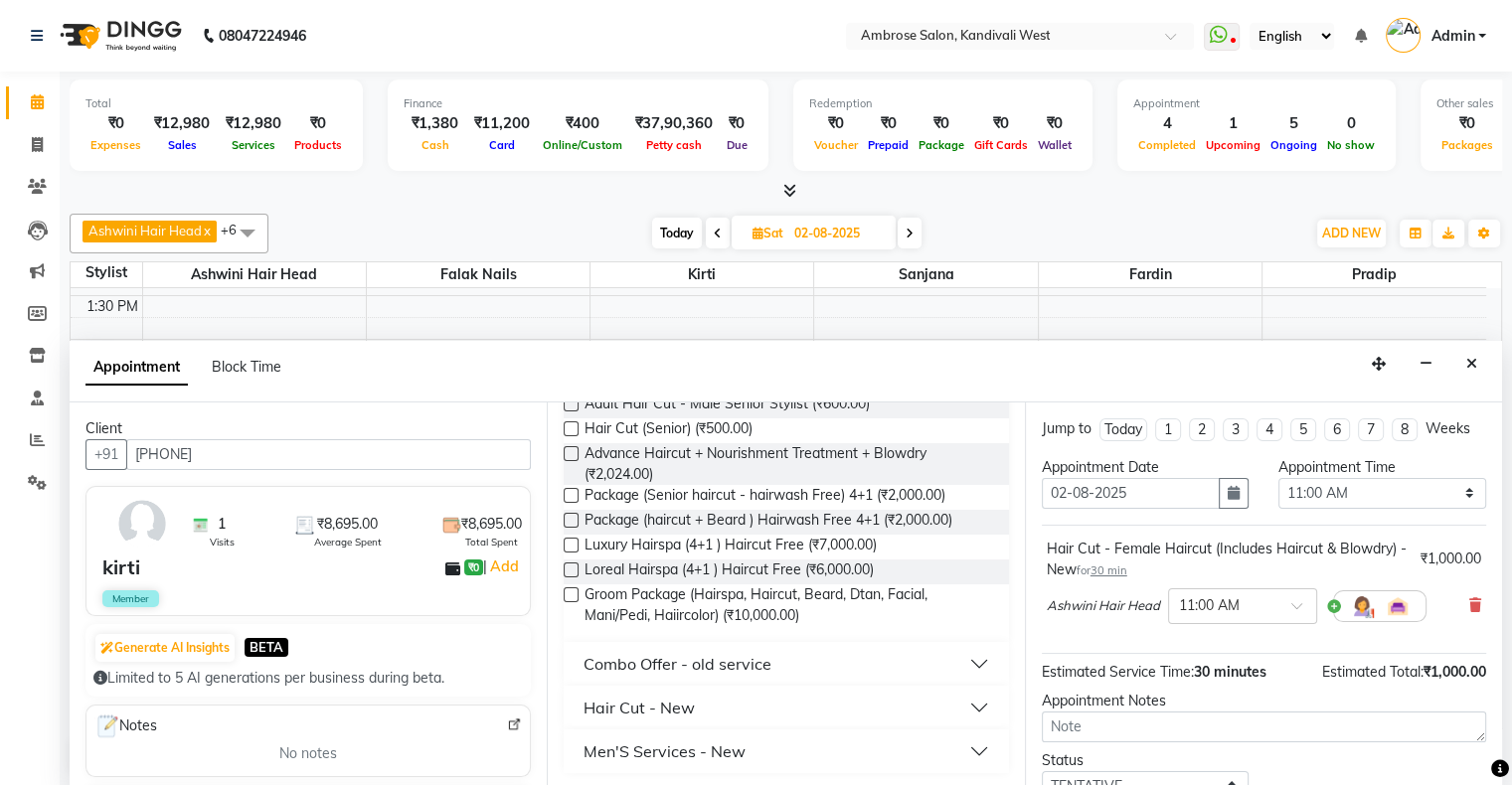 click on "Hair Cut - New" at bounding box center (639, 707) 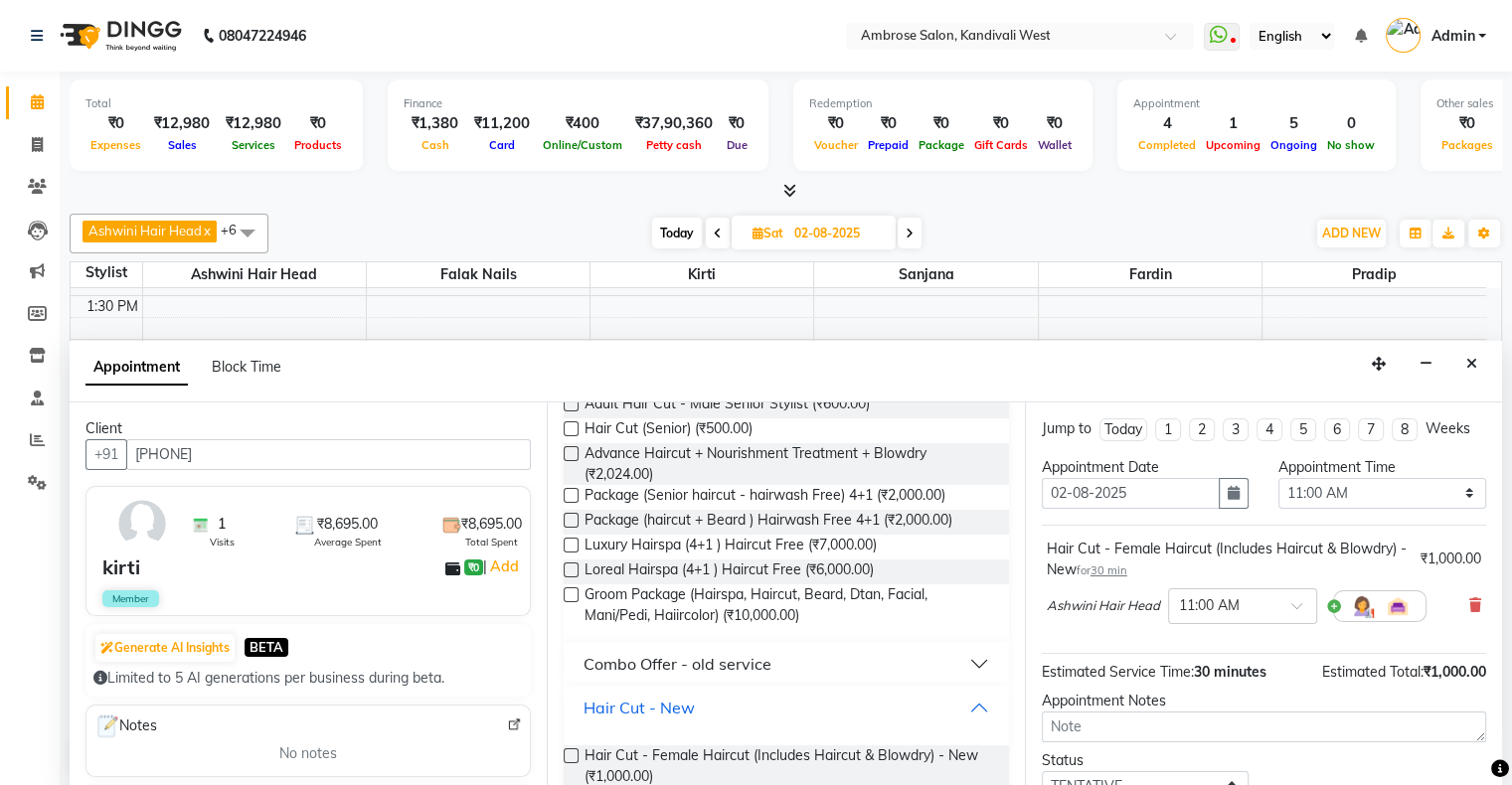 scroll, scrollTop: 340, scrollLeft: 0, axis: vertical 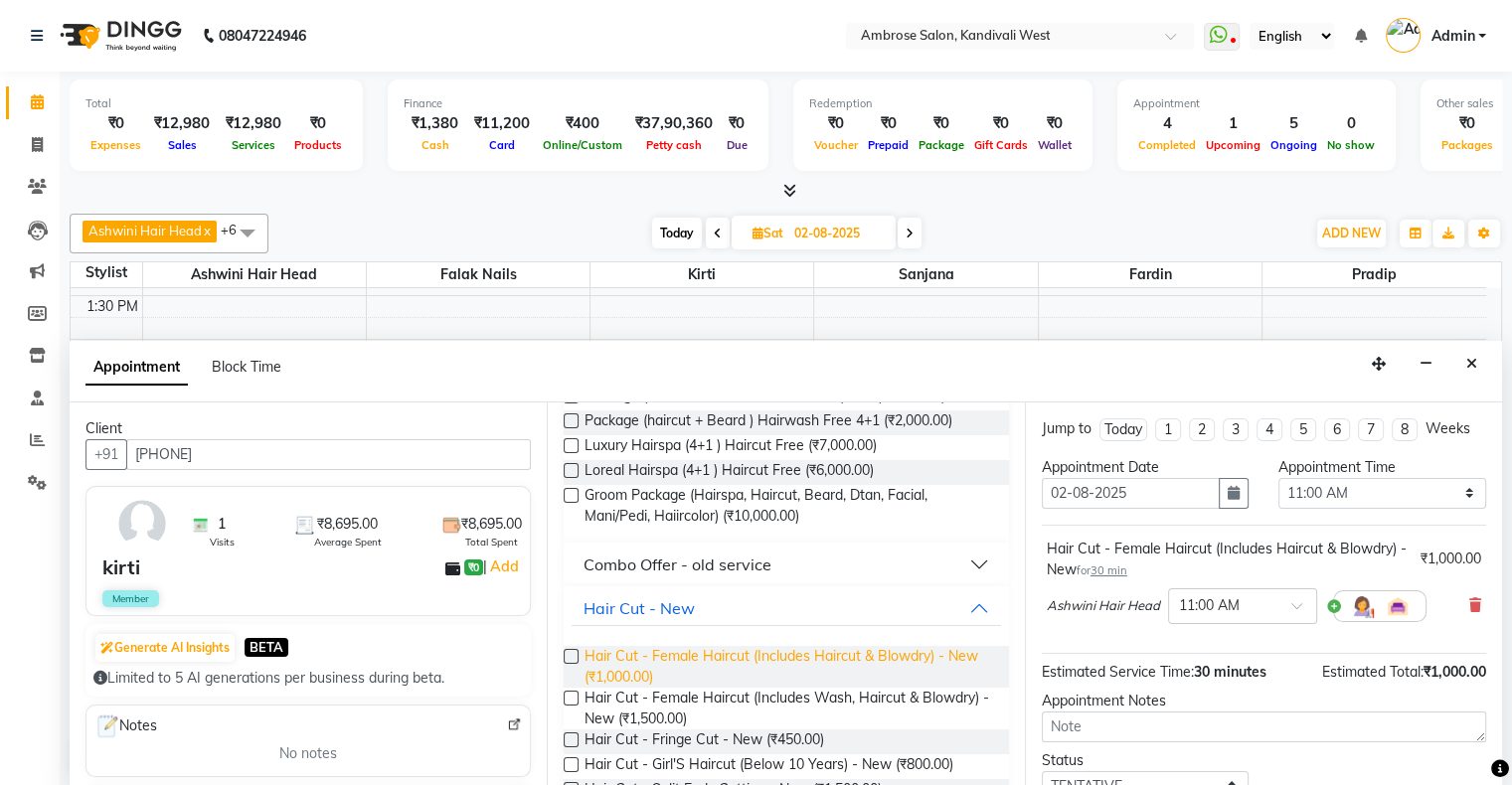 click on "Hair Cut - Female Haircut (Includes Haircut & Blowdry) - New (₹1,000.00)" at bounding box center [788, 667] 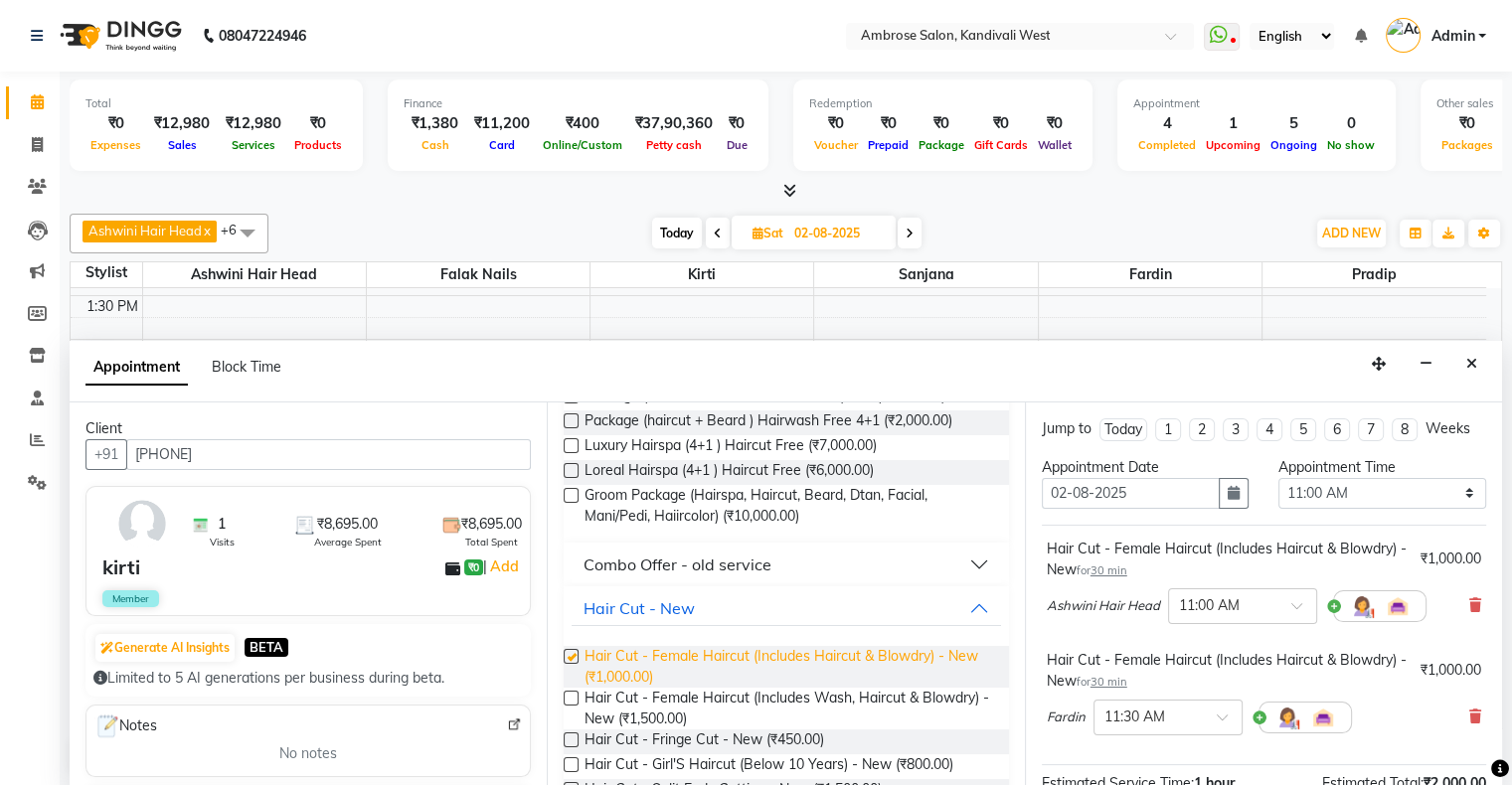 checkbox on "false" 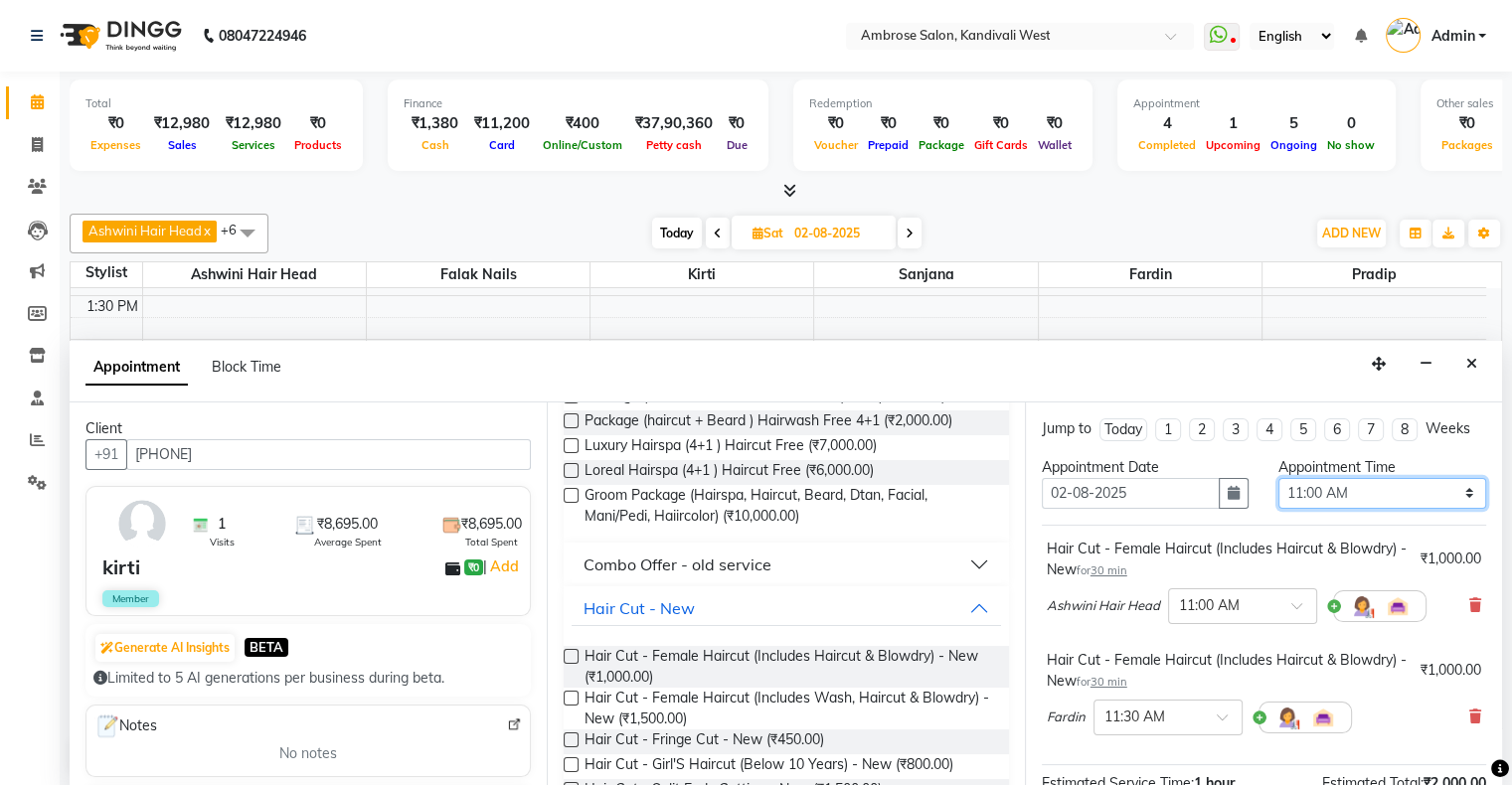 click on "Select 11:00 AM 11:15 AM 11:30 AM 11:45 AM 12:00 PM 12:15 PM 12:30 PM 12:45 PM 01:00 PM 01:15 PM 01:30 PM 01:45 PM 02:00 PM 02:15 PM 02:30 PM 02:45 PM 03:00 PM 03:15 PM 03:30 PM 03:45 PM 04:00 PM 04:15 PM 04:30 PM 04:45 PM 05:00 PM 05:15 PM 05:30 PM 05:45 PM 06:00 PM 06:15 PM 06:30 PM 06:45 PM 07:00 PM 07:15 PM 07:30 PM 07:45 PM 08:00 PM 08:15 PM 08:30 PM 08:45 PM 09:00 PM 09:15 PM 09:30 PM 09:45 PM 10:00 PM" at bounding box center (1382, 493) 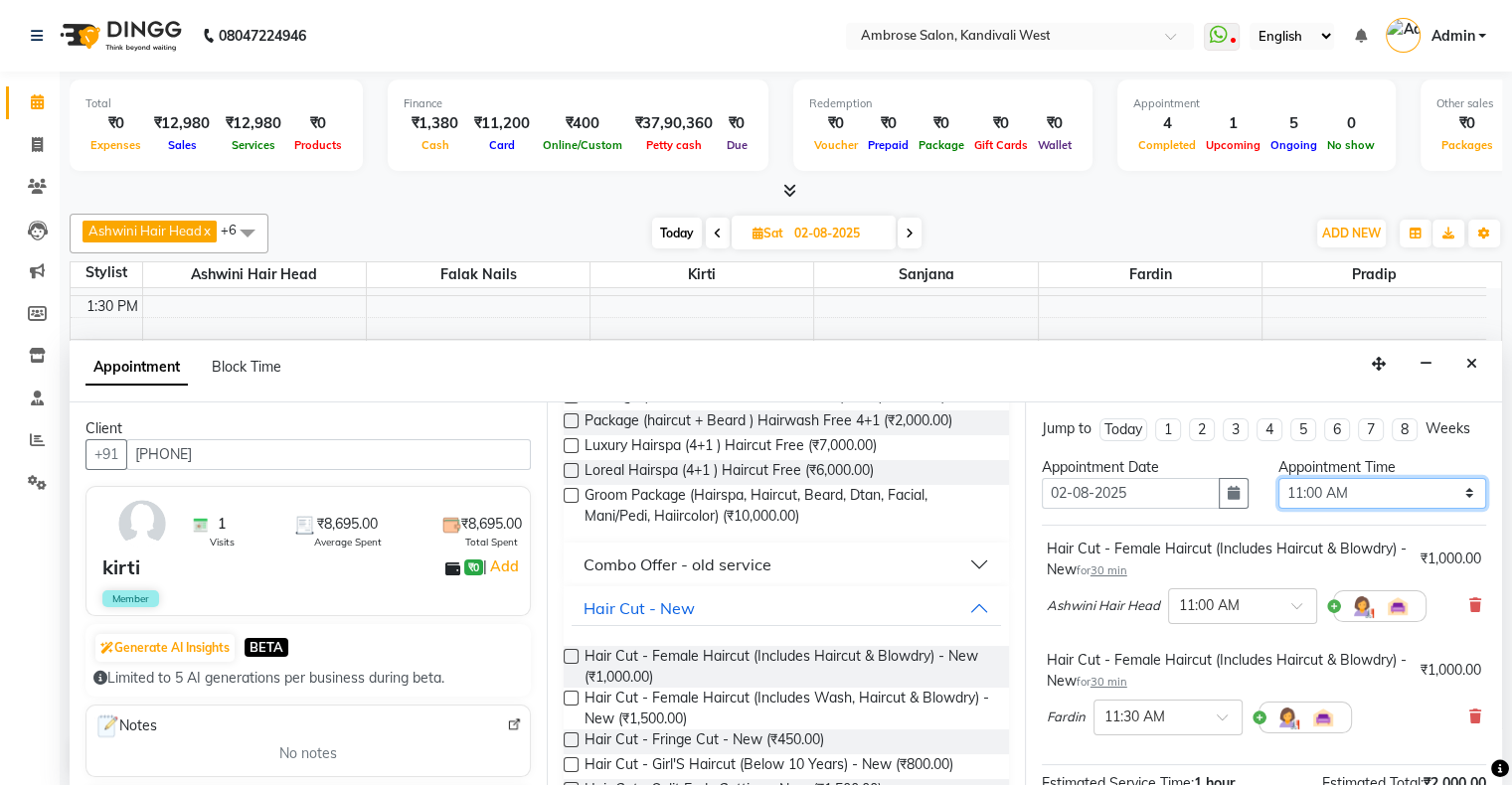 select on "900" 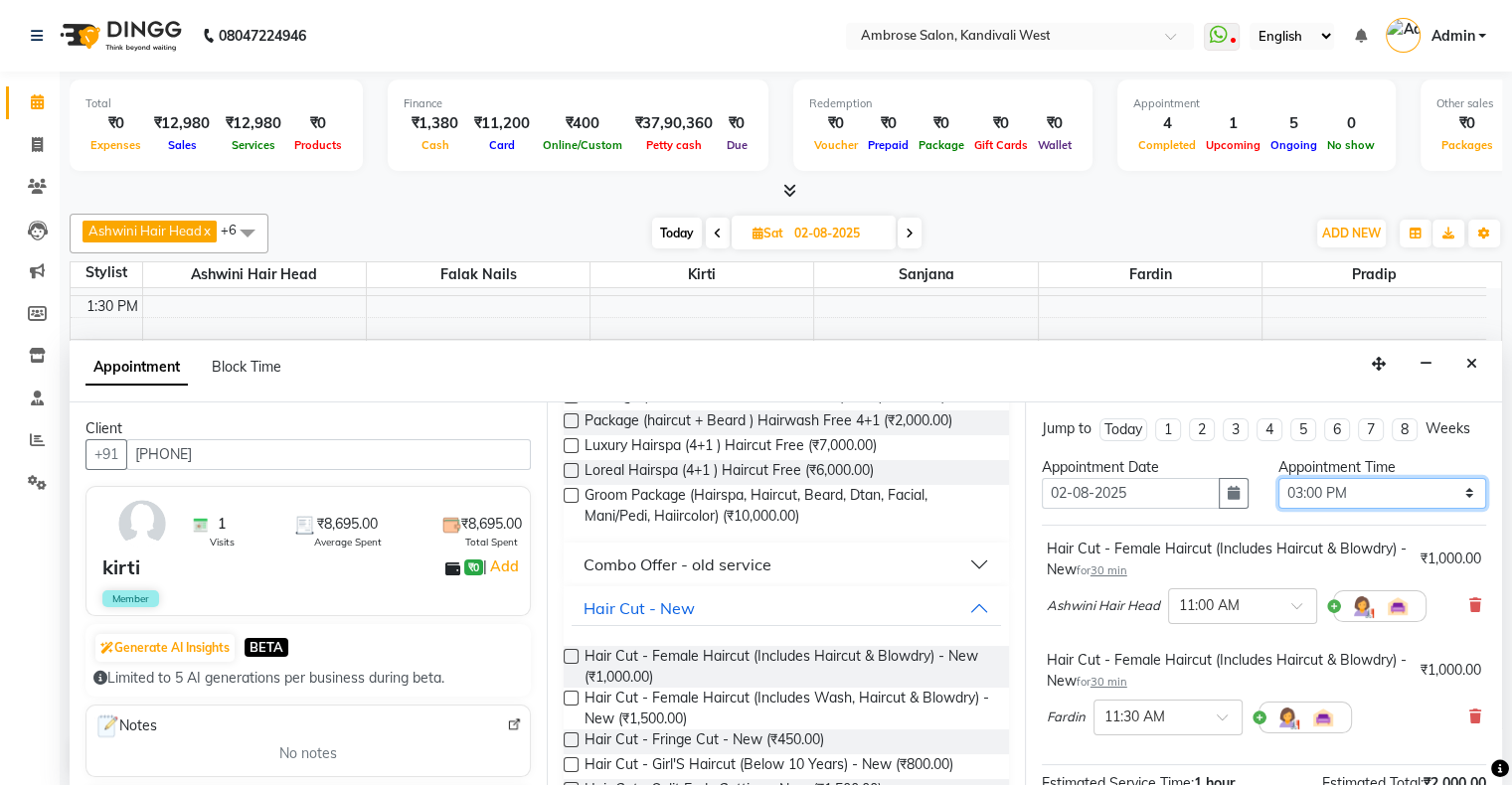 click on "Select 11:00 AM 11:15 AM 11:30 AM 11:45 AM 12:00 PM 12:15 PM 12:30 PM 12:45 PM 01:00 PM 01:15 PM 01:30 PM 01:45 PM 02:00 PM 02:15 PM 02:30 PM 02:45 PM 03:00 PM 03:15 PM 03:30 PM 03:45 PM 04:00 PM 04:15 PM 04:30 PM 04:45 PM 05:00 PM 05:15 PM 05:30 PM 05:45 PM 06:00 PM 06:15 PM 06:30 PM 06:45 PM 07:00 PM 07:15 PM 07:30 PM 07:45 PM 08:00 PM 08:15 PM 08:30 PM 08:45 PM 09:00 PM 09:15 PM 09:30 PM 09:45 PM 10:00 PM" at bounding box center [1382, 493] 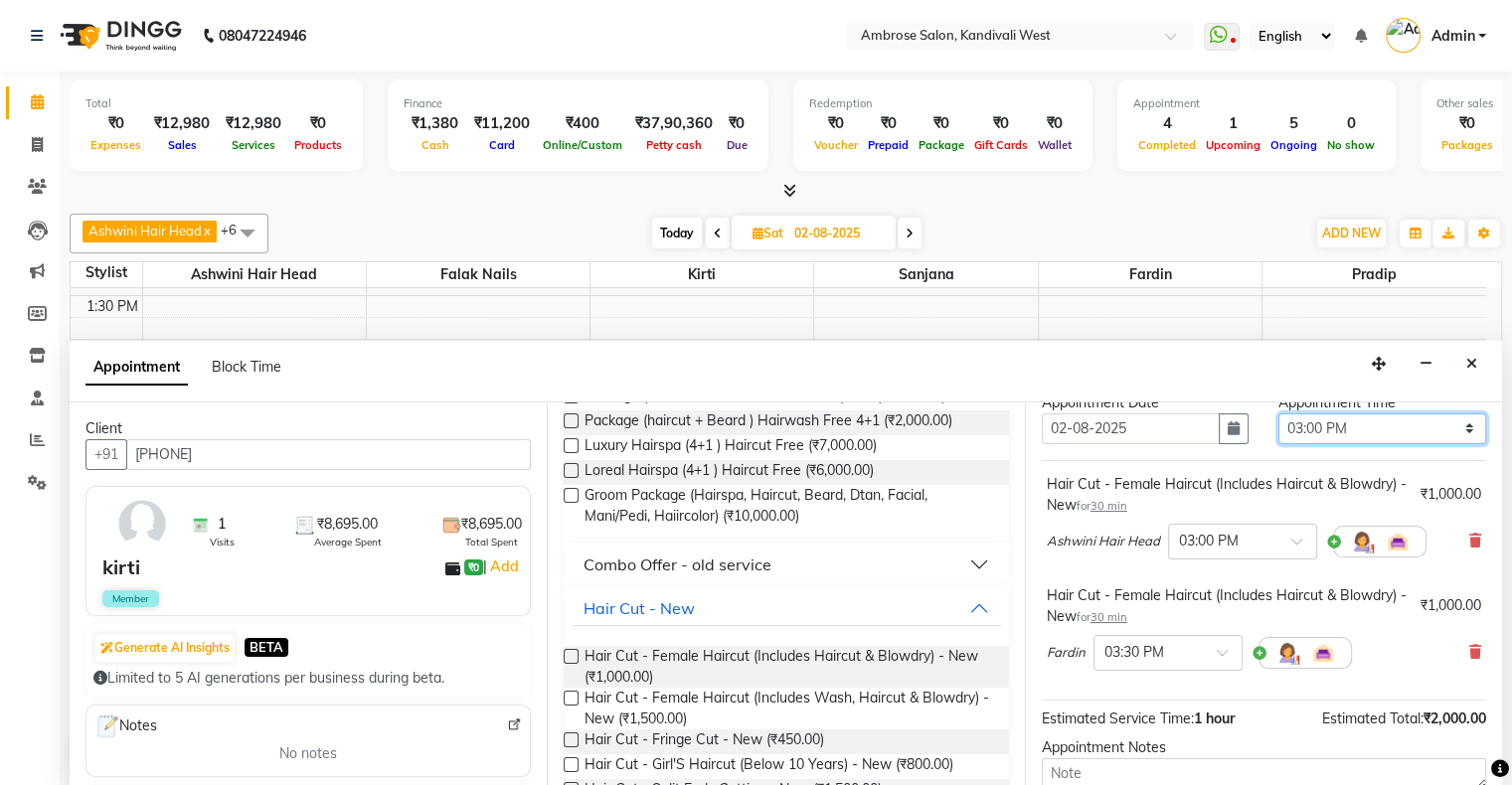 scroll, scrollTop: 199, scrollLeft: 0, axis: vertical 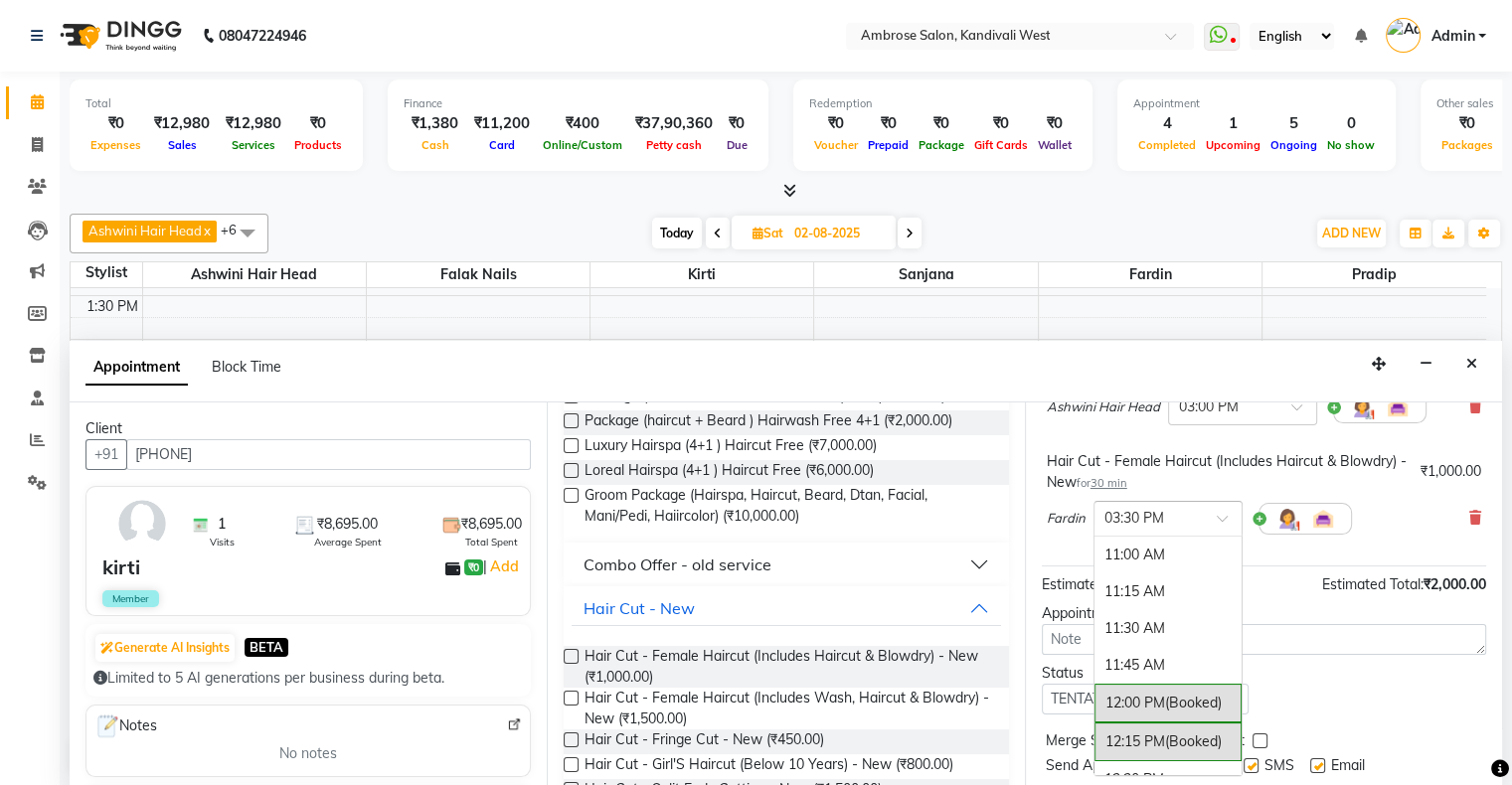 click at bounding box center (1148, 517) 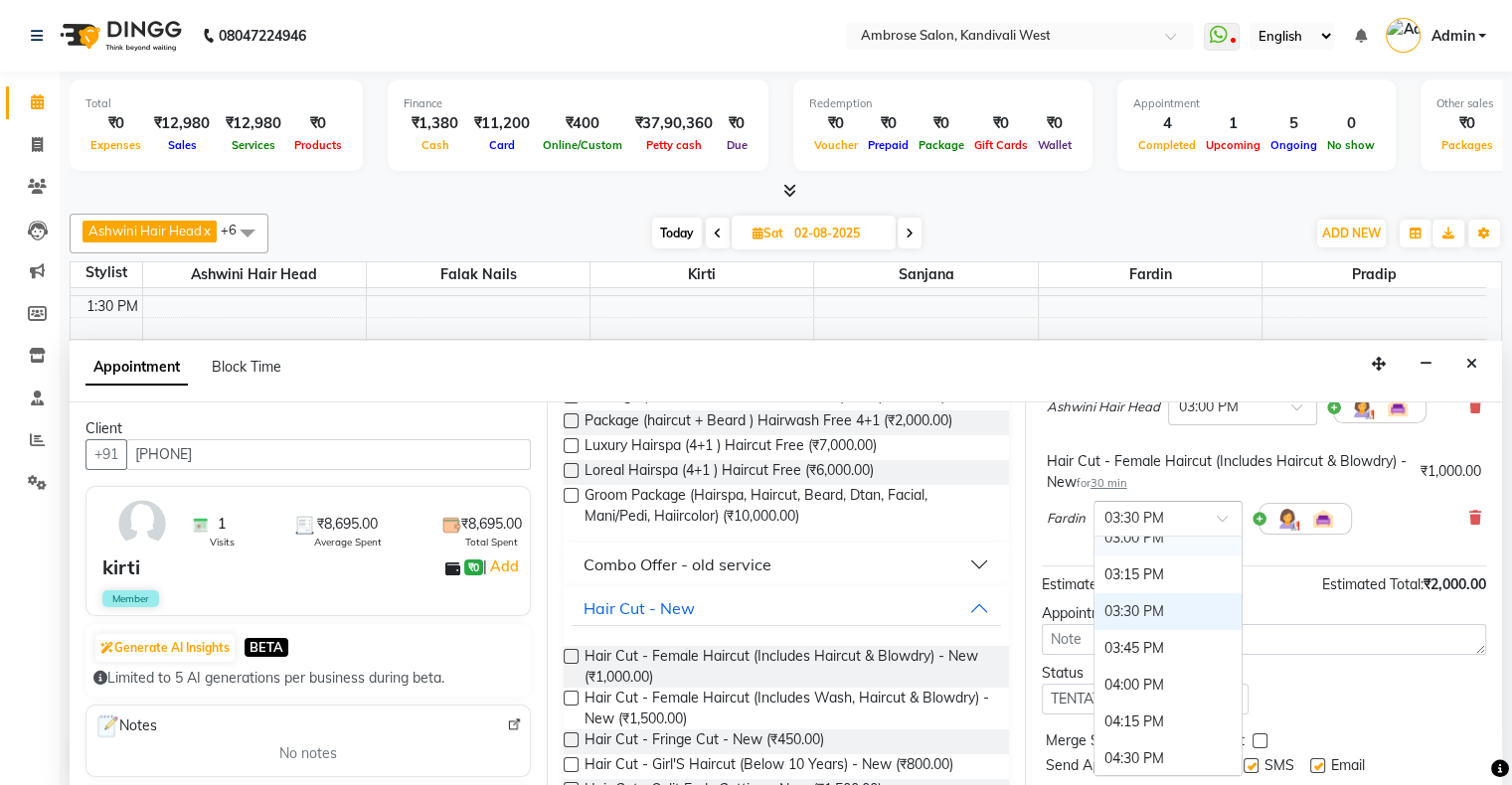 scroll, scrollTop: 564, scrollLeft: 0, axis: vertical 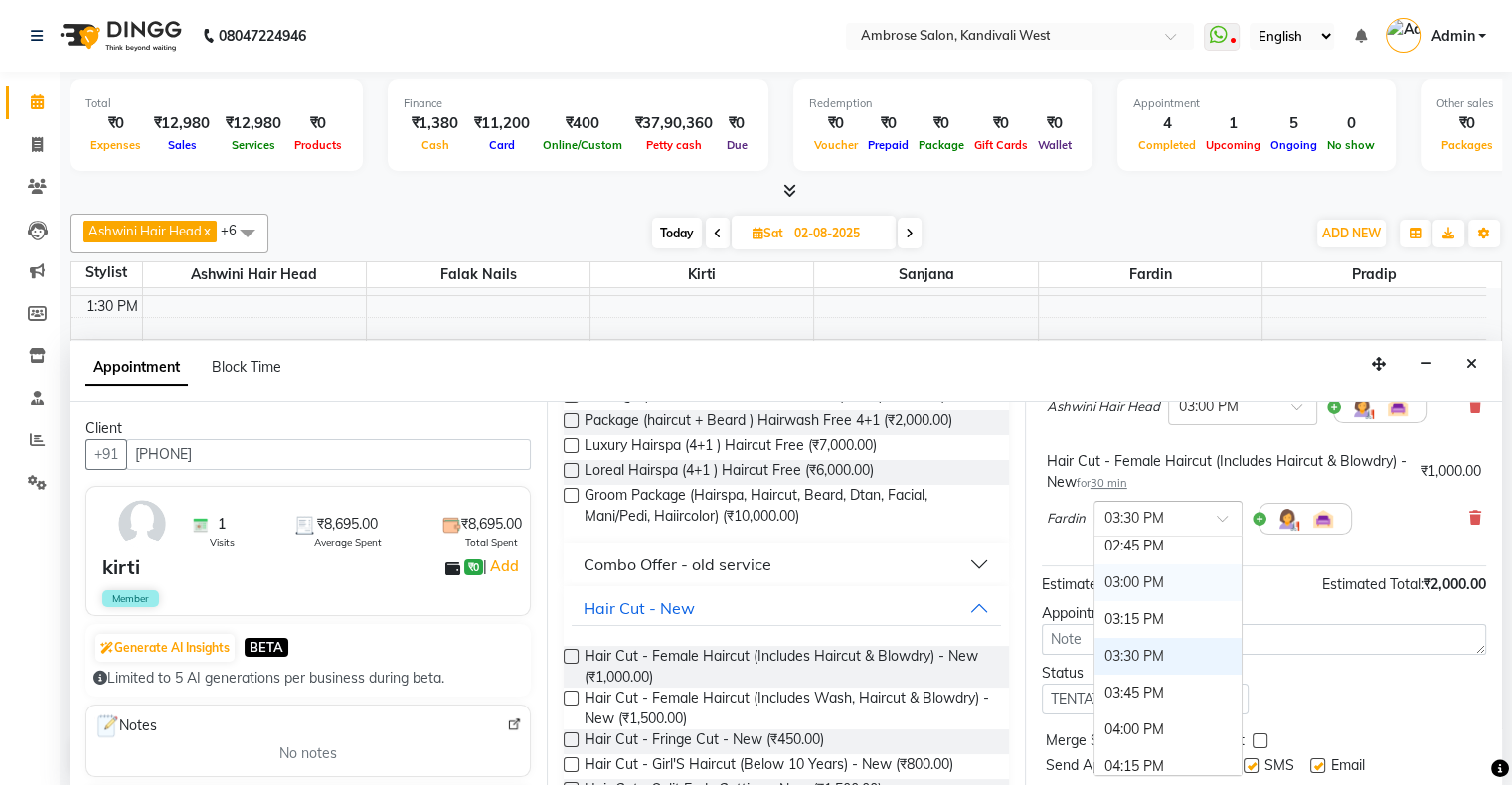 click on "03:00 PM" at bounding box center (1168, 582) 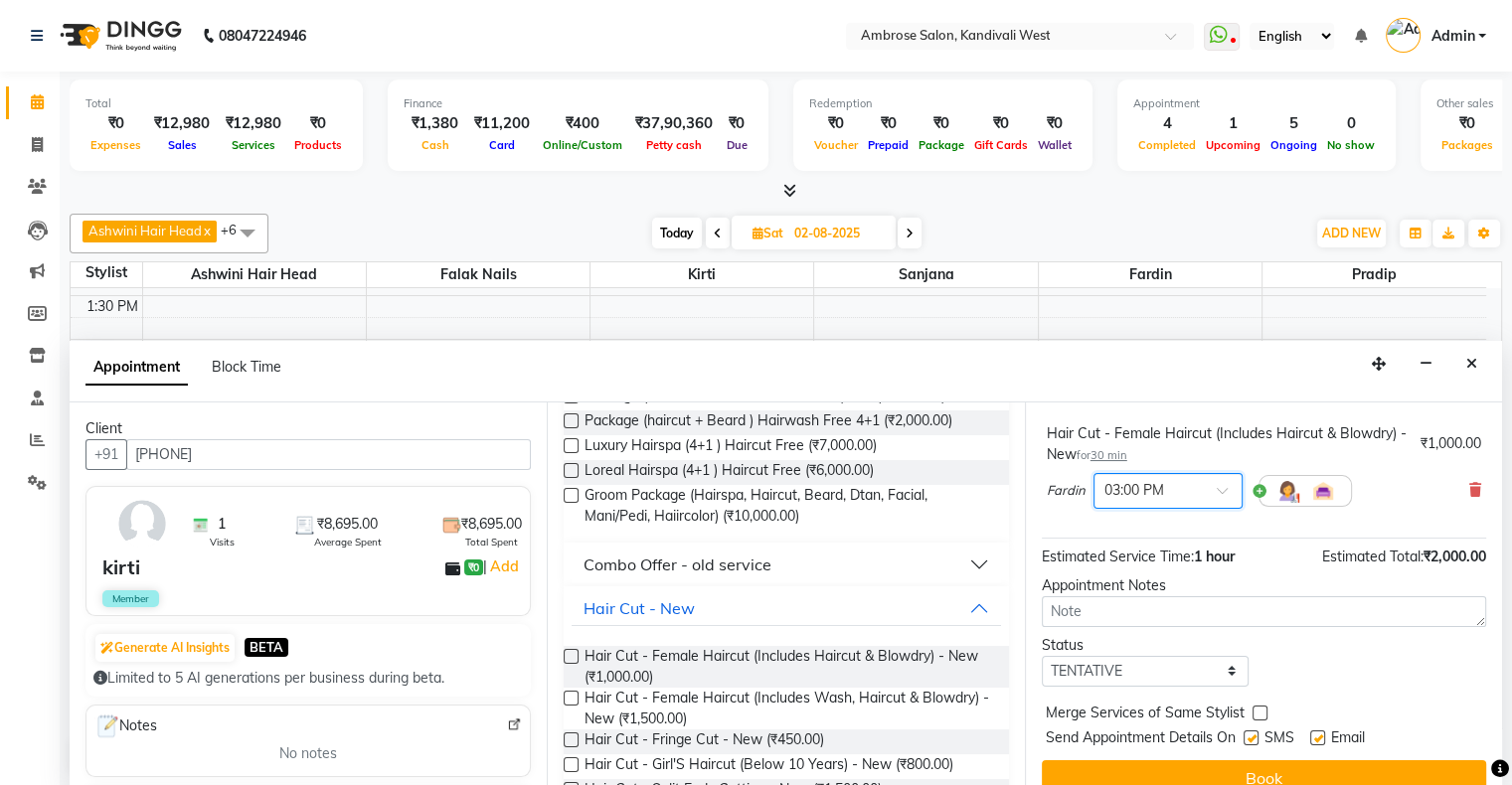 scroll, scrollTop: 270, scrollLeft: 0, axis: vertical 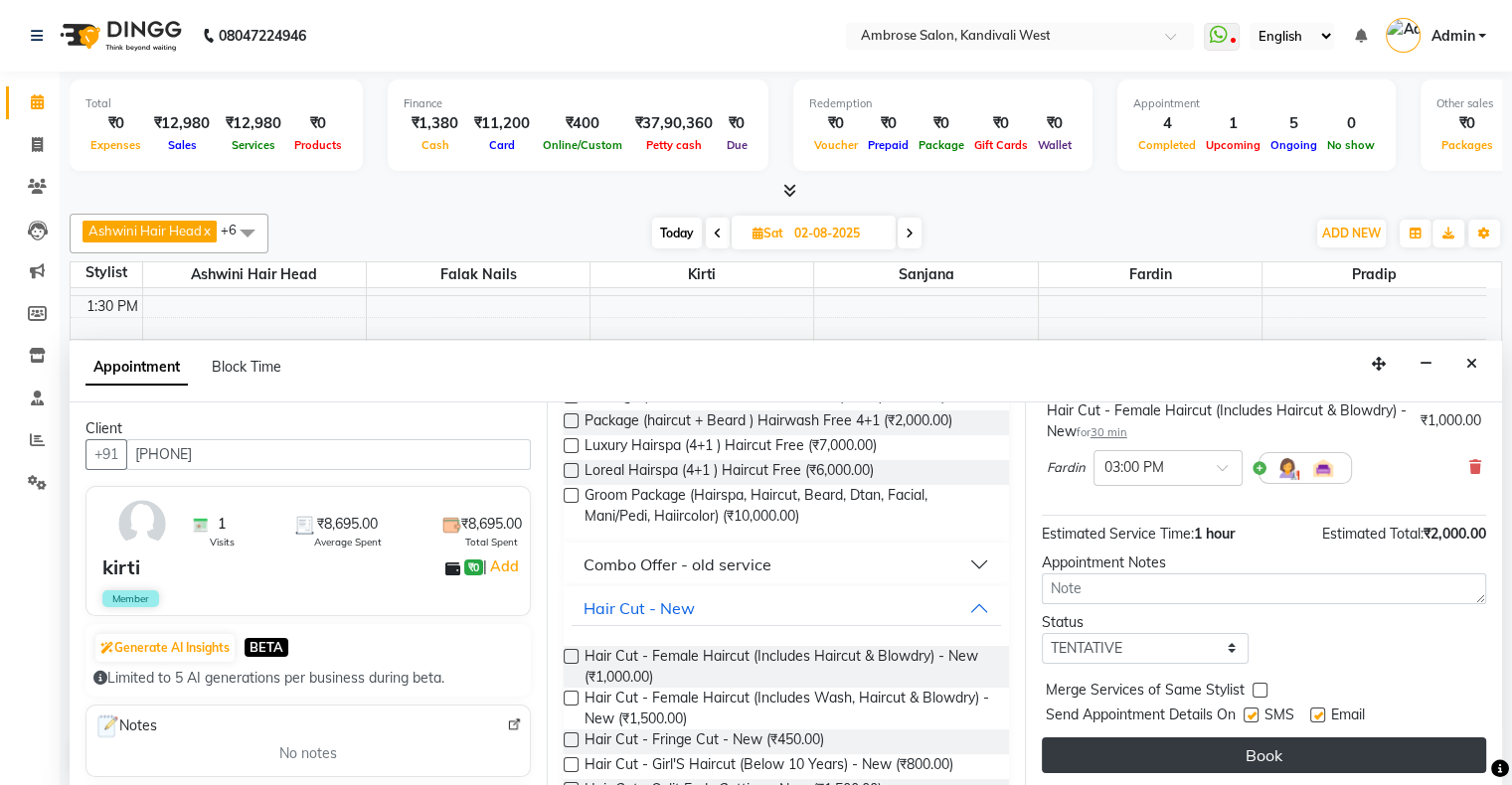 click on "Book" at bounding box center (1263, 755) 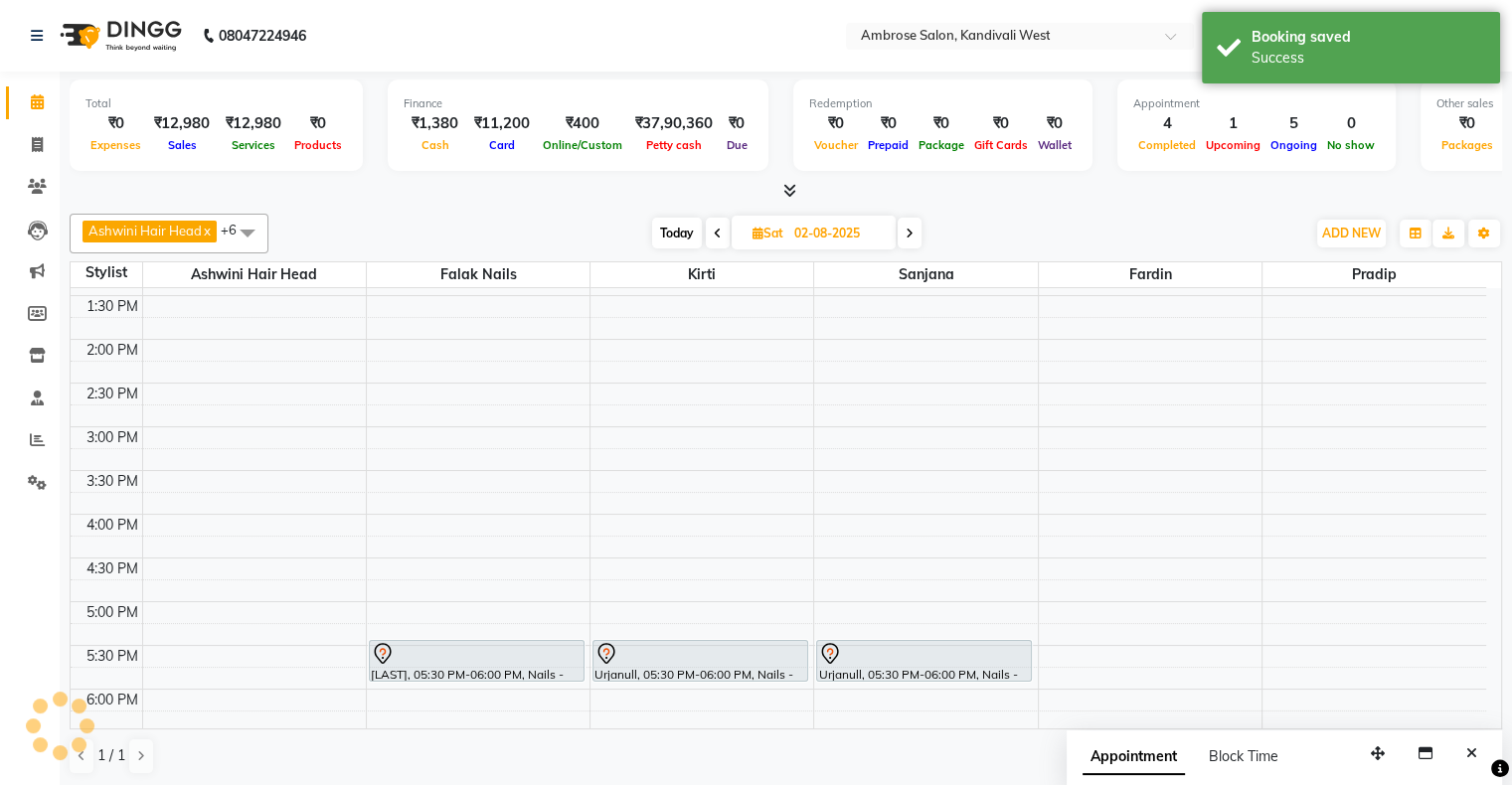 scroll, scrollTop: 0, scrollLeft: 0, axis: both 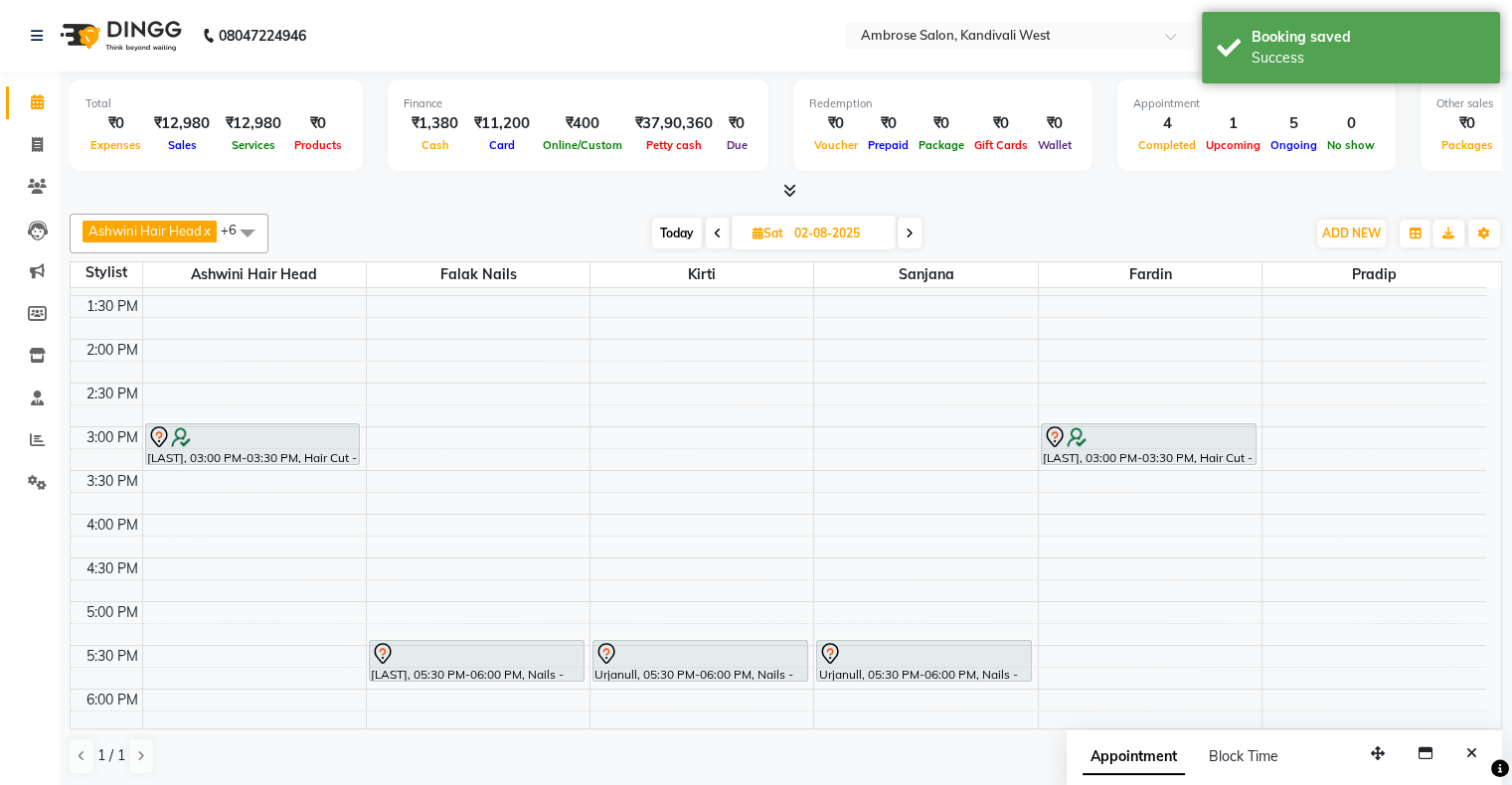 click on "Today" at bounding box center (677, 233) 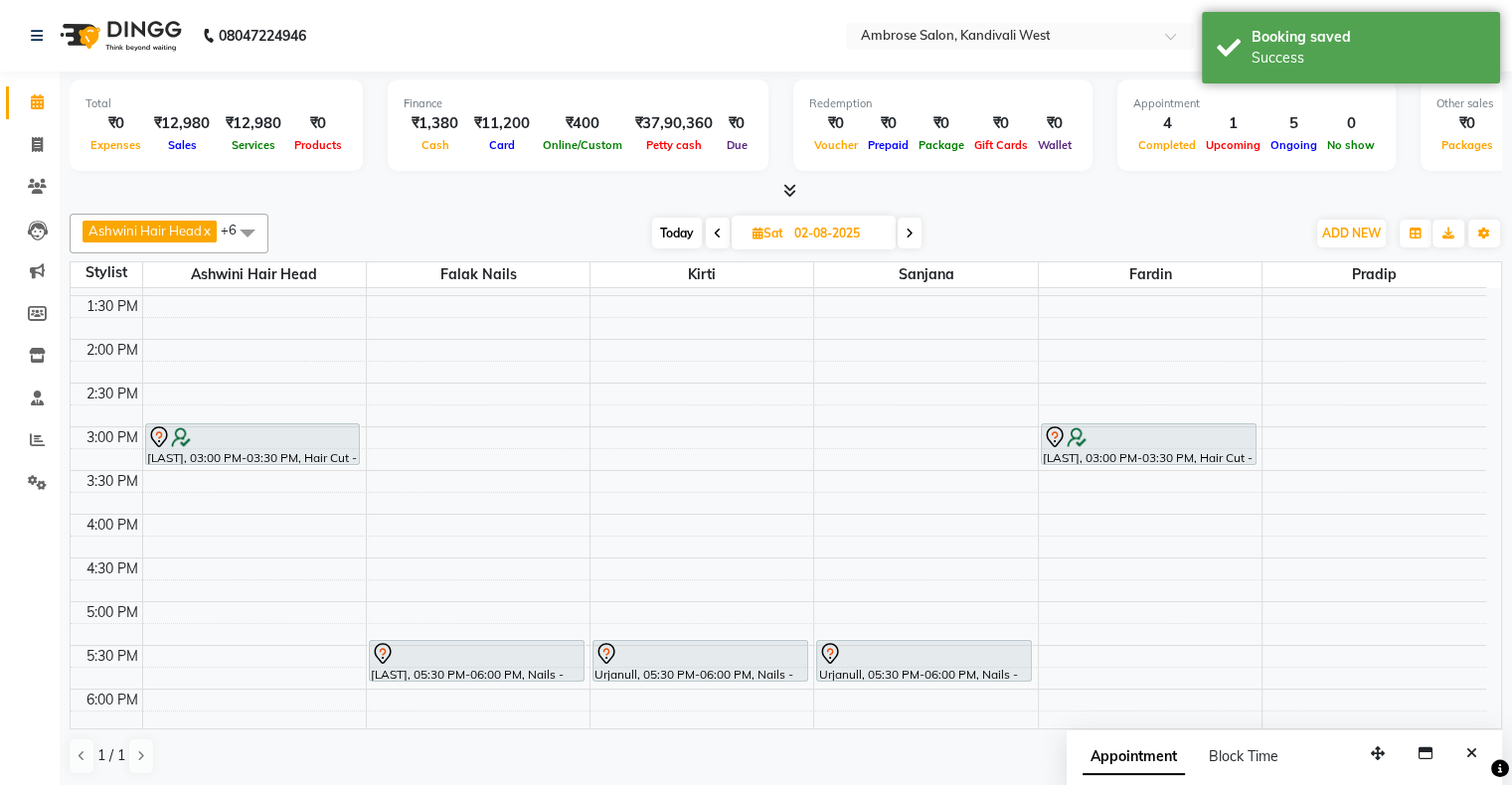 type on "01-08-2025" 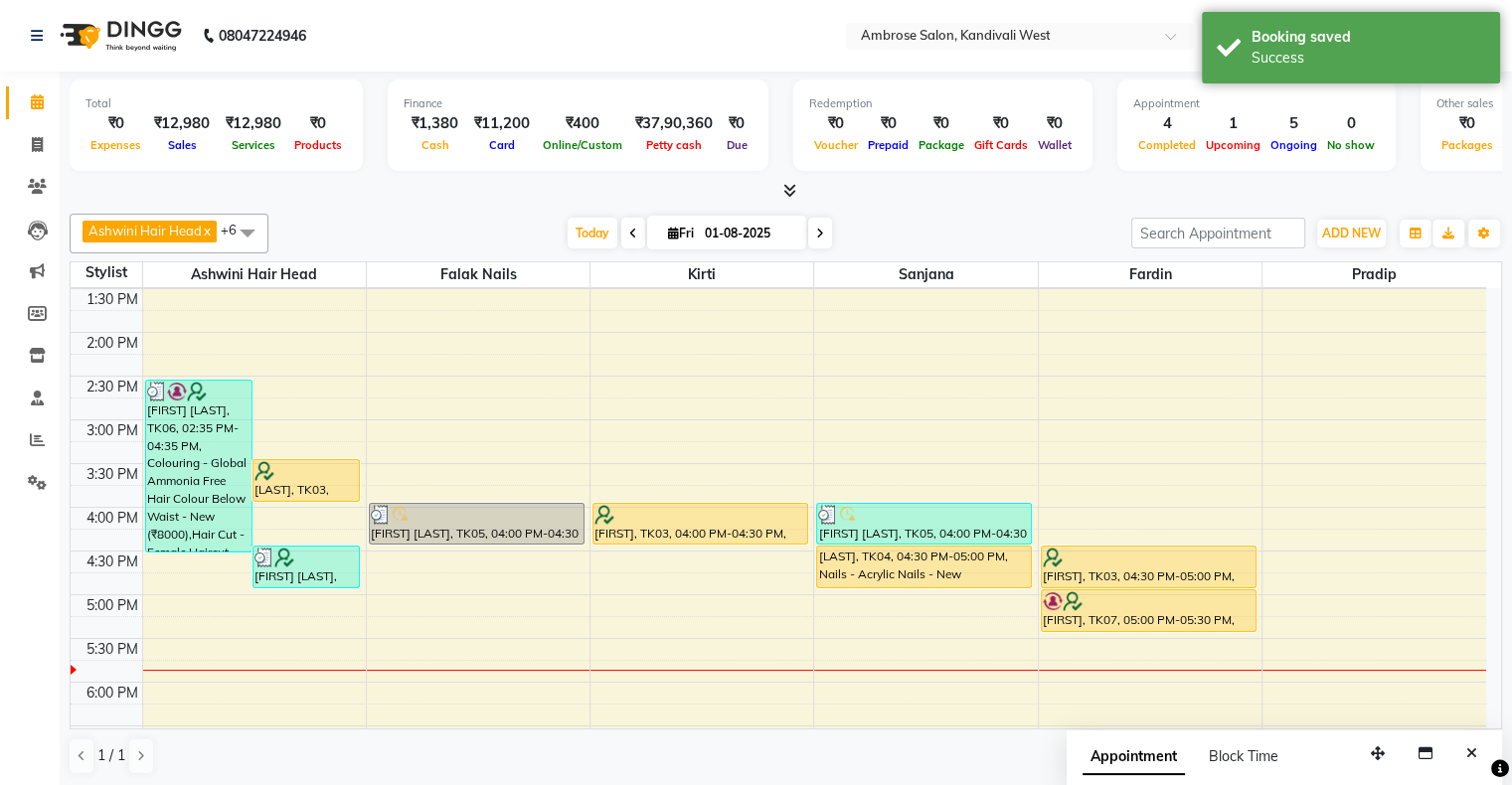 scroll, scrollTop: 287, scrollLeft: 0, axis: vertical 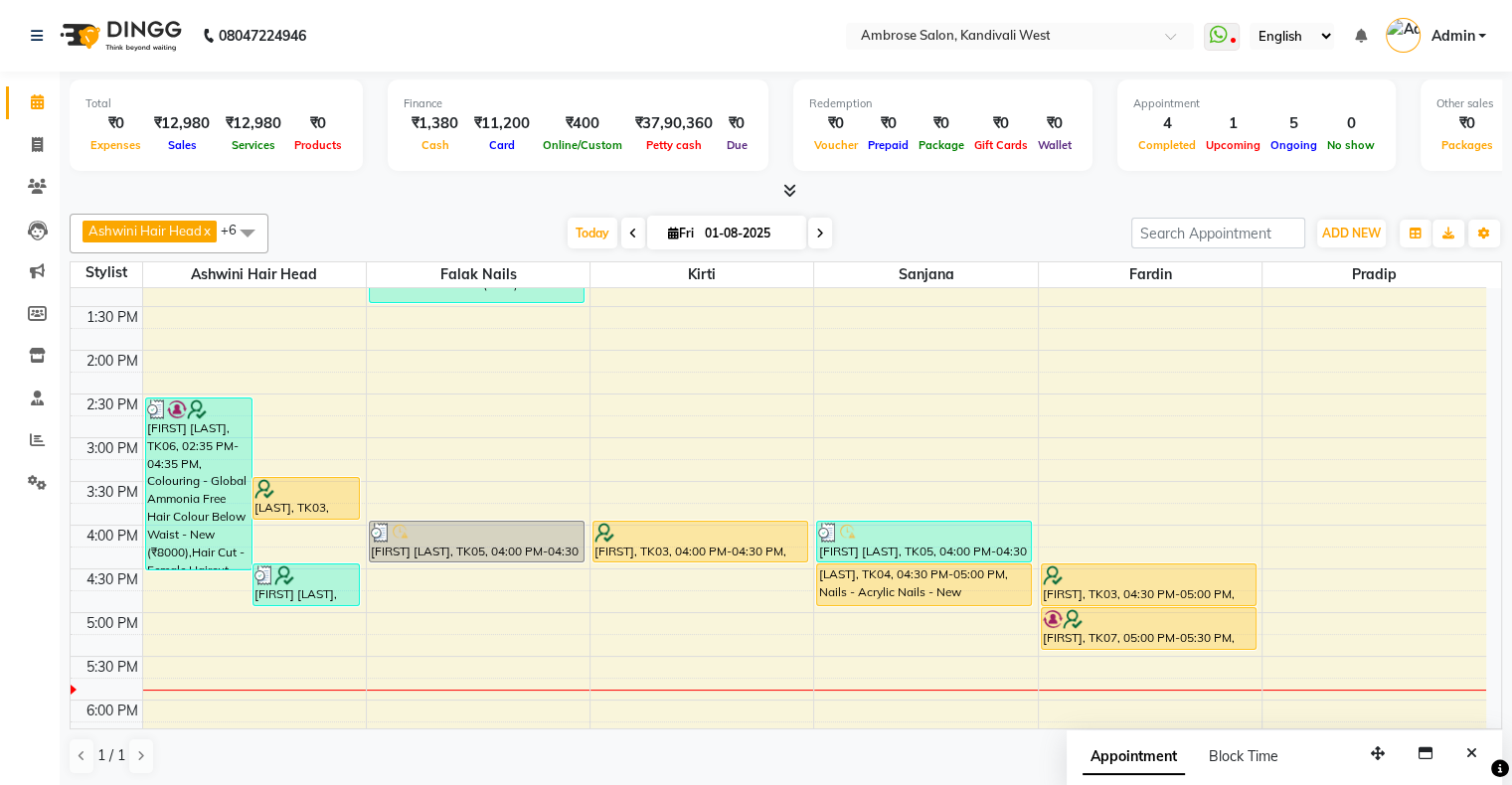 click on "[PHONE] Select Location × Ambrose Salon, Kandivali West  WhatsApp Status  ✕ Status:  Disconnected Most Recent Message: 26-07-2025     12:08 PM Recent Service Activity: 26-07-2025     02:31 PM  [PHONE]Whatsapp Settings English ENGLISH Español العربية मराठी हिंदी ગુજરાતી தமிழ் 中文 Notifications nothing to show Admin Manage Profile Change Password Sign out  Version:3.15.11" 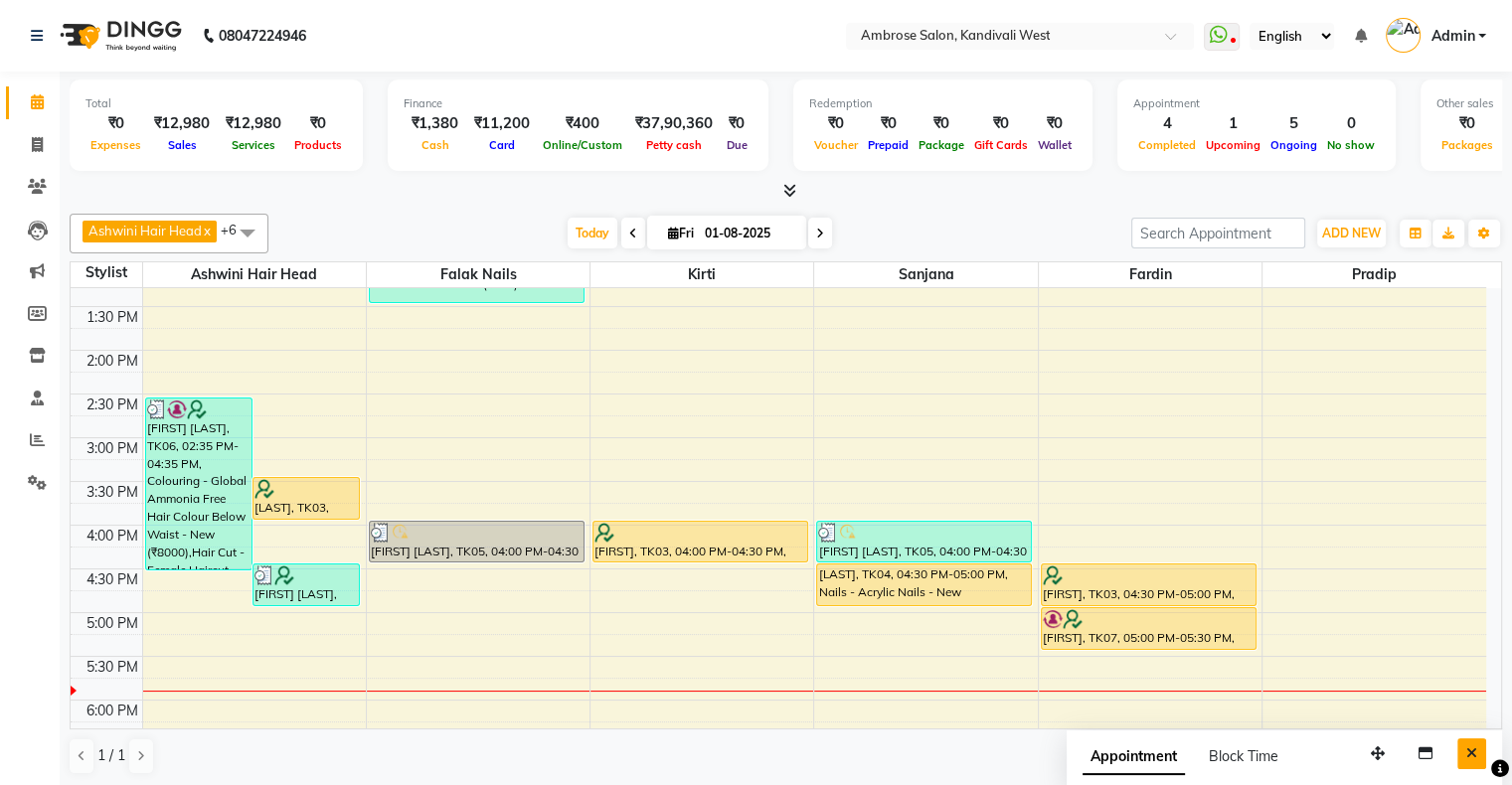 click at bounding box center [1471, 753] 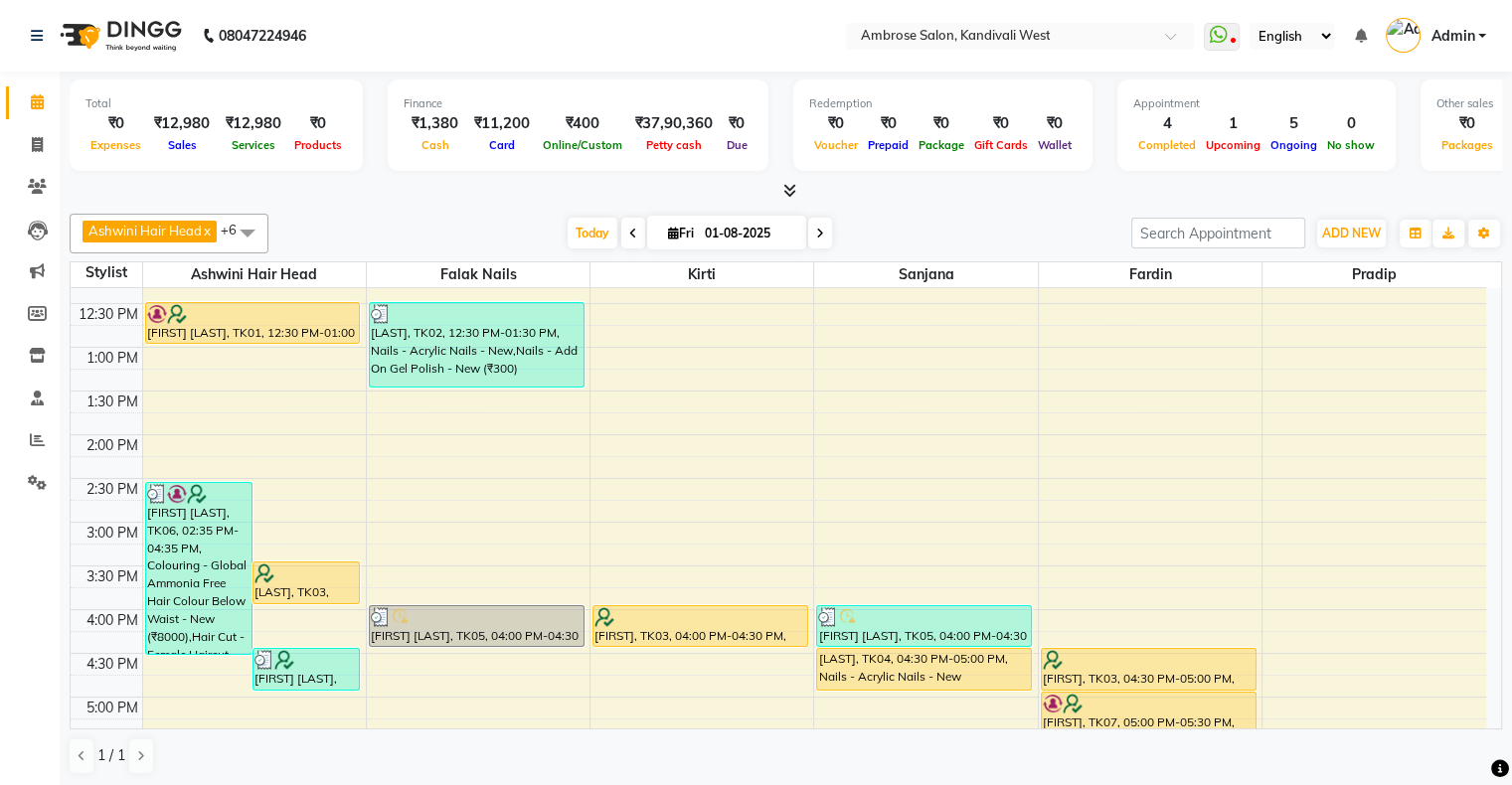 scroll, scrollTop: 199, scrollLeft: 0, axis: vertical 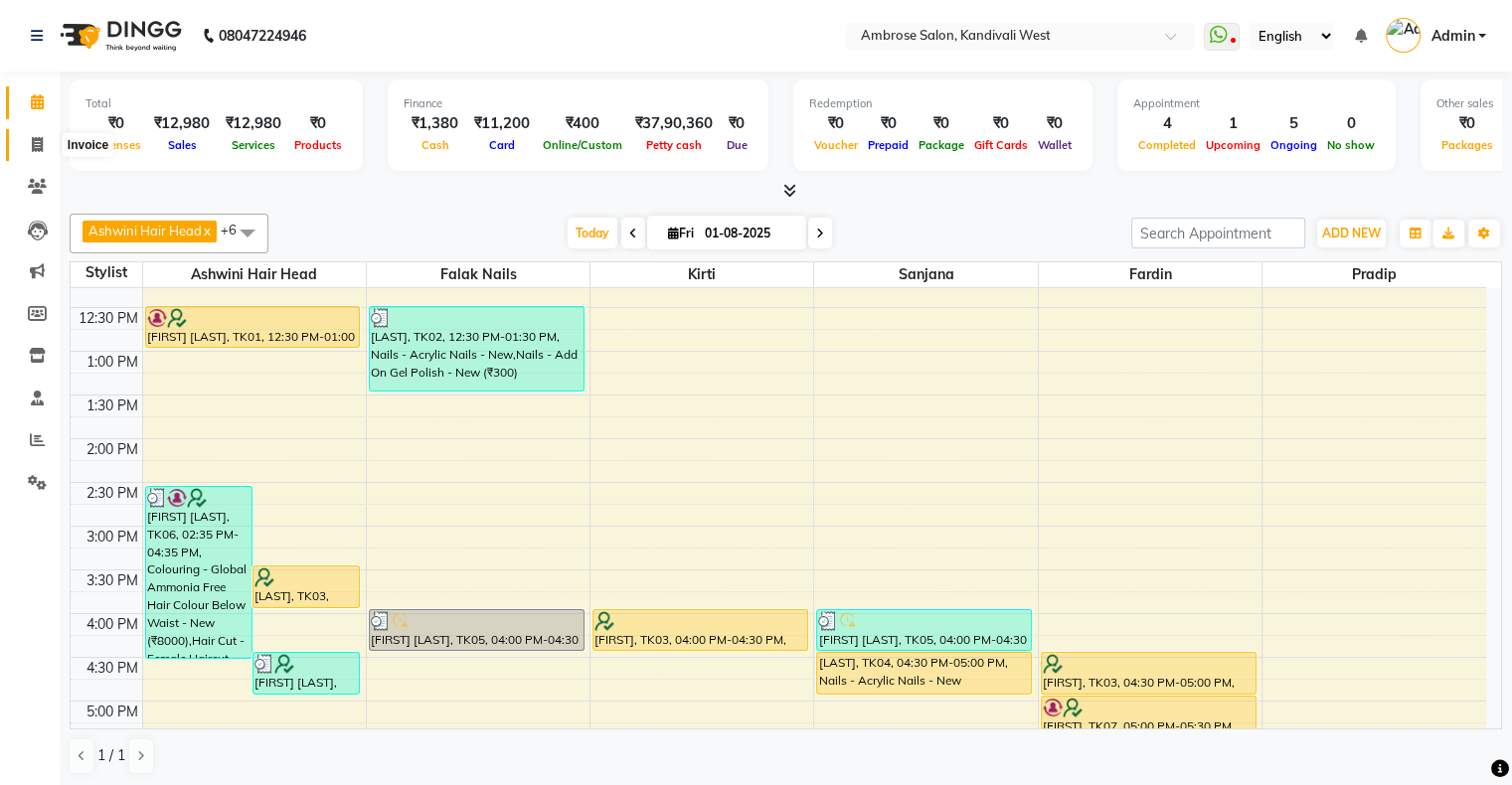 click 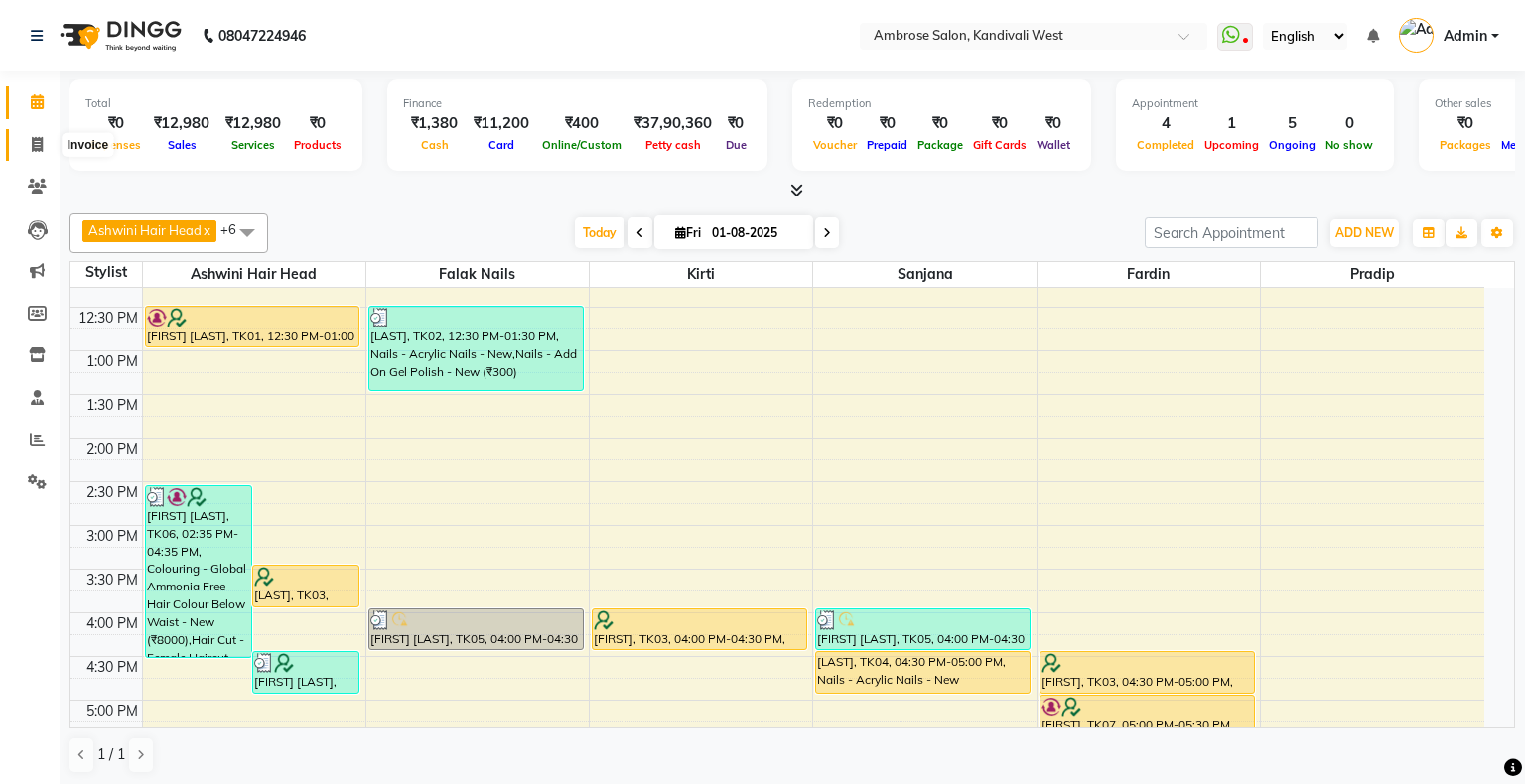 select on "service" 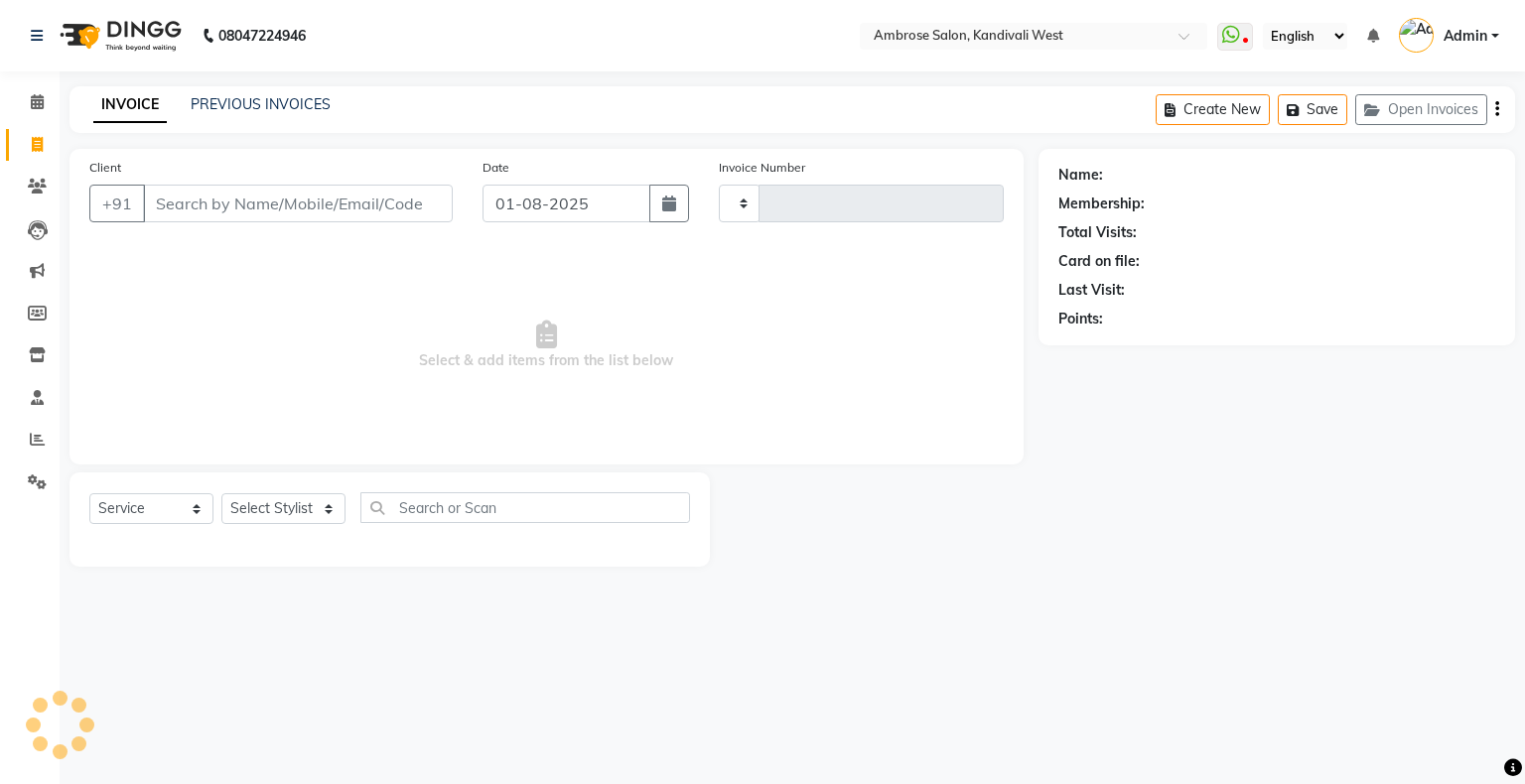 type on "1227" 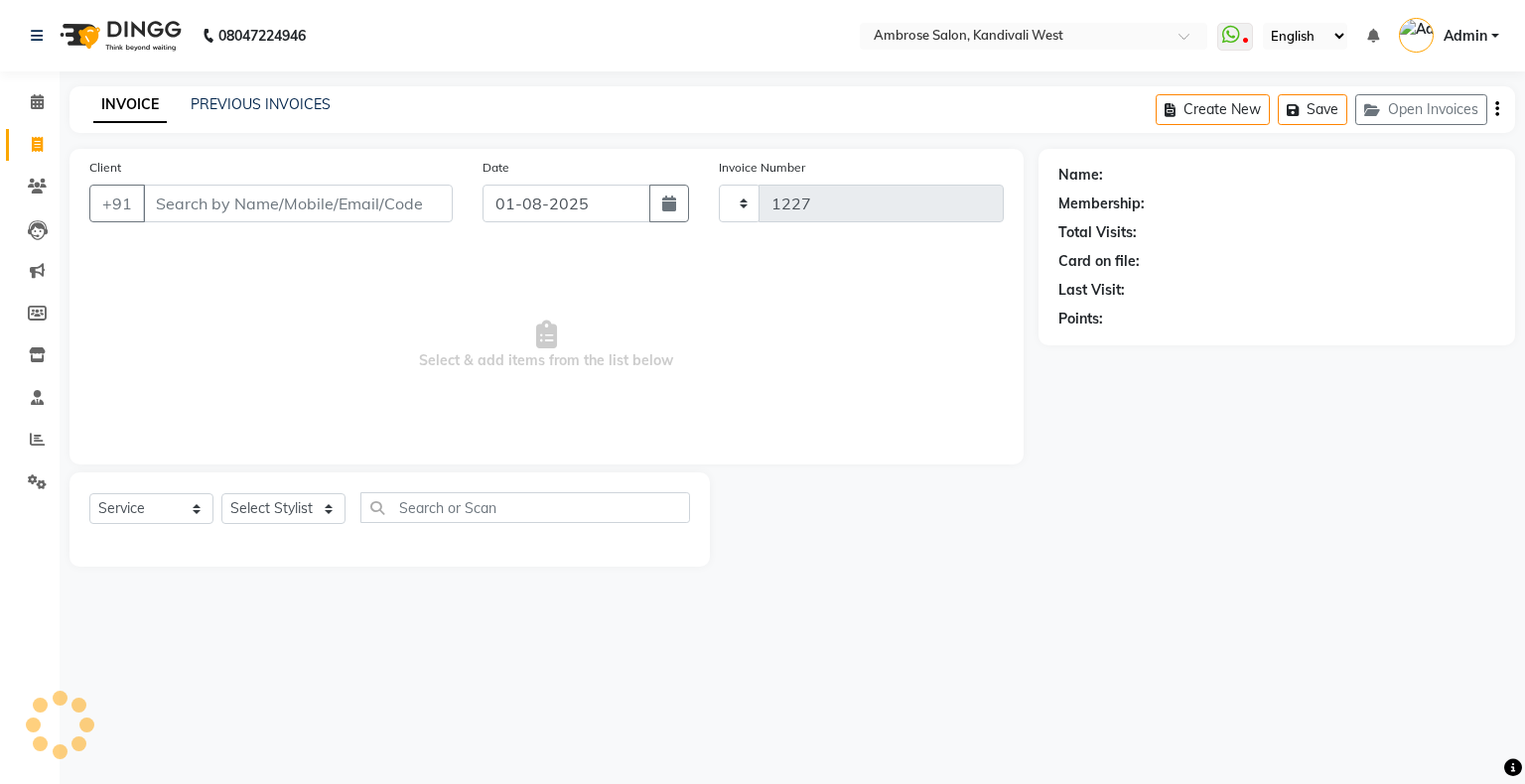 click on "PREVIOUS INVOICES" 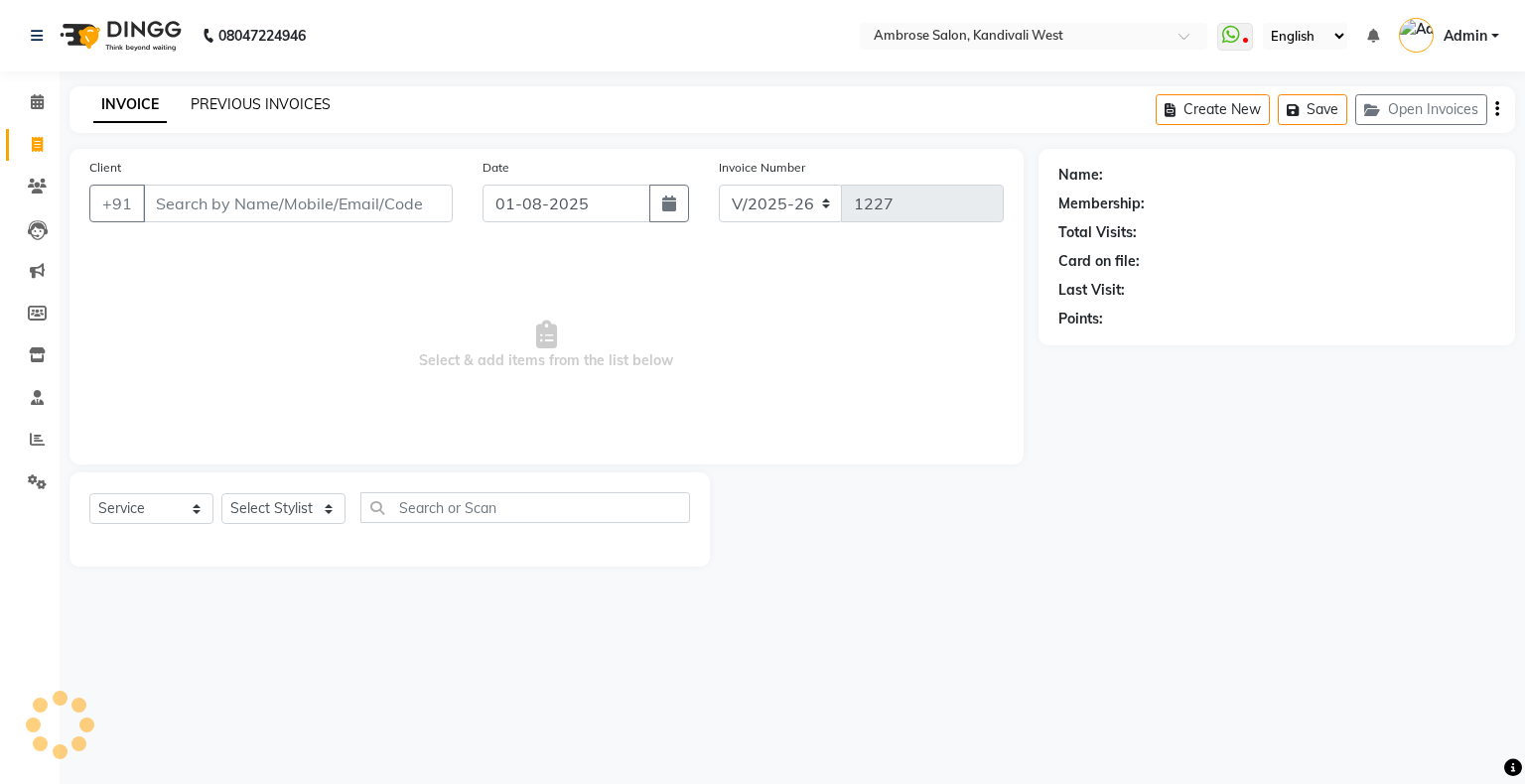 click on "PREVIOUS INVOICES" 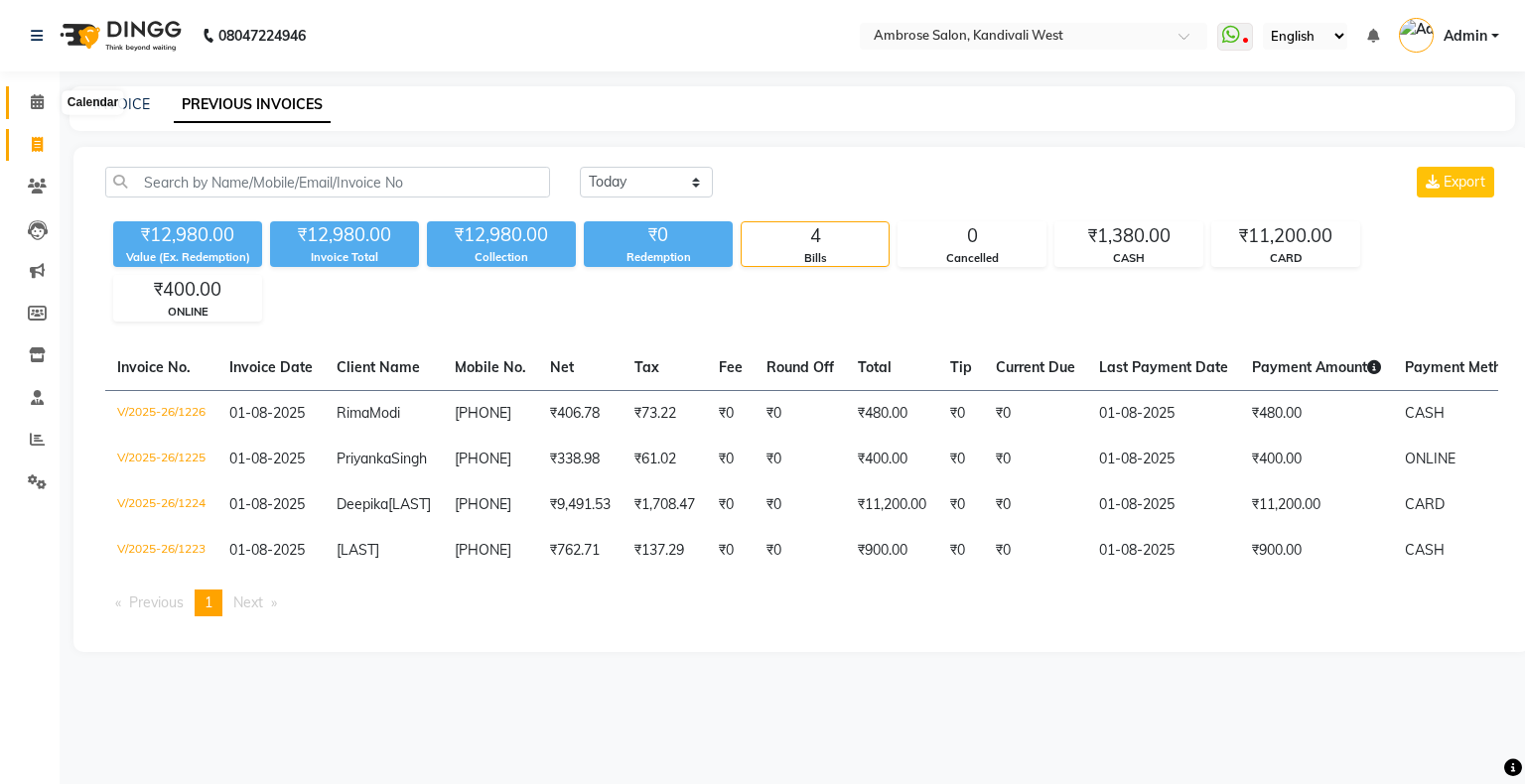 click 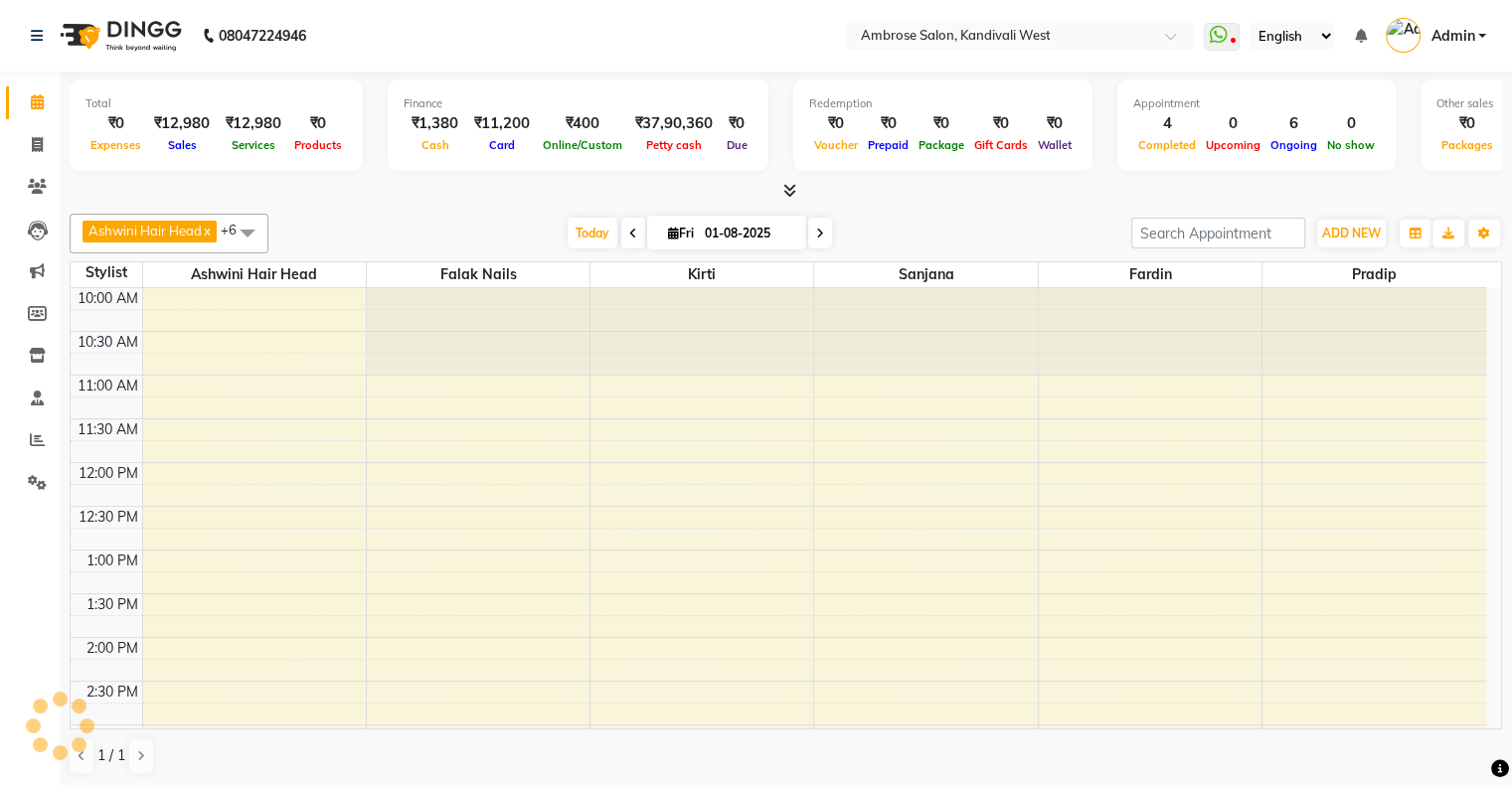 scroll, scrollTop: 0, scrollLeft: 0, axis: both 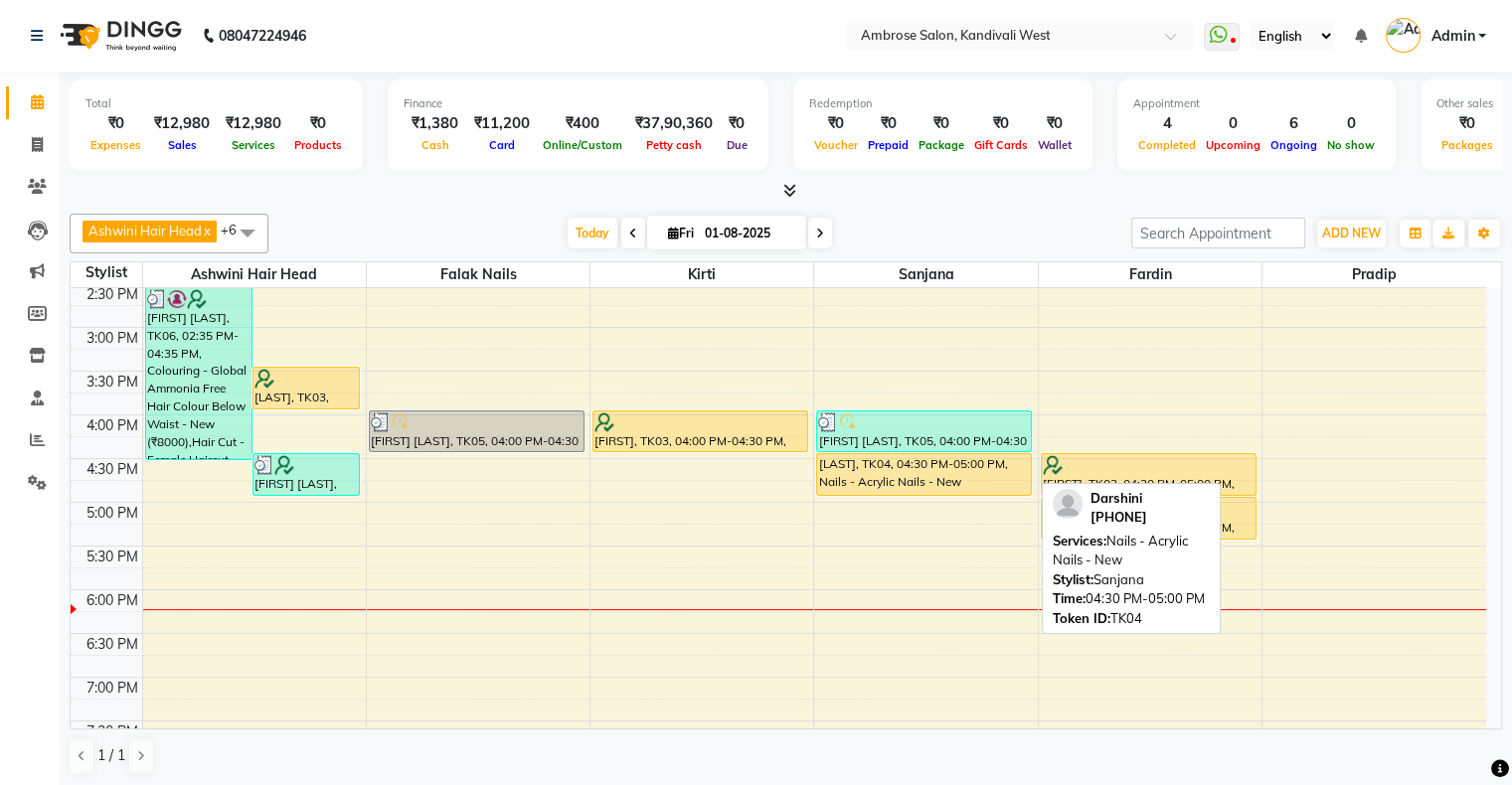 click on "[NAME], TK04, 04:30 PM-05:00 PM, Nails - Acrylic Nails - New" at bounding box center (924, 474) 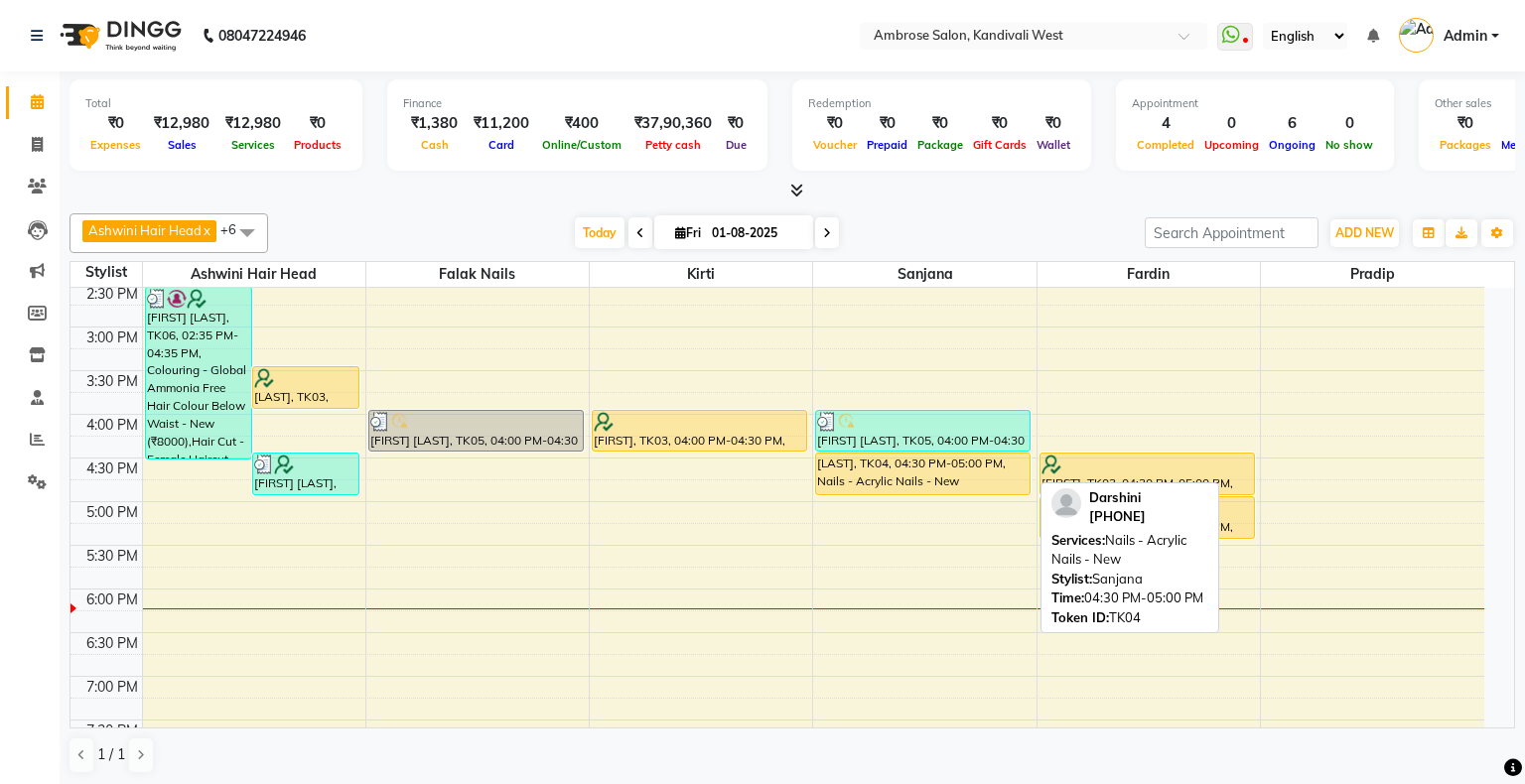 select on "1" 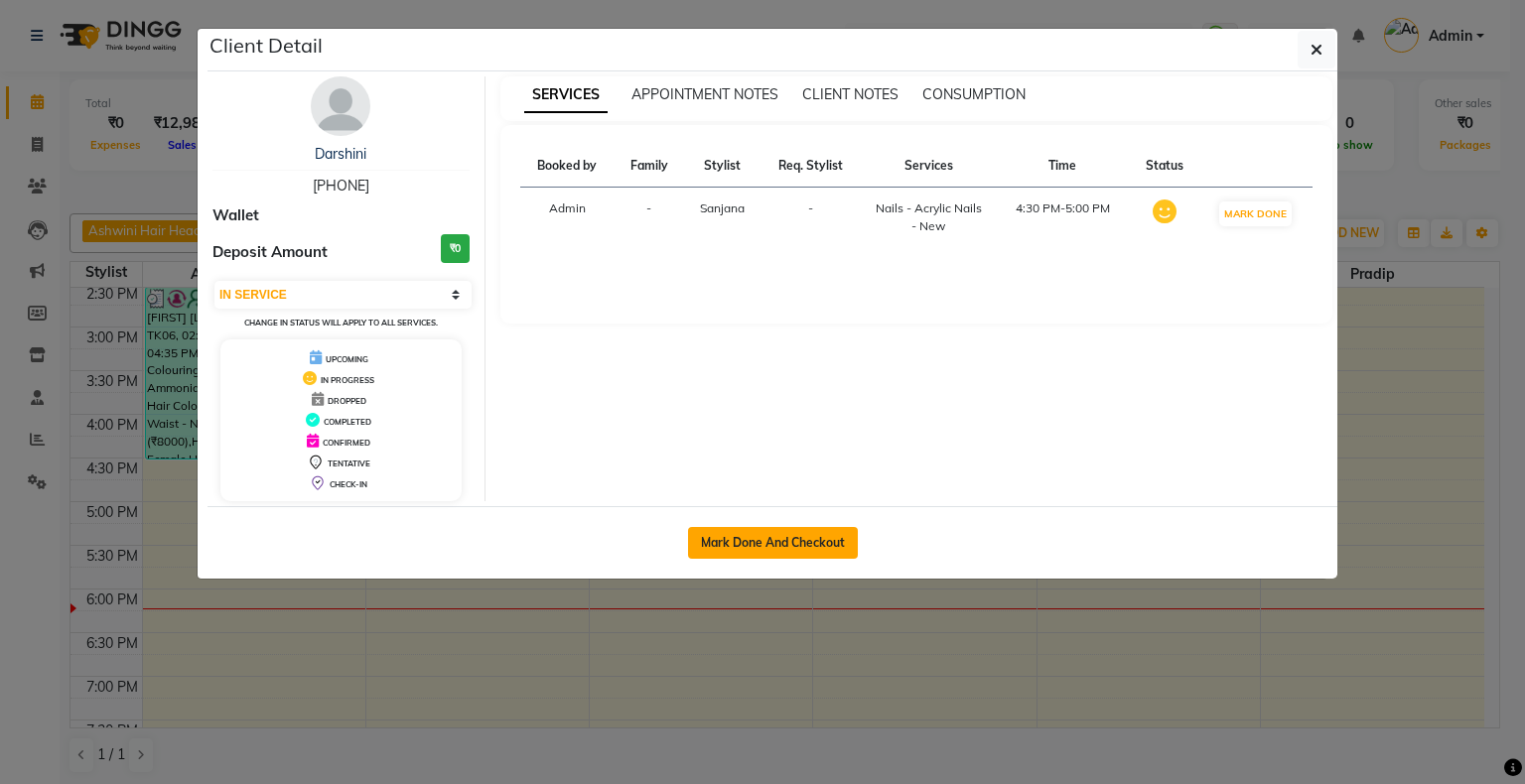click on "Mark Done And Checkout" 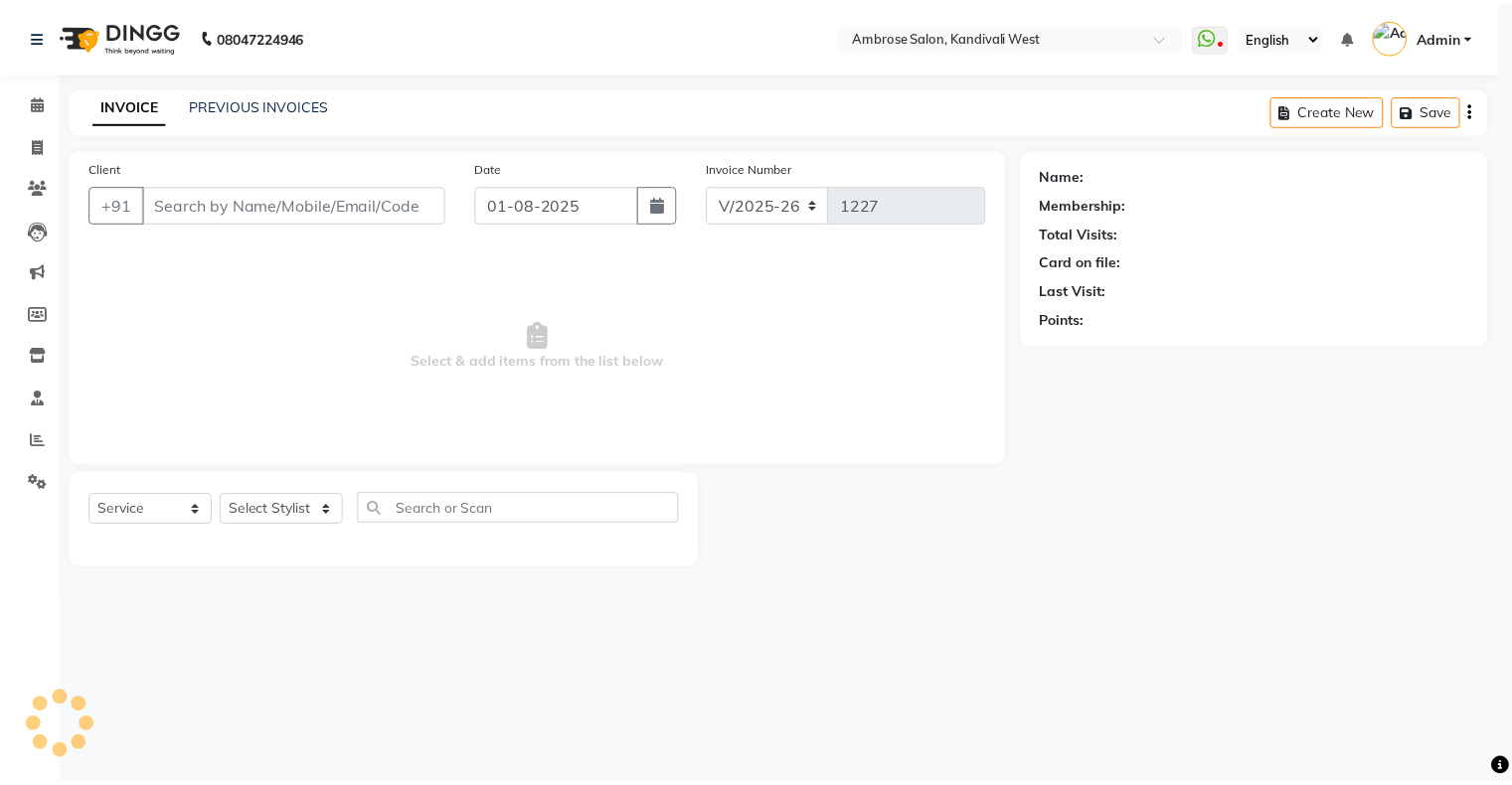 scroll, scrollTop: 0, scrollLeft: 0, axis: both 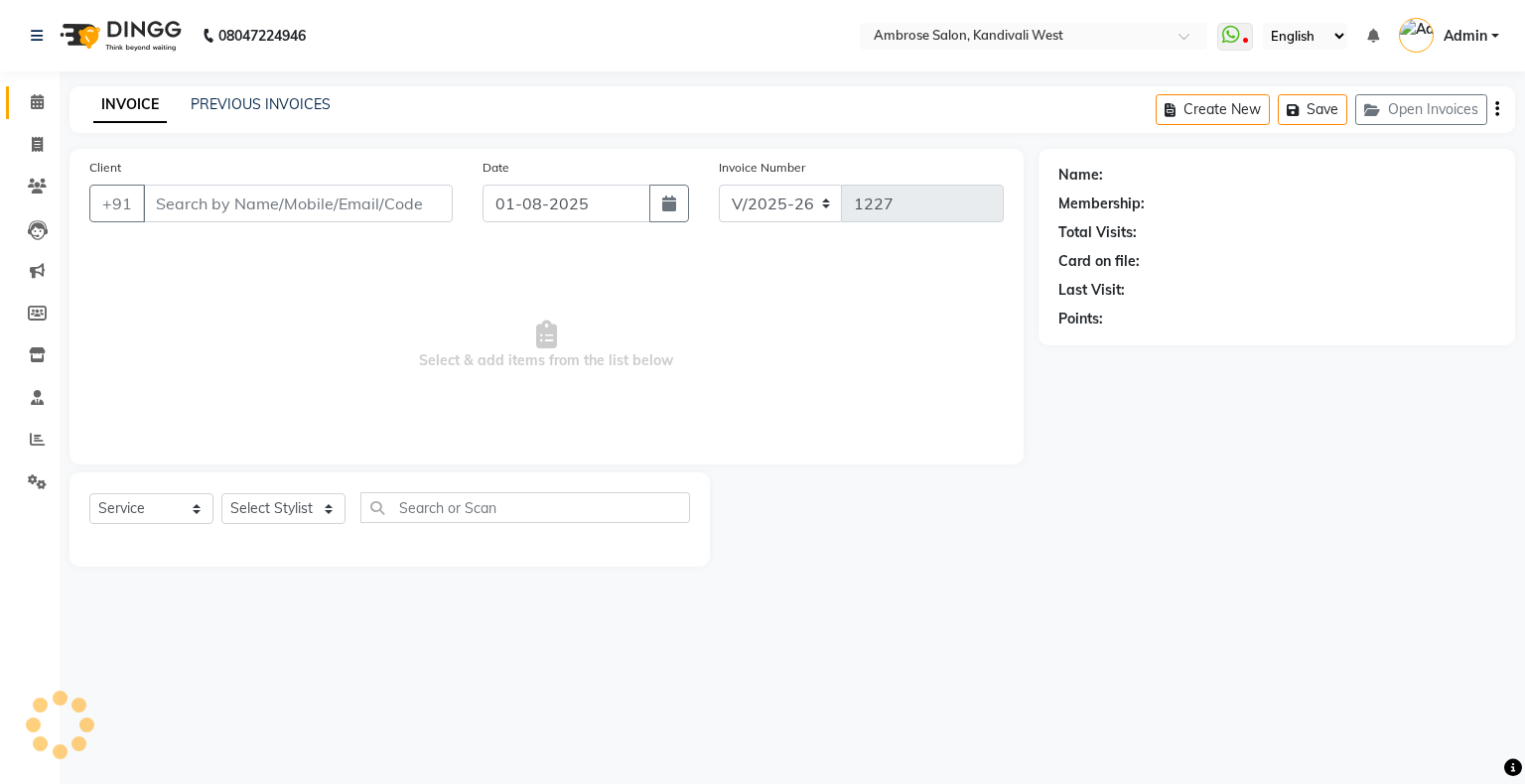 type on "[PHONE]" 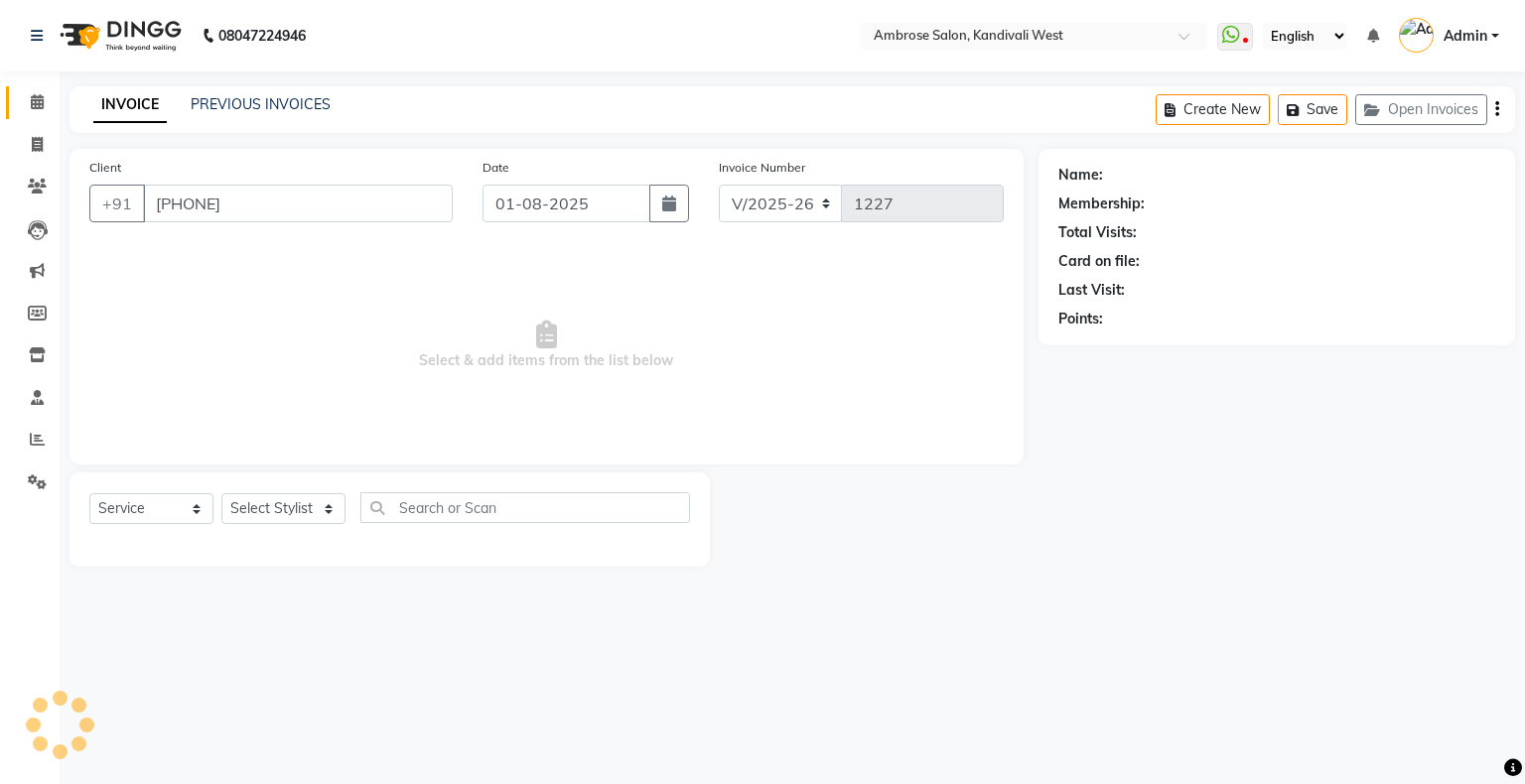 select on "82272" 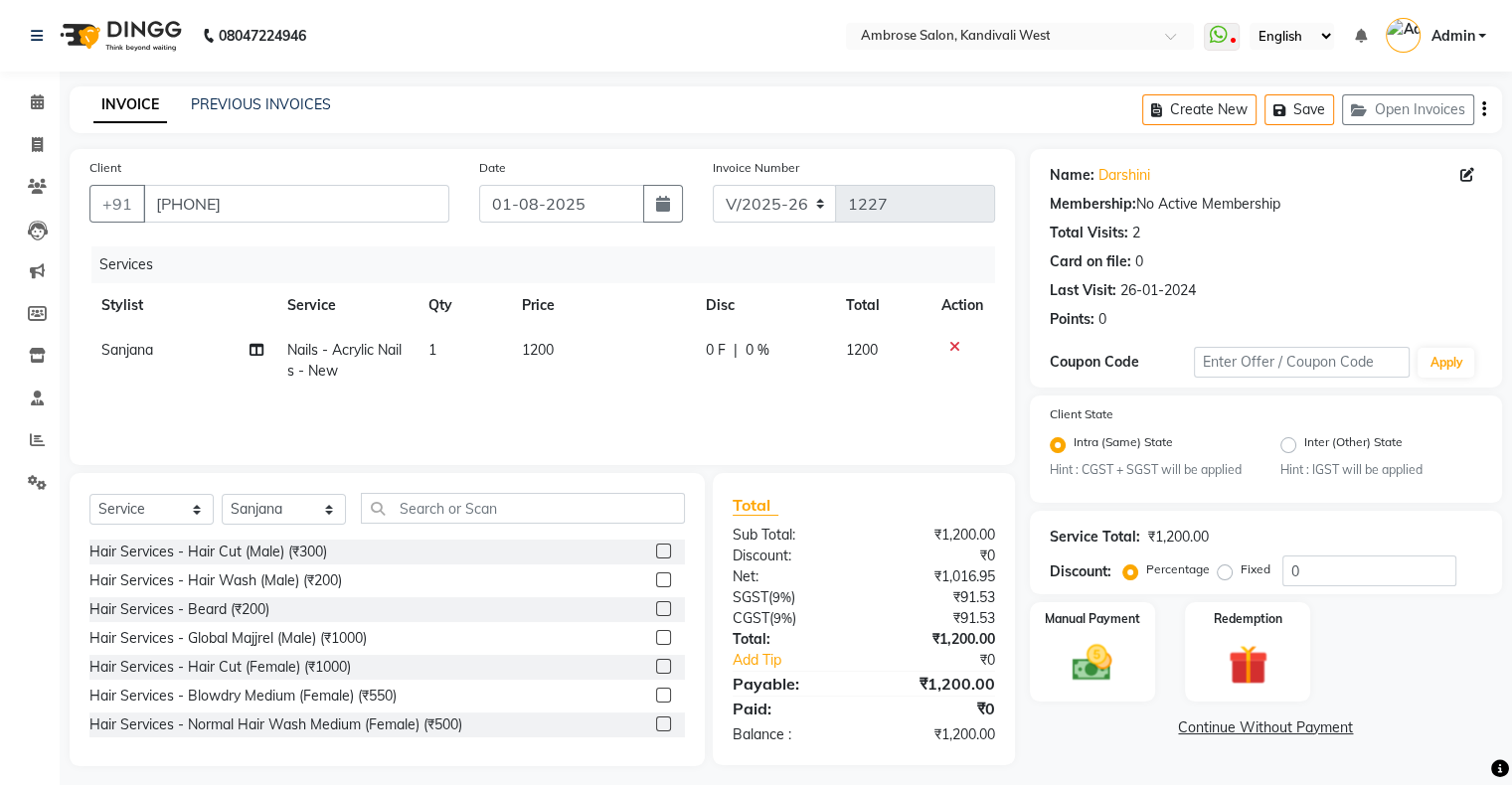 click on "Sanjana" 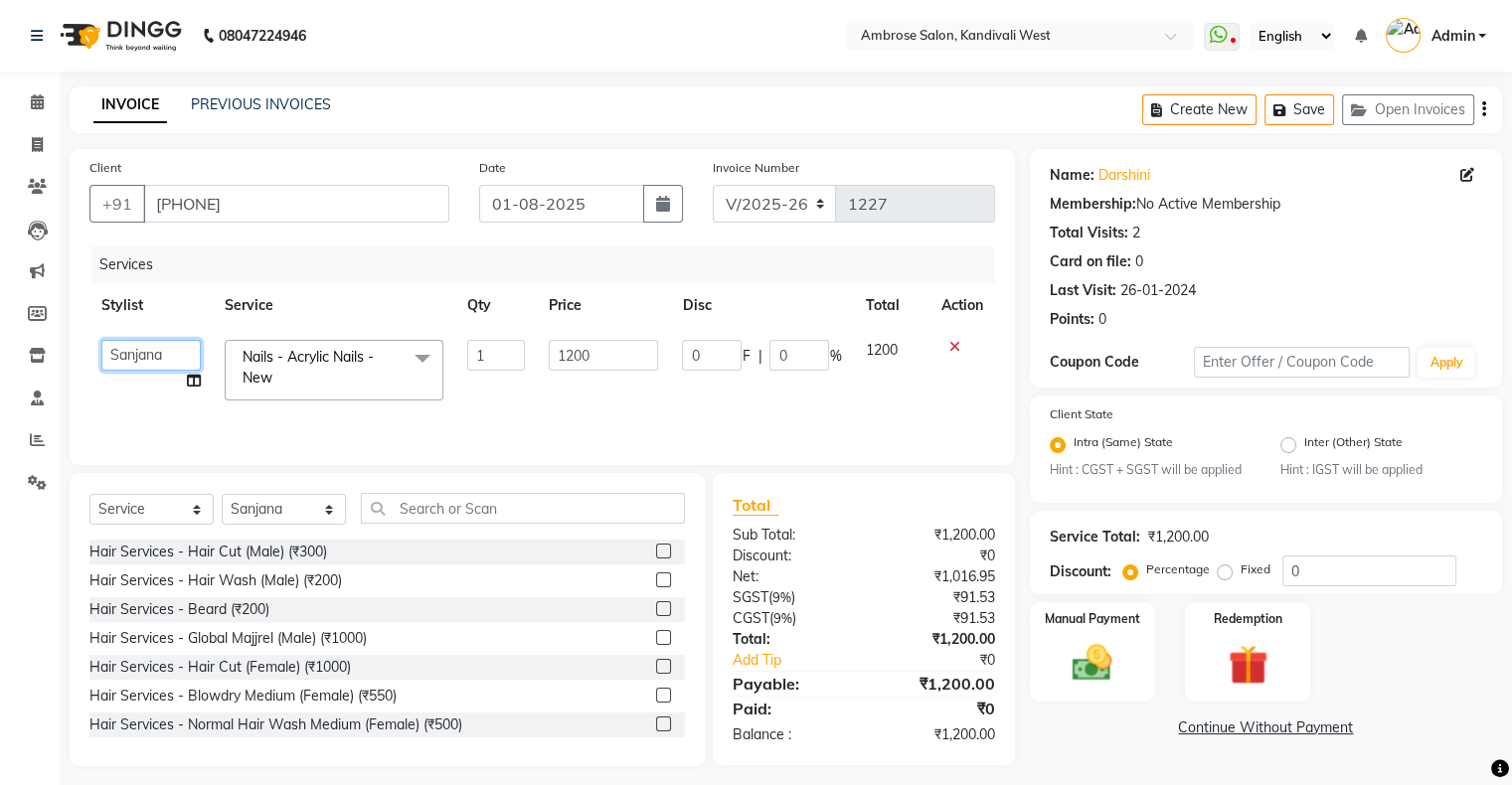 click on "Akshay Divecha   Ashwini Hair Head   Falak Nails   Fardin   Kirti   Nida FD   Pradip   Pradip Vaishnav   Sanjana    Vidhi Veera" 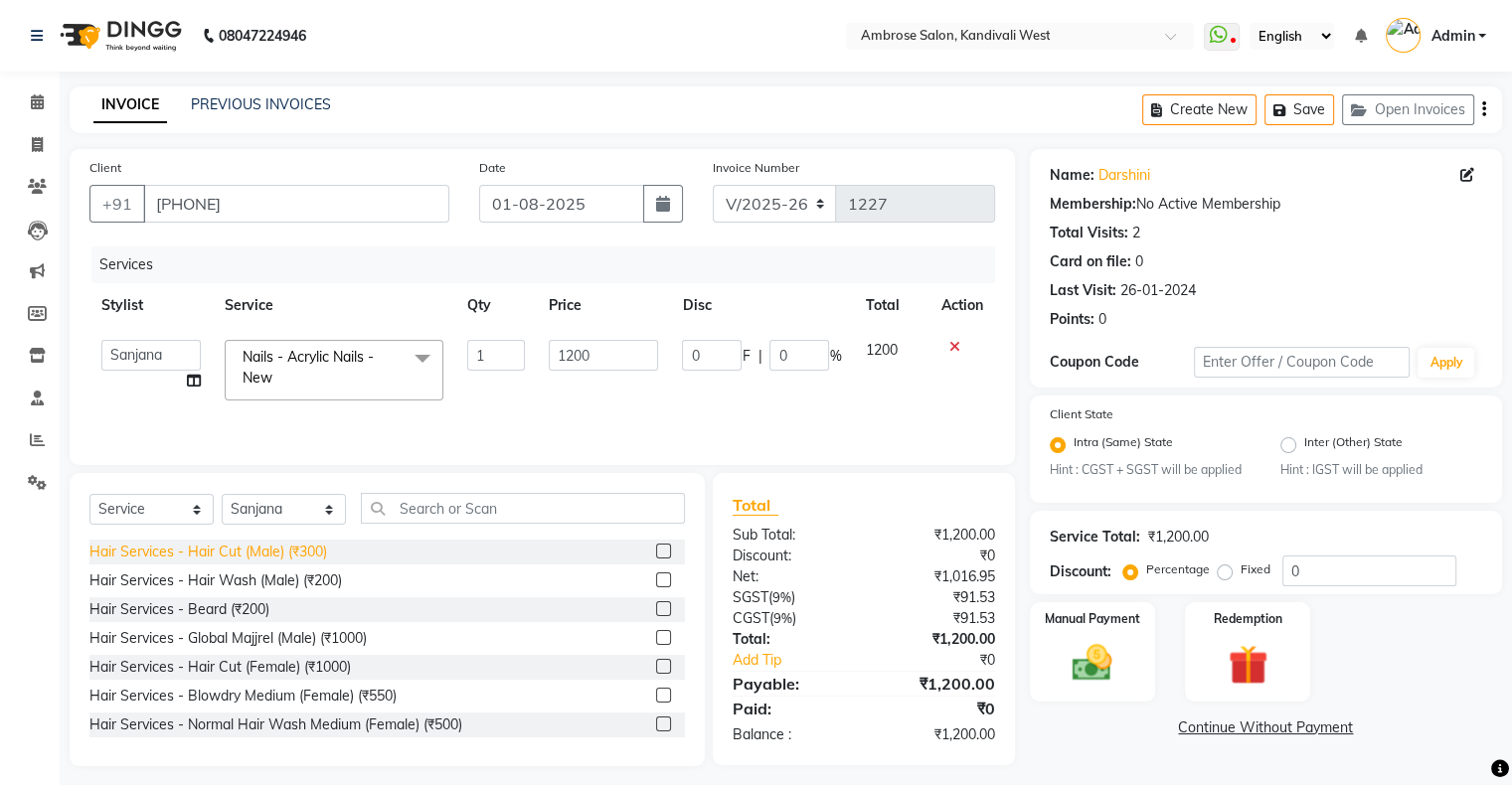 select on "69724" 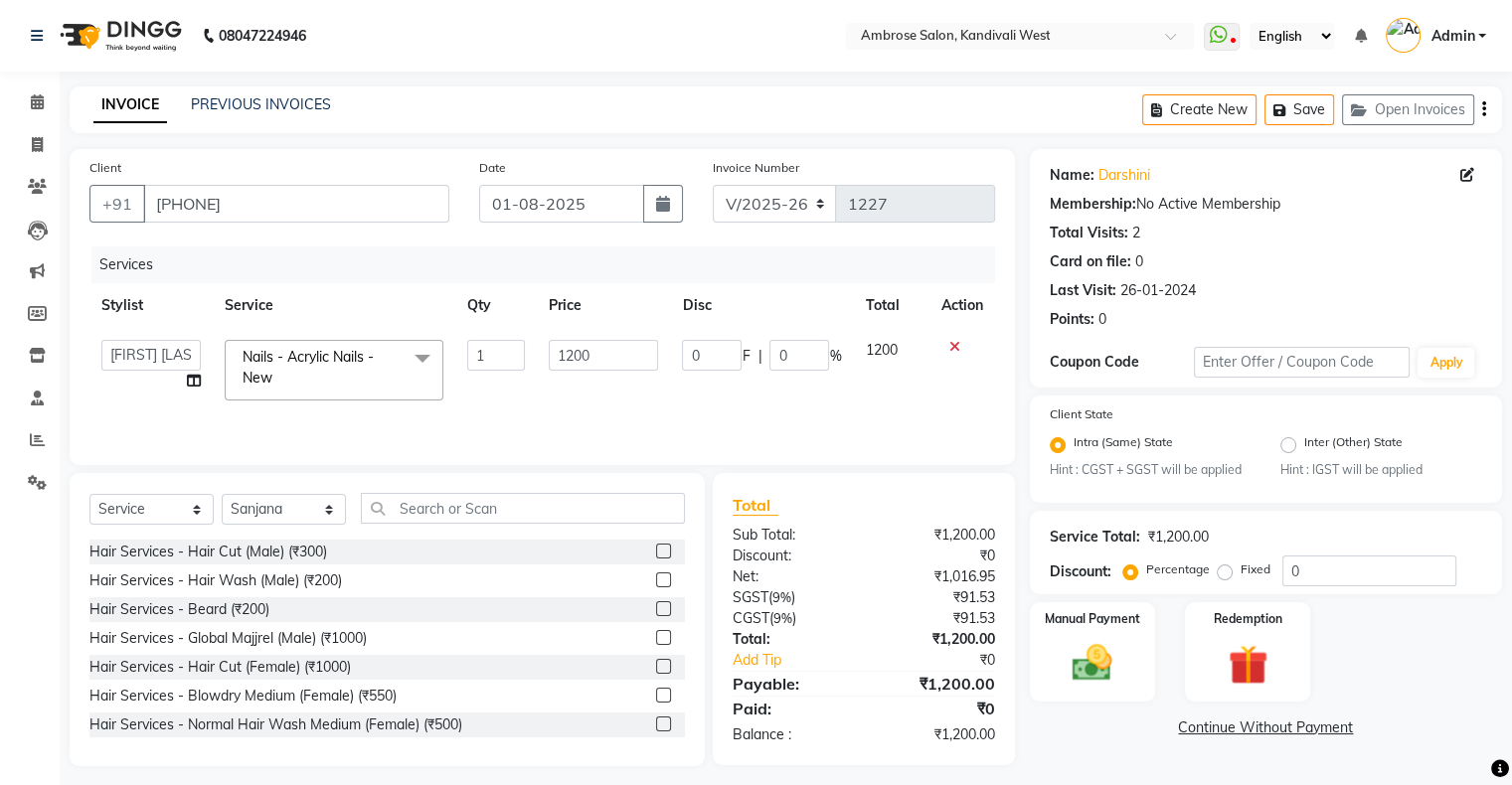 click on "1200" 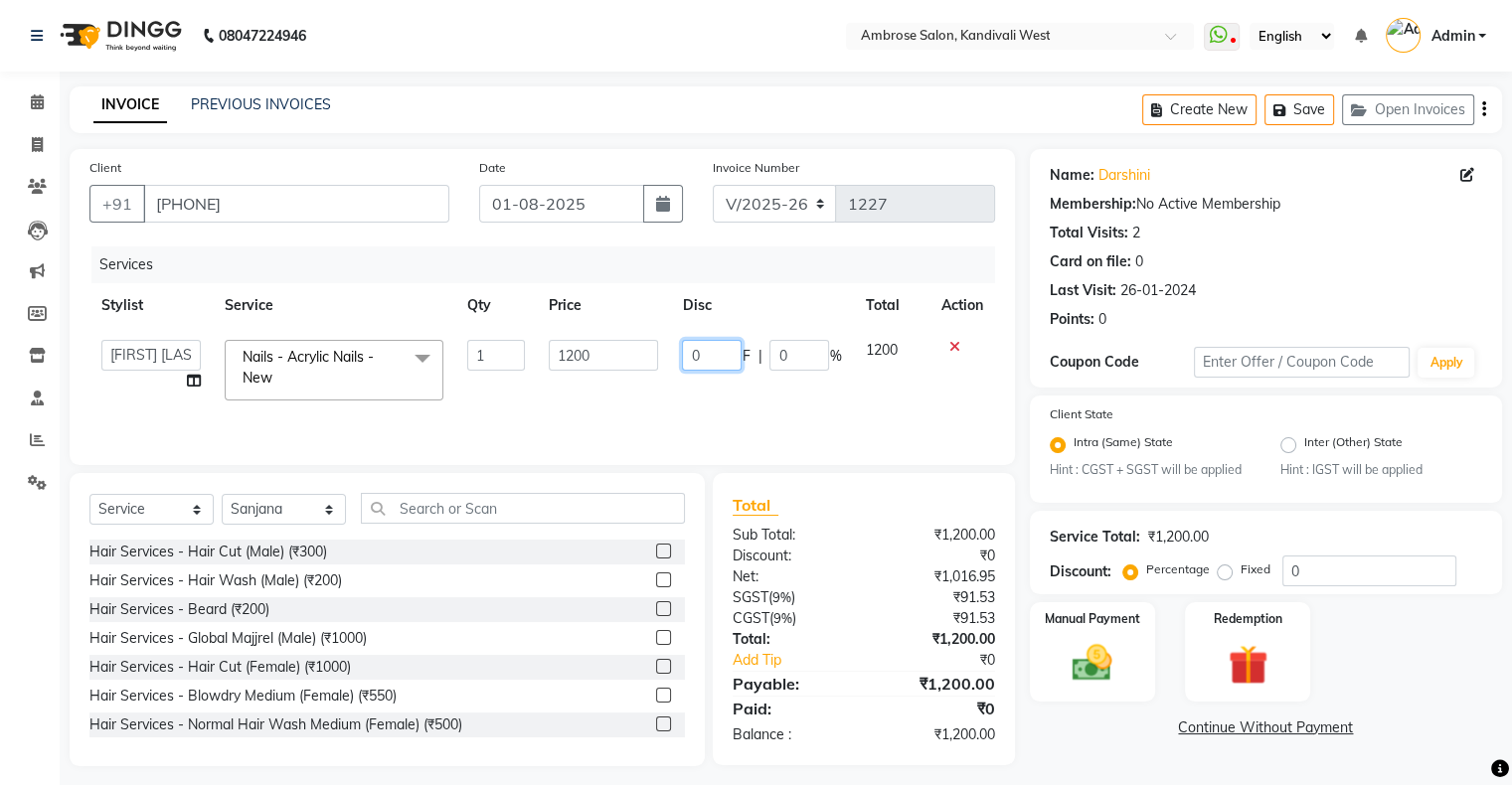 click on "0" 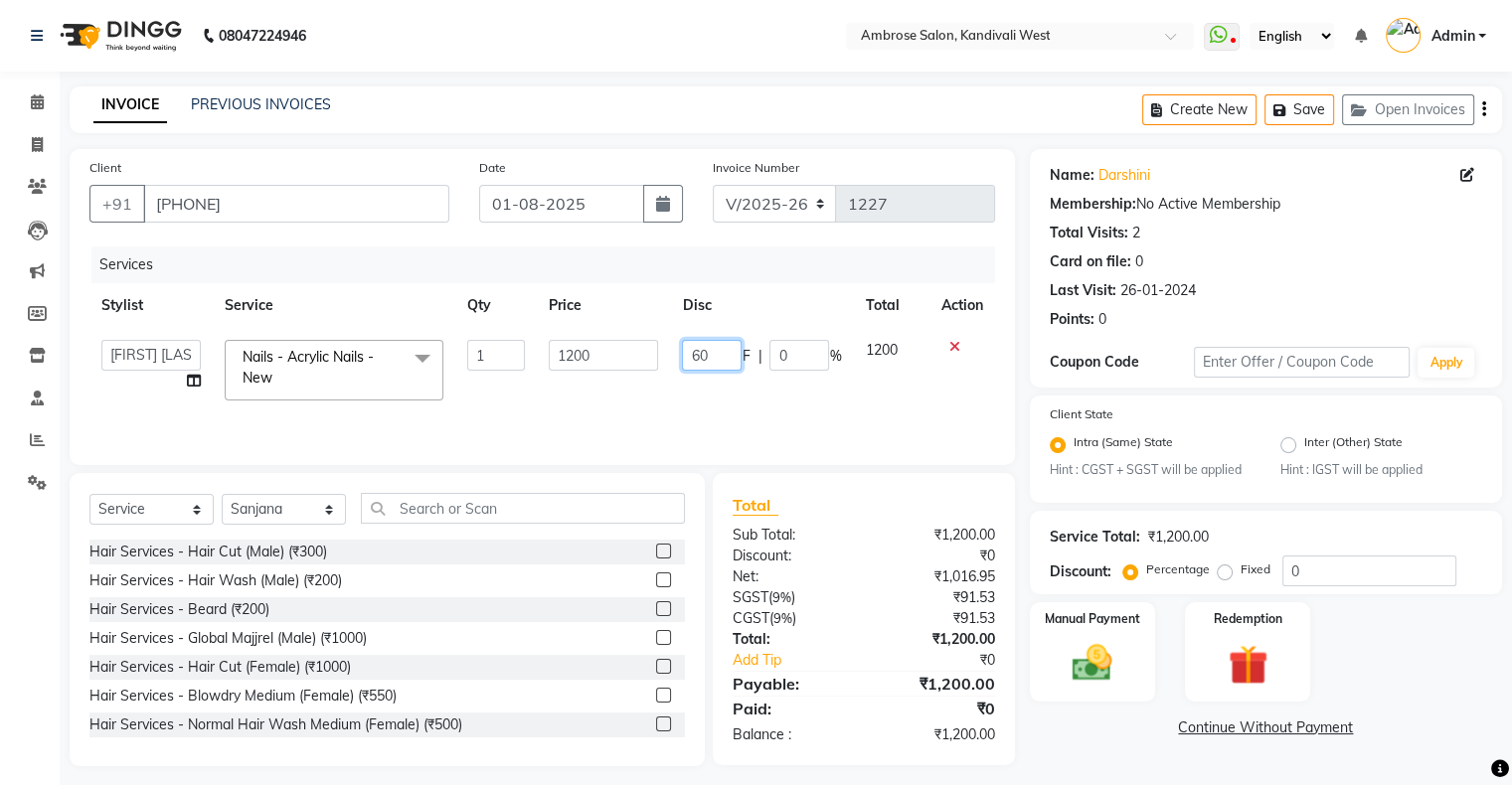 type on "600" 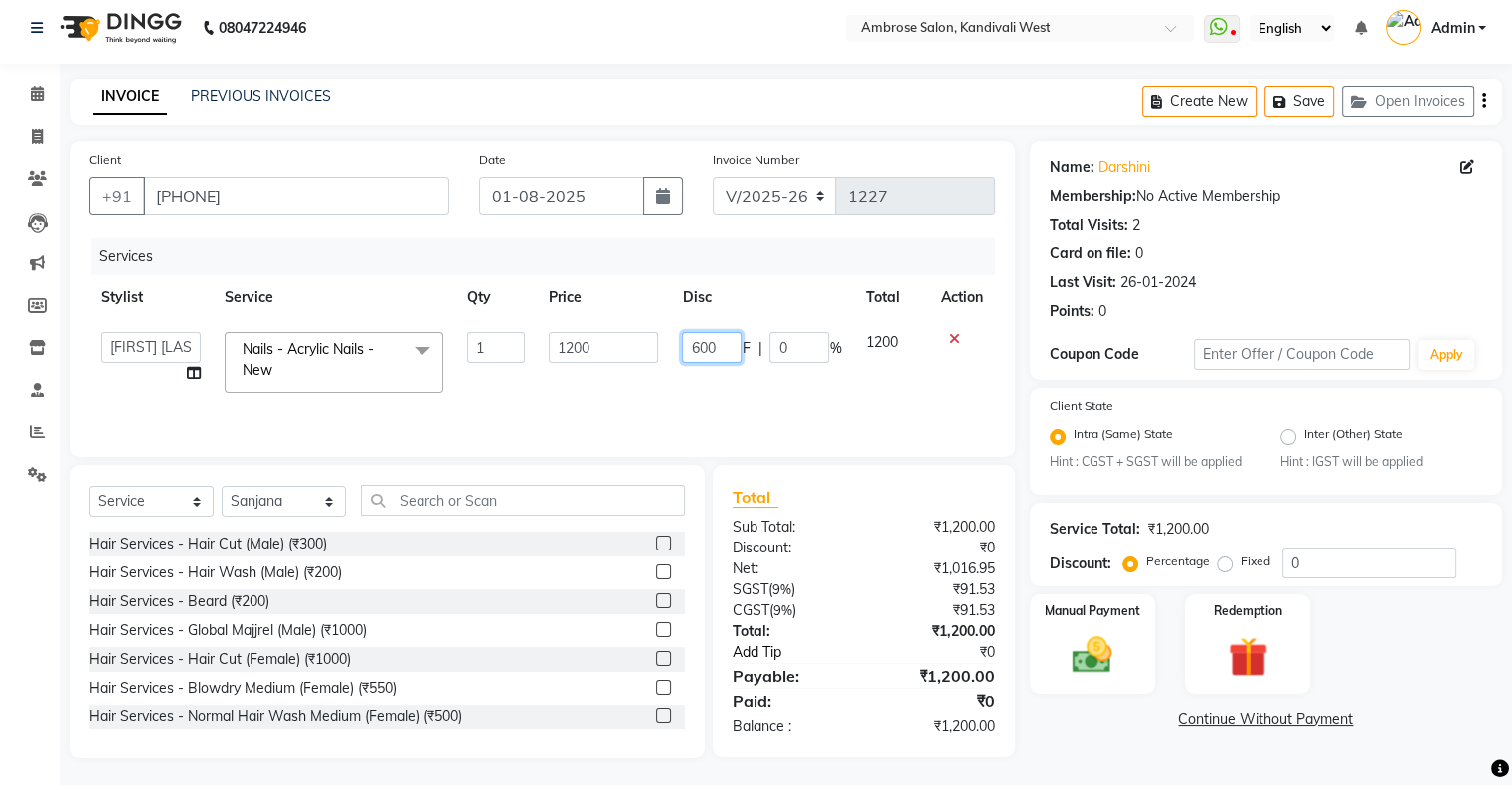 scroll, scrollTop: 11, scrollLeft: 0, axis: vertical 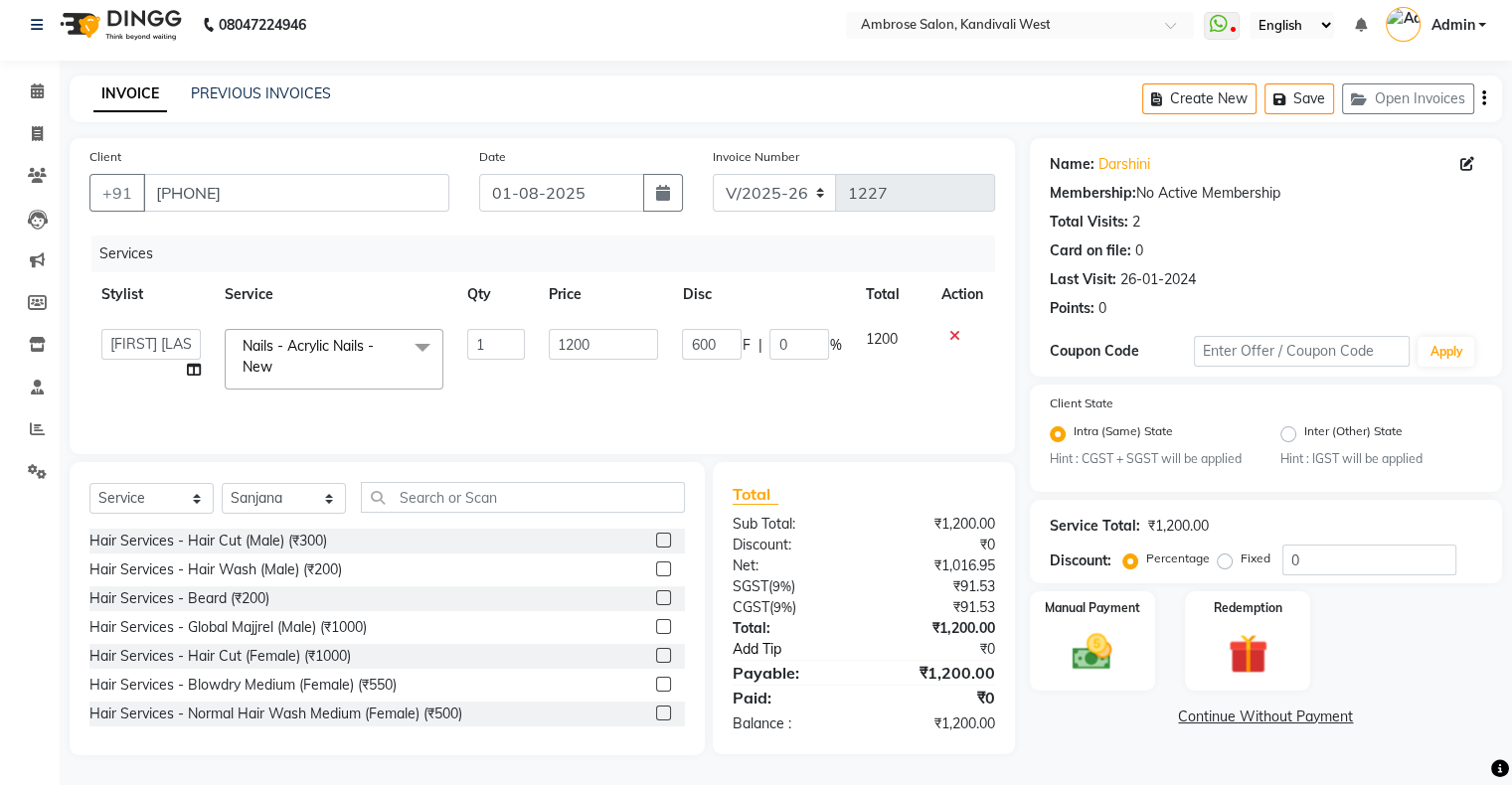click on "Add Tip" 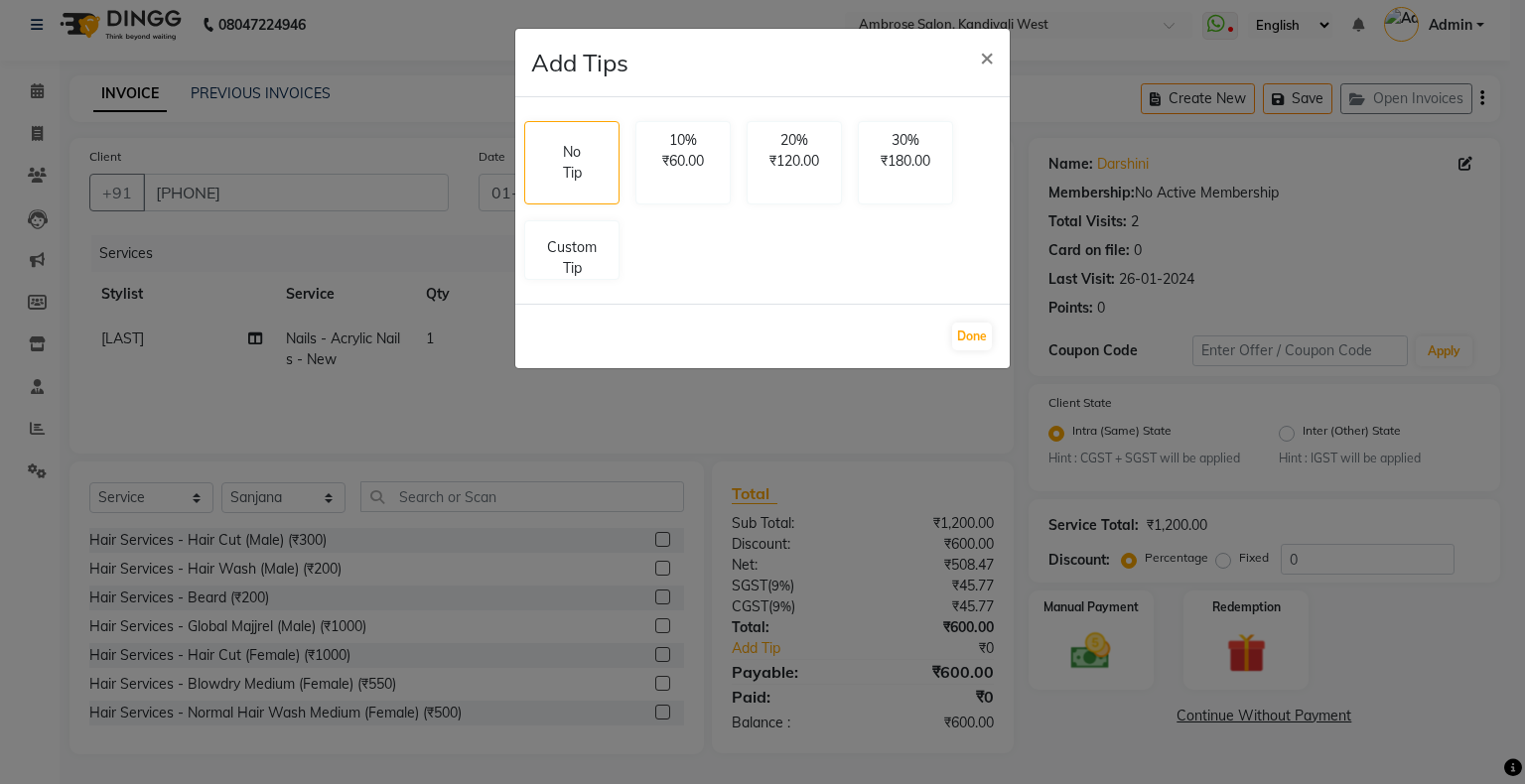 click on "Add Tips × No Tip 10% ₹60.00 20% ₹120.00 30% ₹180.00 Custom Tip  Done" 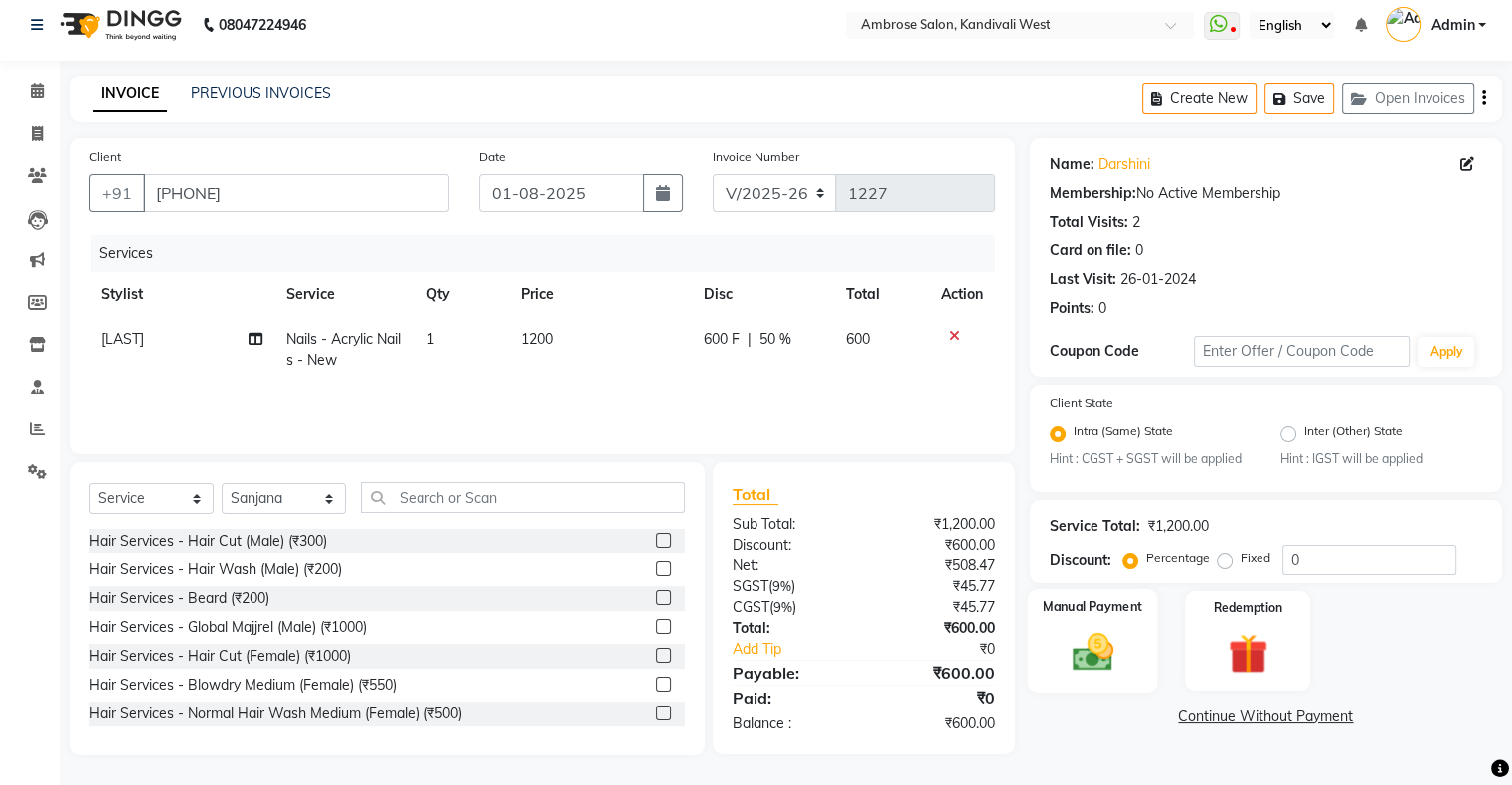 click on "Manual Payment" 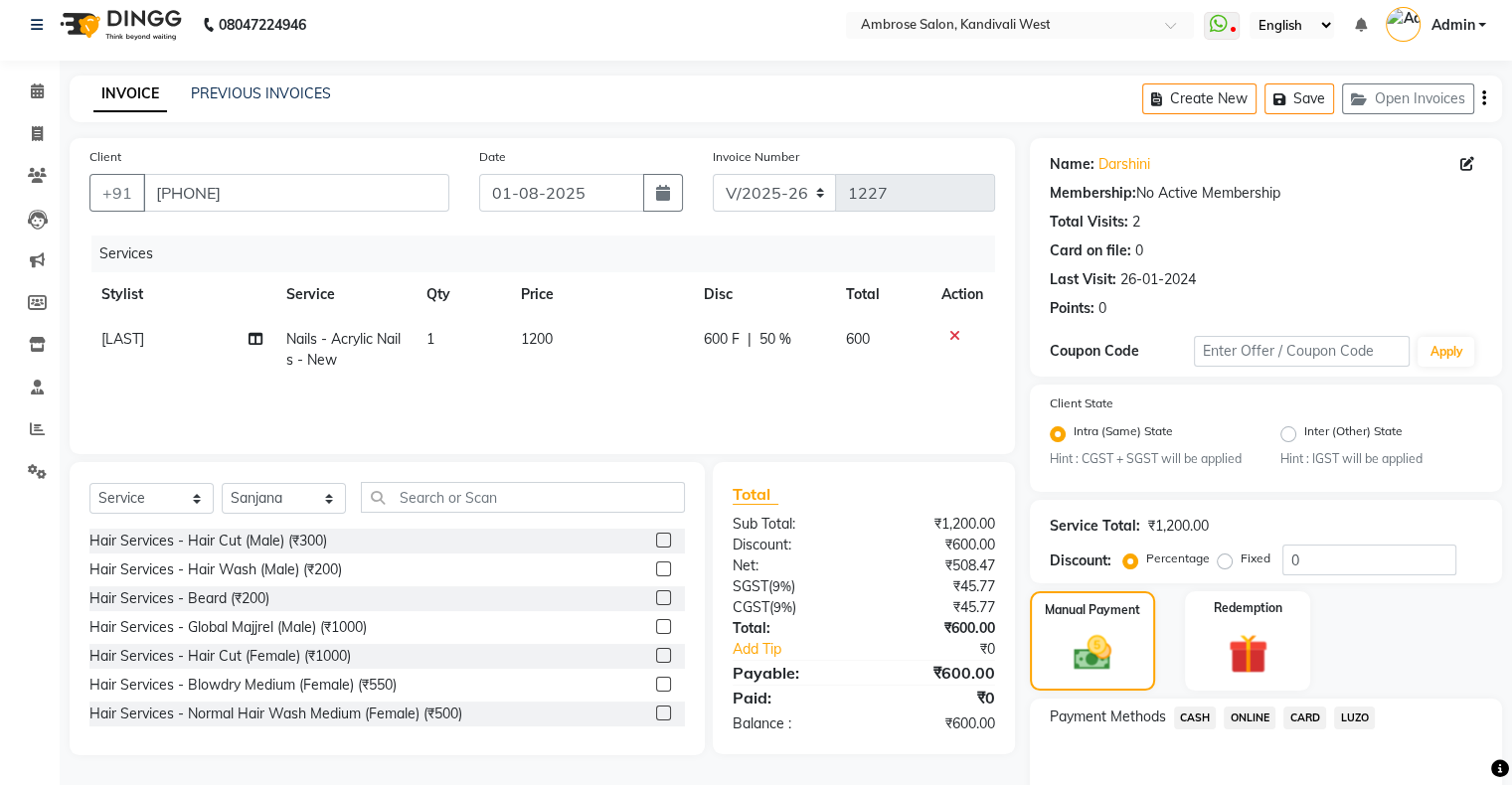 scroll, scrollTop: 115, scrollLeft: 0, axis: vertical 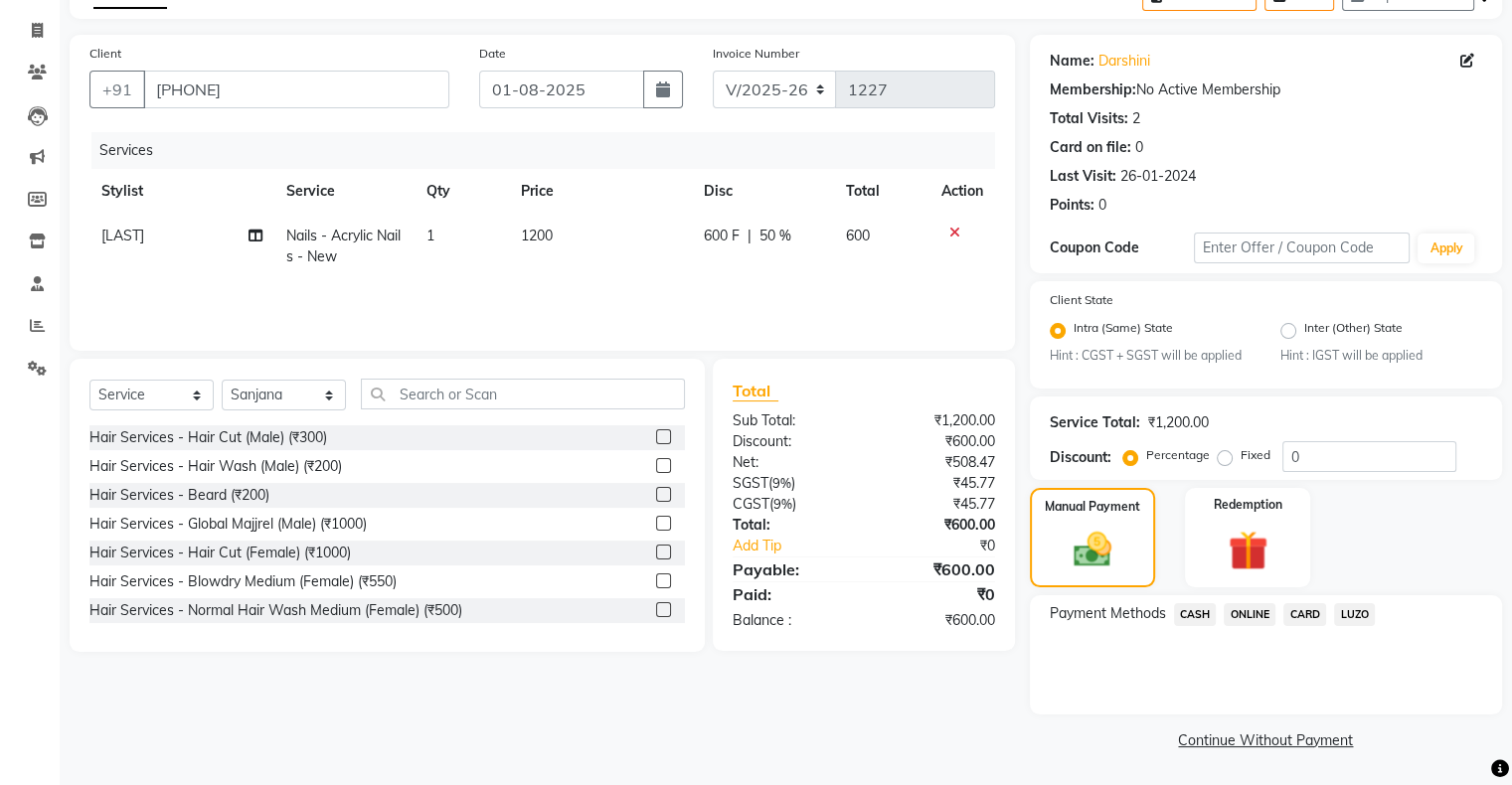 click on "CASH" 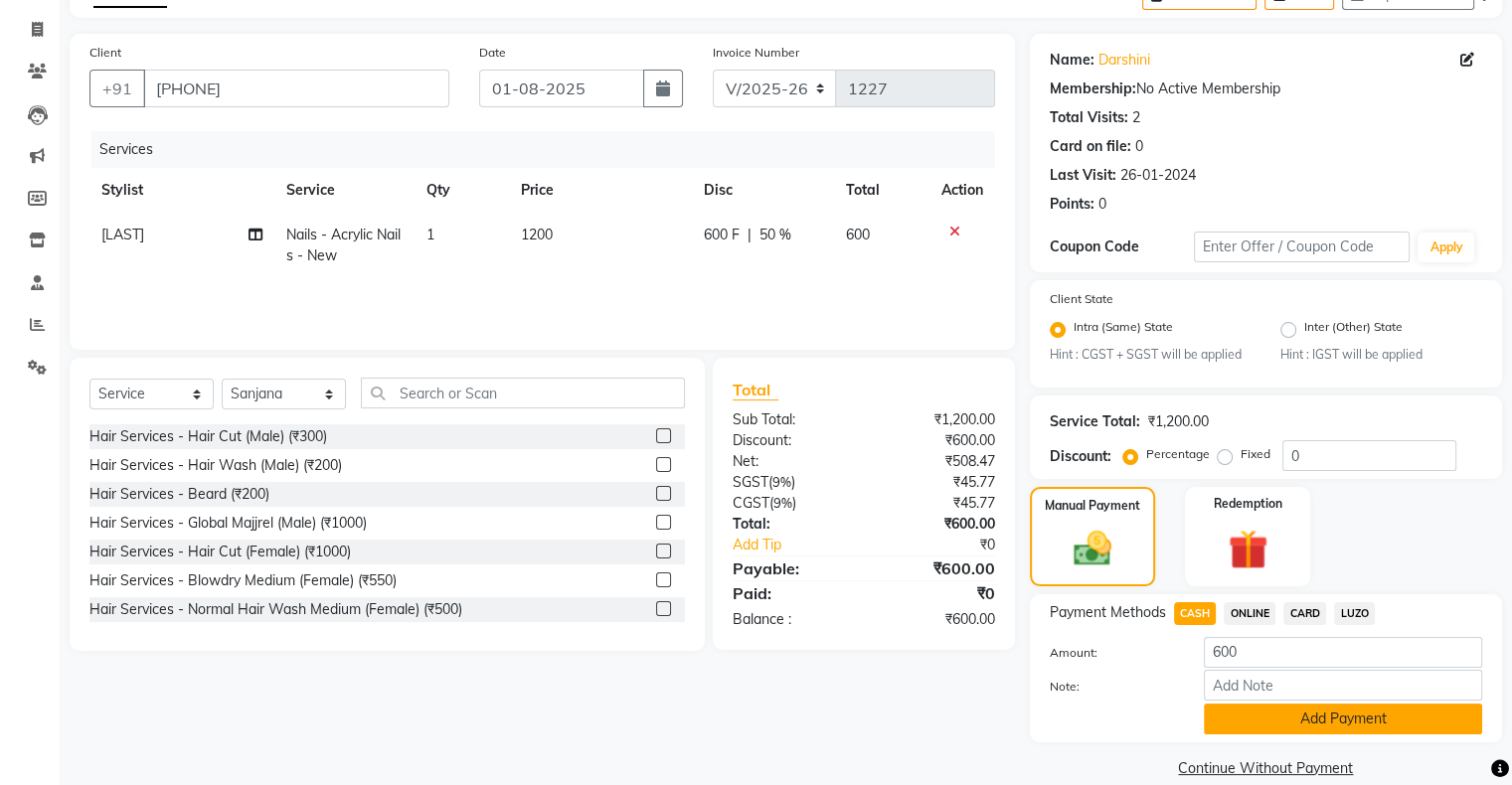 click on "Add Payment" 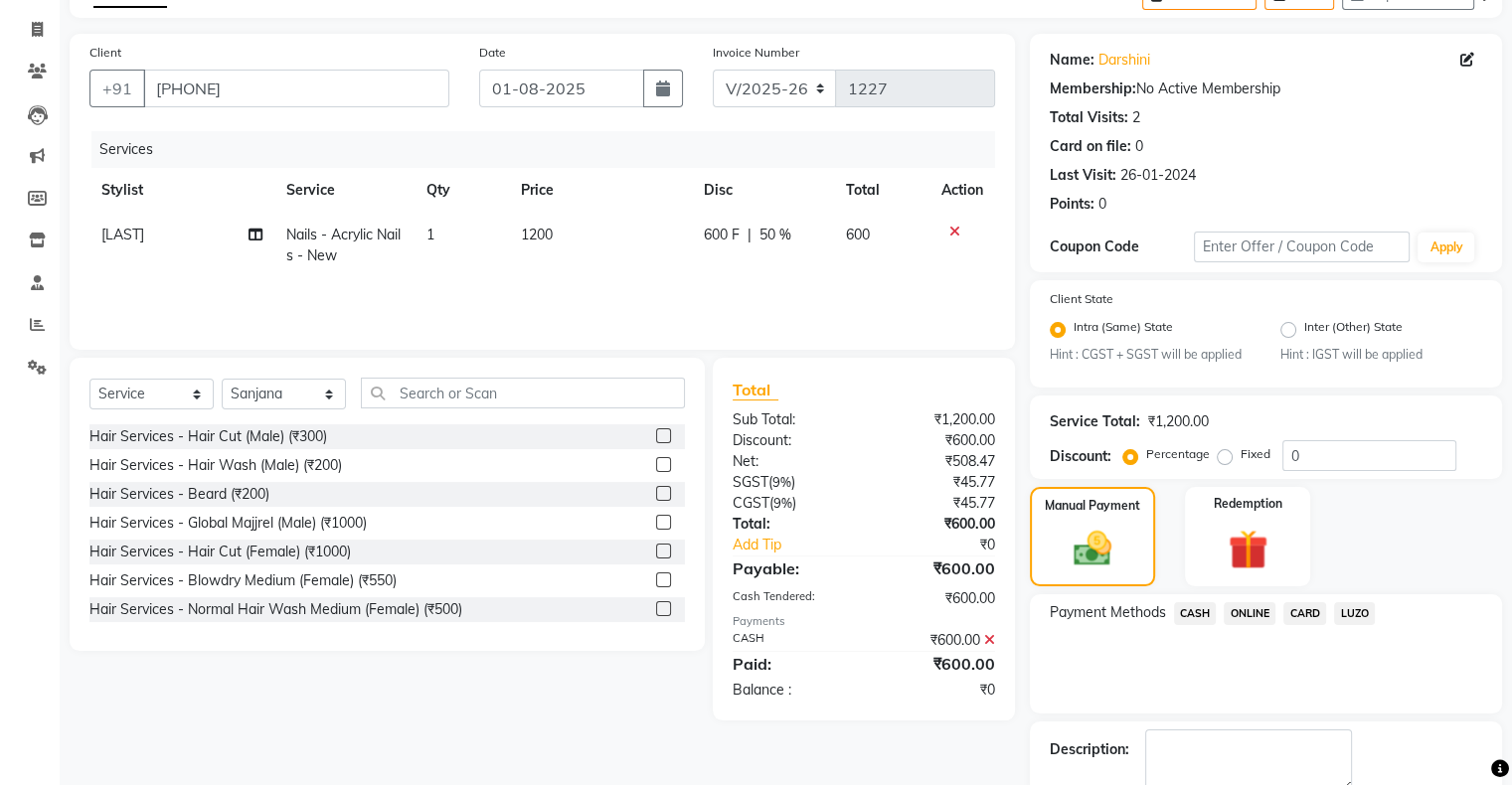 scroll, scrollTop: 227, scrollLeft: 0, axis: vertical 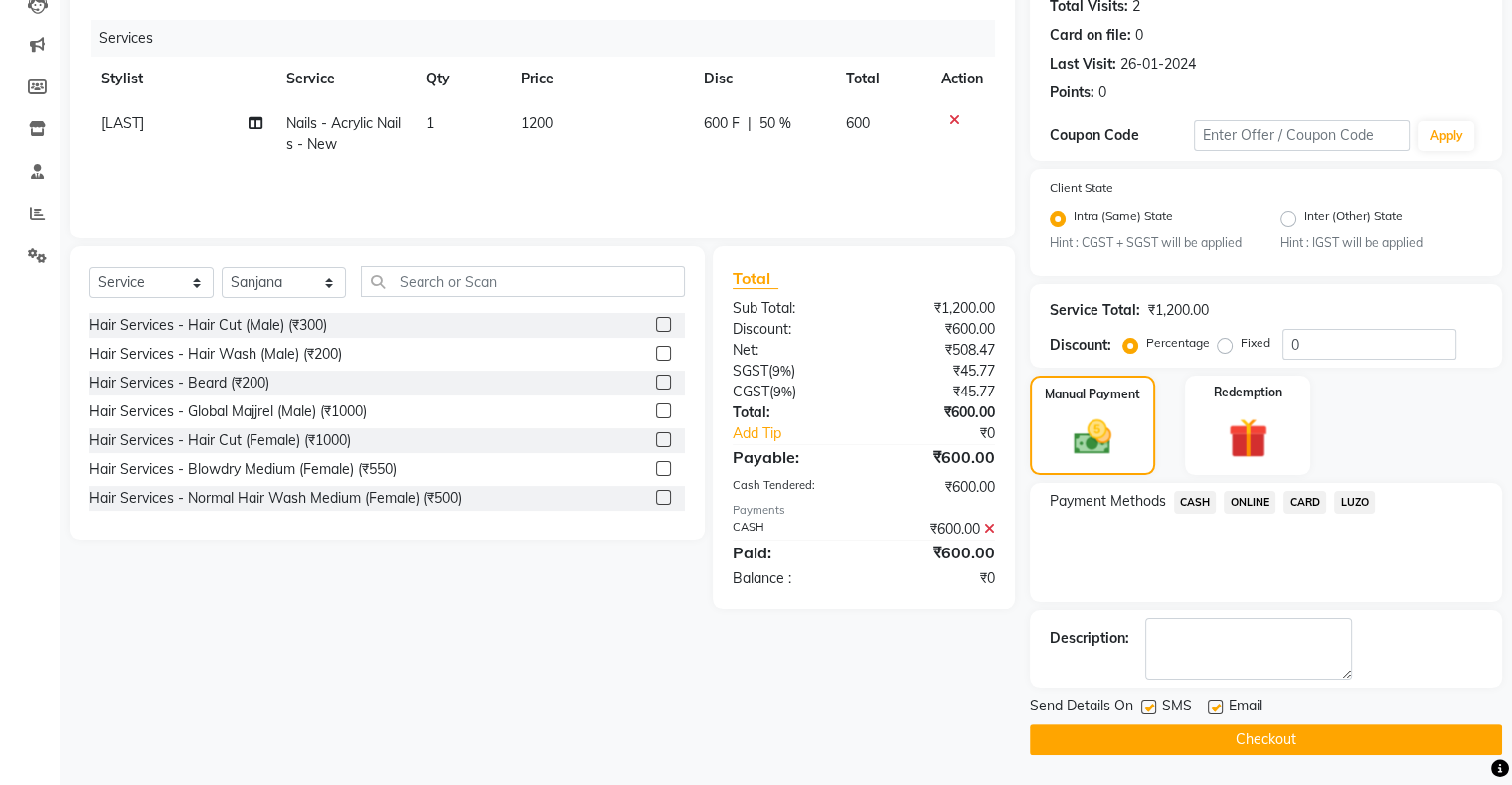 click on "Checkout" 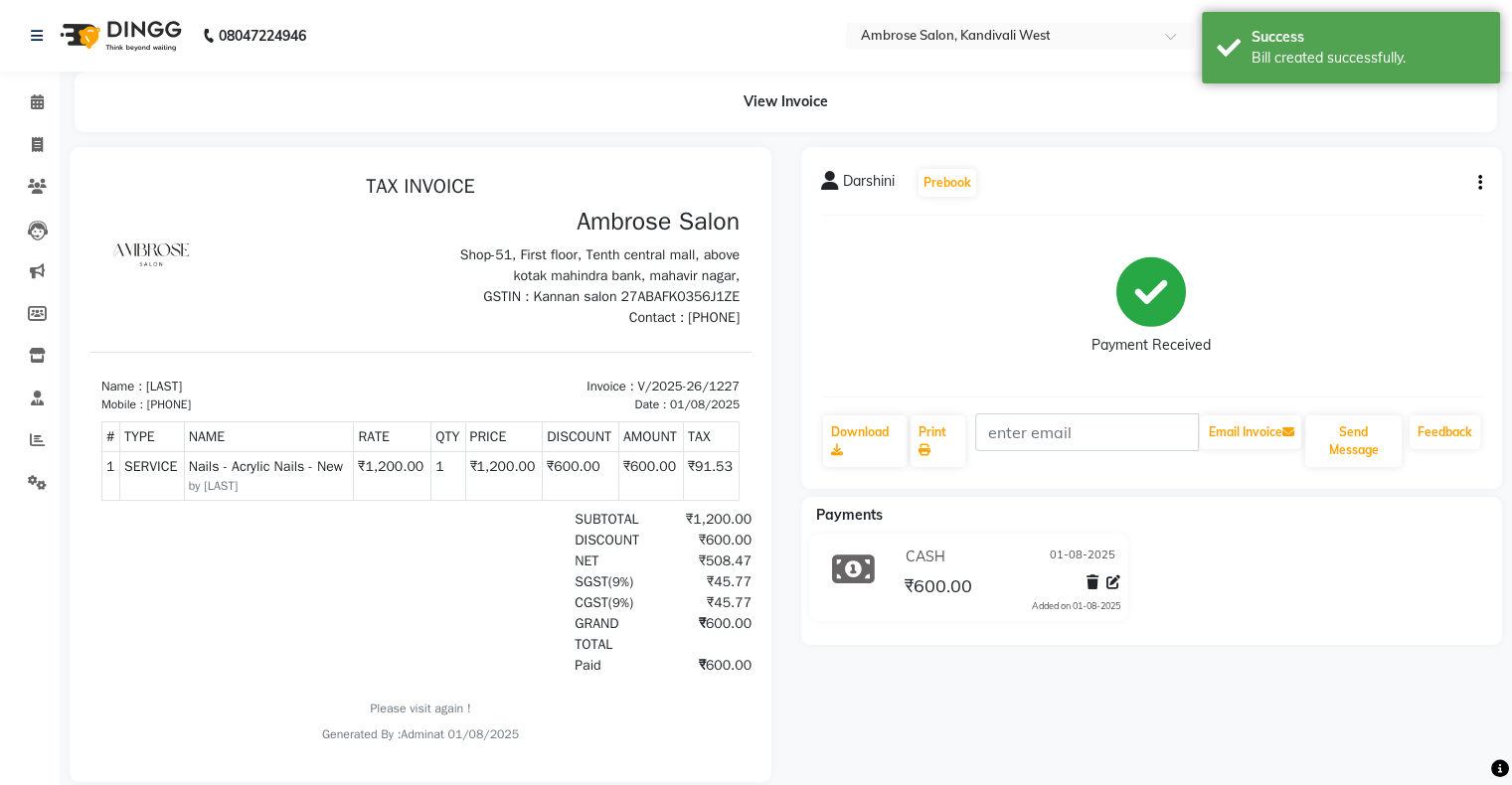 scroll, scrollTop: 0, scrollLeft: 0, axis: both 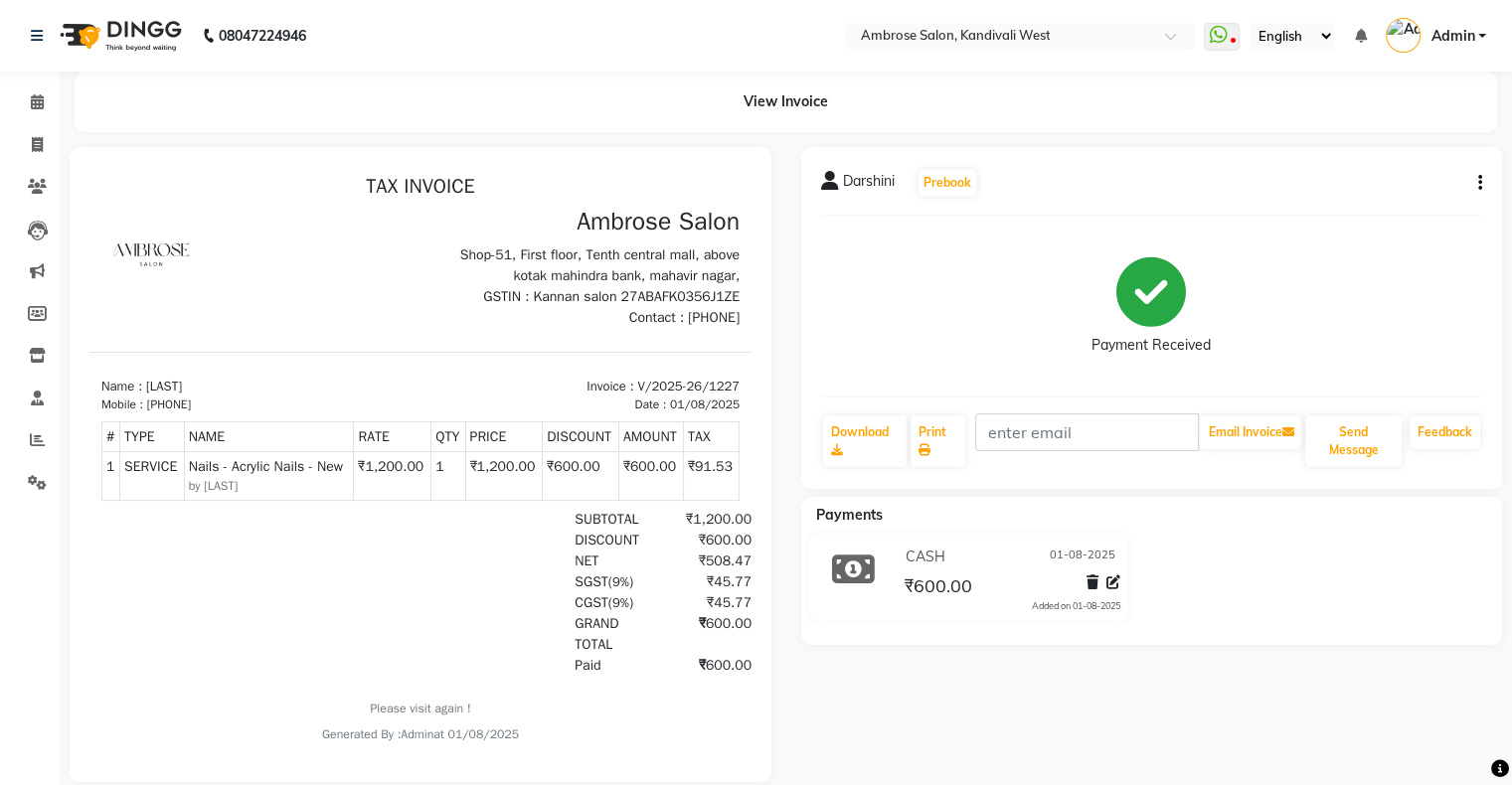 click 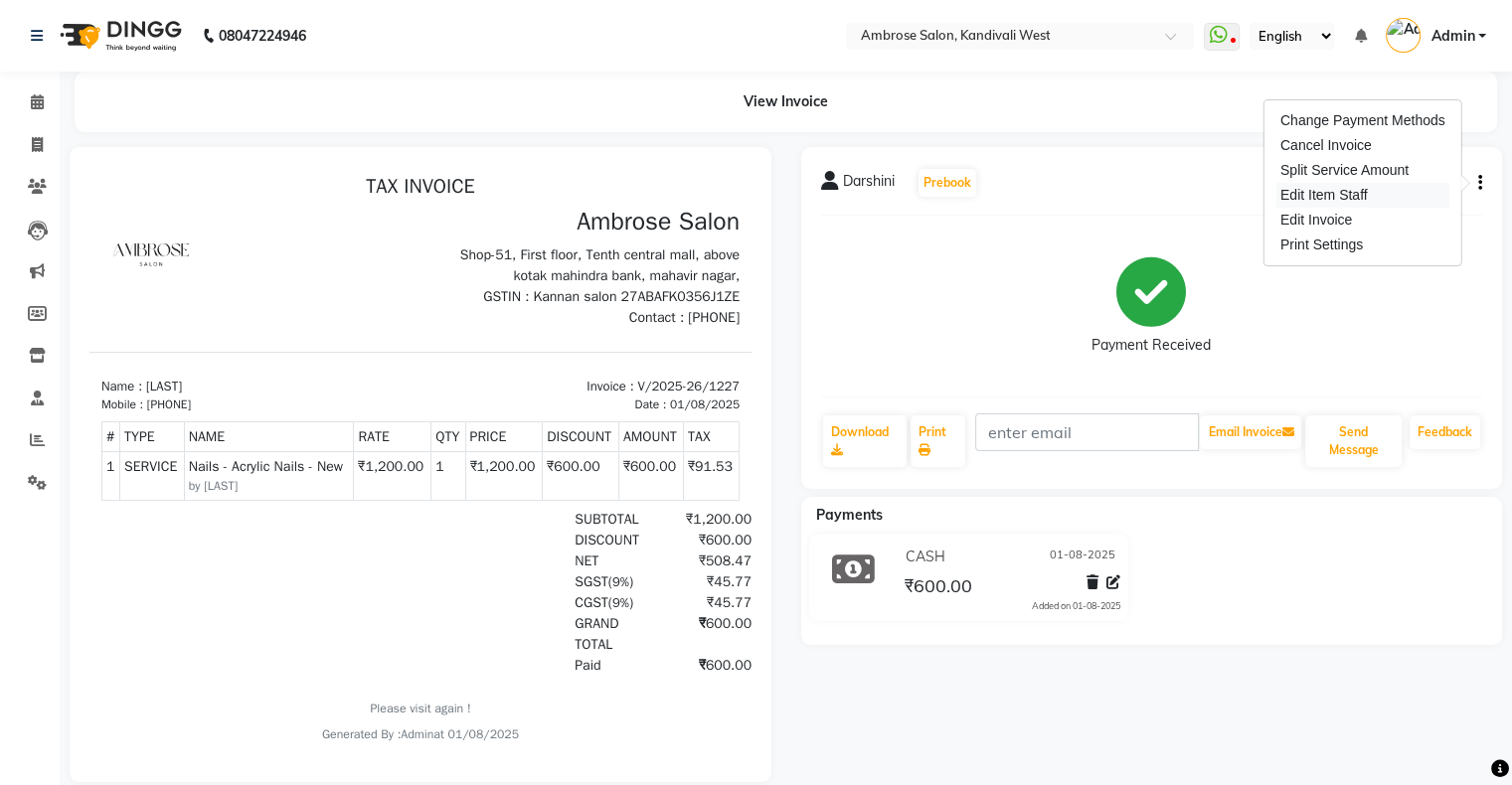click on "Edit Item Staff" at bounding box center (1363, 195) 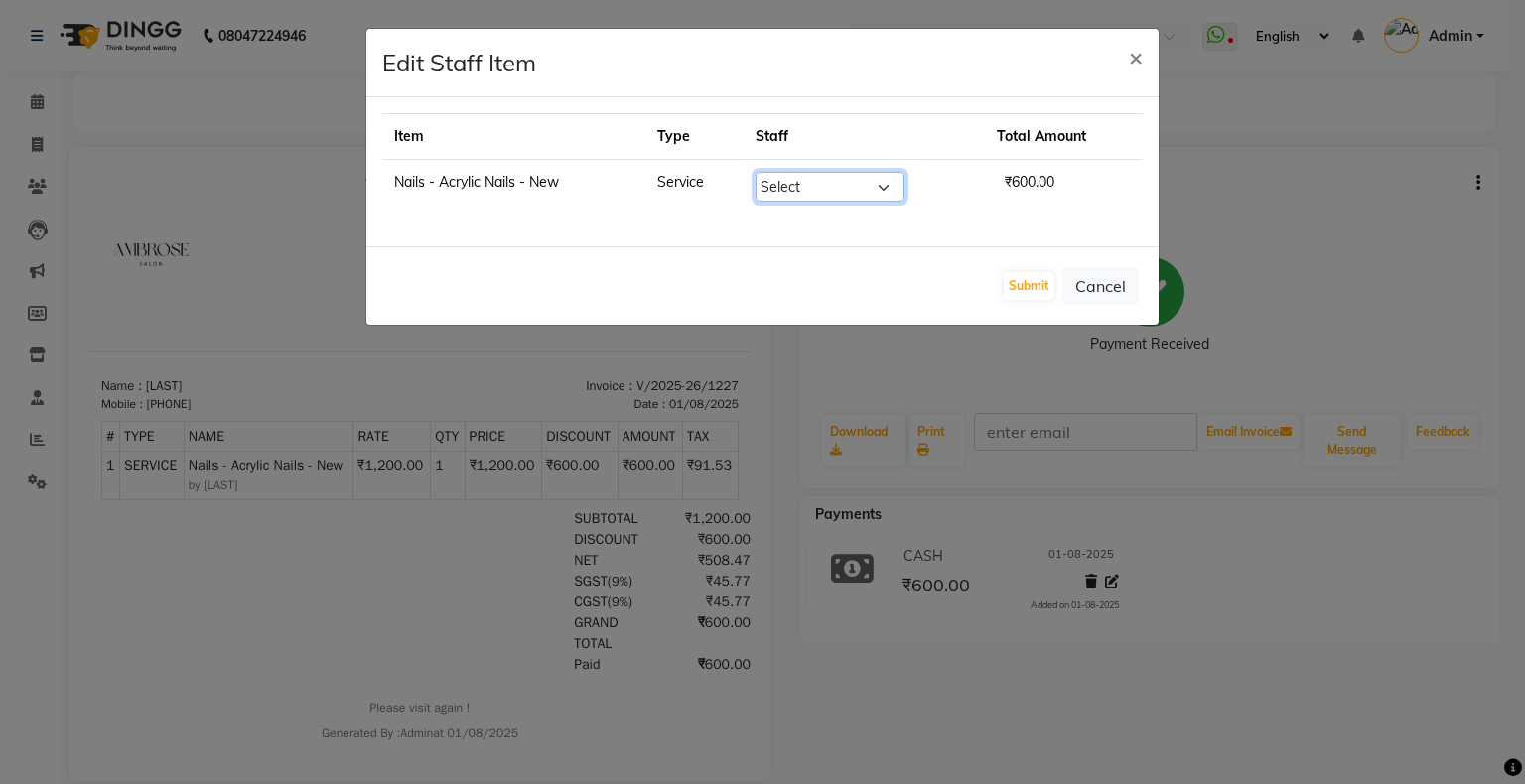 click on "Select  Akshay Divecha   Ashwini Hair Head   Falak Nails   Fardin   Kirti   Nida FD   Pradip   Pradip Vaishnav   Sanjana    Vidhi Veera" 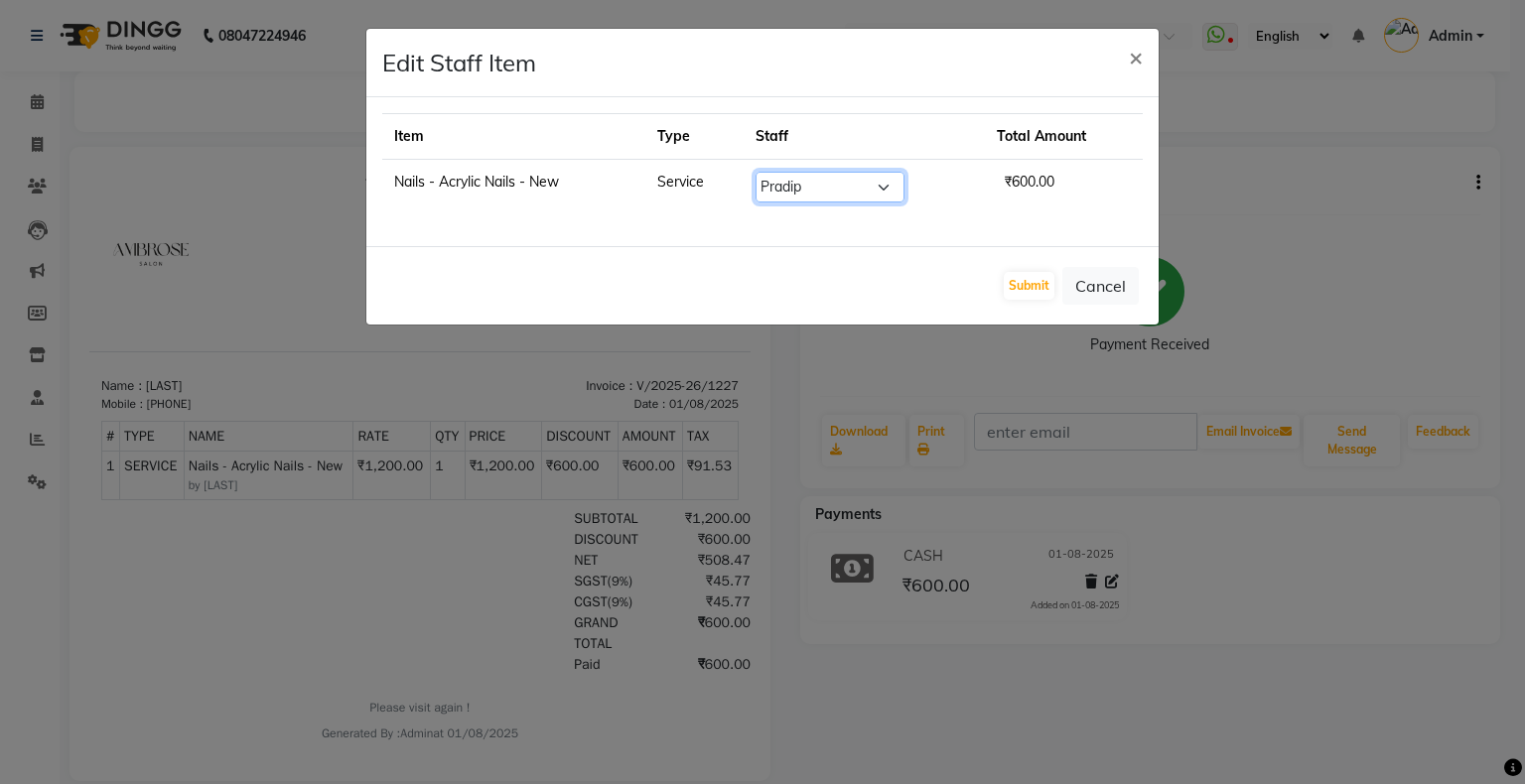 click on "Select  Akshay Divecha   Ashwini Hair Head   Falak Nails   Fardin   Kirti   Nida FD   Pradip   Pradip Vaishnav   Sanjana    Vidhi Veera" 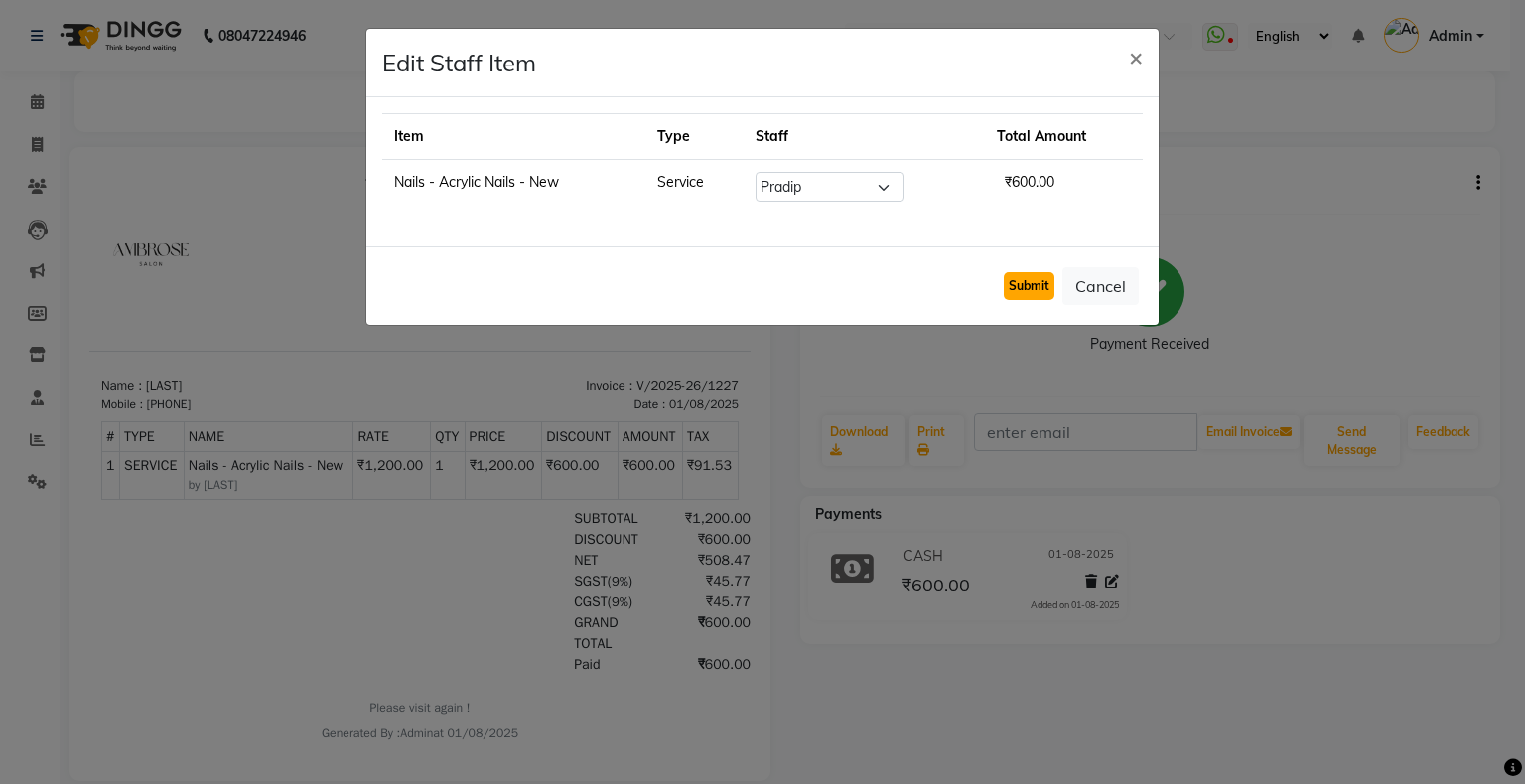 click on "Submit" 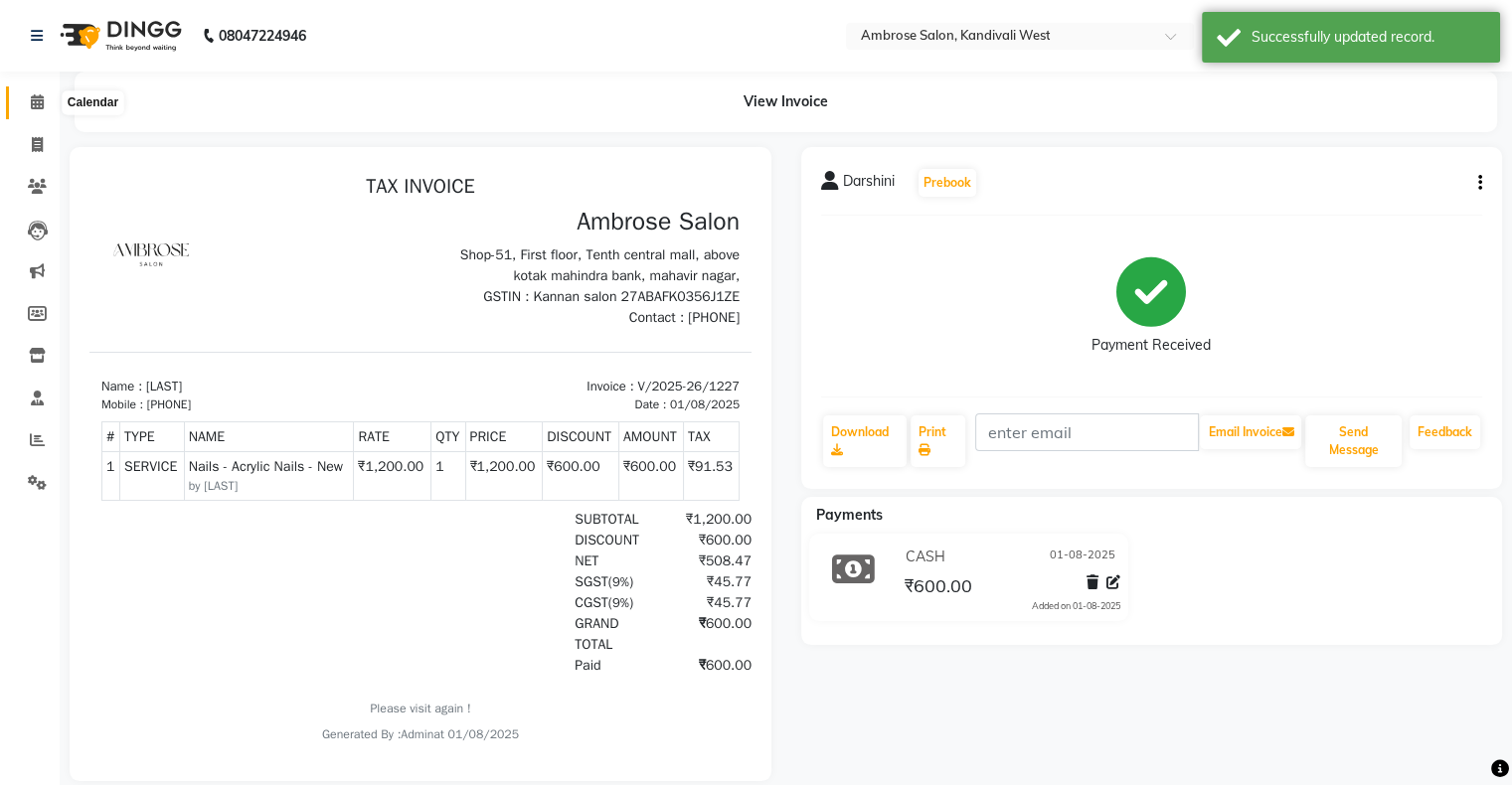 click 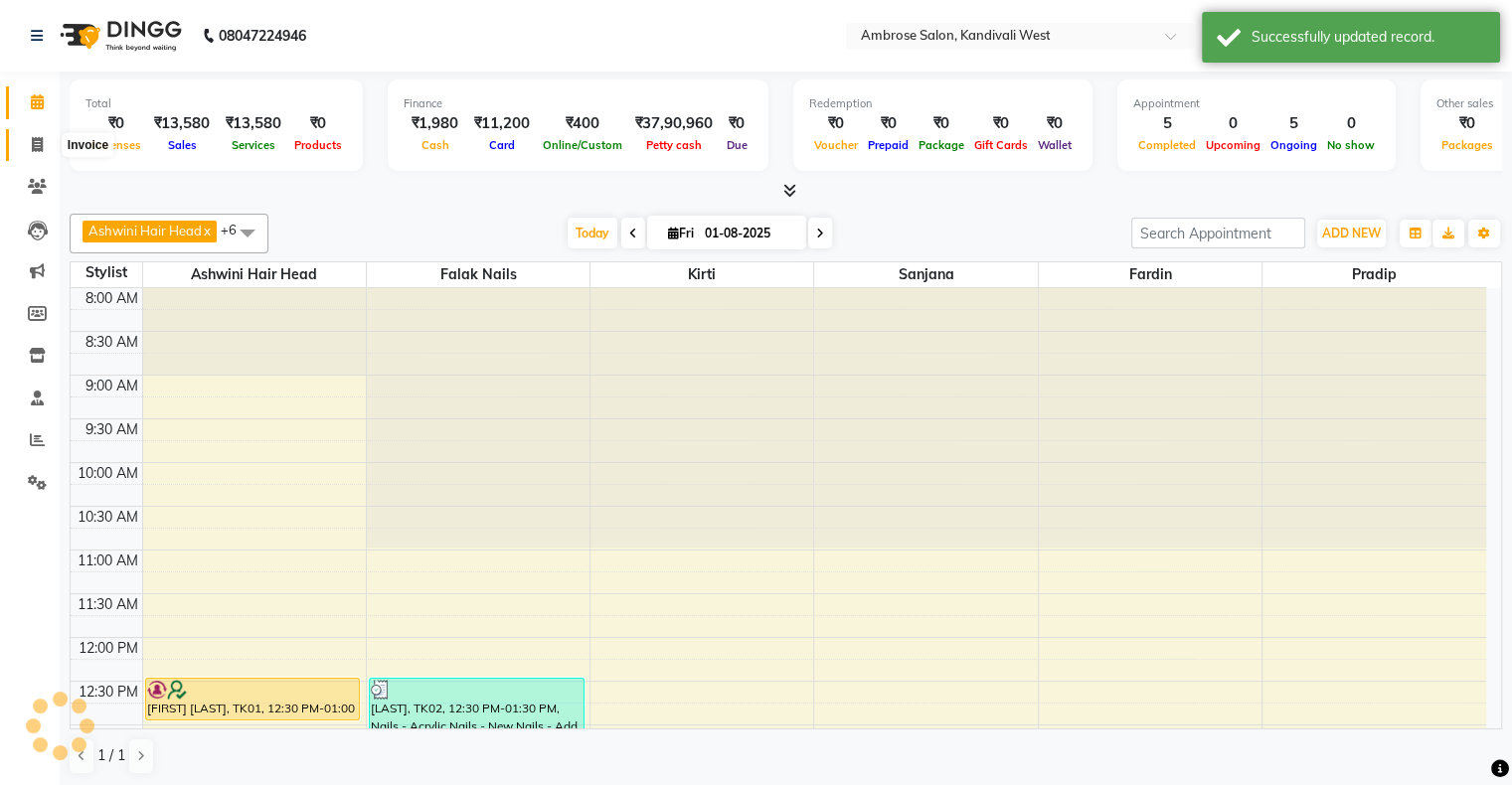 click 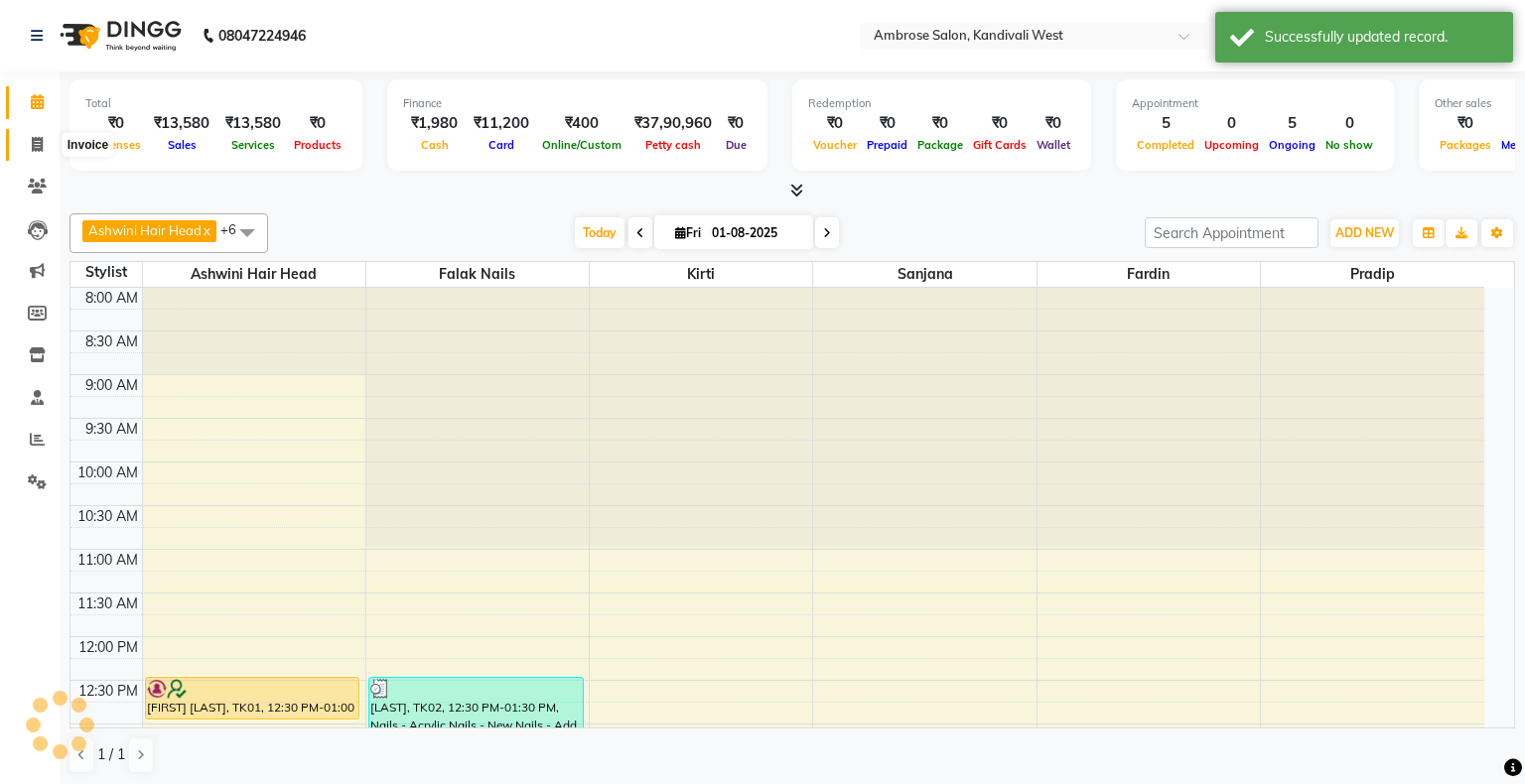 select on "service" 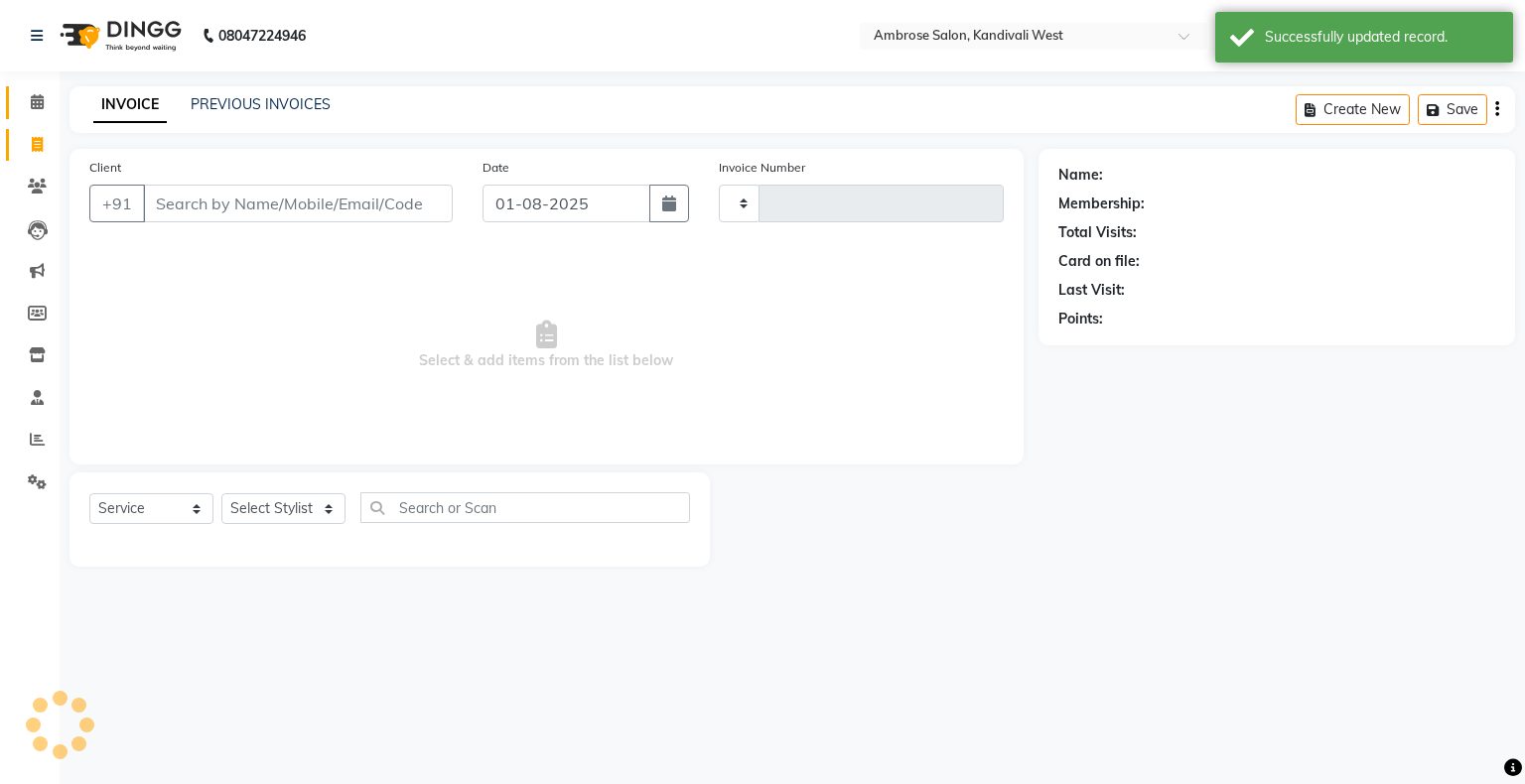 type on "1228" 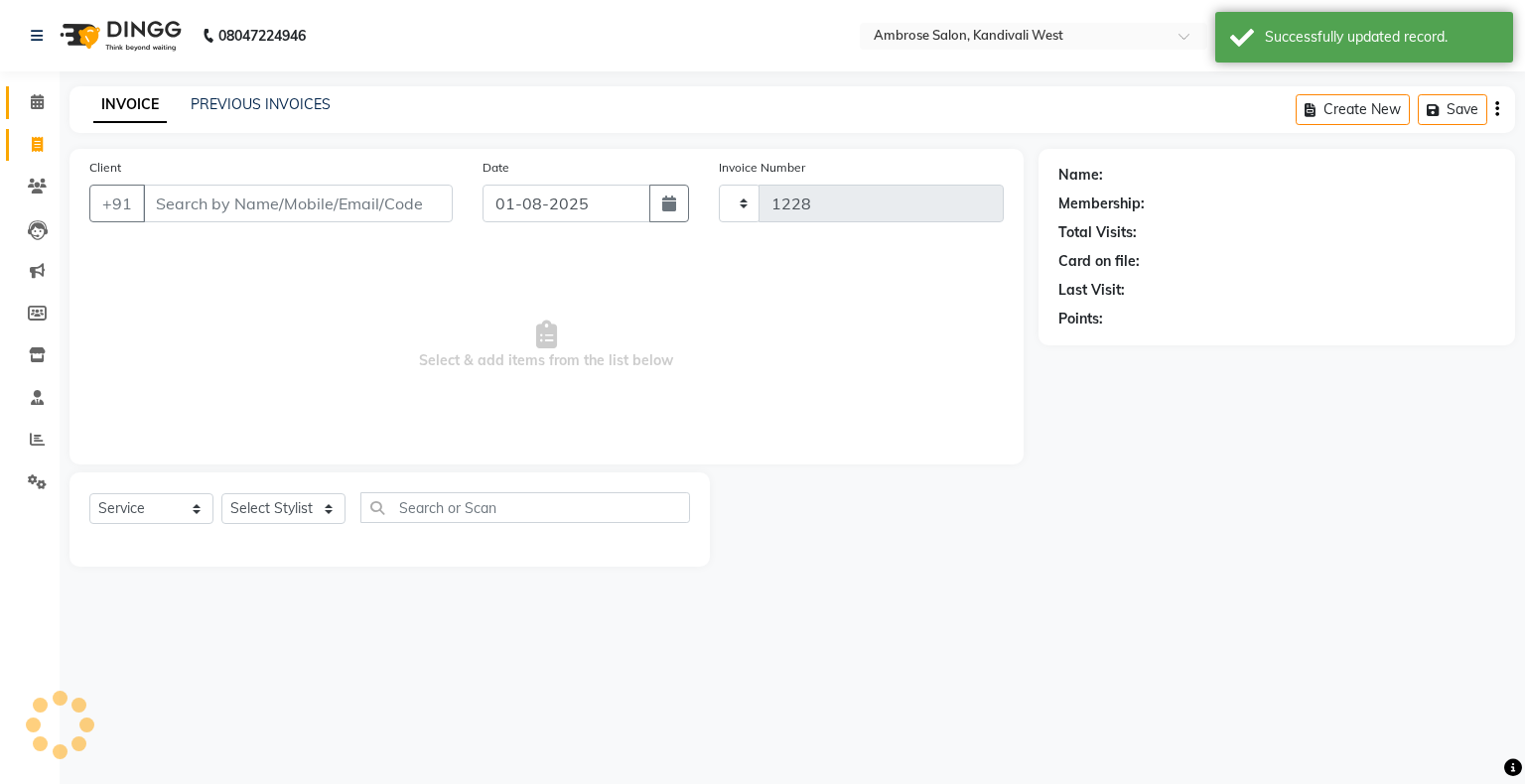 select on "4073" 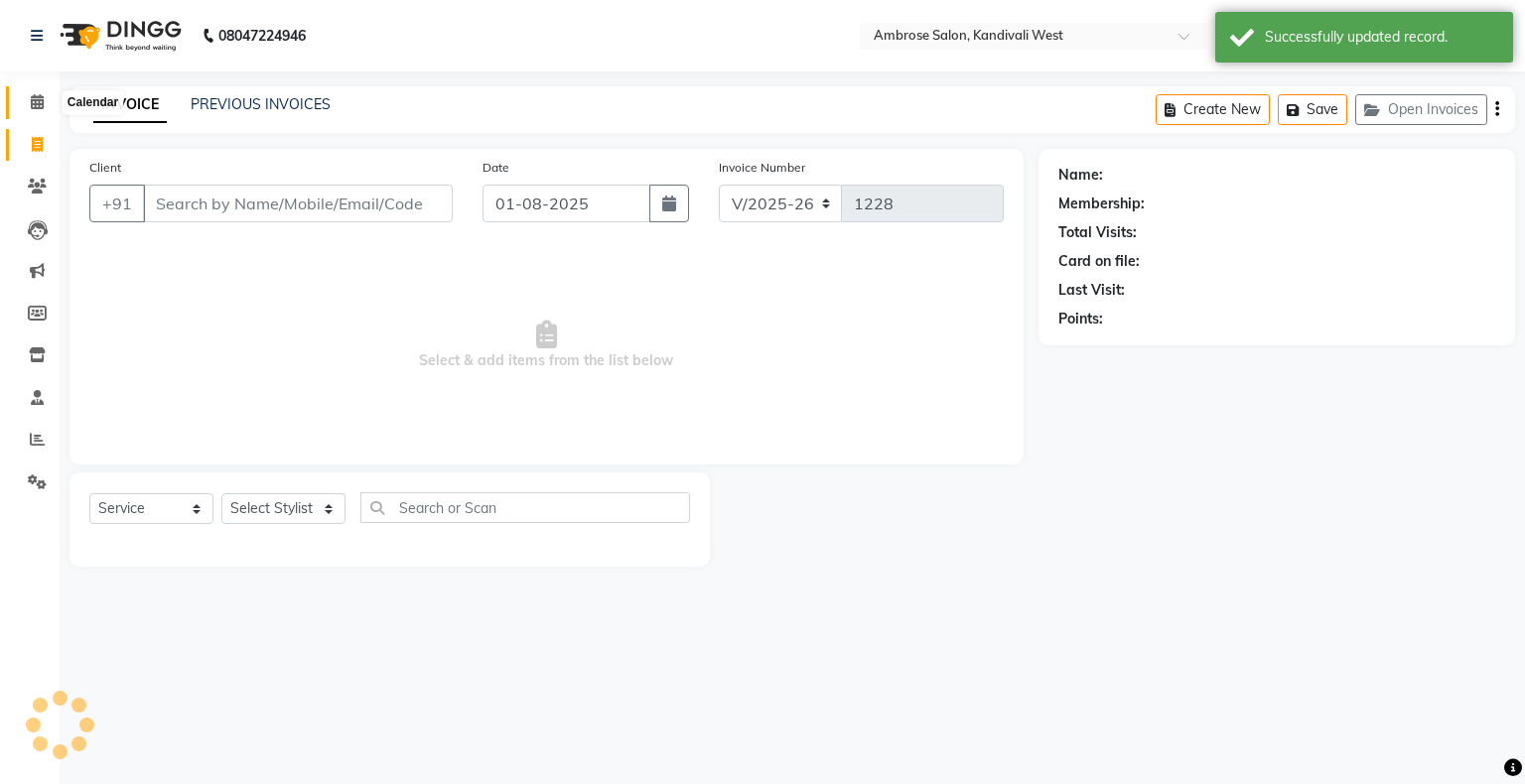 click 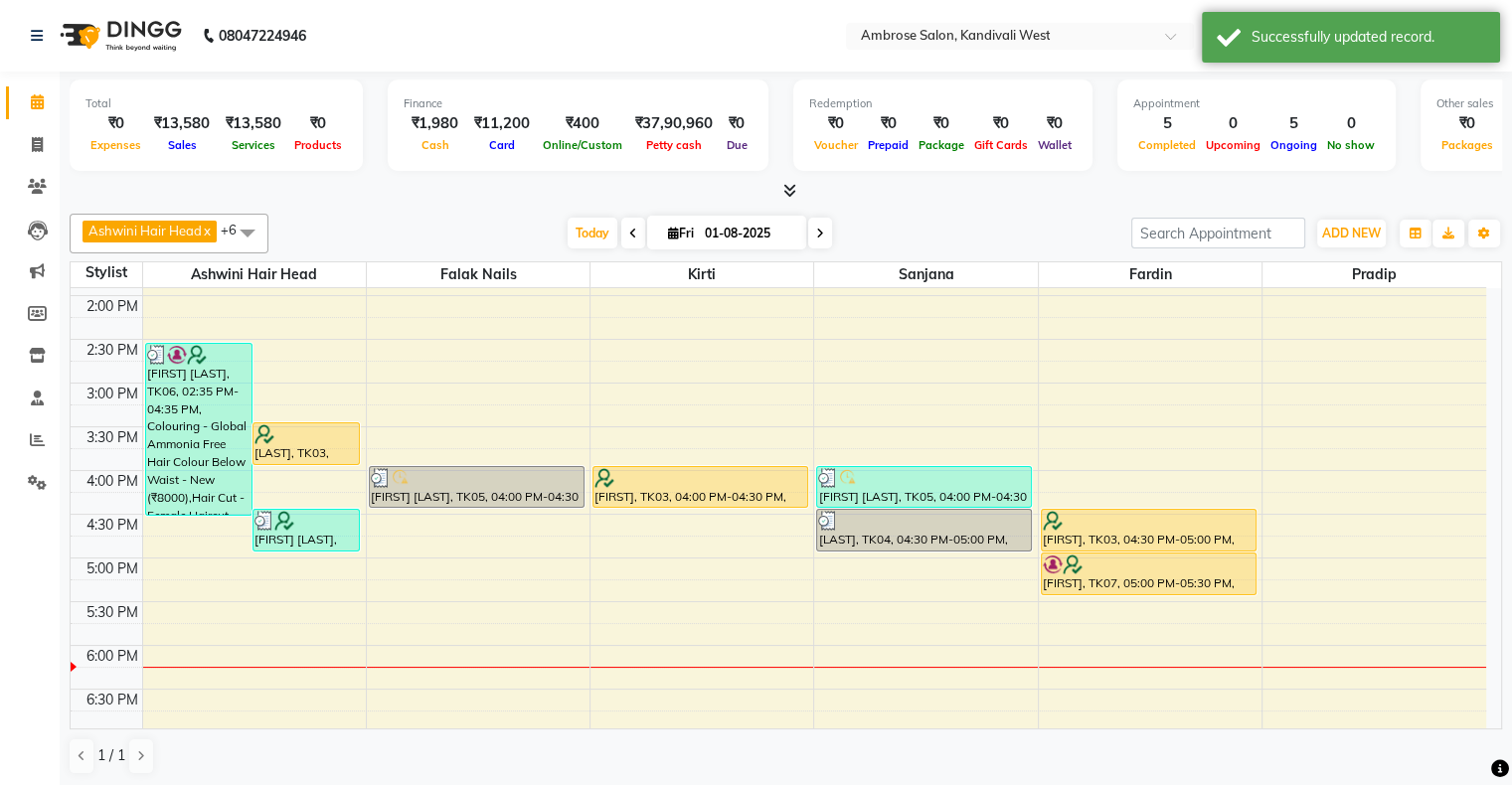 scroll, scrollTop: 397, scrollLeft: 0, axis: vertical 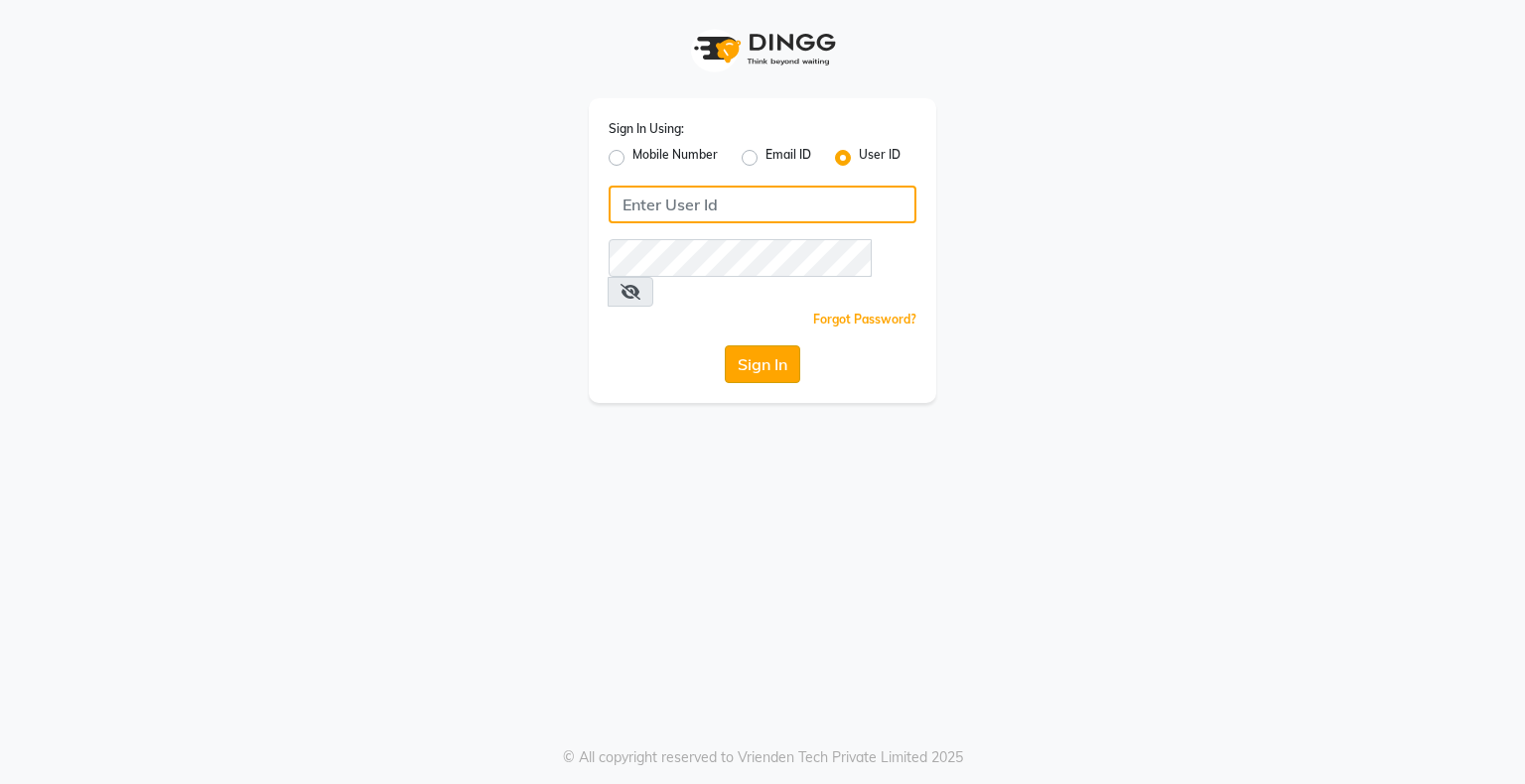 type on "bhavika1" 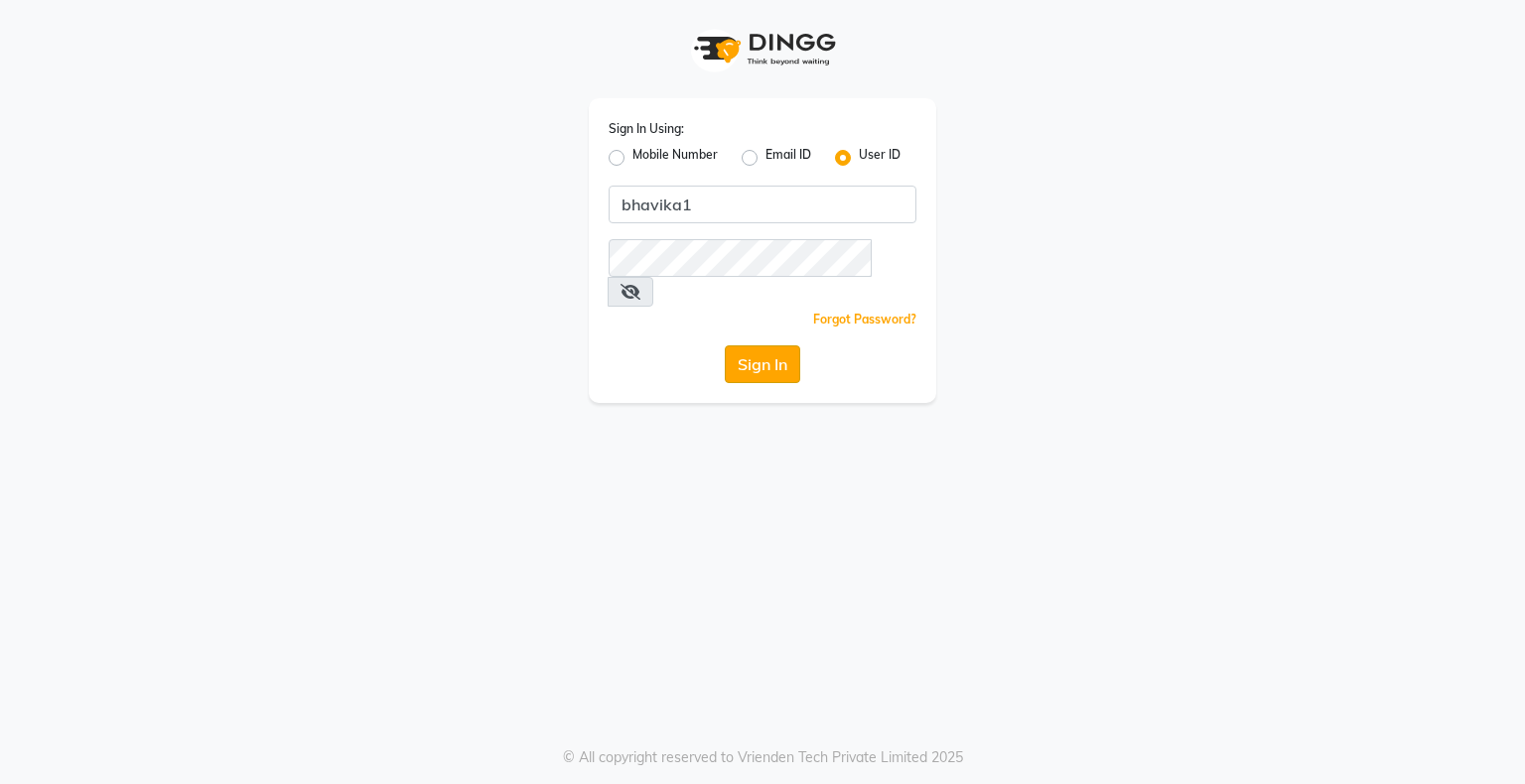 click on "Sign In" 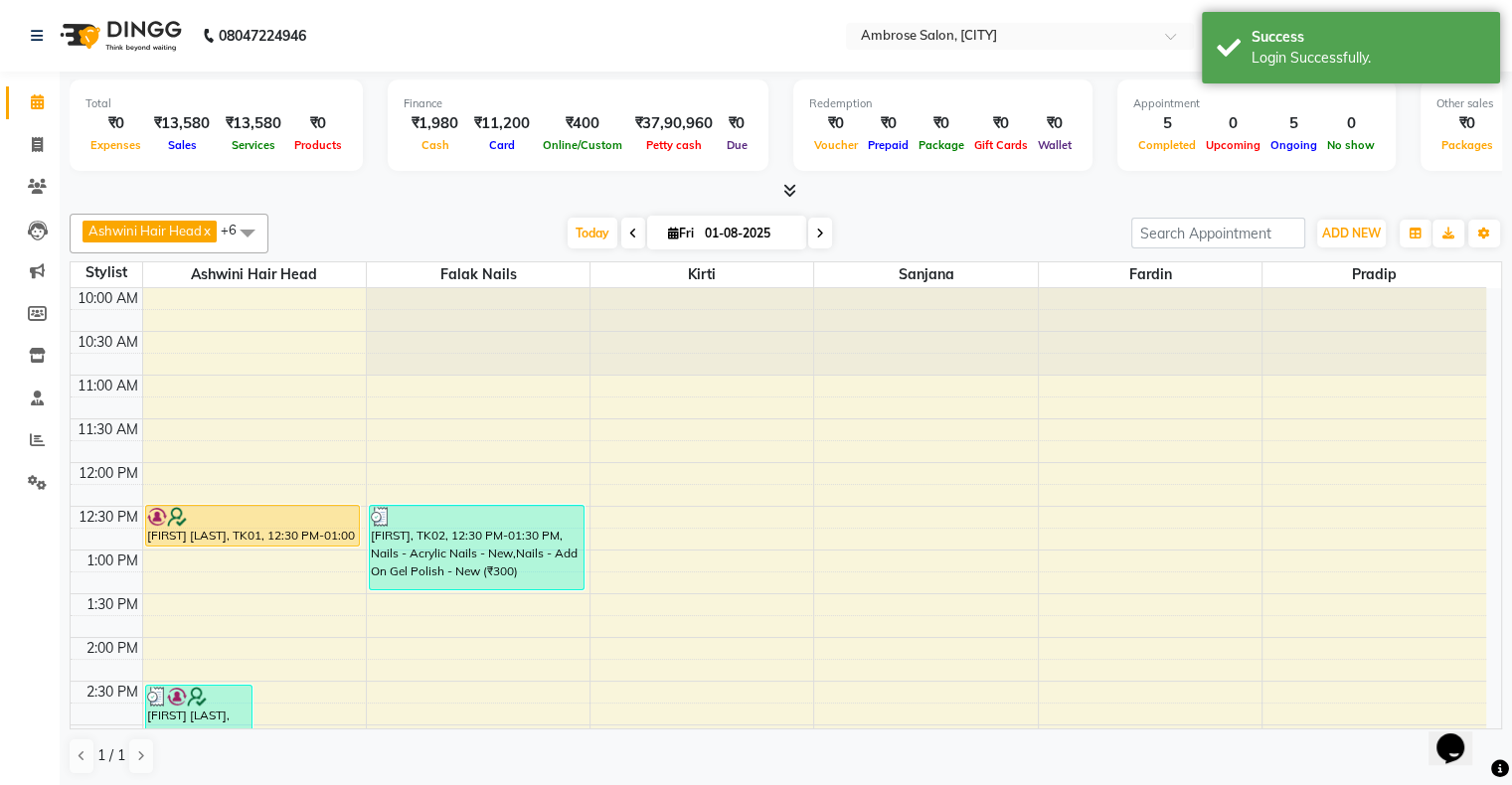 scroll, scrollTop: 0, scrollLeft: 0, axis: both 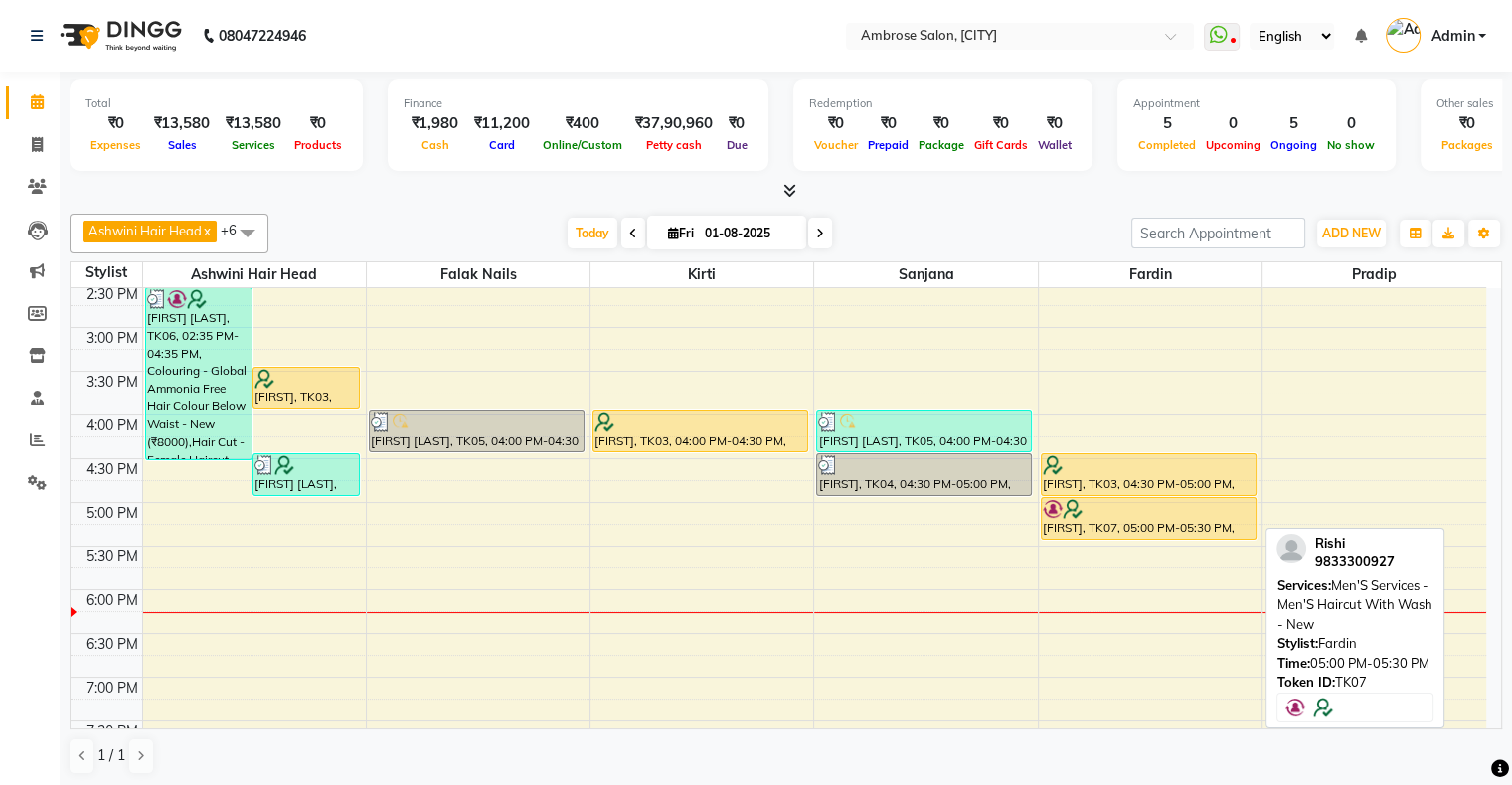 click on "Rishi, TK07, 05:00 PM-05:30 PM, Men'S Services - Men'S Haircut With Wash - New" at bounding box center [1148, 518] 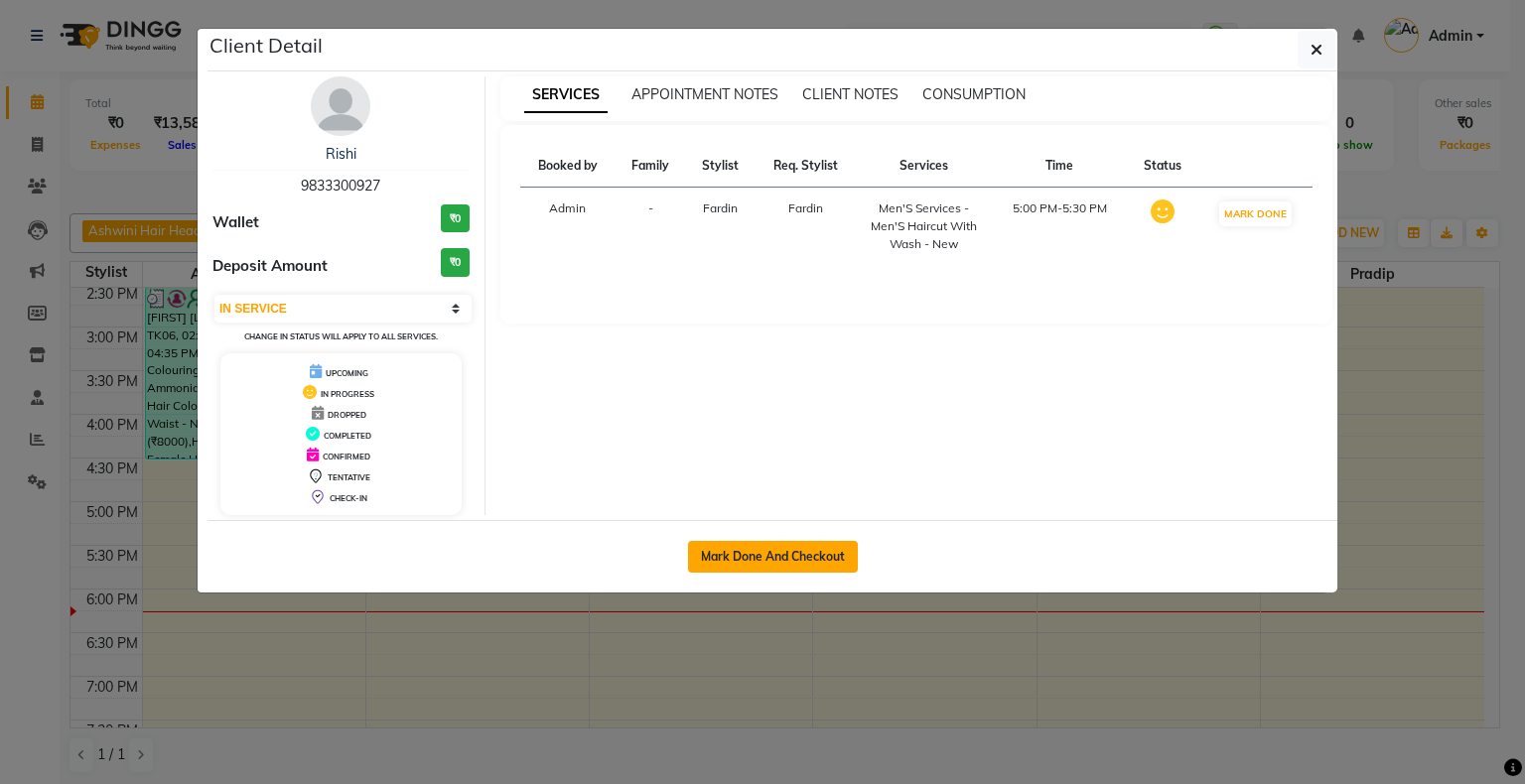 click on "Mark Done And Checkout" 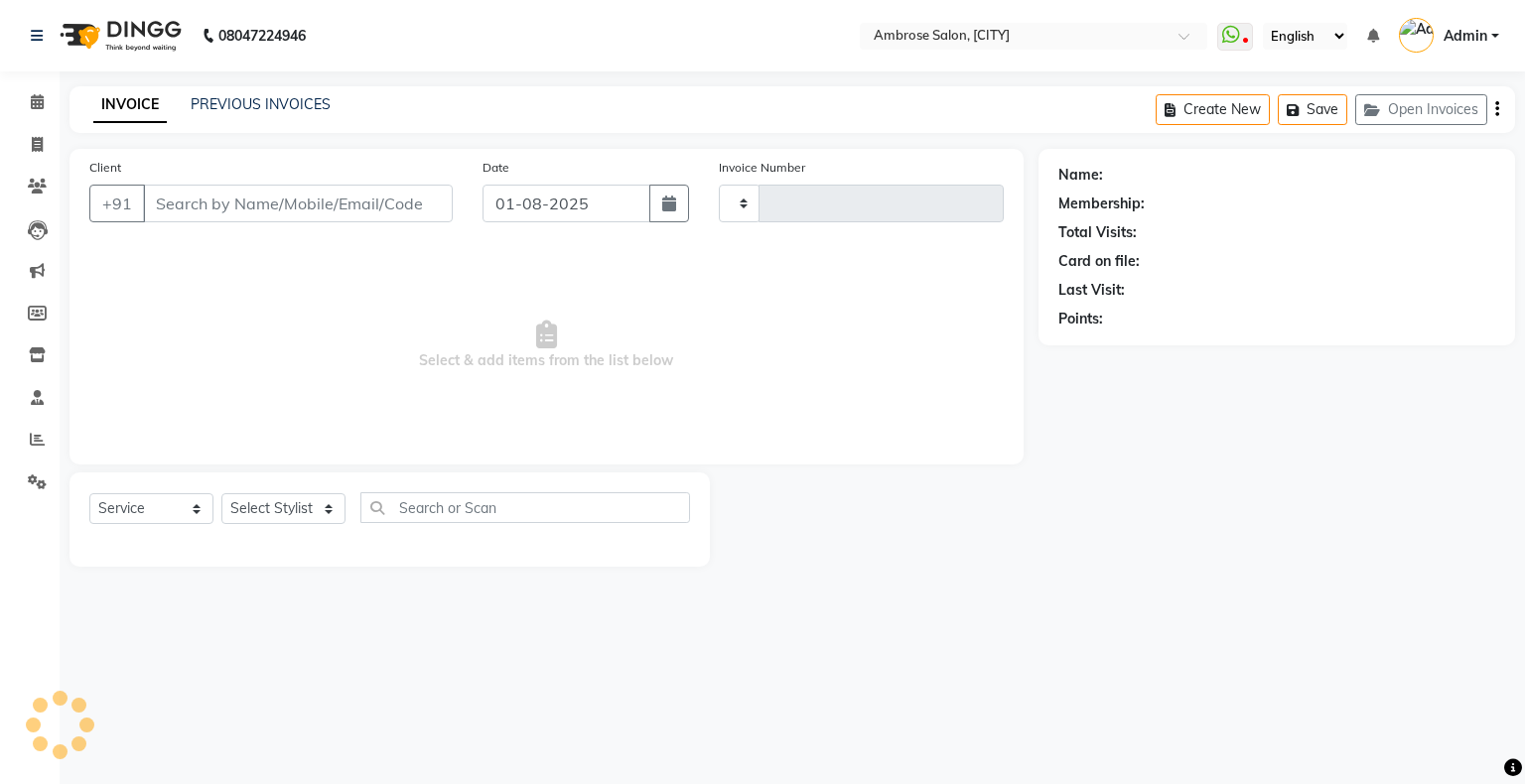 type on "1228" 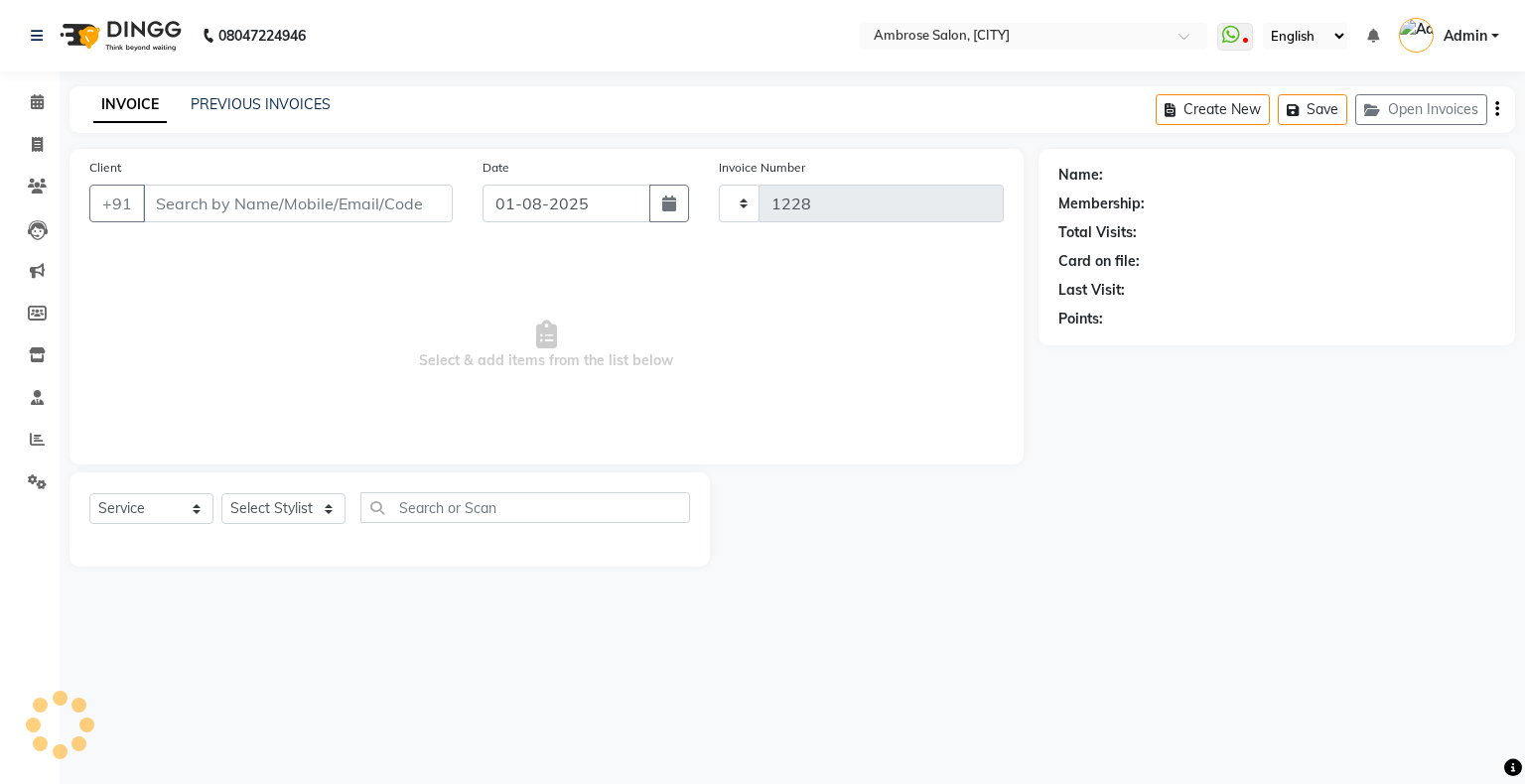 select on "4073" 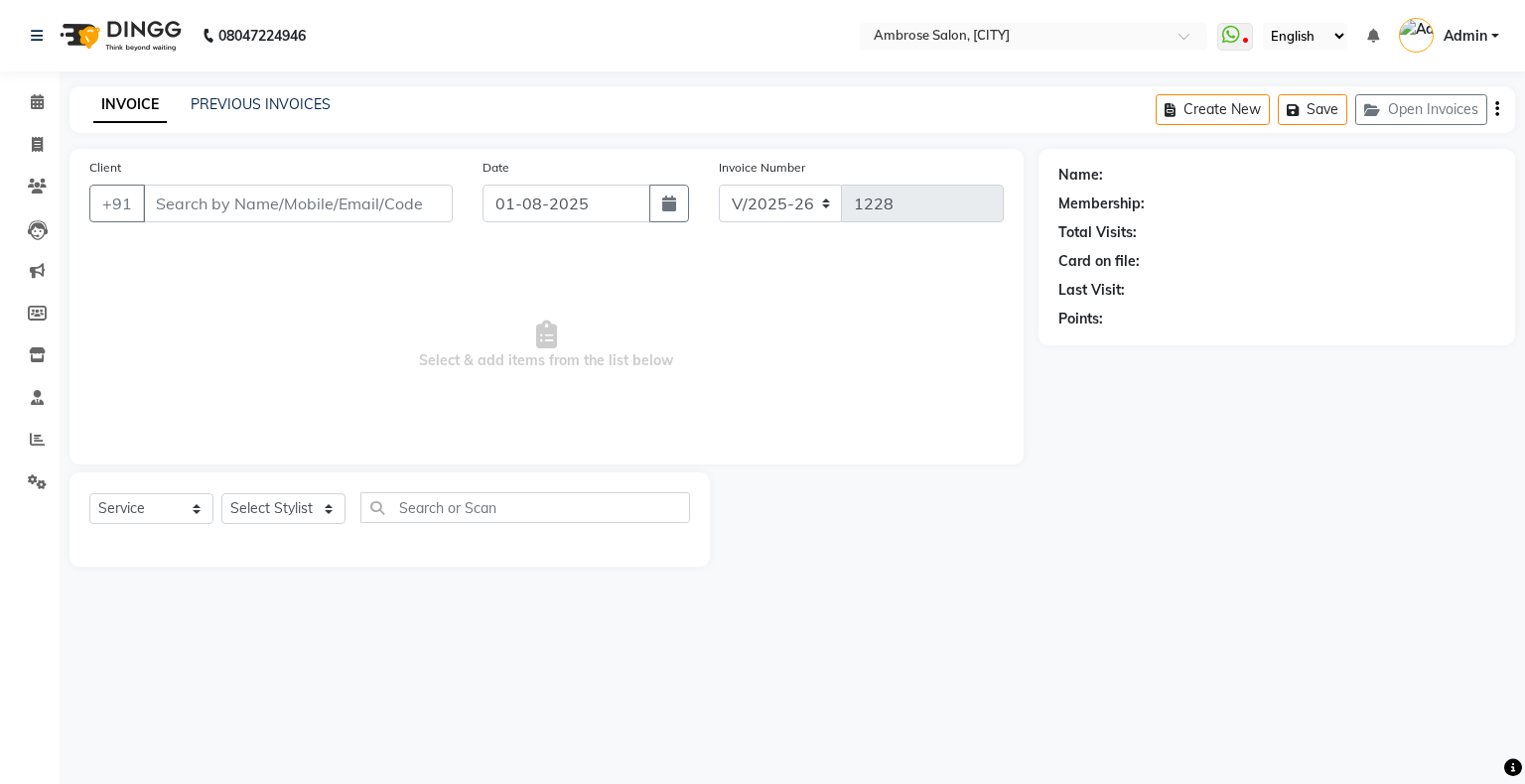 type on "9833300927" 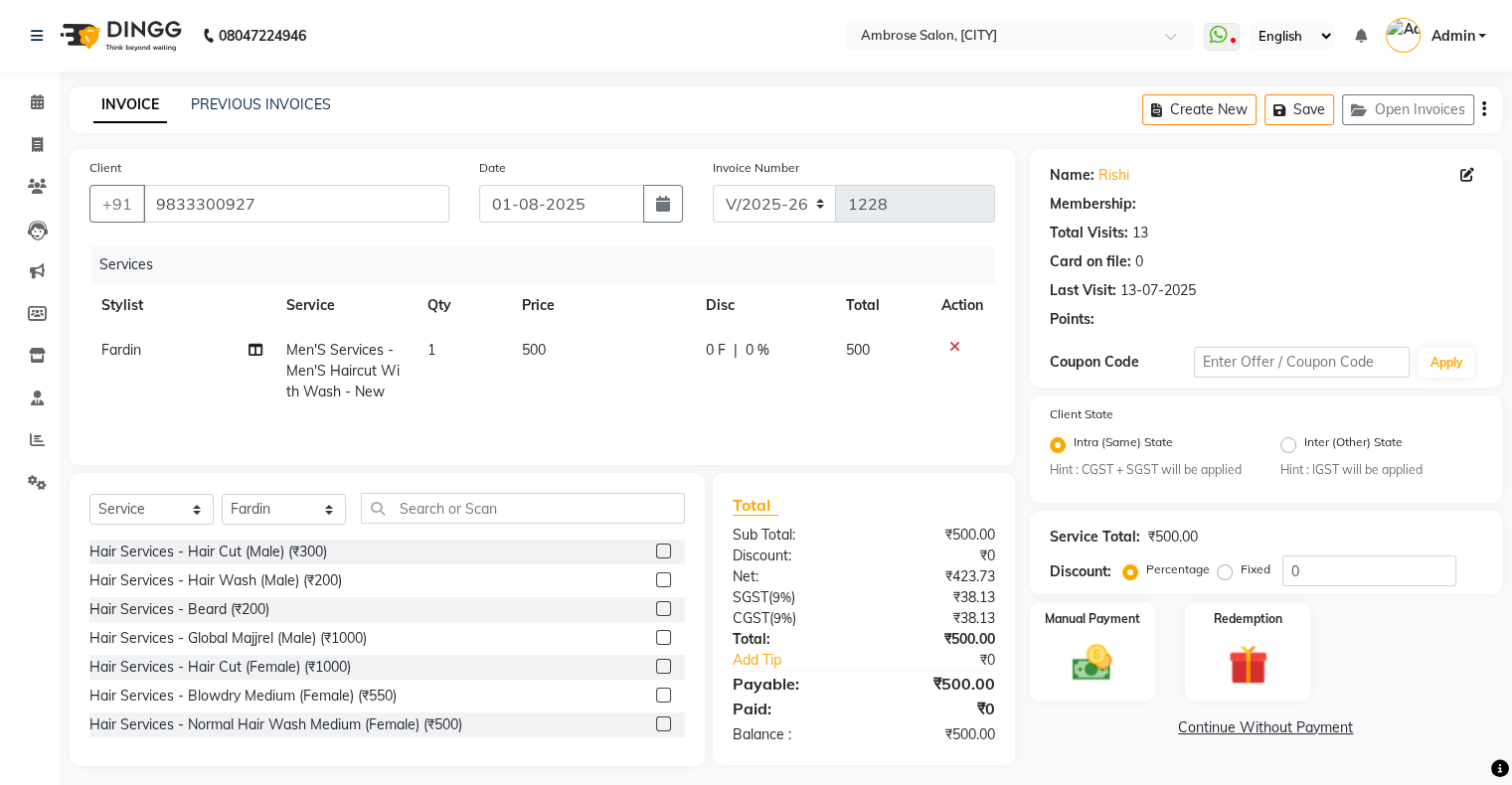 select on "1: Object" 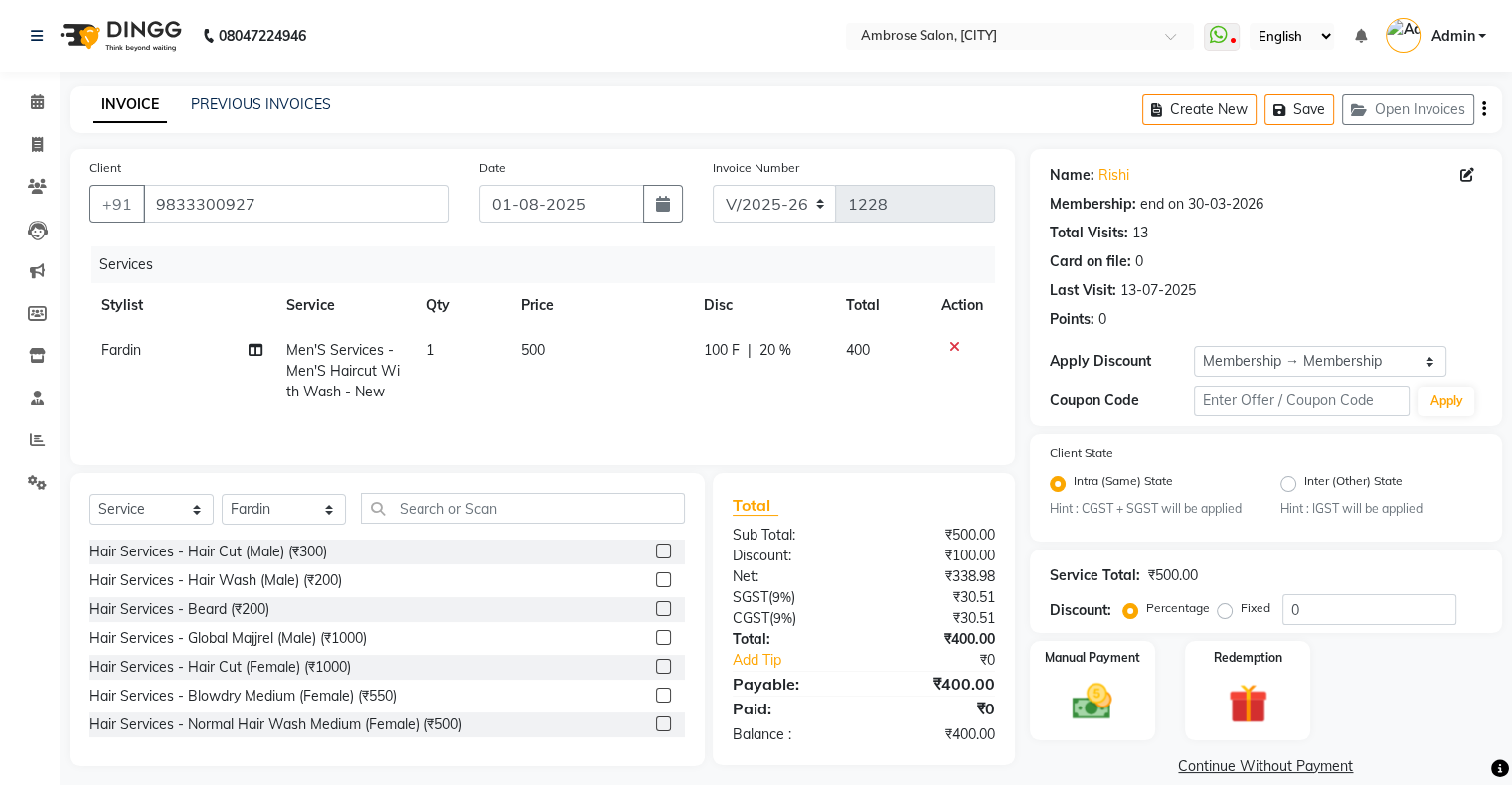 type on "20" 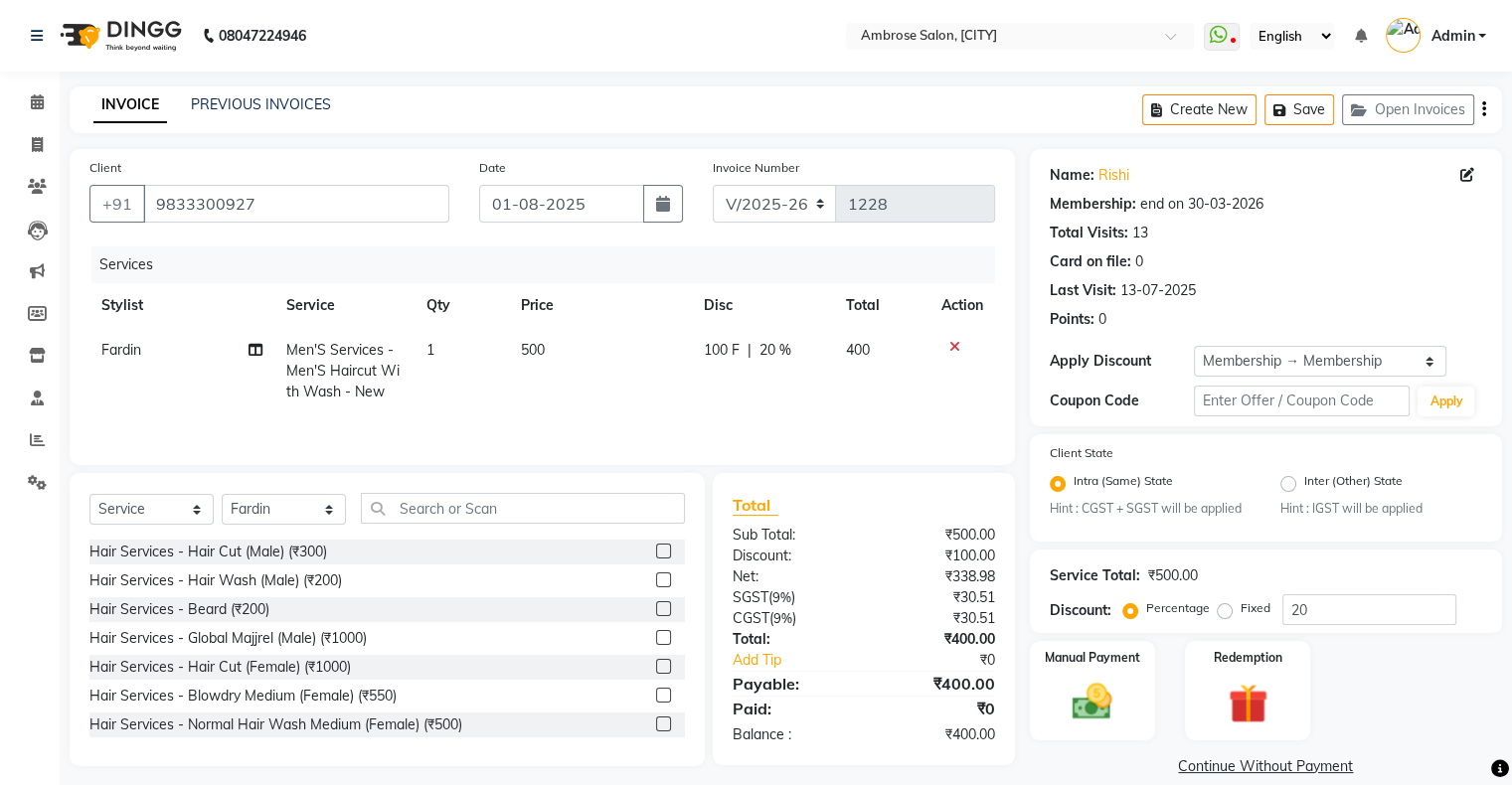 click on "Select  Service  Product  Membership  Package Voucher Prepaid Gift Card  Select Stylist Akshay Divecha Ashwini Hair Head Falak Nails Fardin Kirti Nida FD Pradip Pradip Vaishnav Sanjana  Vidhi Veera Hair Services - Hair Cut (Male) (₹300)  Hair Services - Hair Wash (Male) (₹200)  Hair Services - Beard (₹200)  Hair Services - Global Majjrel (Male) (₹1000)  Hair Services - Hair Cut (Female) (₹1000)  Hair Services - Blowdry Medium (Female) (₹550)  Hair Services - Normal Hair Wash Medium (Female) (₹500)  Hair Services - Hair Spa Medium (Female) (₹1200)  Threading-Full Face Threading (Female) (₹299)  Honey wax Half Legs (Male) (₹1000)  Flavoured Wax Underarms (Male) (₹499)  Honey wax Half Arms (Female) (₹200)  Honey wax Half Legs (Female) (₹400)  Adult Hair Cut - Male Senior Stylist (₹600)  Beard/Clean Shave - Male (₹250)  Basic Styling - Male (₹250)  Basic Styling Male - Senior Stylist (₹400)  Side locks trim - Male (₹150)  Brows Color - Male (₹200)  Inner Nose - Male (₹150)" 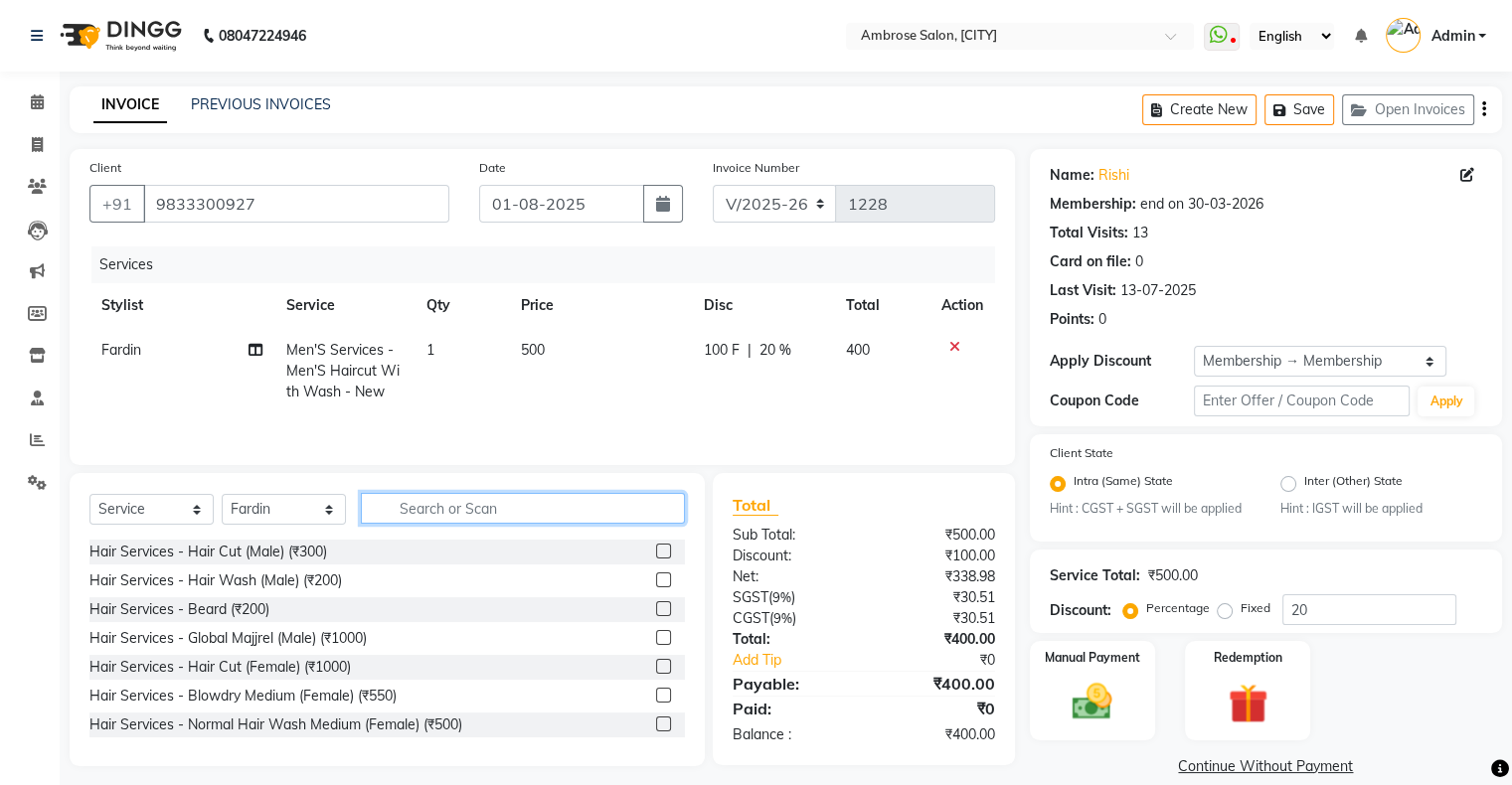click 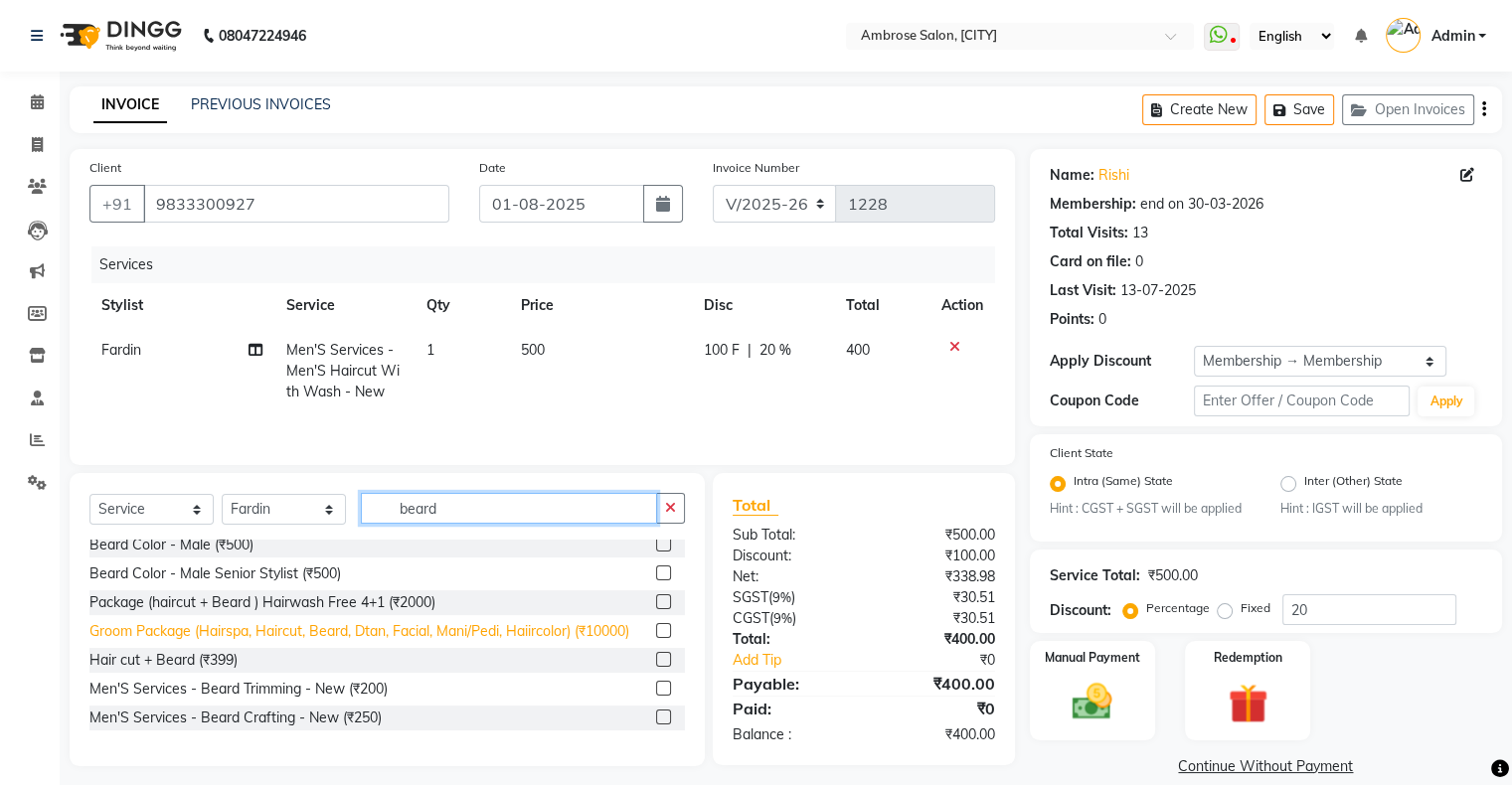scroll, scrollTop: 106, scrollLeft: 0, axis: vertical 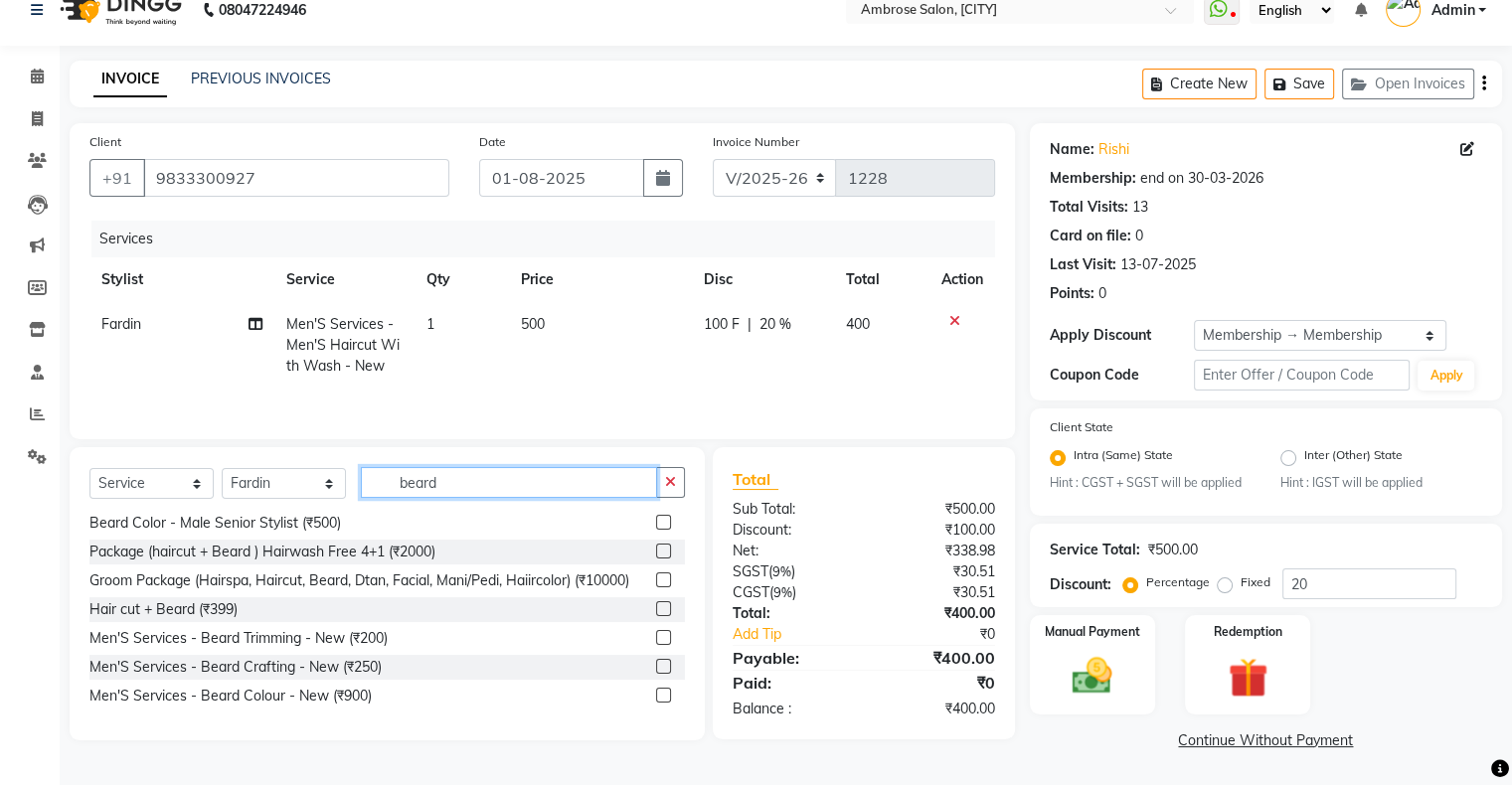 type on "beard" 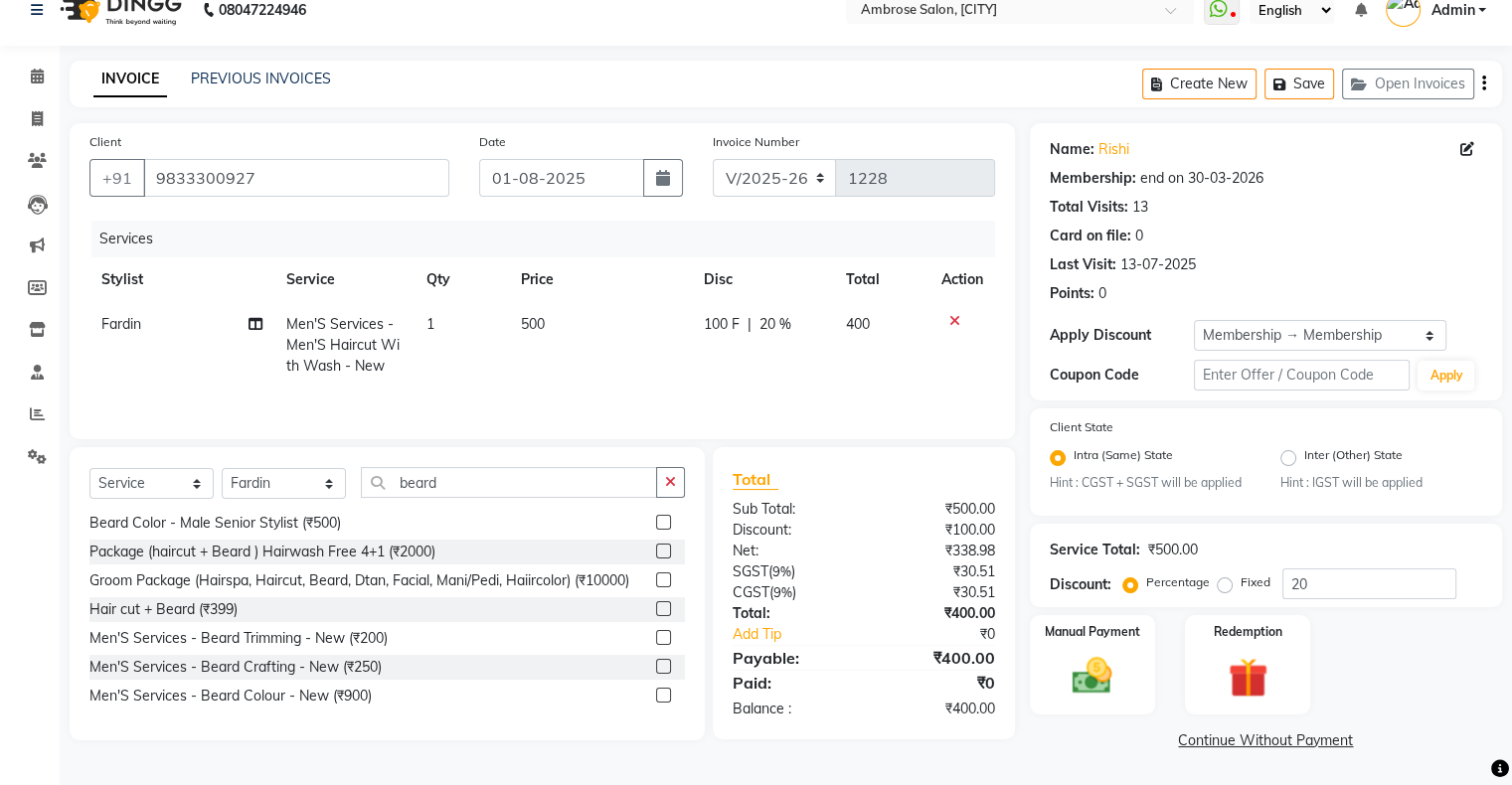 click 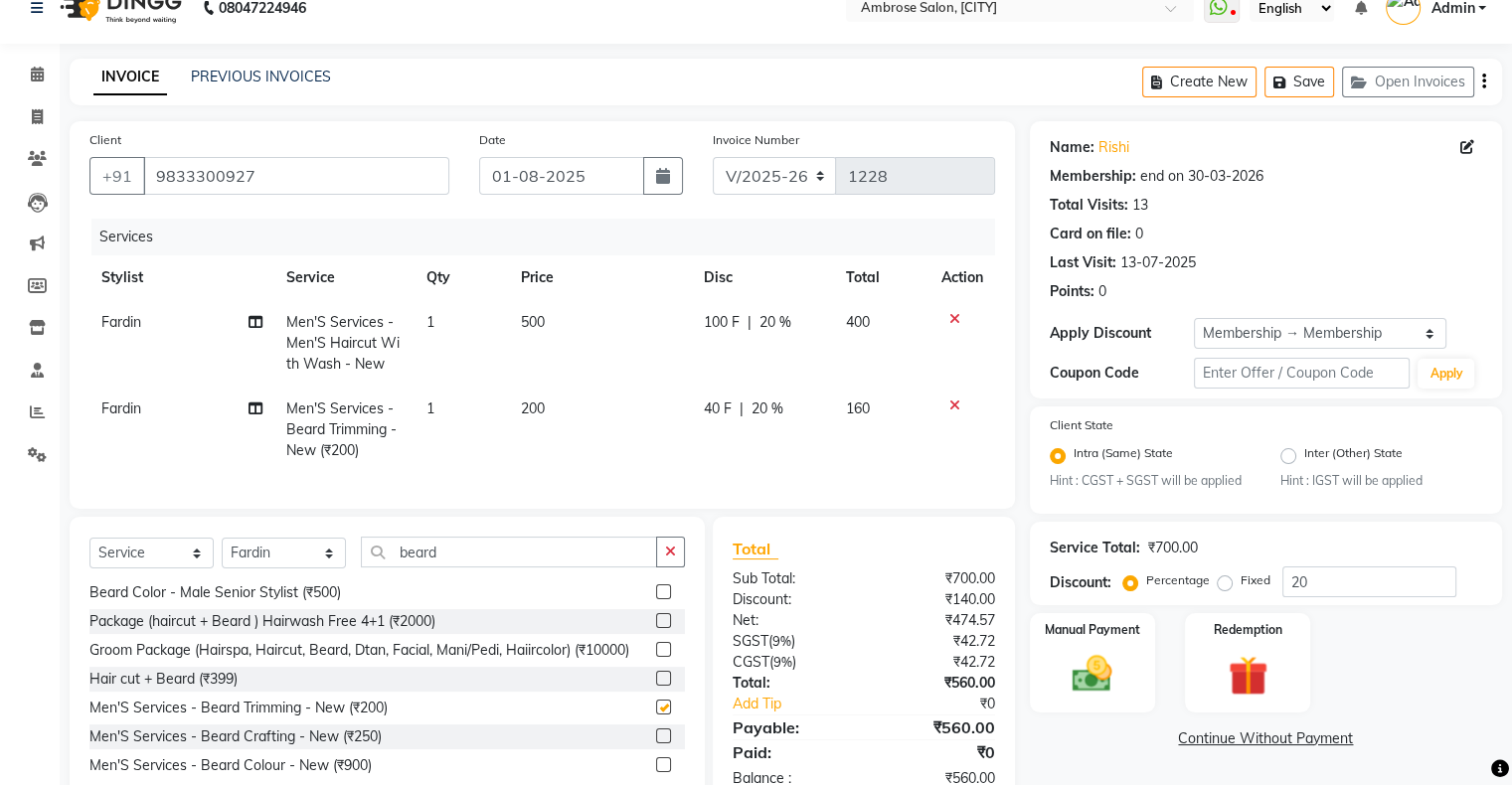 checkbox on "false" 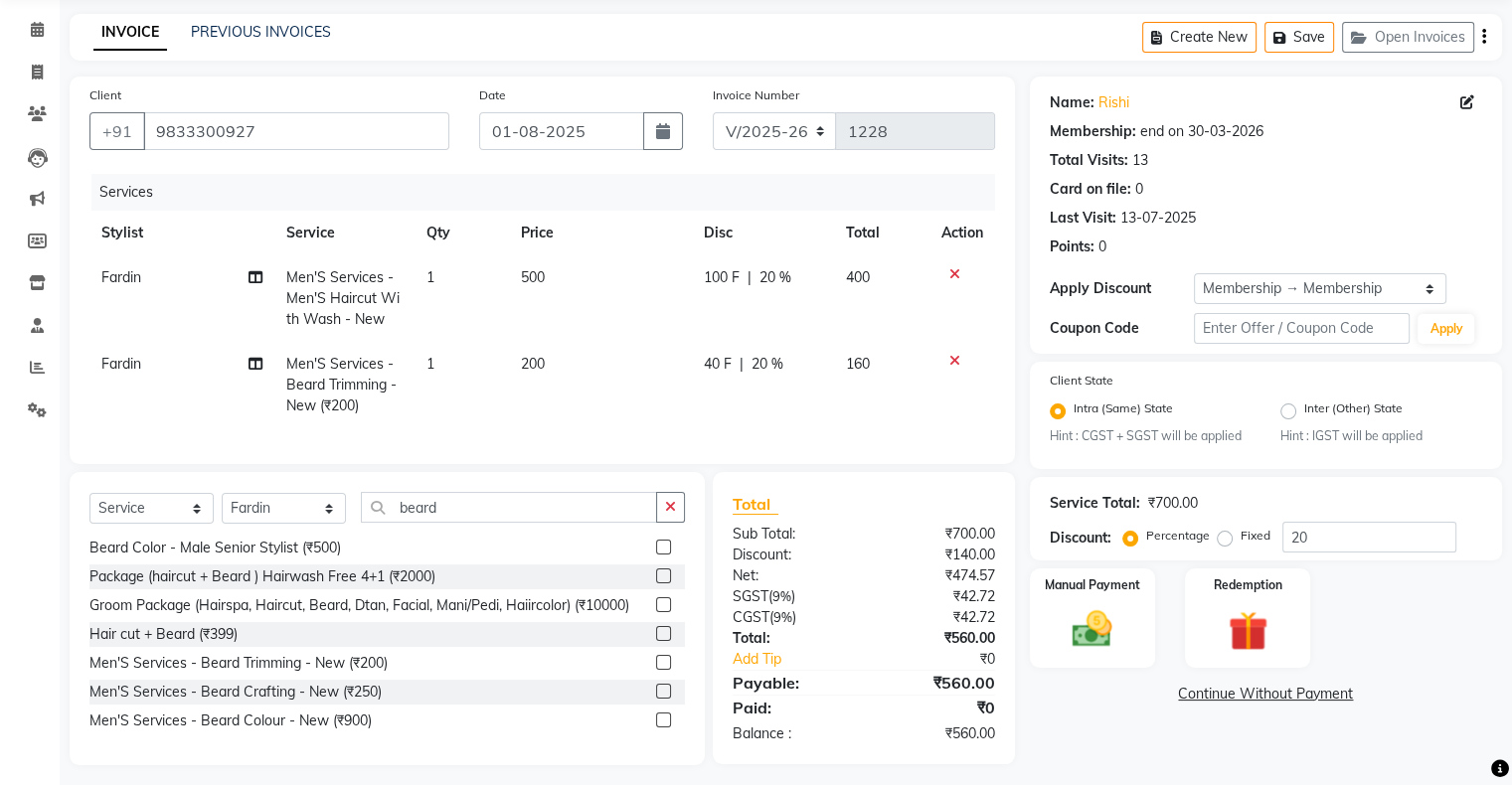 scroll, scrollTop: 97, scrollLeft: 0, axis: vertical 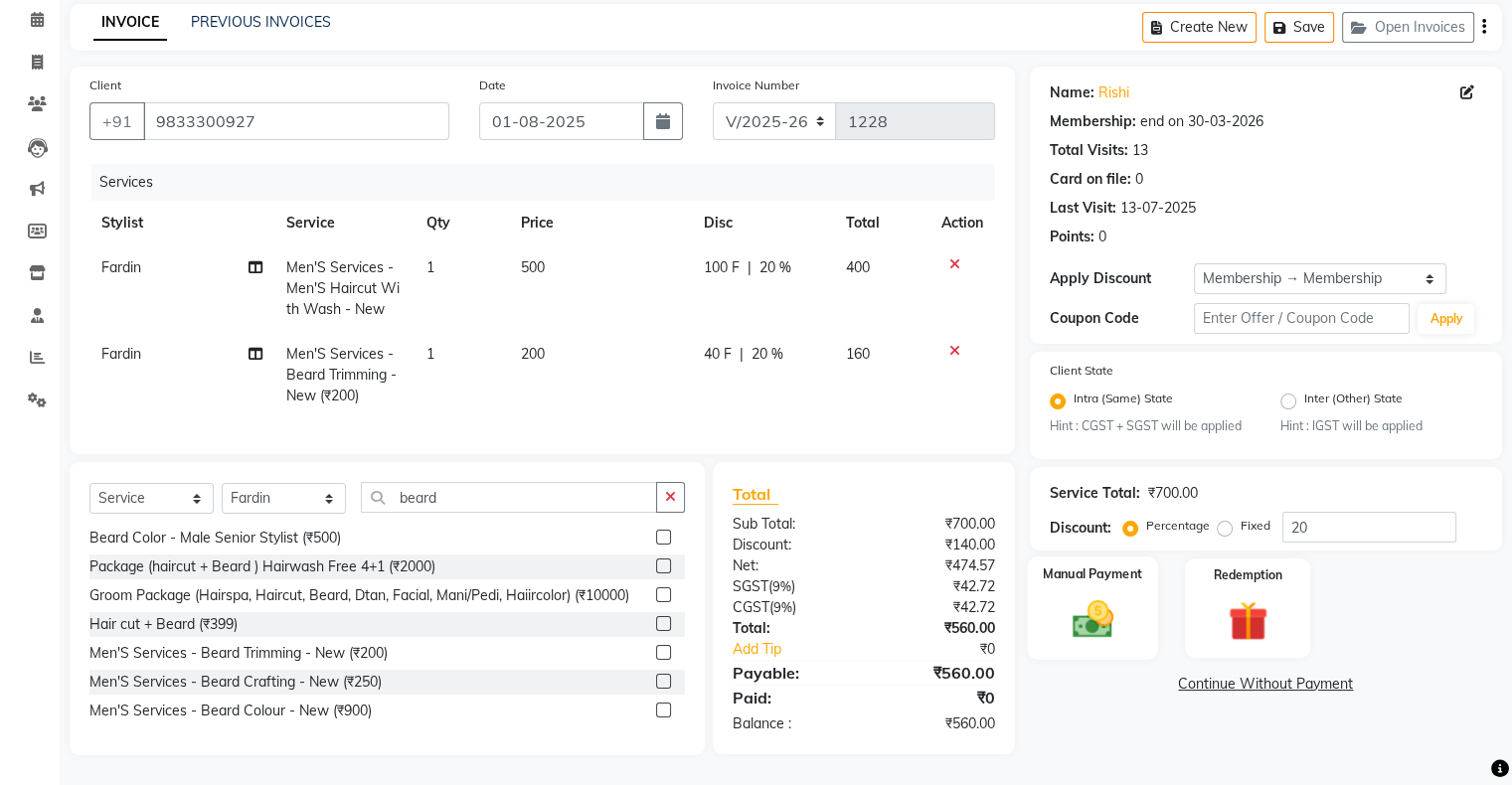click 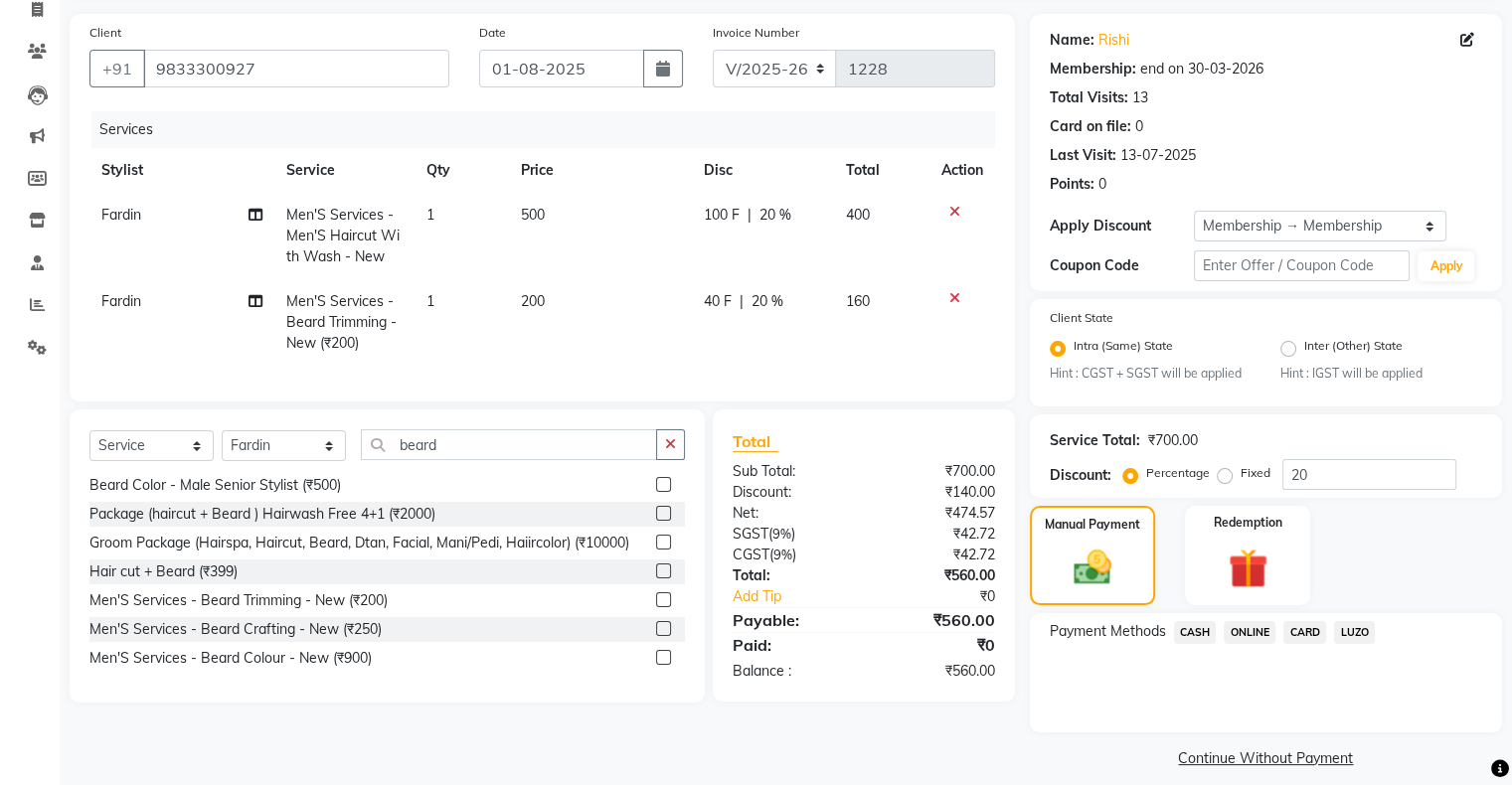 scroll, scrollTop: 155, scrollLeft: 0, axis: vertical 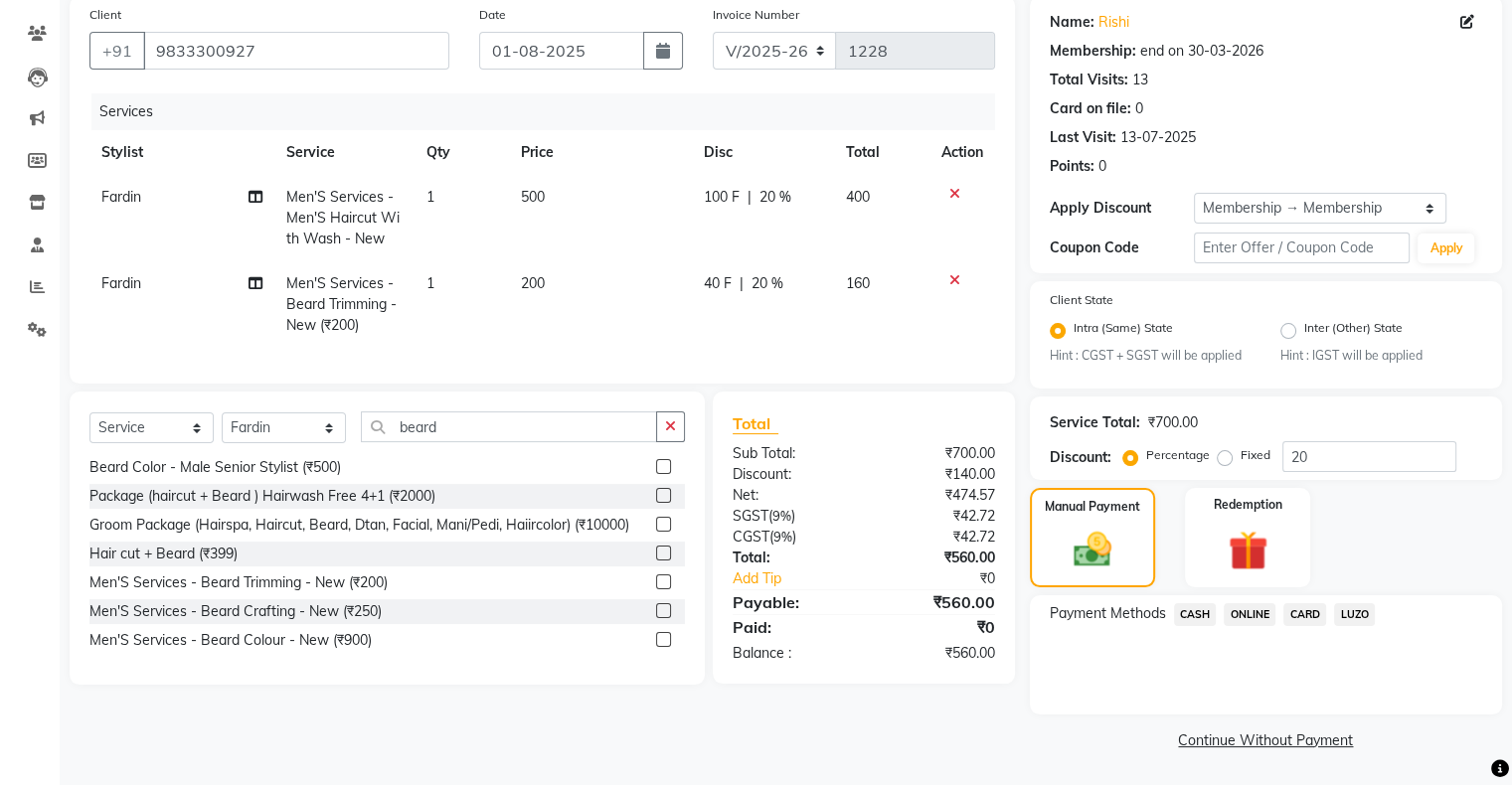 click on "ONLINE" 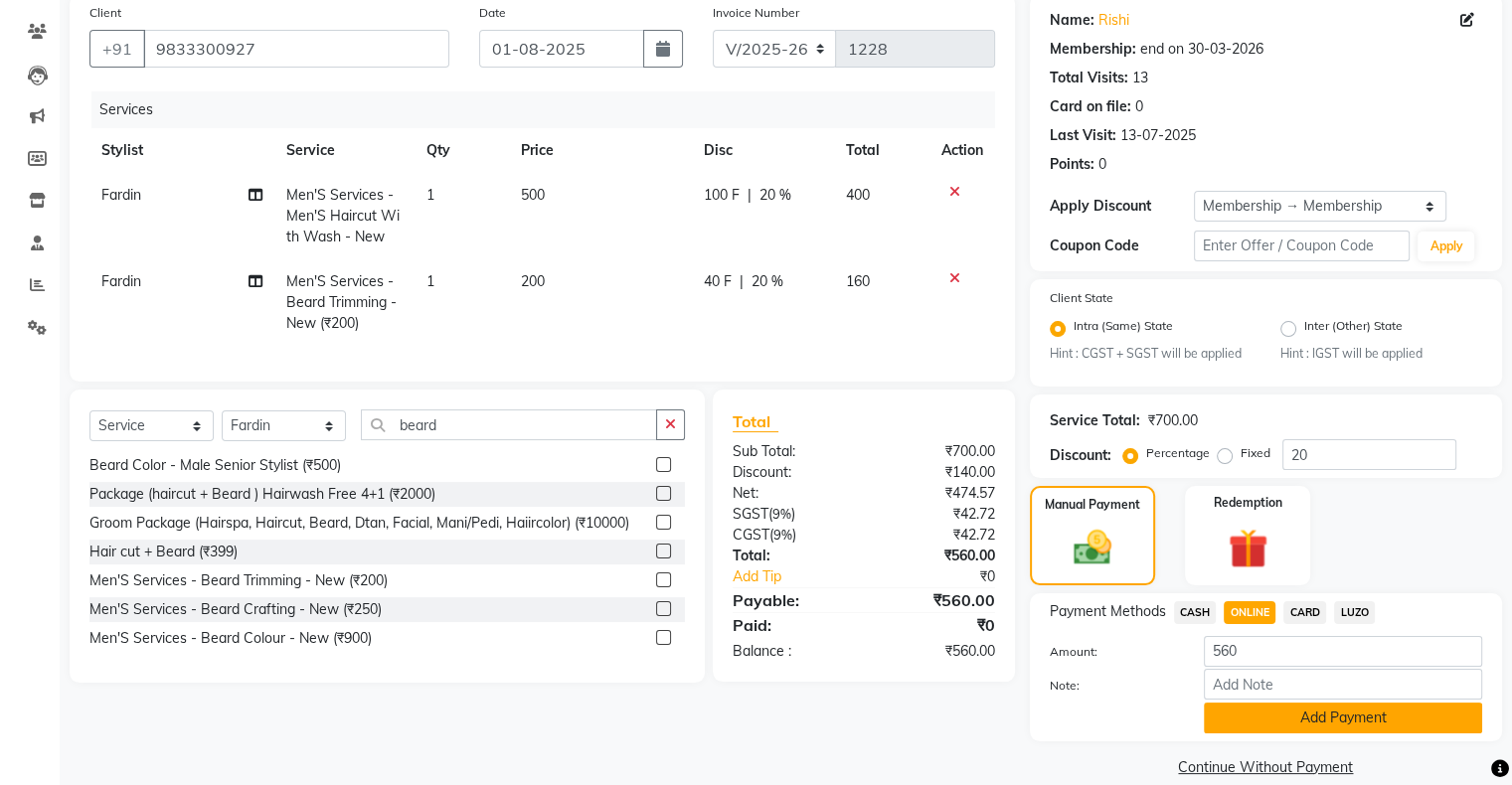 click on "Add Payment" 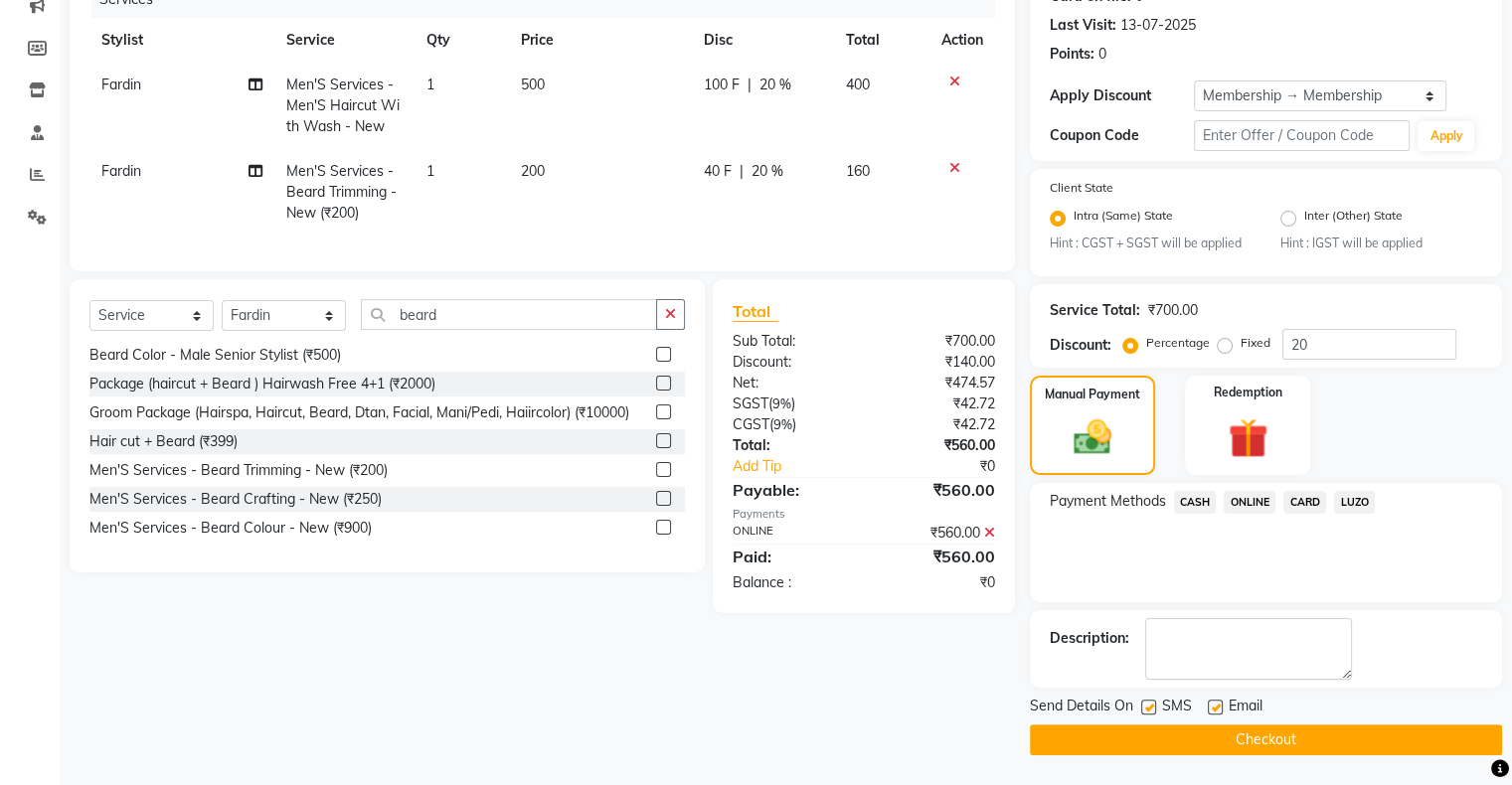scroll, scrollTop: 266, scrollLeft: 0, axis: vertical 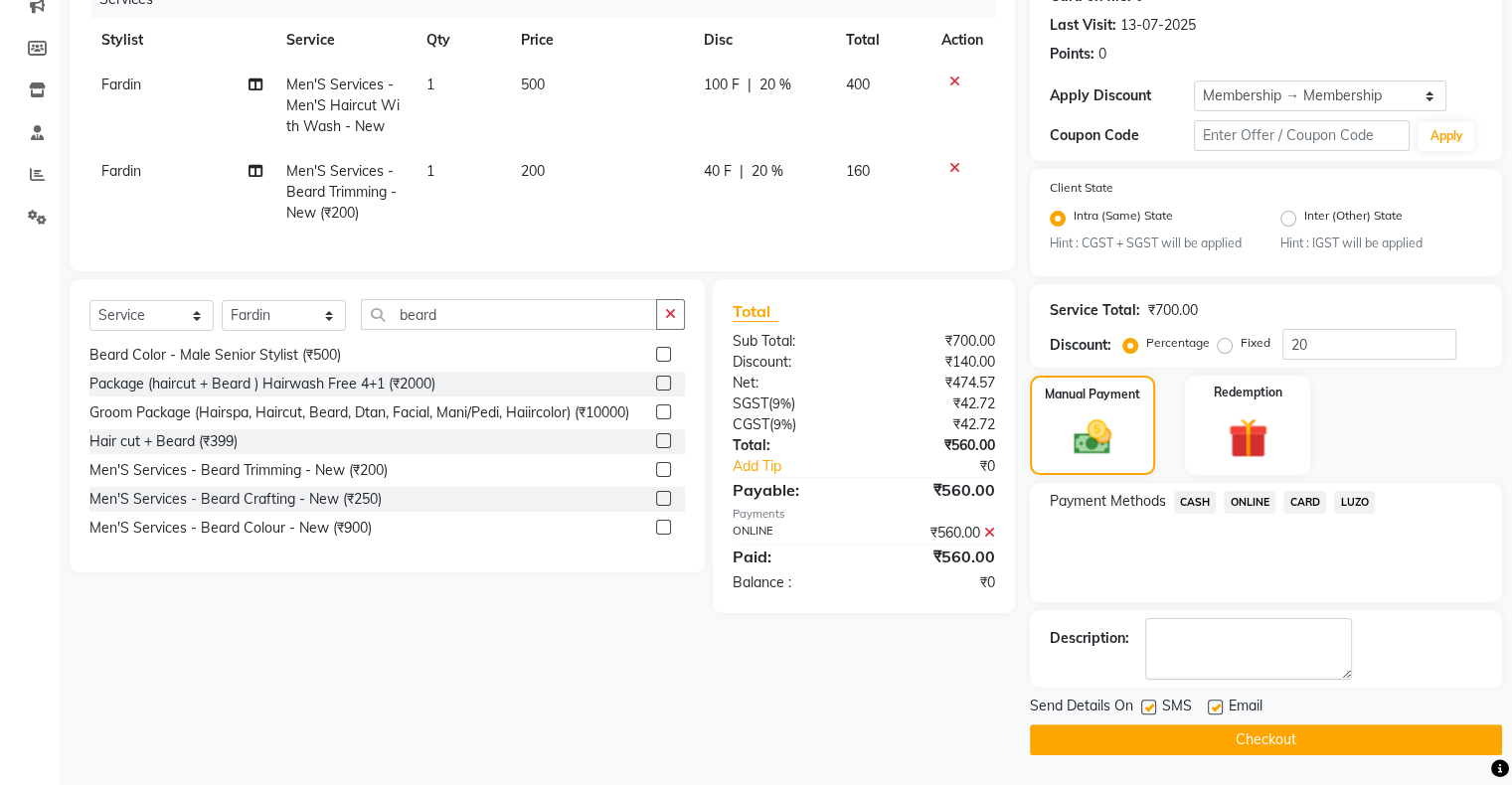 click on "Checkout" 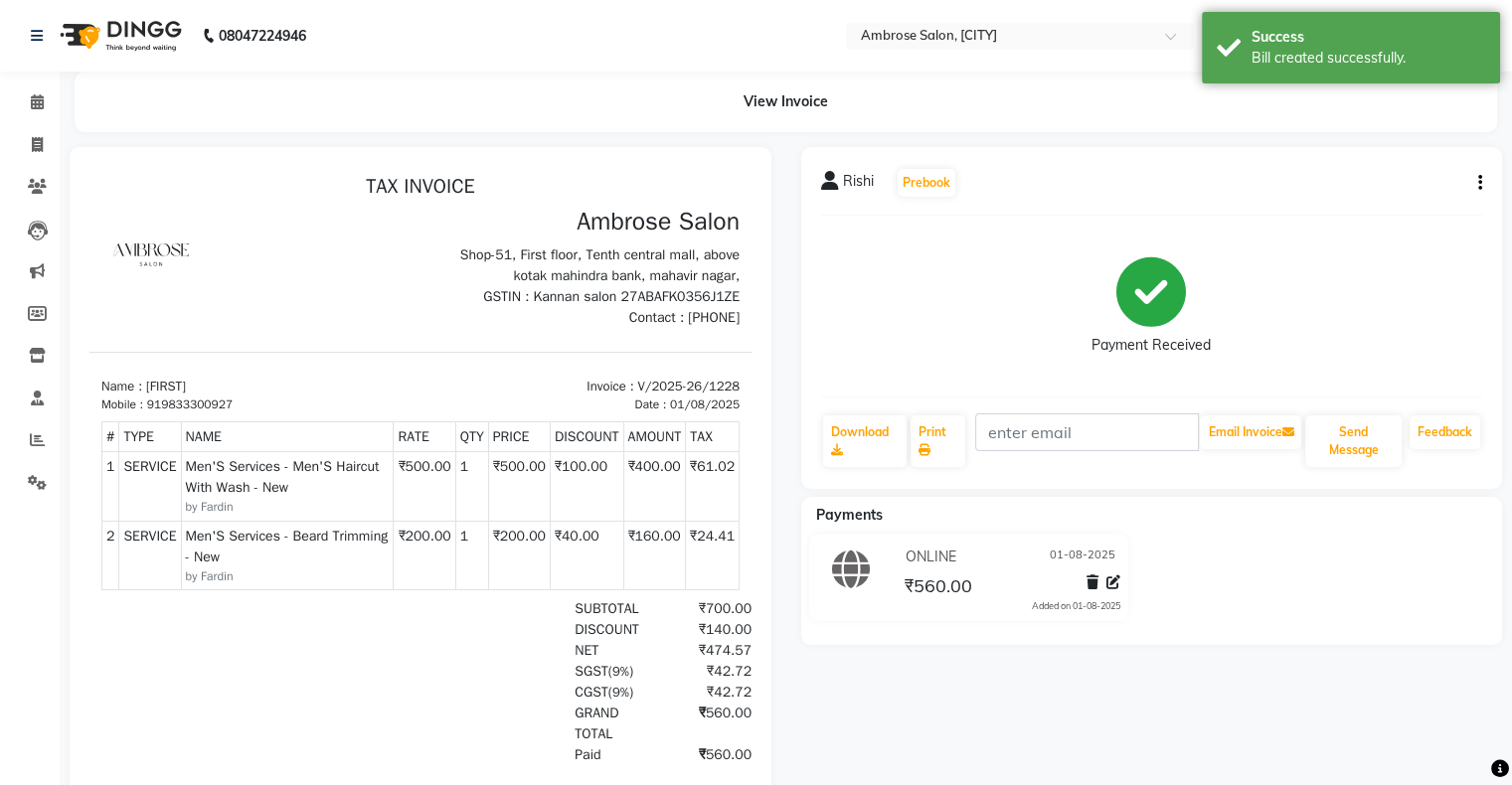 scroll, scrollTop: 0, scrollLeft: 0, axis: both 